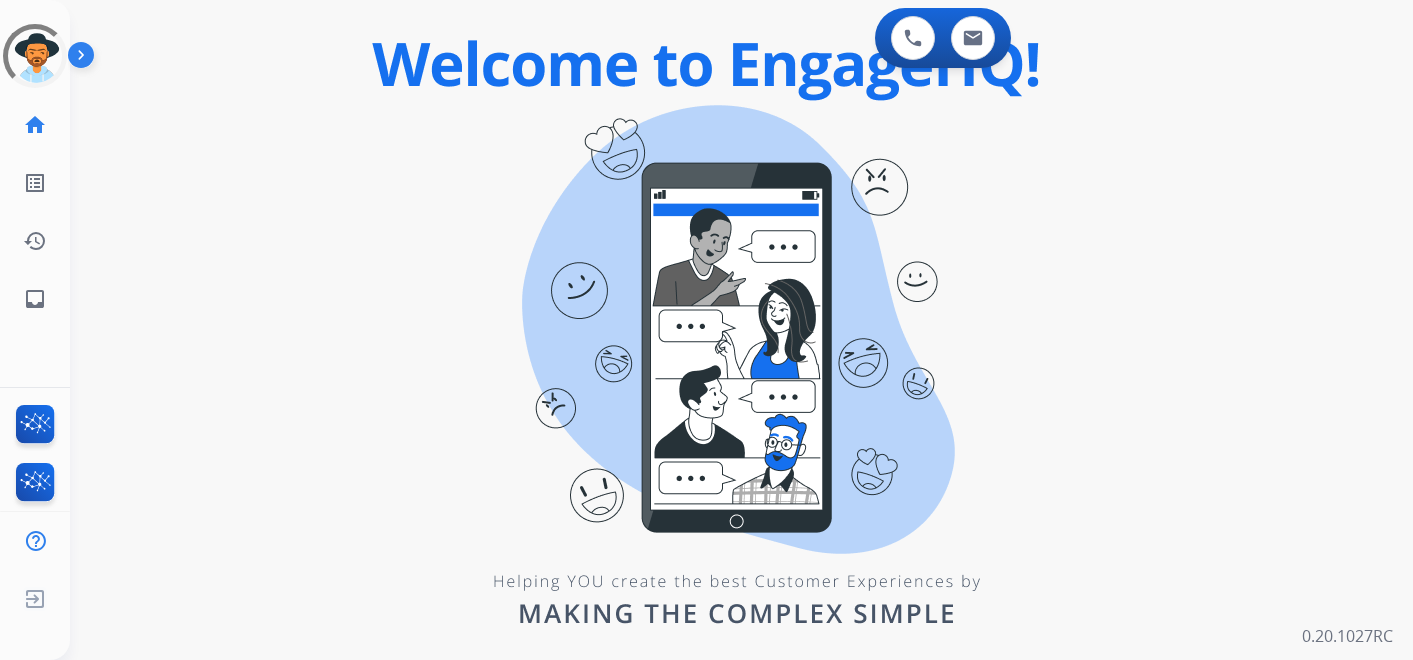 scroll, scrollTop: 0, scrollLeft: 0, axis: both 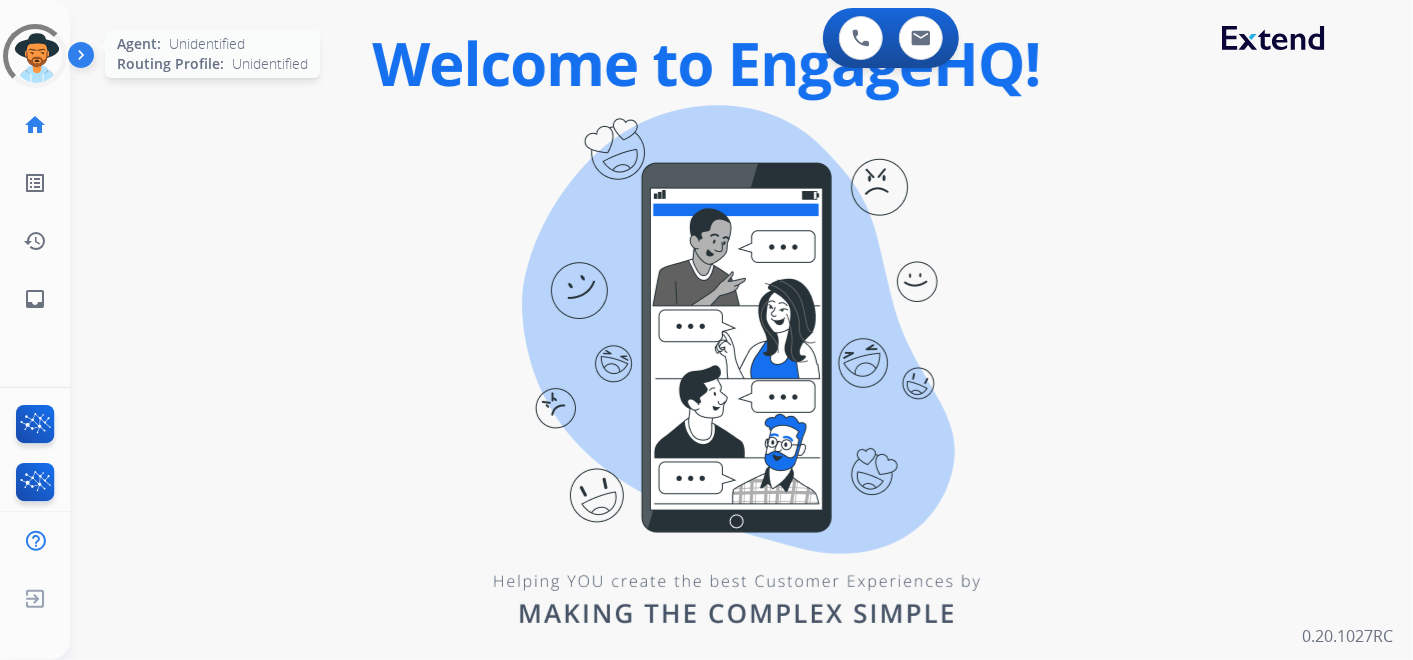 click 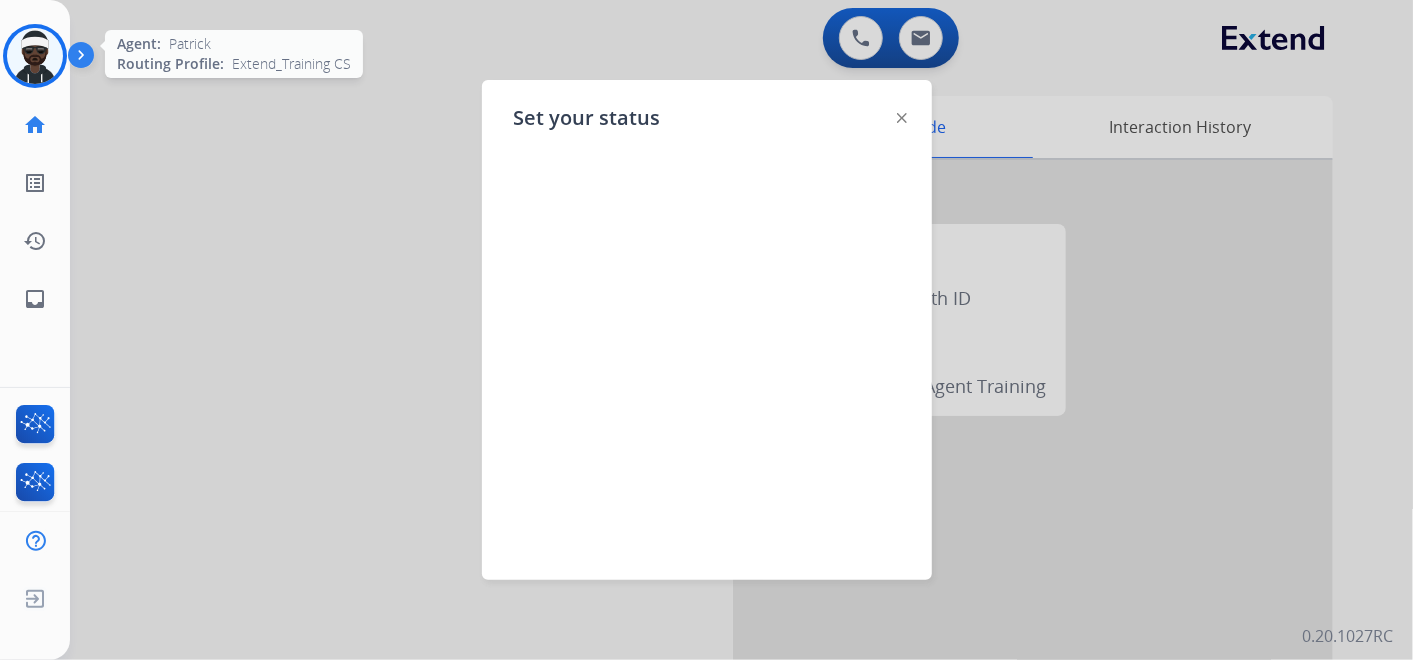 click 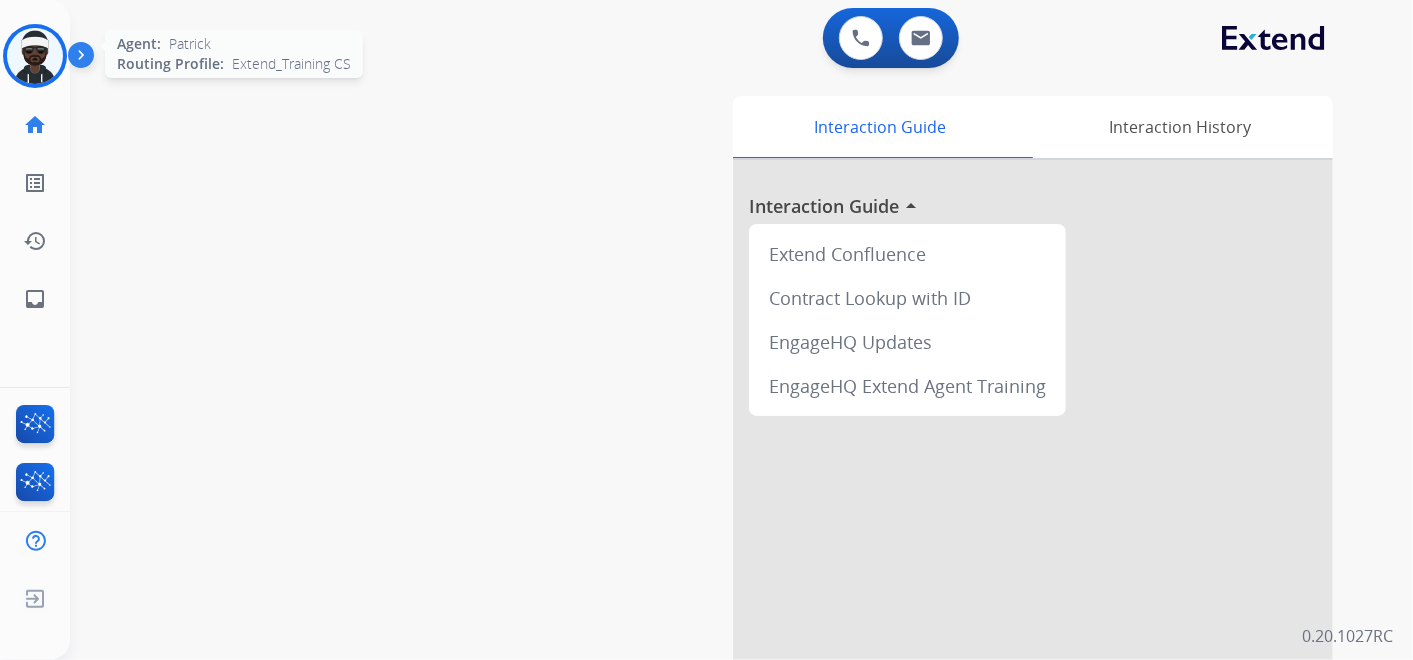click at bounding box center (35, 56) 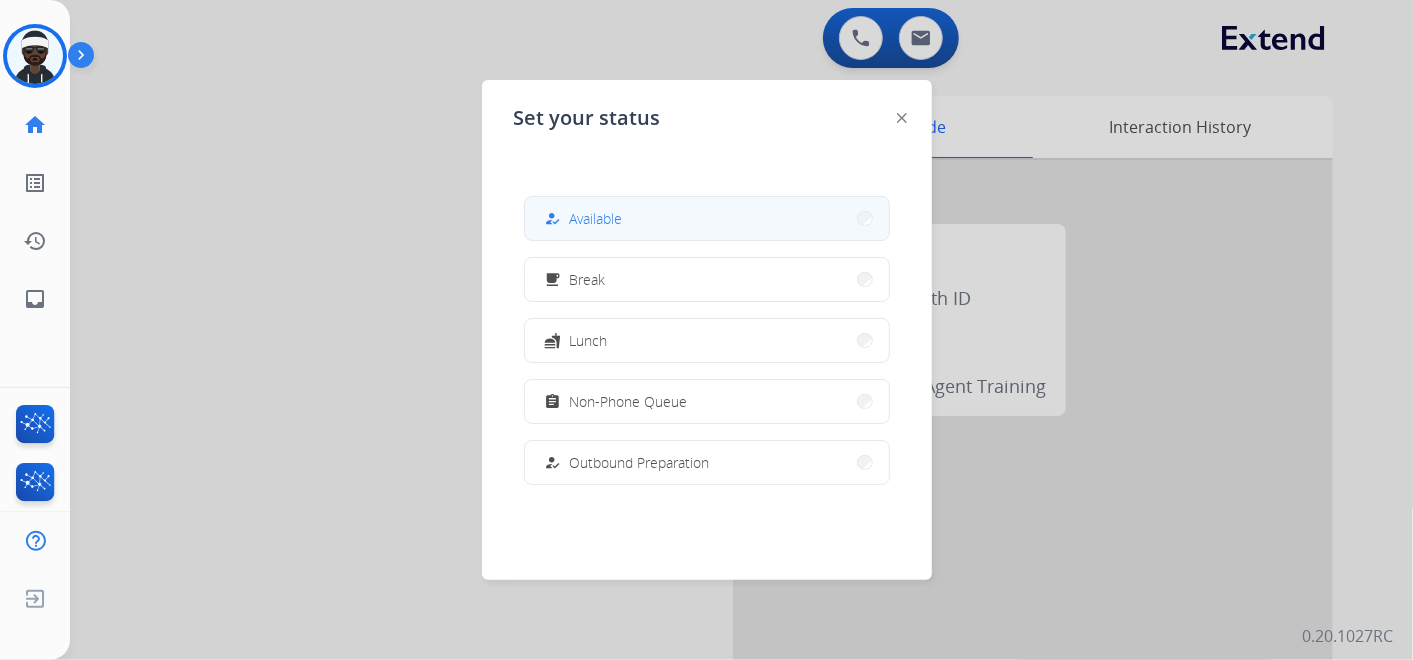 click on "Available" at bounding box center (596, 218) 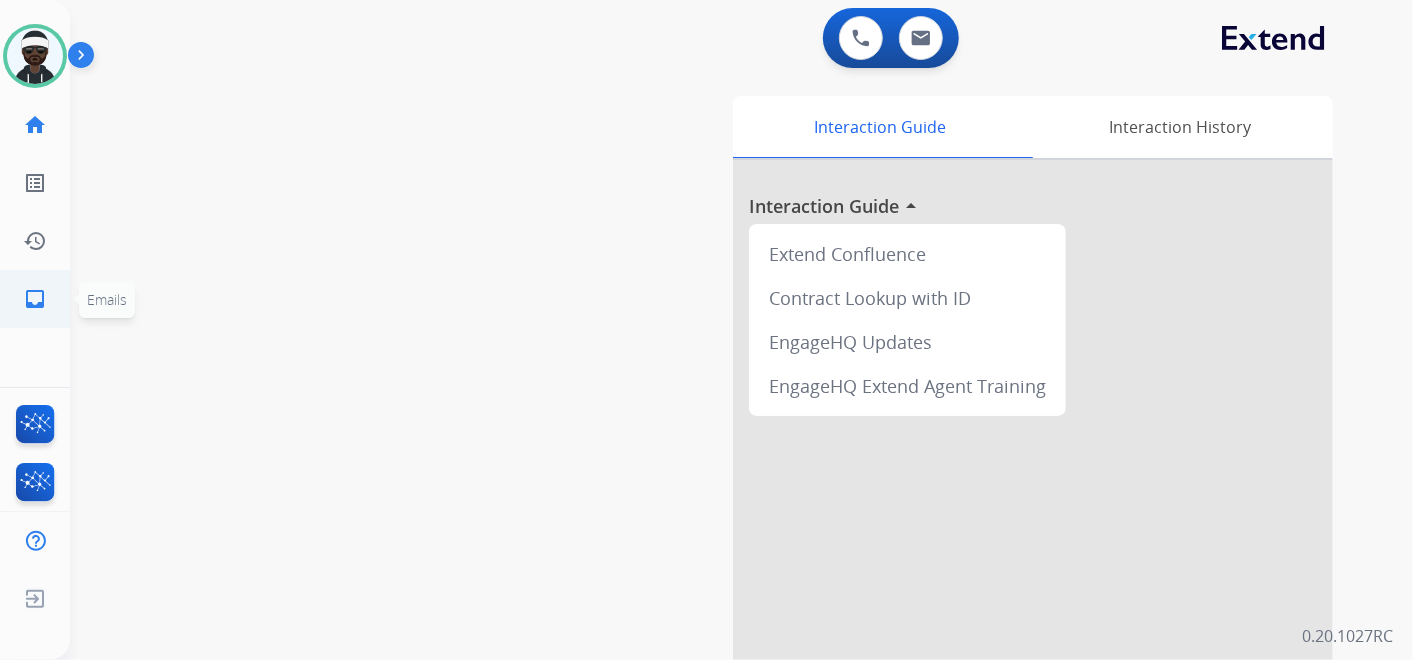 click on "inbox  Emails" 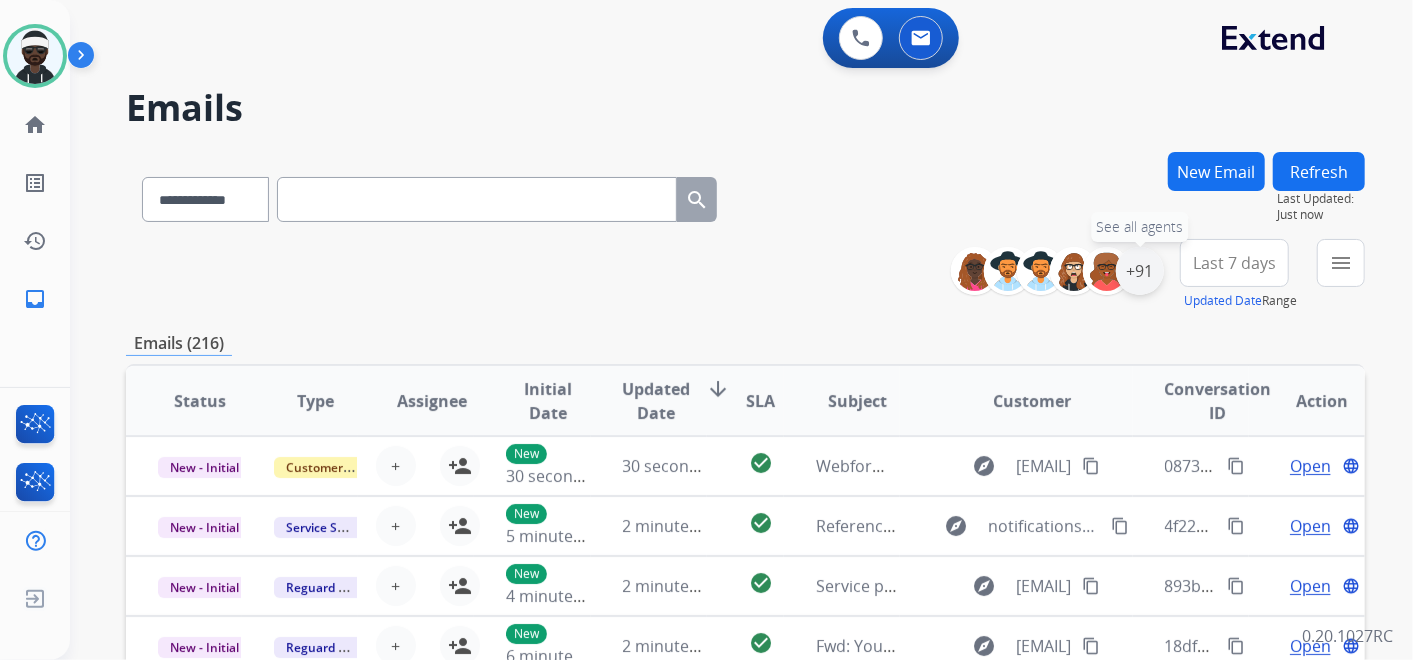 click on "+91" at bounding box center [1140, 271] 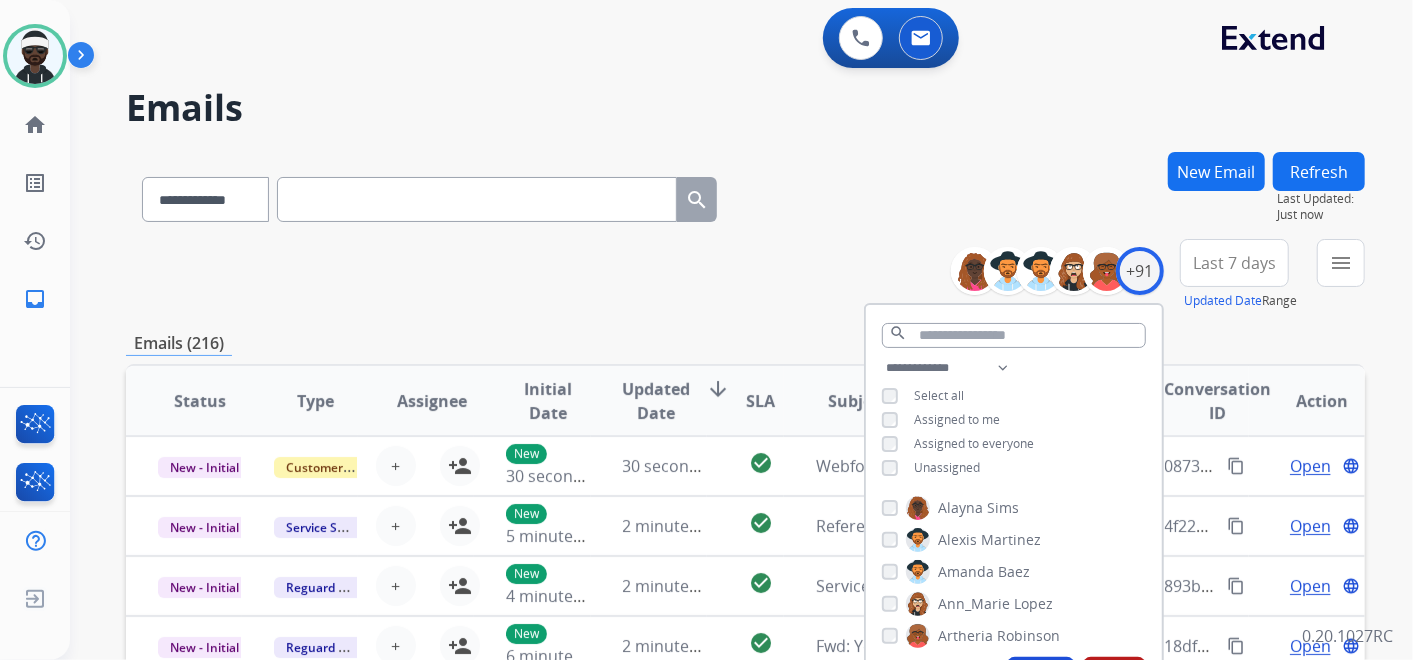 click on "Unassigned" at bounding box center [947, 467] 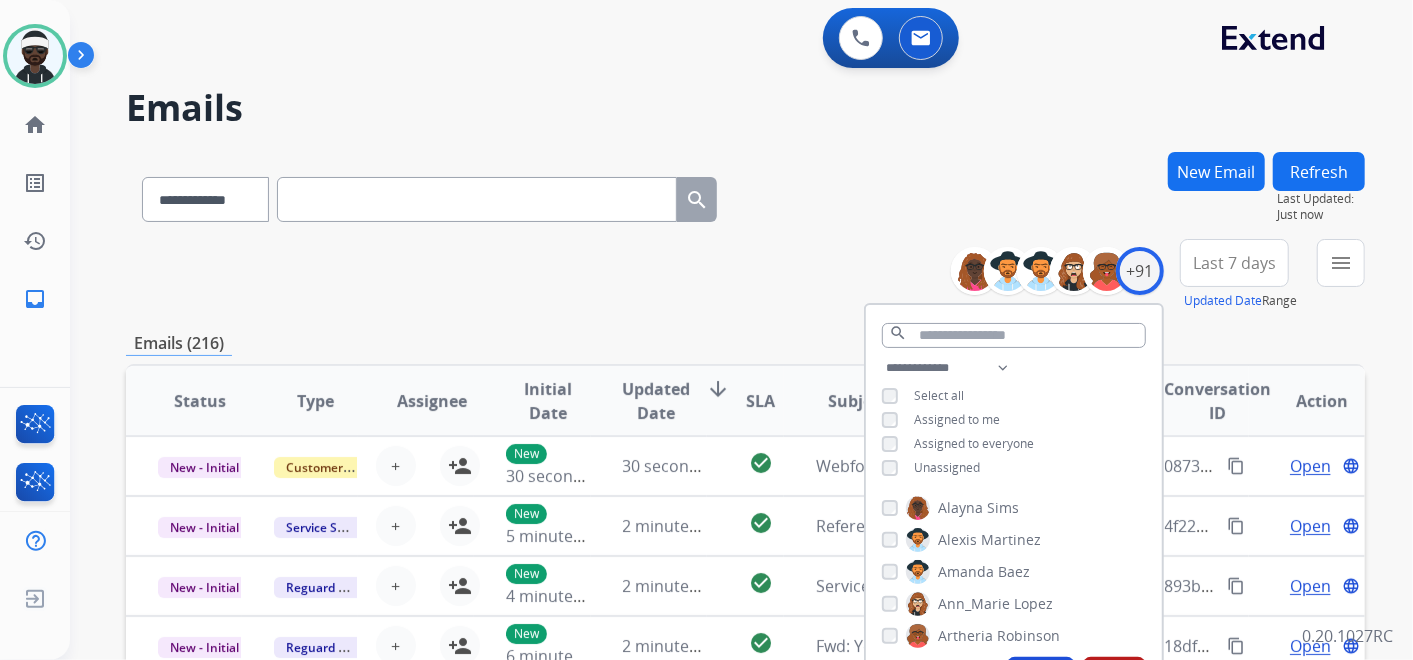 scroll, scrollTop: 1, scrollLeft: 0, axis: vertical 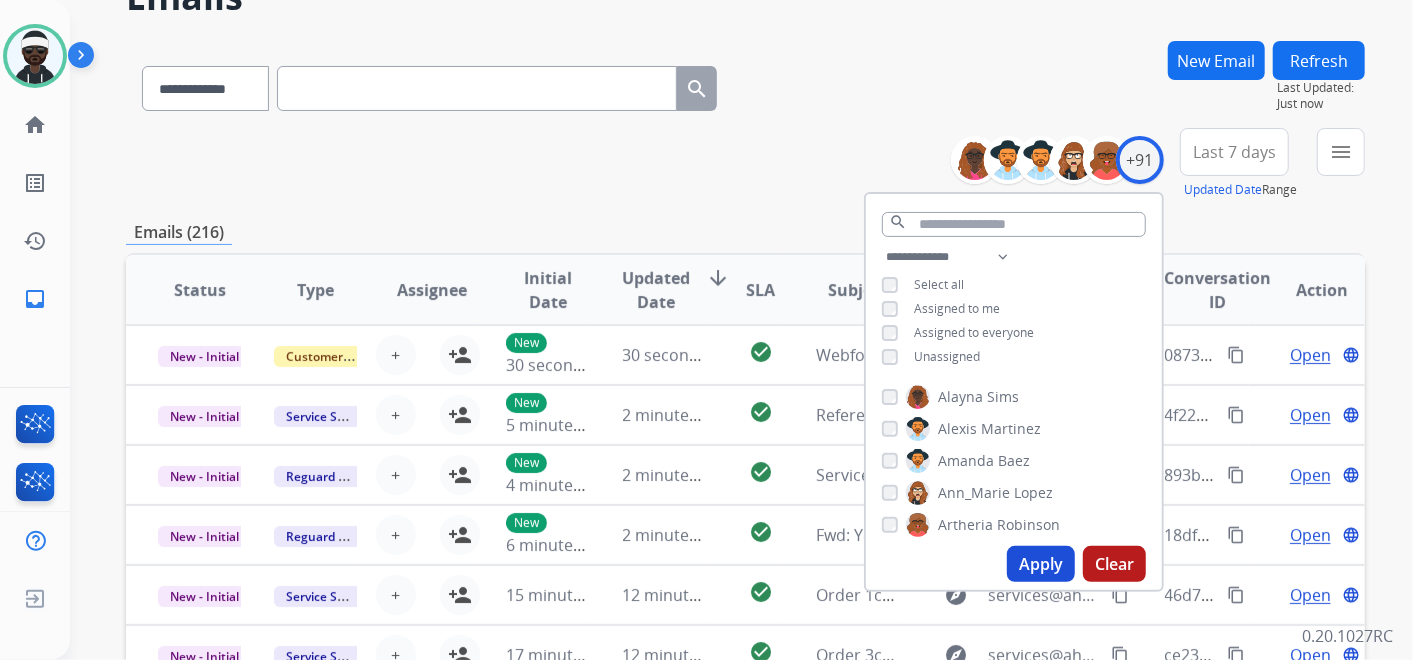 click on "Apply" at bounding box center (1041, 564) 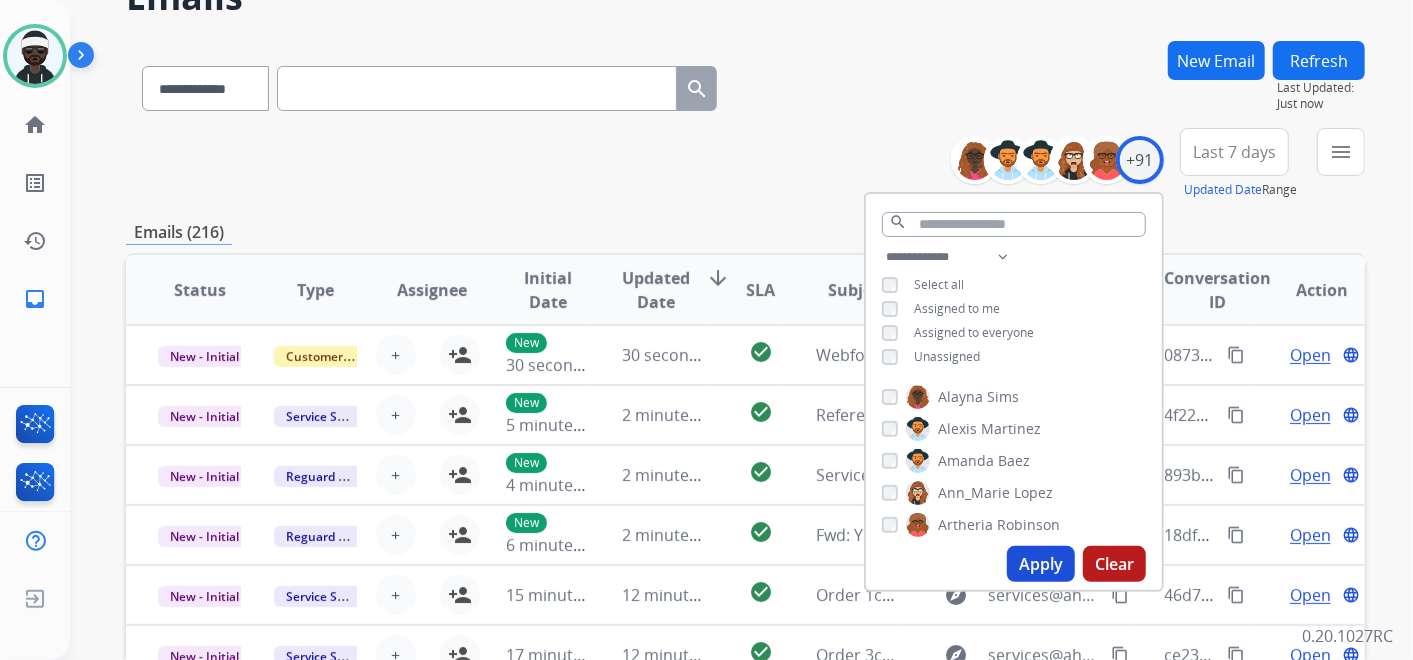 scroll, scrollTop: 0, scrollLeft: 0, axis: both 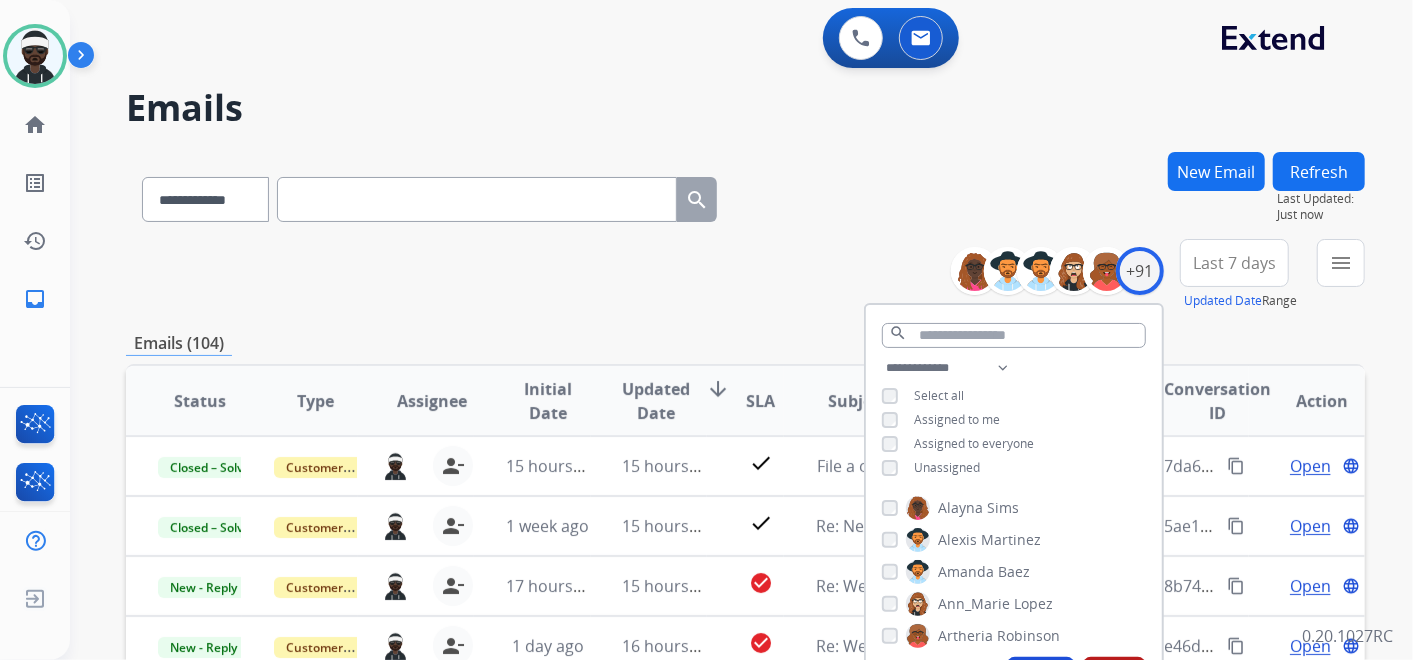 click on "**********" at bounding box center [745, 195] 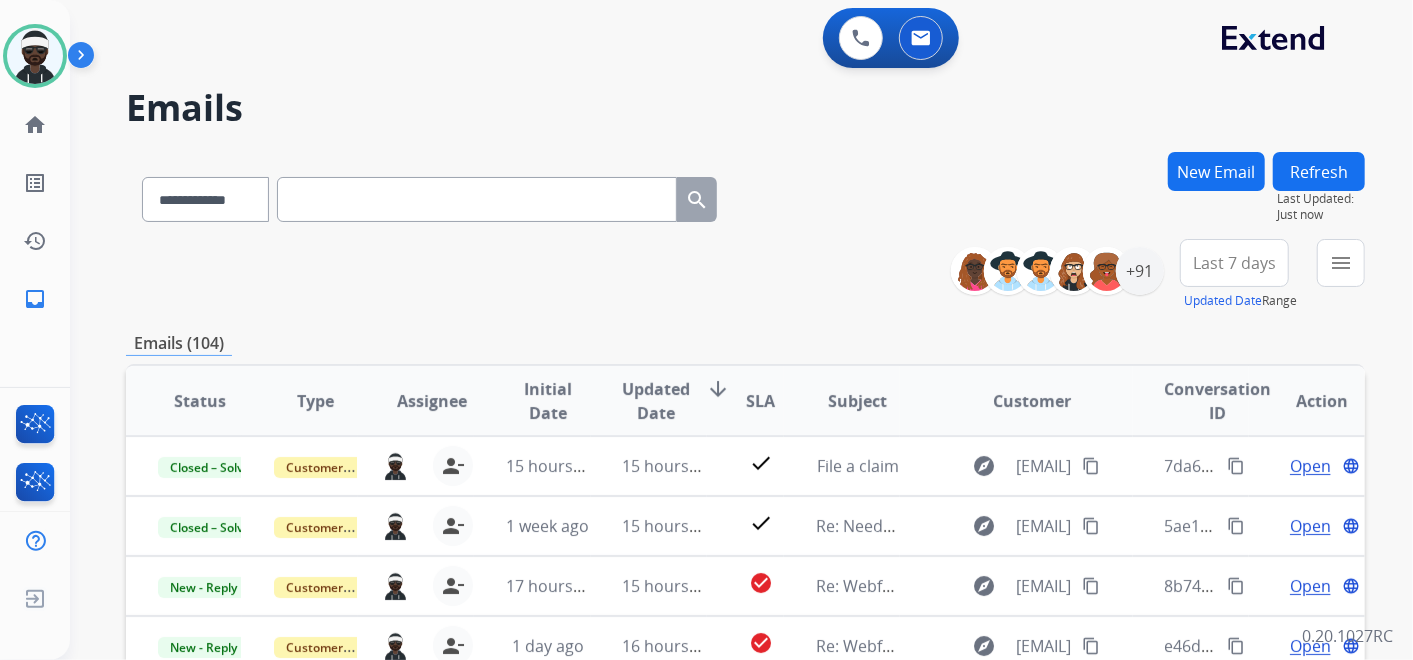 scroll, scrollTop: 0, scrollLeft: 0, axis: both 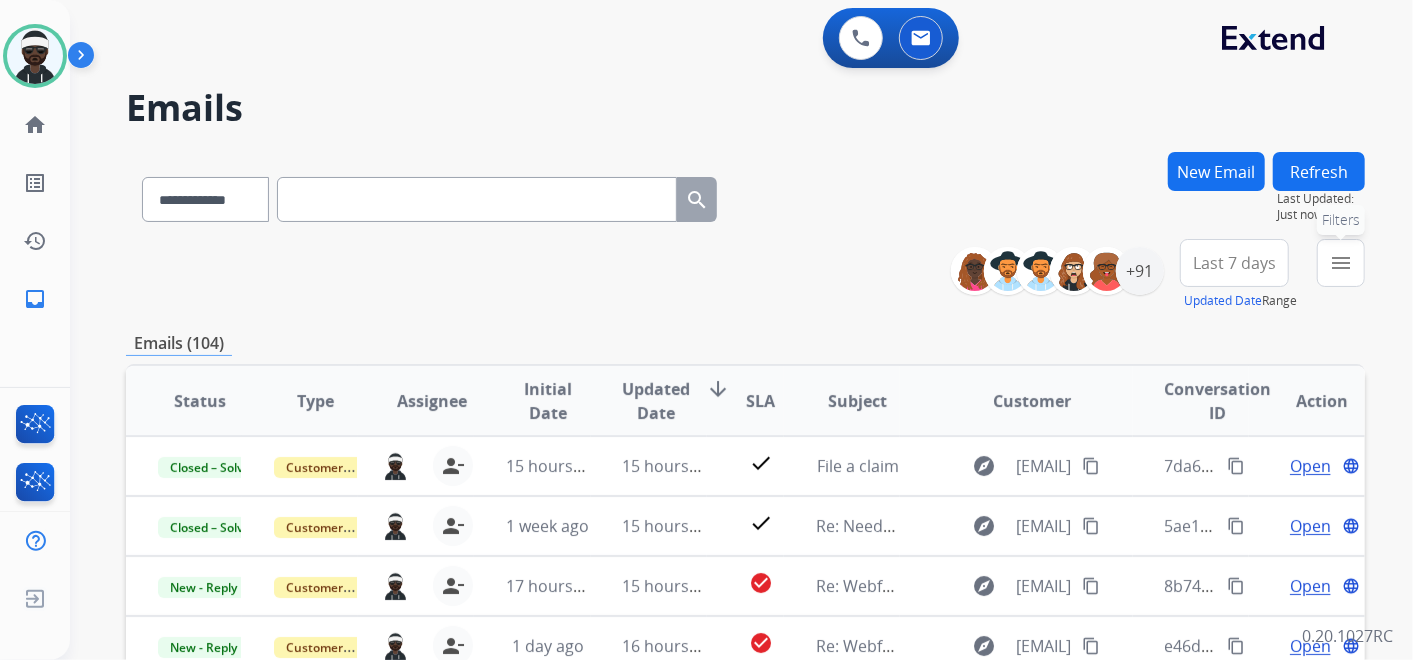 click on "menu  Filters" at bounding box center [1341, 263] 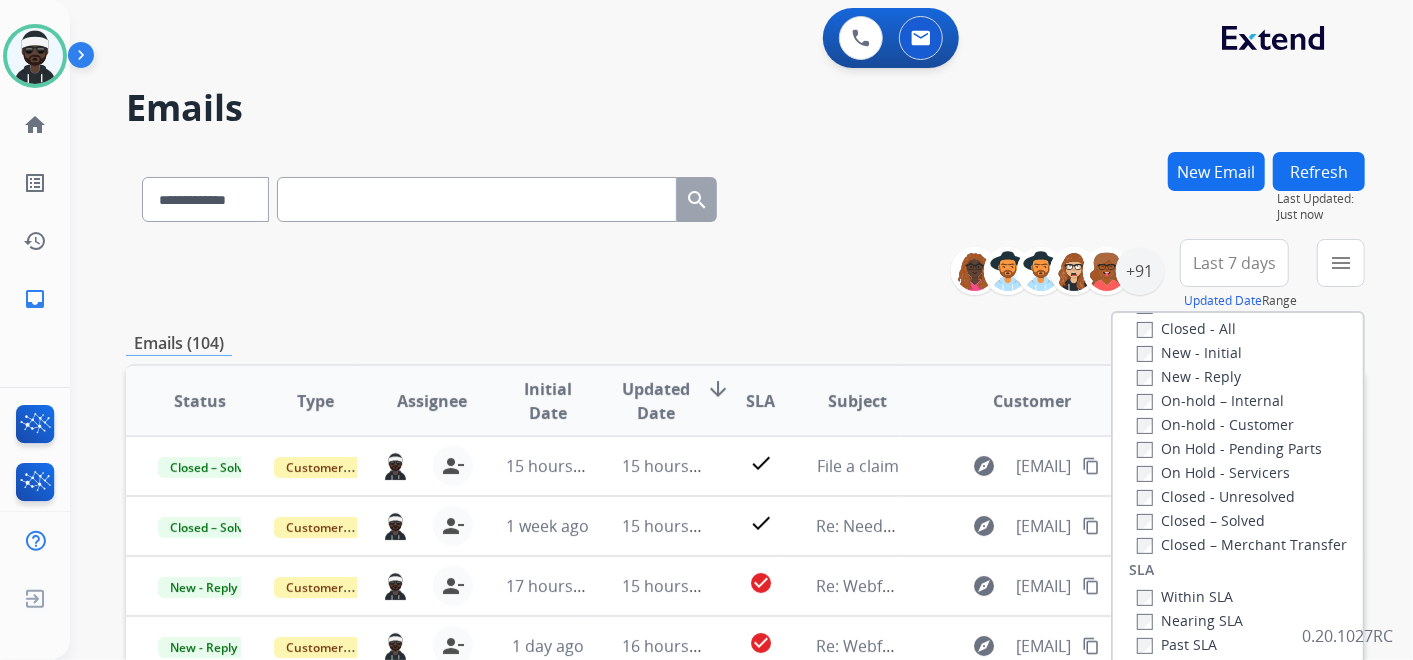 scroll, scrollTop: 333, scrollLeft: 0, axis: vertical 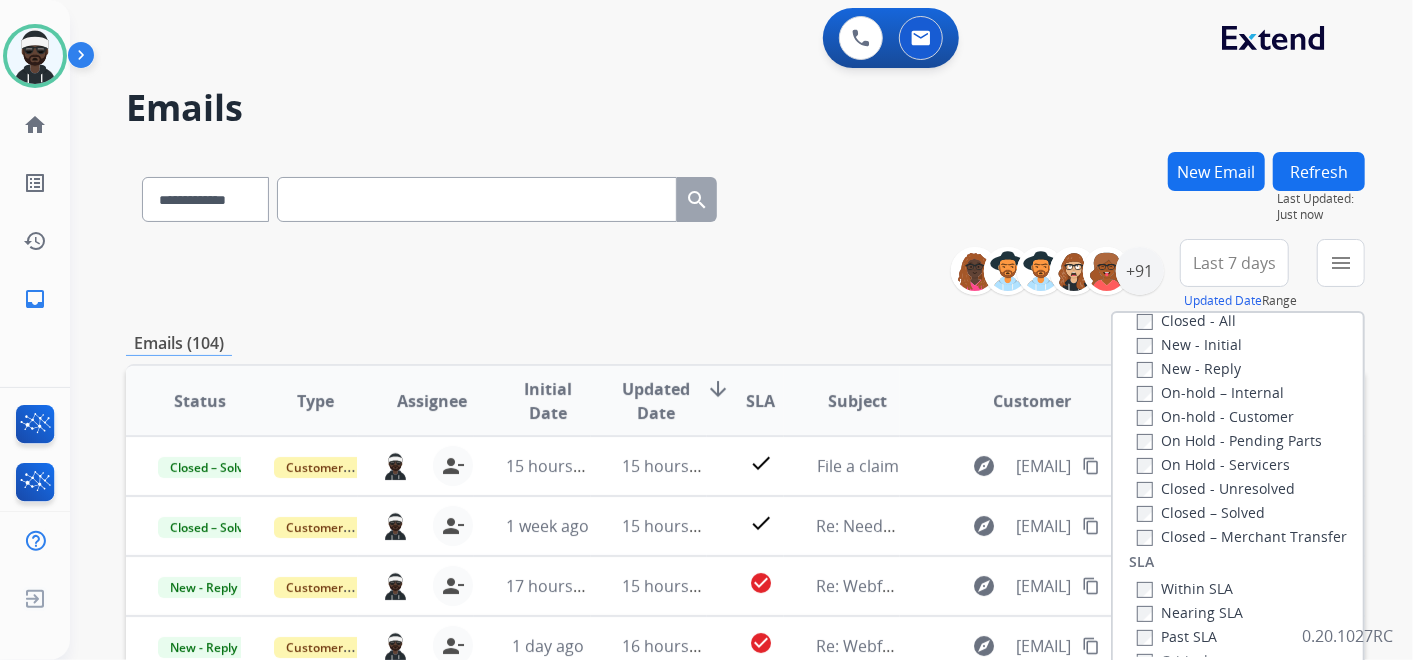 click on "New - Initial" at bounding box center [1189, 344] 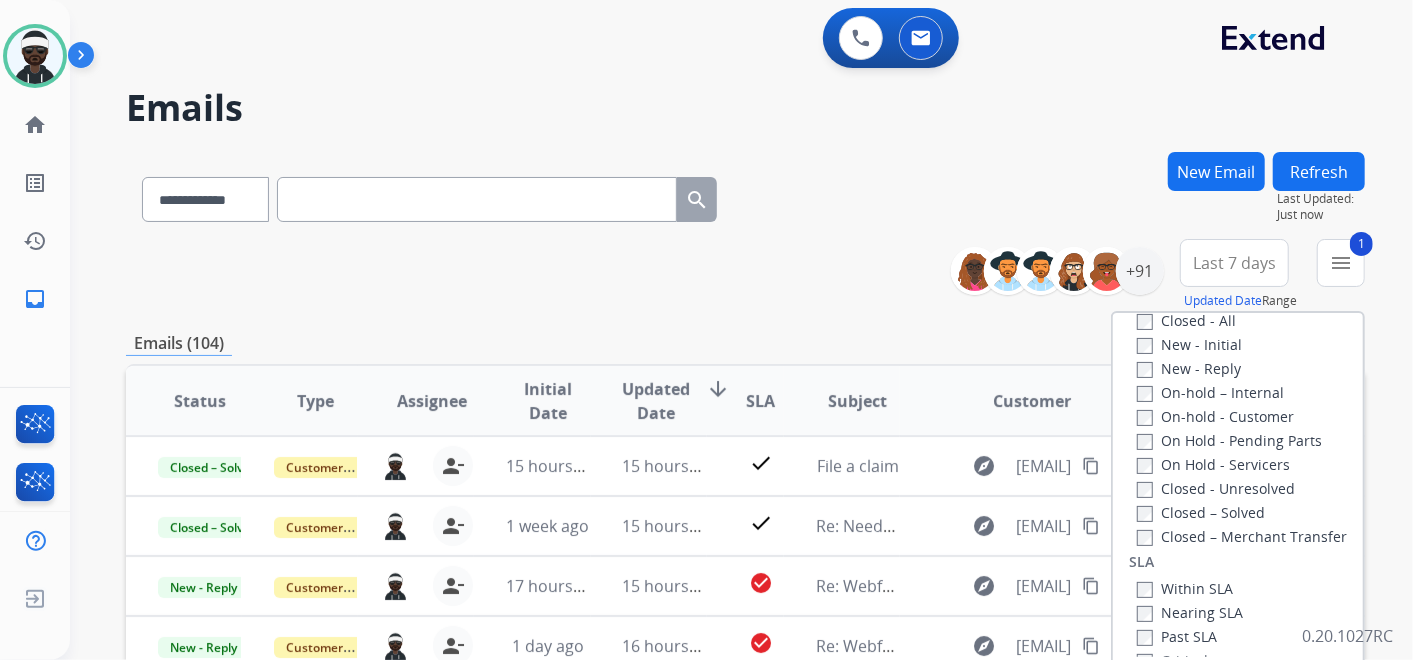 click on "New - Reply" at bounding box center [1189, 368] 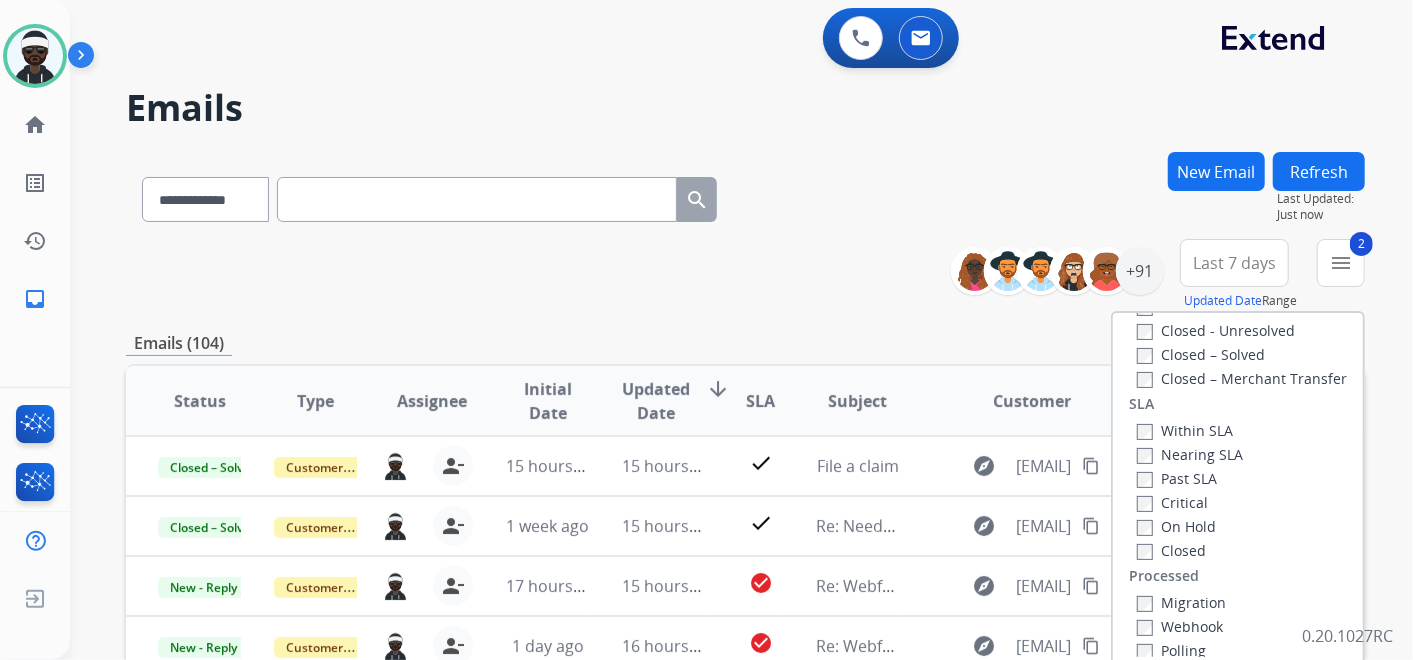 scroll, scrollTop: 526, scrollLeft: 0, axis: vertical 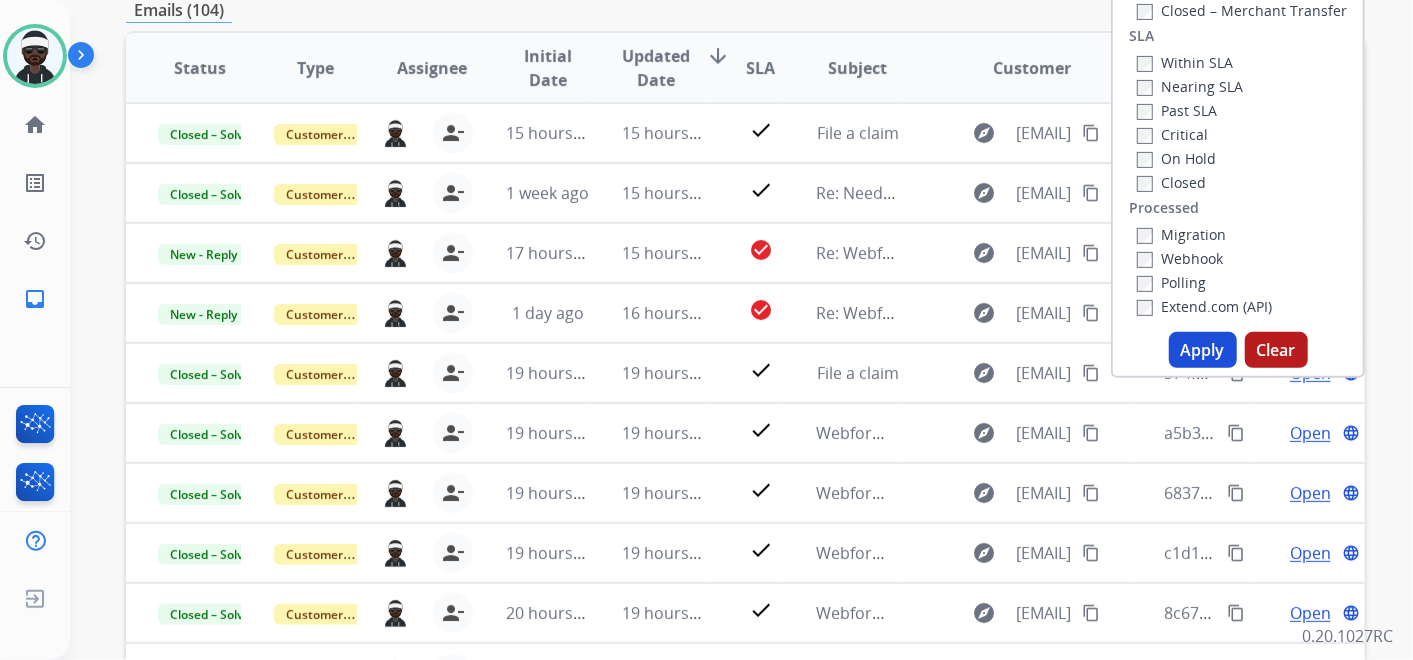 click on "Apply" at bounding box center (1203, 350) 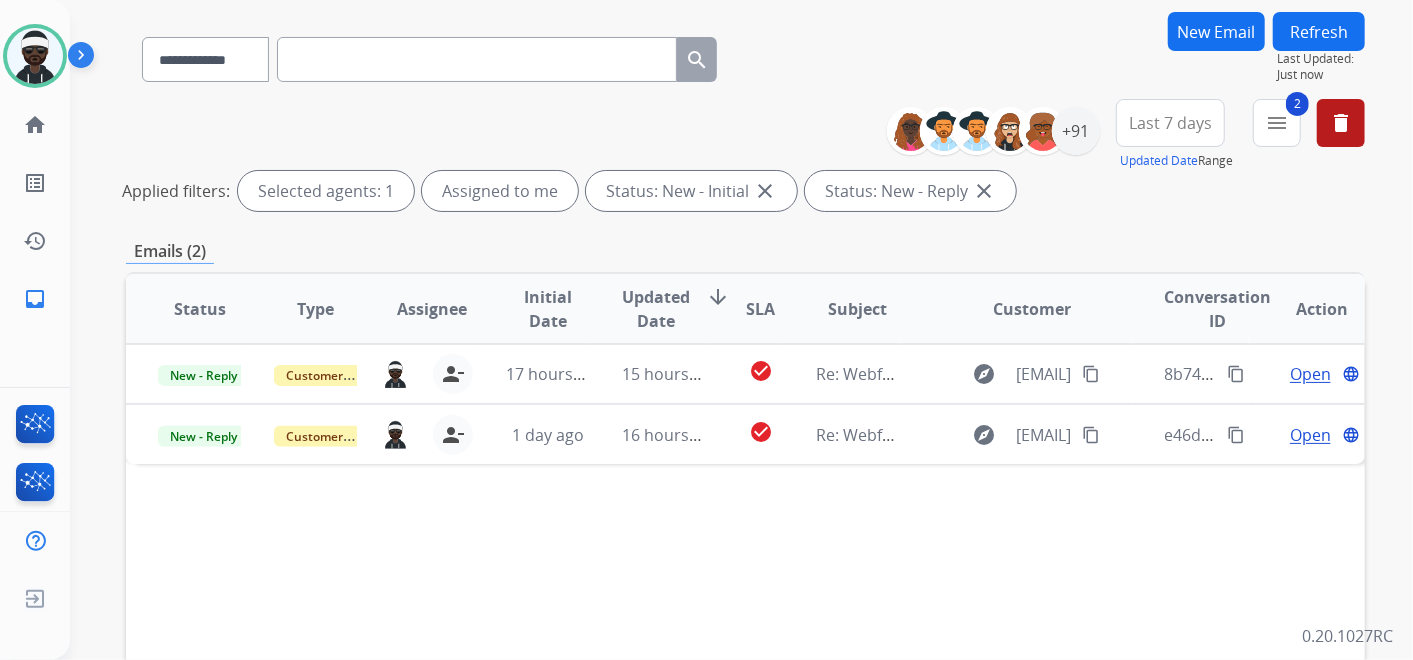 scroll, scrollTop: 222, scrollLeft: 0, axis: vertical 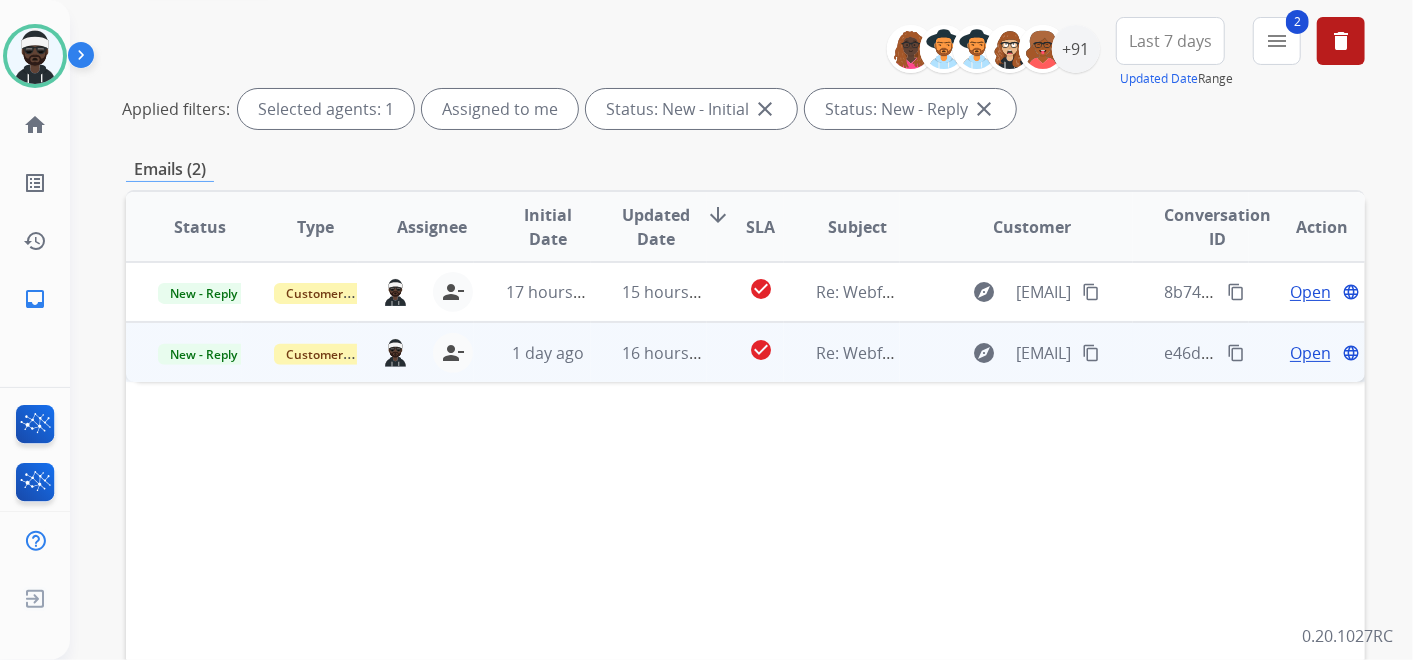 click on "Open" at bounding box center (1310, 353) 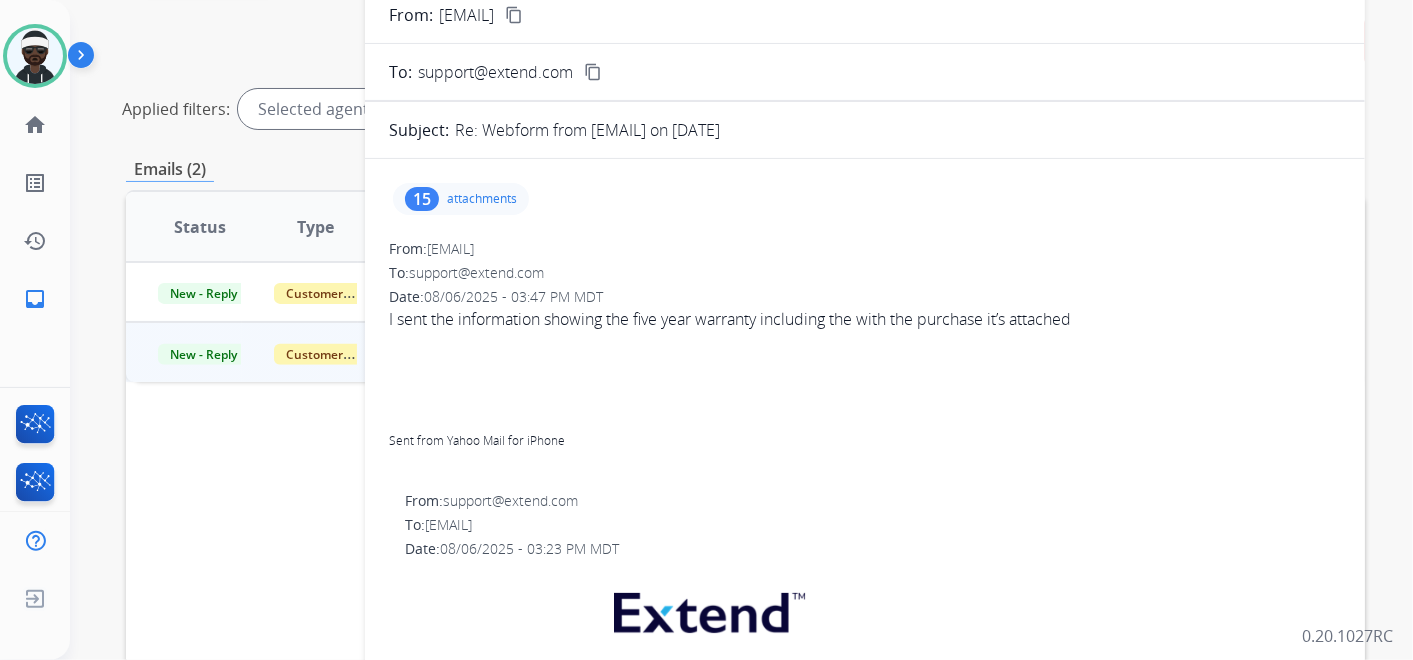 click on "15 attachments" at bounding box center [461, 199] 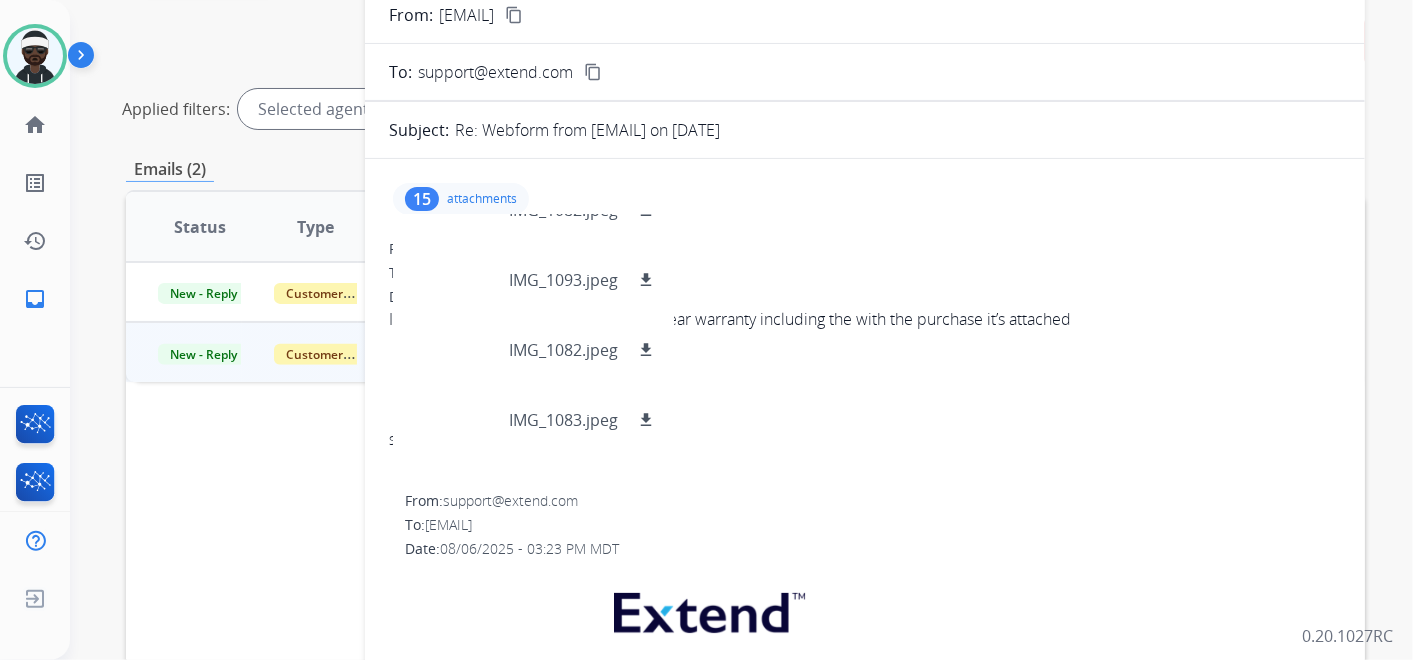 scroll, scrollTop: 0, scrollLeft: 0, axis: both 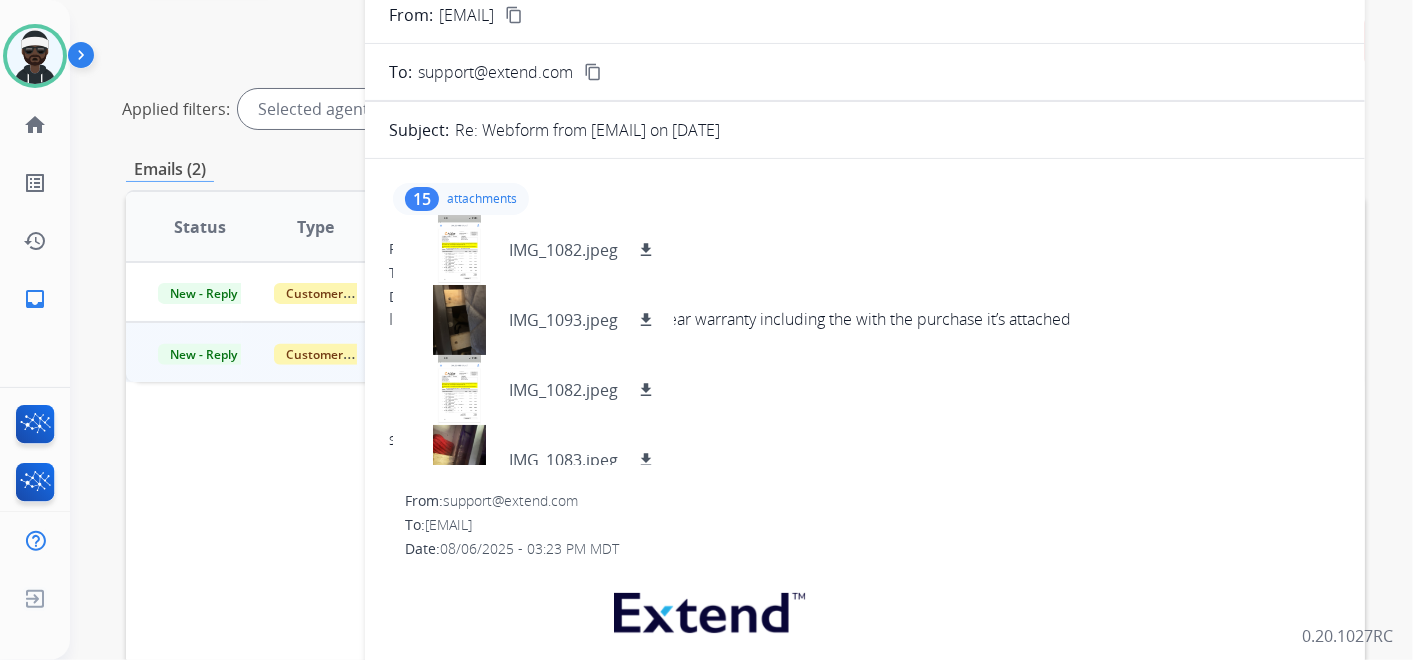 click on "From: [EMAIL]" at bounding box center [865, 249] 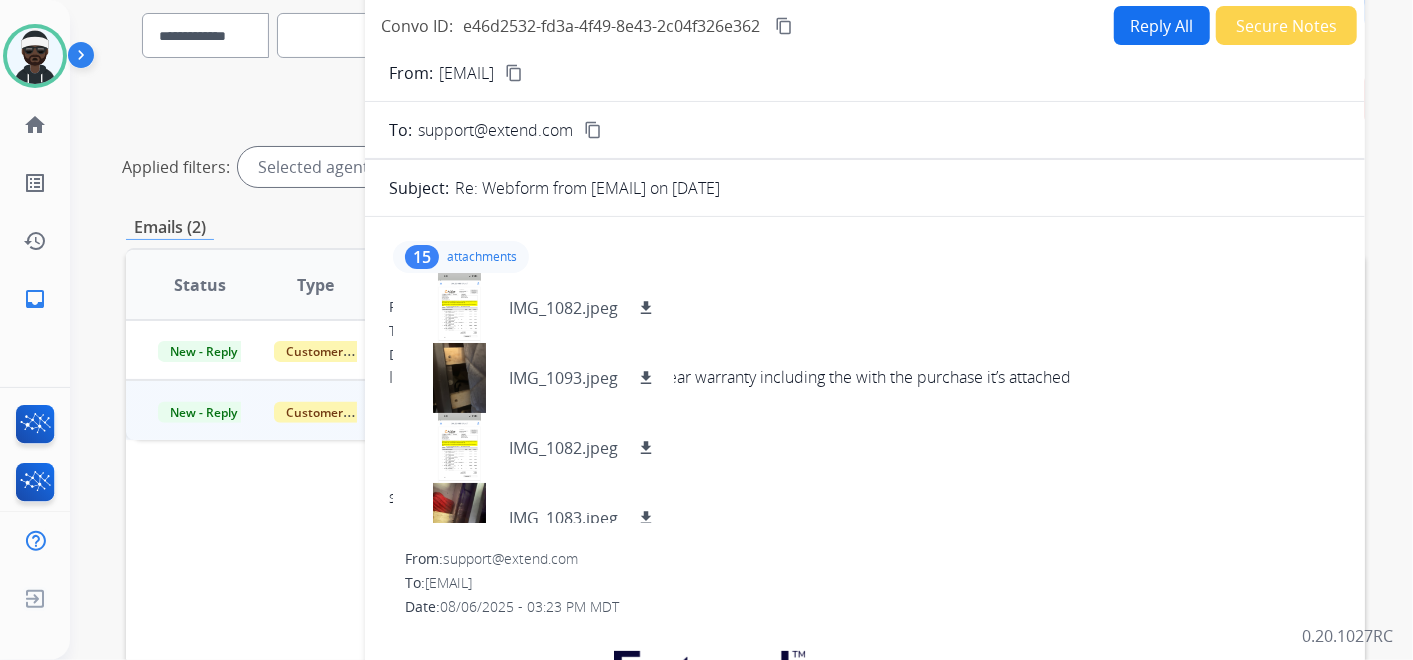scroll, scrollTop: 0, scrollLeft: 0, axis: both 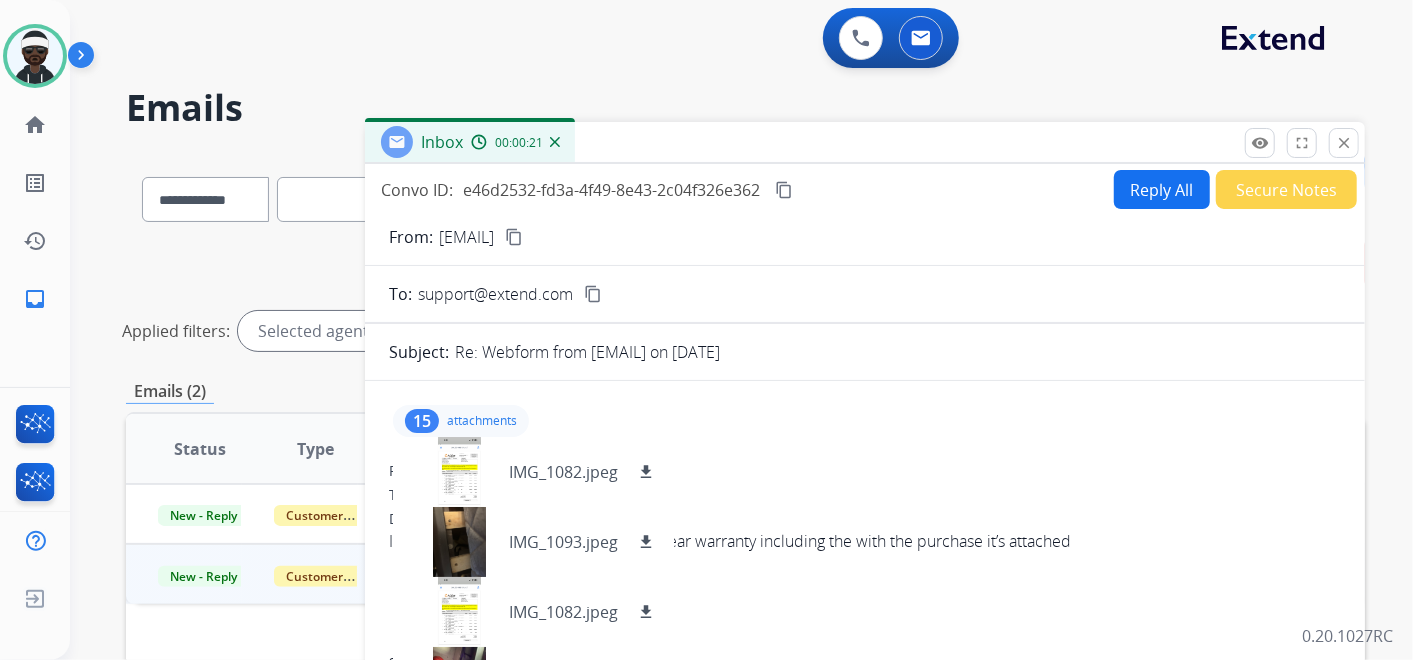 click on "Reply All" at bounding box center [1162, 189] 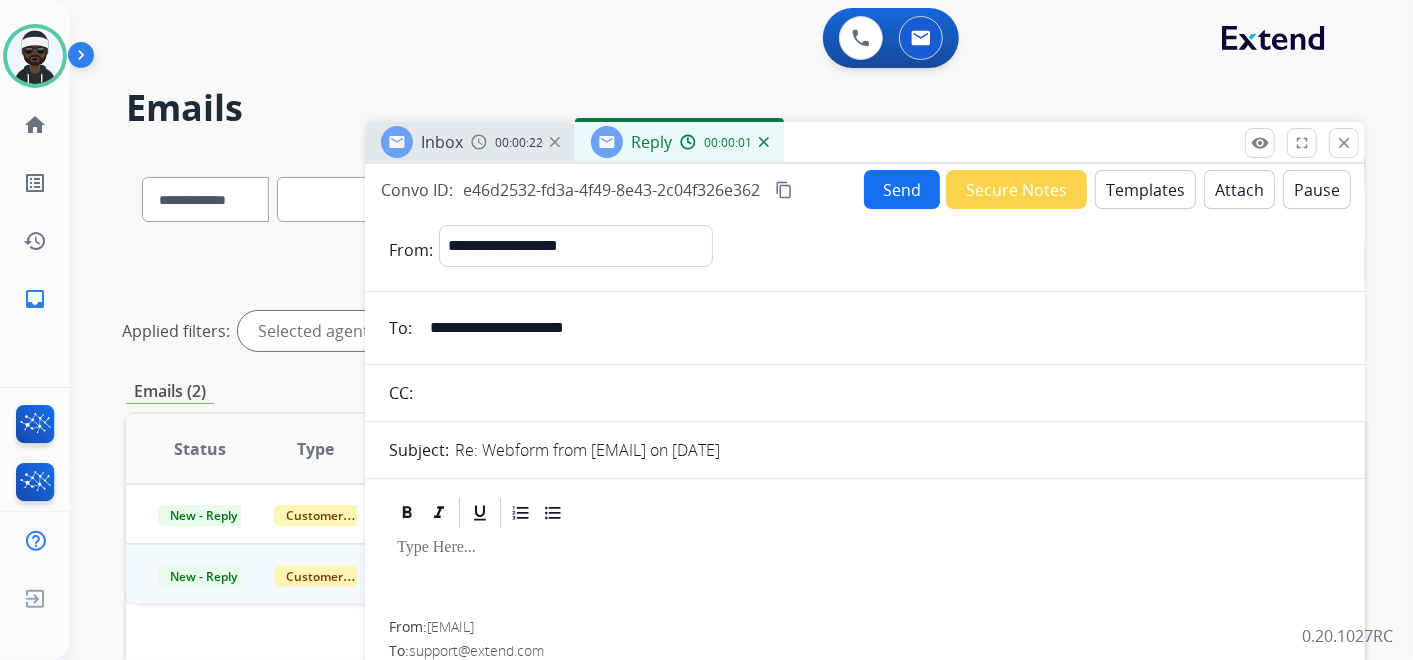 click on "Send" at bounding box center (902, 189) 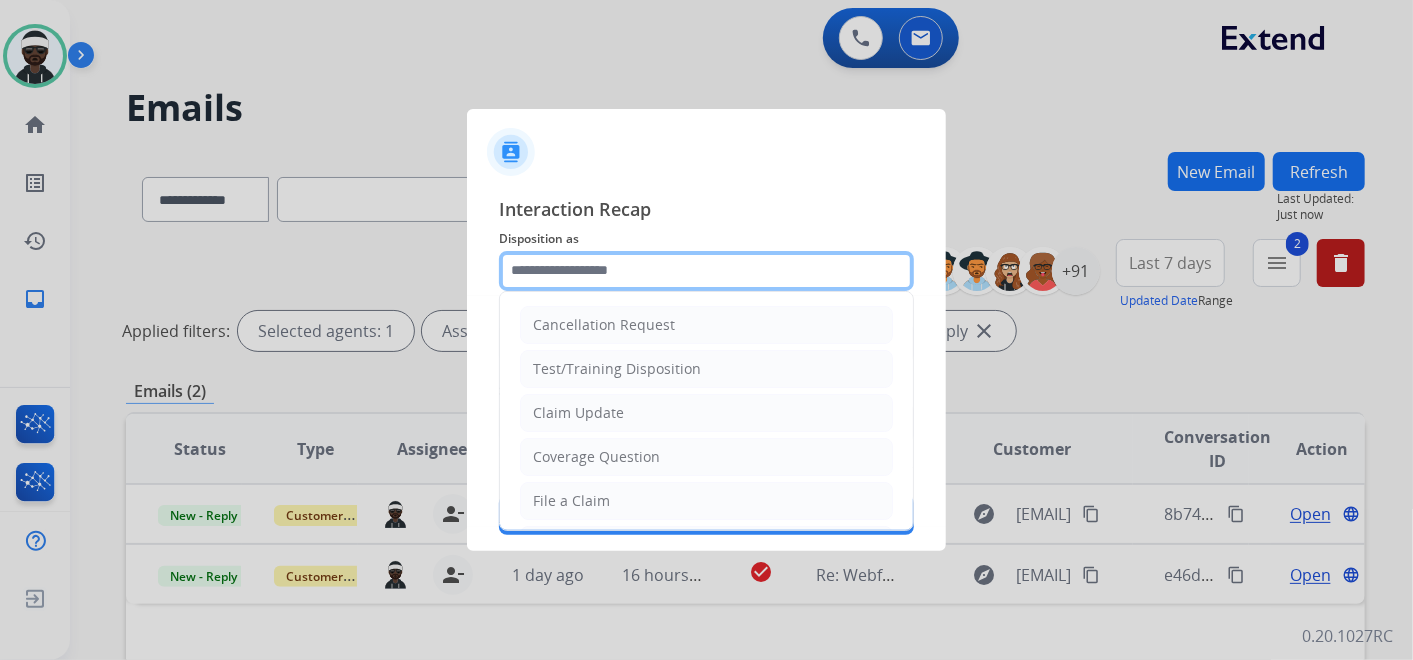 click 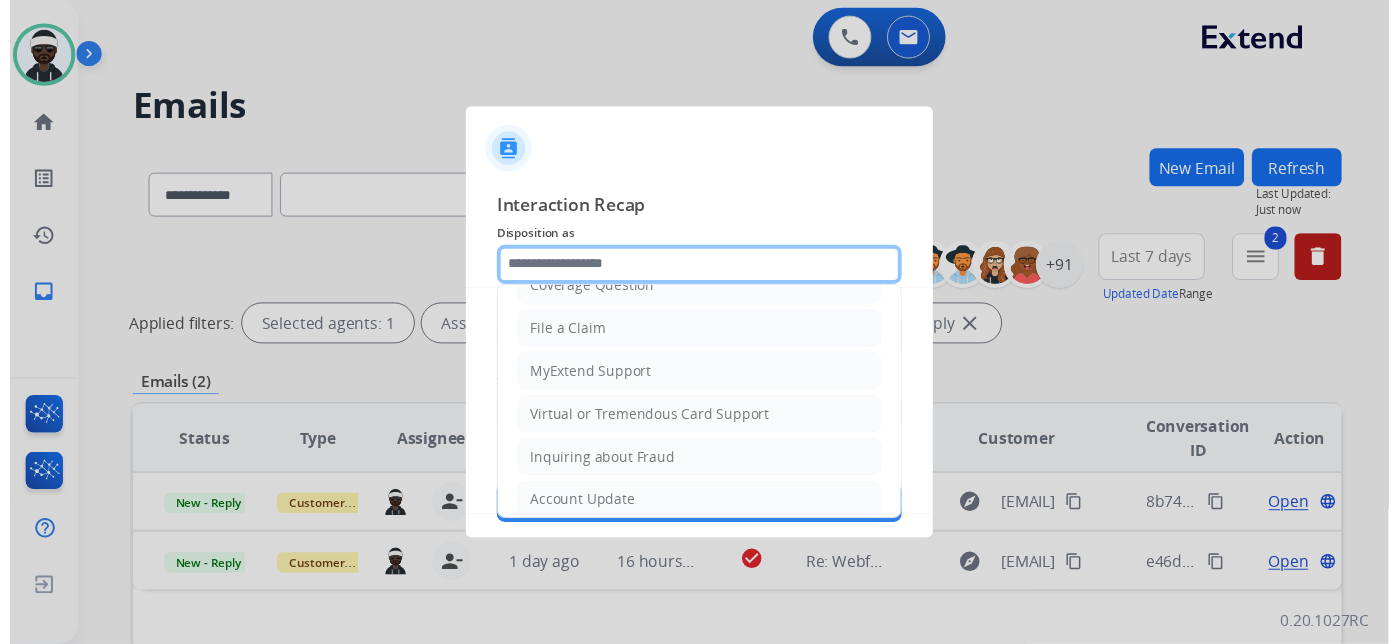 scroll, scrollTop: 305, scrollLeft: 0, axis: vertical 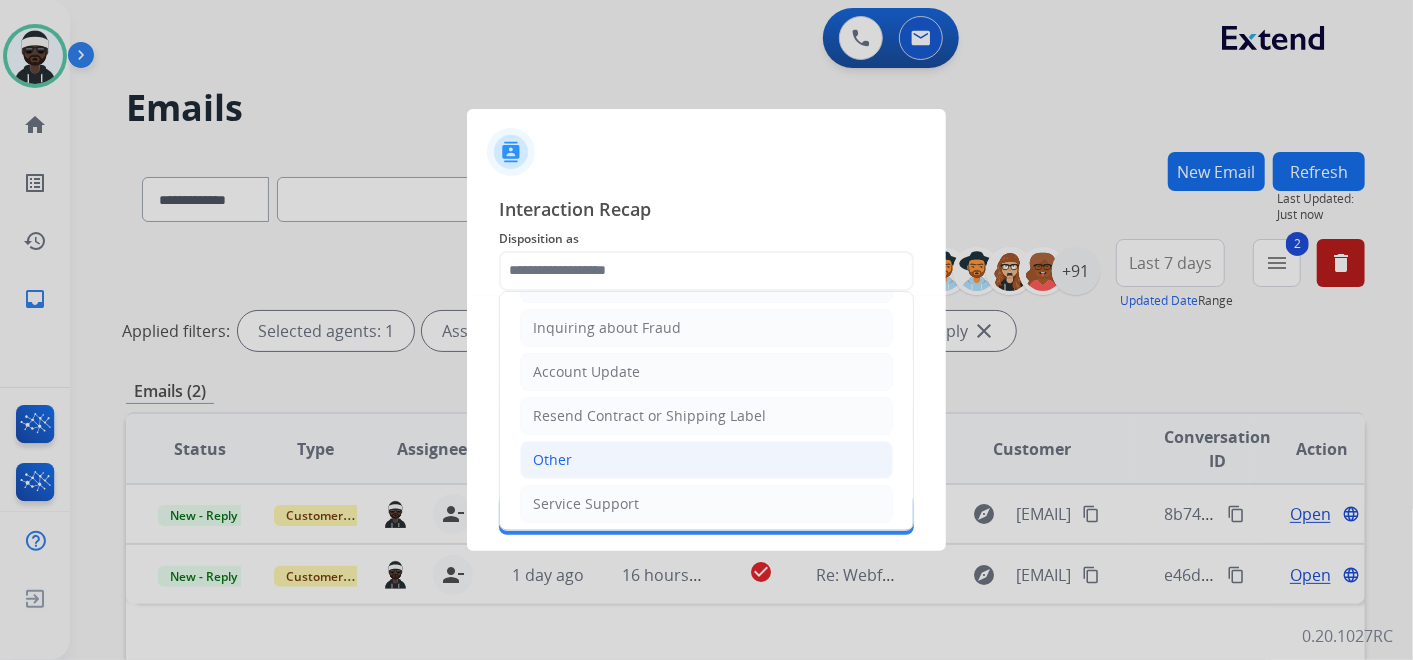click on "Other" 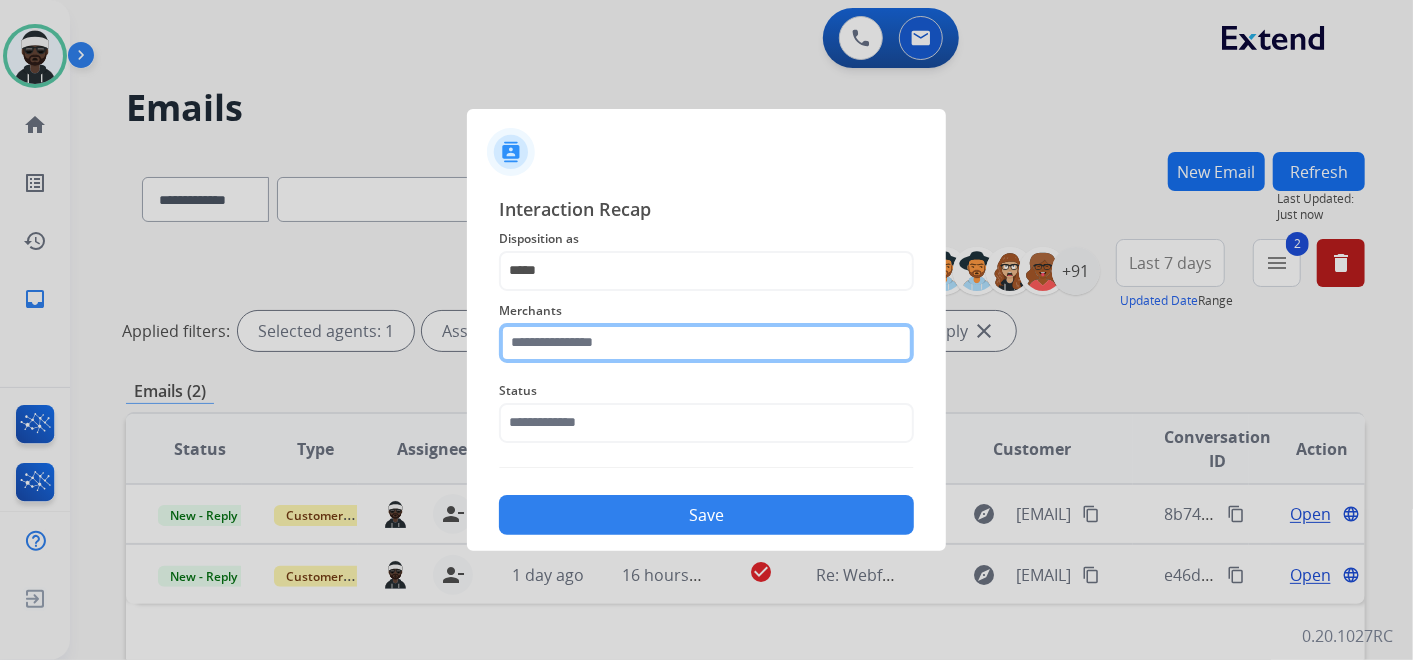 click 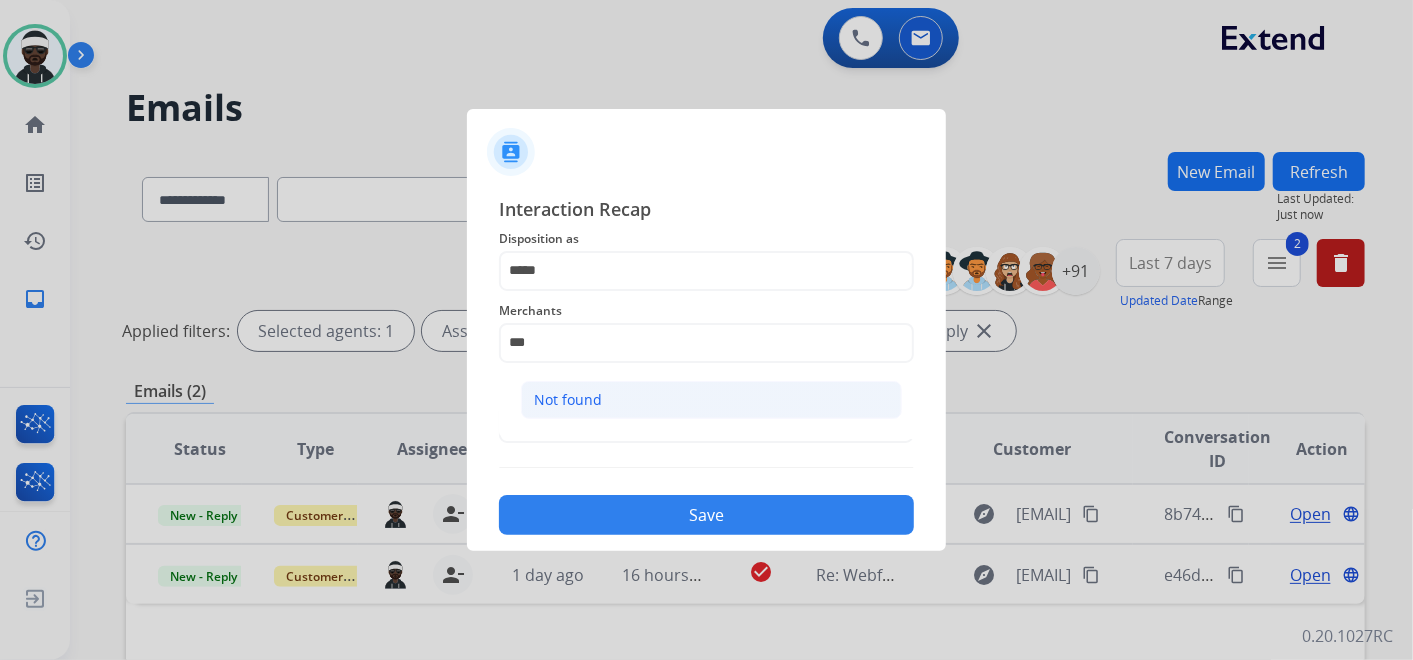 click on "Not found" 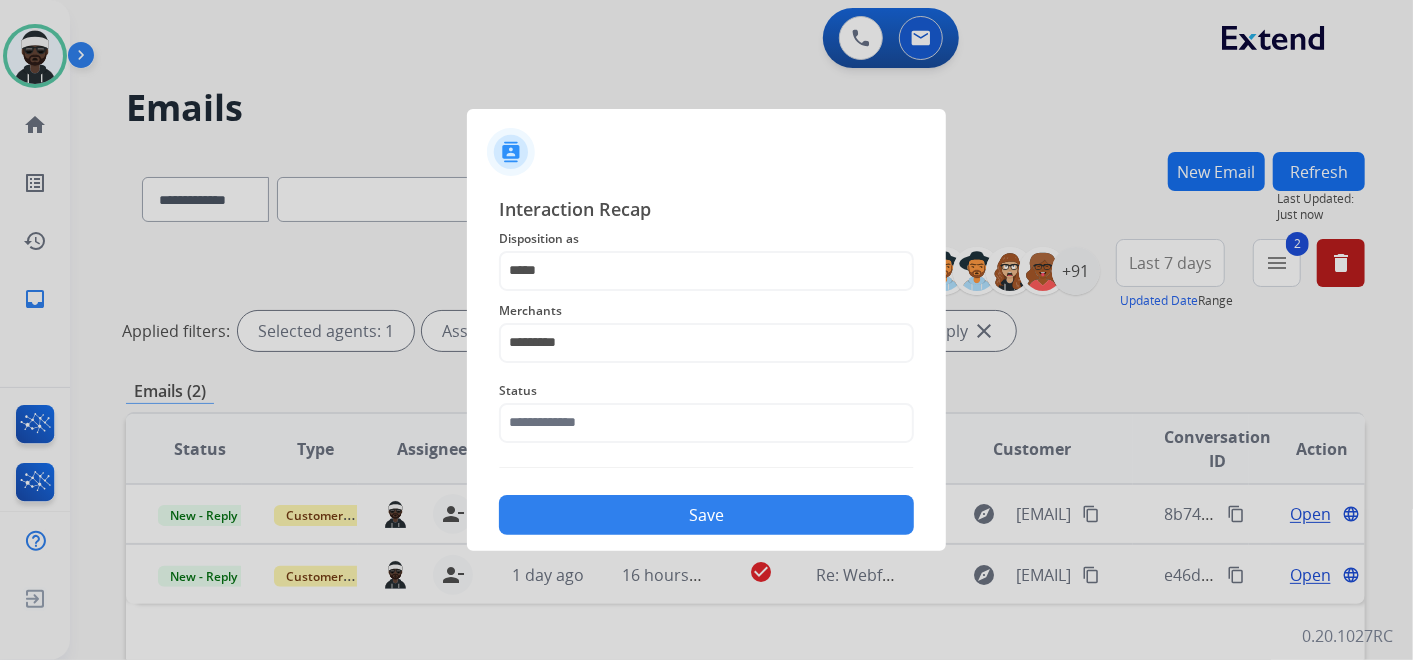 click at bounding box center [706, 330] 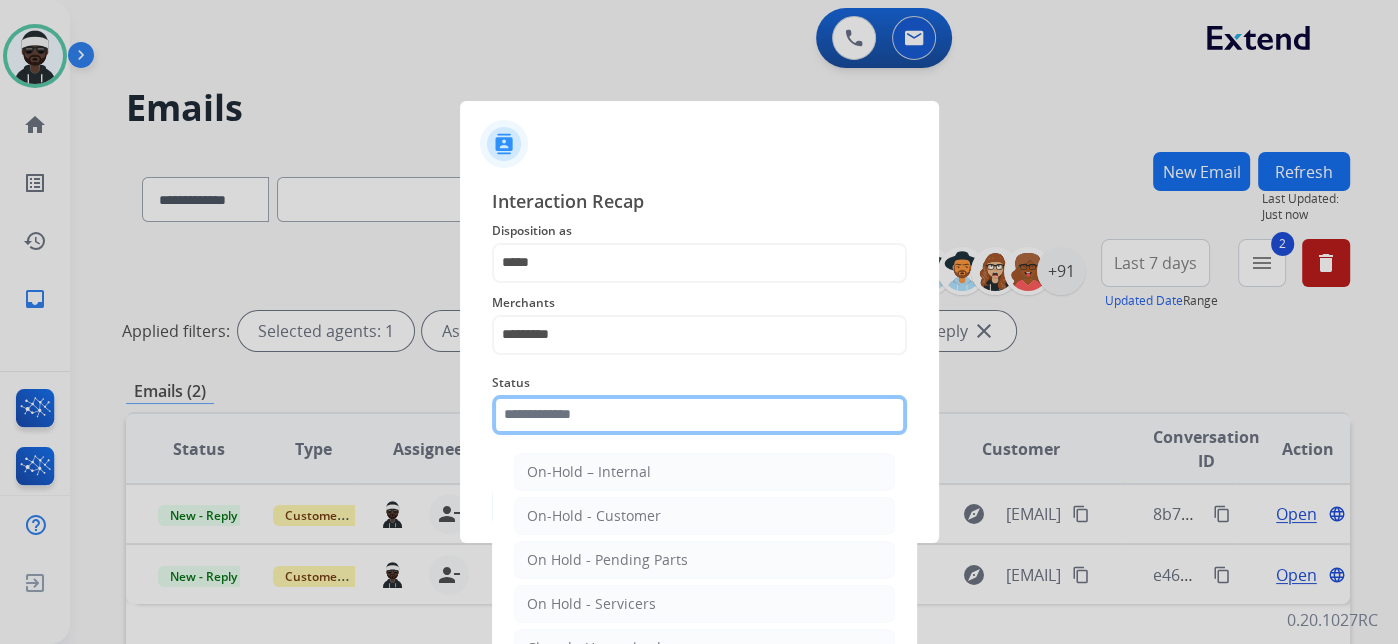 click on "Status    On-Hold – Internal   On-Hold - Customer   On Hold - Pending Parts   On Hold - Servicers   Closed - Unresolved   Closed – Solved   Closed – Merchant Transfer   New - Initial   New - Reply" 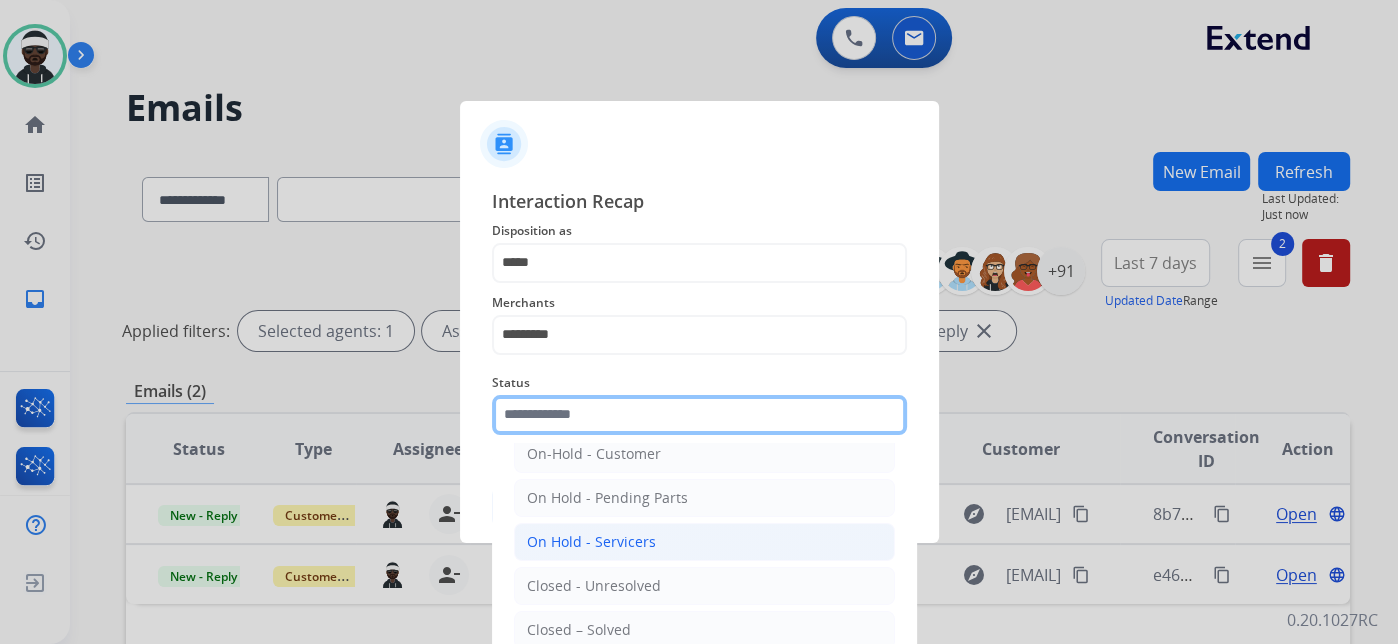 scroll, scrollTop: 114, scrollLeft: 0, axis: vertical 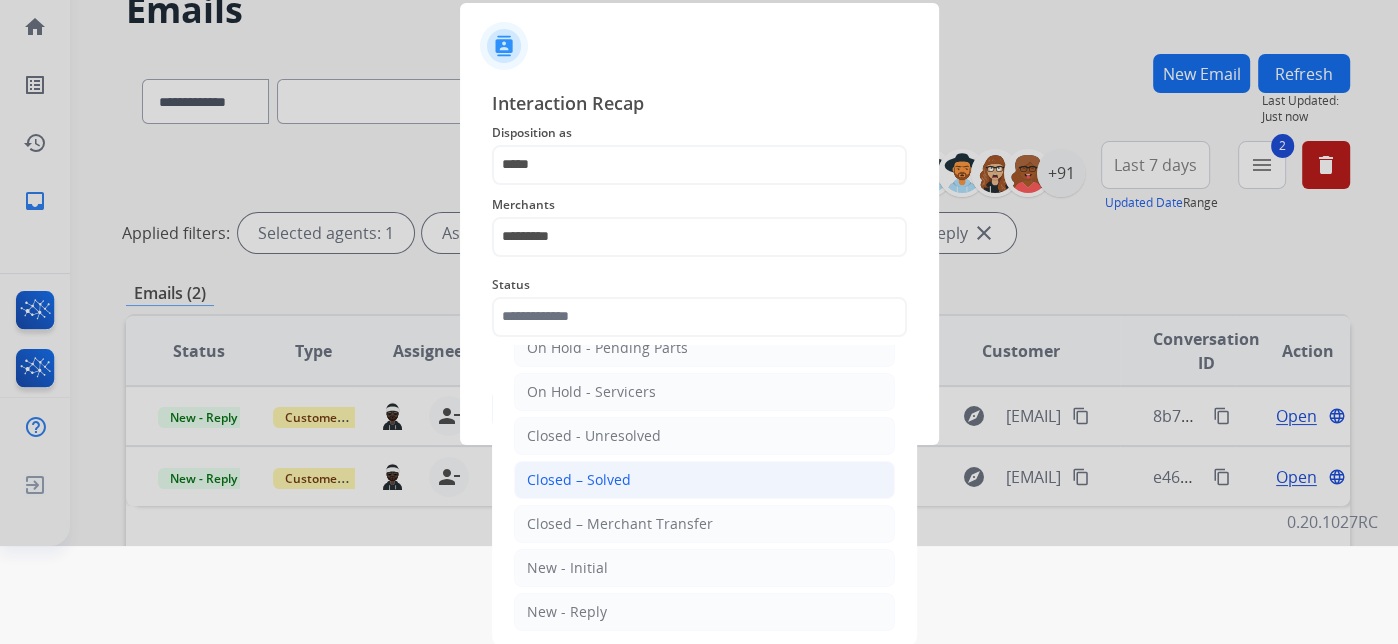 click on "Closed – Solved" 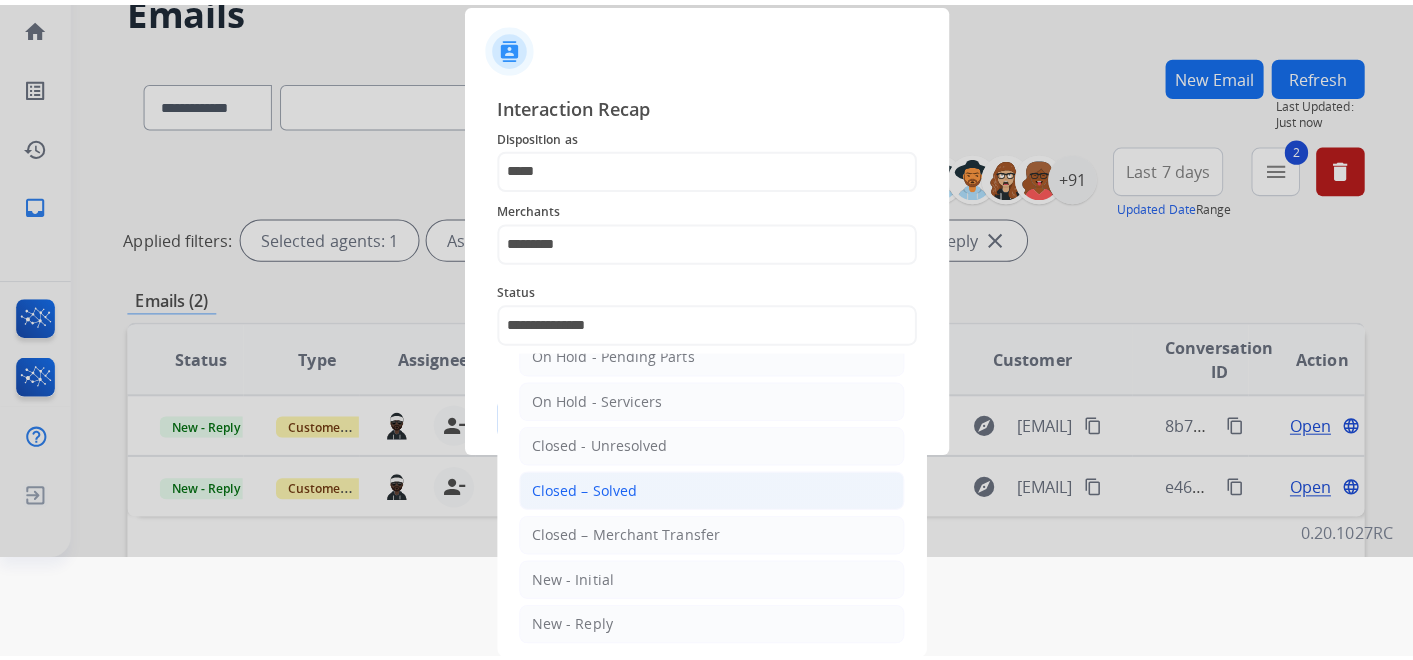 scroll, scrollTop: 0, scrollLeft: 0, axis: both 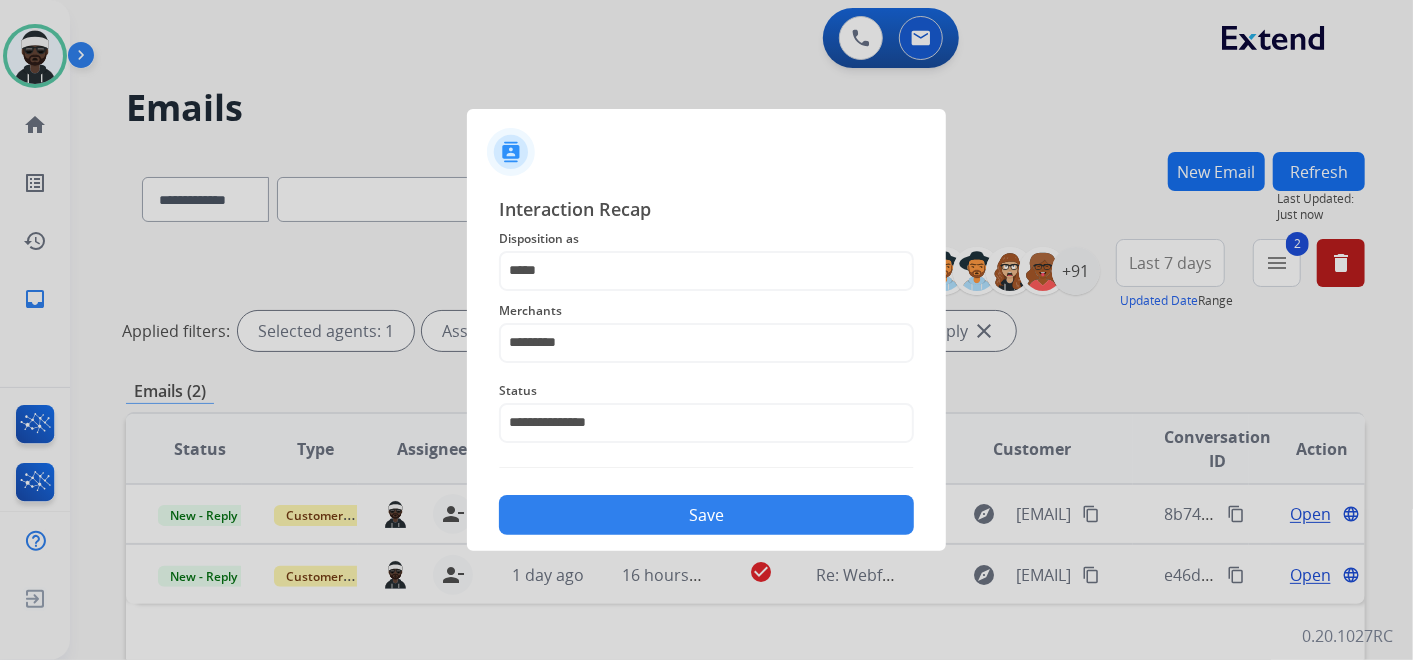 click on "Save" 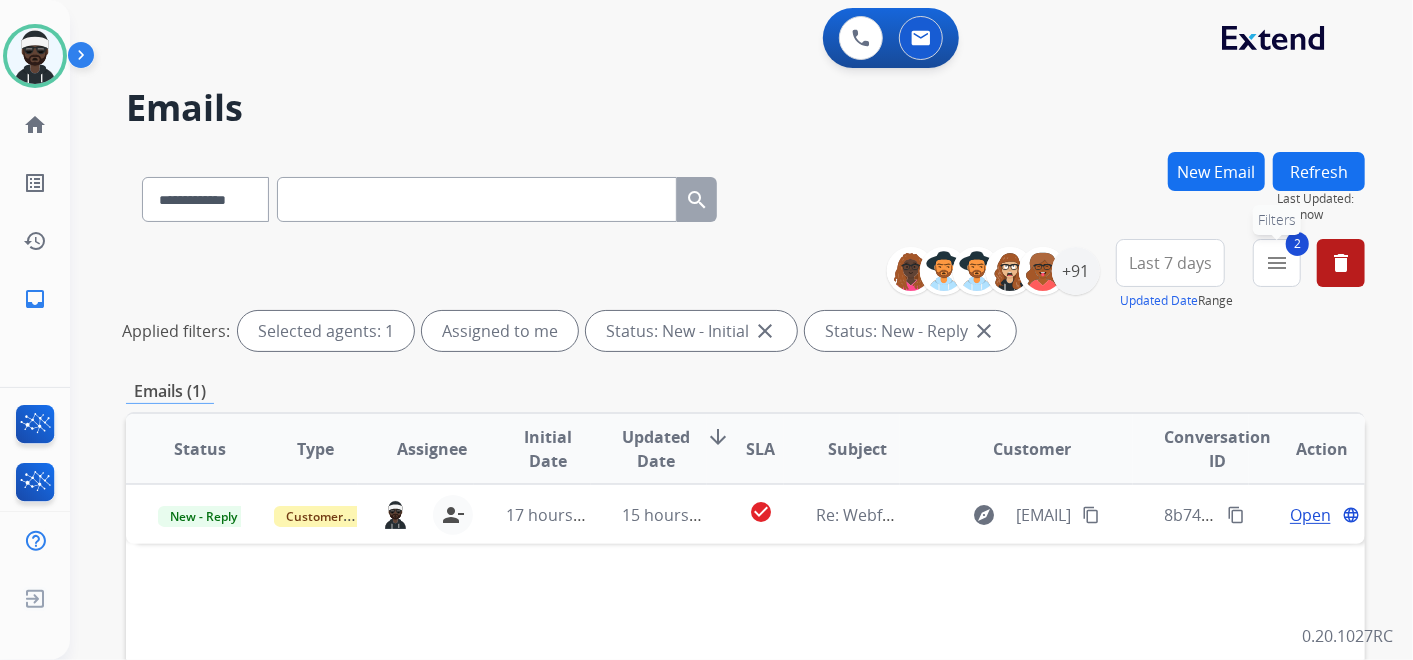click on "menu" at bounding box center (1277, 263) 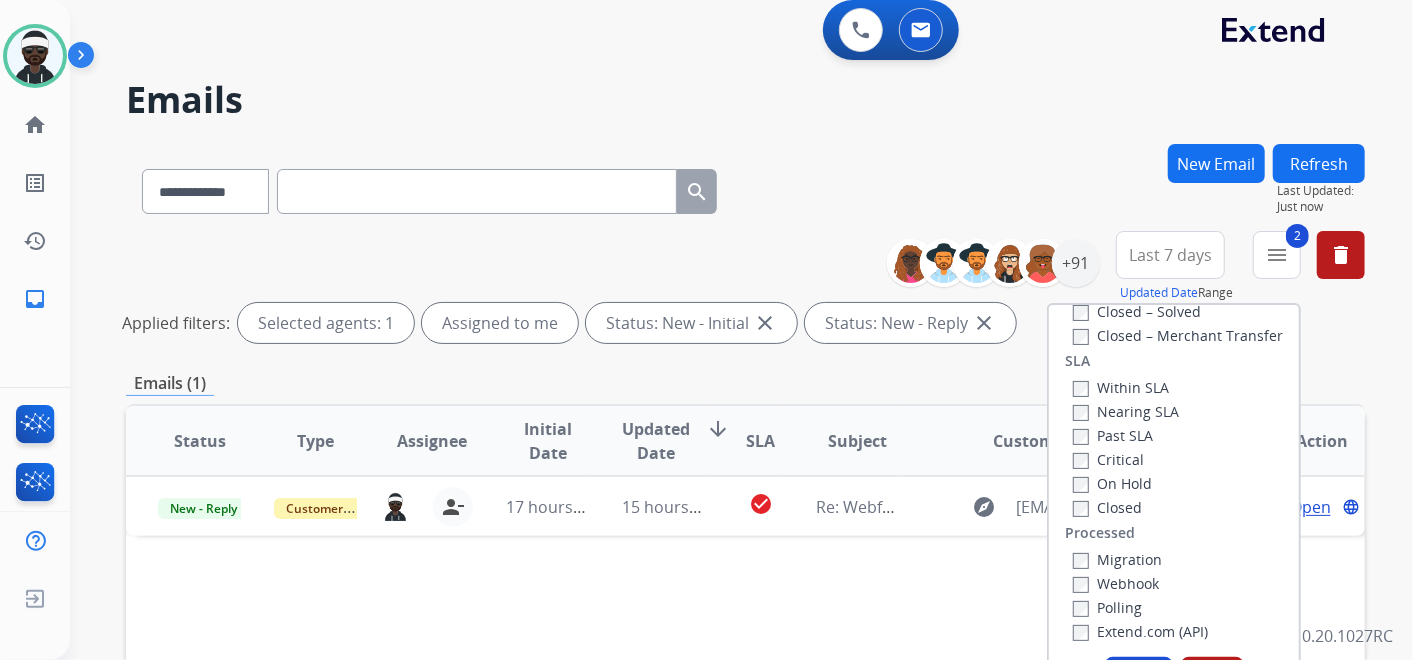 scroll, scrollTop: 0, scrollLeft: 0, axis: both 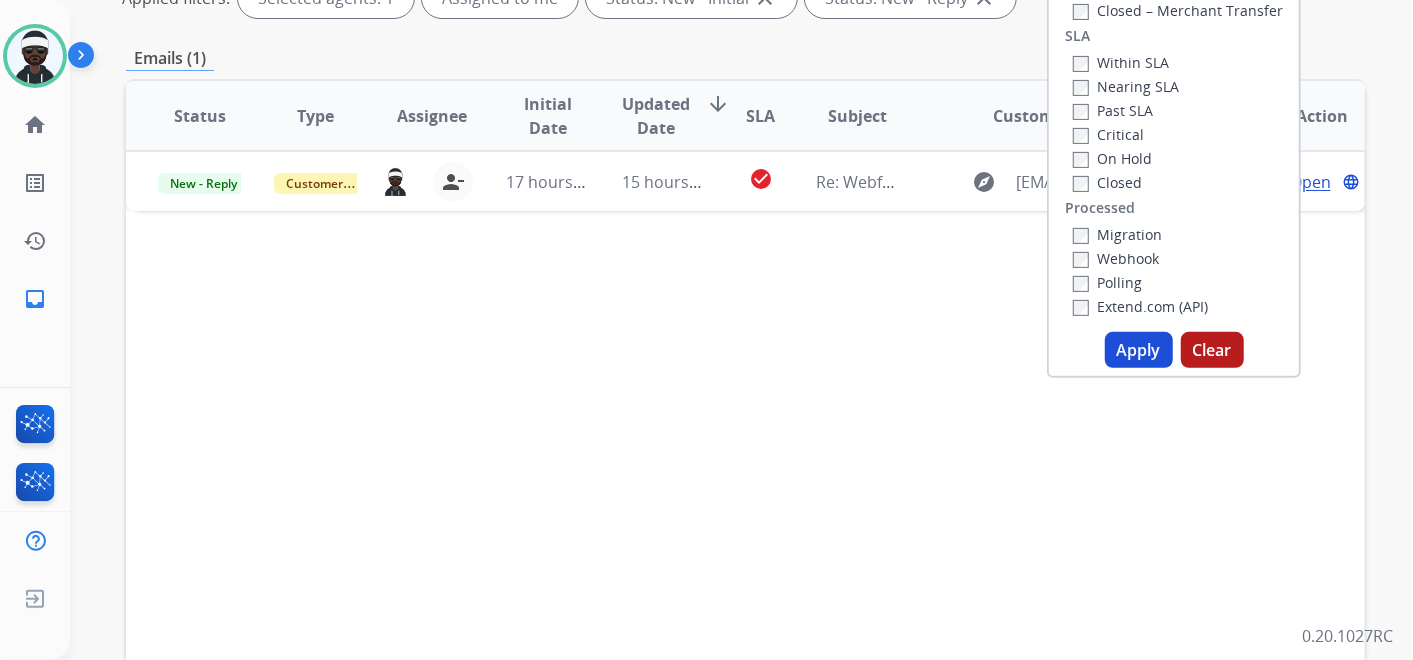click on "Apply" at bounding box center [1139, 350] 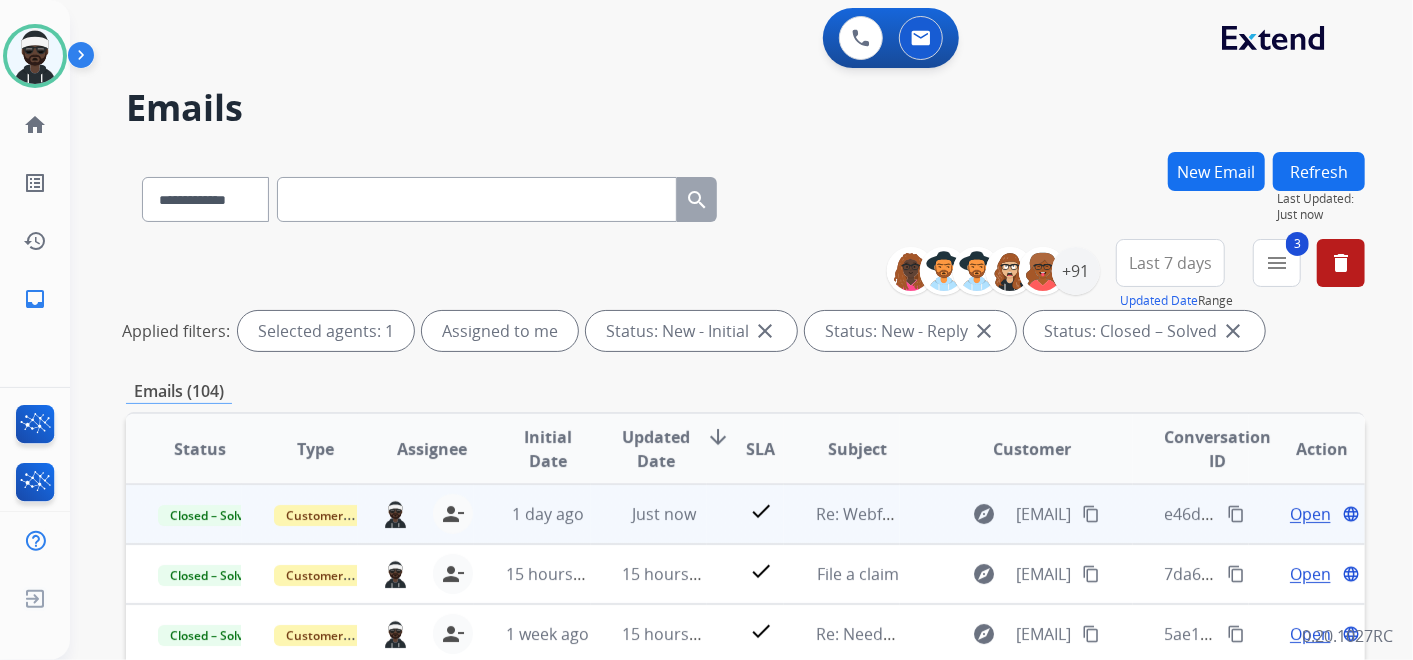 click on "Open" at bounding box center [1310, 514] 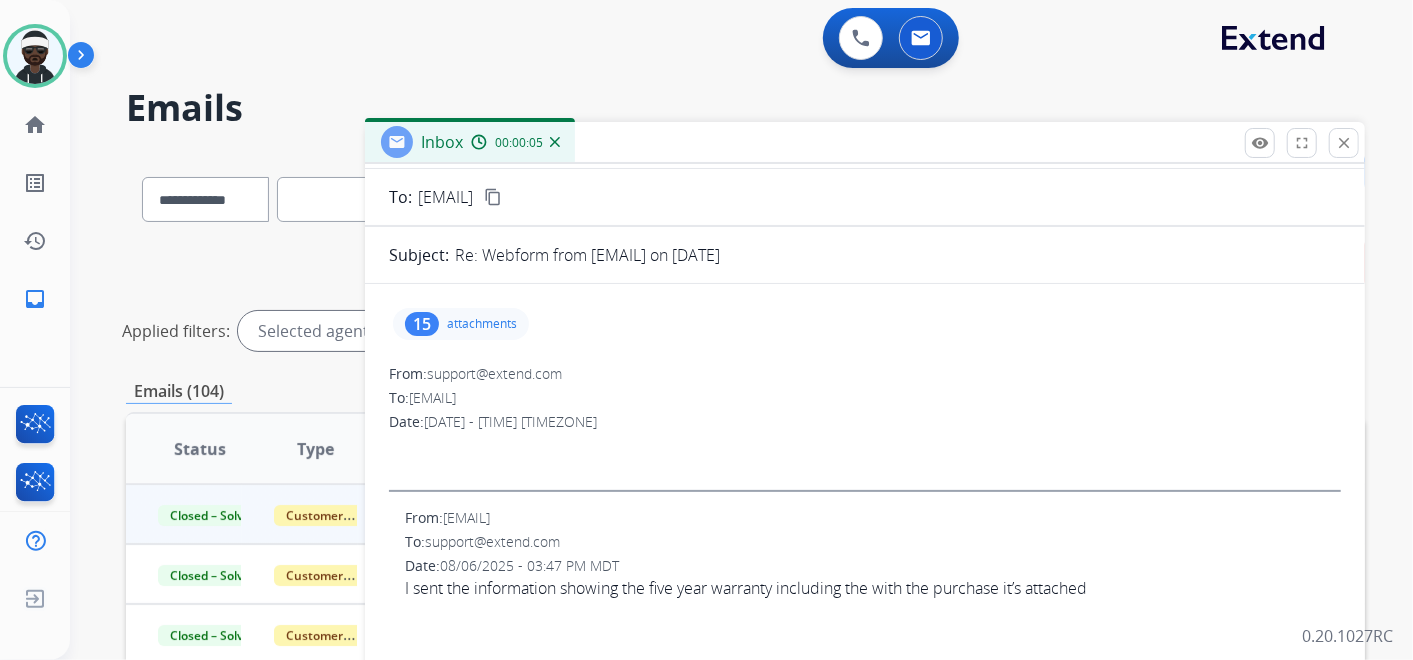 scroll, scrollTop: 0, scrollLeft: 0, axis: both 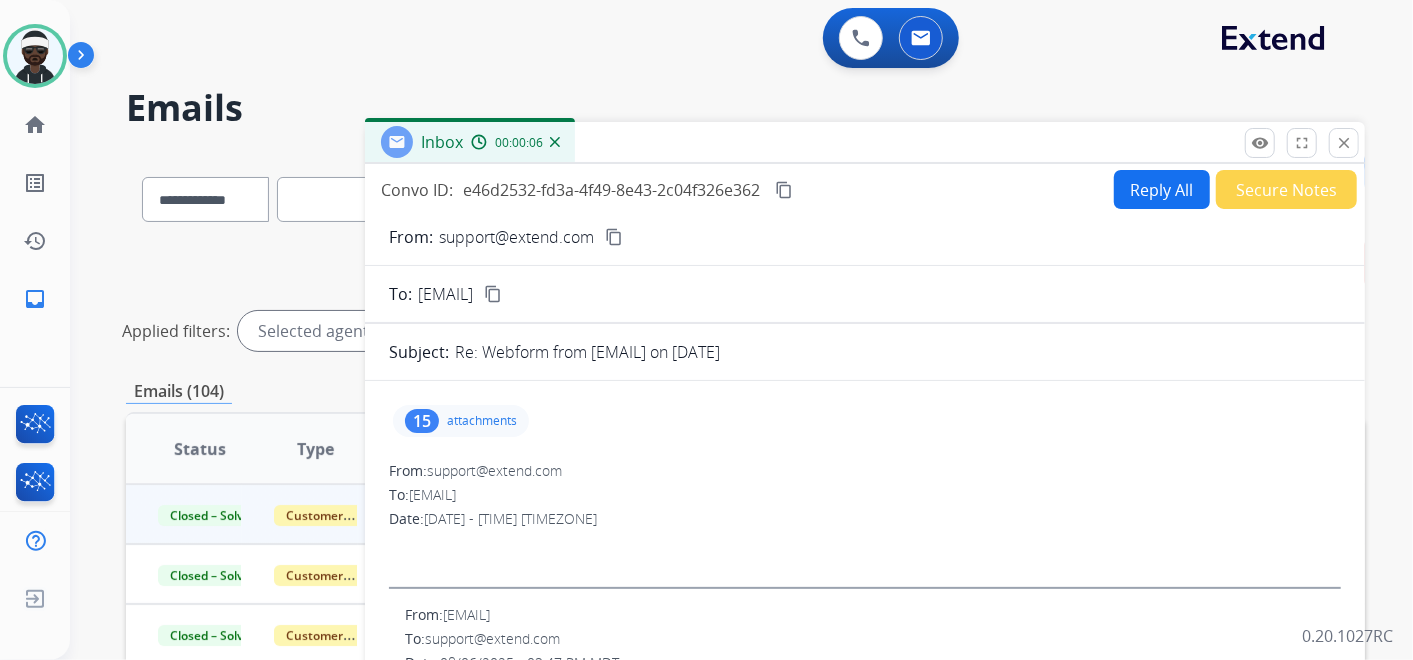 click on "Reply All" at bounding box center (1162, 189) 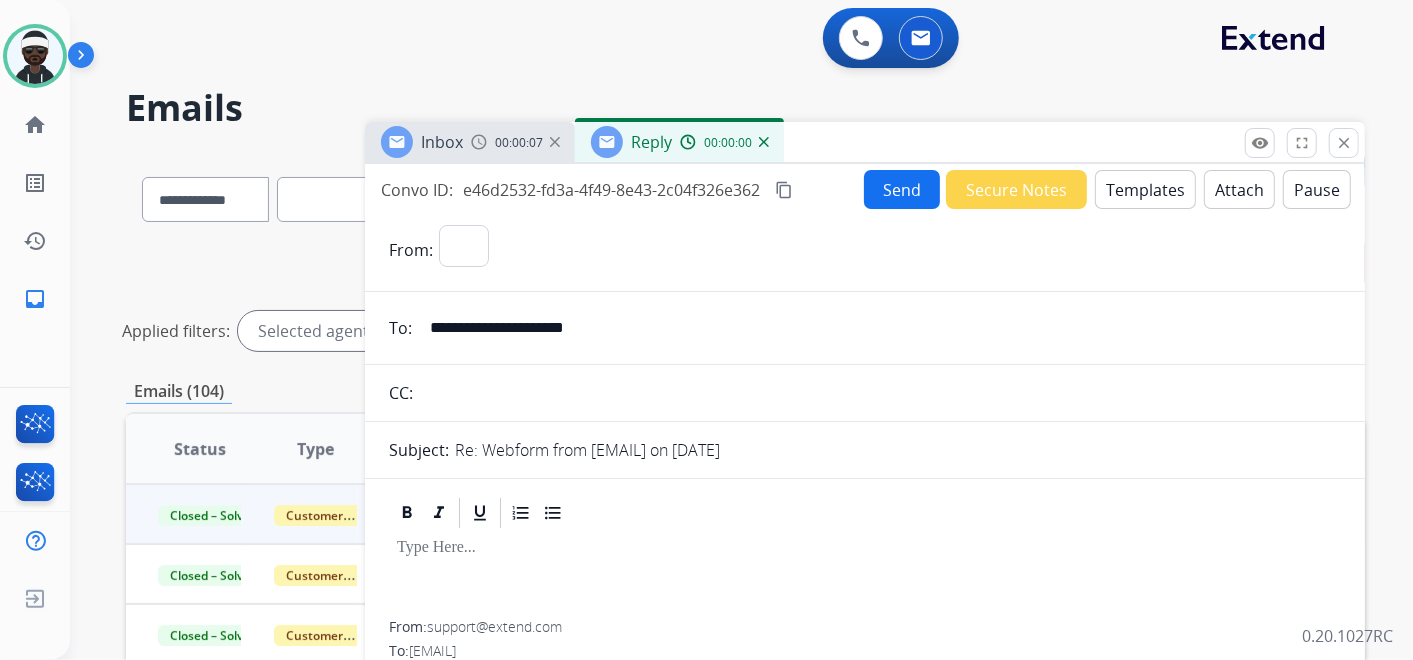 select on "**********" 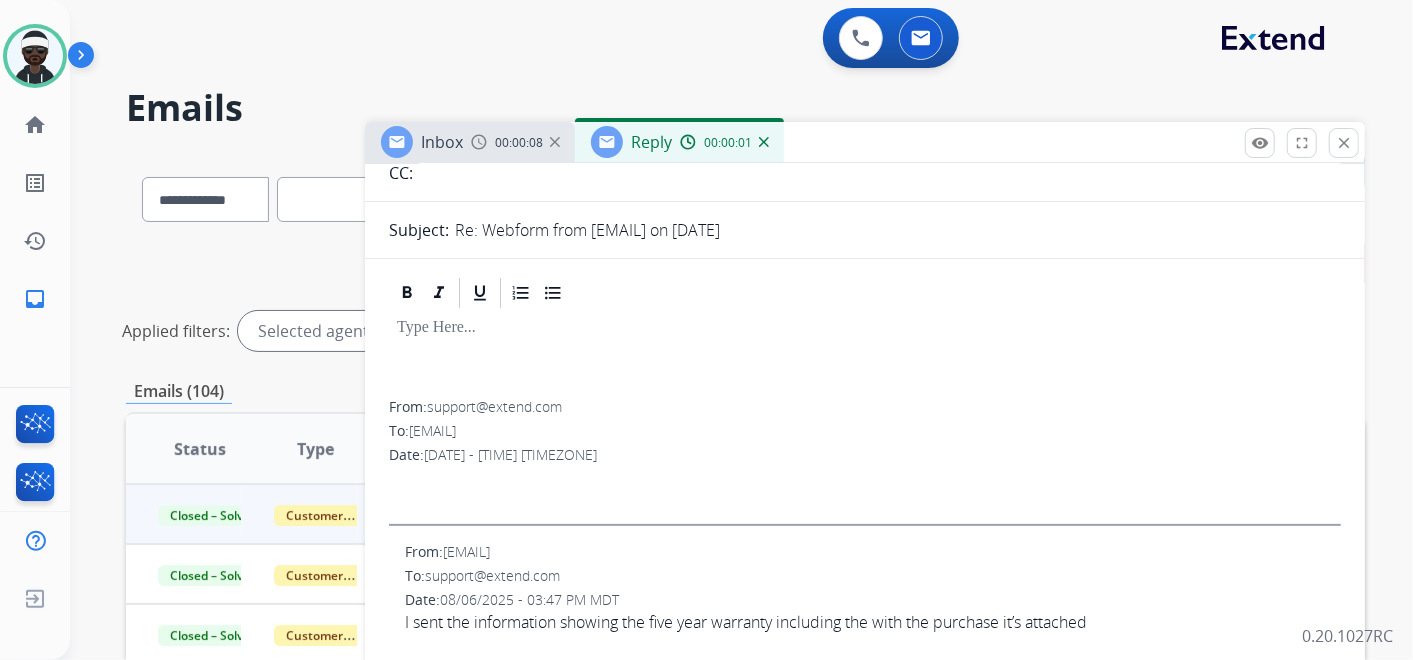 scroll, scrollTop: 222, scrollLeft: 0, axis: vertical 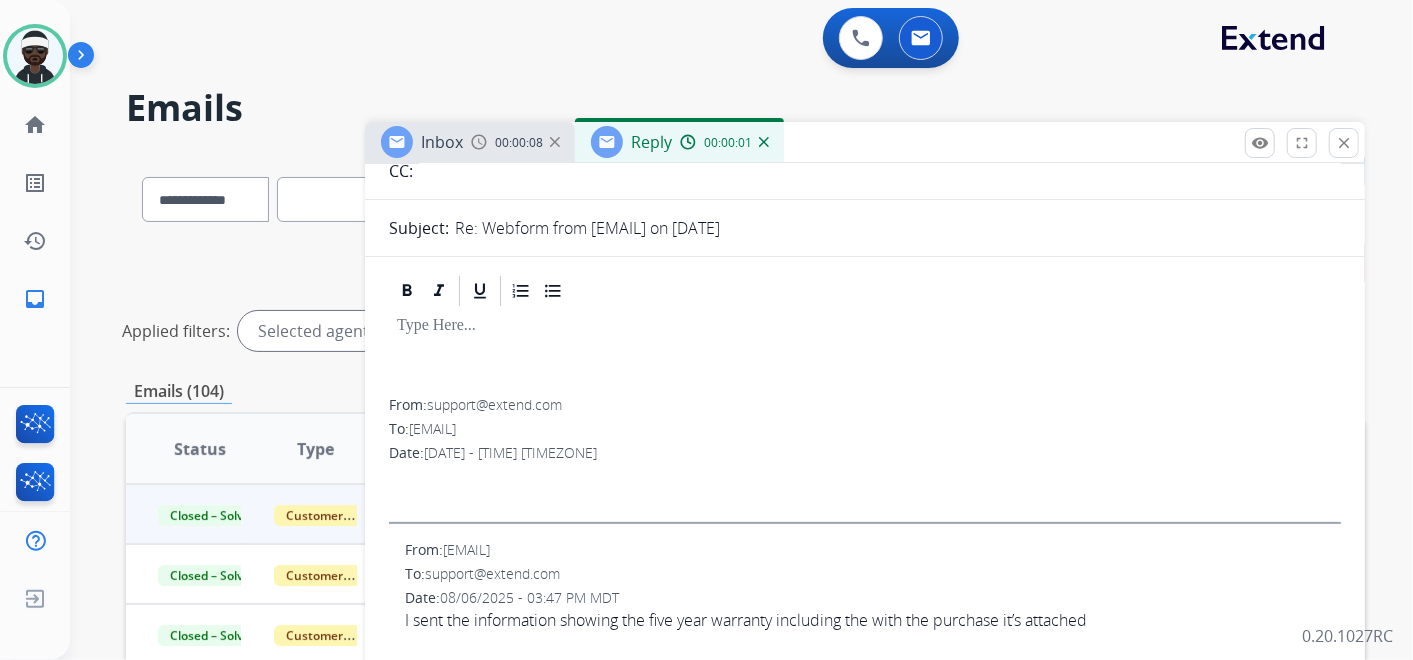 click at bounding box center [865, 326] 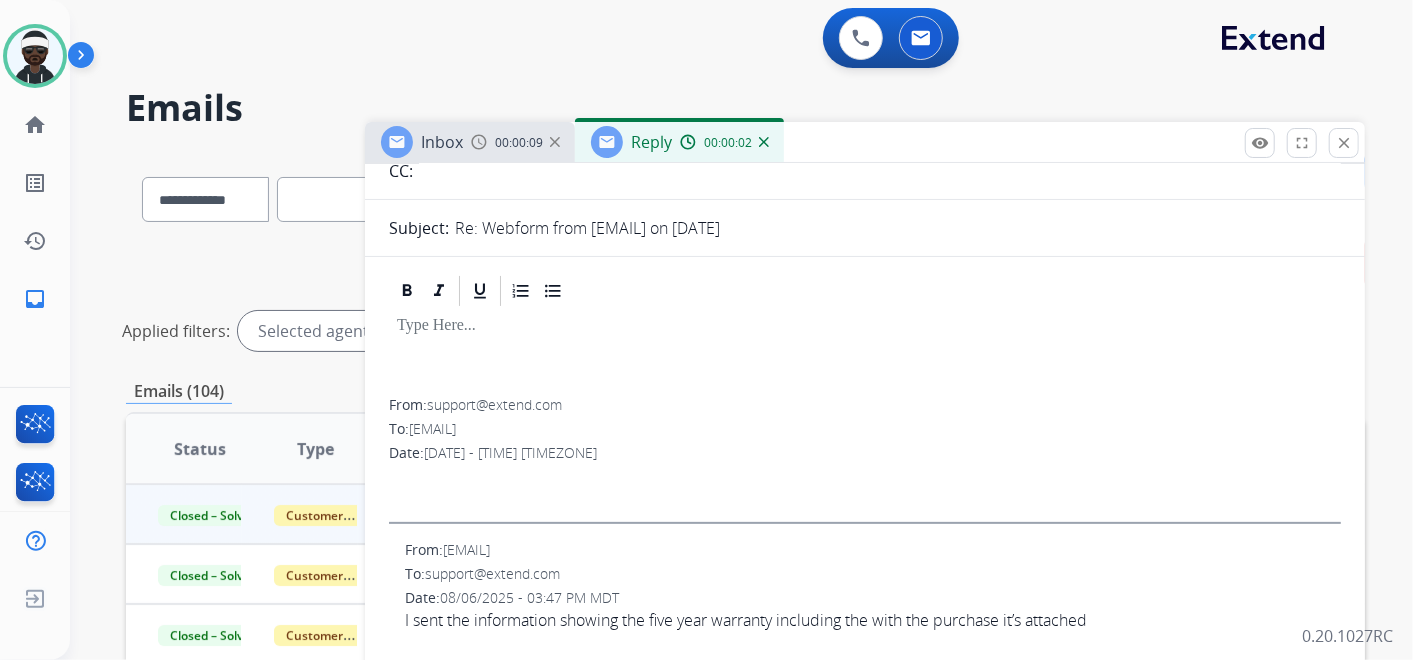 type 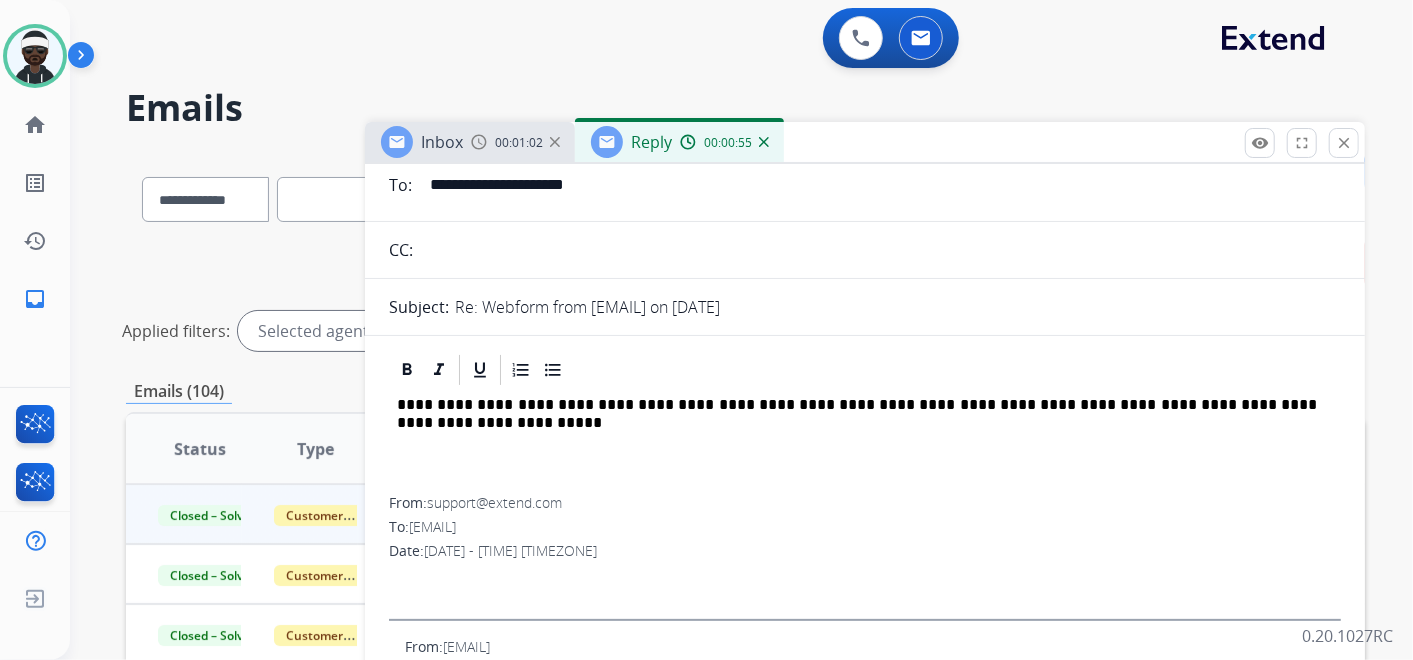 scroll, scrollTop: 0, scrollLeft: 0, axis: both 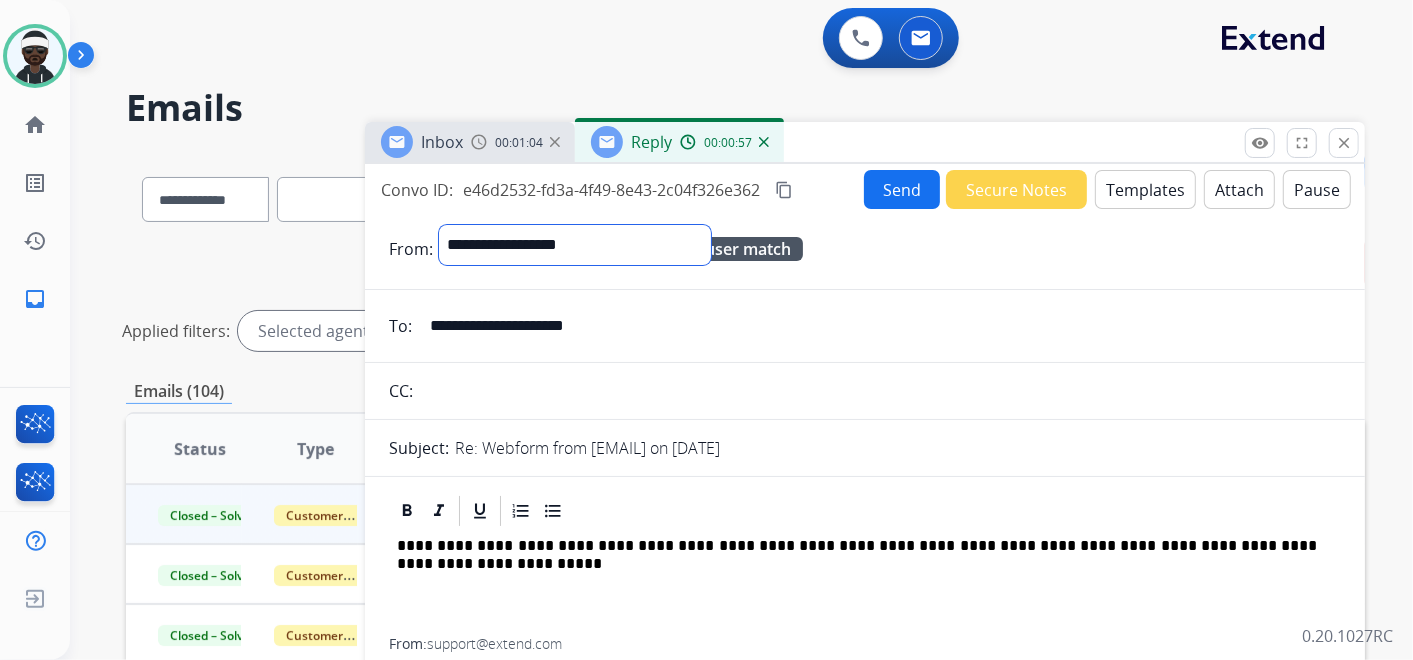 click on "**********" at bounding box center [575, 245] 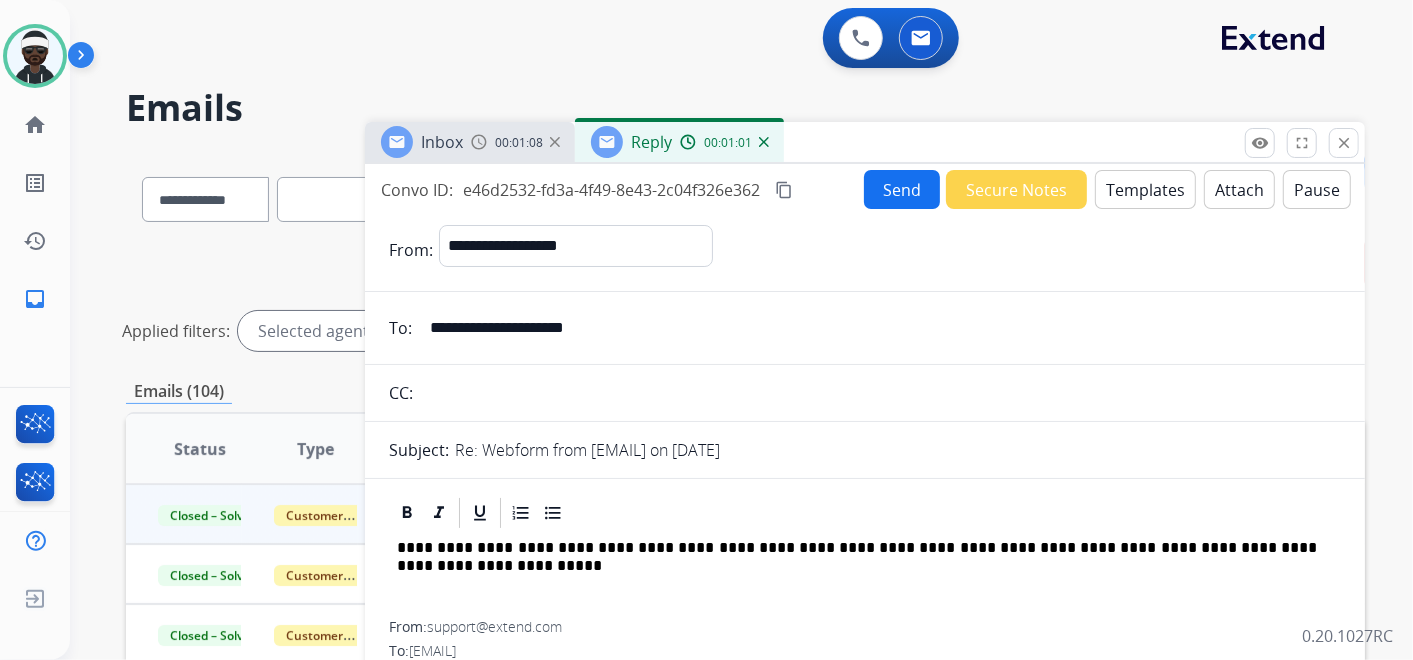 click on "**********" at bounding box center [857, 548] 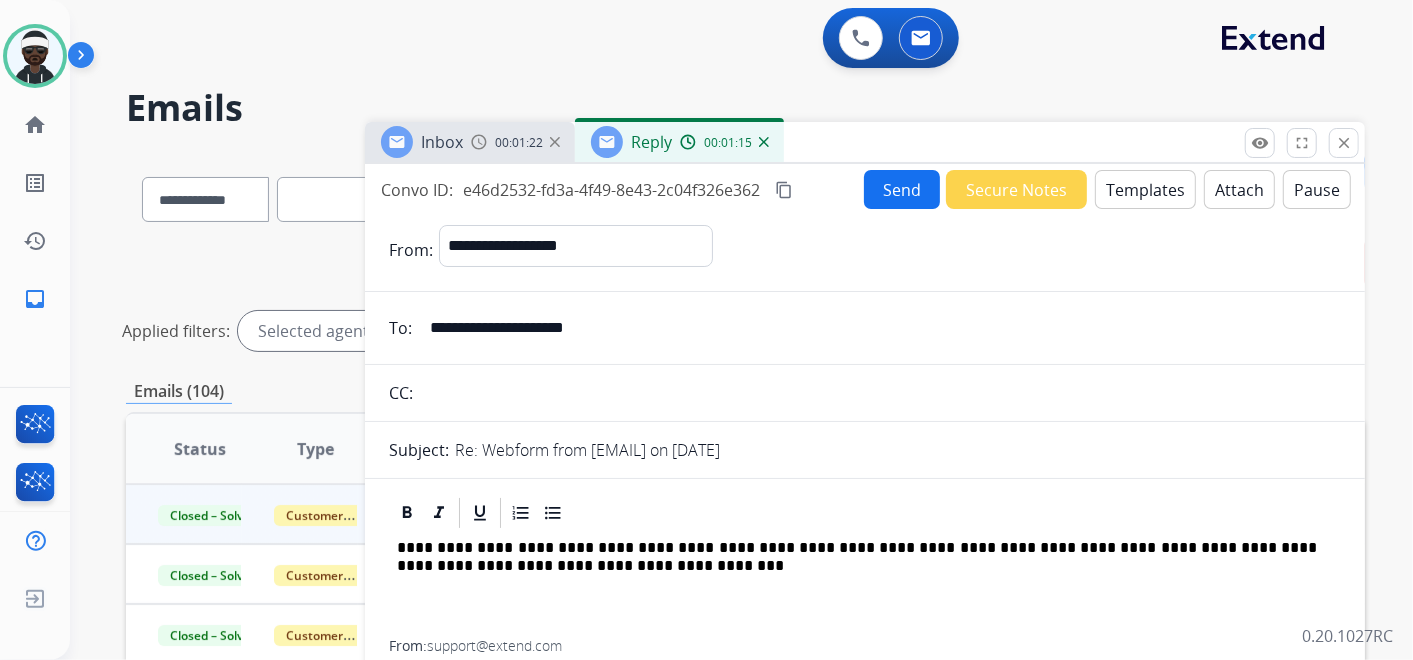 click on "**********" at bounding box center [857, 557] 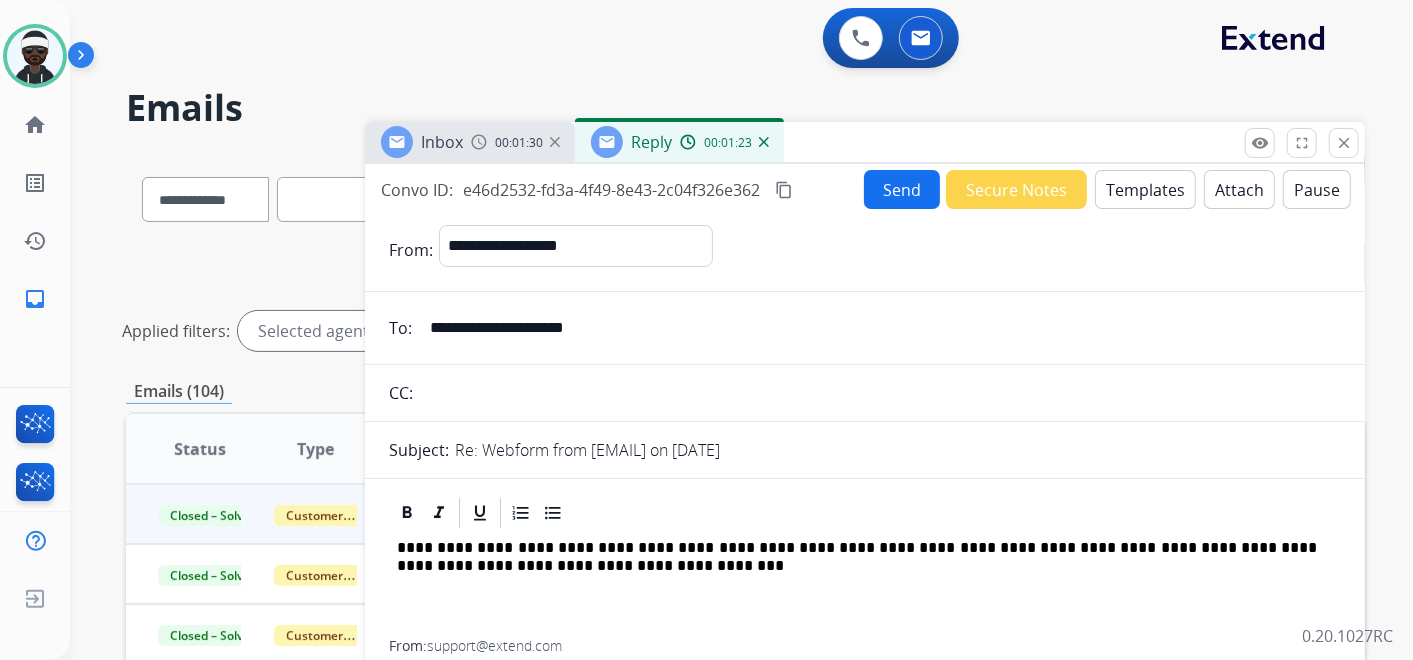 click on "Send" at bounding box center [902, 189] 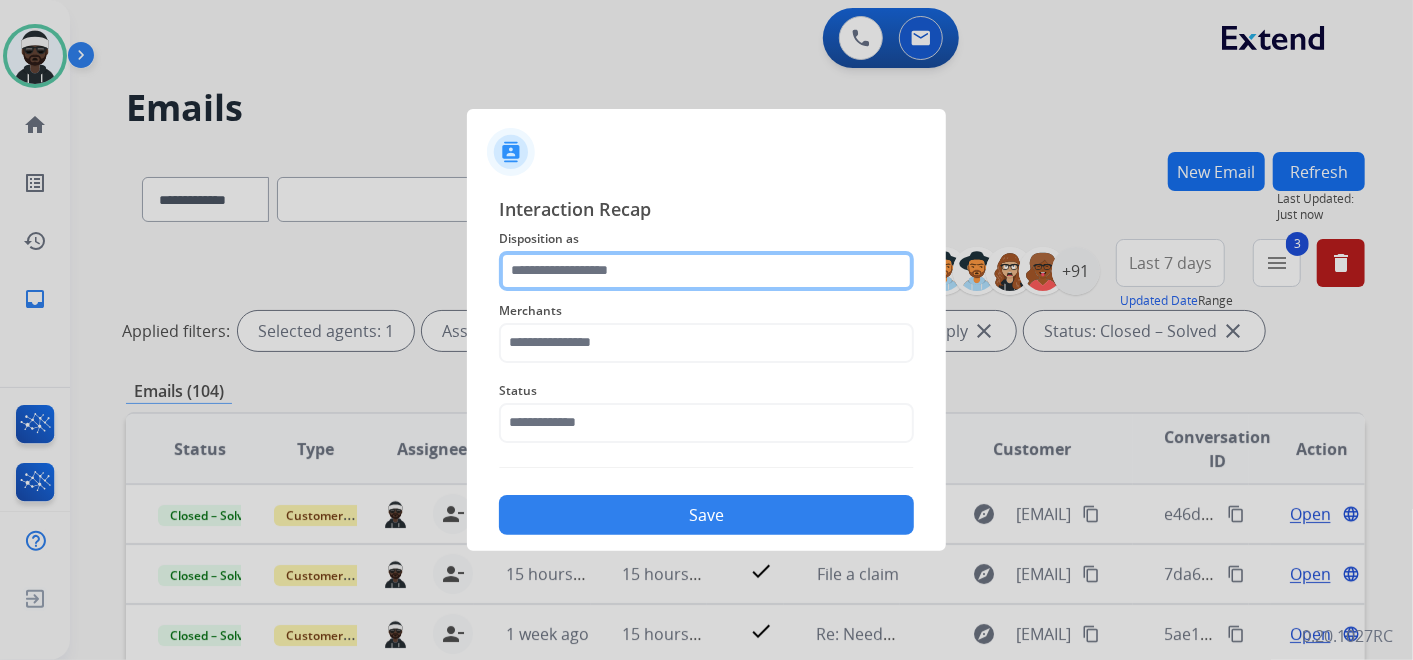 click 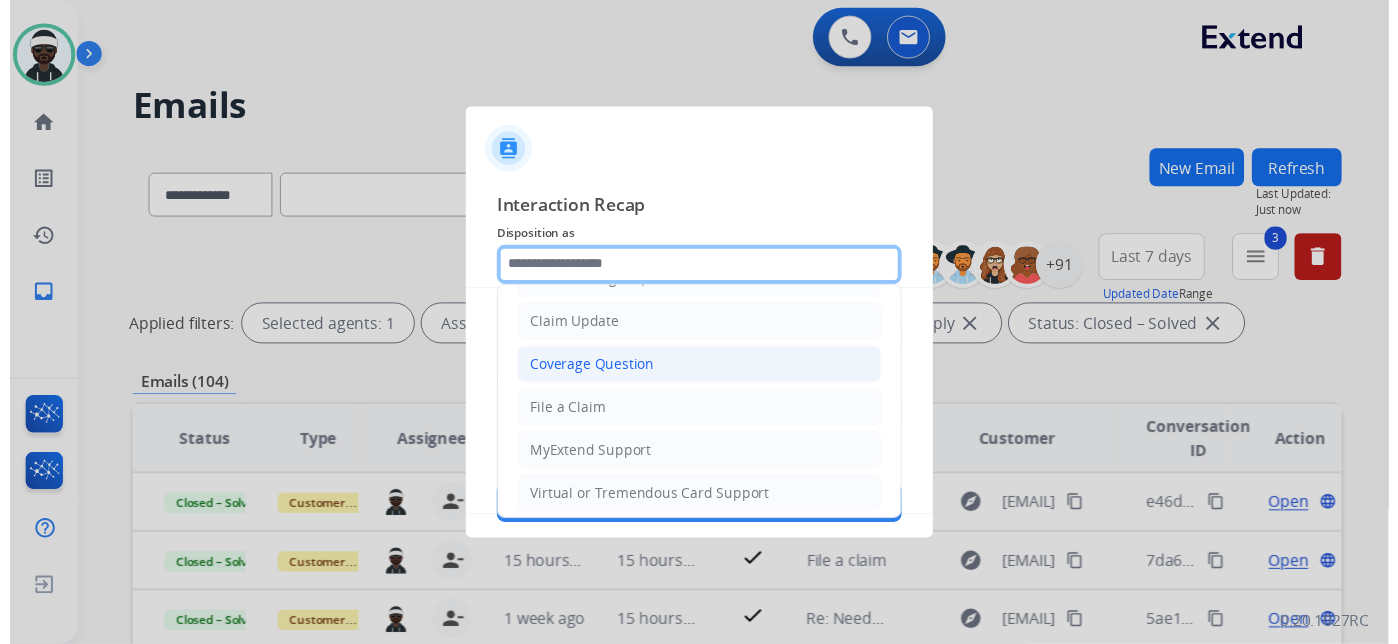 scroll, scrollTop: 305, scrollLeft: 0, axis: vertical 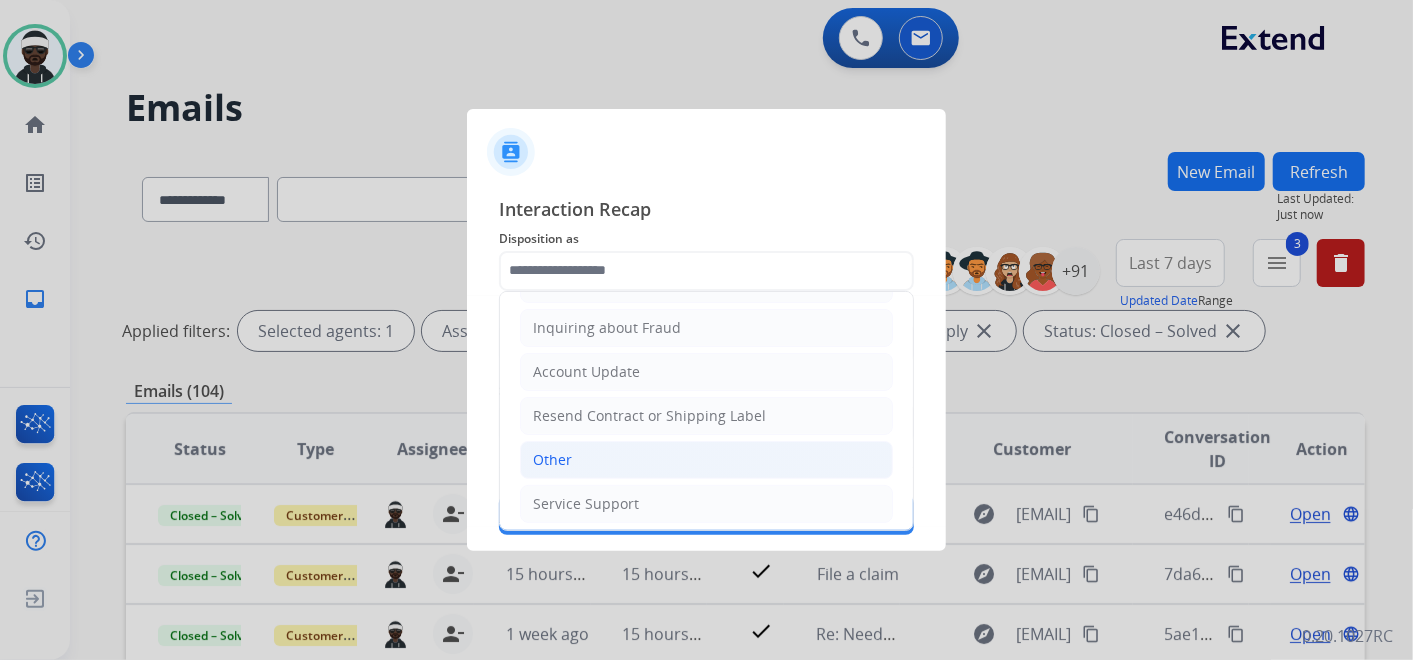 click on "Other" 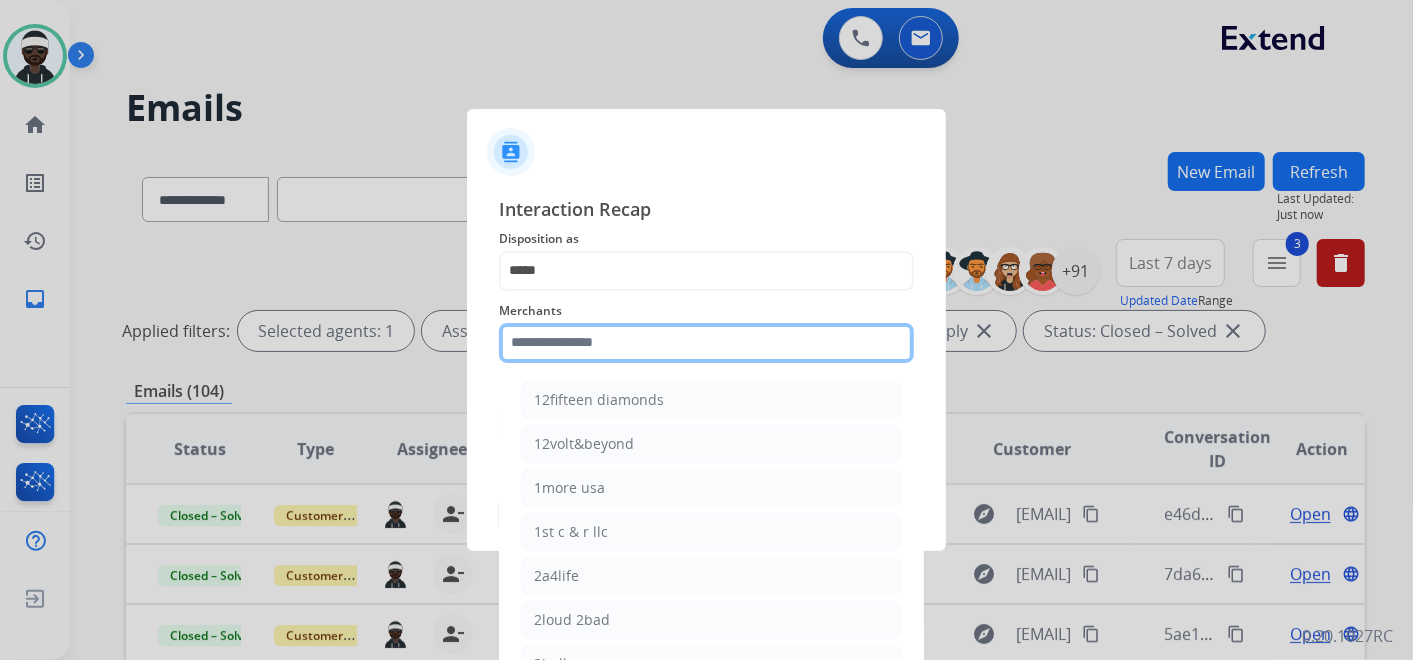 click 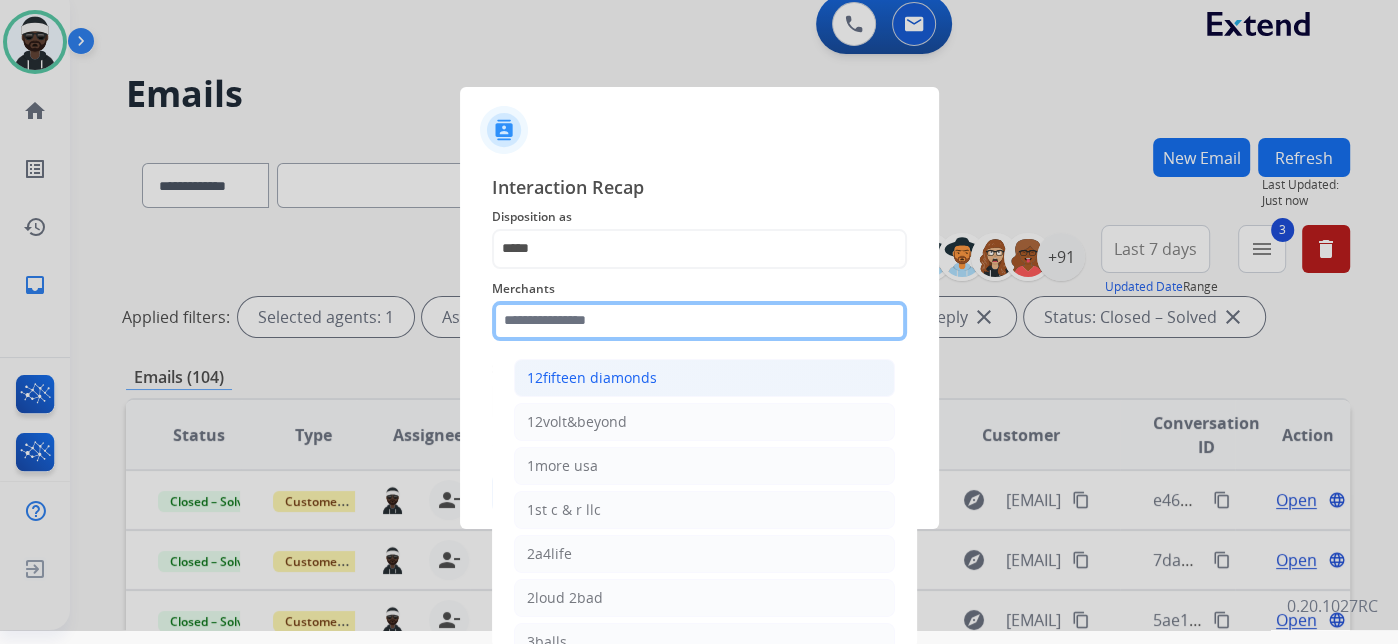 scroll, scrollTop: 18, scrollLeft: 0, axis: vertical 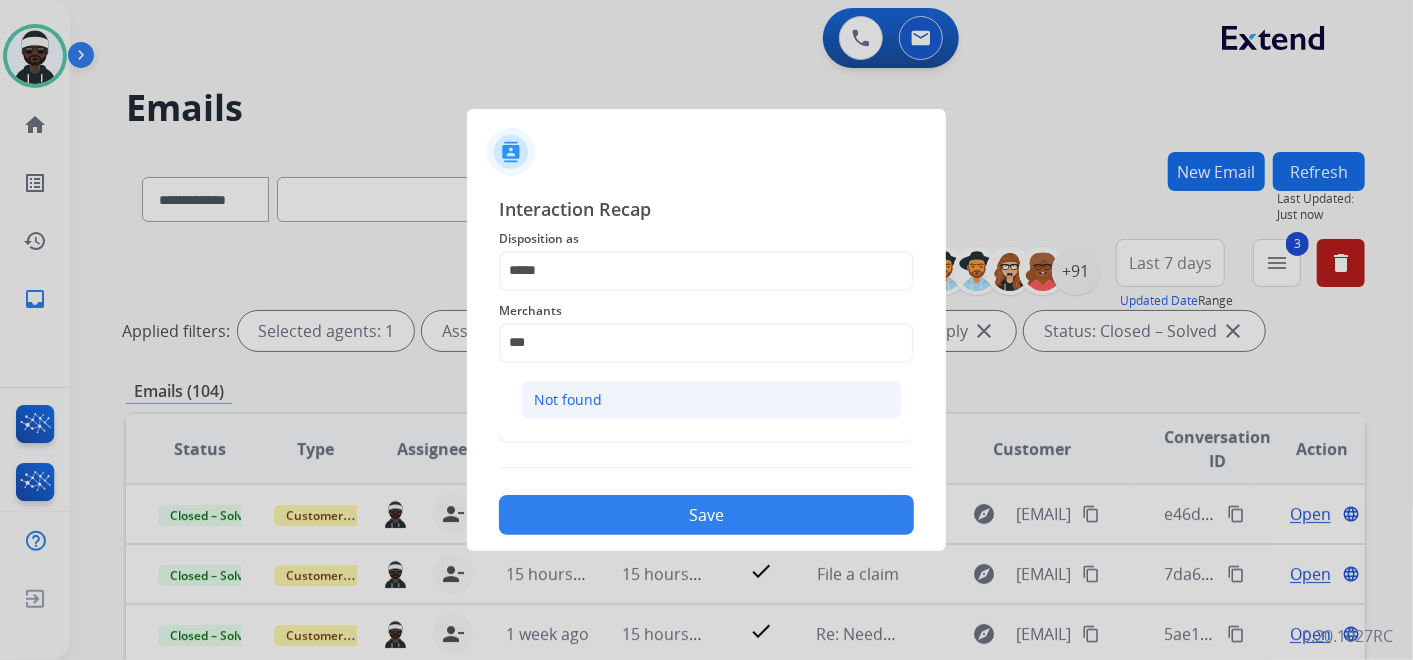 click on "Not found" 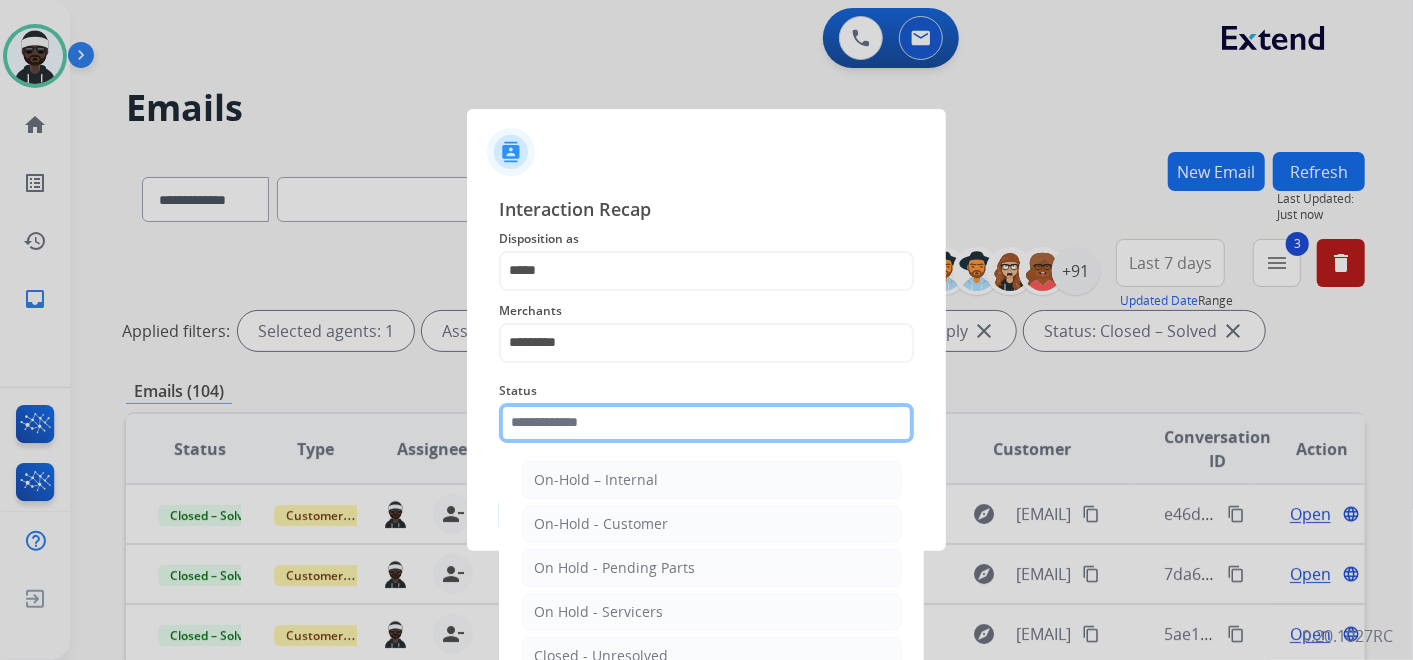 click 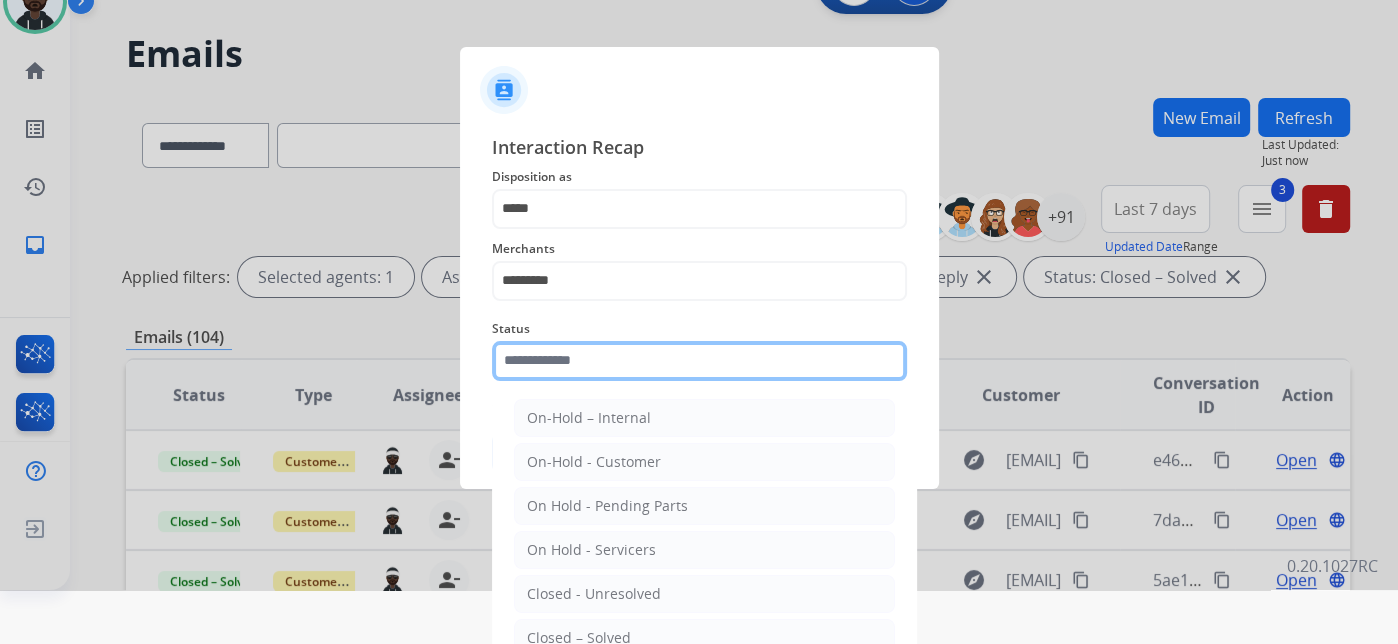 scroll, scrollTop: 98, scrollLeft: 0, axis: vertical 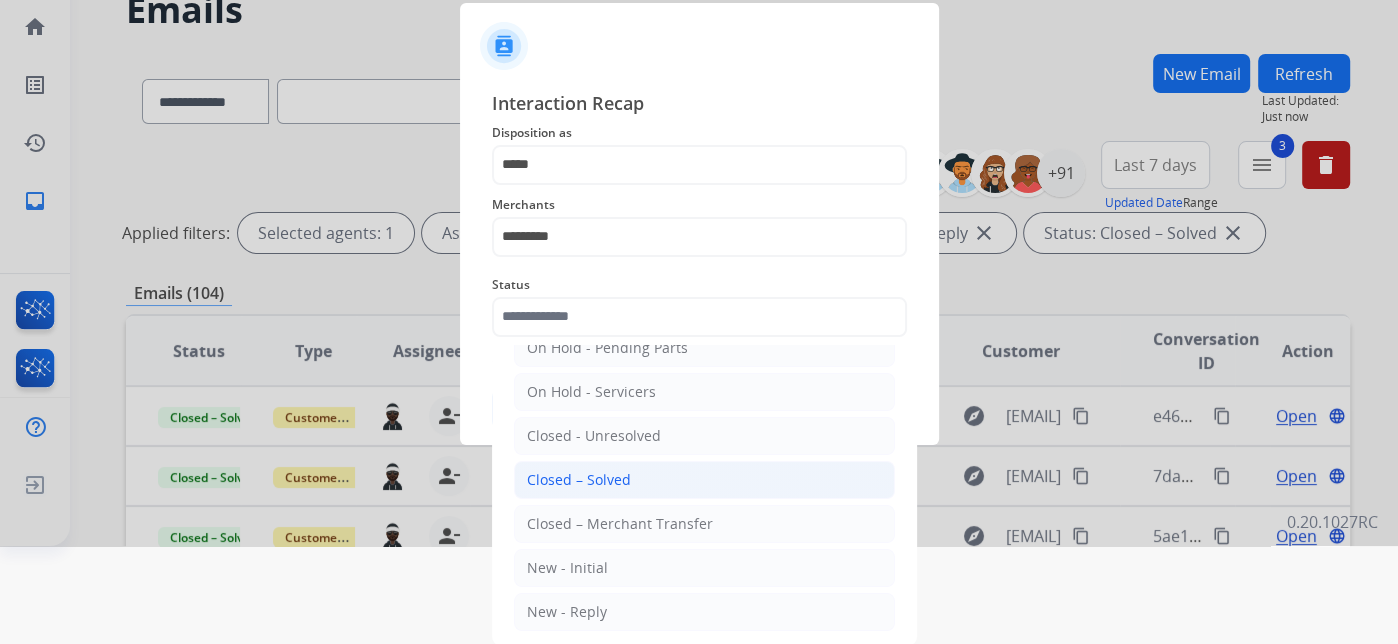 click on "Closed – Solved" 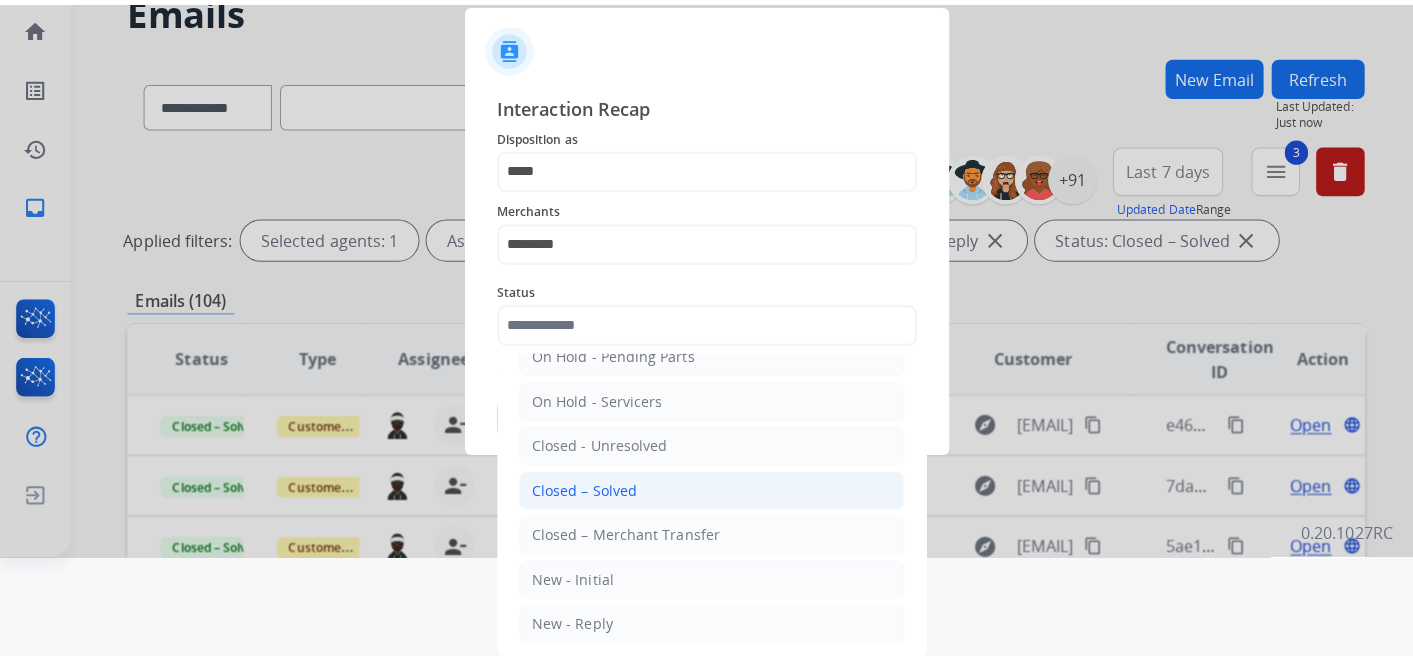scroll, scrollTop: 0, scrollLeft: 0, axis: both 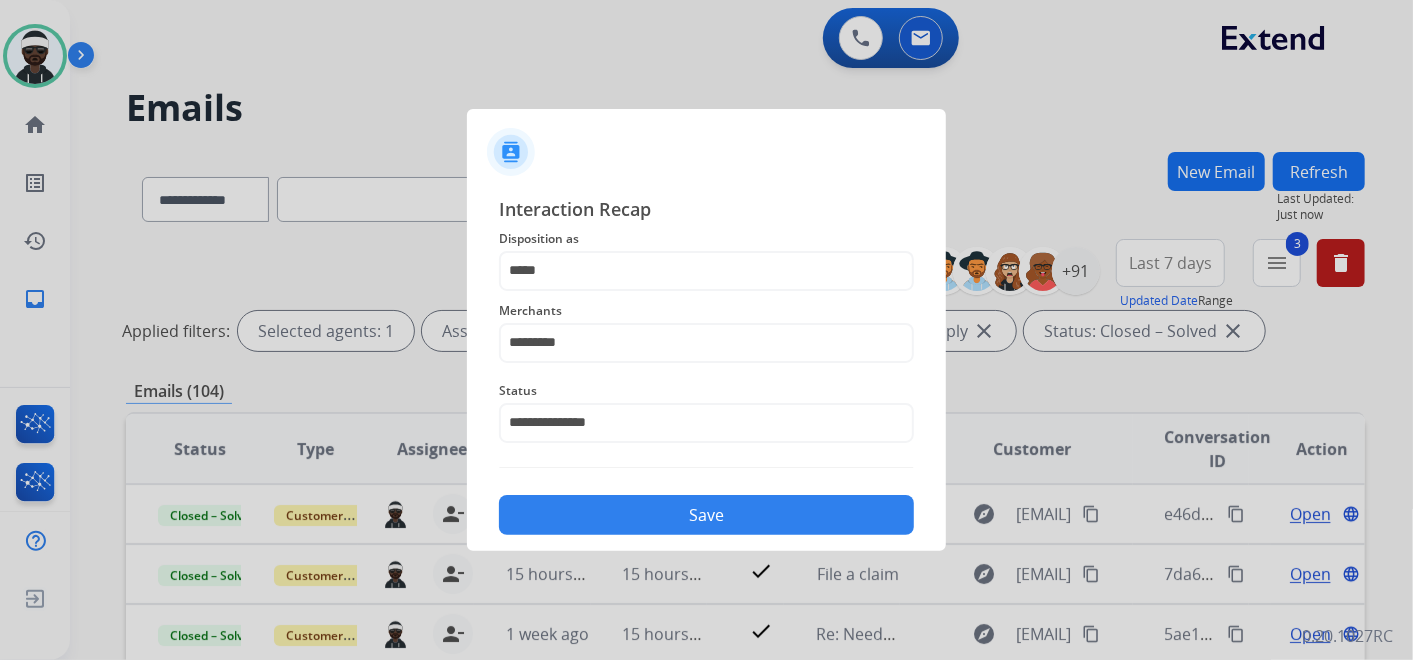 click on "Save" 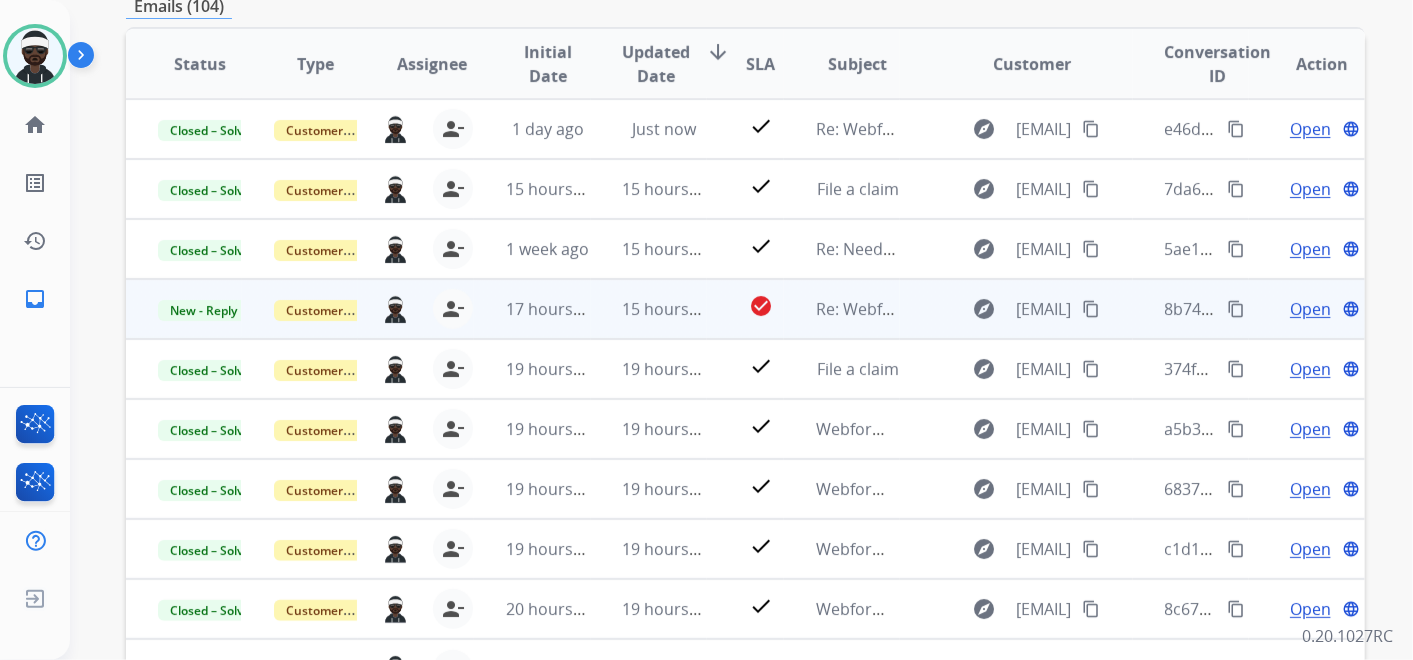 scroll, scrollTop: 444, scrollLeft: 0, axis: vertical 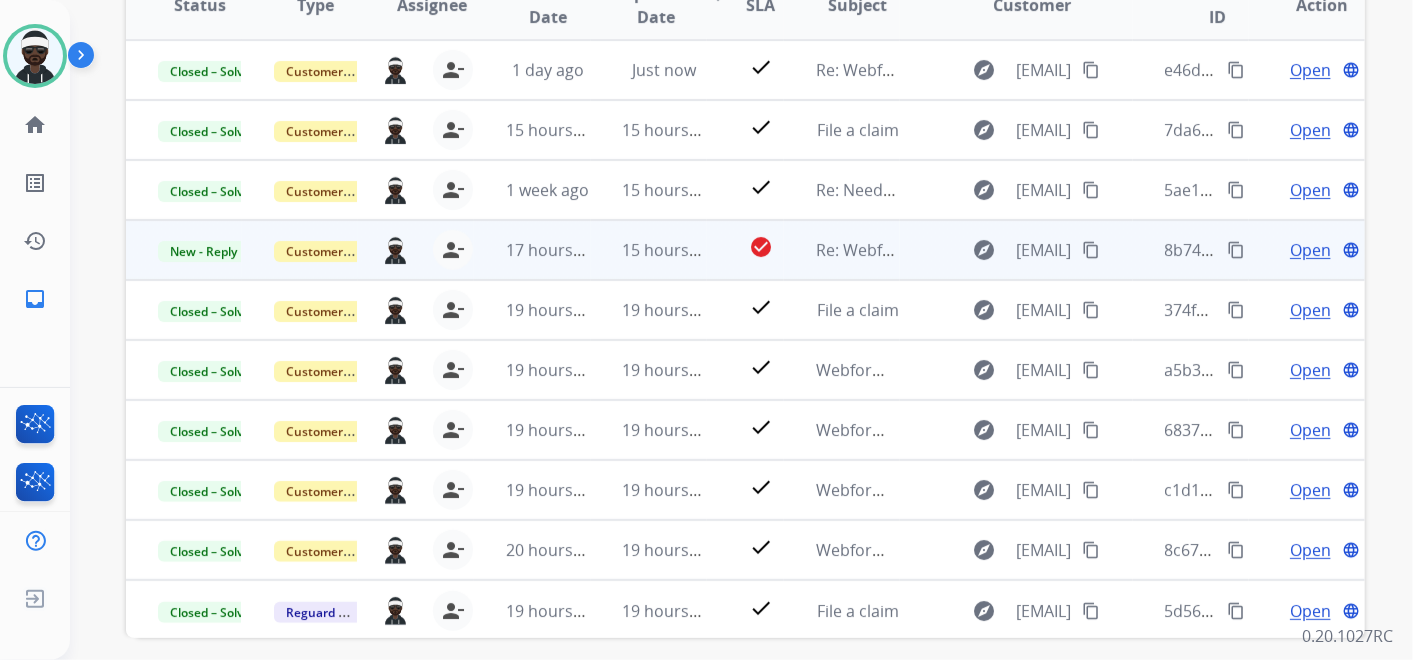click on "Open" at bounding box center (1310, 250) 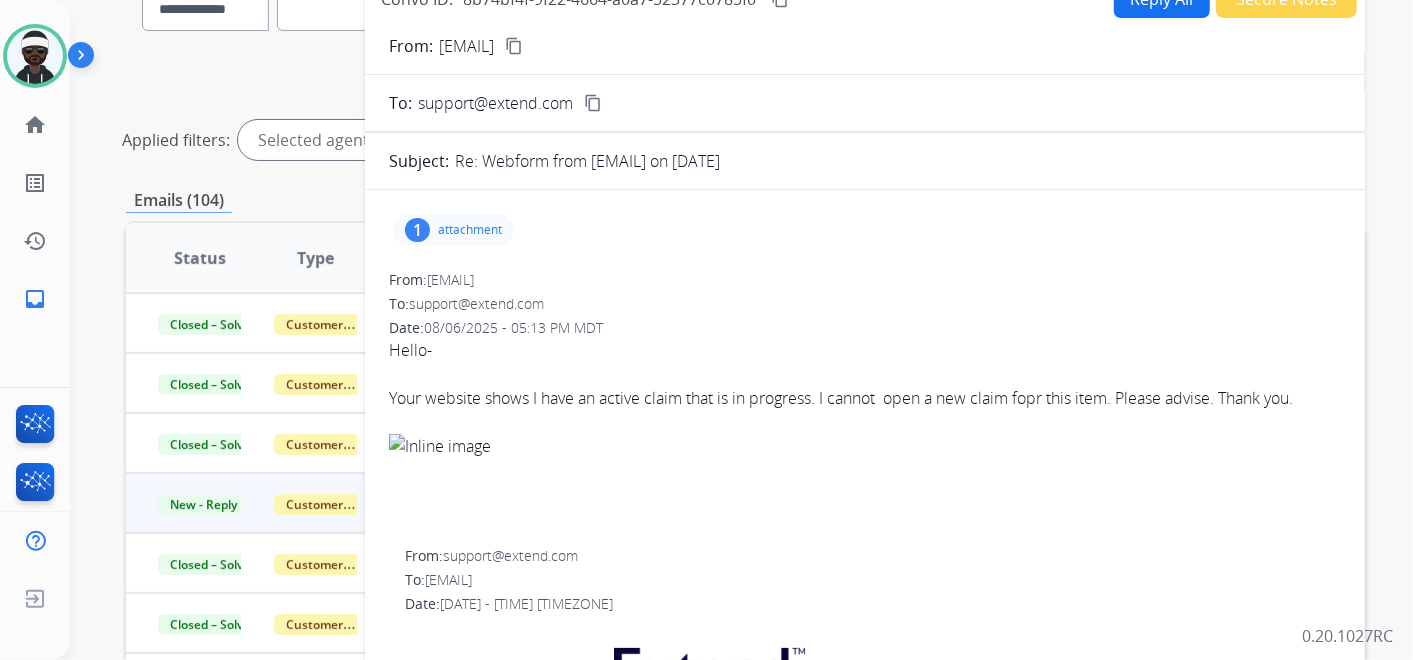 scroll, scrollTop: 111, scrollLeft: 0, axis: vertical 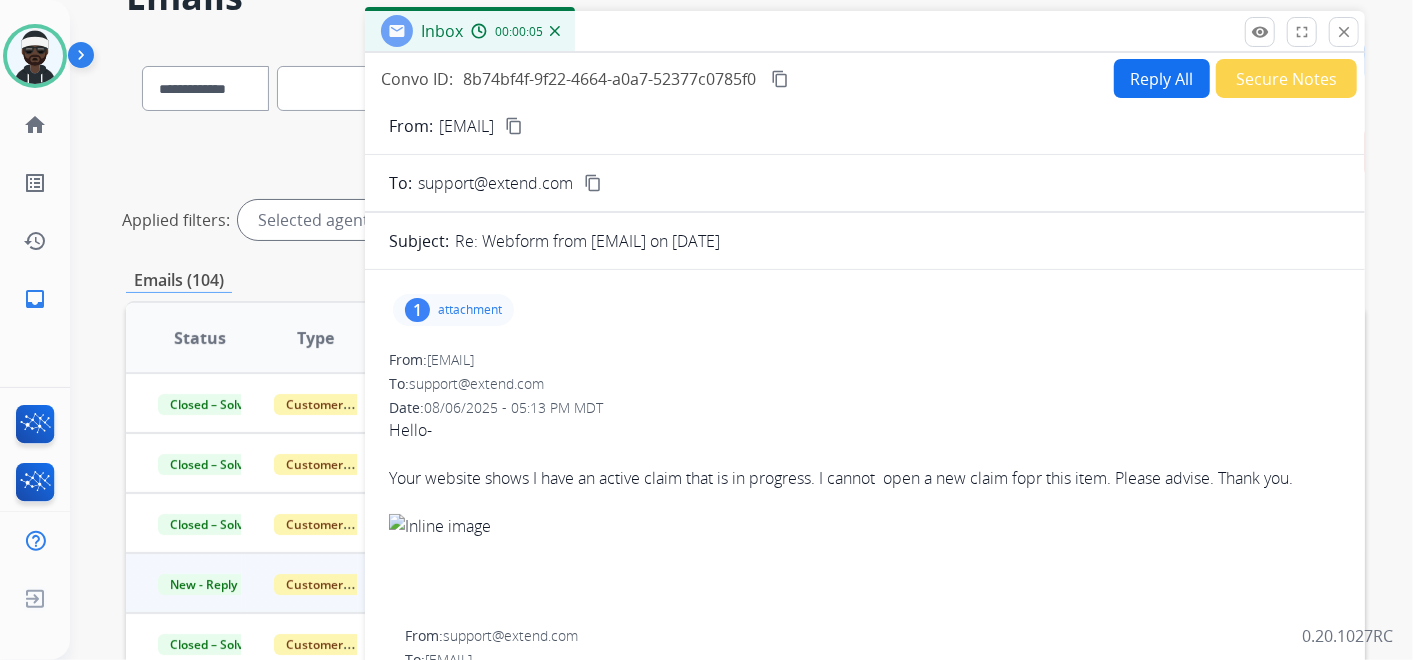 click on "content_copy" at bounding box center (514, 126) 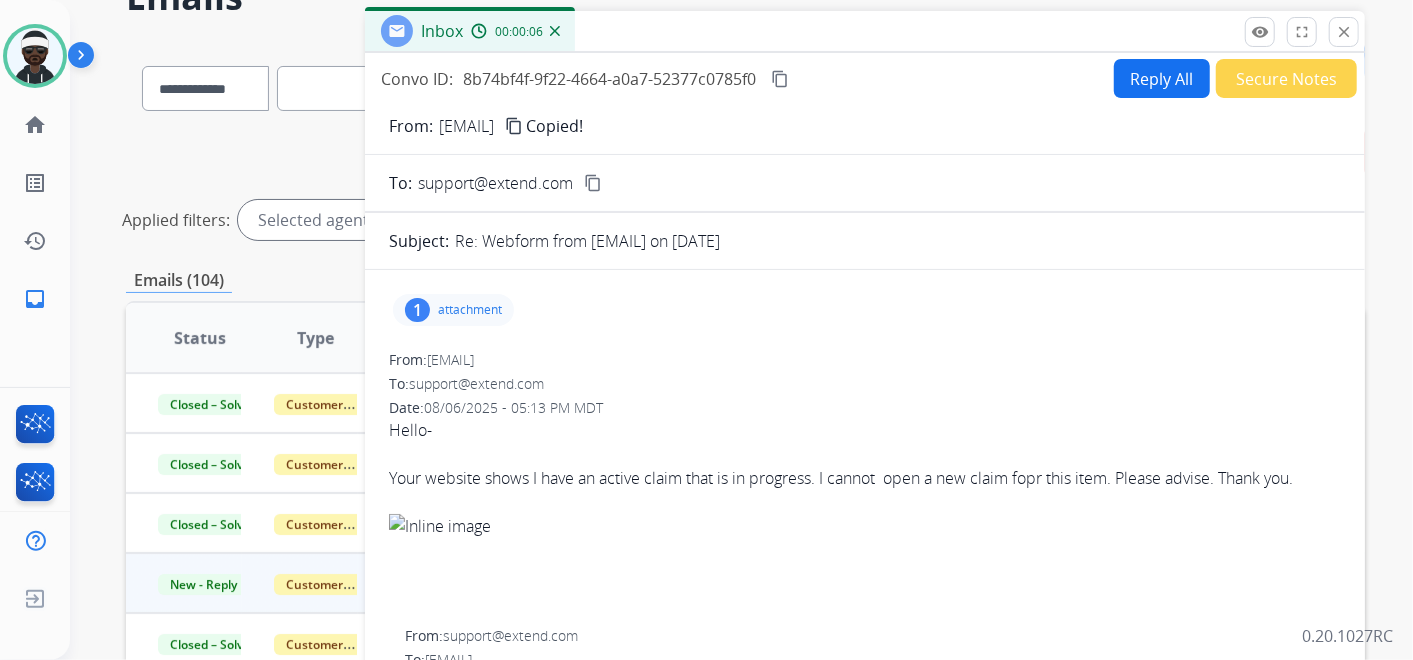click on "attachment" at bounding box center (470, 310) 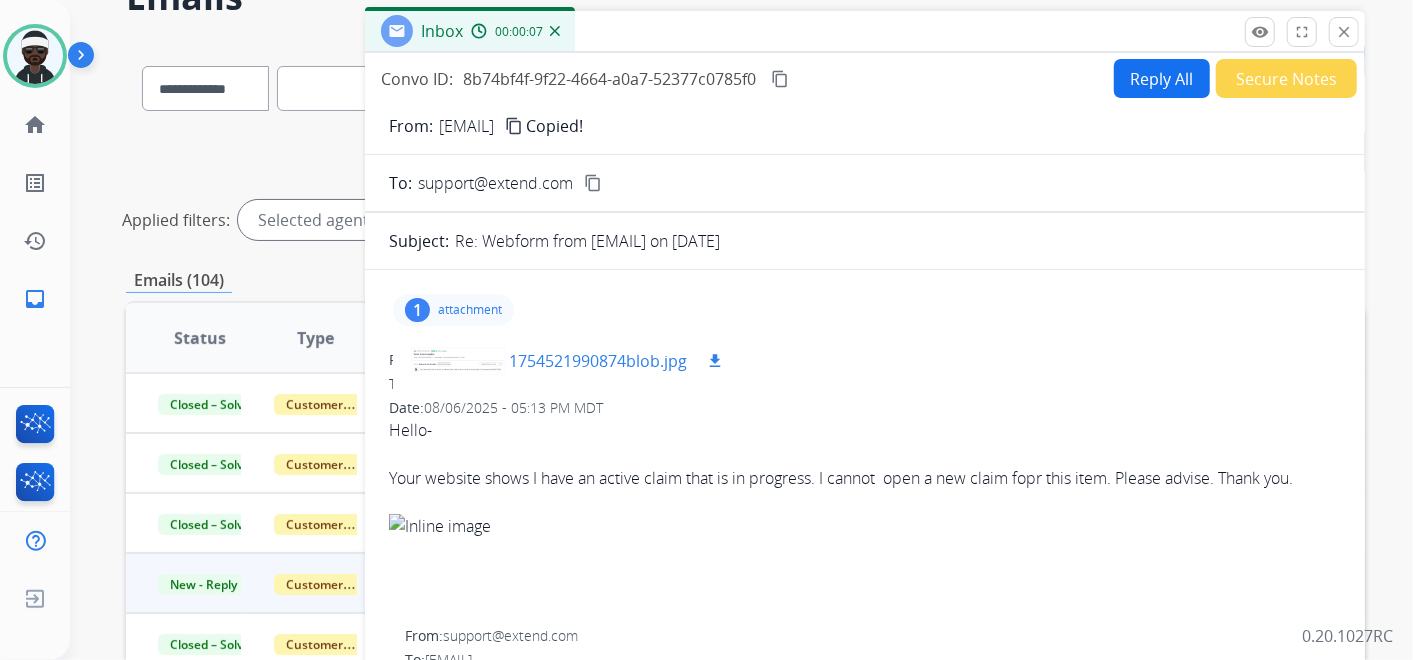 click at bounding box center (459, 361) 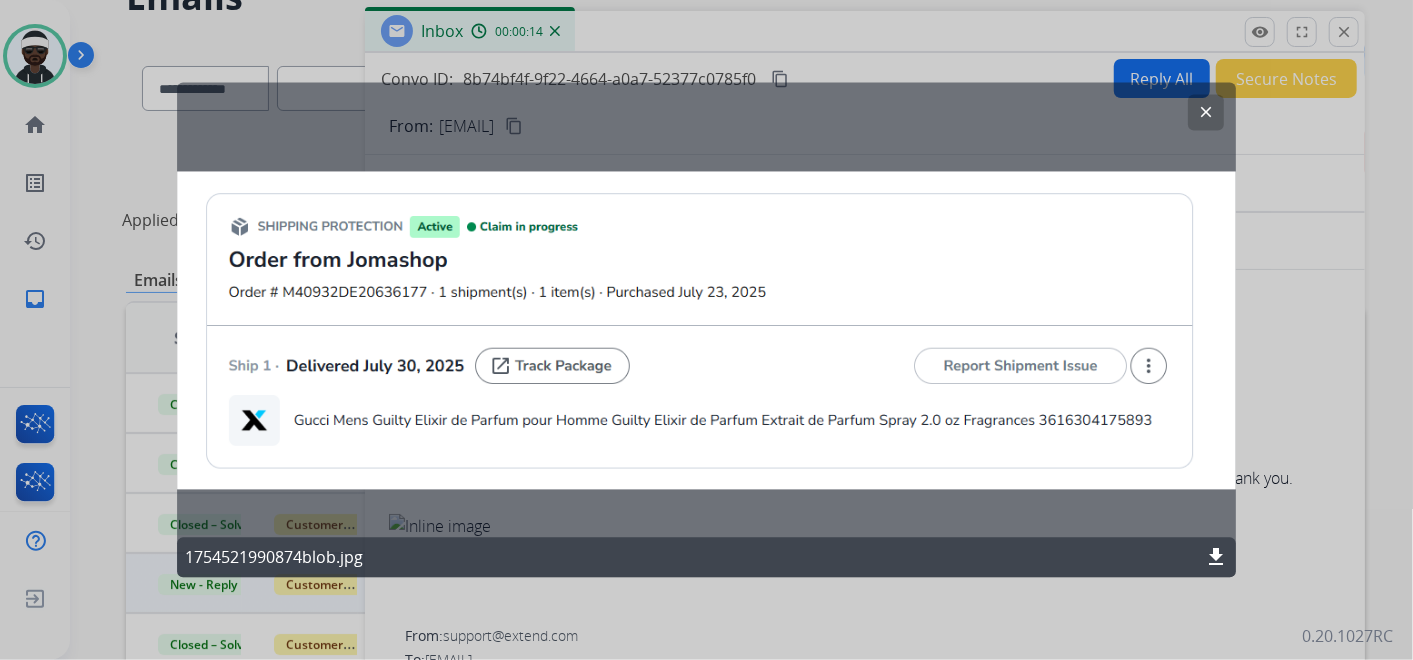 click on "clear 1754521990874blob.jpg download" 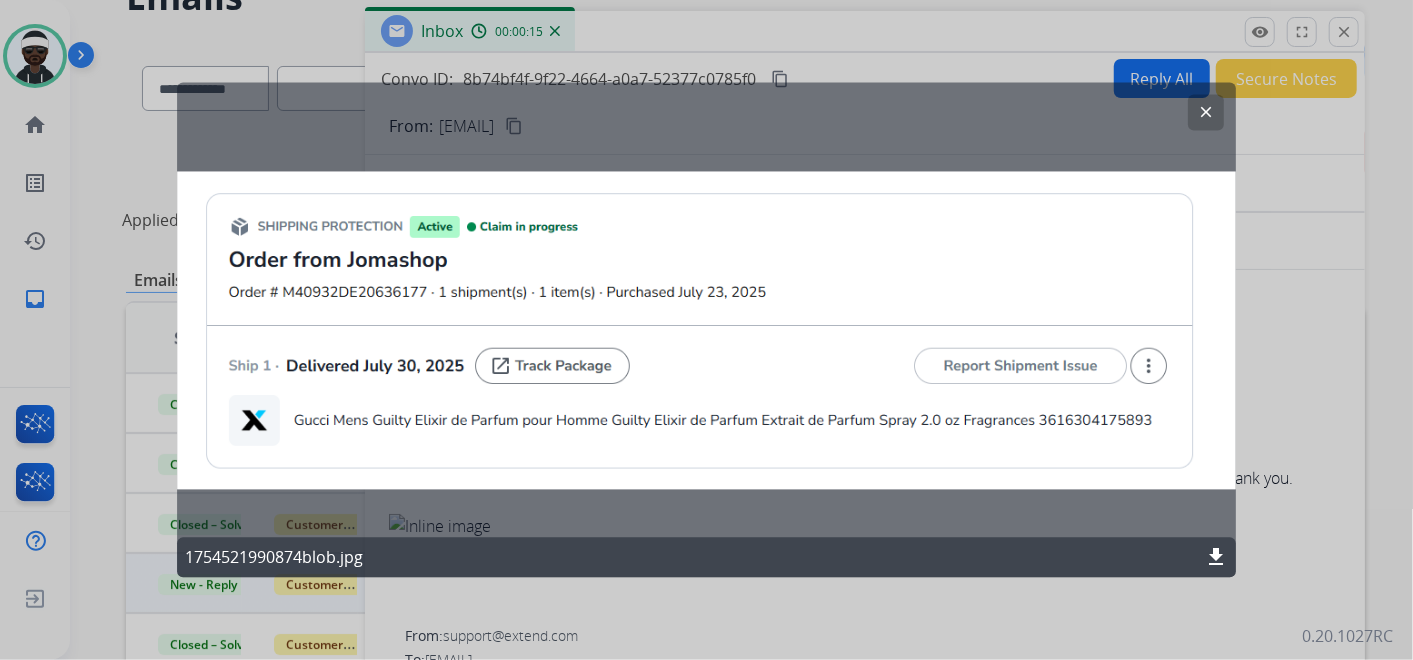 click 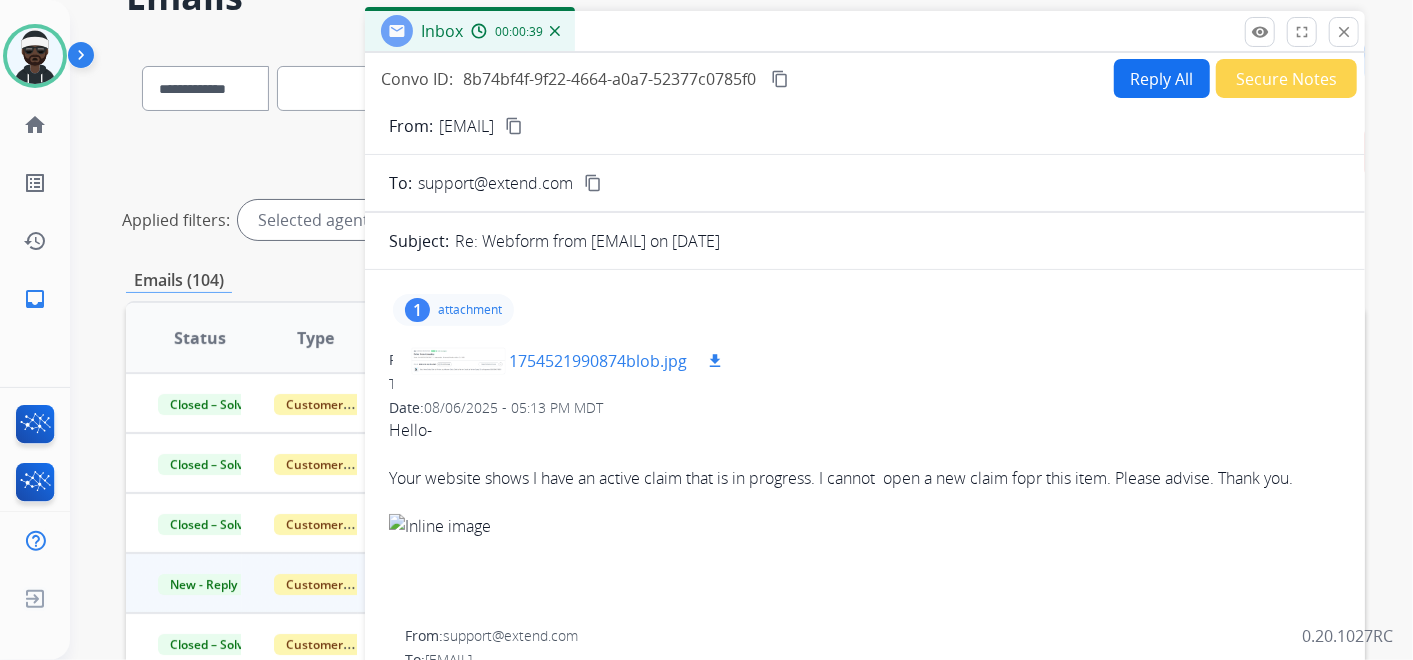 click at bounding box center [459, 361] 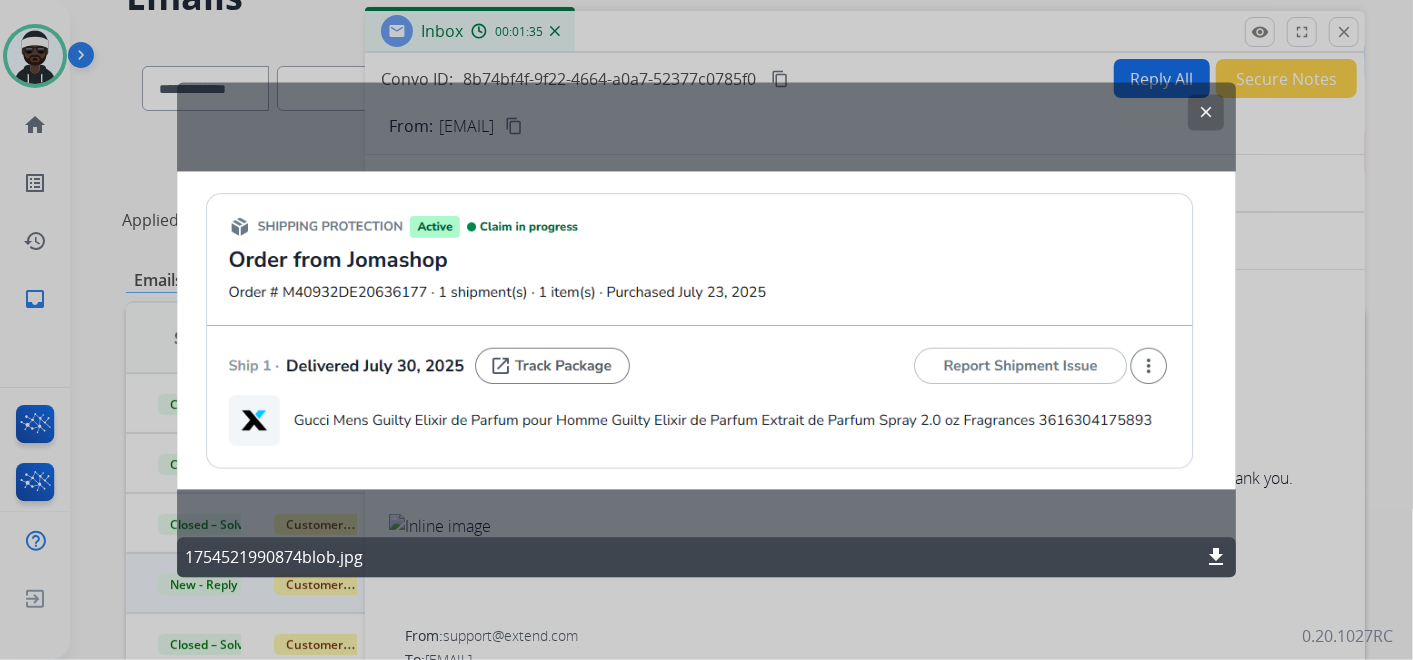 click on "clear" 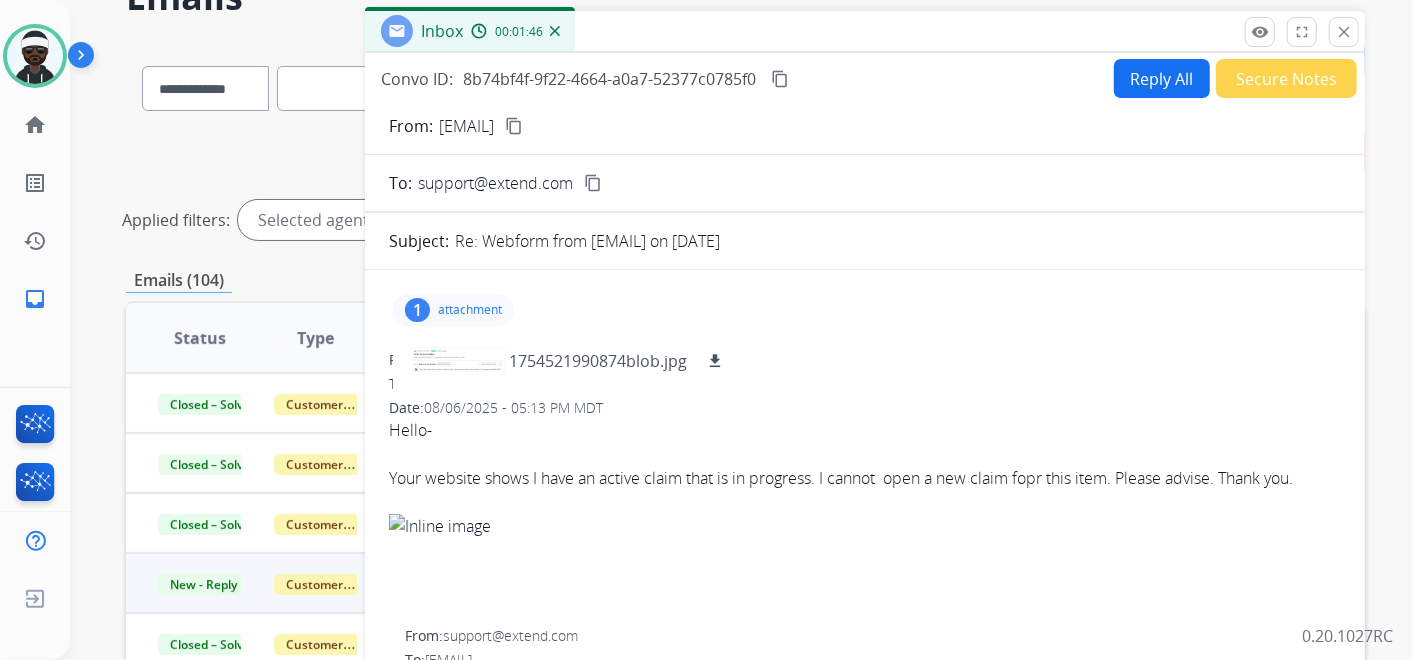 click on "Reply All" at bounding box center (1162, 78) 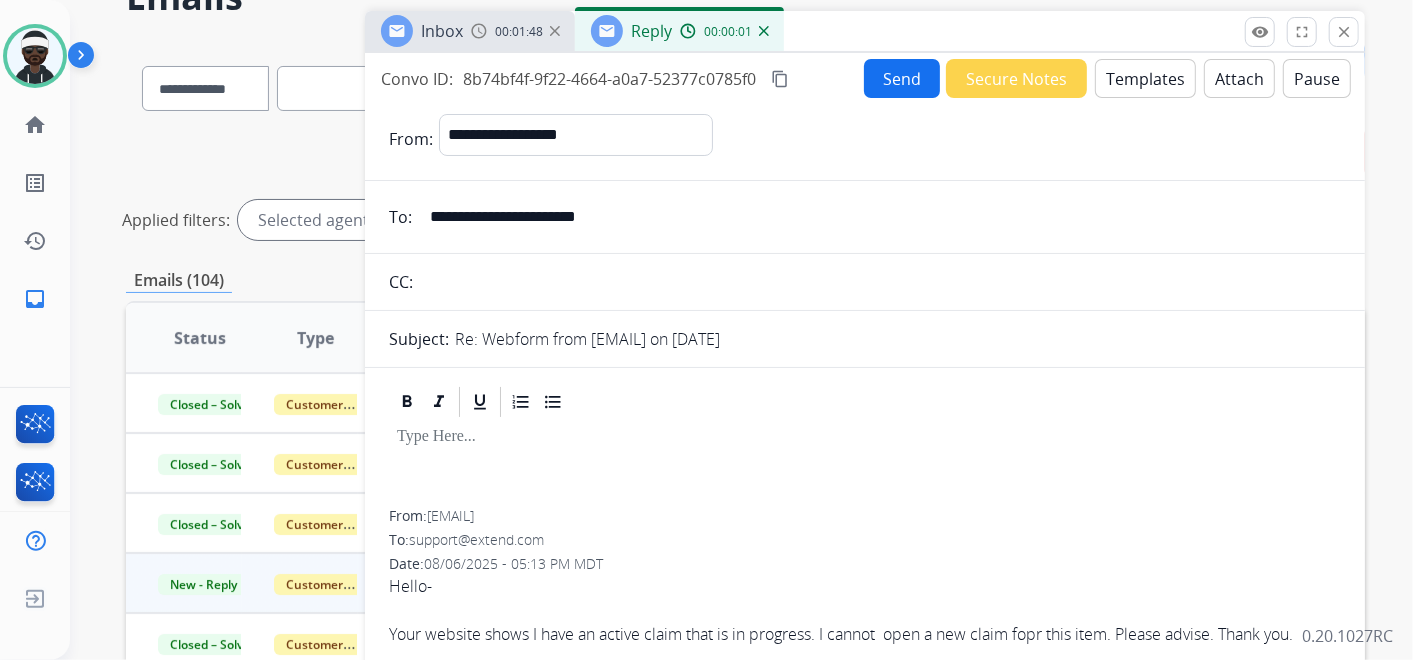 click at bounding box center (865, 465) 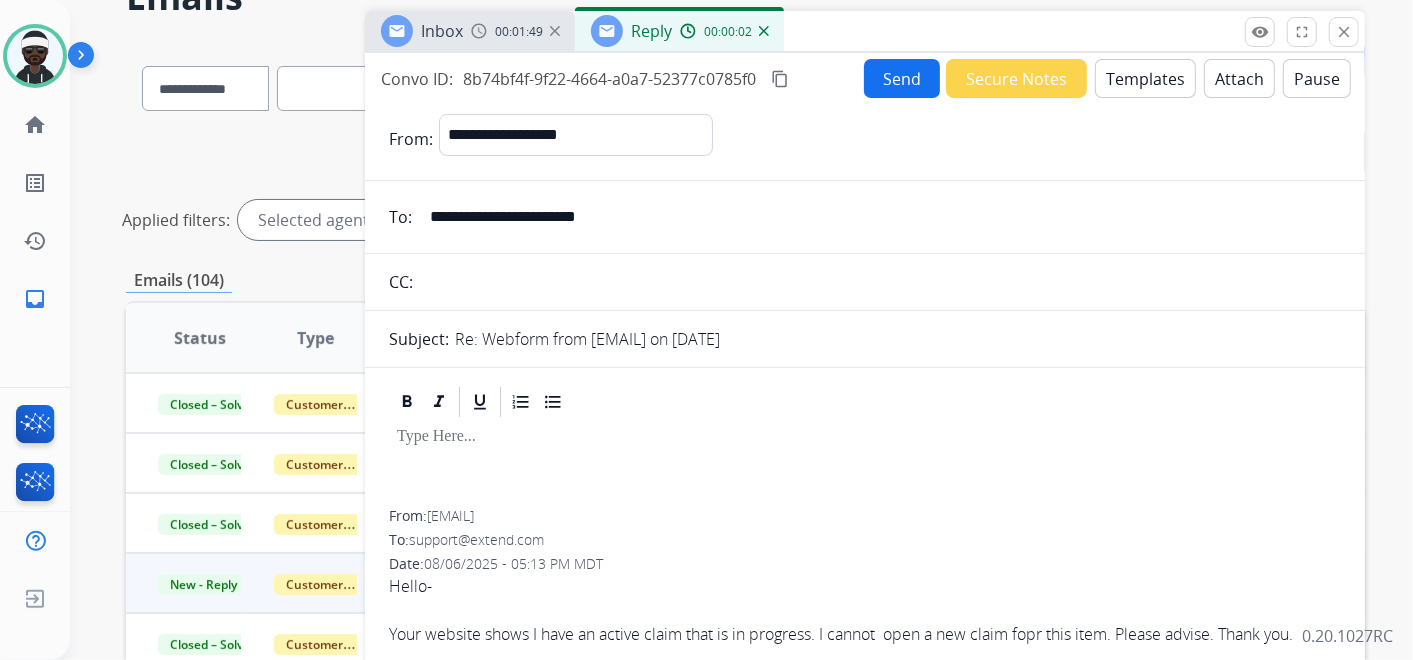 type 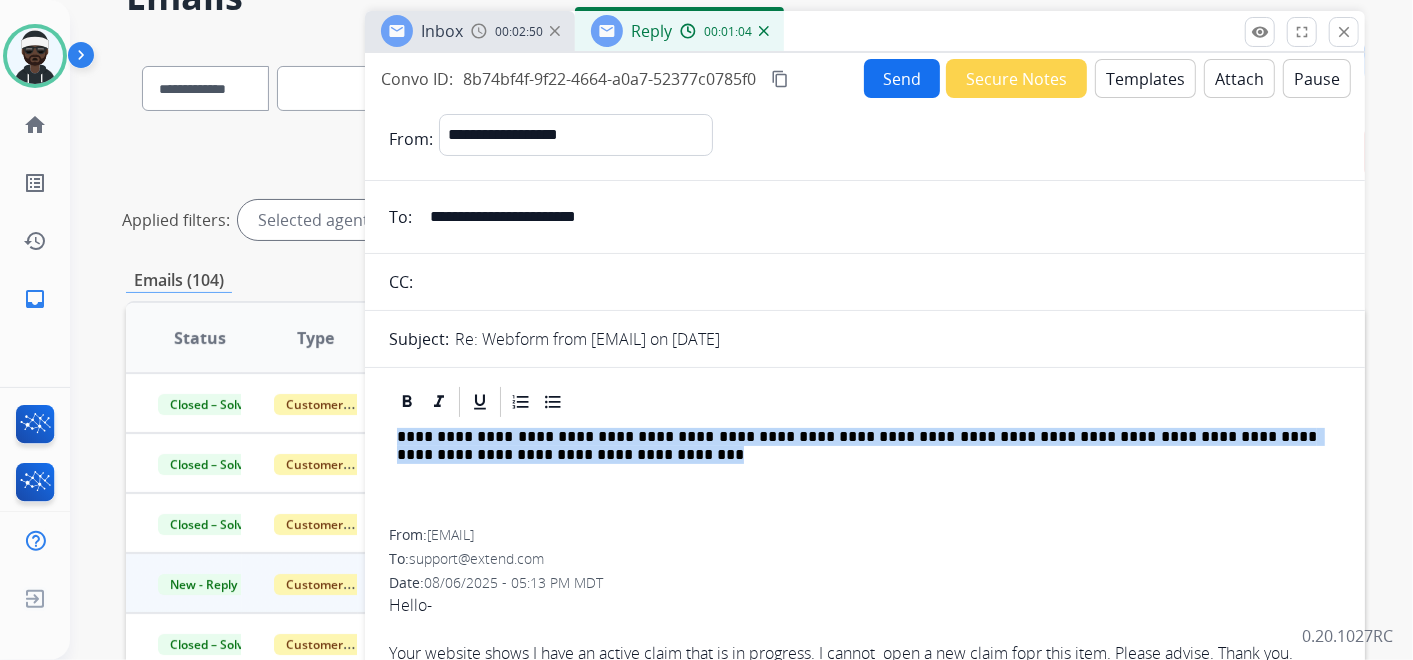 drag, startPoint x: 391, startPoint y: 418, endPoint x: 751, endPoint y: 564, distance: 388.4791 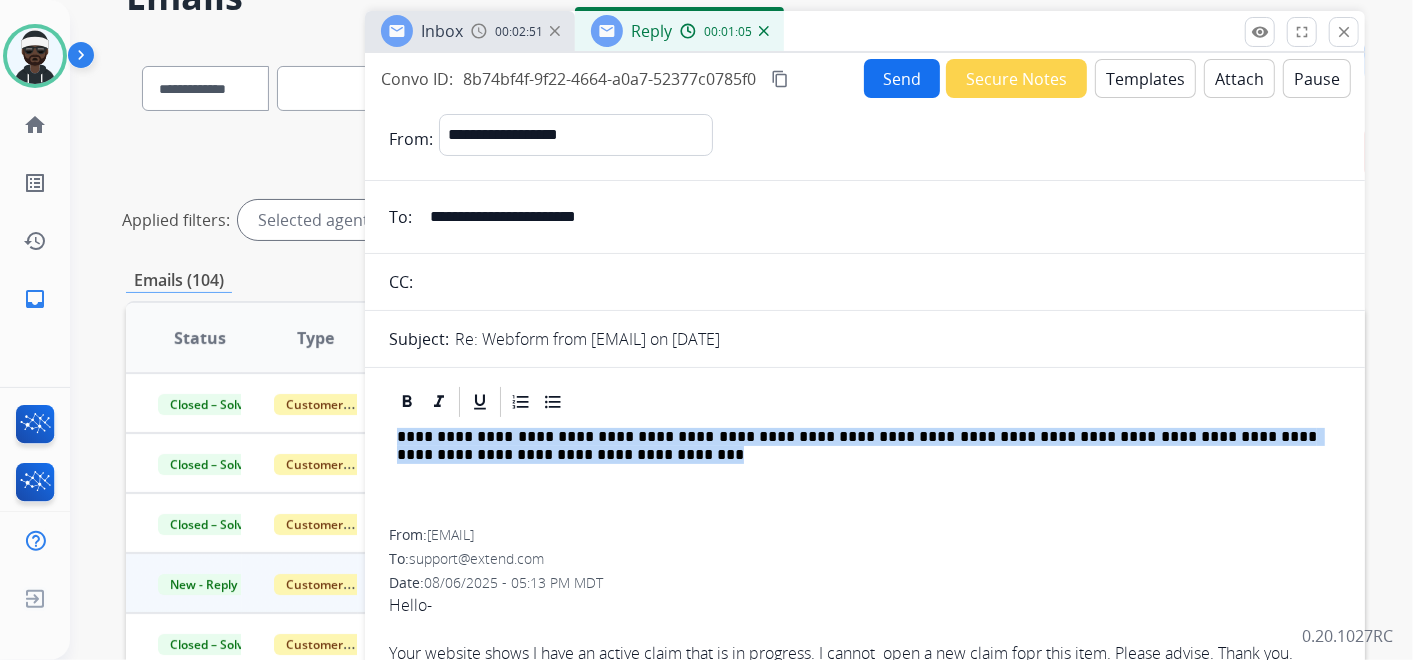 copy on "**********" 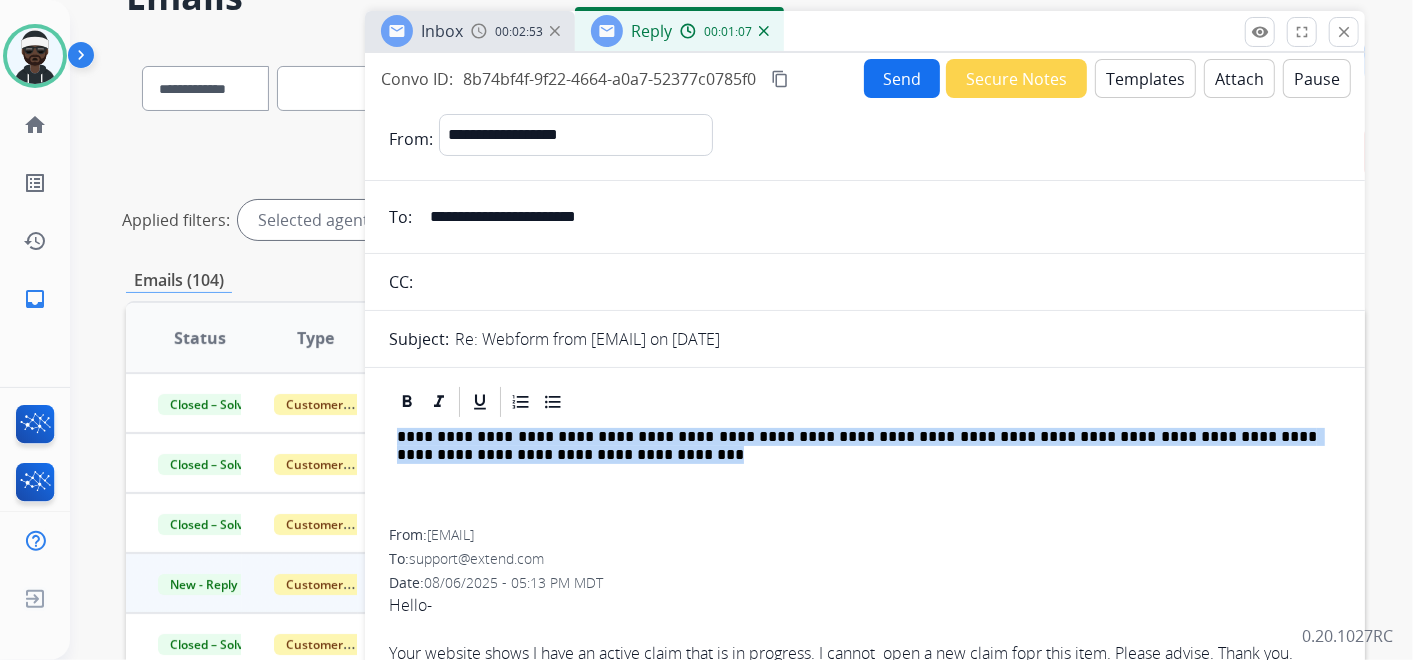 click on "Templates" at bounding box center [1145, 78] 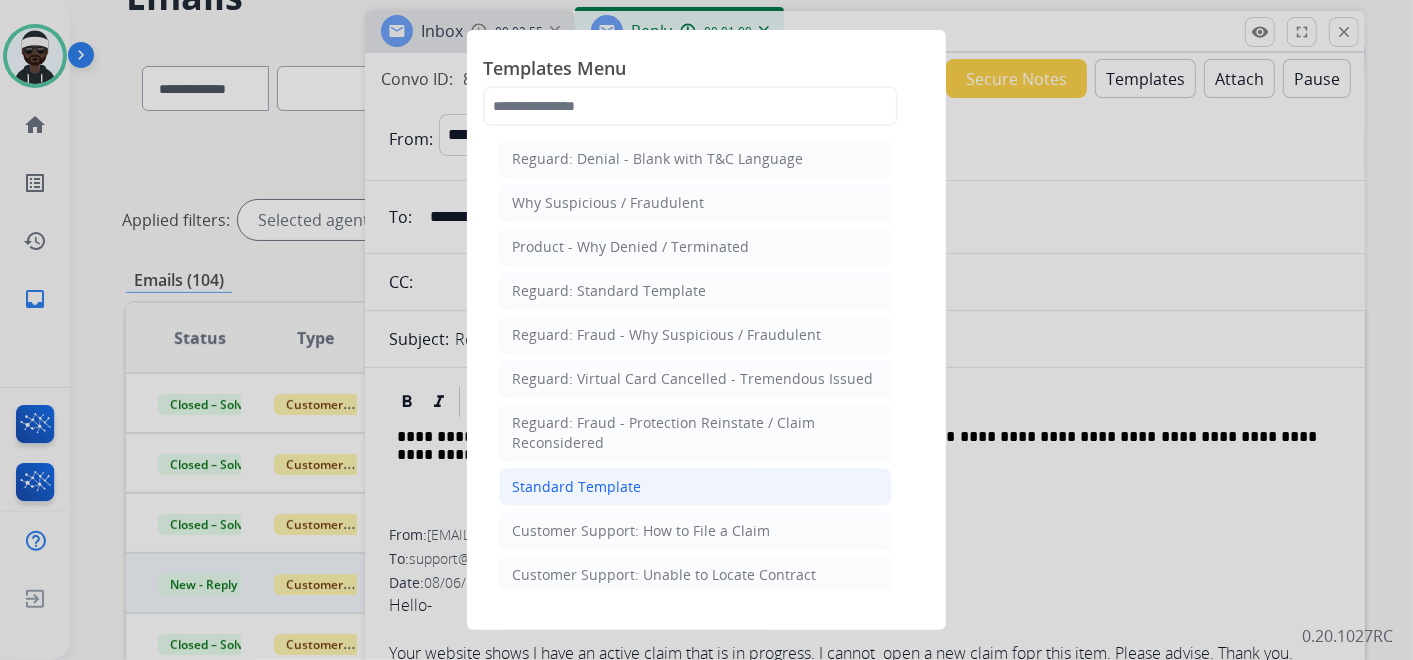 click on "Standard Template" 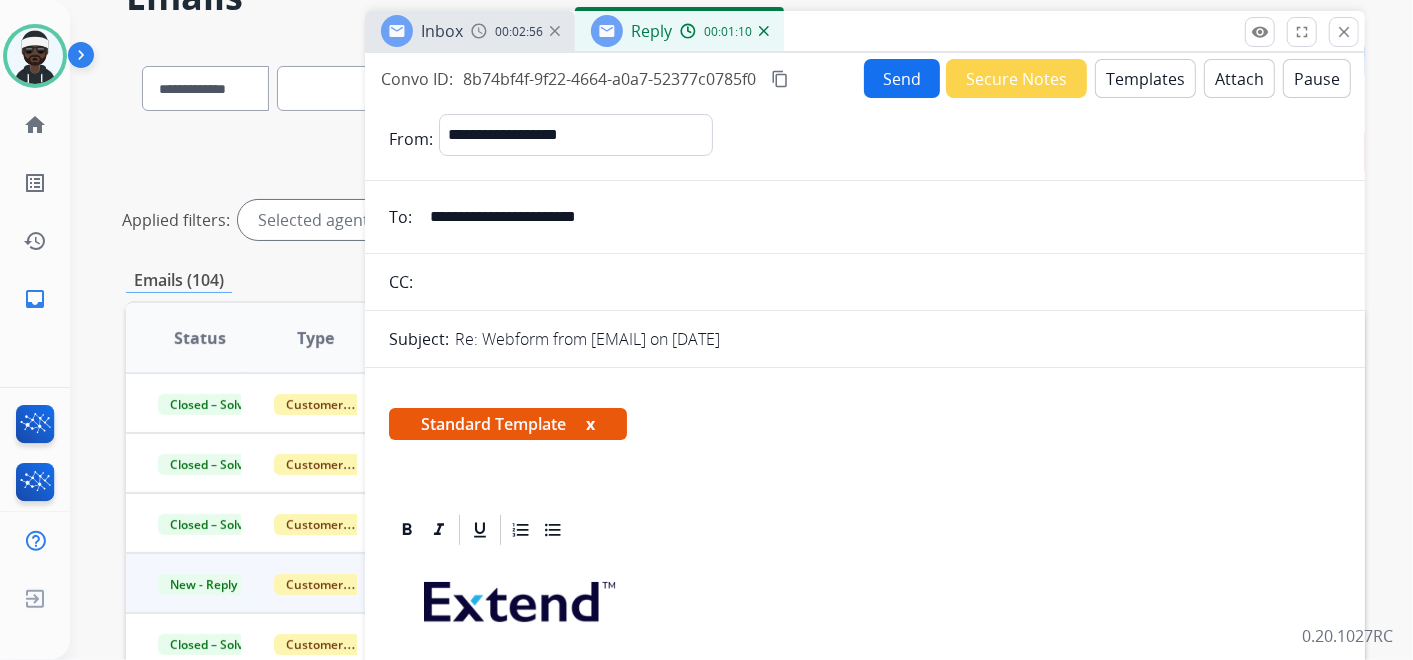 click on "x" at bounding box center [590, 424] 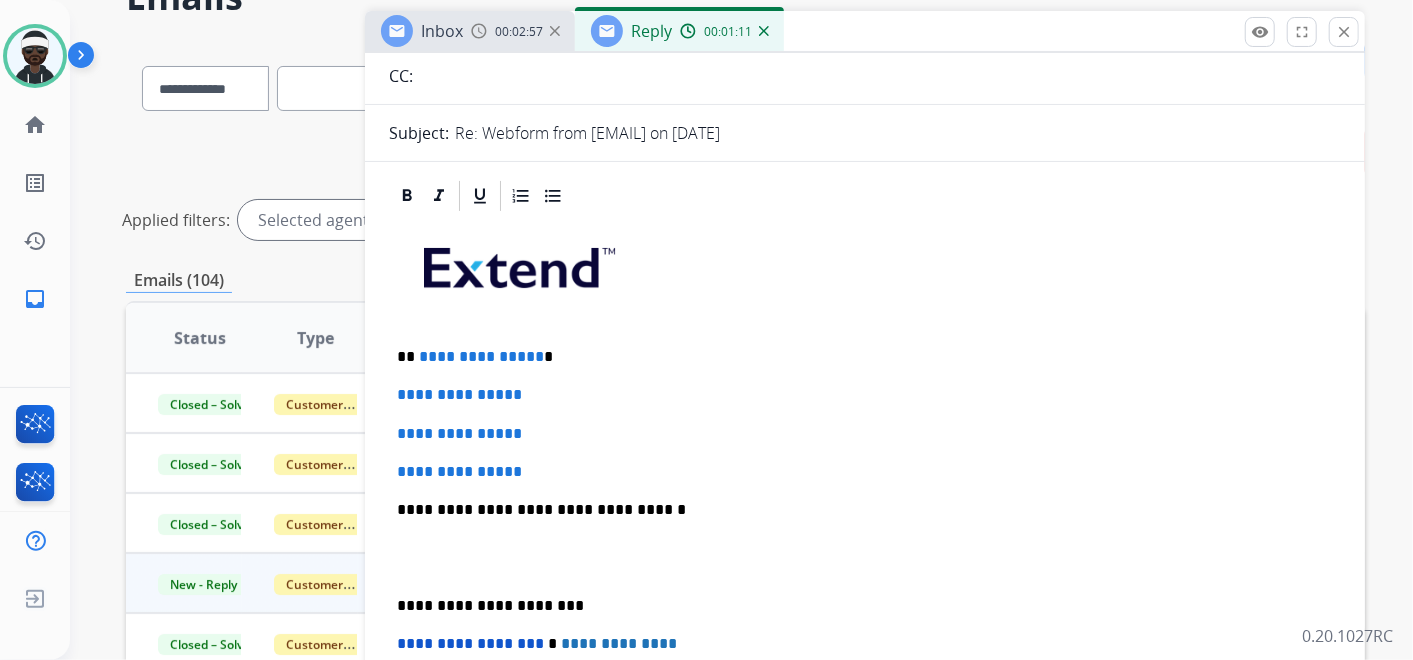 scroll, scrollTop: 222, scrollLeft: 0, axis: vertical 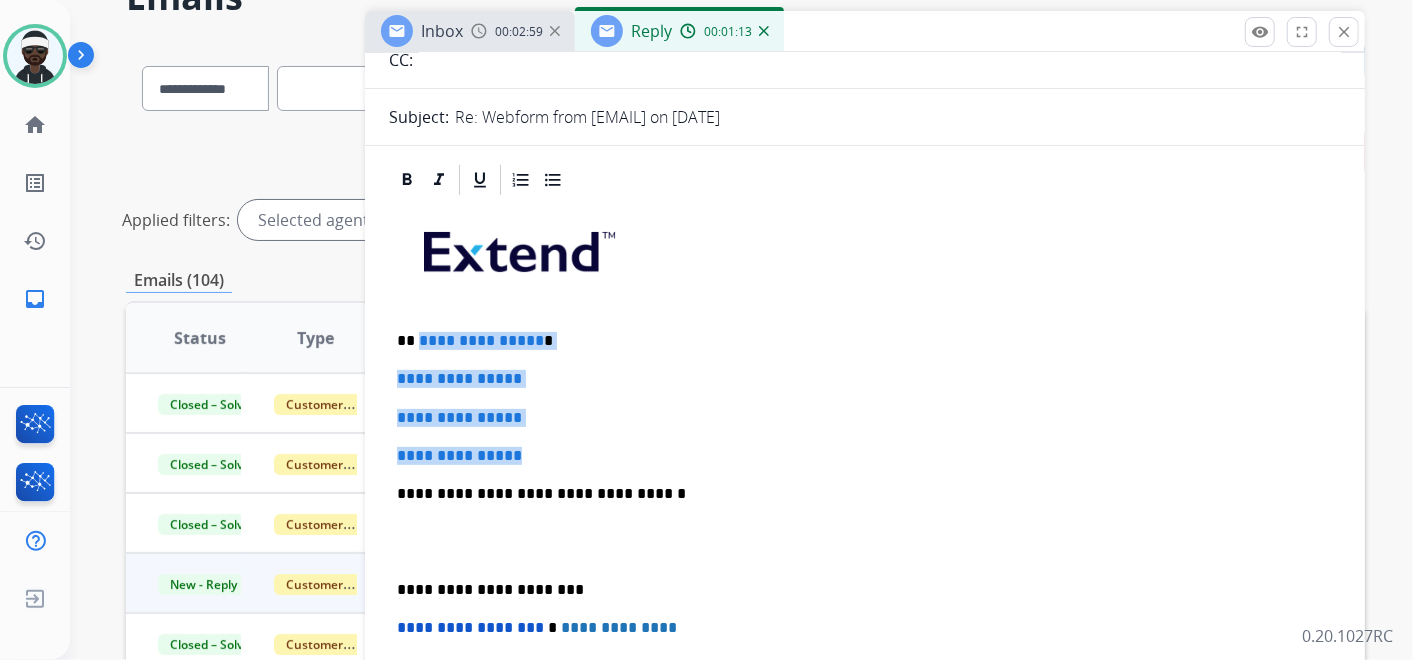 drag, startPoint x: 417, startPoint y: 338, endPoint x: 542, endPoint y: 442, distance: 162.60689 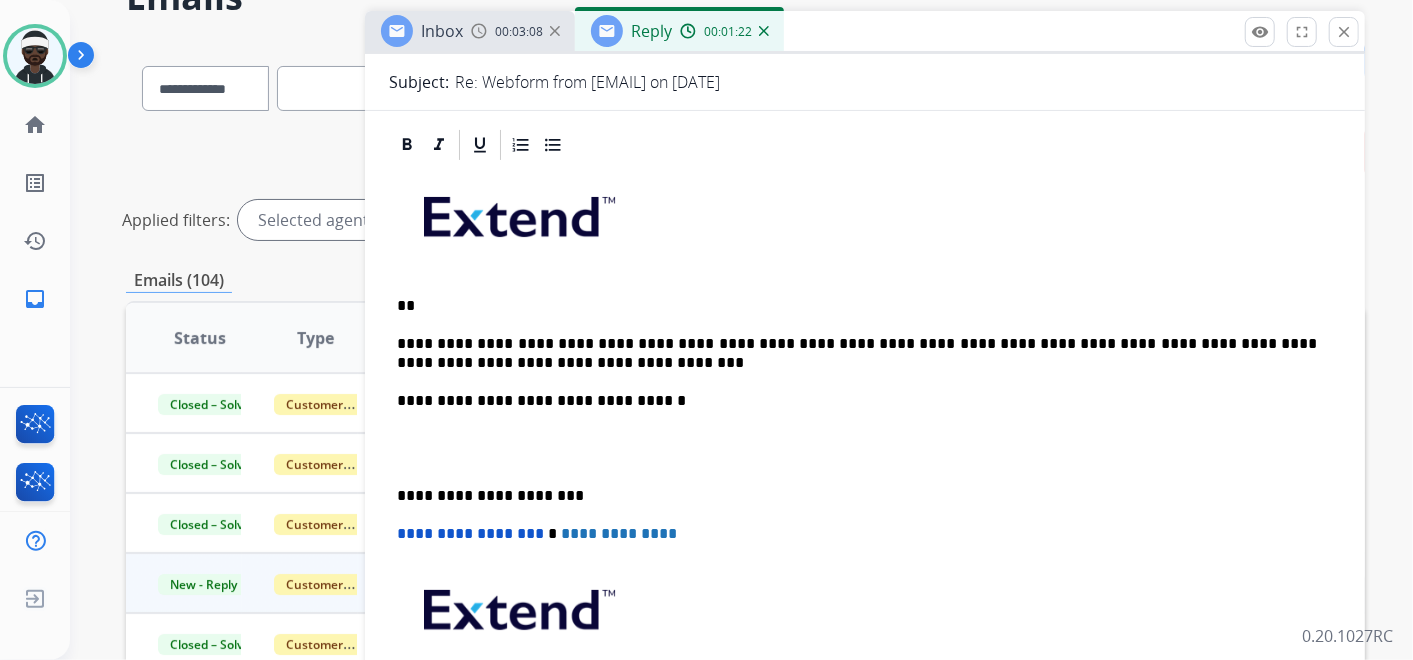 scroll, scrollTop: 0, scrollLeft: 0, axis: both 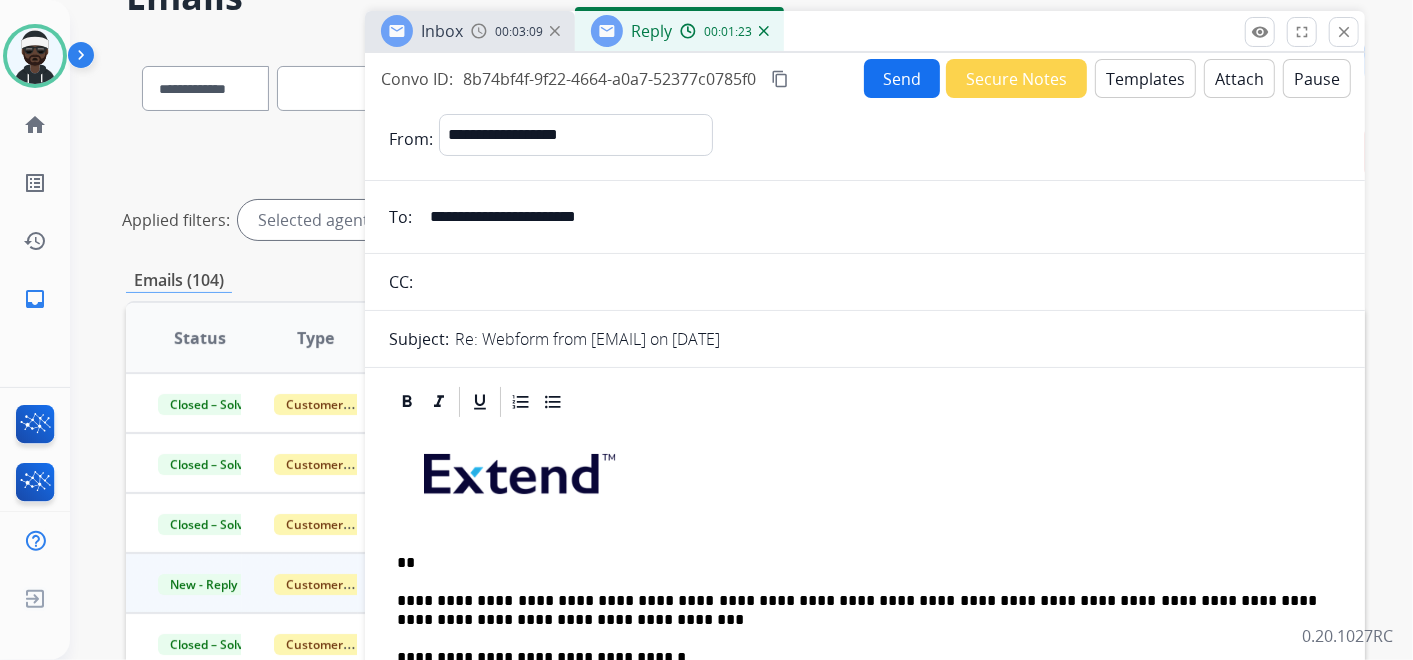 click on "From: [EMAIL] To: [EMAIL] Subject: Re: Webform from [EMAIL] on [DATE] From: [EMAIL] To: [EMAIL] Date: [DATE] - [TIME] [TIMEZONE] Hello- From:" at bounding box center (865, 1118) 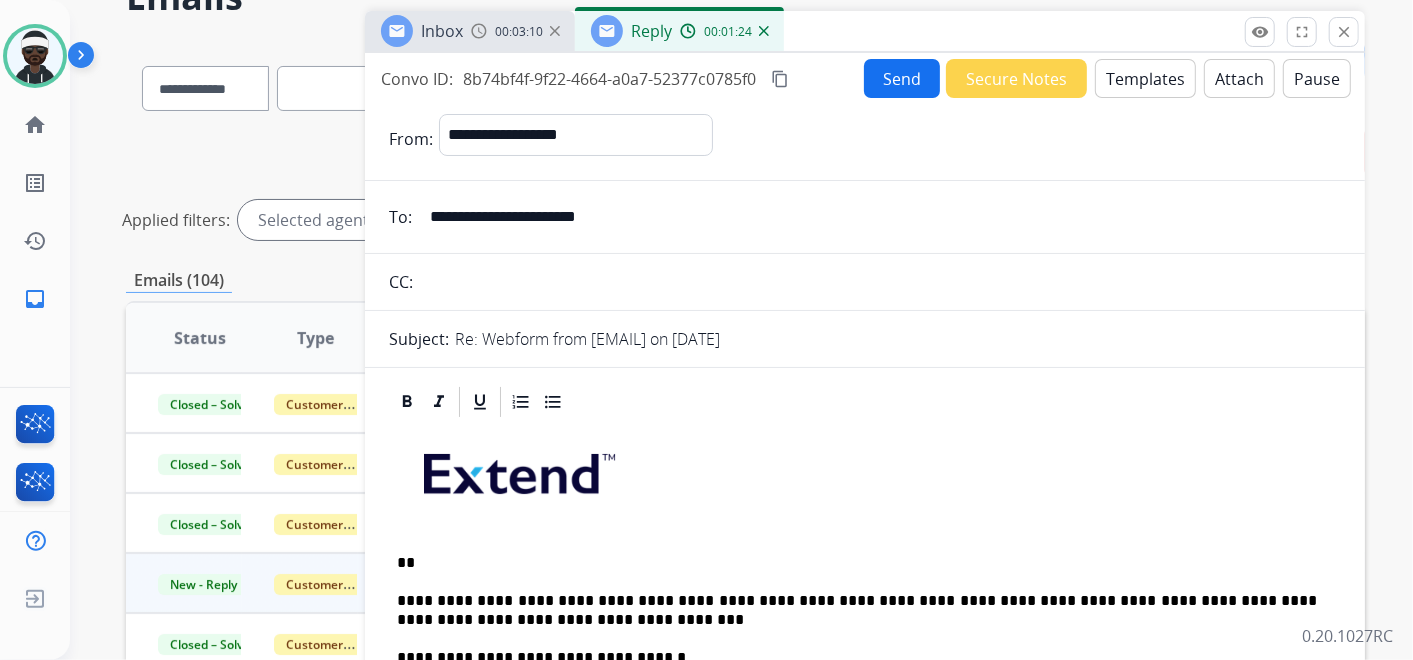 click on "Send" at bounding box center [902, 78] 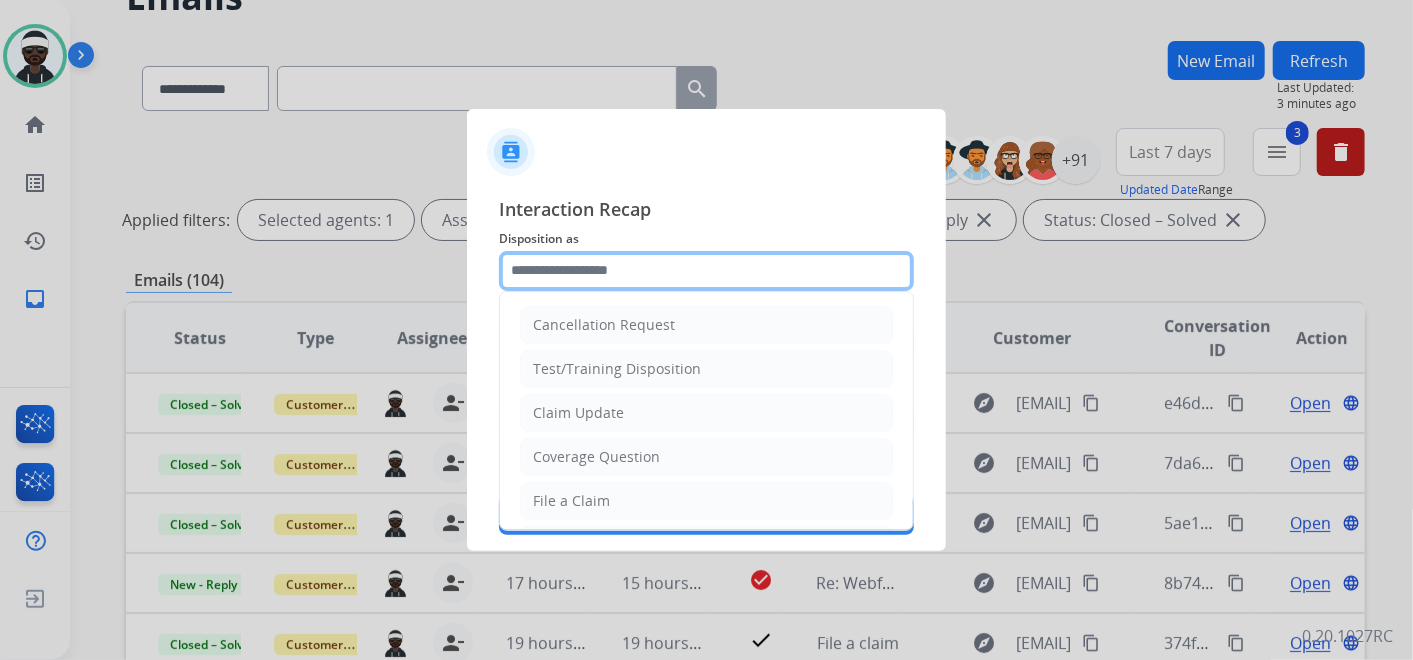 click 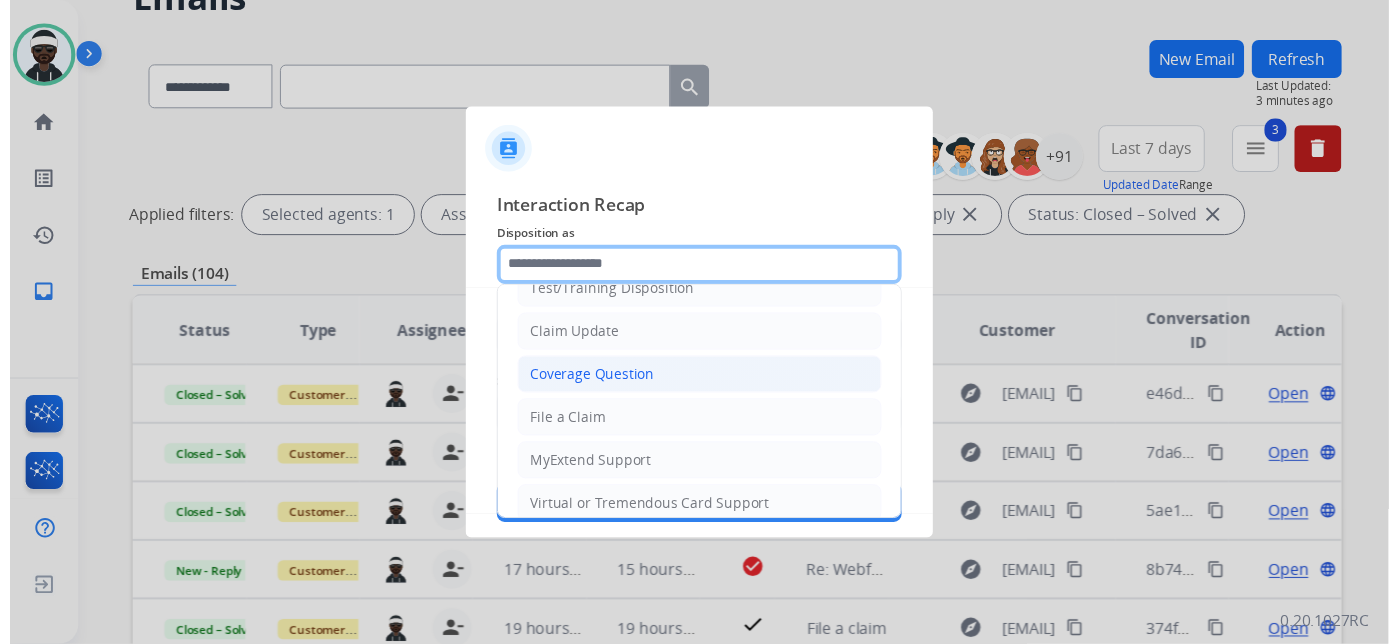 scroll, scrollTop: 0, scrollLeft: 0, axis: both 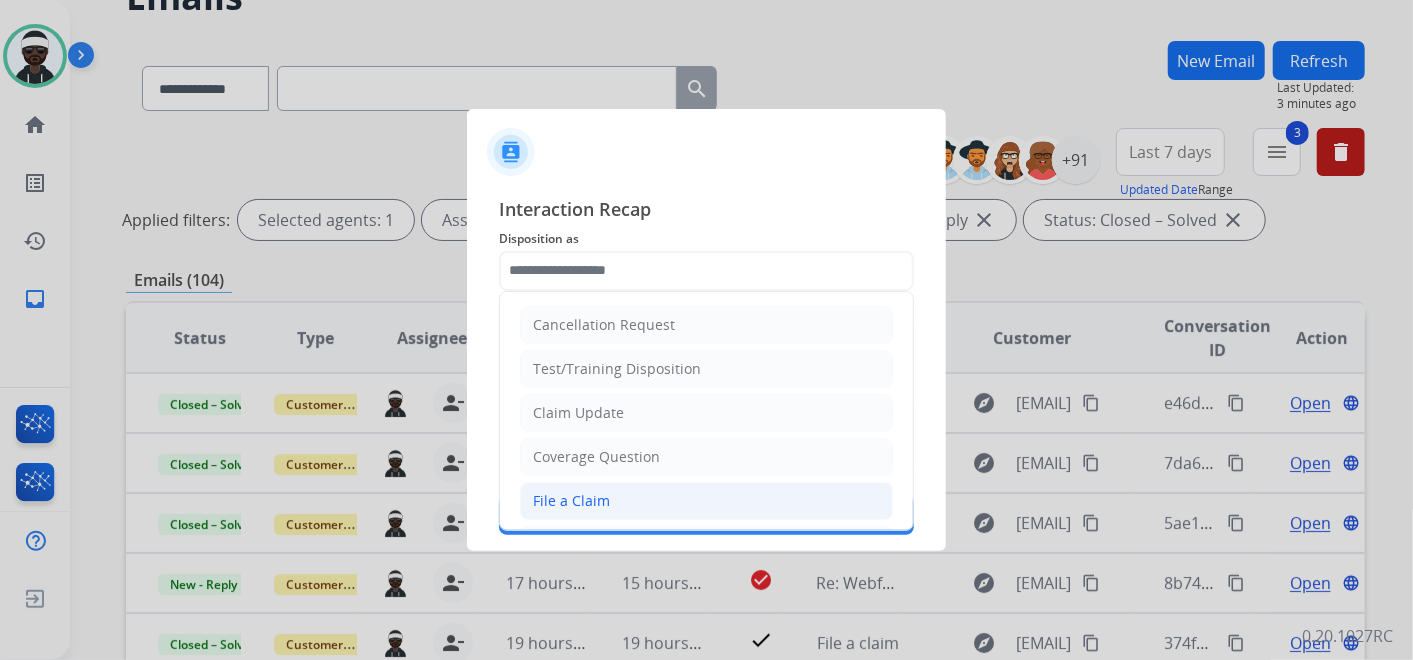click on "File a Claim" 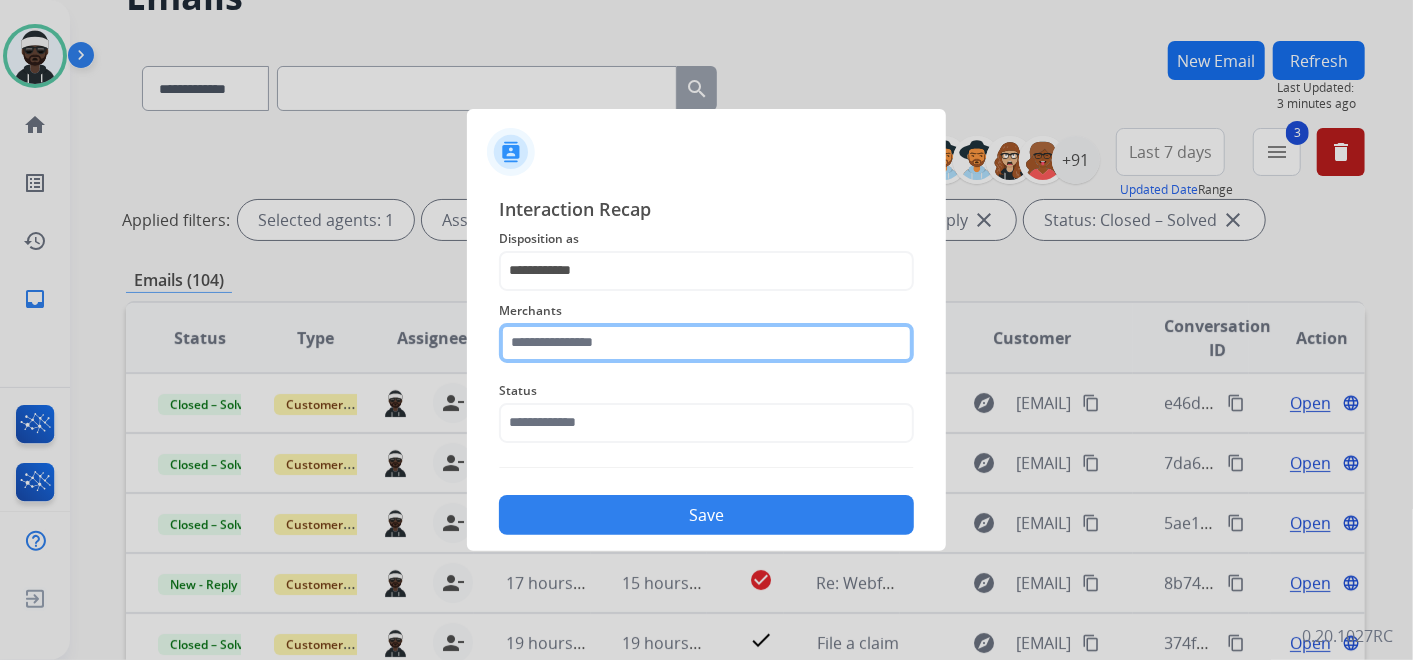 click 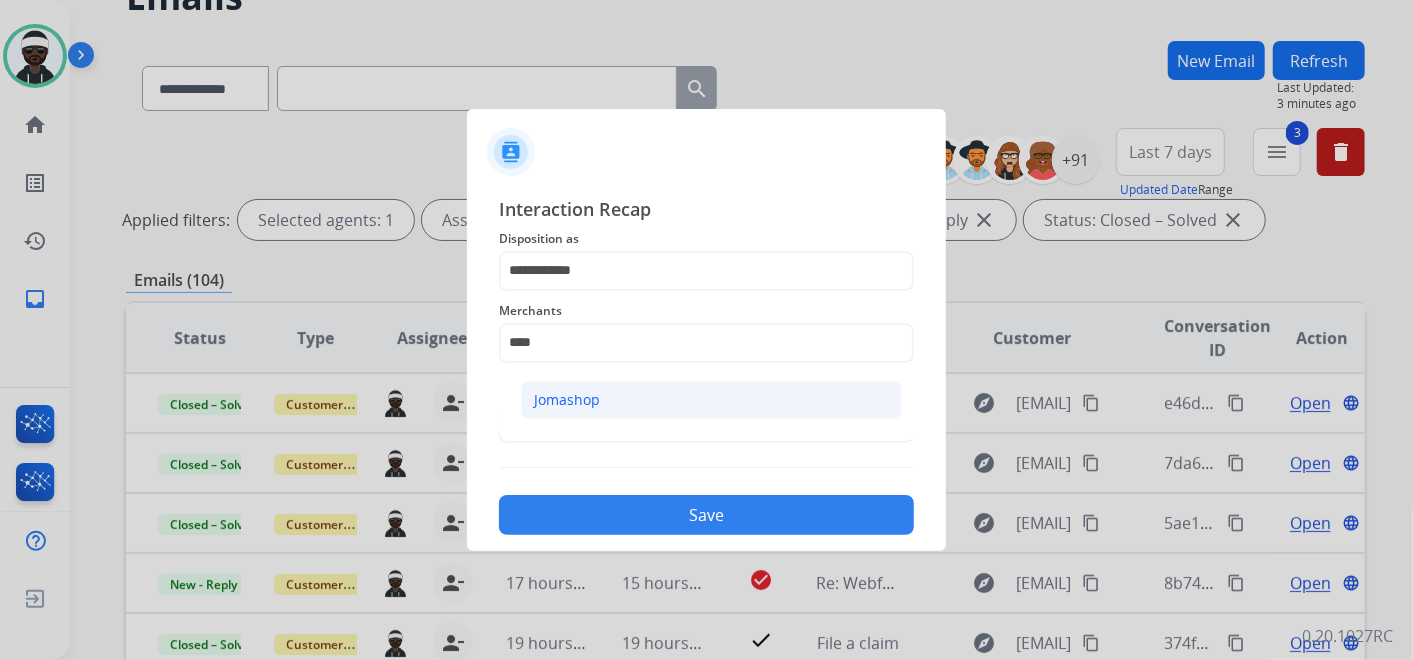 click on "Jomashop" 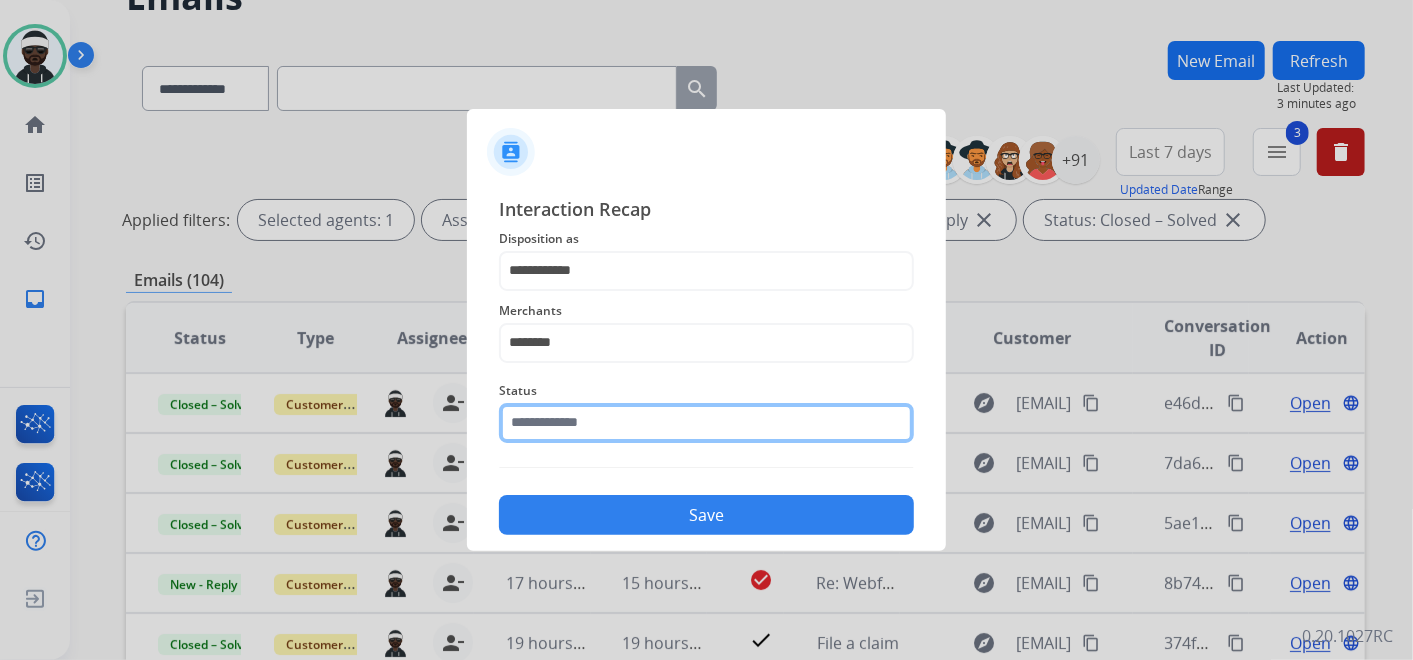 click on "Status" 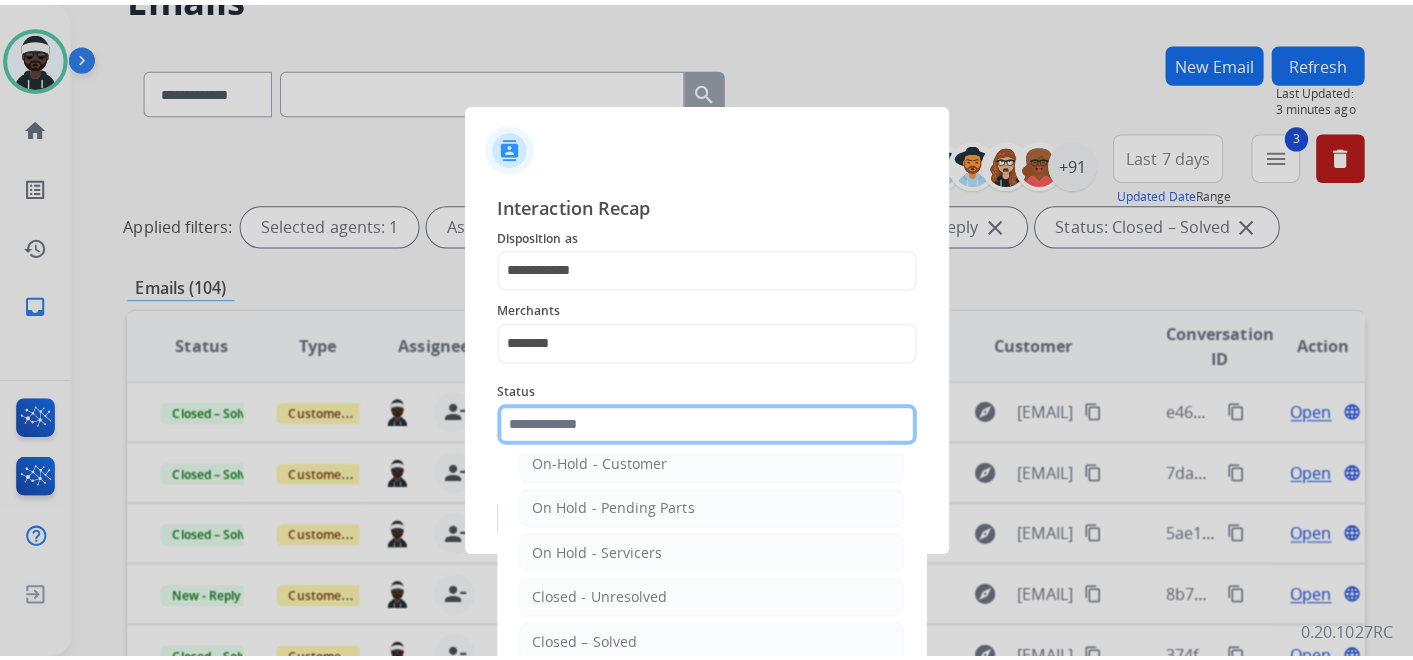 scroll, scrollTop: 114, scrollLeft: 0, axis: vertical 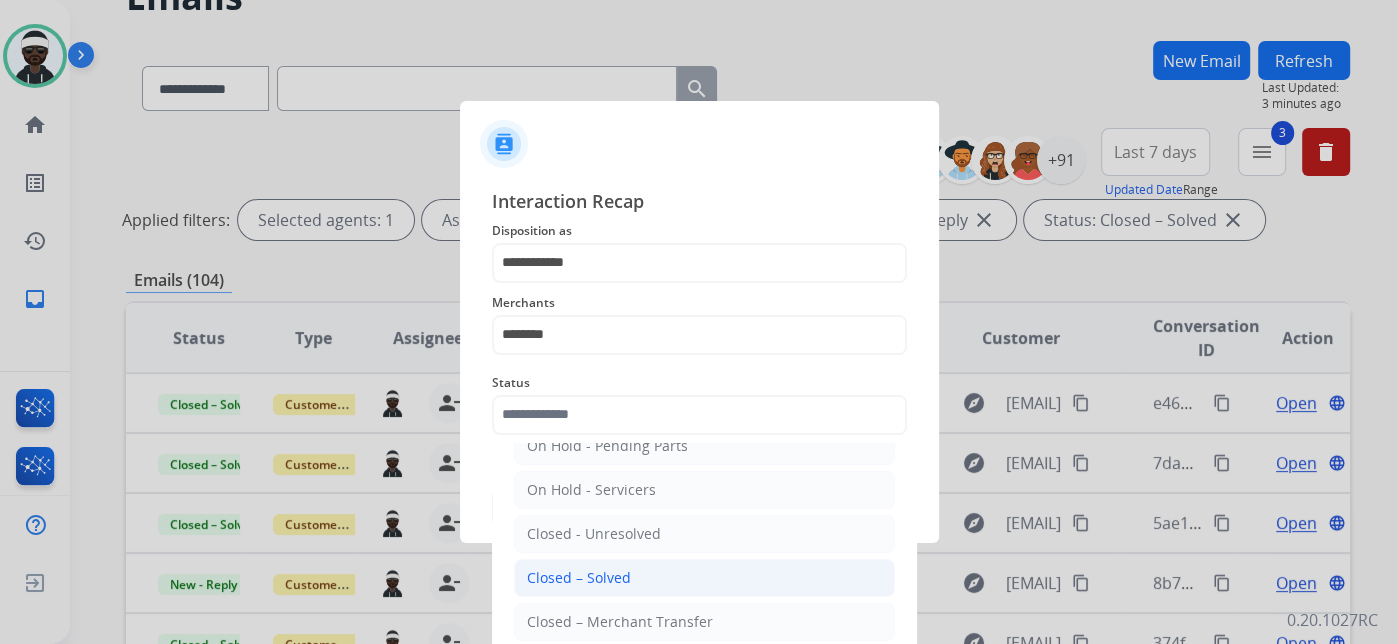click on "Closed – Solved" 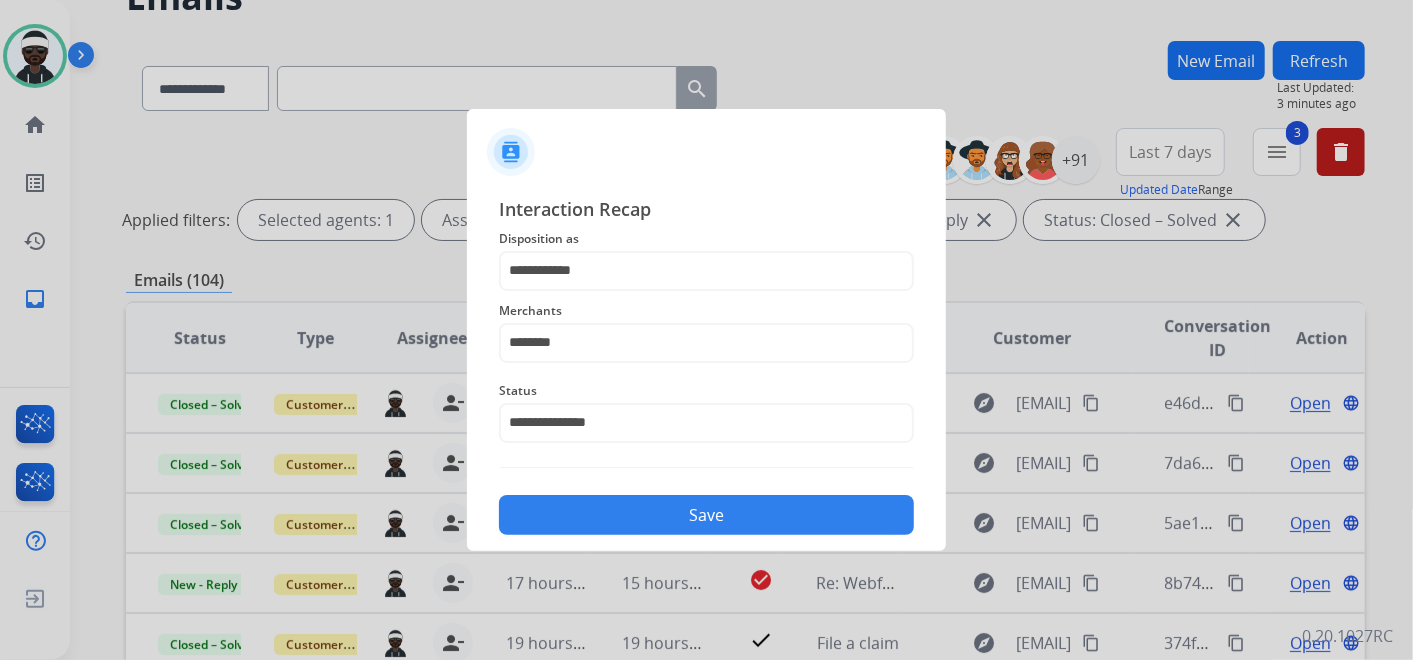 click on "Save" 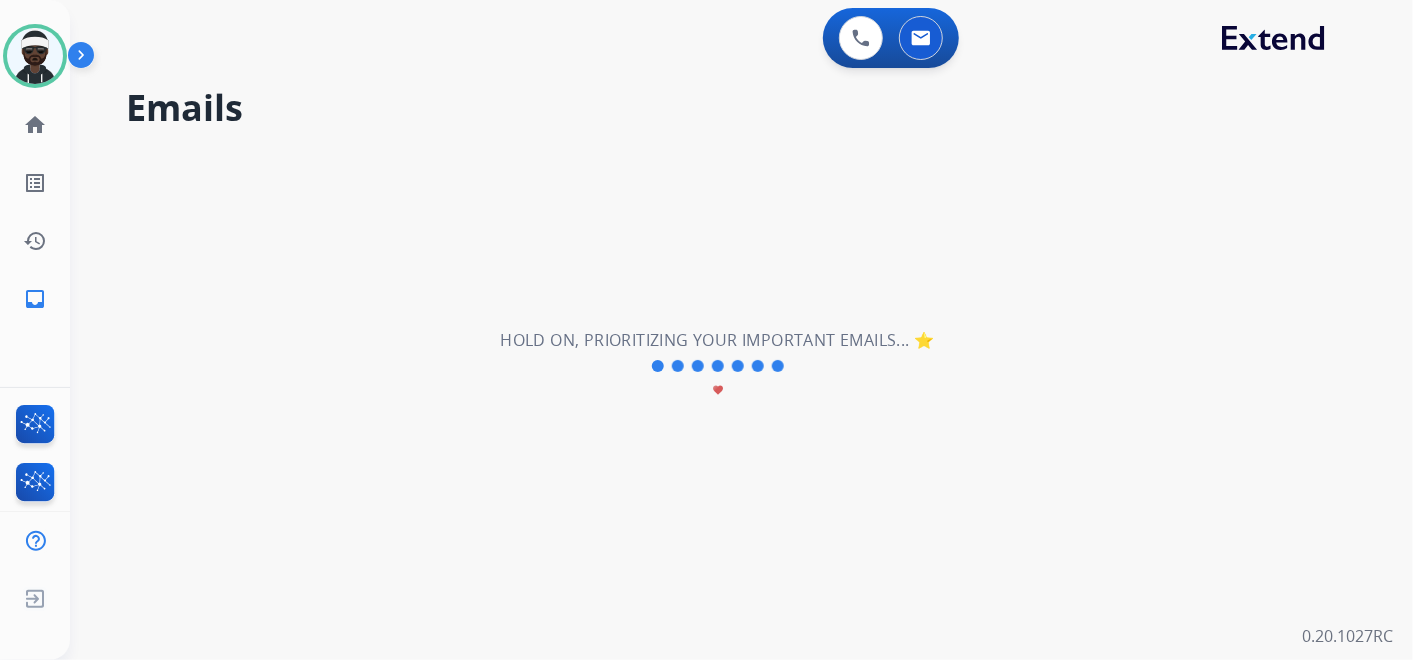 scroll, scrollTop: 0, scrollLeft: 0, axis: both 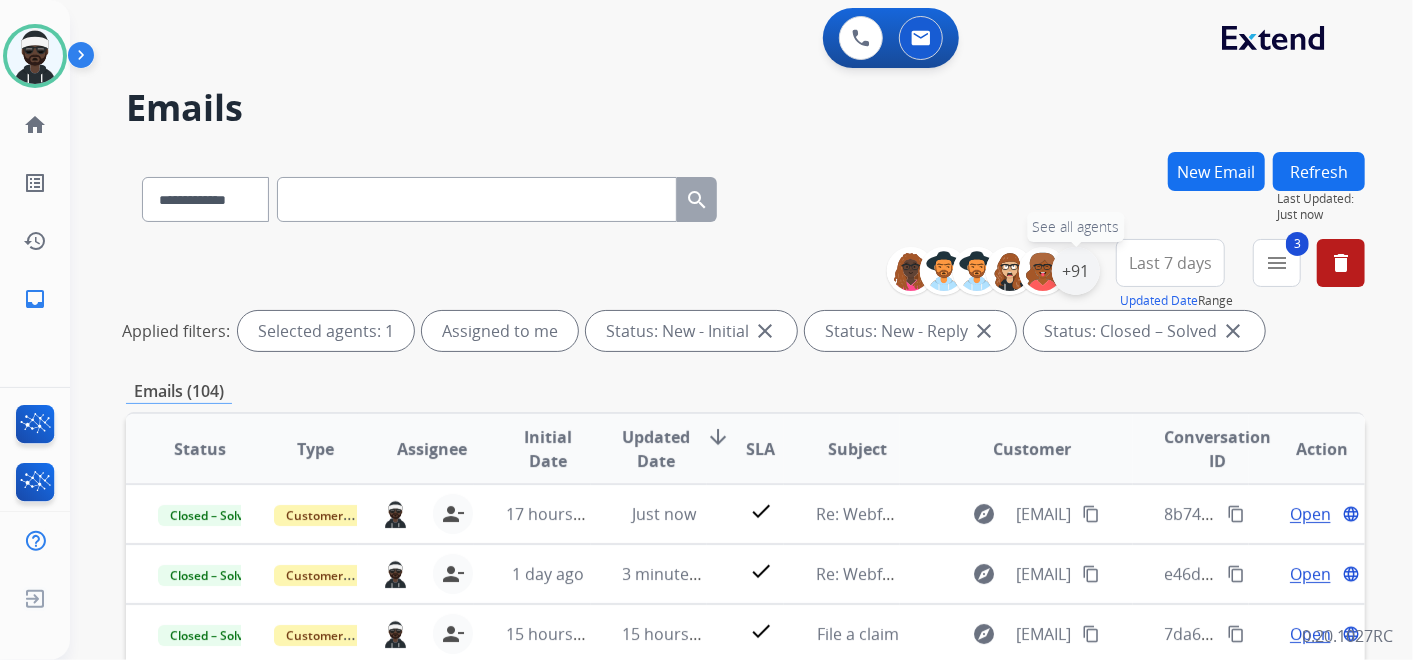 click on "+91" at bounding box center [1076, 271] 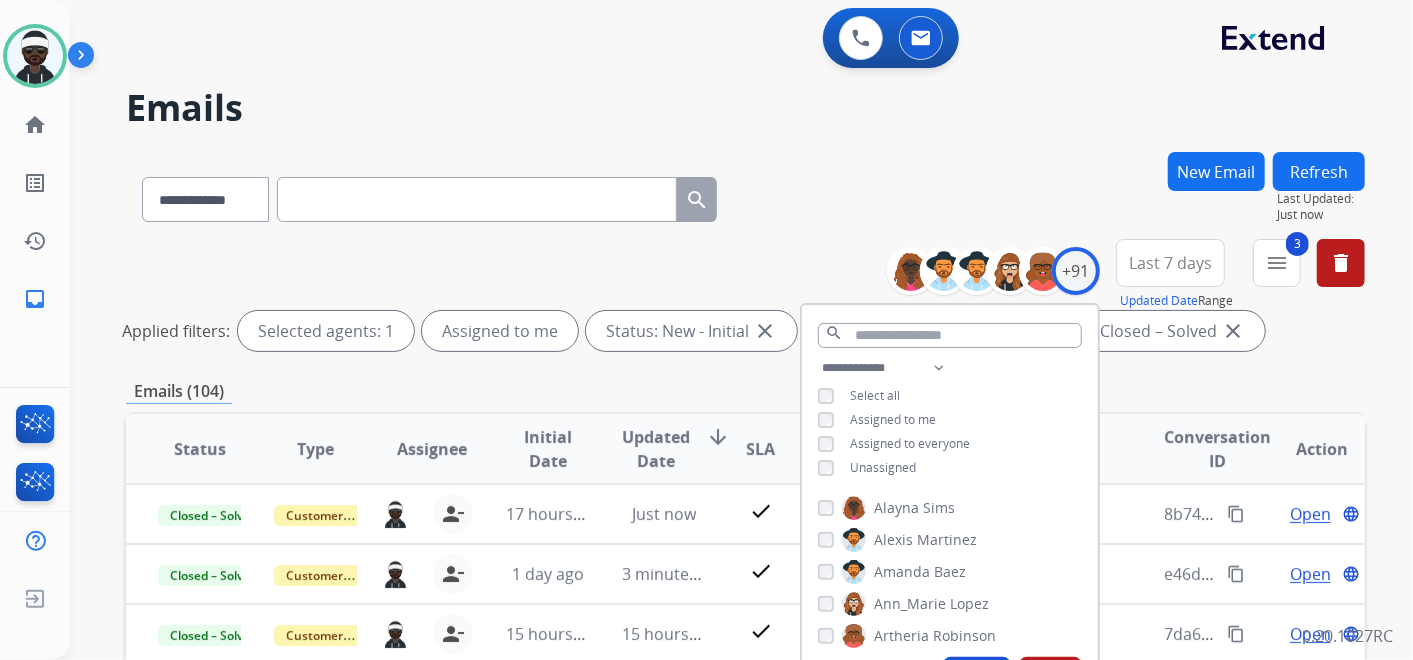 click on "Unassigned" at bounding box center (883, 467) 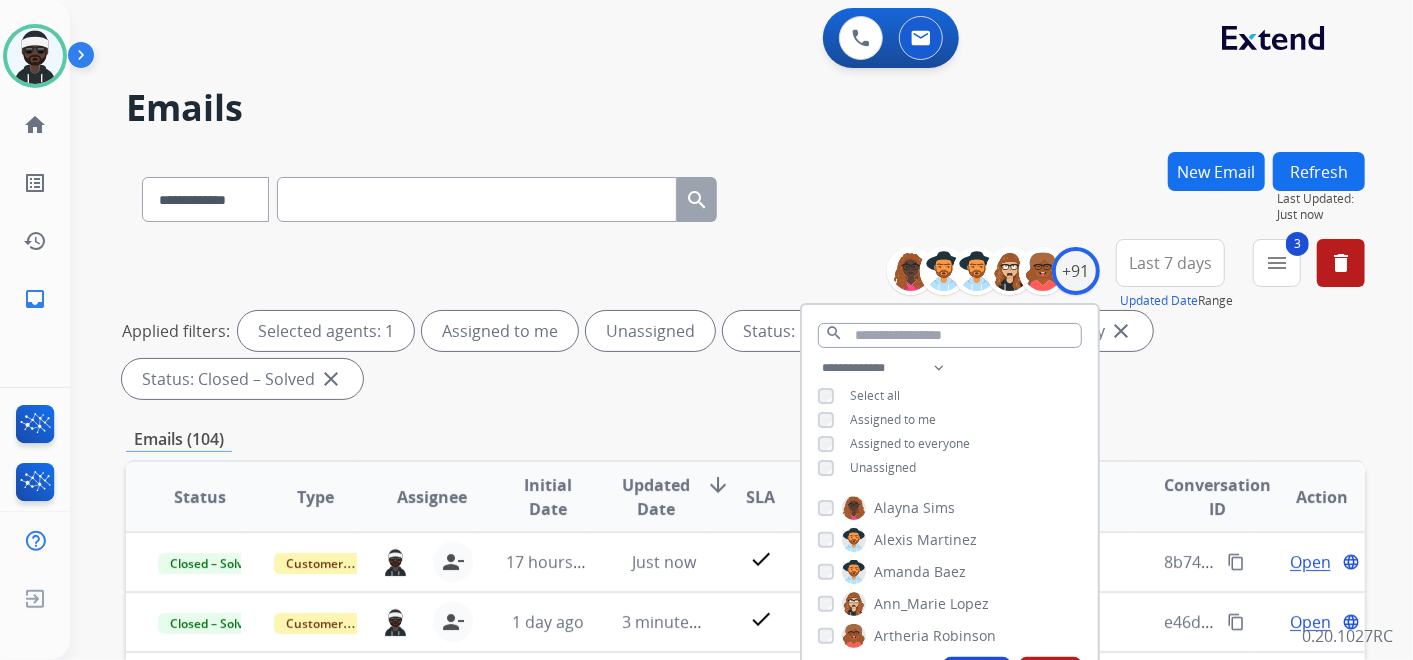 click on "Assigned to me" at bounding box center (893, 419) 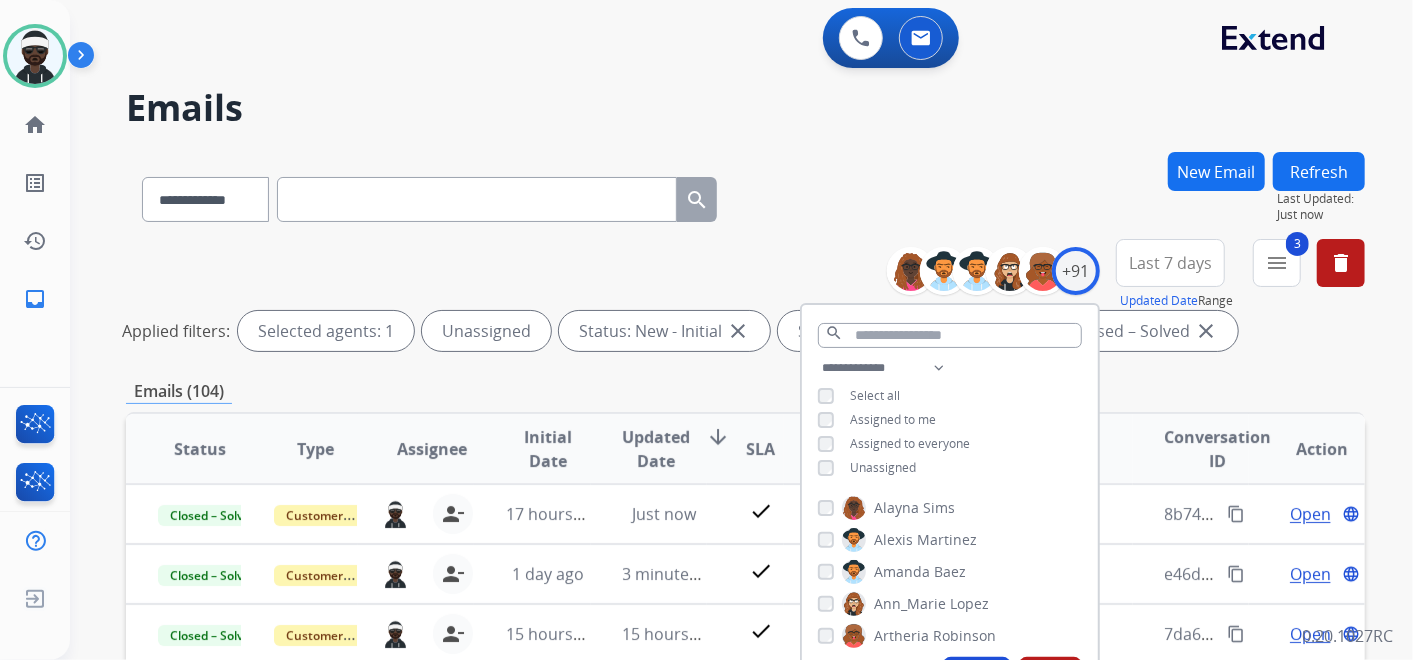 click on "Assigned to me" at bounding box center [893, 419] 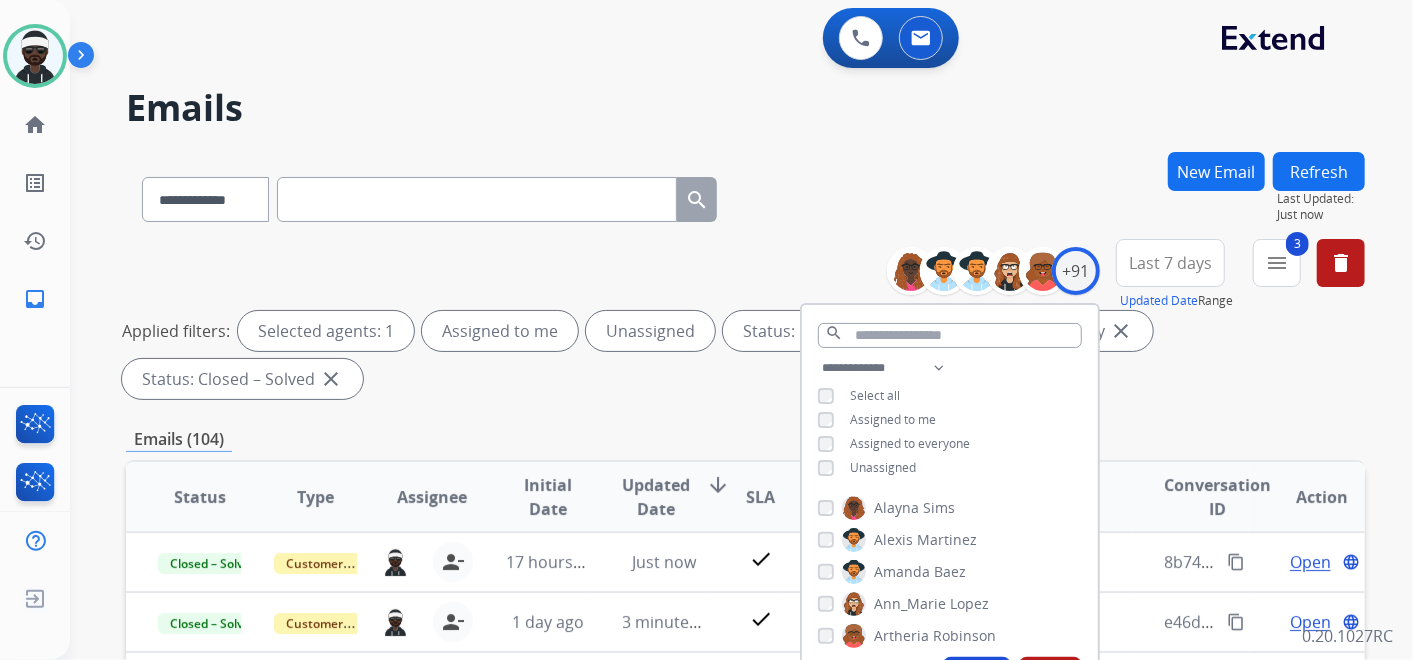 click on "Unassigned" at bounding box center (883, 467) 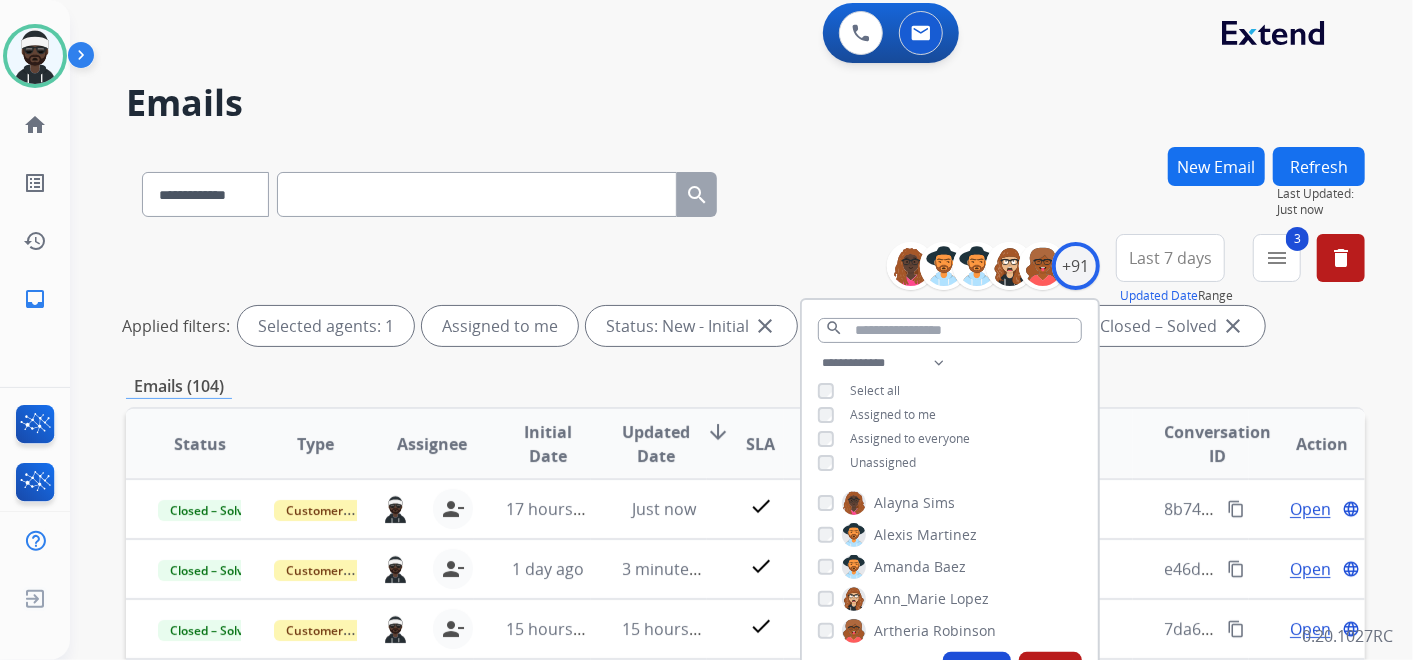 scroll, scrollTop: 0, scrollLeft: 0, axis: both 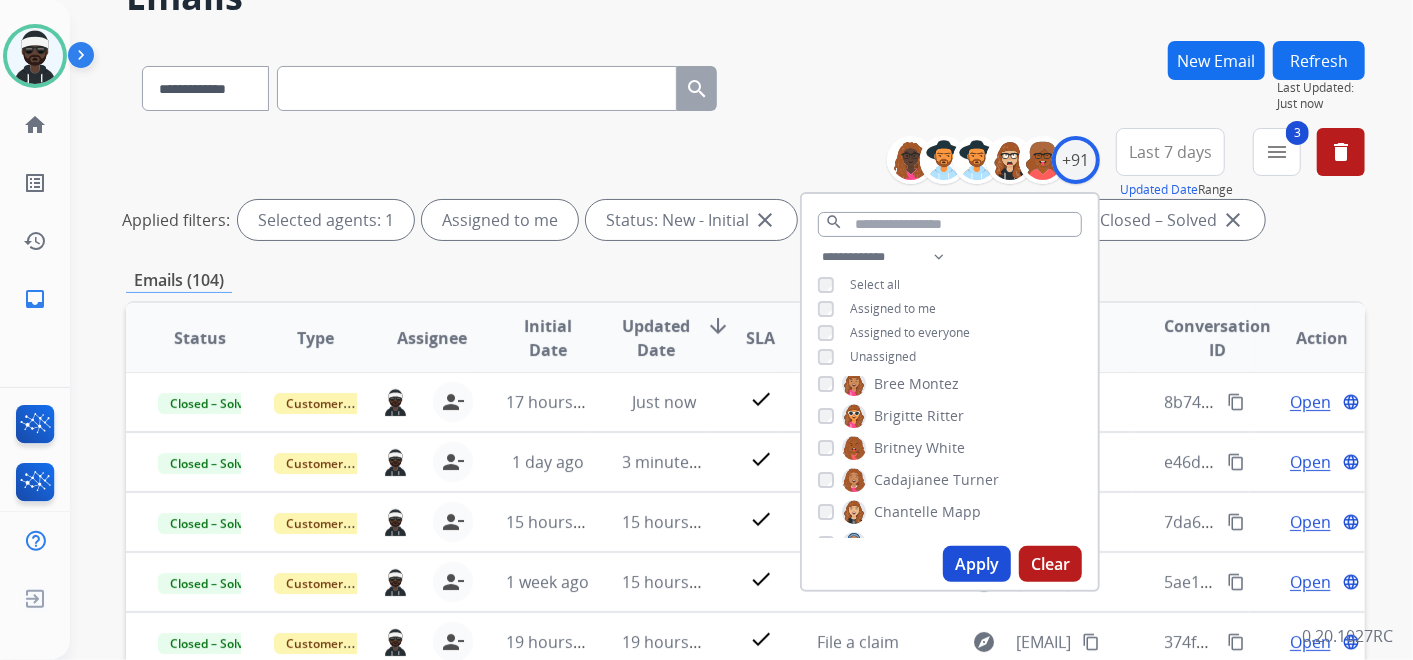 click on "Apply" at bounding box center [977, 564] 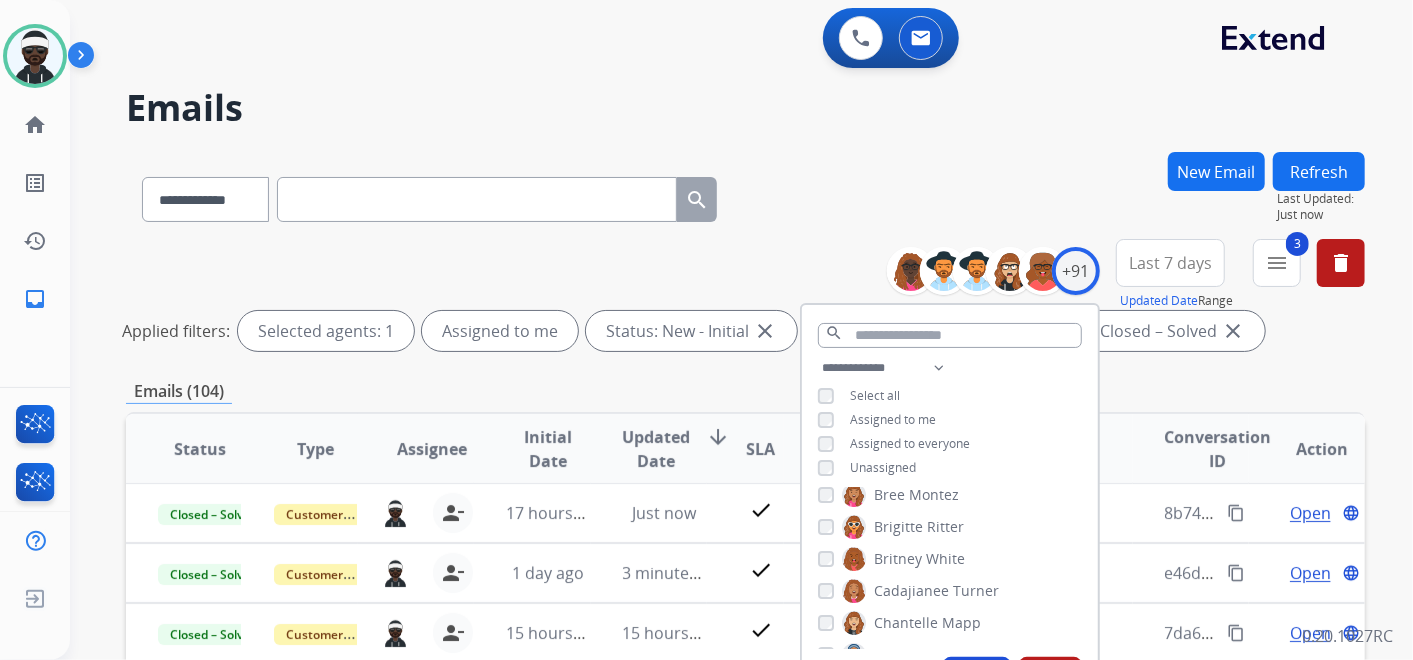 click on "**********" at bounding box center [745, 195] 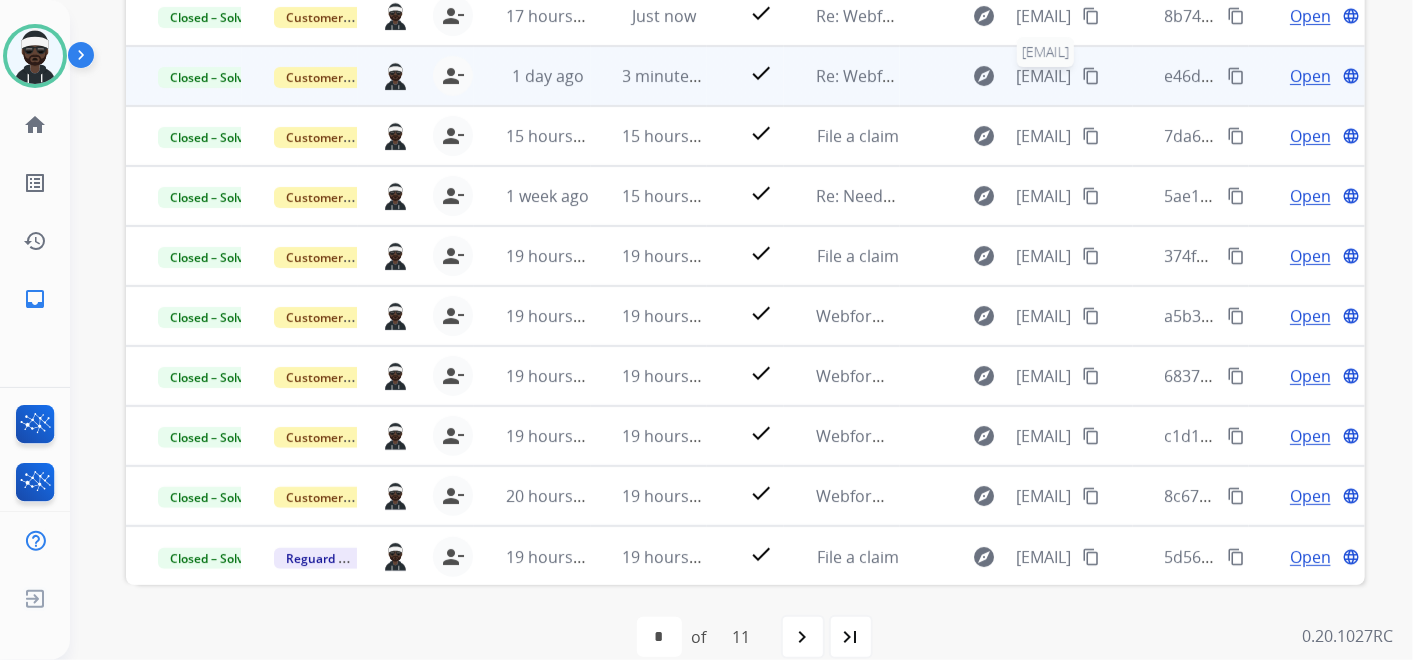 scroll, scrollTop: 525, scrollLeft: 0, axis: vertical 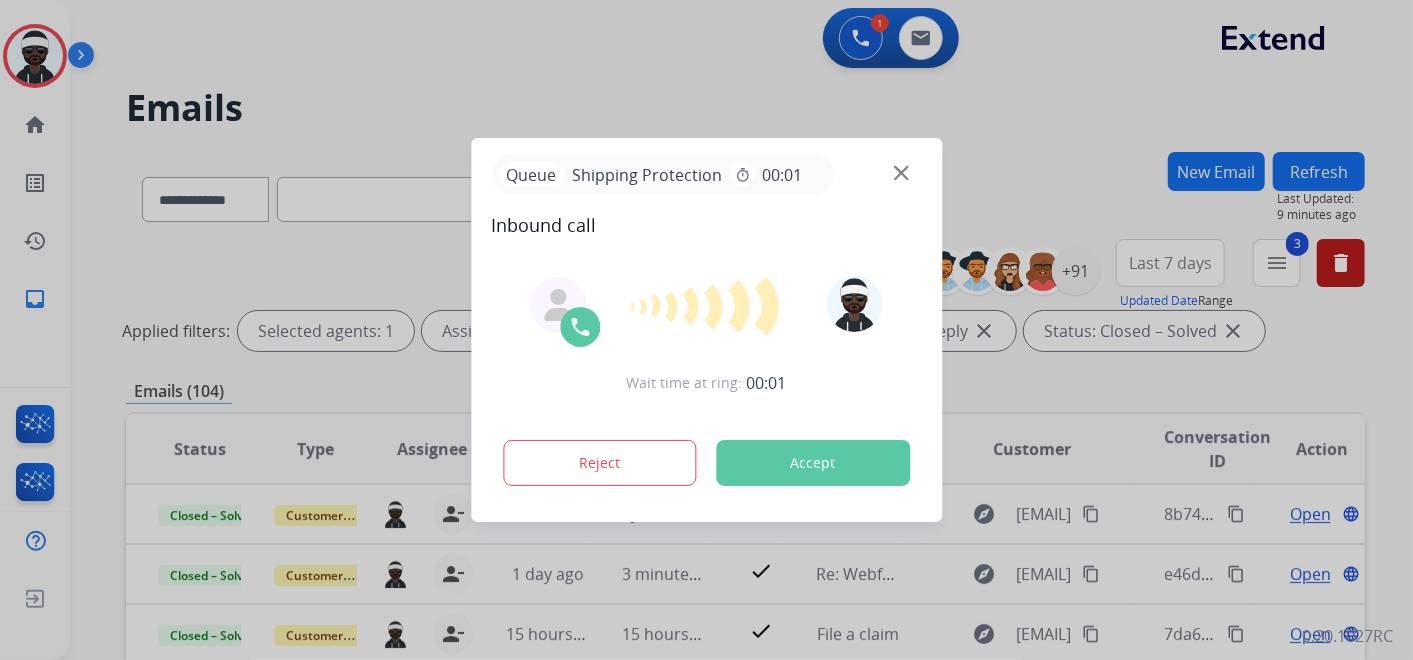 click on "Accept" at bounding box center [813, 463] 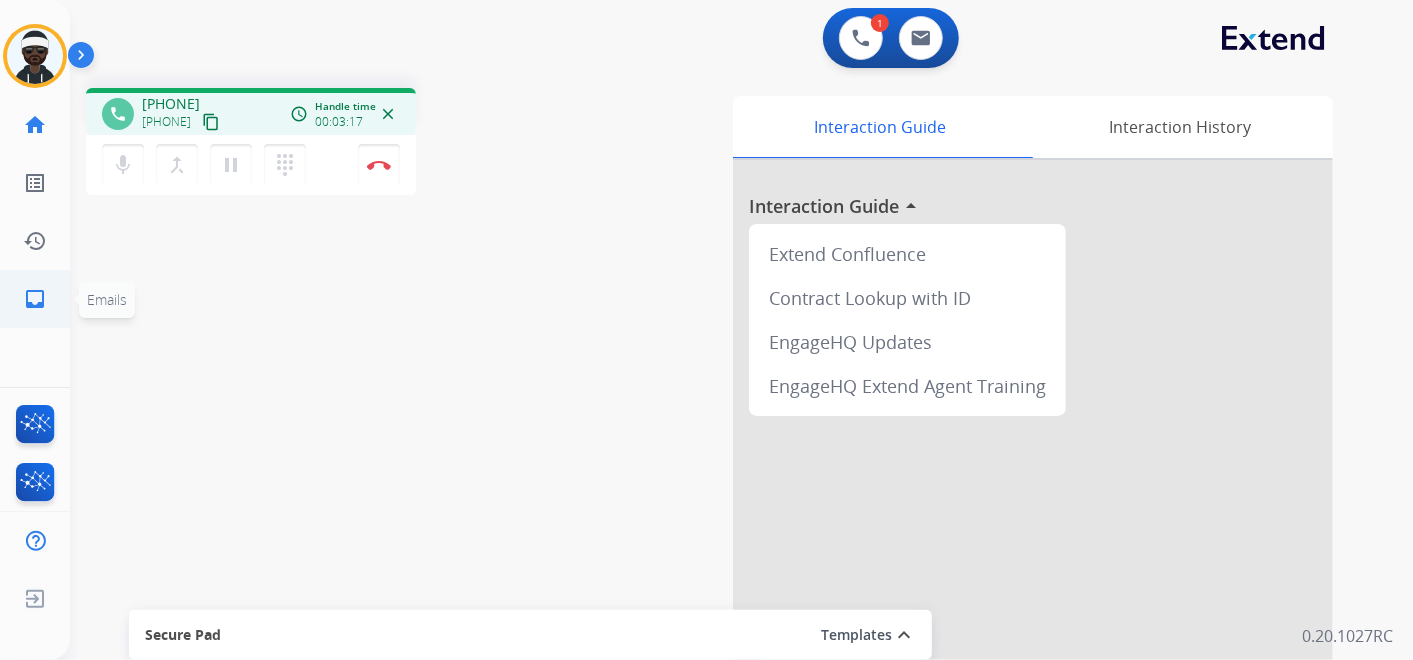 click on "inbox" 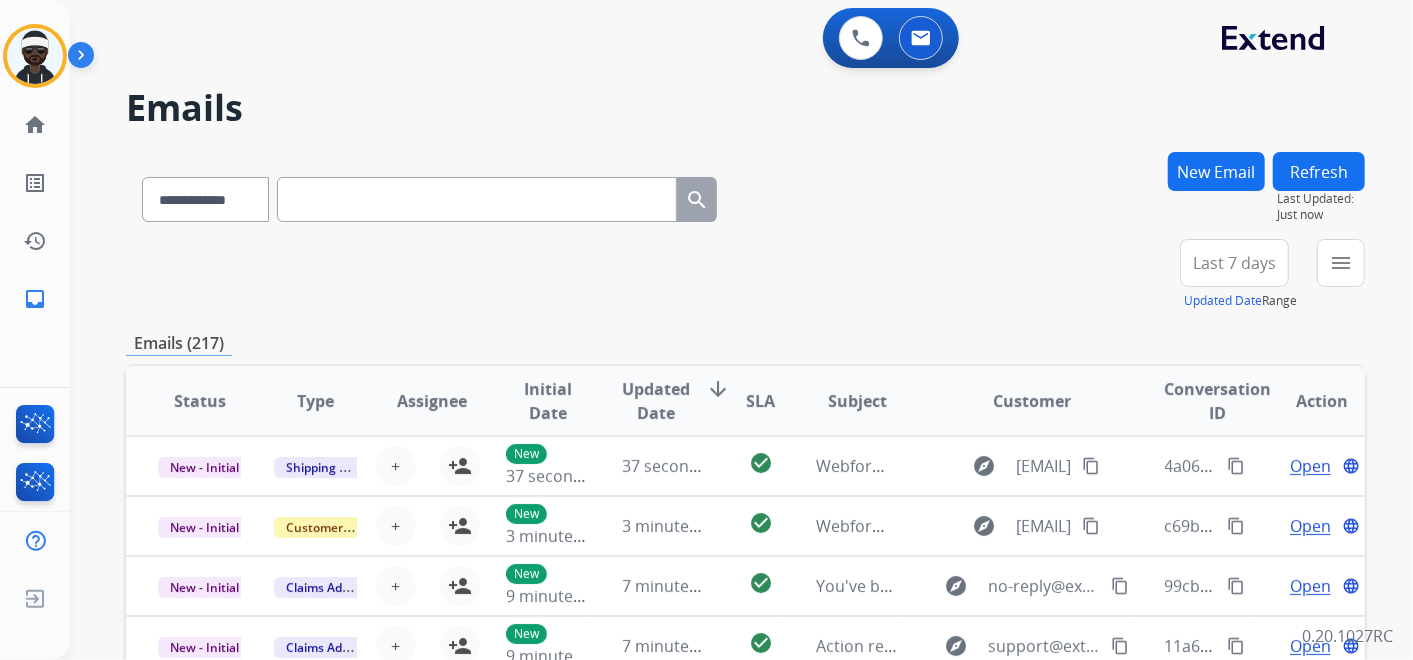 click on "New Email" at bounding box center (1216, 171) 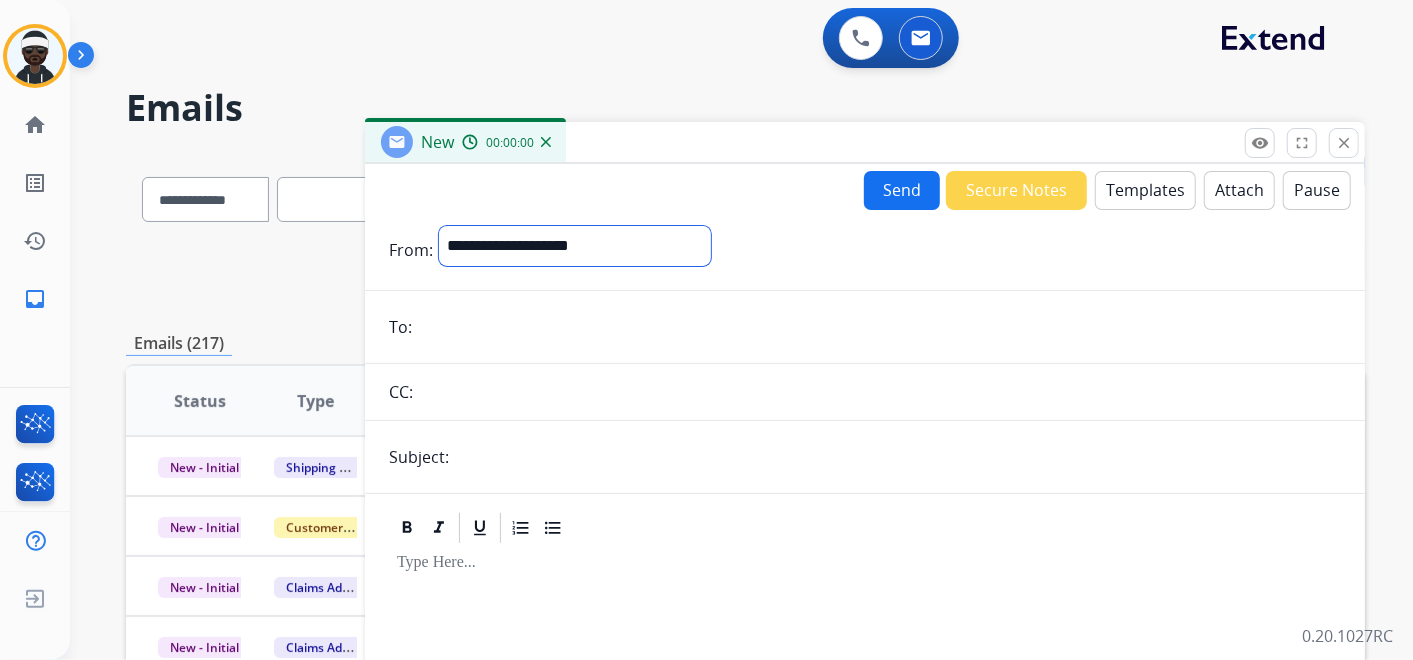 click on "**********" at bounding box center (575, 246) 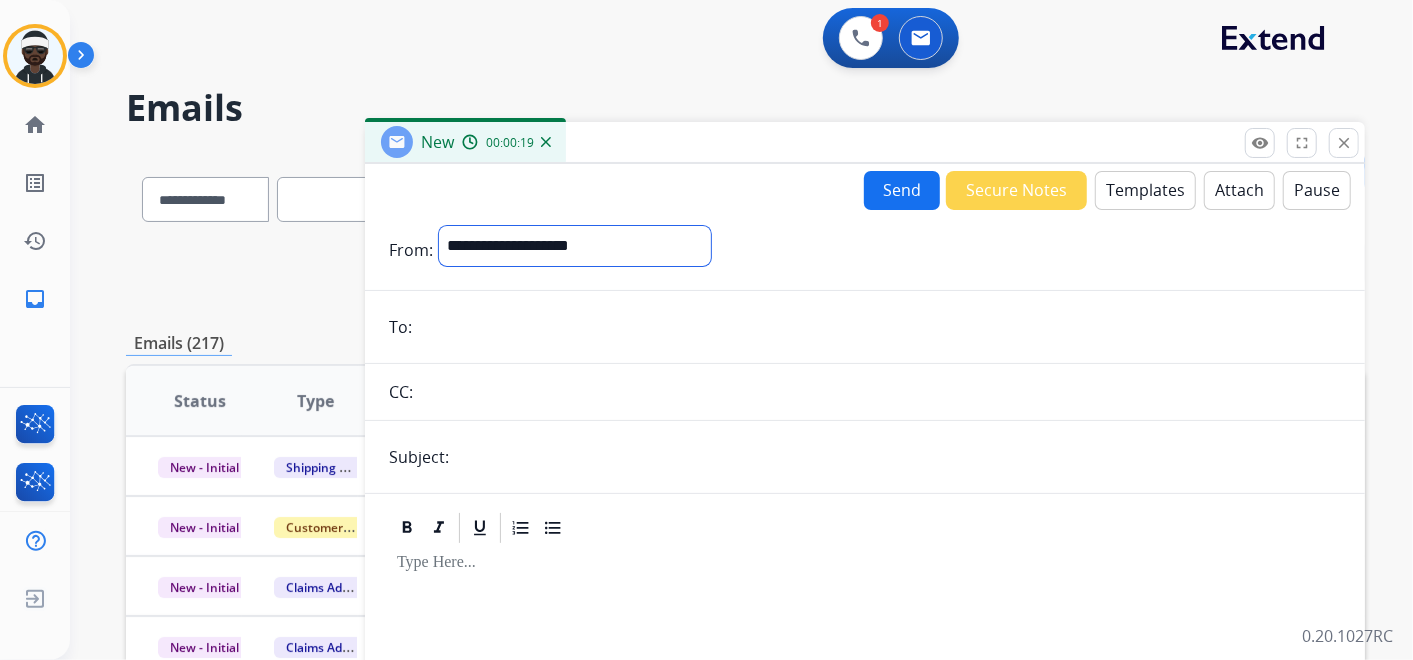 select on "**********" 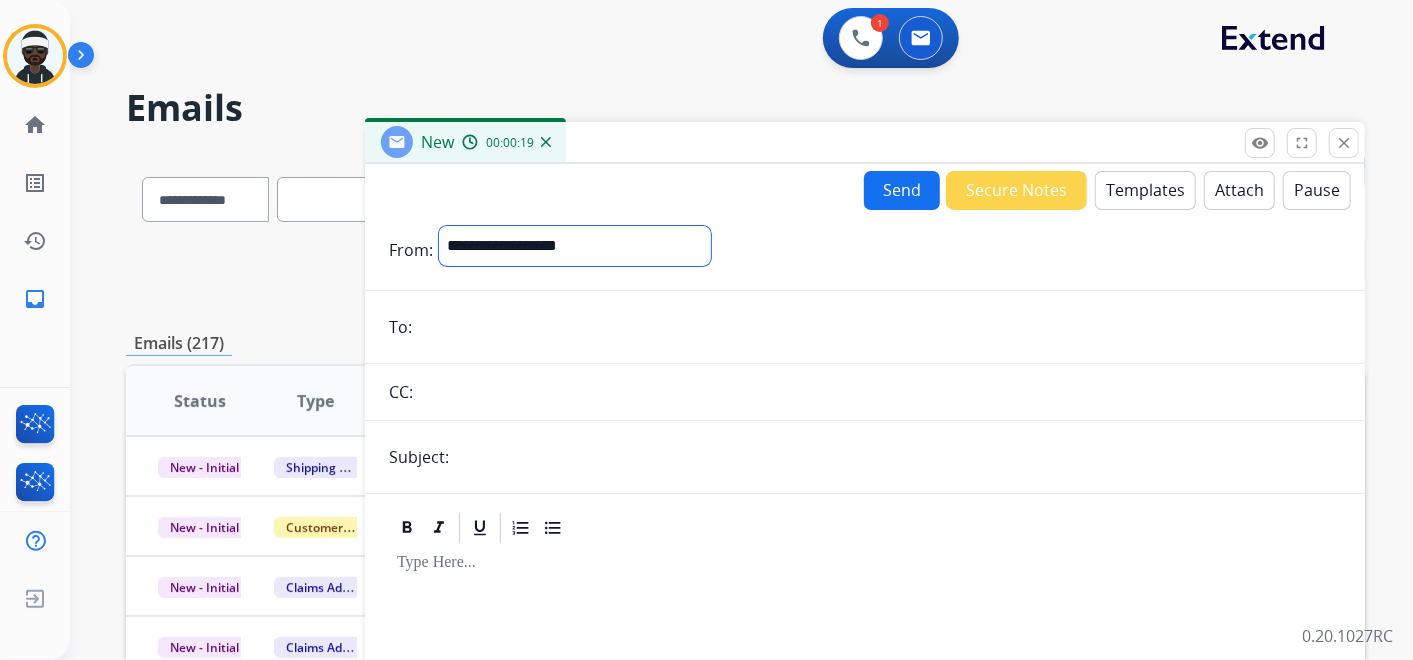 click on "**********" at bounding box center (575, 246) 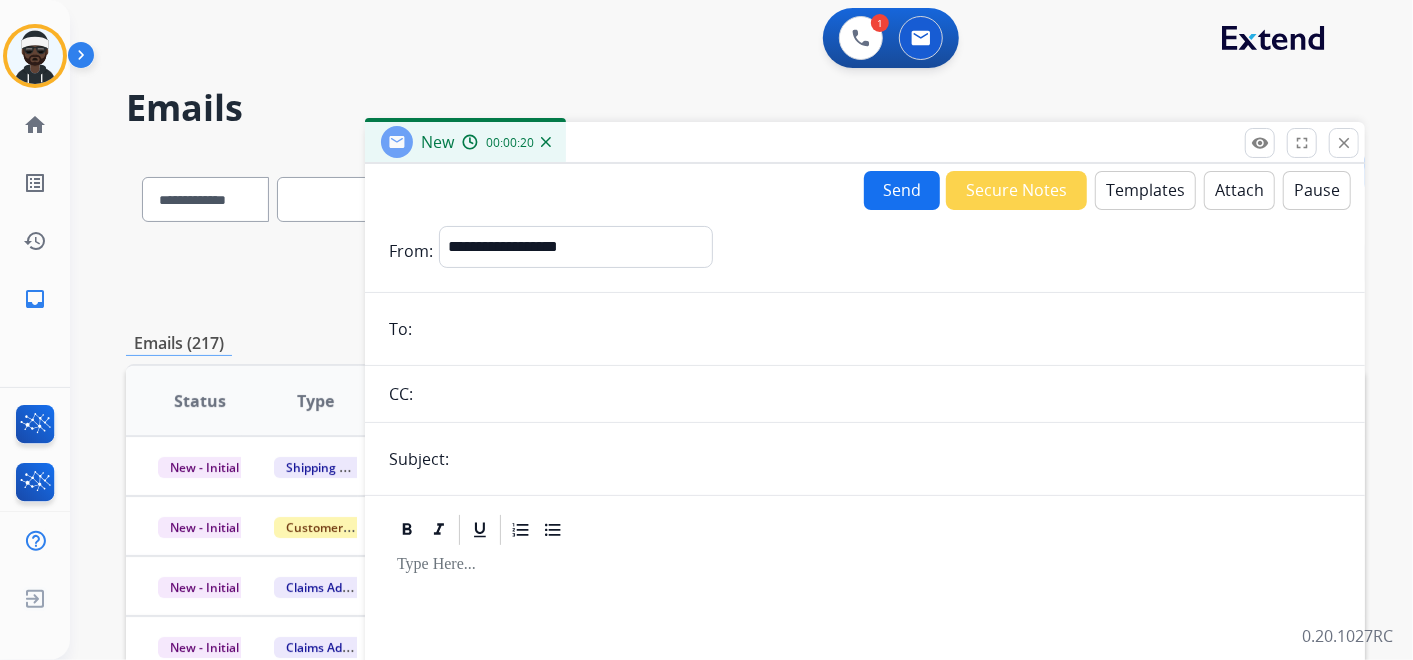 click at bounding box center [879, 329] 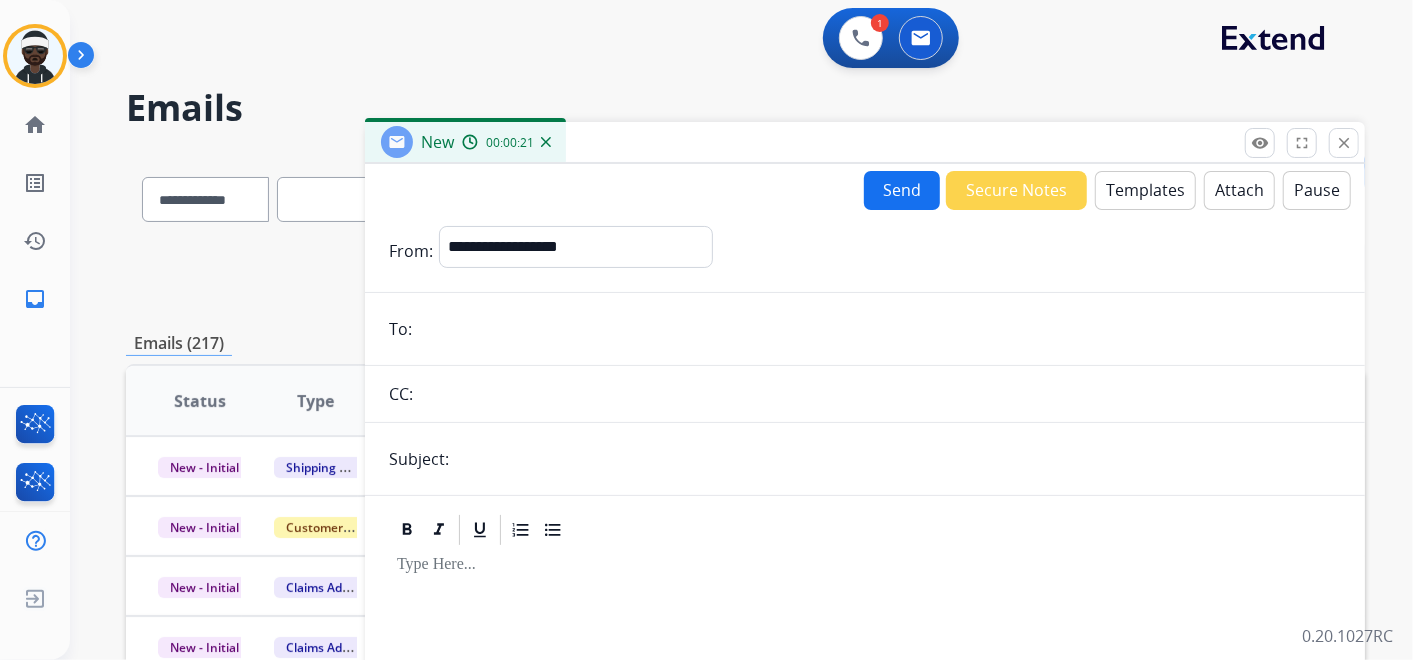 paste on "**********" 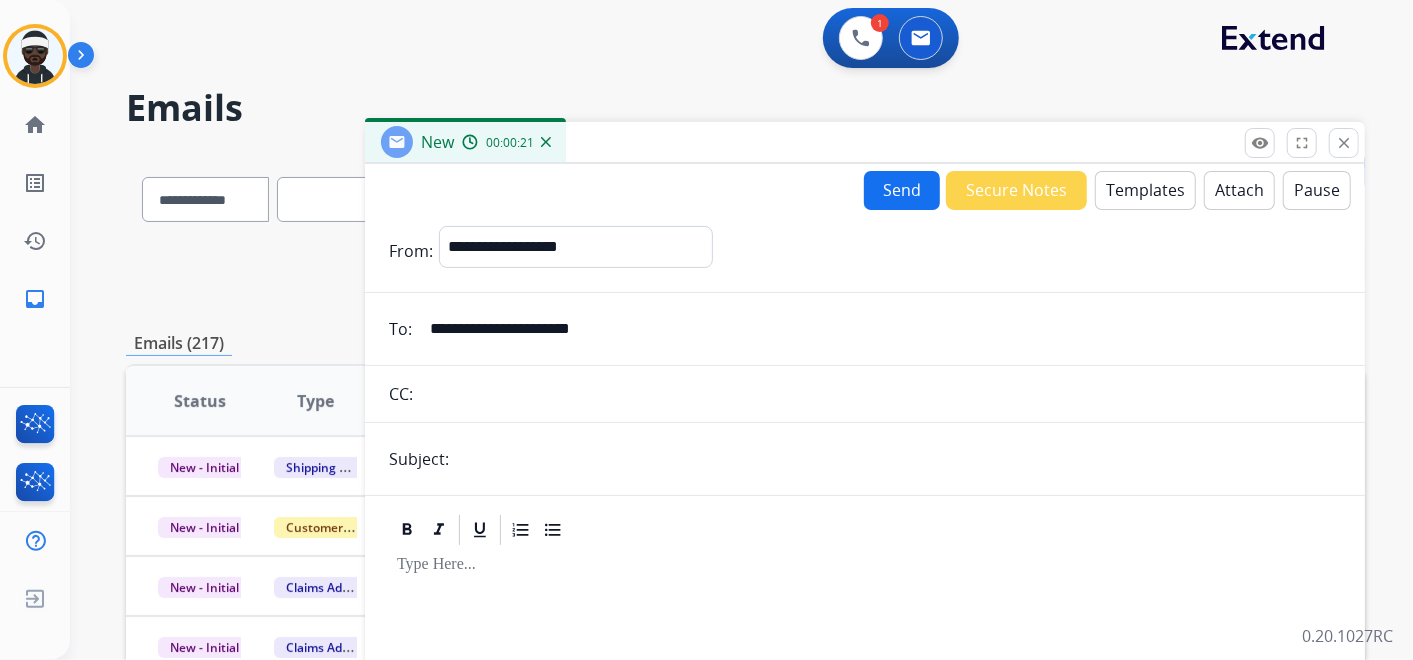 type on "**********" 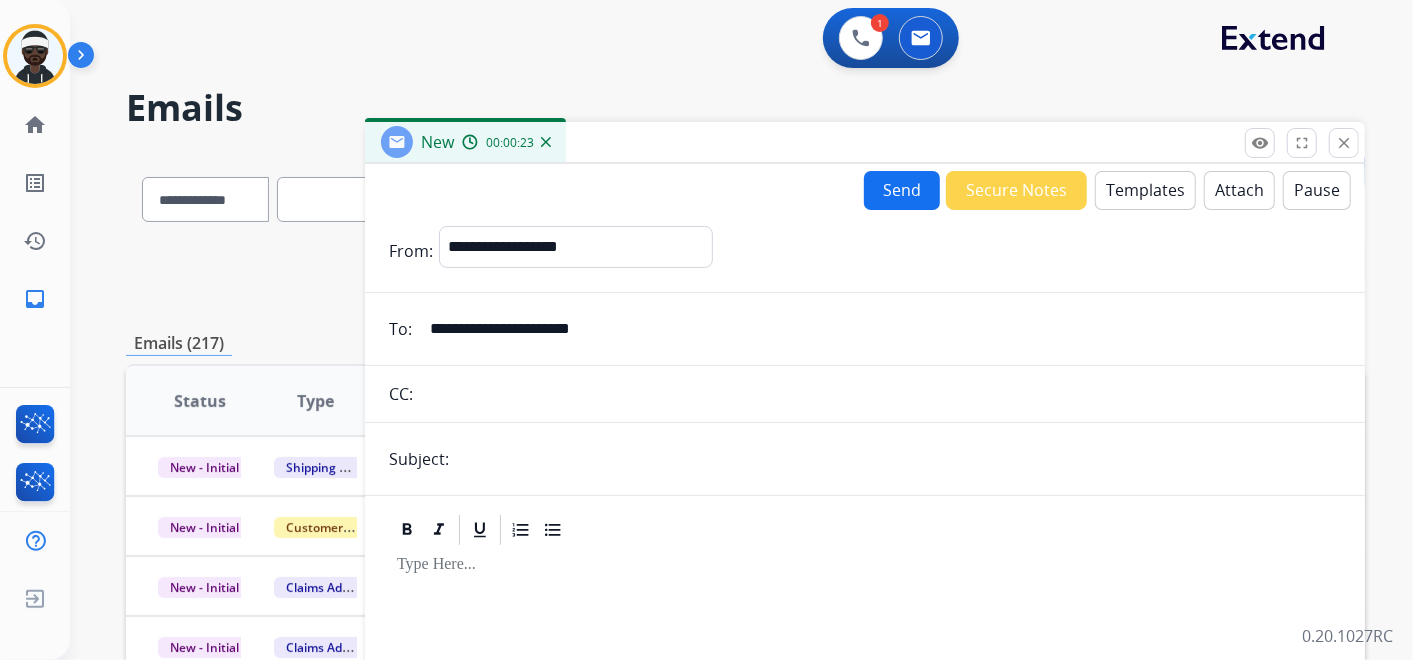 type on "**********" 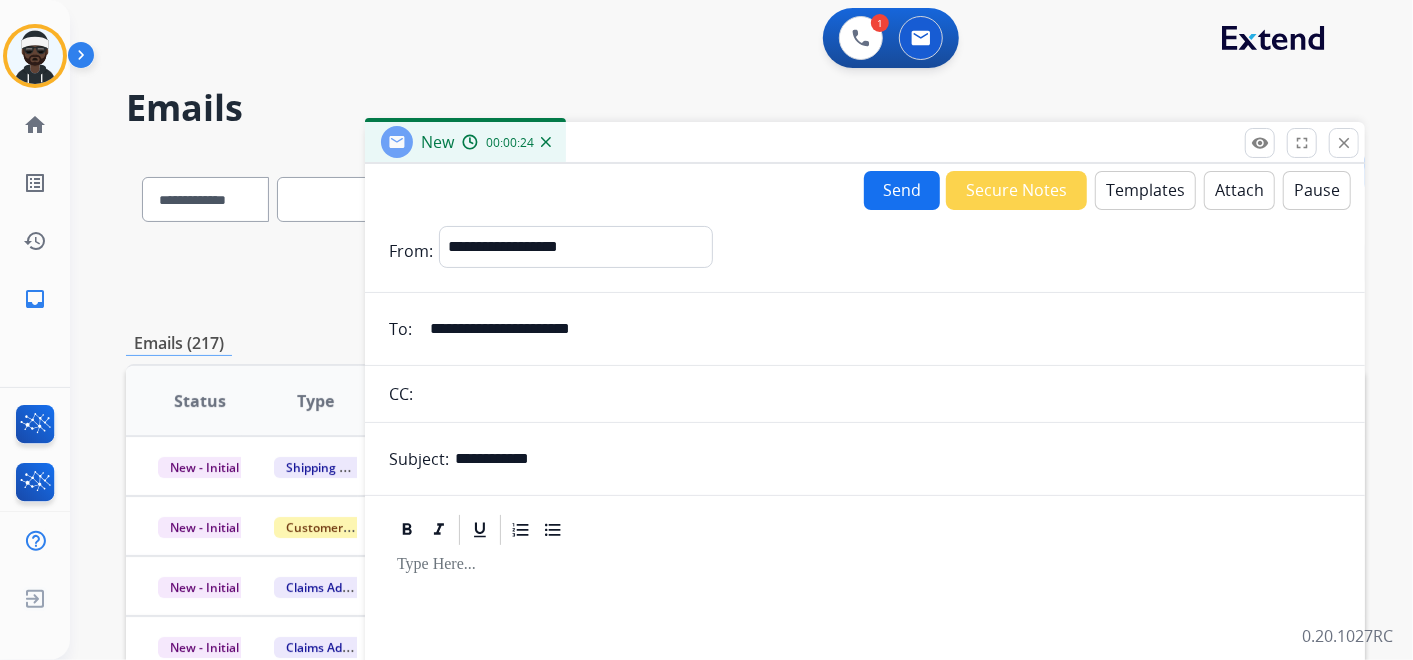 click on "Templates" at bounding box center [1145, 190] 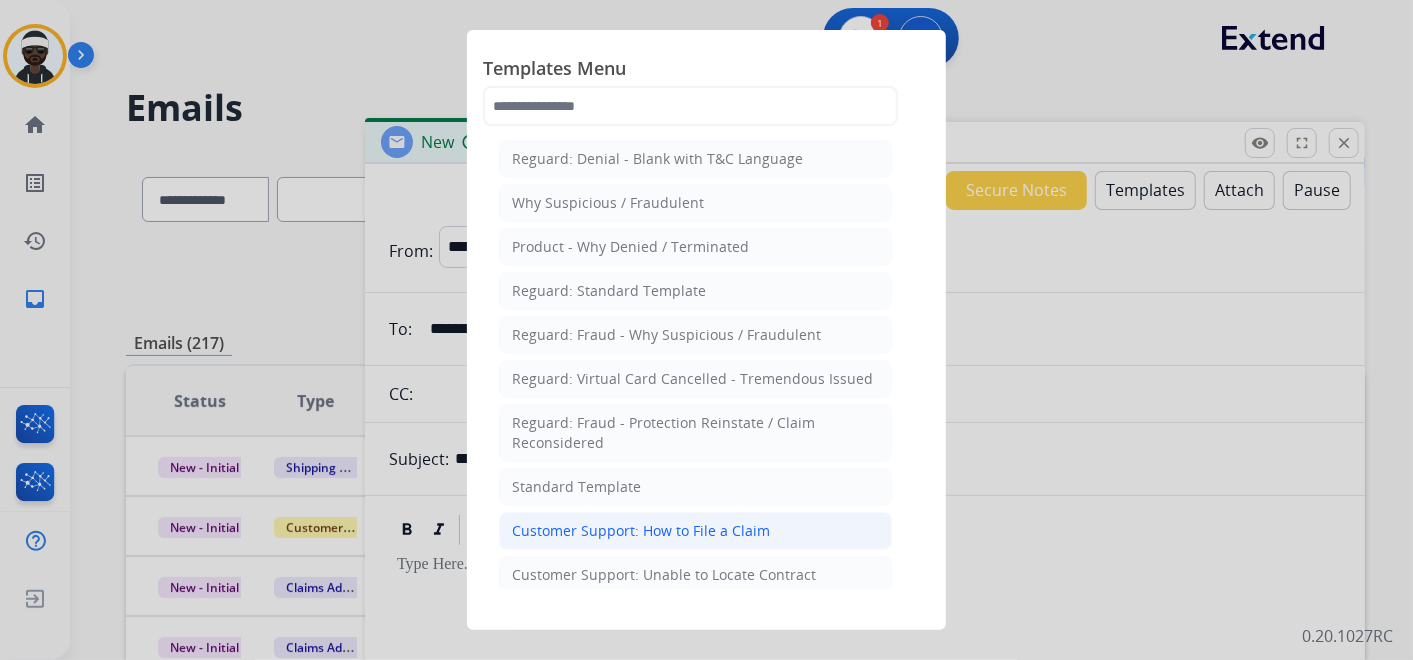 click on "Customer Support: How to File a Claim" 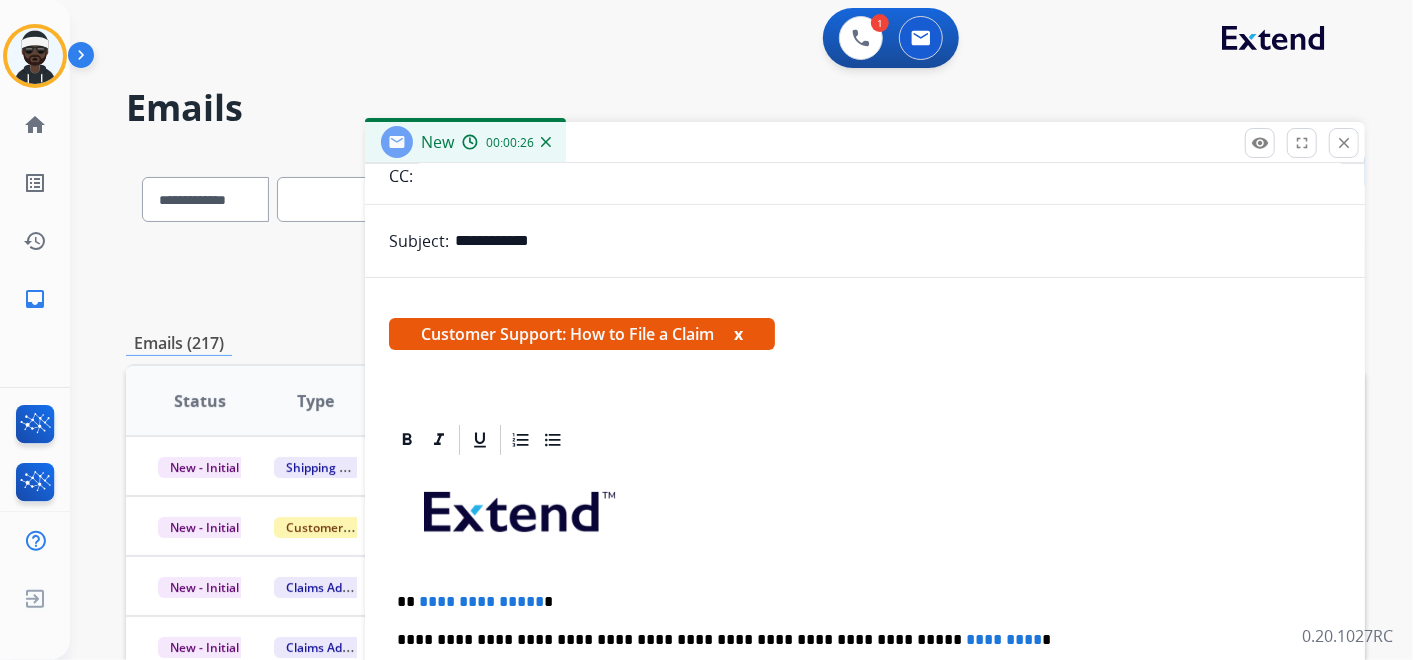 scroll, scrollTop: 222, scrollLeft: 0, axis: vertical 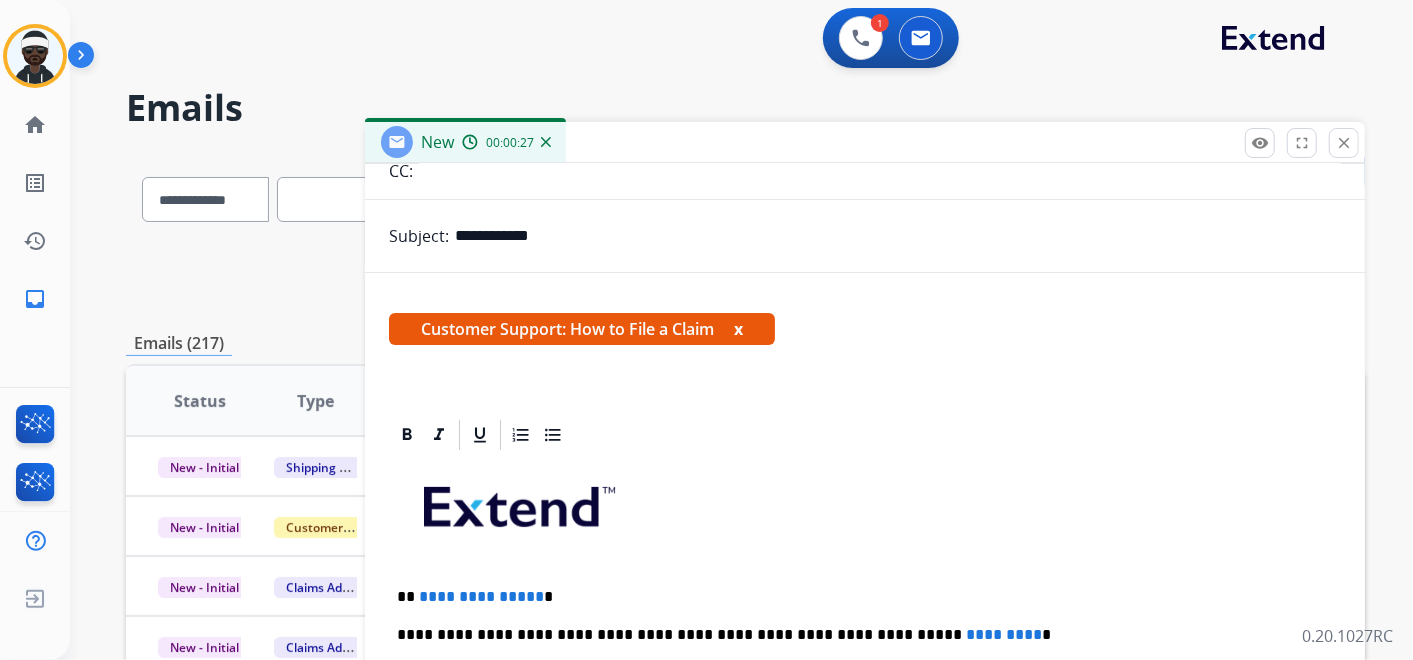 click on "x" at bounding box center (738, 329) 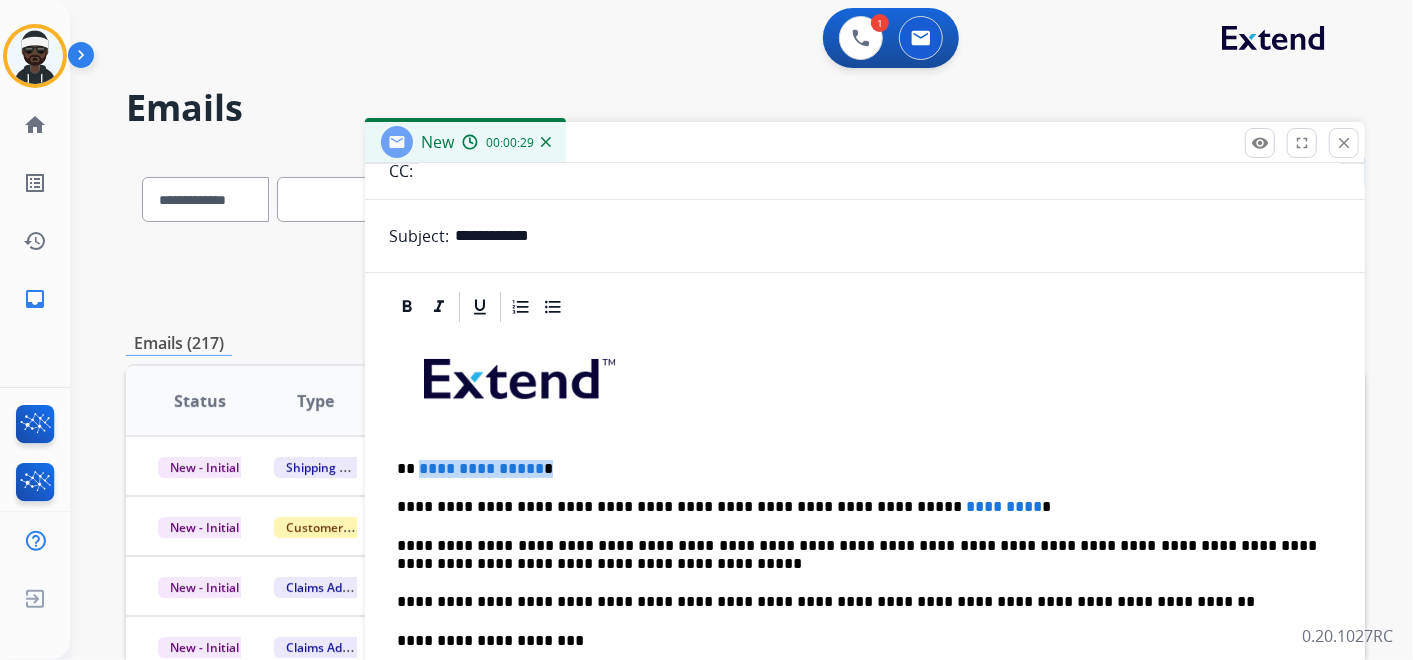 drag, startPoint x: 580, startPoint y: 451, endPoint x: 419, endPoint y: 472, distance: 162.36378 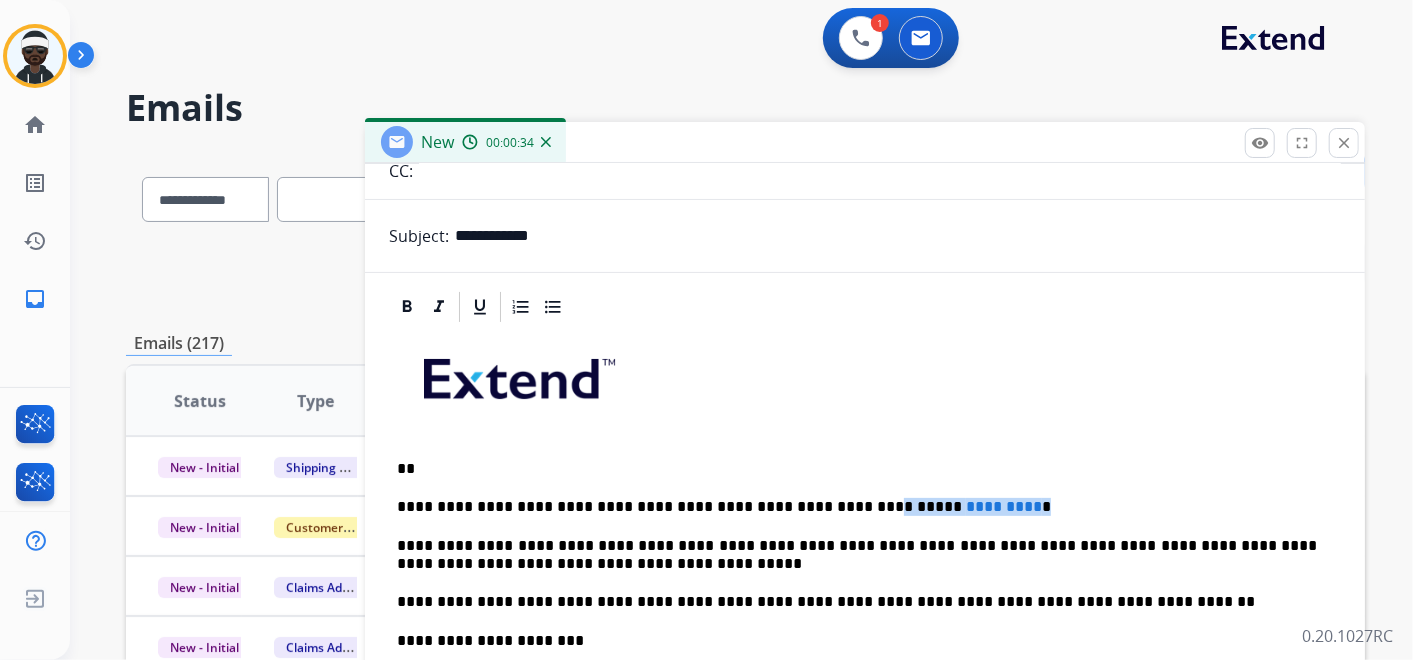 drag, startPoint x: 965, startPoint y: 505, endPoint x: 802, endPoint y: 508, distance: 163.0276 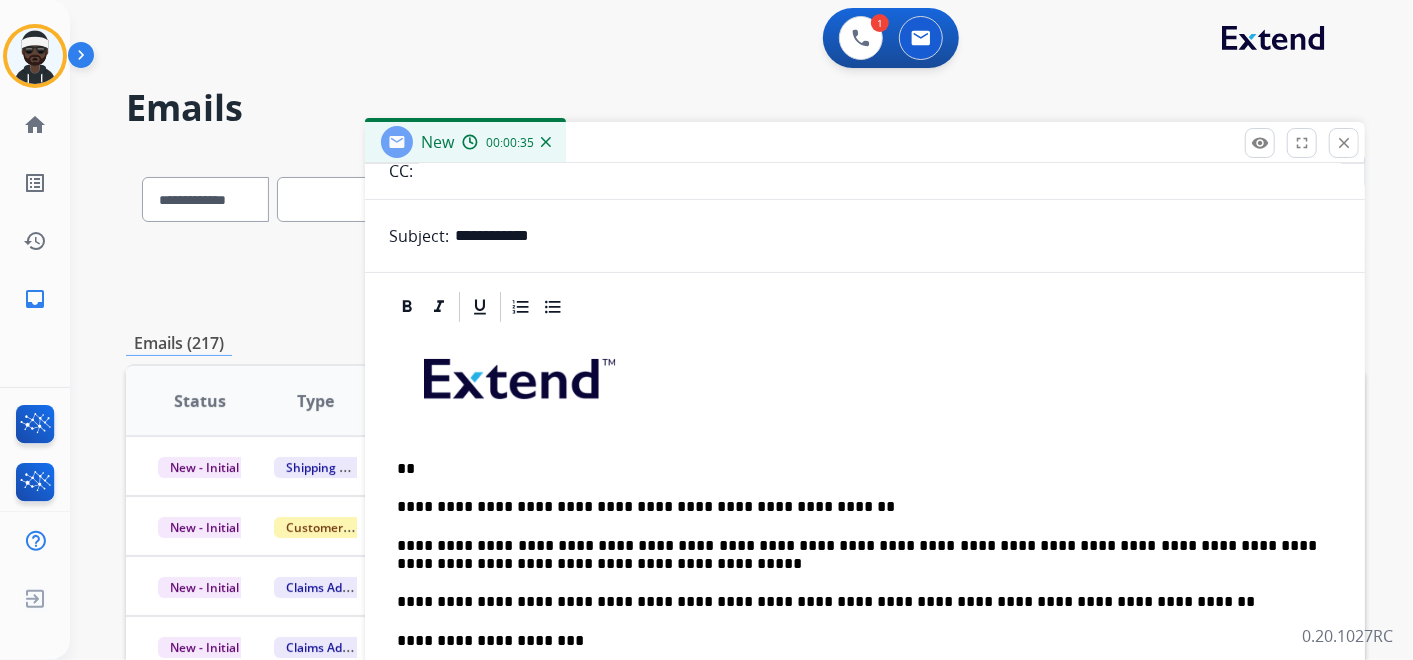 type 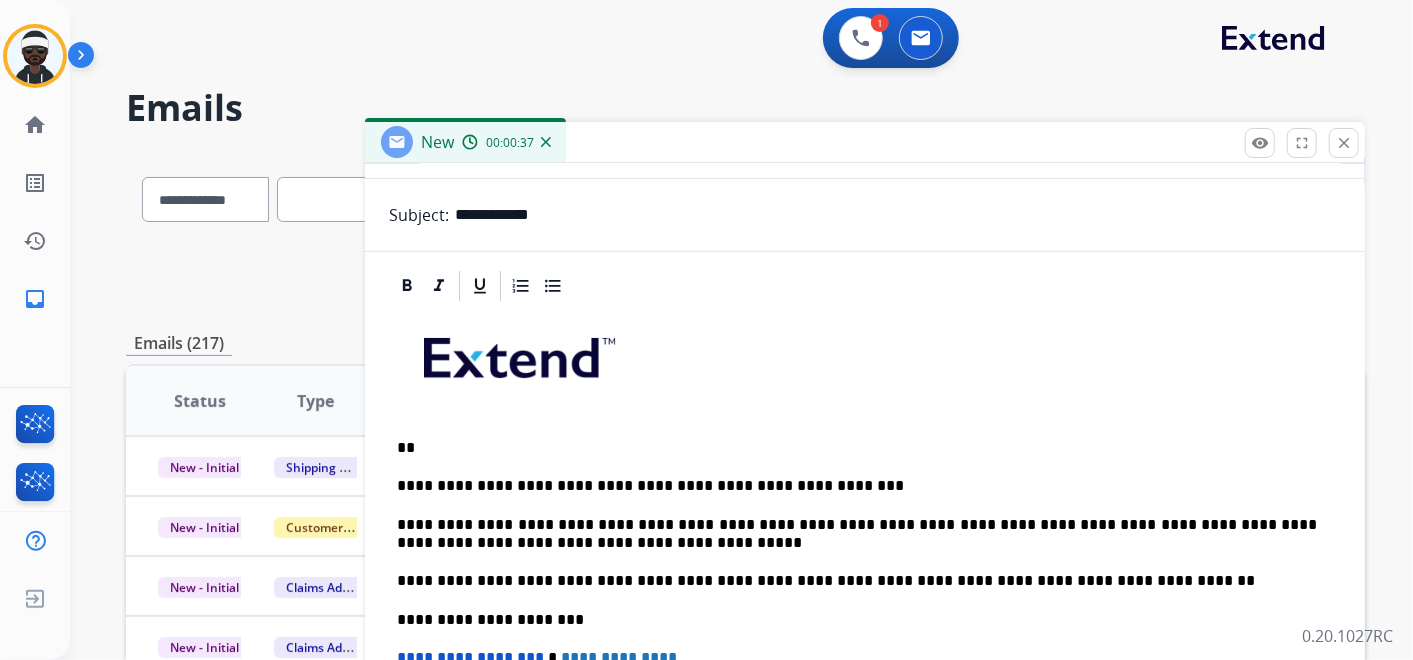 scroll, scrollTop: 254, scrollLeft: 0, axis: vertical 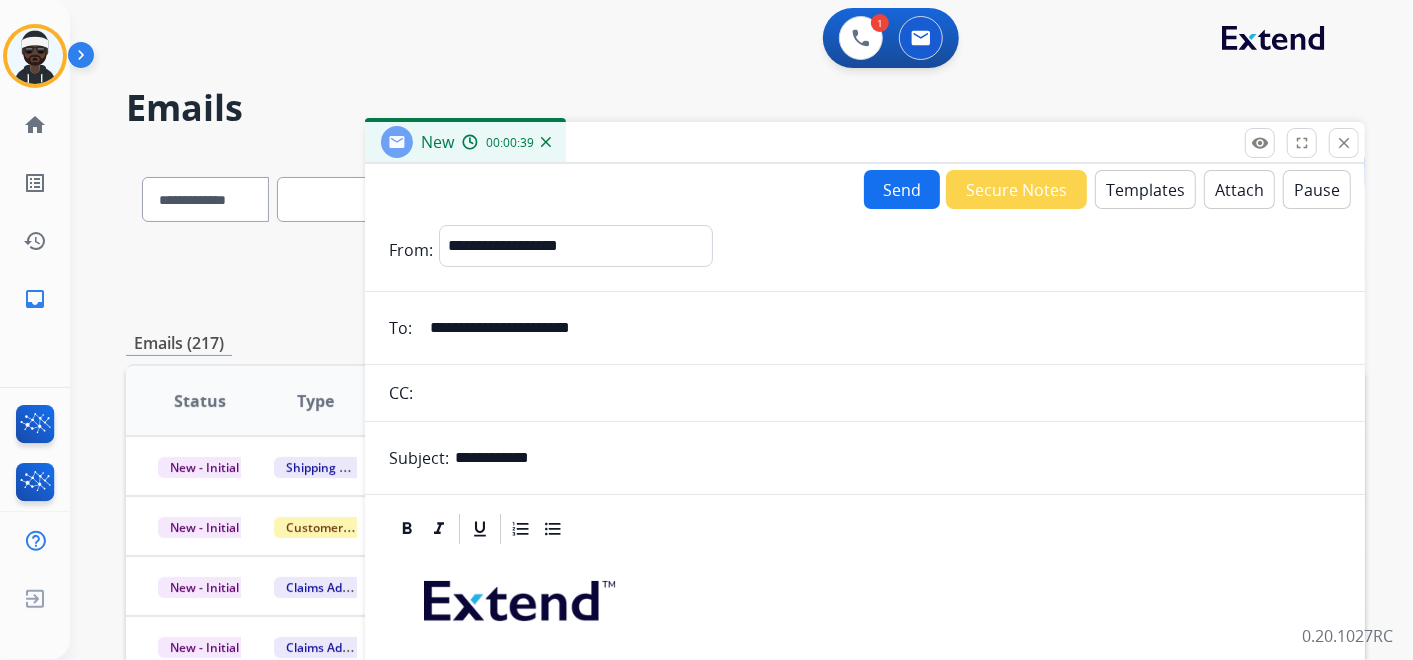 click on "Send" at bounding box center [902, 189] 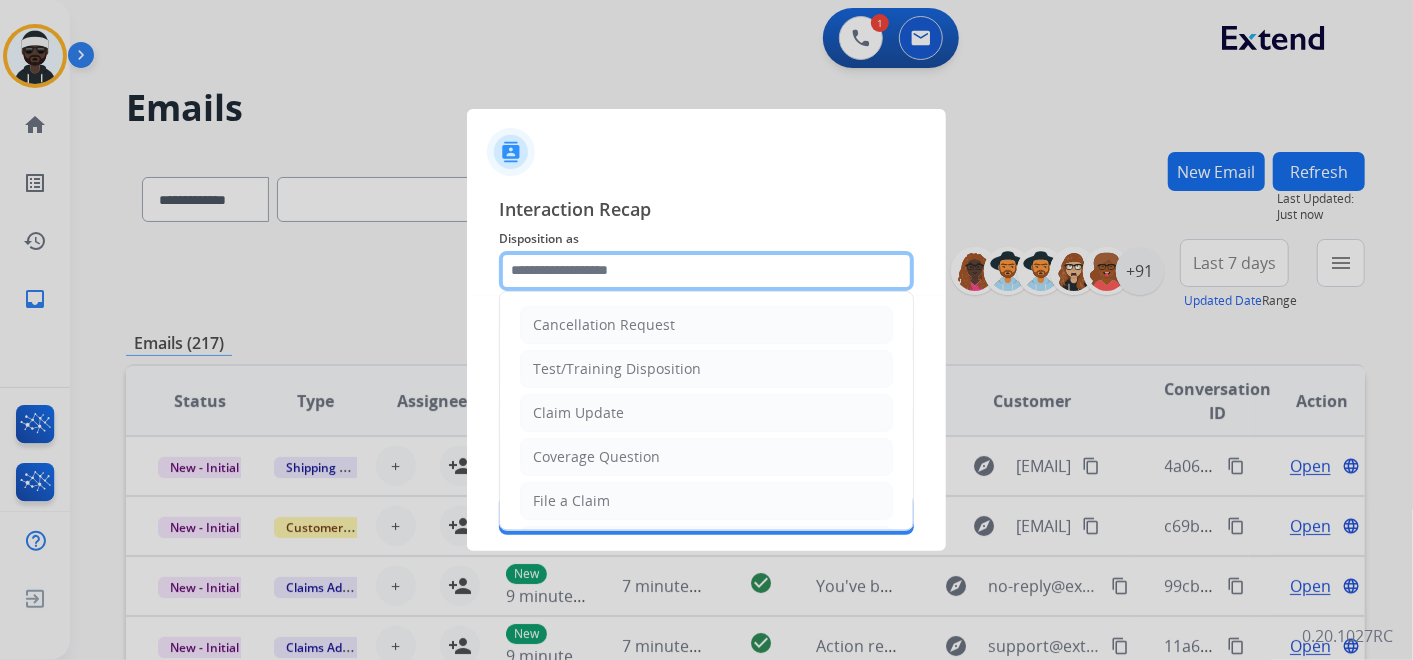 click 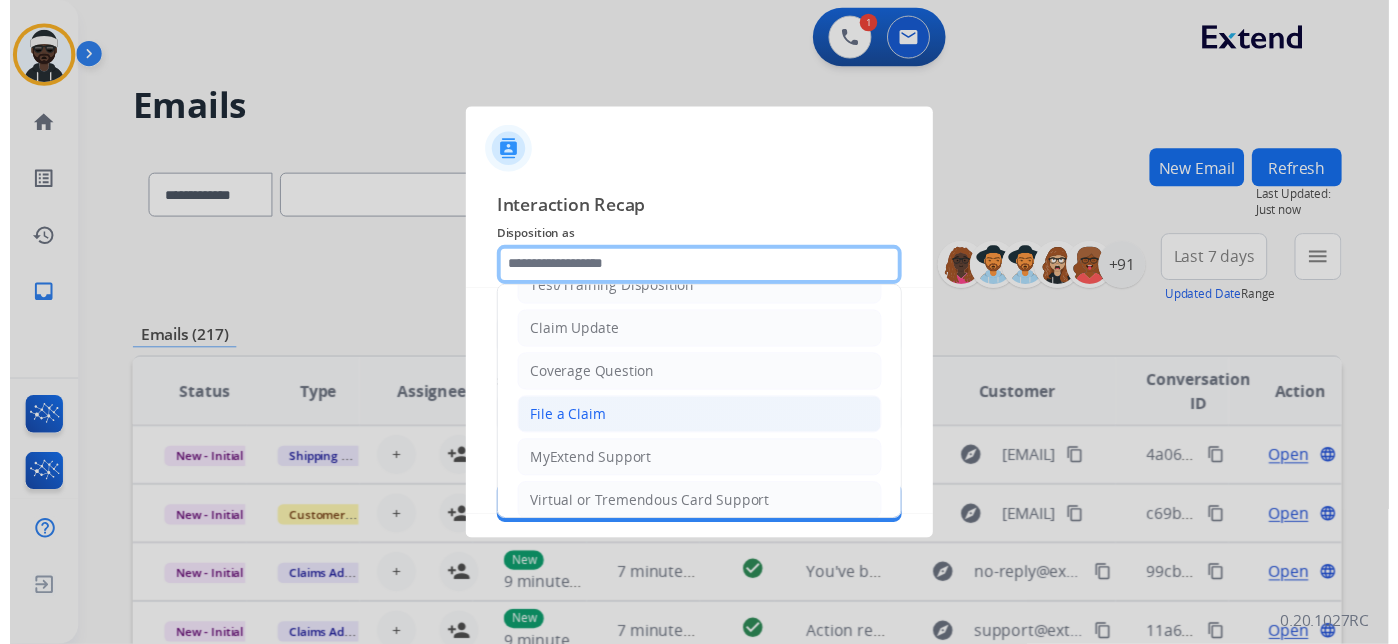 scroll, scrollTop: 111, scrollLeft: 0, axis: vertical 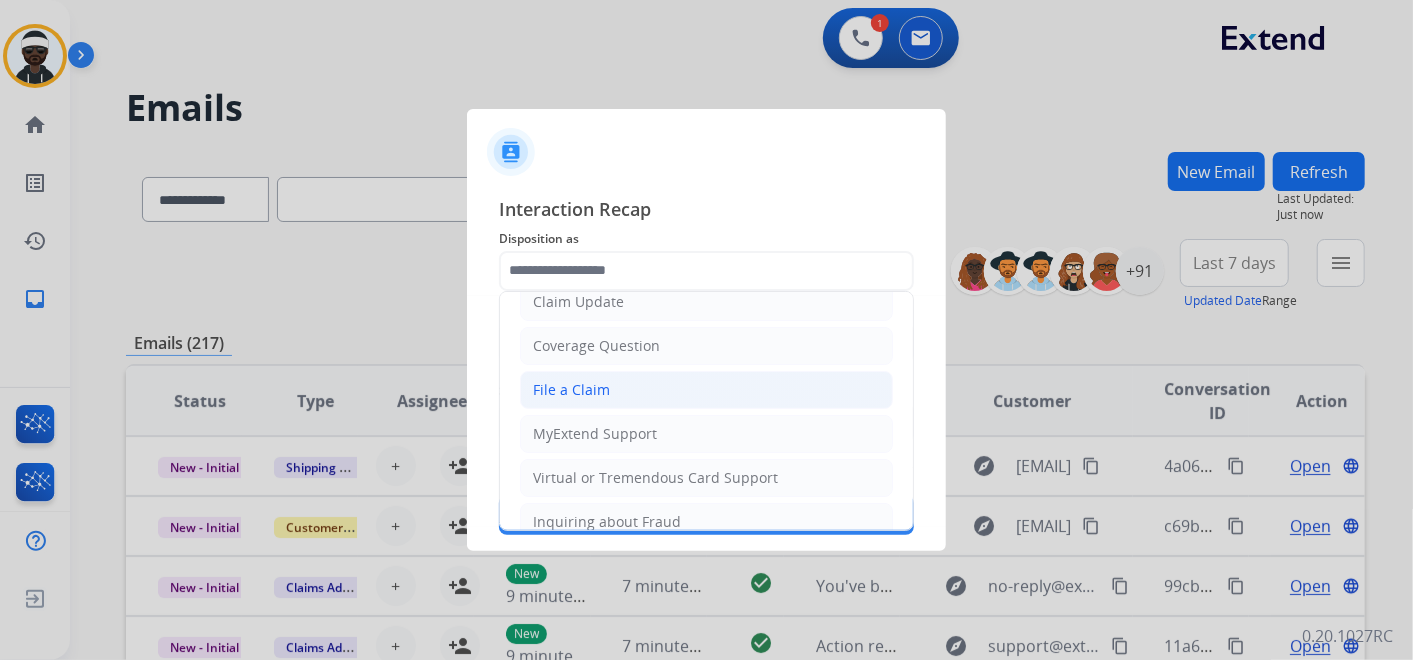 click on "File a Claim" 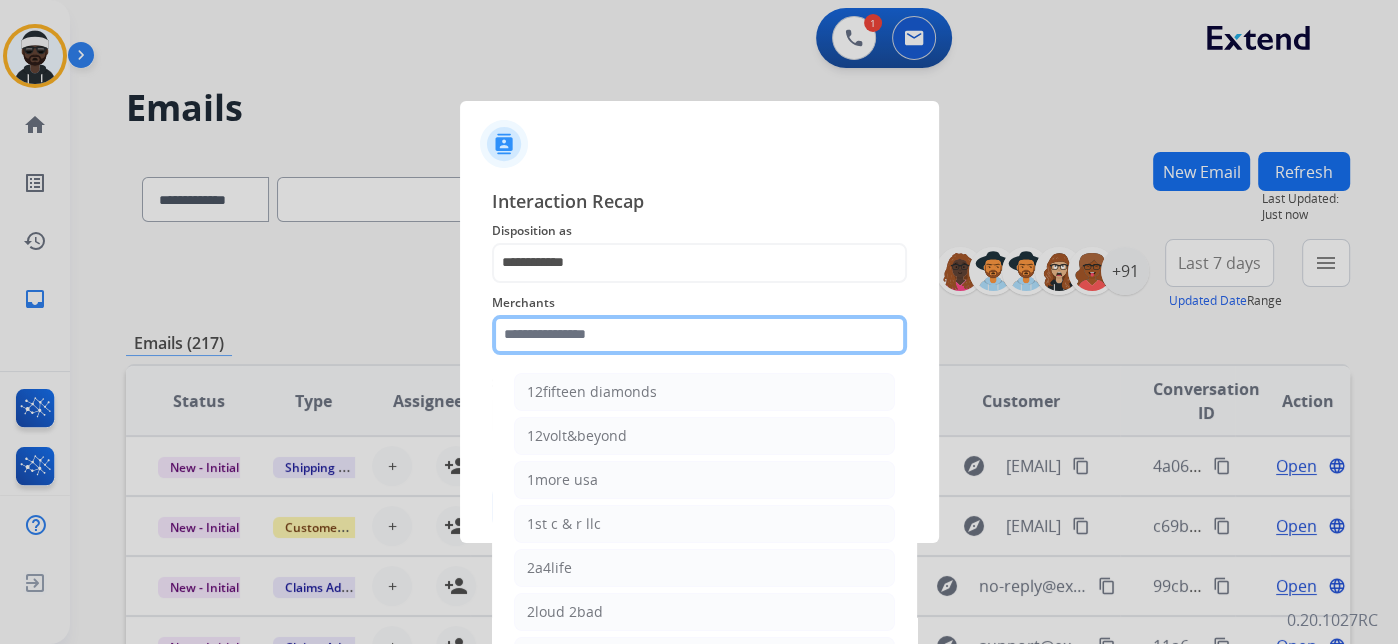 click 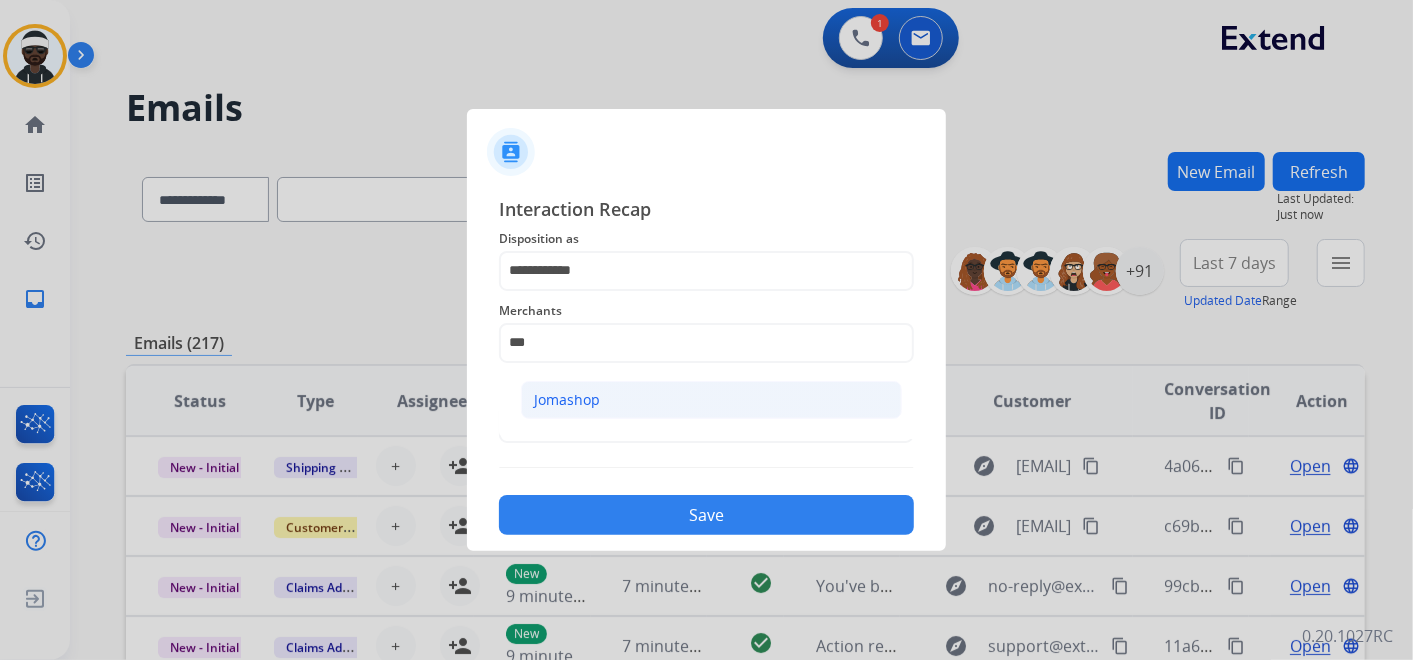 click on "Jomashop" 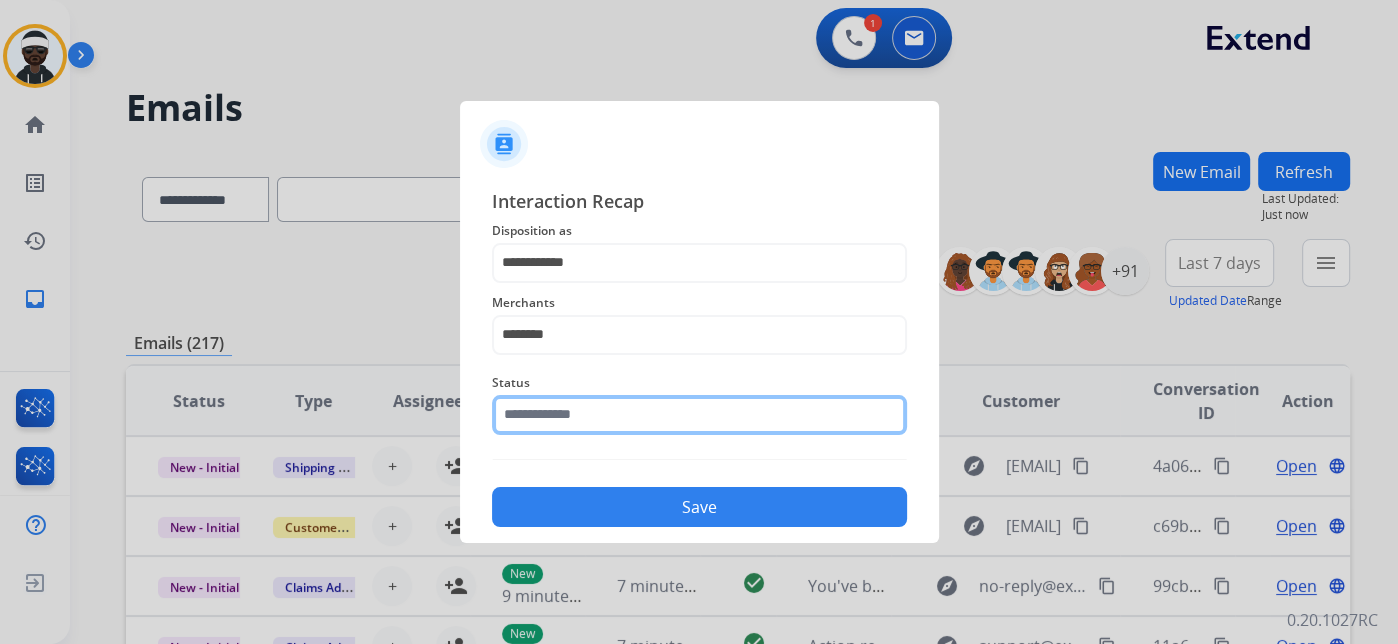 click 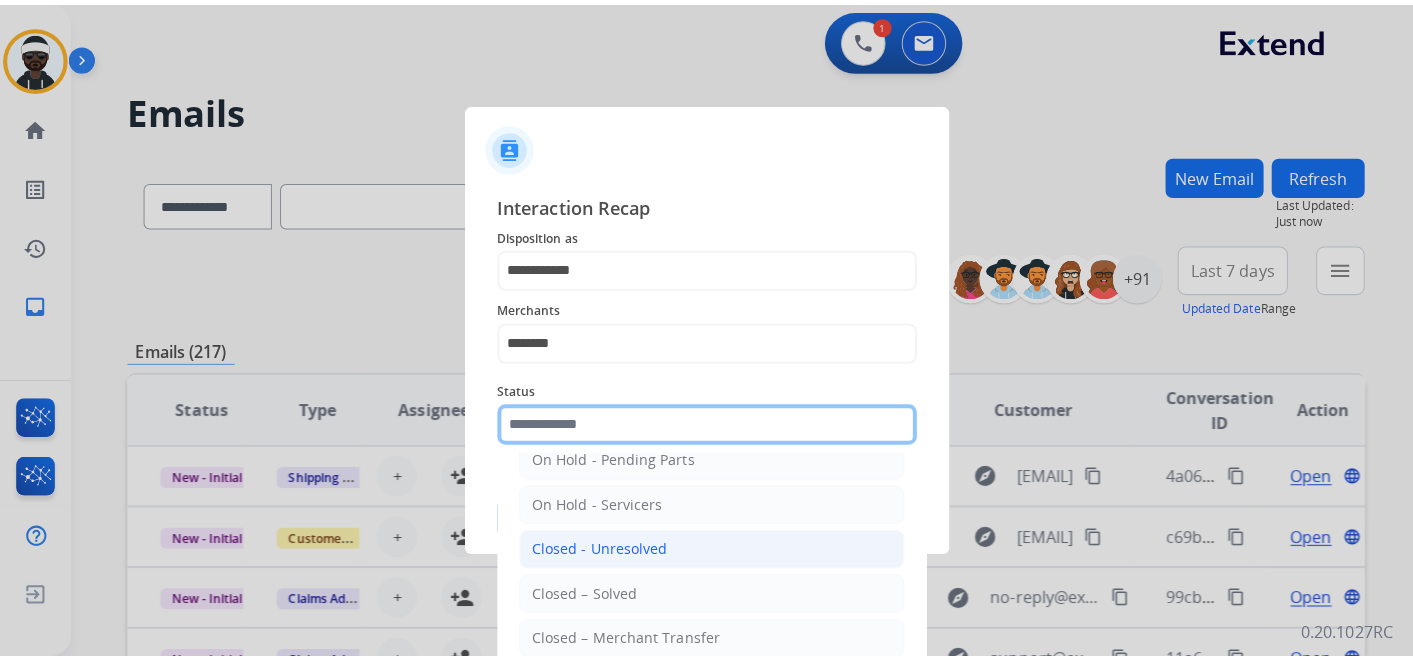 scroll, scrollTop: 114, scrollLeft: 0, axis: vertical 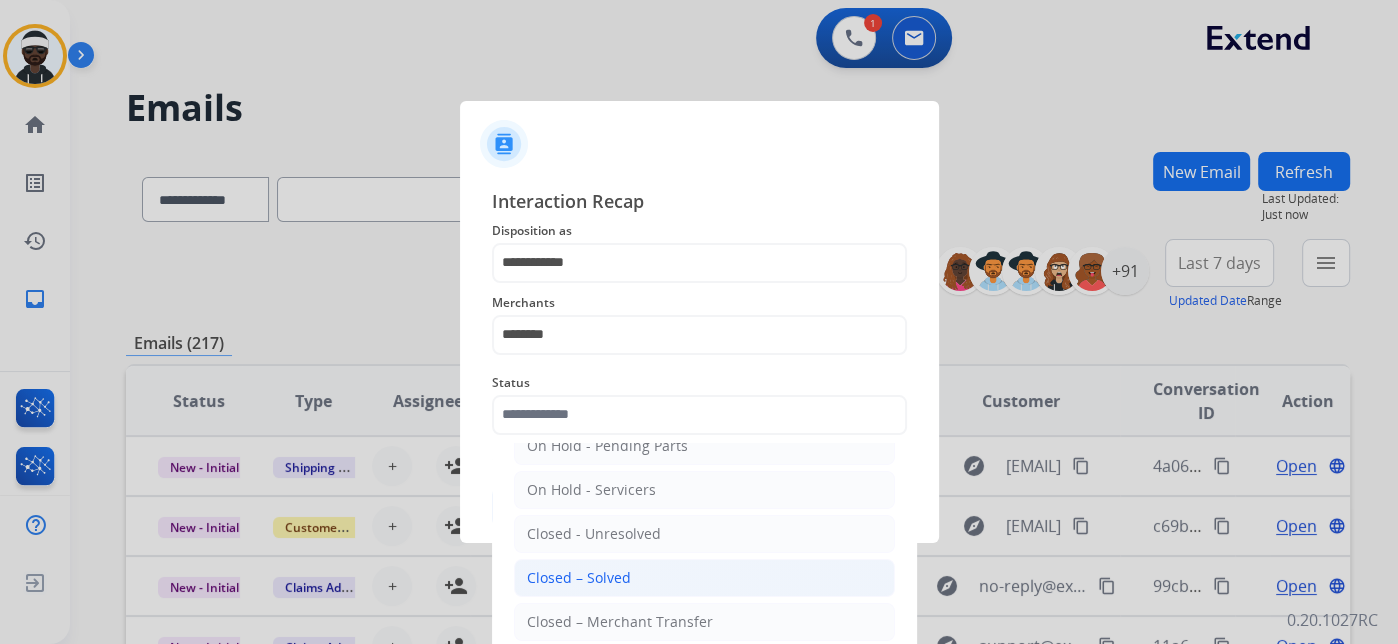 click on "Closed – Solved" 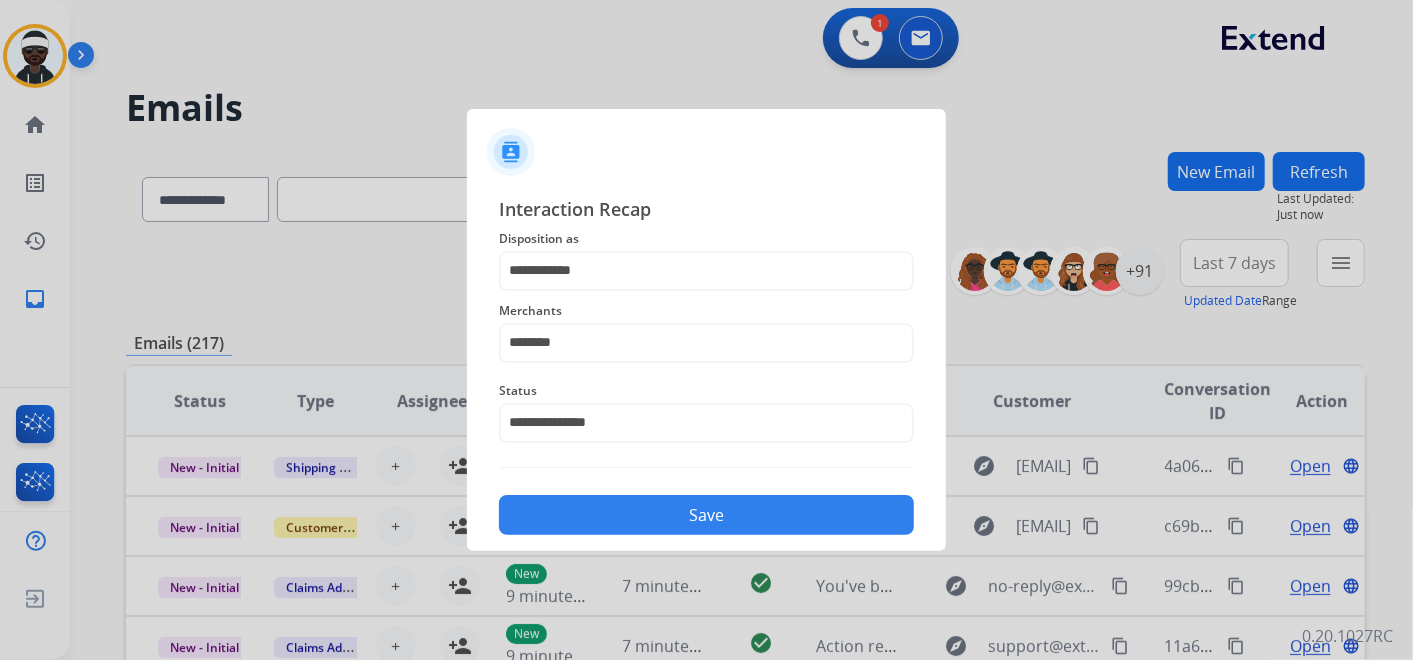 click on "Save" 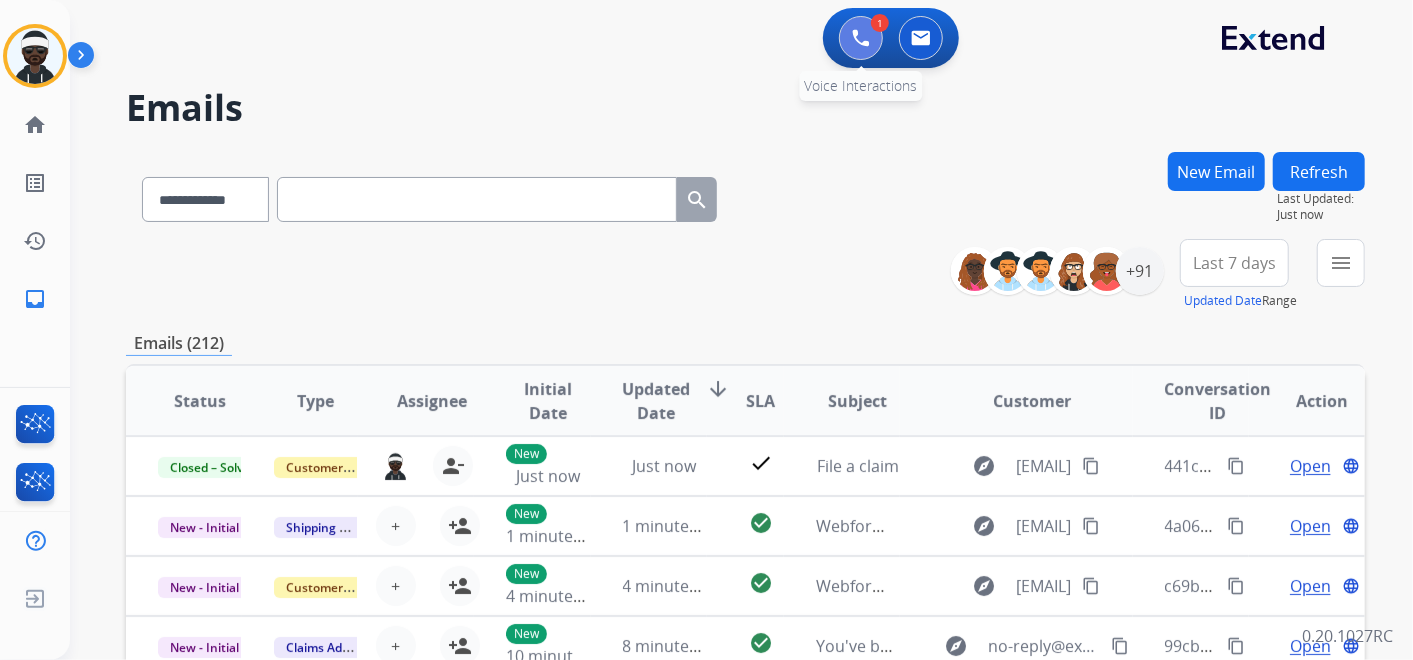 click at bounding box center [861, 38] 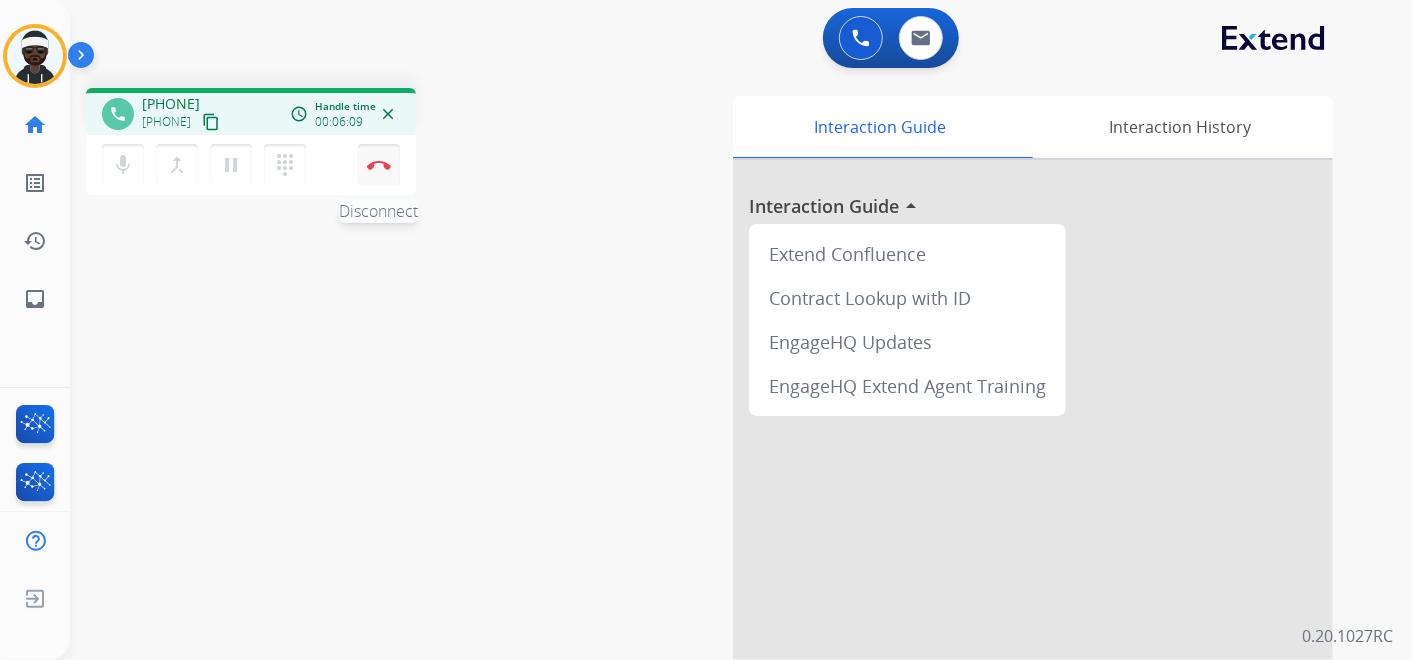 click at bounding box center [379, 165] 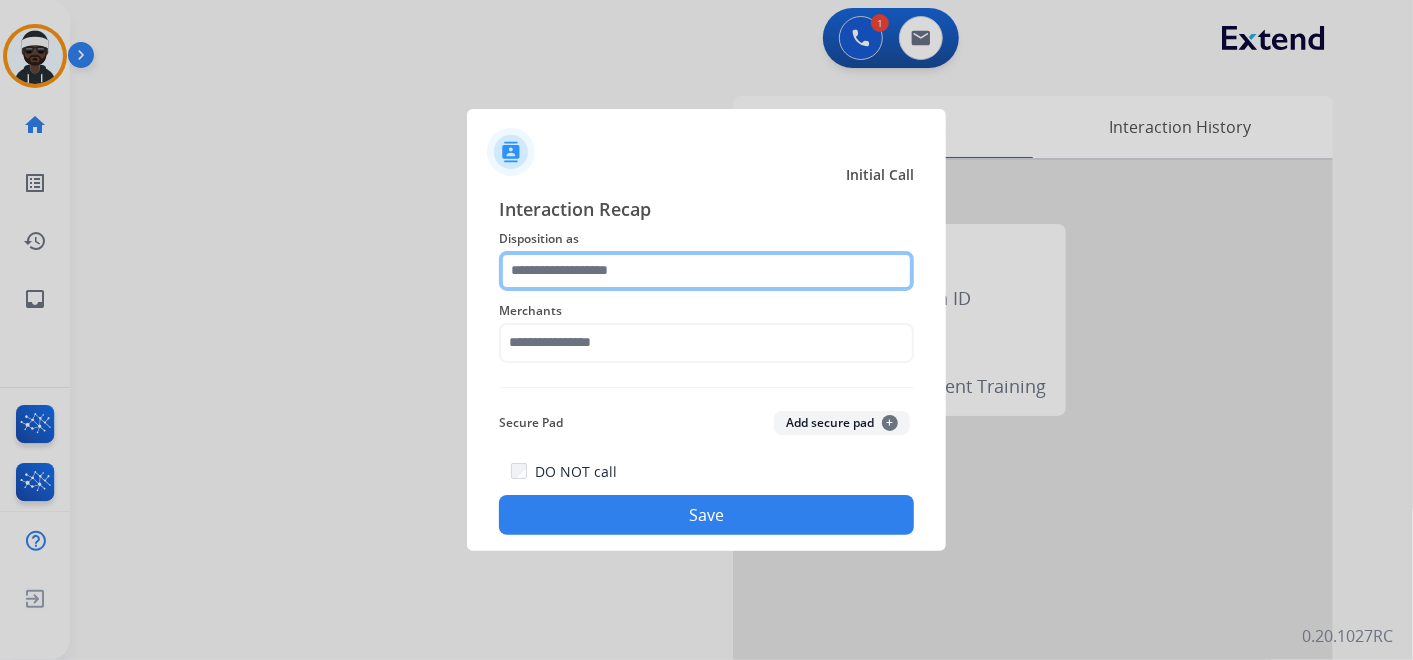 click 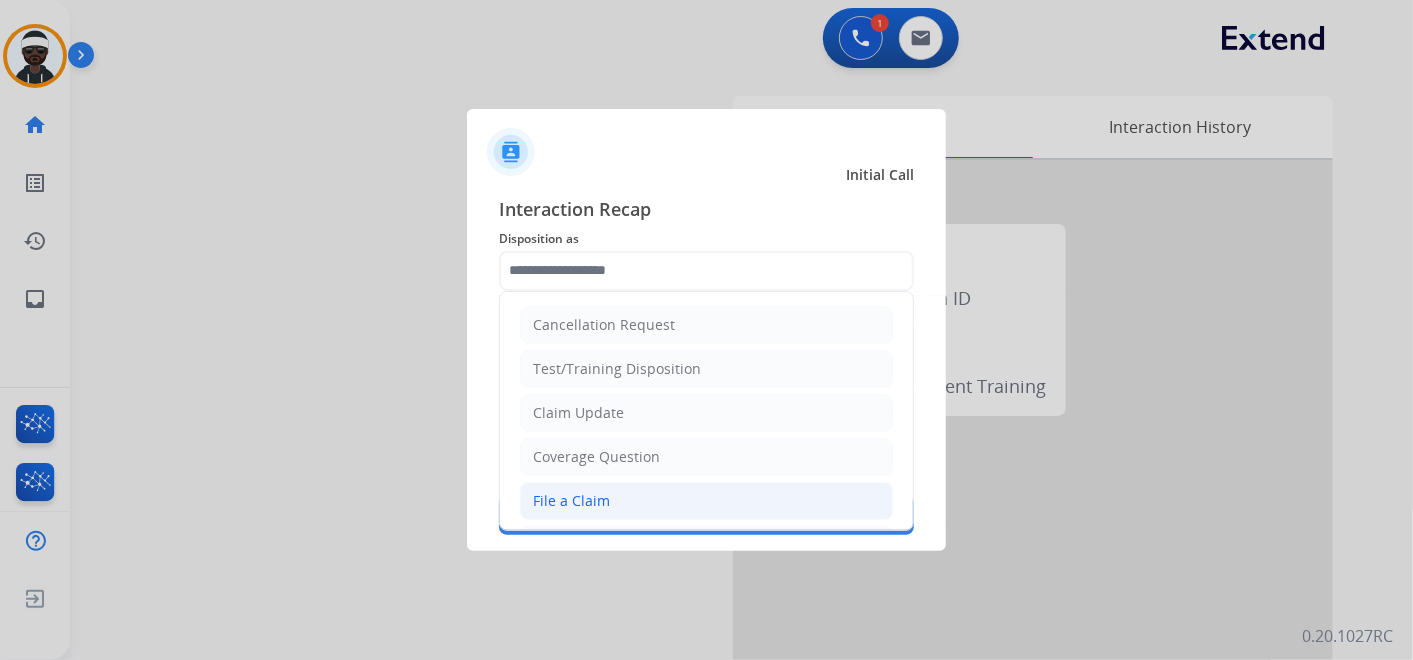click on "File a Claim" 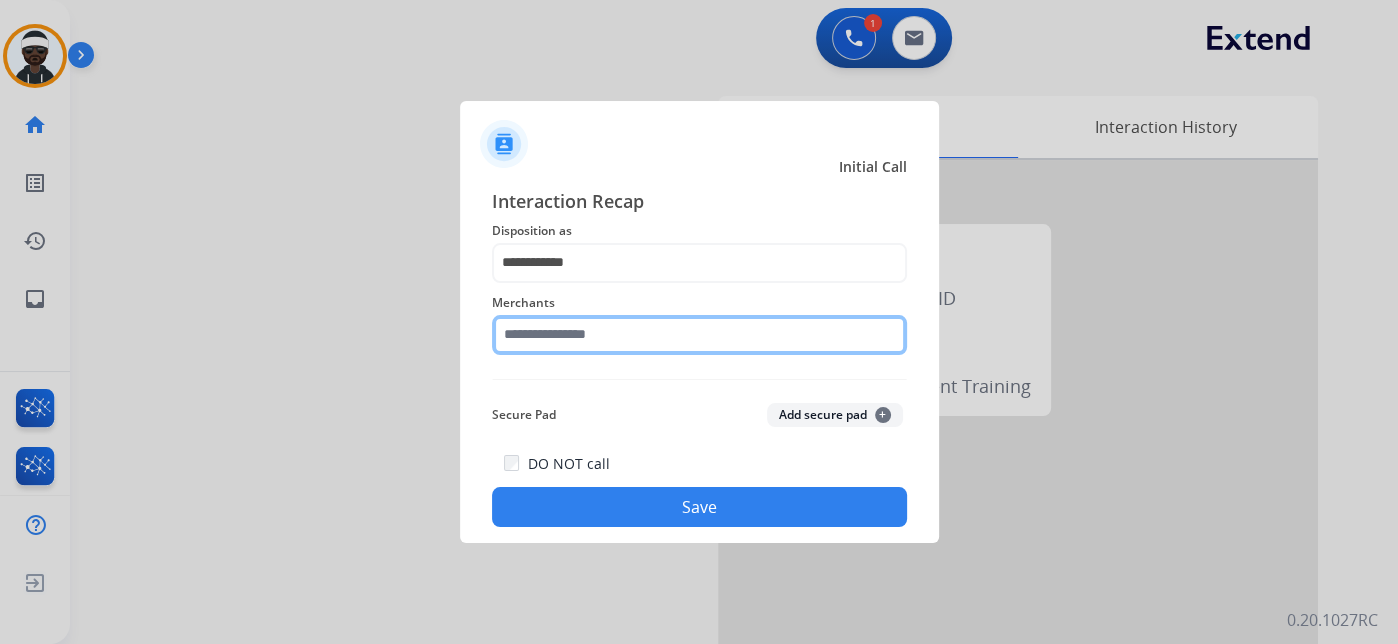 click 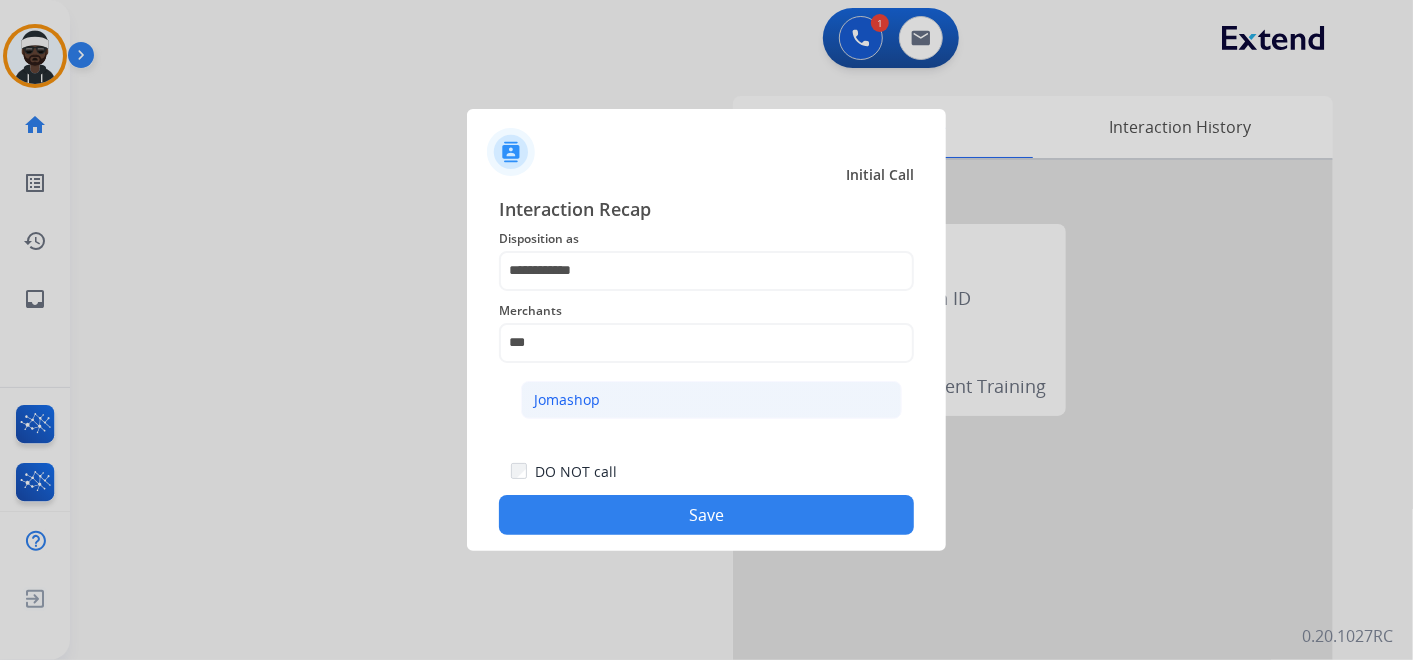 click on "Jomashop" 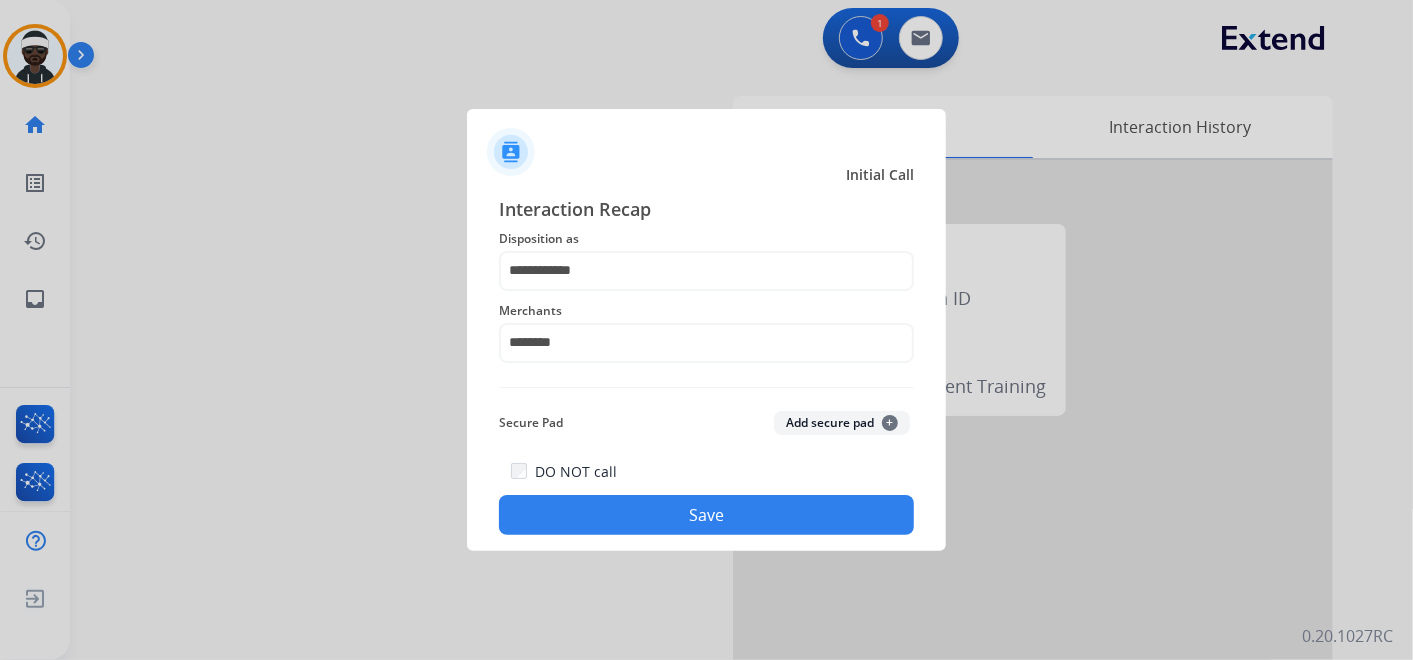 click on "Save" 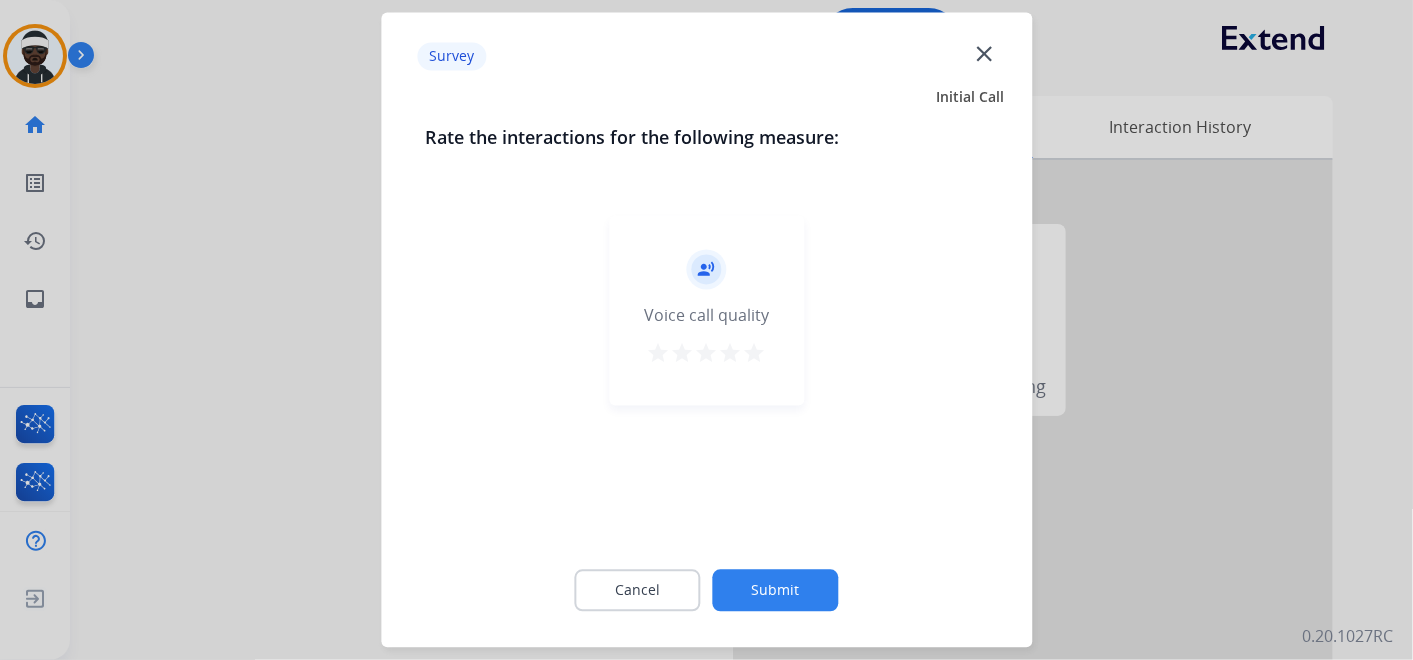 click on "Submit" 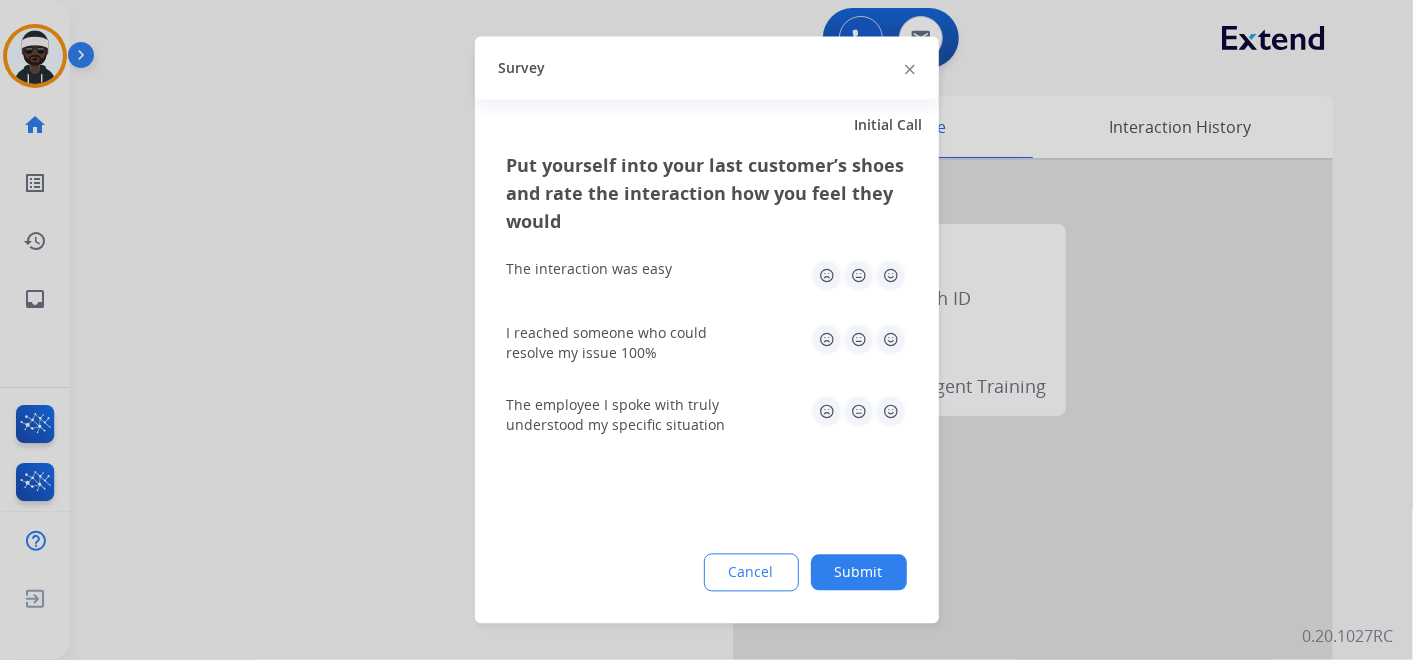 click on "Submit" 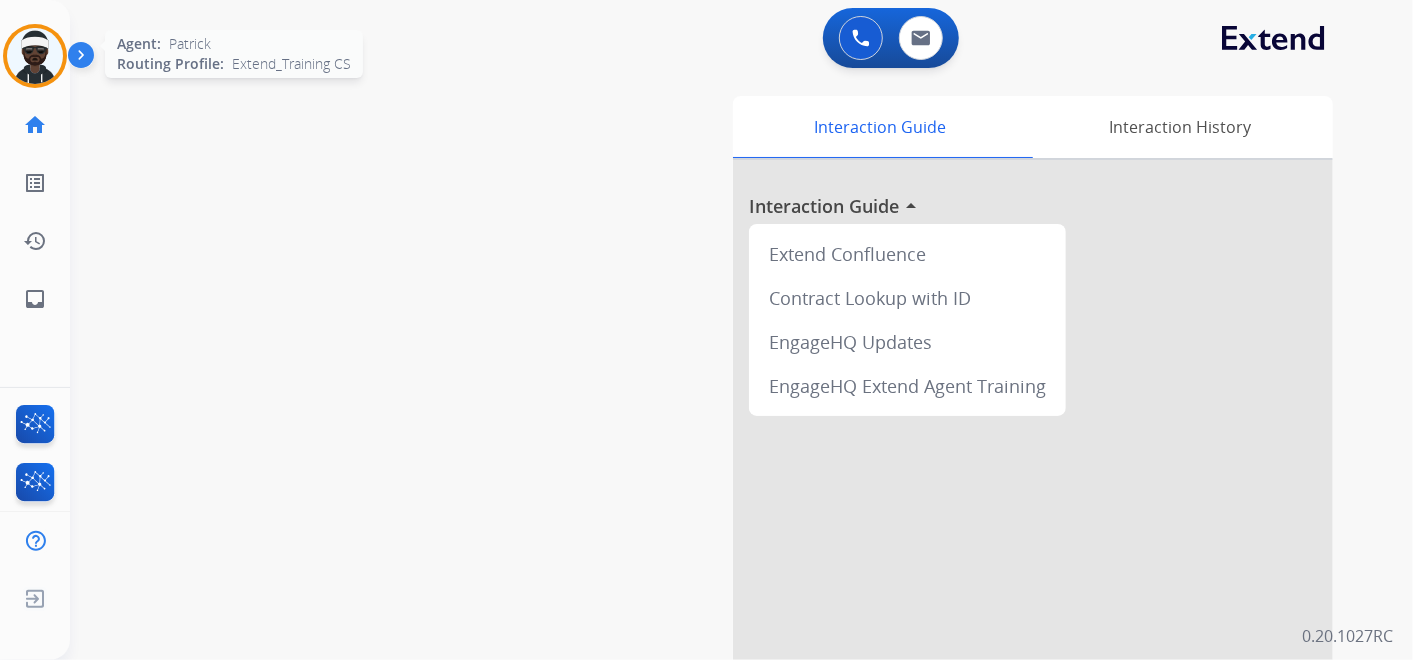 drag, startPoint x: 42, startPoint y: 64, endPoint x: 62, endPoint y: 82, distance: 26.907248 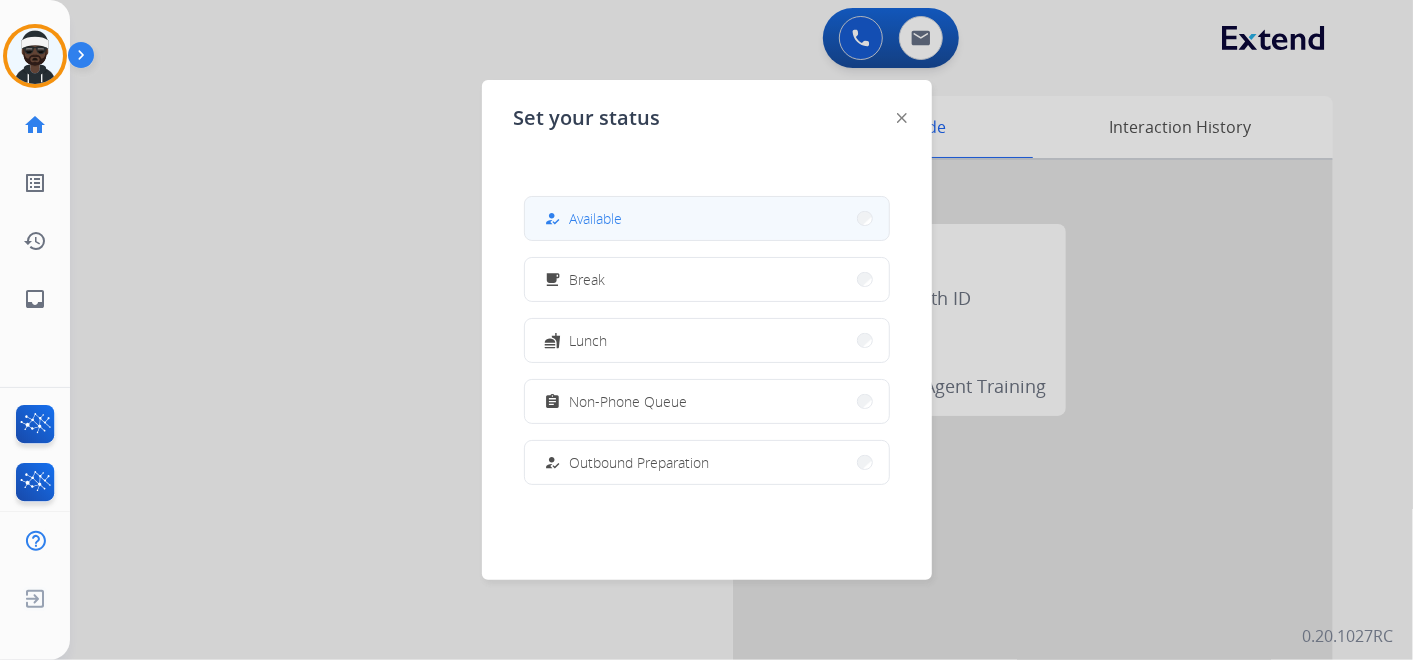 click on "how_to_reg Available" at bounding box center (707, 218) 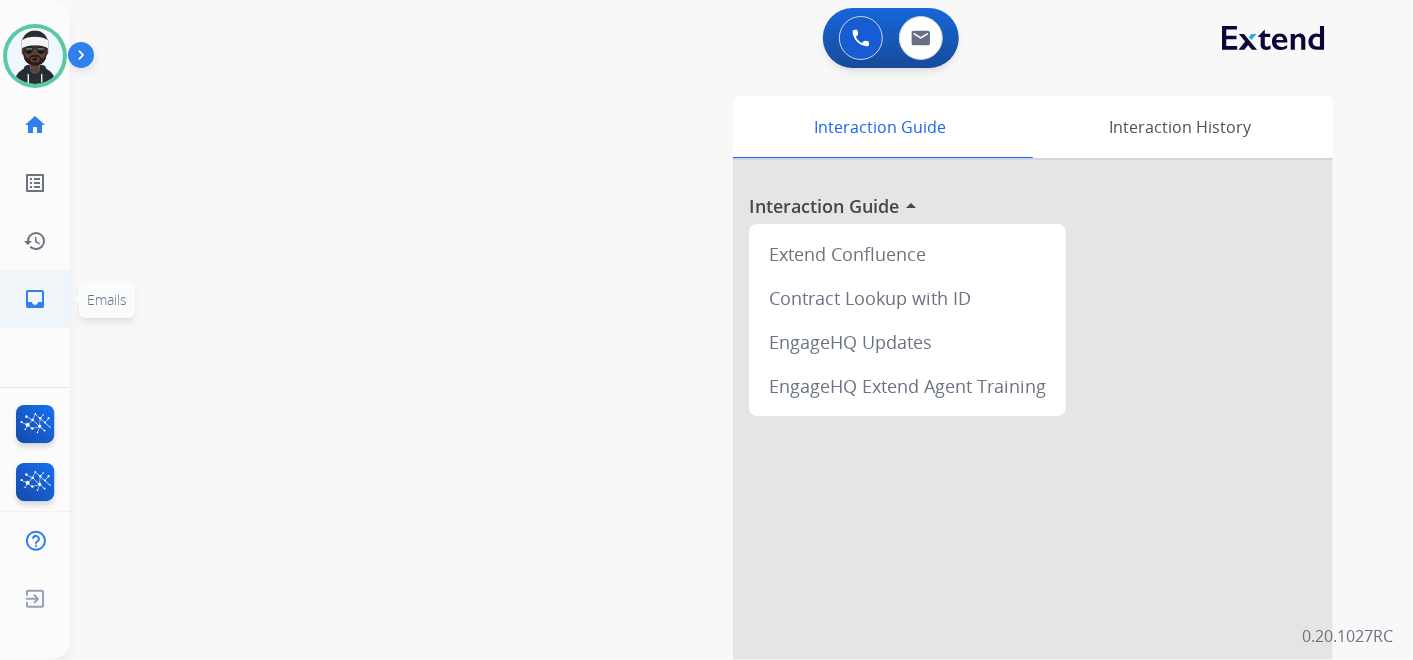 click on "inbox" 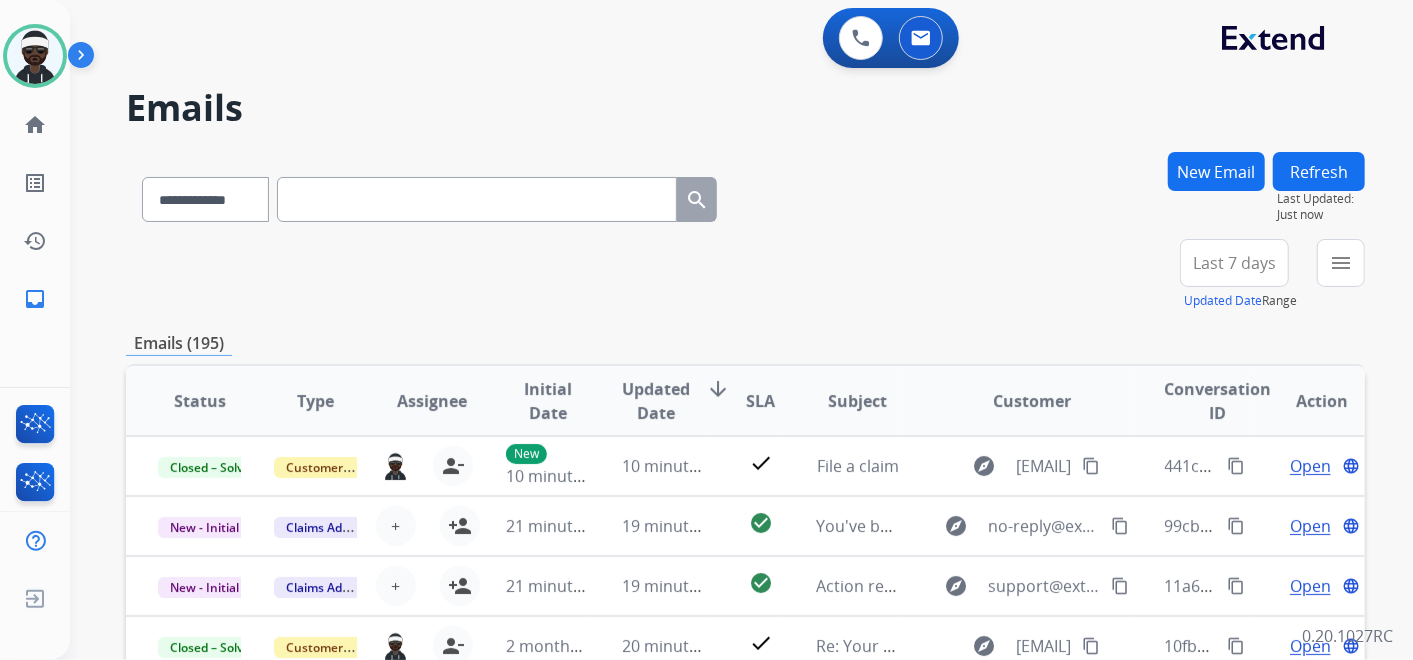 click on "New Email" at bounding box center [1216, 171] 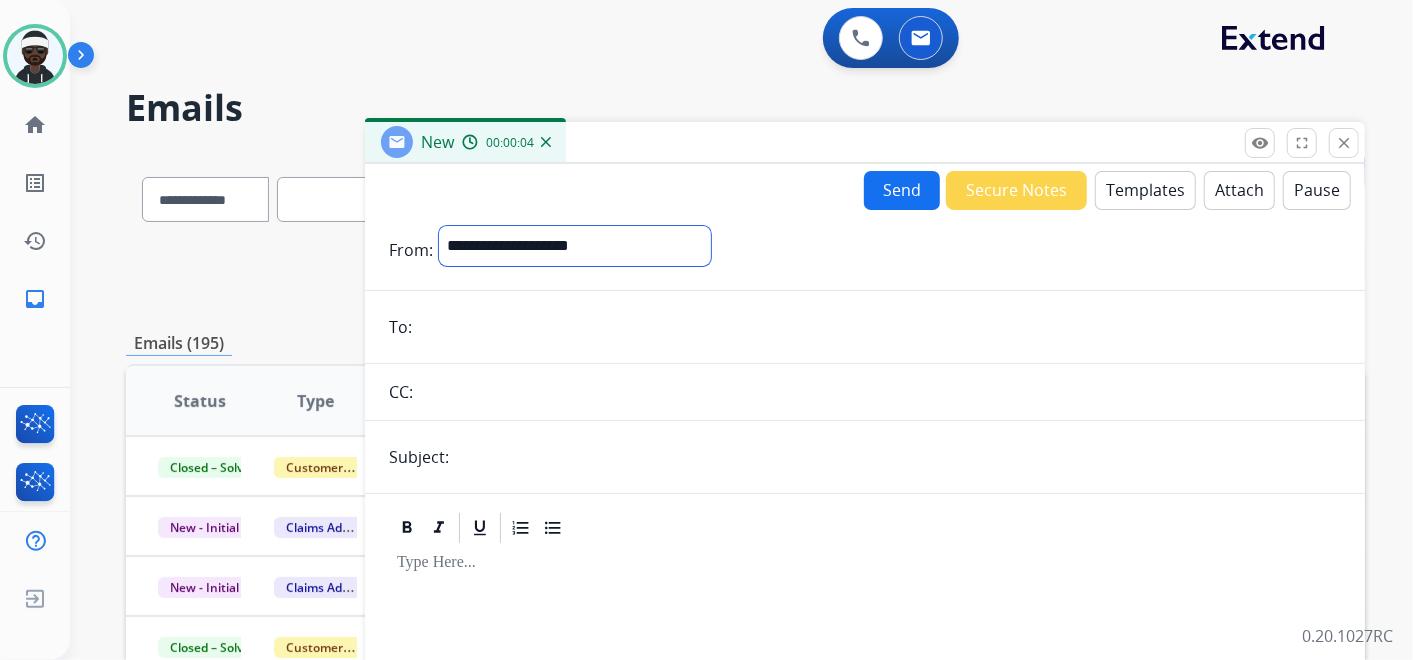 click on "**********" at bounding box center (575, 246) 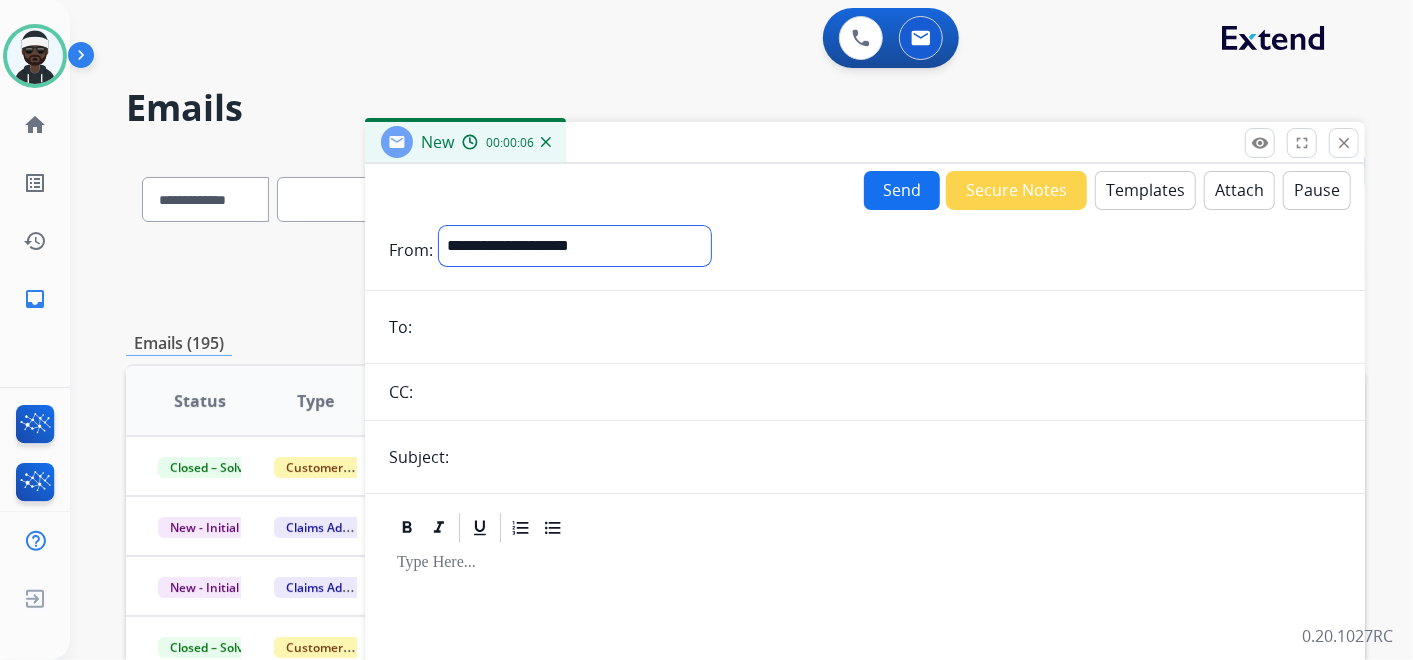select on "**********" 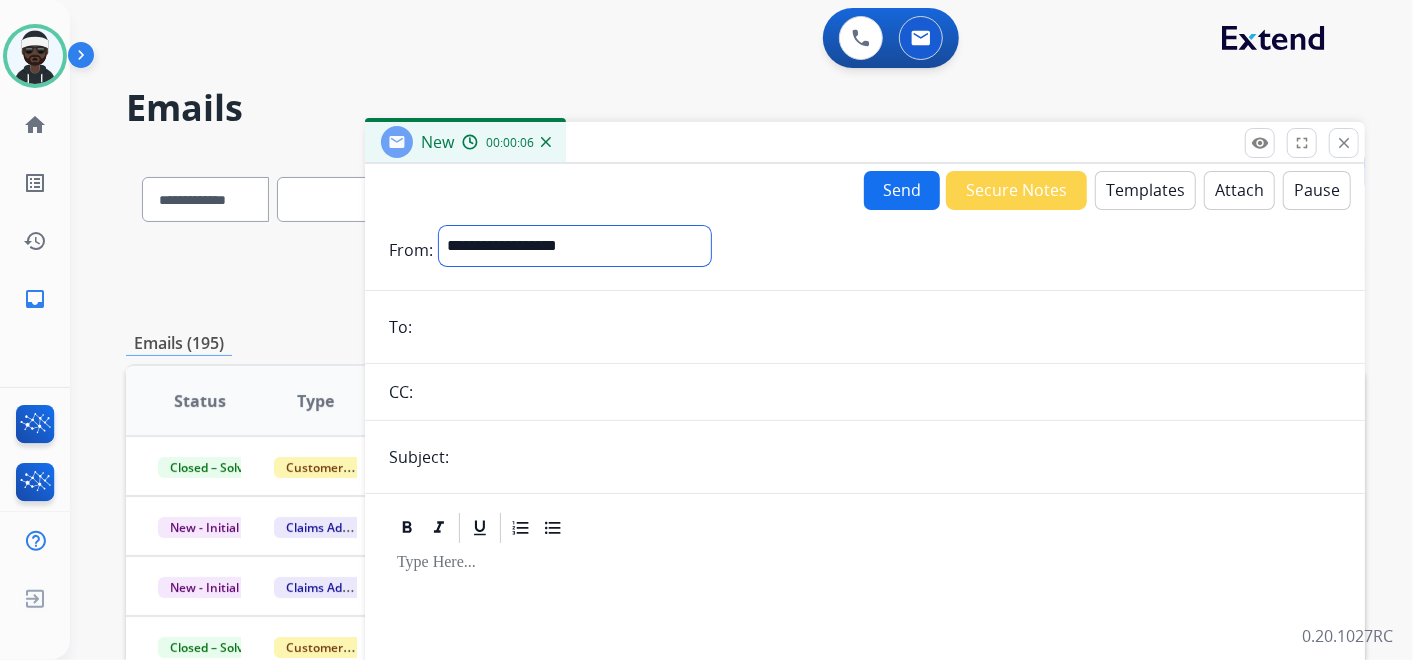 click on "**********" at bounding box center [575, 246] 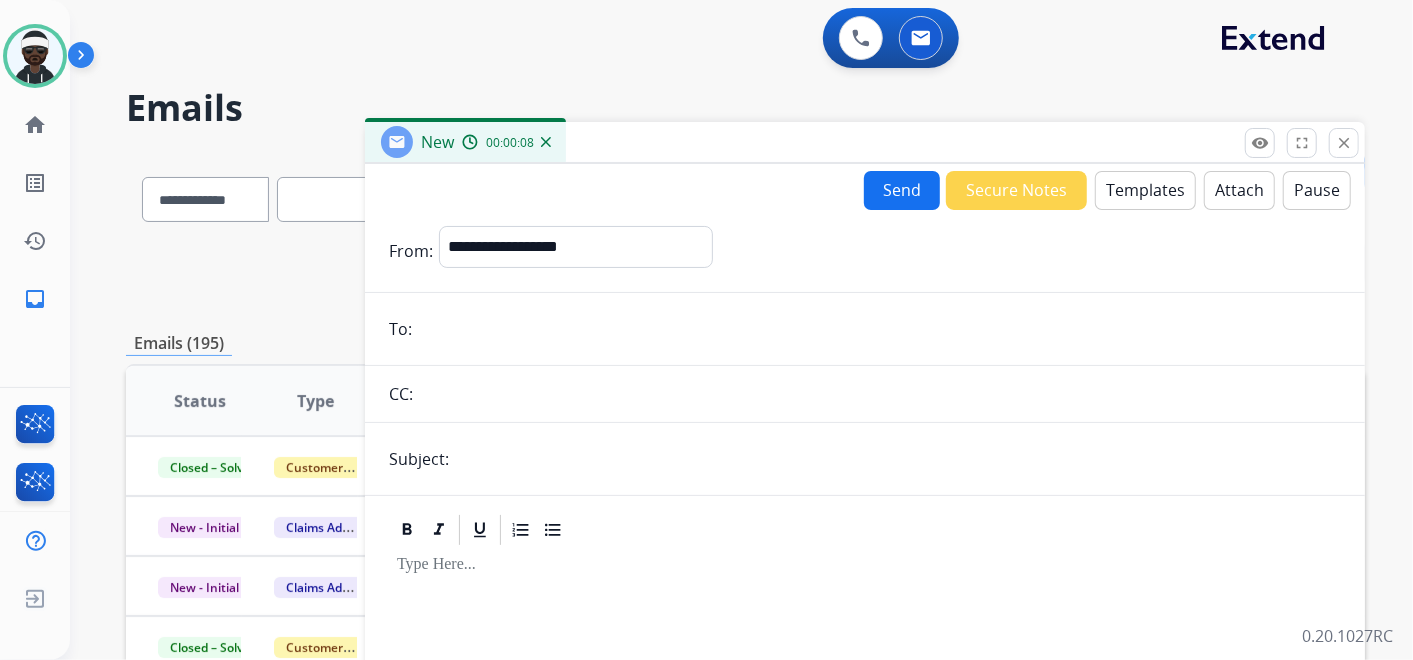 click at bounding box center (879, 329) 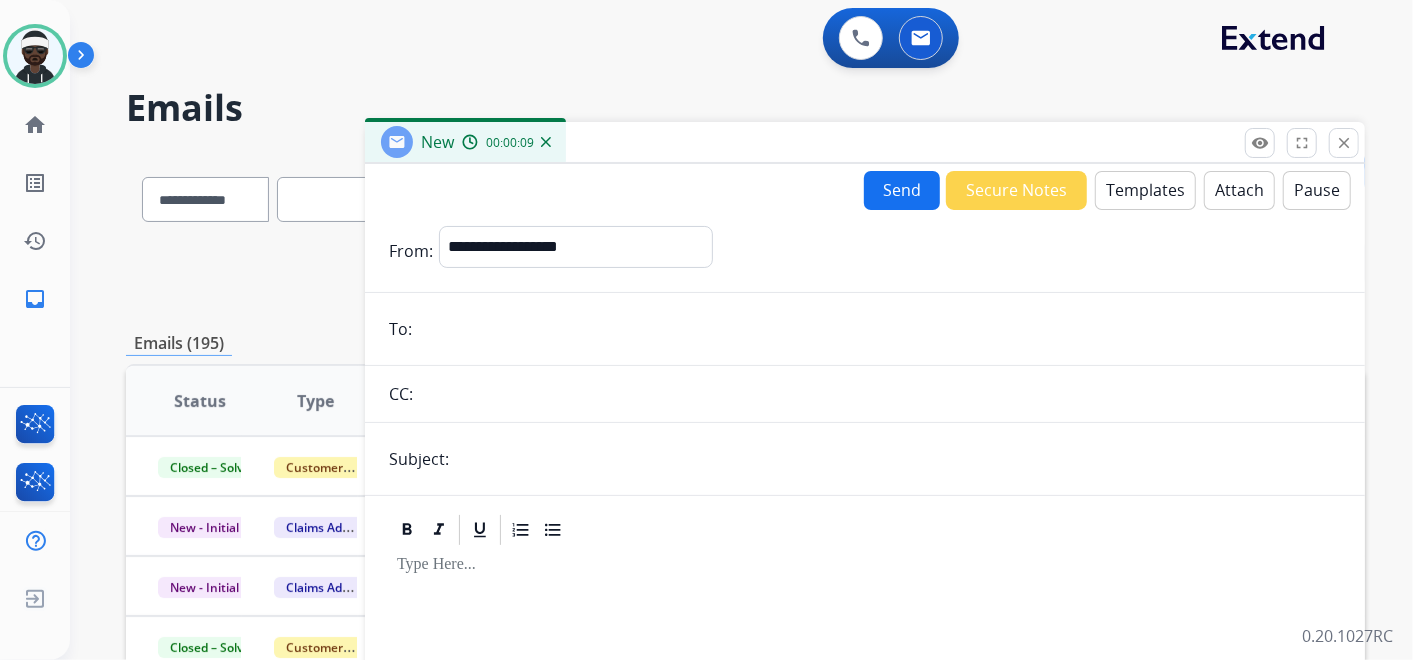 paste on "**********" 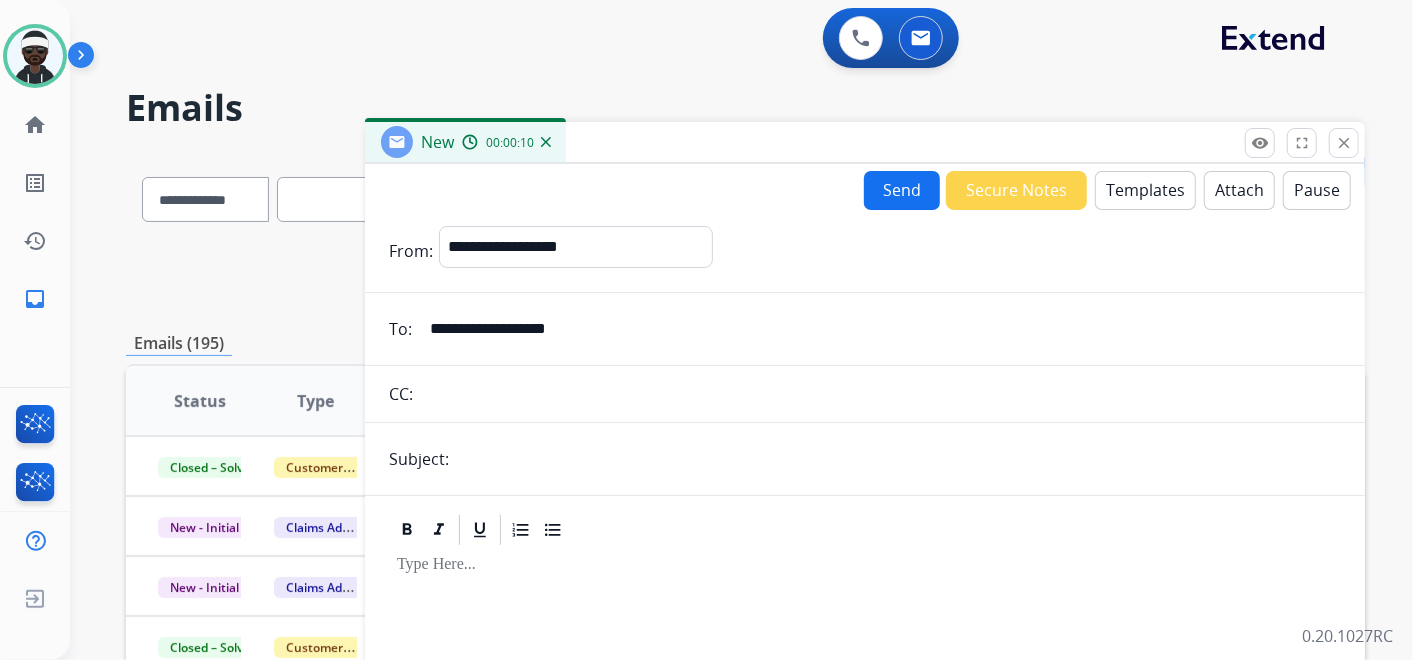 type on "**********" 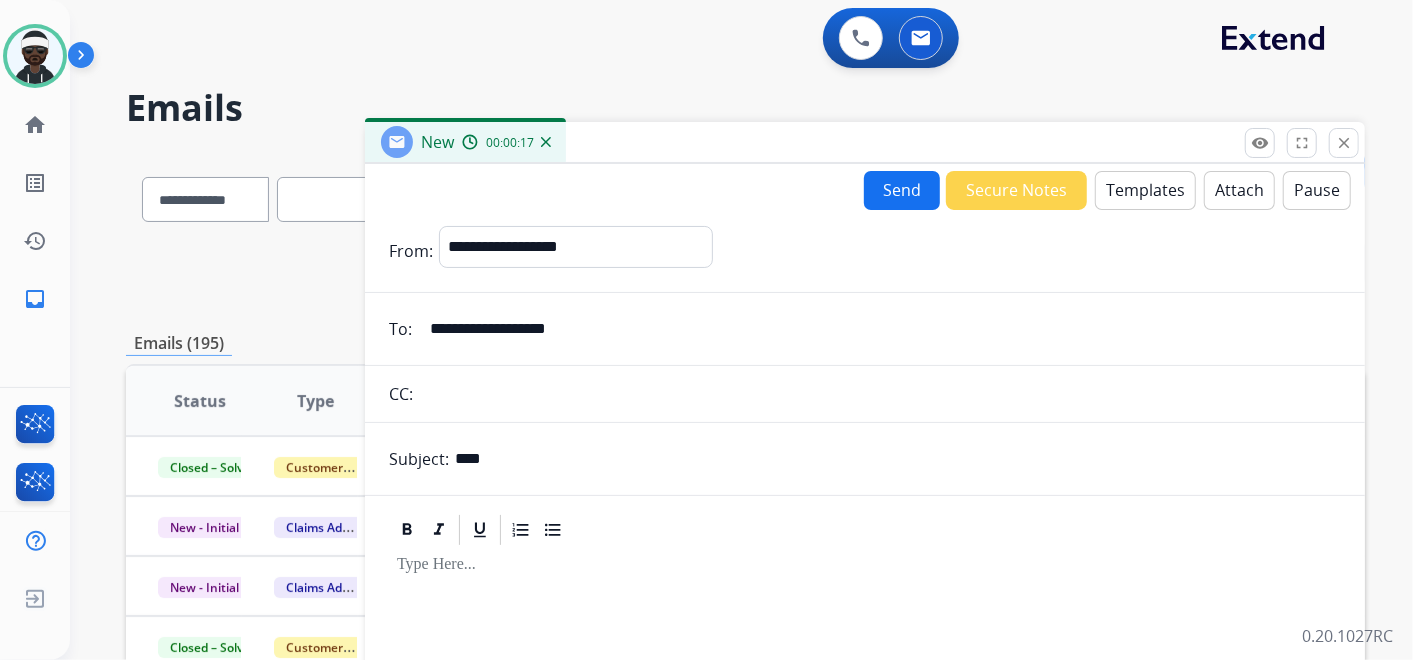 type on "**********" 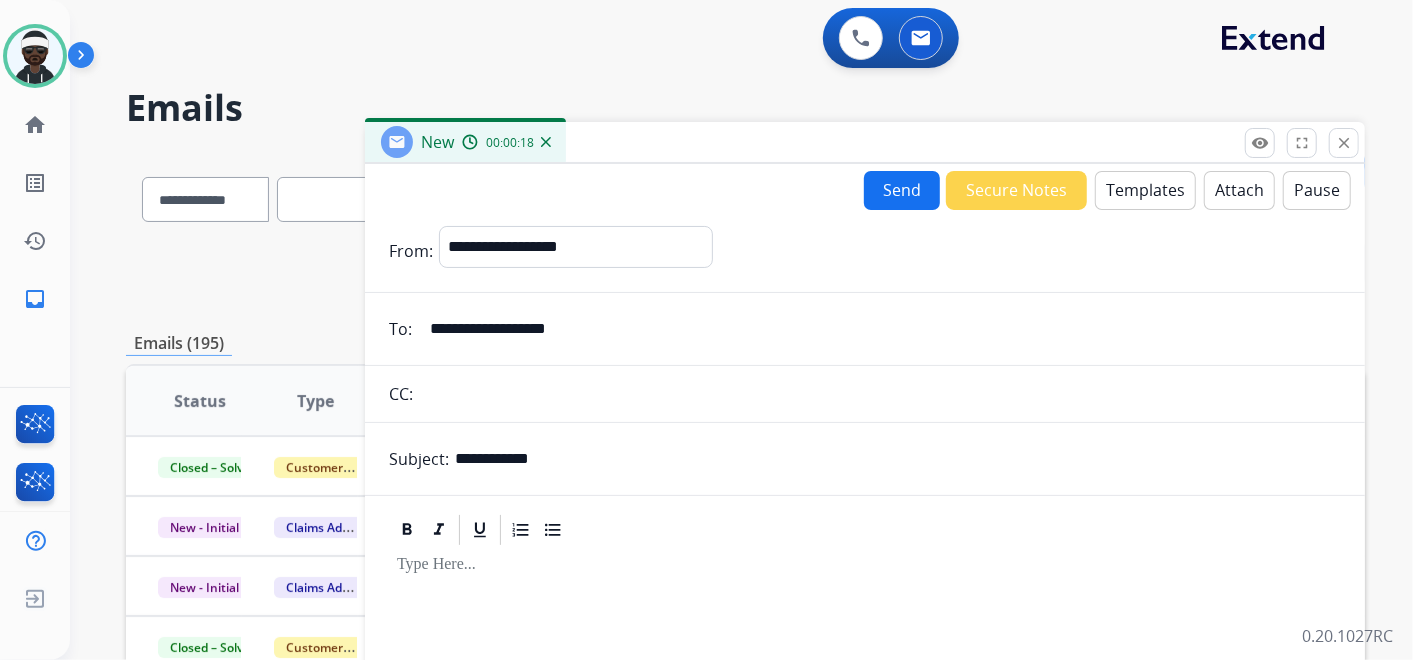 click on "Templates" at bounding box center (1145, 190) 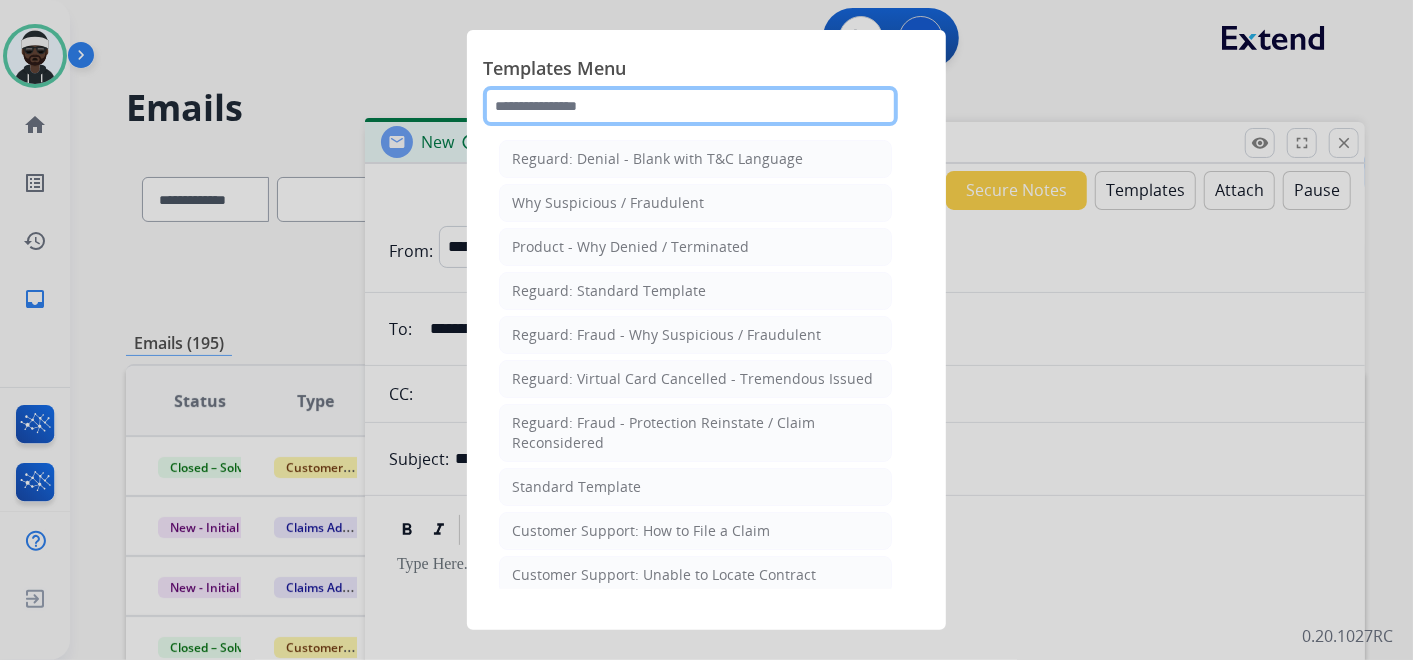 click 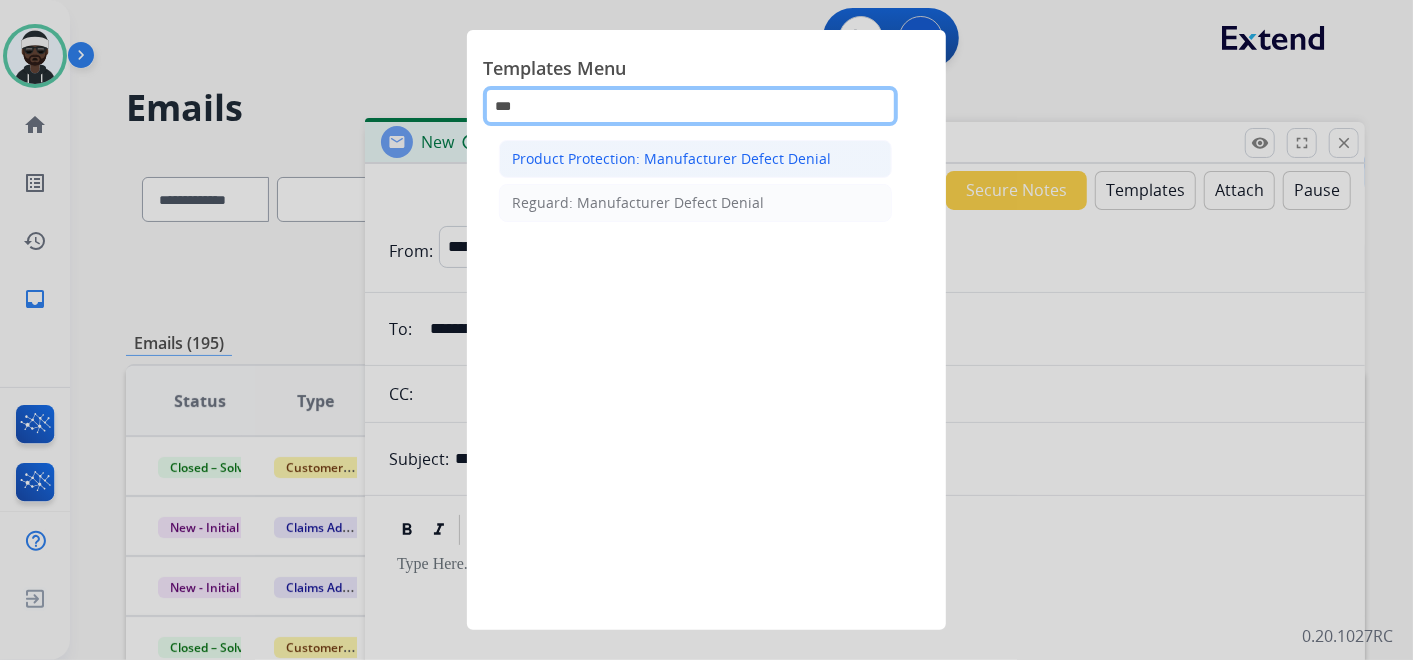 type on "***" 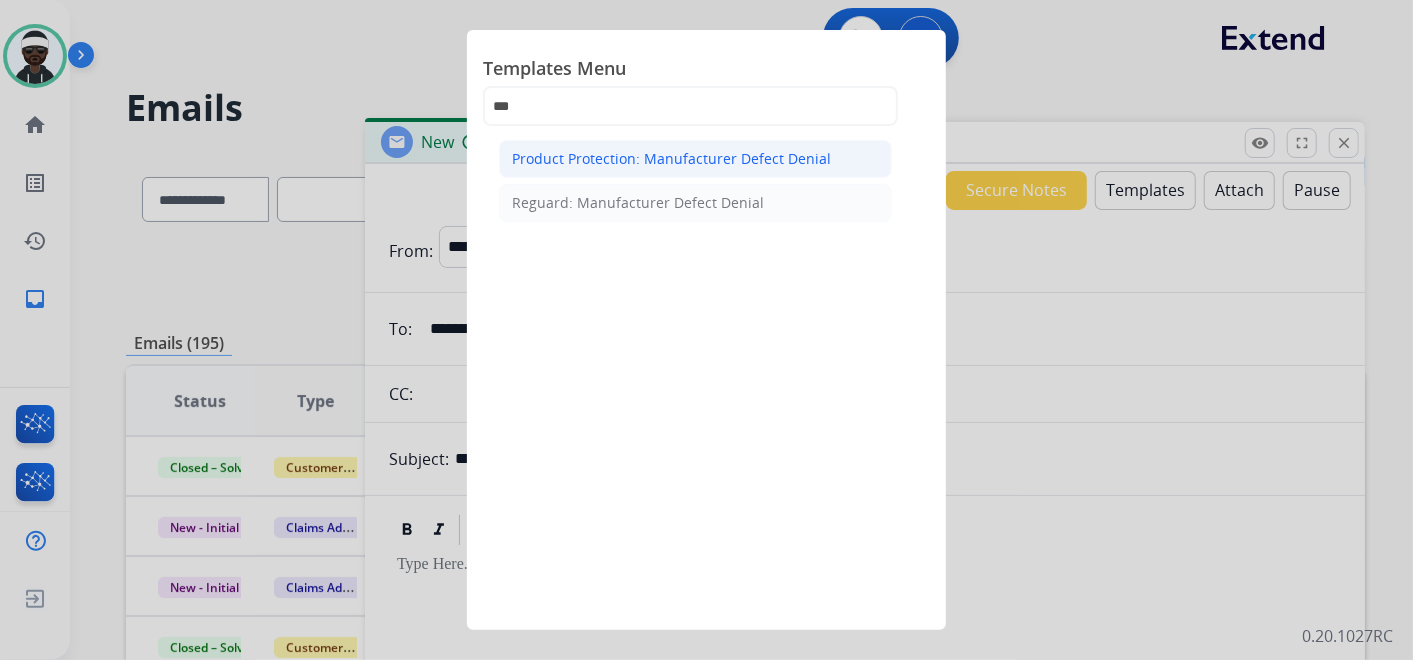 click on "Product Protection: Manufacturer Defect Denial" 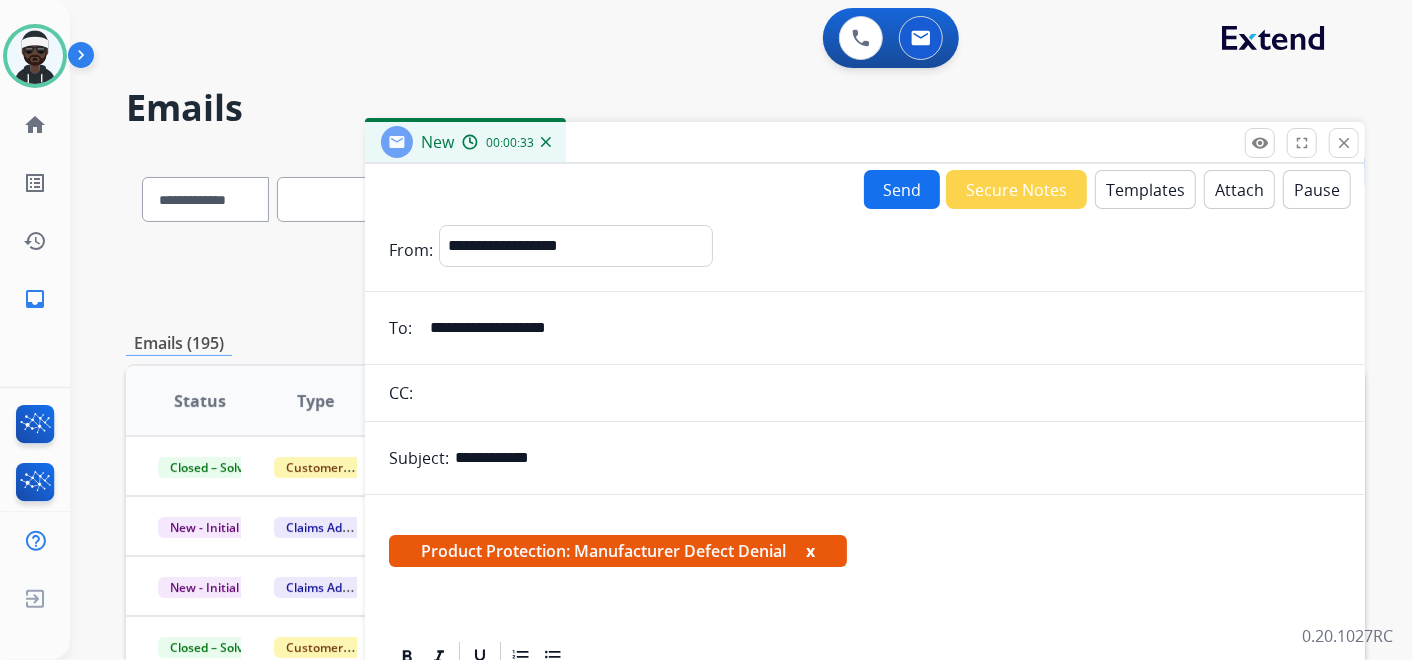 click on "x" at bounding box center (810, 551) 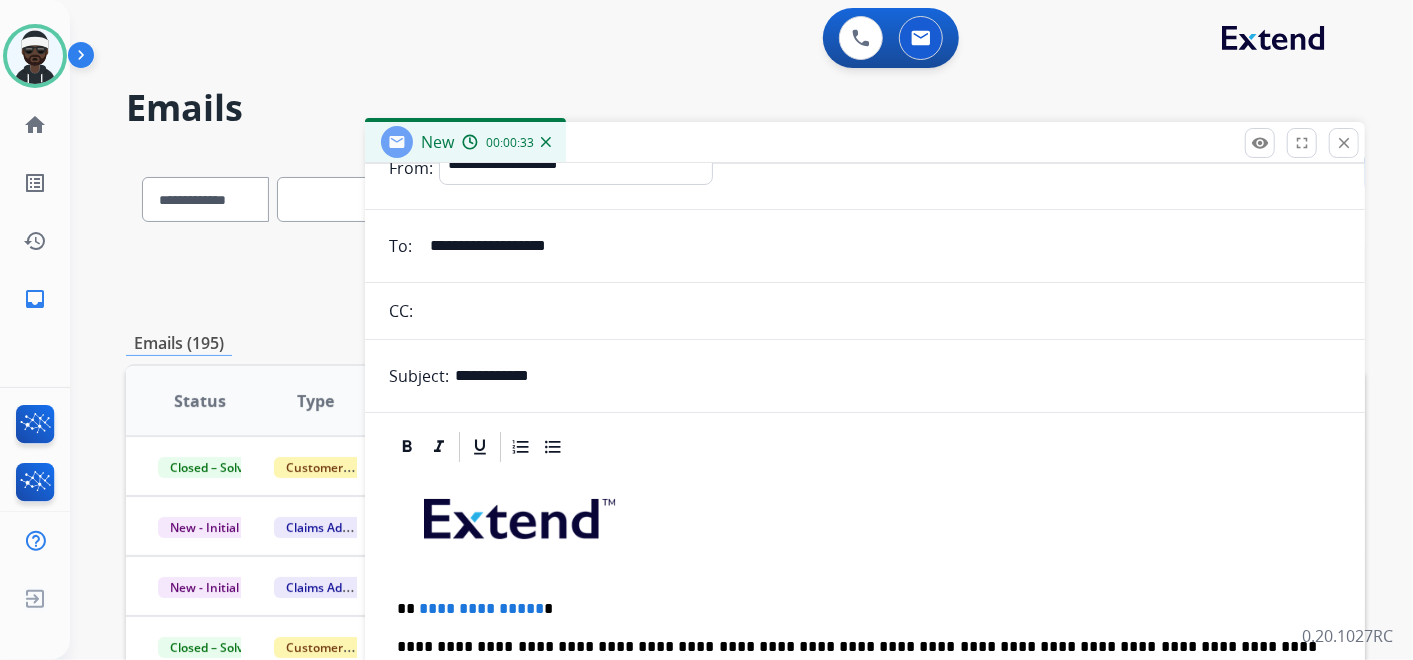 scroll, scrollTop: 236, scrollLeft: 0, axis: vertical 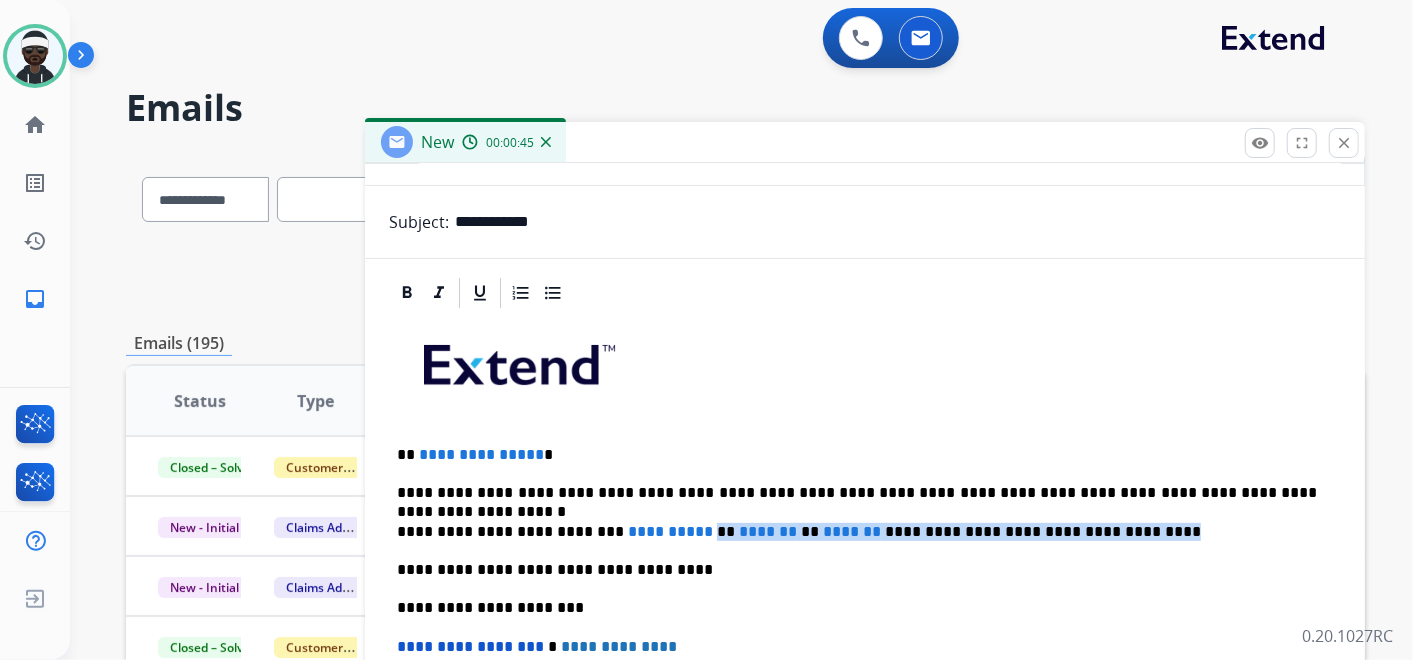 drag, startPoint x: 1106, startPoint y: 529, endPoint x: 711, endPoint y: 520, distance: 395.1025 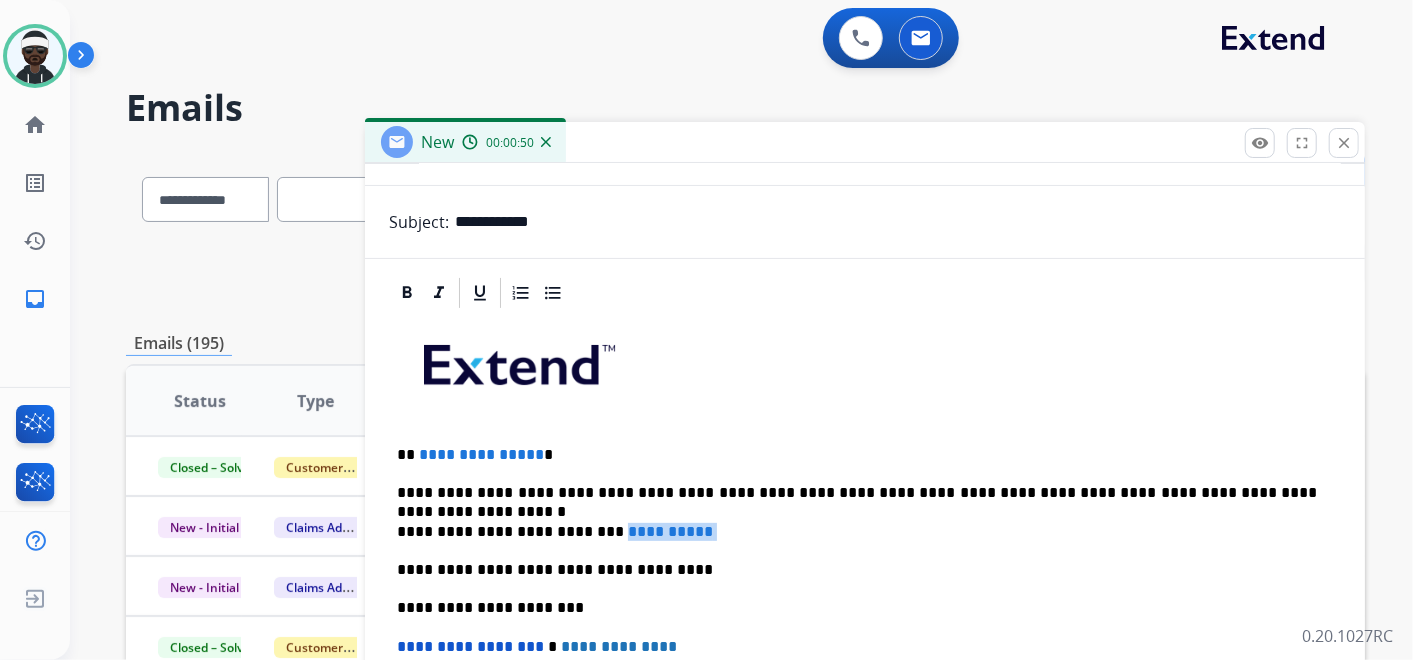 drag, startPoint x: 705, startPoint y: 528, endPoint x: 602, endPoint y: 514, distance: 103.947105 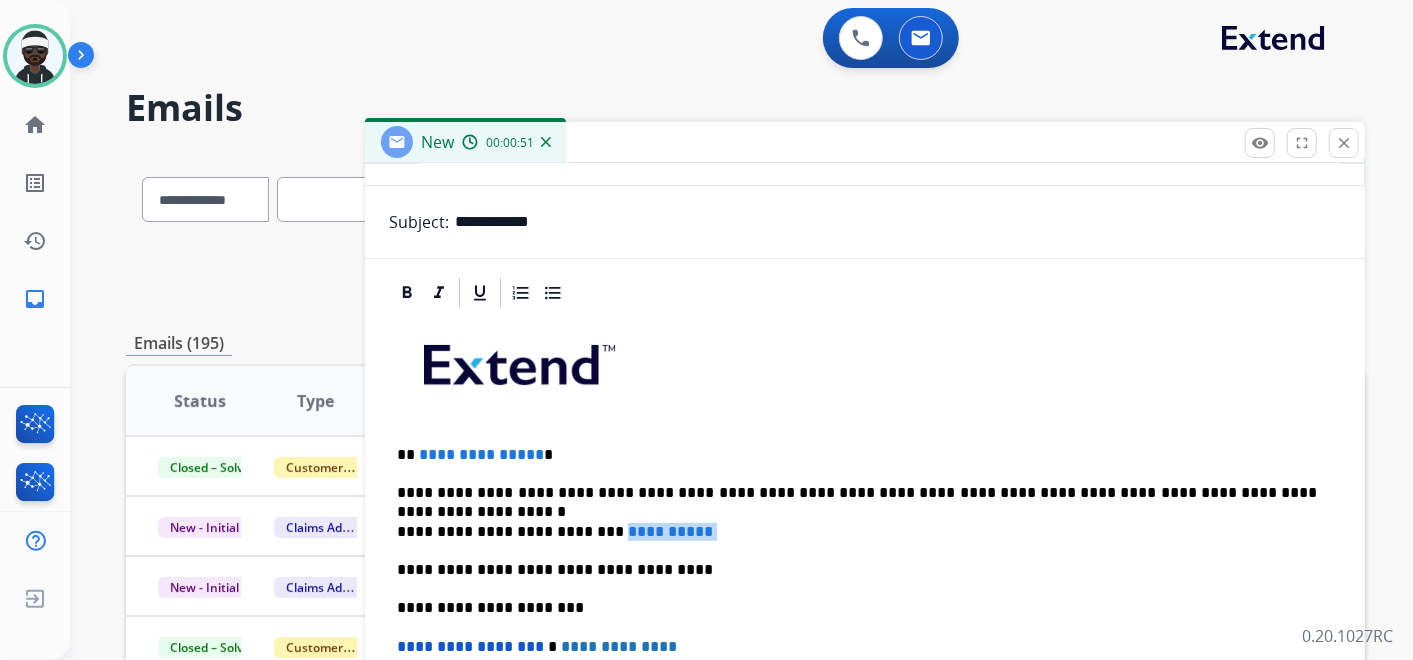 type 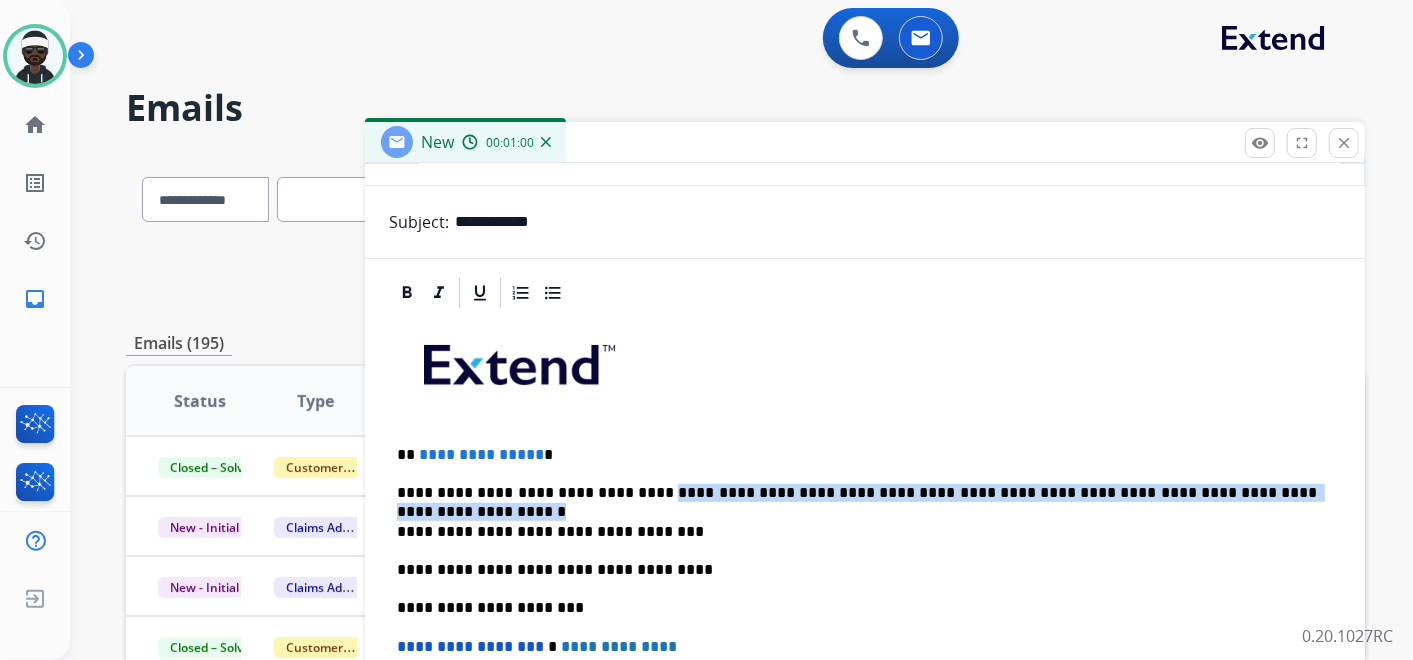 drag, startPoint x: 622, startPoint y: 482, endPoint x: 1302, endPoint y: 494, distance: 680.1059 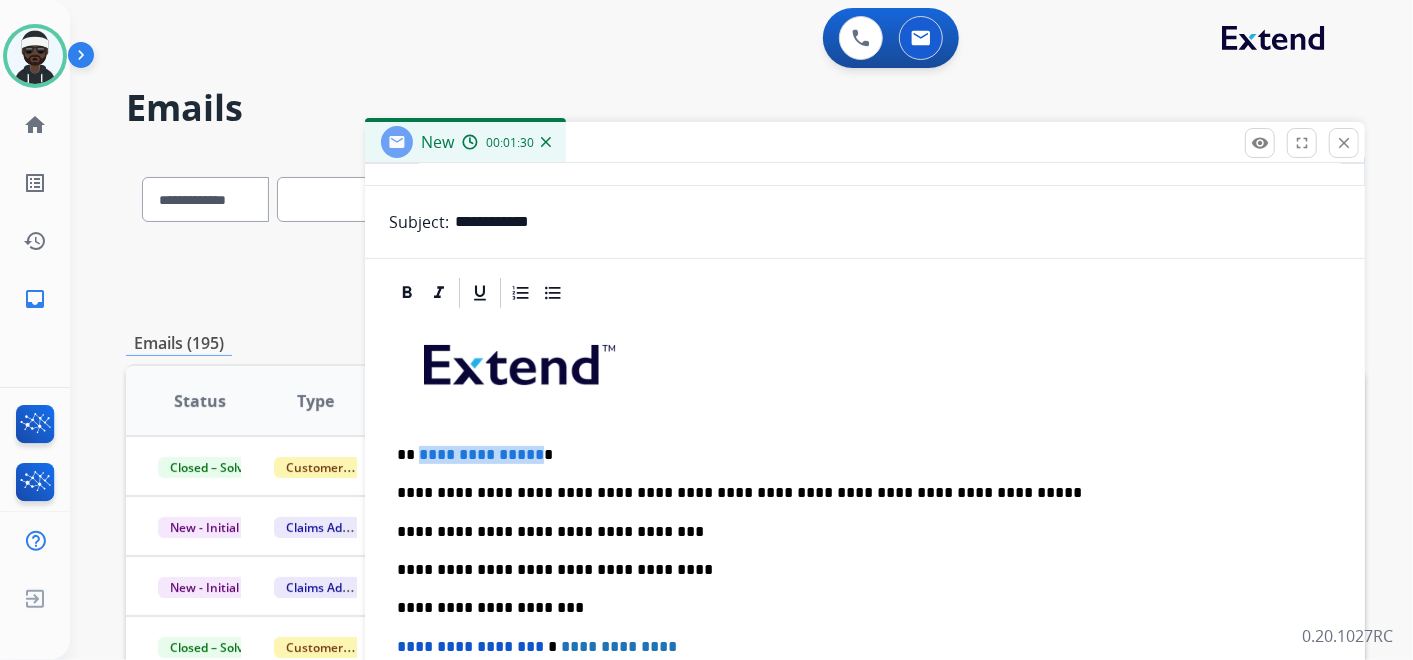 drag, startPoint x: 534, startPoint y: 452, endPoint x: 418, endPoint y: 448, distance: 116.06895 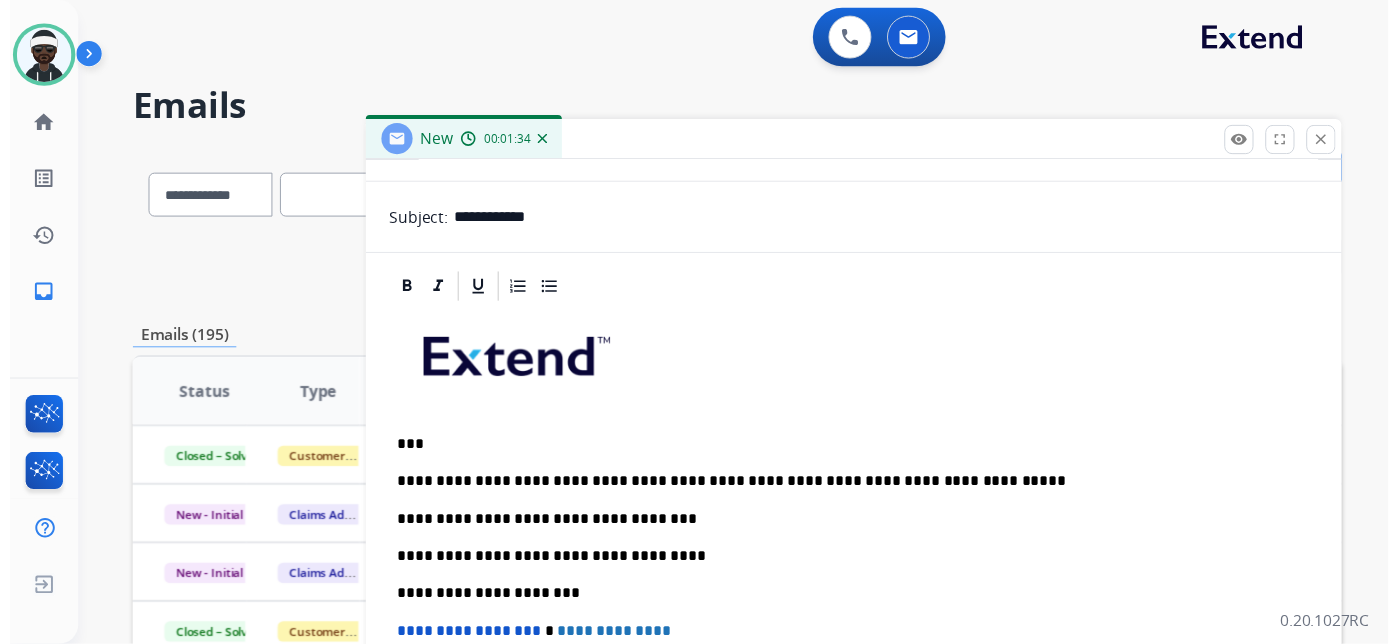 scroll, scrollTop: 0, scrollLeft: 0, axis: both 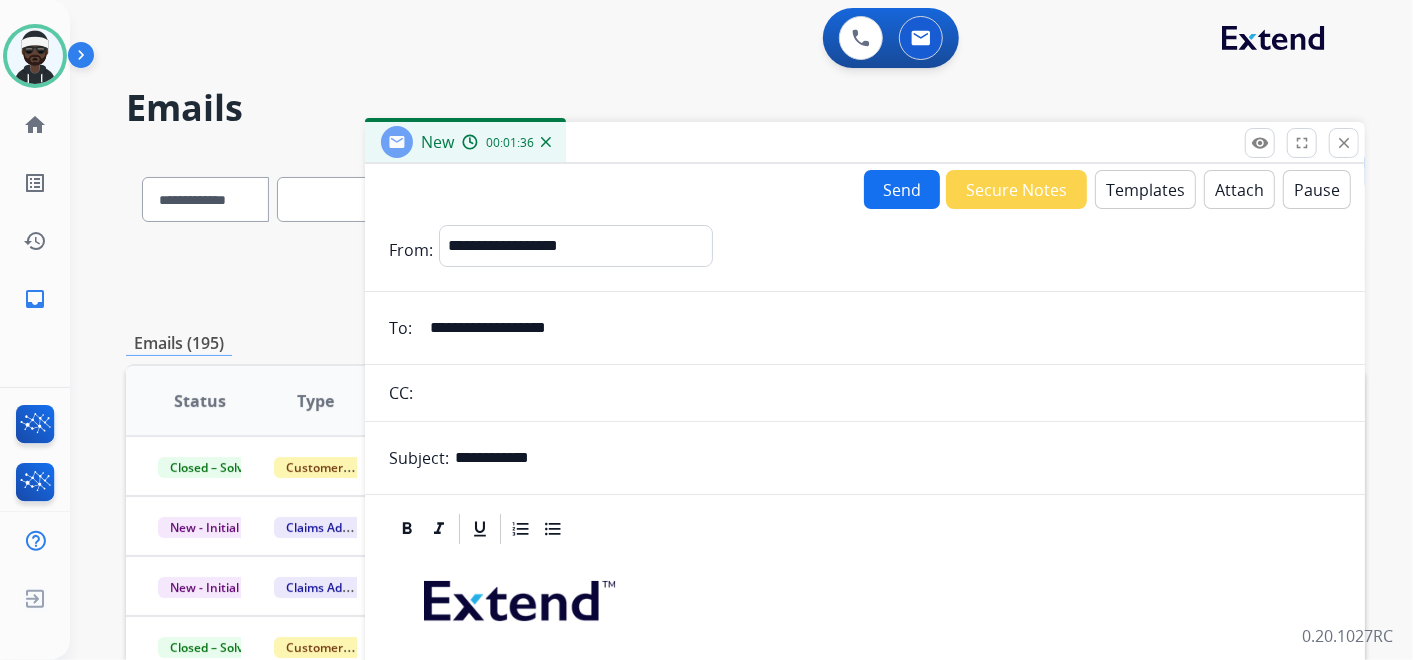 click on "Send" at bounding box center (902, 189) 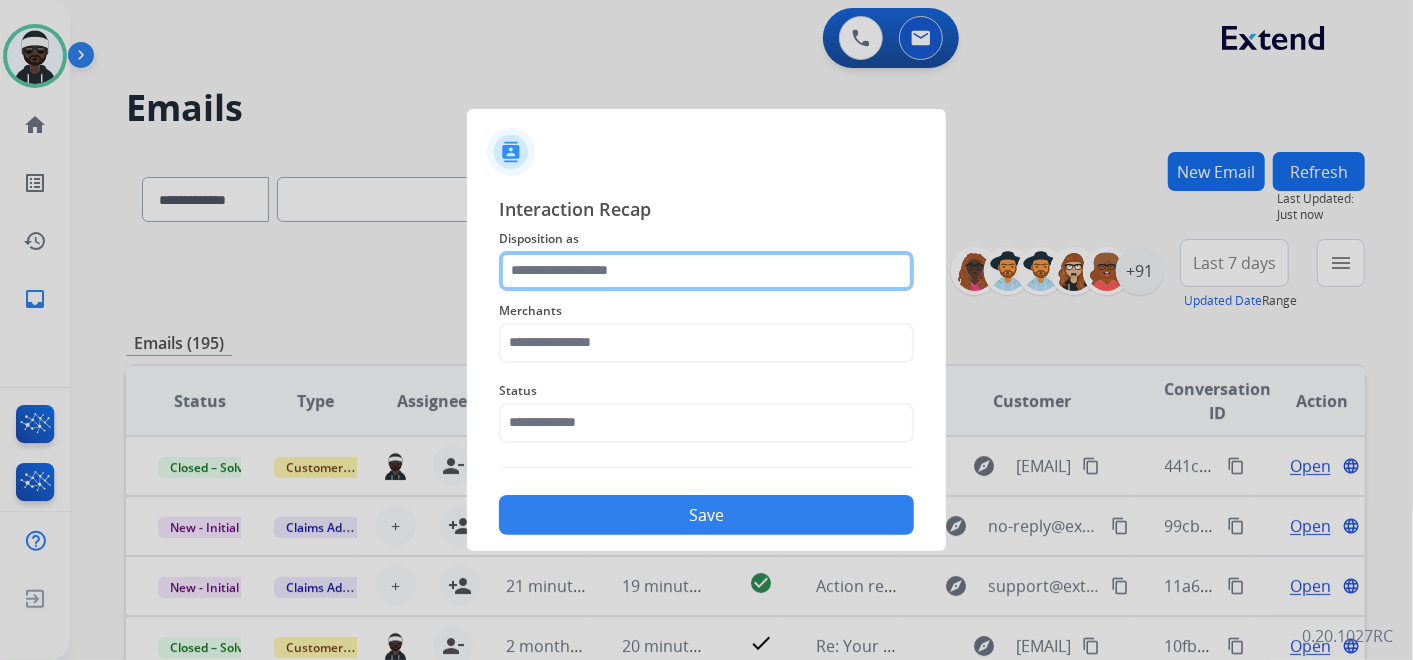 click 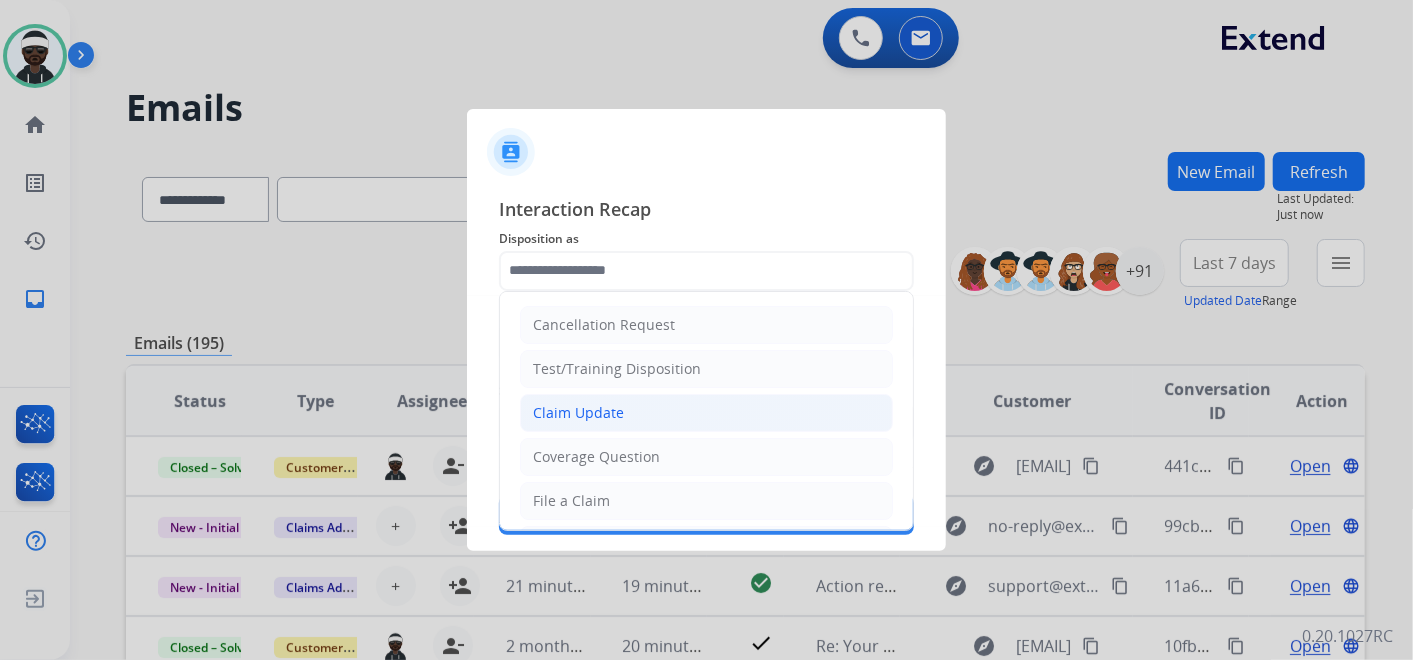click on "Claim Update" 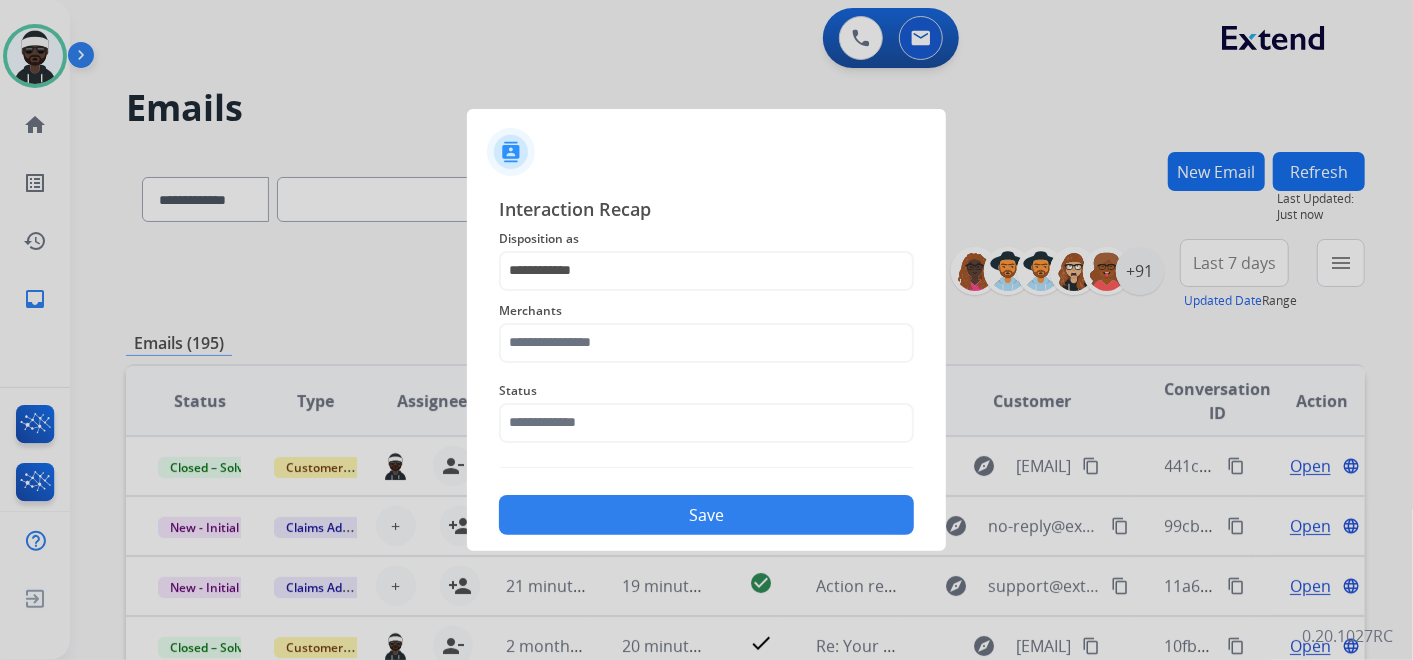 click on "Merchants" 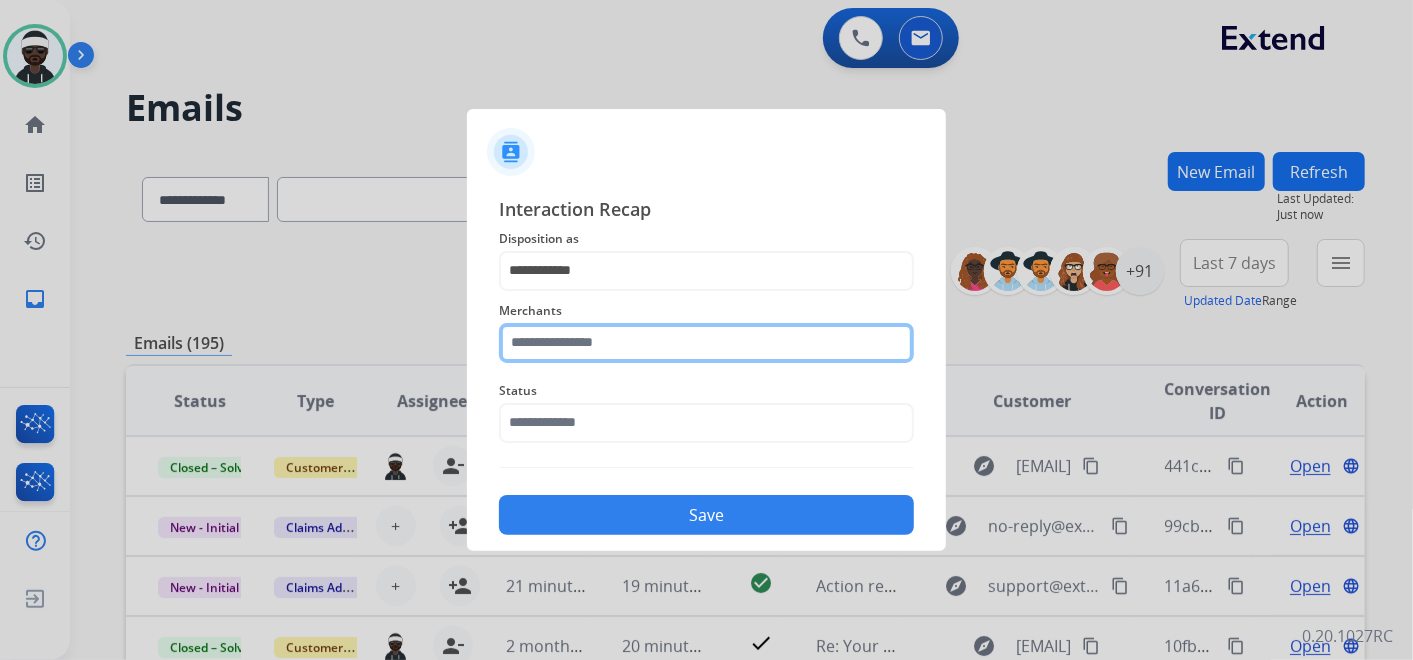 click 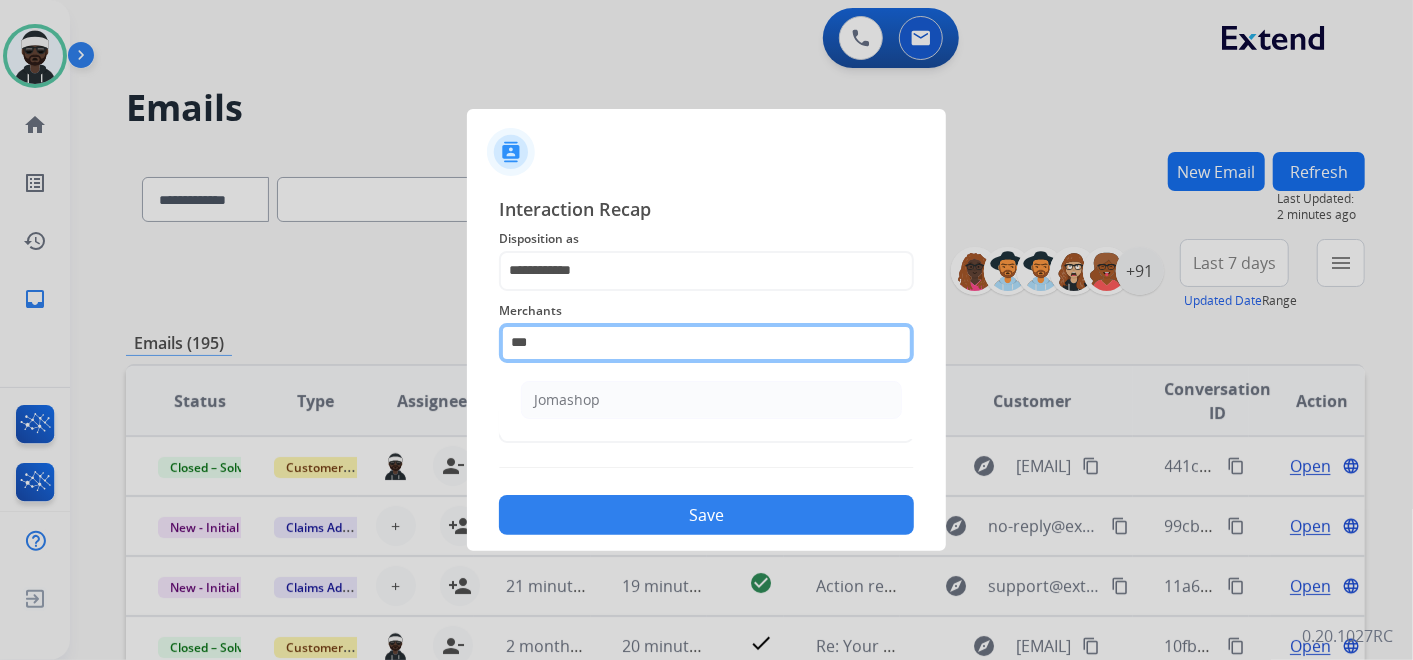 drag, startPoint x: 589, startPoint y: 338, endPoint x: 487, endPoint y: 323, distance: 103.09704 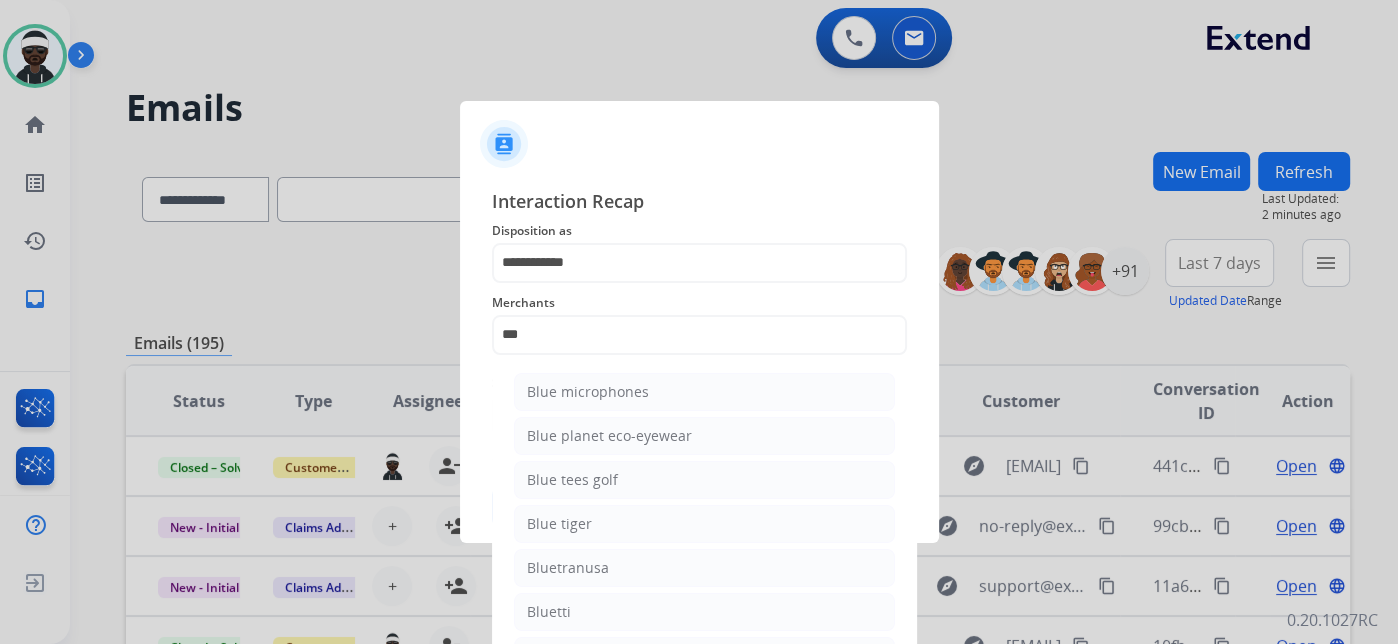 drag, startPoint x: 606, startPoint y: 480, endPoint x: 609, endPoint y: 469, distance: 11.401754 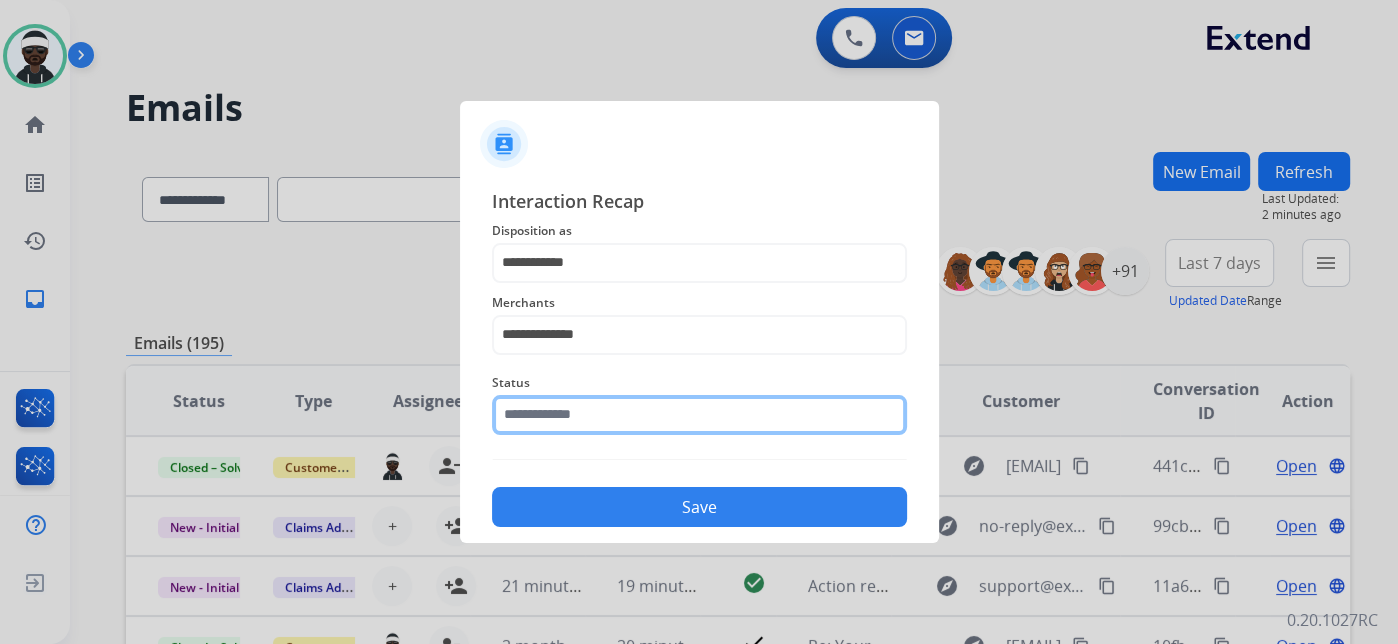 click 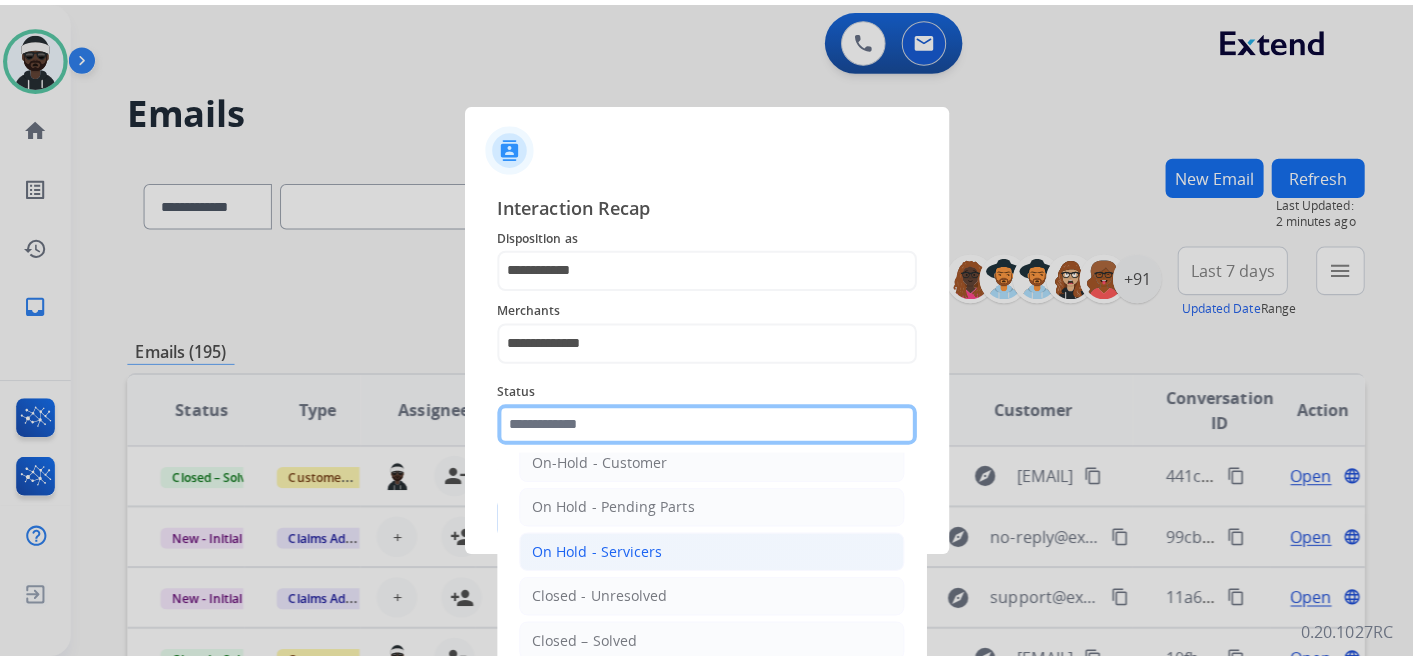 scroll, scrollTop: 114, scrollLeft: 0, axis: vertical 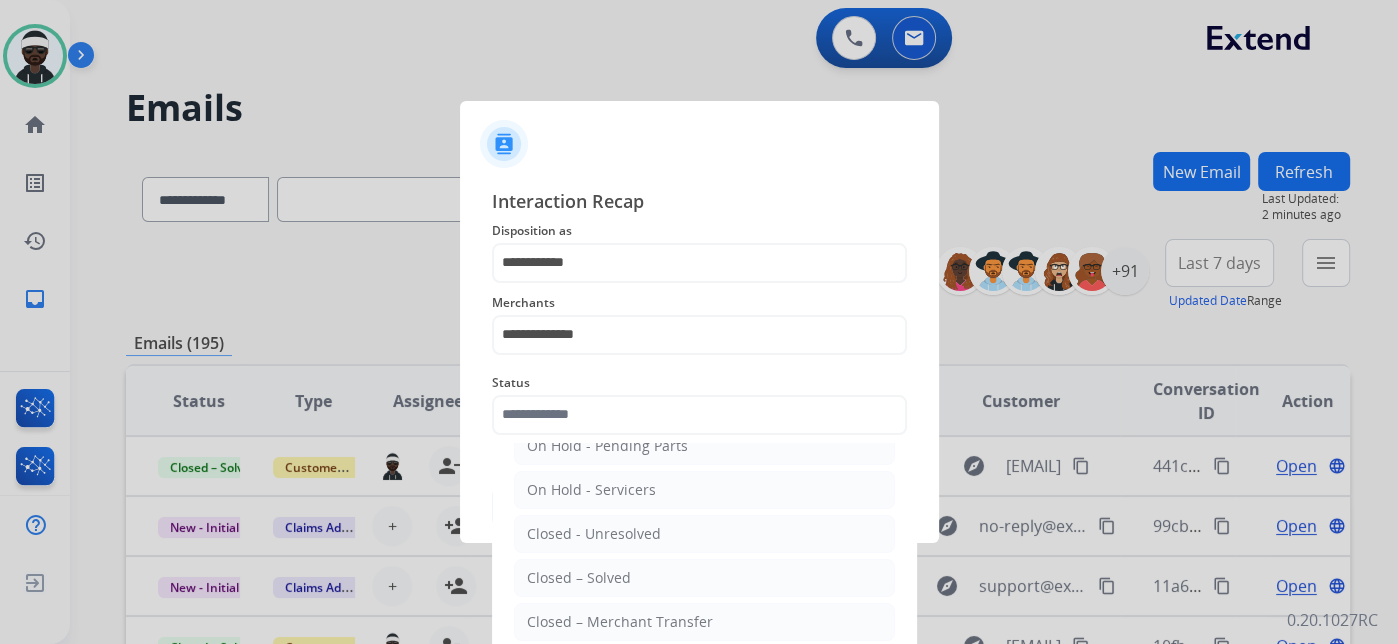 click on "Closed – Solved" 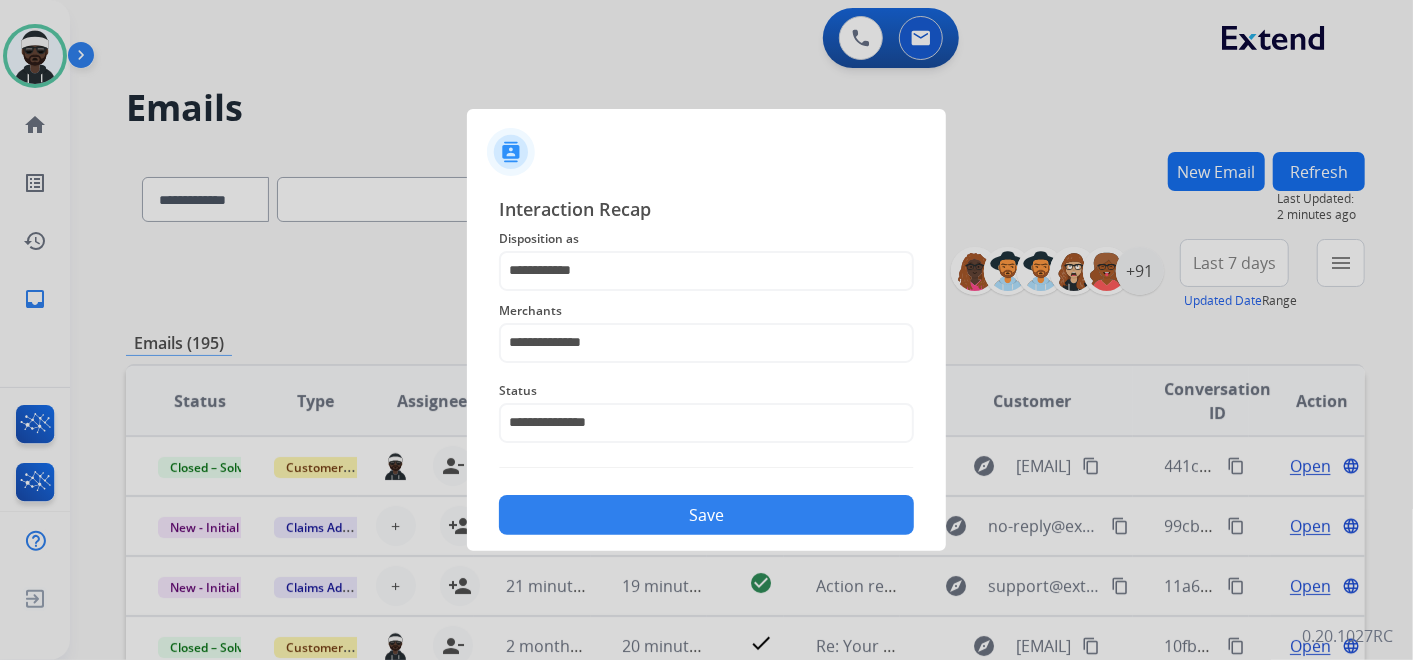 click on "Save" 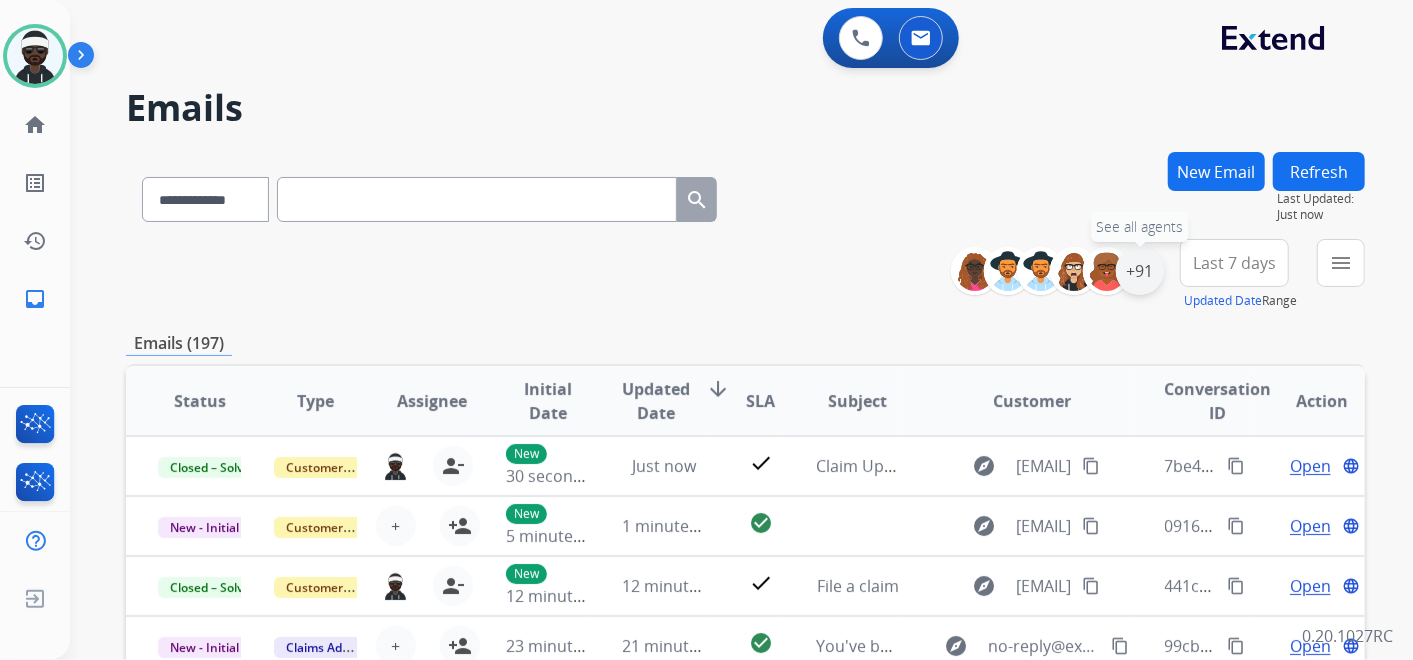 click on "+91" at bounding box center [1140, 271] 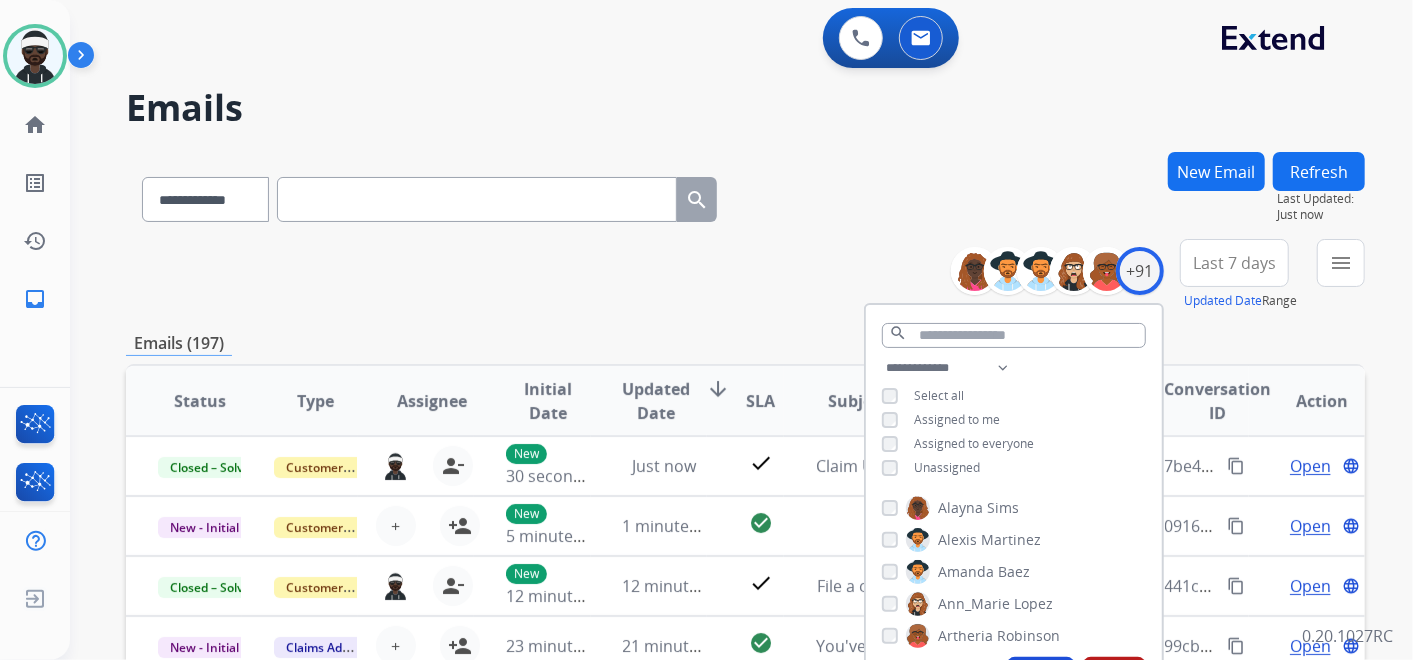 click on "Assigned to me" at bounding box center [957, 419] 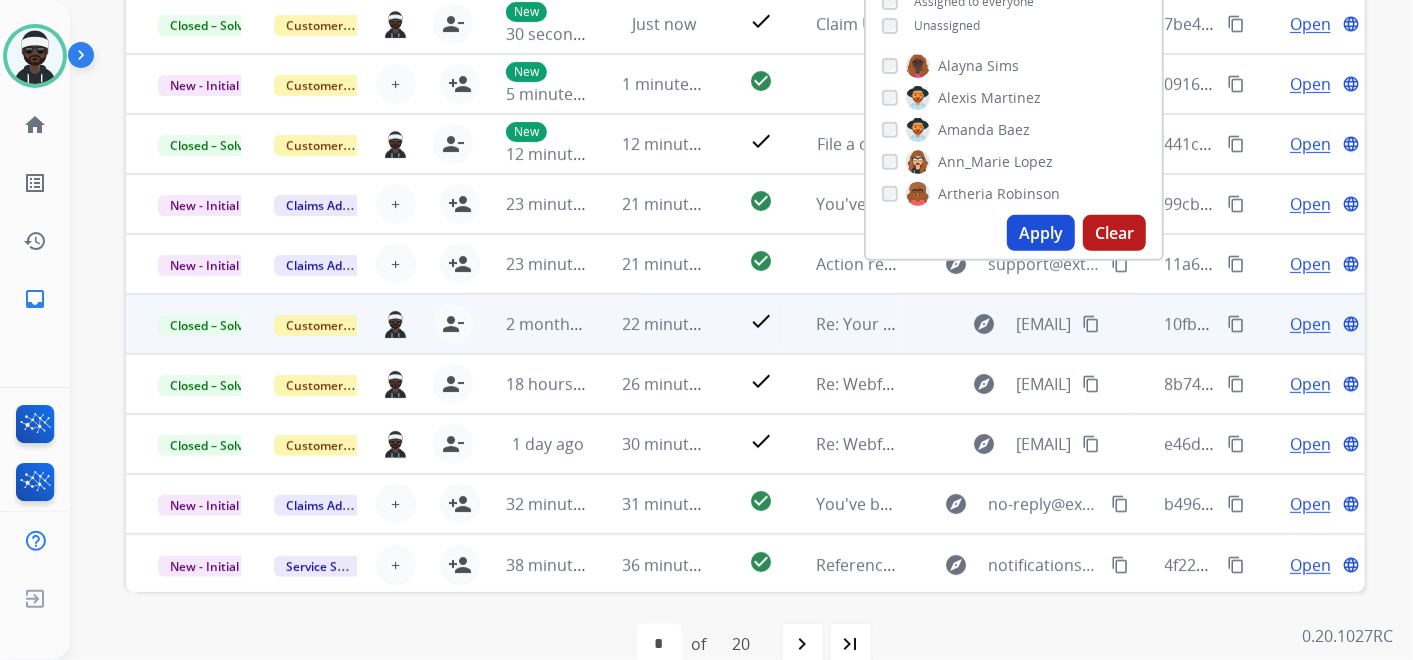 scroll, scrollTop: 444, scrollLeft: 0, axis: vertical 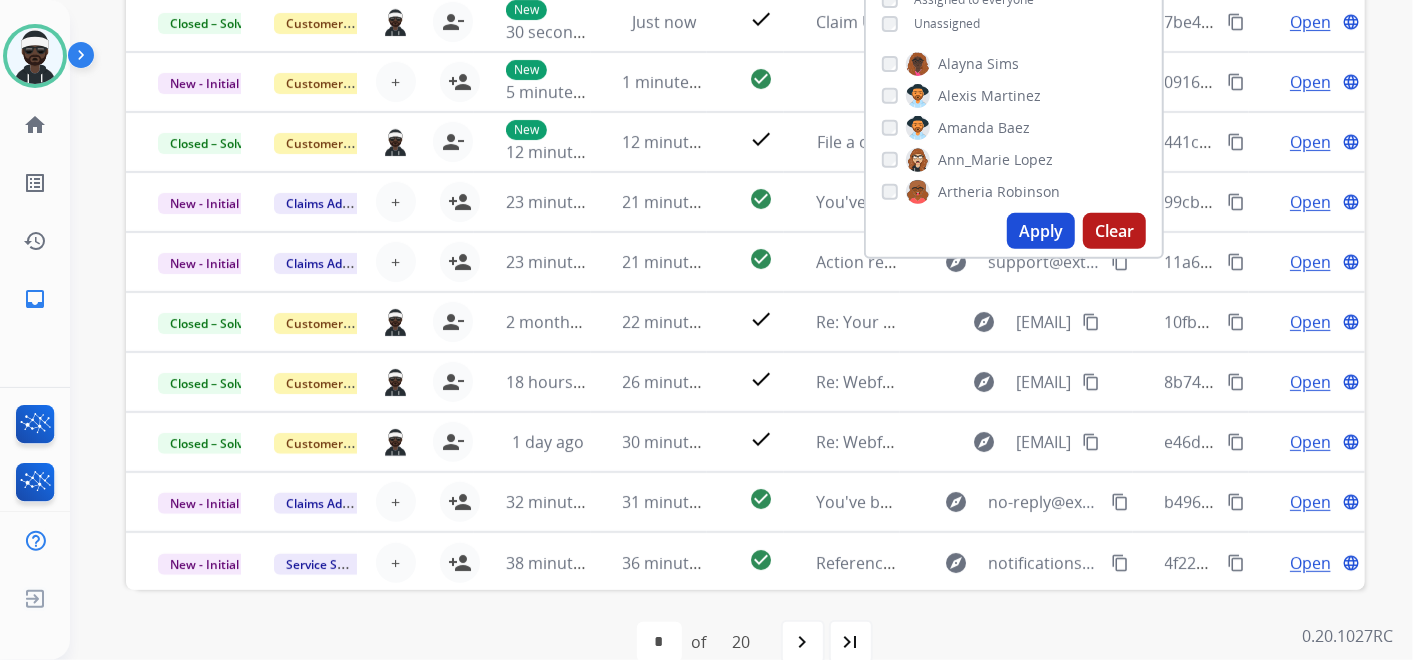 click on "Apply" at bounding box center (1041, 231) 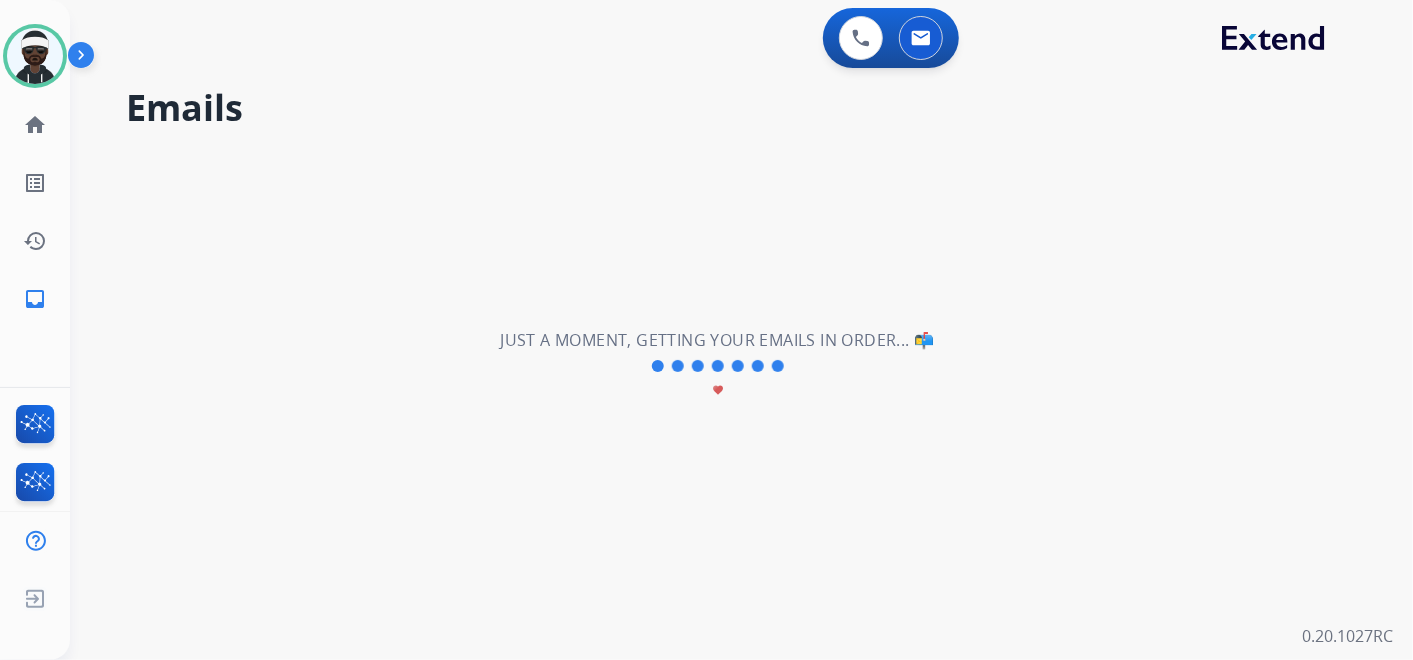 scroll, scrollTop: 0, scrollLeft: 0, axis: both 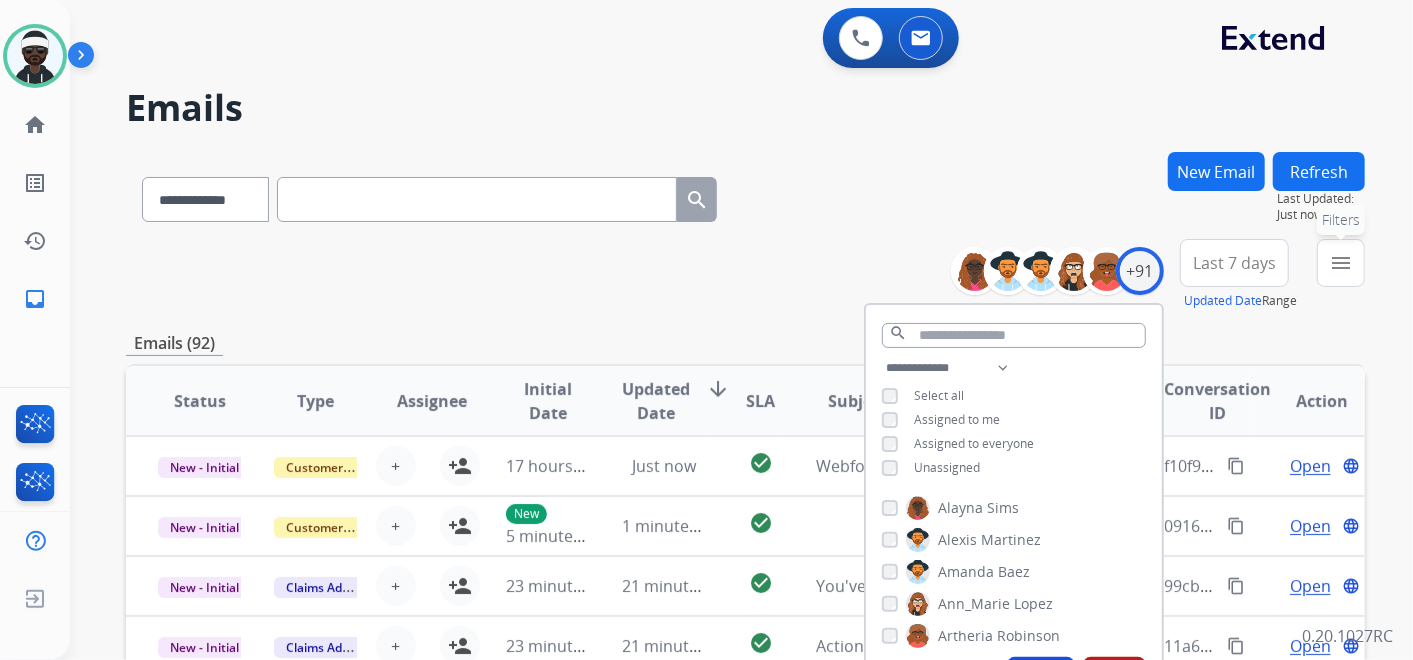 click on "menu  Filters" at bounding box center [1341, 263] 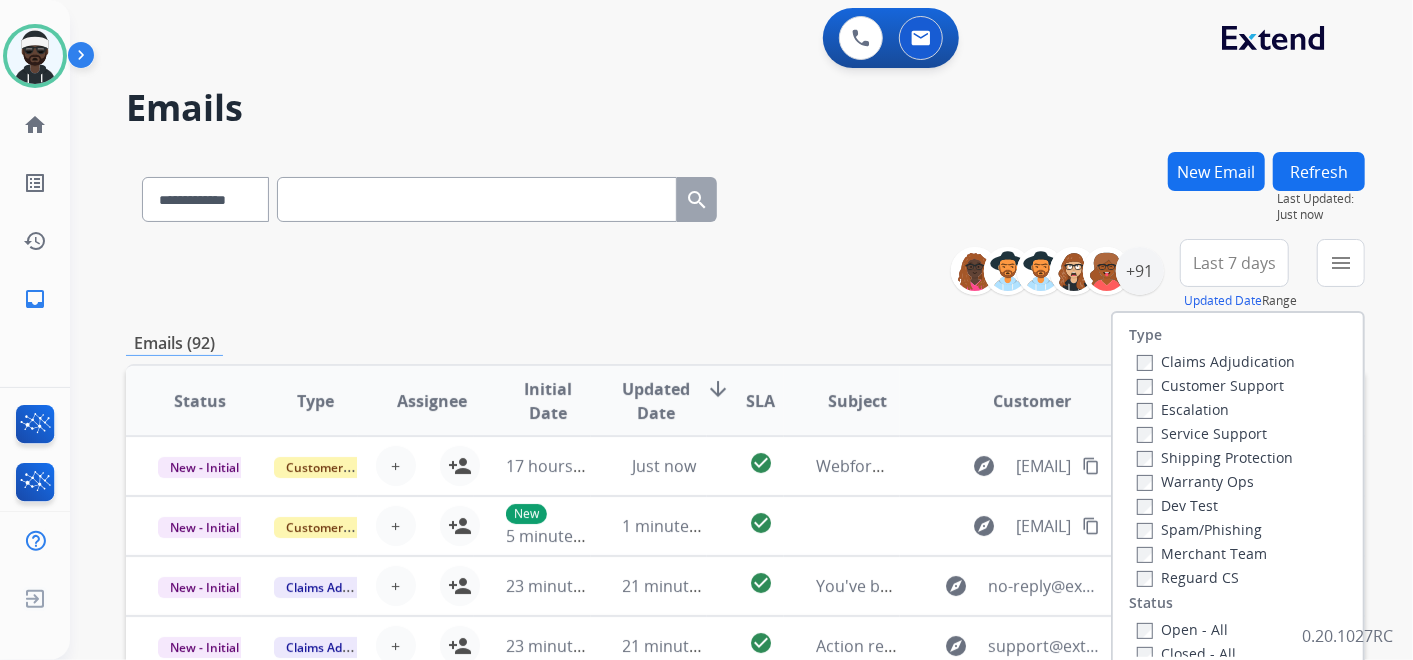 click on "**********" at bounding box center [745, 275] 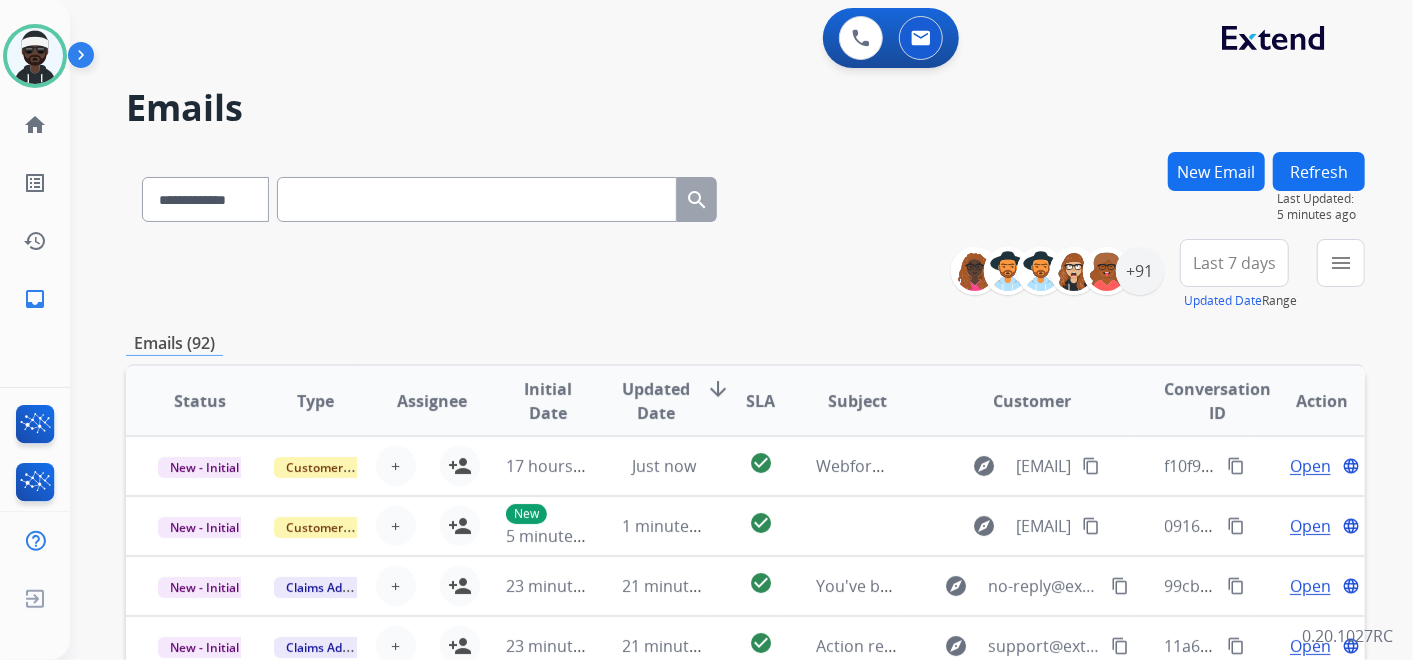 click on "New Email" at bounding box center (1216, 171) 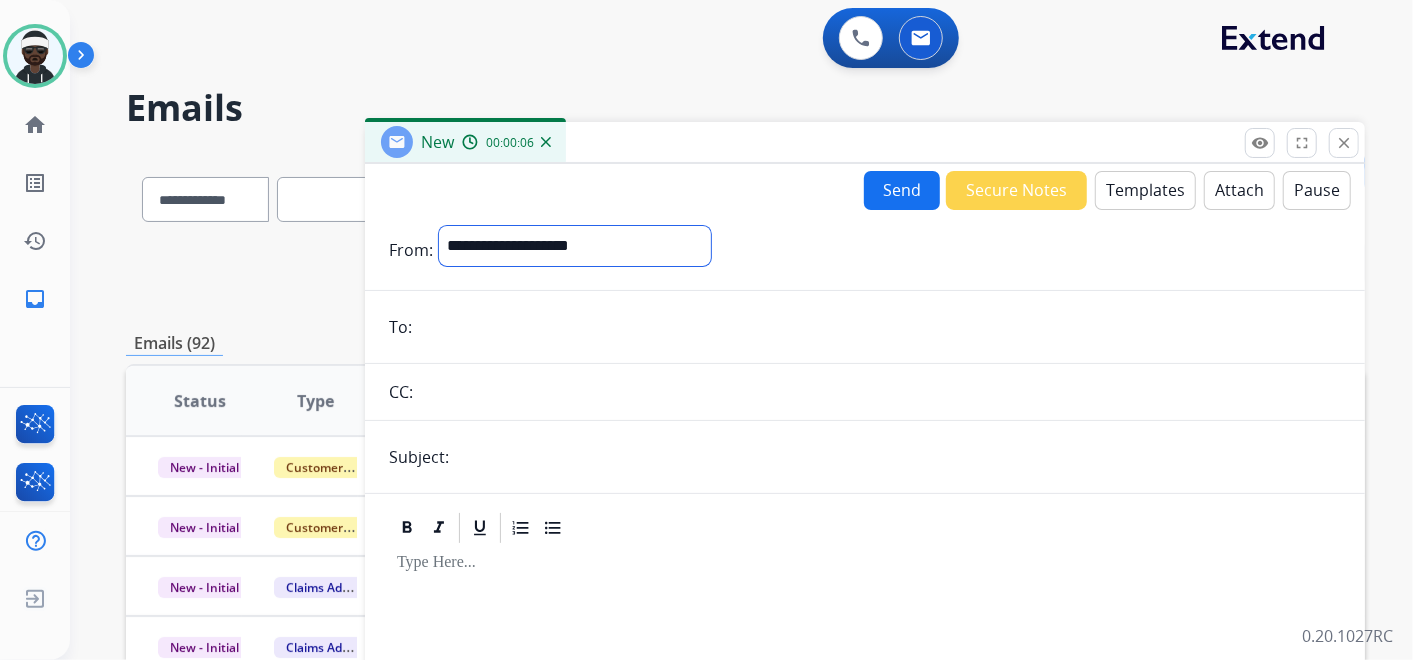 click on "**********" at bounding box center (575, 246) 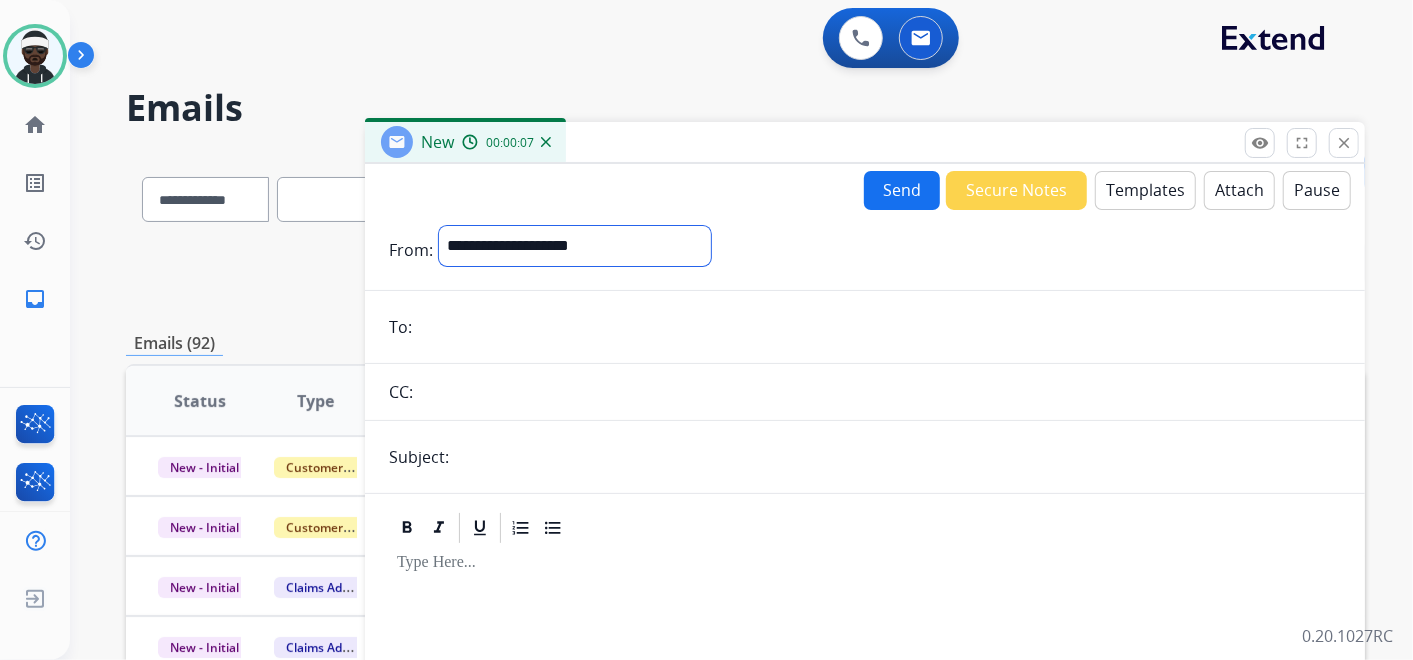 select on "**********" 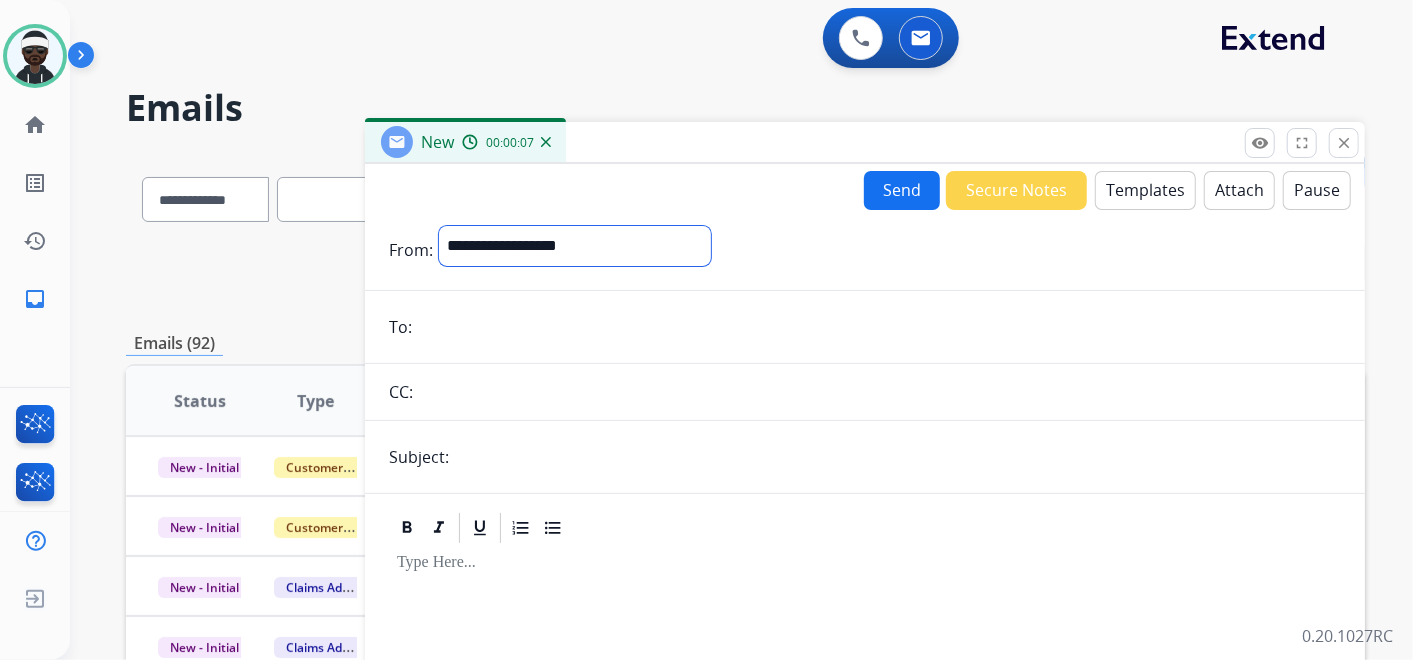click on "**********" at bounding box center [575, 246] 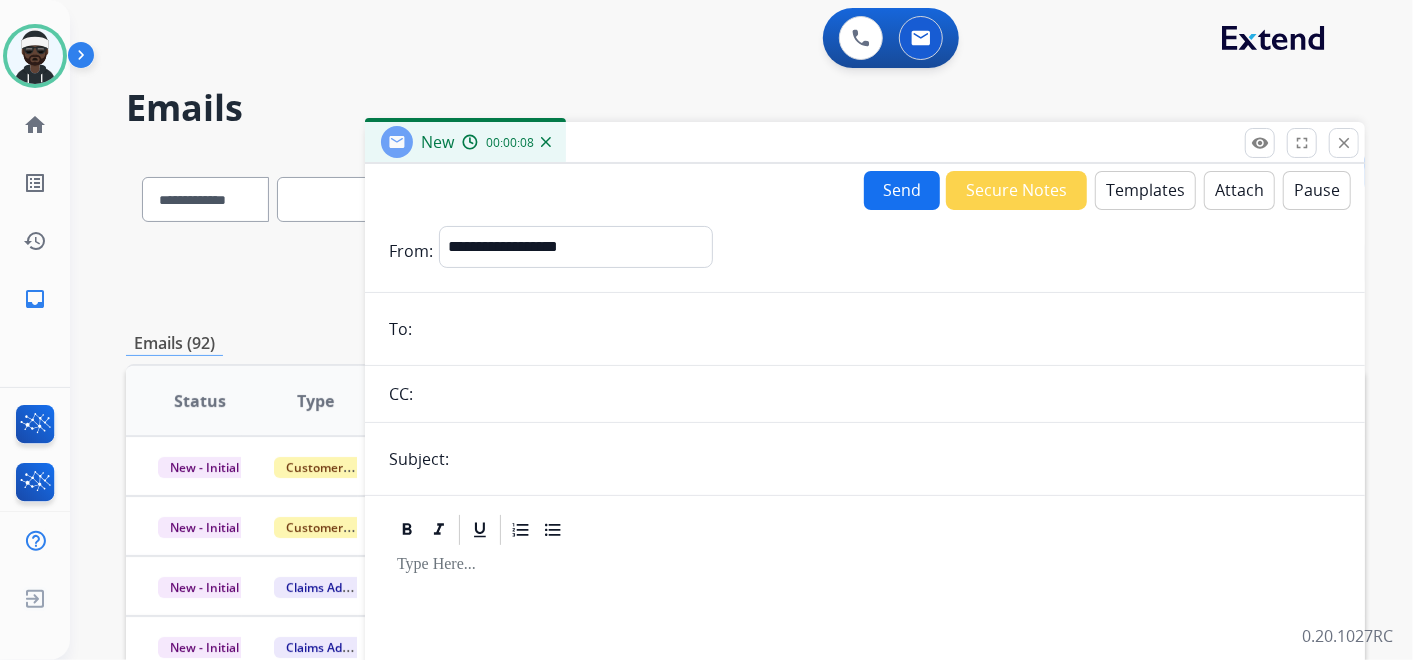 click at bounding box center [879, 329] 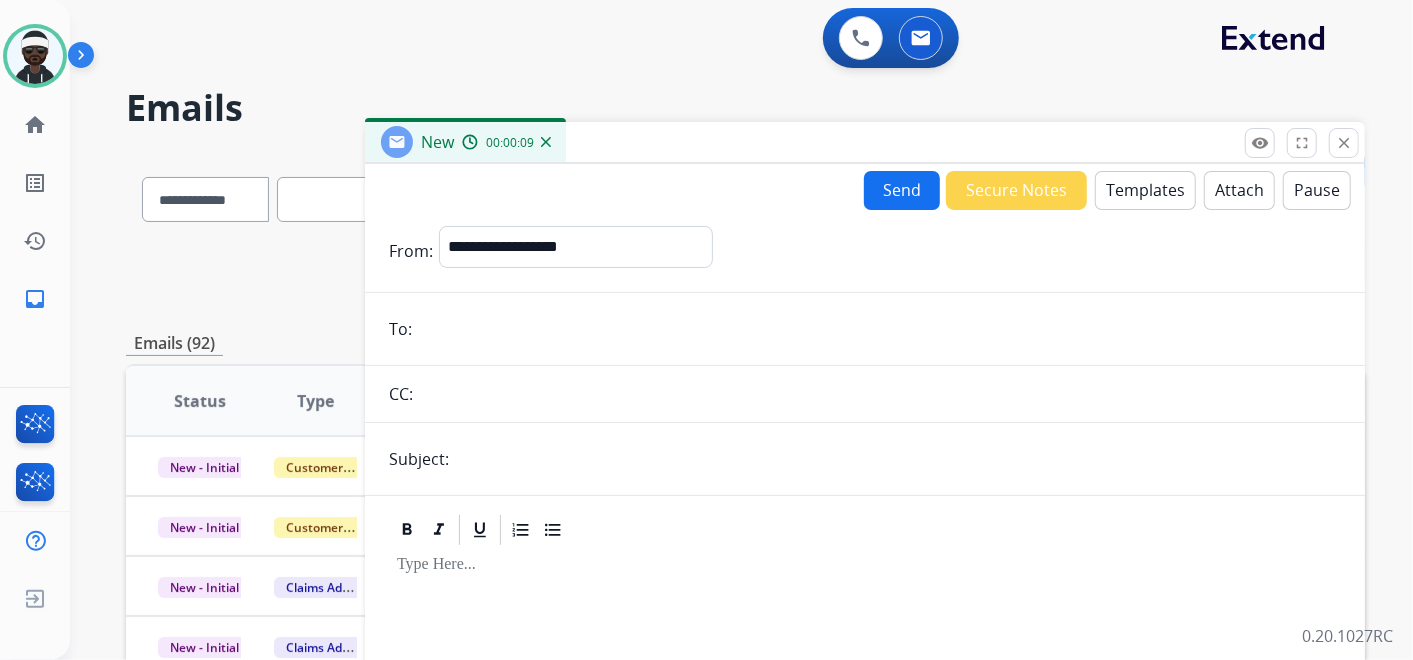 paste on "**********" 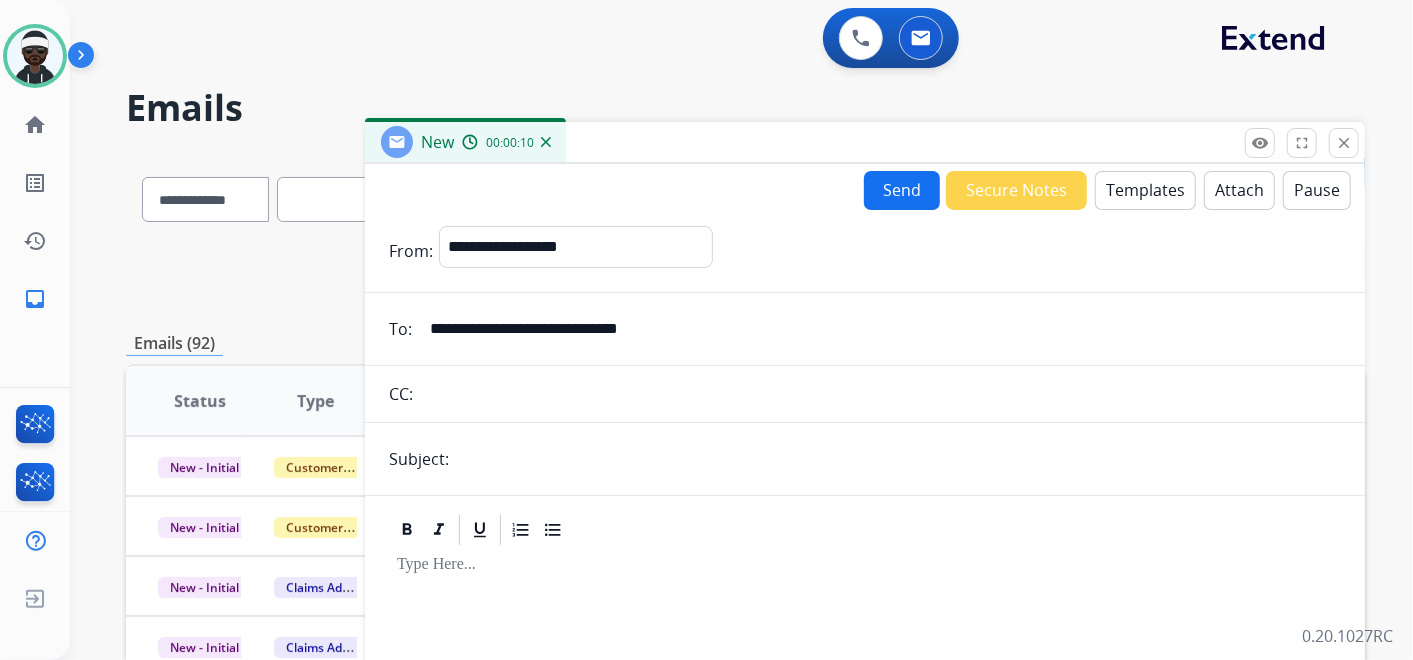 type on "**********" 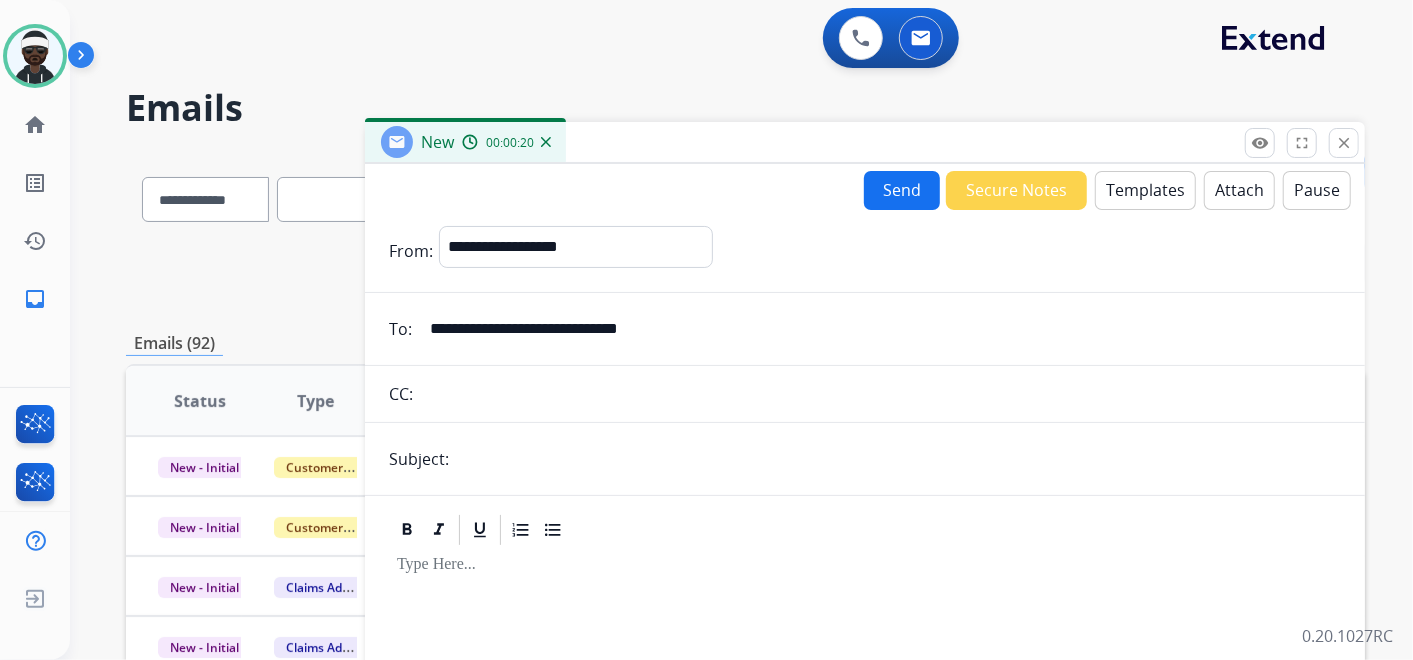 click on "Templates" at bounding box center (1145, 190) 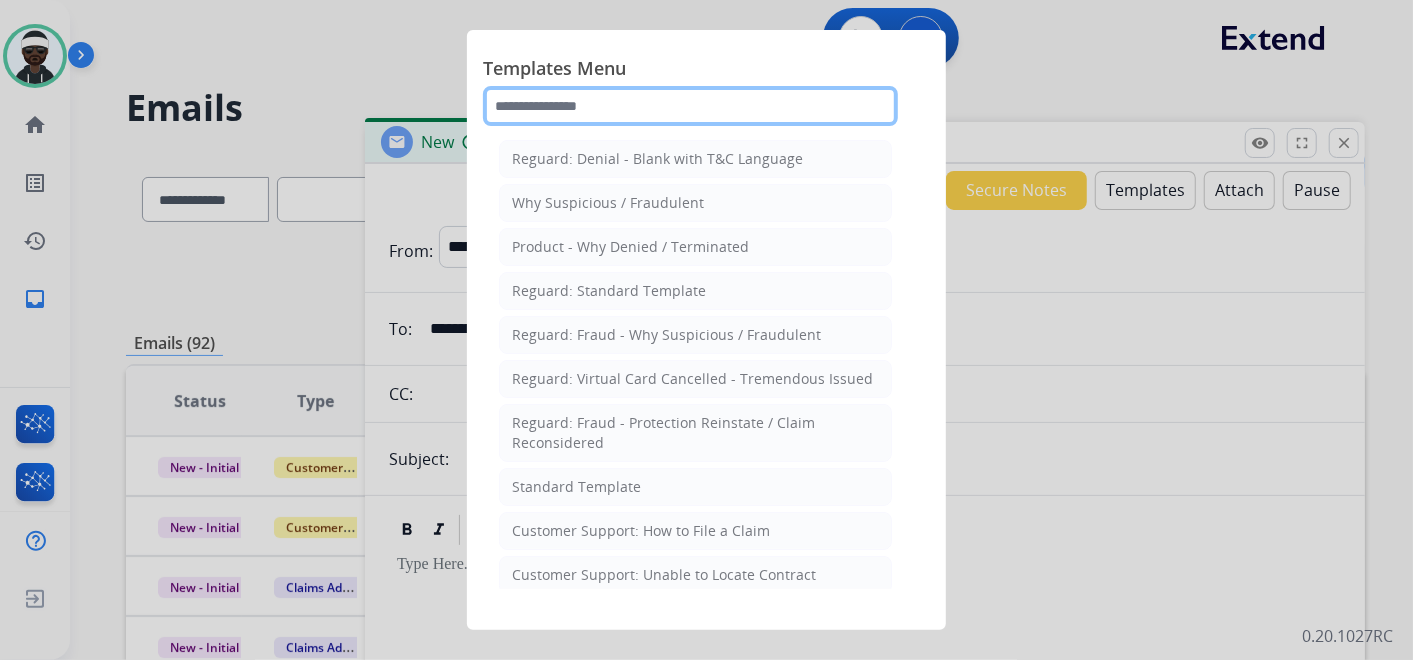 click 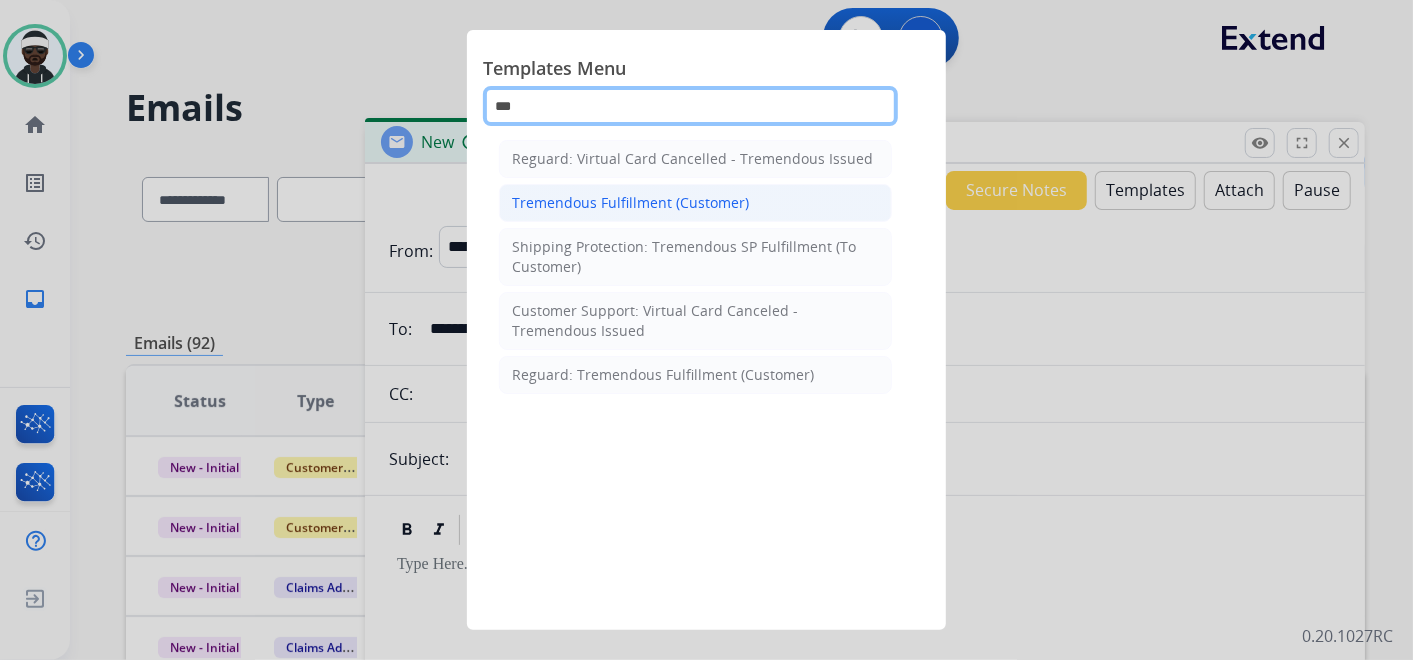 type on "***" 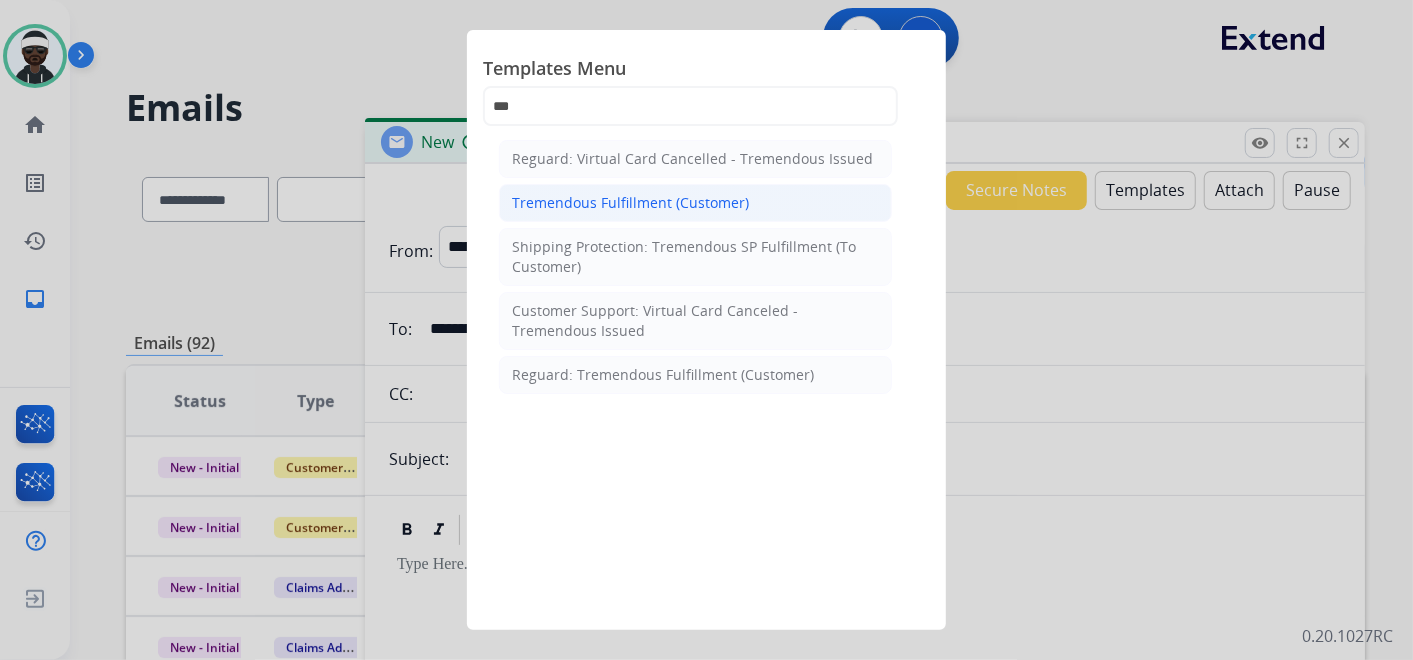 click on "Tremendous Fulfillment (Customer)" 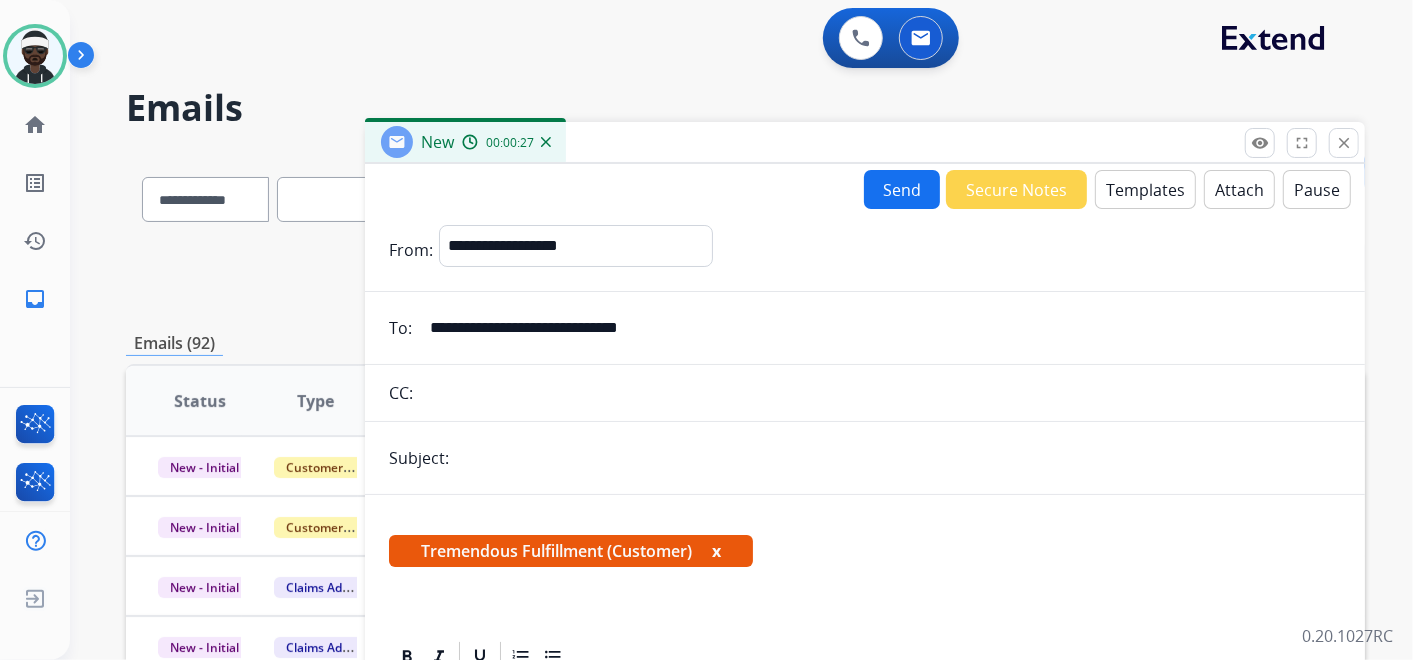click on "x" at bounding box center [716, 551] 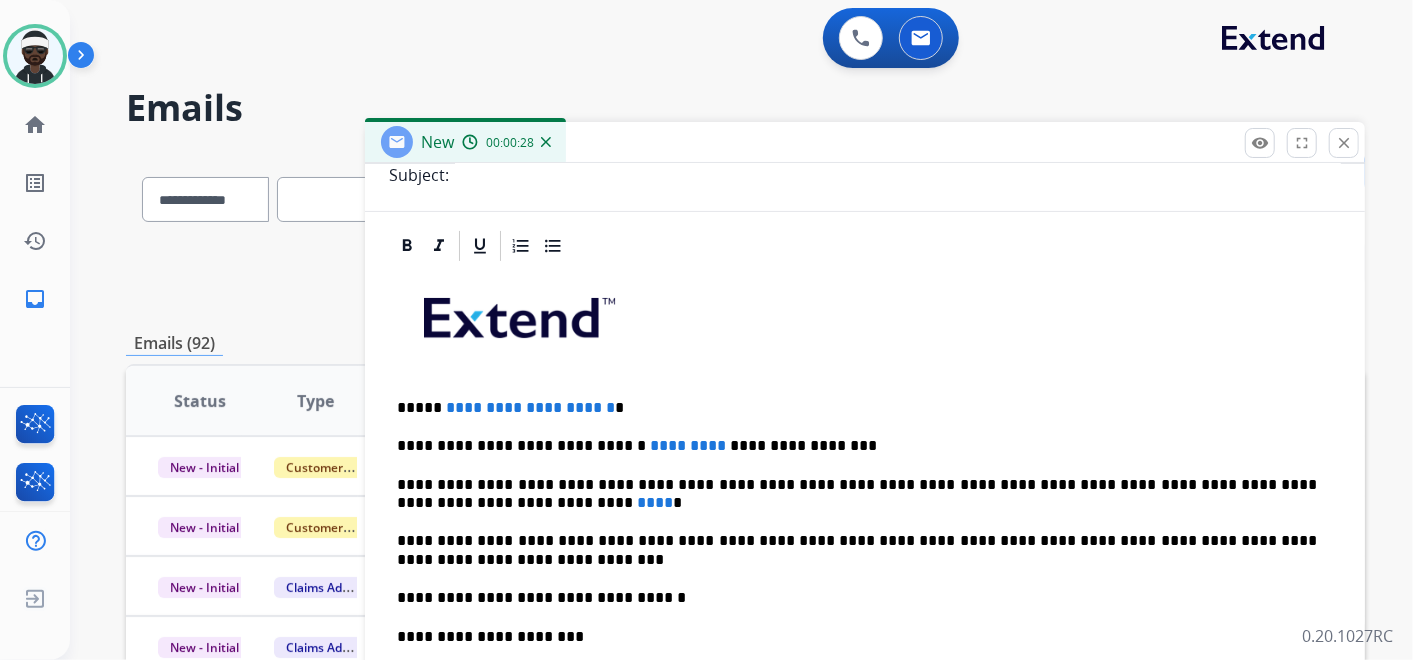 scroll, scrollTop: 311, scrollLeft: 0, axis: vertical 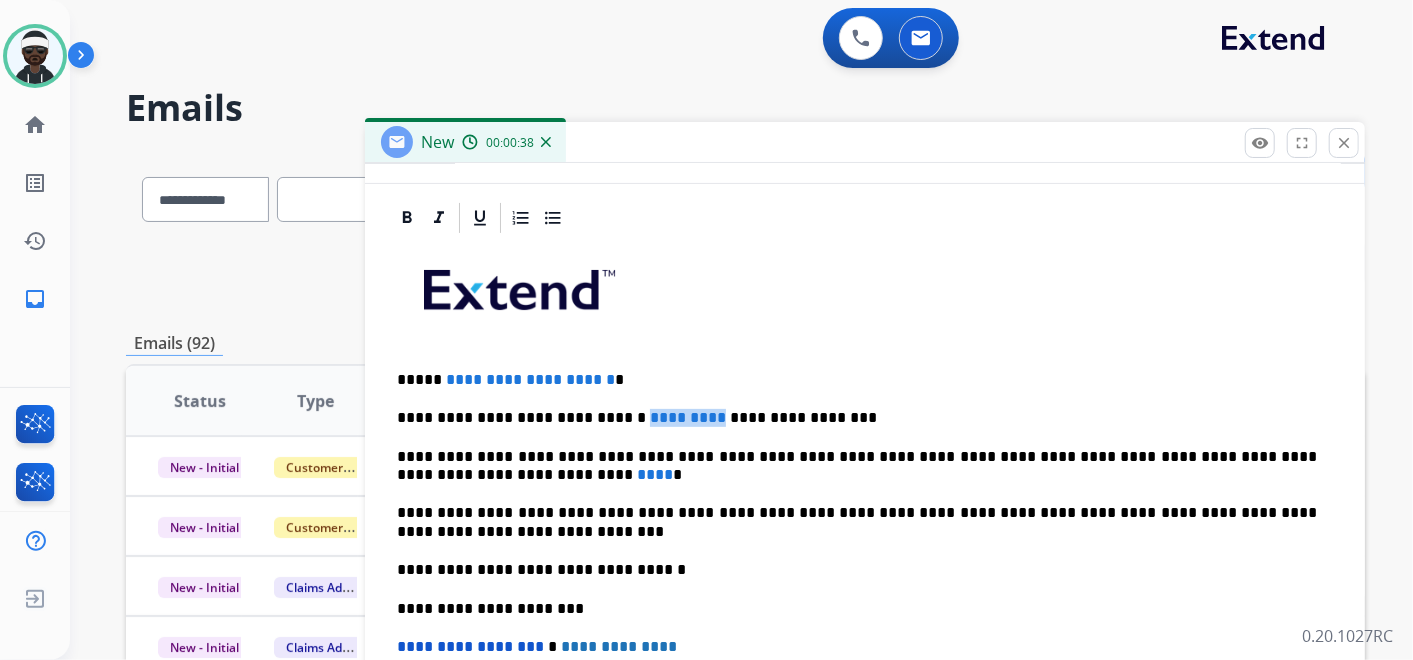 drag, startPoint x: 608, startPoint y: 415, endPoint x: 666, endPoint y: 414, distance: 58.00862 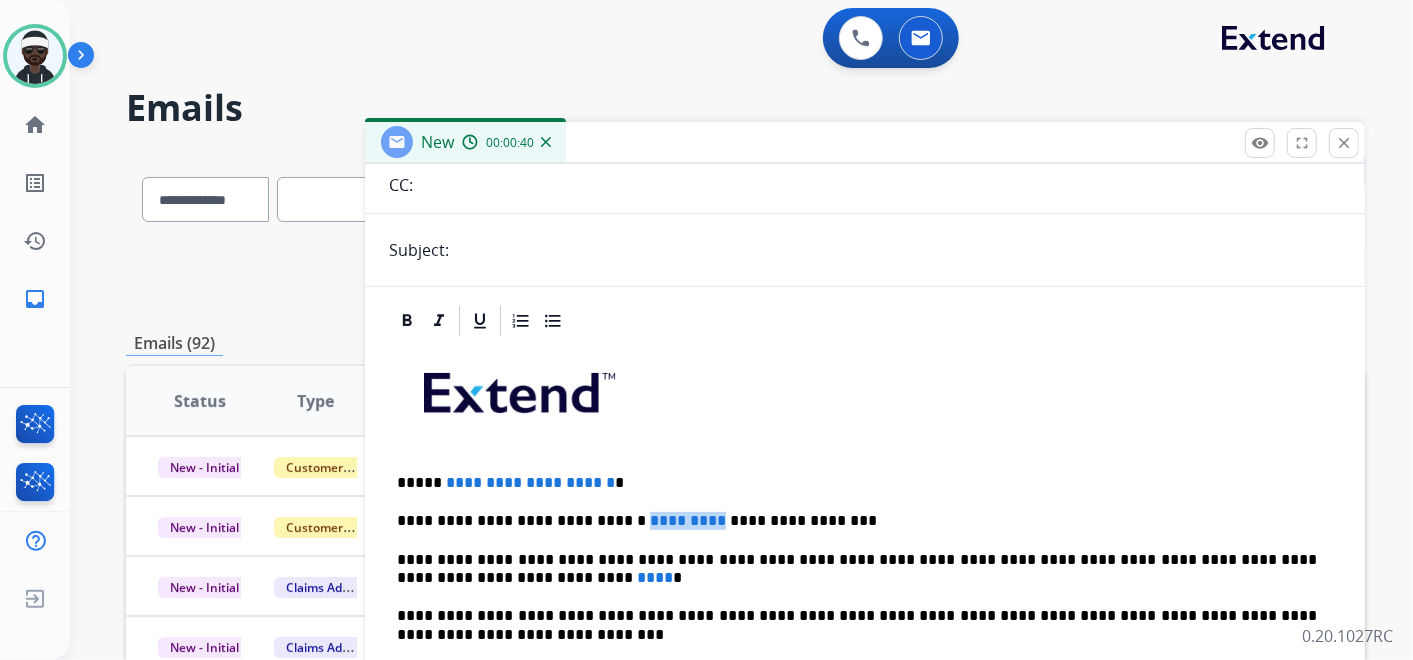 scroll, scrollTop: 0, scrollLeft: 0, axis: both 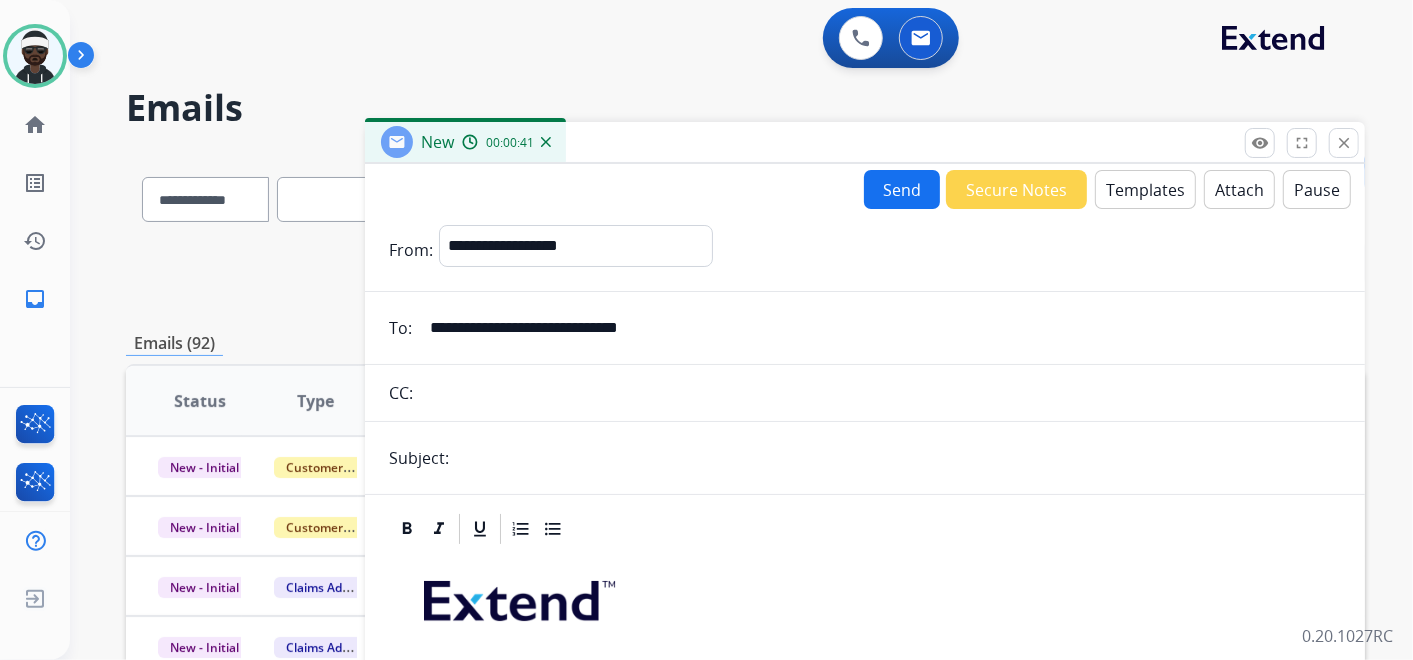 click on "Templates" at bounding box center (1145, 189) 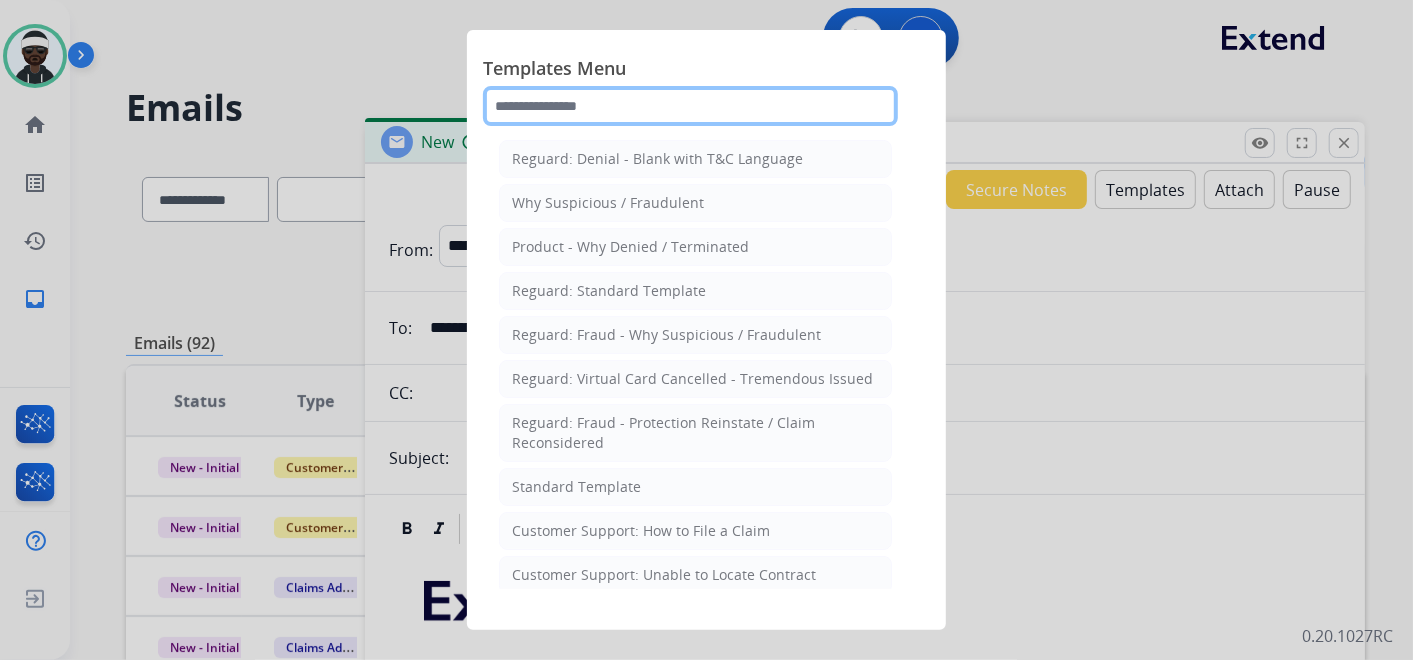 click 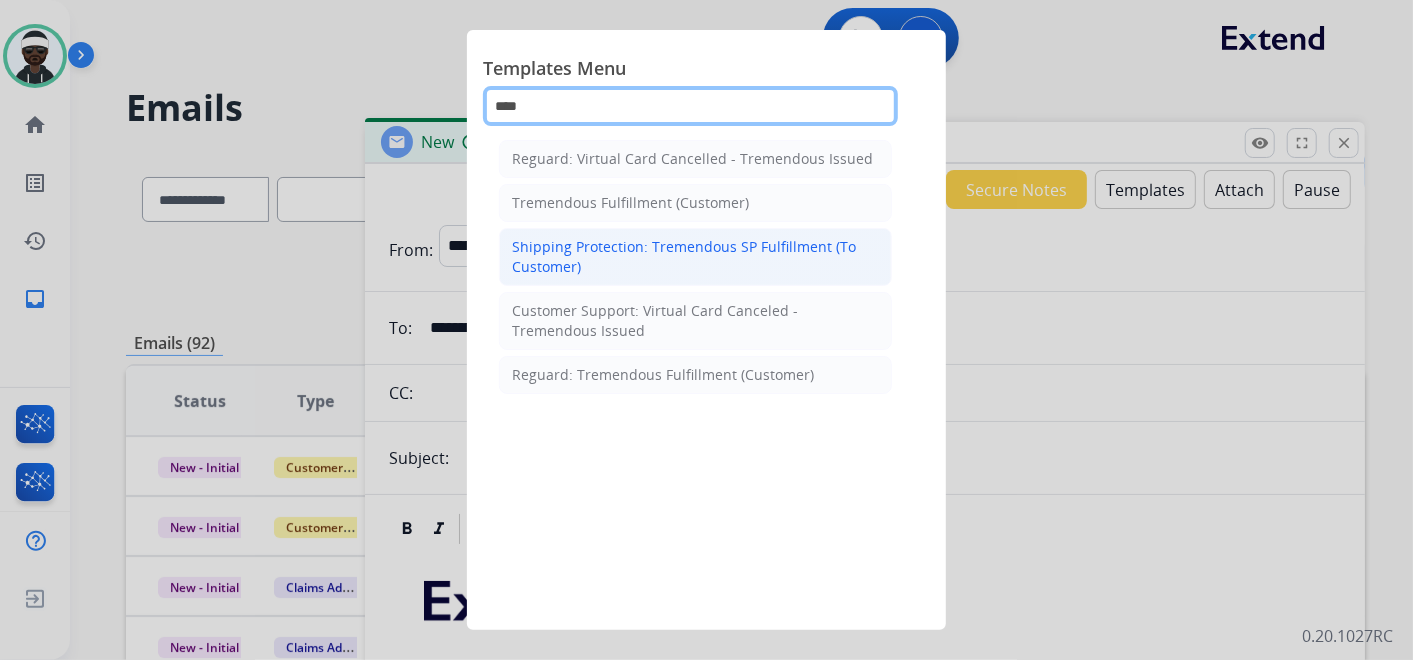 type on "****" 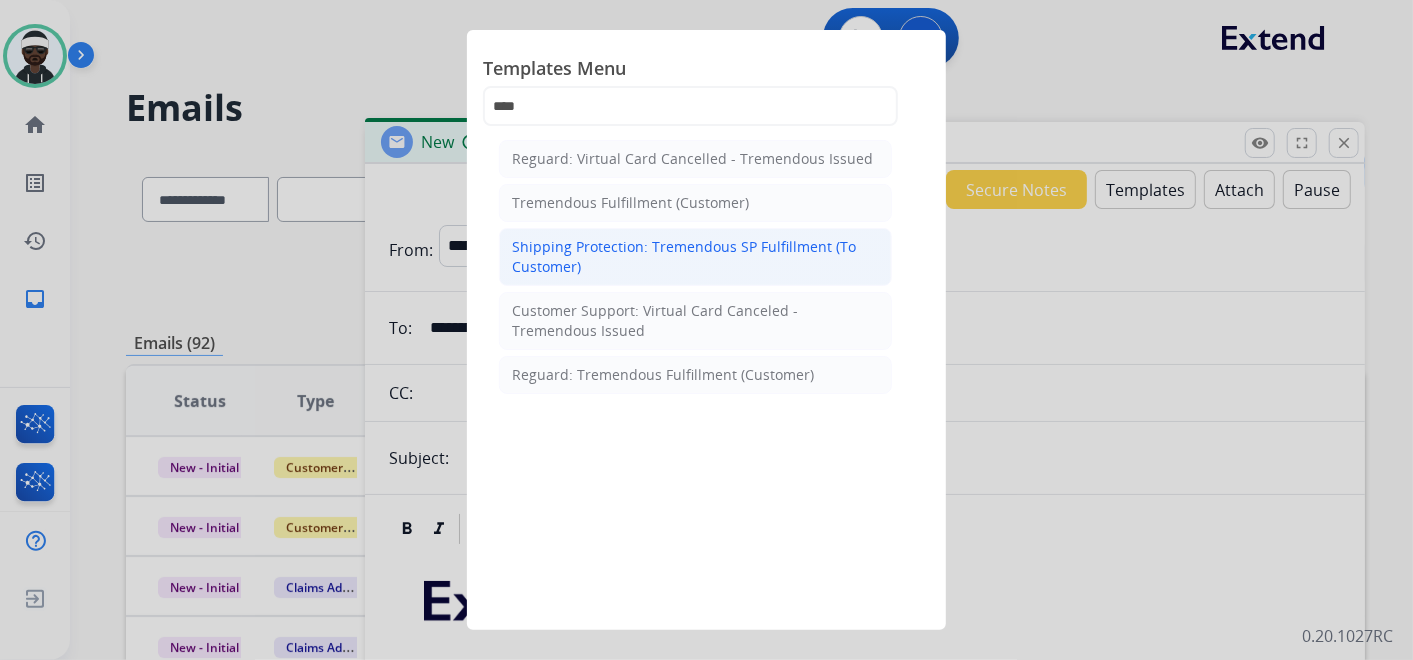click on "Shipping Protection: Tremendous SP Fulfillment (To Customer)" 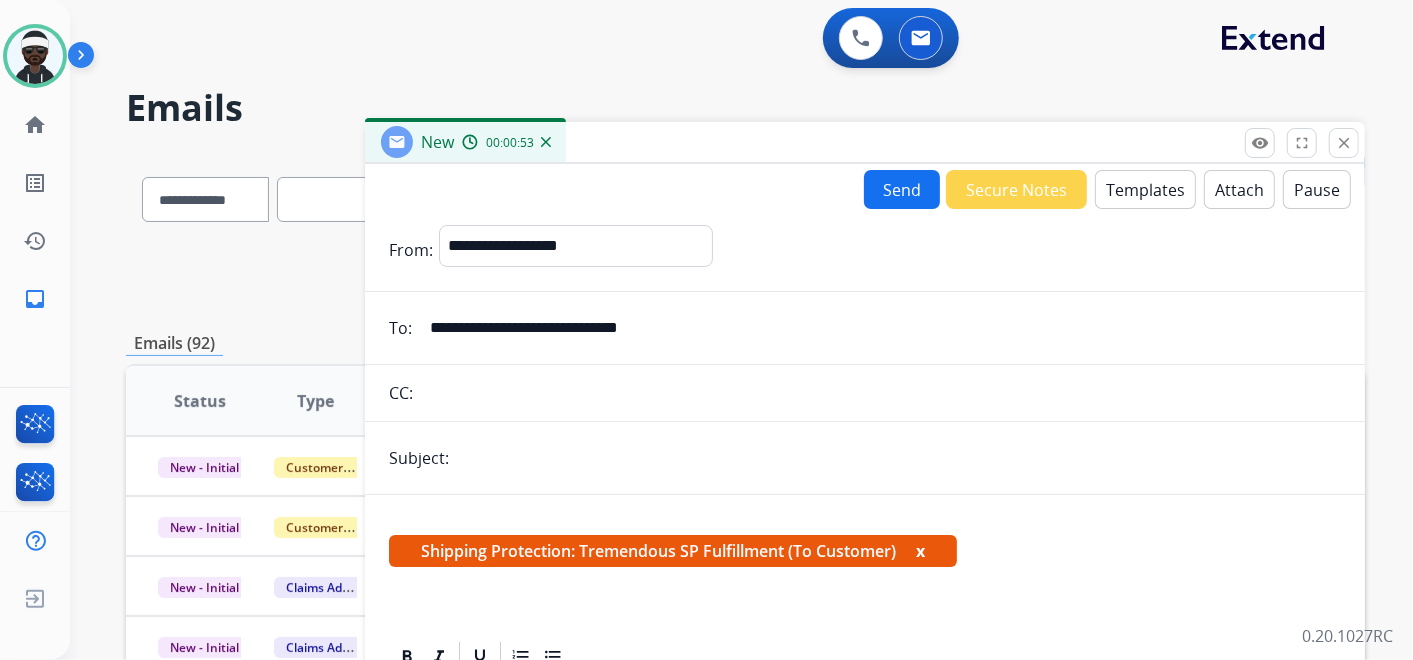 click on "Shipping Protection: Tremendous SP Fulfillment (To Customer)  x" at bounding box center (673, 551) 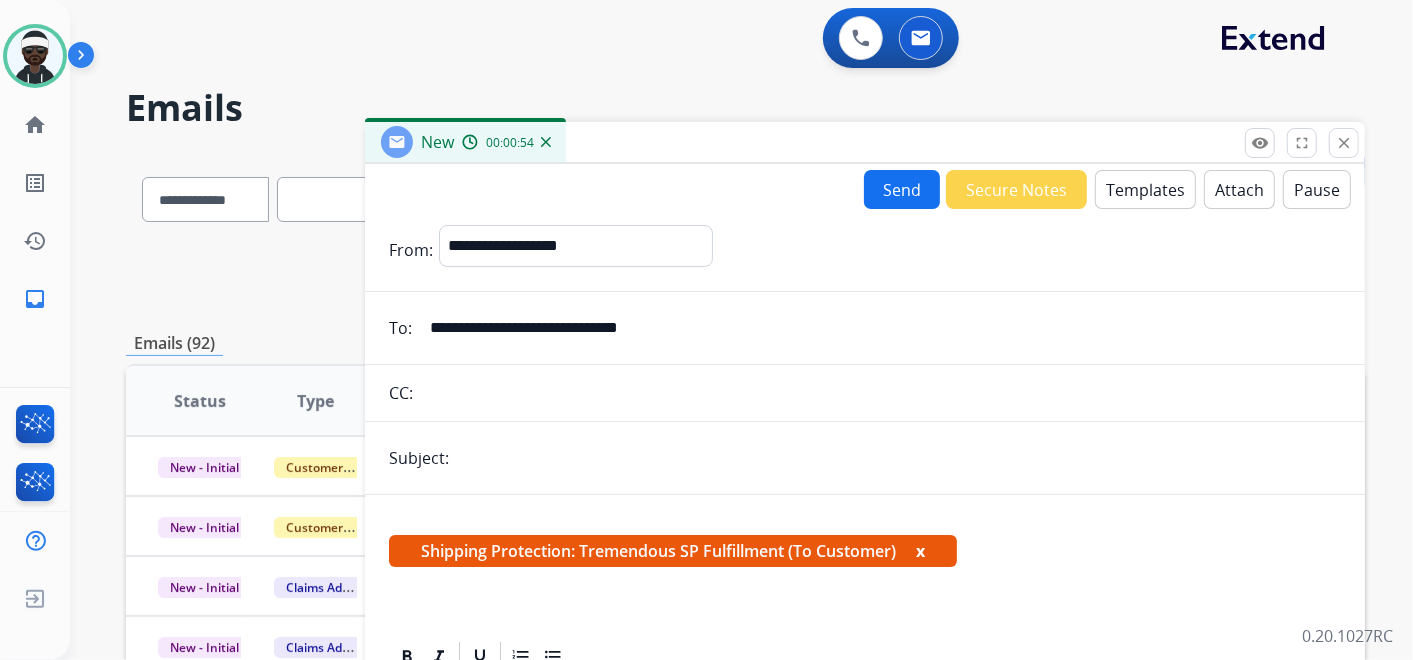 click on "x" at bounding box center (920, 551) 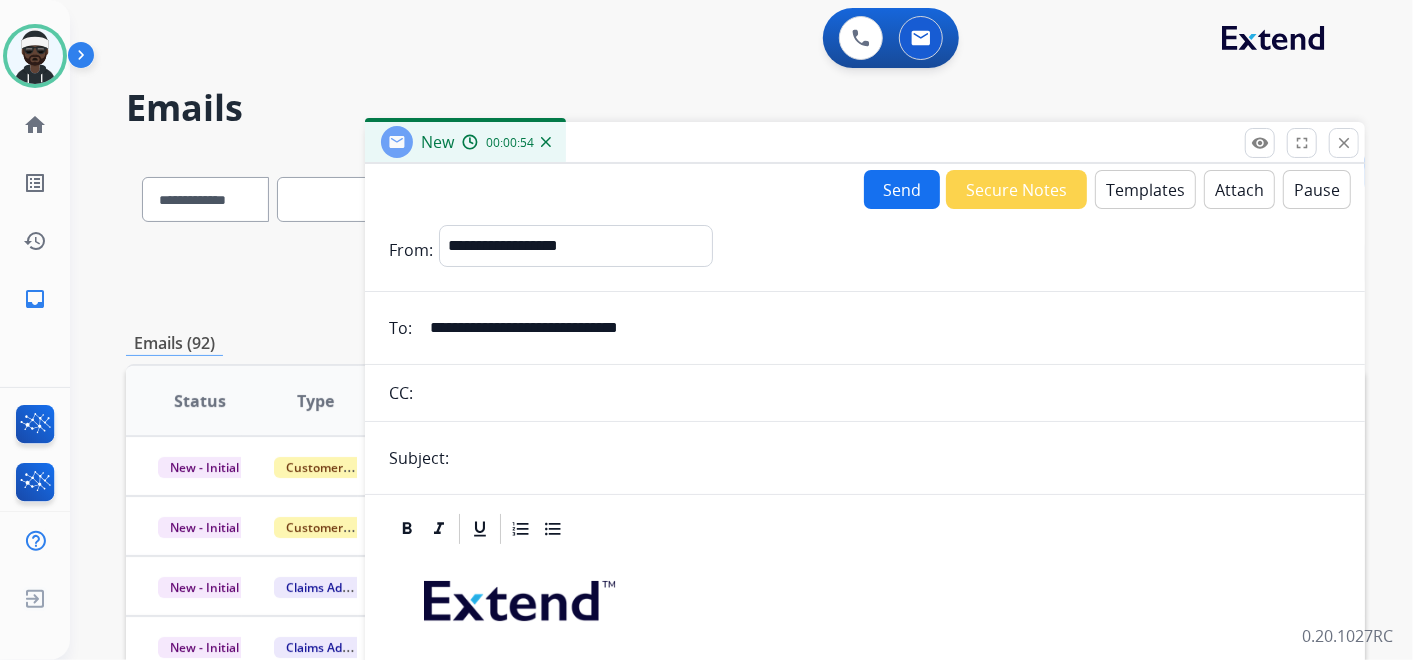 click at bounding box center [898, 458] 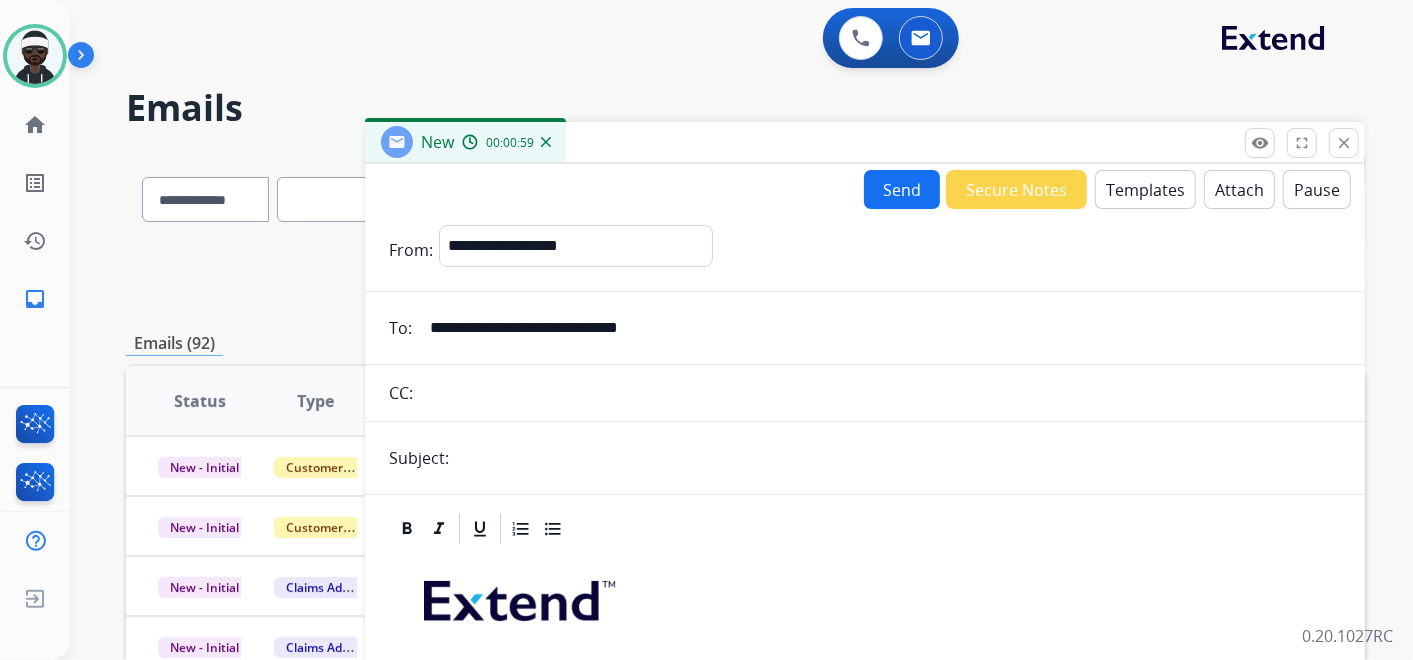 type on "**********" 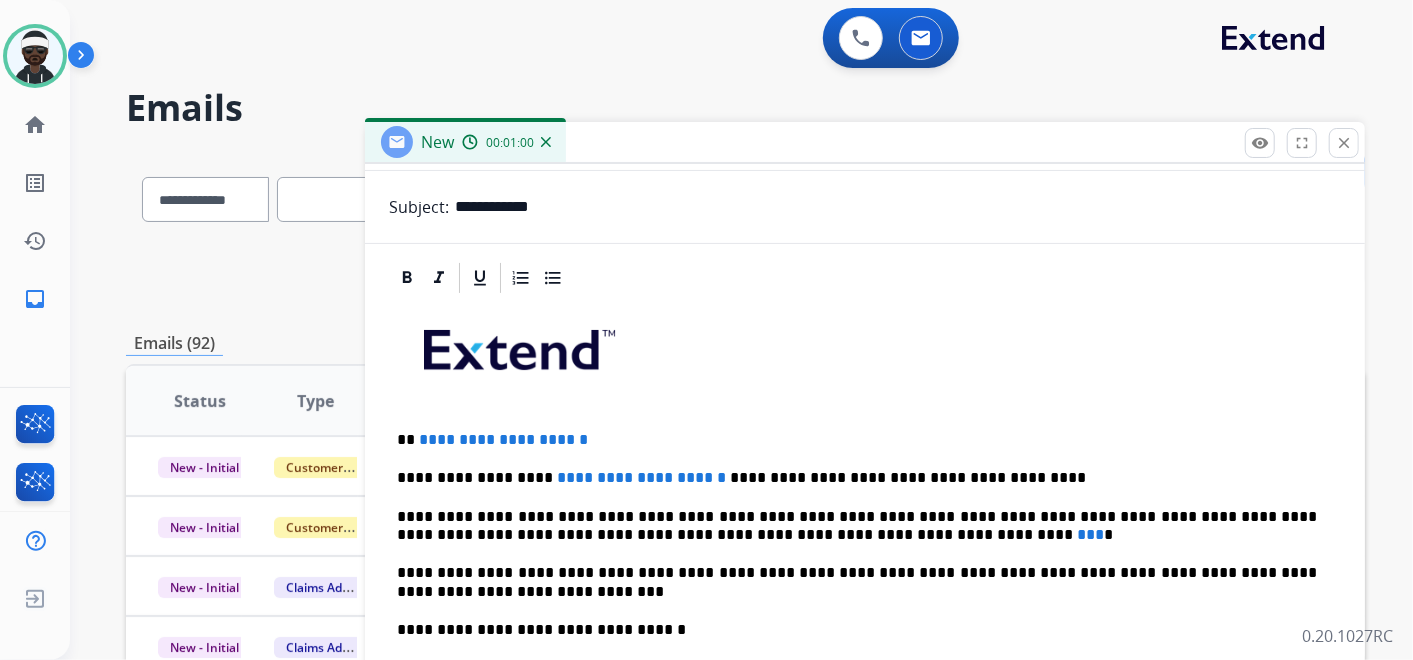 scroll, scrollTop: 311, scrollLeft: 0, axis: vertical 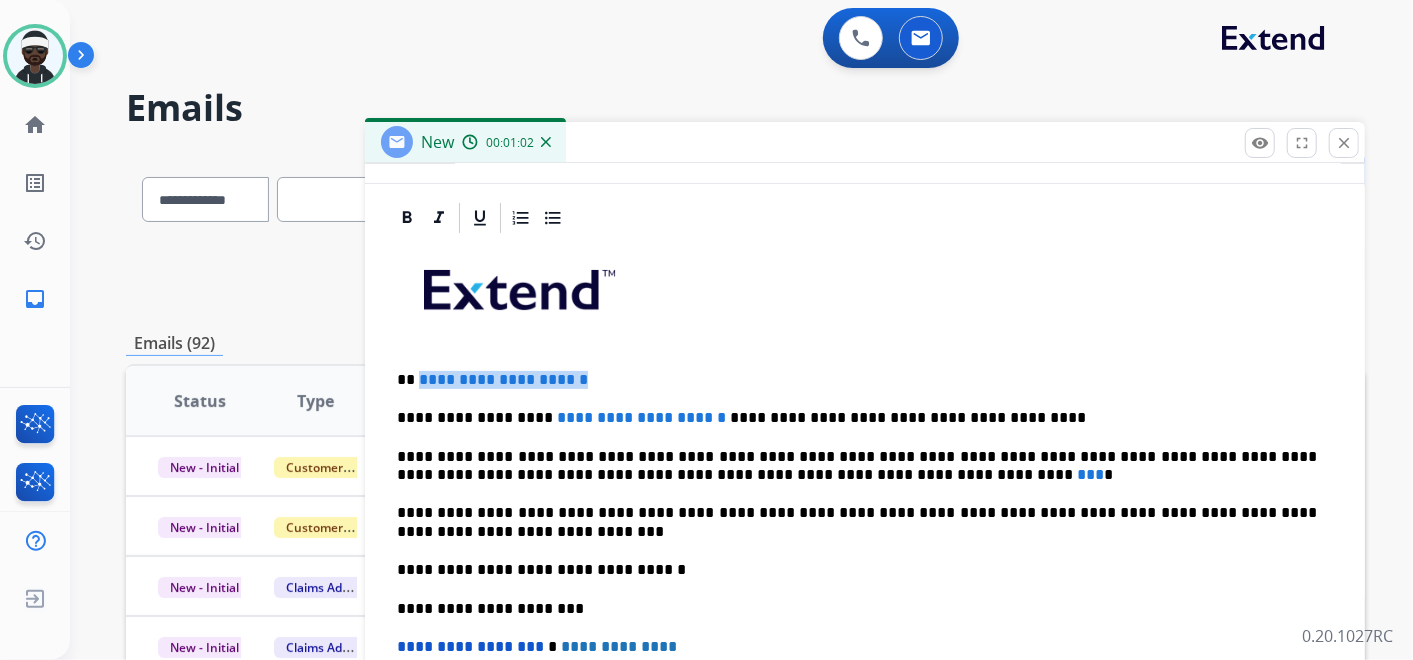 drag, startPoint x: 628, startPoint y: 374, endPoint x: 419, endPoint y: 366, distance: 209.15306 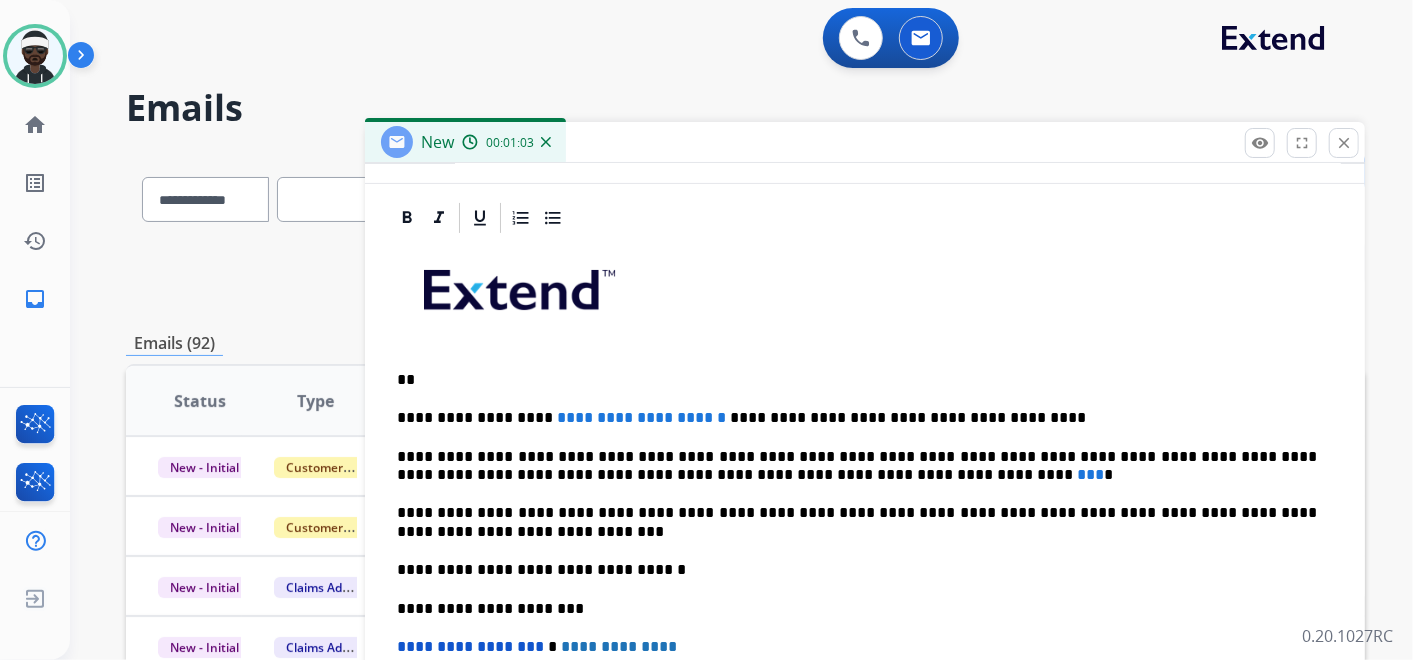 type 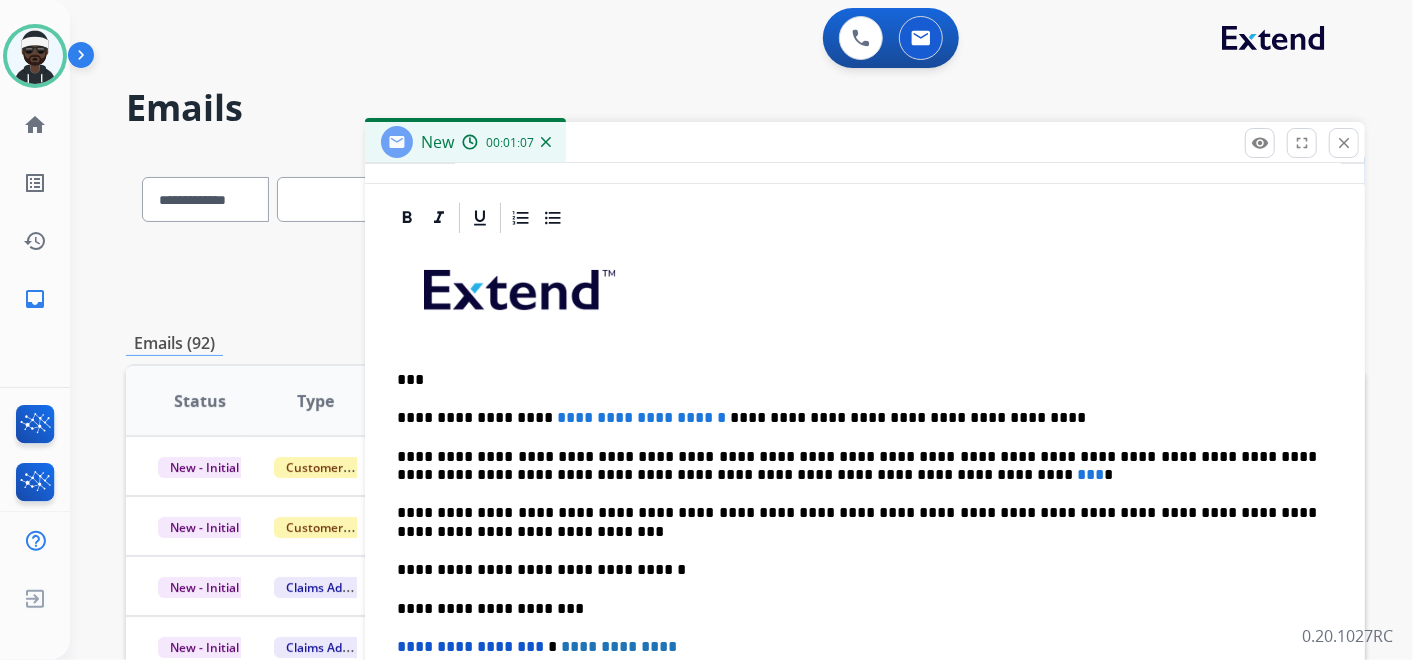 click on "**********" at bounding box center [641, 417] 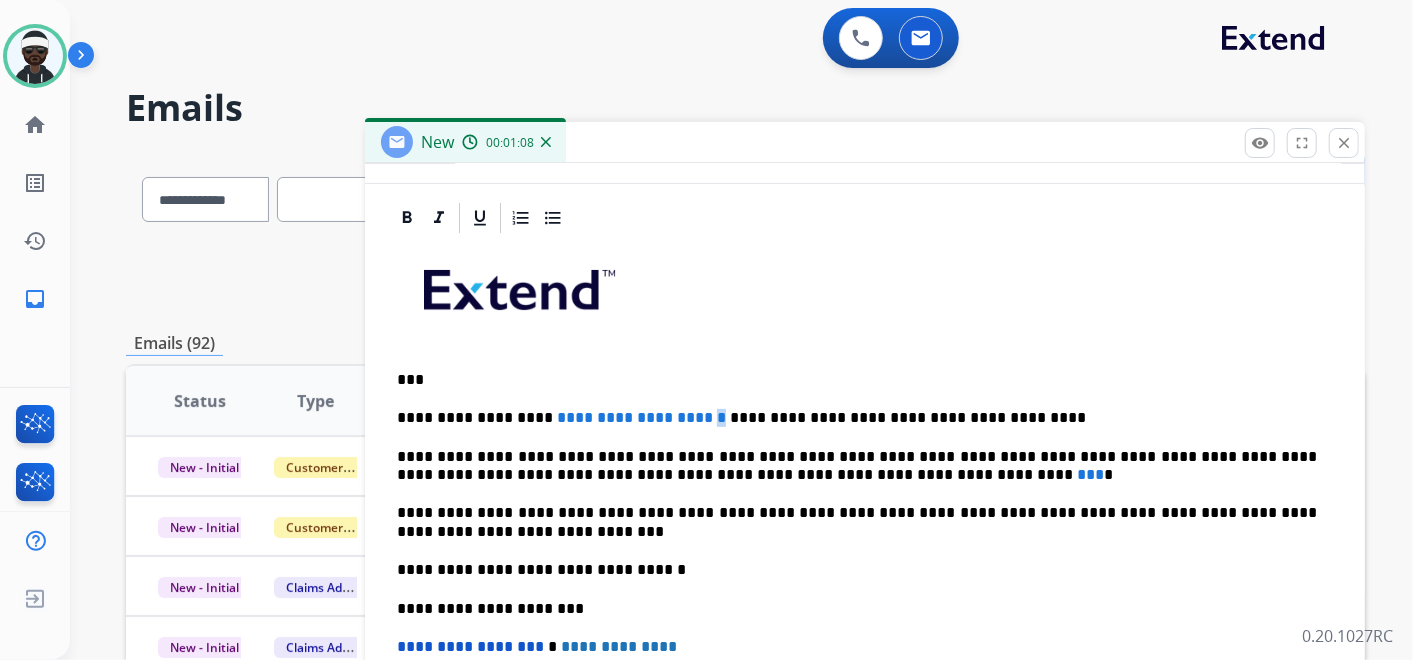 click on "**********" at bounding box center (641, 417) 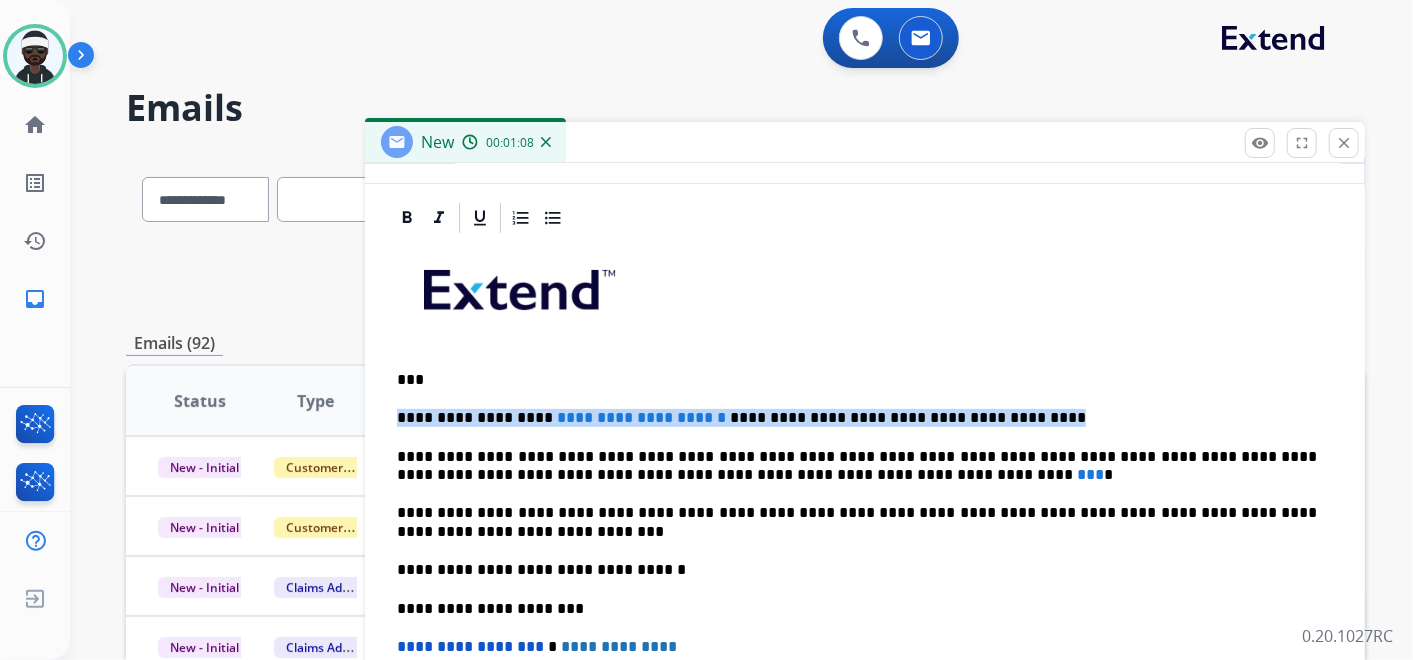 click on "**********" at bounding box center (641, 417) 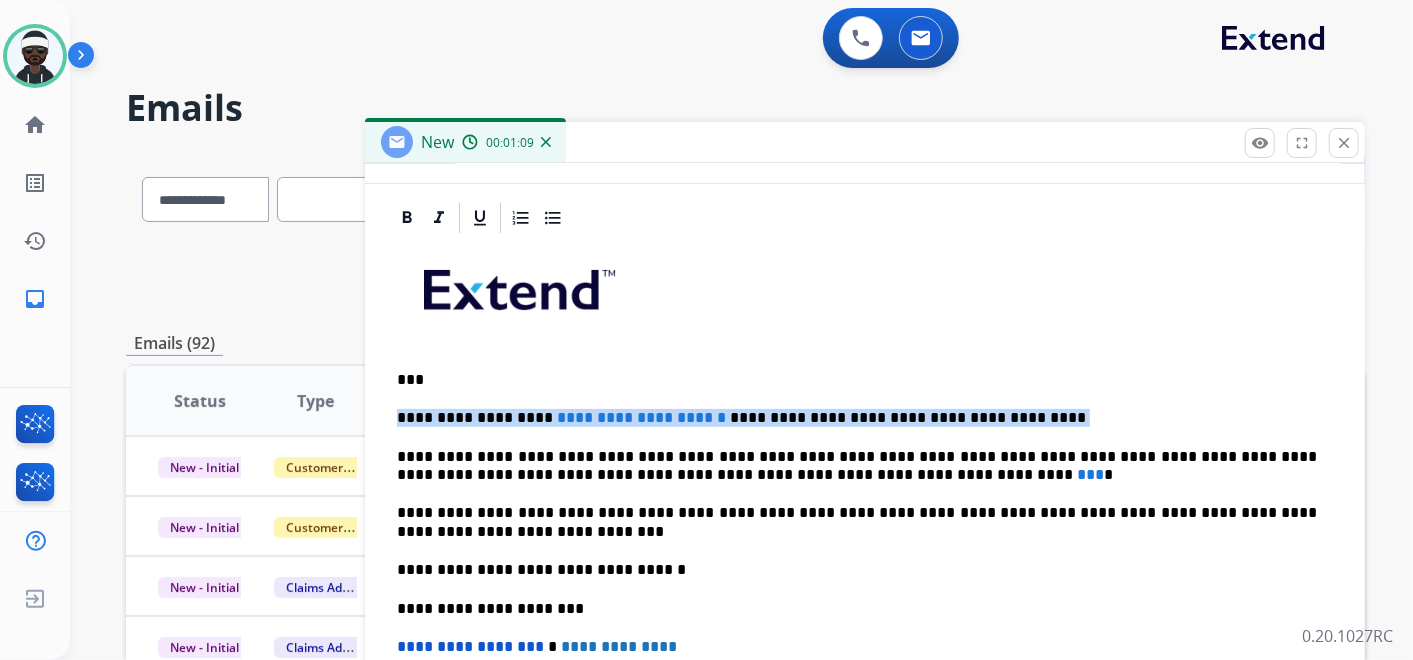 click on "**********" at bounding box center (641, 417) 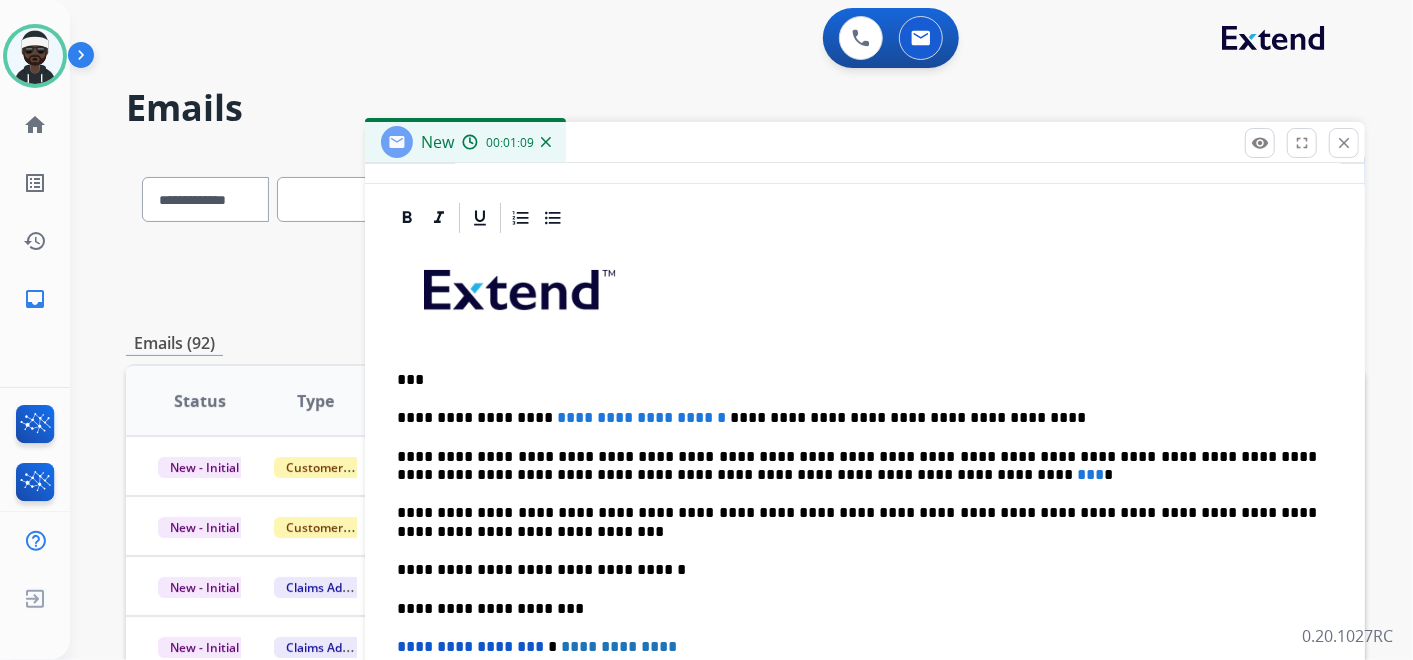drag, startPoint x: 695, startPoint y: 363, endPoint x: 640, endPoint y: 419, distance: 78.492035 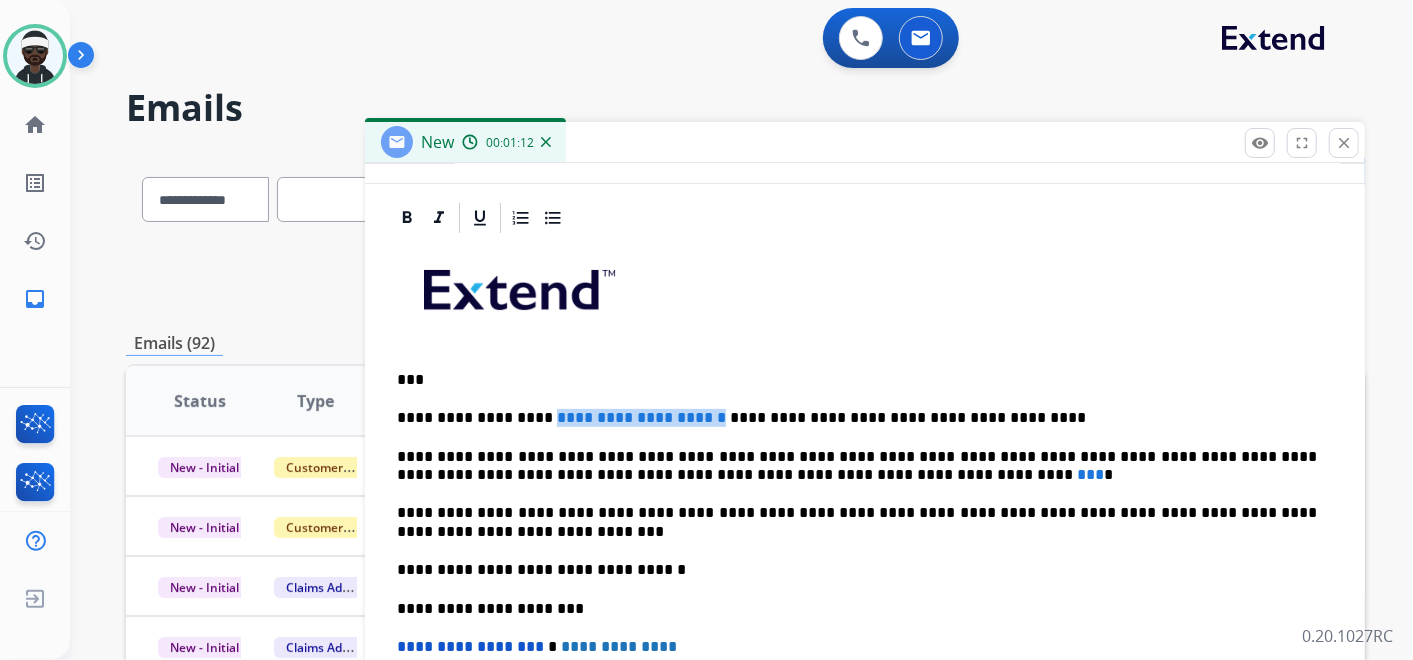 drag, startPoint x: 668, startPoint y: 414, endPoint x: 533, endPoint y: 411, distance: 135.03333 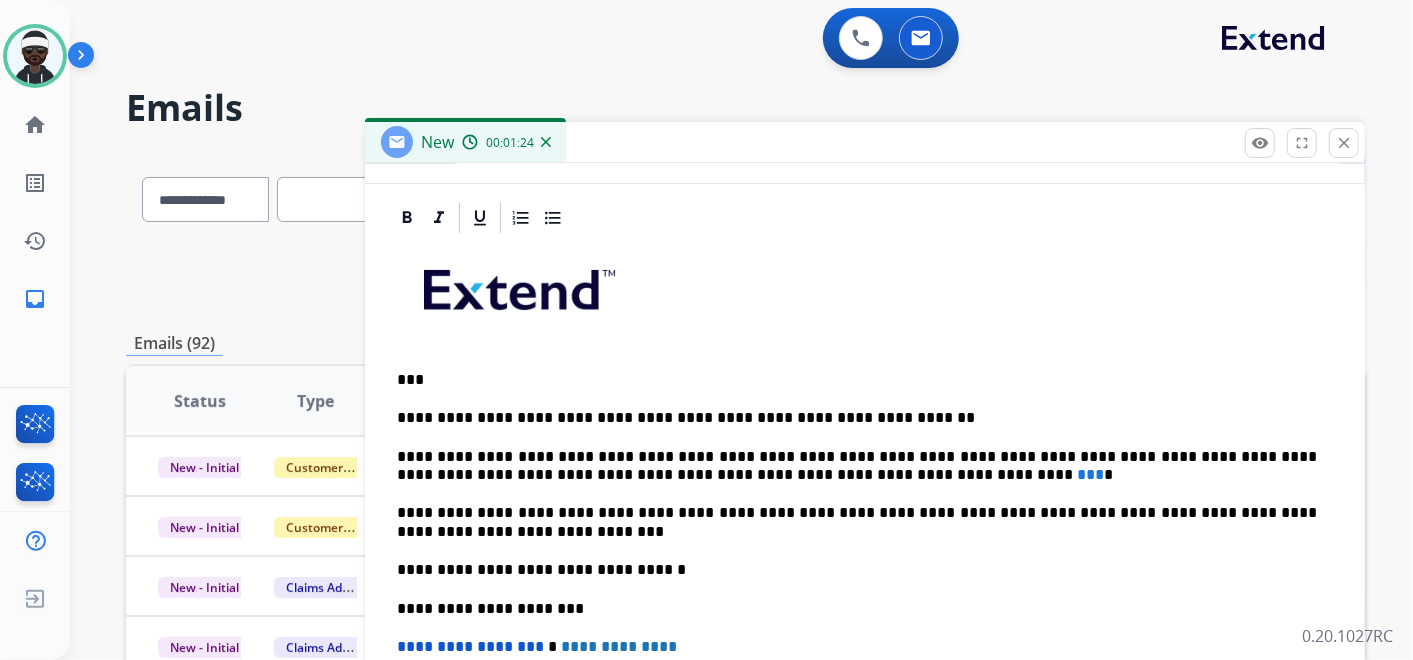 click on "***" at bounding box center (1090, 474) 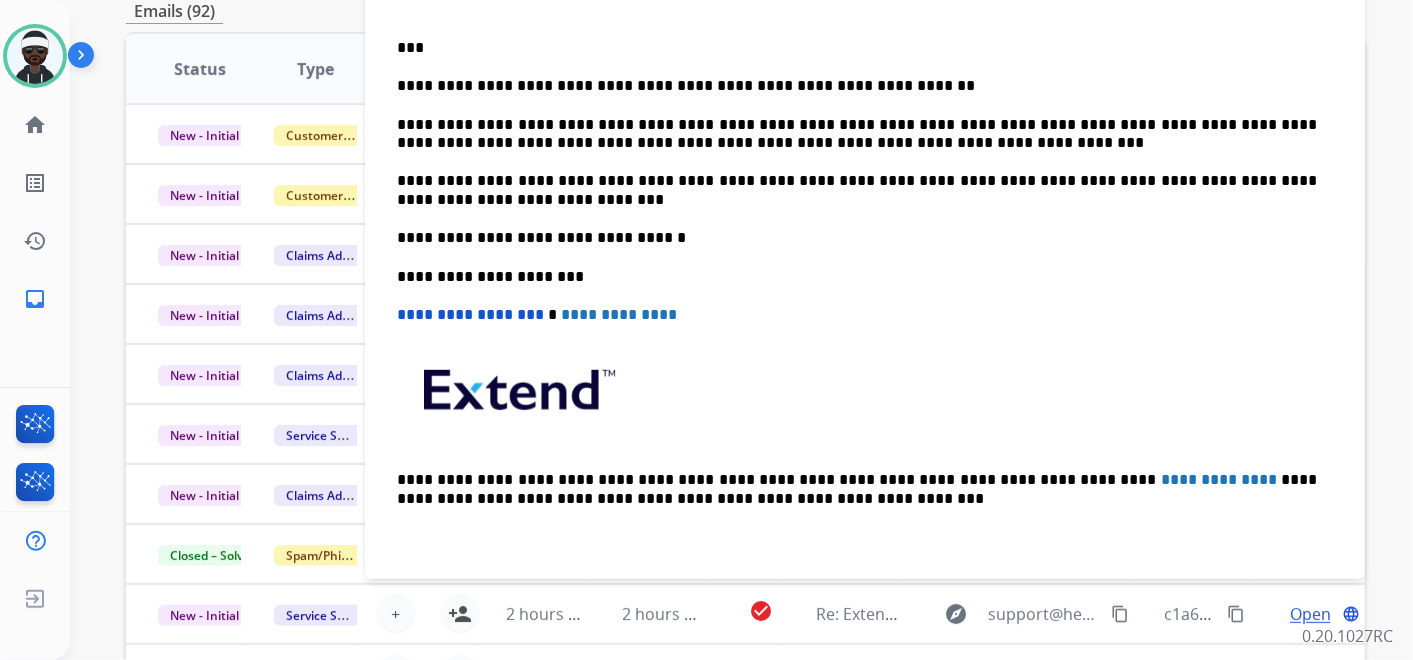 scroll, scrollTop: 0, scrollLeft: 0, axis: both 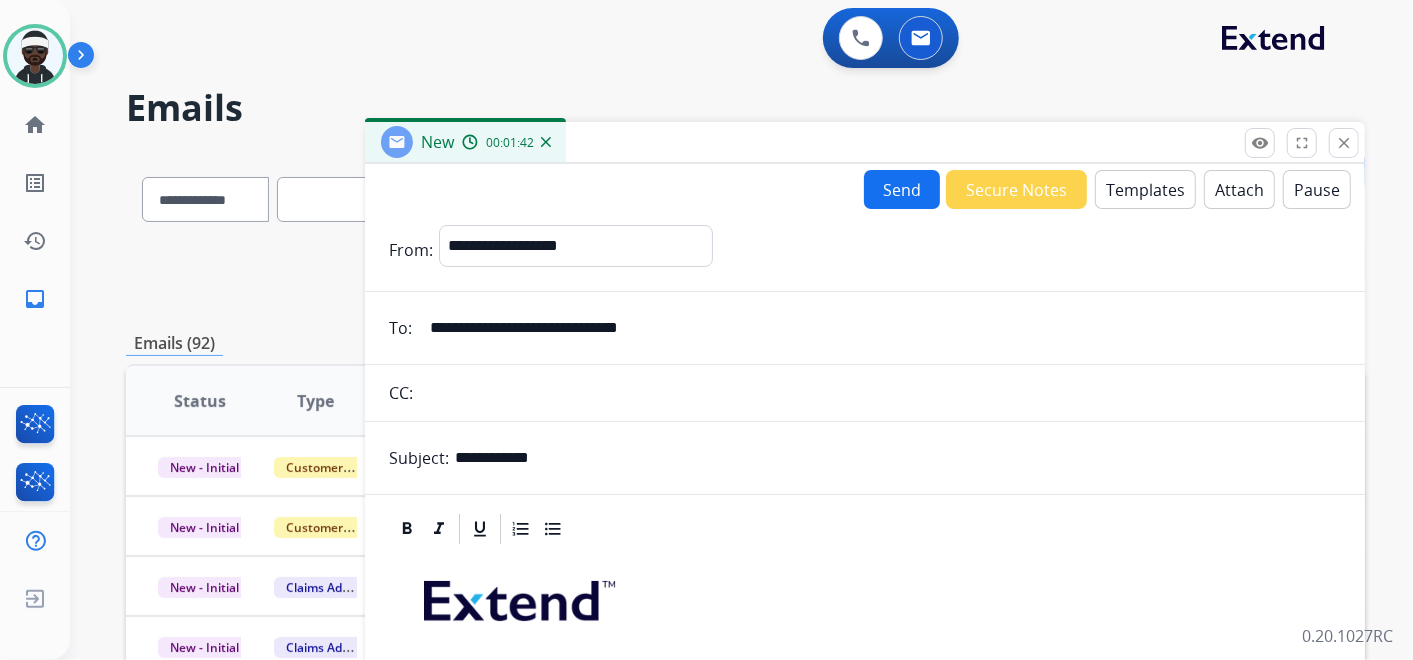 click on "Send" at bounding box center [902, 189] 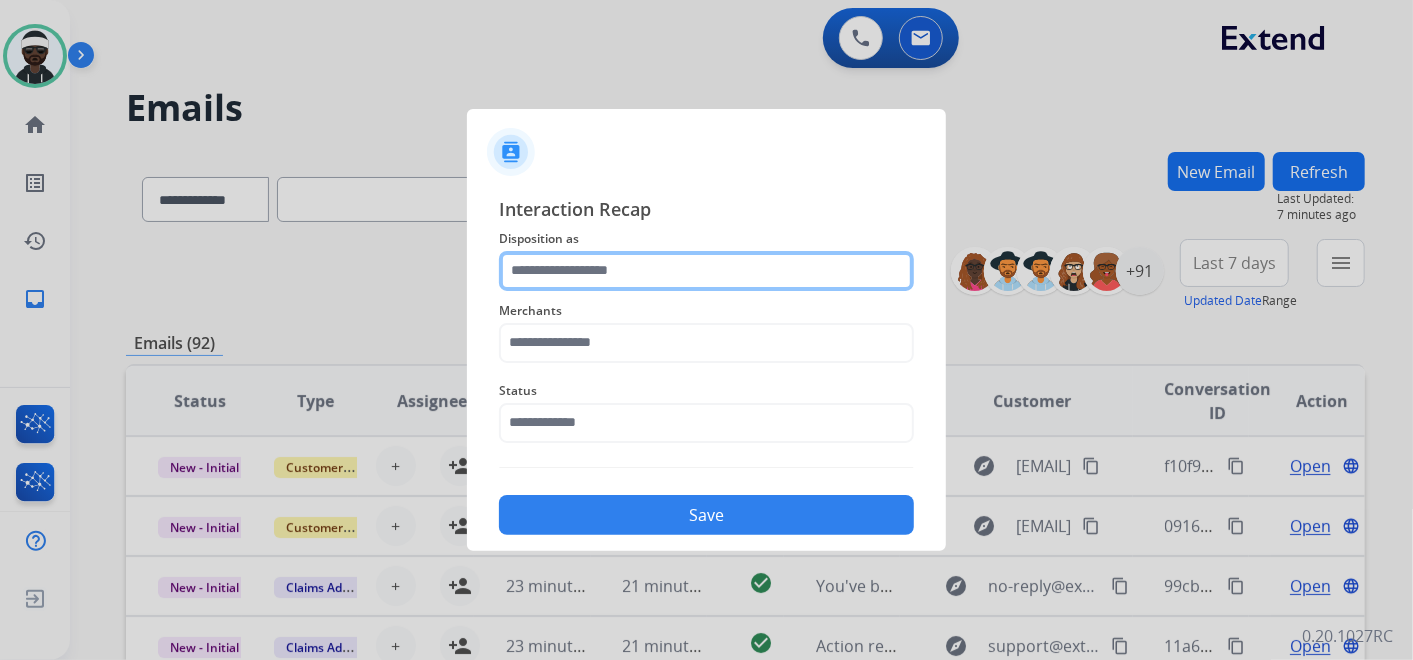 click 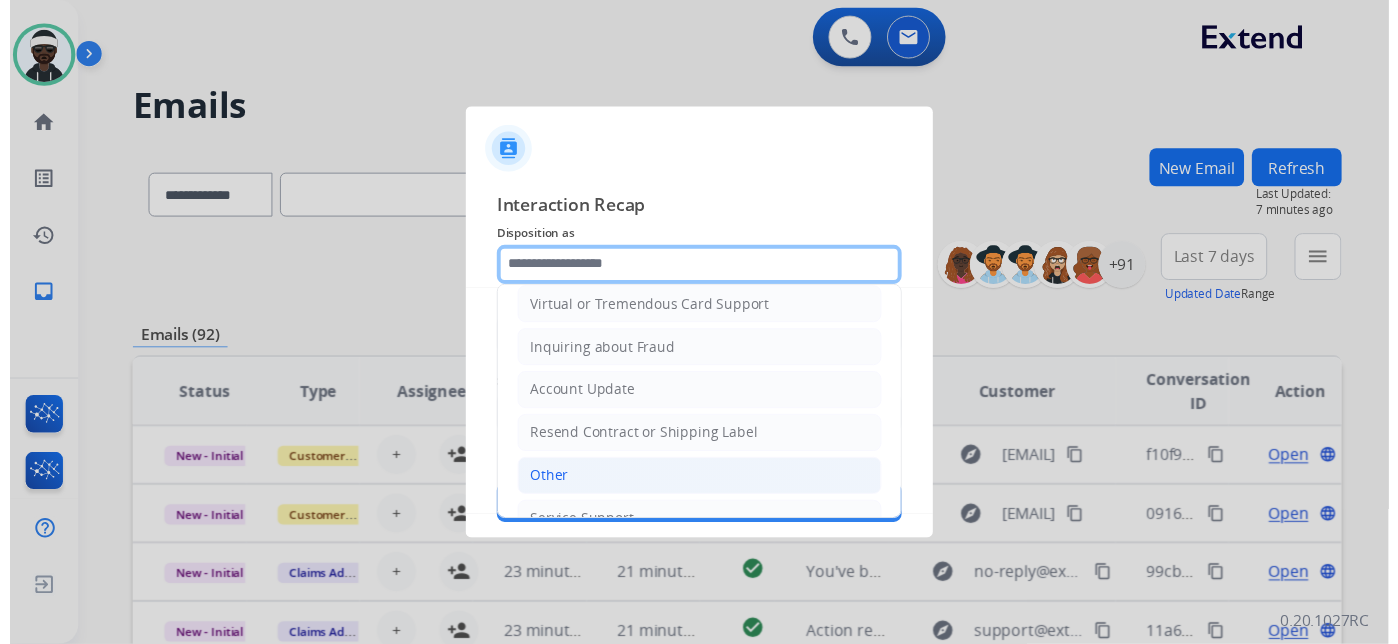 scroll, scrollTop: 305, scrollLeft: 0, axis: vertical 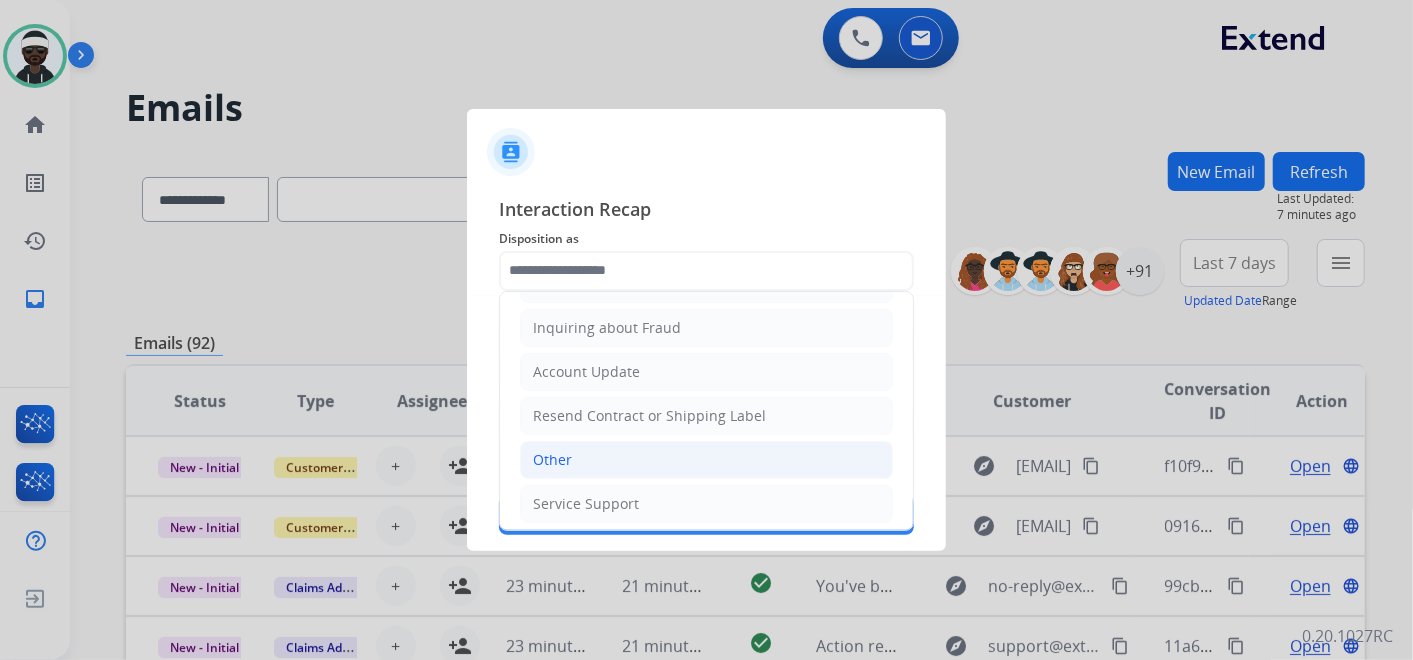 click on "Other" 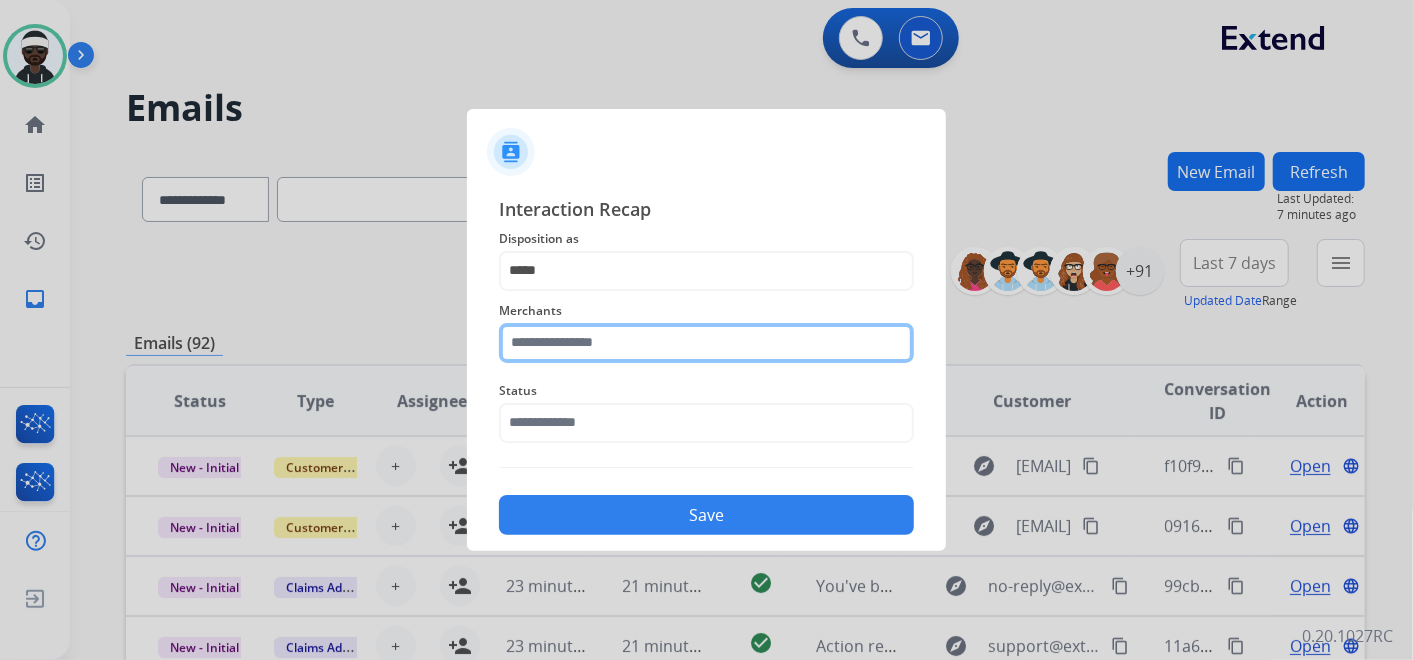 click 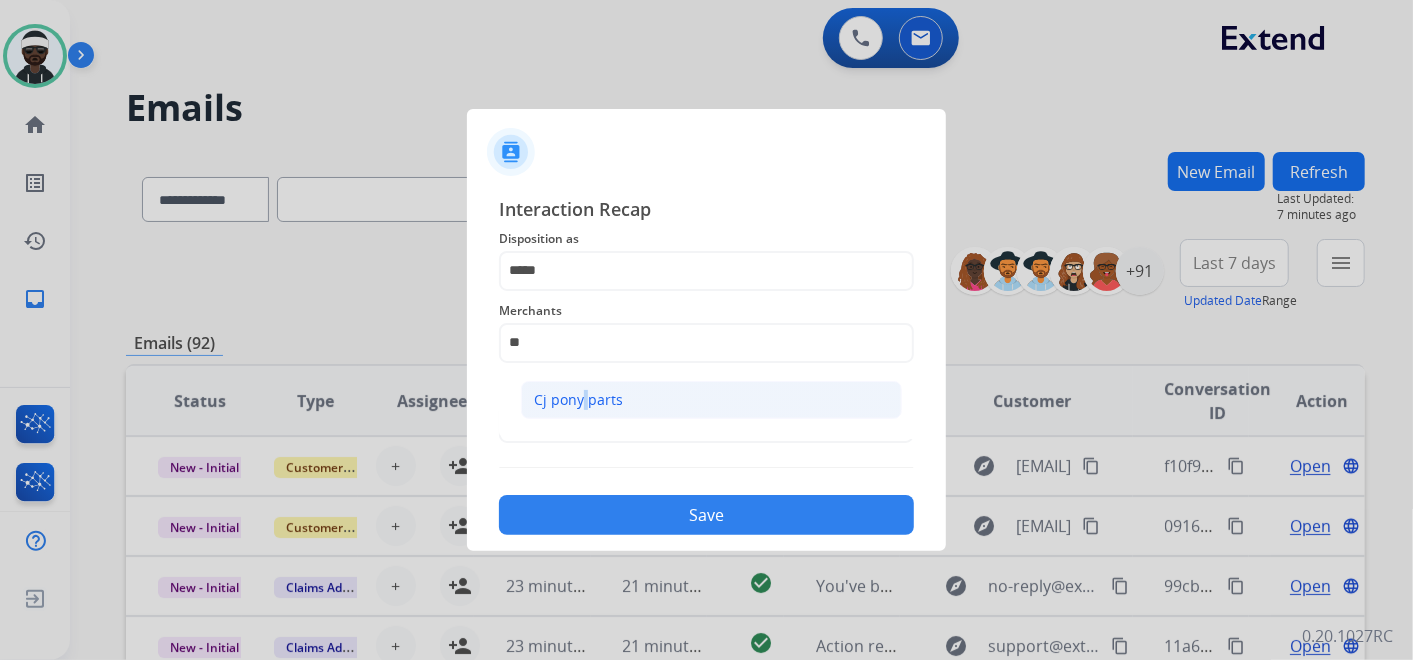 click on "Cj pony parts" 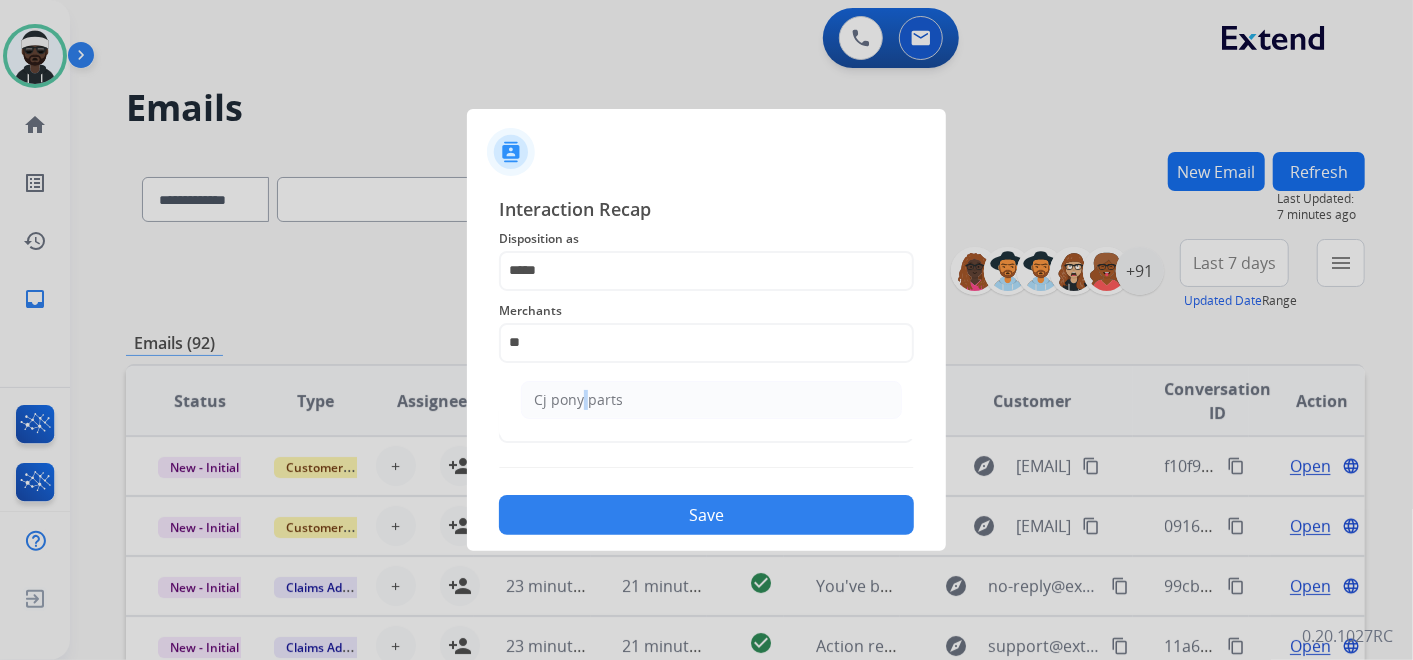 type on "**********" 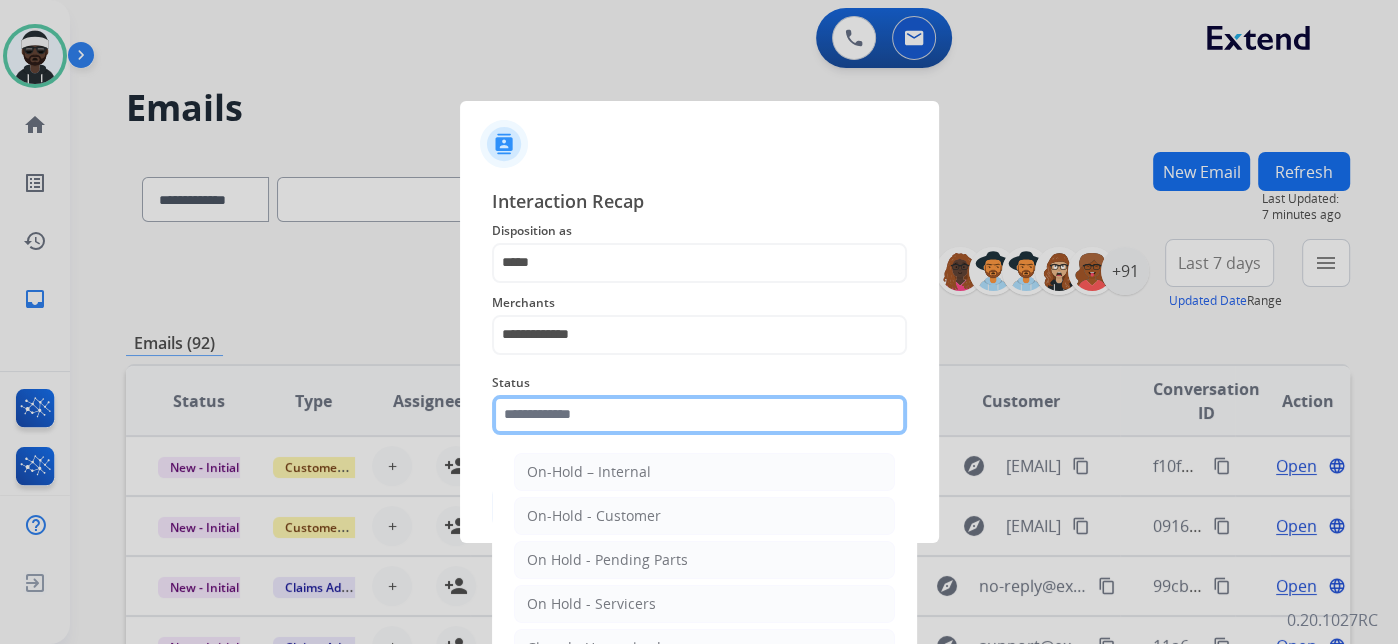 click 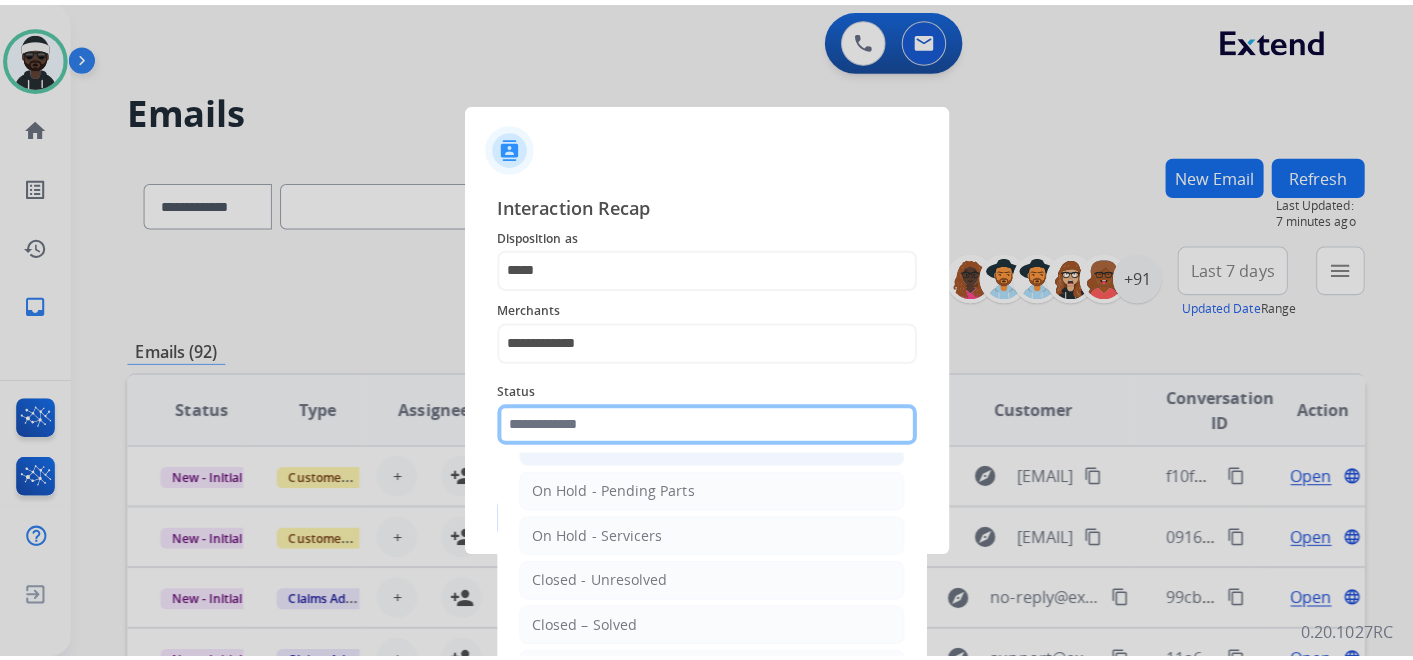 scroll, scrollTop: 114, scrollLeft: 0, axis: vertical 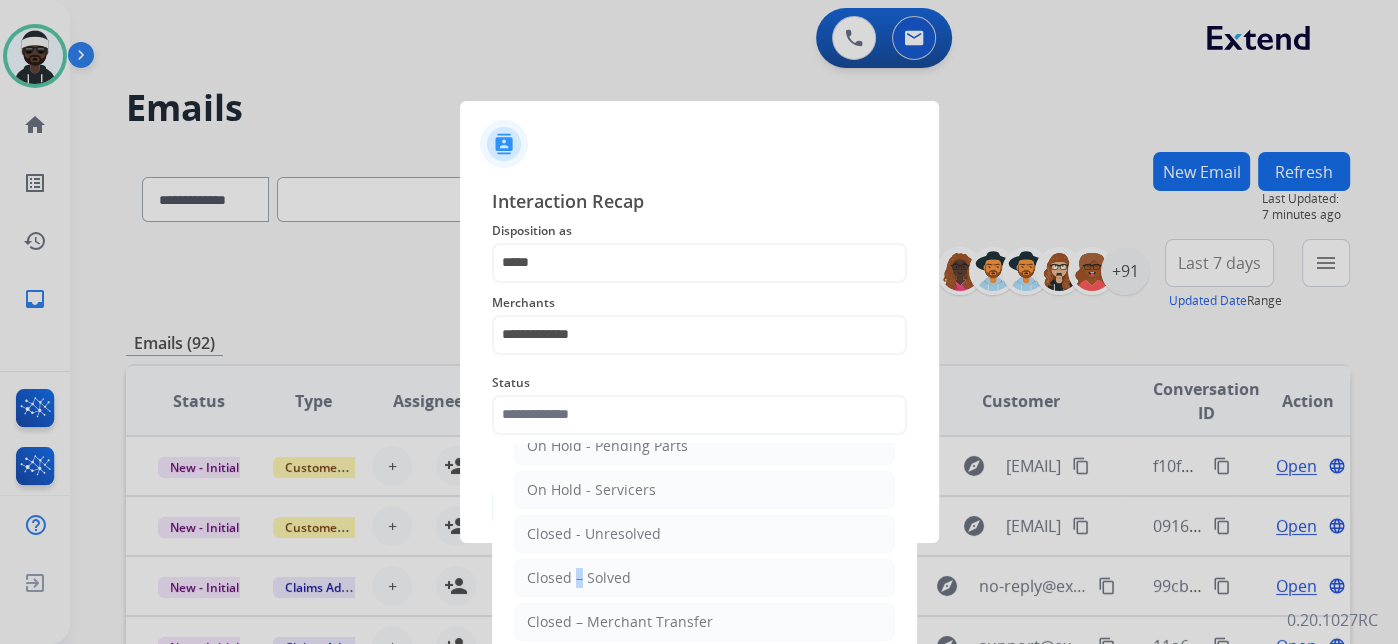 drag, startPoint x: 571, startPoint y: 571, endPoint x: 591, endPoint y: 566, distance: 20.615528 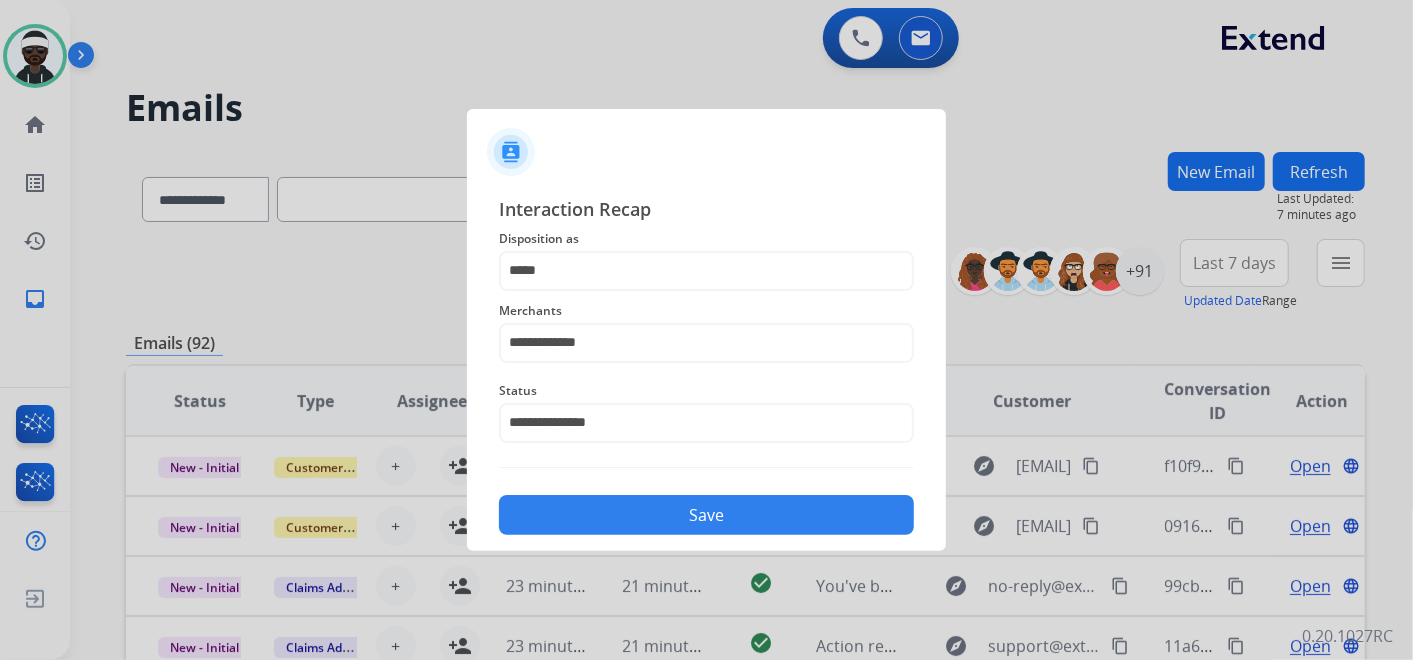 click on "Save" 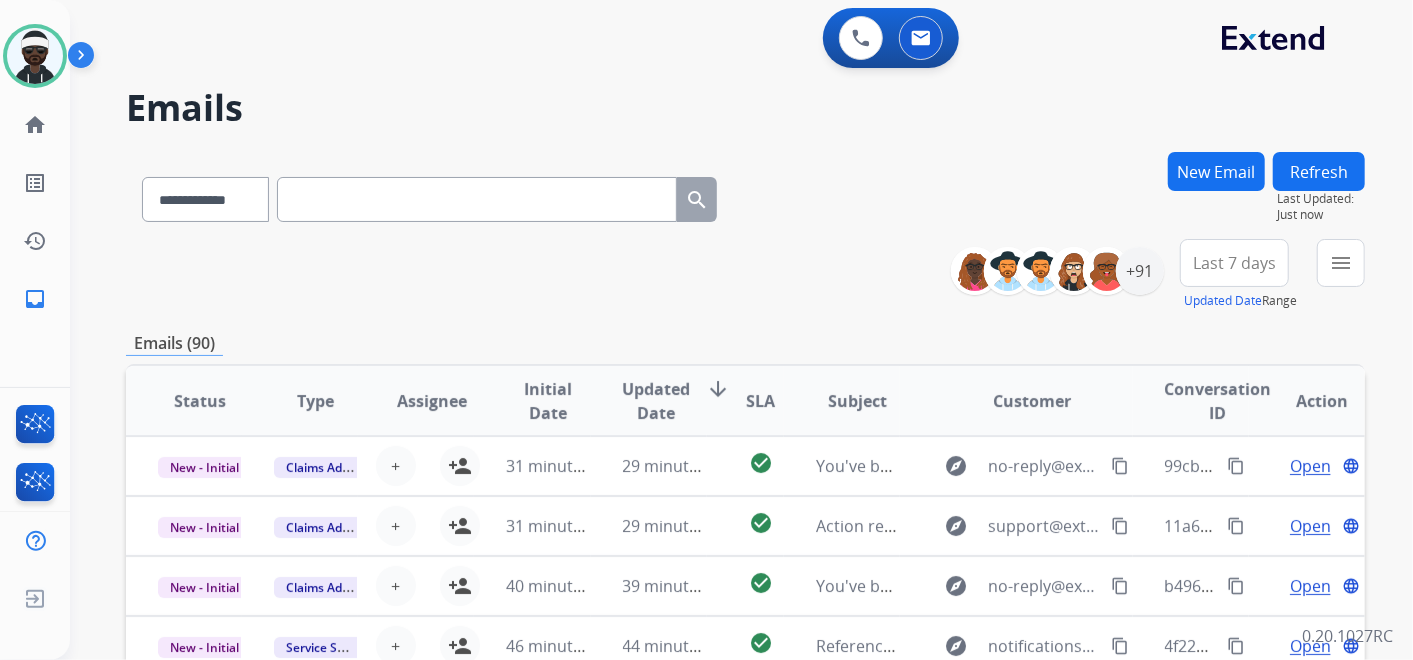click on "**********" at bounding box center (1165, 275) 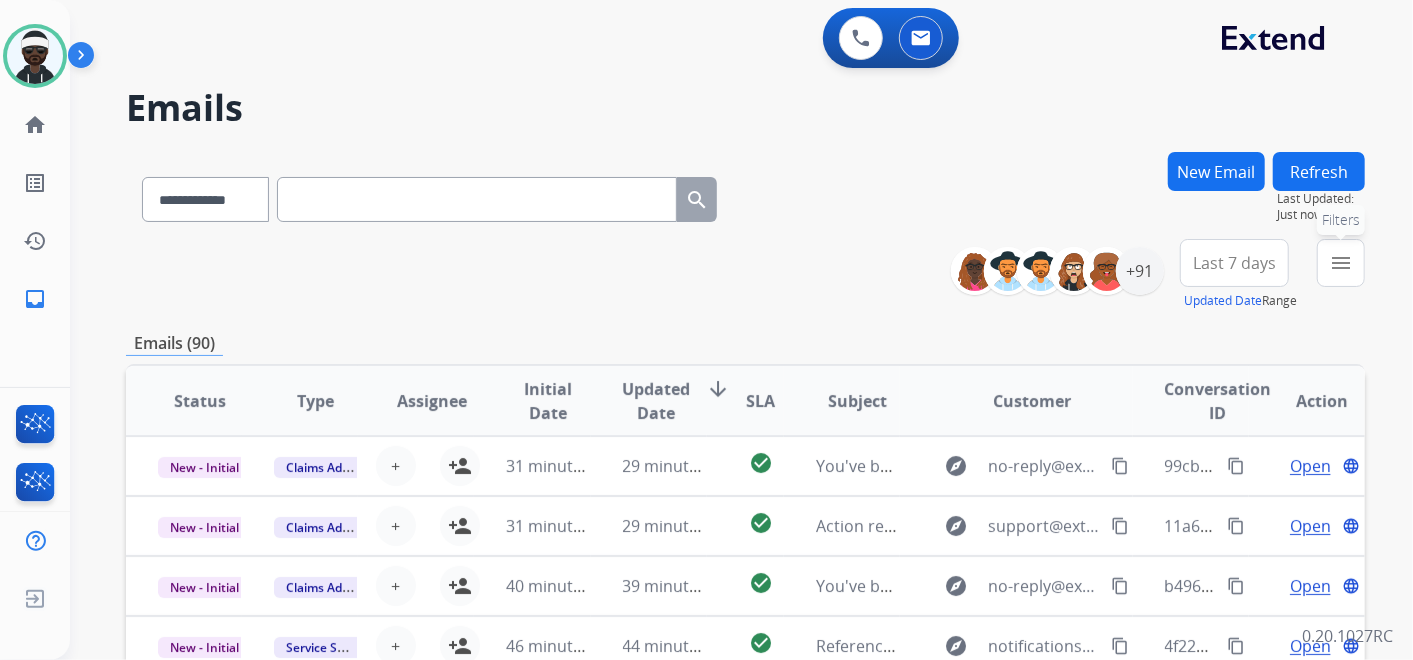 click on "menu  Filters" at bounding box center [1341, 263] 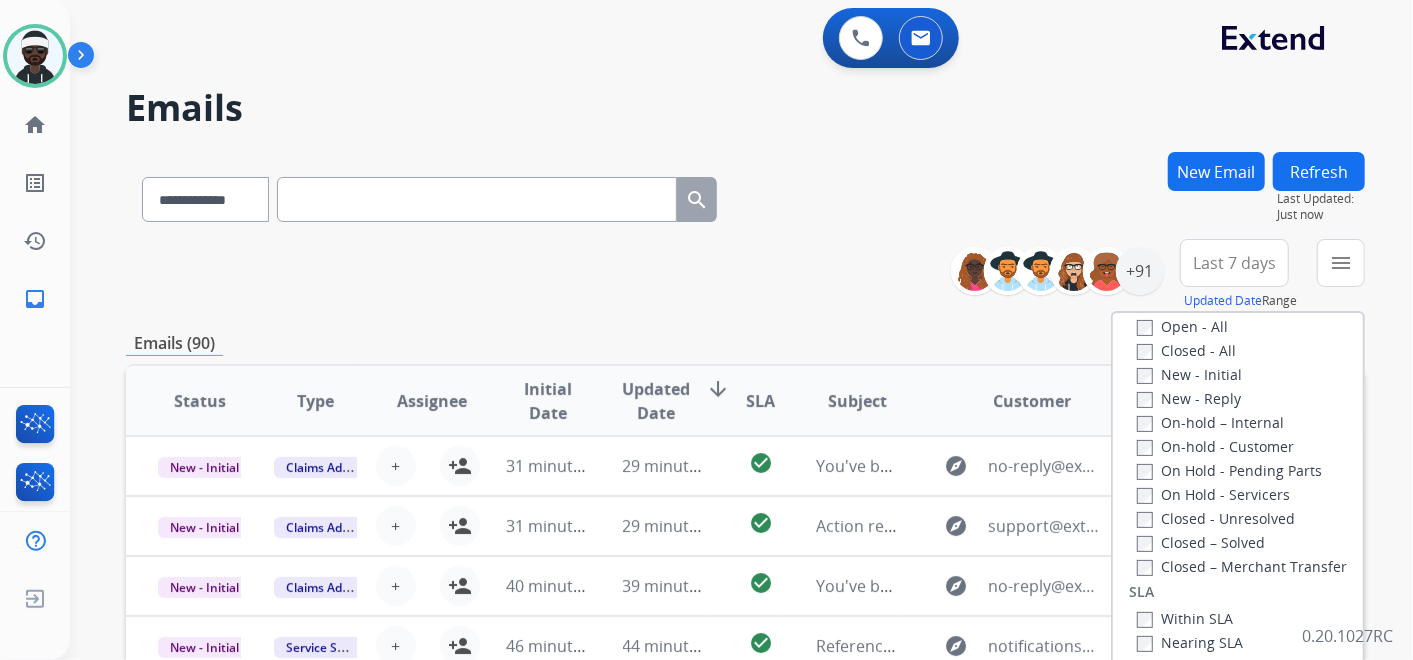 scroll, scrollTop: 333, scrollLeft: 0, axis: vertical 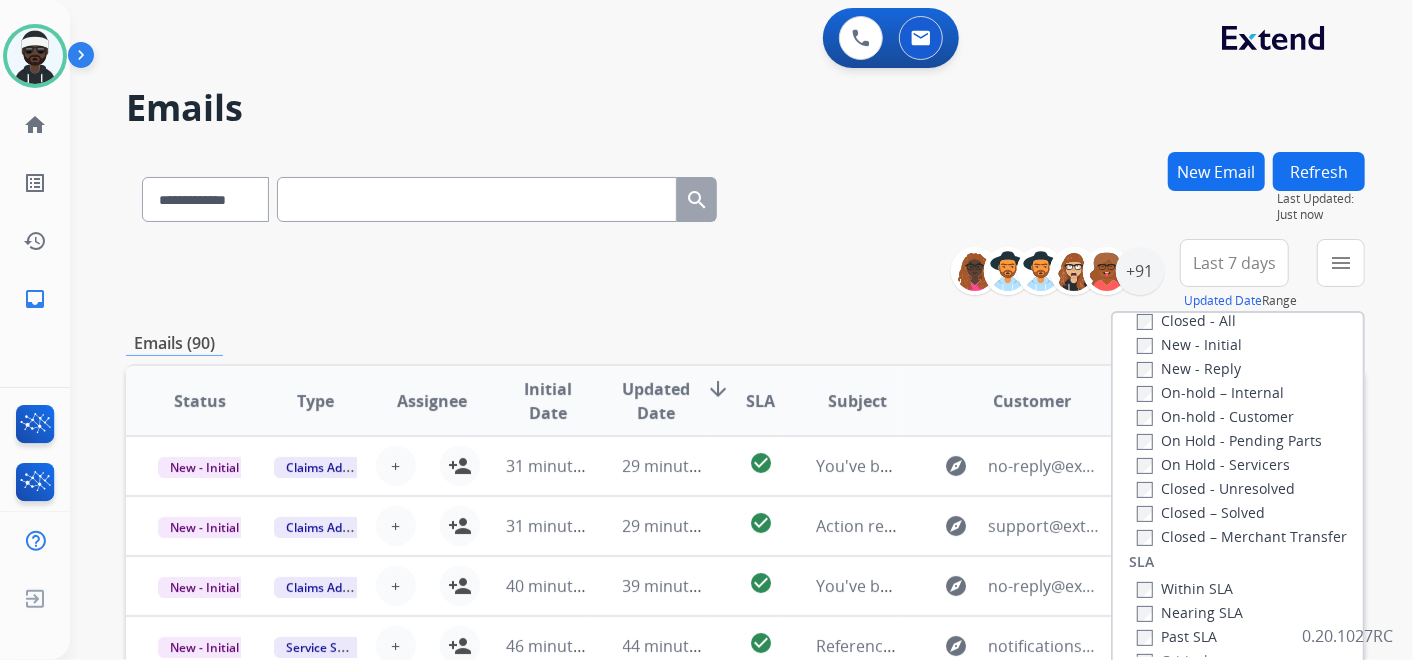 click on "Closed – Solved" at bounding box center [1201, 512] 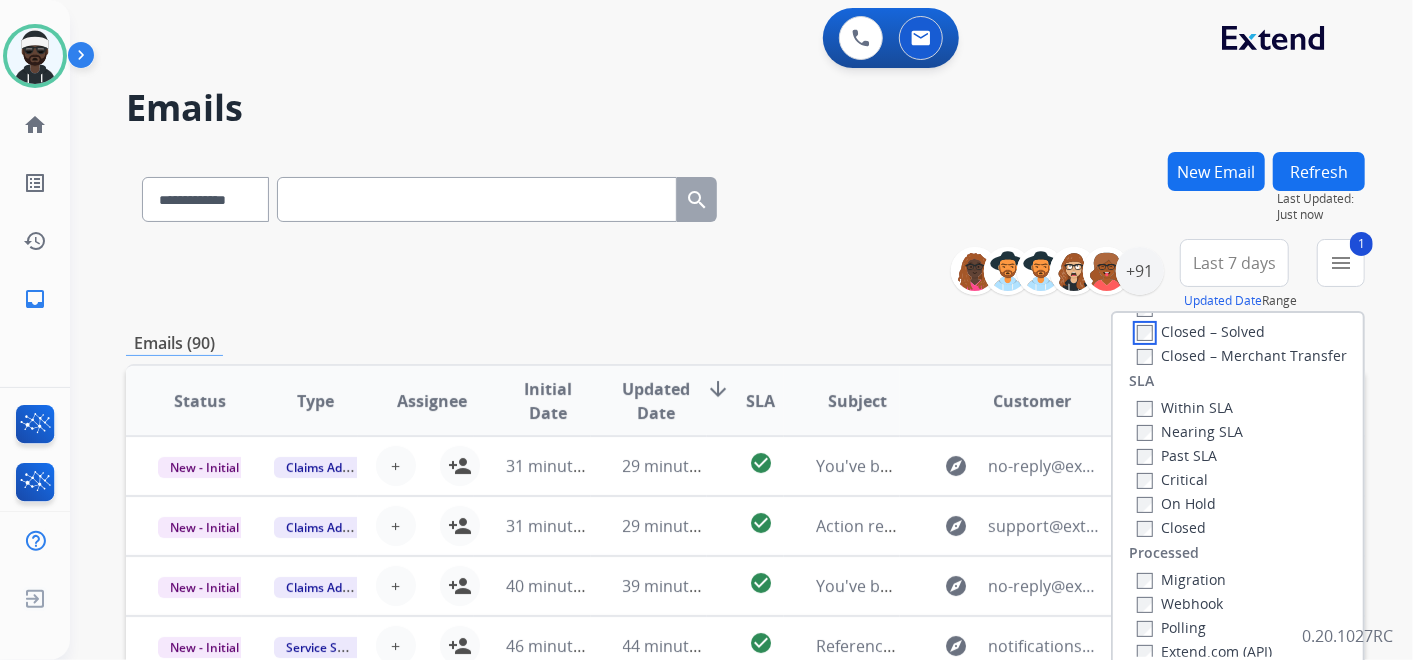 scroll, scrollTop: 526, scrollLeft: 0, axis: vertical 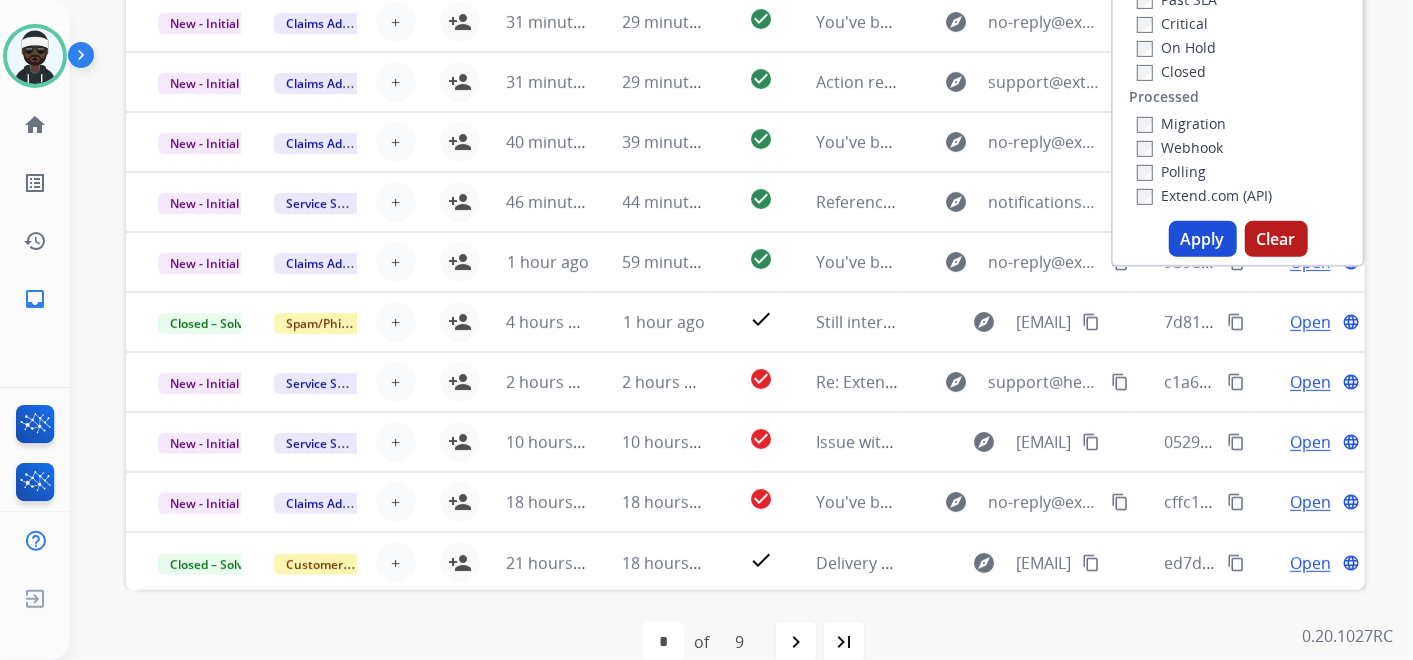 click on "Apply" at bounding box center [1203, 239] 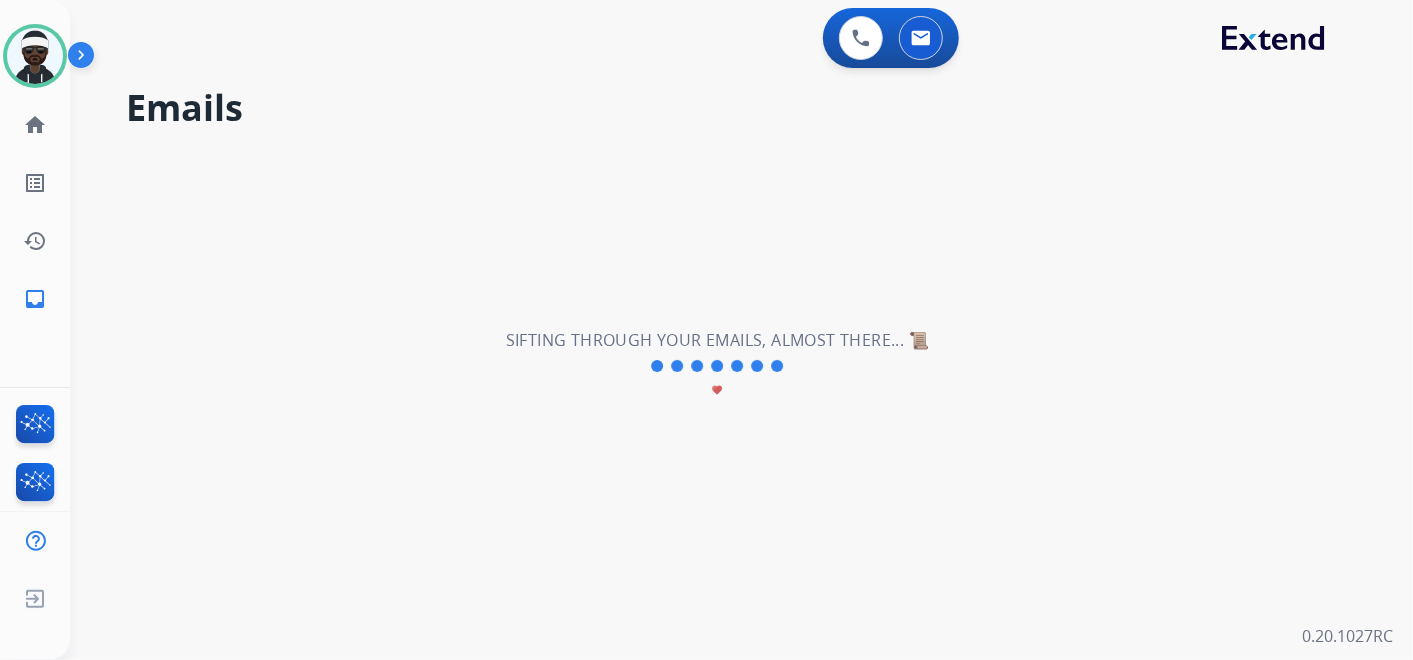 scroll, scrollTop: 0, scrollLeft: 0, axis: both 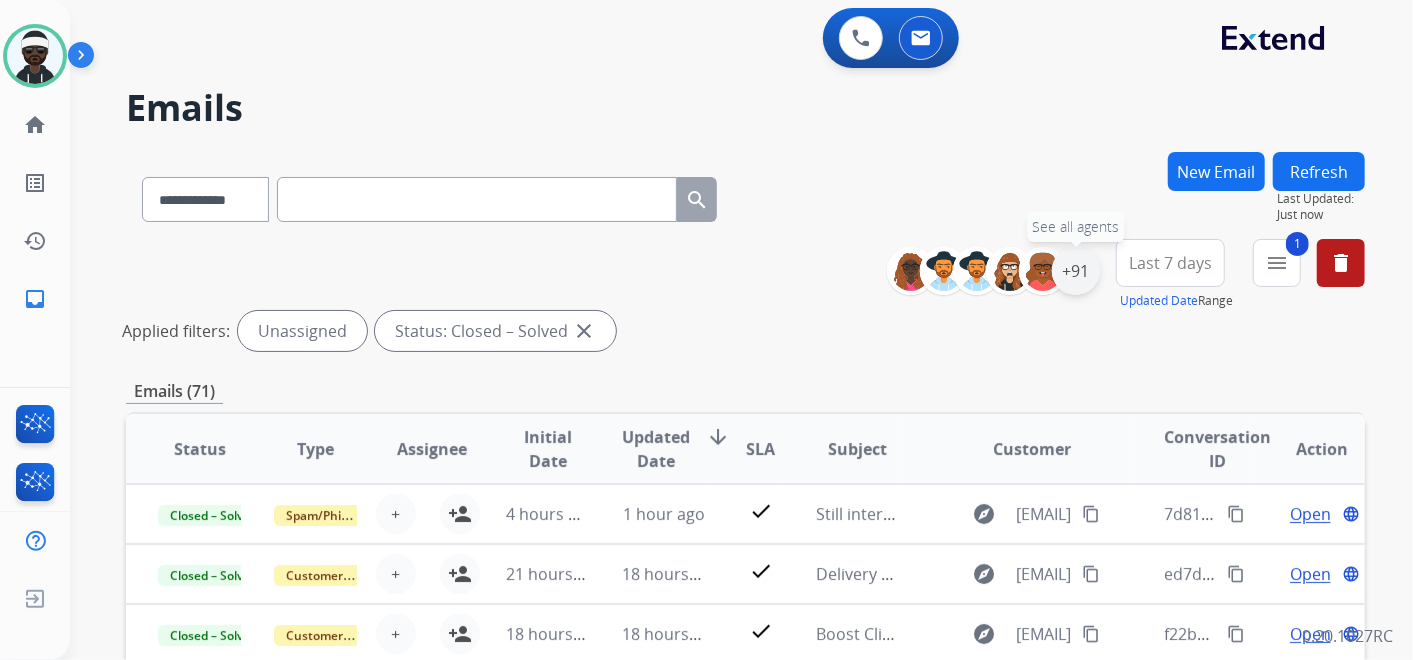 click on "+91" at bounding box center (1076, 271) 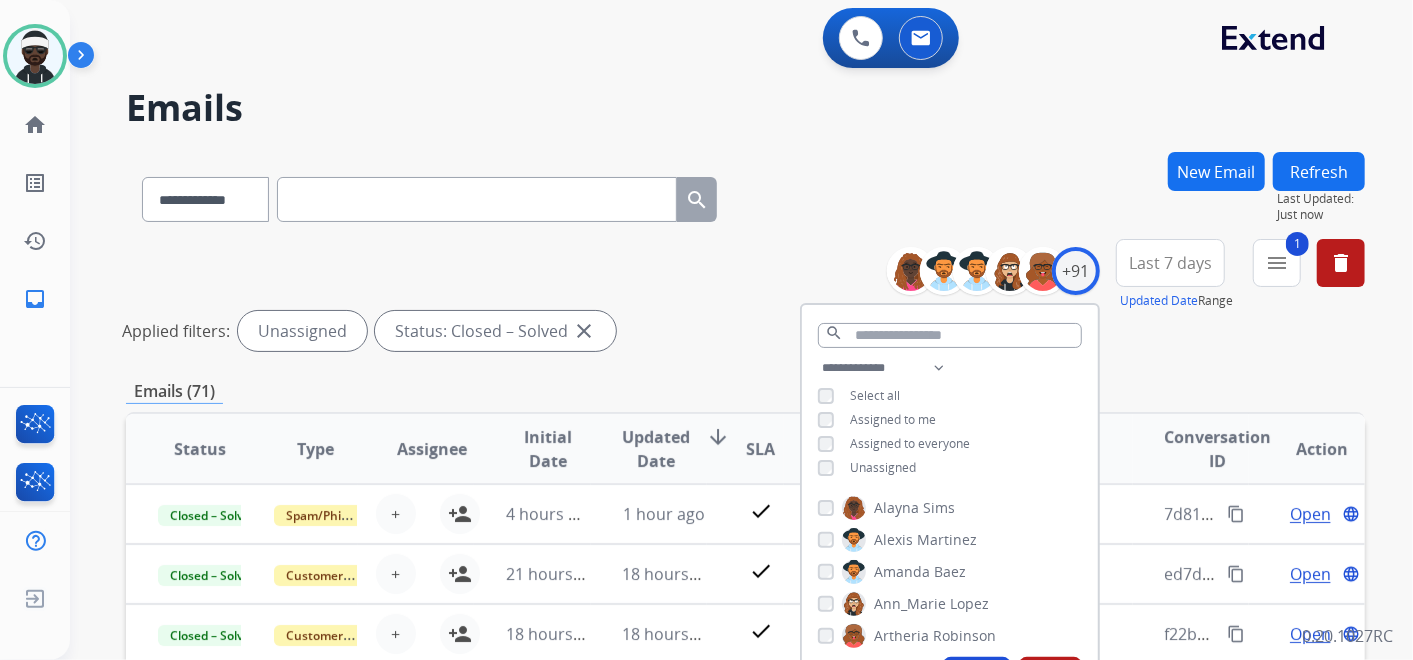 click on "Assigned to me" at bounding box center (893, 419) 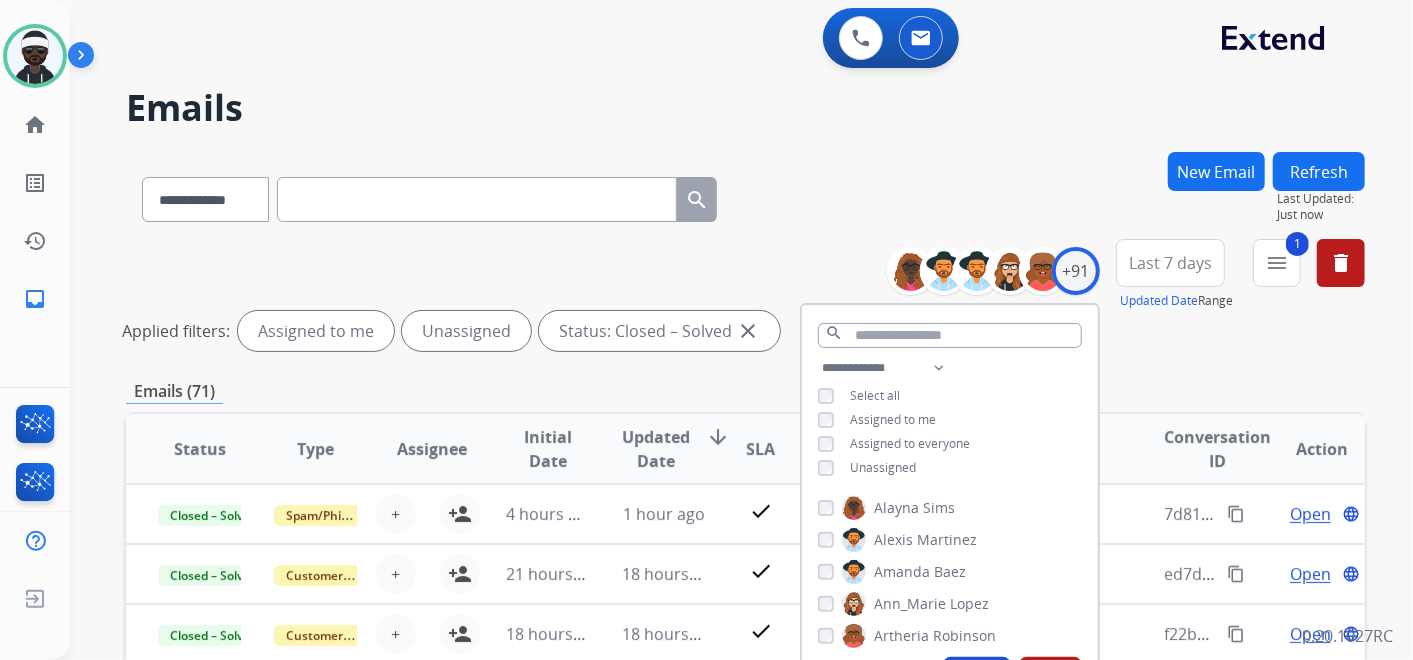 click on "Unassigned" at bounding box center (883, 467) 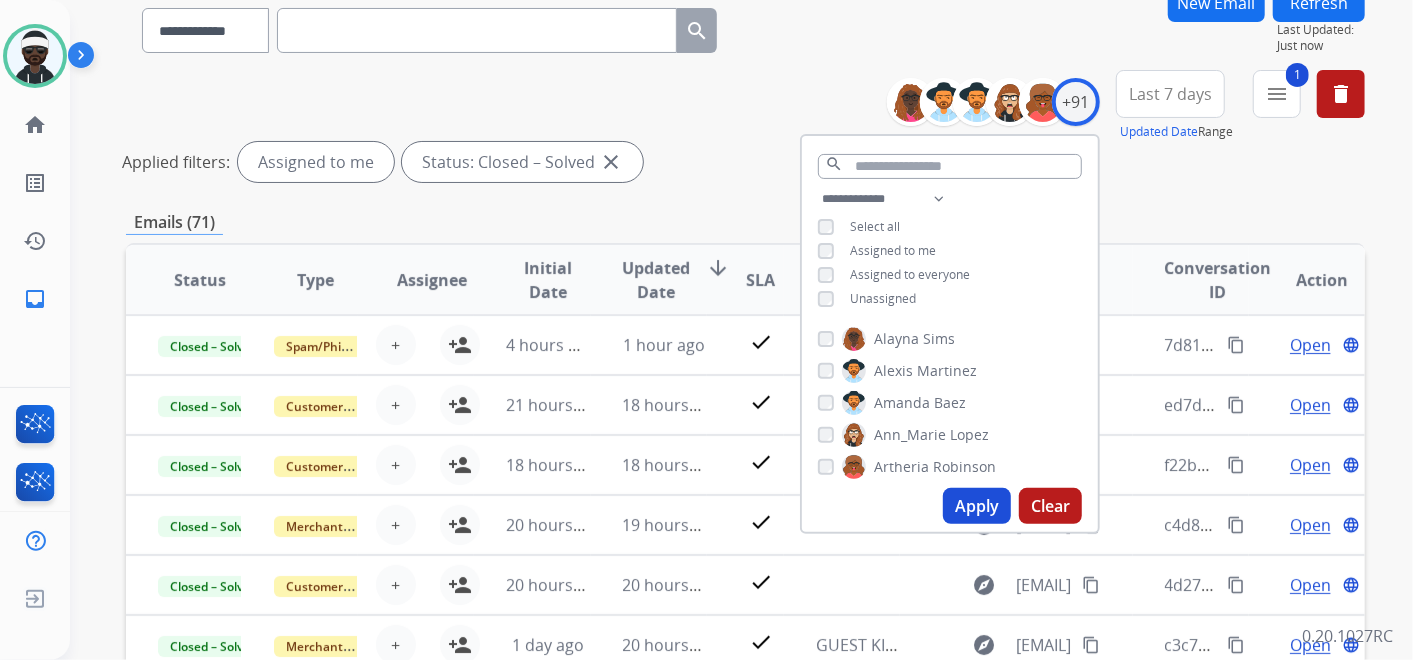 scroll, scrollTop: 222, scrollLeft: 0, axis: vertical 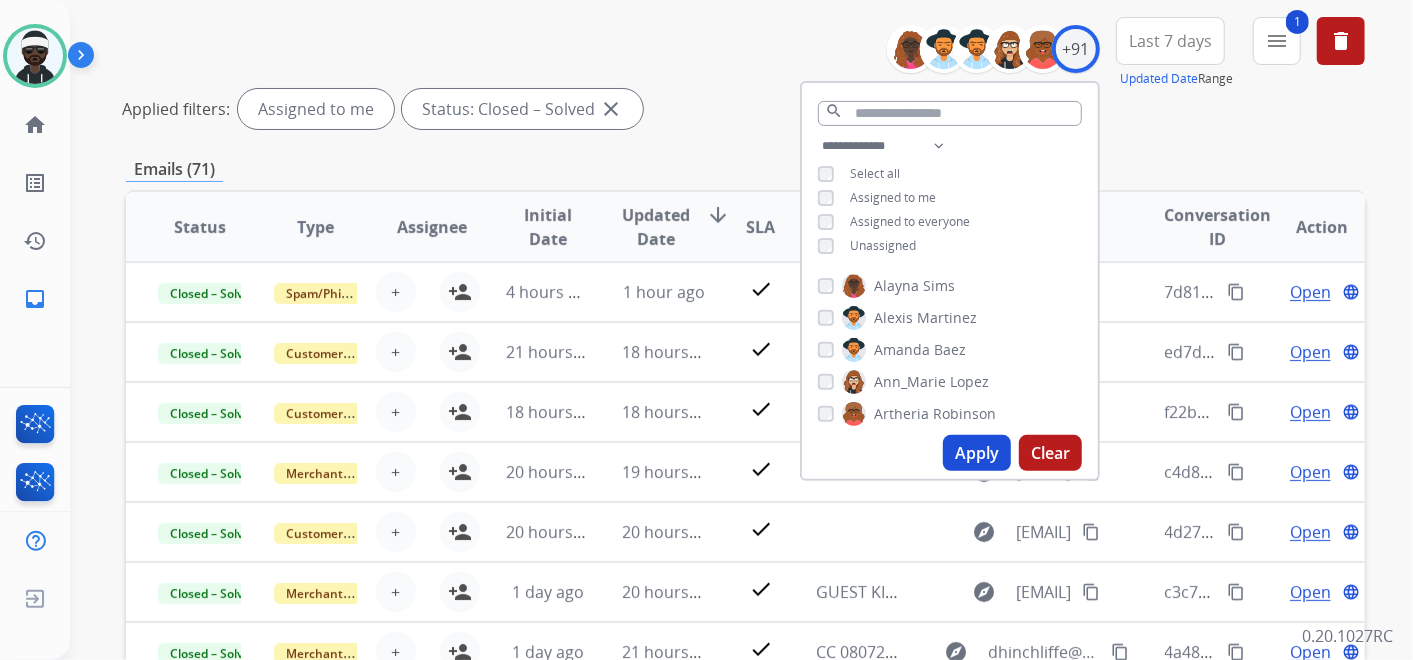 click on "Apply" at bounding box center (977, 453) 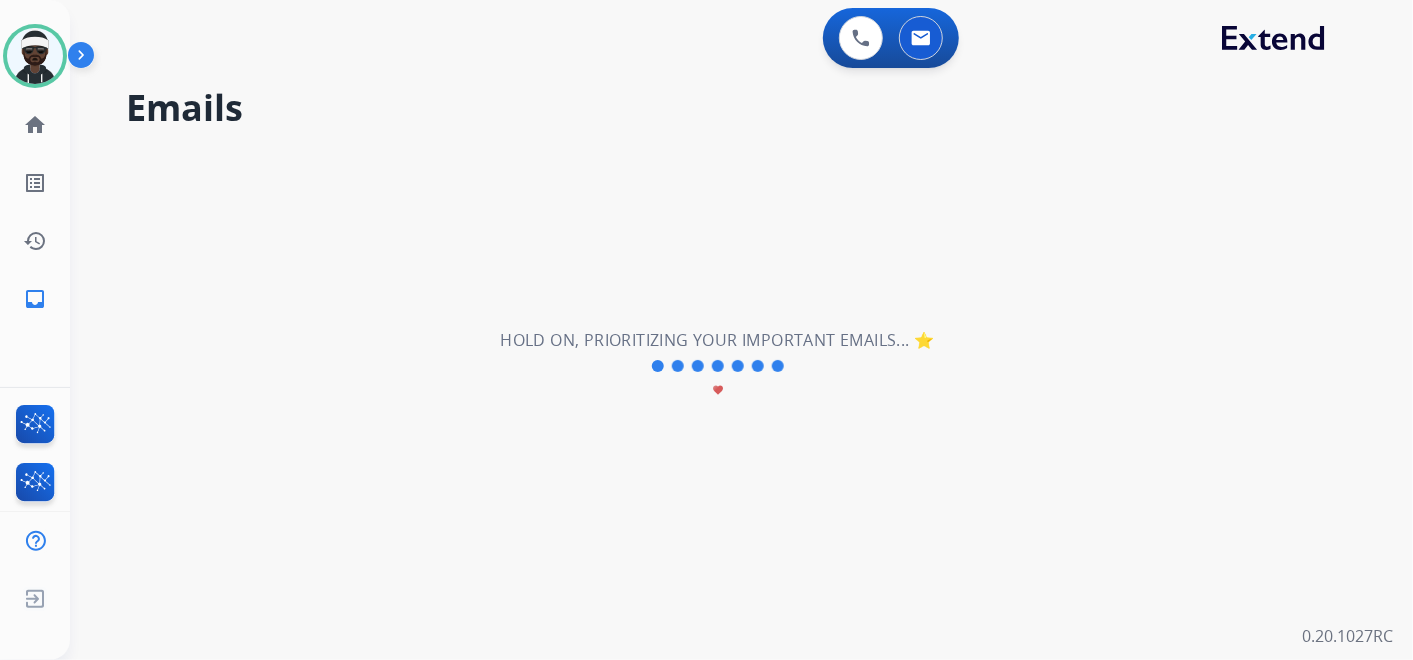 scroll, scrollTop: 0, scrollLeft: 0, axis: both 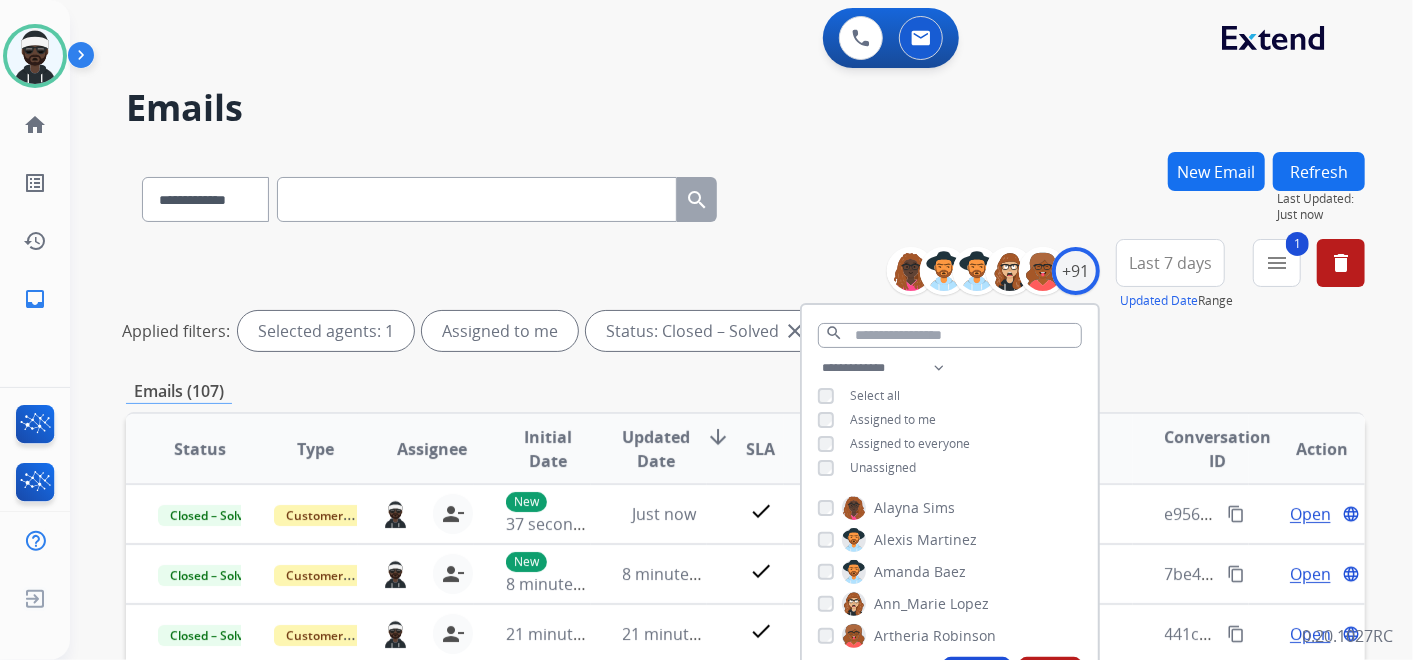 click on "**********" at bounding box center (745, 299) 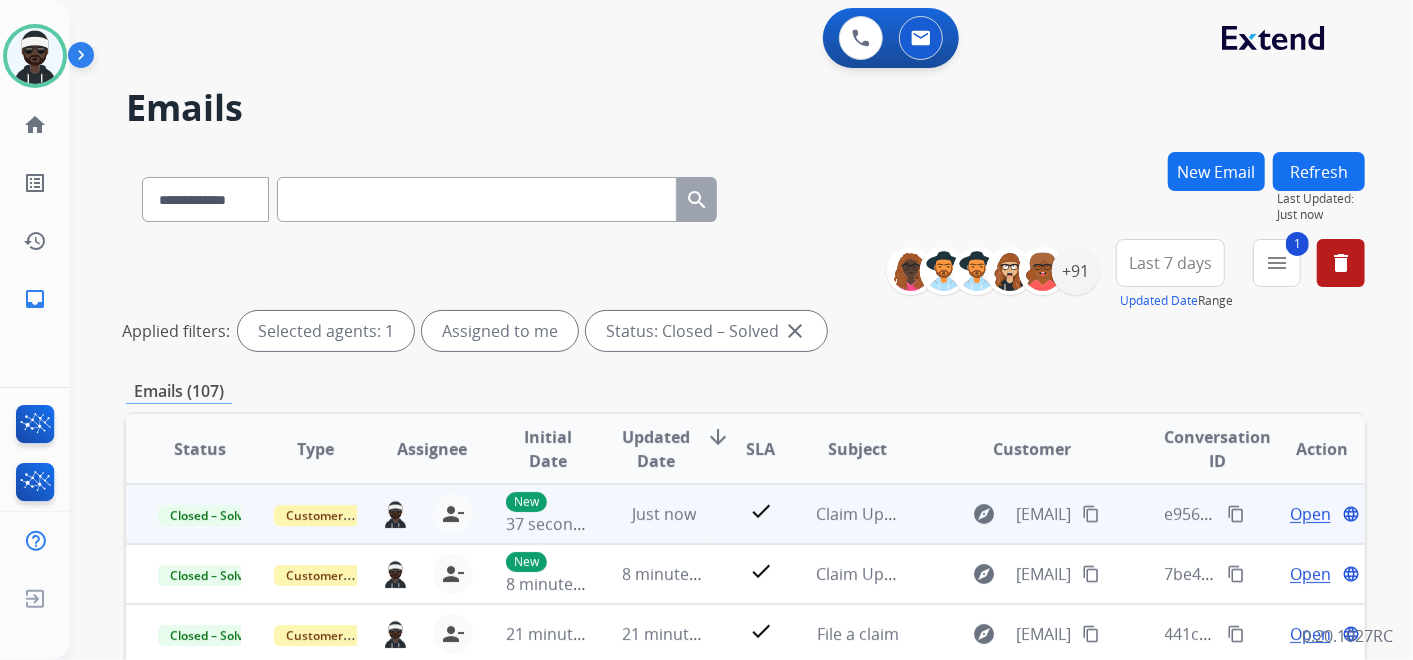 click on "content_copy" at bounding box center [1236, 514] 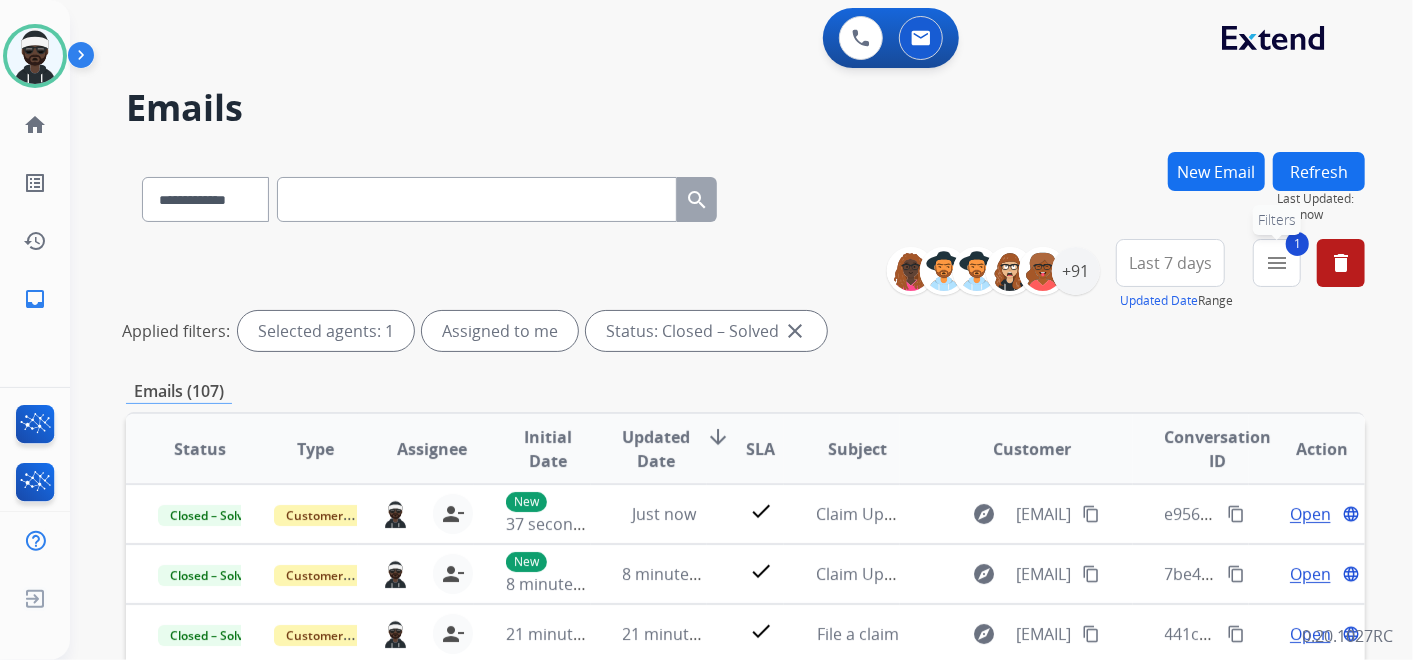 click on "menu" at bounding box center [1277, 263] 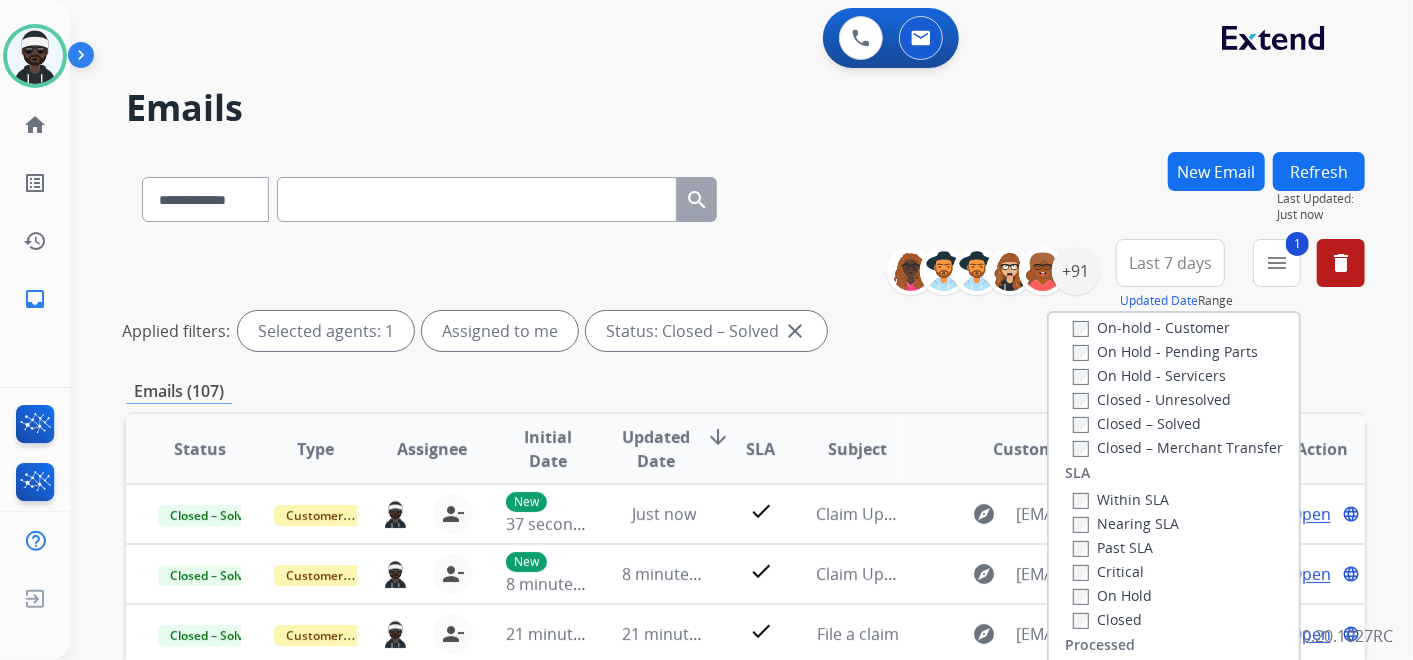 scroll, scrollTop: 304, scrollLeft: 0, axis: vertical 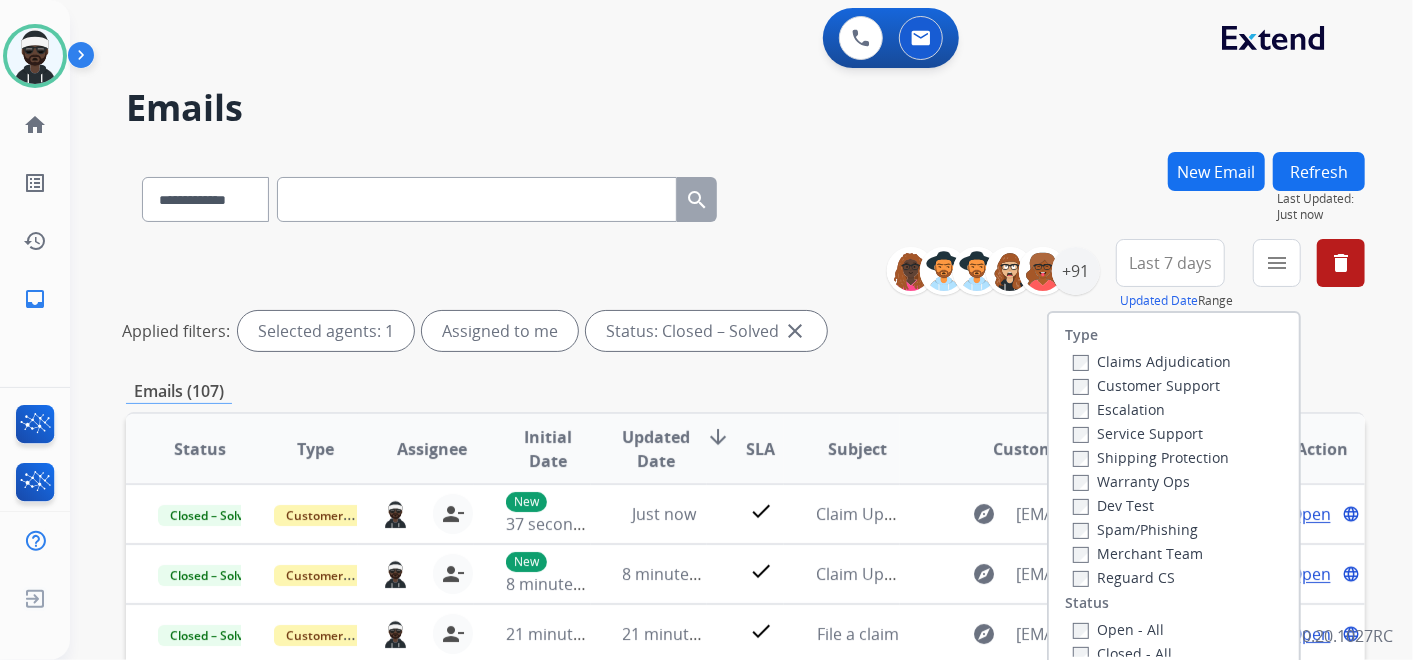 click on "Customer Support" at bounding box center [1146, 385] 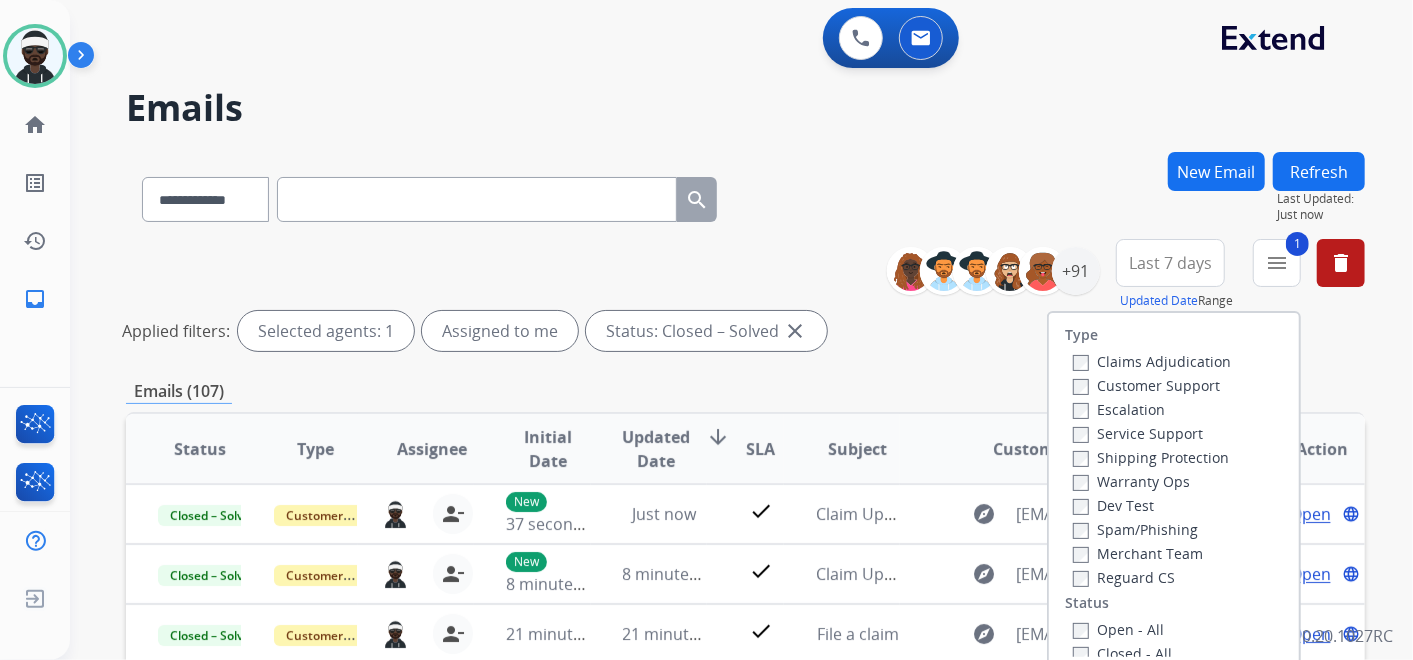 click on "Shipping Protection" at bounding box center (1151, 457) 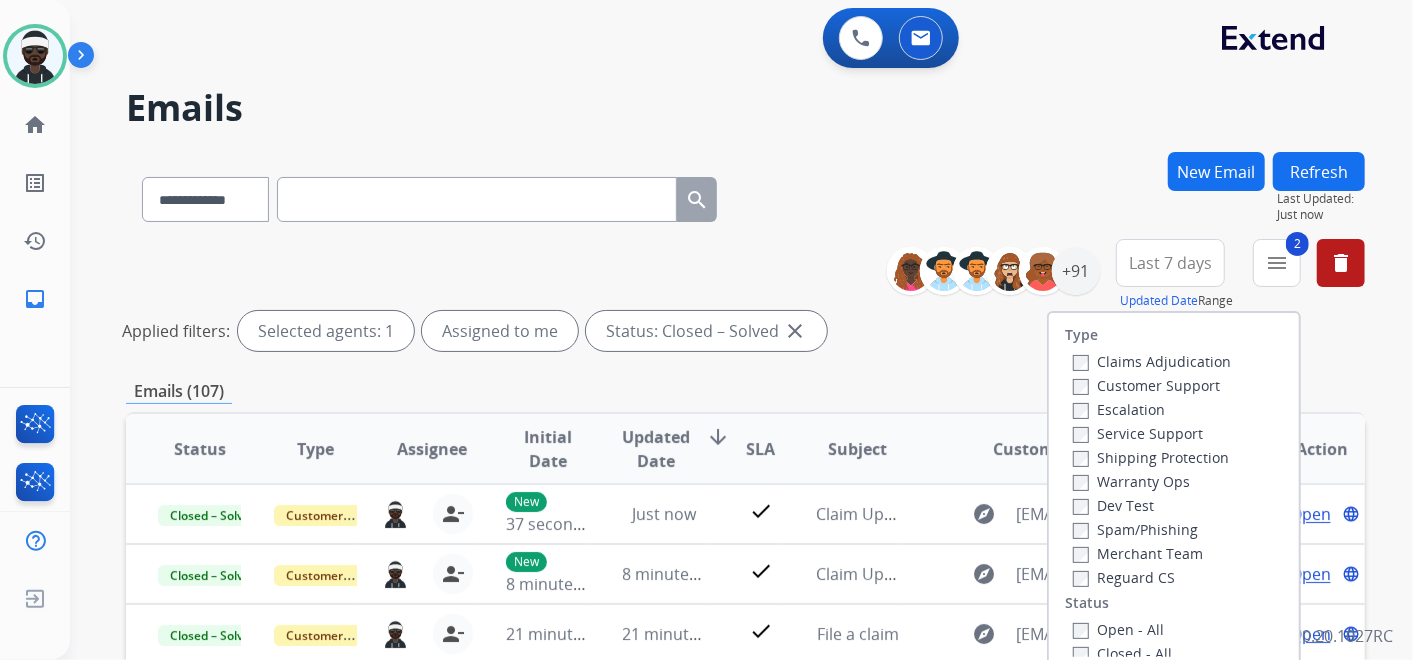 drag, startPoint x: 1138, startPoint y: 573, endPoint x: 1149, endPoint y: 560, distance: 17.029387 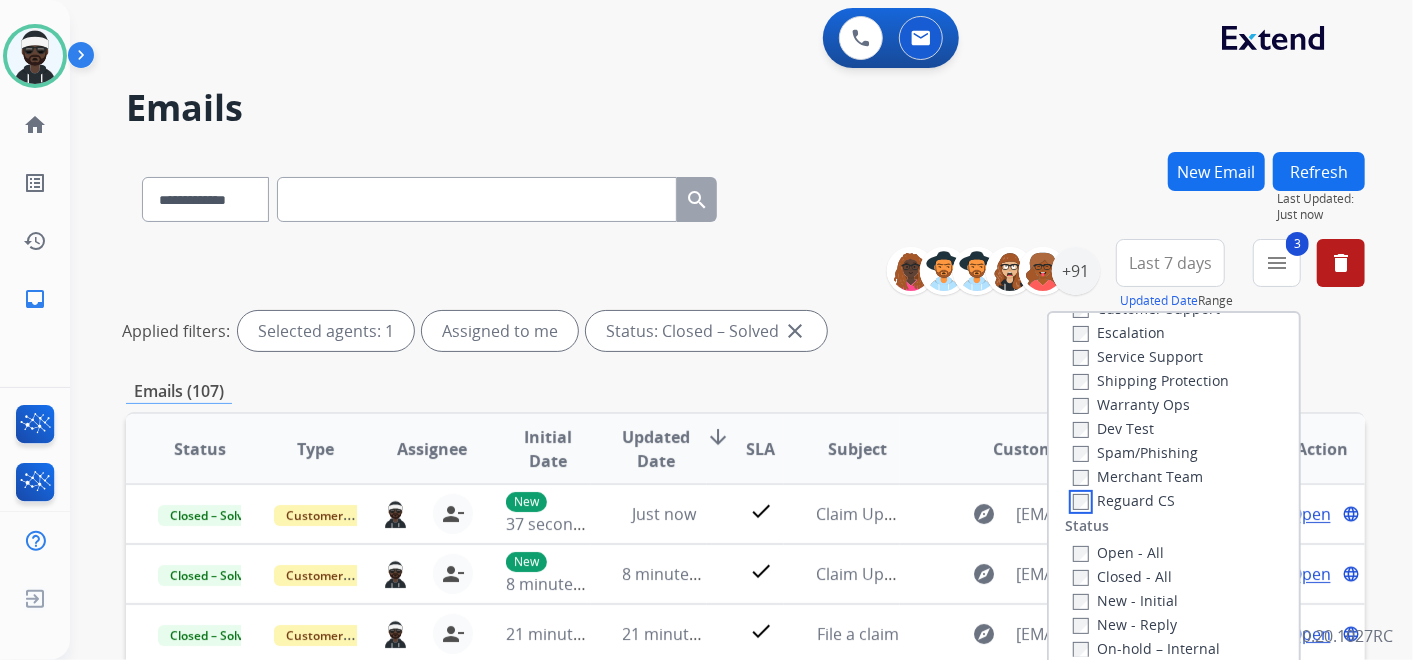 scroll, scrollTop: 111, scrollLeft: 0, axis: vertical 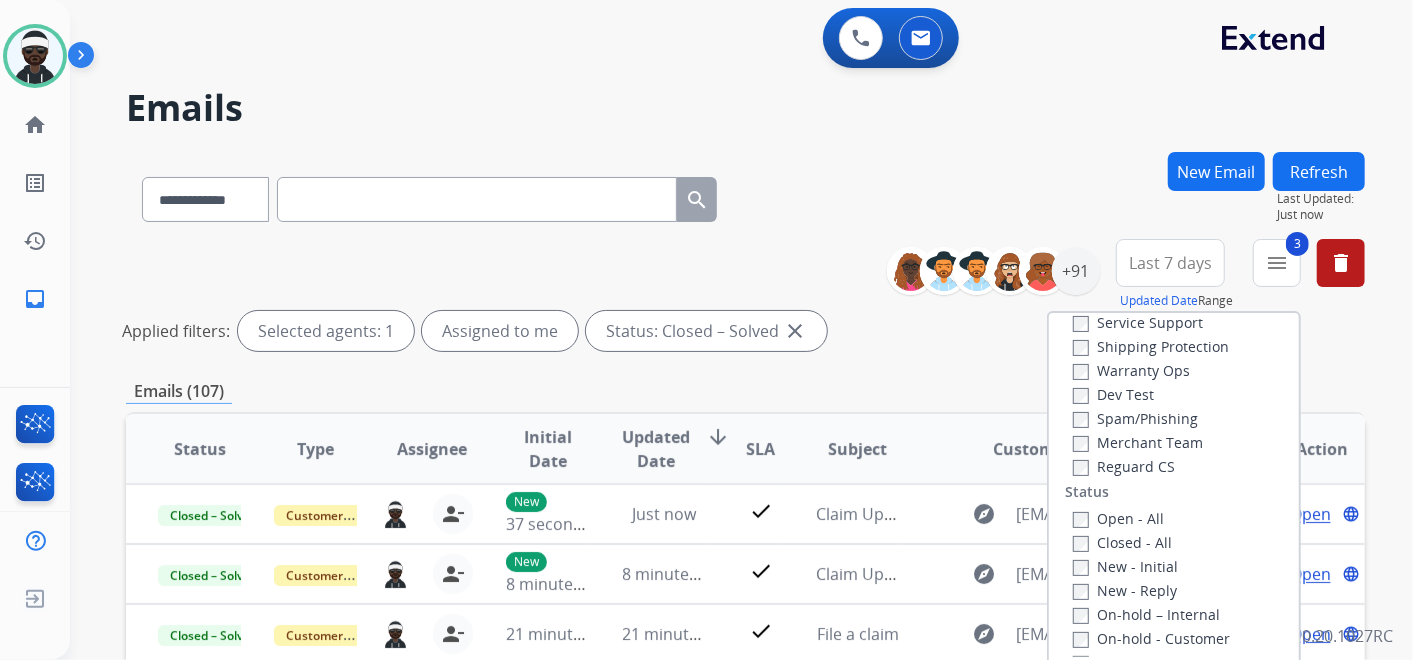 click on "Open - All" at bounding box center (1118, 518) 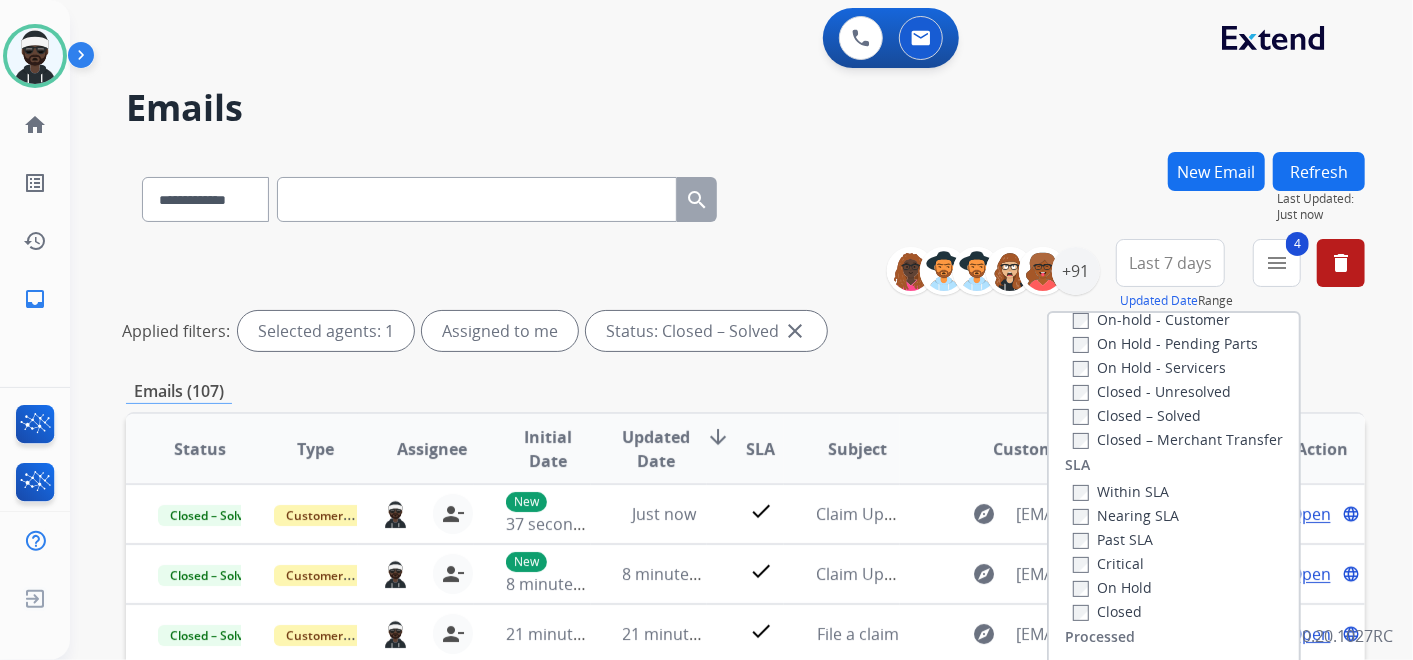 scroll, scrollTop: 526, scrollLeft: 0, axis: vertical 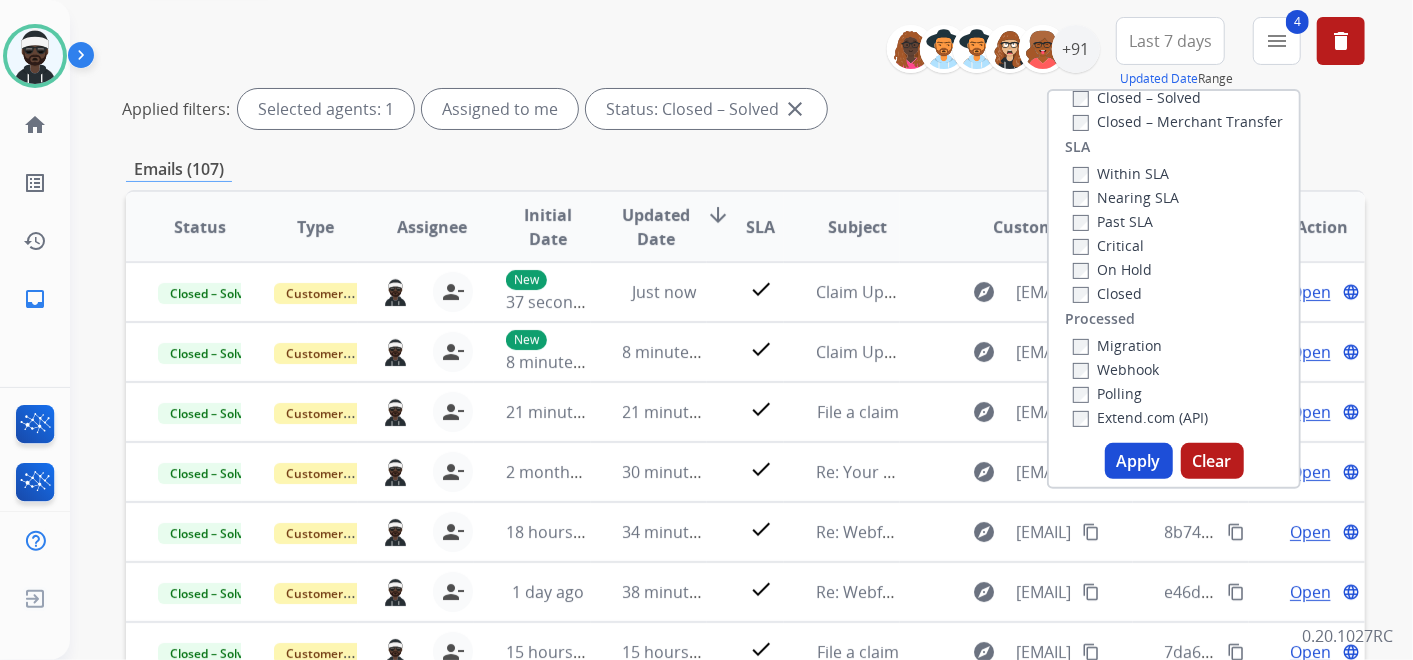 click on "Apply" at bounding box center (1139, 461) 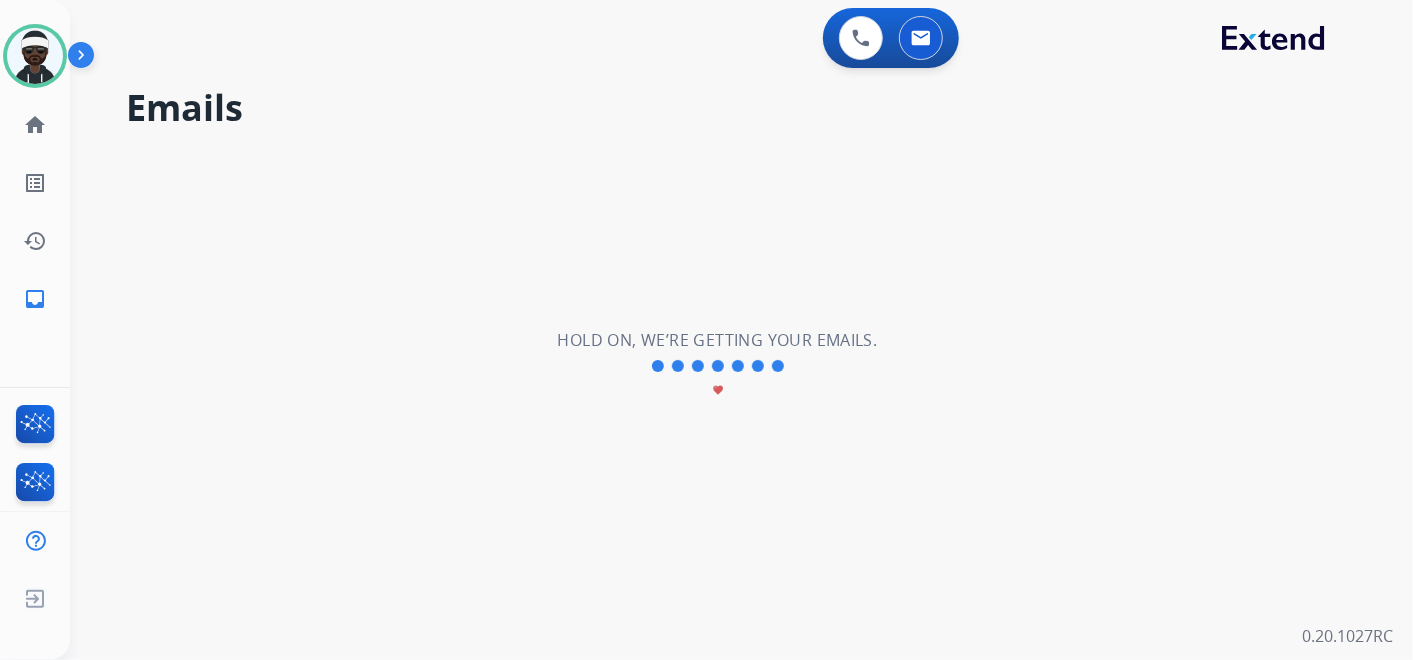 scroll, scrollTop: 0, scrollLeft: 0, axis: both 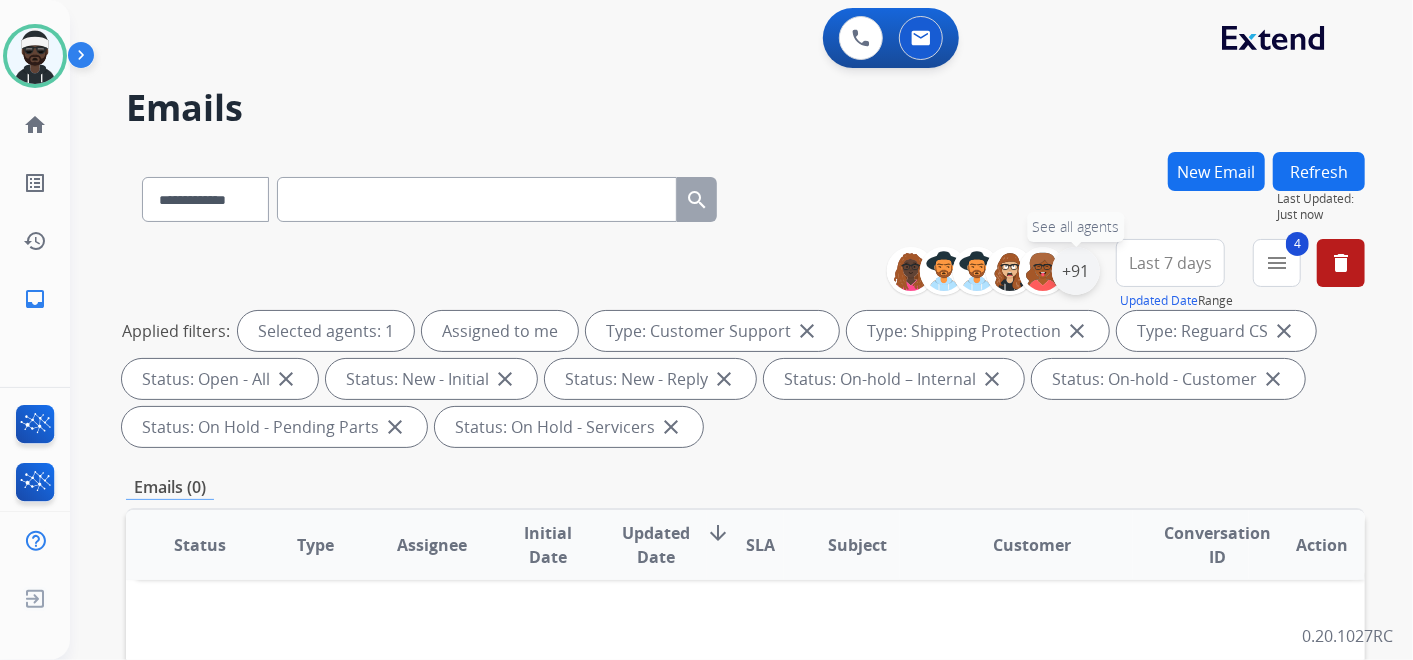 click on "+91" at bounding box center [1076, 271] 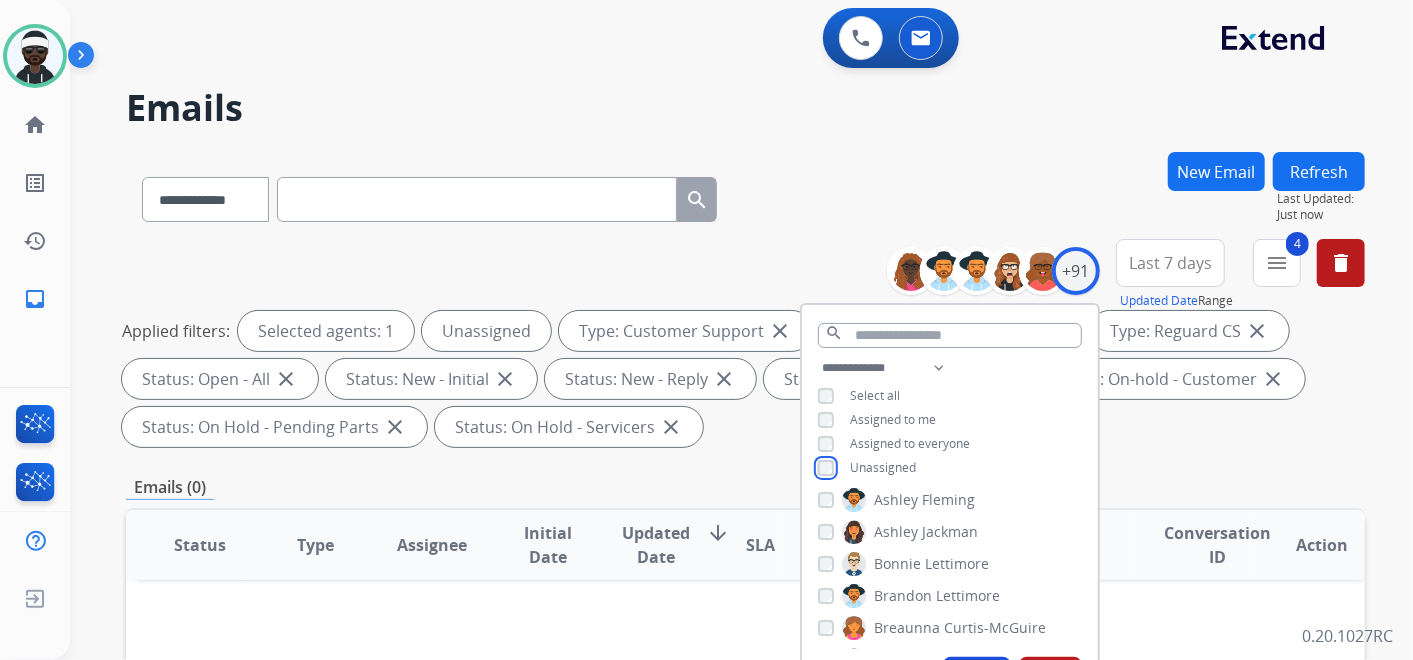 scroll, scrollTop: 222, scrollLeft: 0, axis: vertical 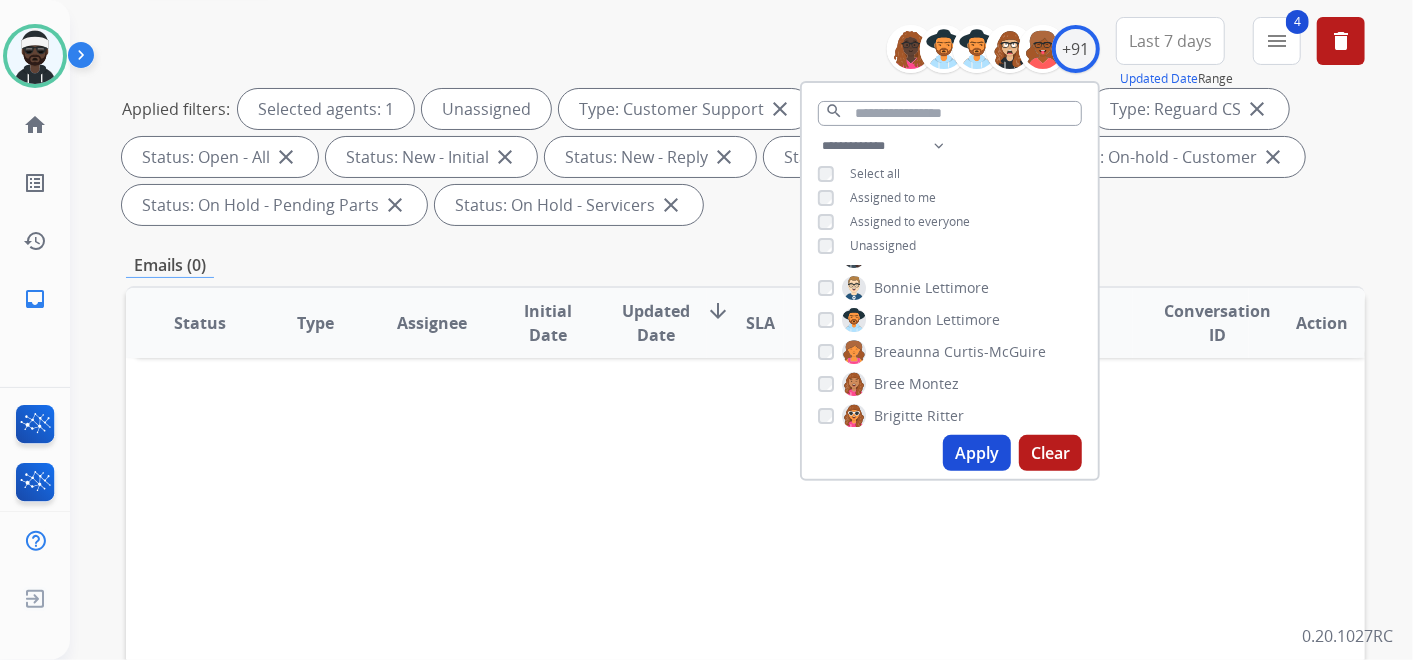 click on "Apply" at bounding box center (977, 453) 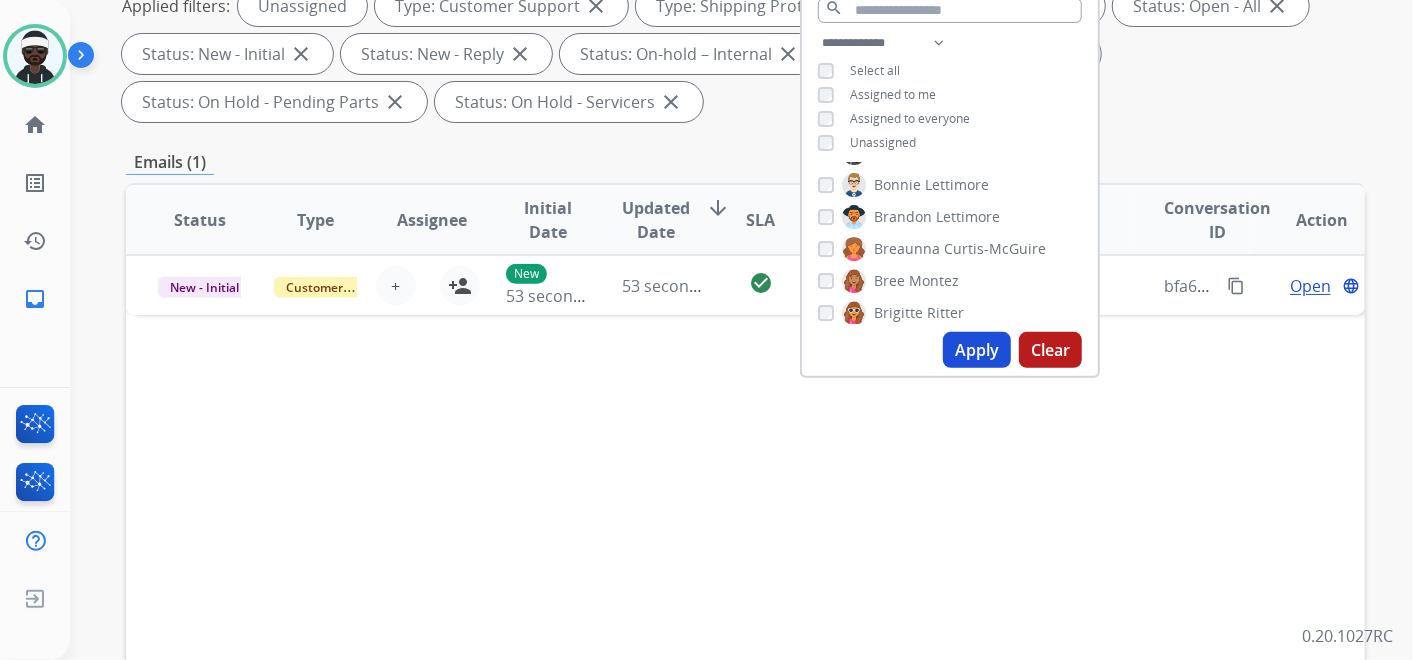 scroll, scrollTop: 333, scrollLeft: 0, axis: vertical 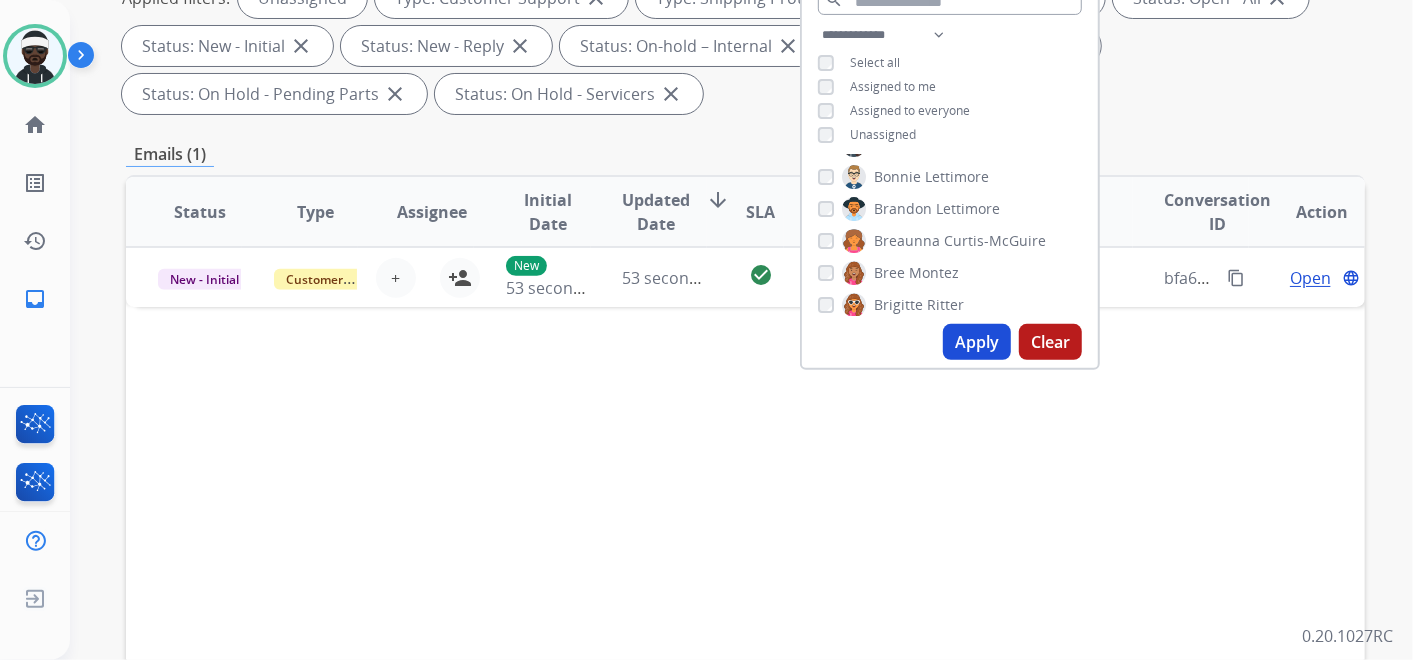 click on "Status Type Assignee Initial Date Updated Date arrow_downward SLA Subject Customer Conversation ID Action New - Initial Customer Support + Select agent person_add Assign to Me New 53 seconds ago 53 seconds ago check_circle Webform from [EMAIL] on [DATE] explore [EMAIL] content_copy [UUID] content_copy Open language" at bounding box center (745, 510) 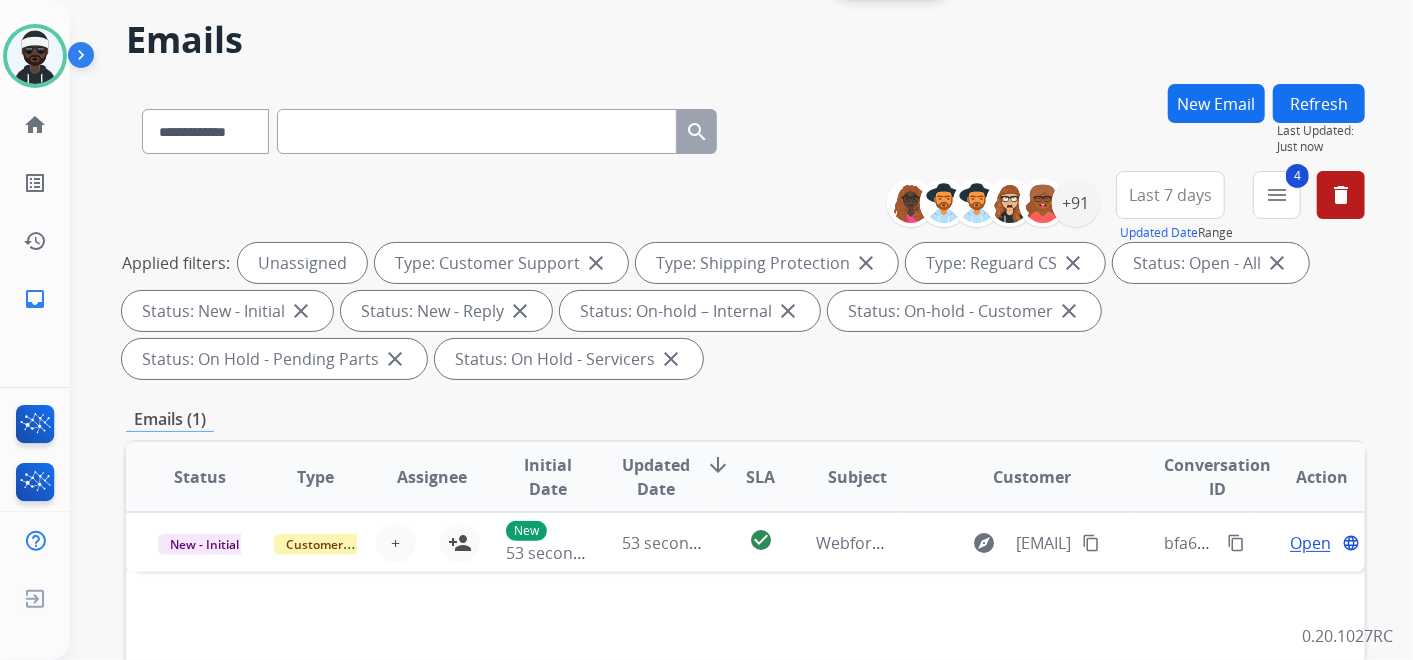 scroll, scrollTop: 0, scrollLeft: 0, axis: both 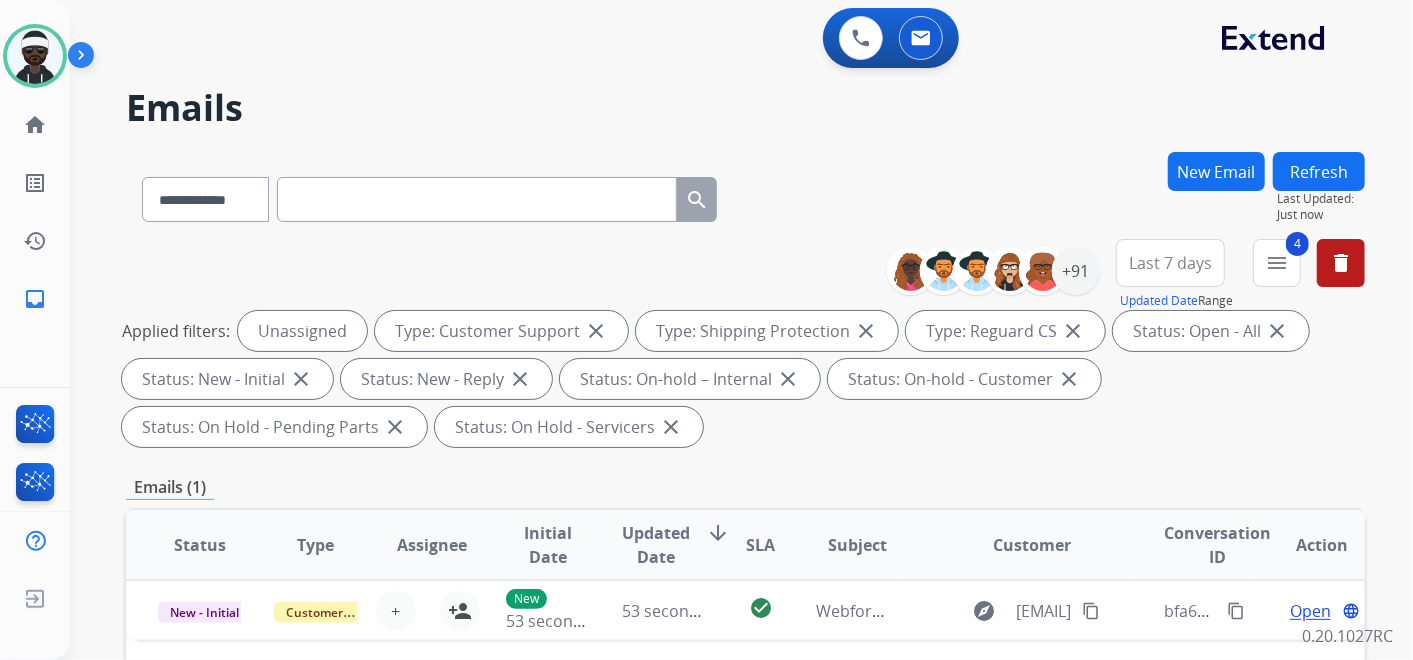 click at bounding box center (477, 199) 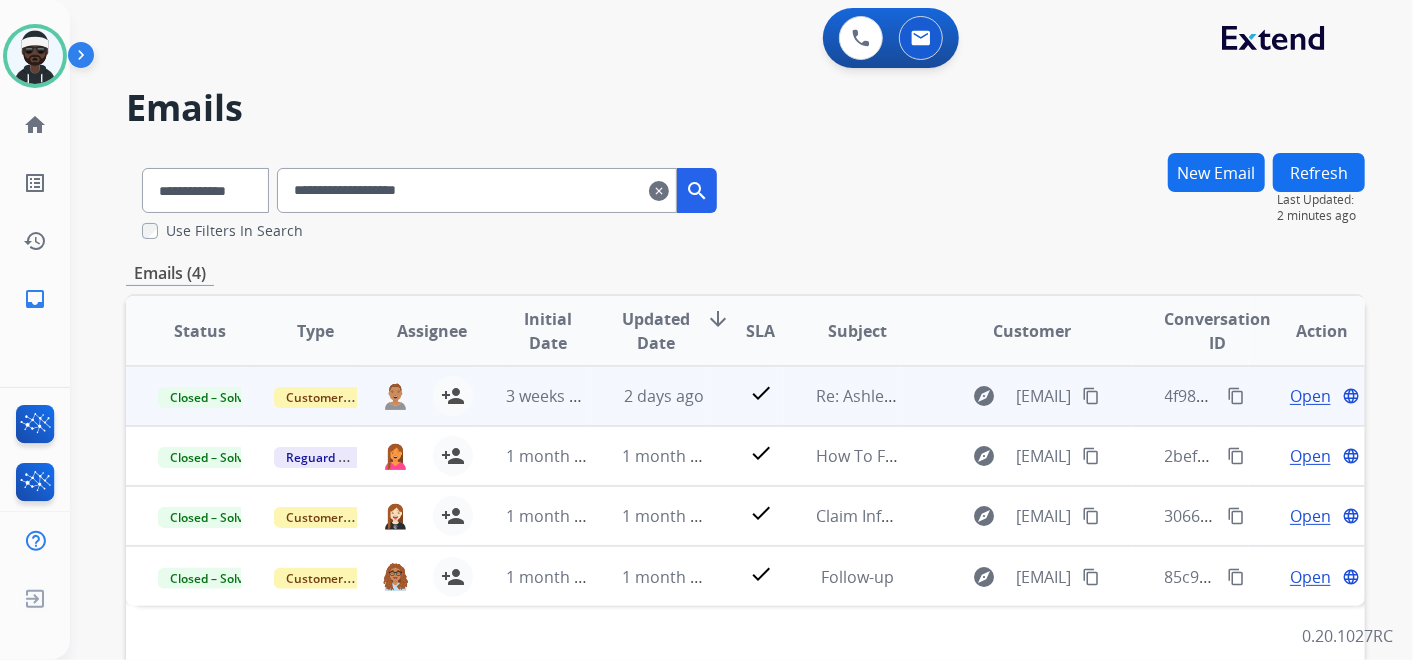 click on "Open" at bounding box center [1310, 396] 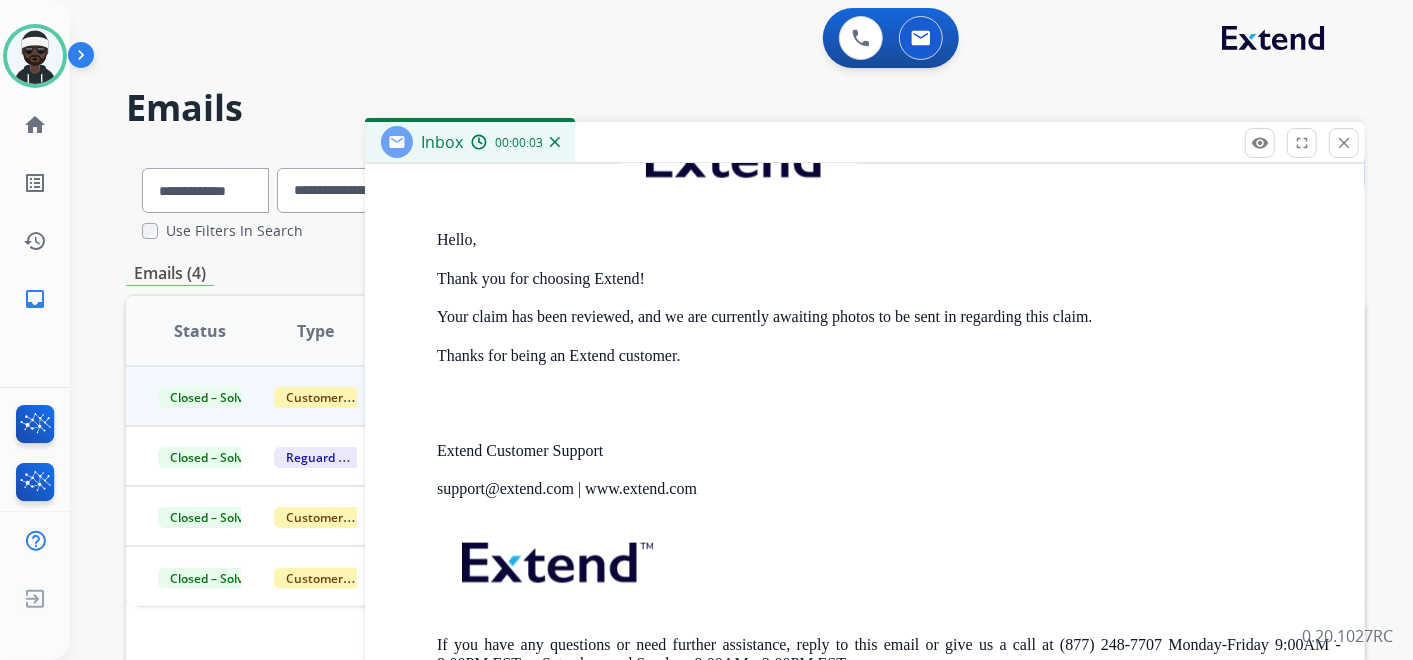 scroll, scrollTop: 1444, scrollLeft: 0, axis: vertical 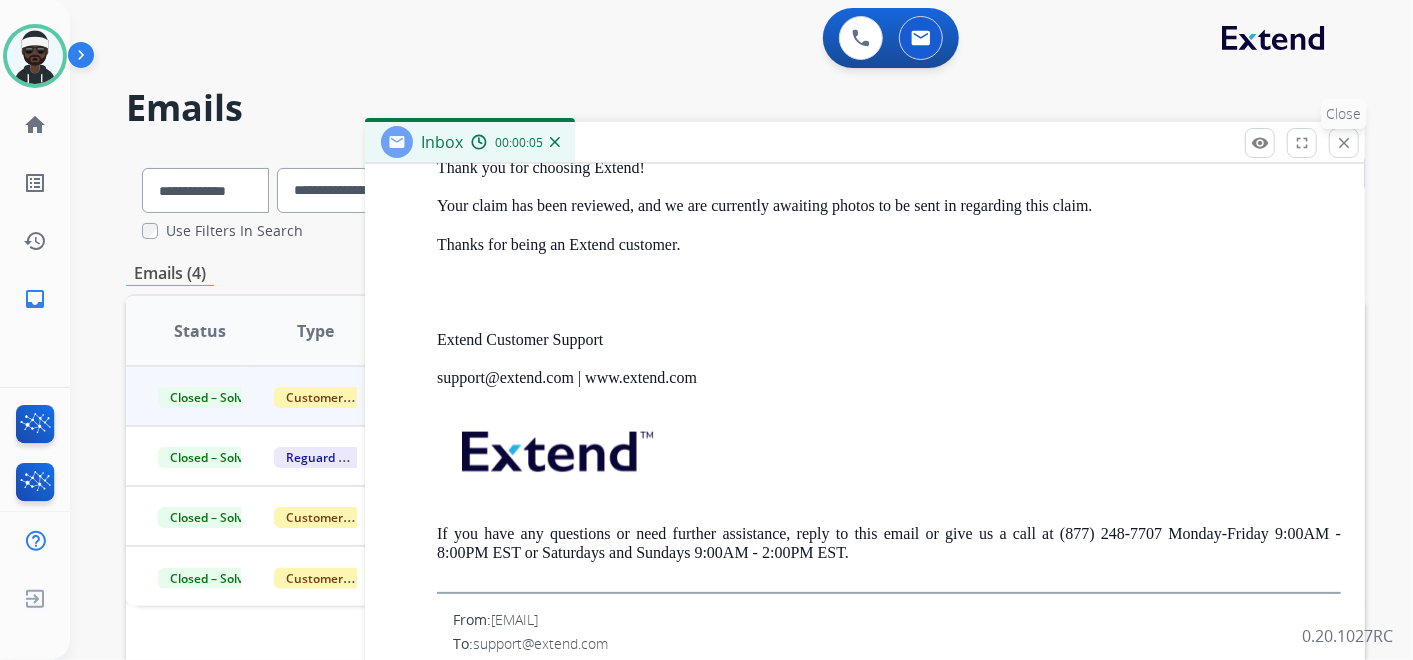 click on "close" at bounding box center (1344, 143) 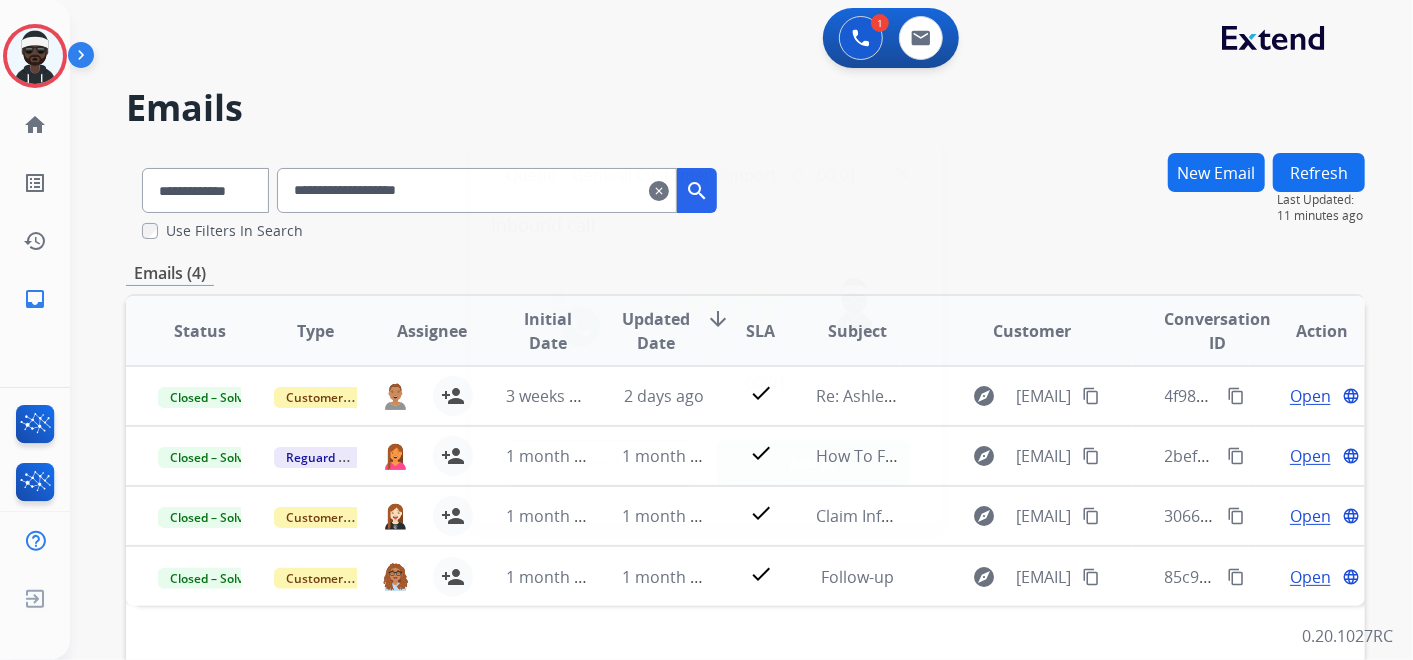 click on "Accept" at bounding box center [813, 463] 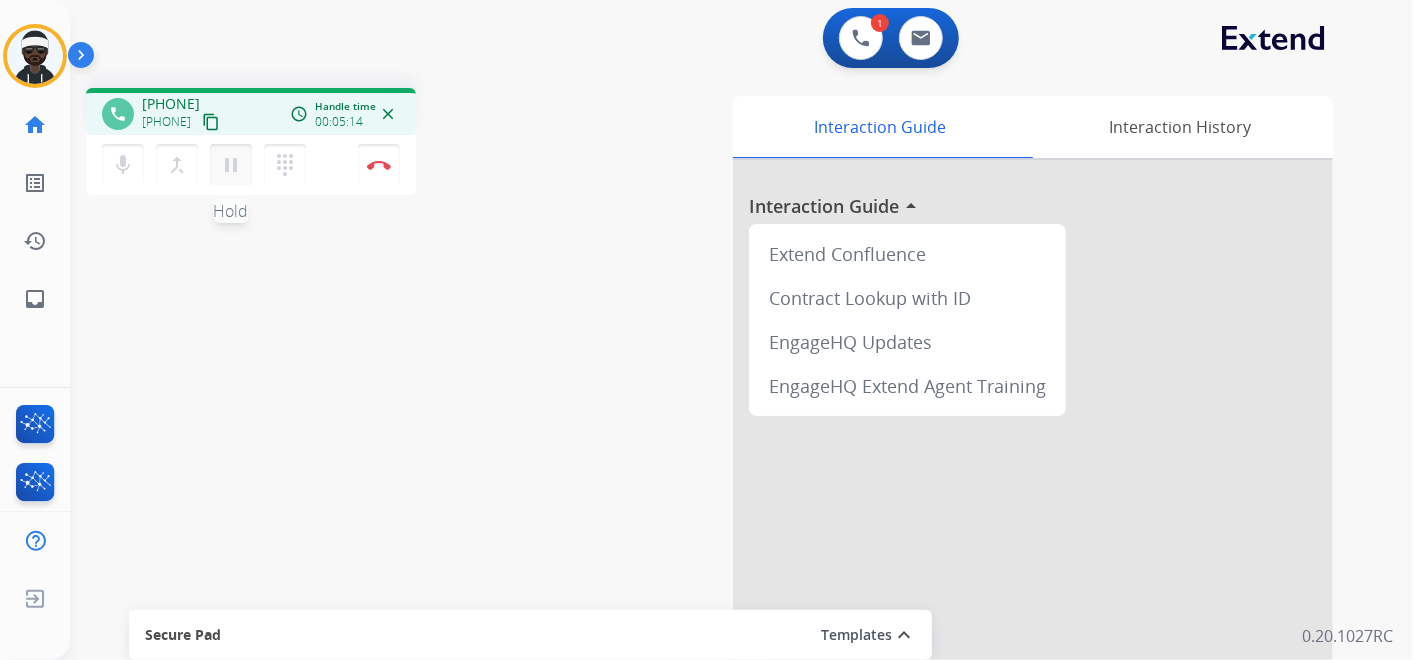click on "pause Hold" at bounding box center (231, 165) 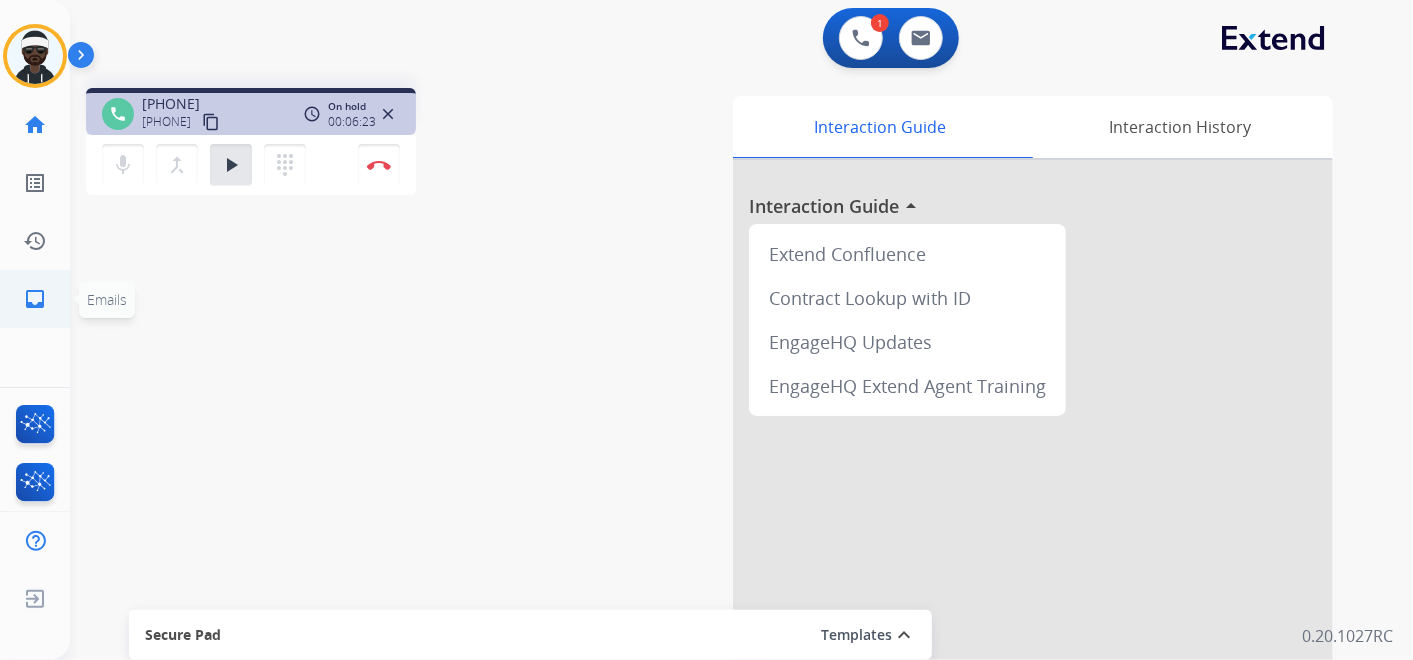 click on "inbox" 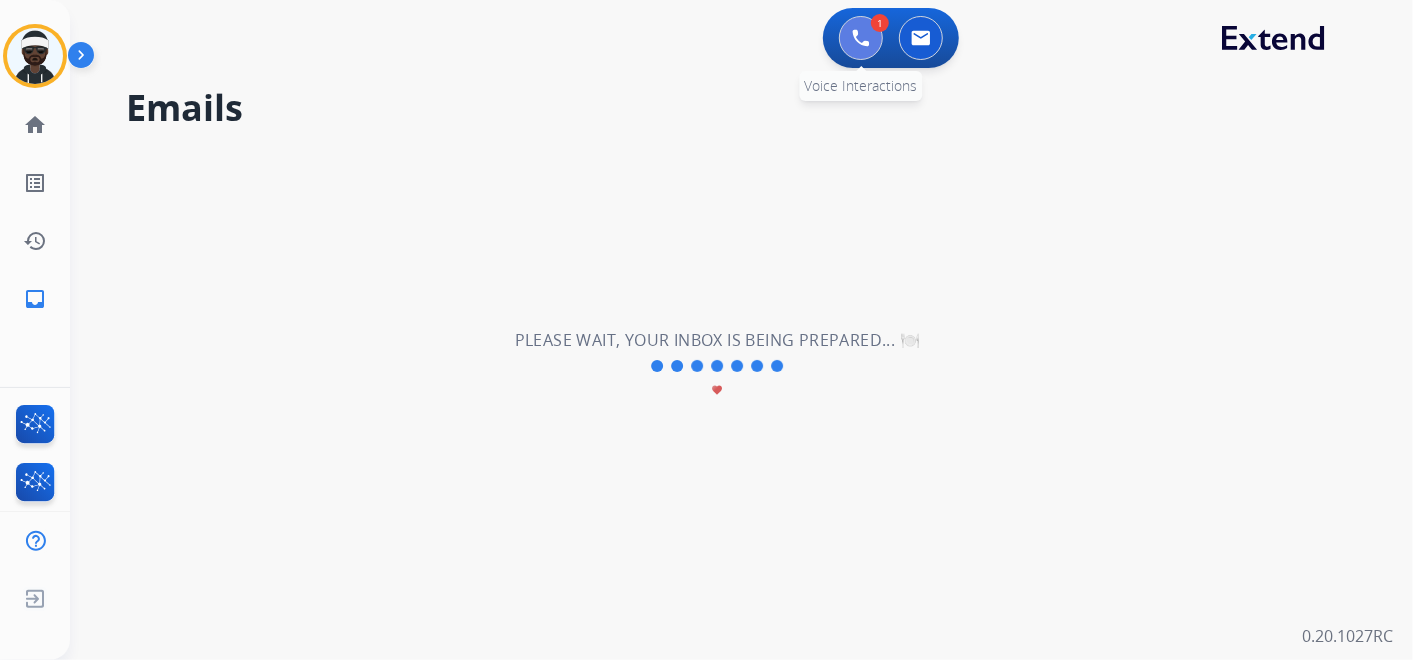 click at bounding box center (861, 38) 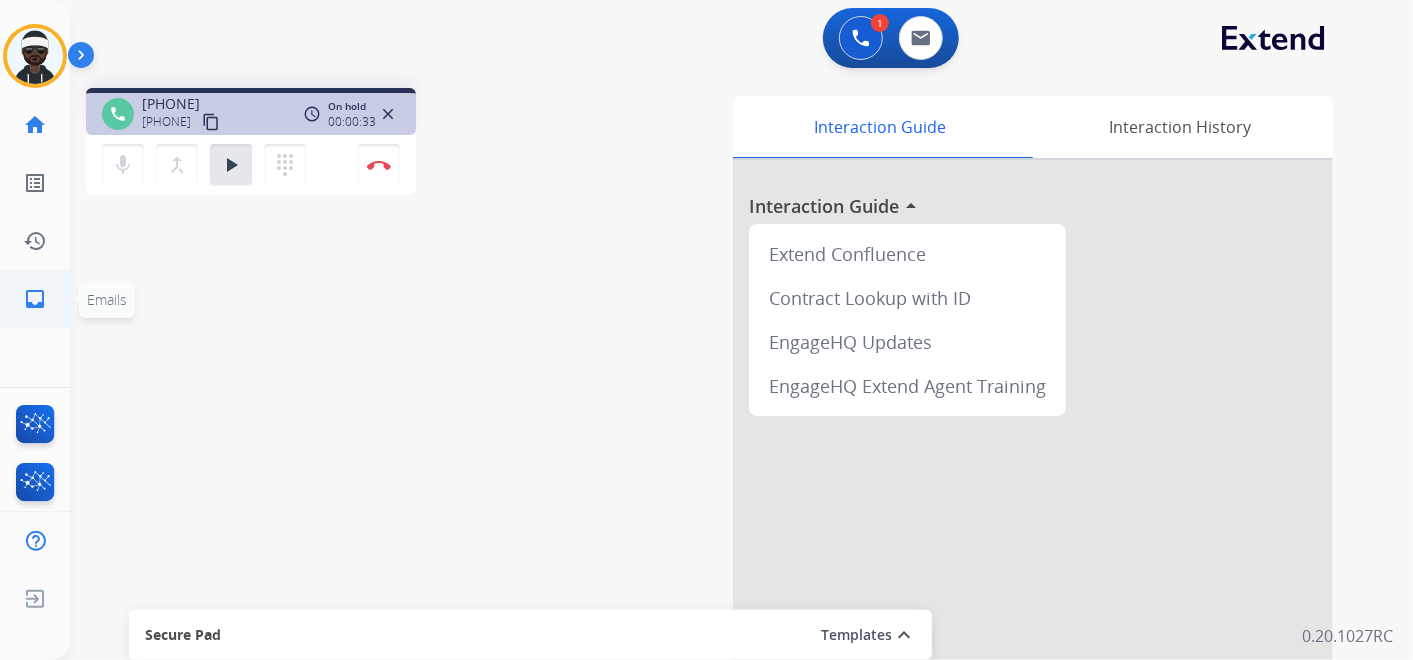 click on "inbox  Emails" 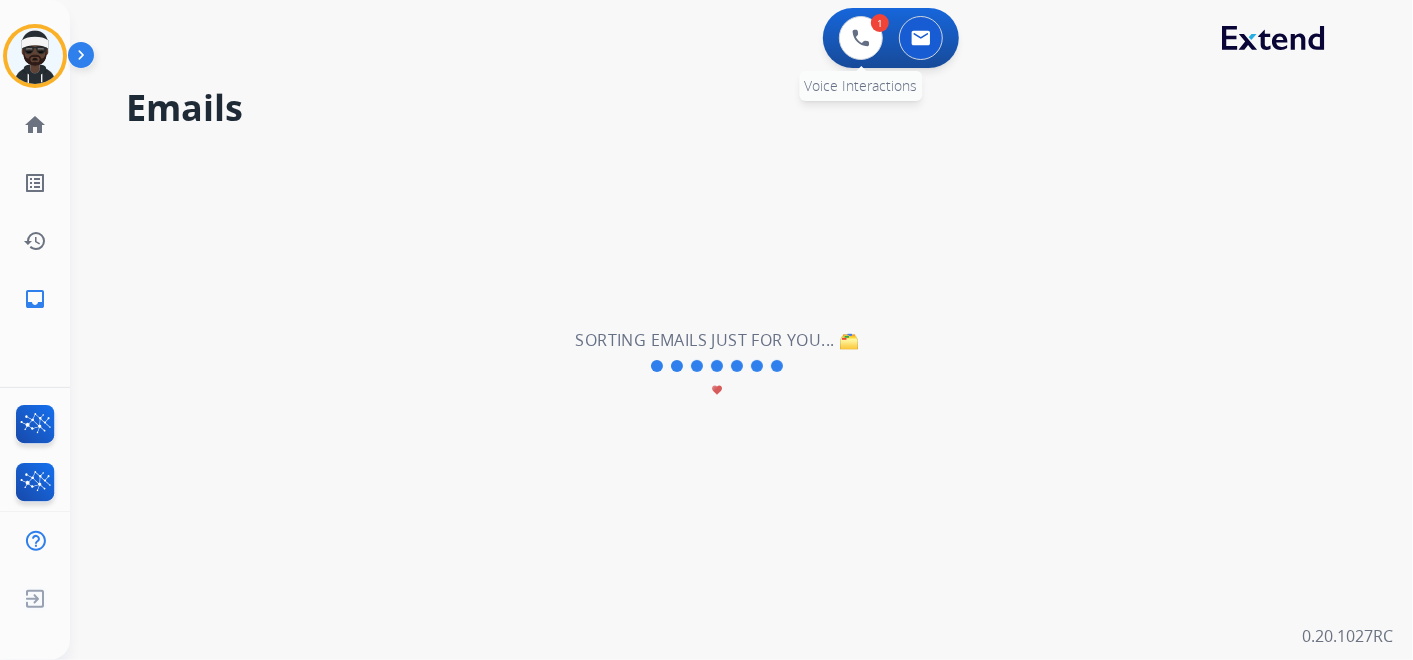 click on "1 Voice Interactions" at bounding box center (861, 38) 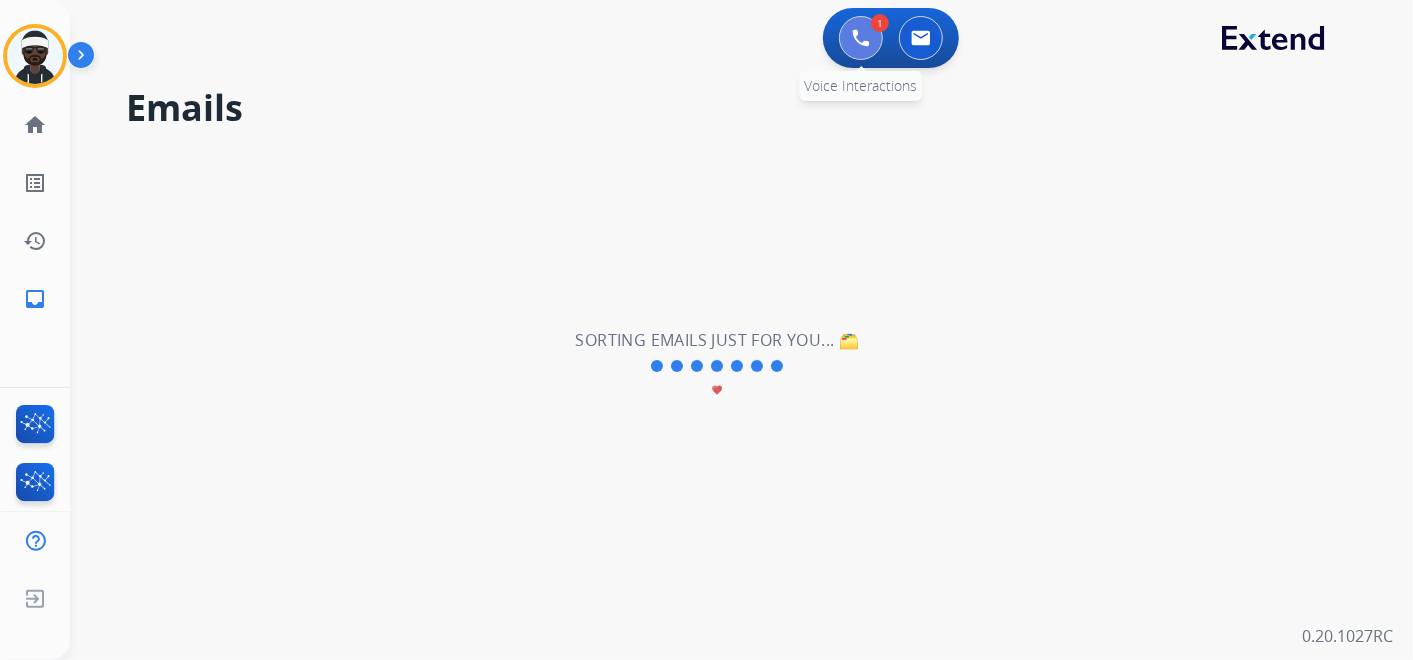 click at bounding box center [861, 38] 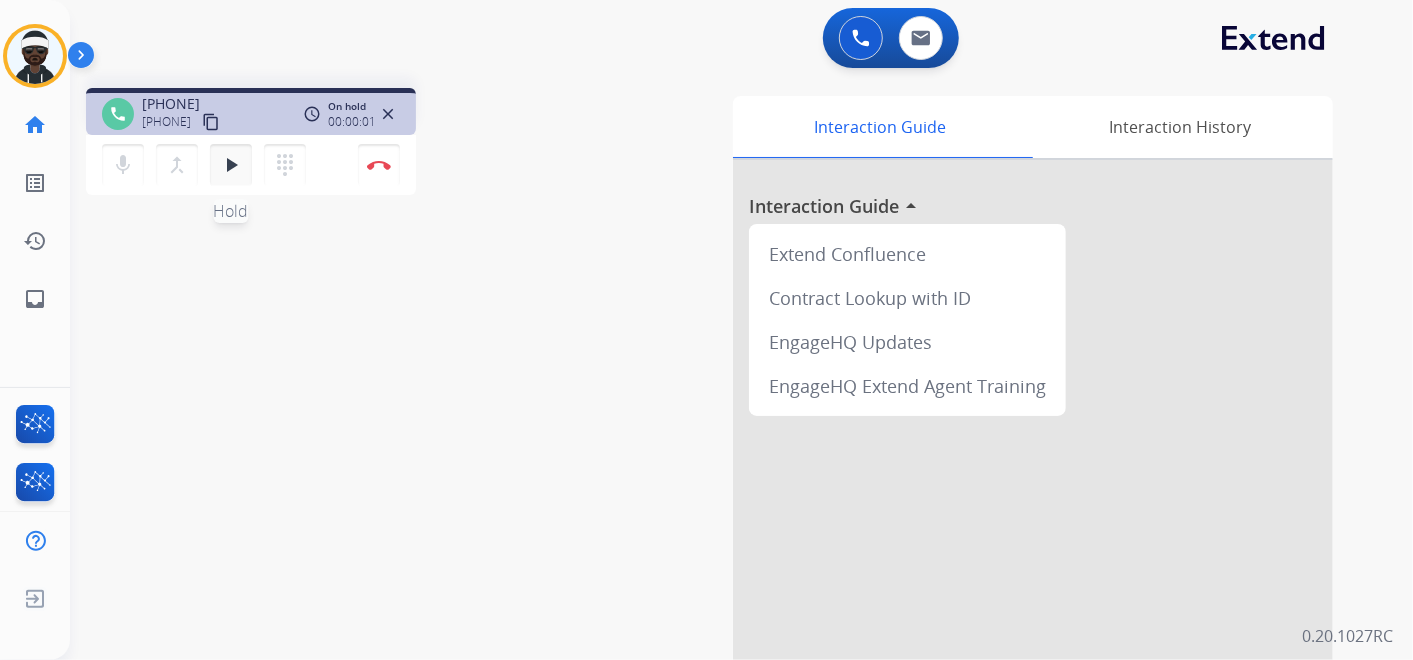 drag, startPoint x: 225, startPoint y: 169, endPoint x: 253, endPoint y: 170, distance: 28.01785 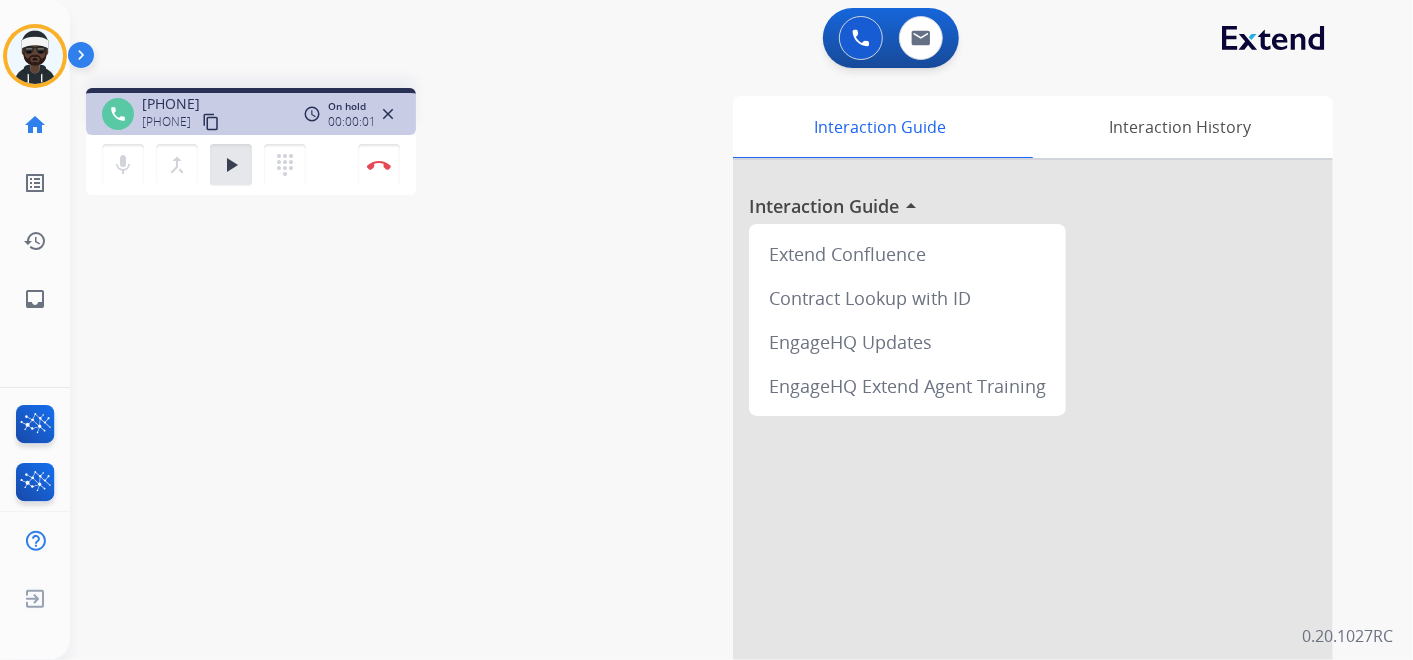 click on "play_arrow" at bounding box center (231, 165) 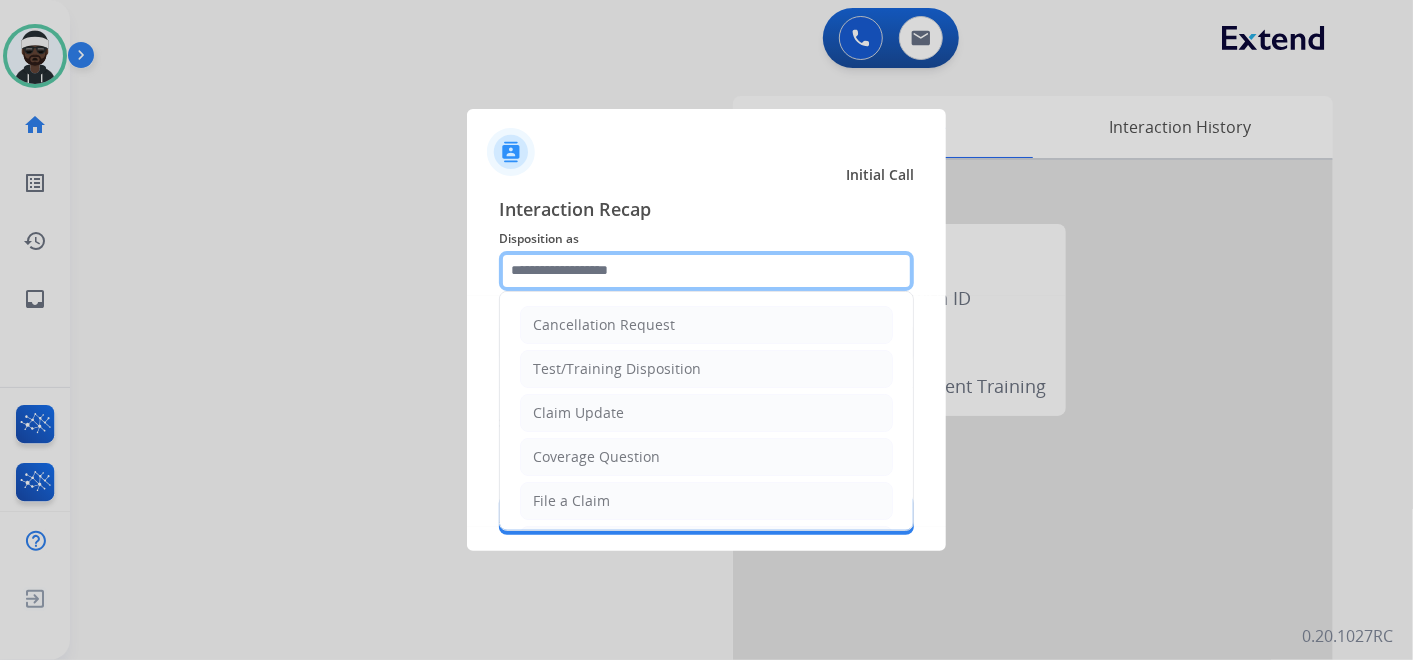 click 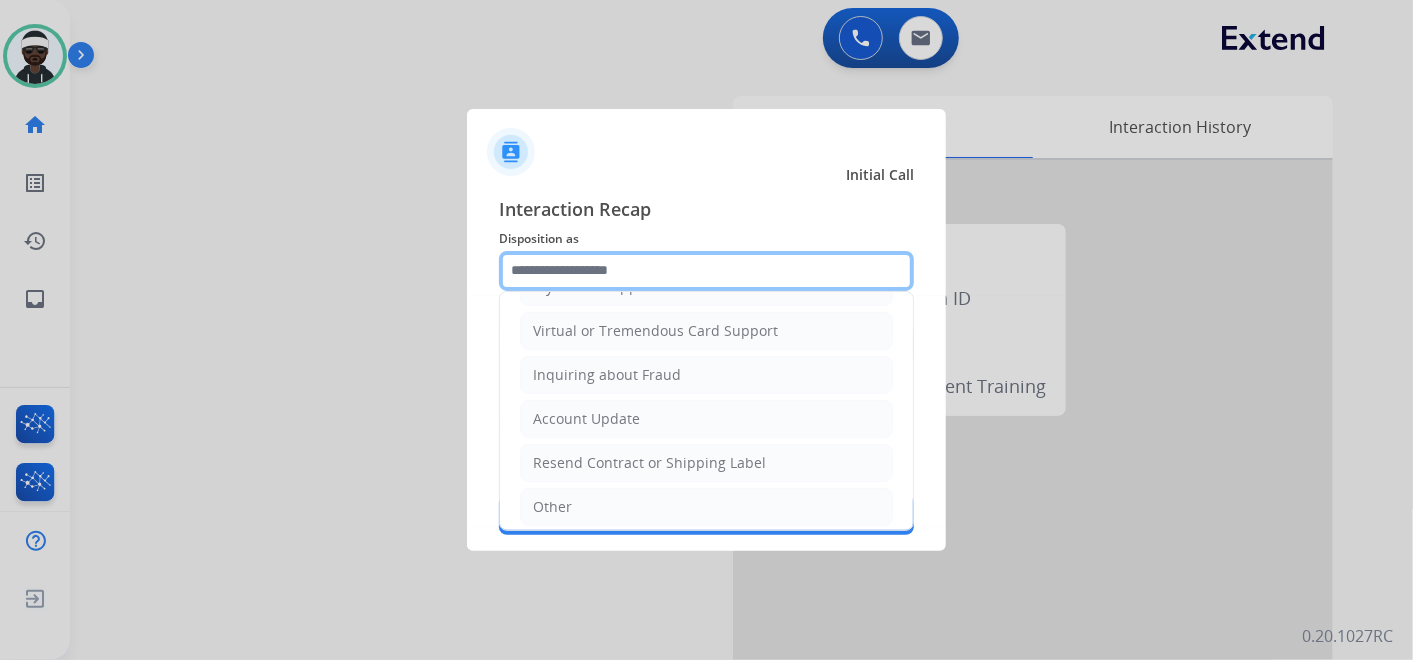 scroll, scrollTop: 305, scrollLeft: 0, axis: vertical 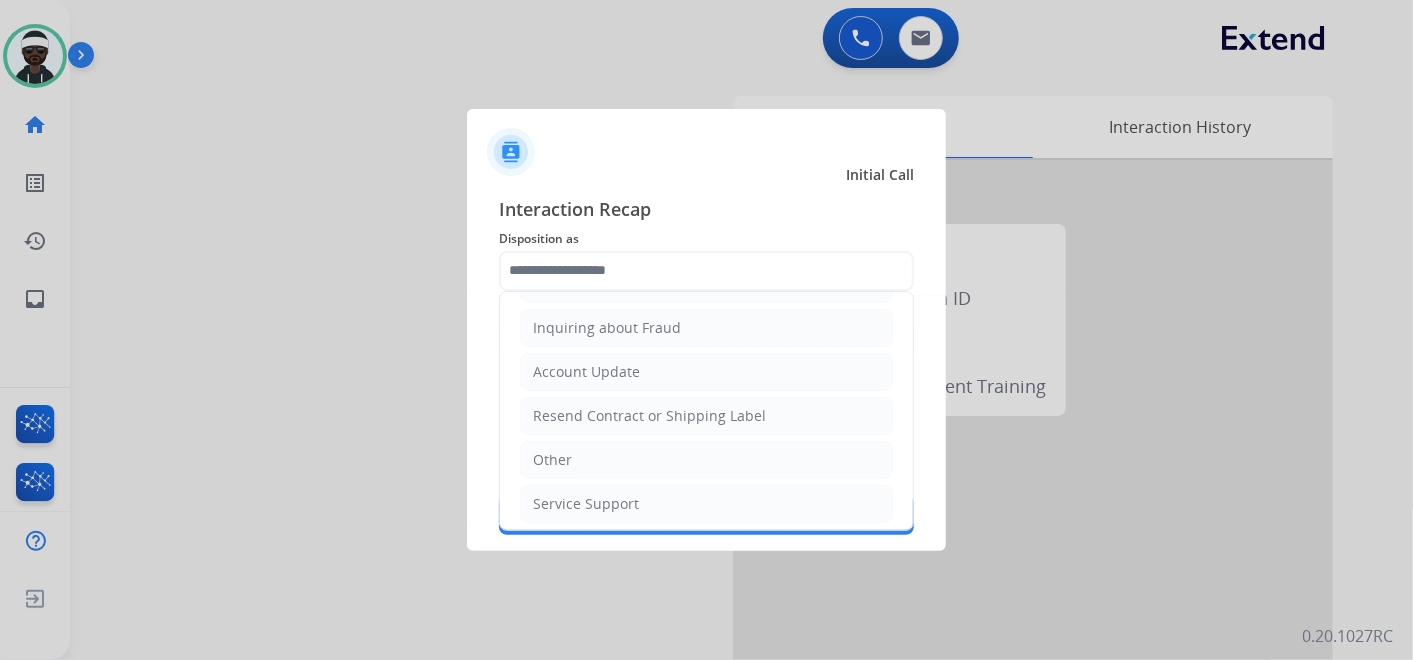 click on "Other" 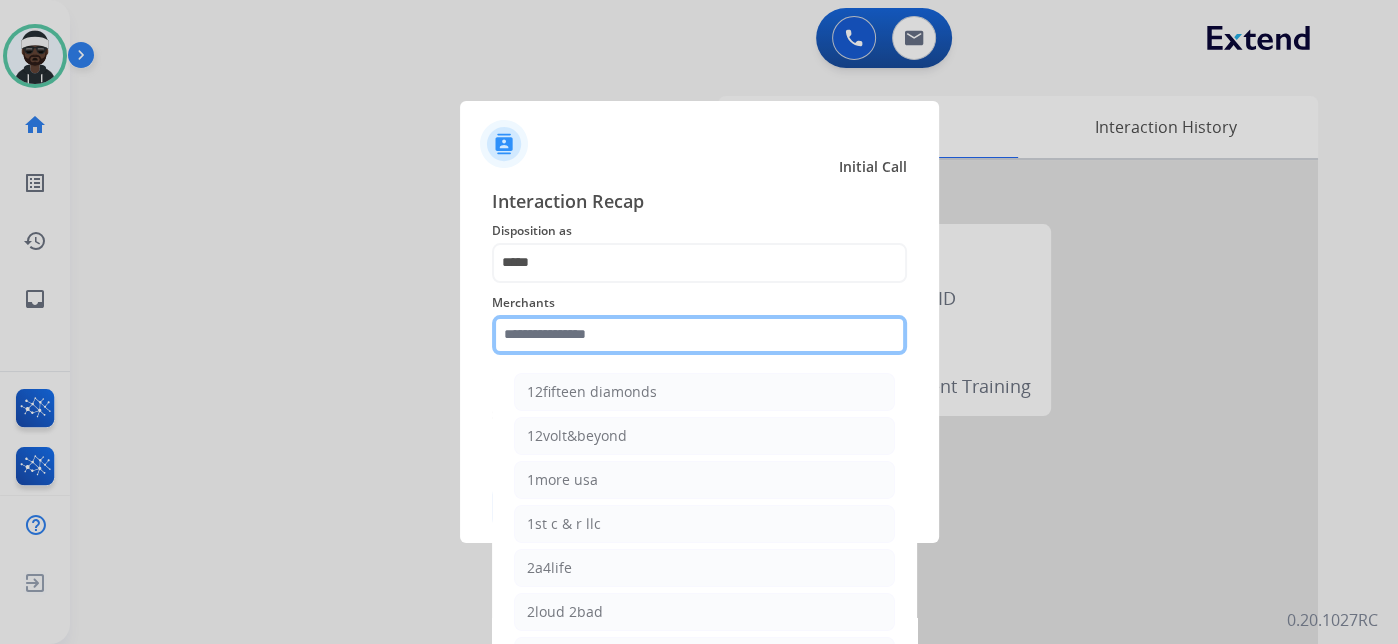 click 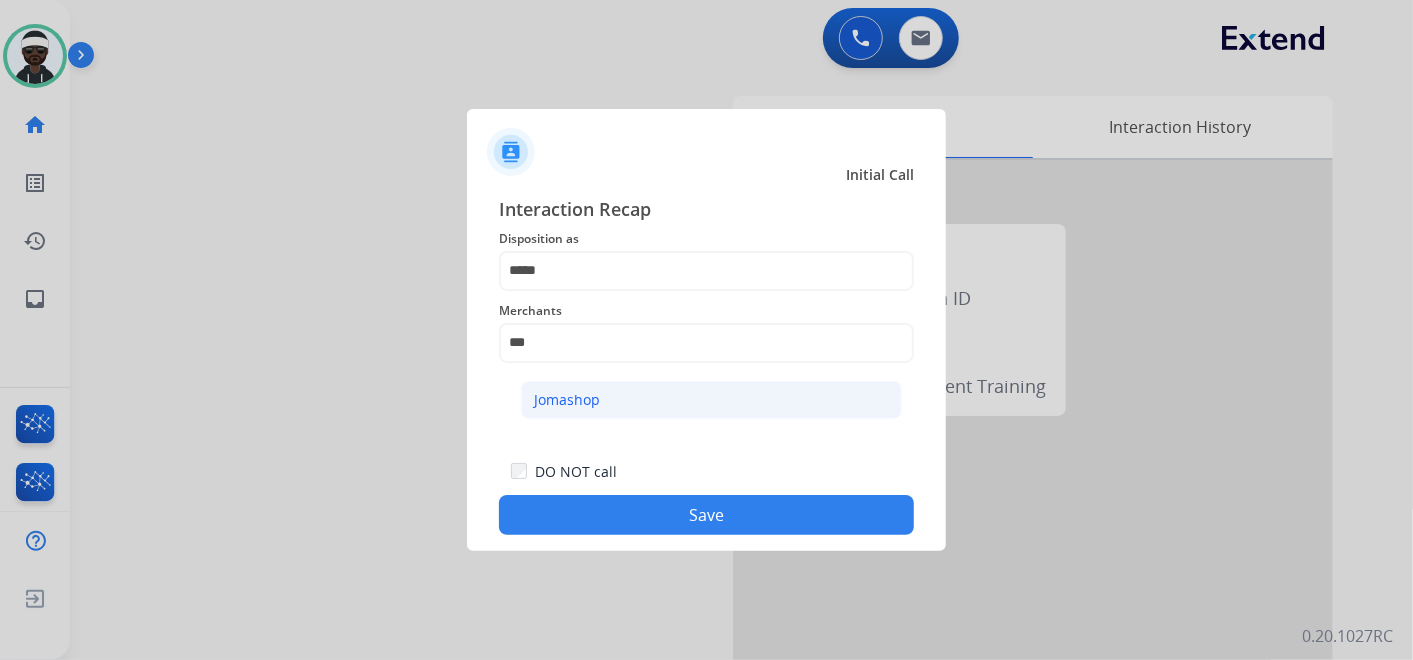 click on "Jomashop" 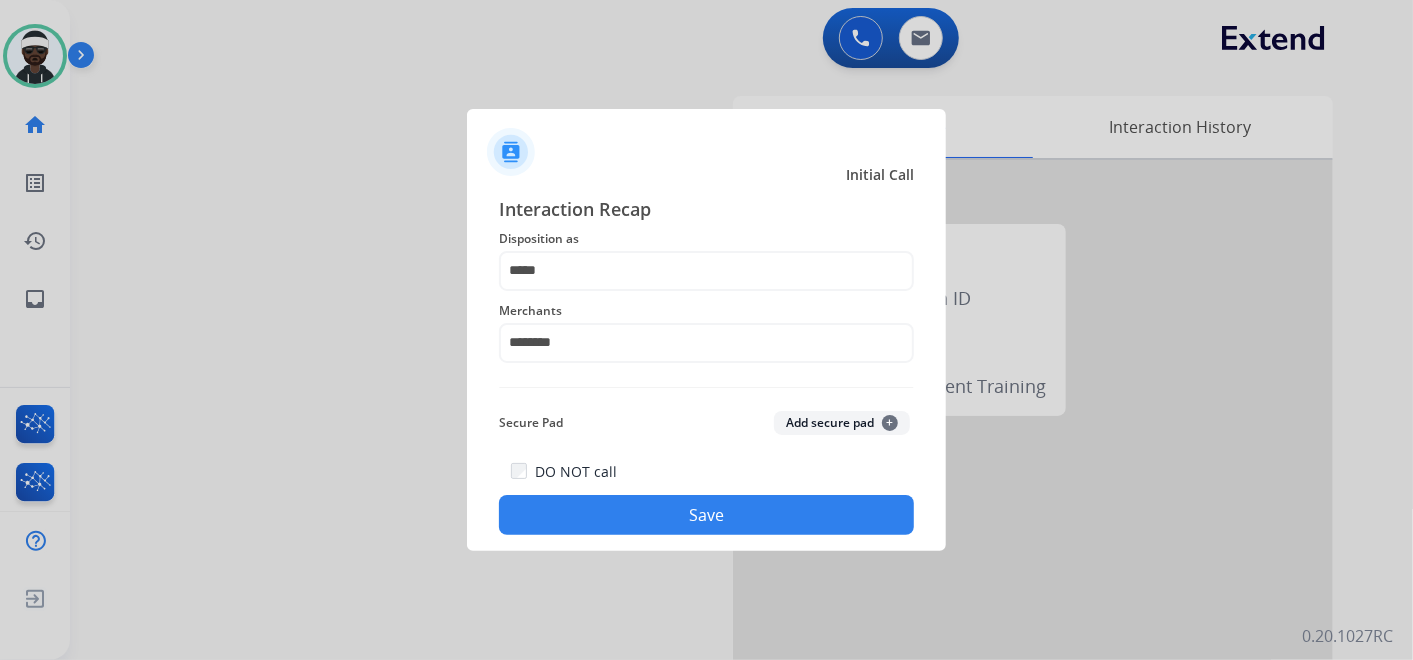 click on "Save" 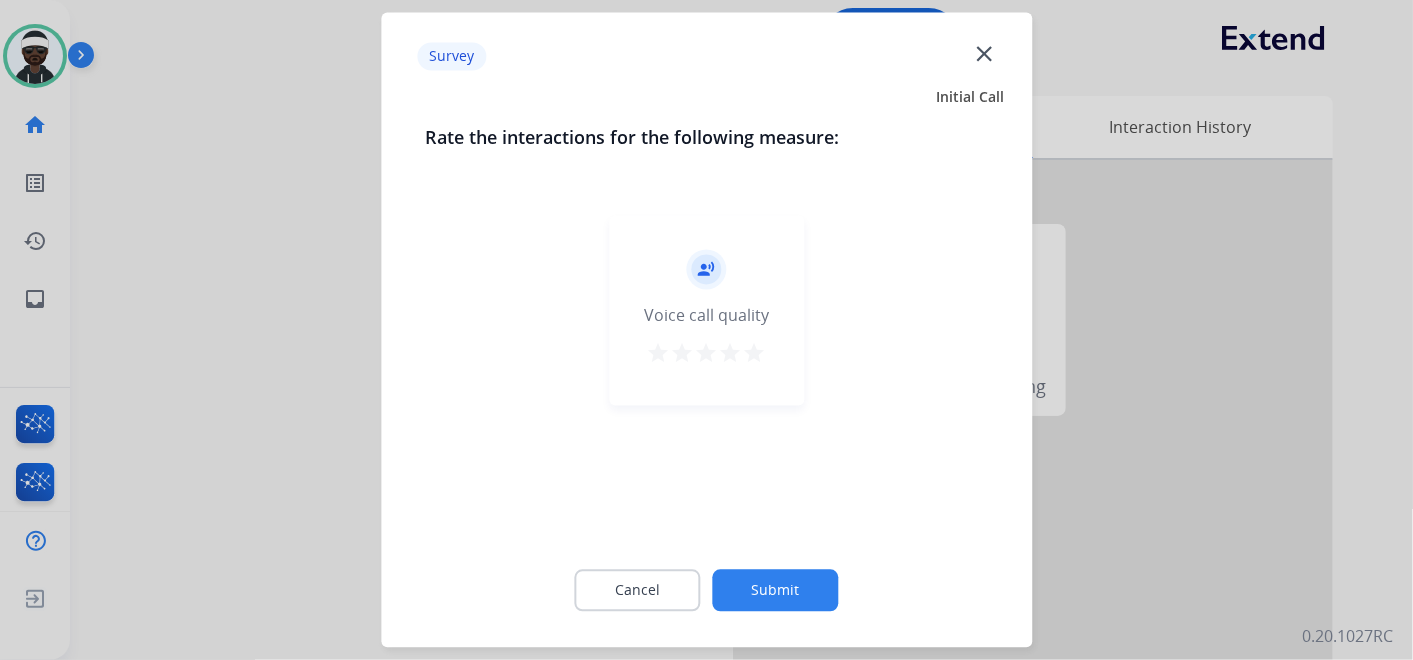 click on "Submit" 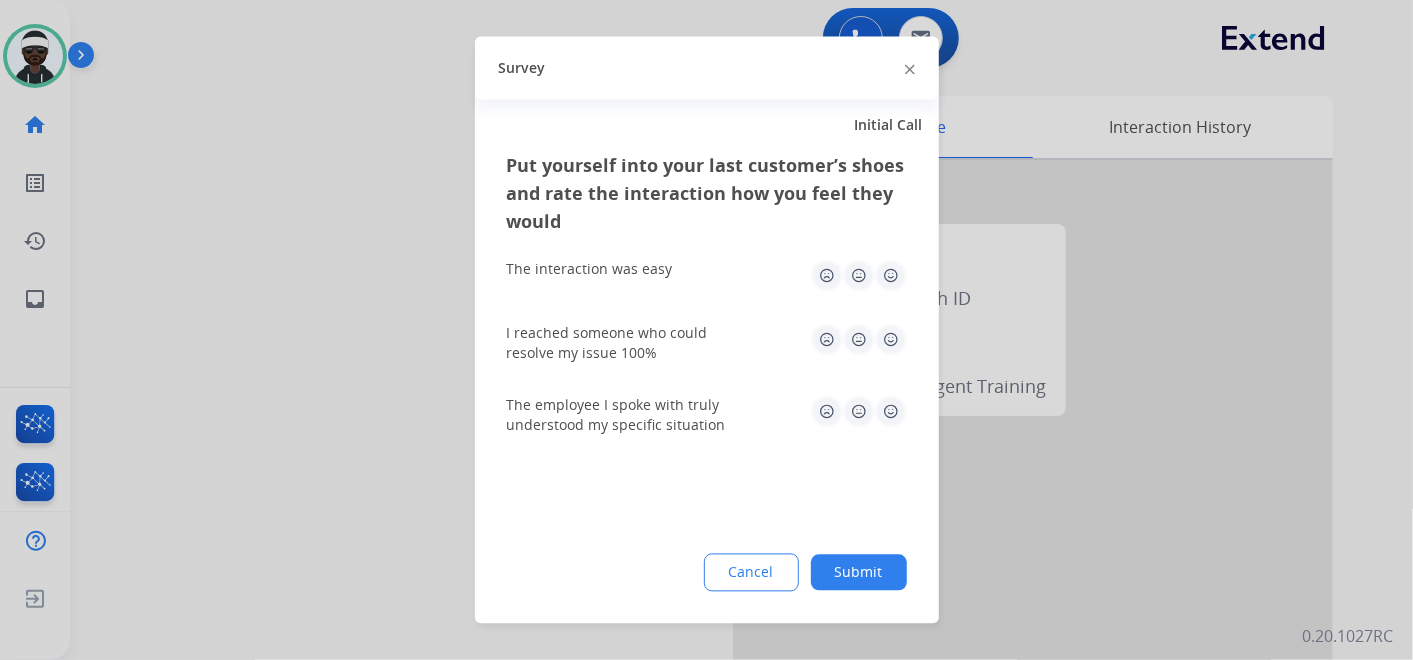 click on "Submit" 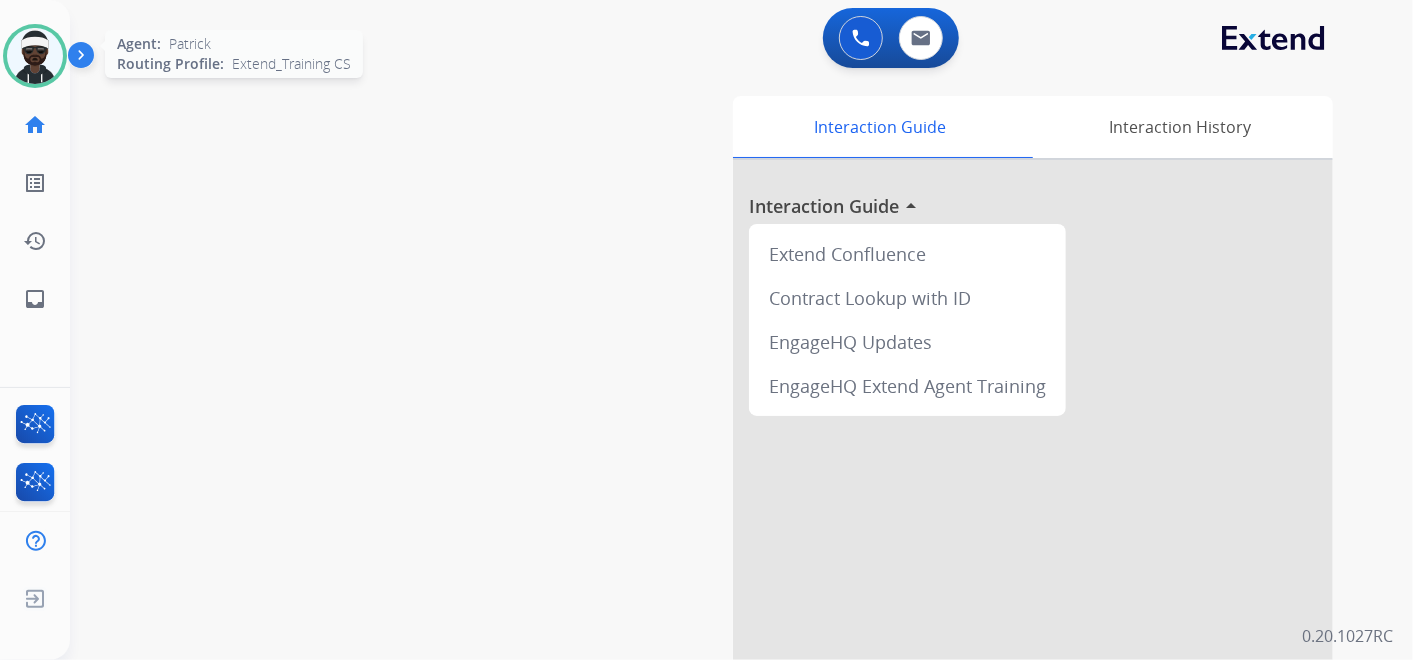 click at bounding box center (35, 56) 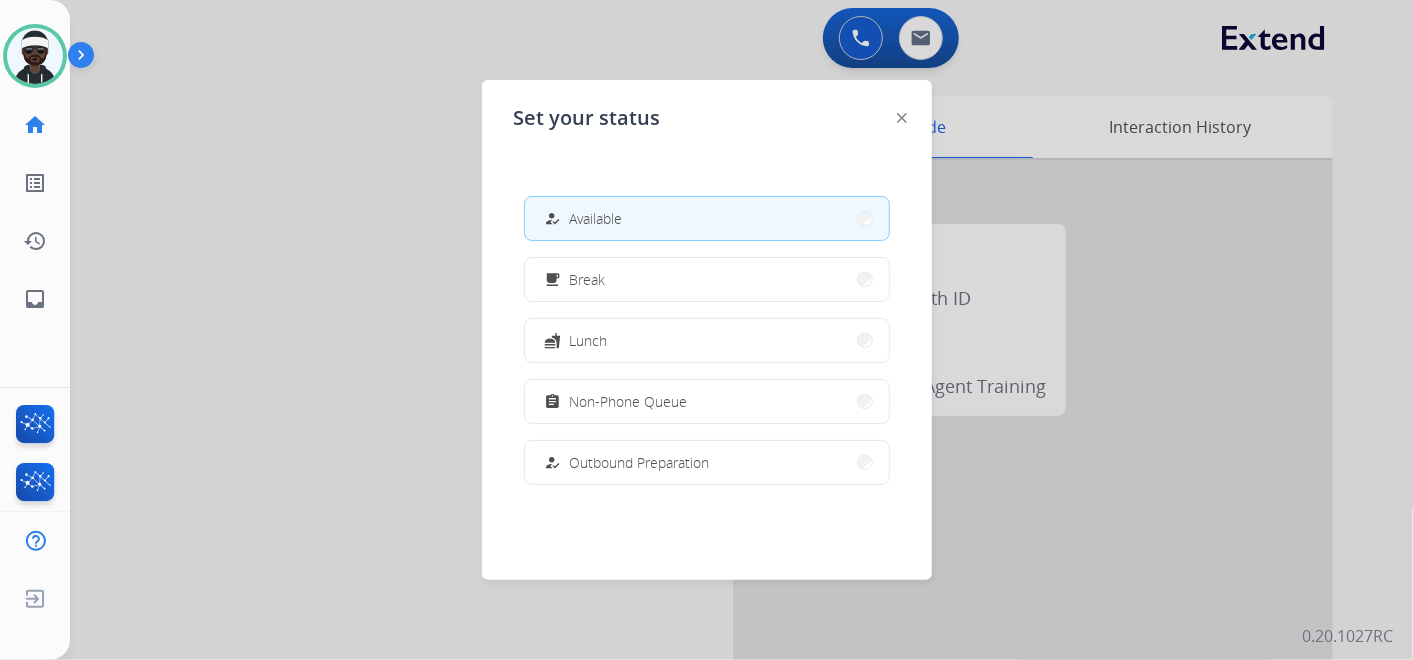click at bounding box center [706, 330] 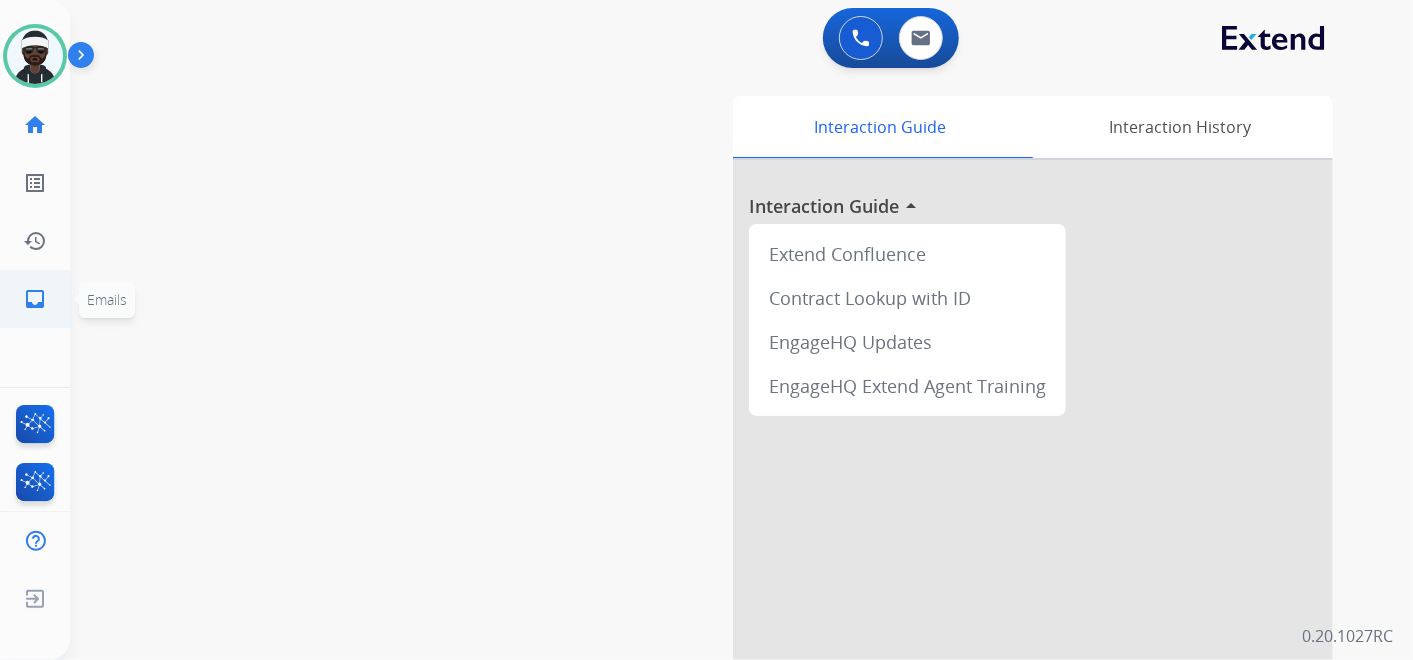 click on "inbox  Emails" 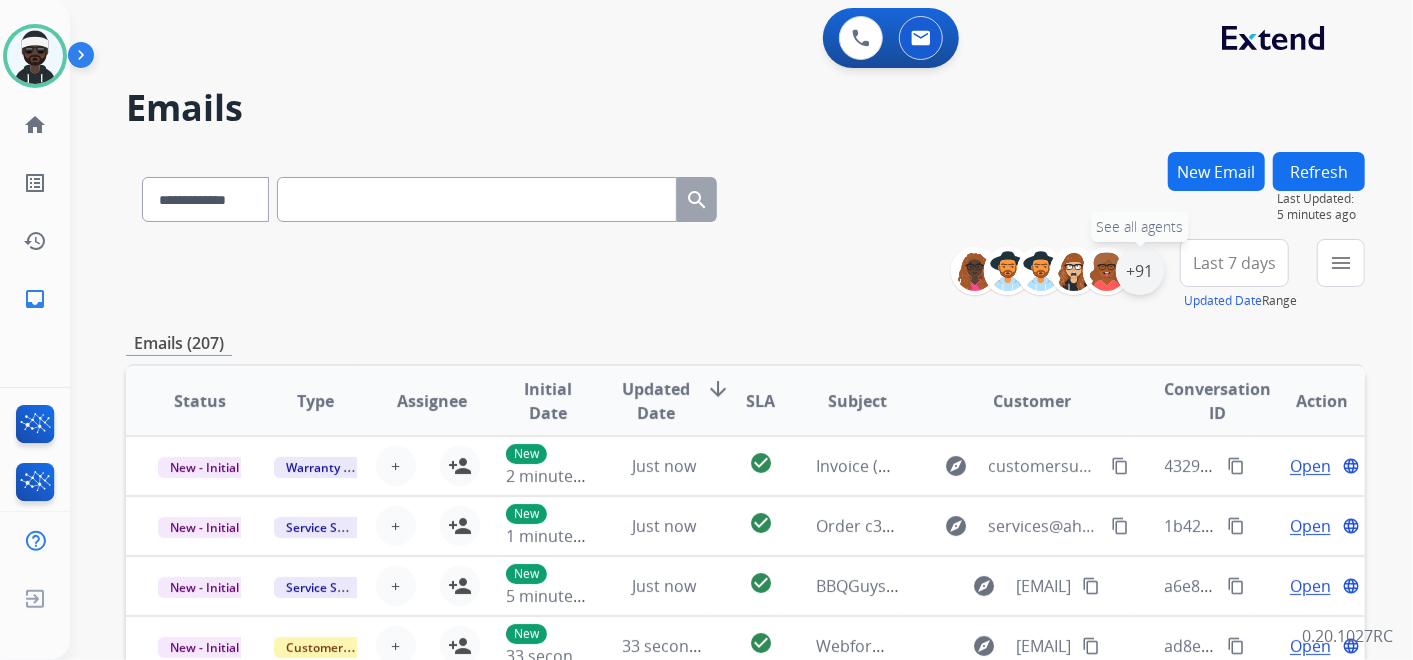 click on "+91" at bounding box center [1140, 271] 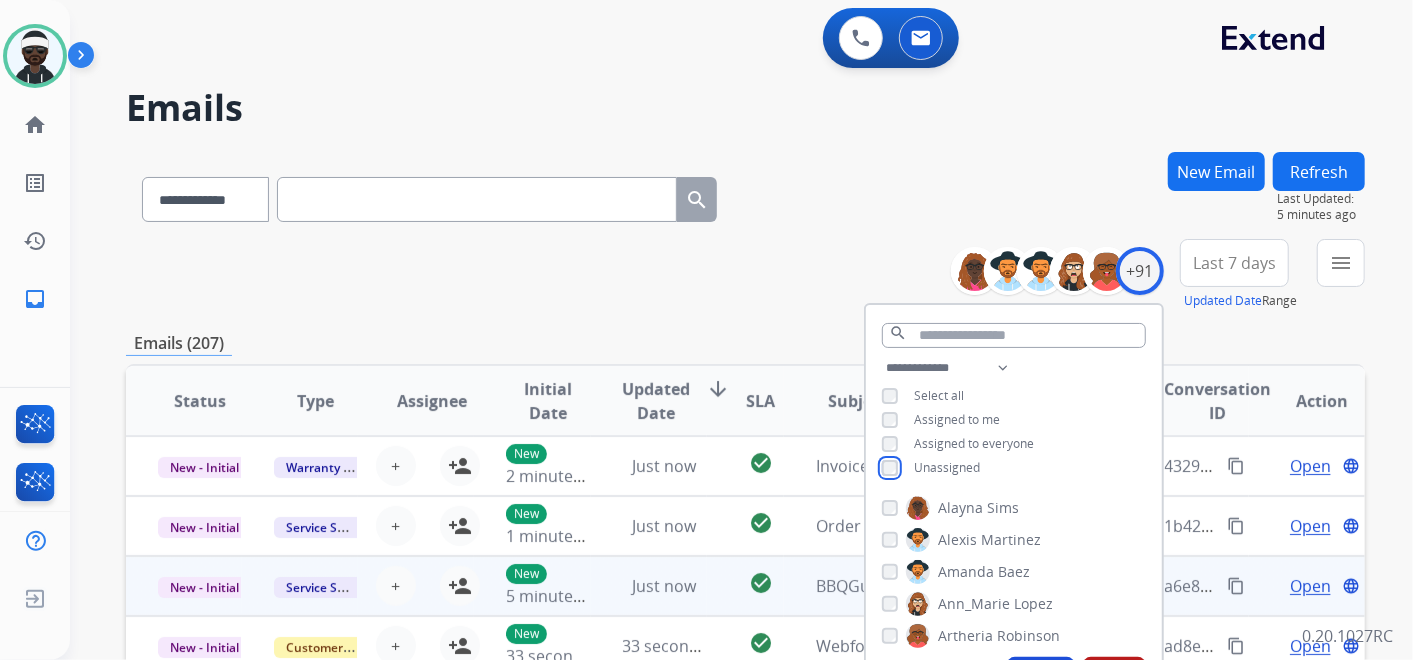 scroll, scrollTop: 1, scrollLeft: 0, axis: vertical 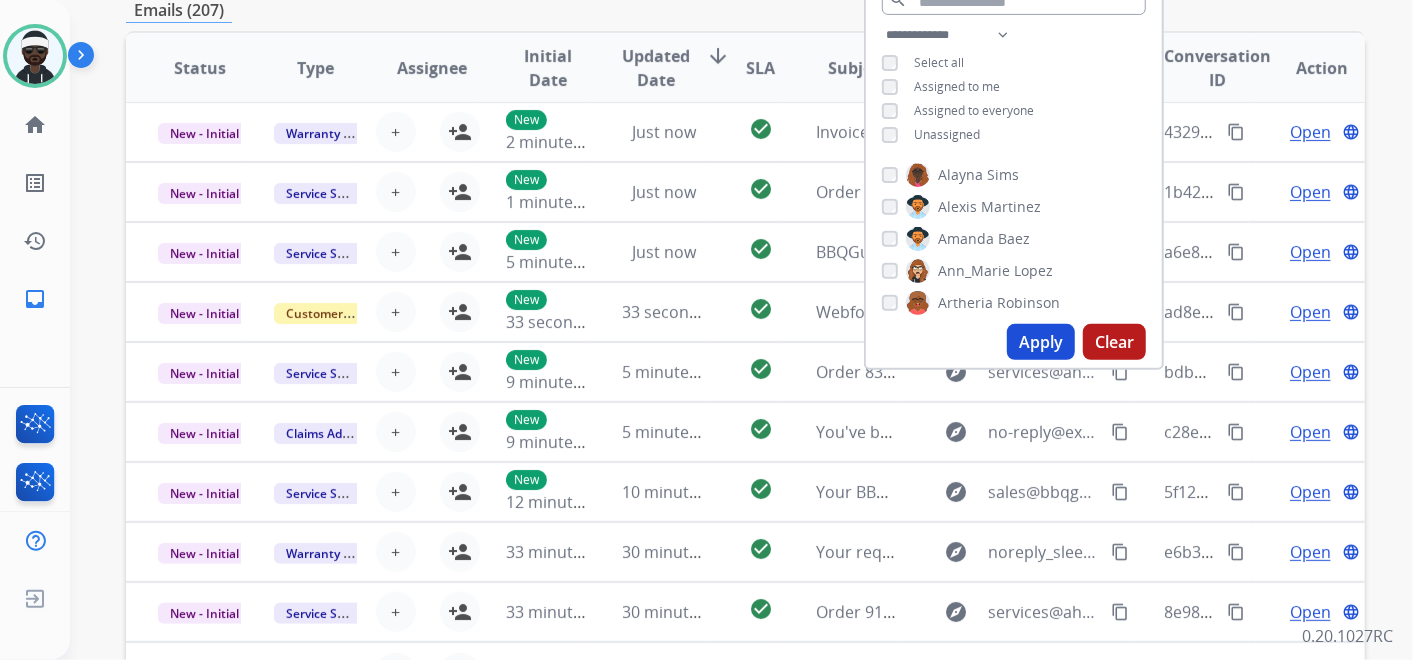 click on "Apply" at bounding box center (1041, 342) 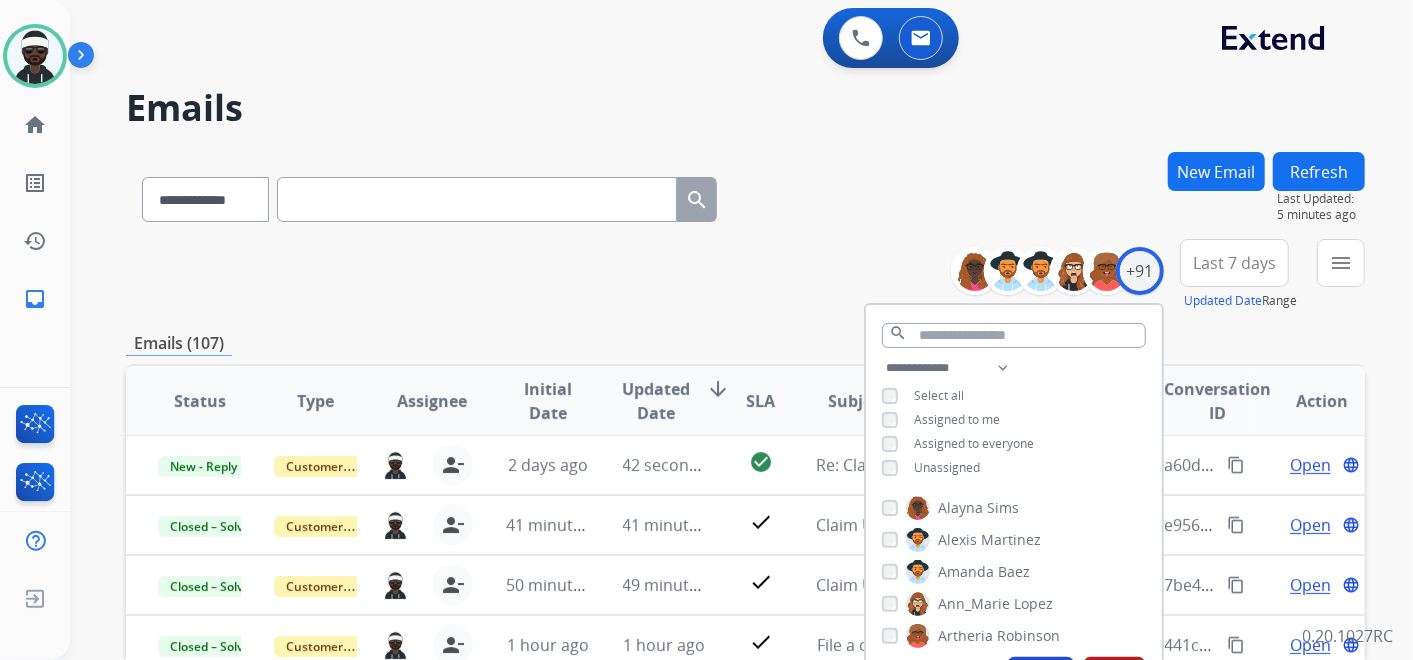 click on "**********" at bounding box center (745, 275) 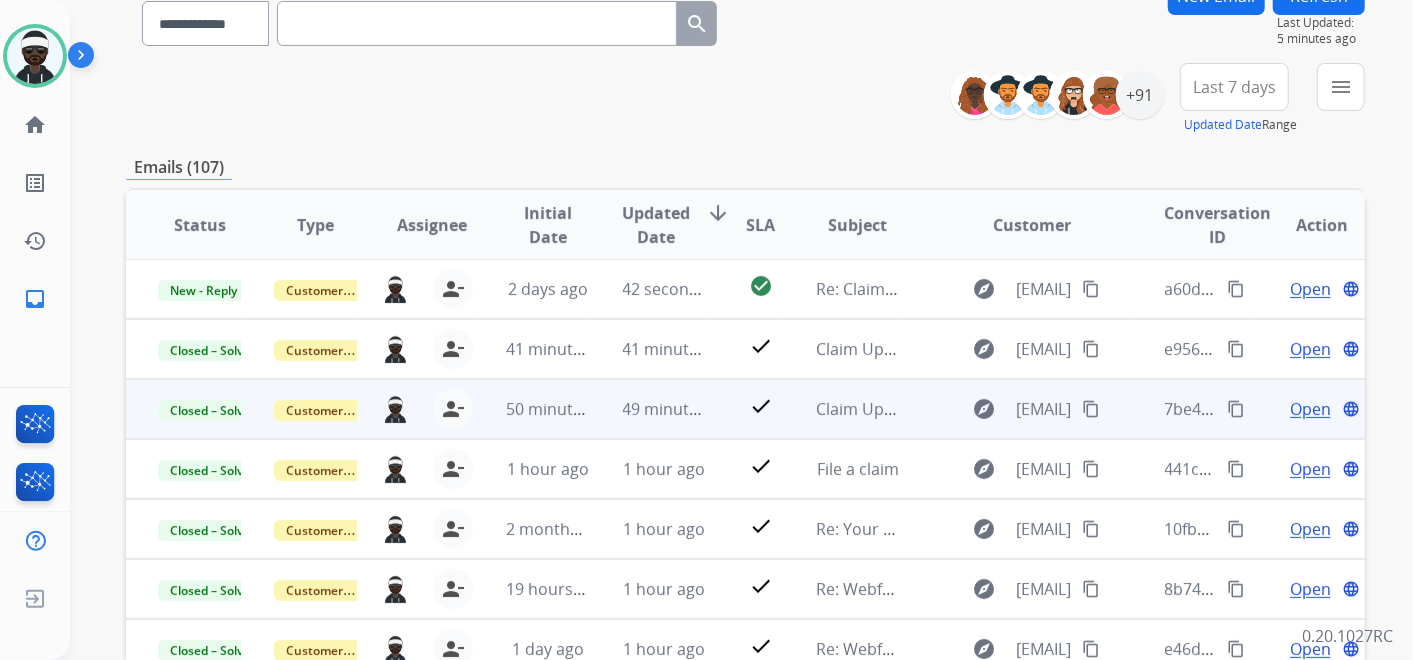 scroll, scrollTop: 222, scrollLeft: 0, axis: vertical 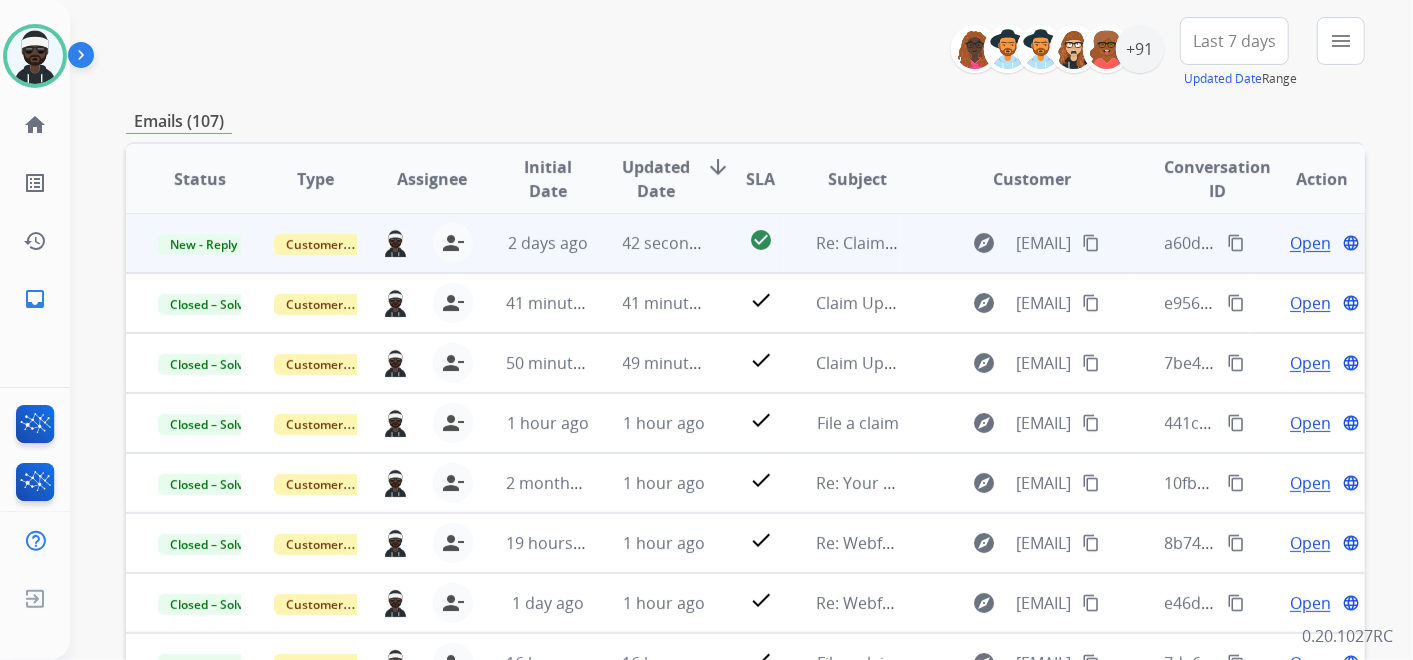 click on "Open" at bounding box center [1310, 243] 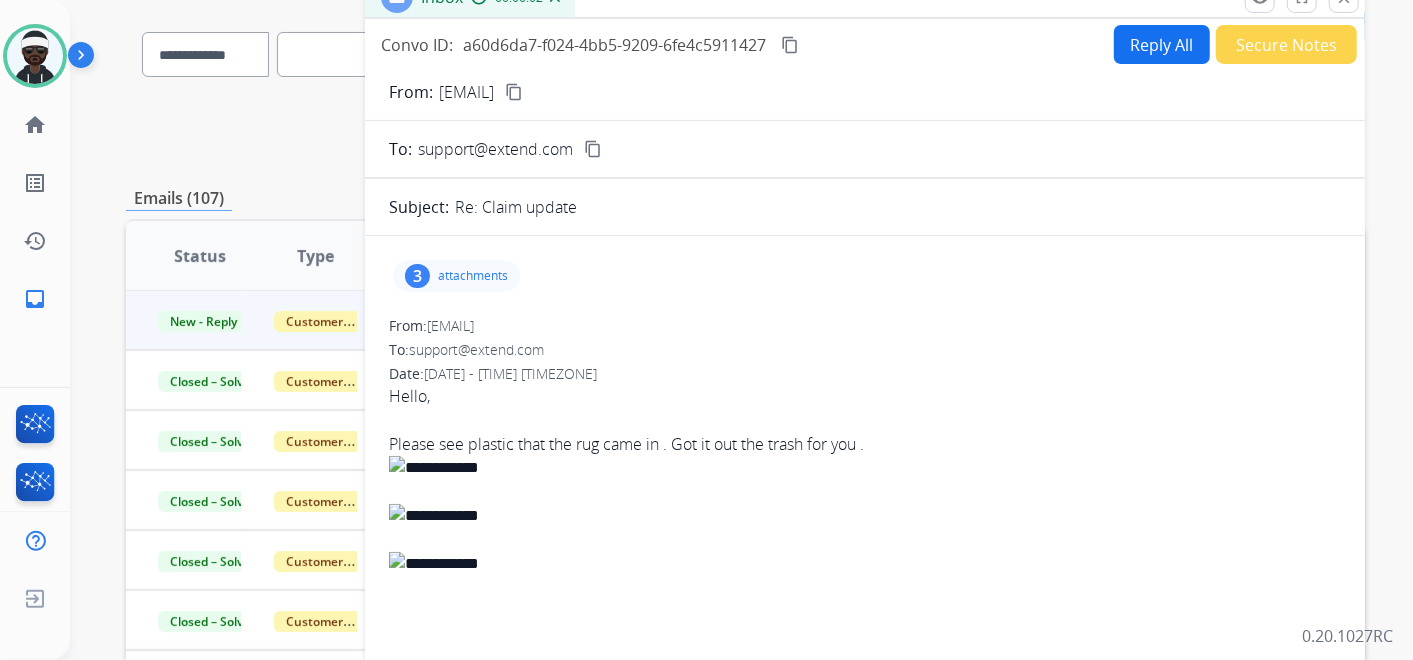 scroll, scrollTop: 111, scrollLeft: 0, axis: vertical 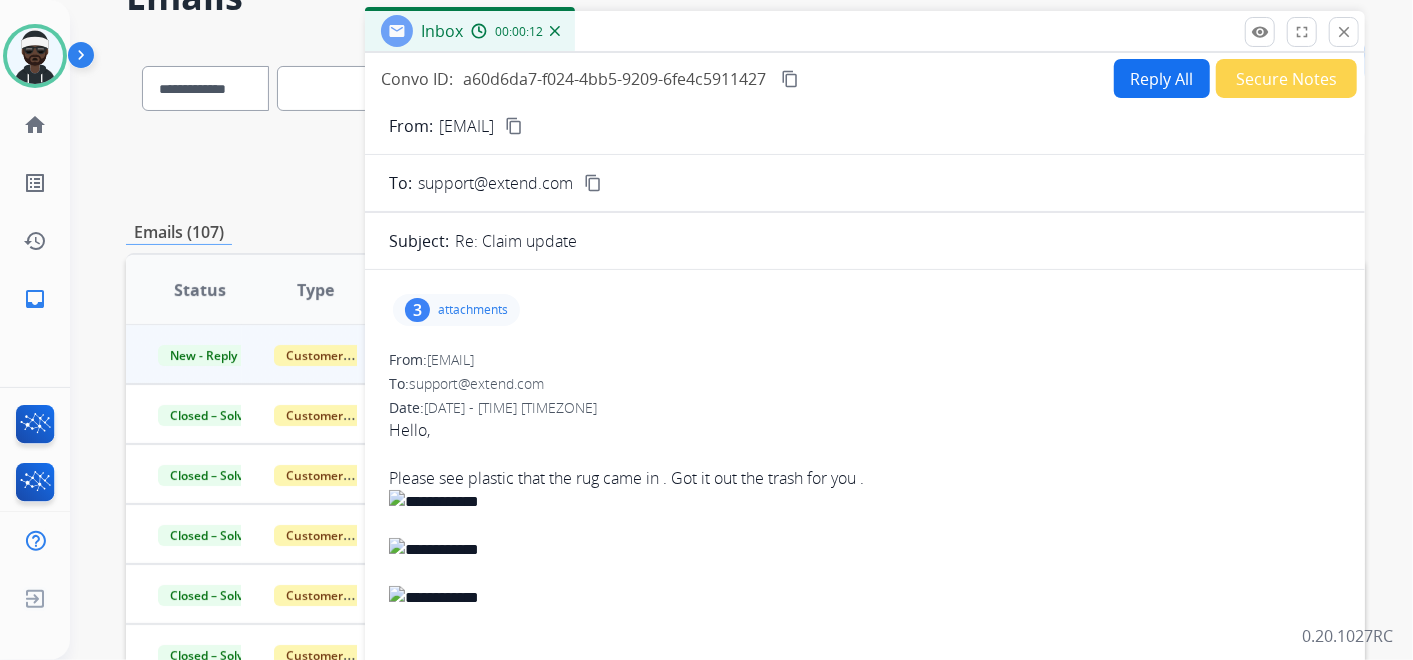 drag, startPoint x: 462, startPoint y: 317, endPoint x: 493, endPoint y: 320, distance: 31.144823 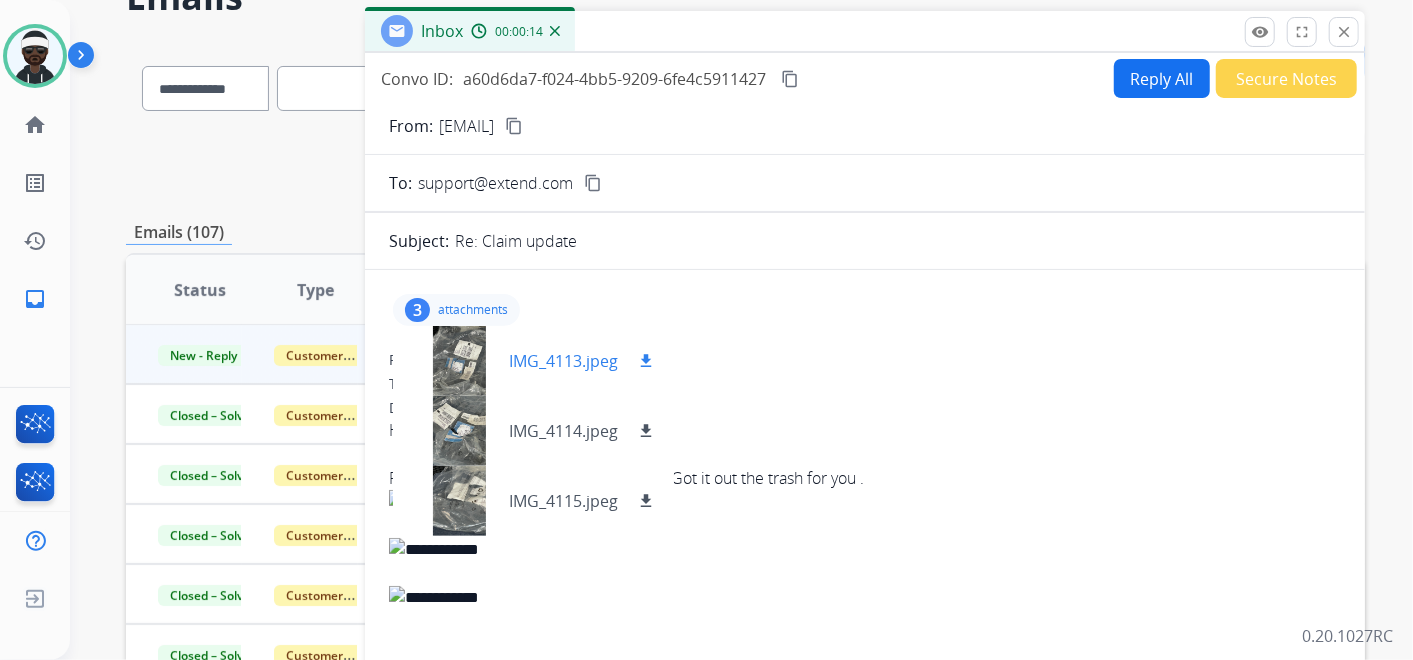 click at bounding box center [459, 361] 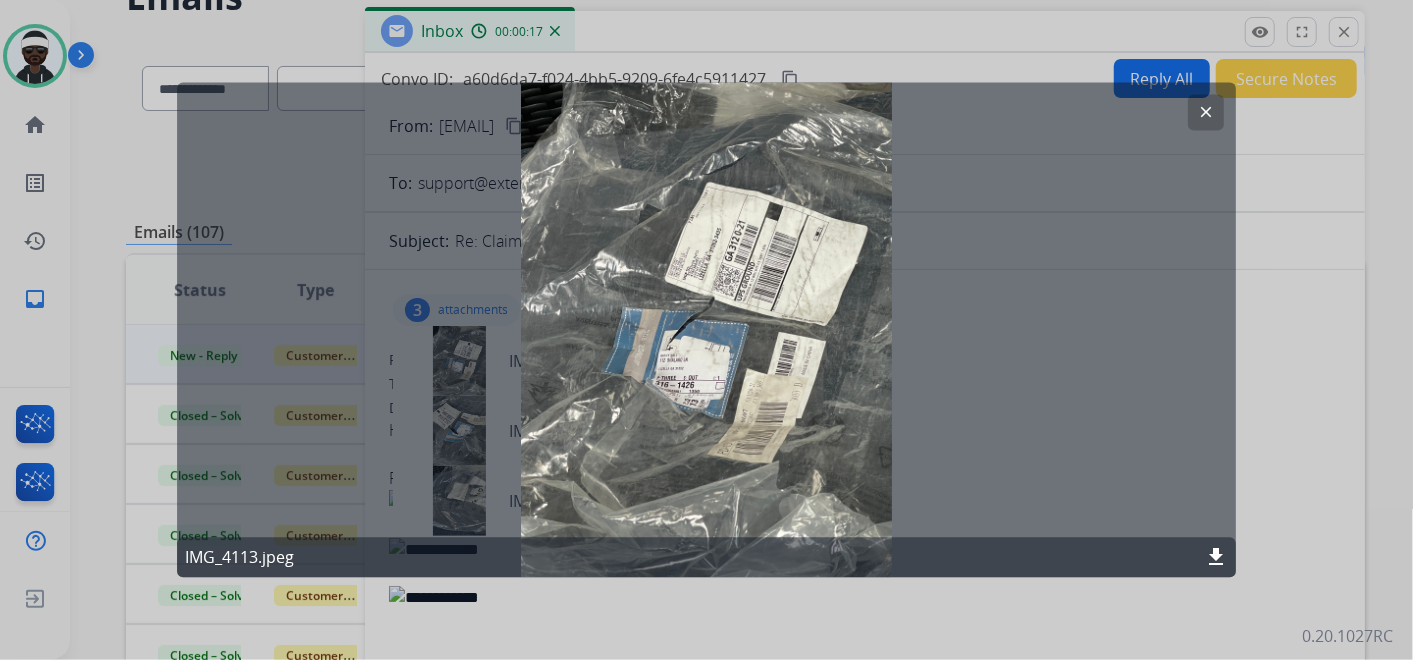 click on "clear" 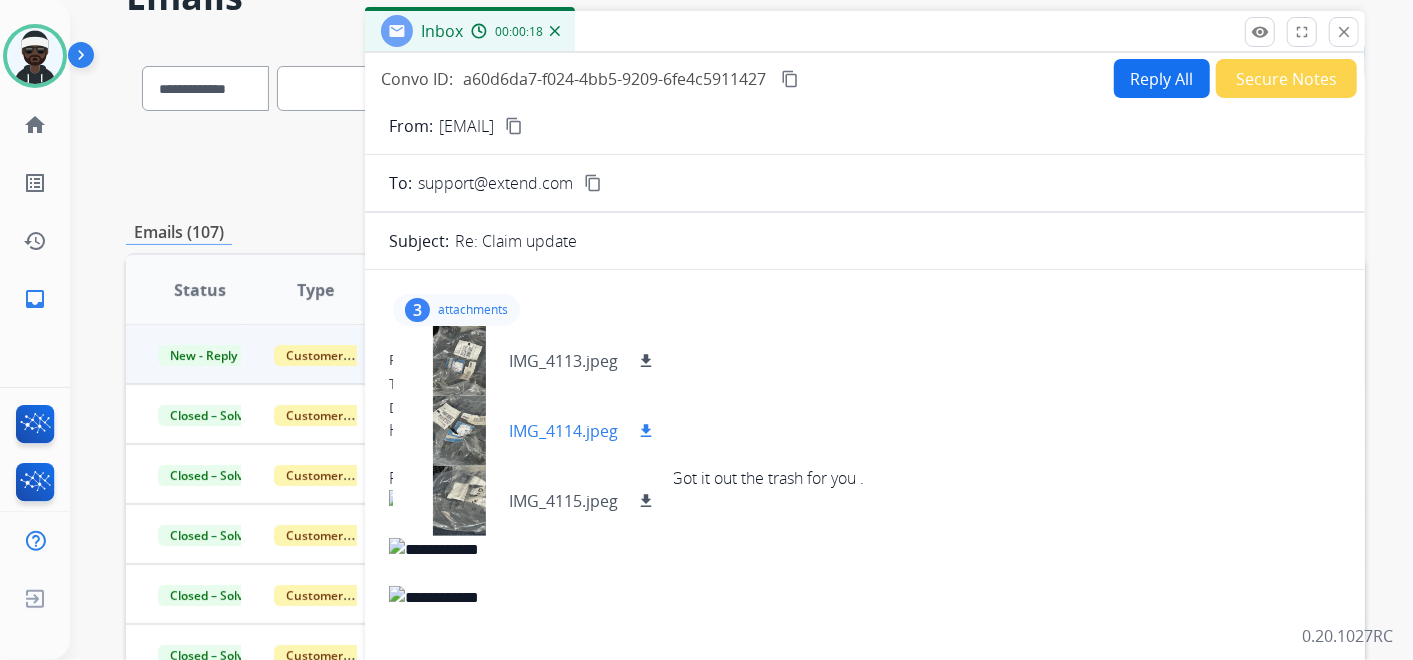 click at bounding box center [459, 431] 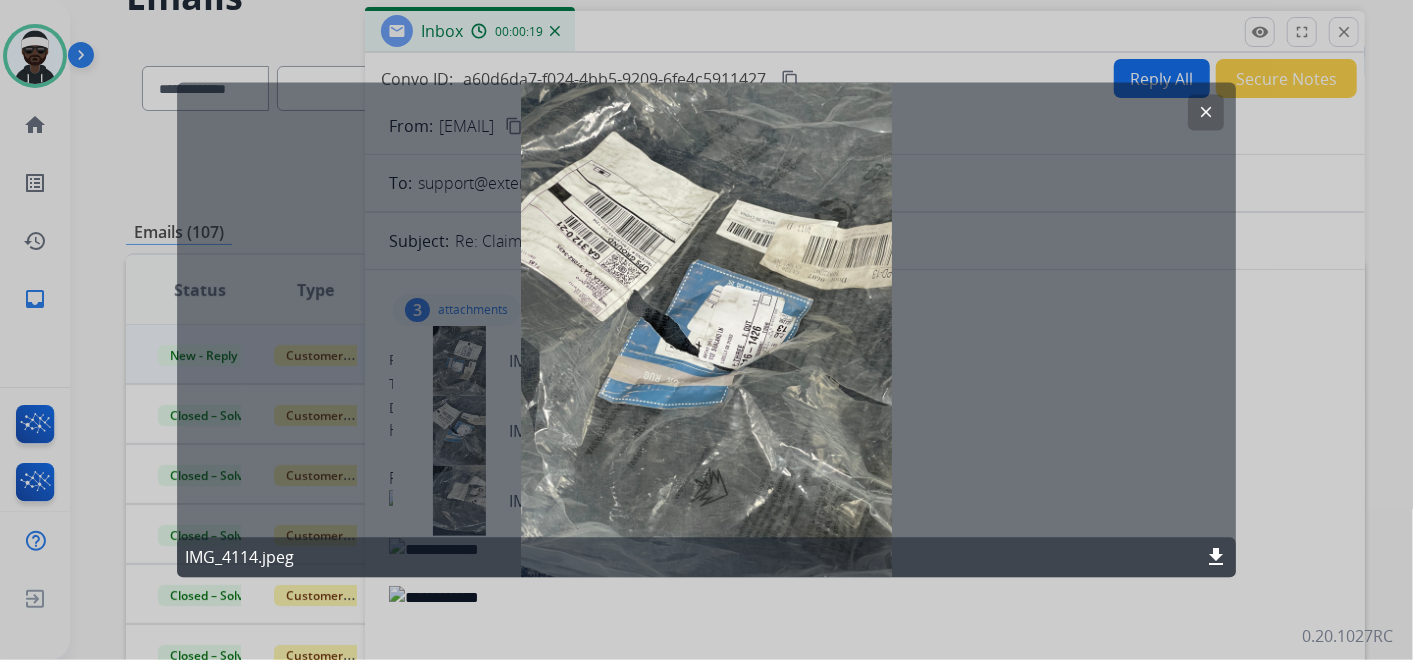 click on "clear" 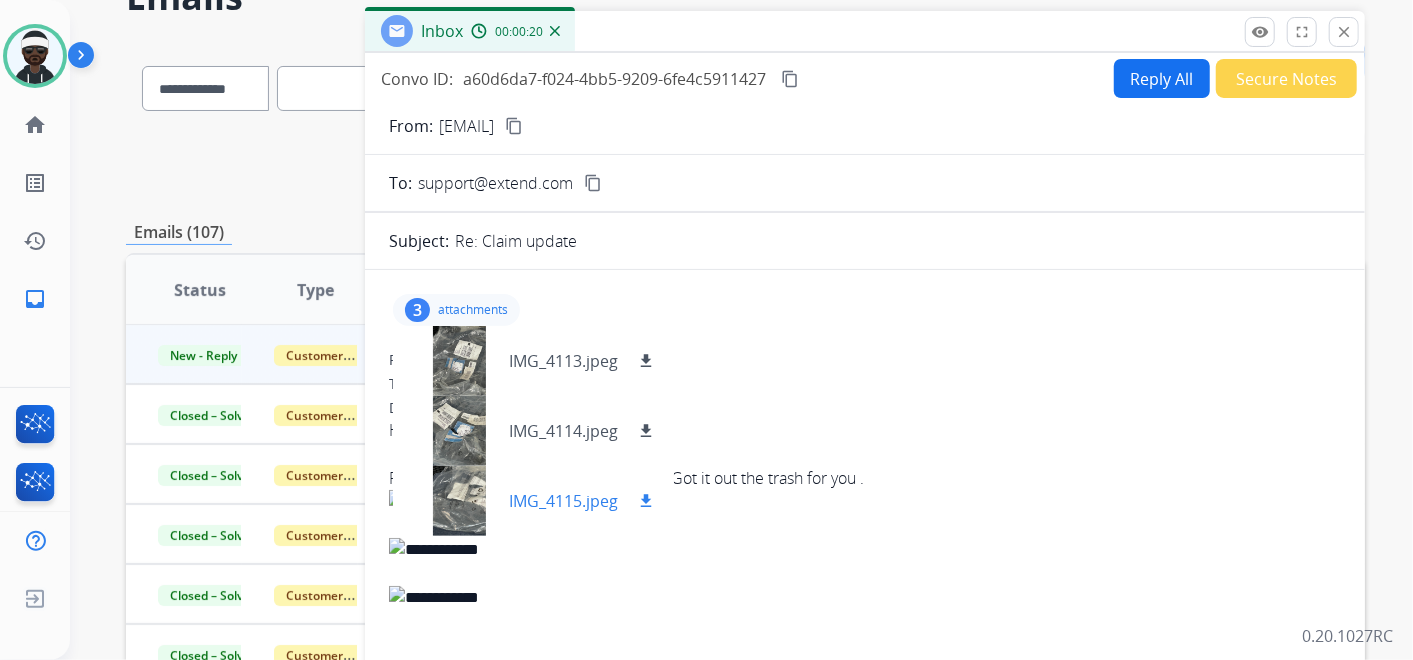 click at bounding box center [459, 501] 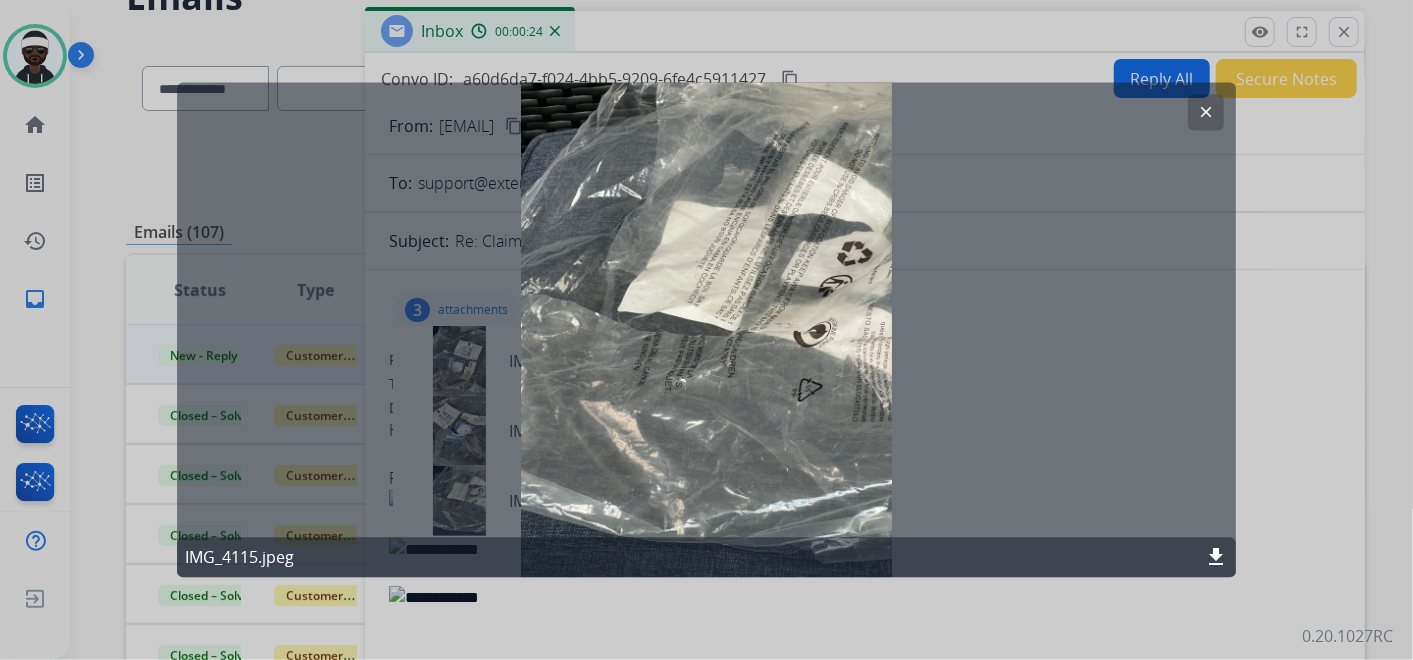 click on "clear" 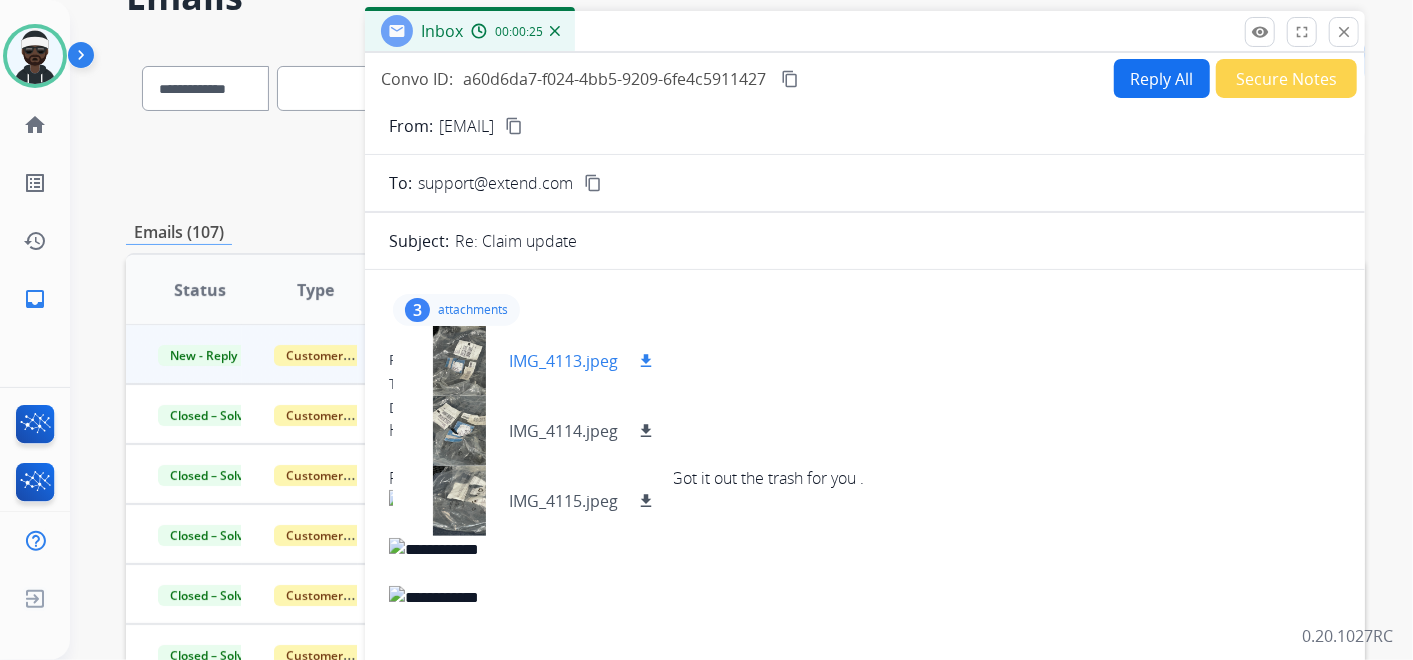 click at bounding box center (459, 361) 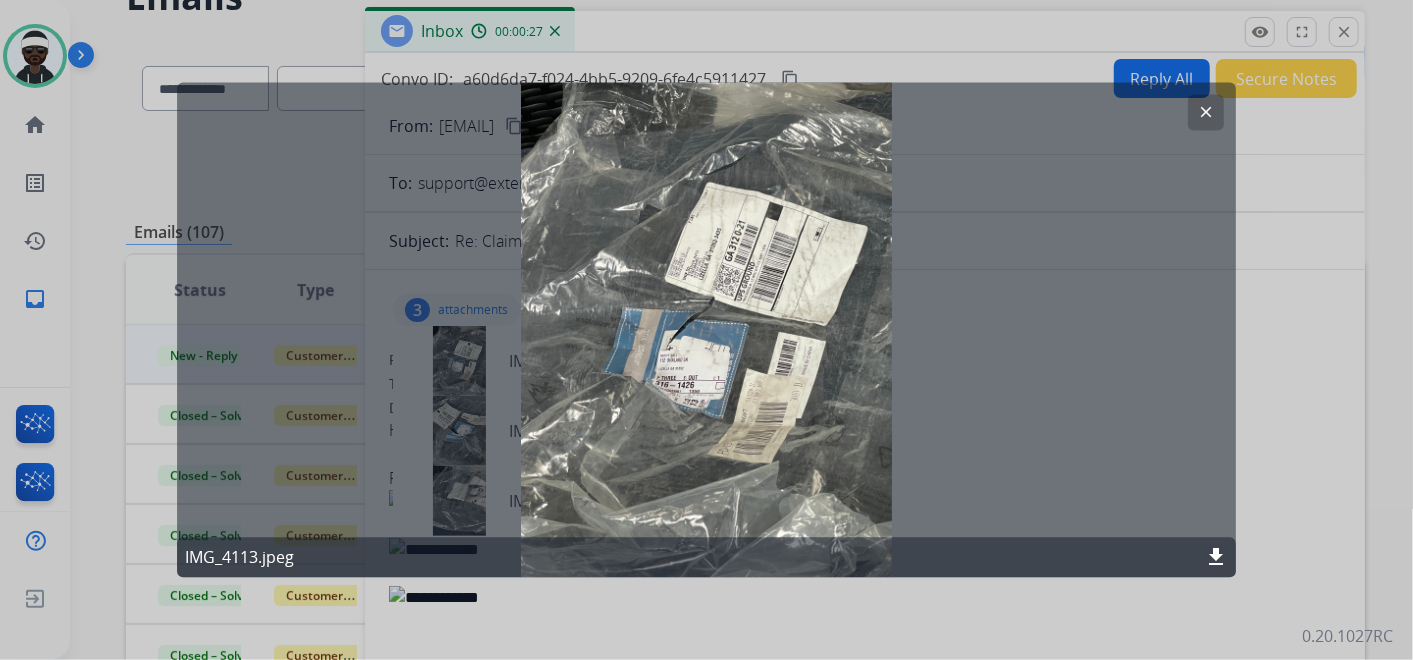 click on "clear" 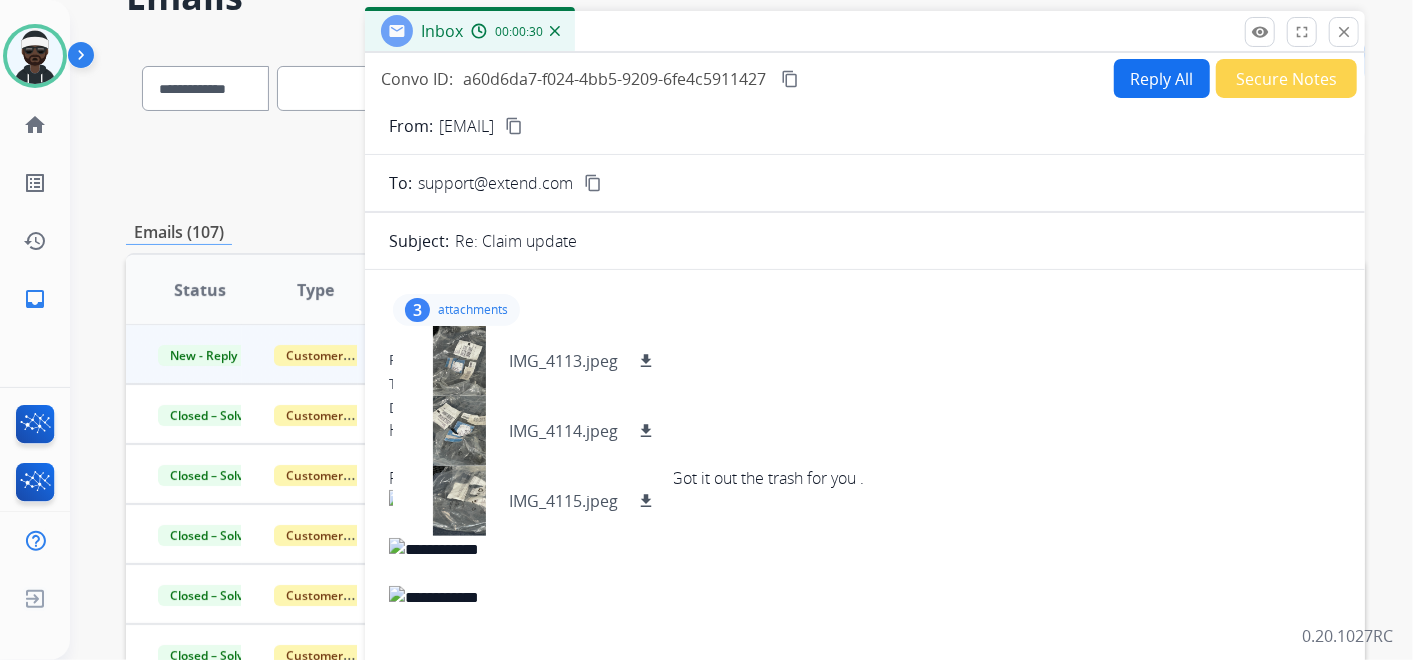 click on "content_copy" at bounding box center (514, 126) 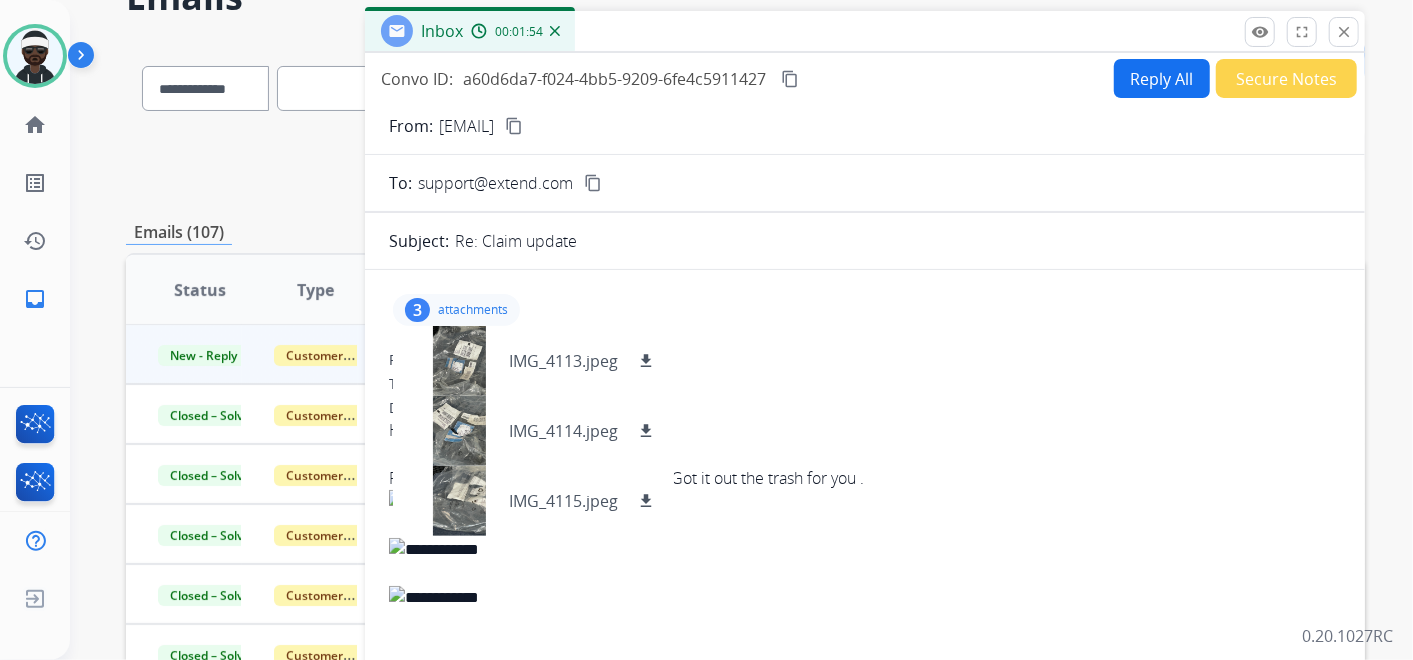 click at bounding box center [865, 526] 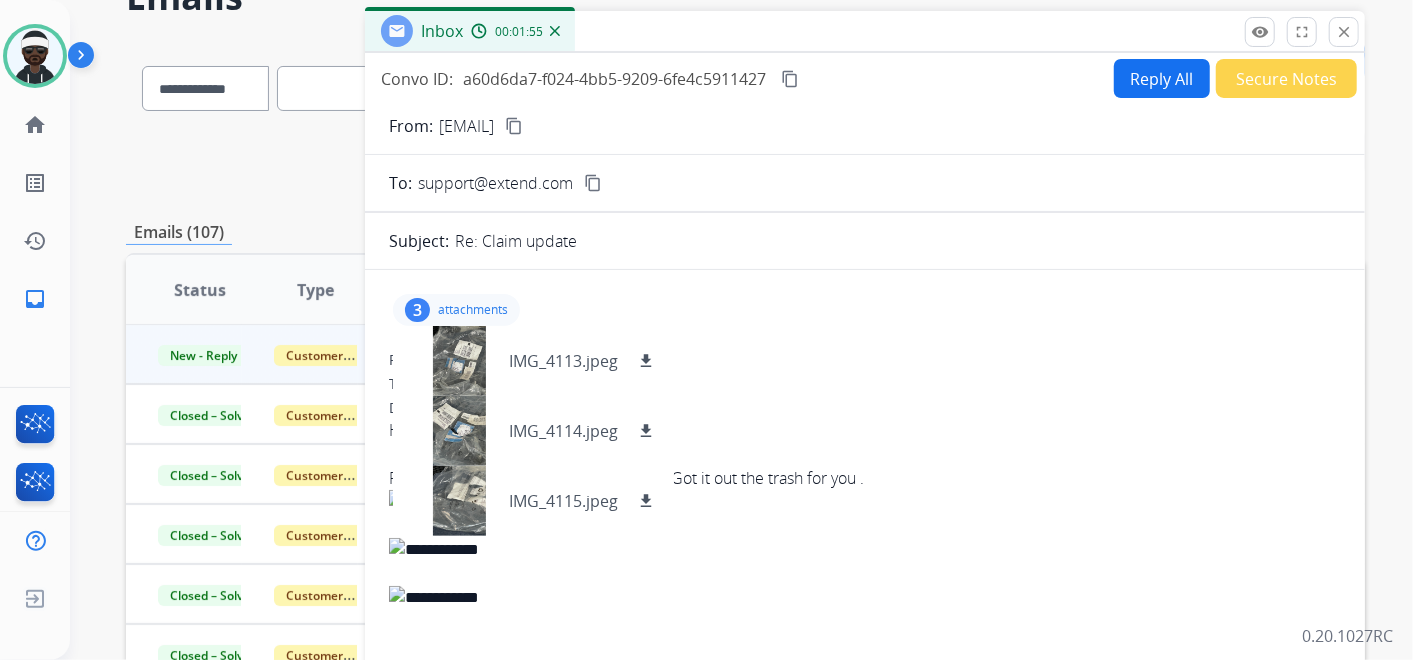 drag, startPoint x: 851, startPoint y: 400, endPoint x: 809, endPoint y: 397, distance: 42.107006 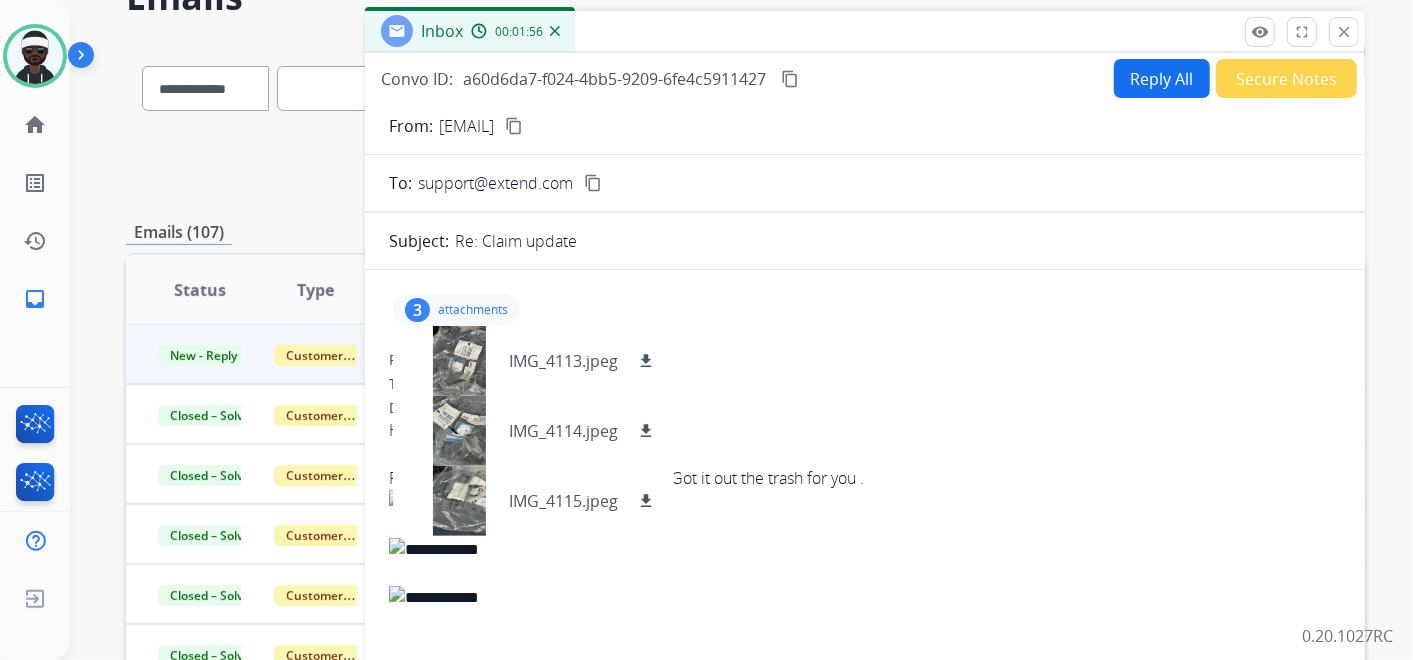 click on "3 attachments  IMG_4113.jpeg  download  IMG_4114.jpeg  download  IMG_4115.jpeg  download" at bounding box center (456, 310) 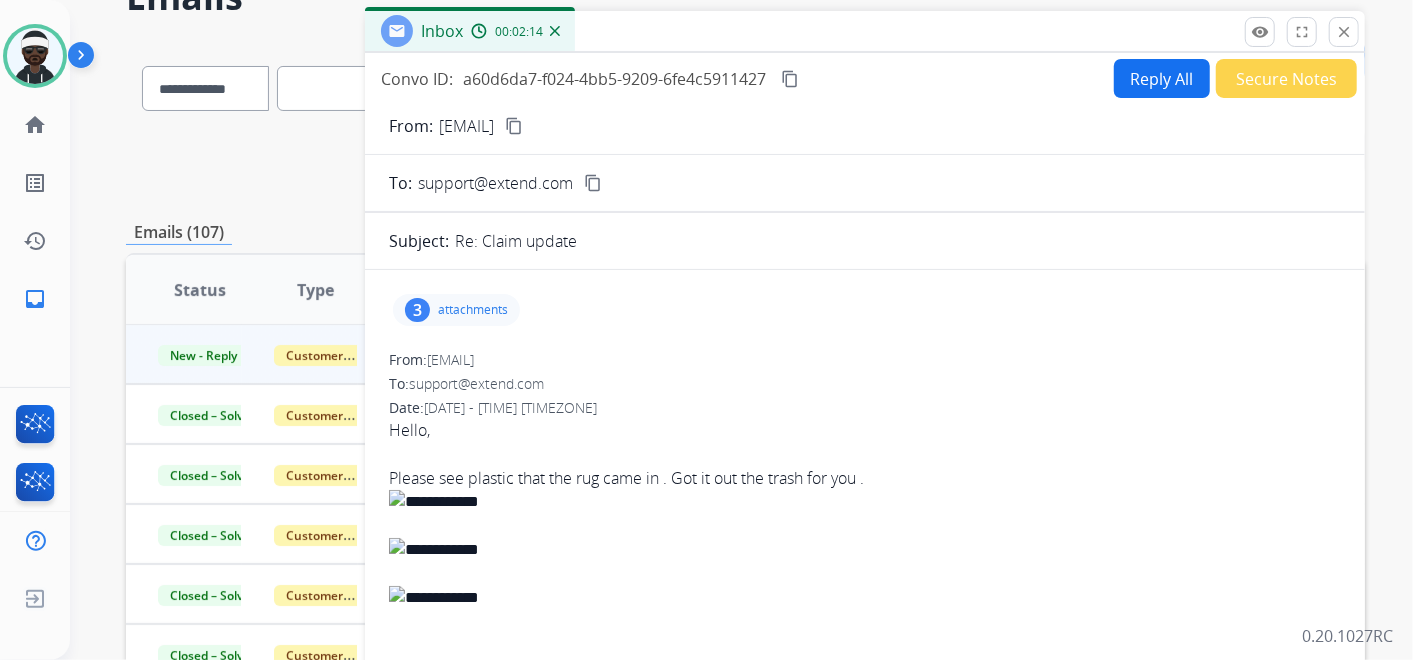 click on "attachments" at bounding box center [473, 310] 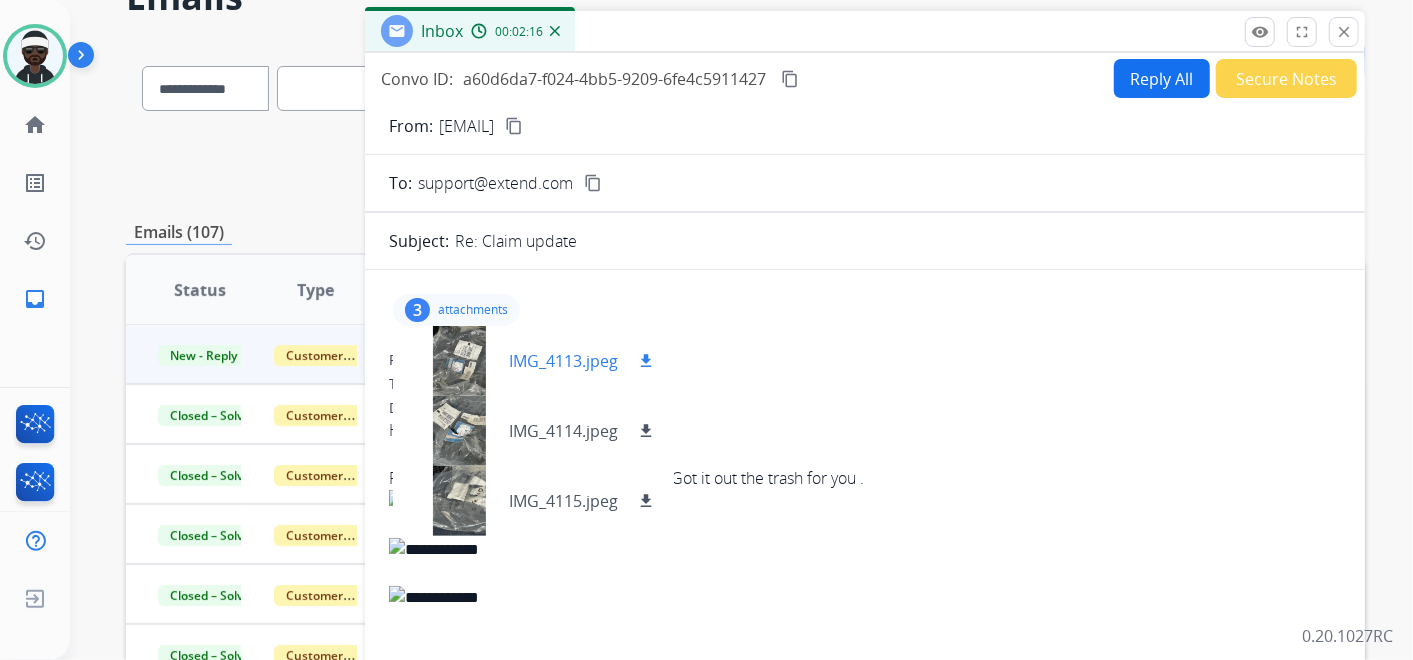 click on "download" at bounding box center [646, 361] 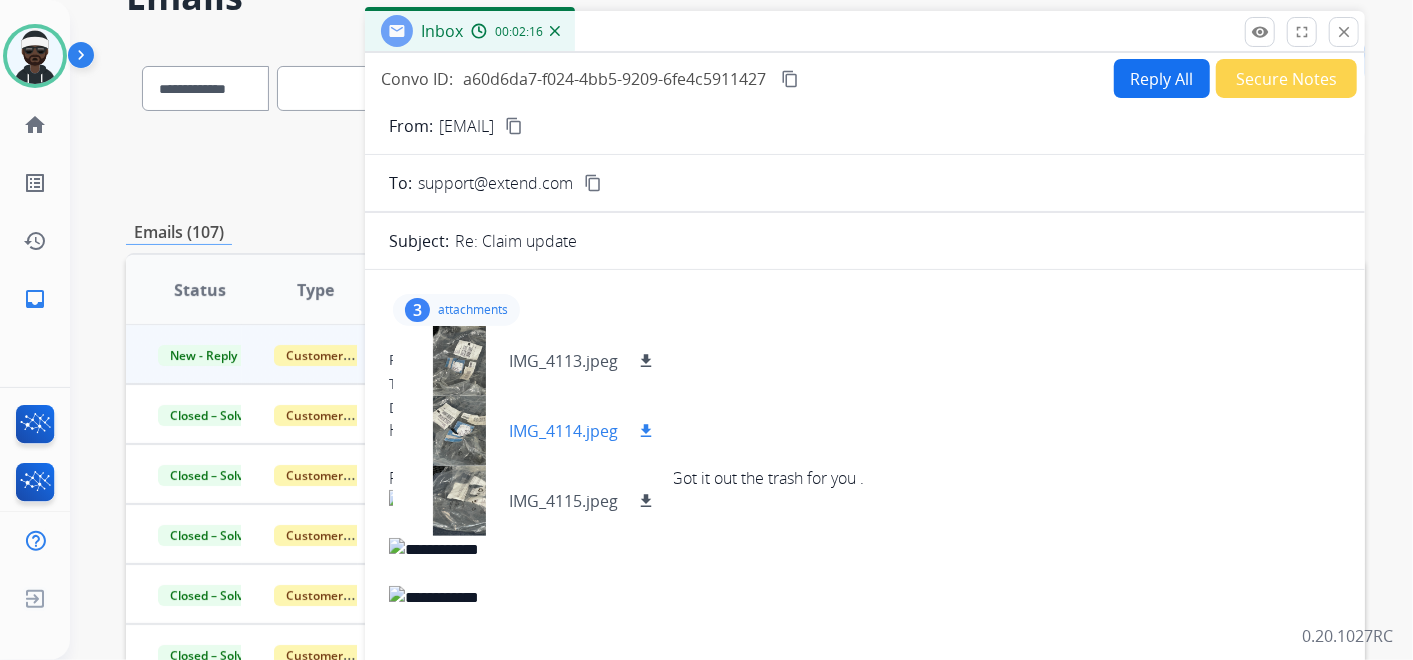 click on "download" at bounding box center (646, 431) 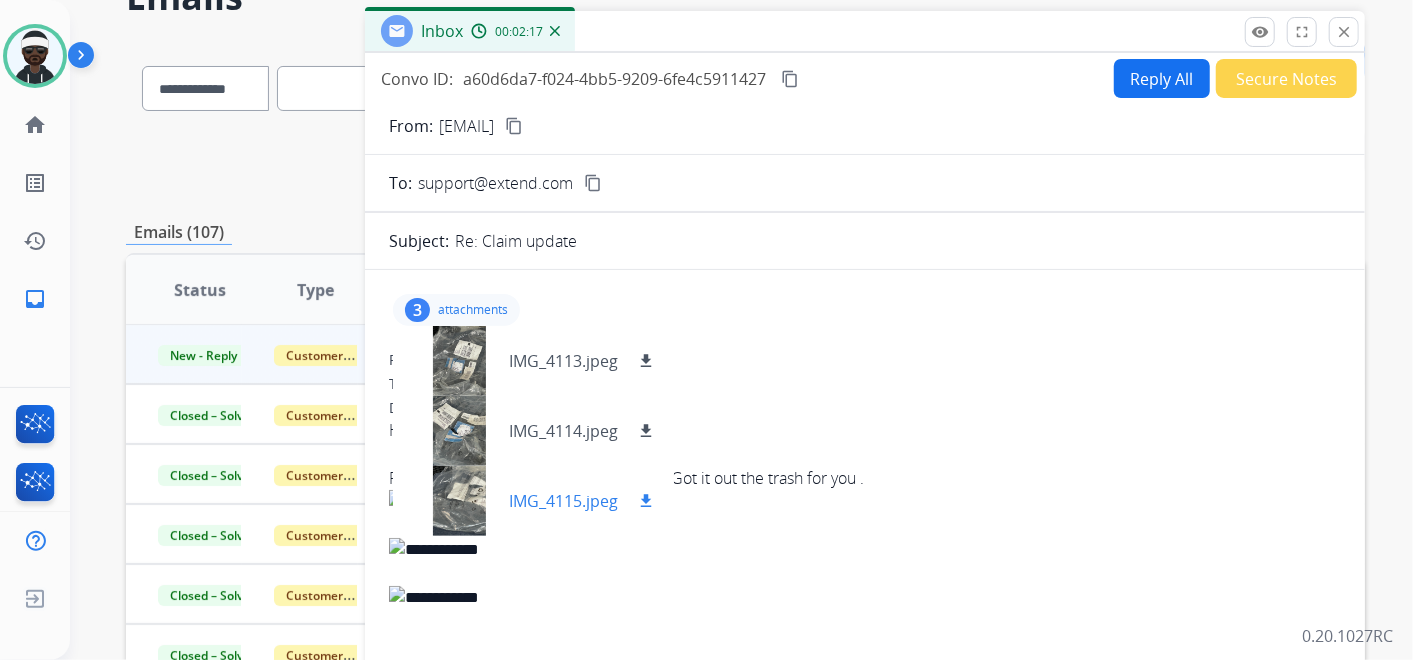 drag, startPoint x: 644, startPoint y: 497, endPoint x: 679, endPoint y: 463, distance: 48.79549 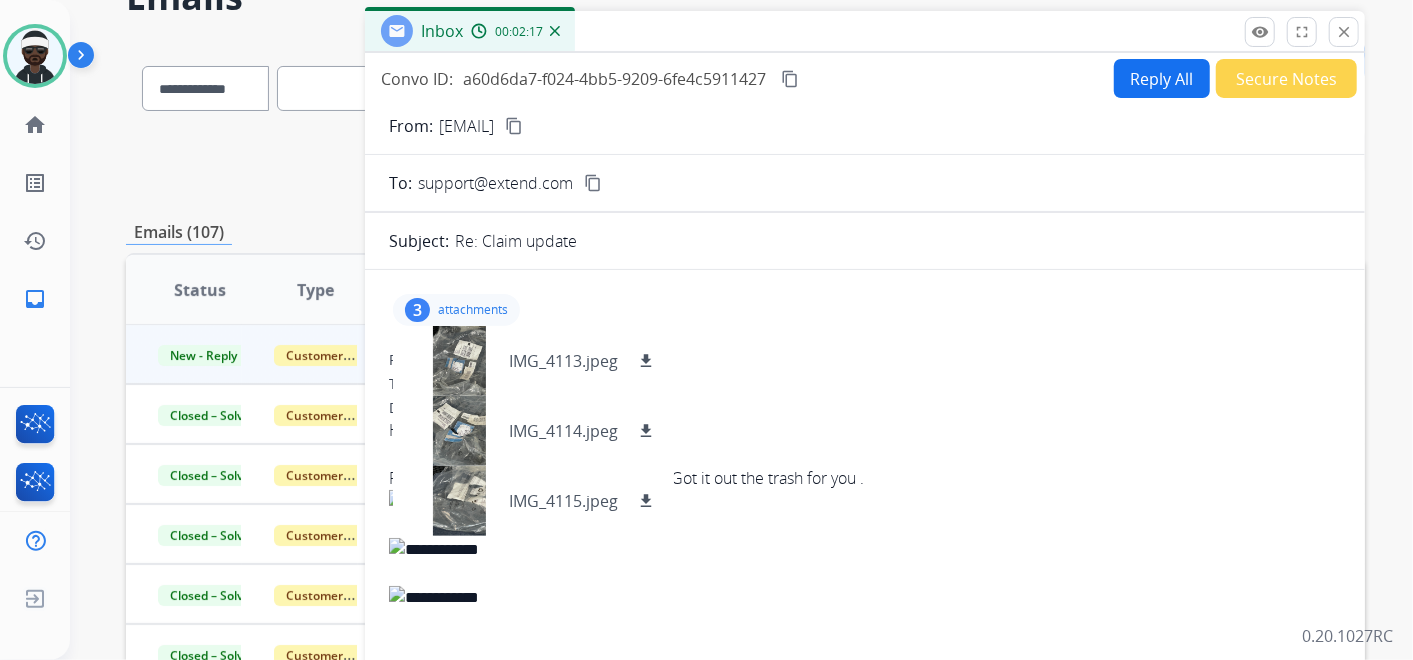 click on "download" at bounding box center (646, 501) 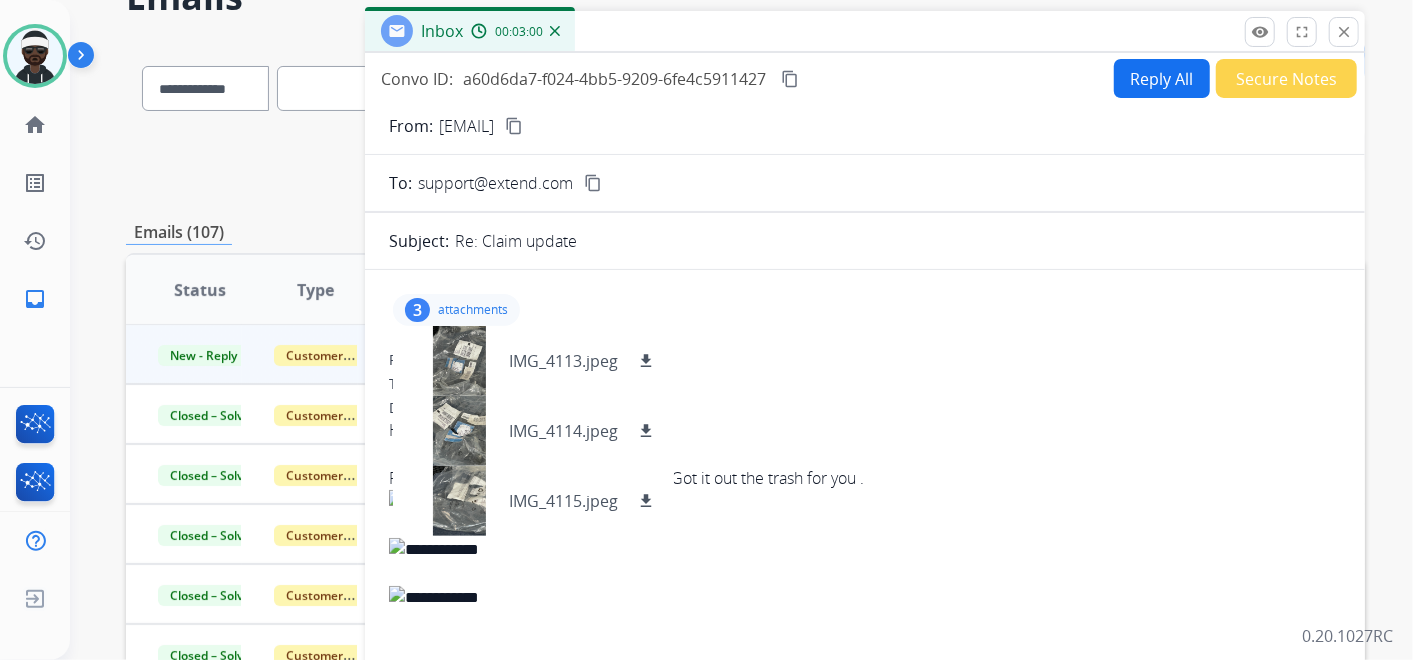 click on "3 attachments  IMG_4113.jpeg  download  IMG_4114.jpeg  download  IMG_4115.jpeg  download" at bounding box center [865, 310] 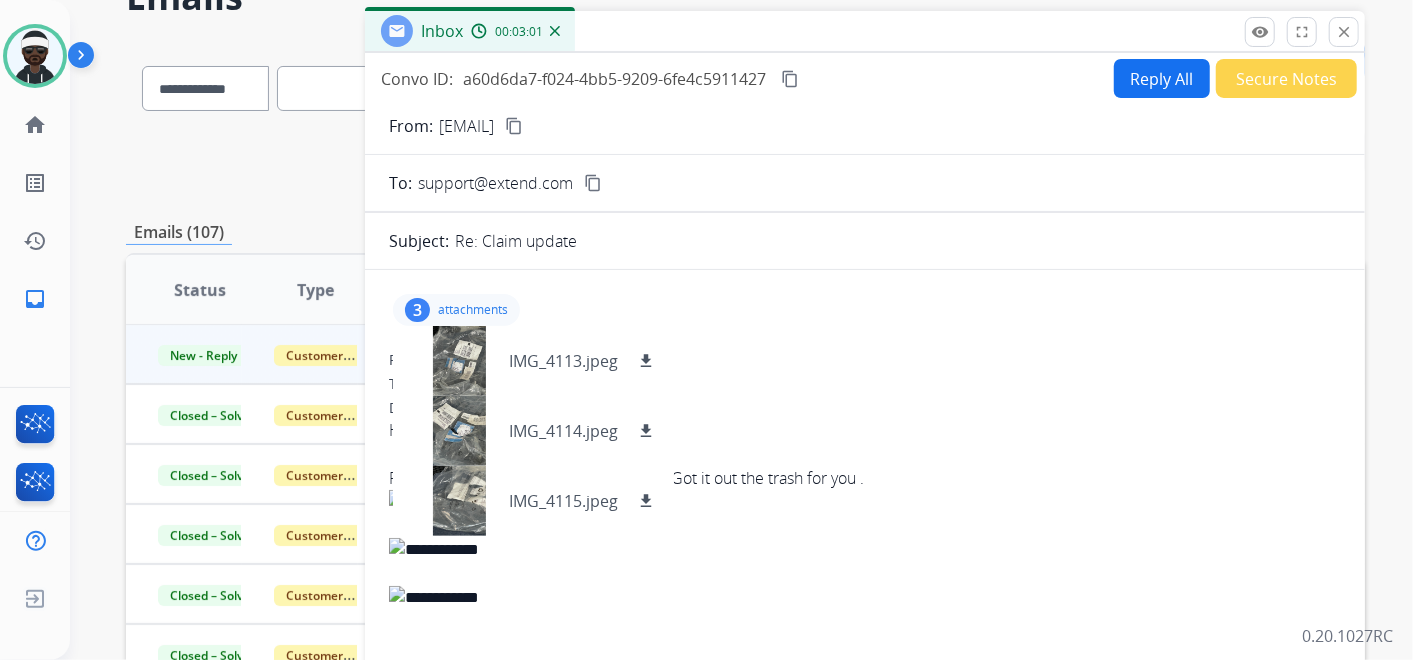 click on "content_copy" at bounding box center [790, 79] 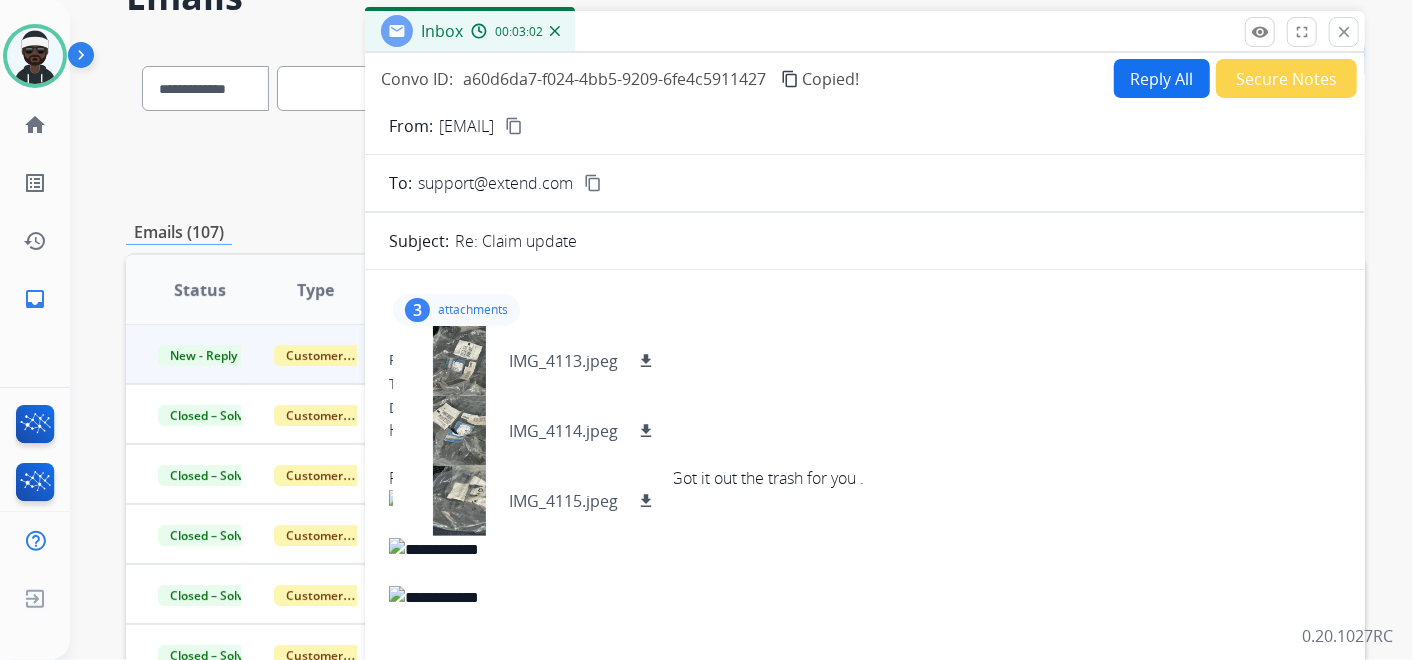 click on "From: [EMAIL]" at bounding box center [865, 360] 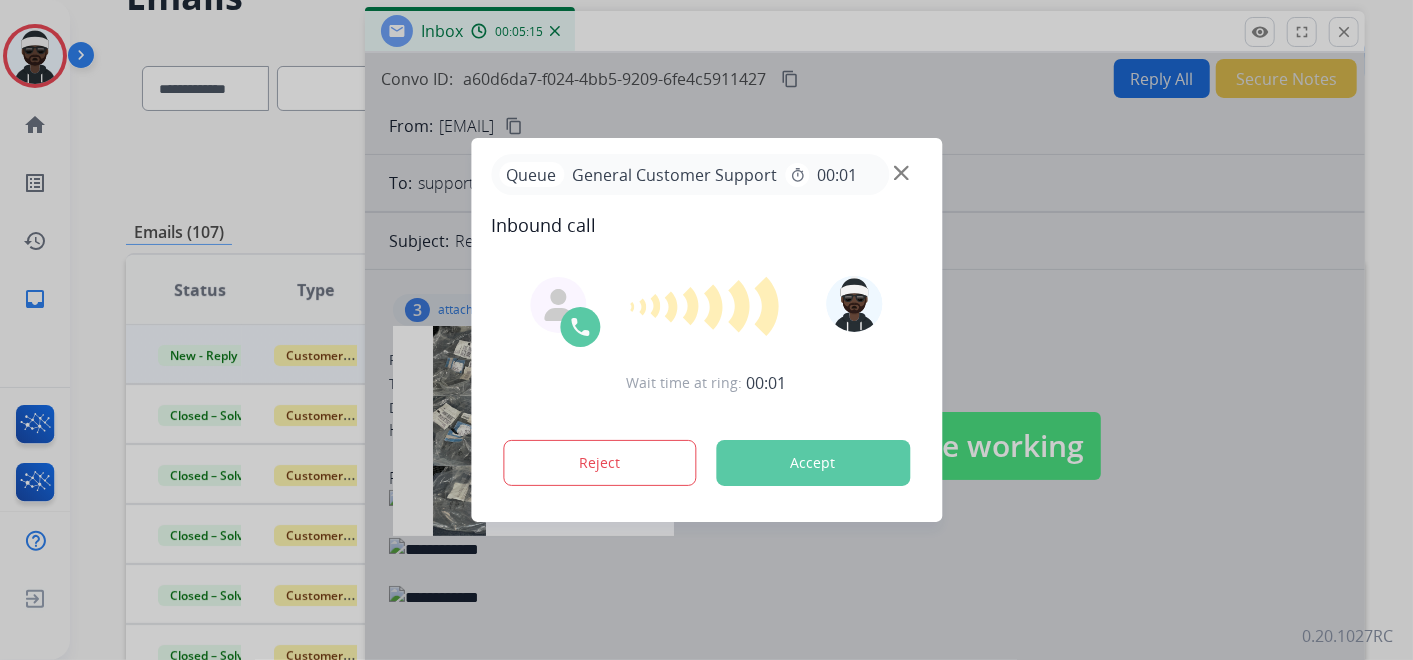click on "Accept" at bounding box center [813, 463] 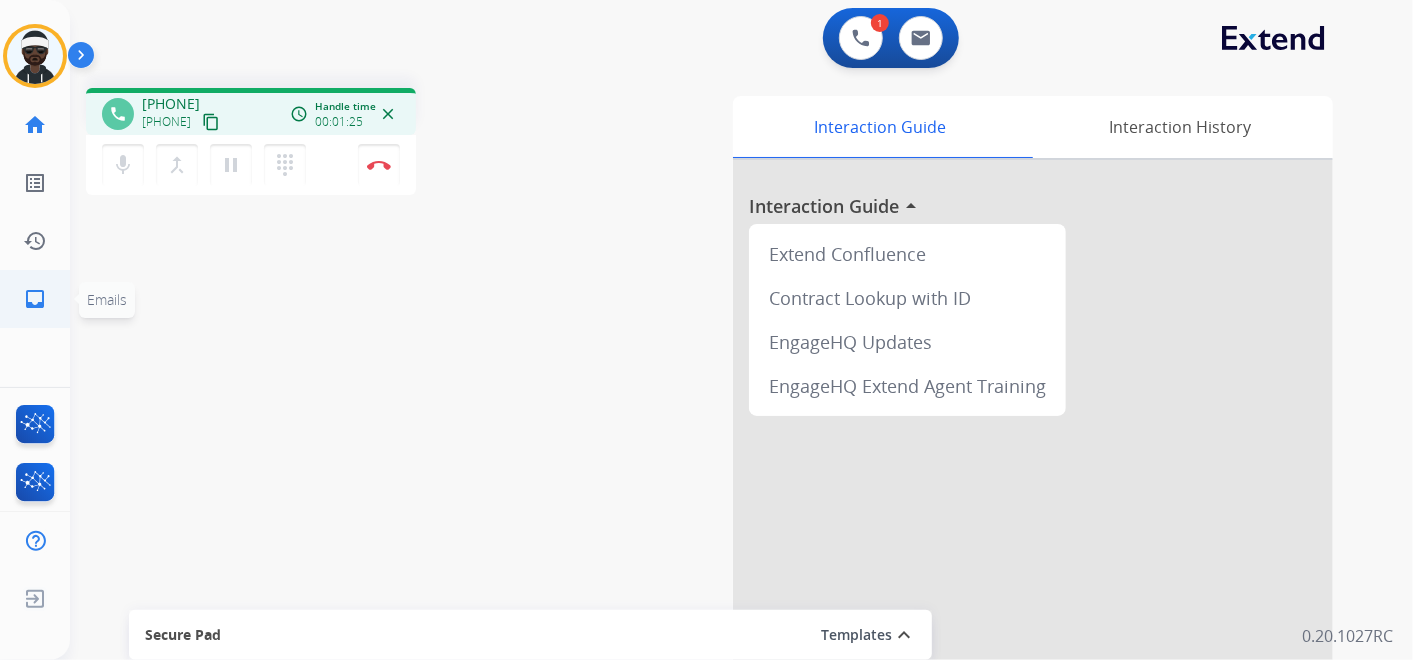 click on "inbox" 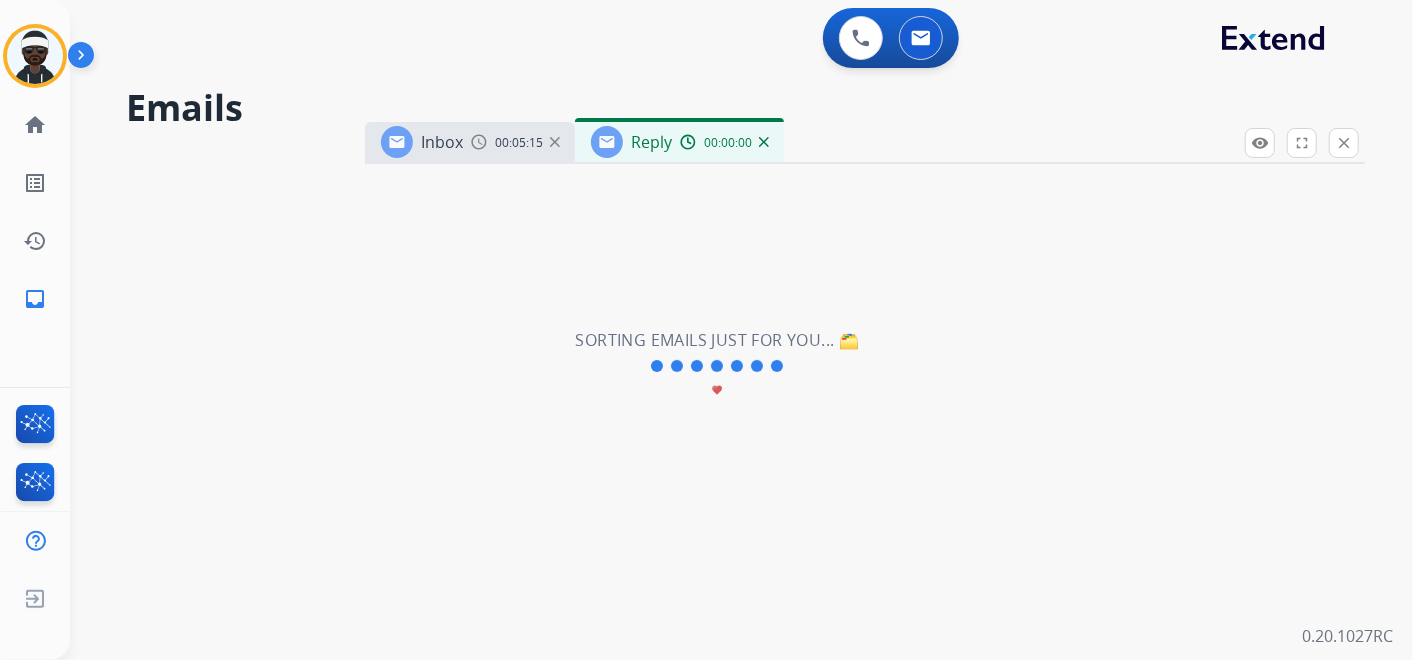 select on "**********" 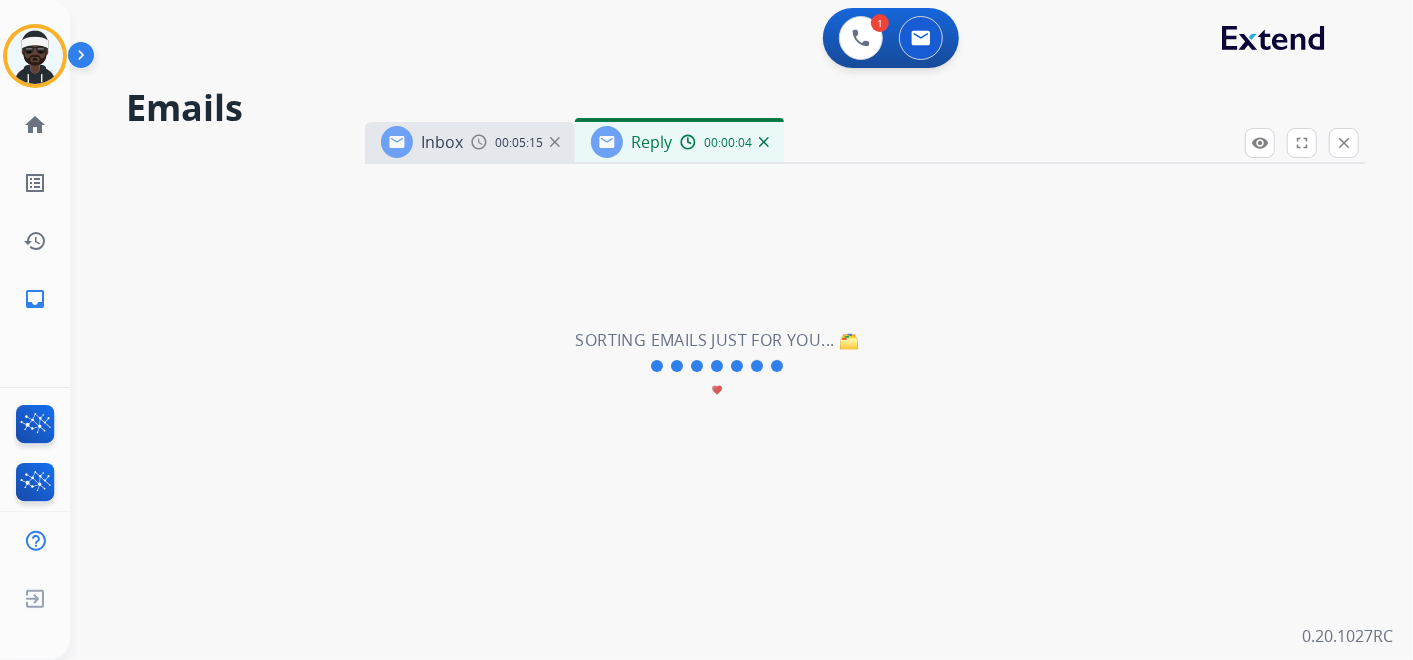 click at bounding box center (764, 142) 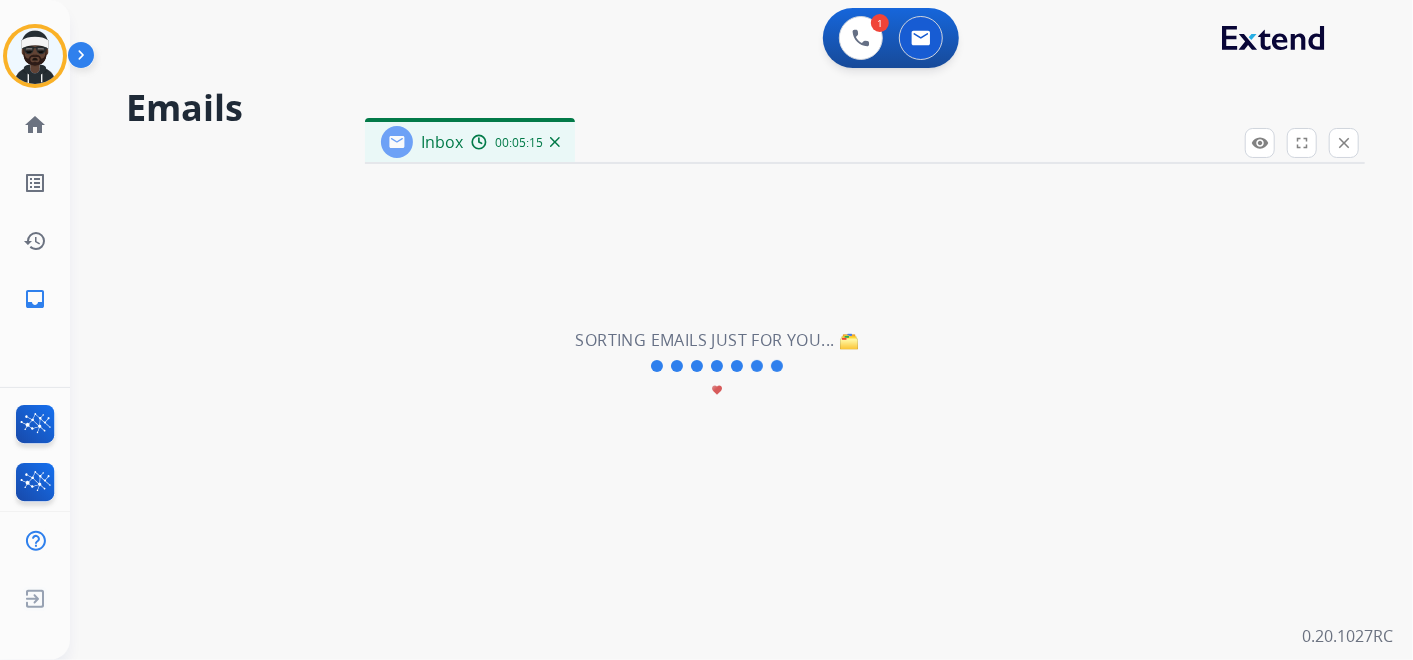 click on "00:05:15" at bounding box center [515, 142] 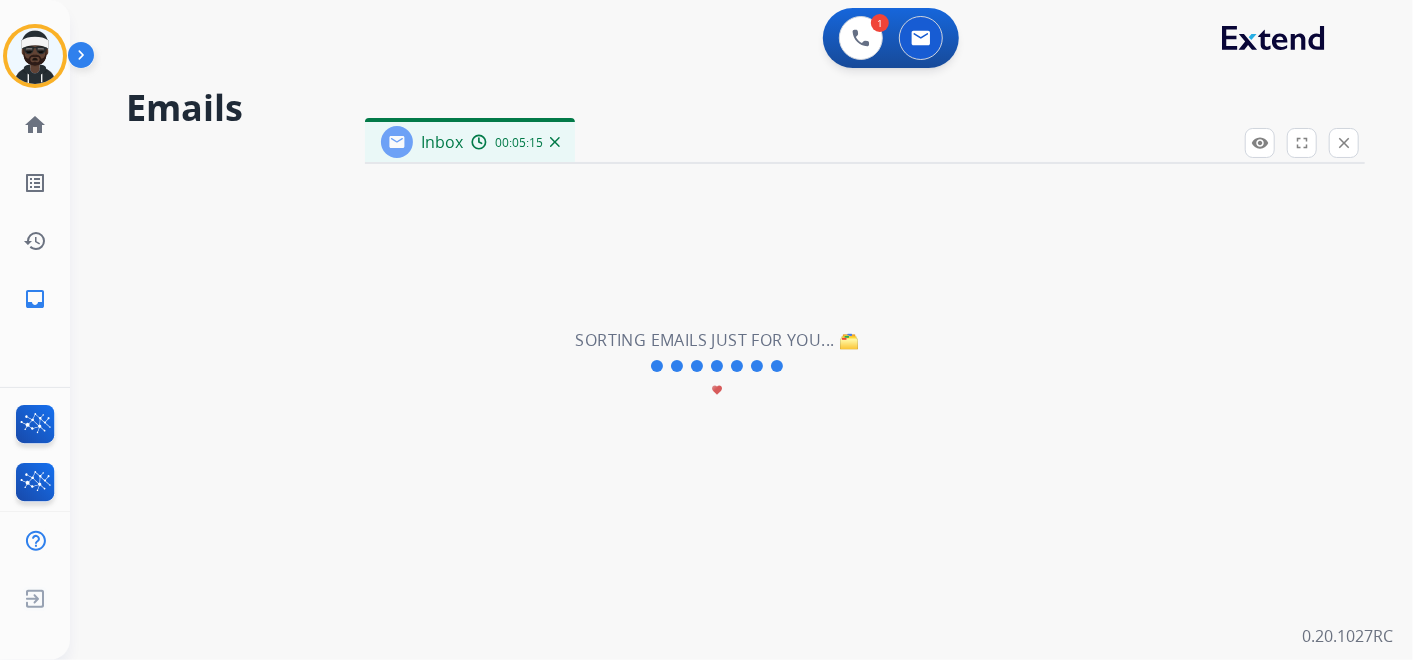 click on "00:05:15" at bounding box center [515, 142] 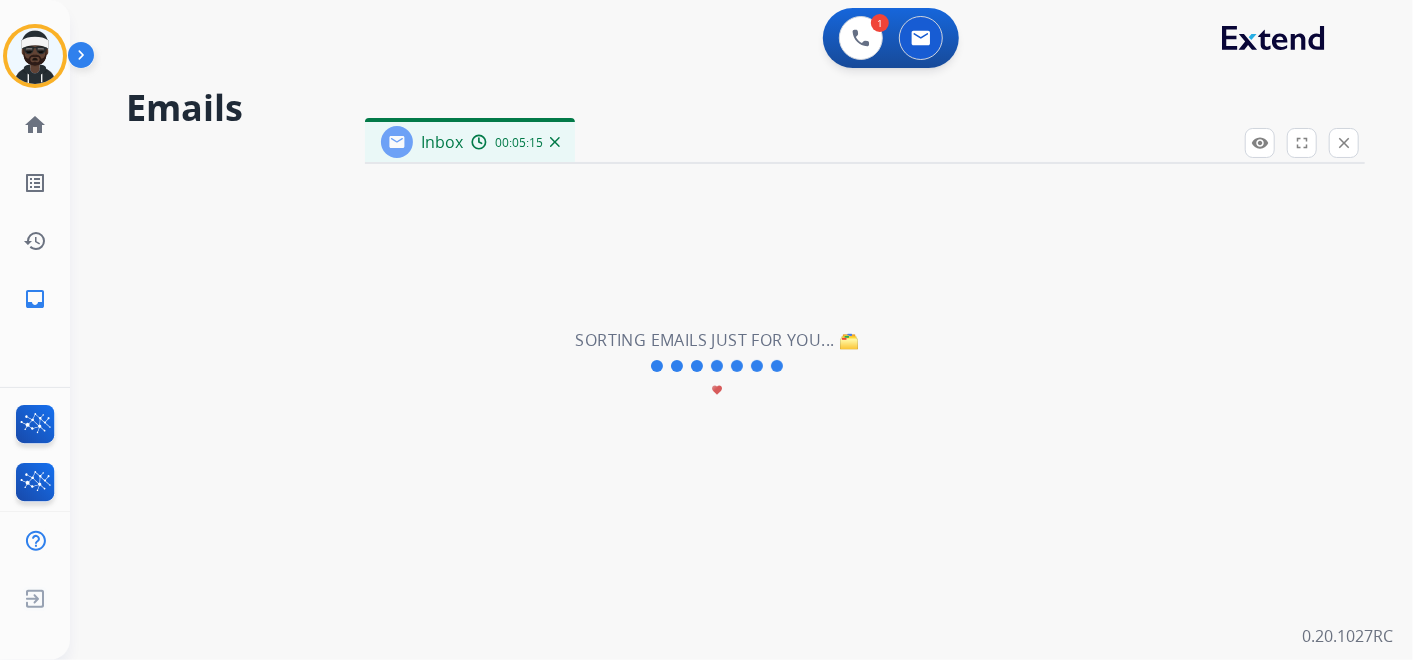 click at bounding box center [555, 142] 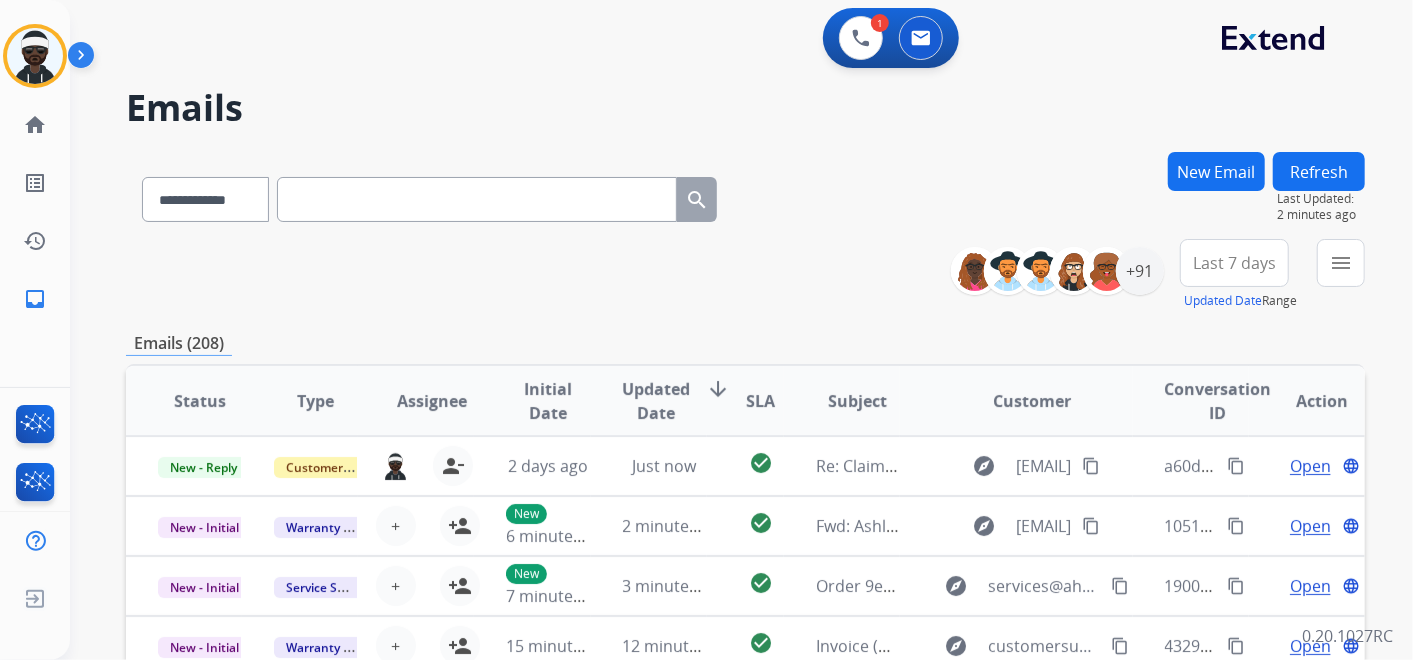 click on "New Email" at bounding box center (1216, 171) 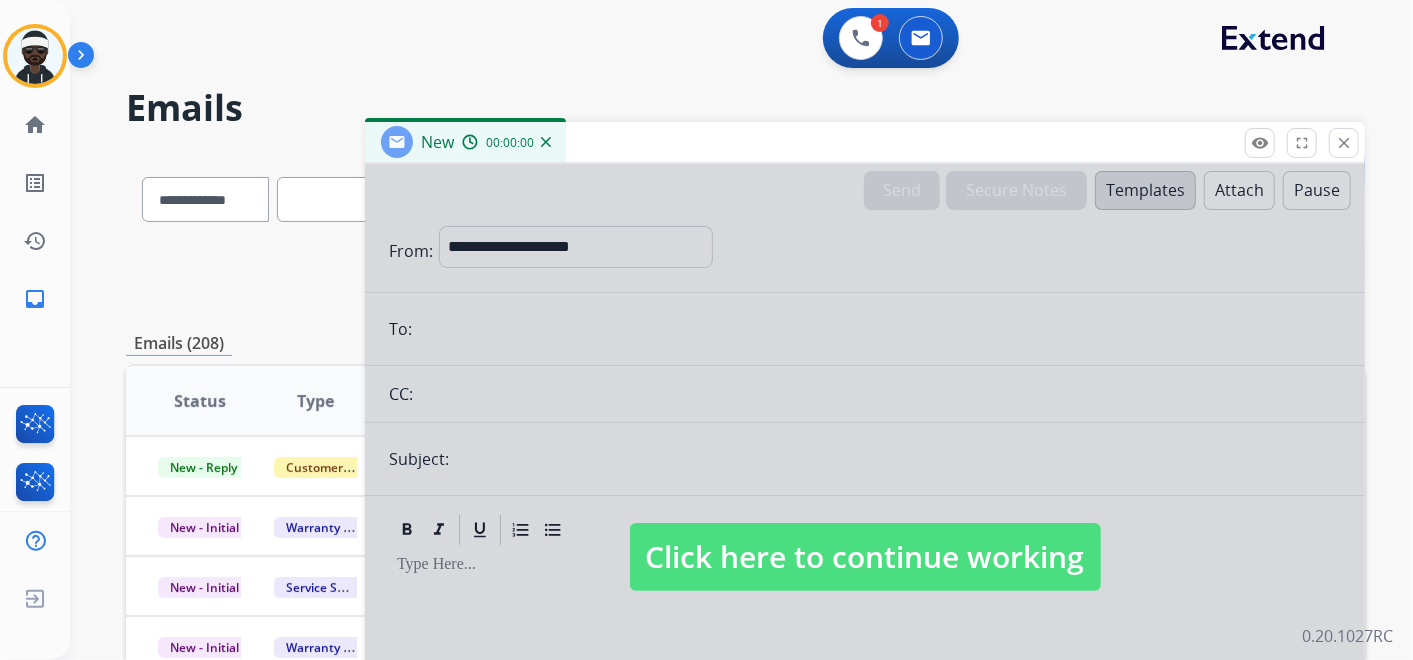 click at bounding box center [865, 537] 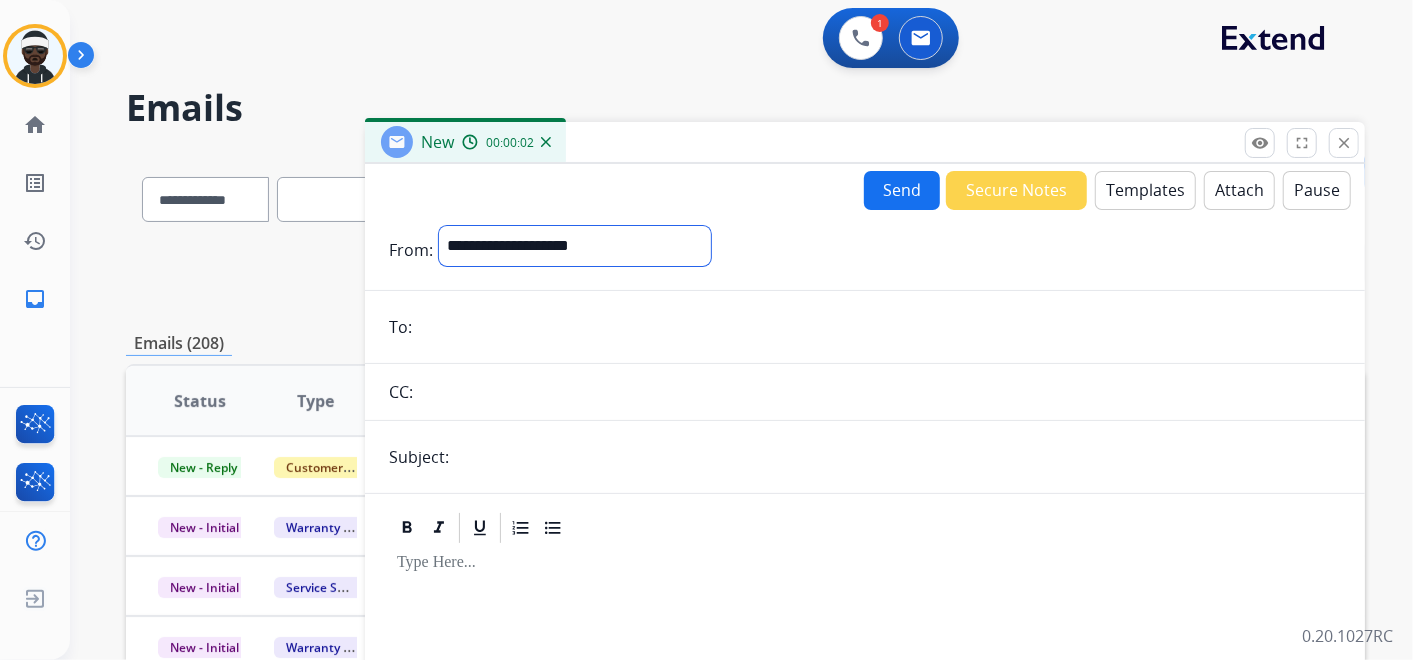 click on "**********" at bounding box center (575, 246) 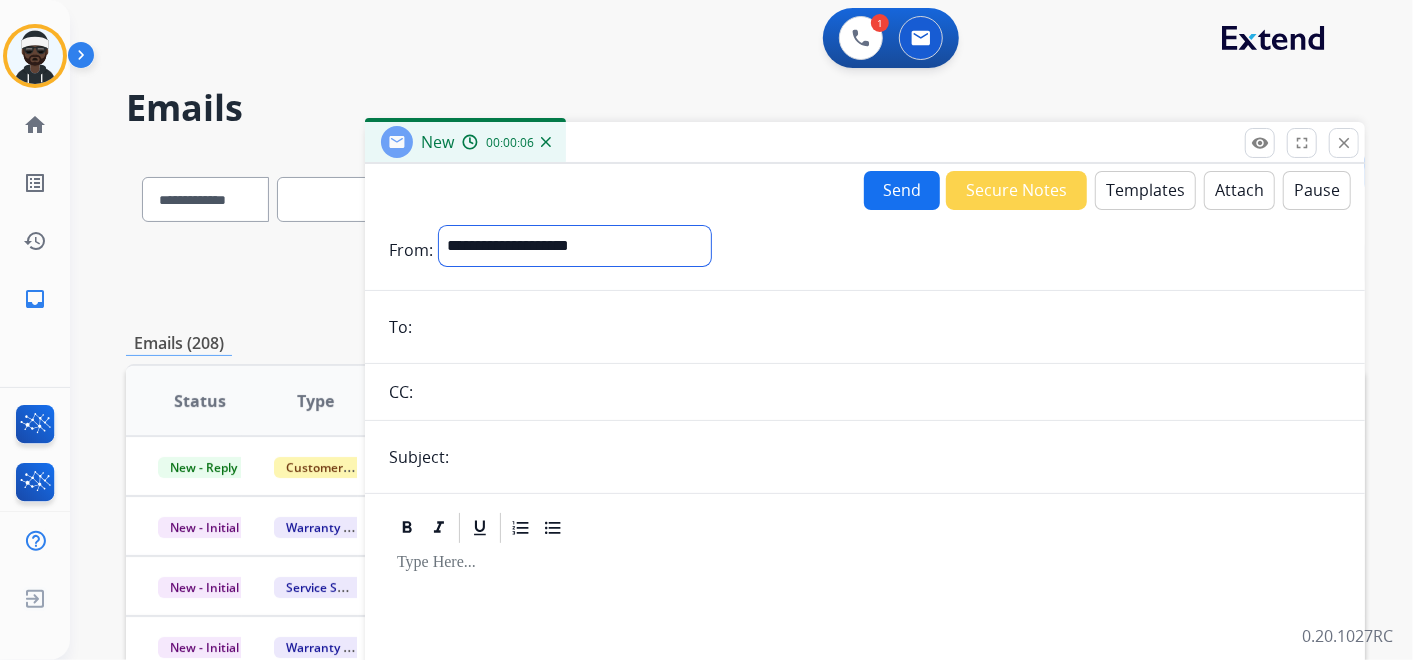select on "**********" 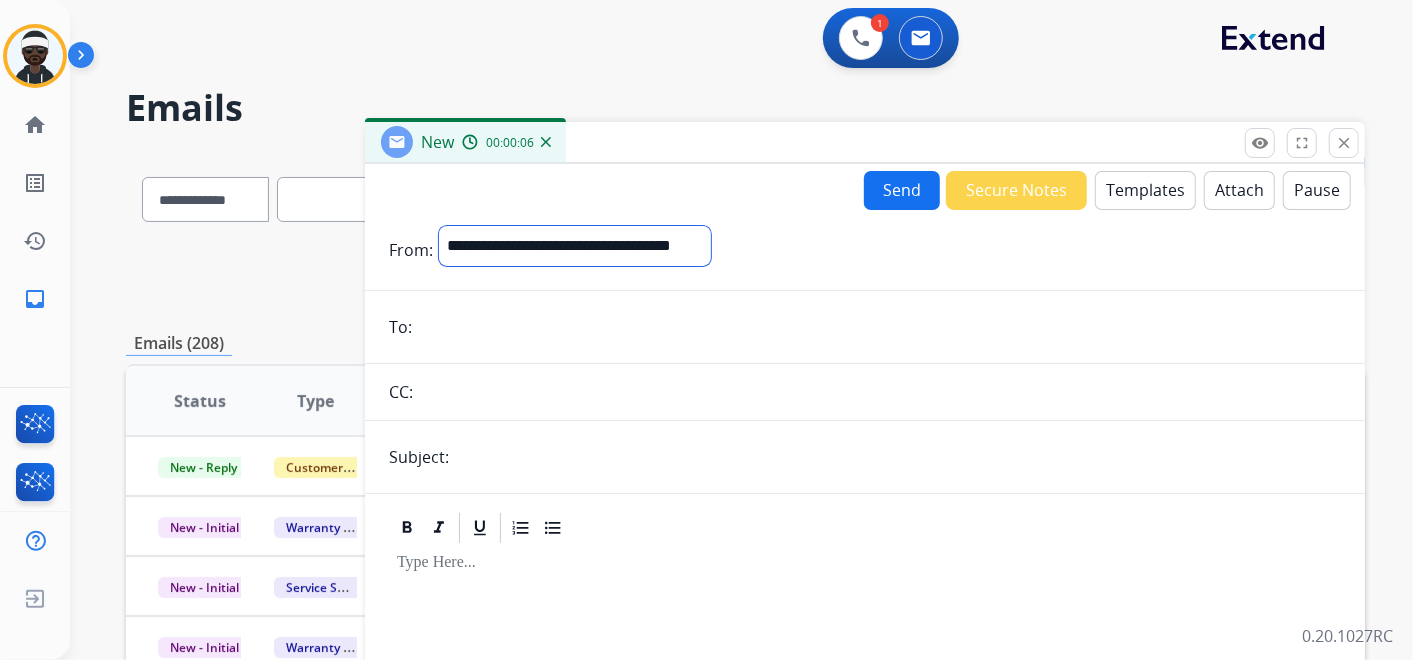 click on "**********" at bounding box center (575, 246) 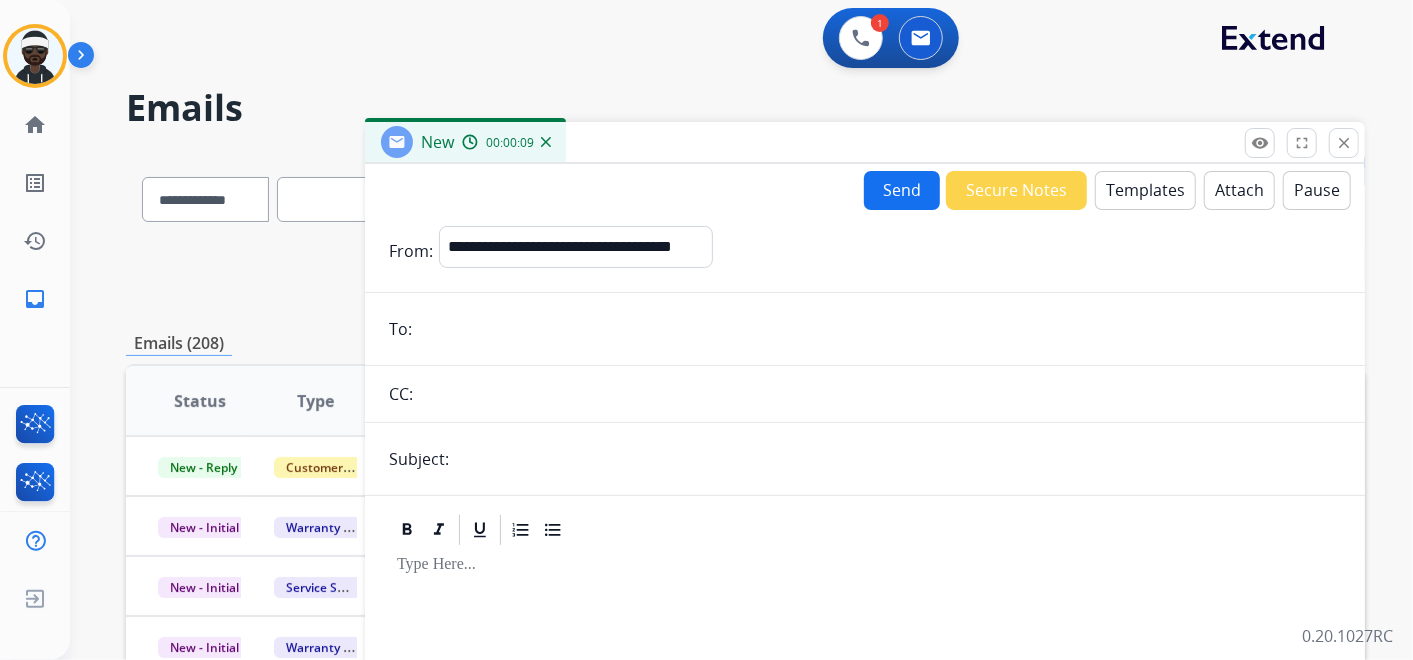 click at bounding box center (879, 329) 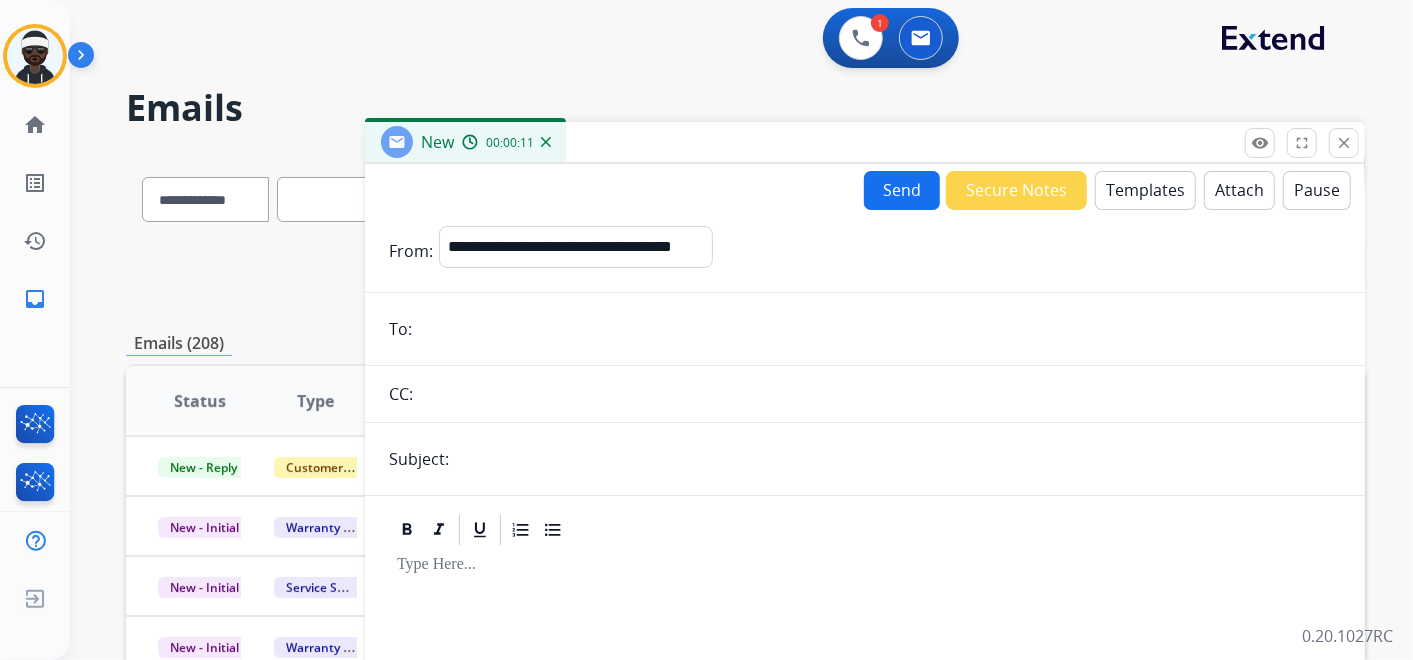paste on "**********" 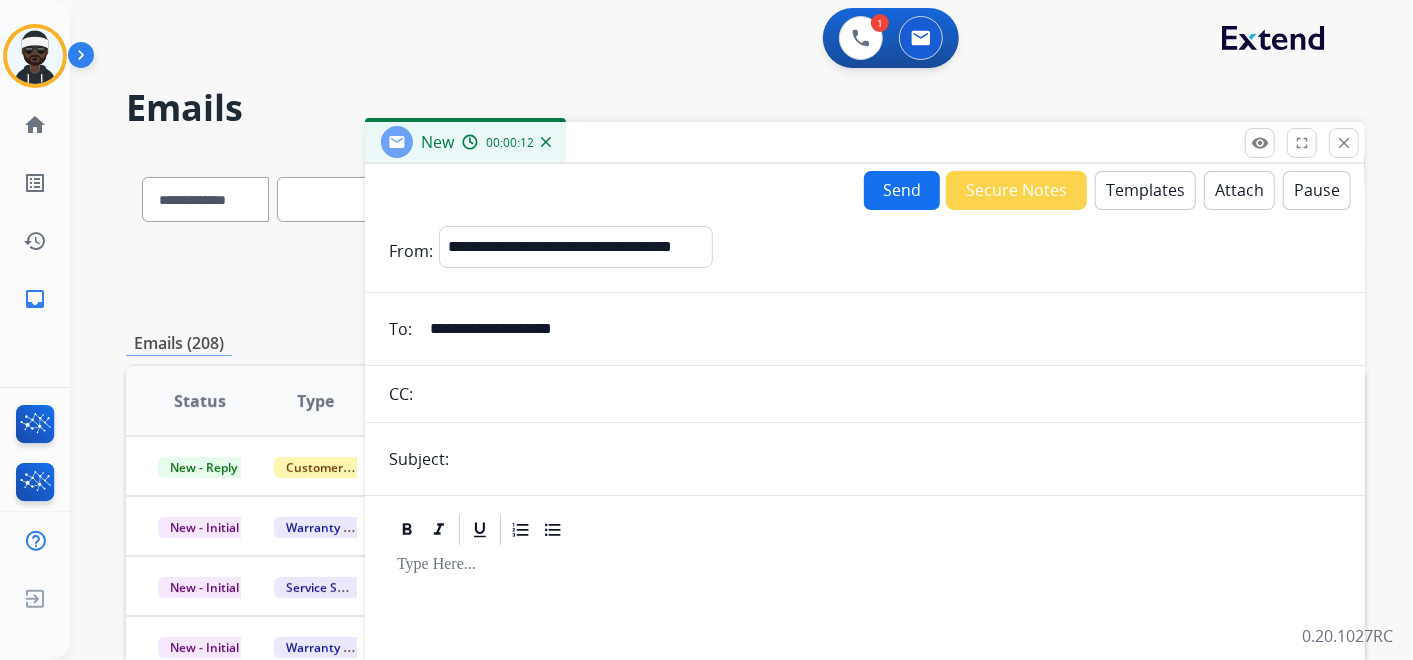 type on "**********" 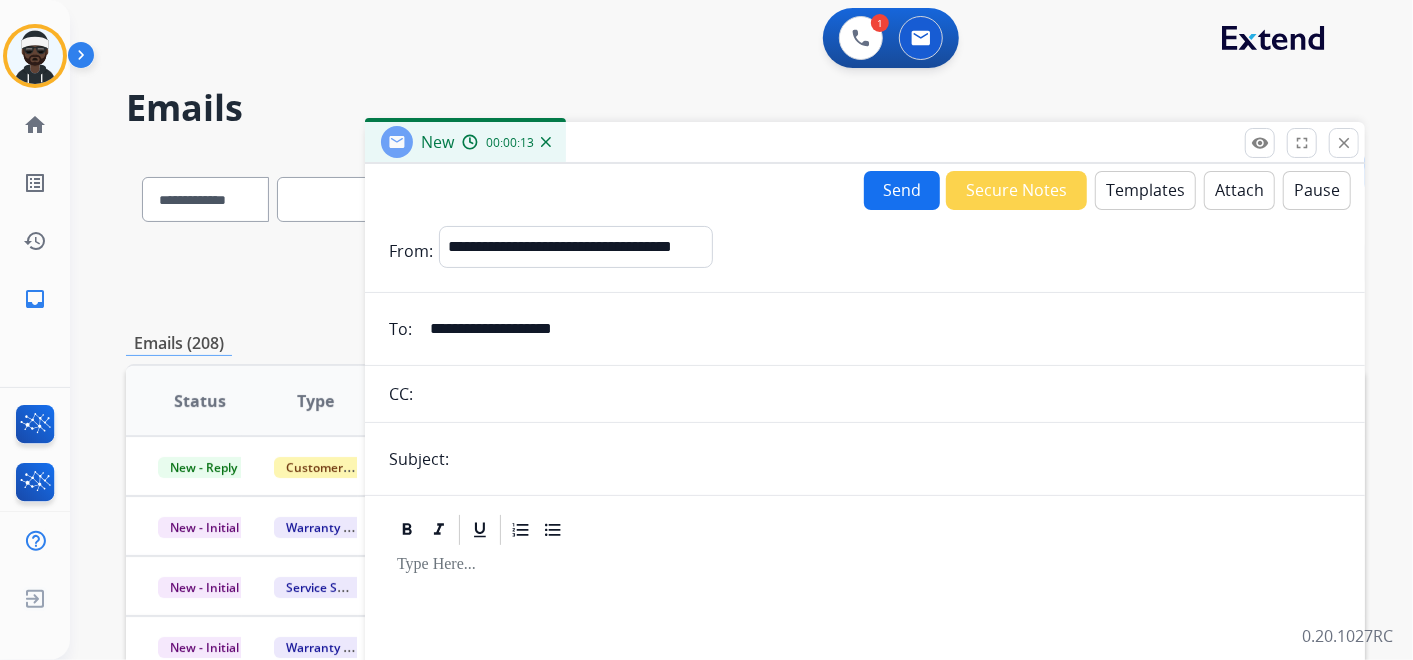 click at bounding box center (898, 459) 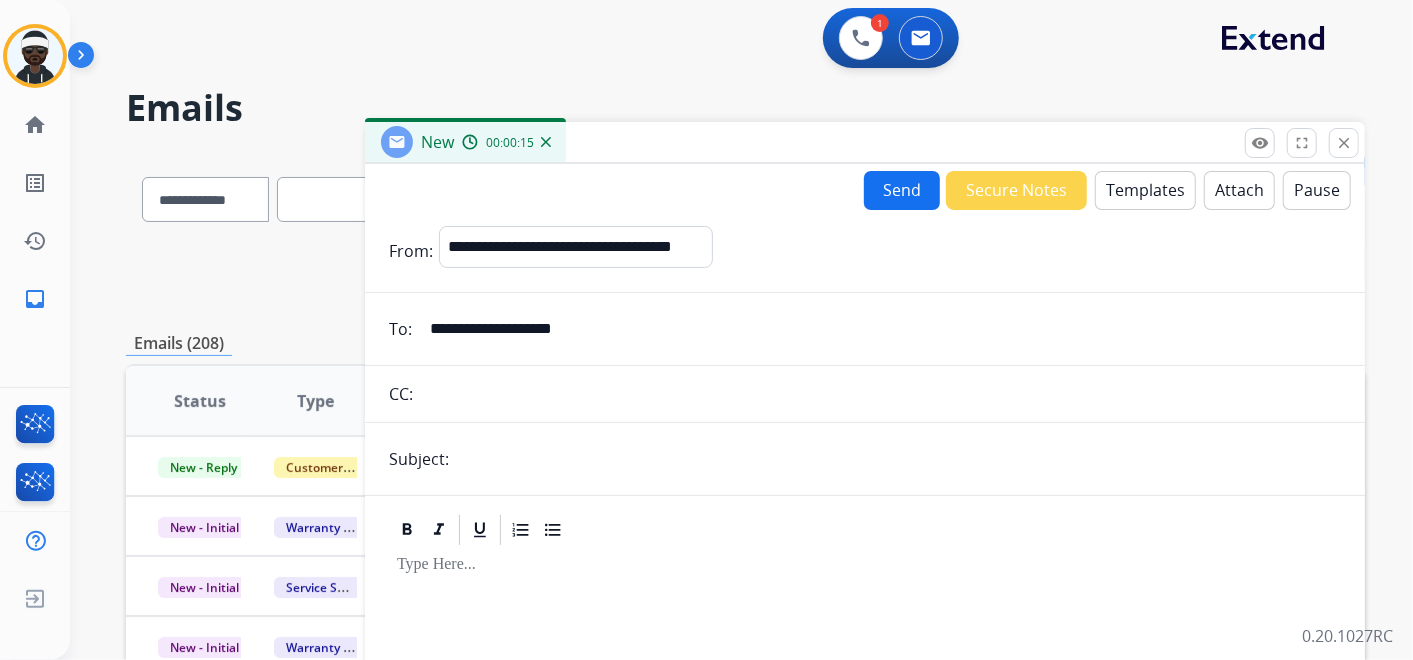 type on "**********" 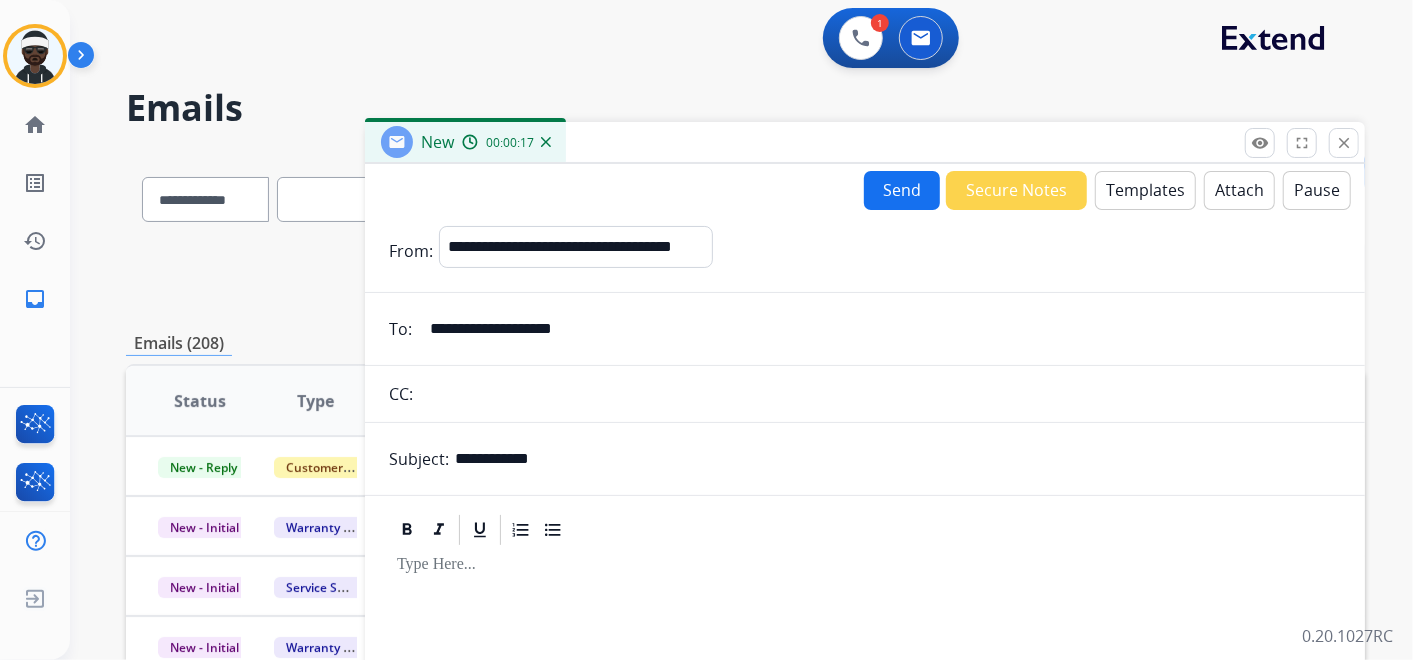 click on "Templates" at bounding box center (1145, 190) 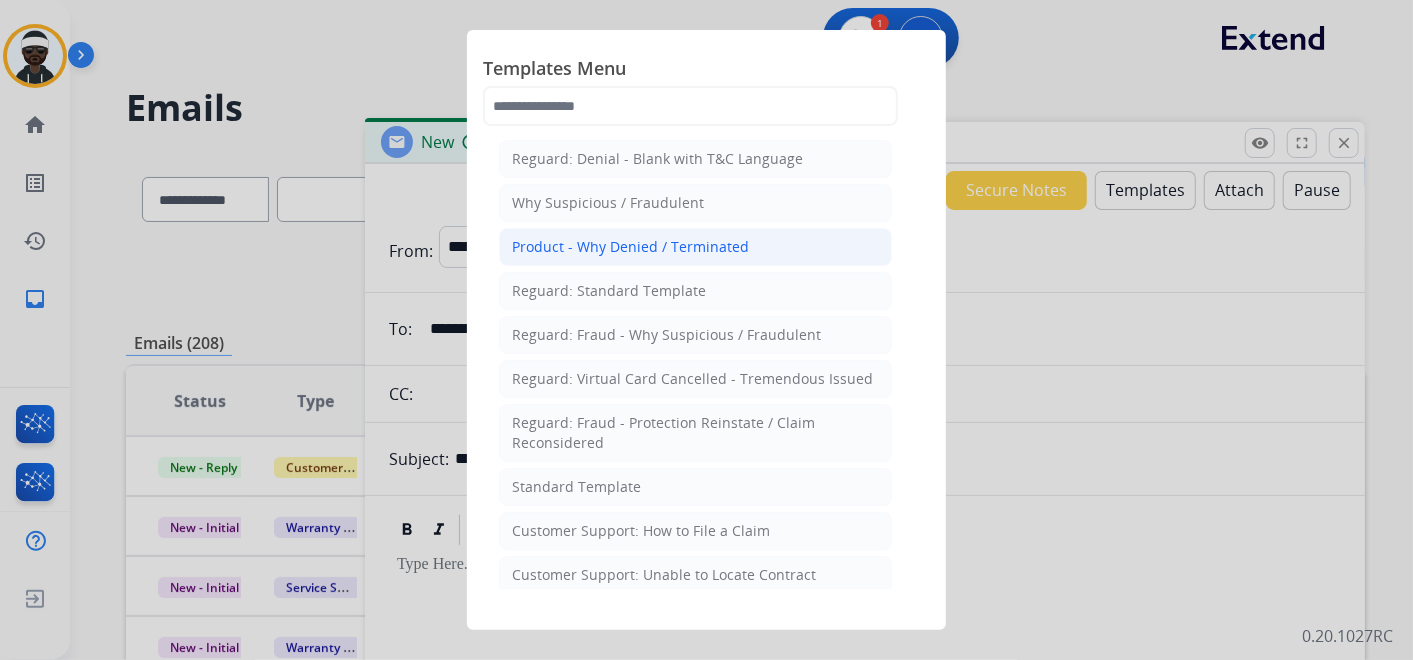 type 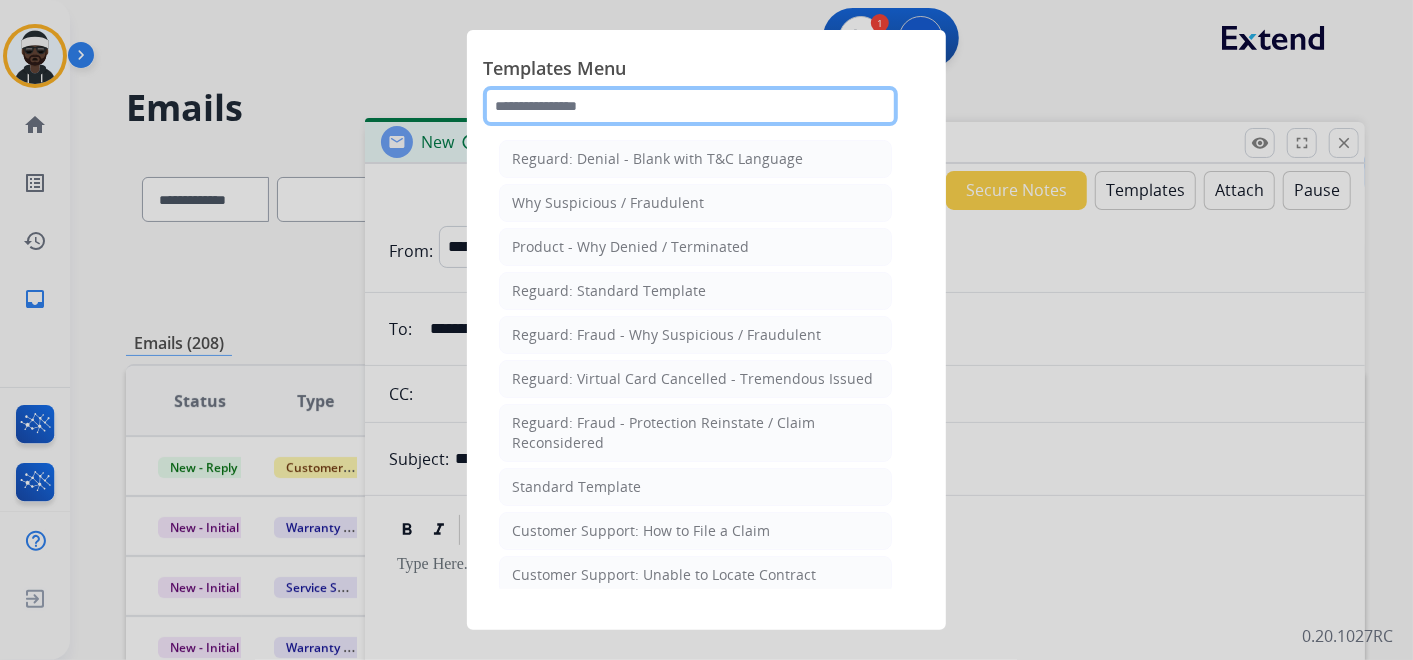 click 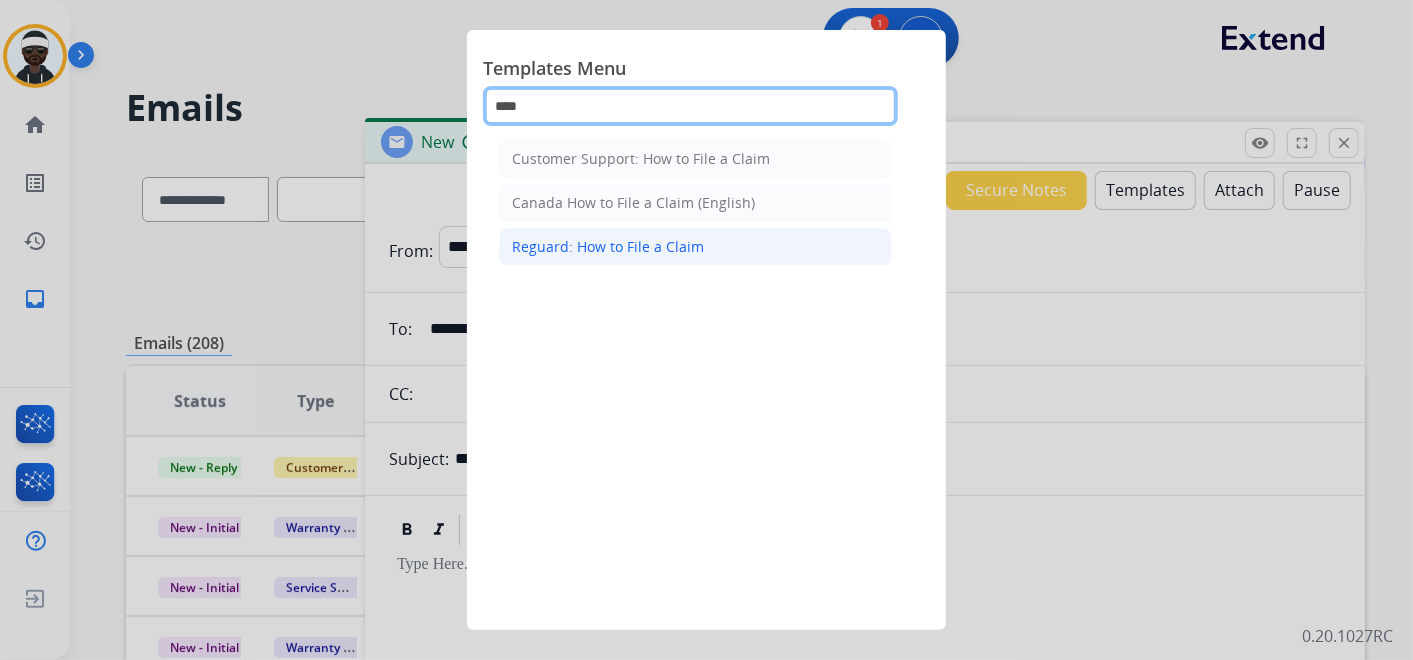 type on "****" 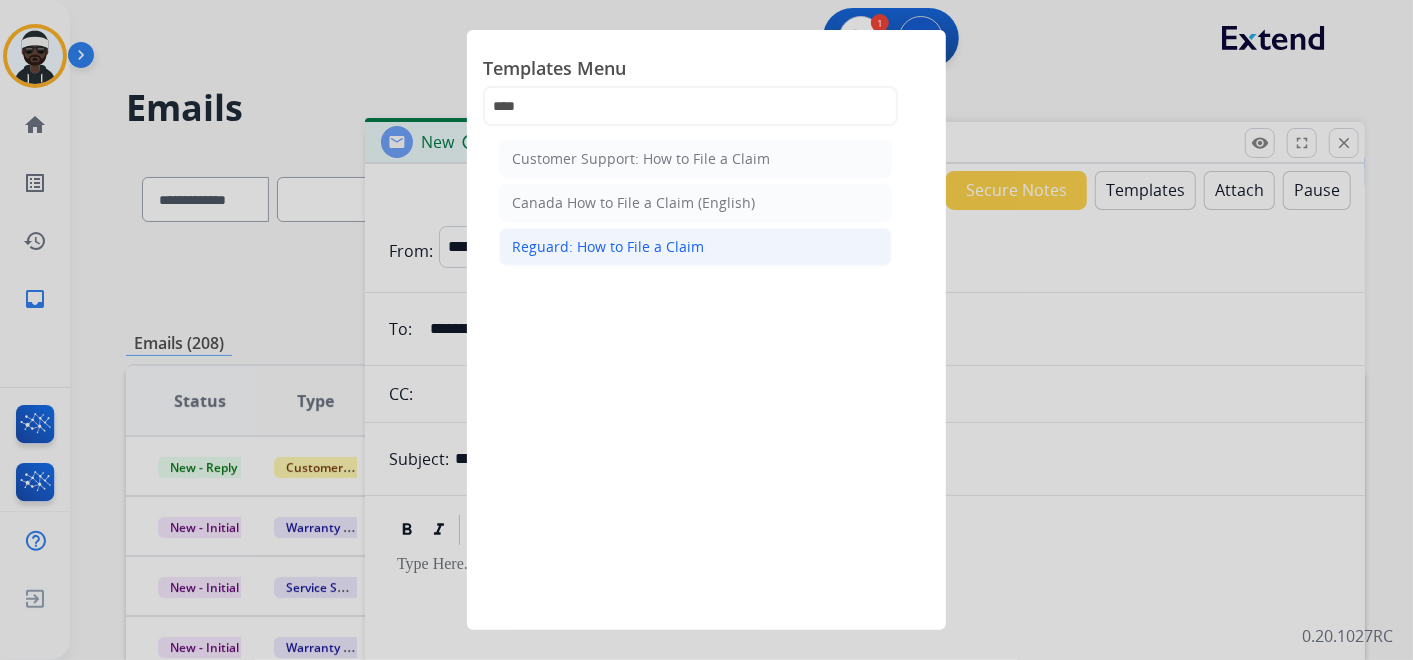 click on "Reguard: How to File a Claim" 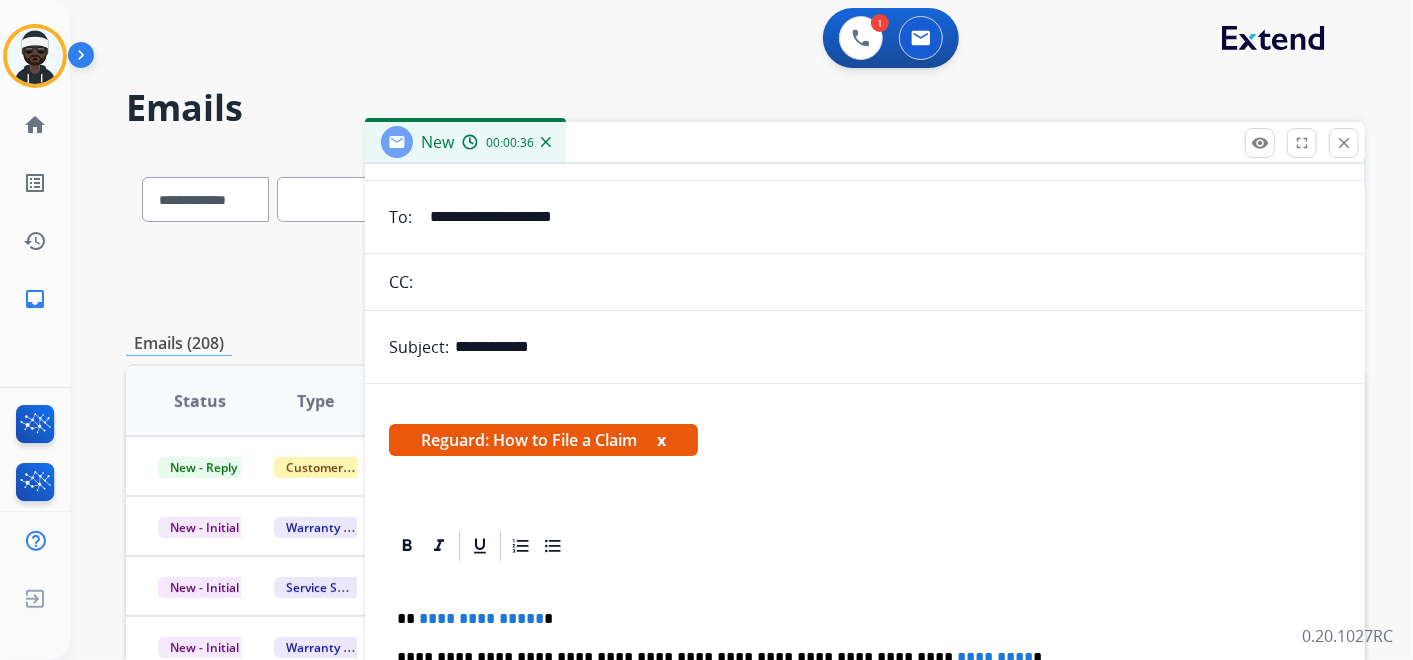 click on "x" at bounding box center (661, 440) 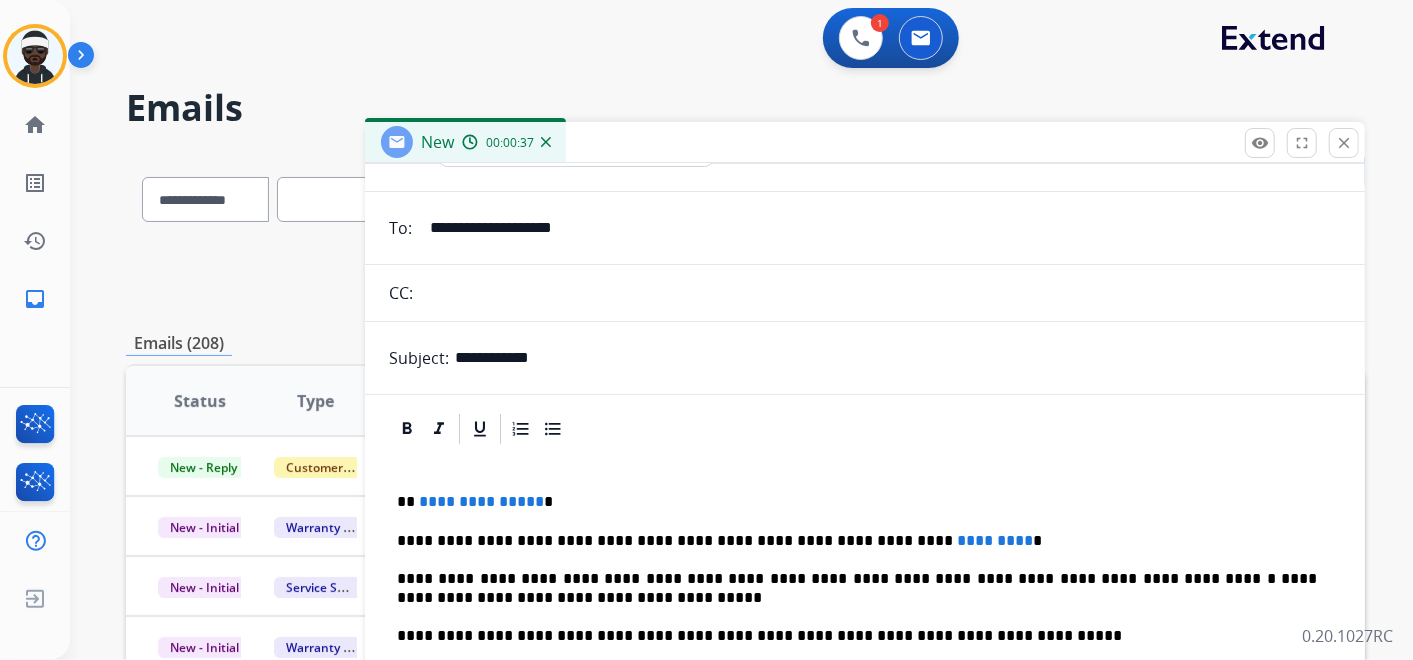 scroll, scrollTop: 96, scrollLeft: 0, axis: vertical 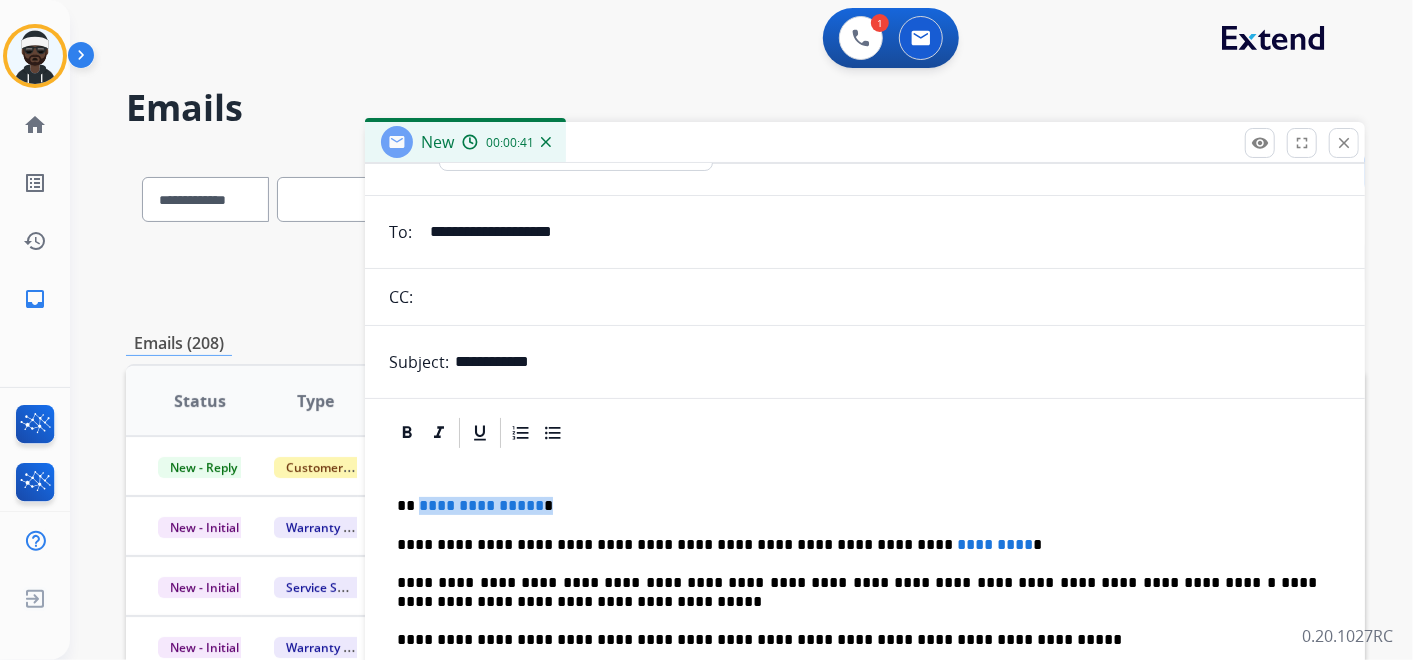 drag, startPoint x: 570, startPoint y: 494, endPoint x: 426, endPoint y: 500, distance: 144.12494 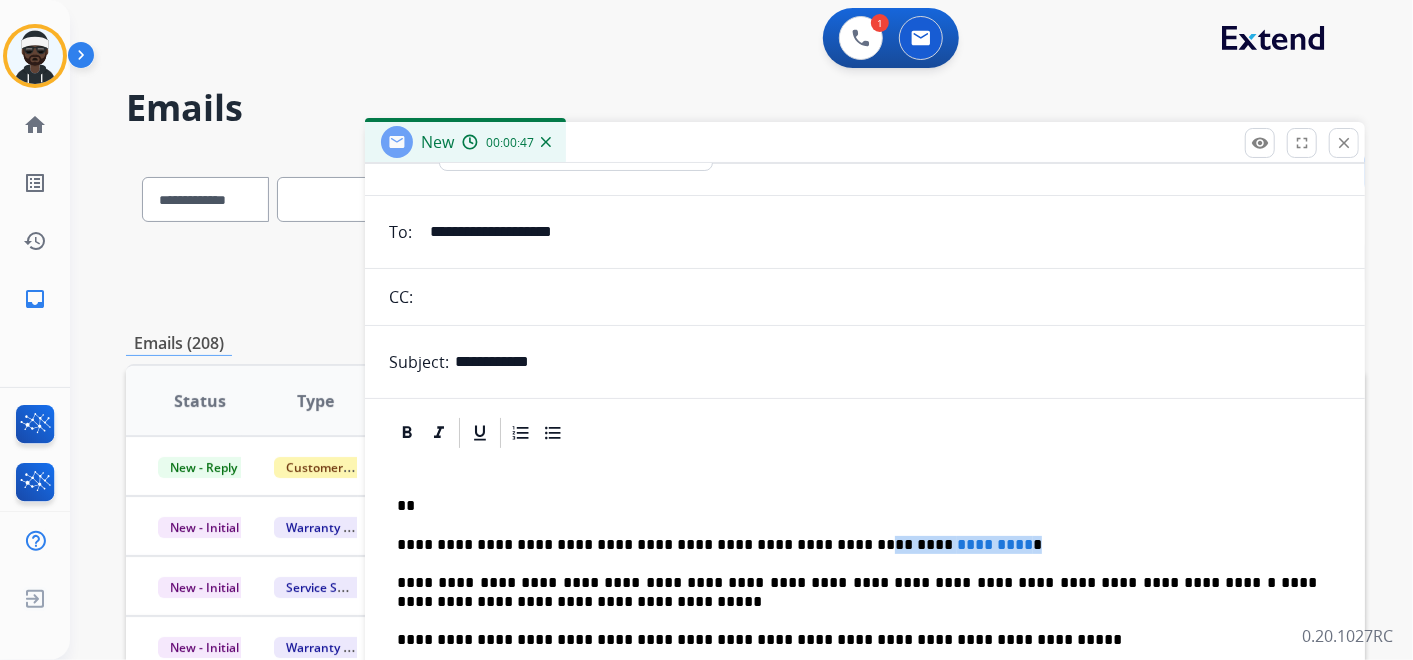 drag, startPoint x: 974, startPoint y: 540, endPoint x: 805, endPoint y: 545, distance: 169.07394 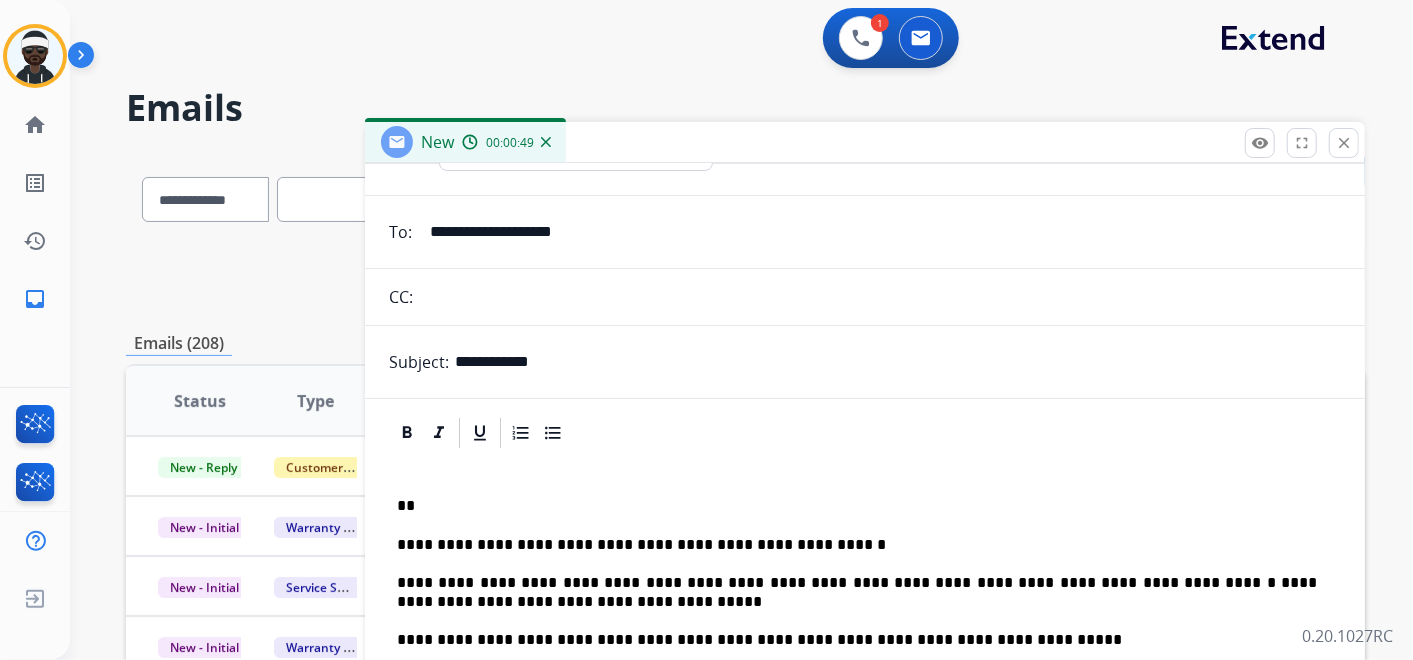 type 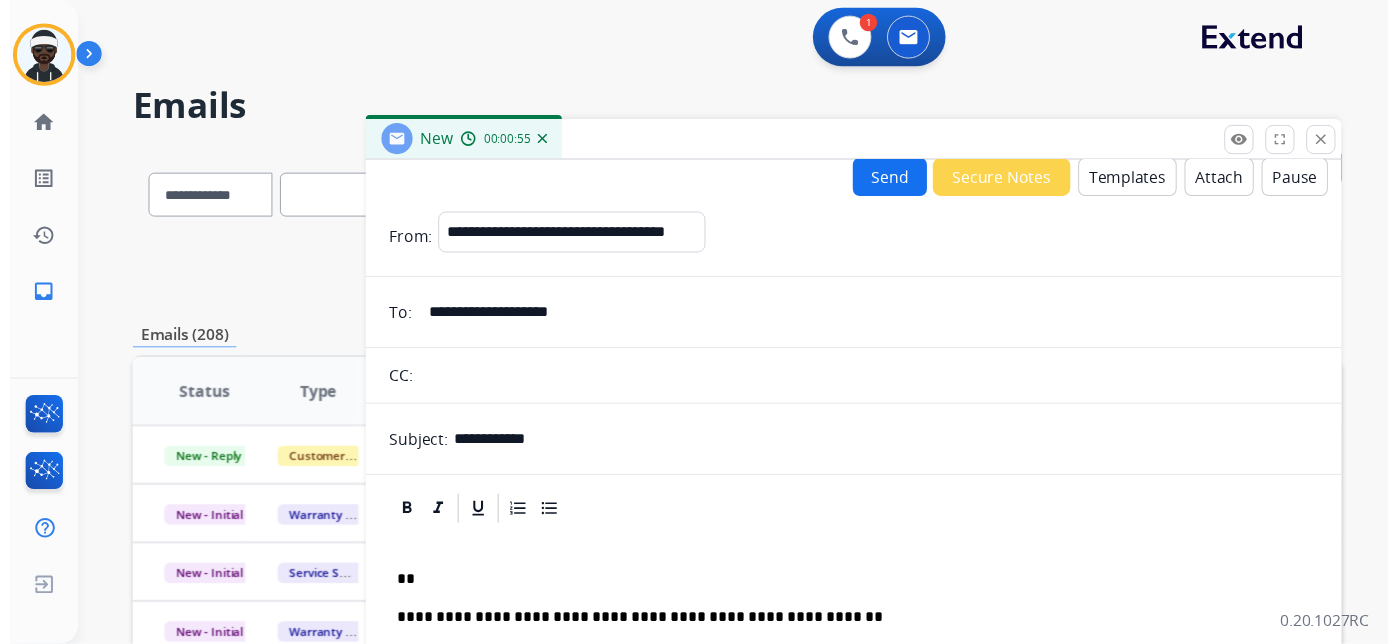 scroll, scrollTop: 0, scrollLeft: 0, axis: both 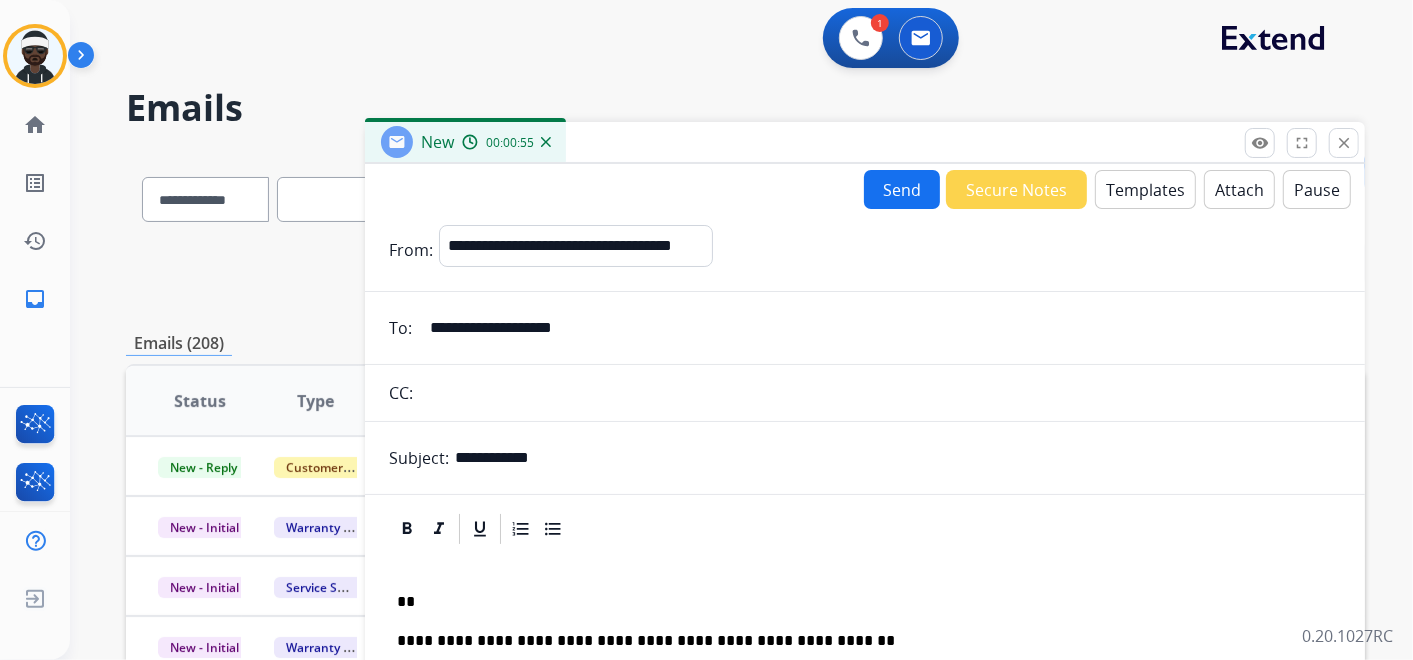 click on "Send" at bounding box center [902, 189] 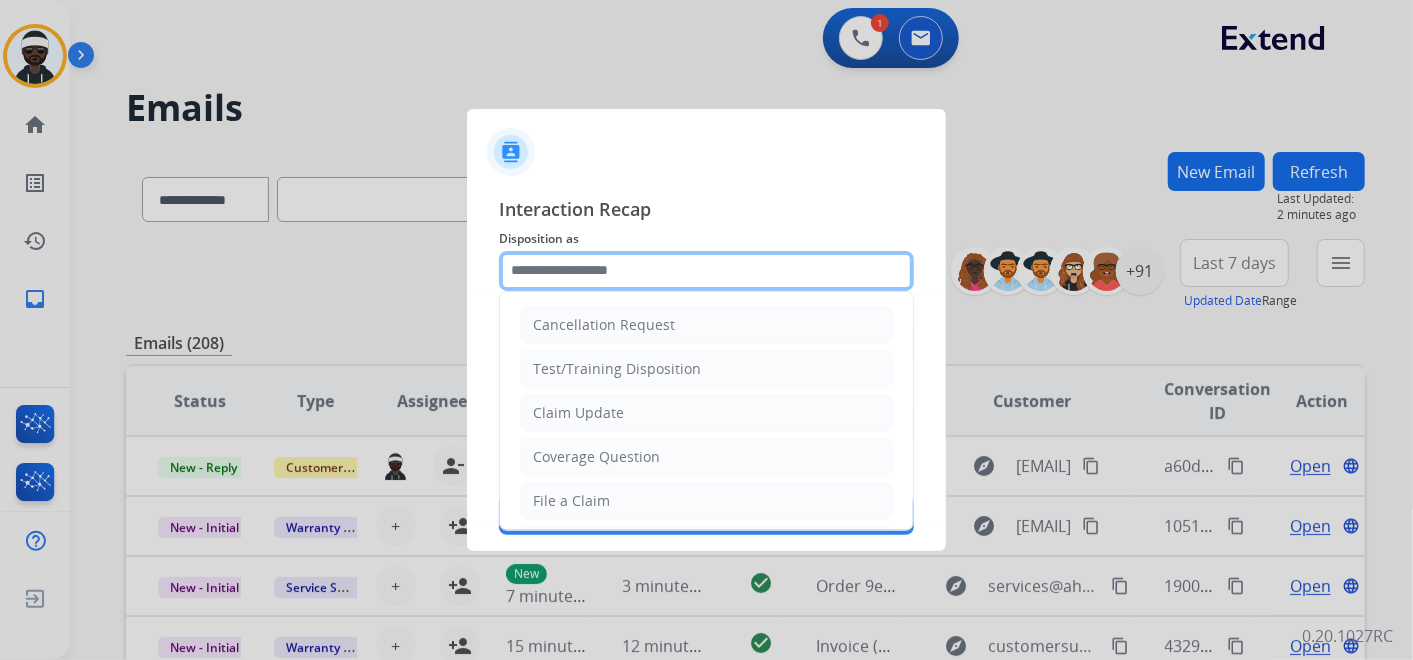 click 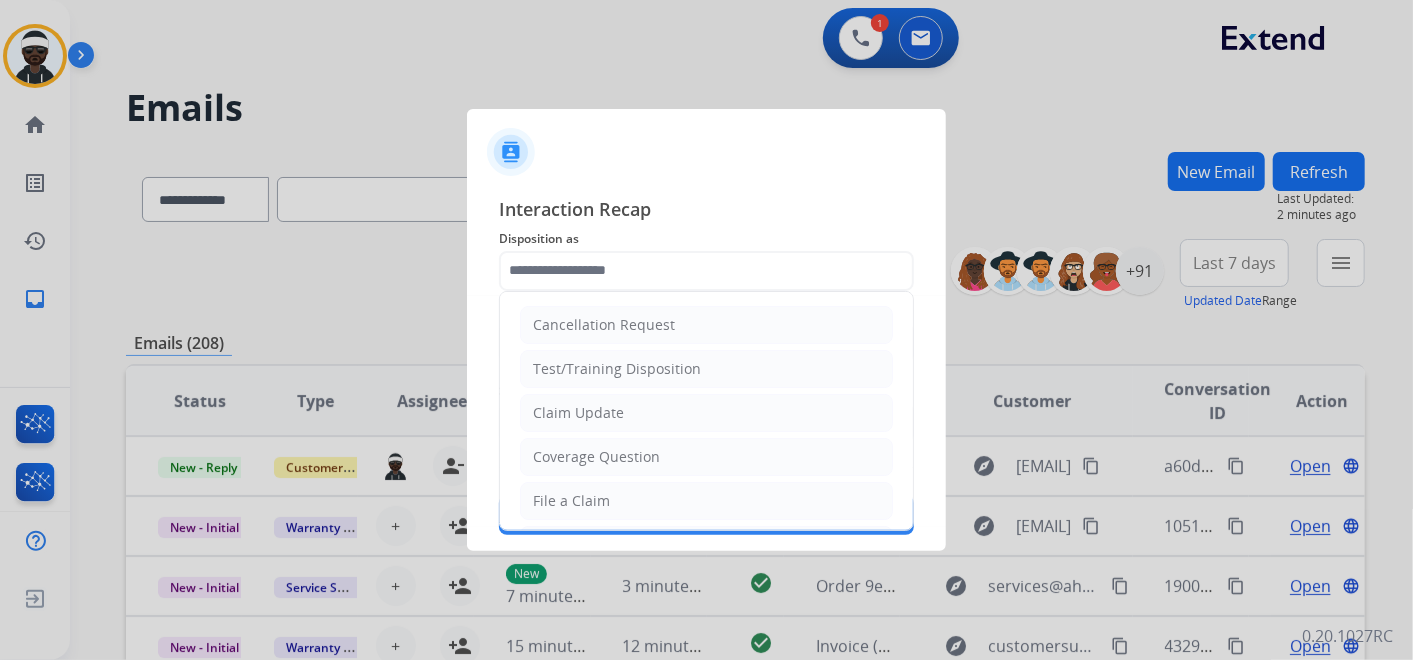 click on "File a Claim" 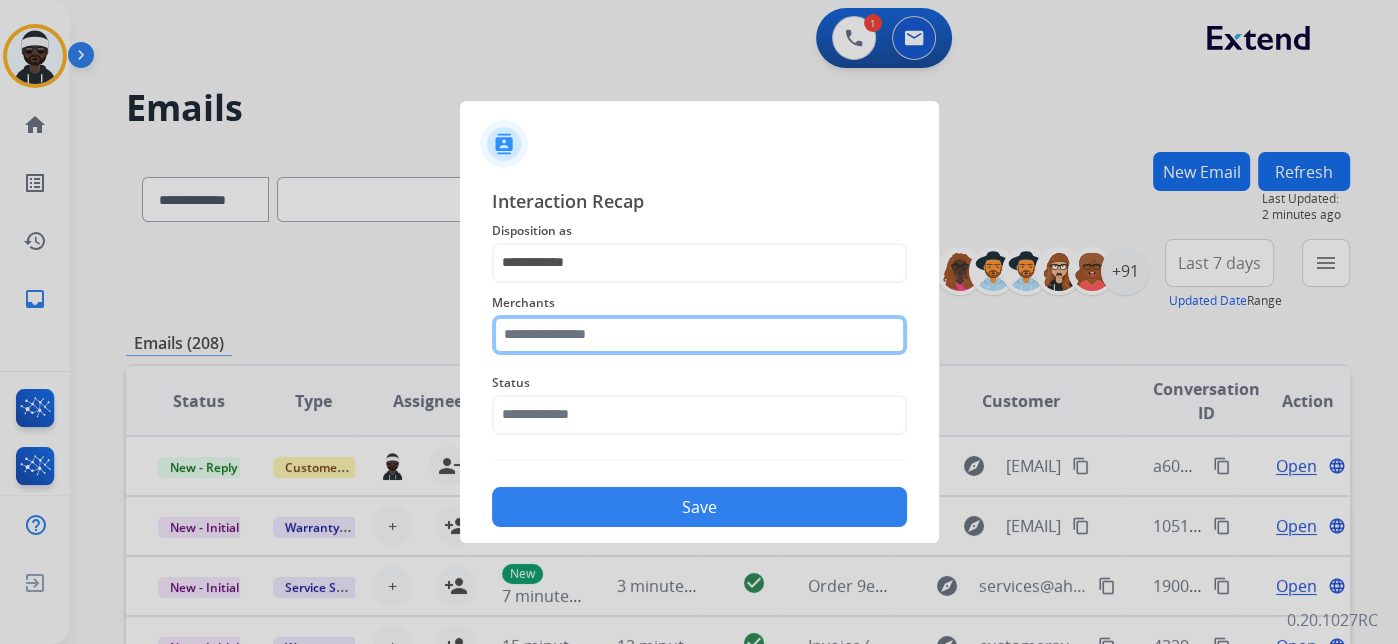click 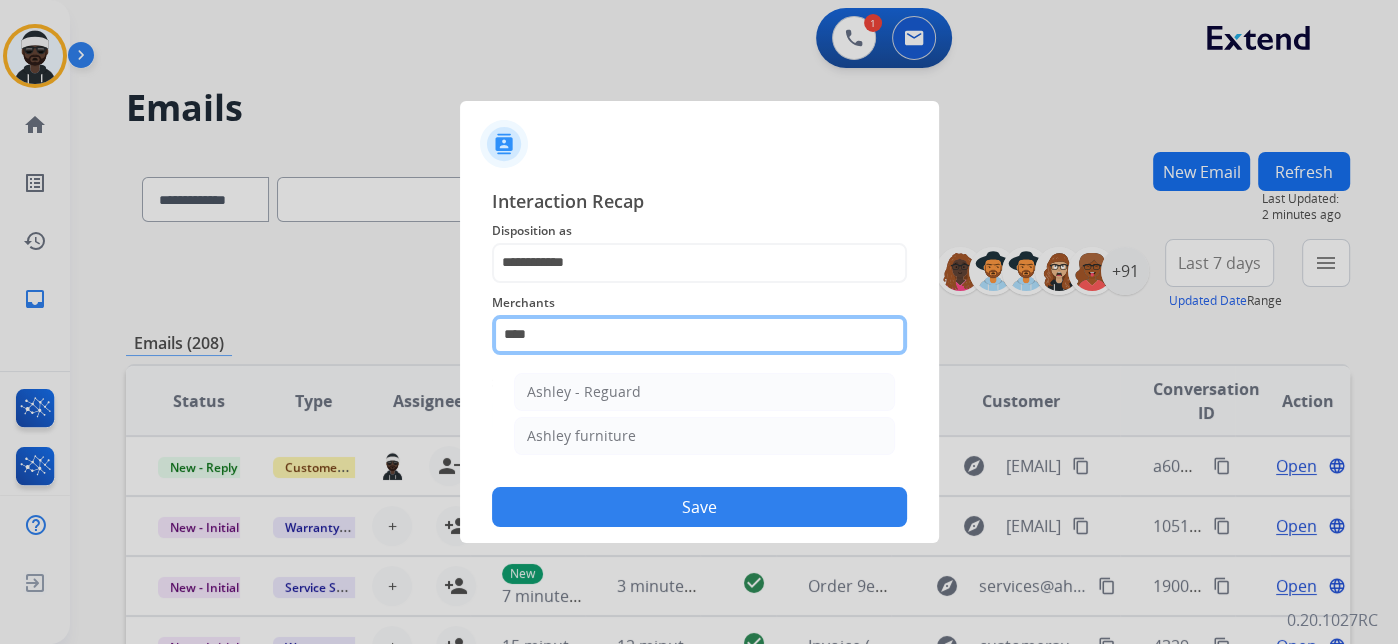 scroll, scrollTop: 0, scrollLeft: 0, axis: both 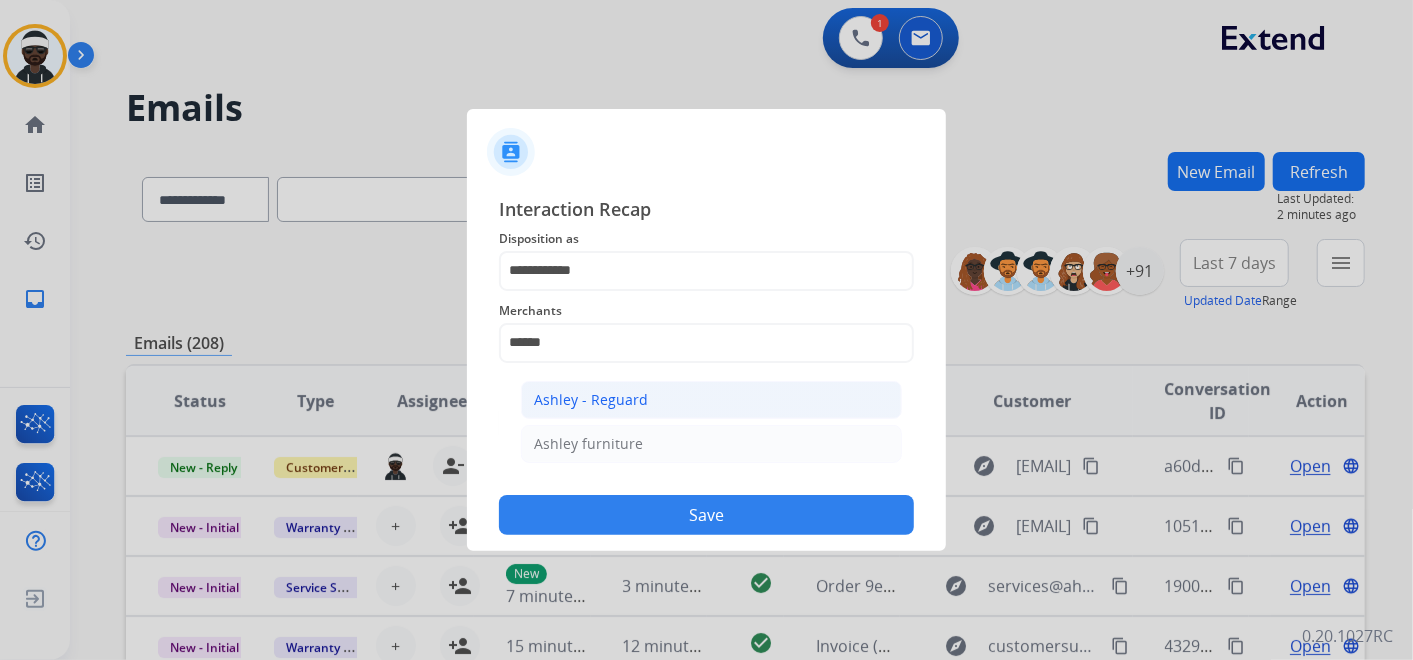 click on "Ashley - Reguard" 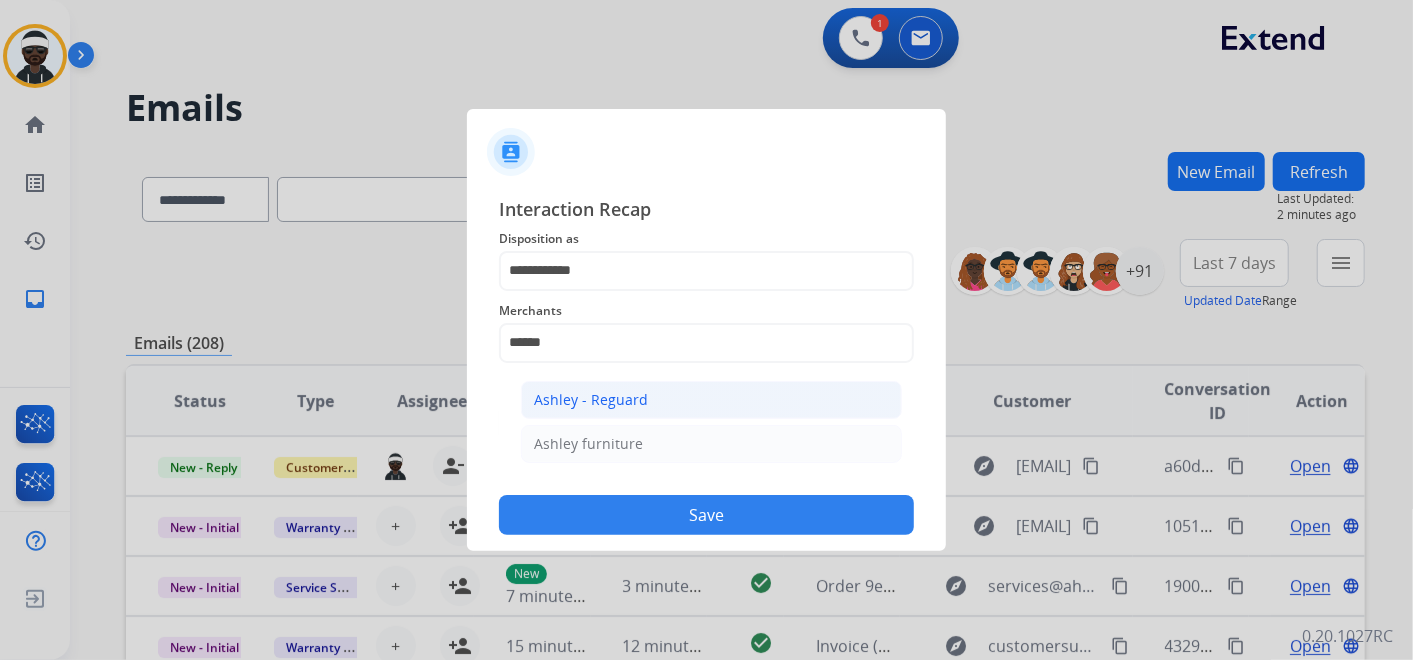 type on "**********" 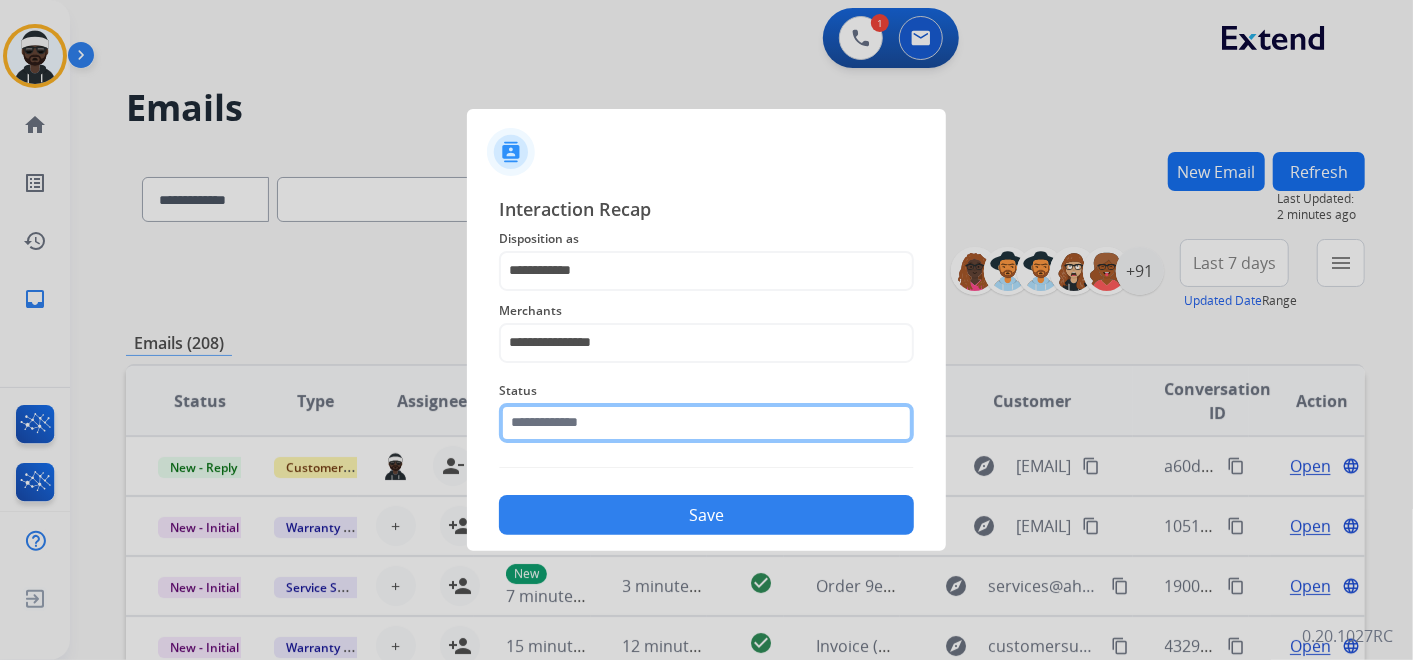 drag, startPoint x: 659, startPoint y: 402, endPoint x: 654, endPoint y: 414, distance: 13 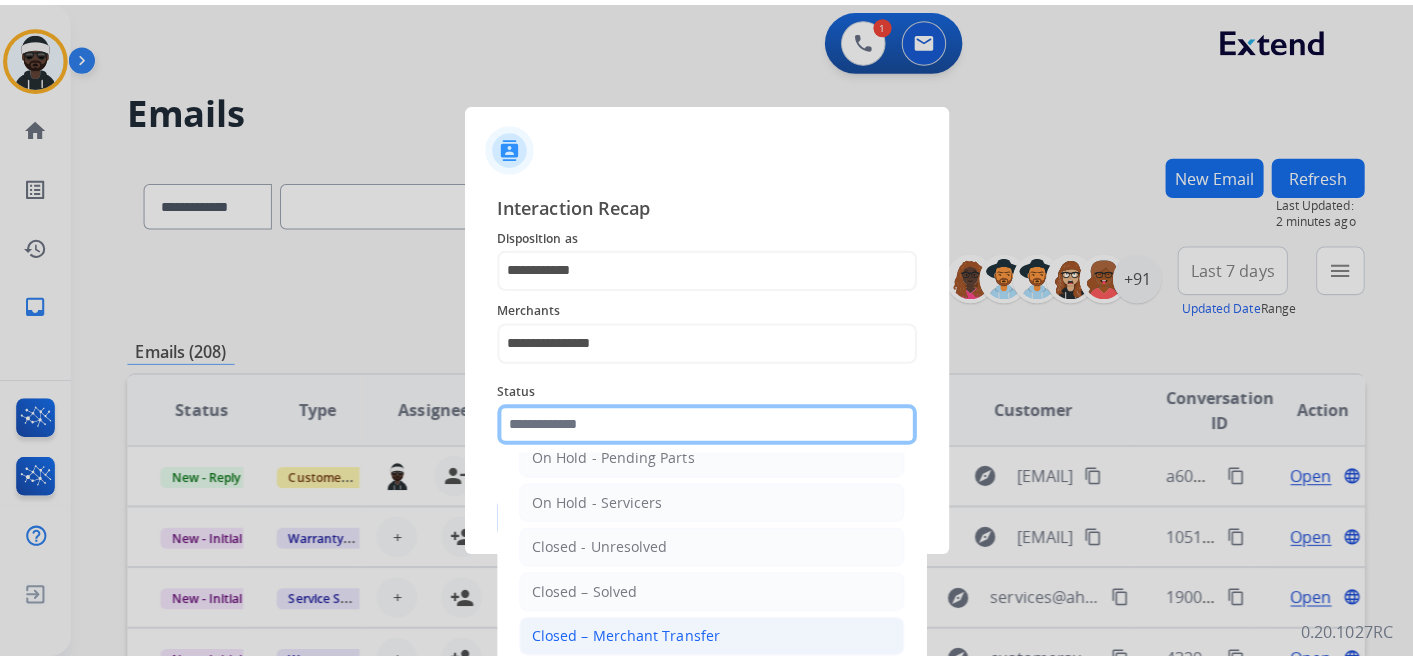 scroll, scrollTop: 114, scrollLeft: 0, axis: vertical 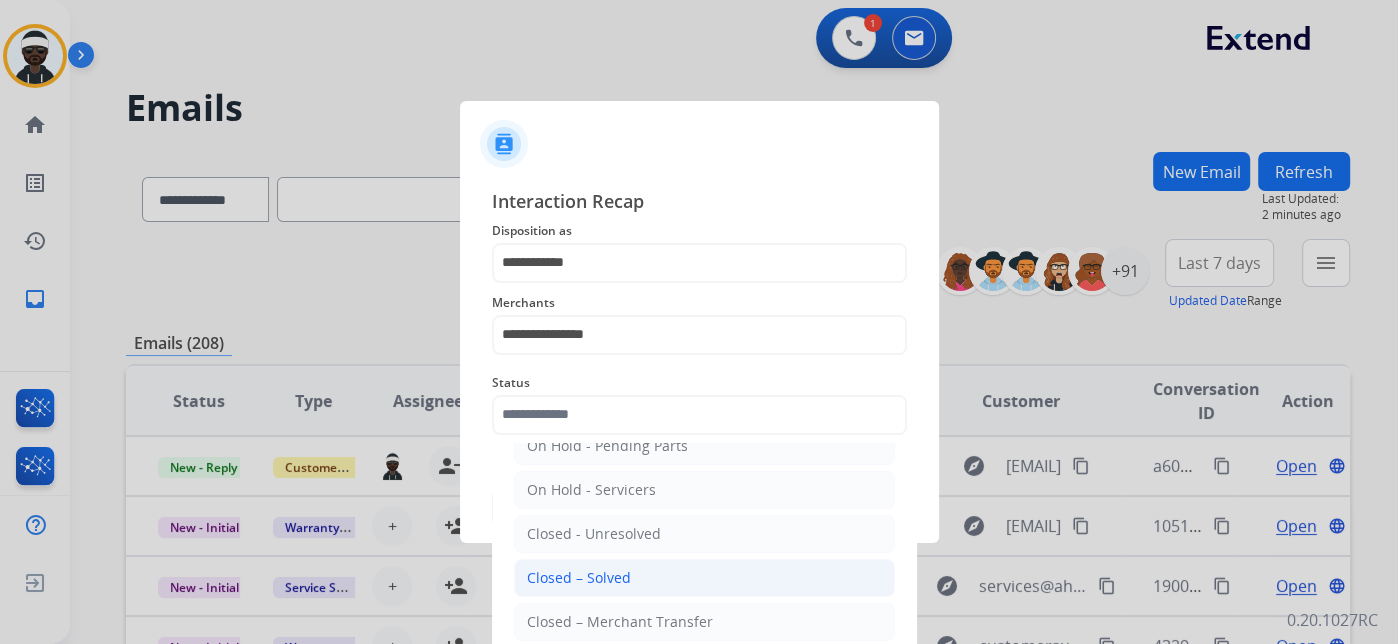 click on "Closed – Solved" 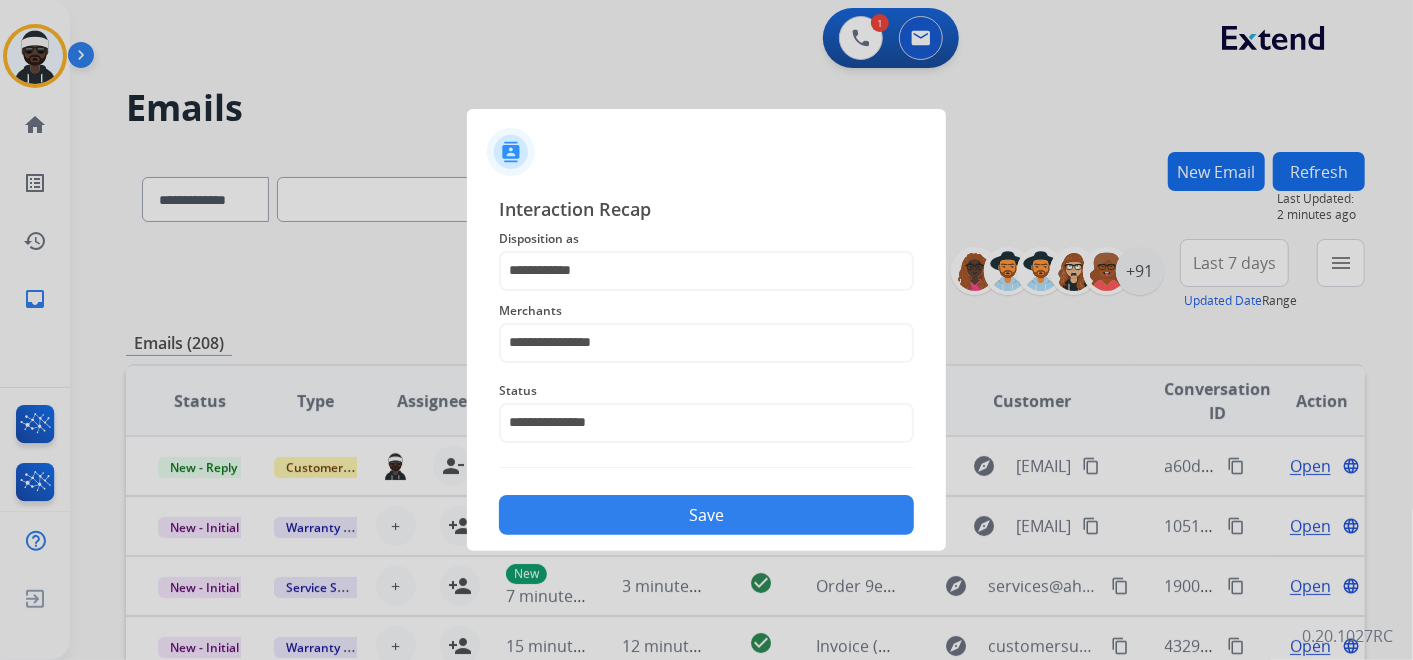click on "Save" 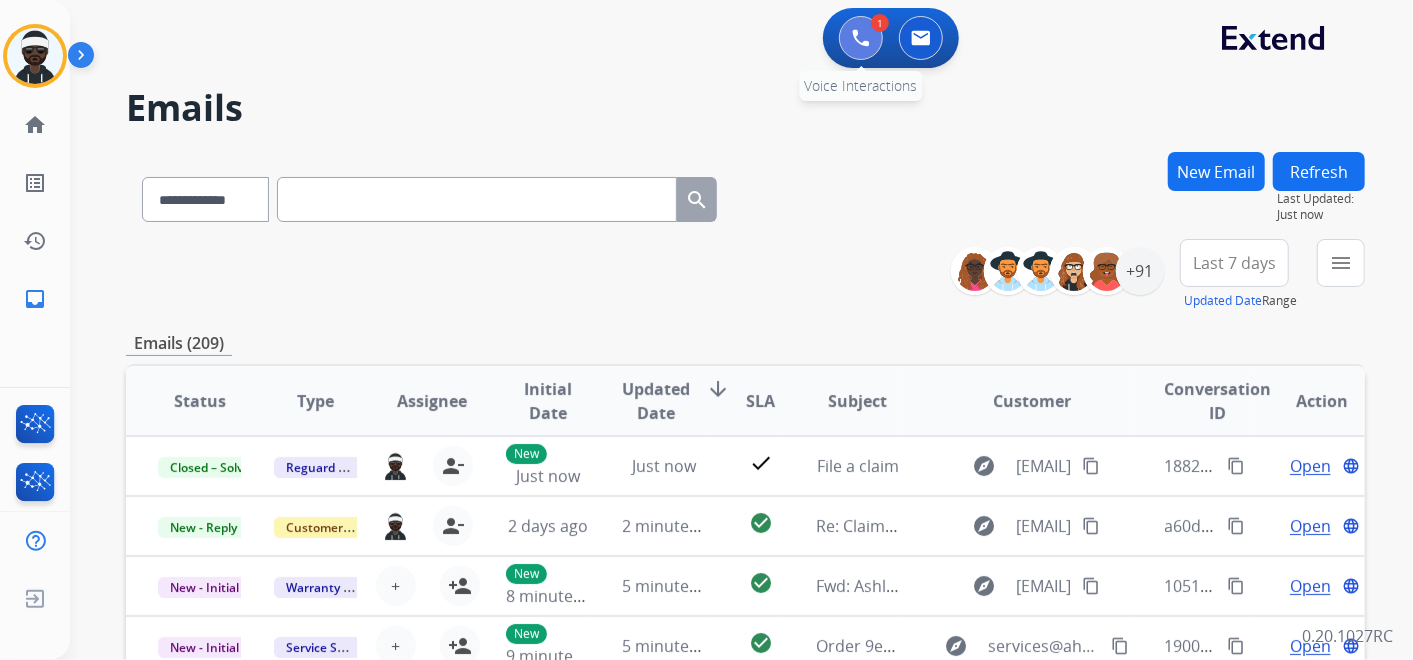 click at bounding box center [861, 38] 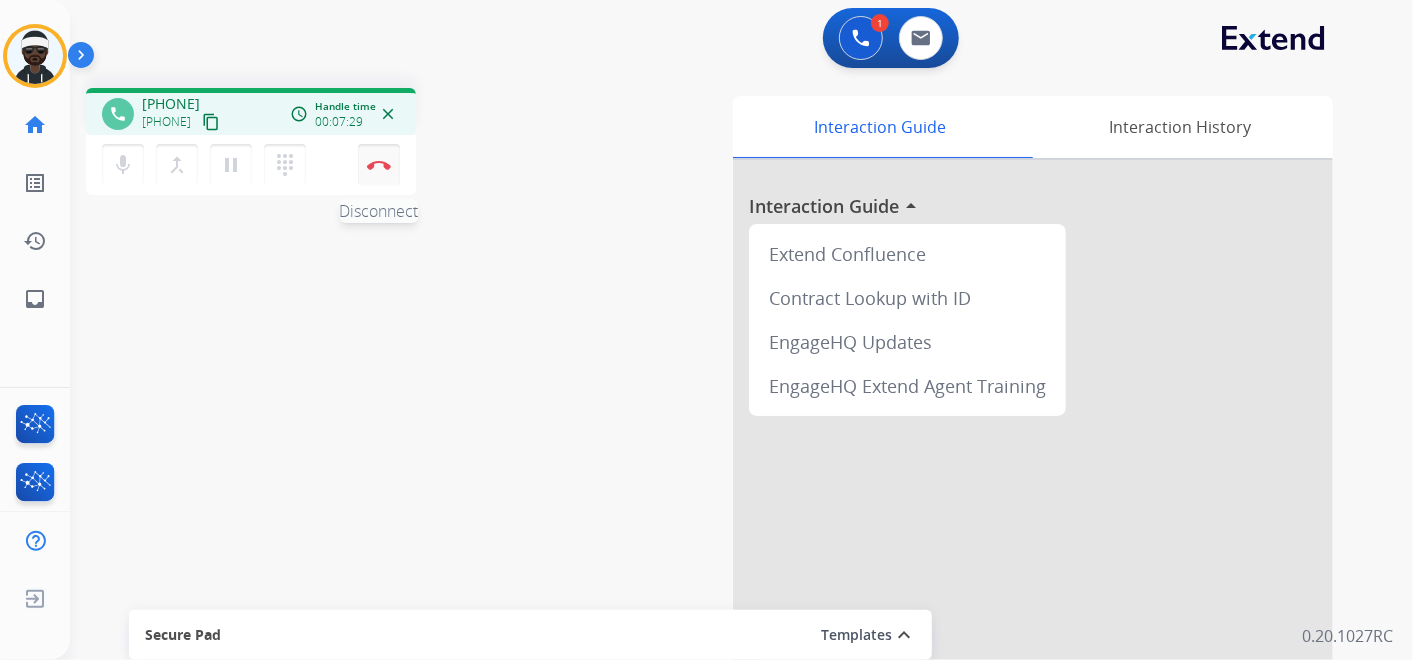 click at bounding box center (379, 165) 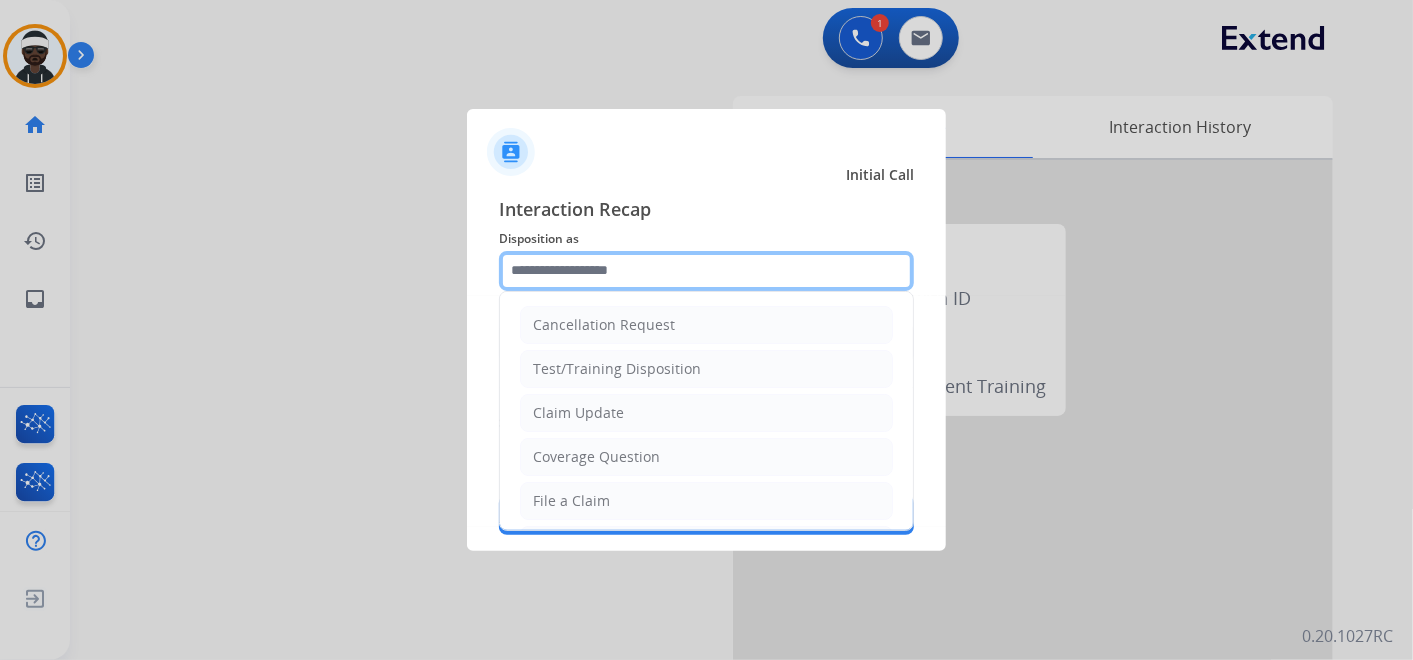 click 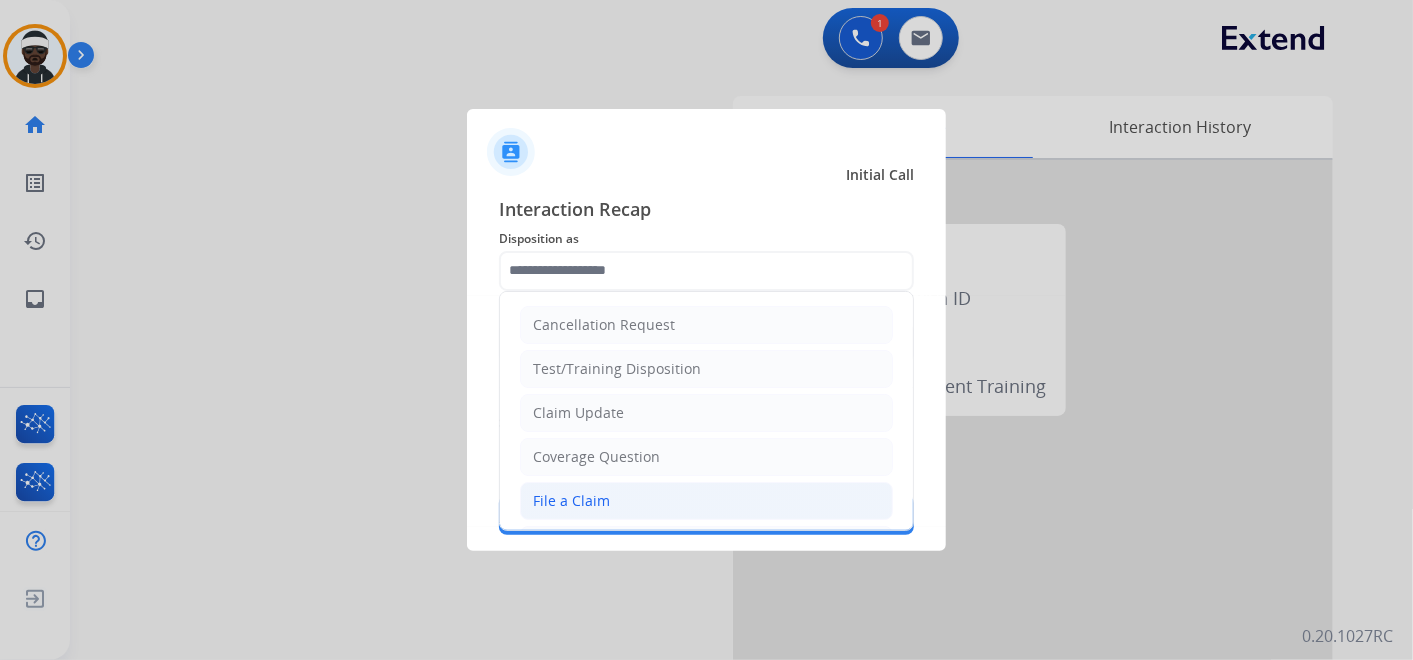 click on "File a Claim" 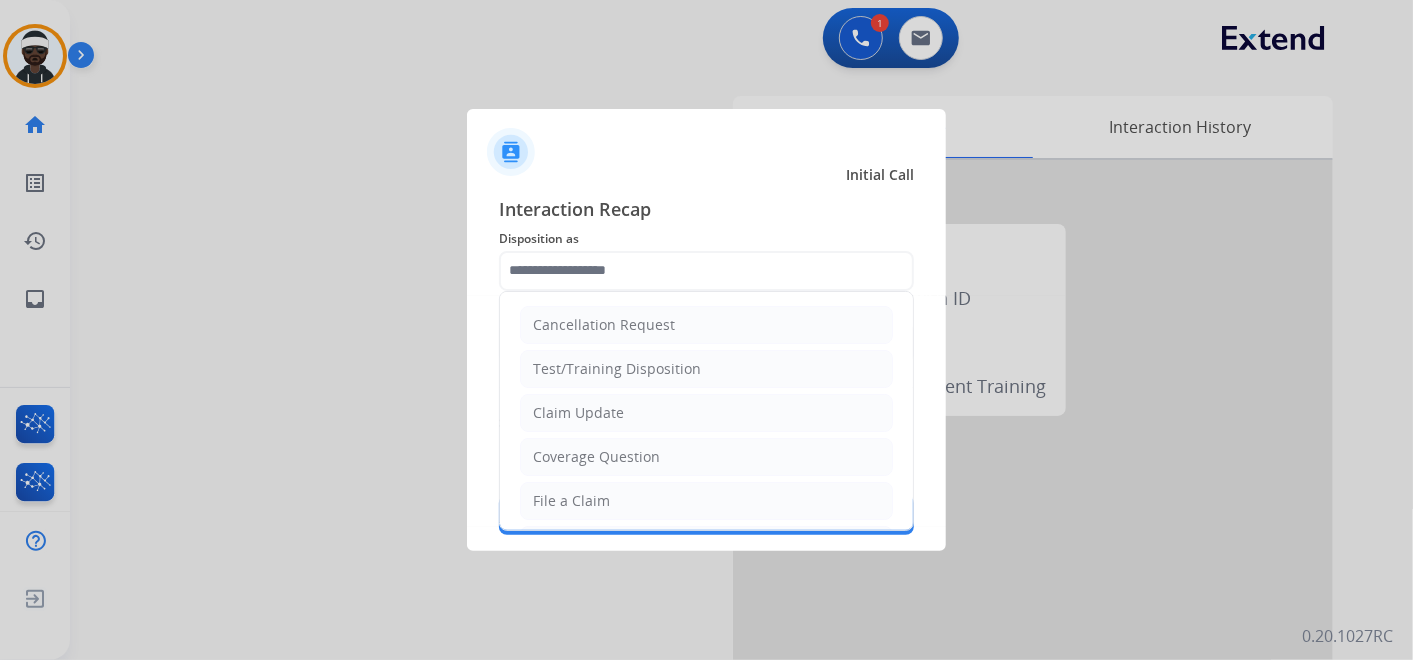 type on "**********" 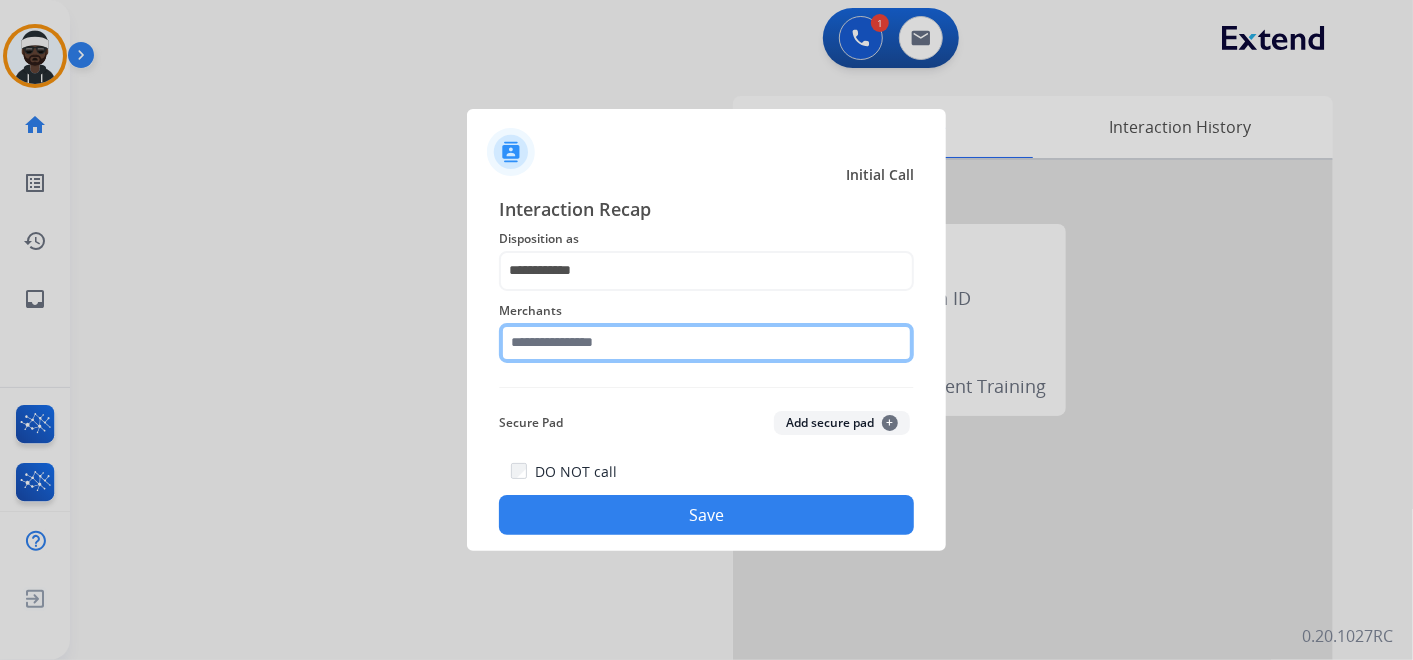 click 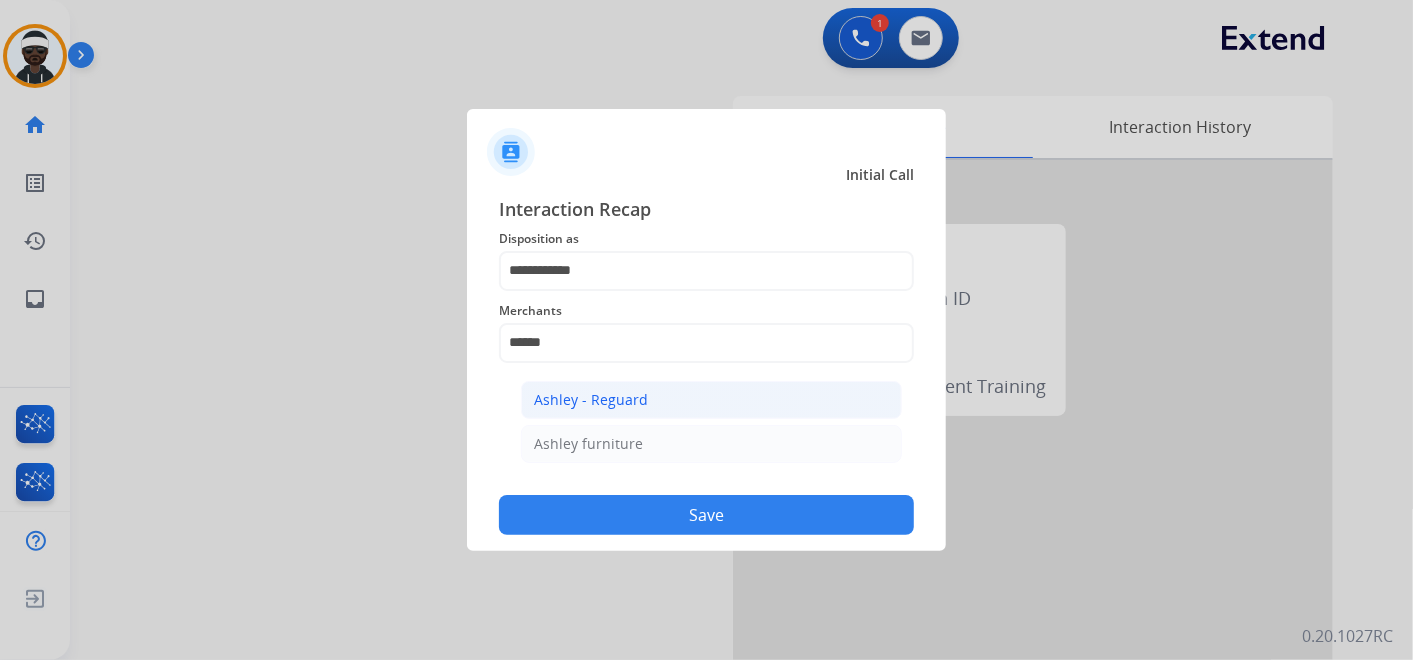 click on "Ashley - Reguard" 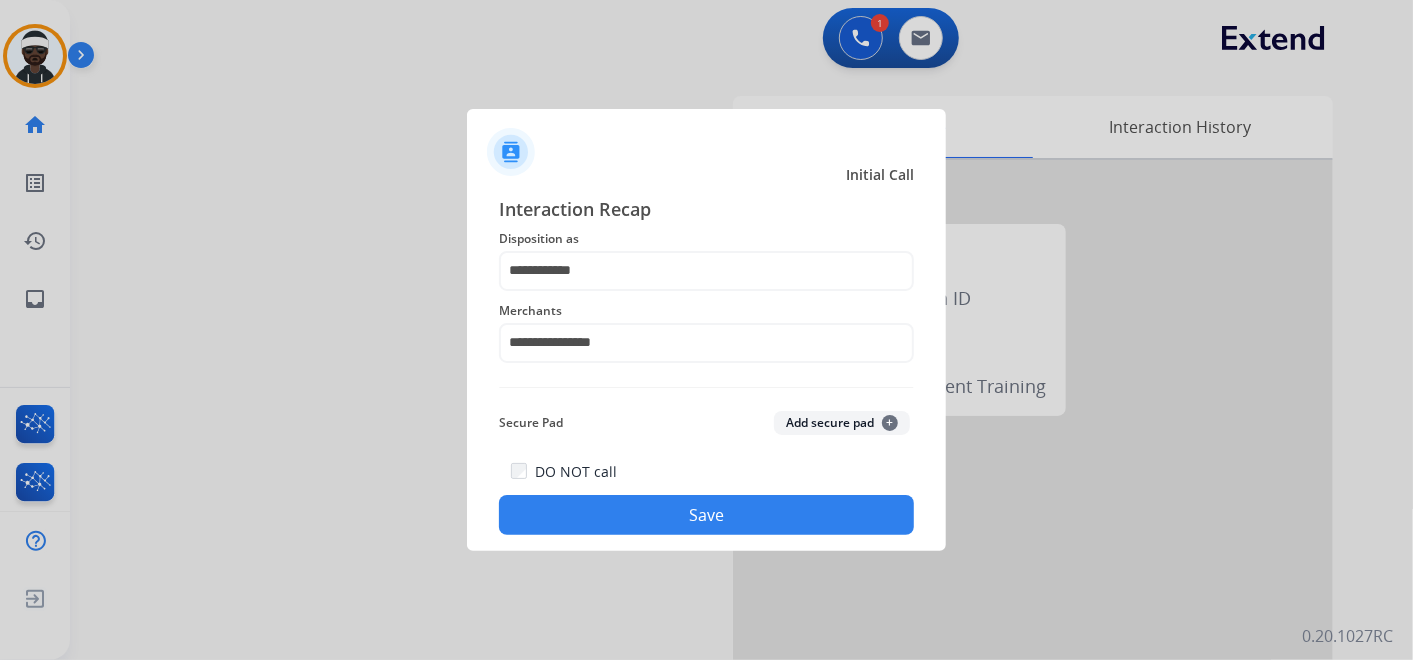 click on "Save" 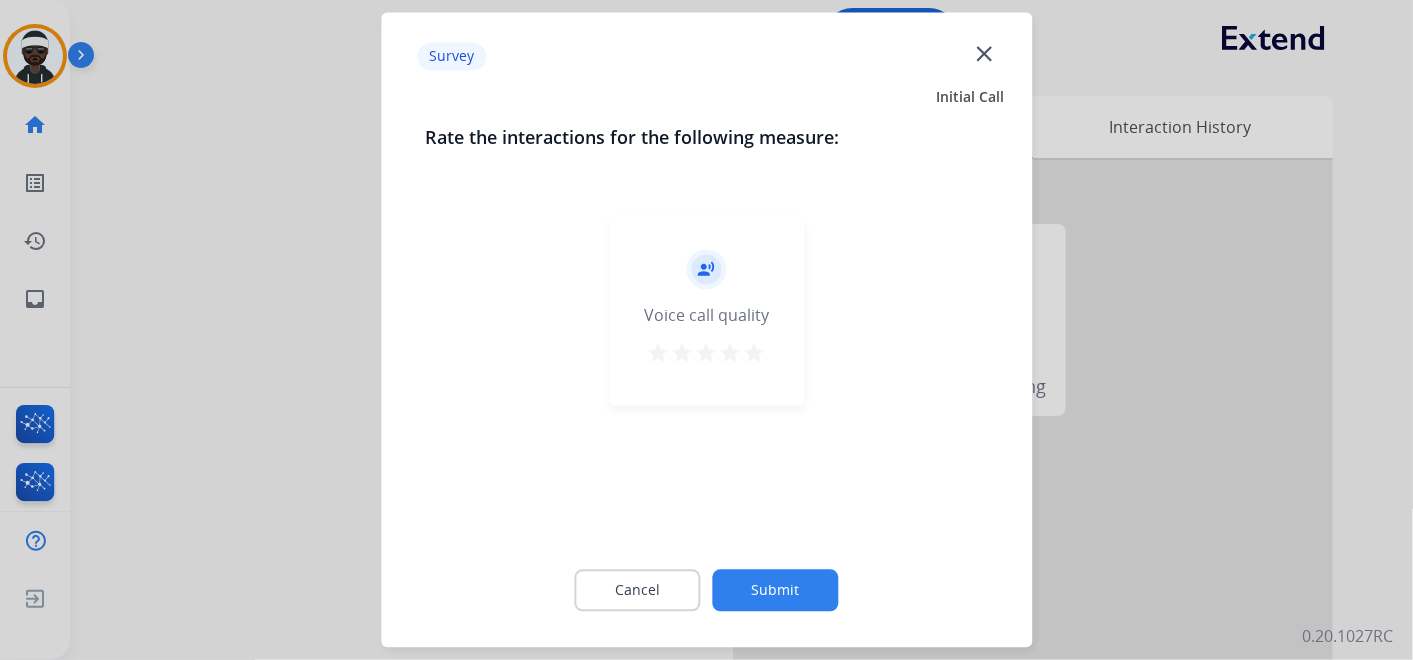 click on "Submit" 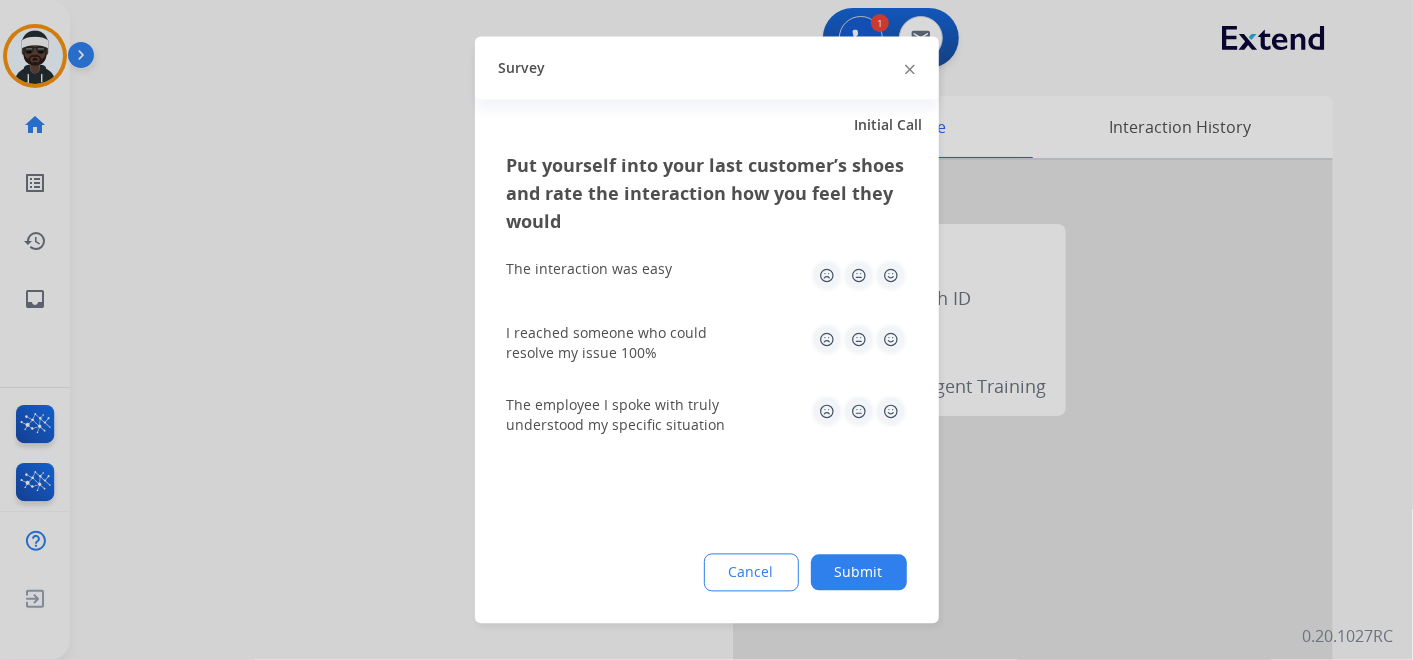 click on "Submit" 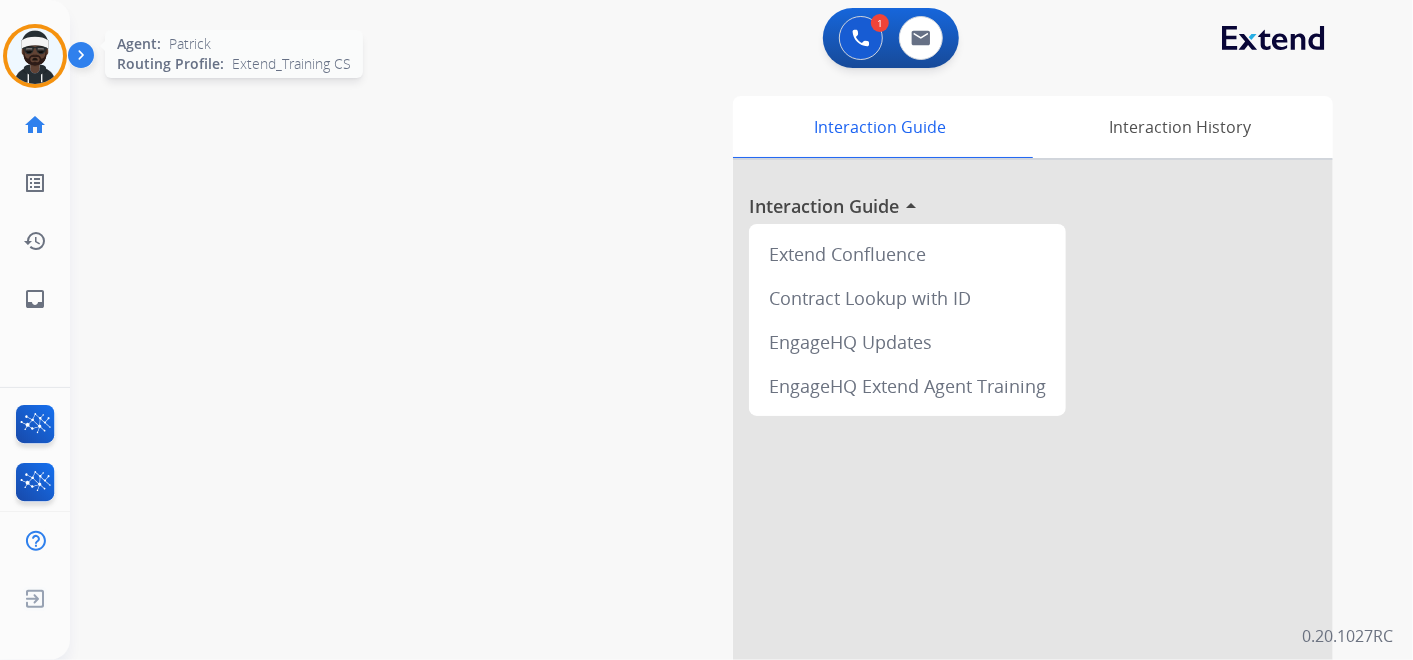 click at bounding box center (35, 56) 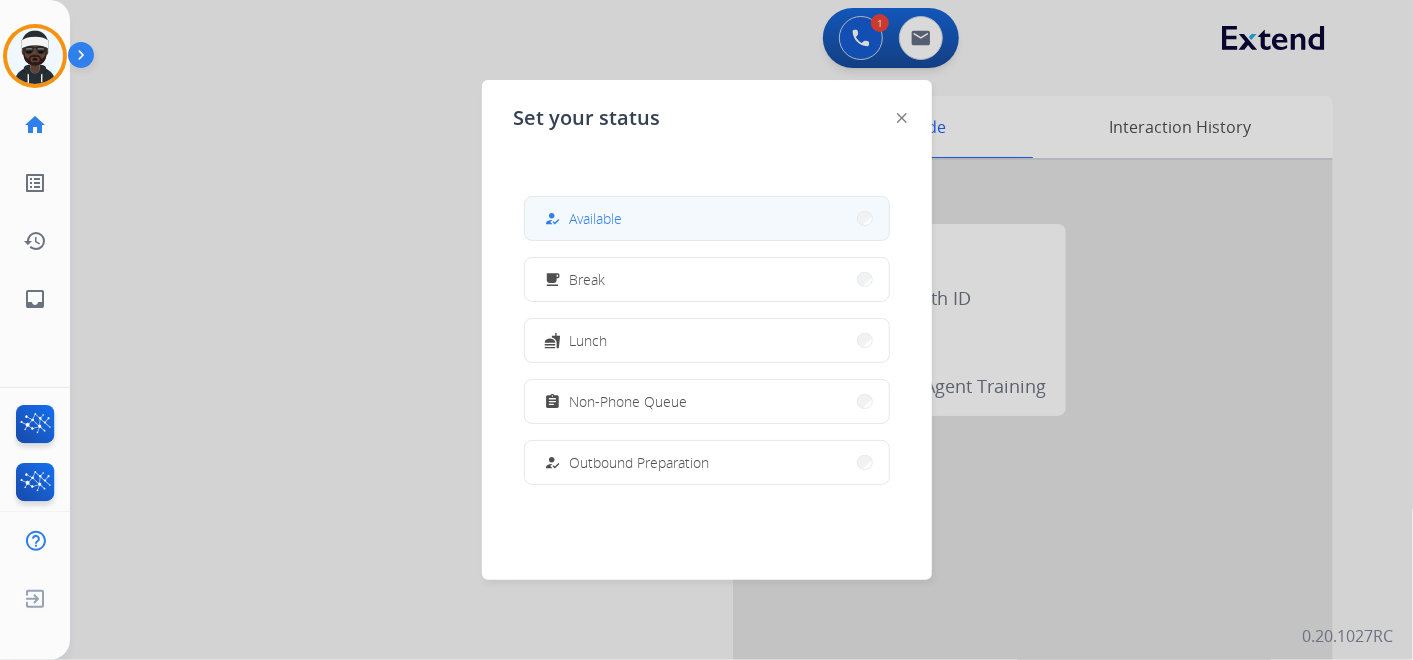 click on "how_to_reg Available" at bounding box center [707, 218] 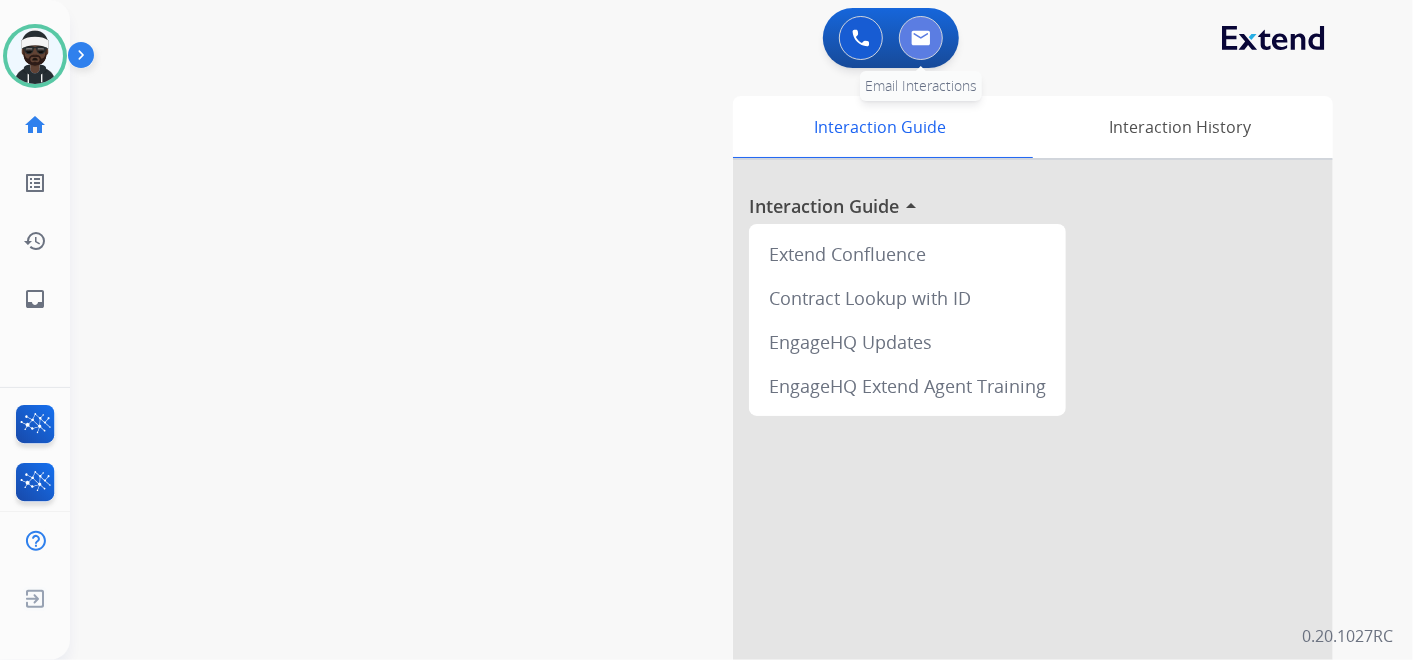 click at bounding box center (921, 38) 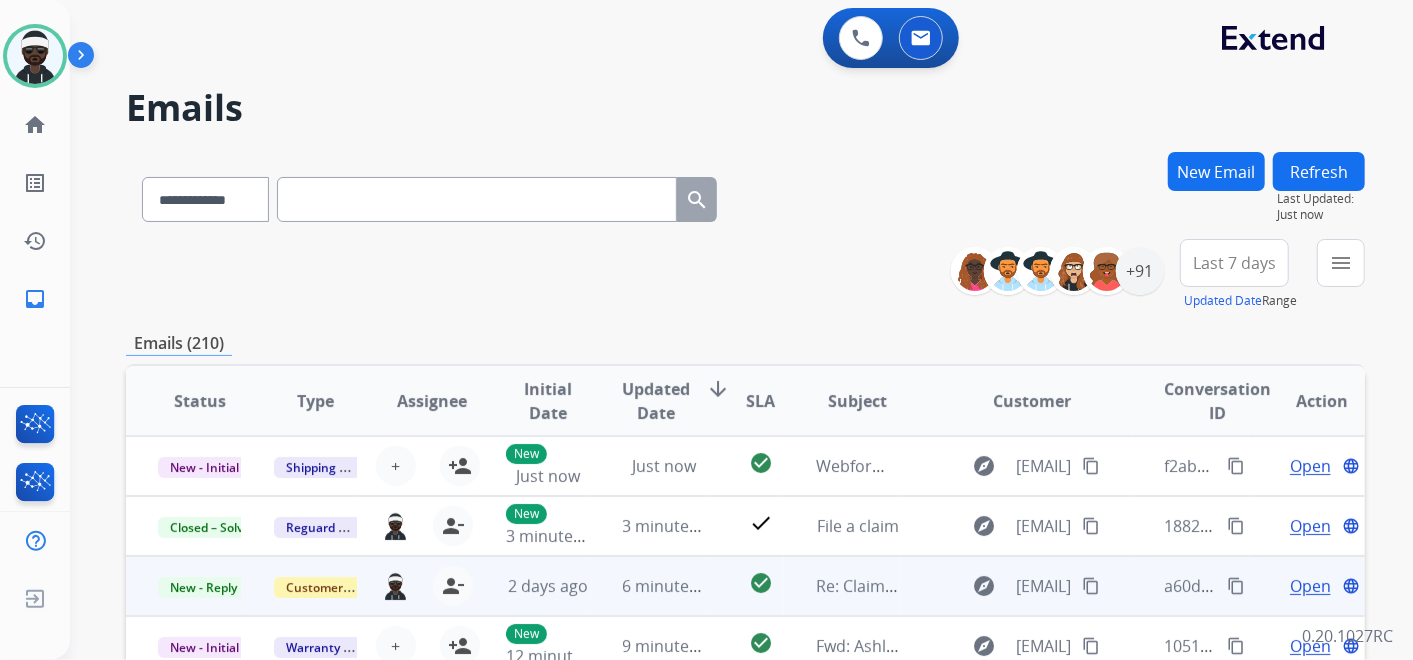 click on "content_copy" at bounding box center (1236, 586) 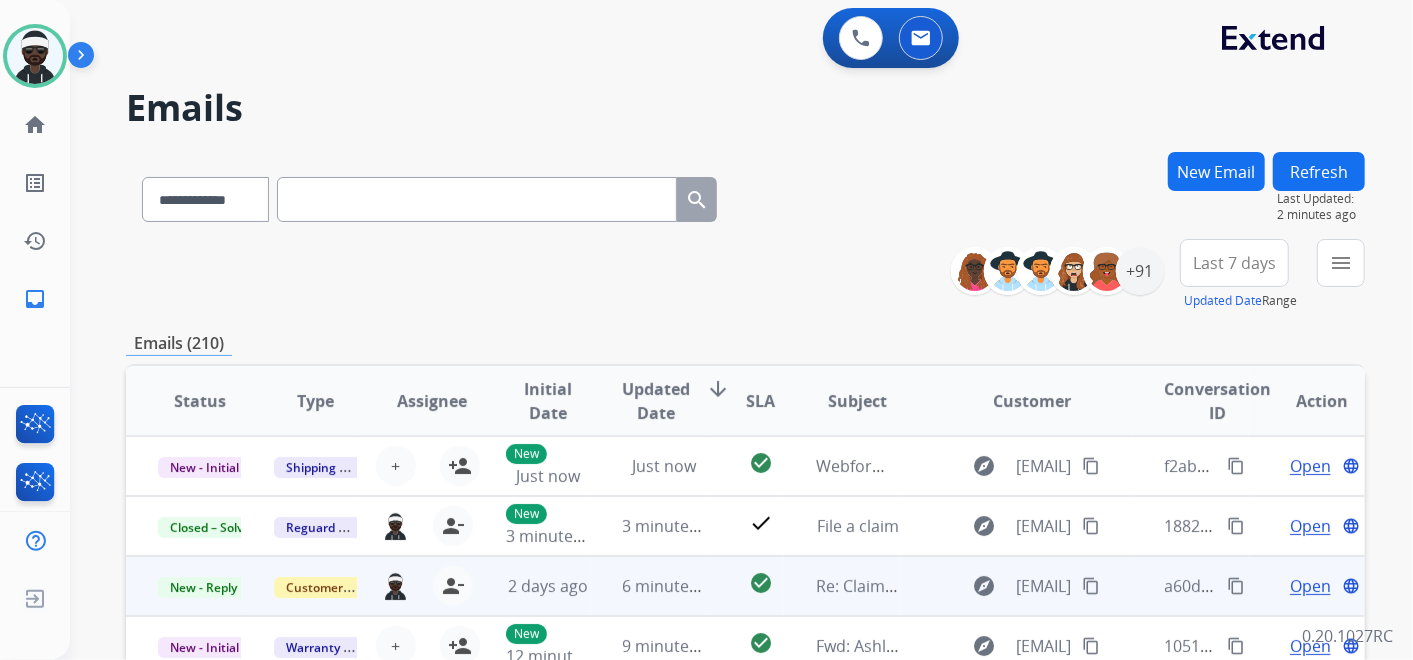 click on "Open" at bounding box center [1310, 586] 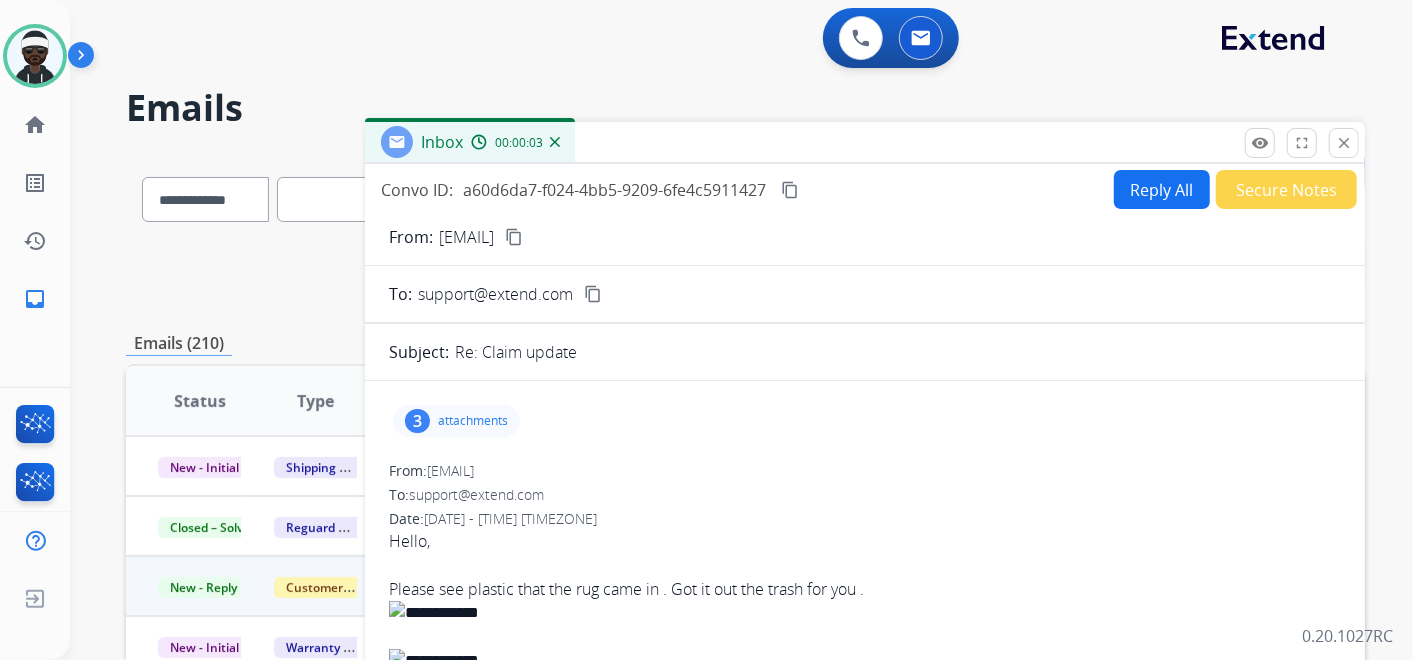 click on "From: [EMAIL] To: [EMAIL] Subject: Re: Claim update 3 attachments From: [EMAIL] To: [EMAIL] Date: [DATE] - [TIME] [TIME_ZONE] From: [EMAIL] To: [EMAIL] Date: [DATE] - [TIME] [TIME_ZONE] From: [EMAIL] To: [EMAIL] Date: [DATE] - [TIME] [TIME_ZONE]" at bounding box center [865, 1258] 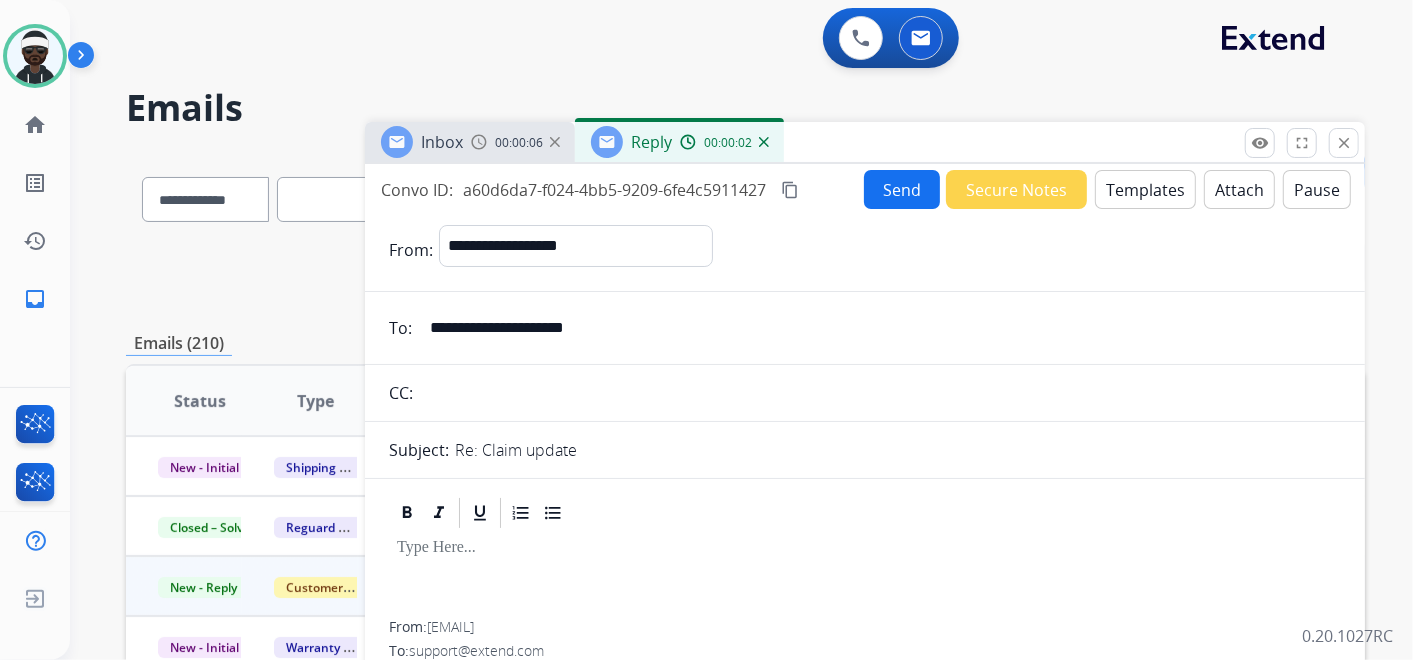 click on "Templates" at bounding box center [1145, 189] 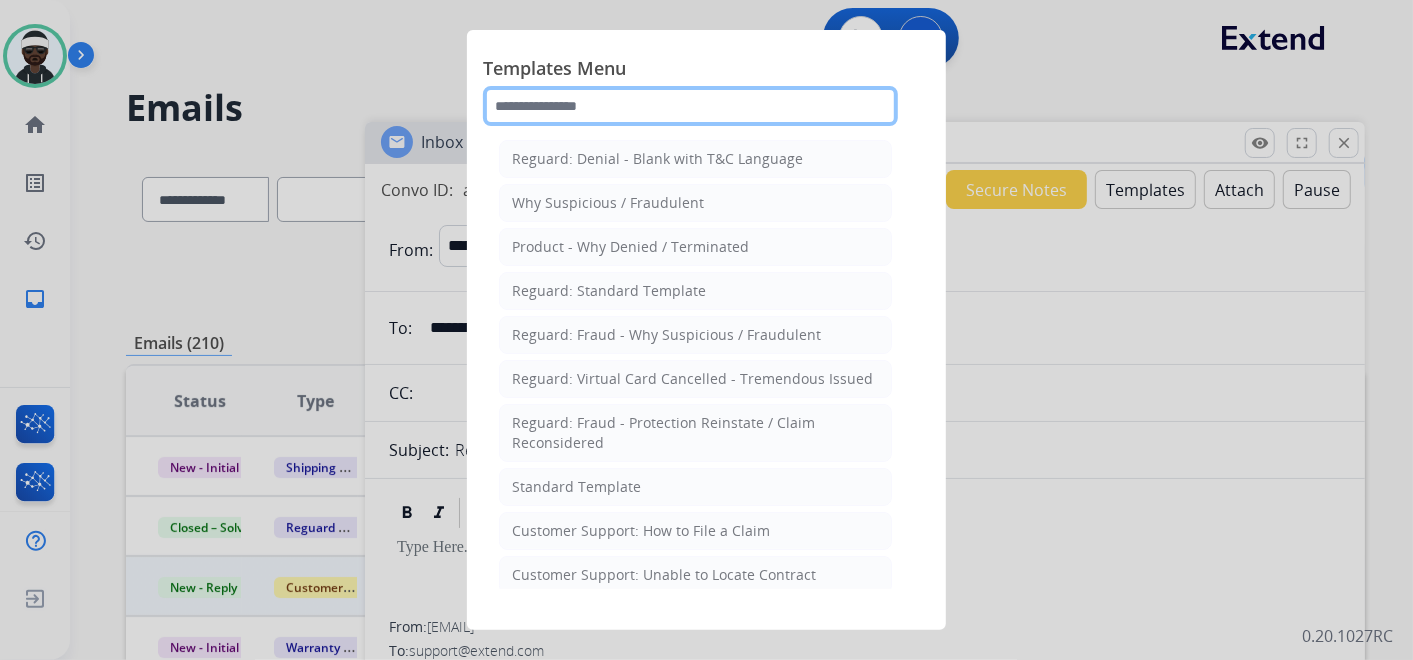 click 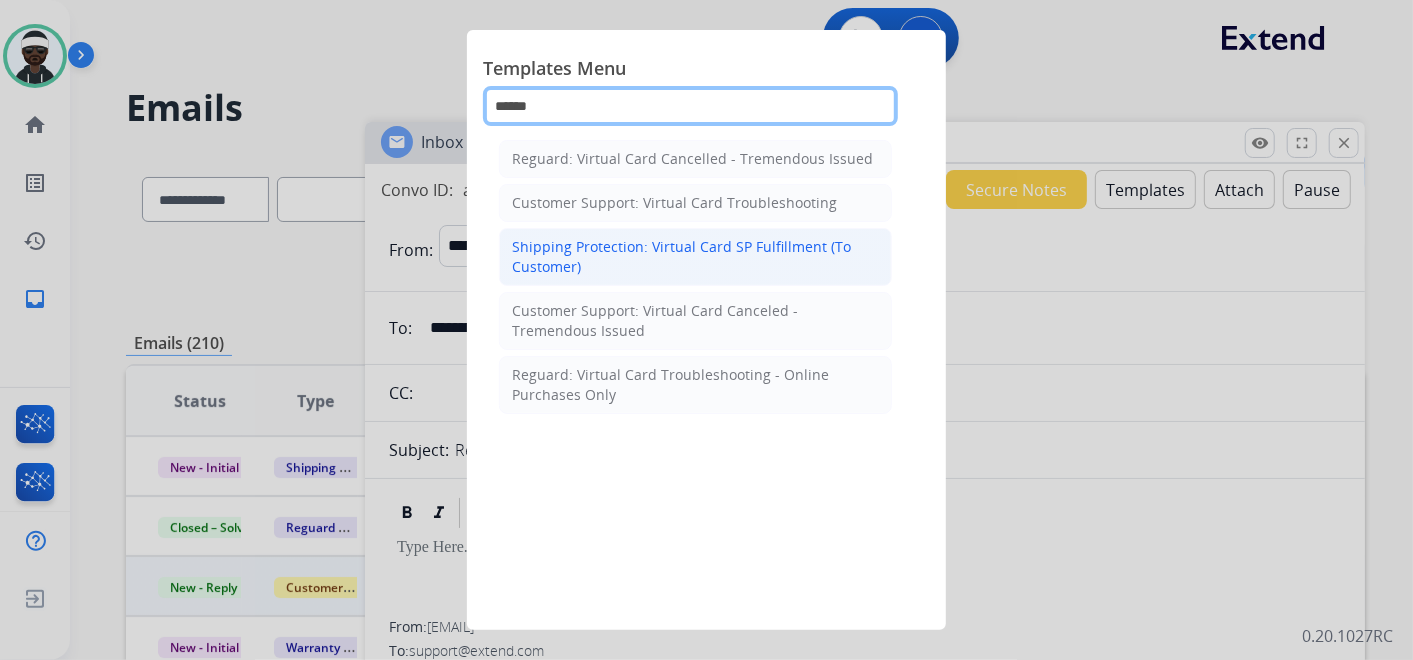 type on "******" 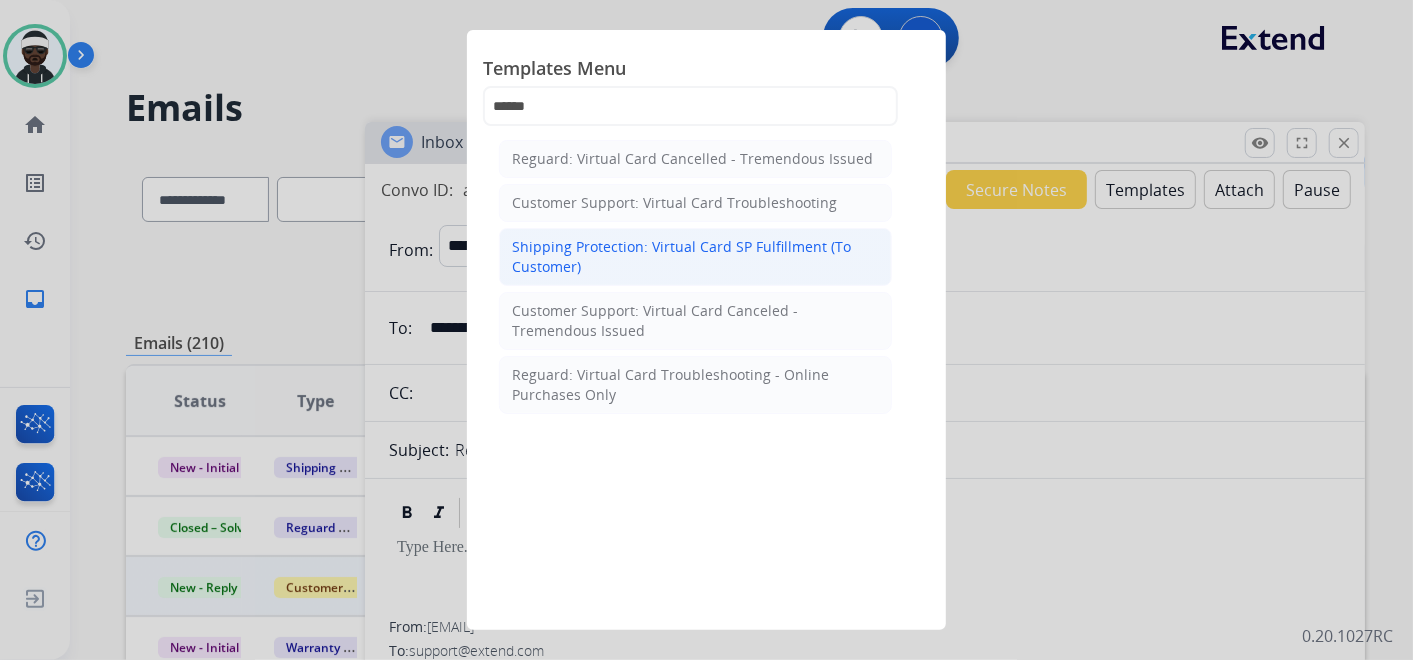 click on "Shipping Protection: Virtual Card SP Fulfillment (To Customer)" 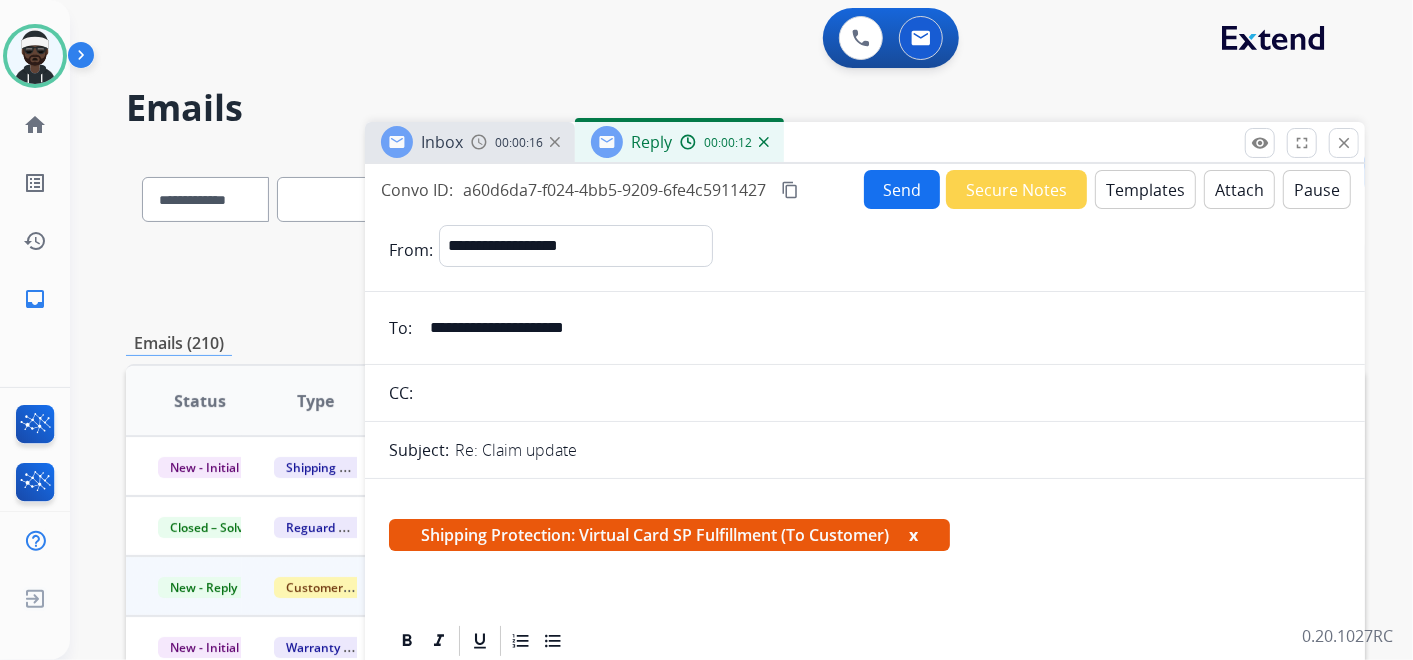 click on "x" at bounding box center (913, 535) 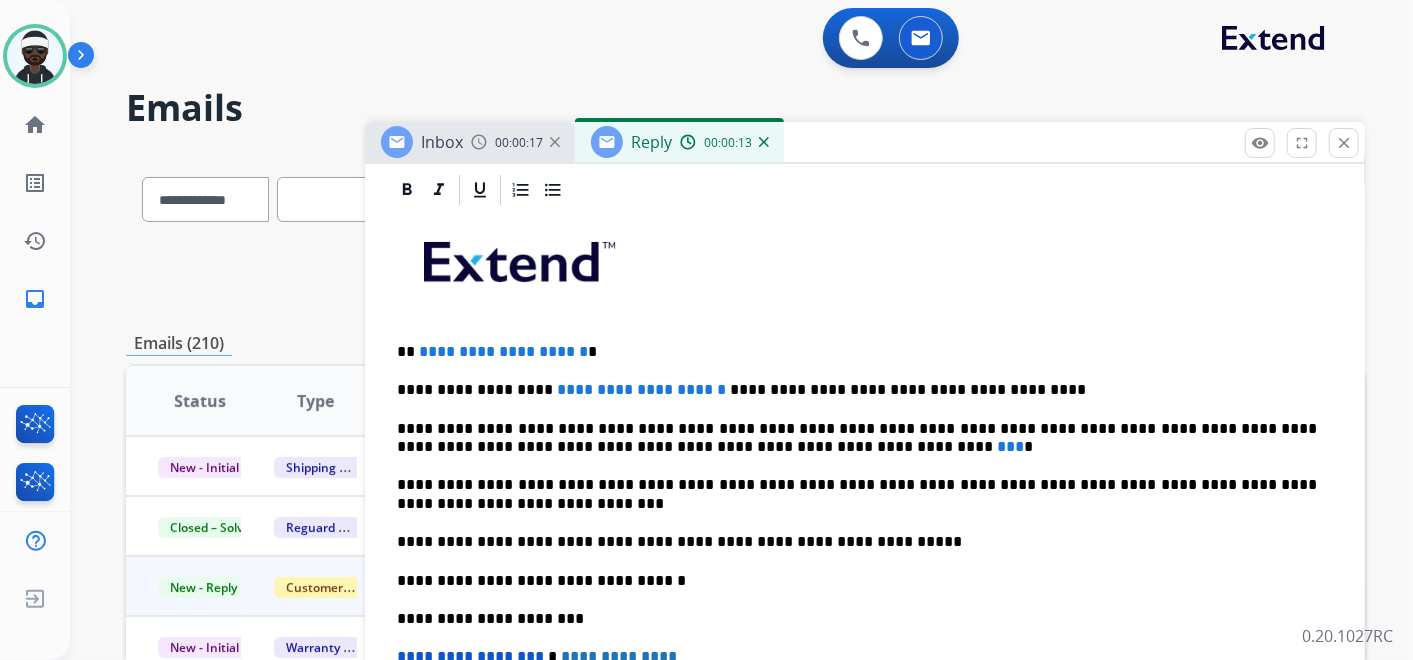 scroll, scrollTop: 333, scrollLeft: 0, axis: vertical 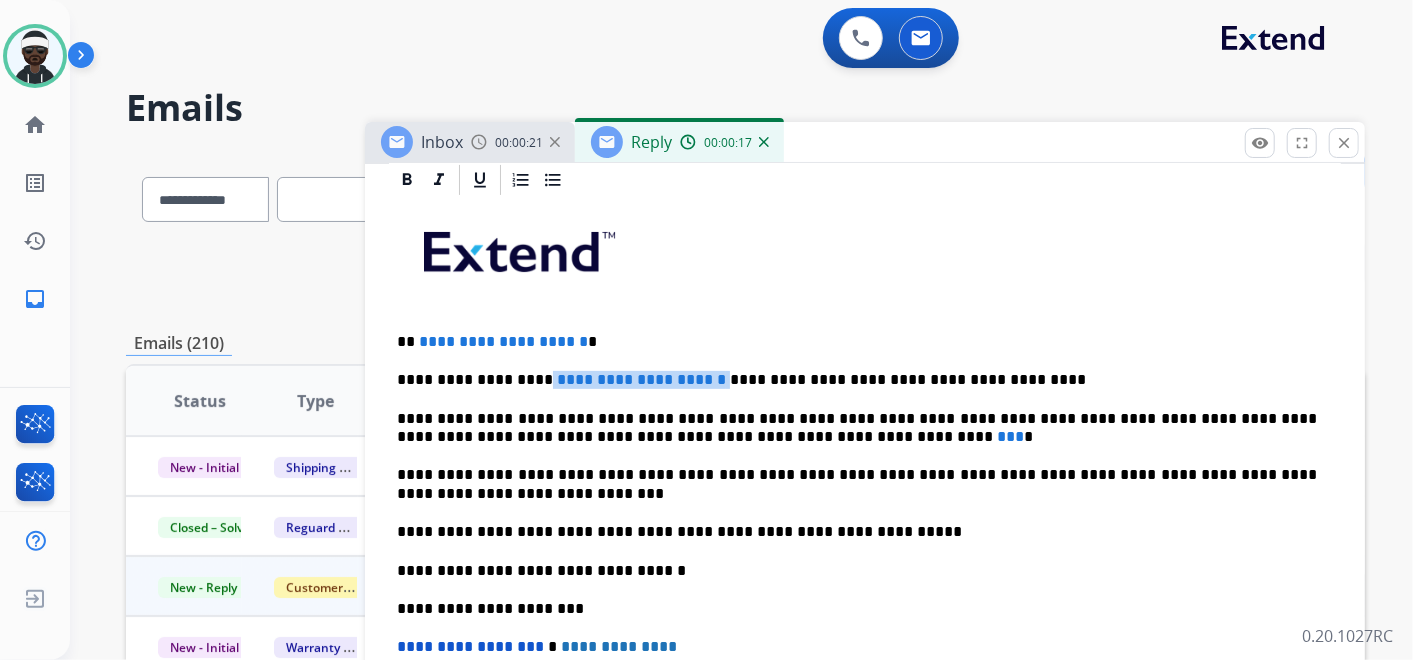 drag, startPoint x: 674, startPoint y: 379, endPoint x: 527, endPoint y: 380, distance: 147.0034 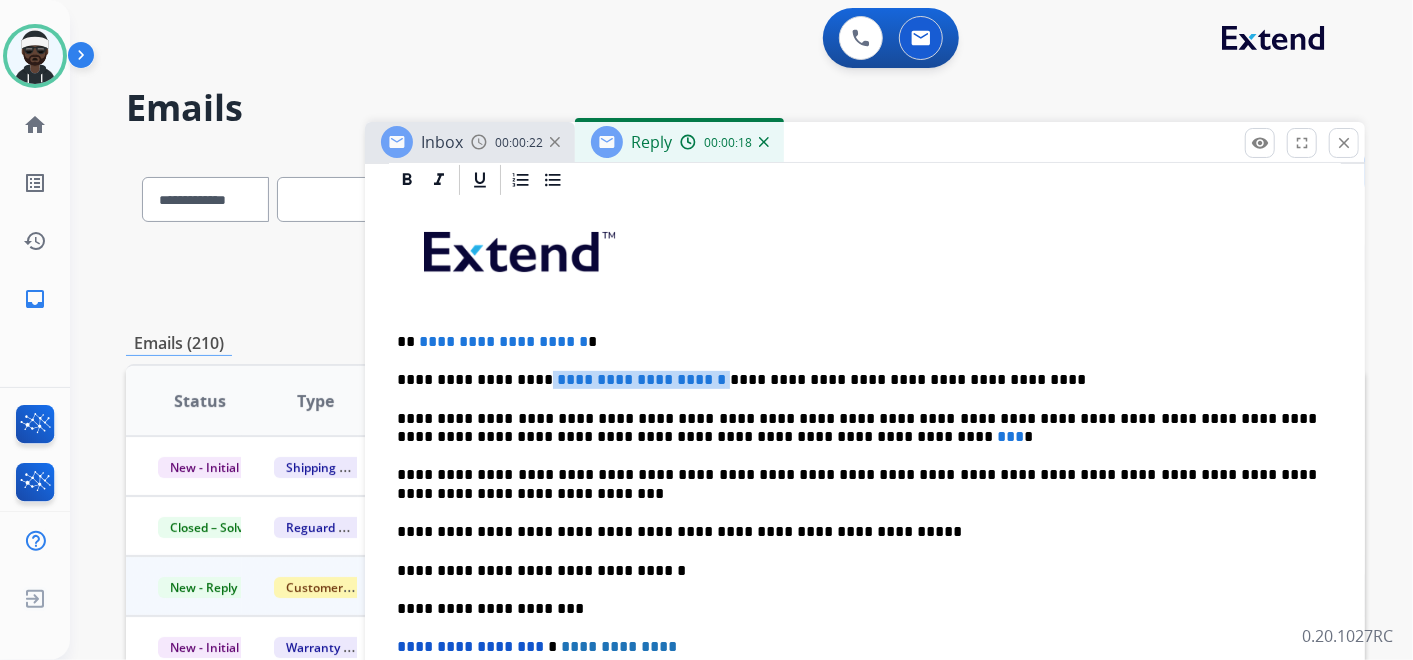 type 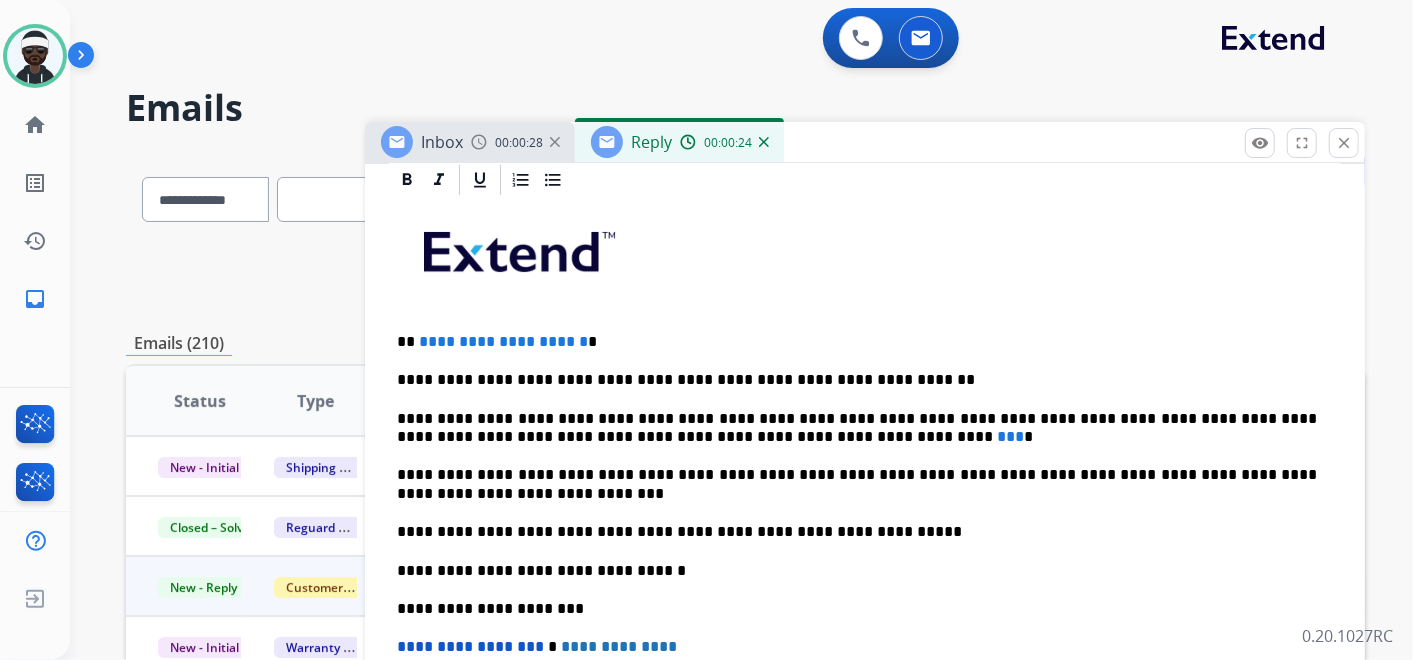 click on "**********" at bounding box center (857, 428) 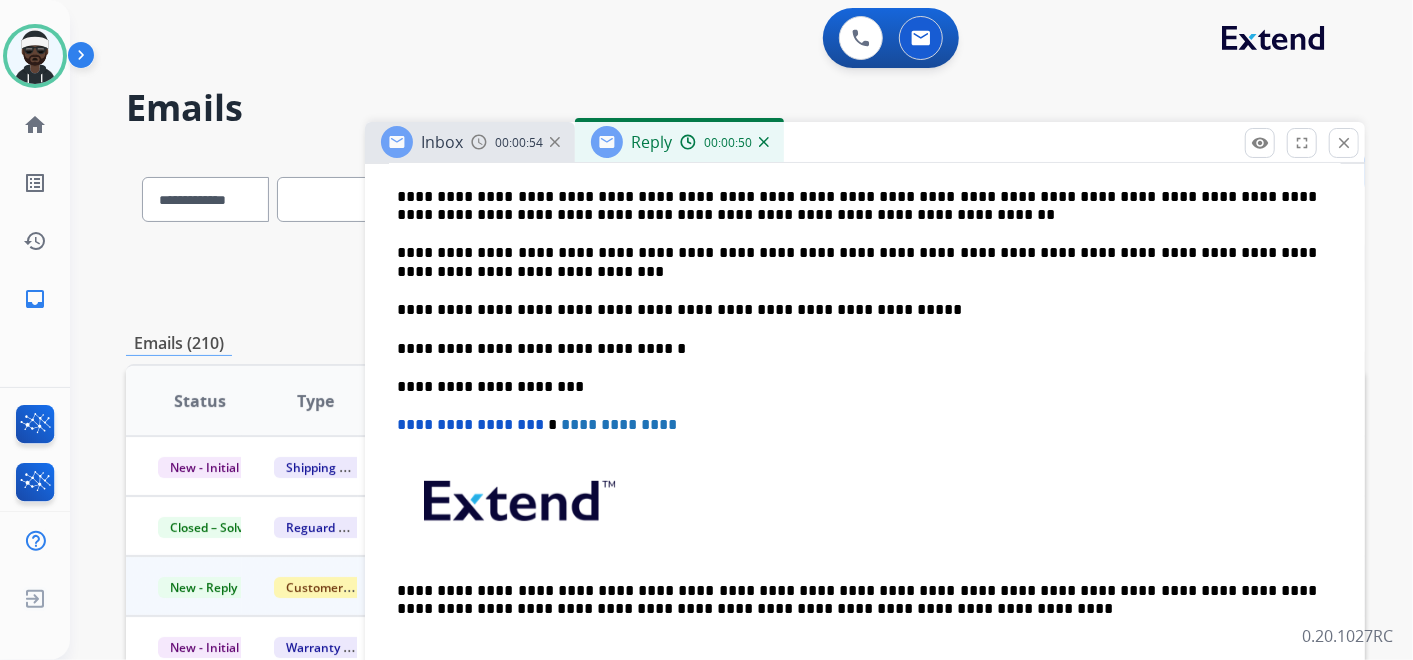 scroll, scrollTop: 333, scrollLeft: 0, axis: vertical 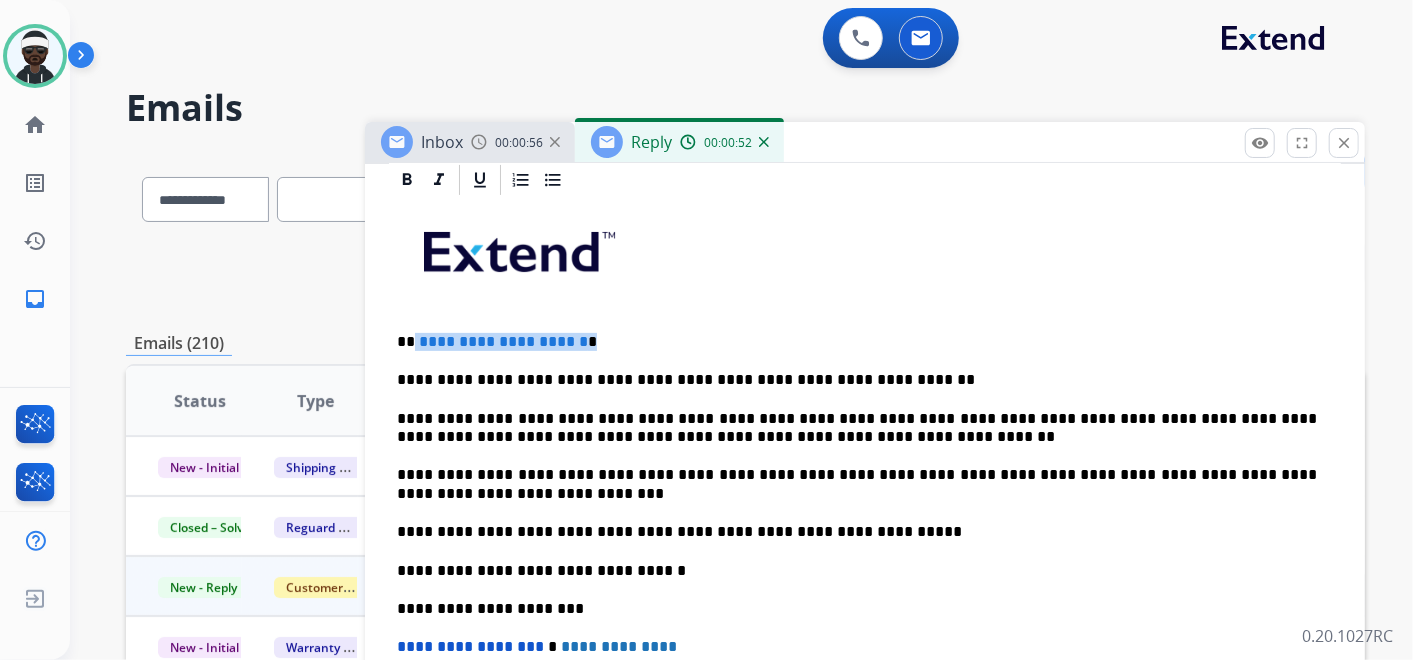 drag, startPoint x: 654, startPoint y: 340, endPoint x: 412, endPoint y: 331, distance: 242.1673 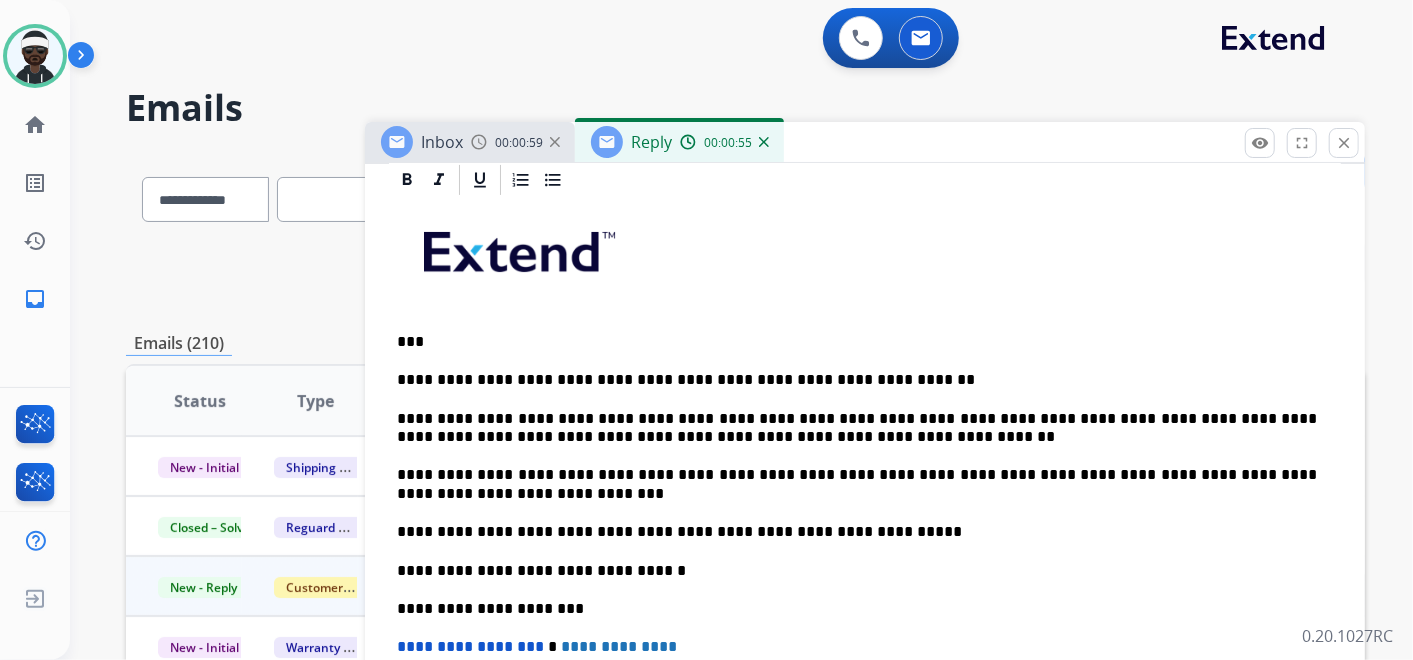 scroll, scrollTop: 0, scrollLeft: 0, axis: both 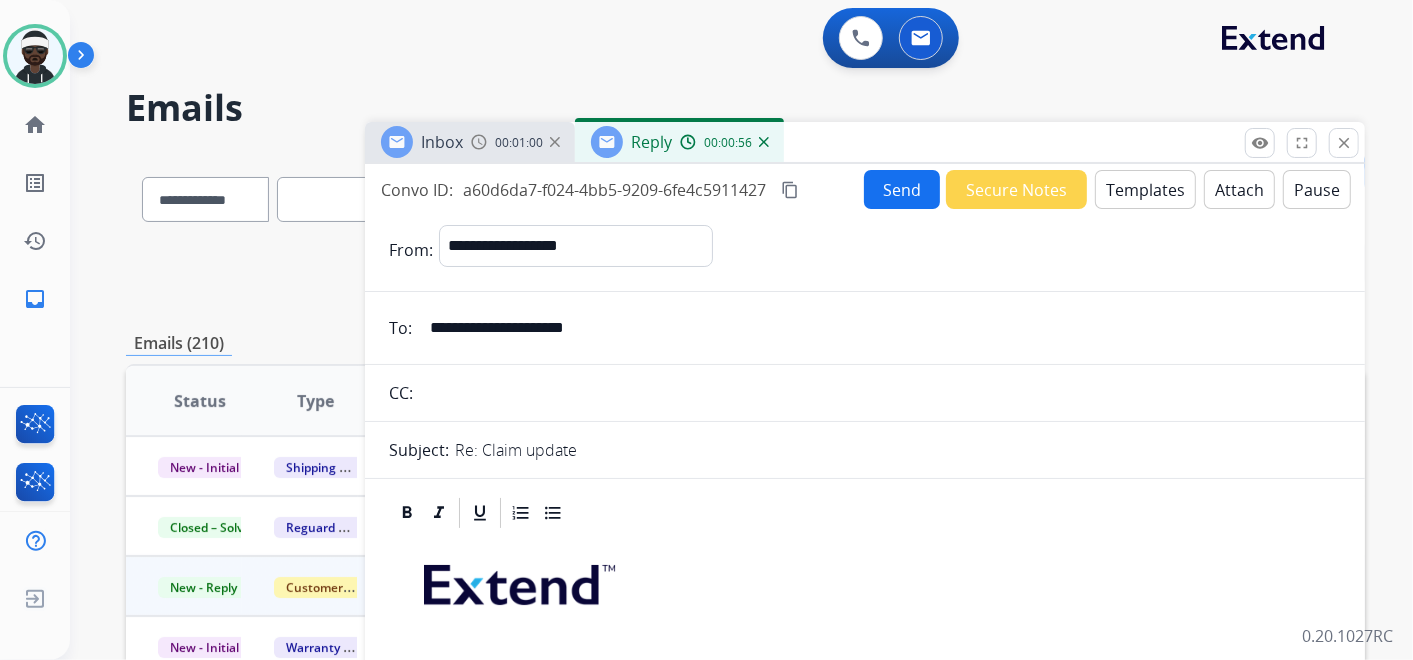 click on "Send" at bounding box center (902, 189) 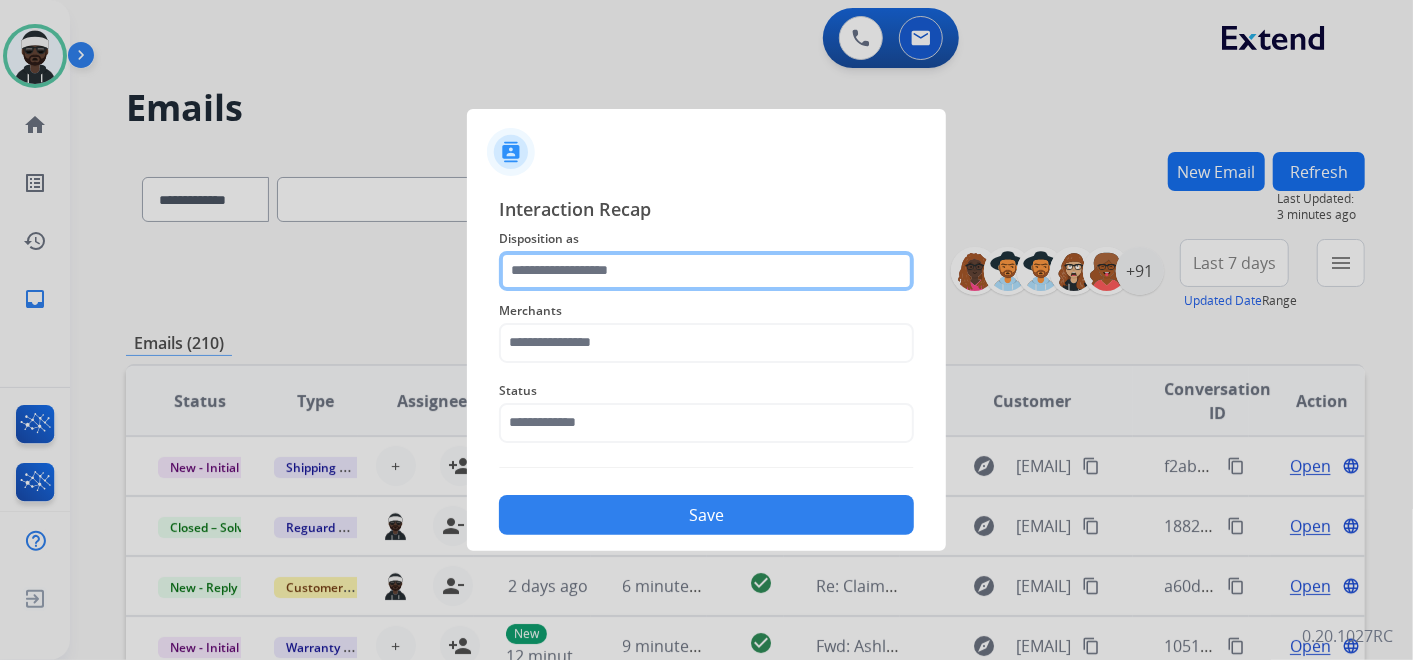 click 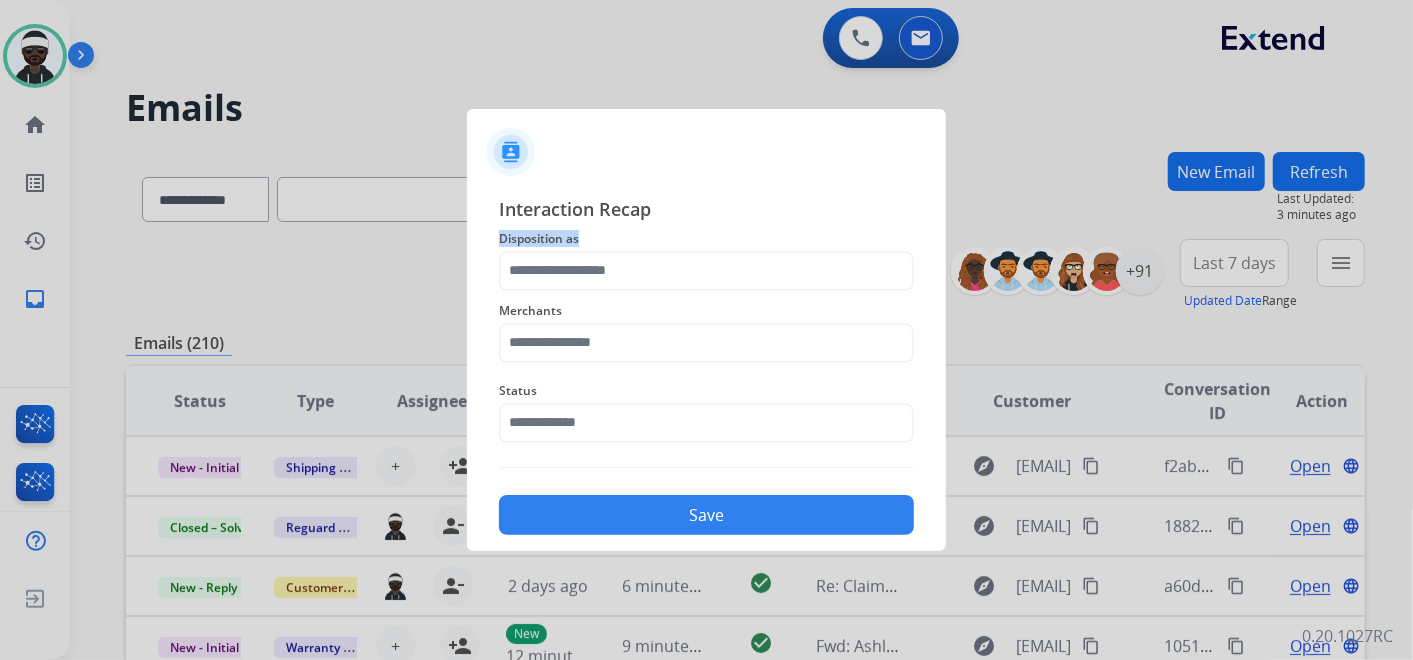 drag, startPoint x: 591, startPoint y: 490, endPoint x: 754, endPoint y: 205, distance: 328.31998 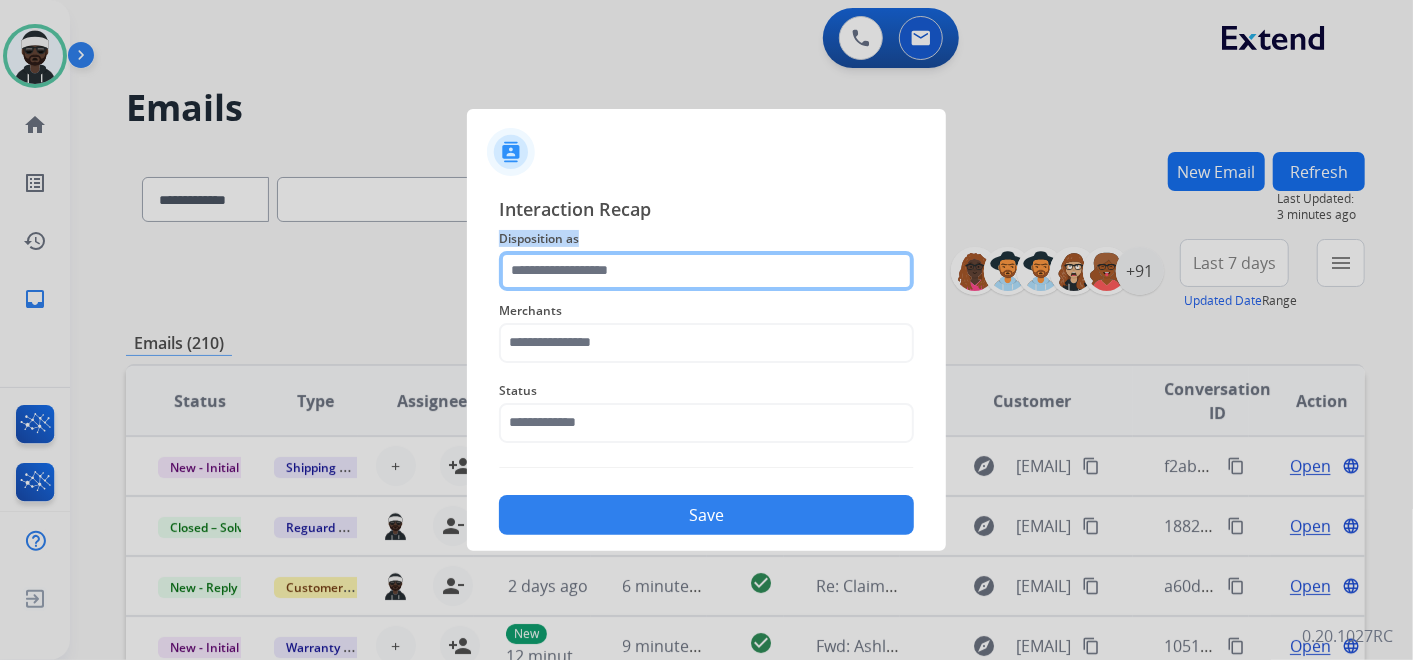 click 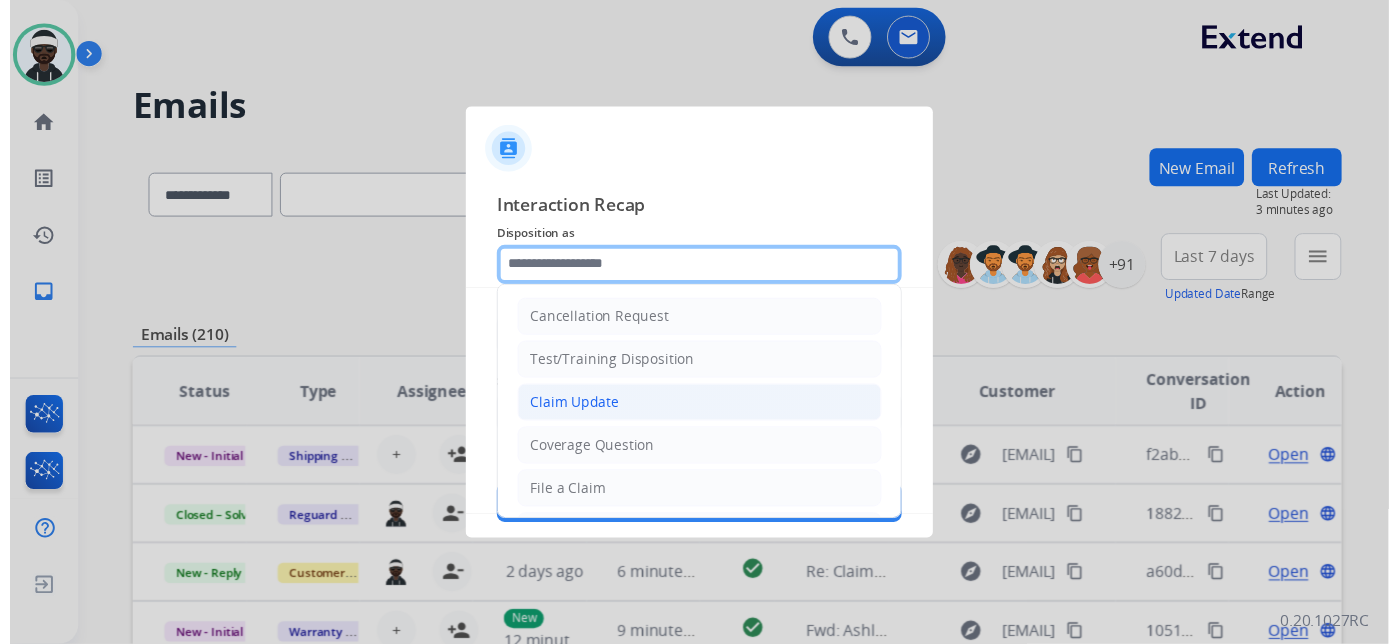 scroll, scrollTop: 0, scrollLeft: 0, axis: both 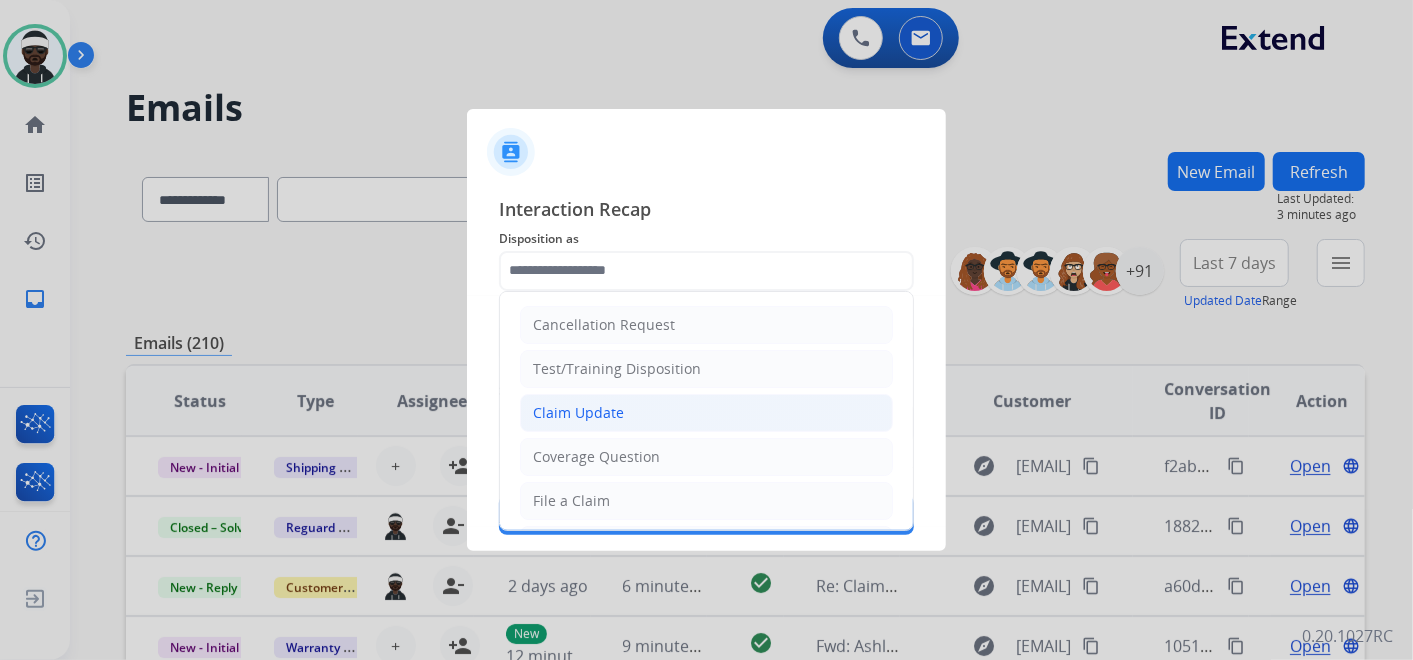 click on "Claim Update" 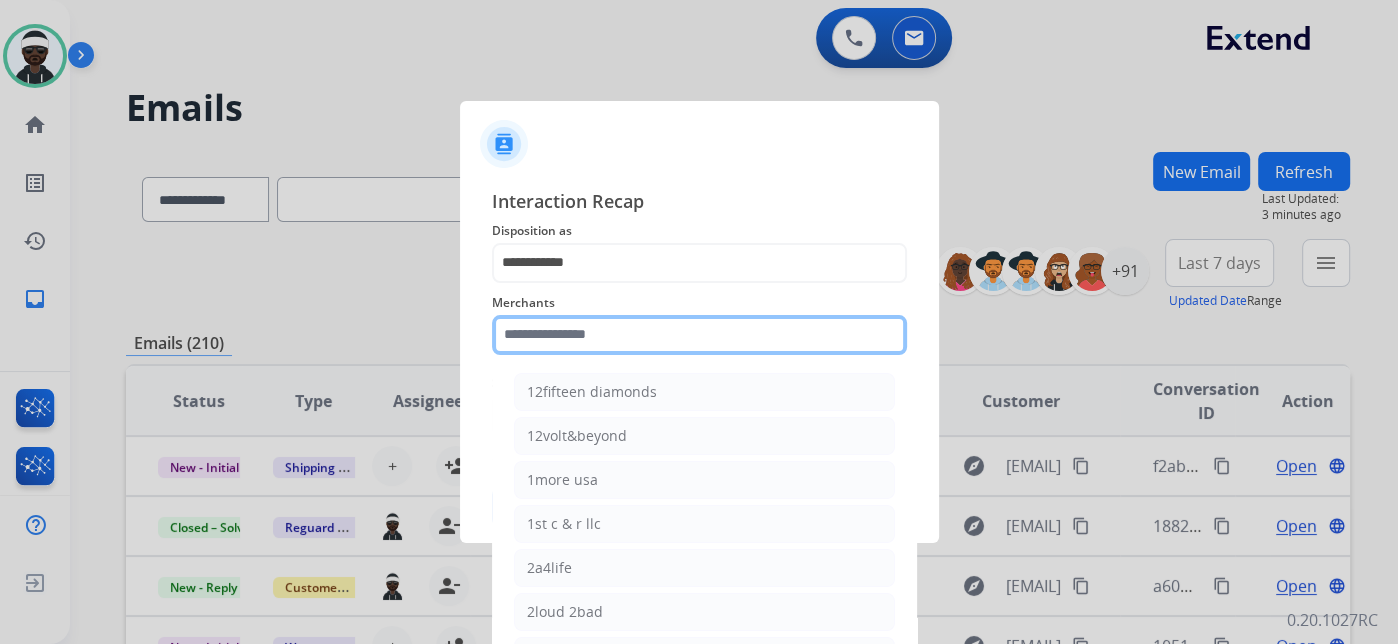 click on "Merchants    12fifteen diamonds   12volt&beyond   1more usa   1st c & r llc   2a4life   2loud 2bad   3balls   4 state trucks   4moms   Abstinence spirits   Accessorypartsstore   Action clutch   Active lifestyle store   Addaday   Adorama abs   Adorama business-to-business   Adrenaline offroad outfitters   Ads shocks   Advance auto parts   Aem electronics   Aerishealthinc   Ag solutions group, llc   Aim controllers   Air-relax   Airocide   Airslamit   Airsoft station   Airthereal   Alchemy fine home   Aleko products   Alice lane home   All around e-bikes   All electric motion   All things barbecue   Allen   Allied gaming north america, llc   Allied wheel components   Alta gracia motors   Alter   Ambient fires   American bass   American cornhole association   American medical sales and rentals   American technologies network   Ameridroid   Amethyst home   Amgair   Ams fireplace   Amscope   Andaaz jewelers   Anne klein   Anova   Anytime baseball supply   Anytime sports supply   Apec water systems   Apollo neuro" 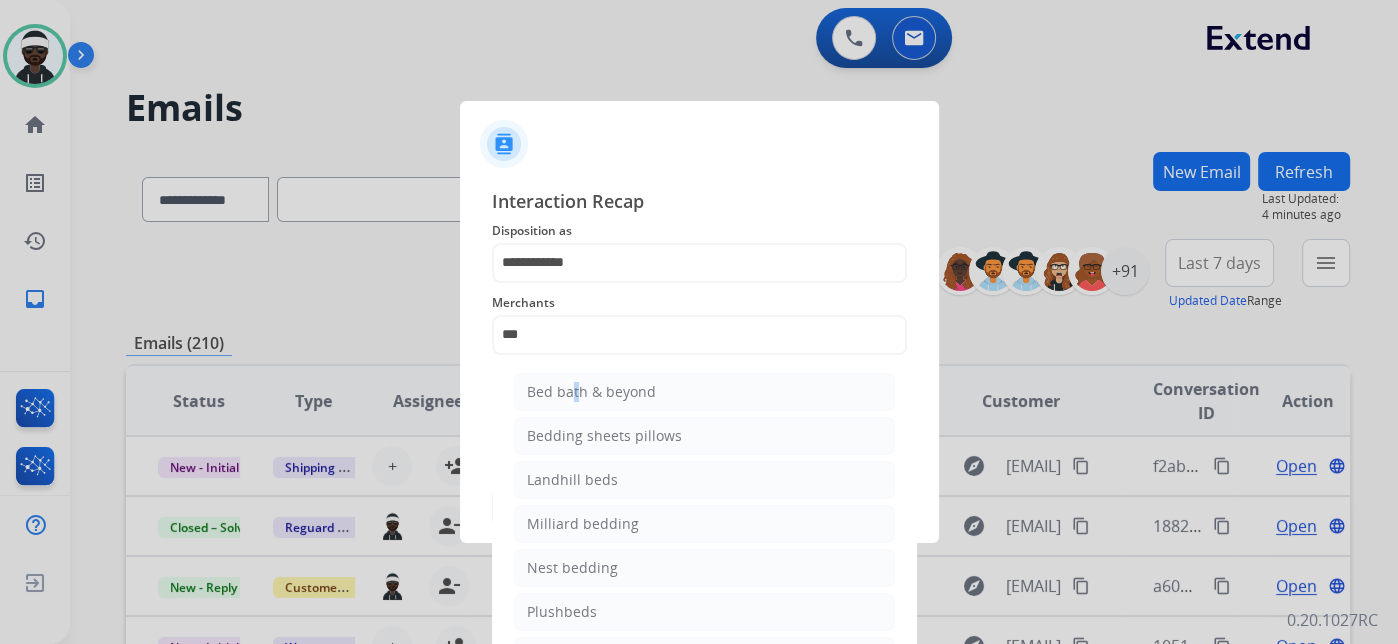 click on "Bed bath & beyond" 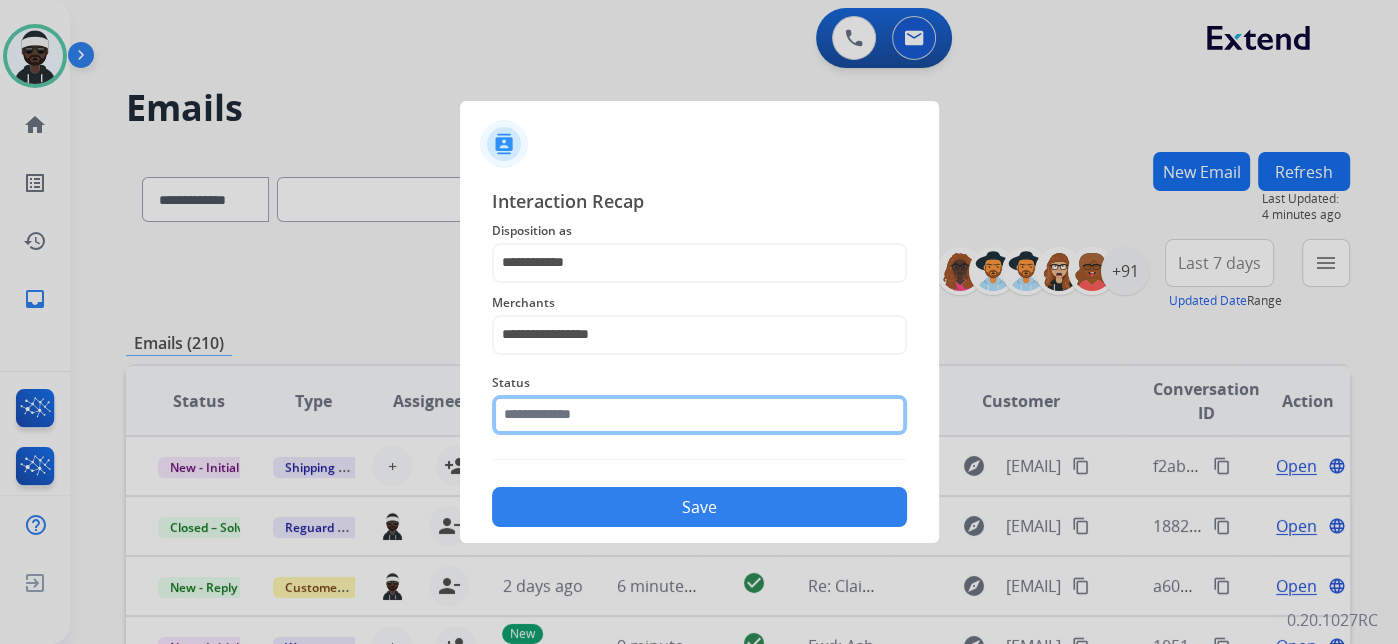 click 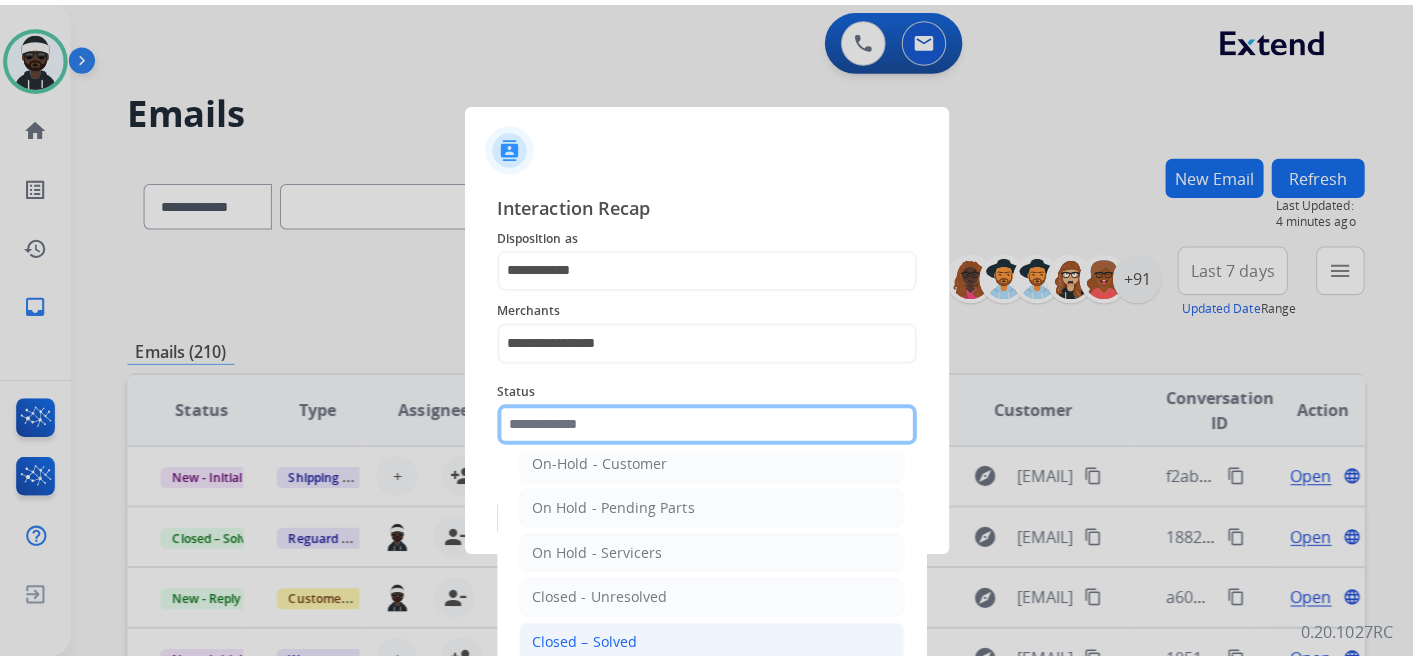 scroll, scrollTop: 114, scrollLeft: 0, axis: vertical 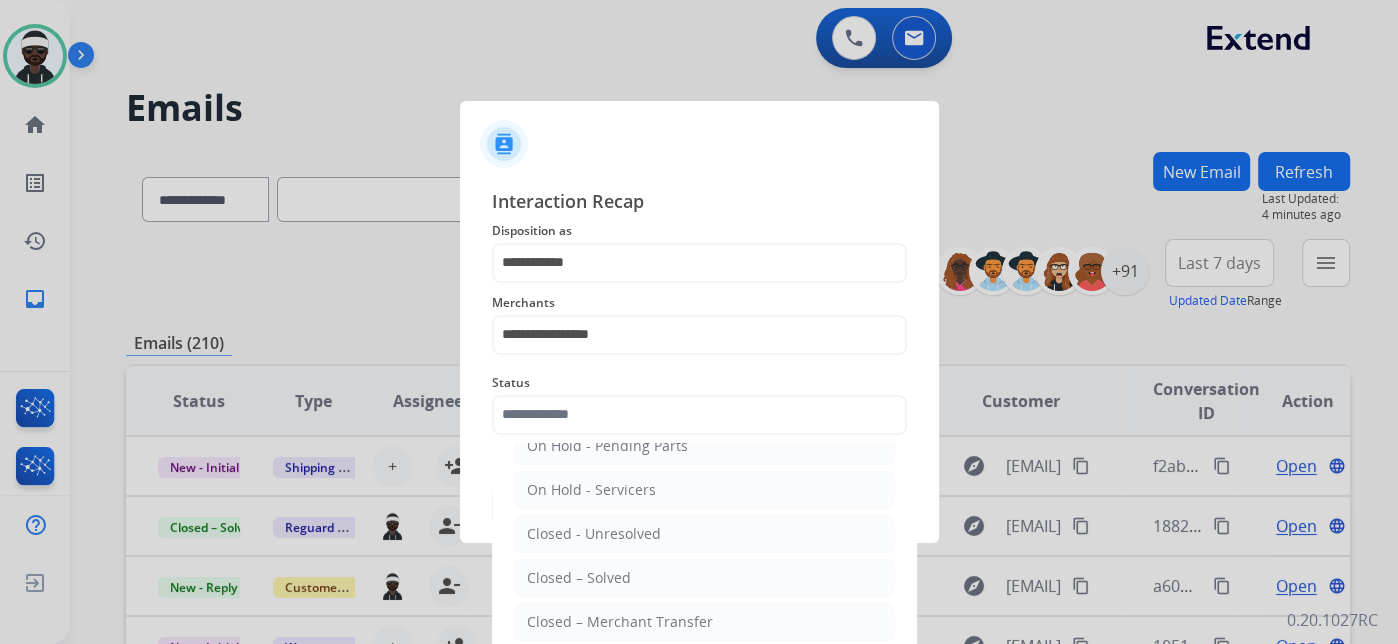 drag, startPoint x: 619, startPoint y: 580, endPoint x: 806, endPoint y: 591, distance: 187.32326 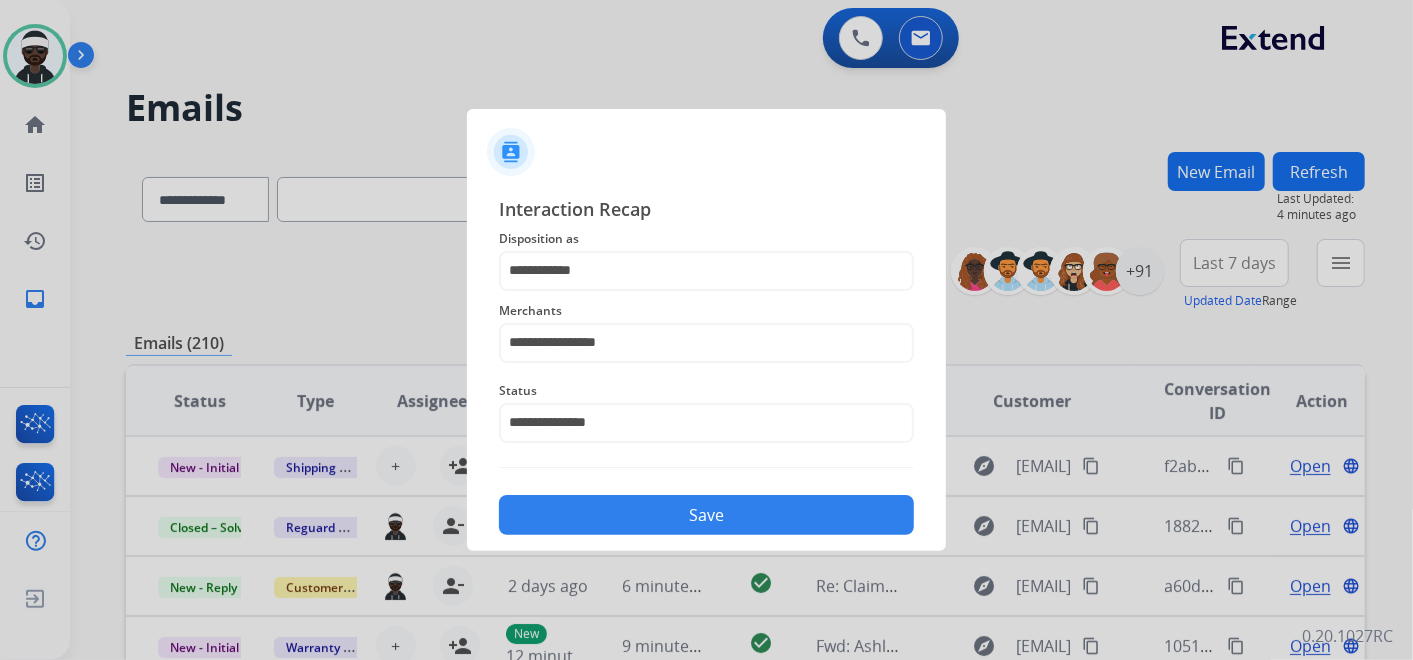 drag, startPoint x: 789, startPoint y: 511, endPoint x: 801, endPoint y: 511, distance: 12 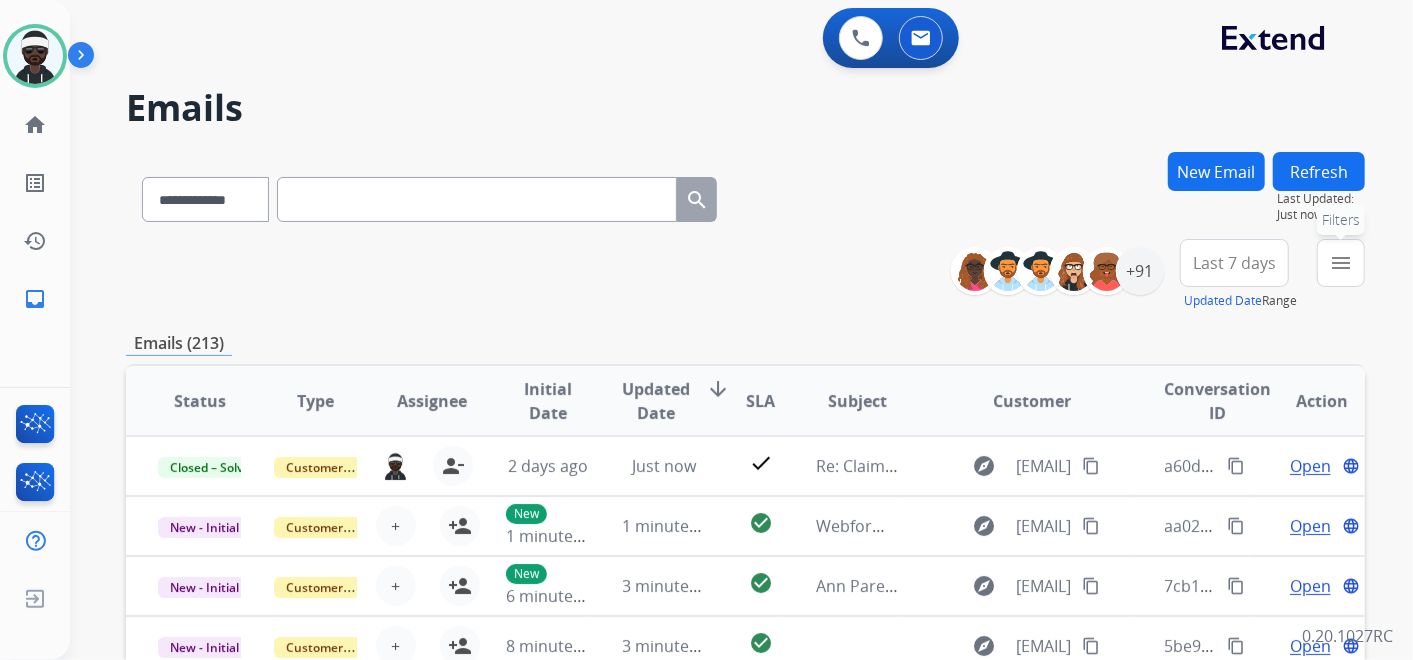 click on "menu" at bounding box center (1341, 263) 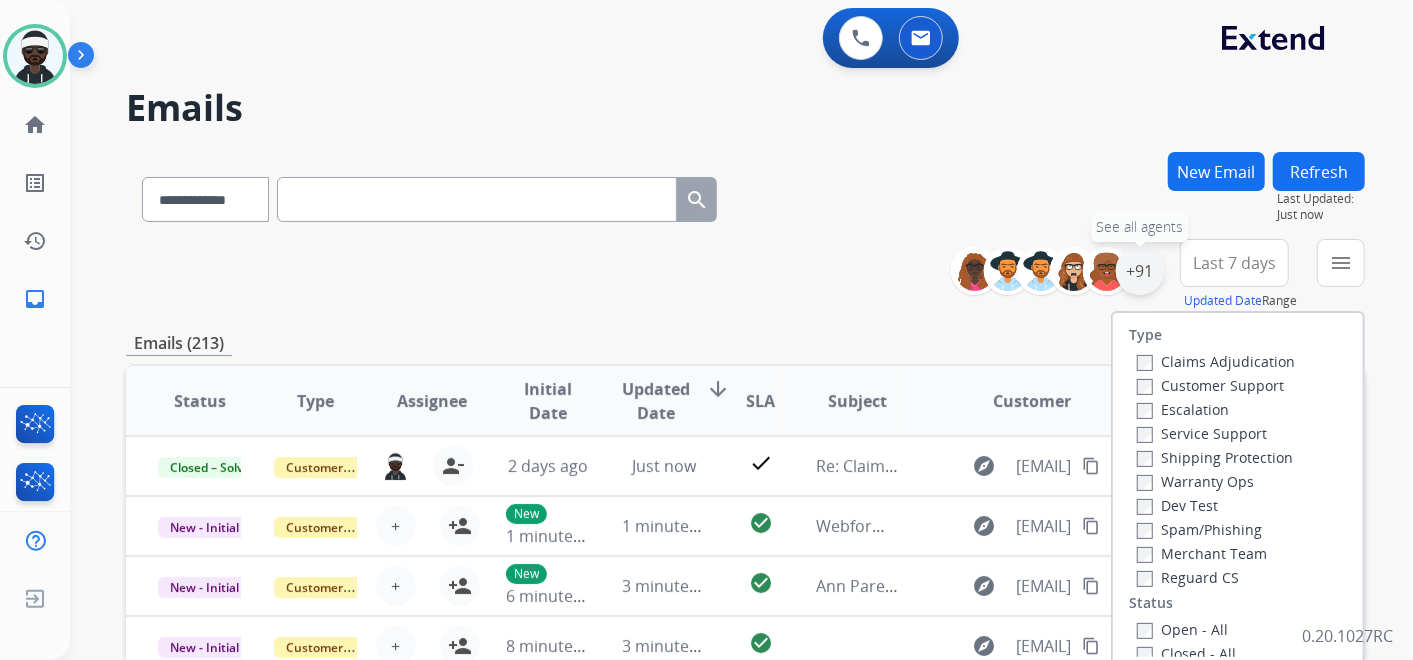 click on "+91" at bounding box center [1140, 271] 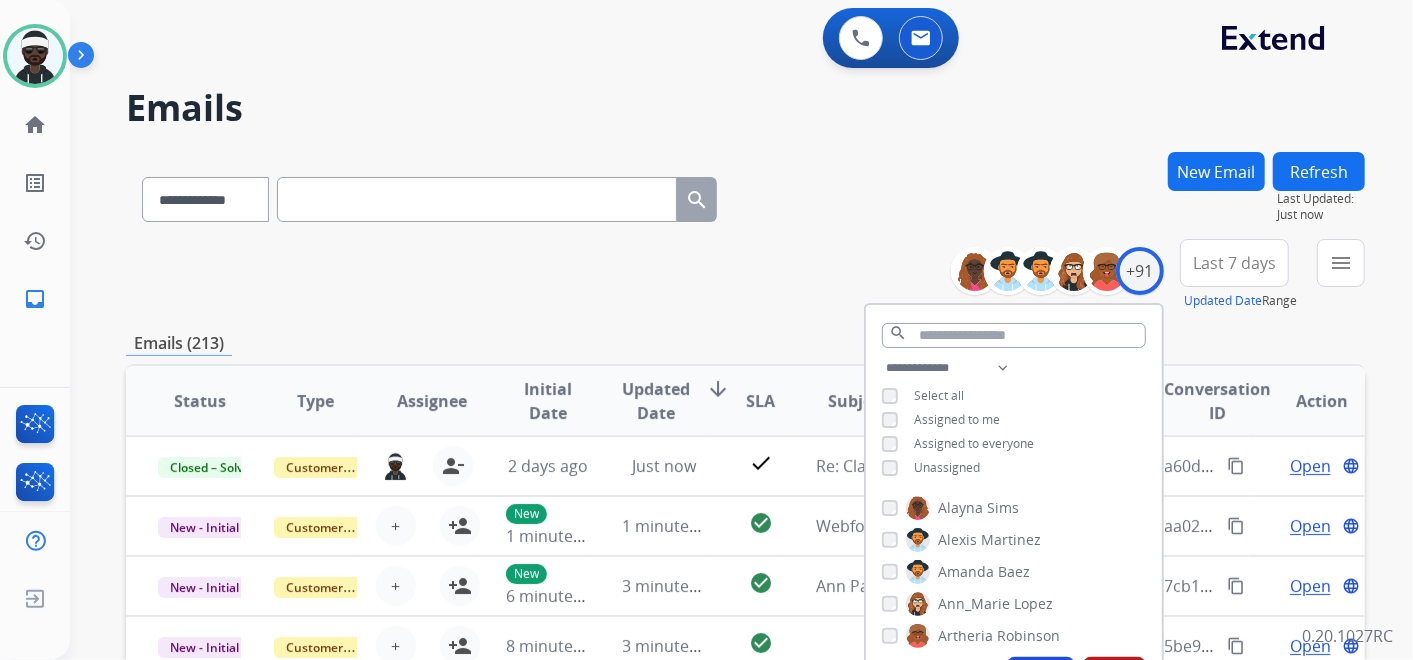 click on "Assigned to me" at bounding box center (957, 419) 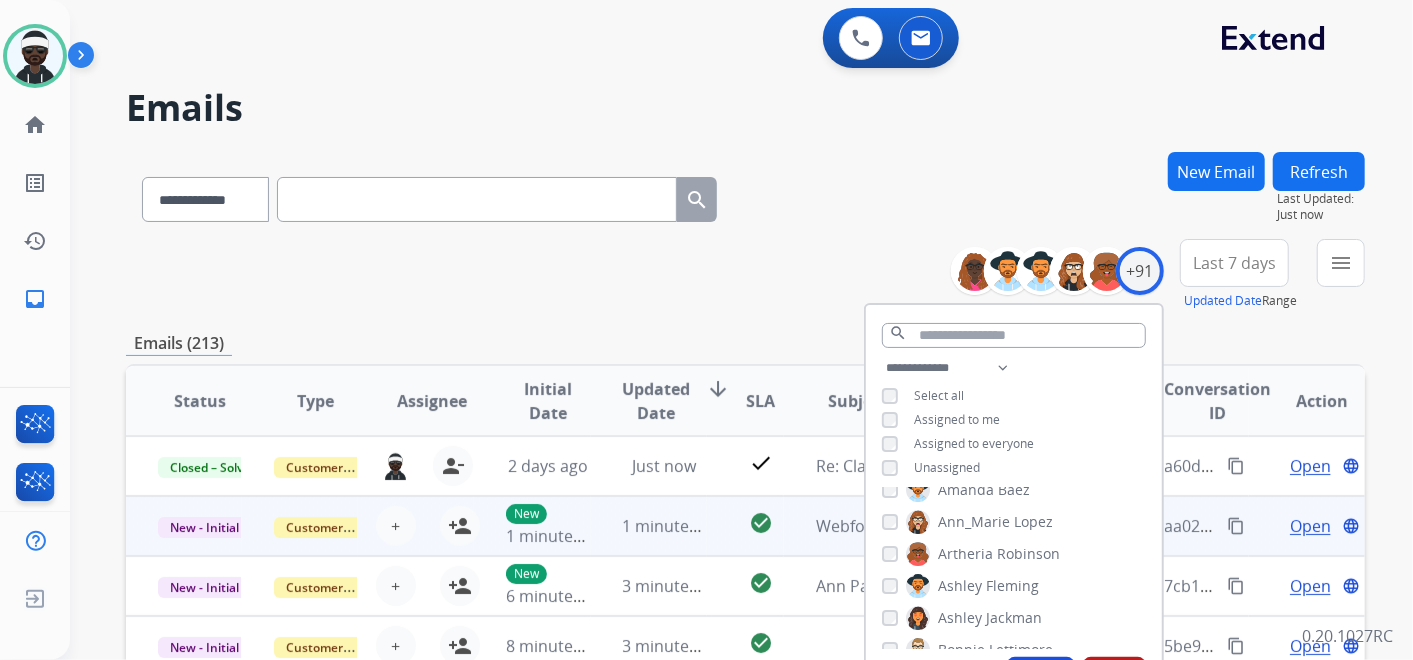 scroll, scrollTop: 222, scrollLeft: 0, axis: vertical 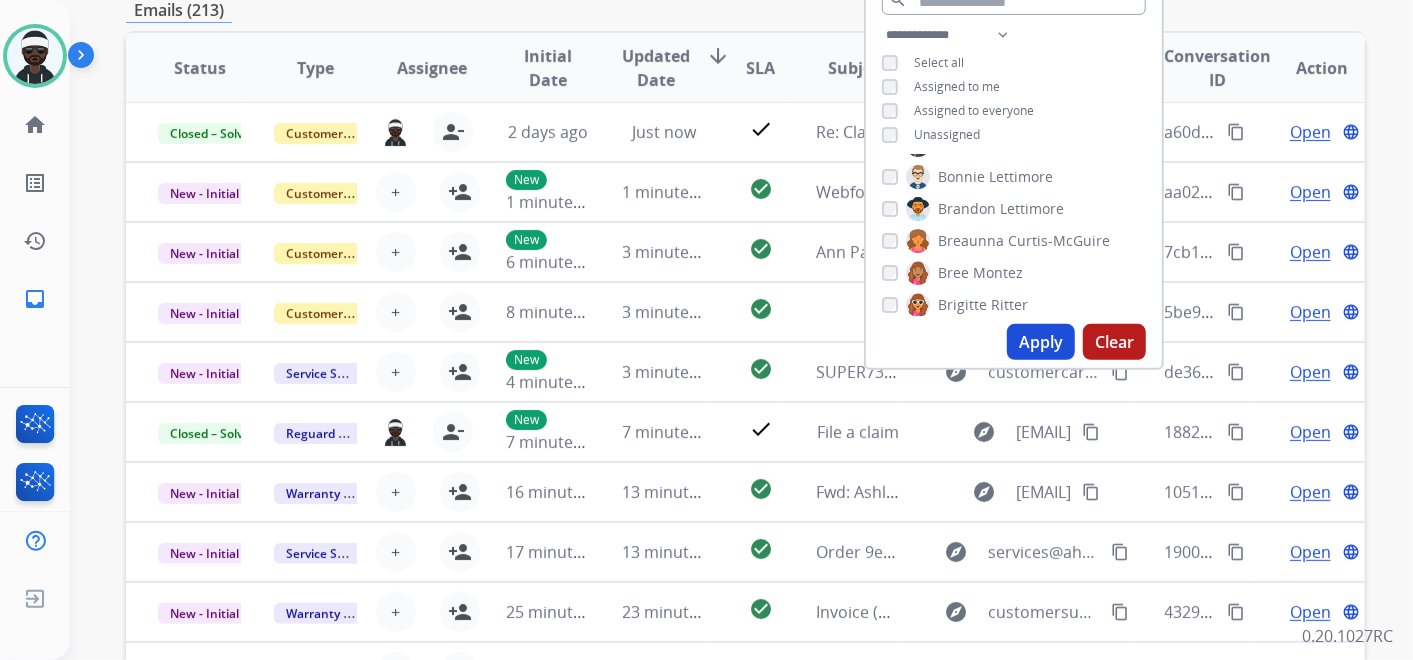click on "Apply" at bounding box center [1041, 342] 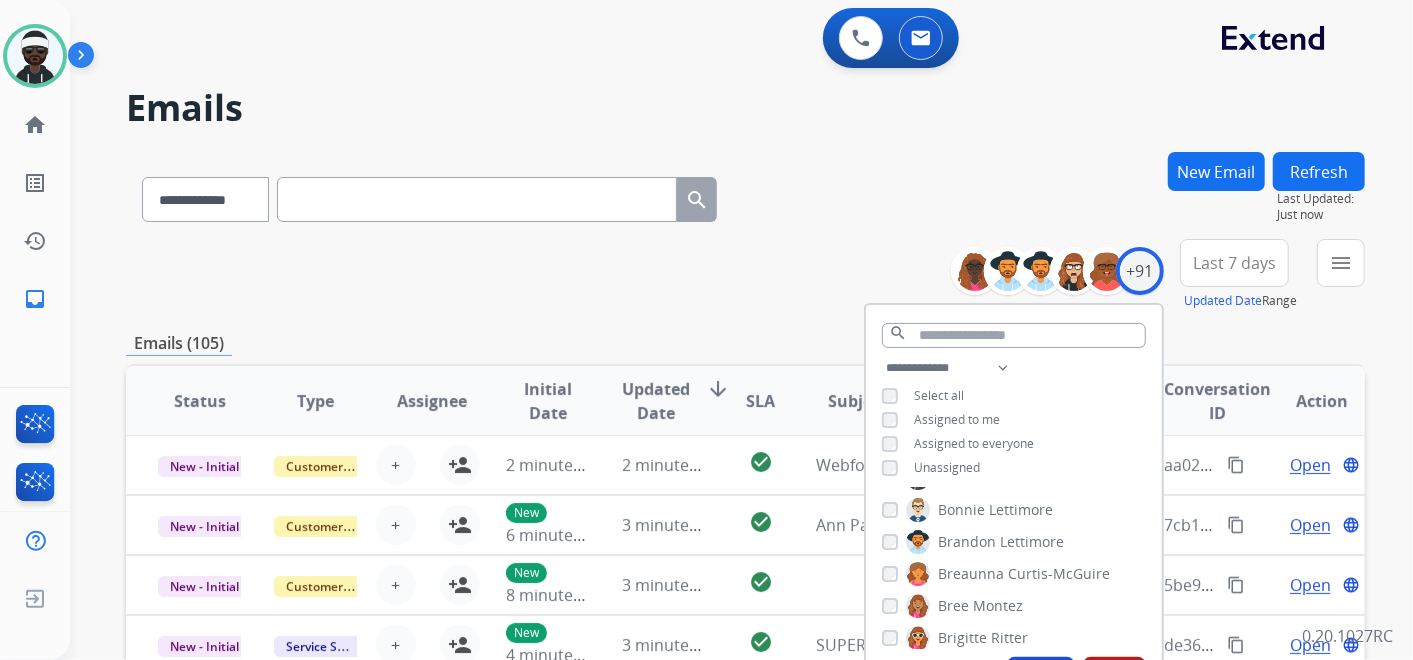 drag, startPoint x: 877, startPoint y: 199, endPoint x: 1061, endPoint y: 196, distance: 184.02446 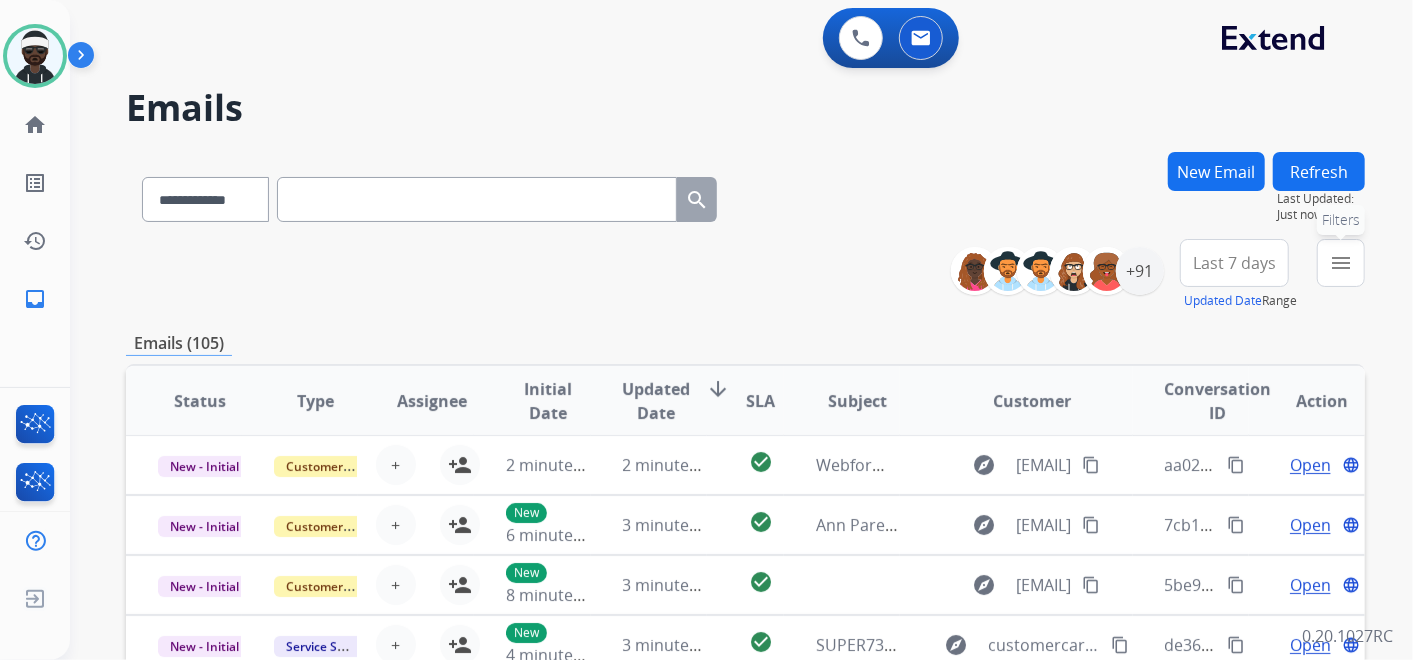 click on "menu" at bounding box center (1341, 263) 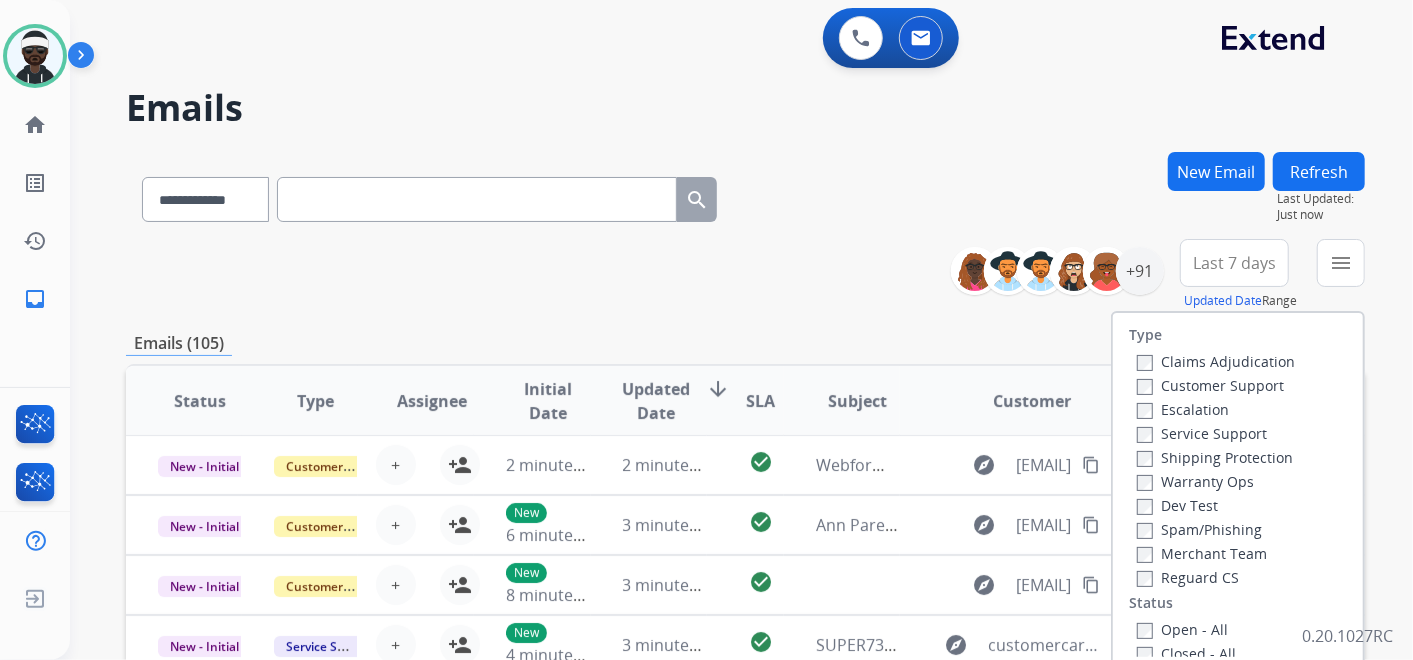 click on "Customer Support" at bounding box center (1210, 385) 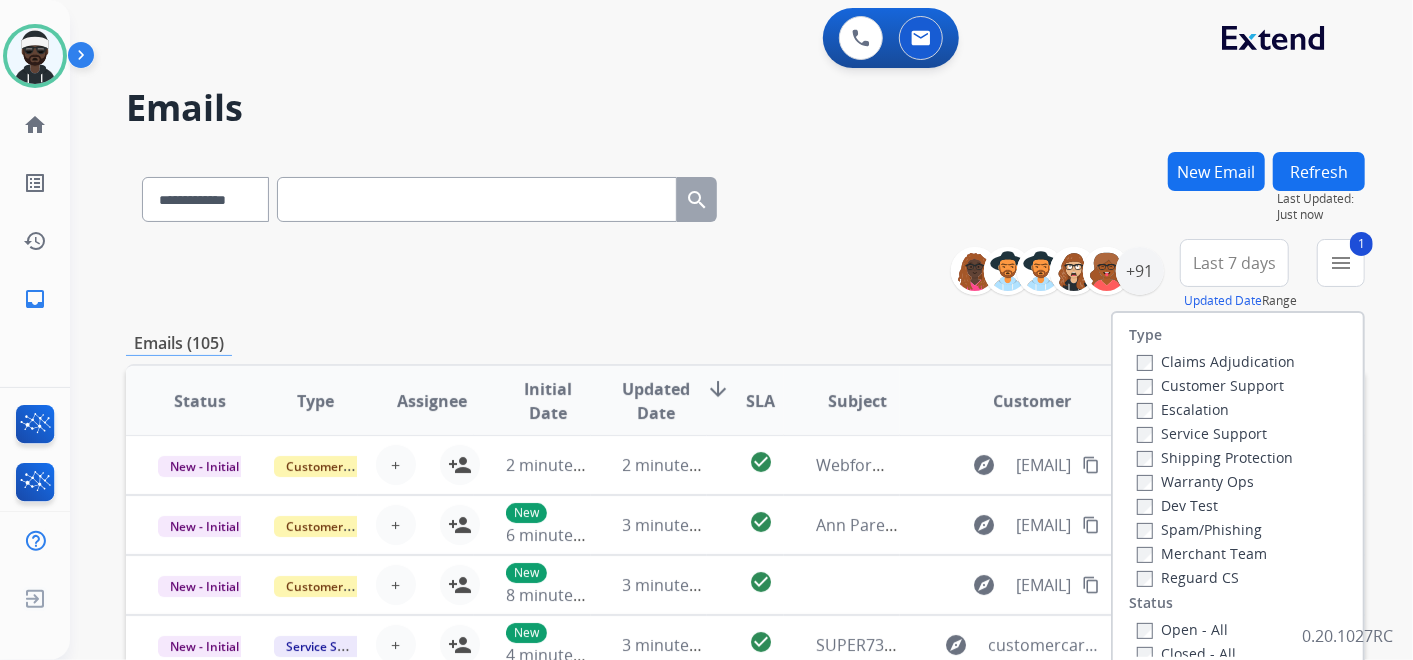 click on "Shipping Protection" at bounding box center [1215, 457] 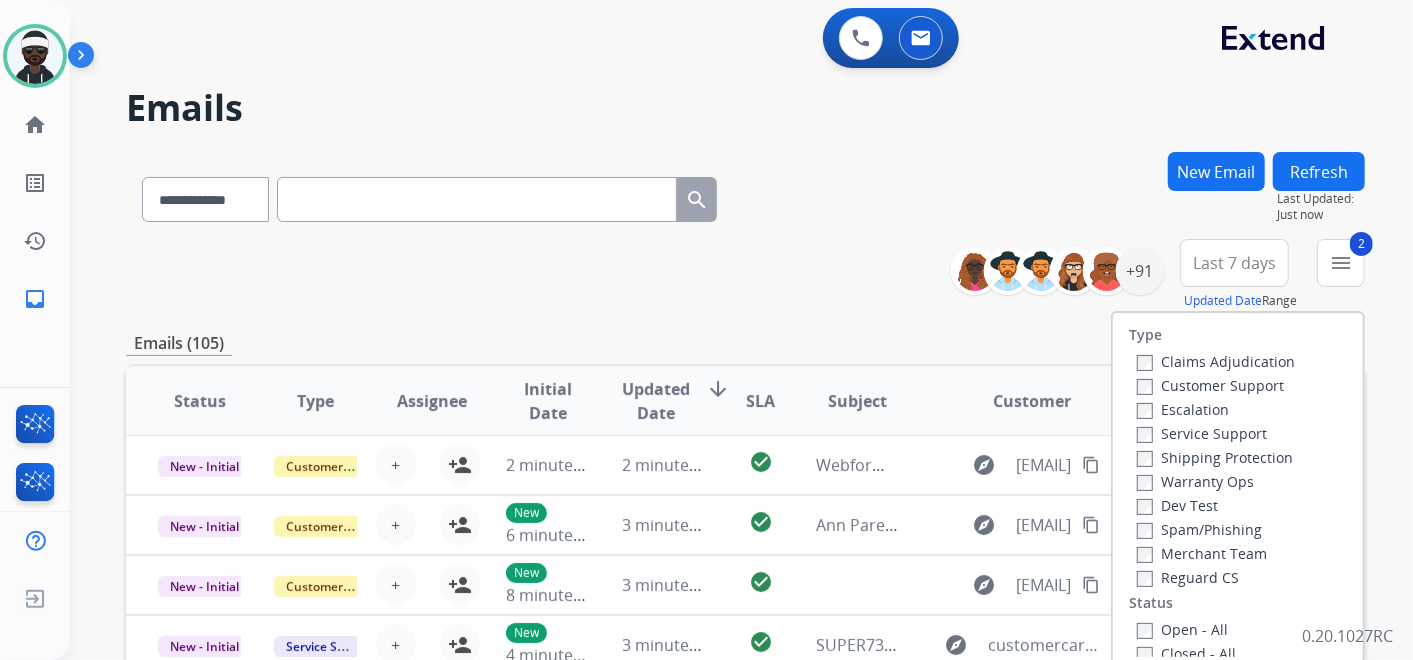 drag, startPoint x: 1195, startPoint y: 571, endPoint x: 1209, endPoint y: 568, distance: 14.3178215 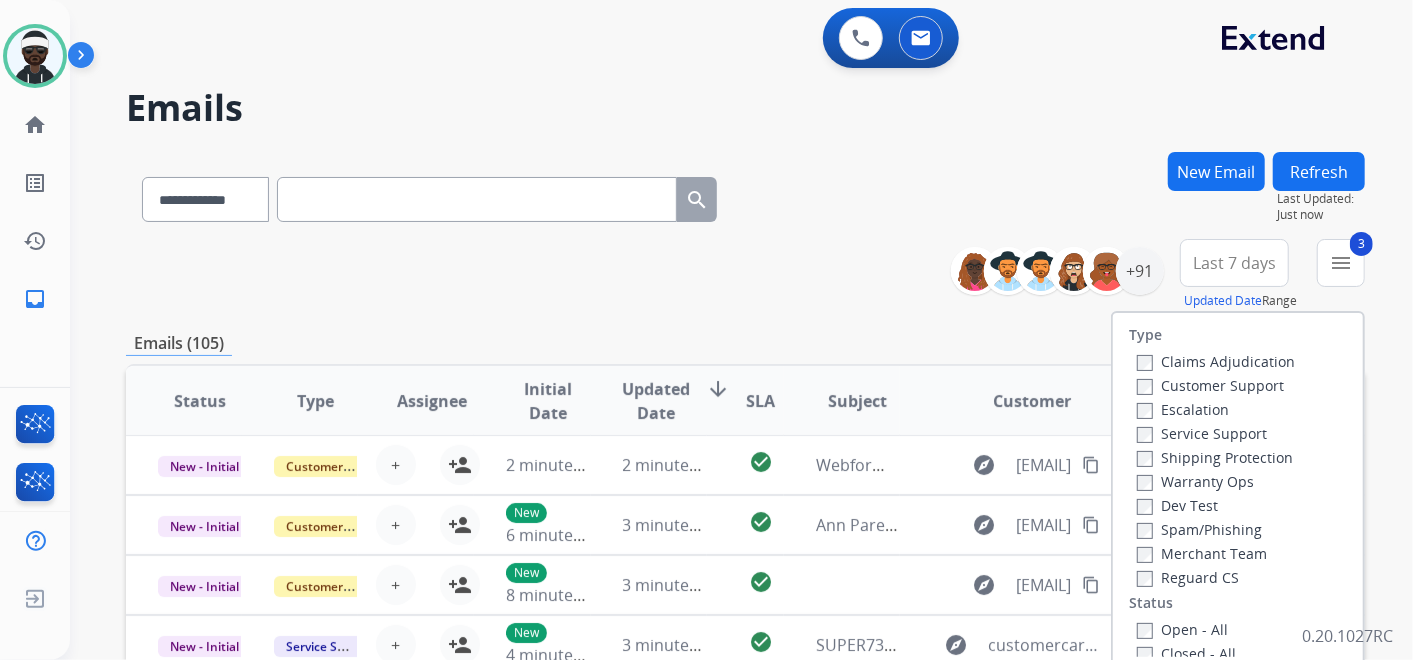 click on "Open - All" at bounding box center [1182, 629] 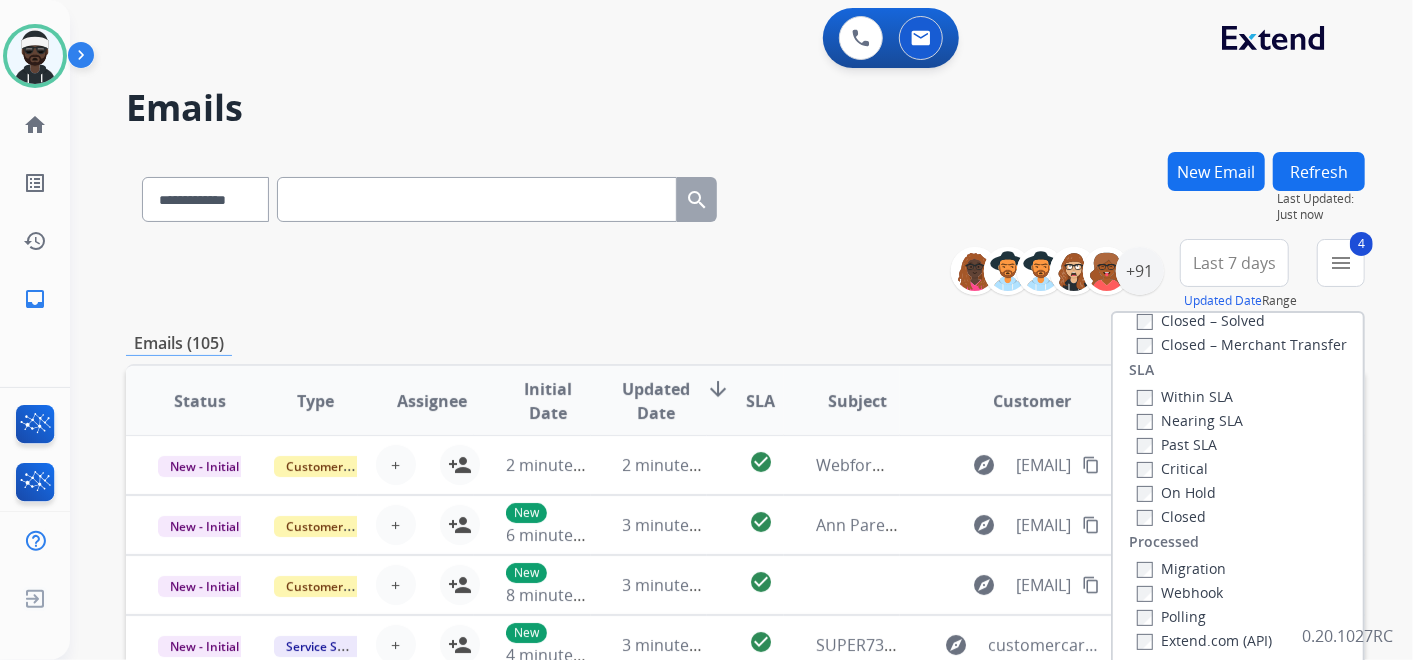 scroll, scrollTop: 526, scrollLeft: 0, axis: vertical 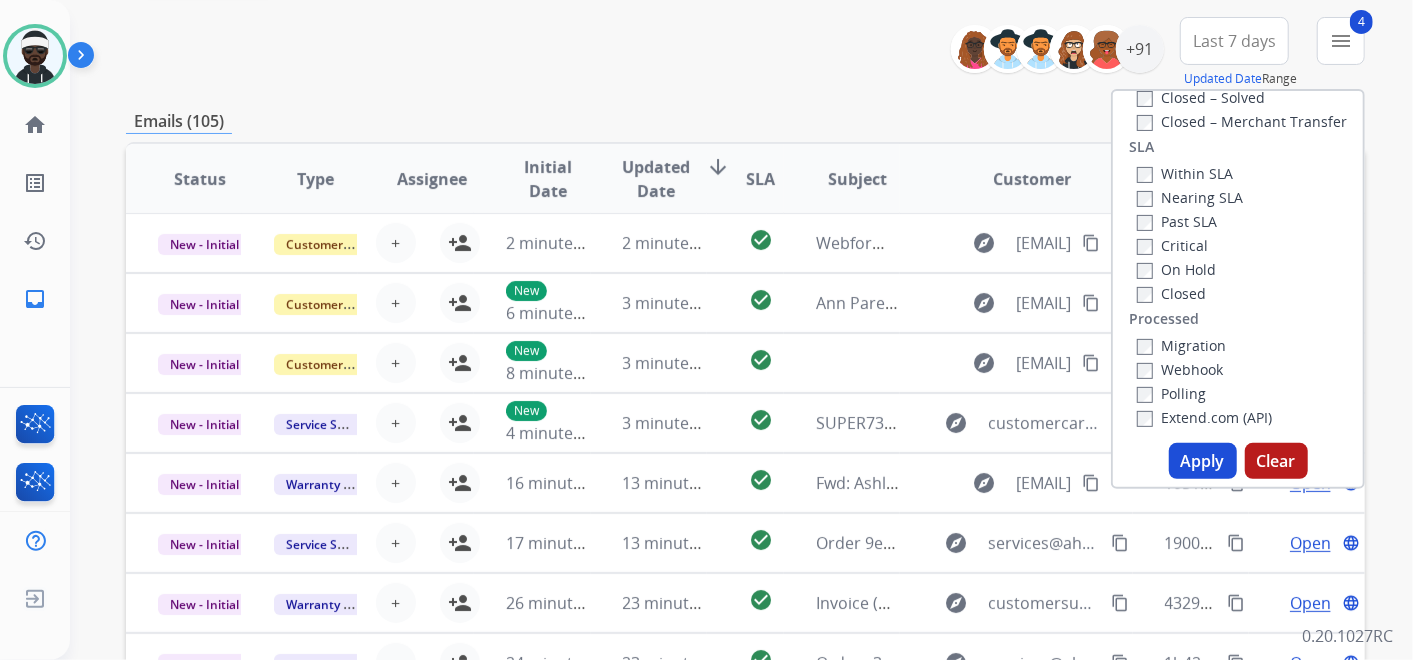 click on "Apply" at bounding box center [1203, 461] 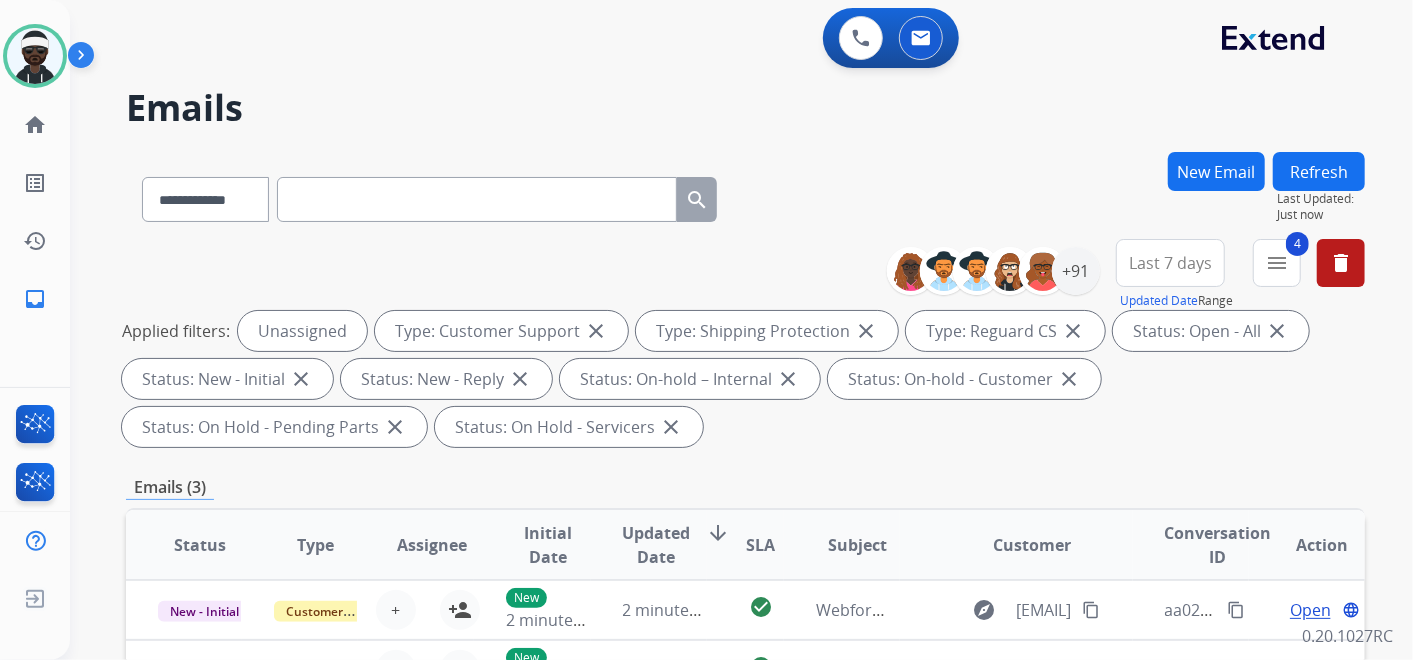 scroll, scrollTop: 0, scrollLeft: 0, axis: both 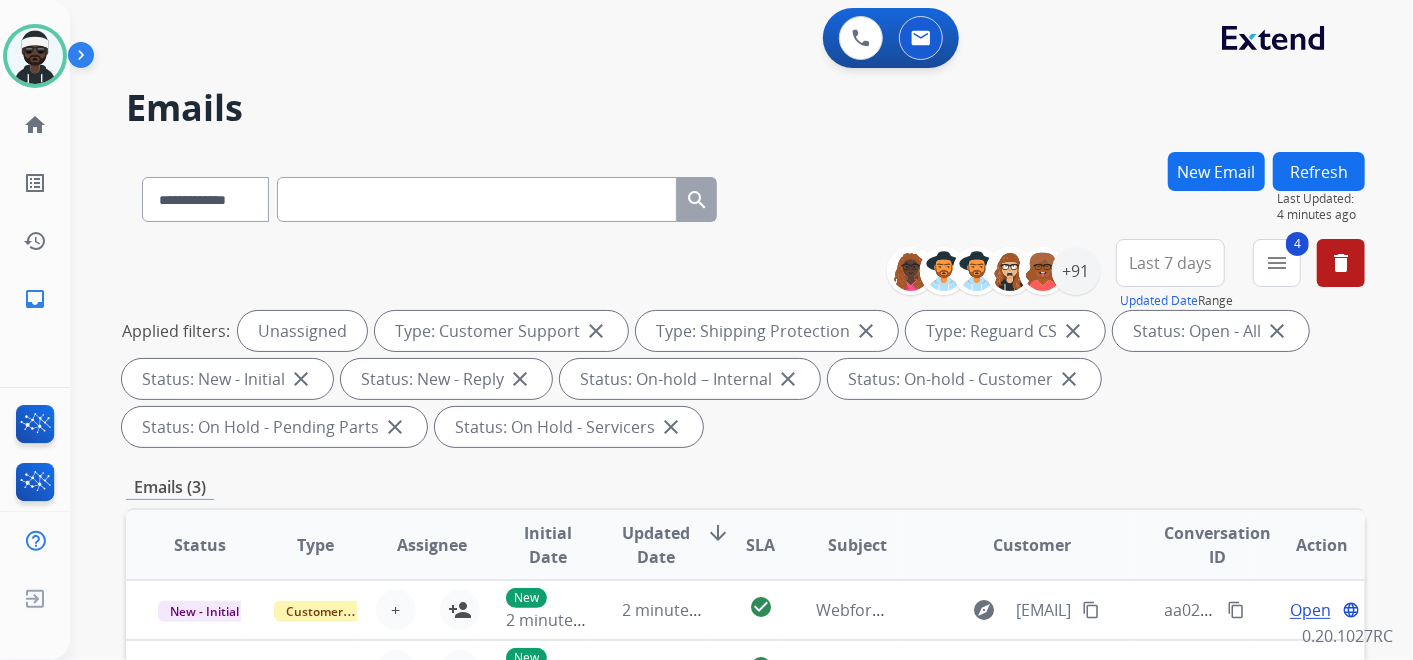 click at bounding box center (477, 199) 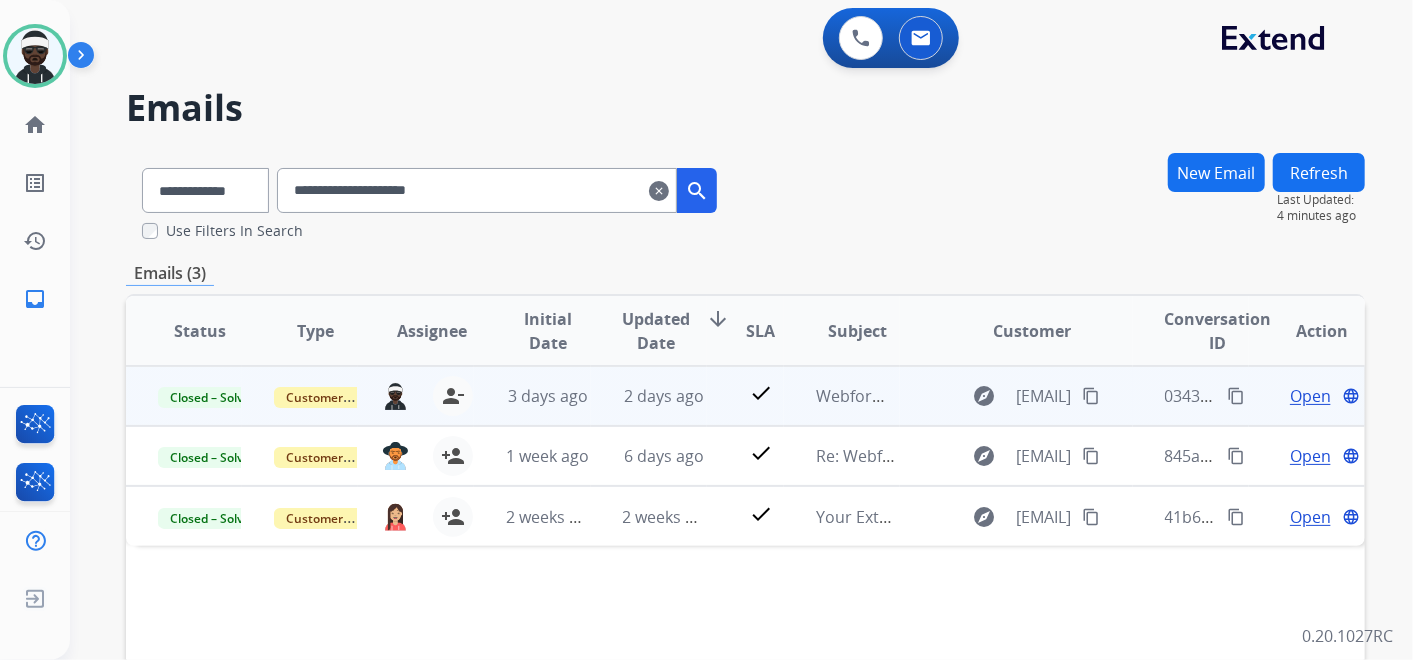 click on "Open" at bounding box center (1310, 396) 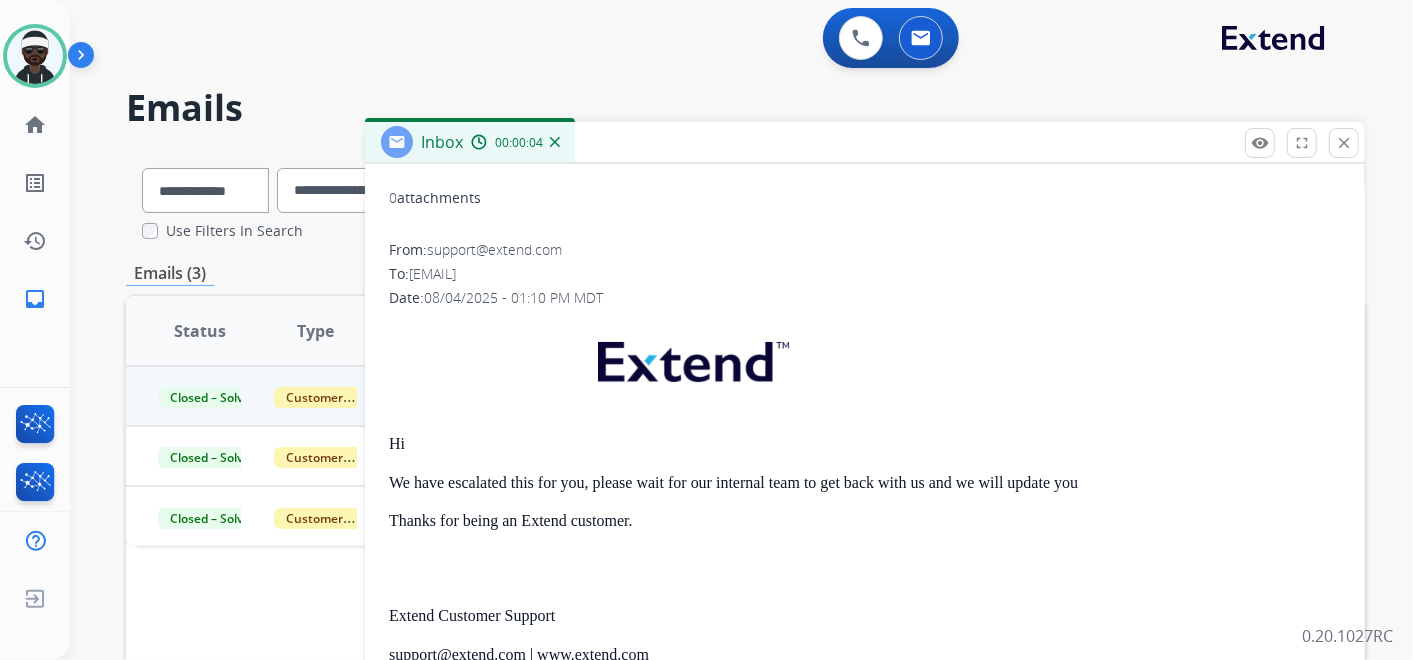 scroll, scrollTop: 0, scrollLeft: 0, axis: both 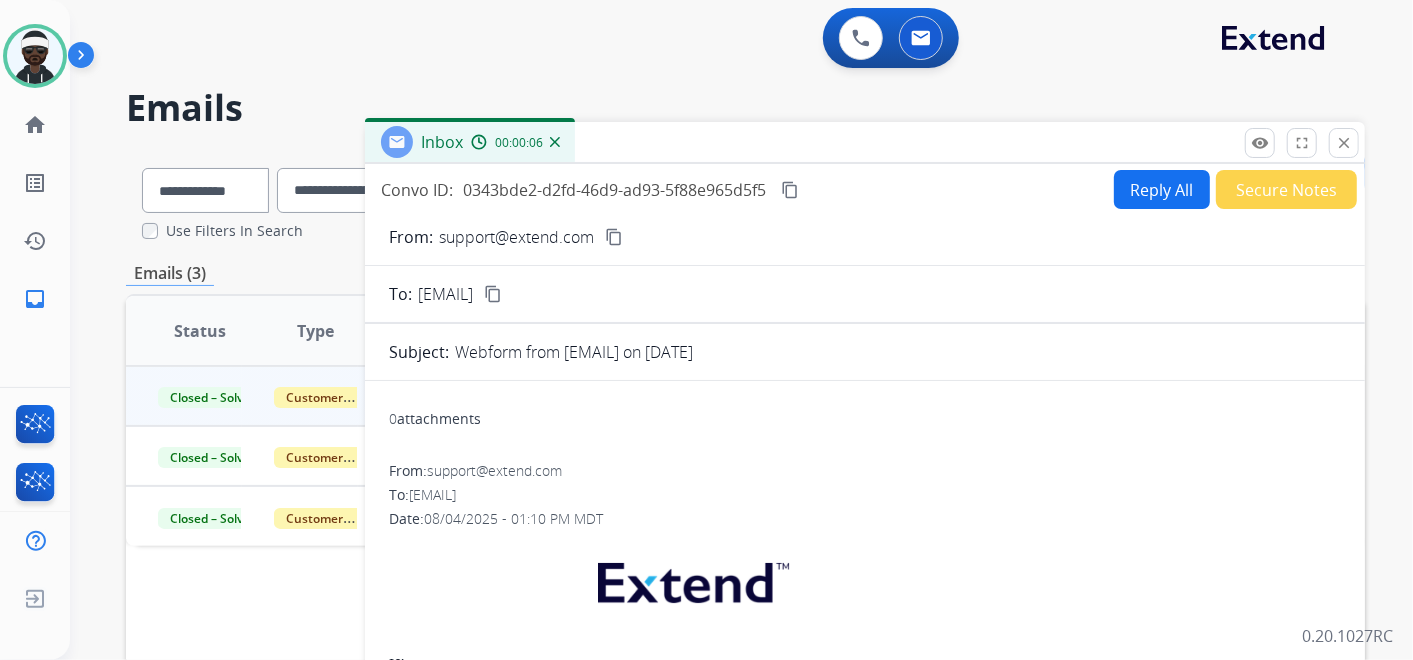 click on "Reply All" at bounding box center [1162, 189] 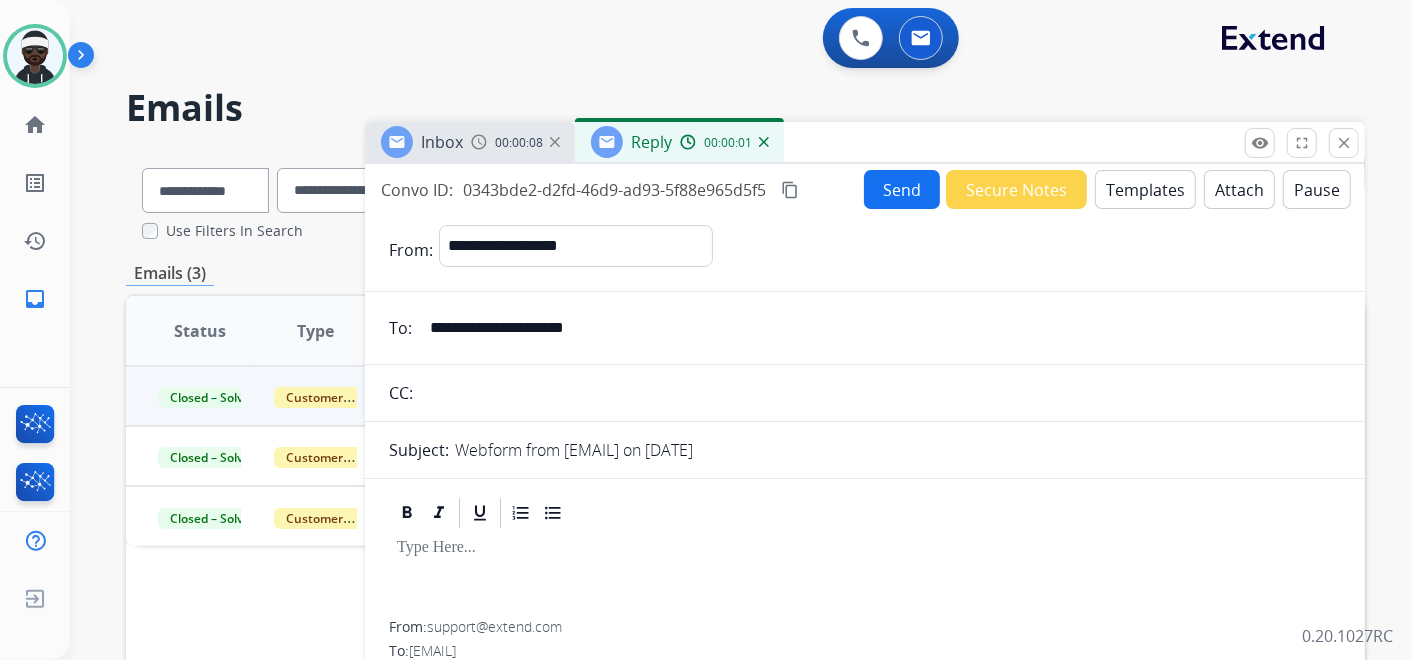 click at bounding box center [865, 548] 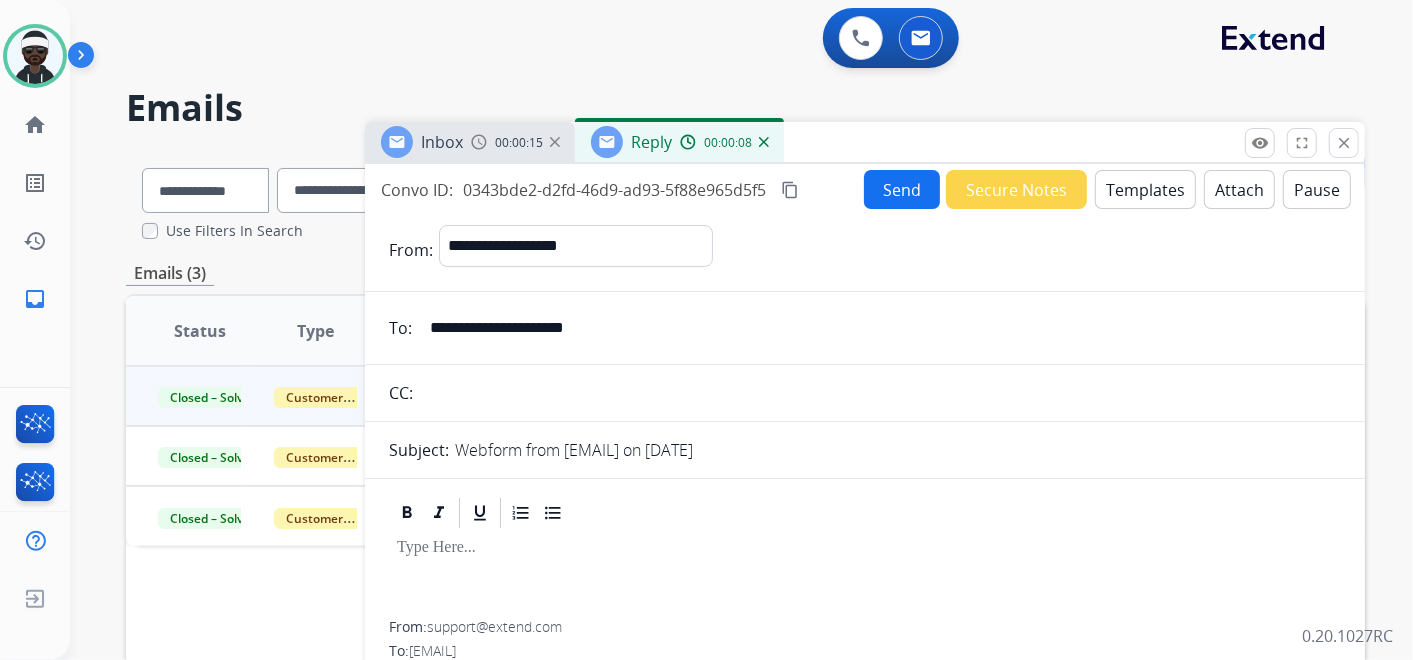 type 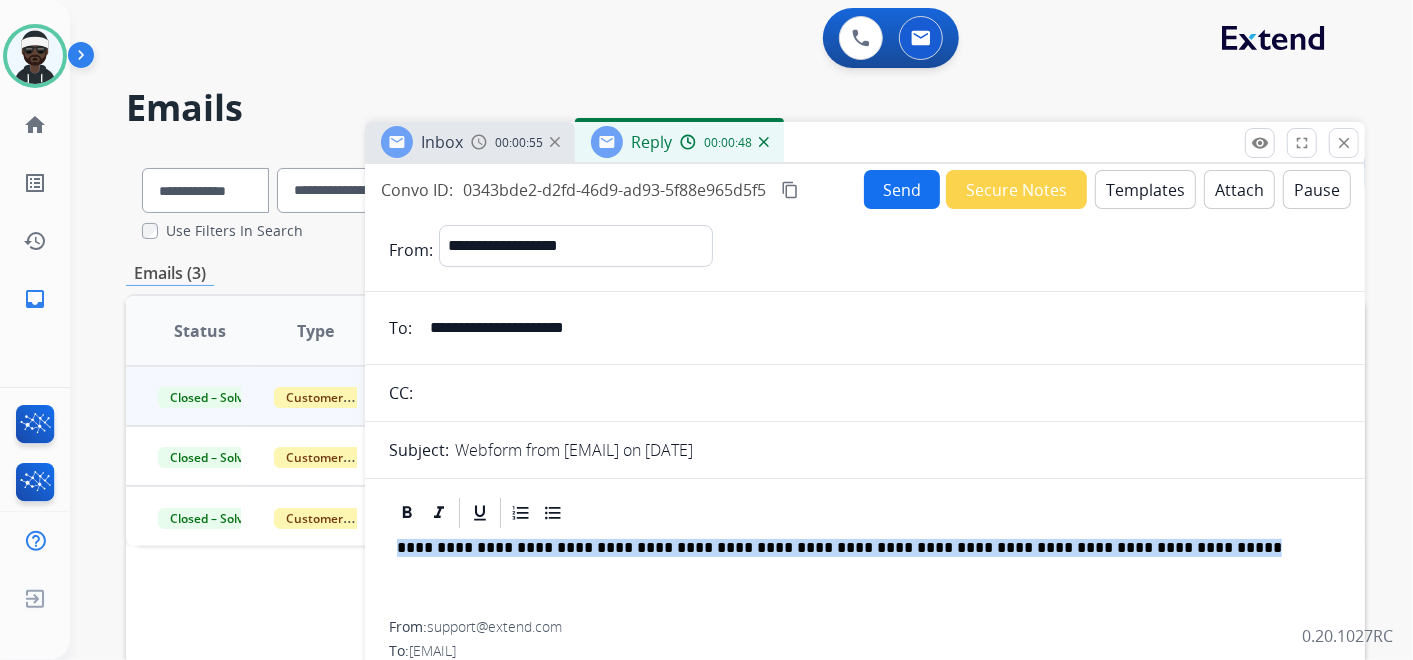 drag, startPoint x: 1081, startPoint y: 539, endPoint x: 387, endPoint y: 554, distance: 694.1621 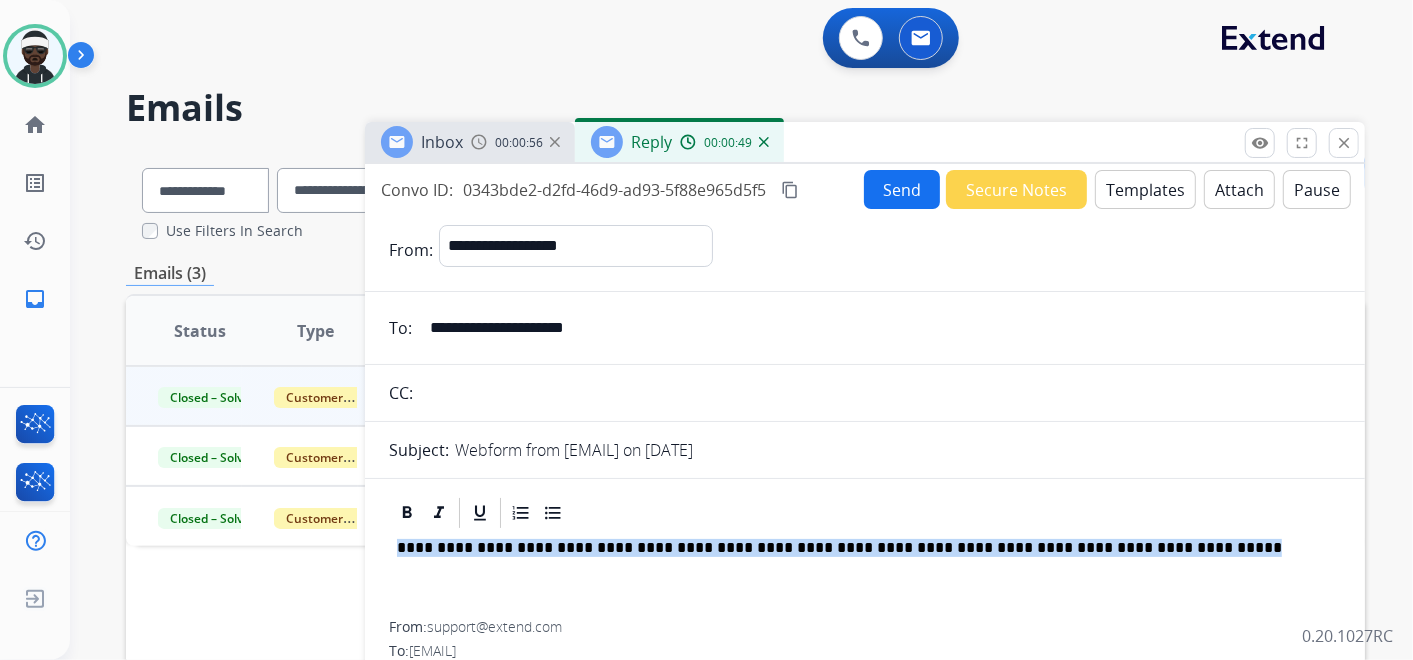 copy on "**********" 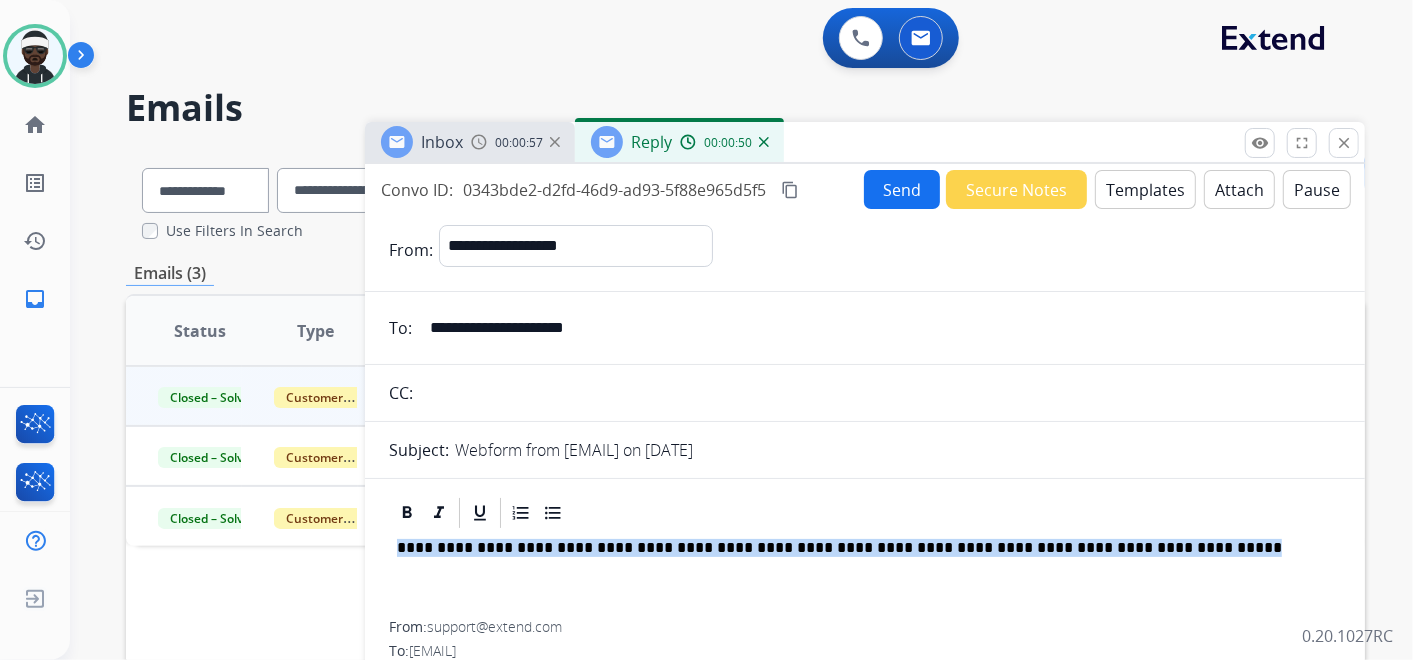click on "Templates" at bounding box center [1145, 189] 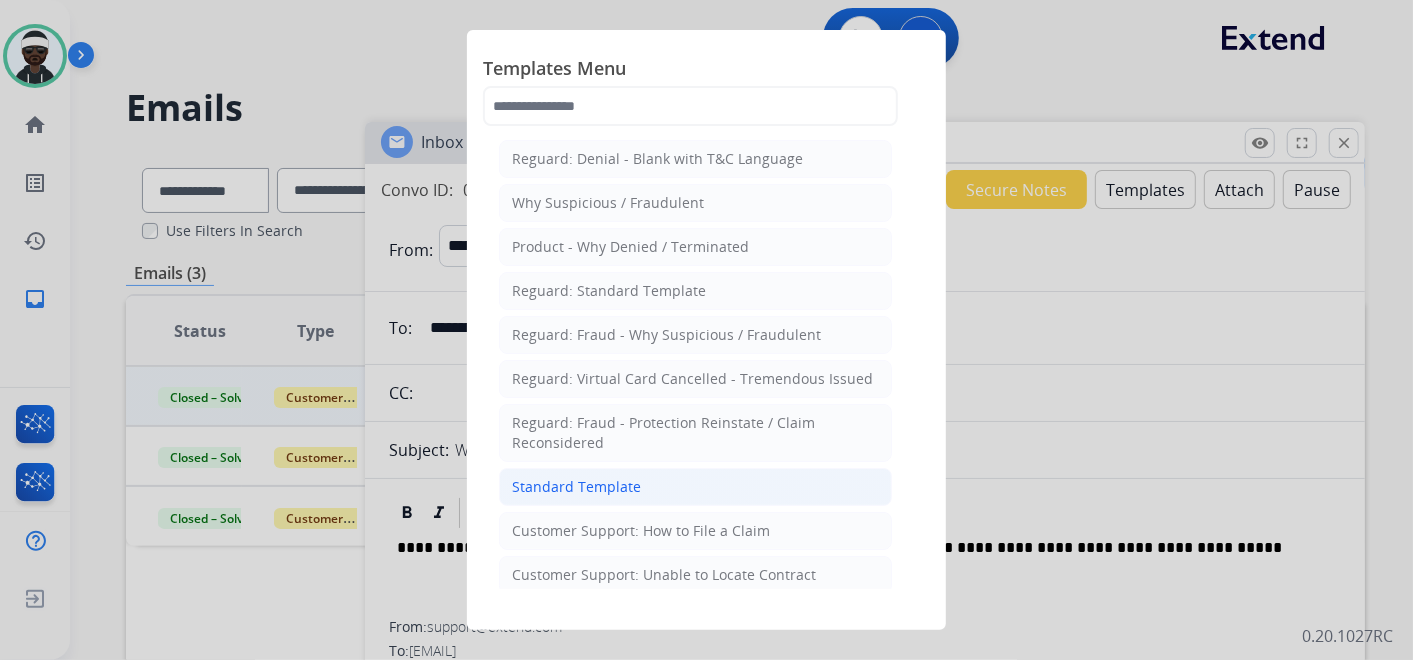 click on "Standard Template" 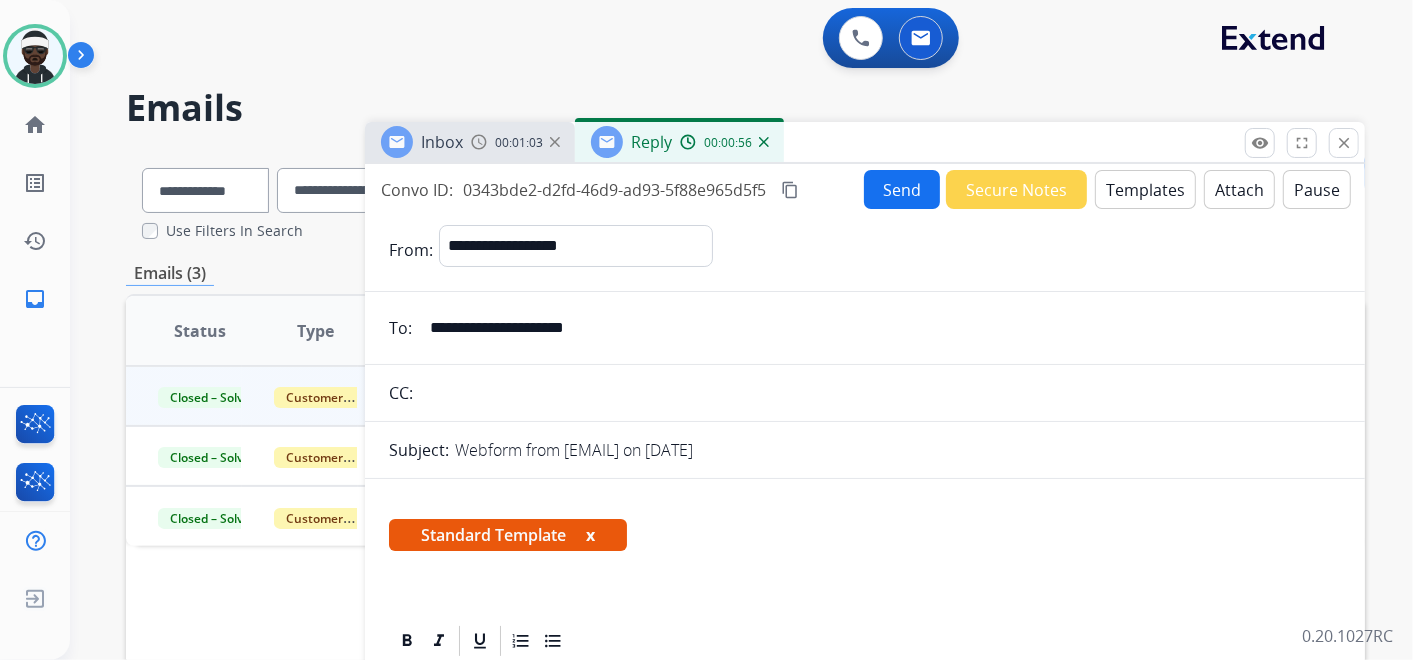 click on "x" at bounding box center (590, 535) 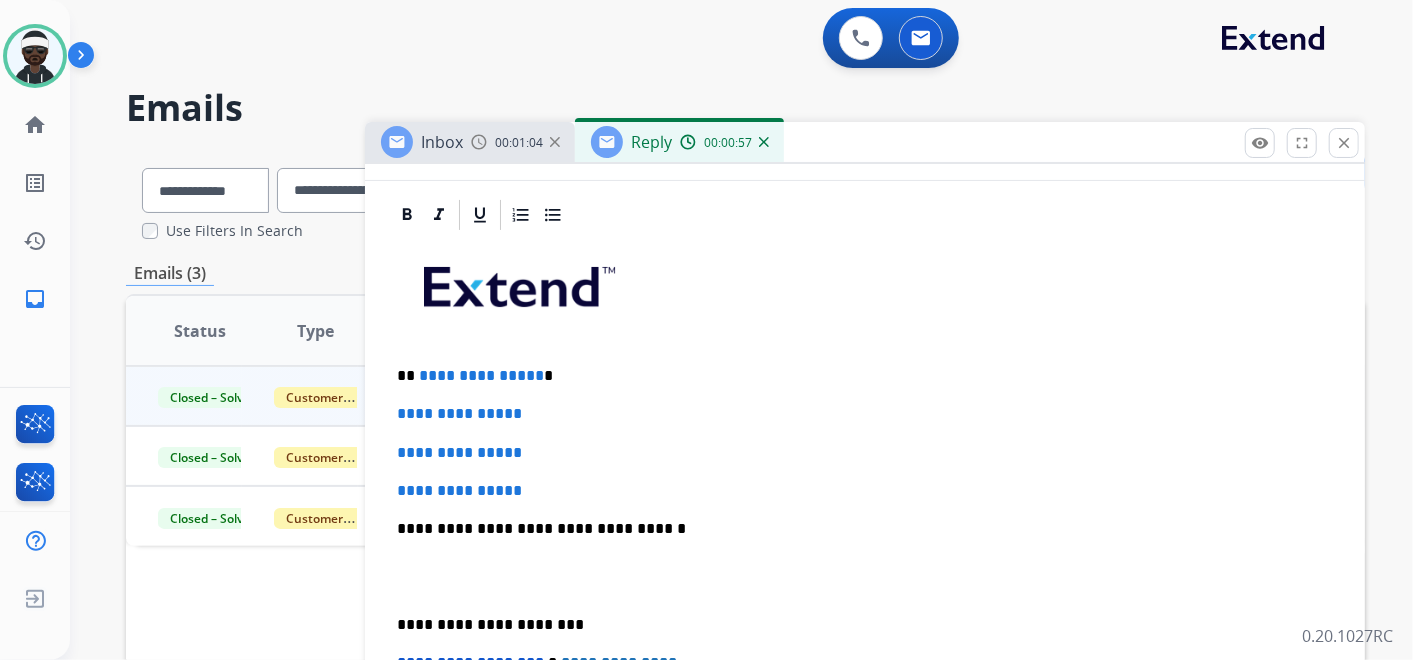 scroll, scrollTop: 333, scrollLeft: 0, axis: vertical 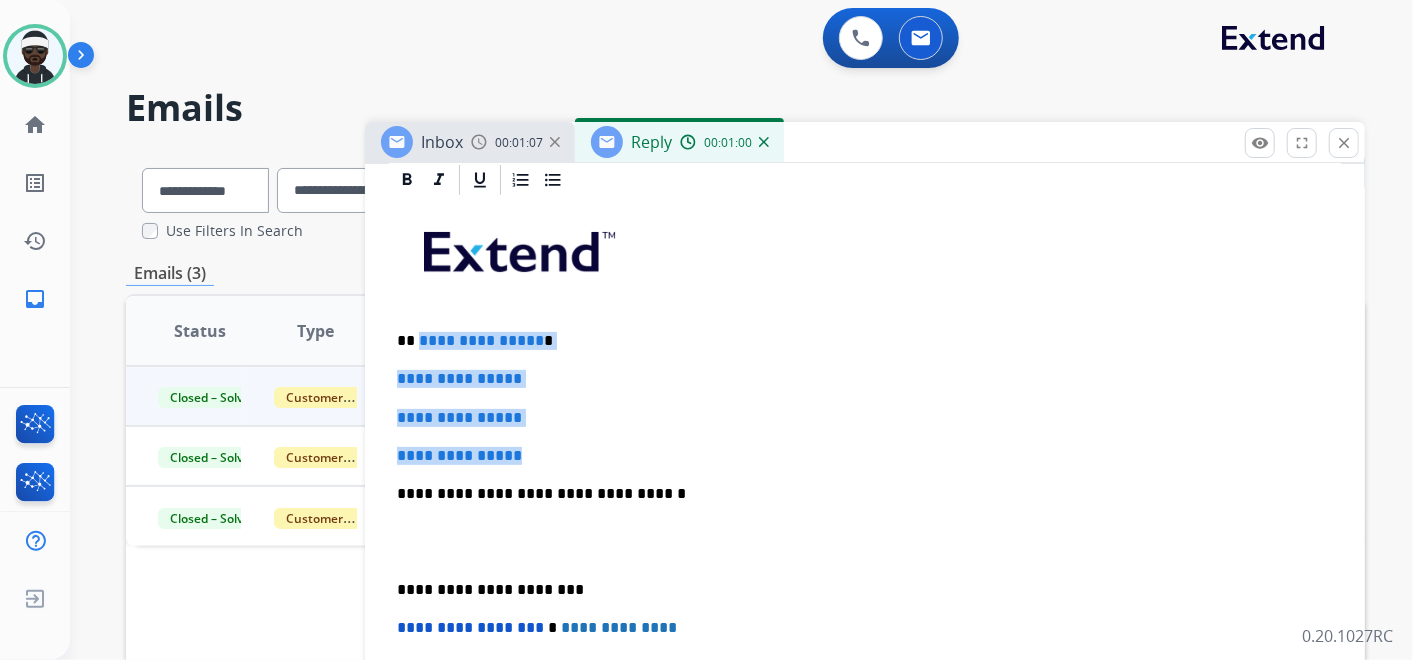 drag, startPoint x: 417, startPoint y: 331, endPoint x: 532, endPoint y: 448, distance: 164.05487 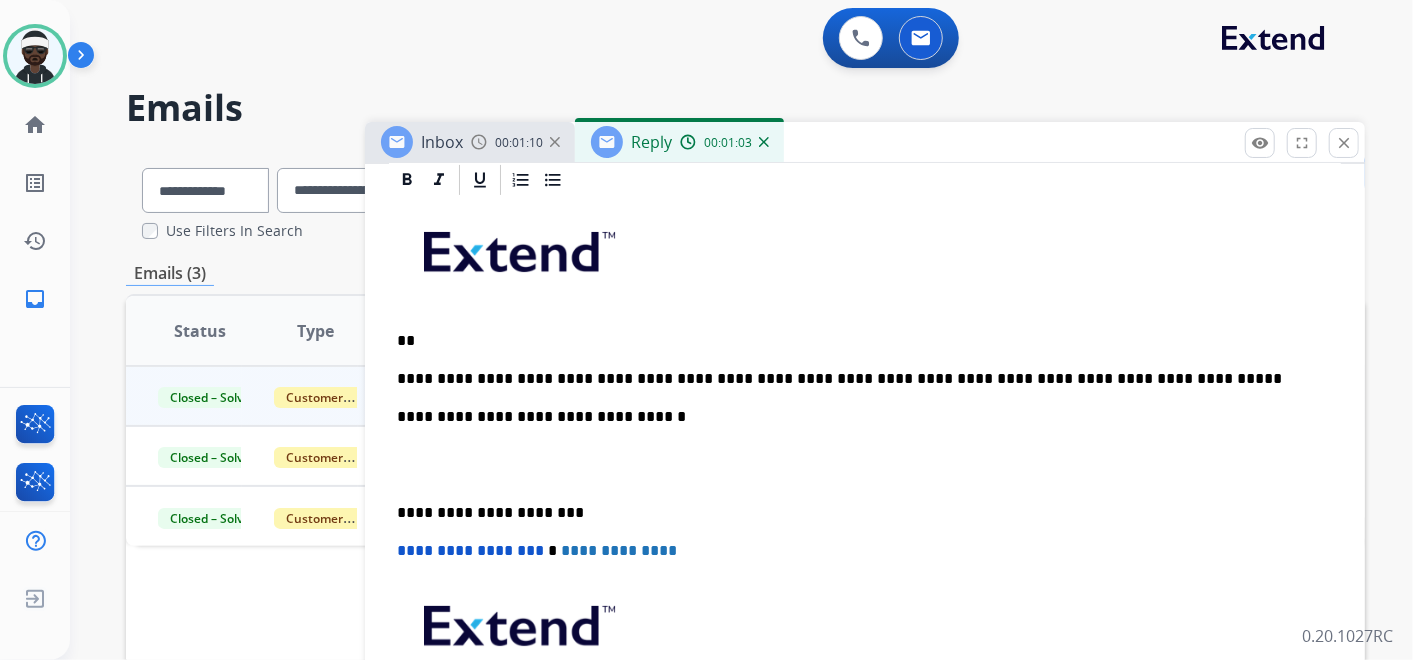 scroll, scrollTop: 0, scrollLeft: 0, axis: both 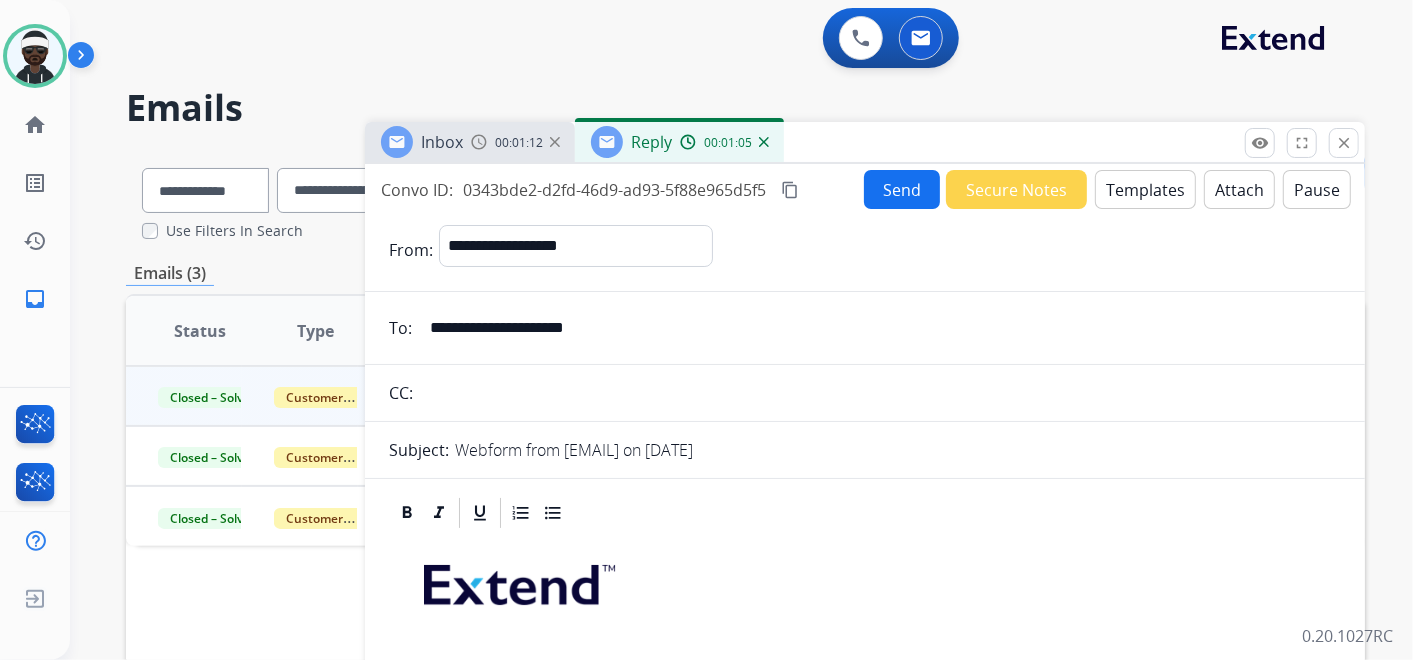 click on "Send" at bounding box center [902, 189] 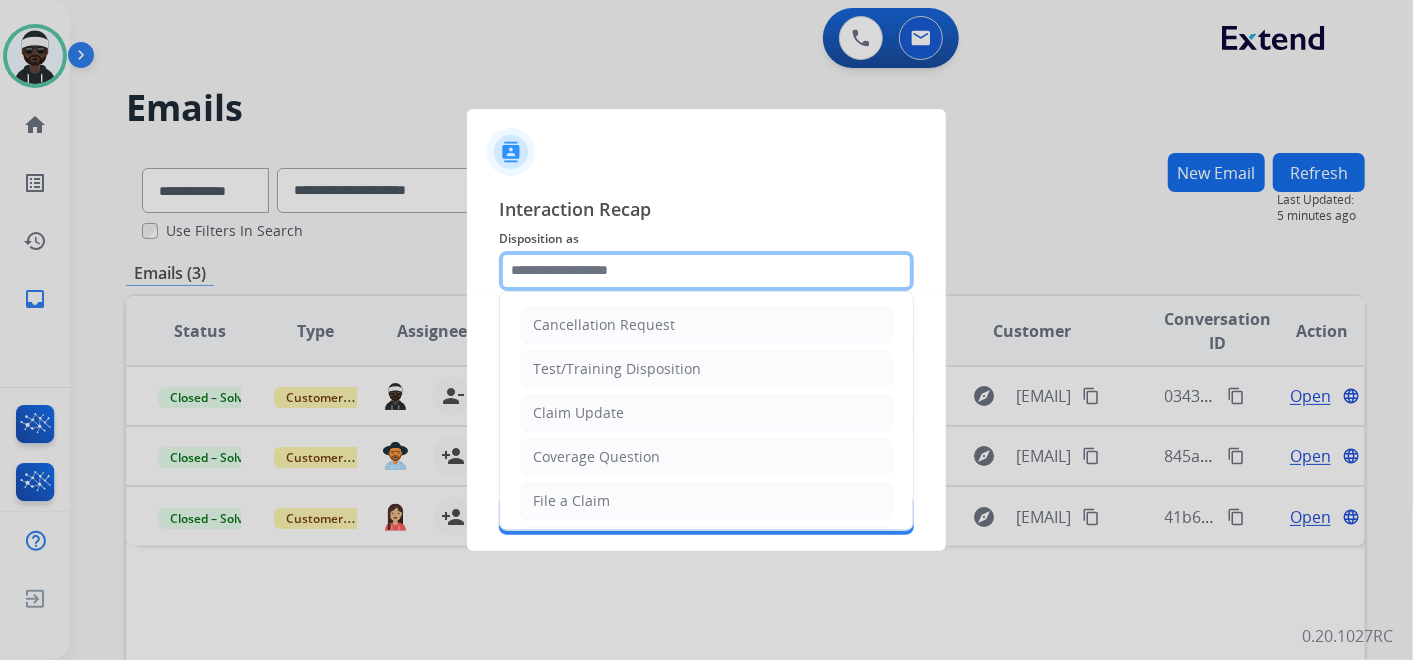 click 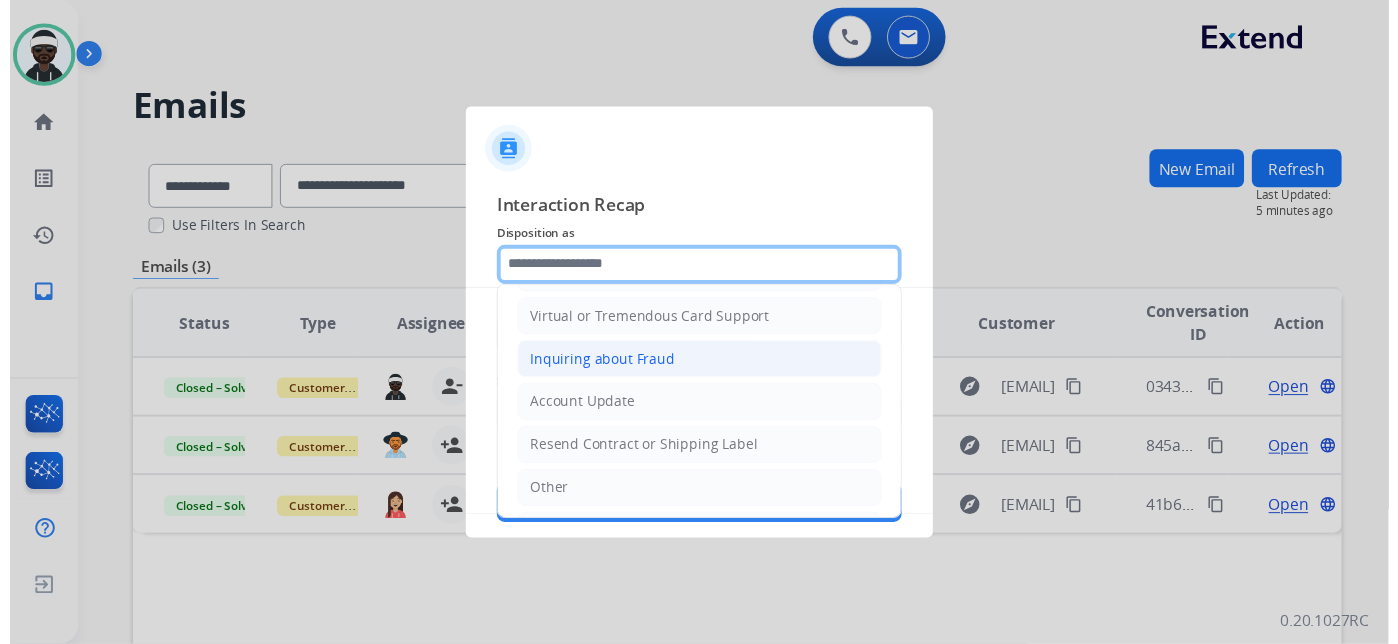 scroll, scrollTop: 305, scrollLeft: 0, axis: vertical 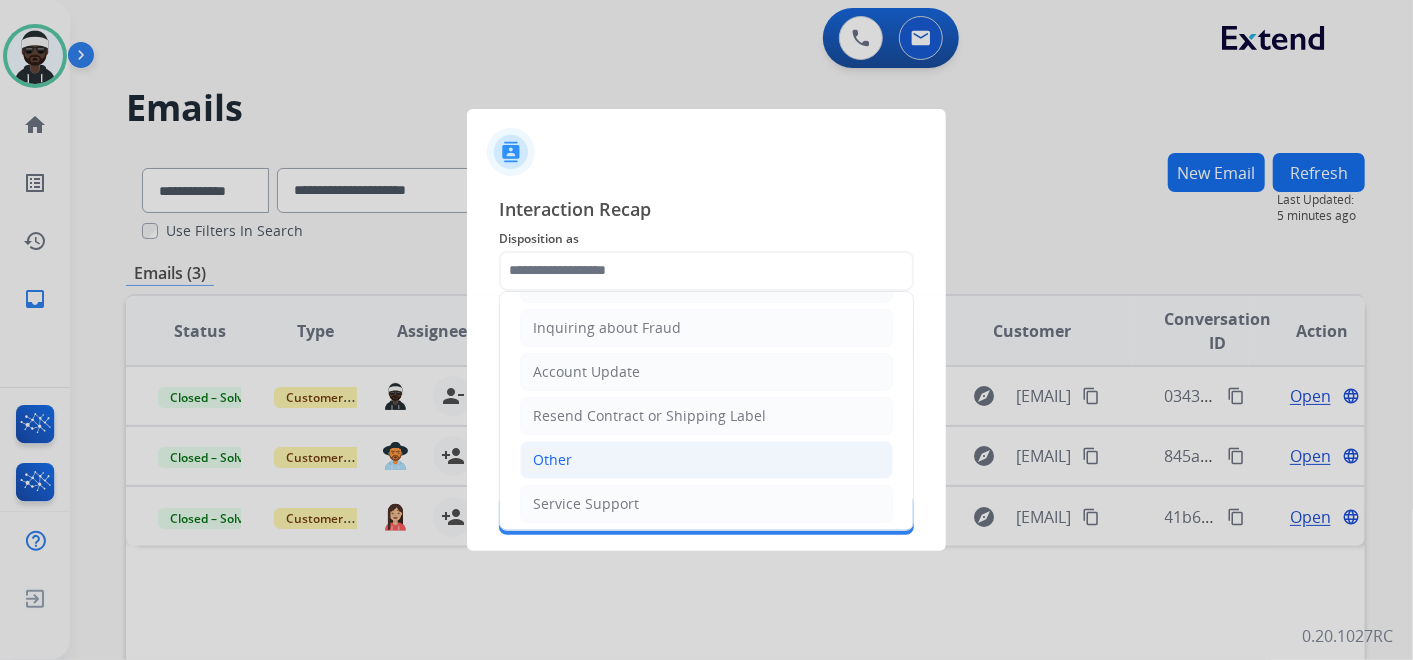 click on "Other" 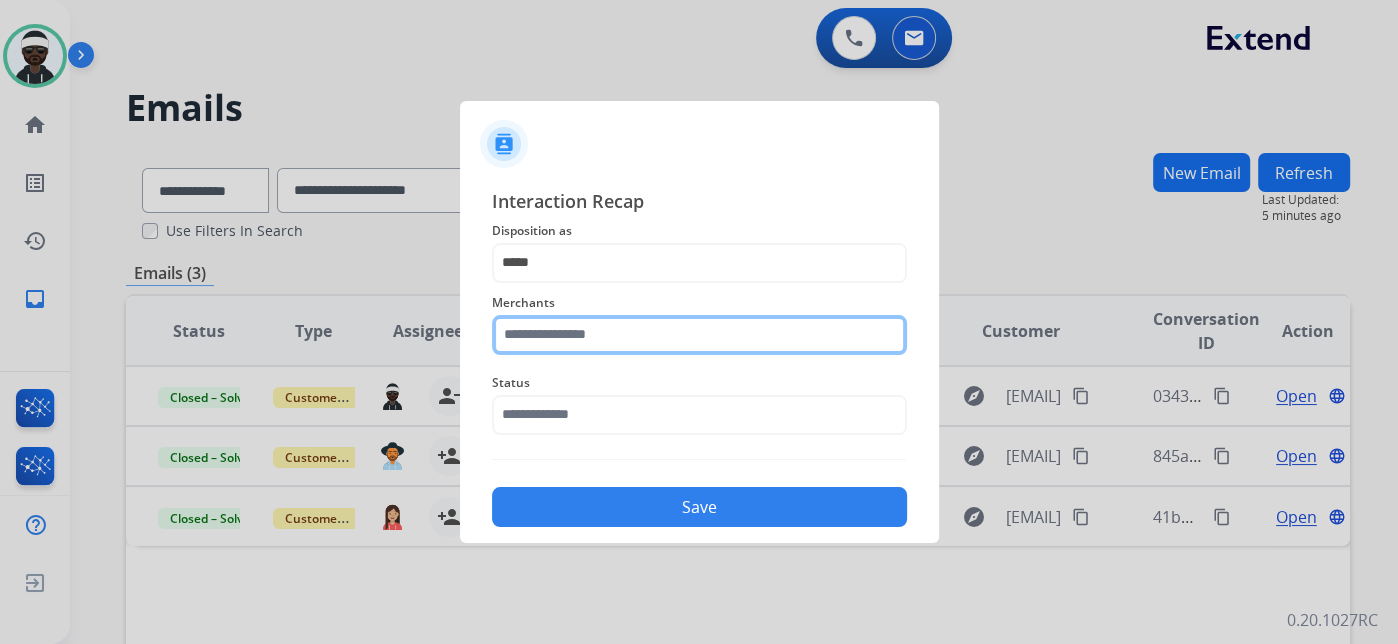 click on "Merchants" 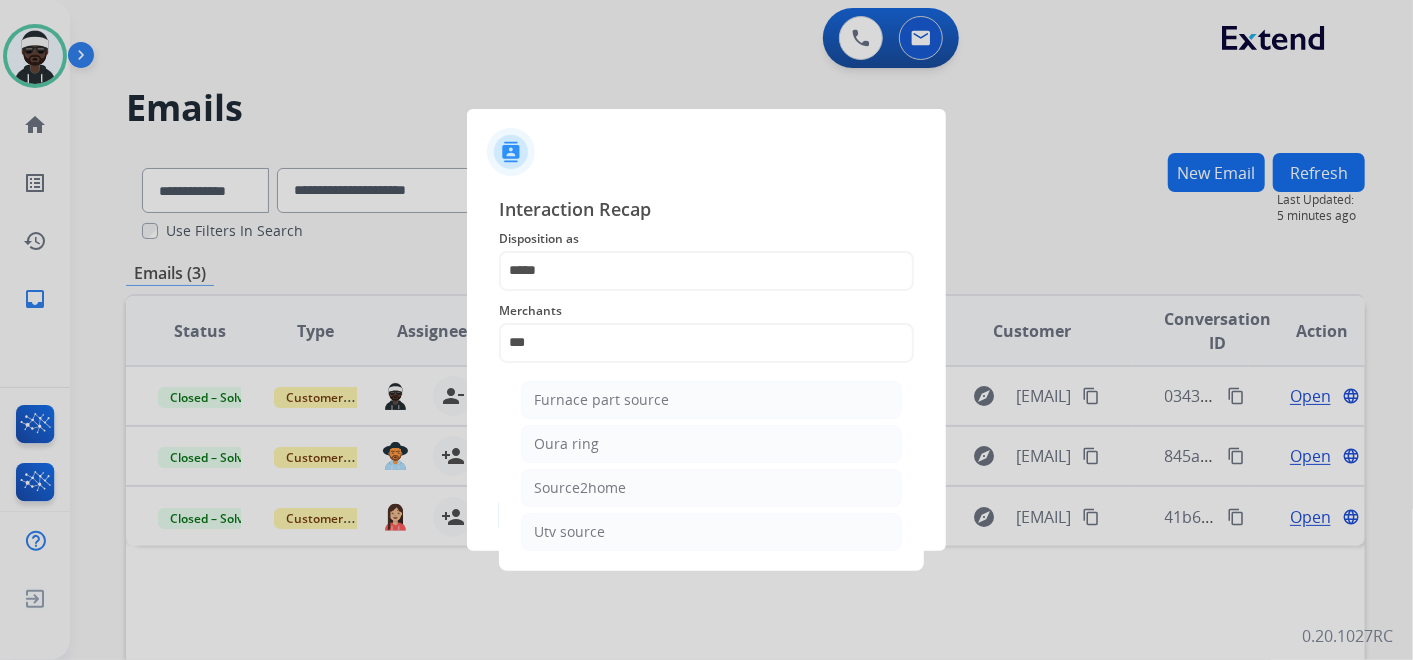 click on "Oura ring" 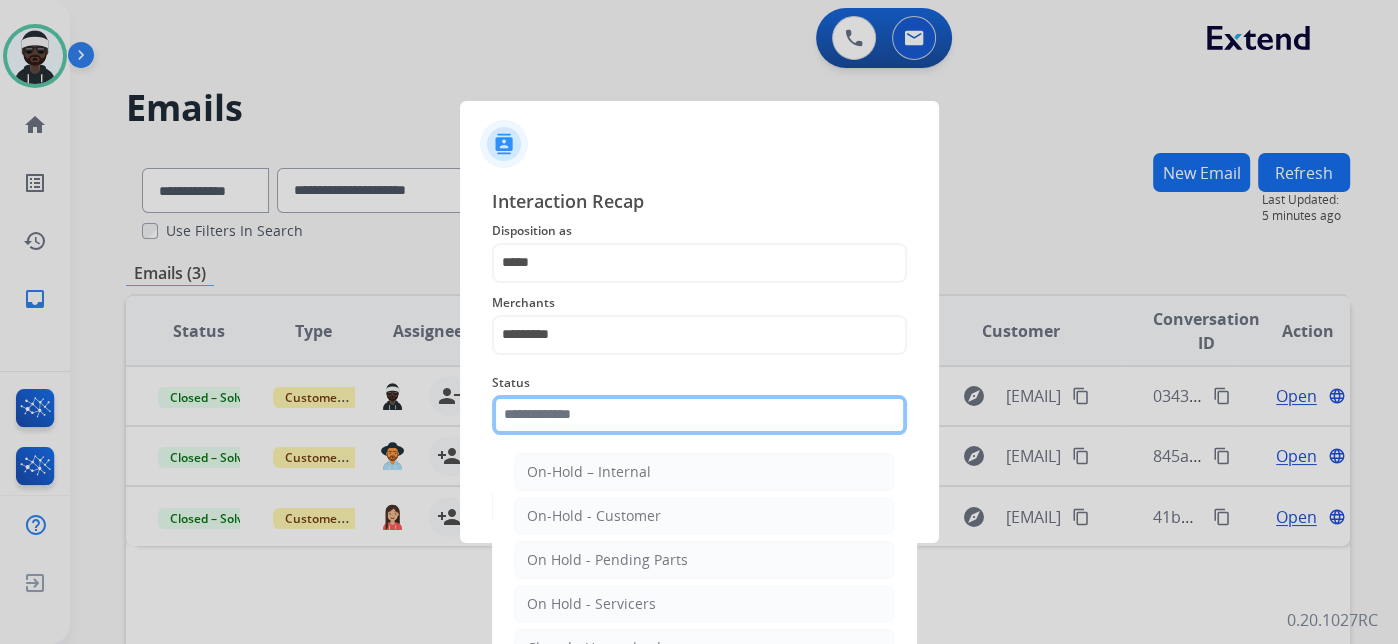 click on "Status    On-Hold – Internal   On-Hold - Customer   On Hold - Pending Parts   On Hold - Servicers   Closed - Unresolved   Closed – Solved   Closed – Merchant Transfer   New - Initial   New - Reply" 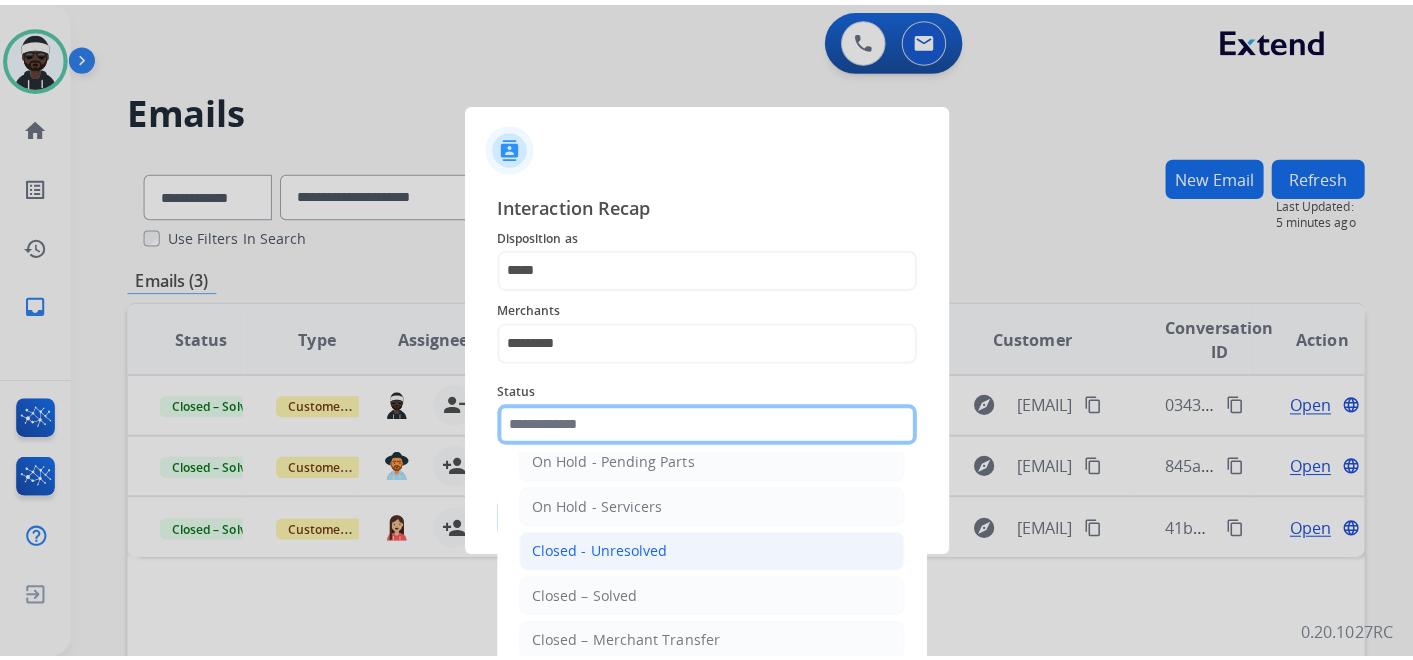 scroll, scrollTop: 114, scrollLeft: 0, axis: vertical 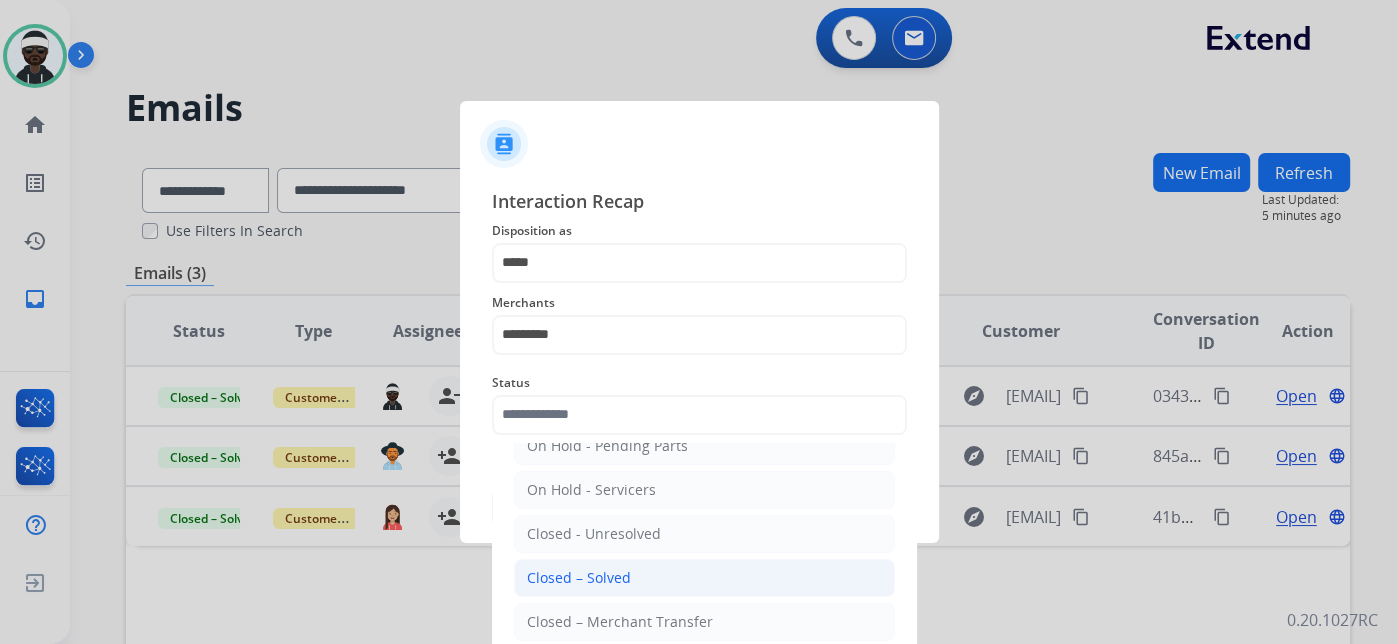 click on "Closed – Solved" 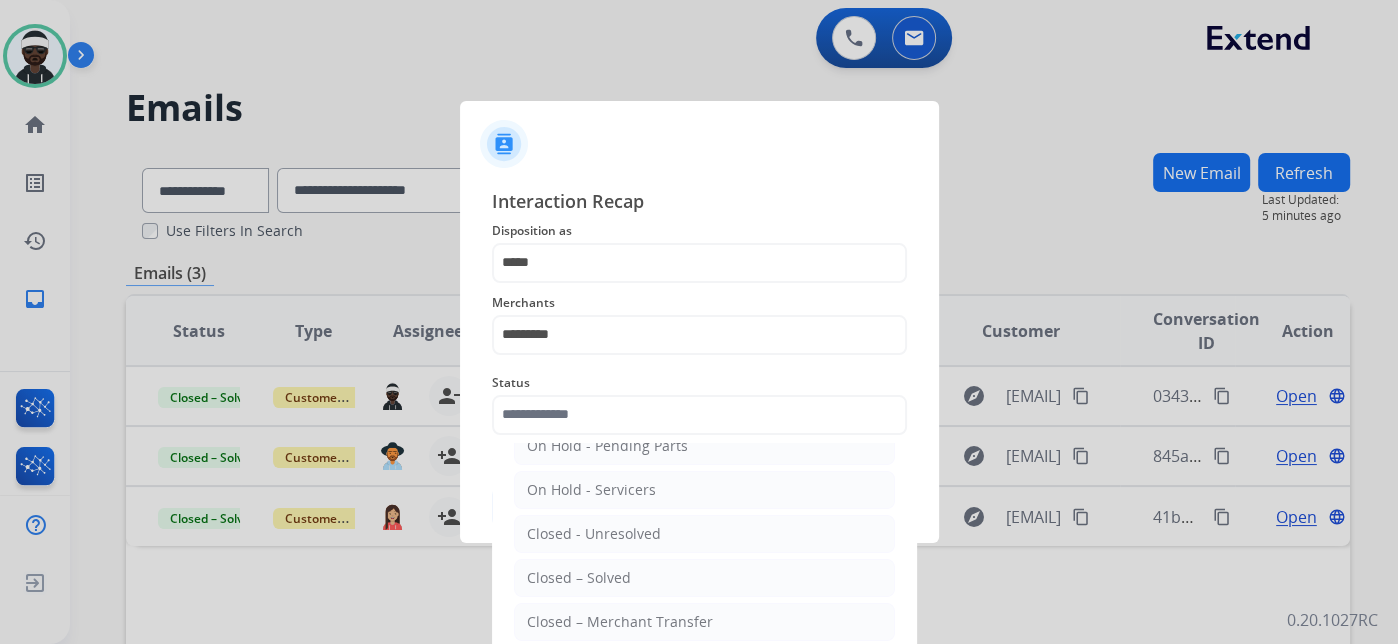 type on "**********" 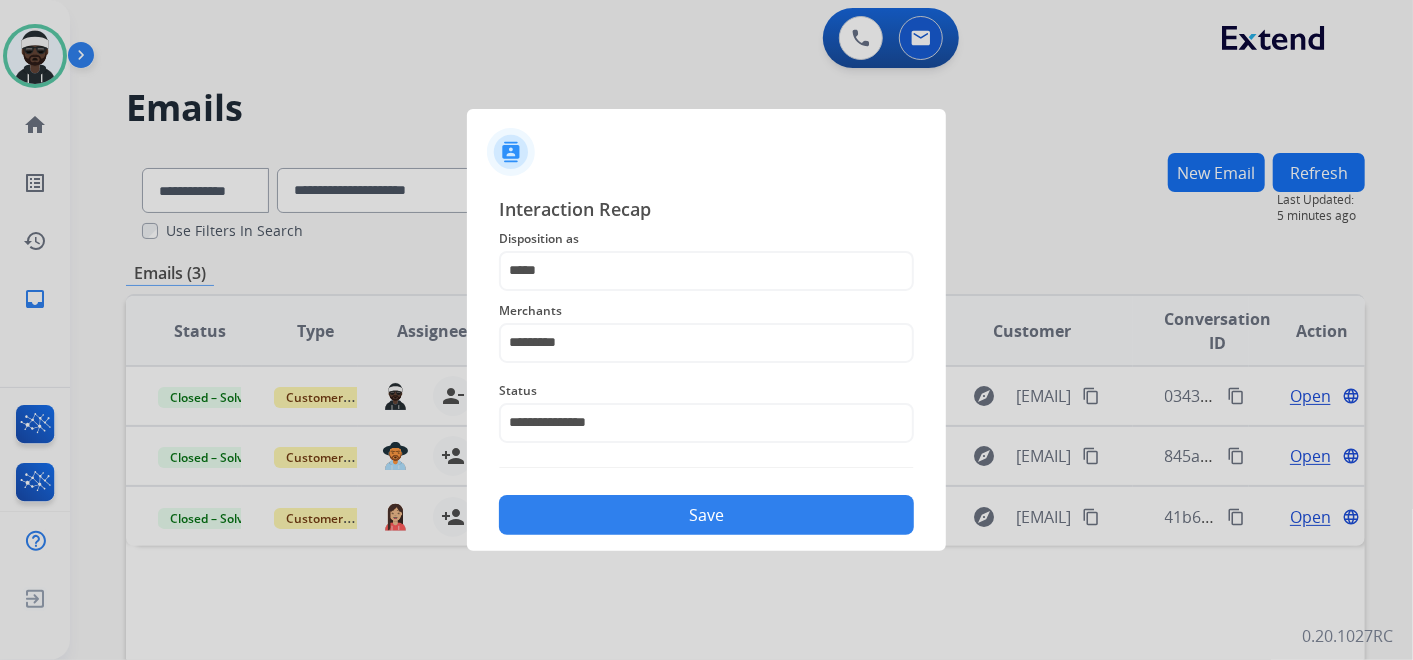 click on "Save" 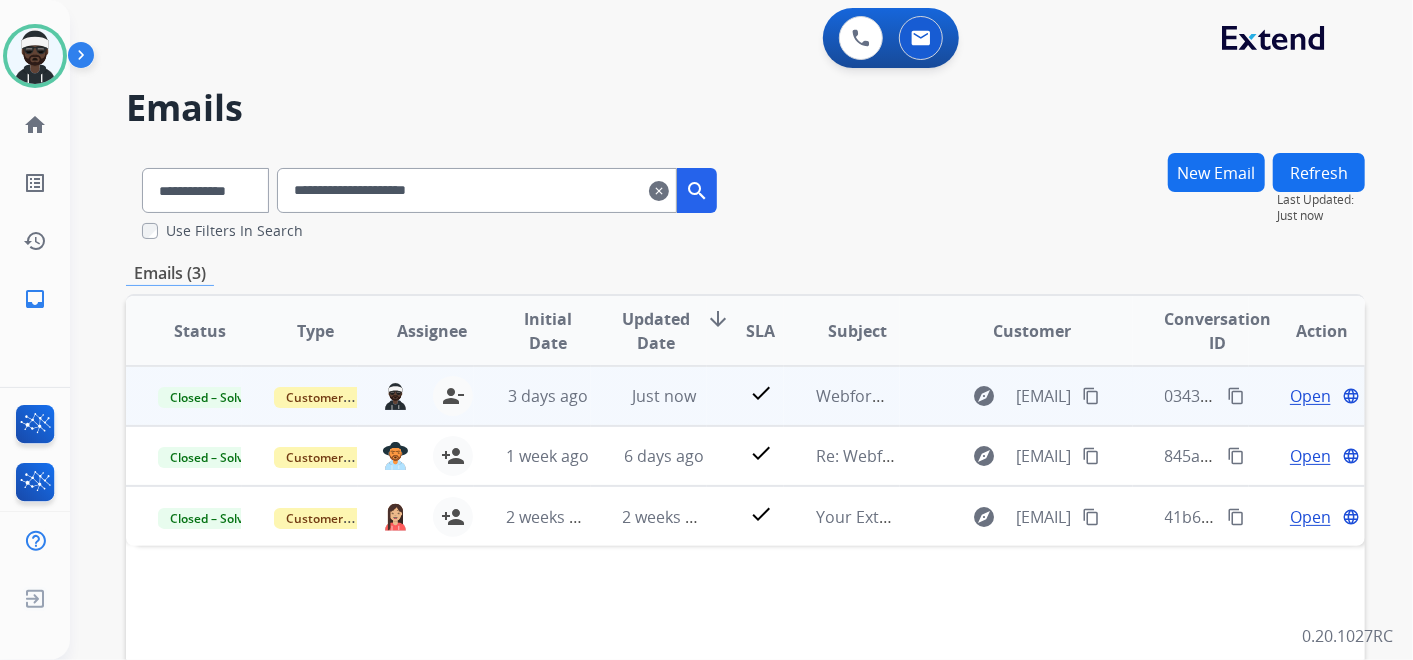 click on "content_copy" at bounding box center [1236, 396] 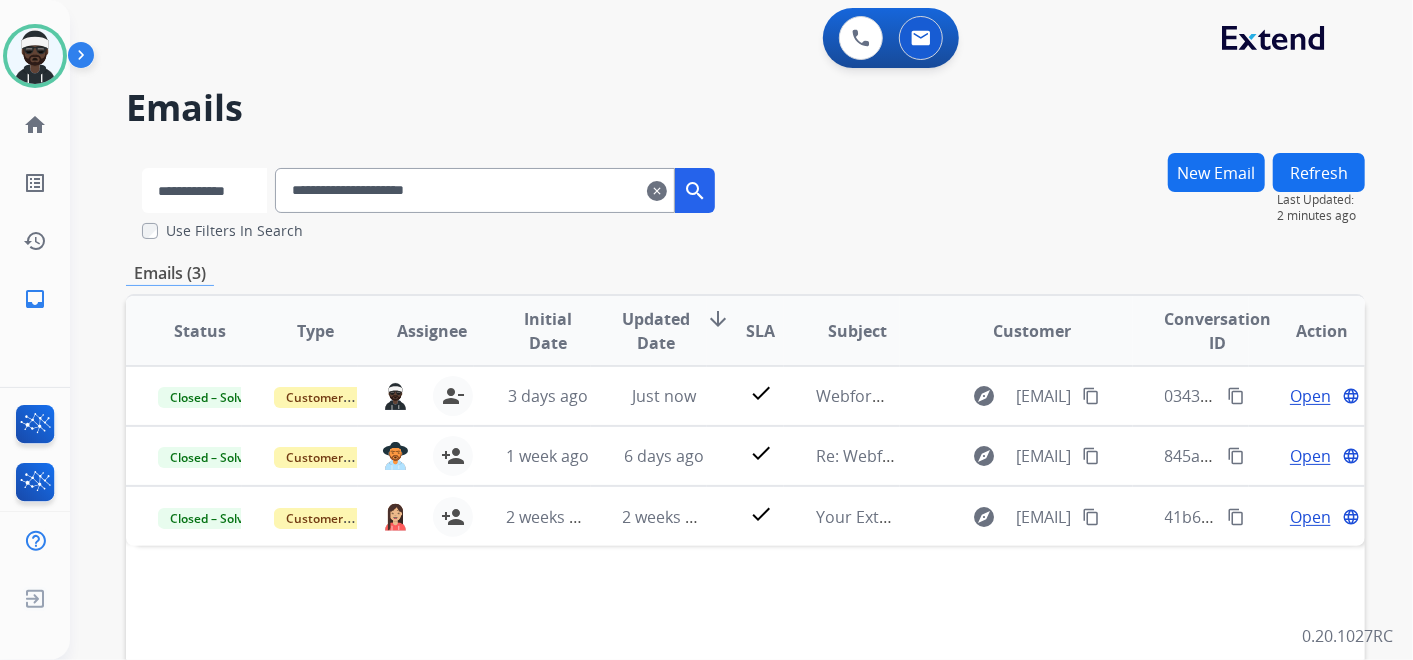 click on "**********" at bounding box center (204, 190) 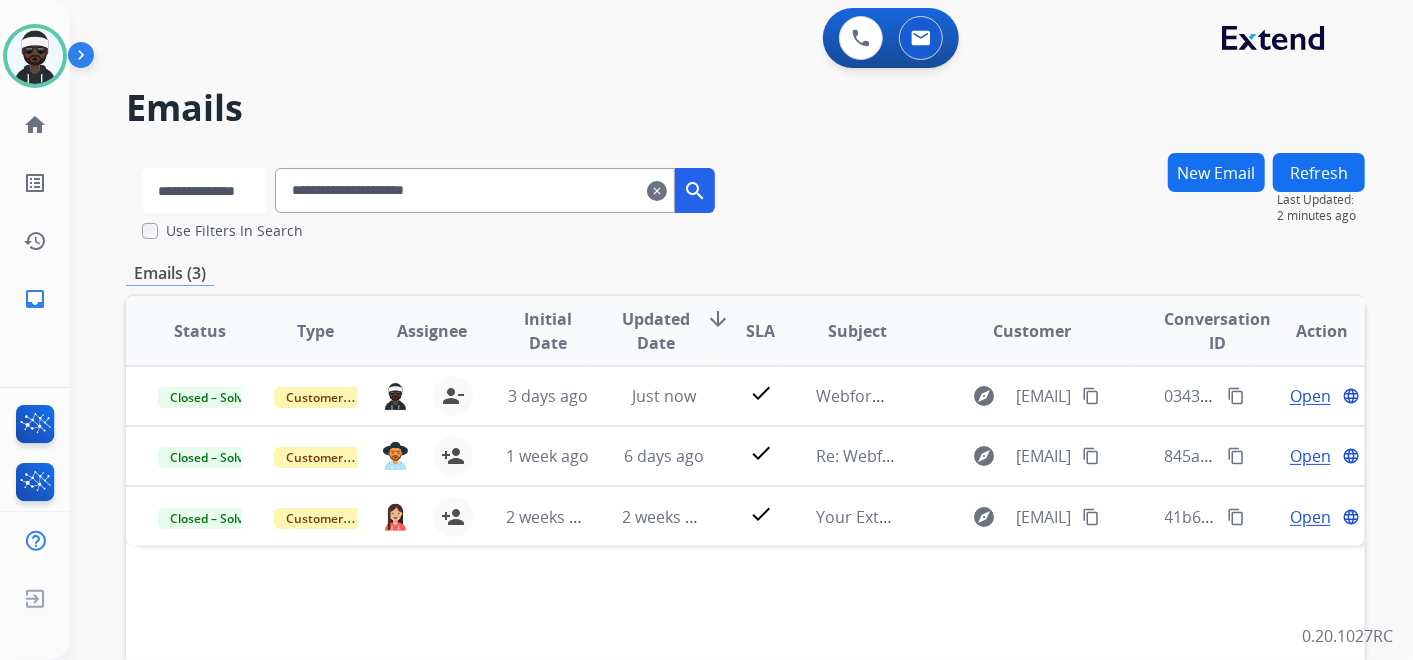 click on "**********" at bounding box center (204, 190) 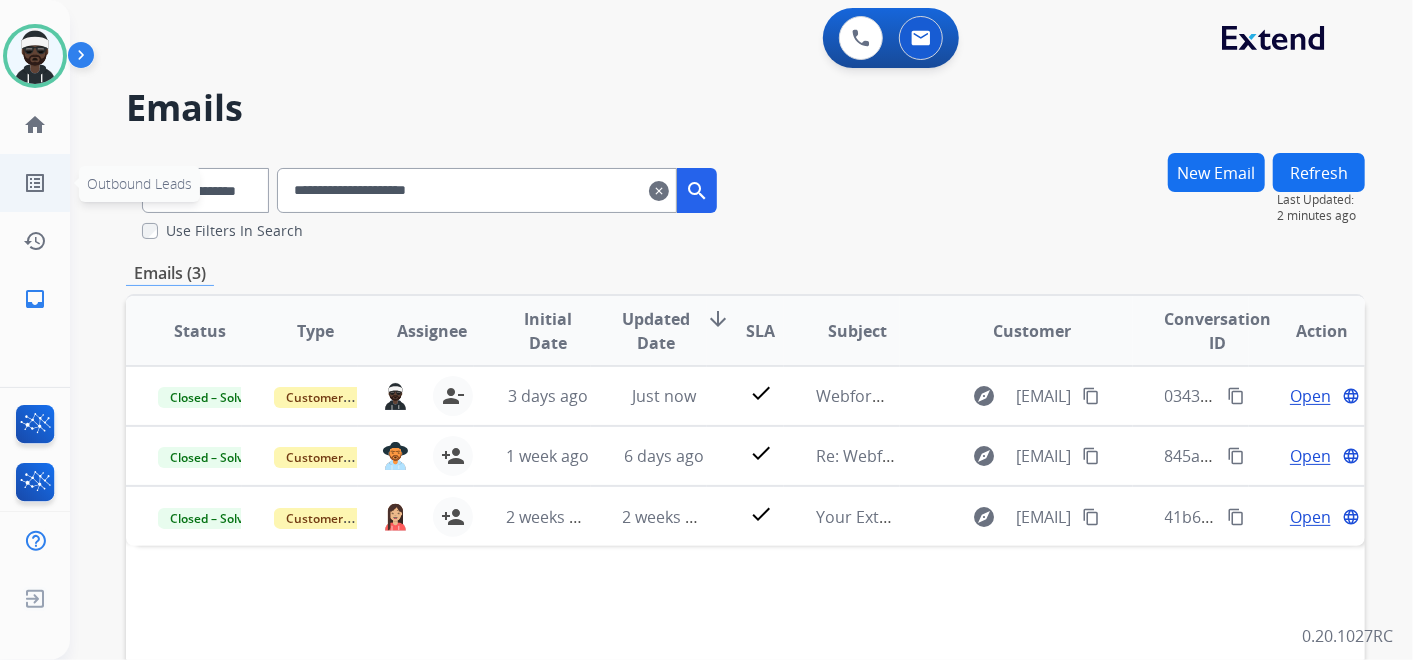 drag, startPoint x: 540, startPoint y: 199, endPoint x: 59, endPoint y: 156, distance: 482.9182 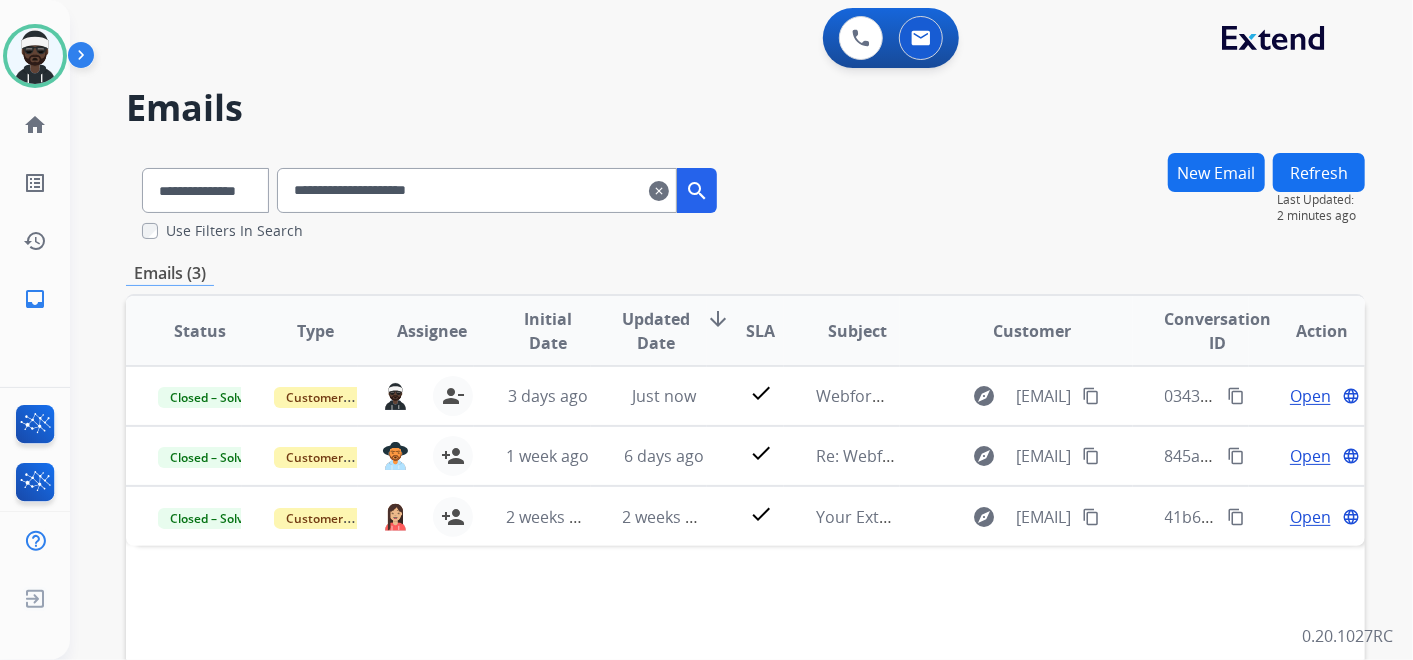 paste on "**********" 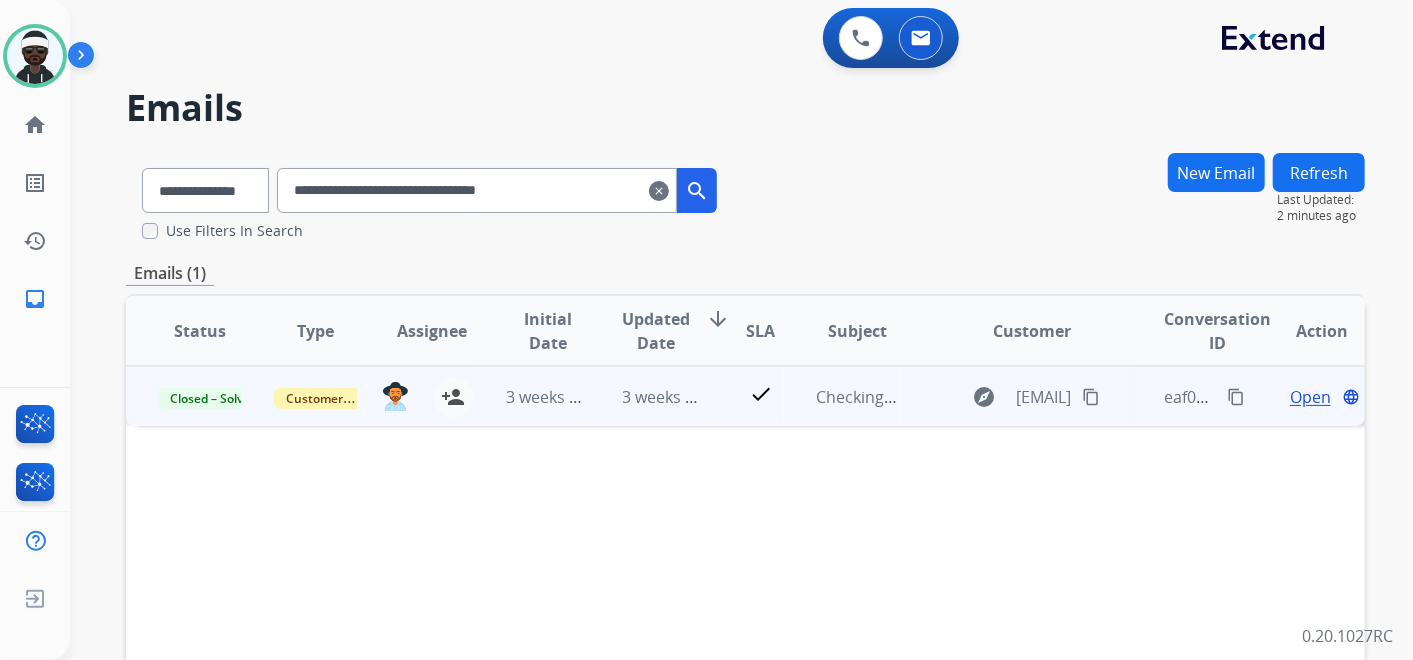 click on "Open" at bounding box center (1310, 397) 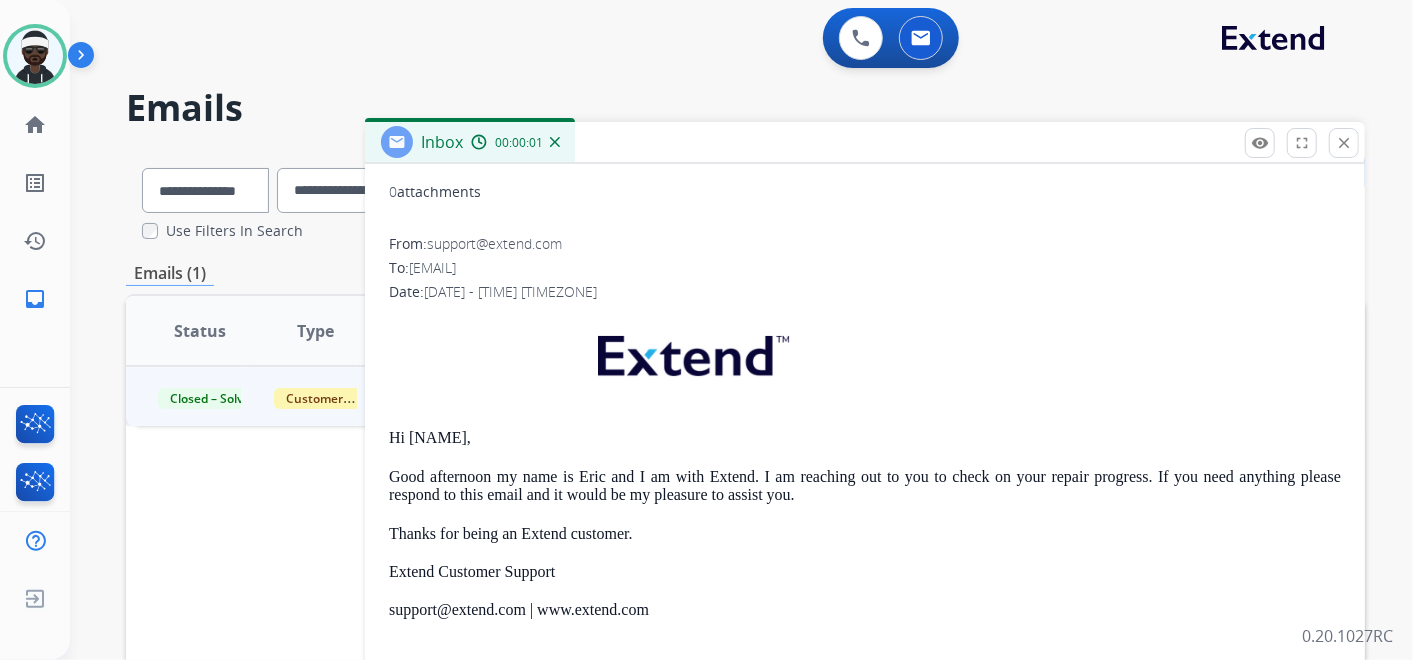 scroll, scrollTop: 228, scrollLeft: 0, axis: vertical 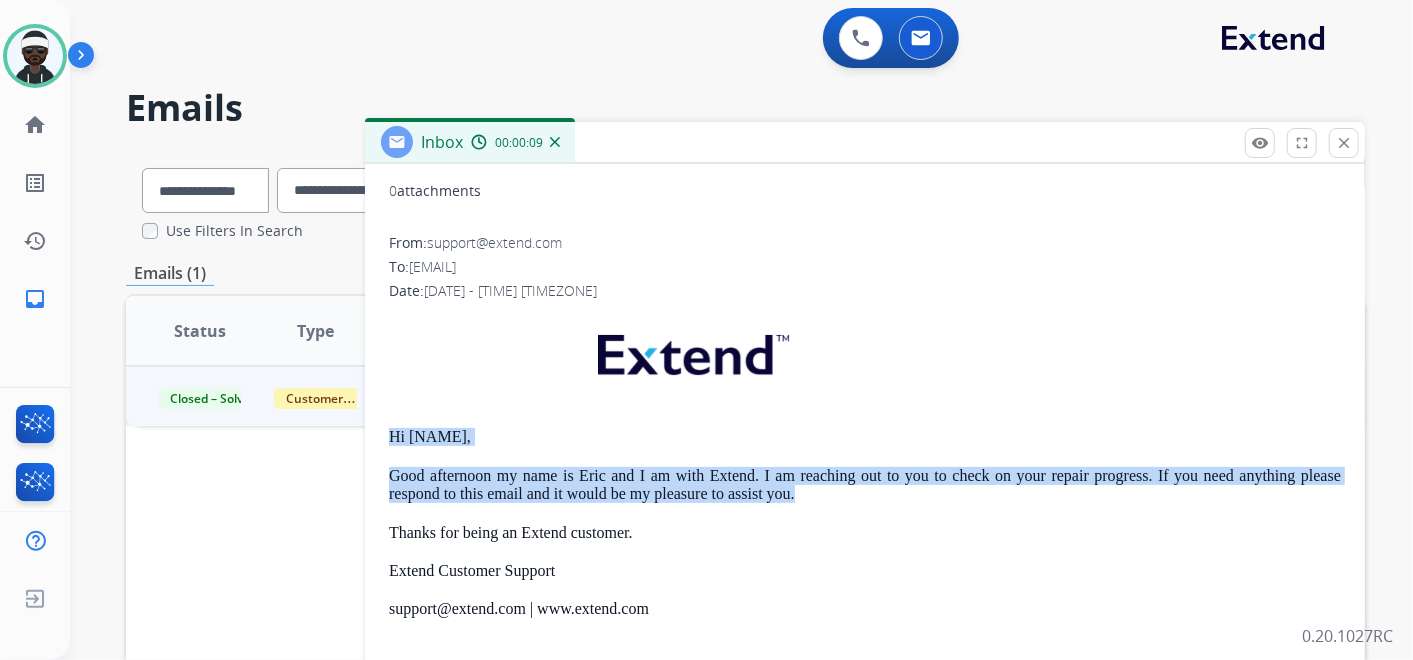 drag, startPoint x: 385, startPoint y: 431, endPoint x: 820, endPoint y: 491, distance: 439.11844 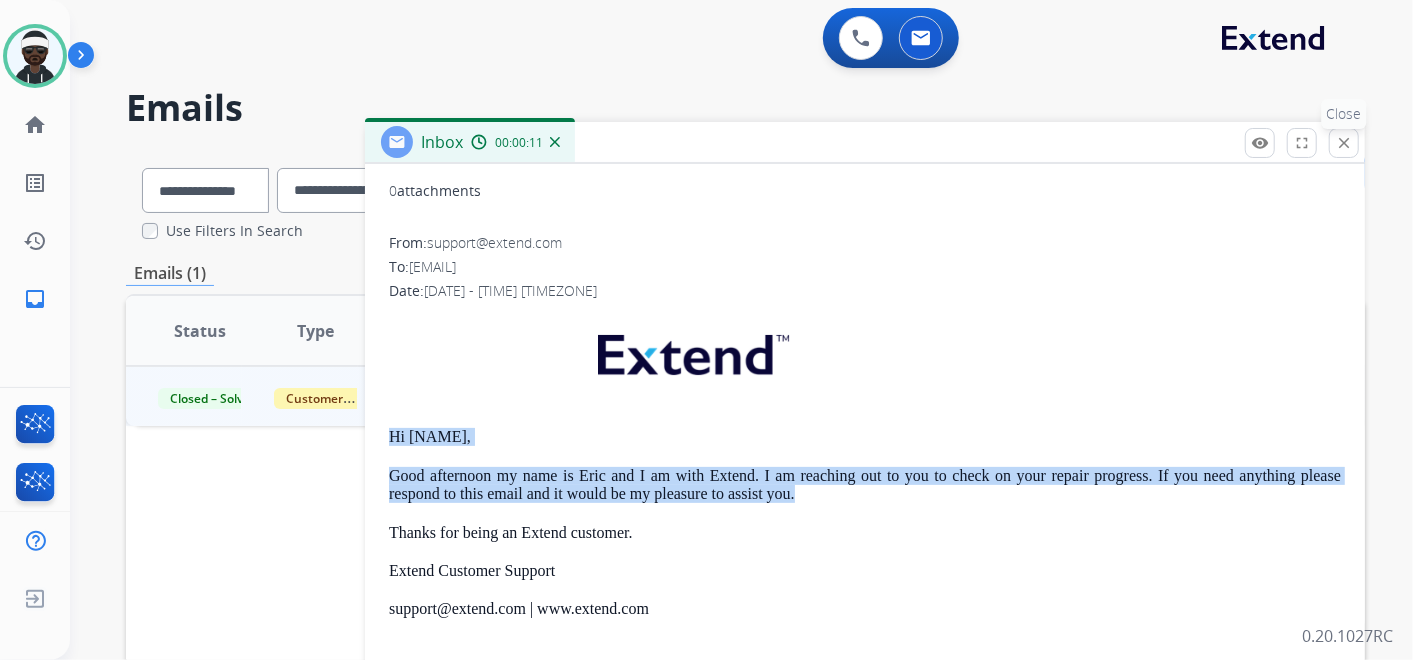 drag, startPoint x: 1334, startPoint y: 140, endPoint x: 1327, endPoint y: 151, distance: 13.038404 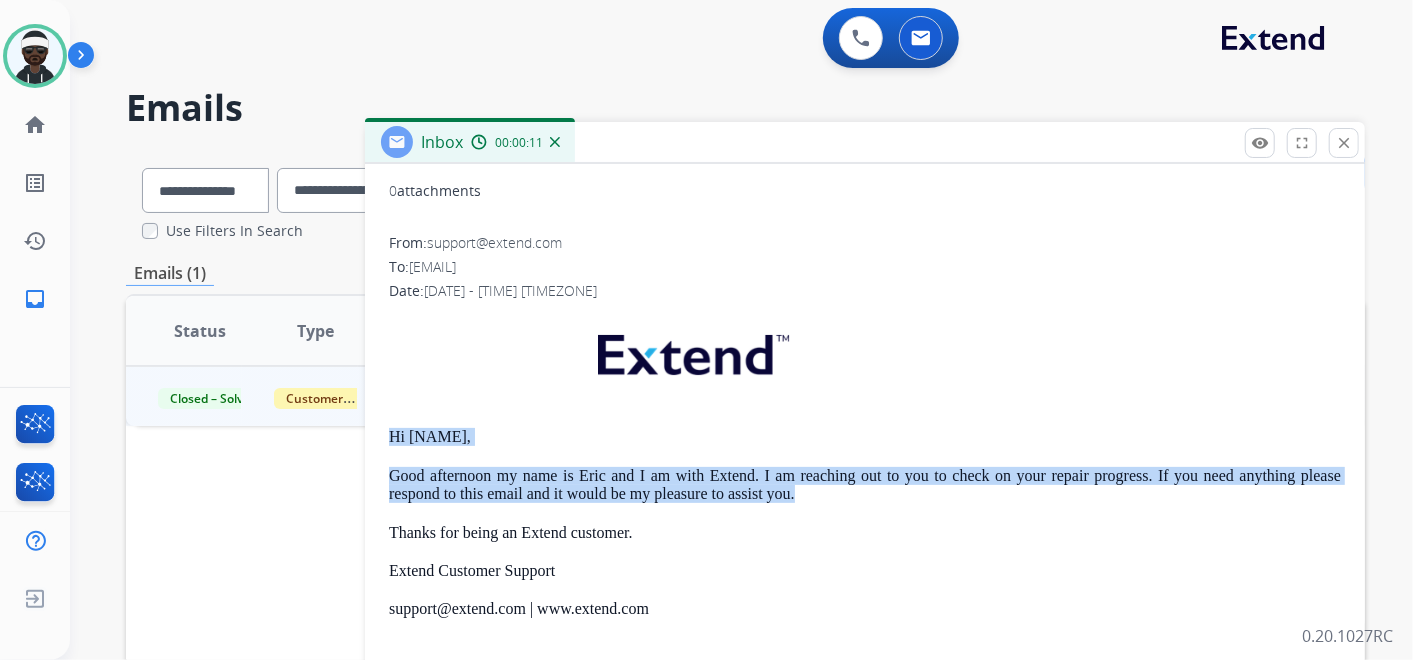 click on "close Close" at bounding box center (1344, 143) 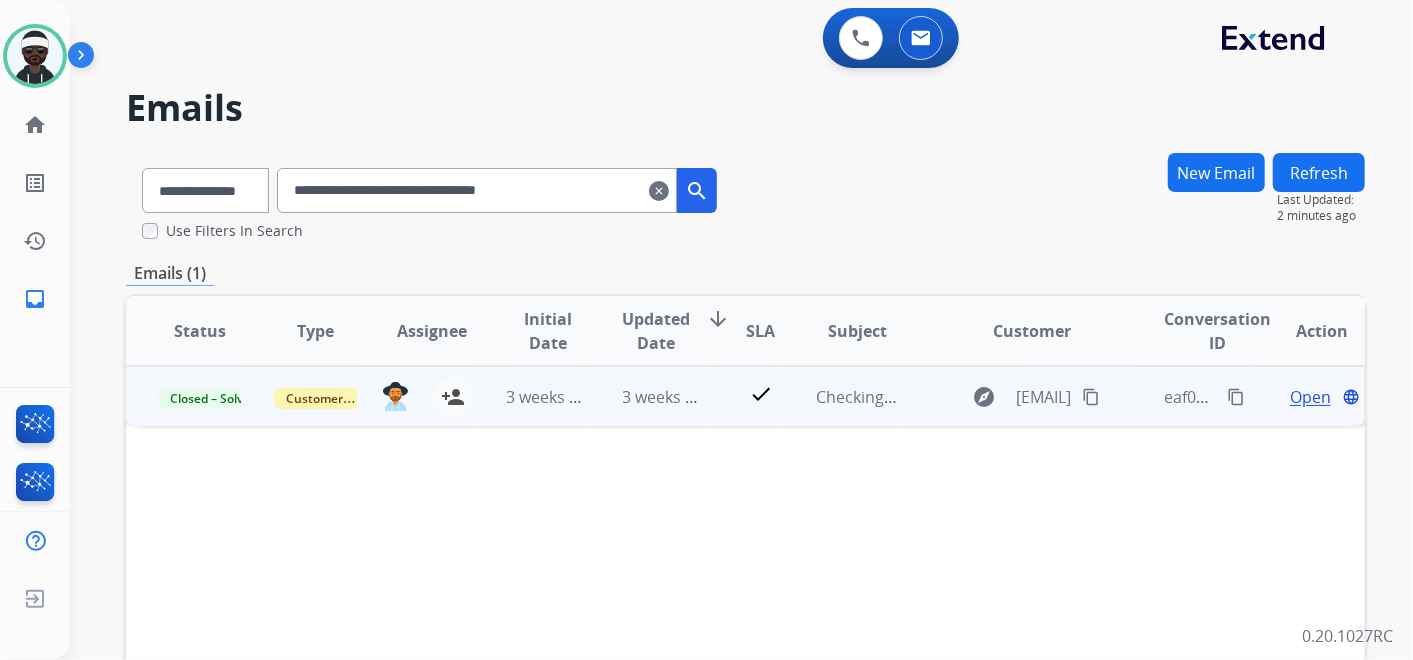 click on "Open" at bounding box center [1310, 397] 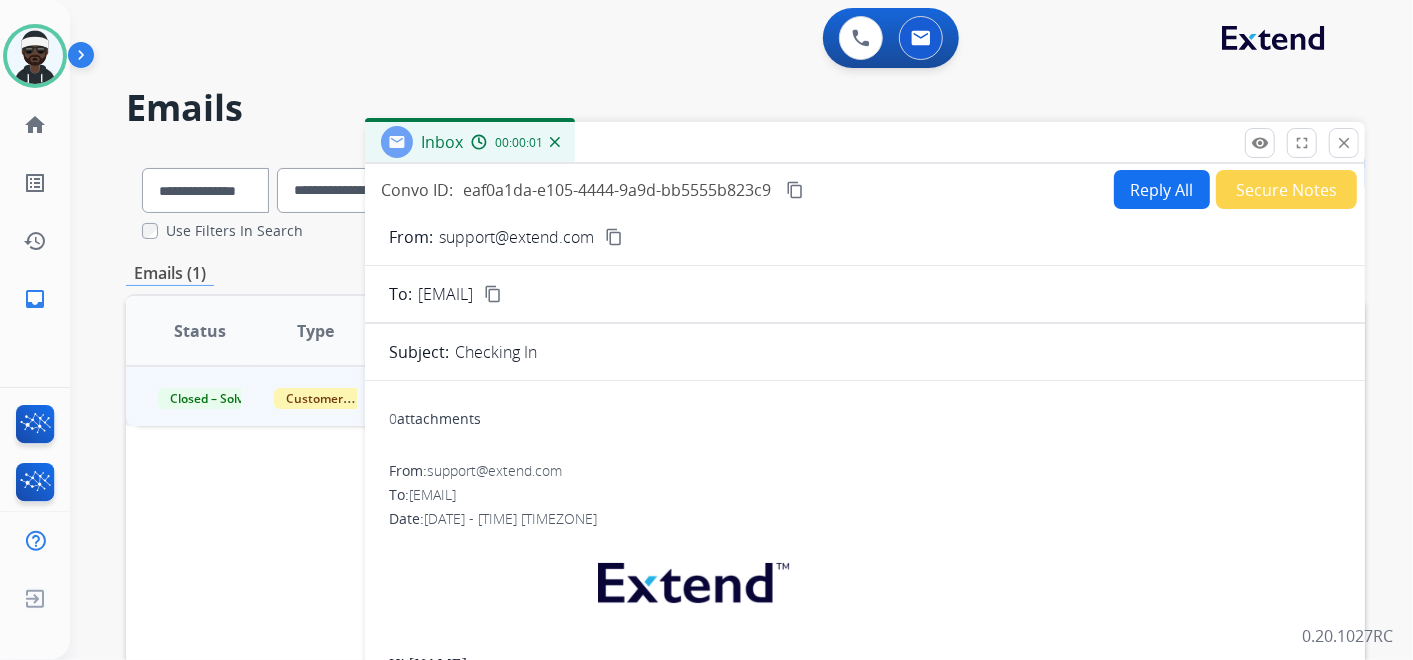 click on "Reply All" at bounding box center [1162, 189] 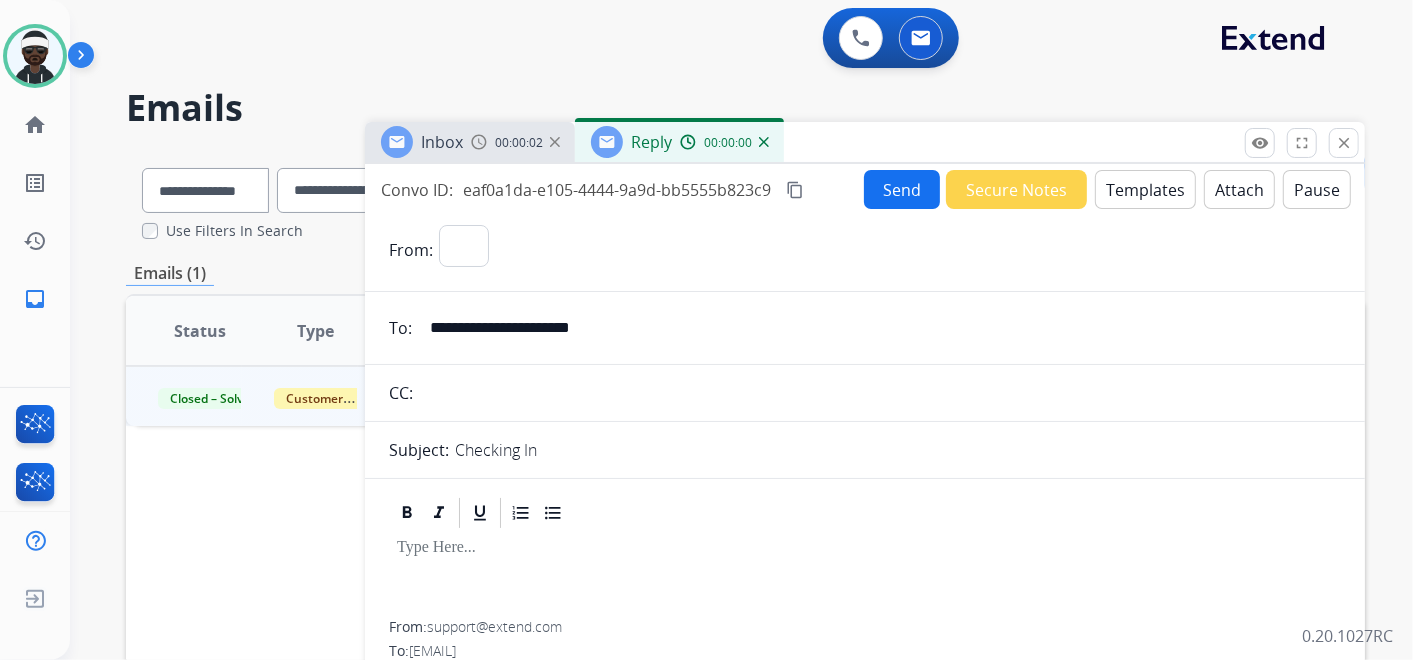 select on "**********" 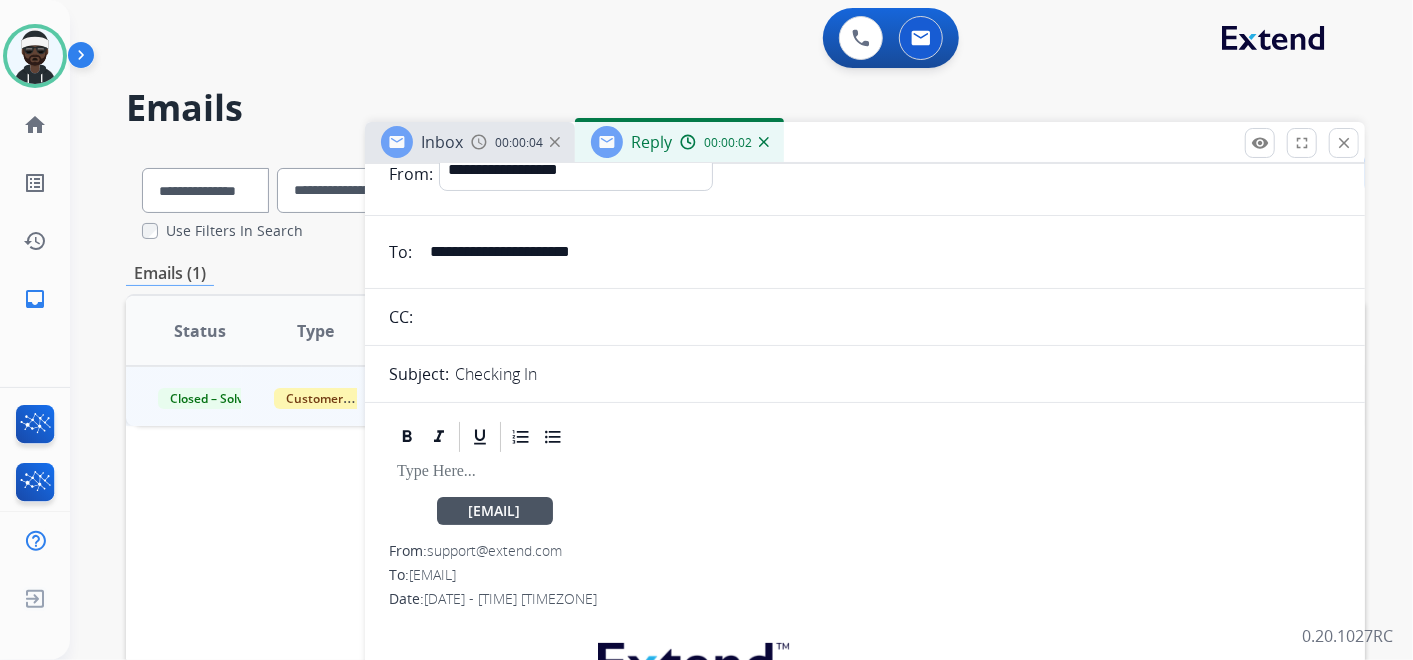 scroll, scrollTop: 111, scrollLeft: 0, axis: vertical 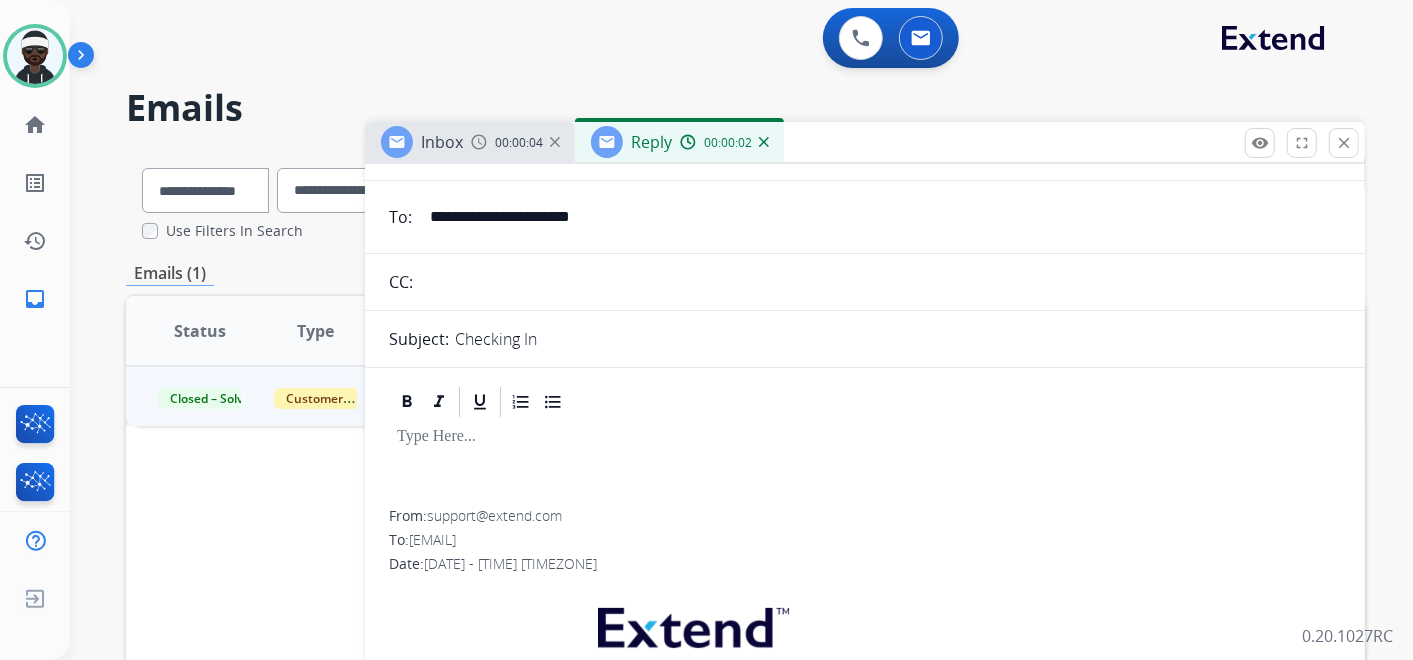 click at bounding box center [865, 465] 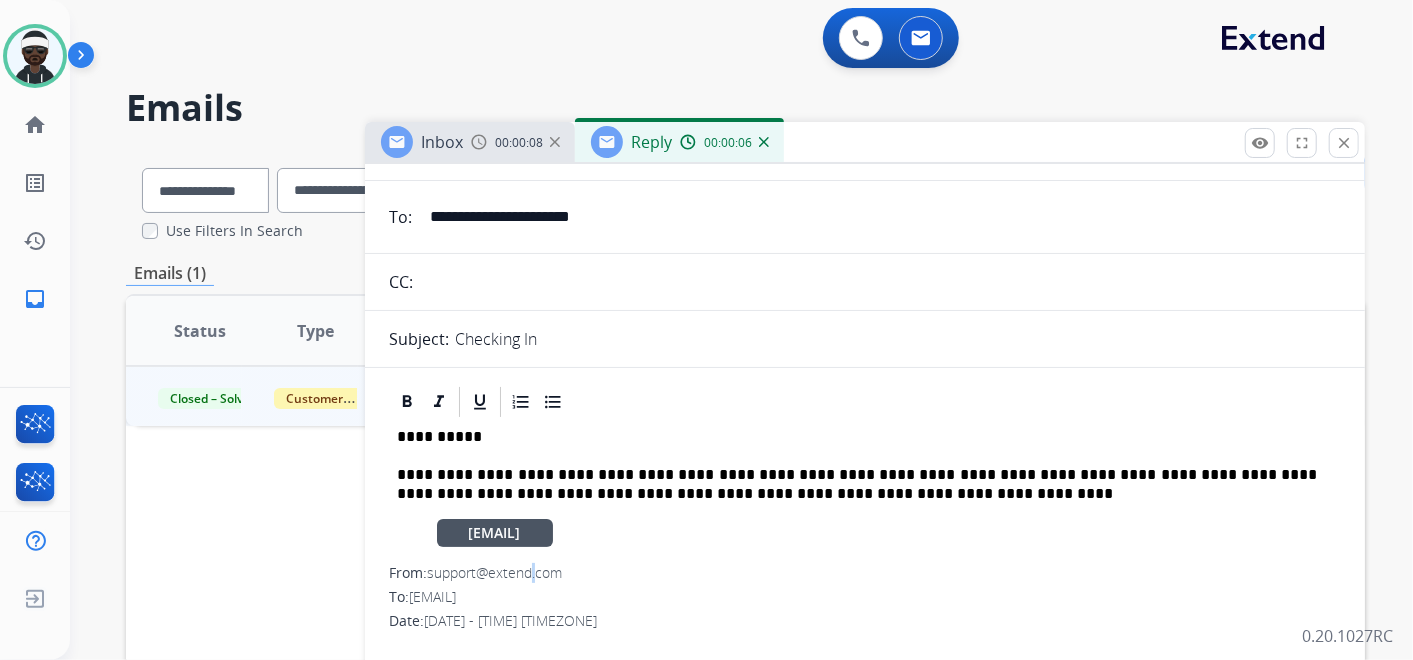 click on "[EMAIL] [EMAIL]" at bounding box center [494, 572] 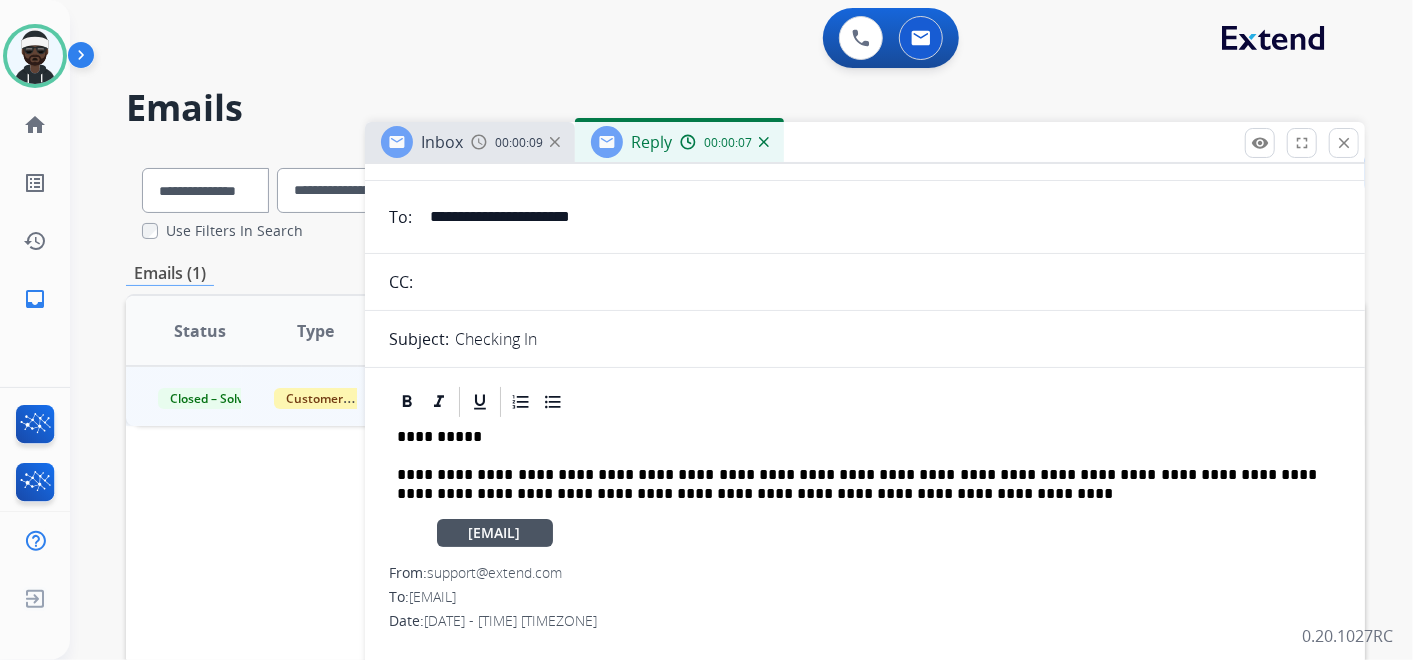 drag, startPoint x: 538, startPoint y: 570, endPoint x: 611, endPoint y: 571, distance: 73.00685 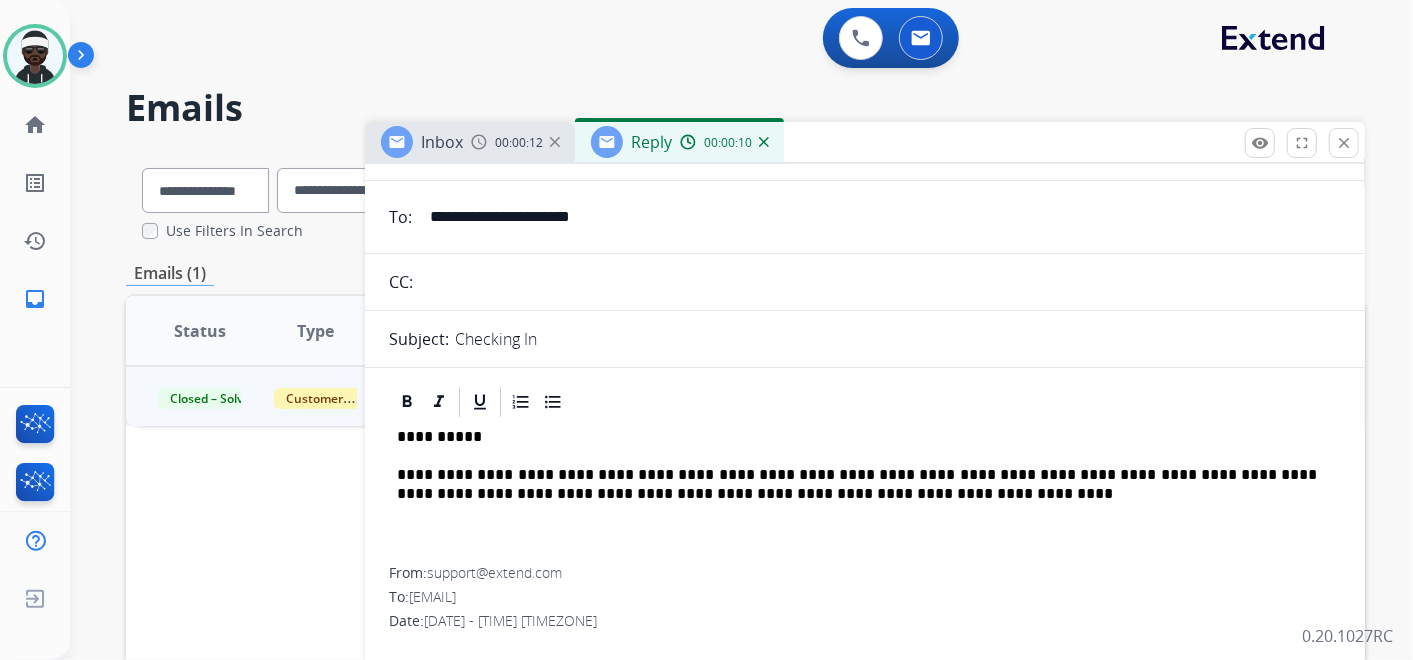 click on "**********" at bounding box center (857, 484) 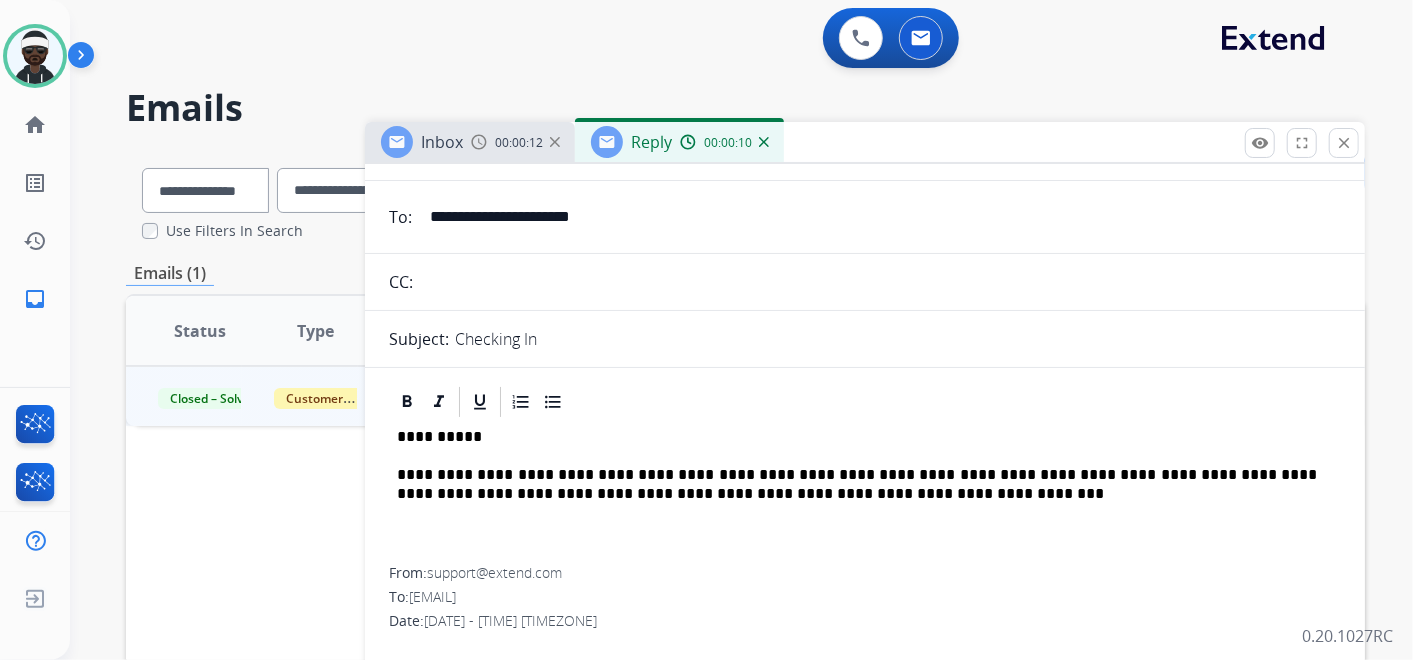 type 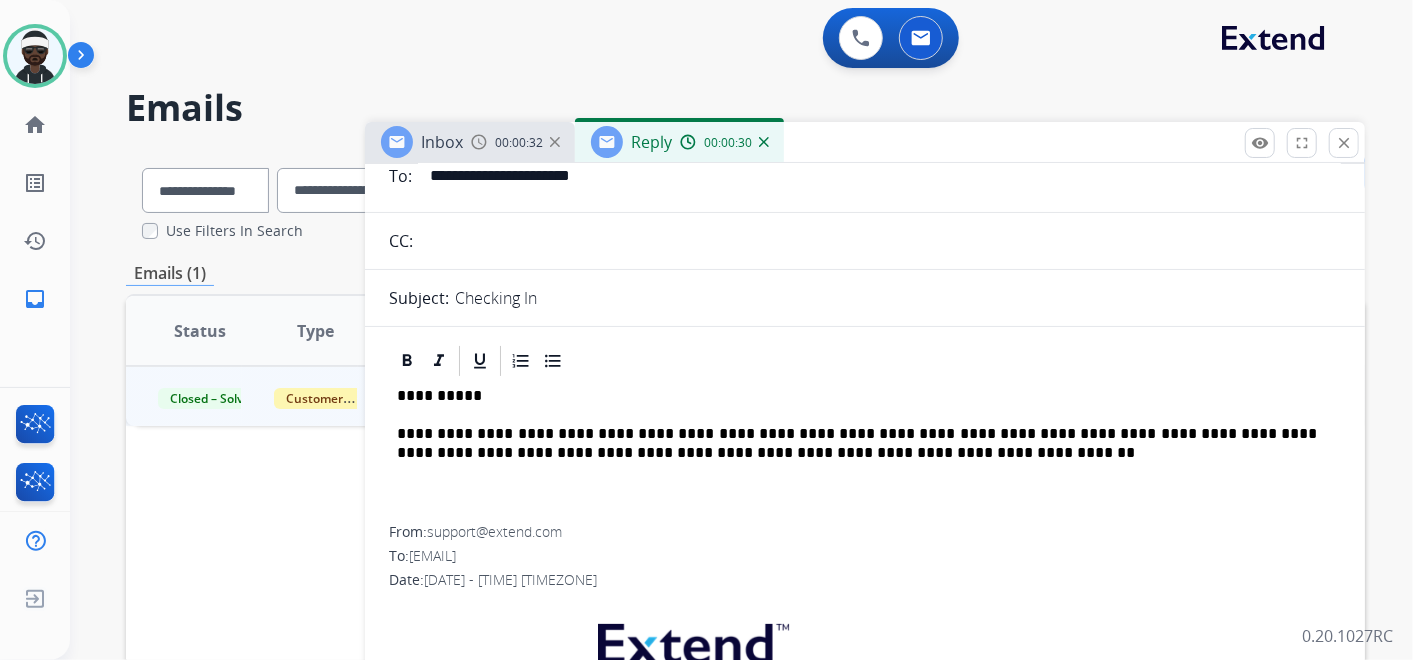 scroll, scrollTop: 108, scrollLeft: 0, axis: vertical 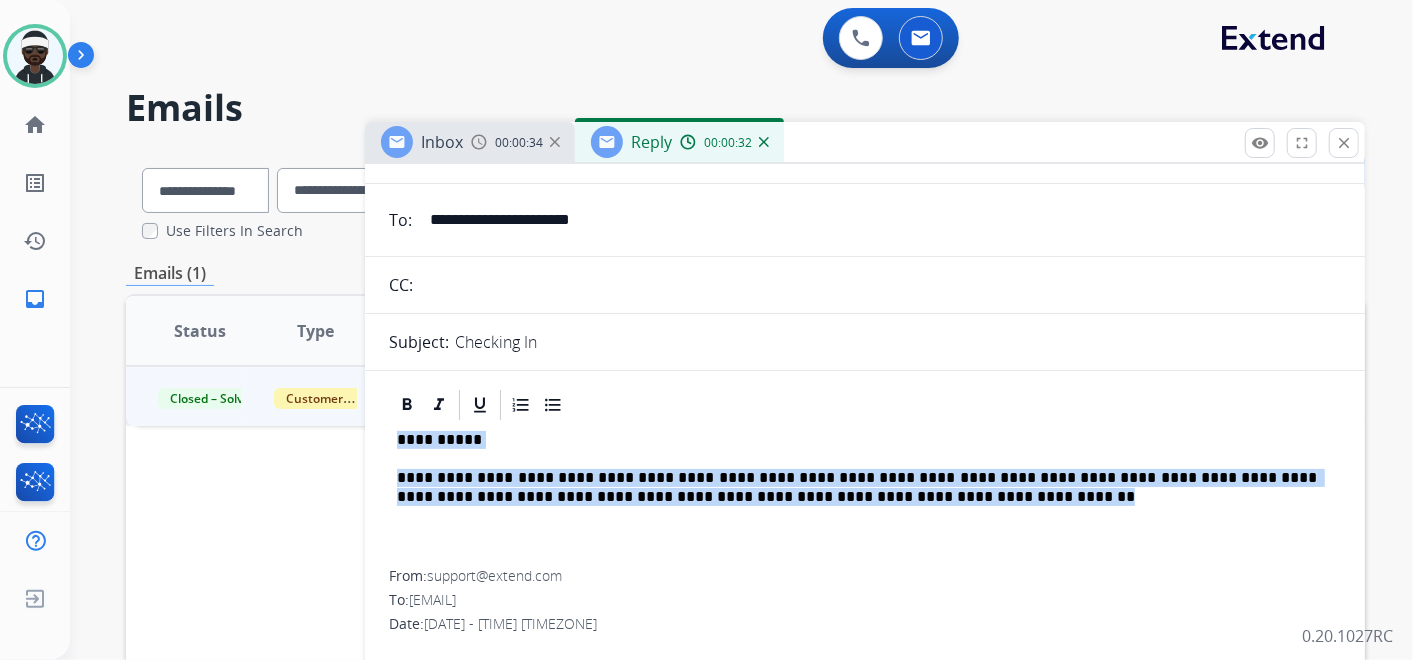 drag, startPoint x: 853, startPoint y: 501, endPoint x: 379, endPoint y: 440, distance: 477.909 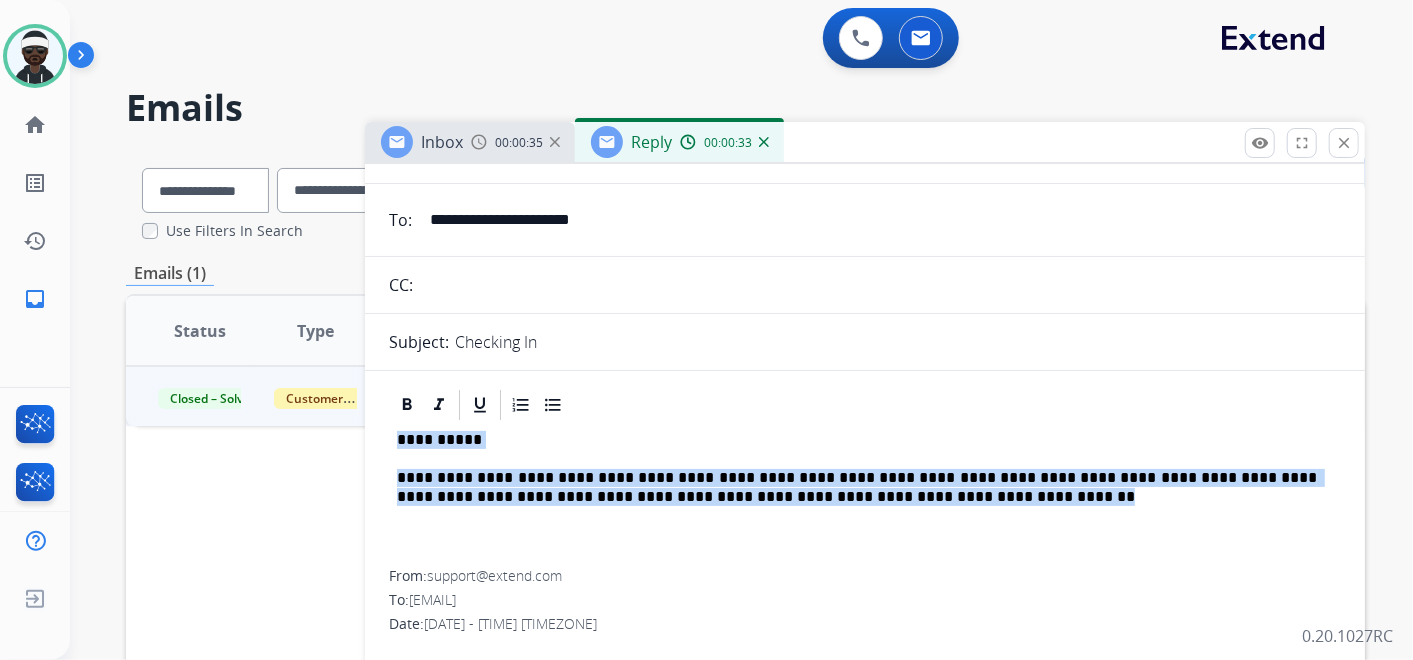 copy on "**********" 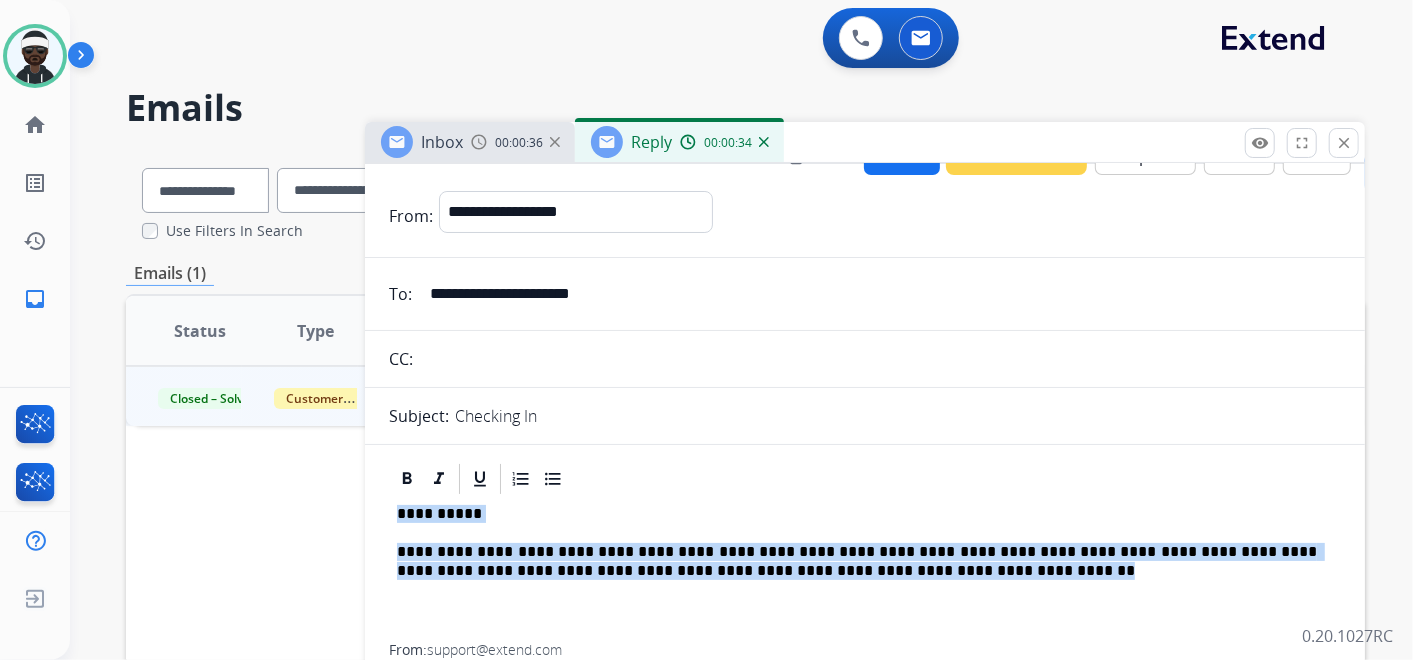 scroll, scrollTop: 0, scrollLeft: 0, axis: both 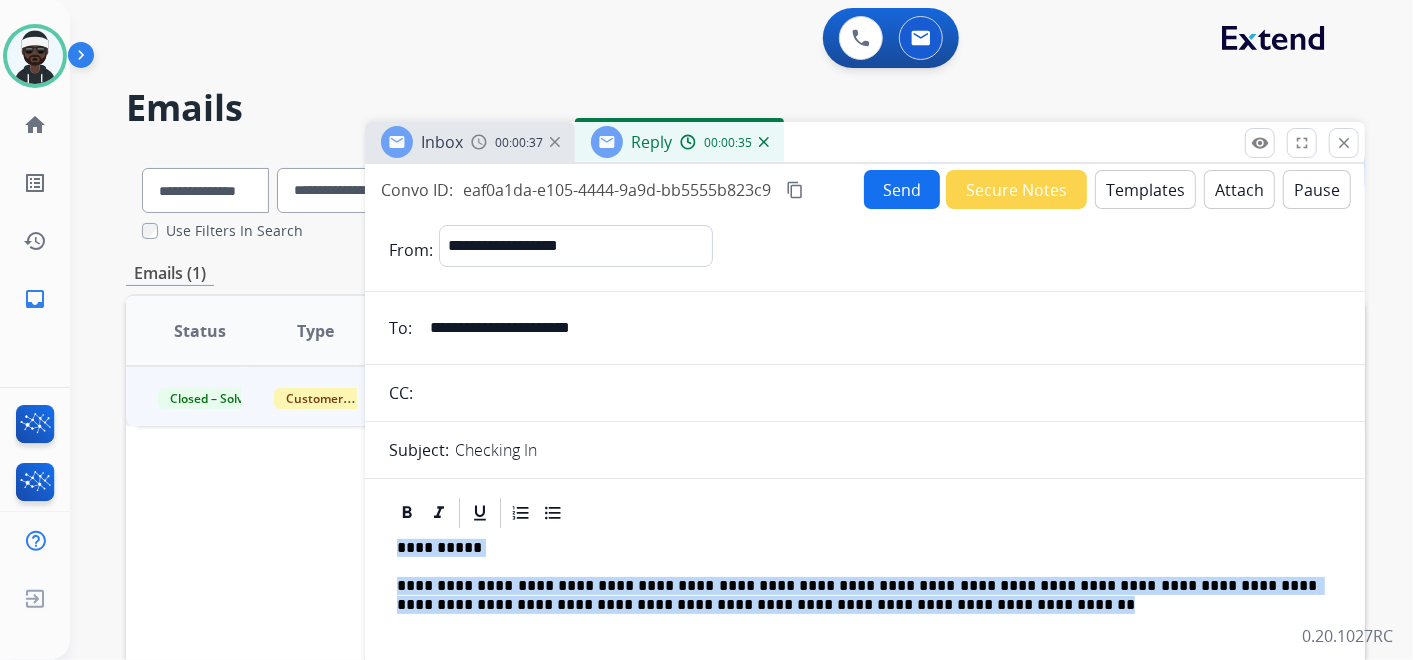 click on "Templates" at bounding box center [1145, 189] 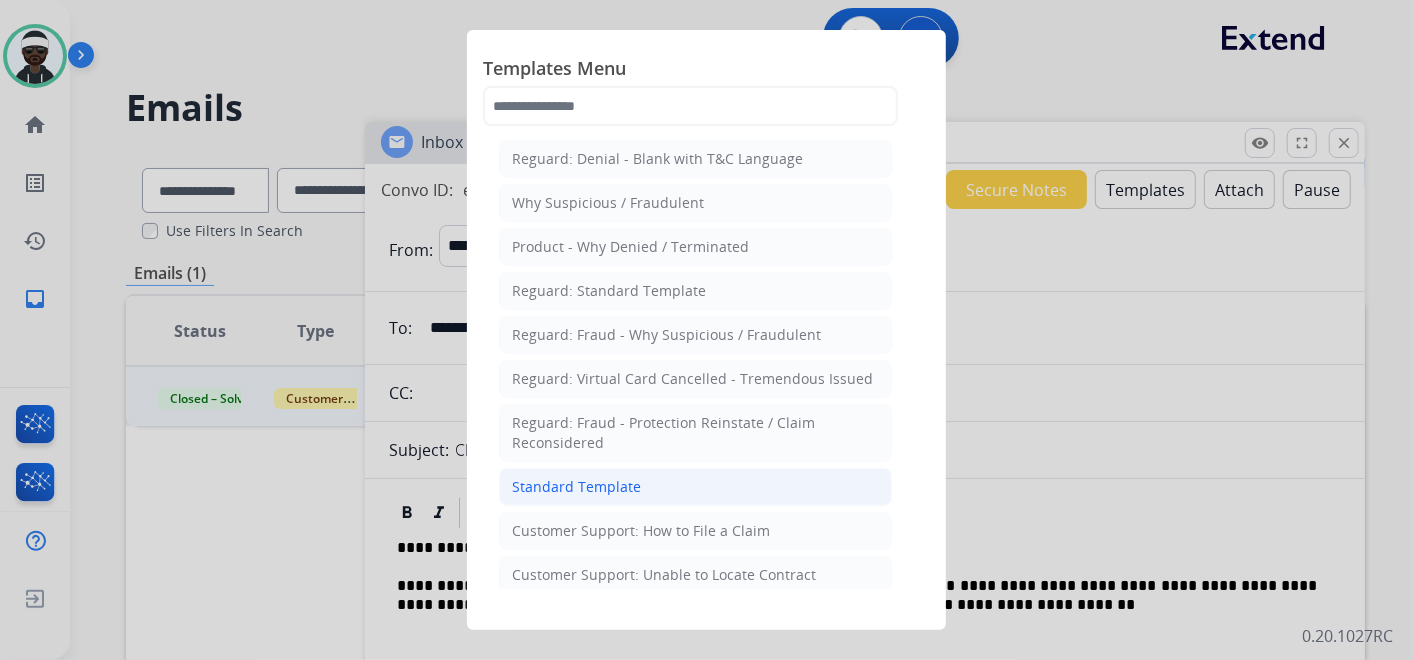 click on "Standard Template" 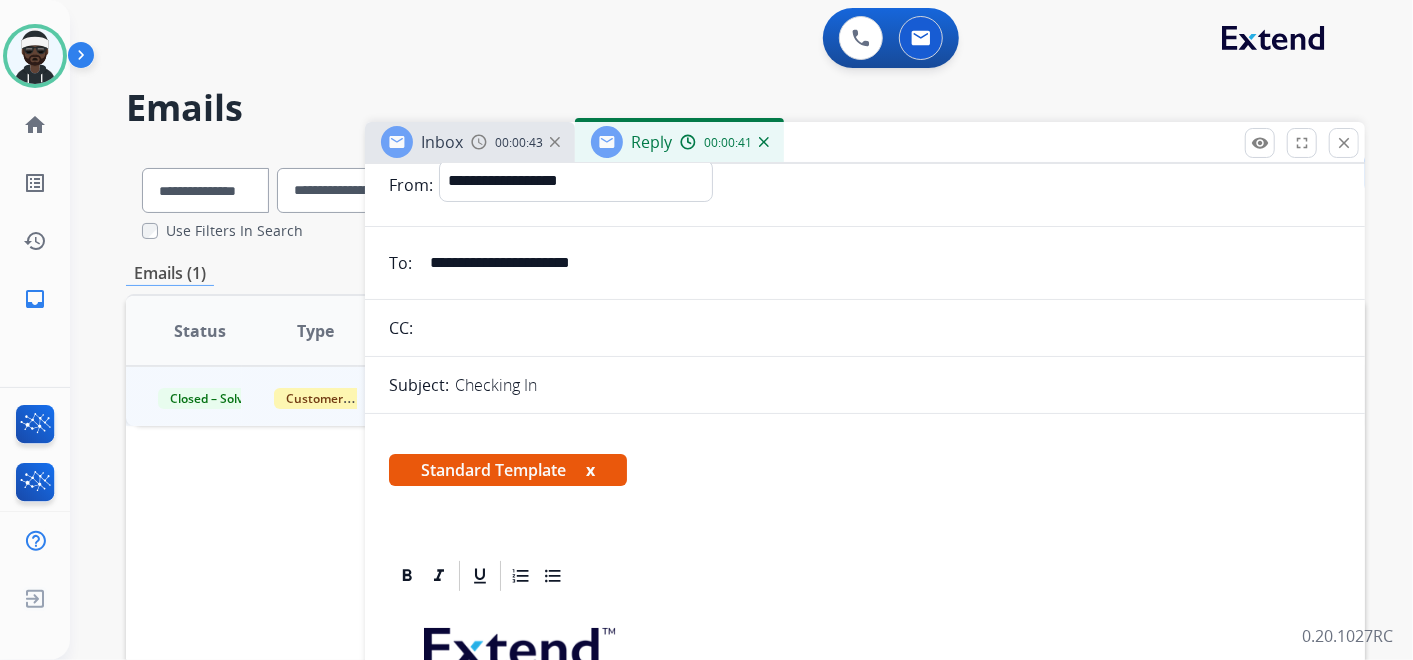 scroll, scrollTop: 222, scrollLeft: 0, axis: vertical 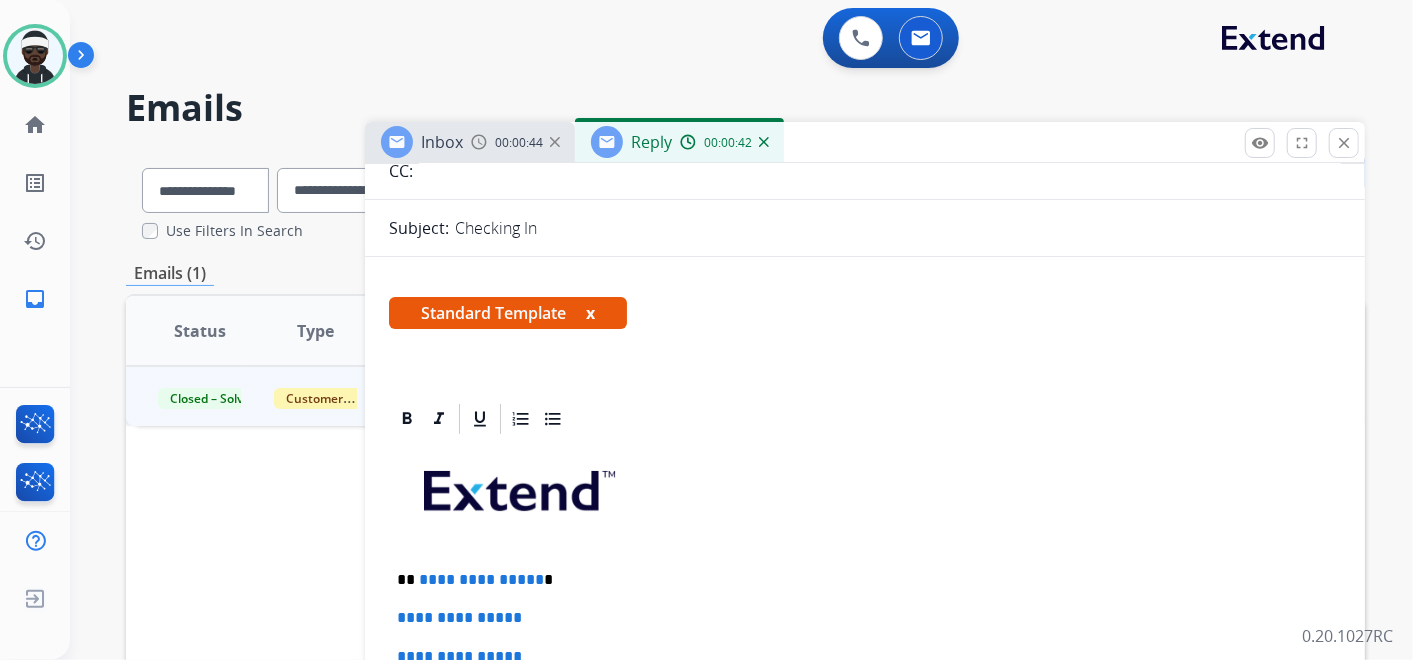 click on "x" at bounding box center (590, 313) 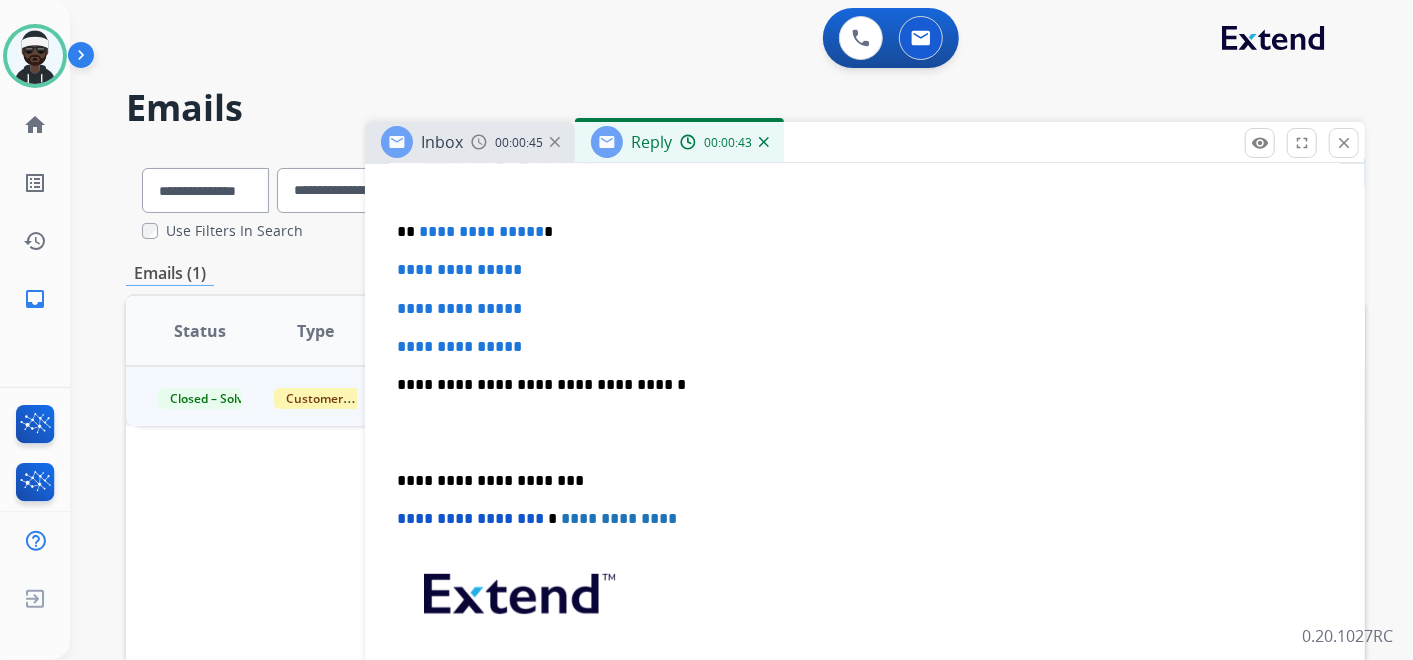 scroll, scrollTop: 444, scrollLeft: 0, axis: vertical 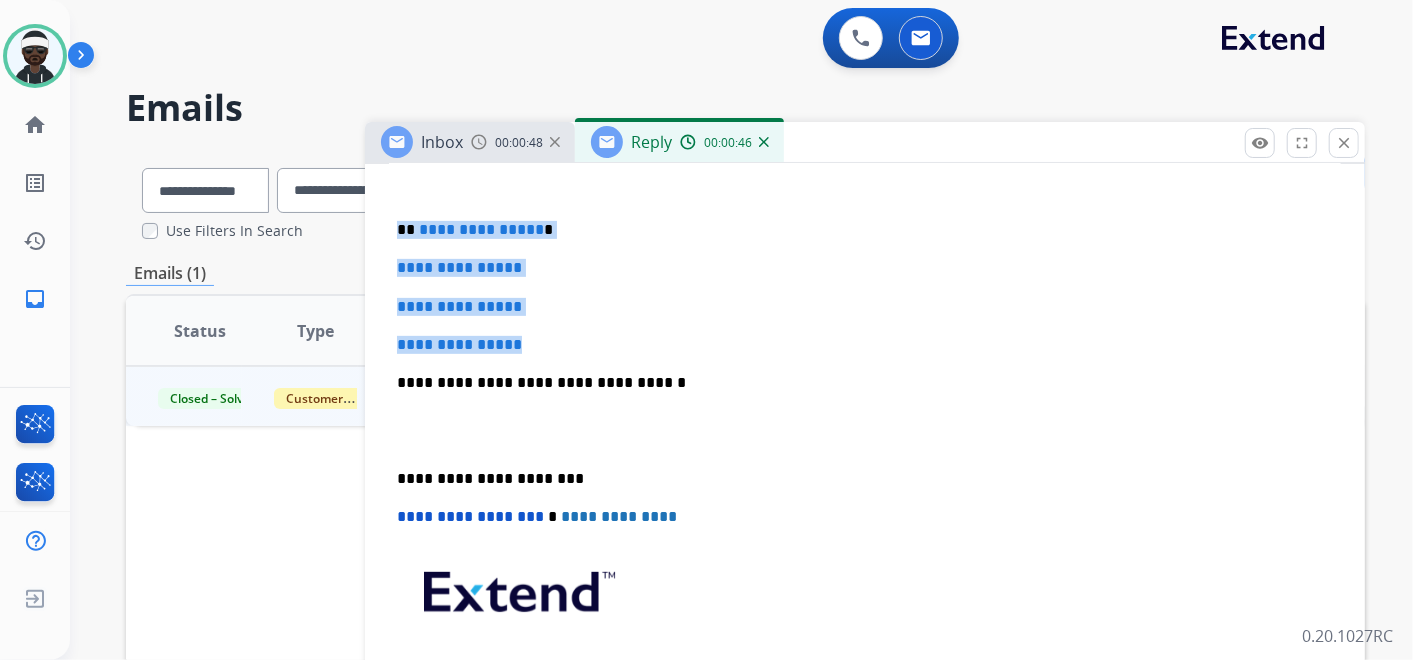 drag, startPoint x: 561, startPoint y: 340, endPoint x: 444, endPoint y: 235, distance: 157.20686 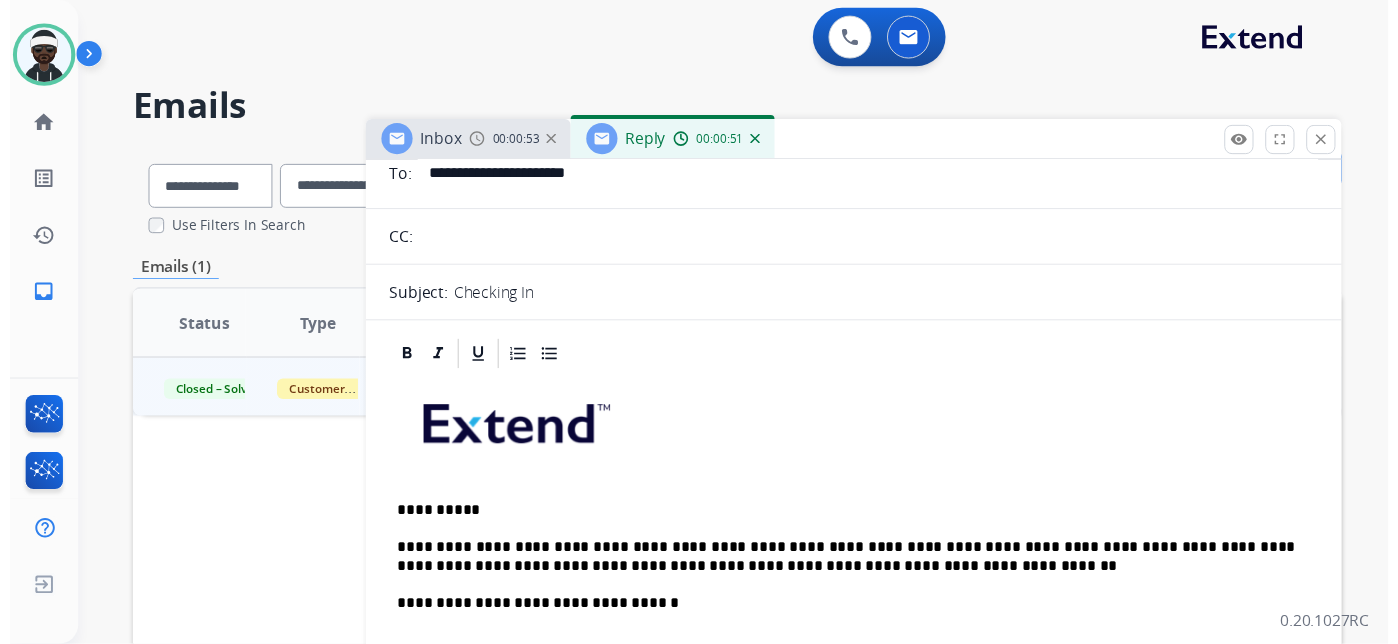 scroll, scrollTop: 0, scrollLeft: 0, axis: both 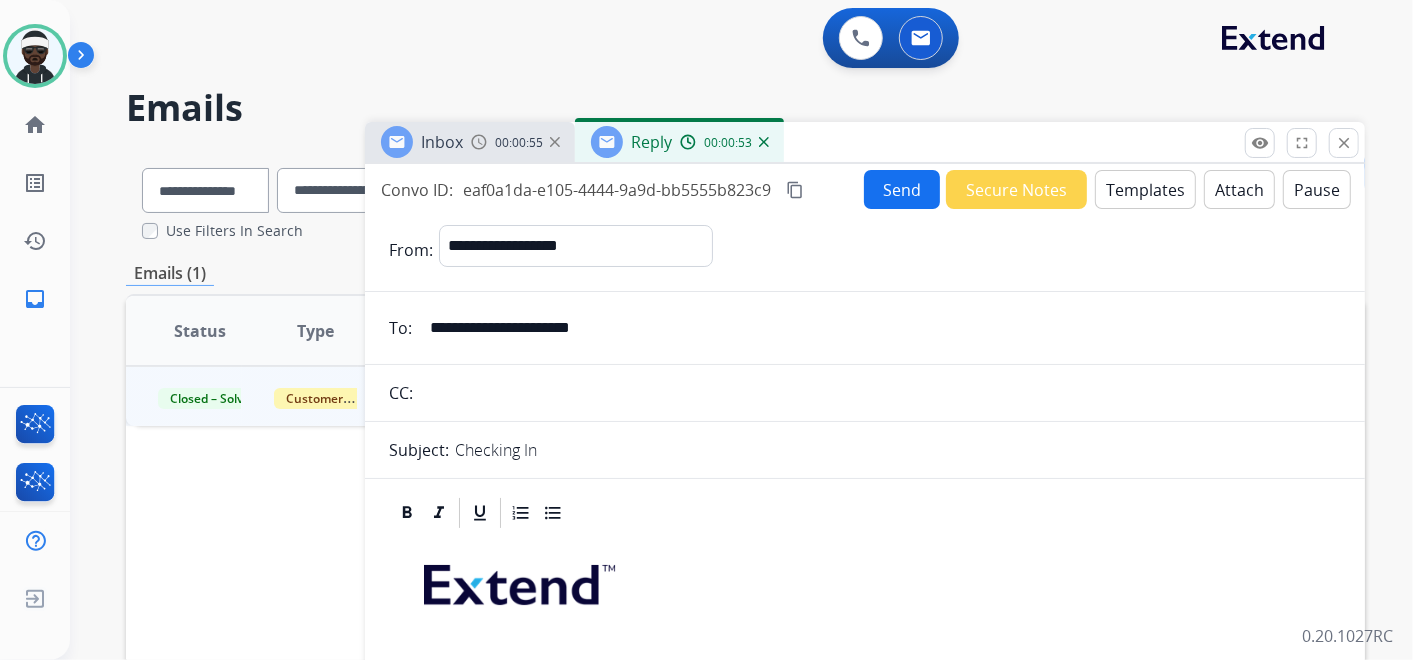click on "Send" at bounding box center (902, 189) 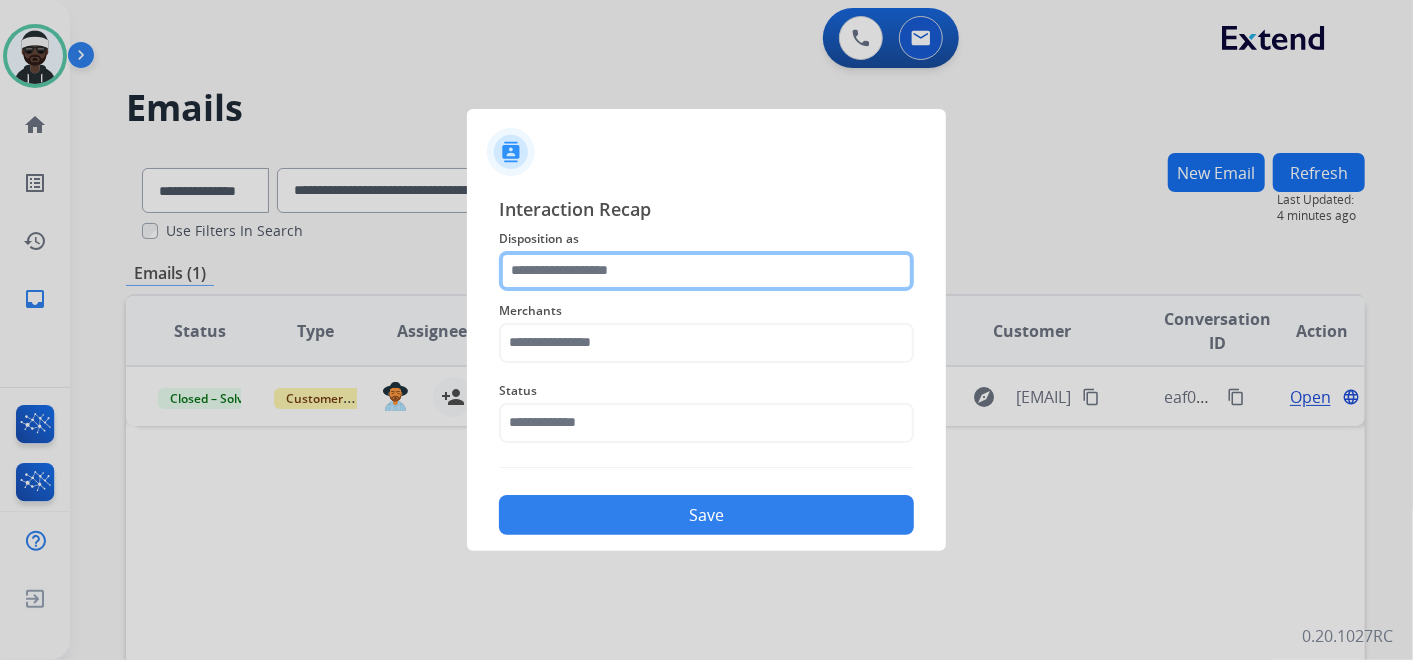 click 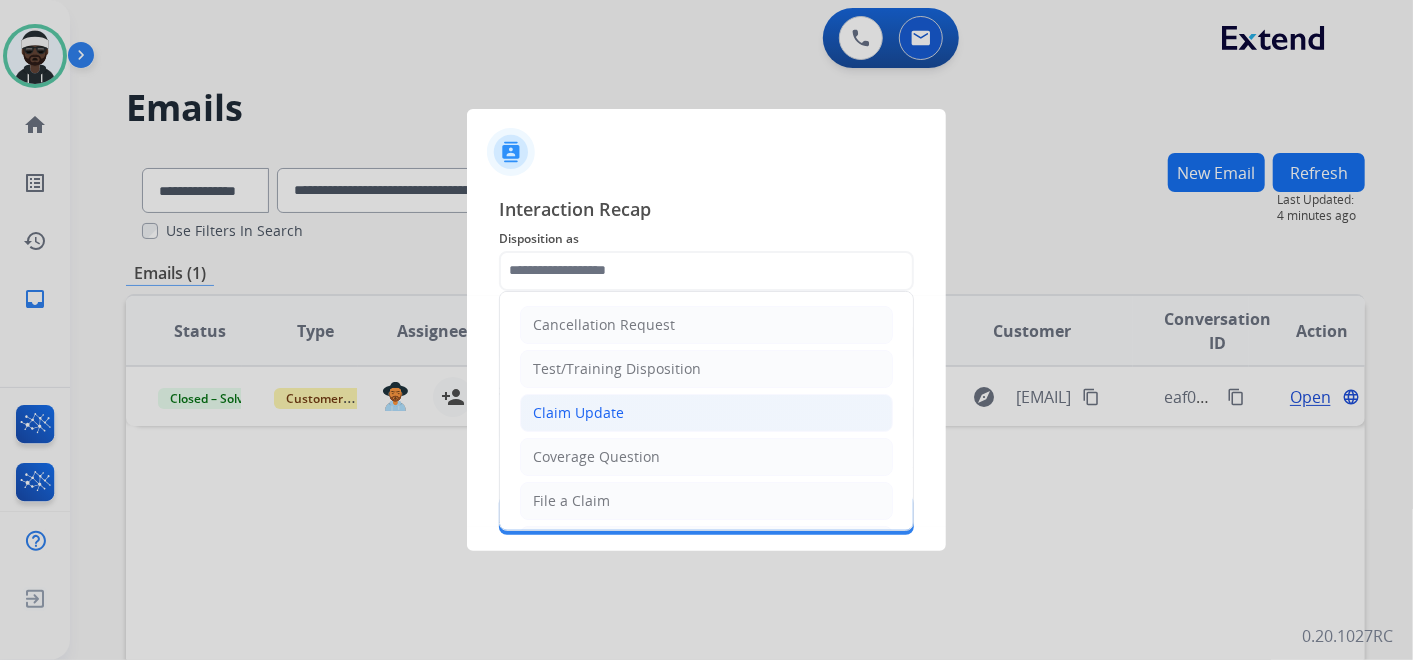 click on "Claim Update" 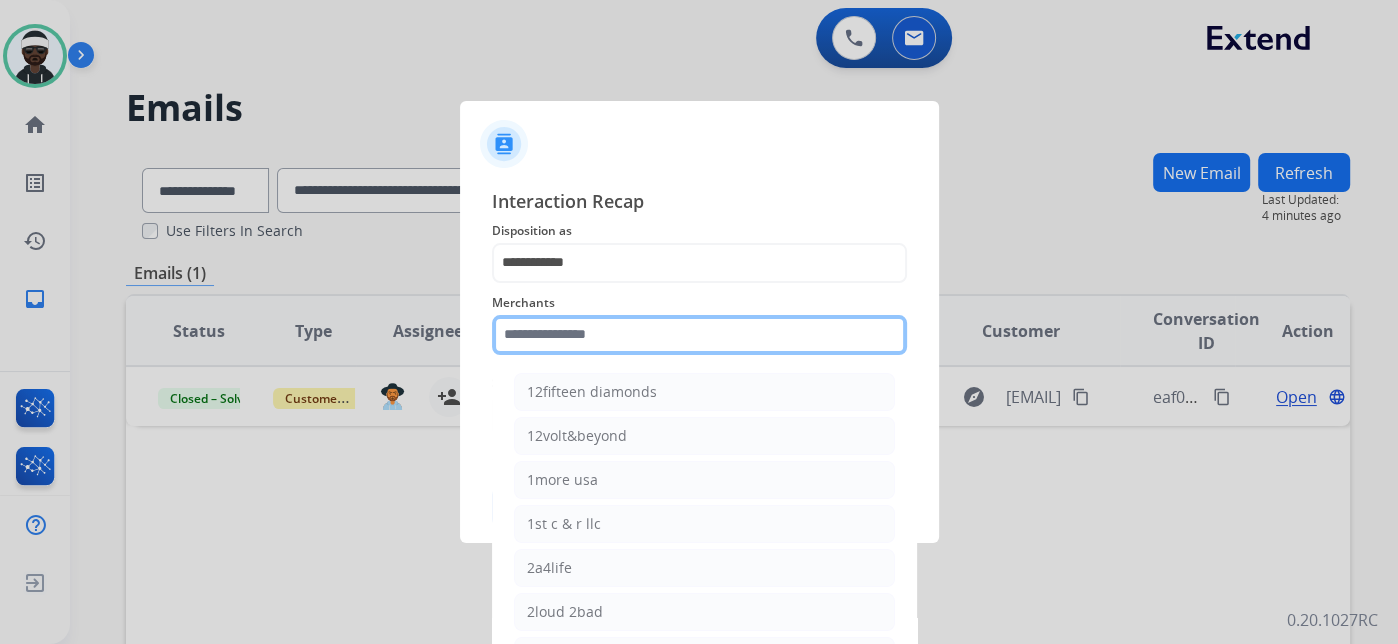 click 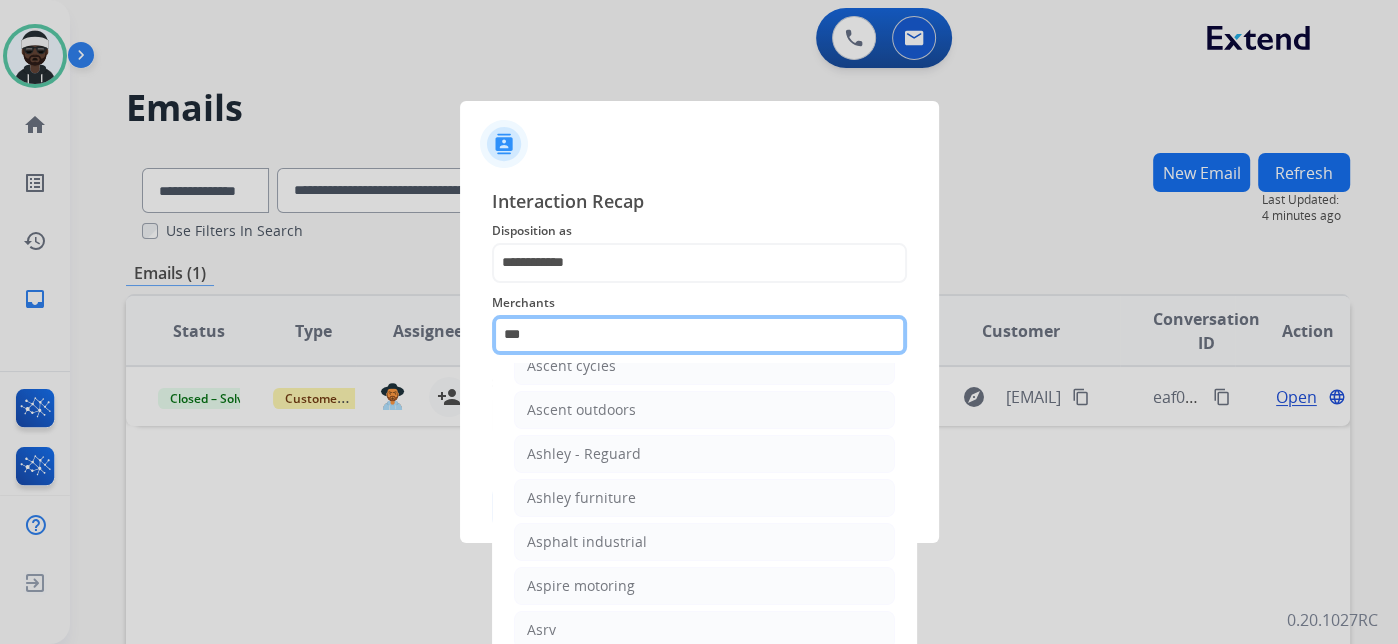 scroll, scrollTop: 28, scrollLeft: 0, axis: vertical 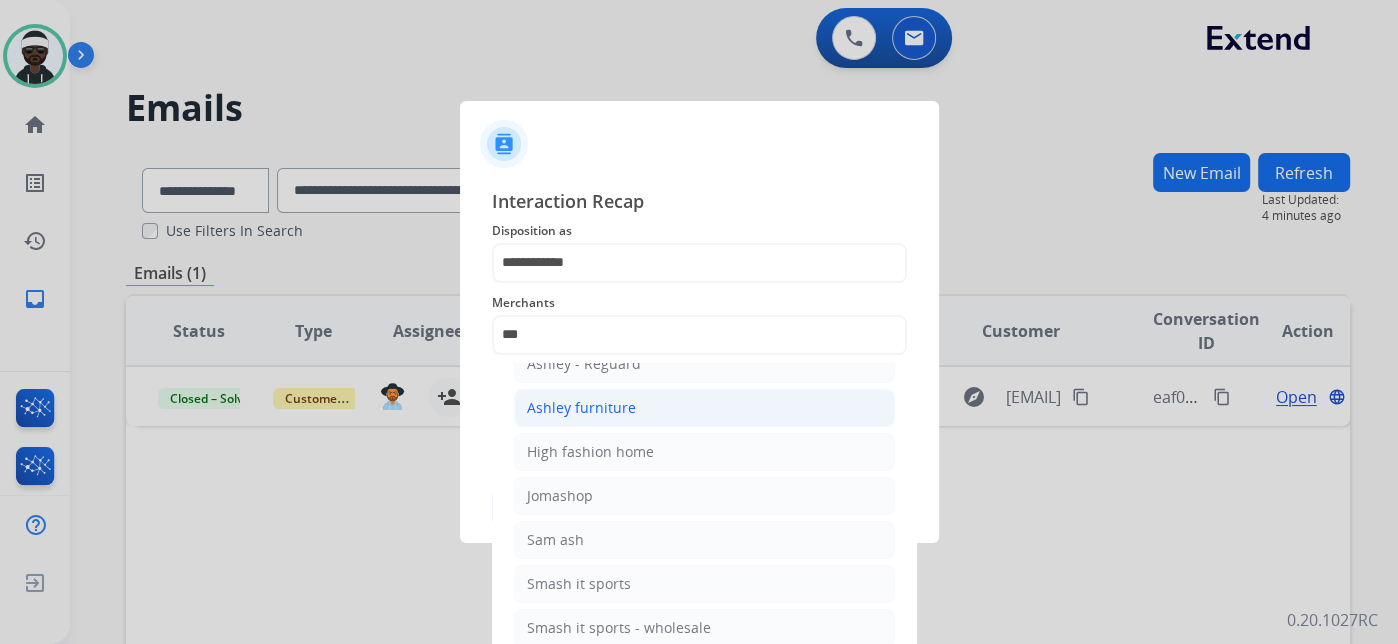 click on "Ashley furniture" 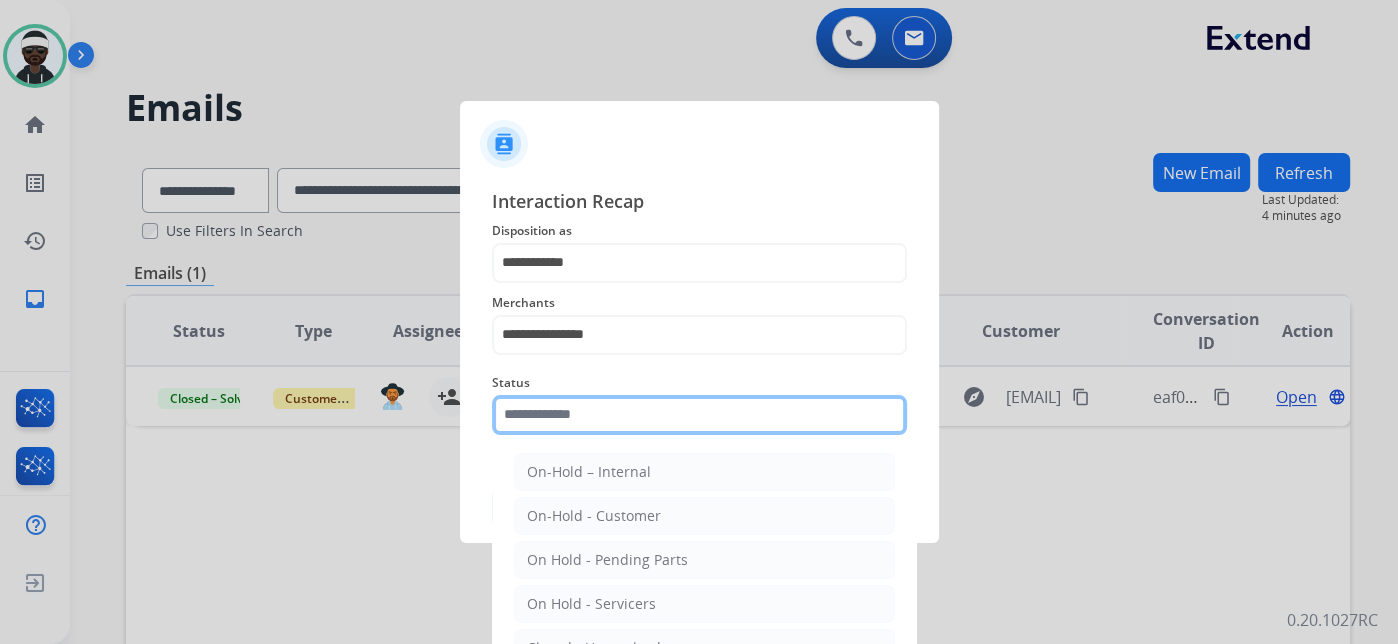 click 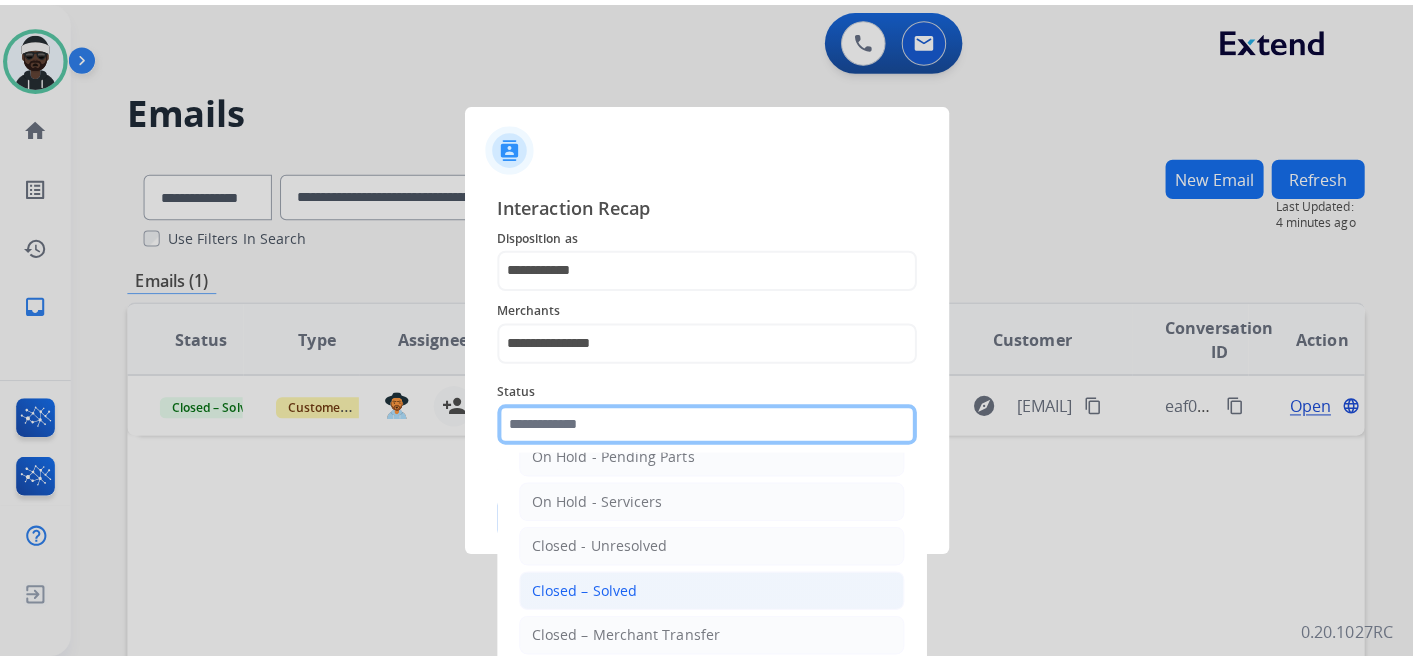 scroll, scrollTop: 114, scrollLeft: 0, axis: vertical 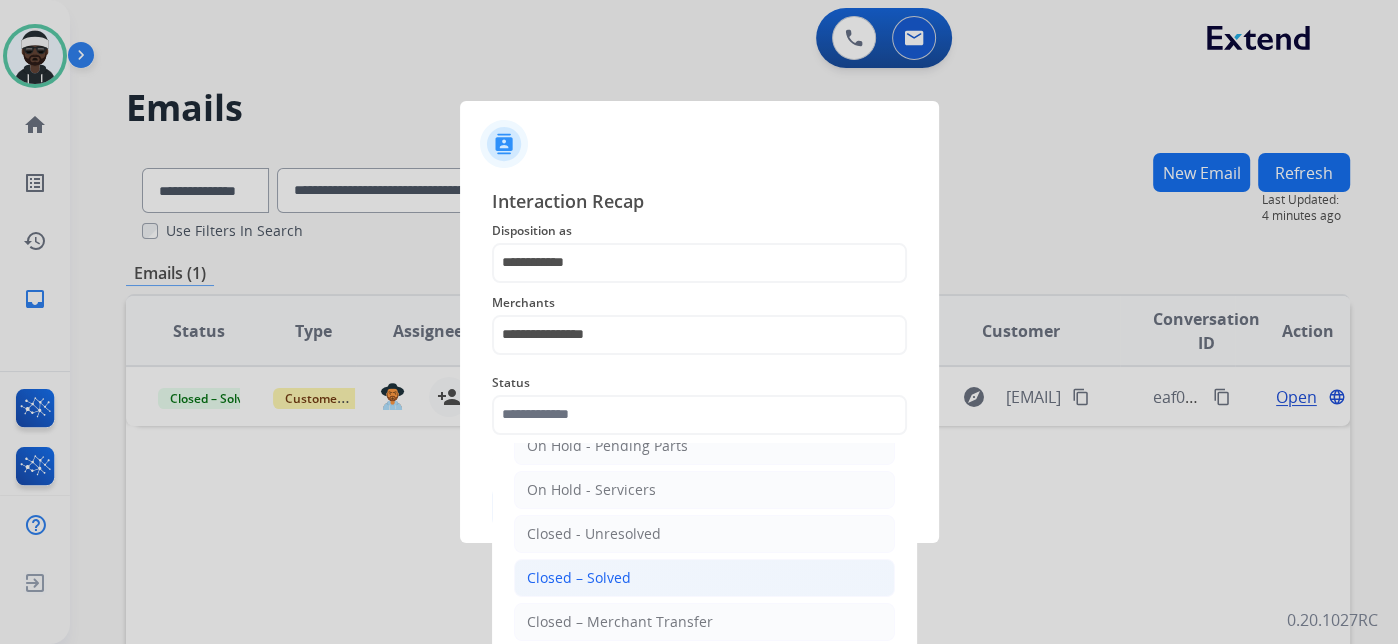 click on "Closed – Solved" 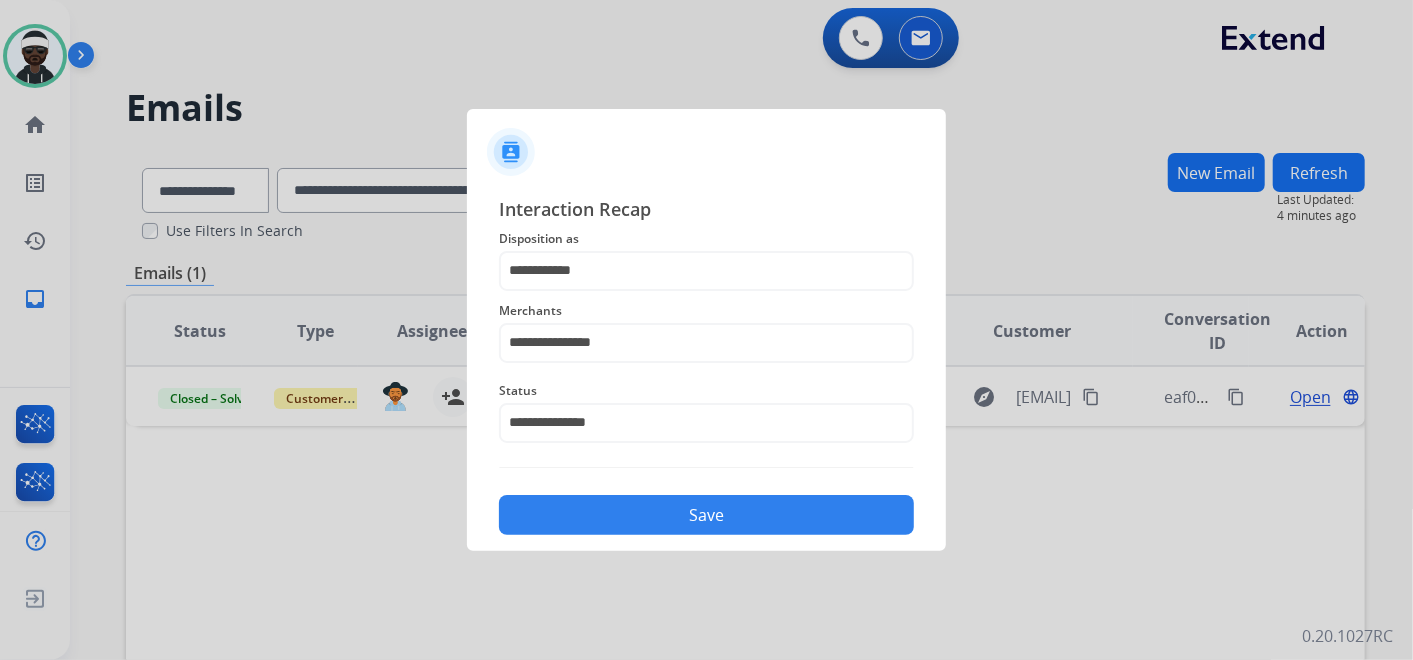 click on "Save" 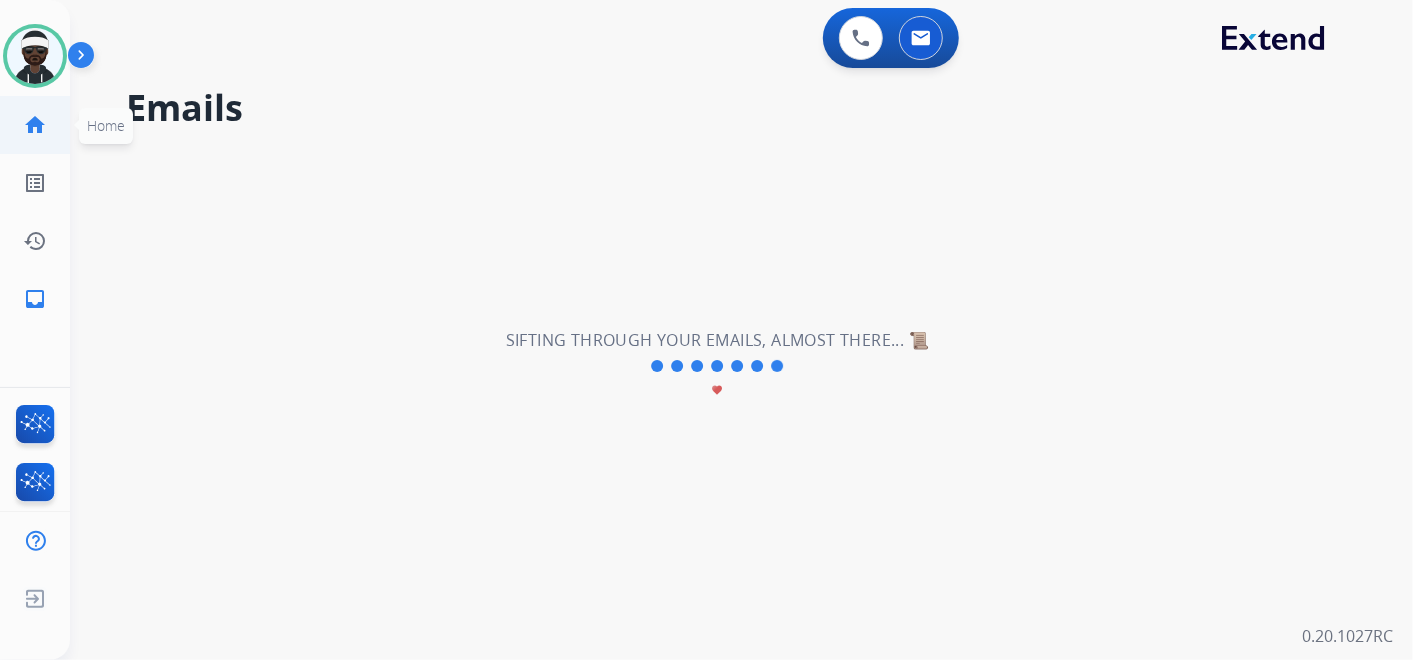 click on "home  Home" 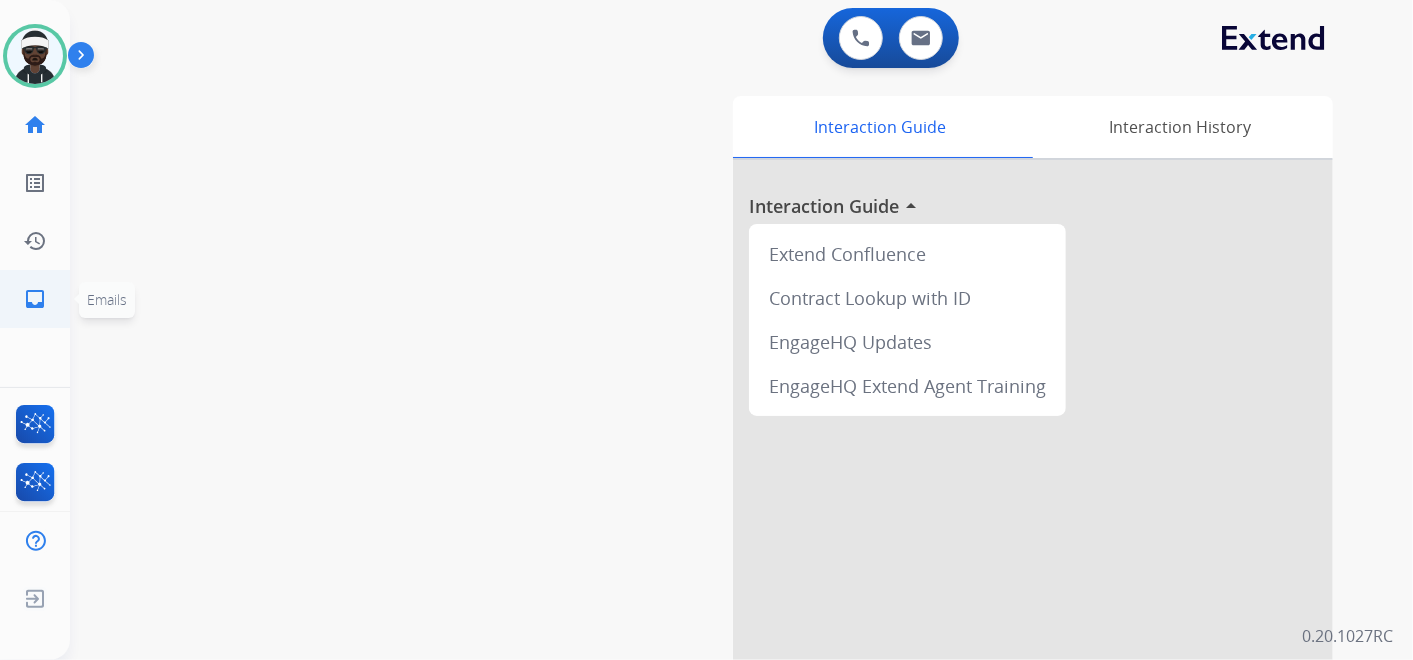 click on "inbox" 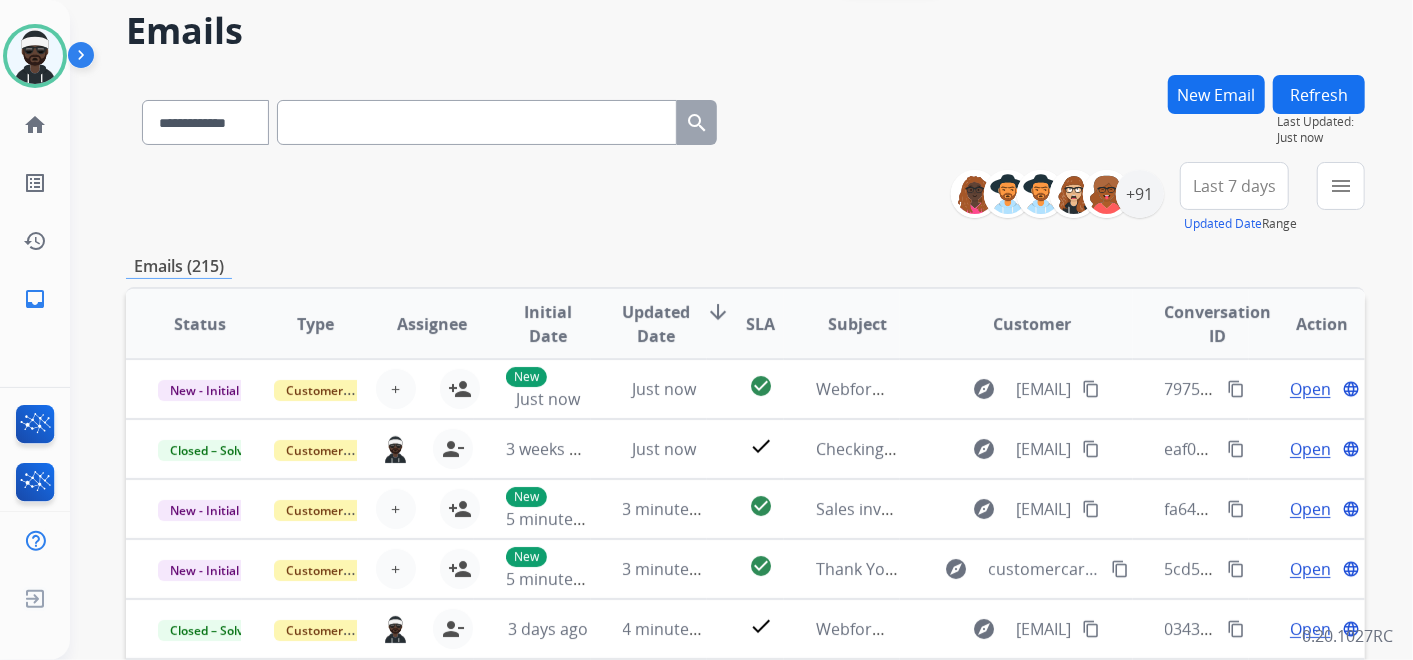 scroll, scrollTop: 111, scrollLeft: 0, axis: vertical 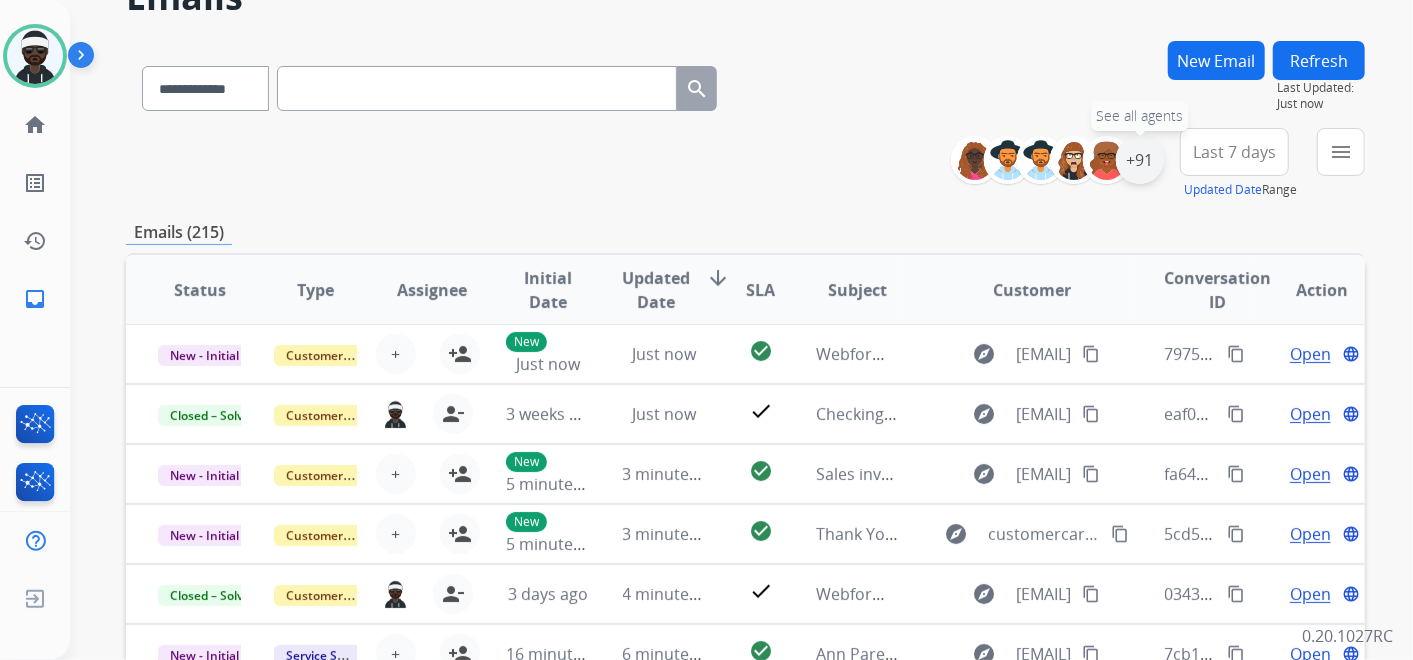 click on "+91" at bounding box center (1140, 160) 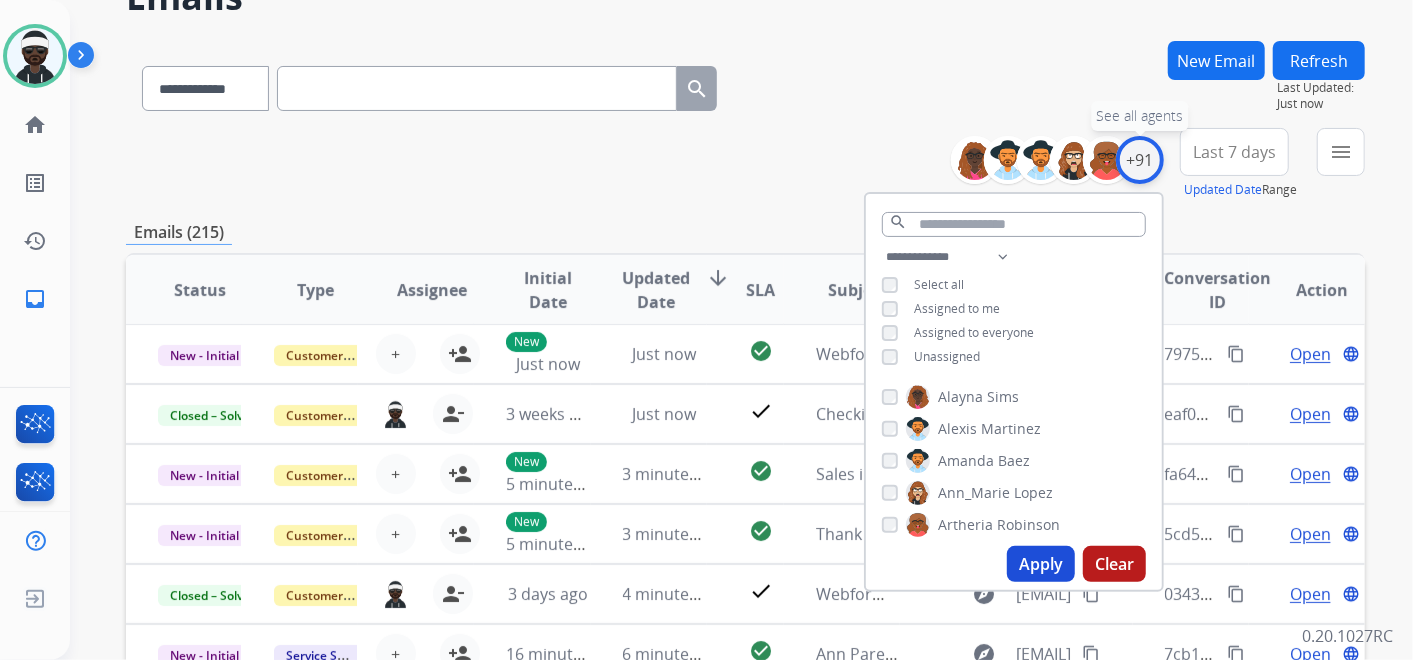 click on "+91" at bounding box center (1140, 160) 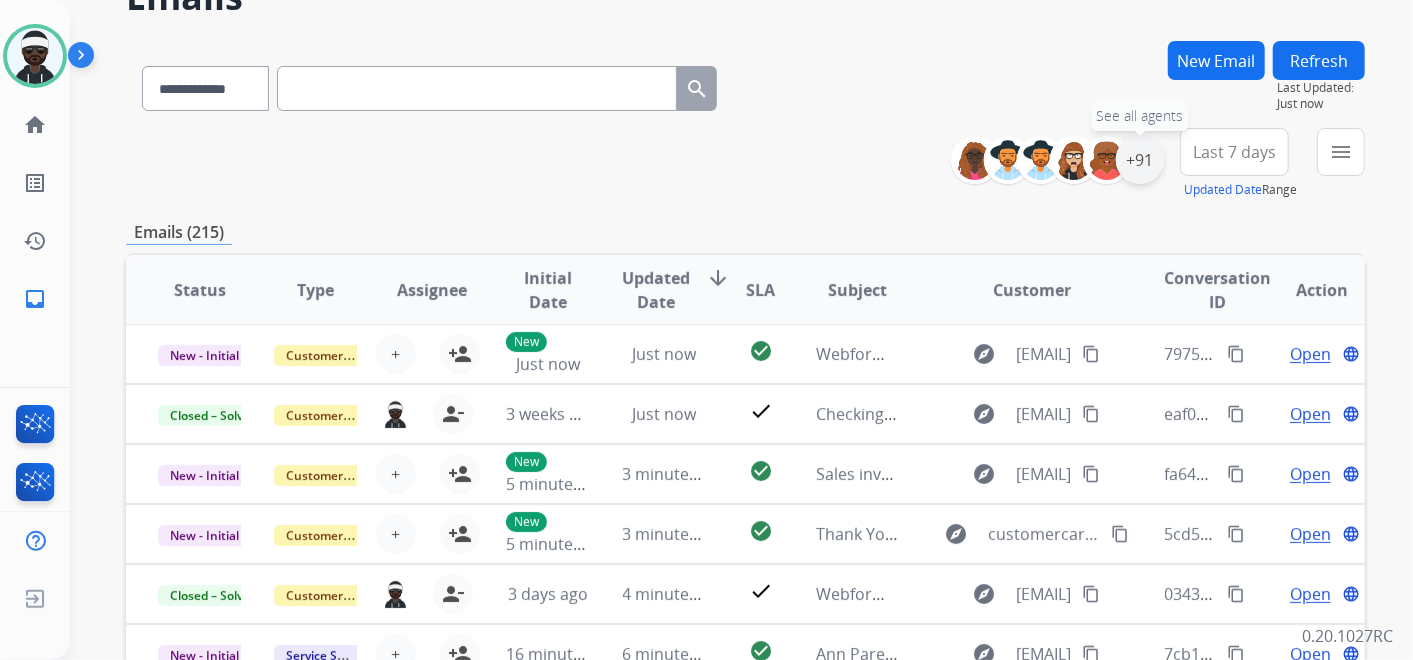 click on "+91" at bounding box center [1140, 160] 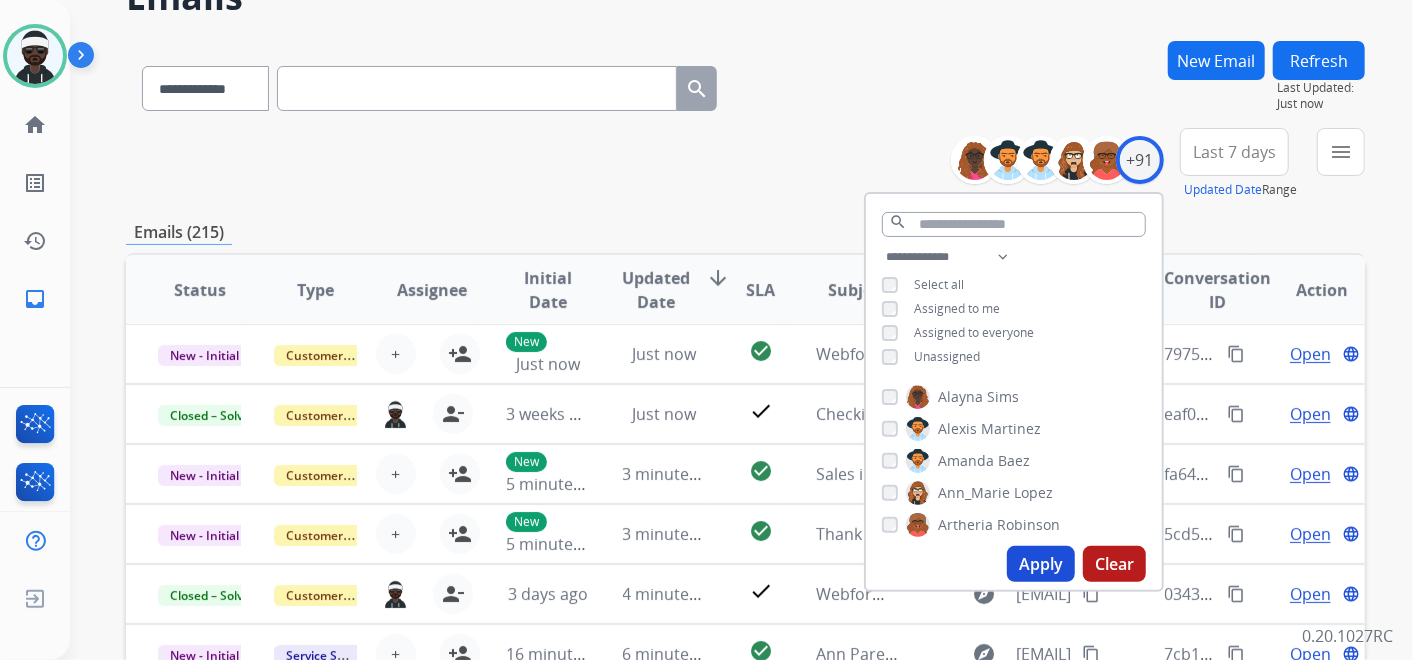 click on "Apply" at bounding box center [1041, 564] 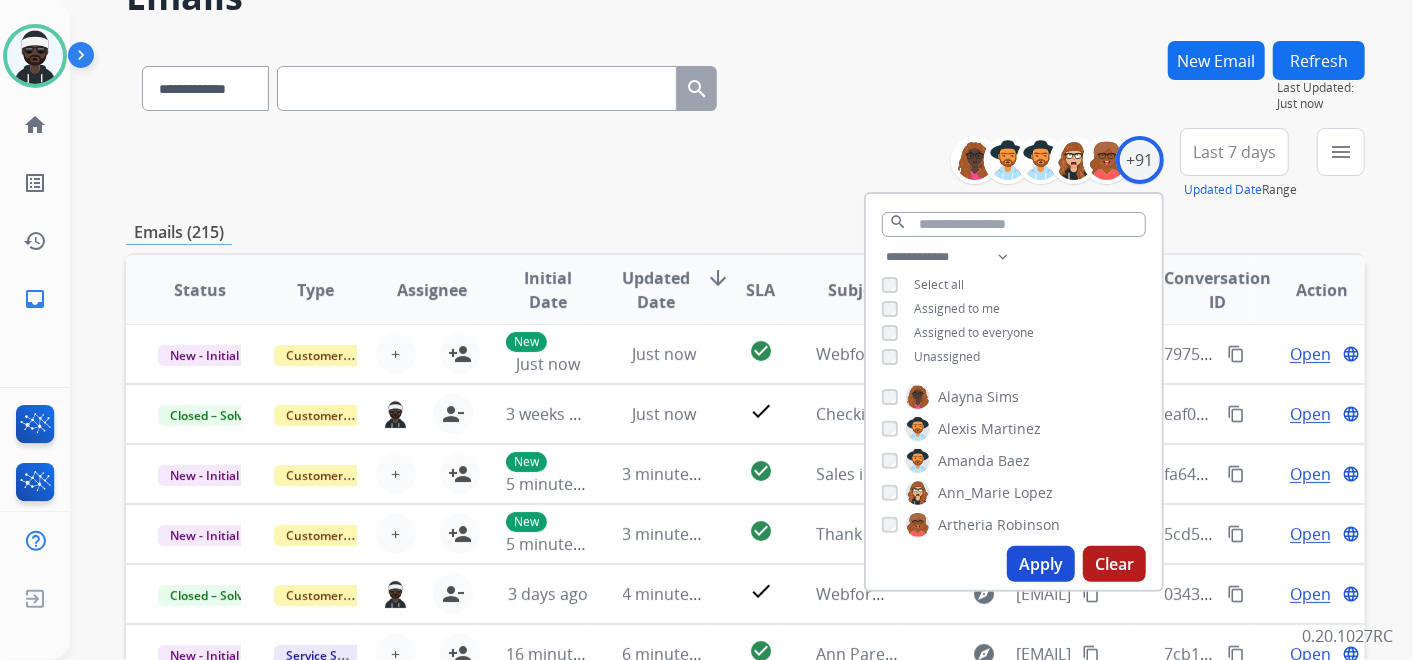 scroll, scrollTop: 0, scrollLeft: 0, axis: both 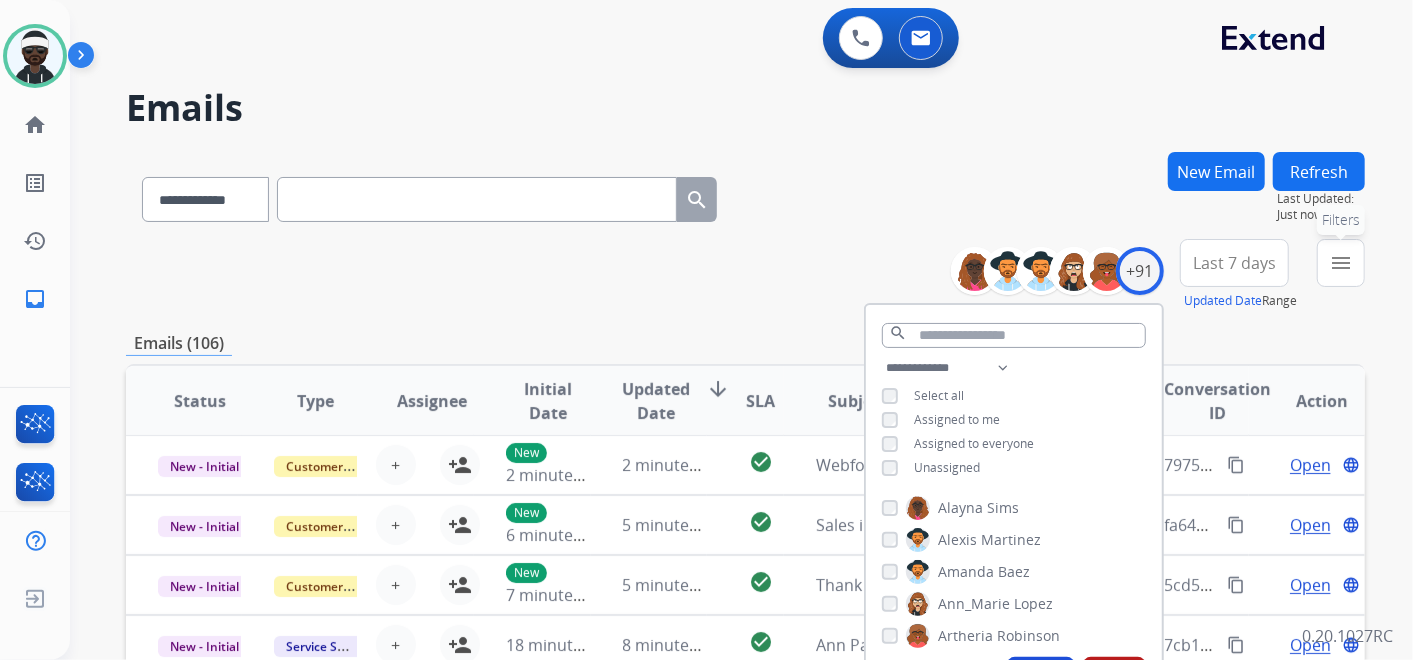 click on "menu" at bounding box center [1341, 263] 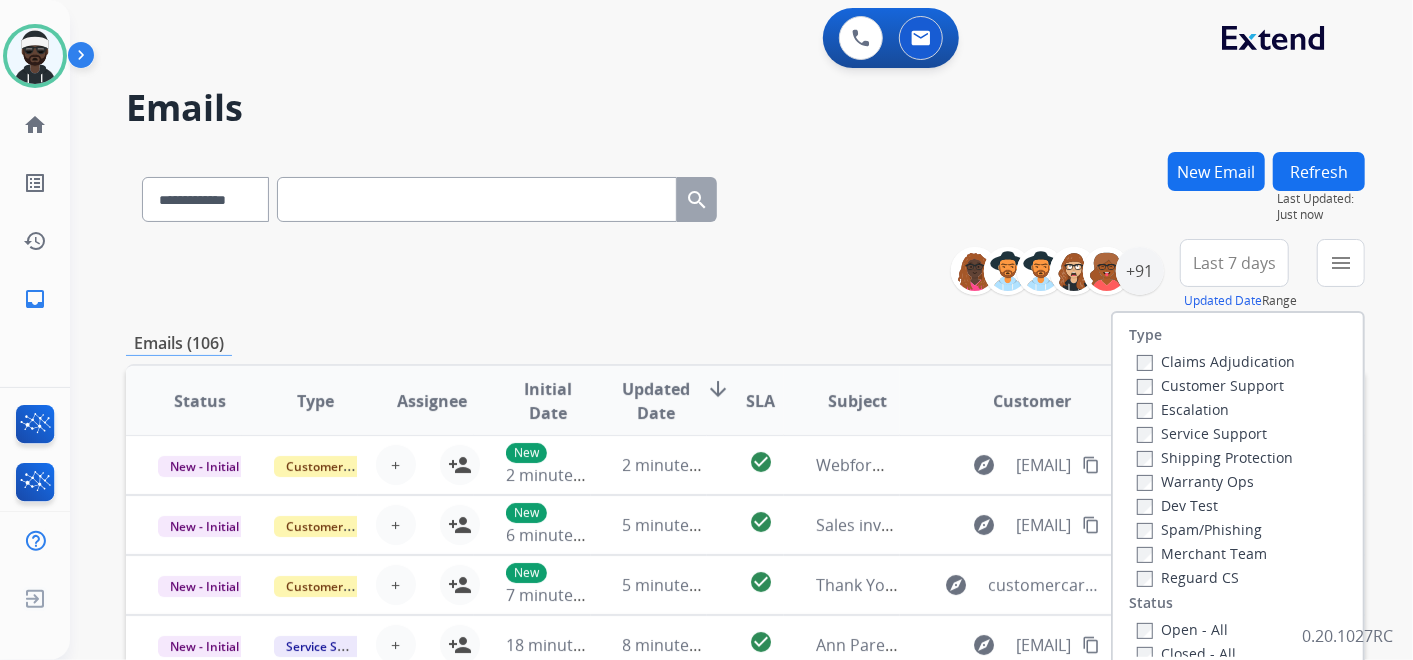 drag, startPoint x: 1162, startPoint y: 381, endPoint x: 1164, endPoint y: 392, distance: 11.18034 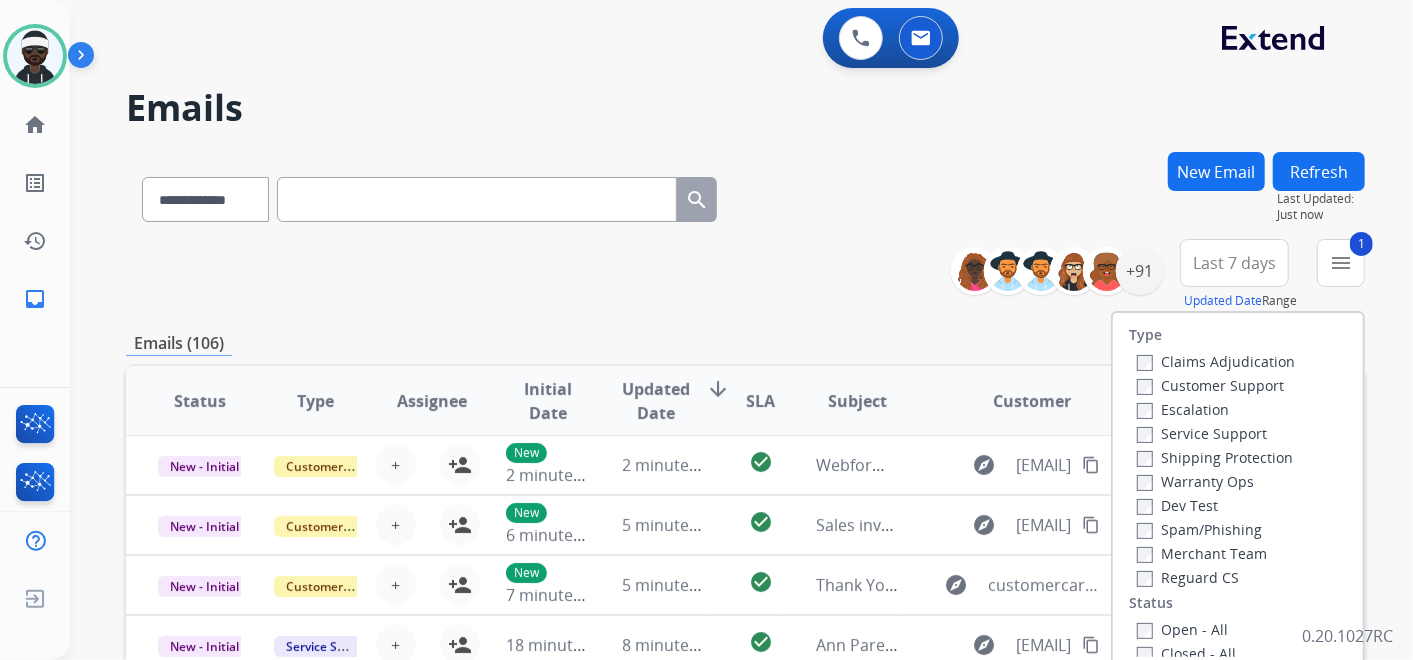 click on "Shipping Protection" at bounding box center [1215, 457] 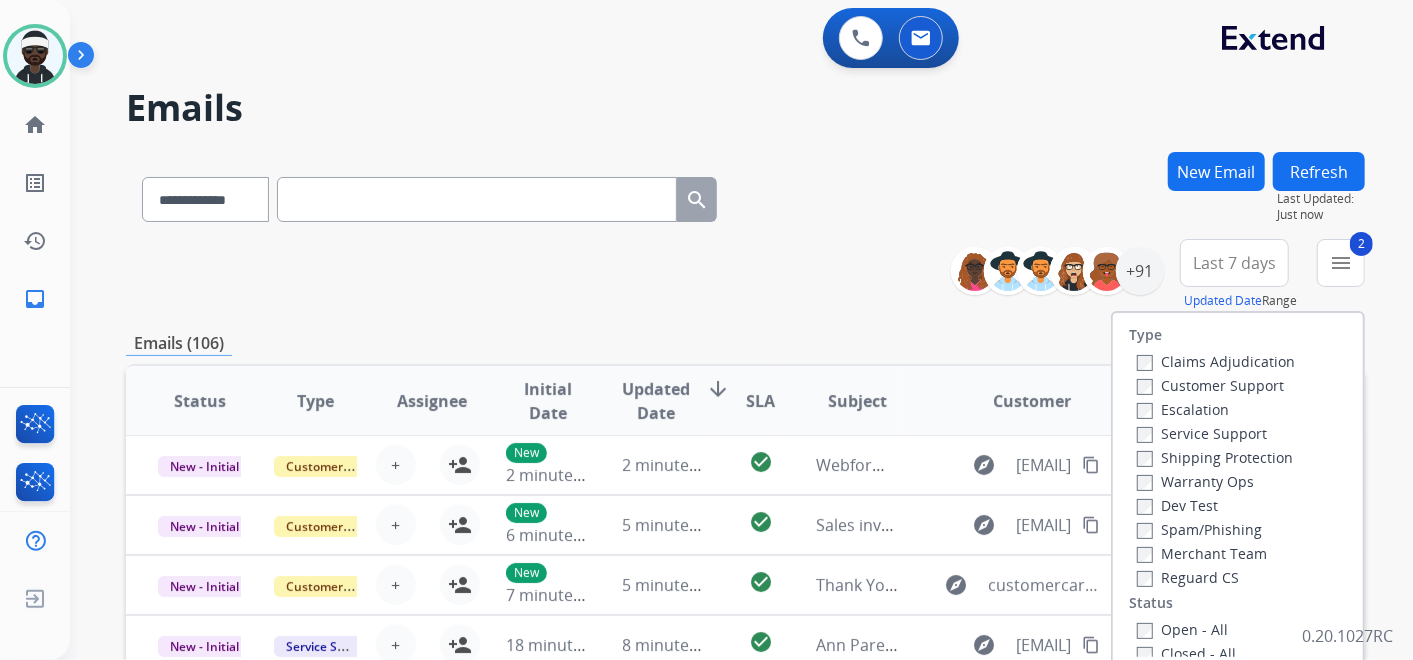 click on "Reguard CS" at bounding box center [1188, 577] 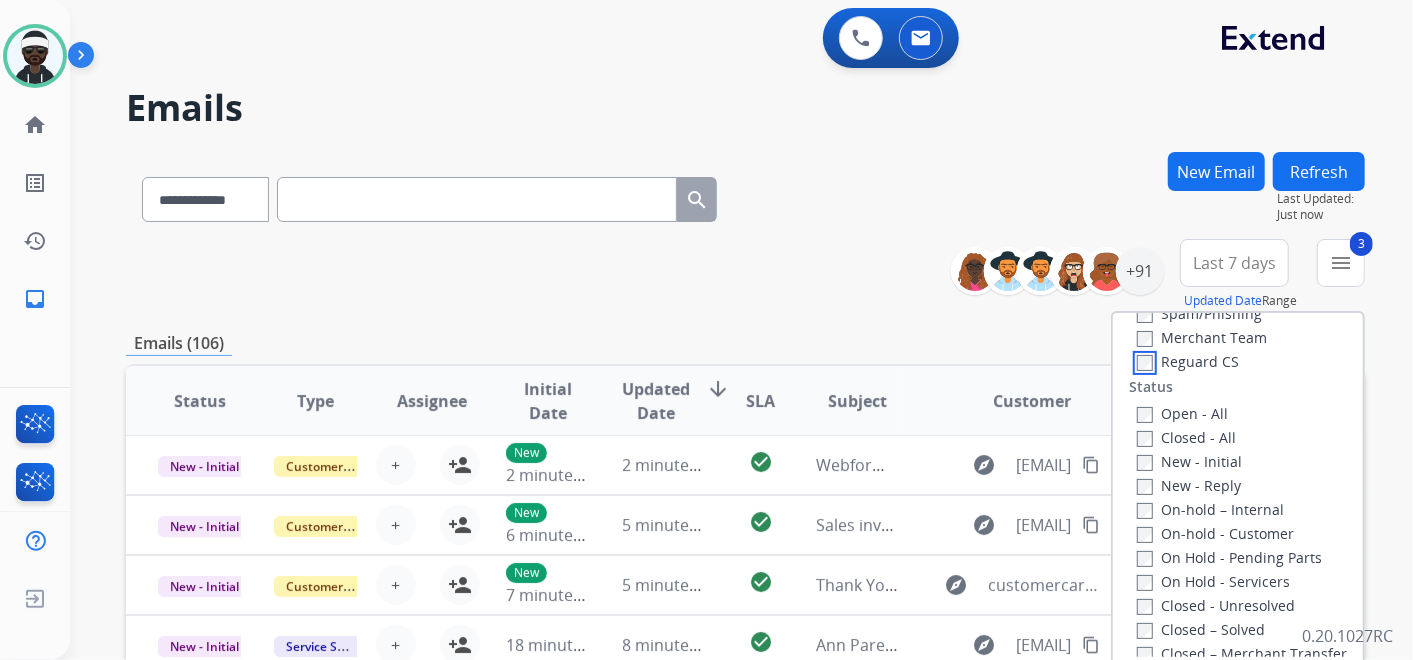 scroll, scrollTop: 222, scrollLeft: 0, axis: vertical 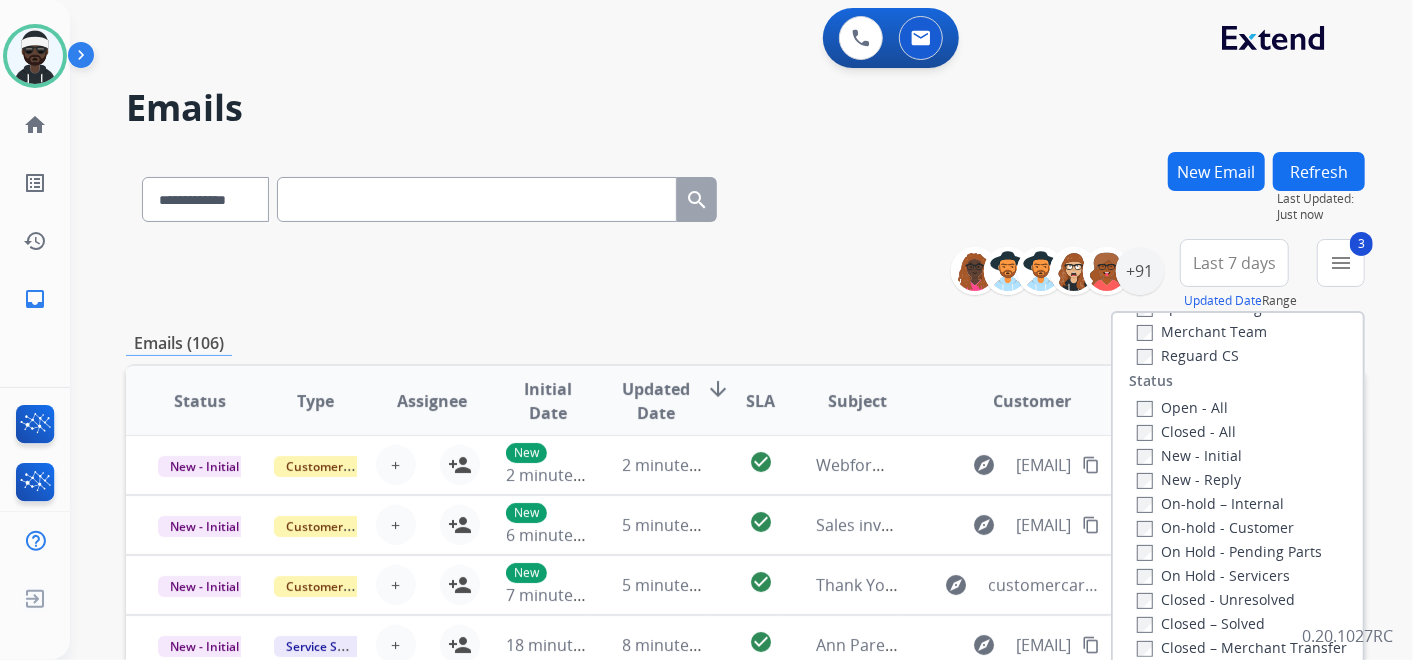 click on "Open - All" at bounding box center (1182, 407) 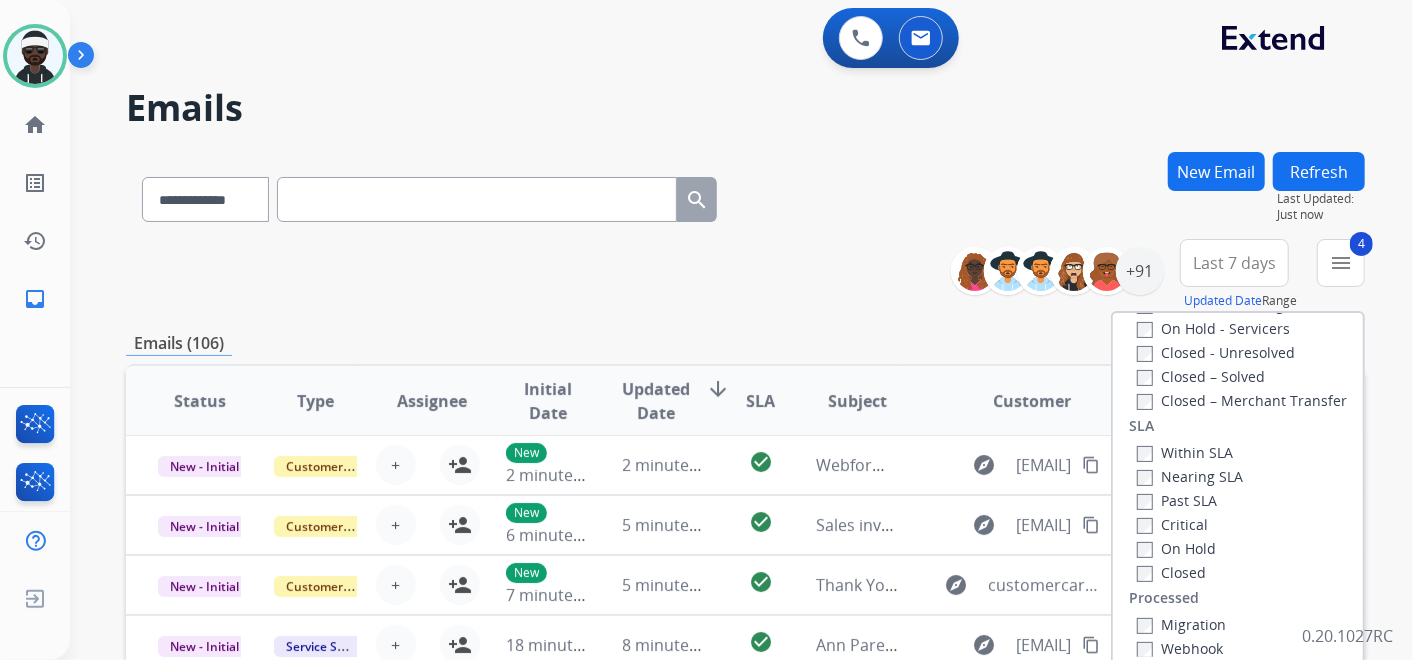 scroll, scrollTop: 526, scrollLeft: 0, axis: vertical 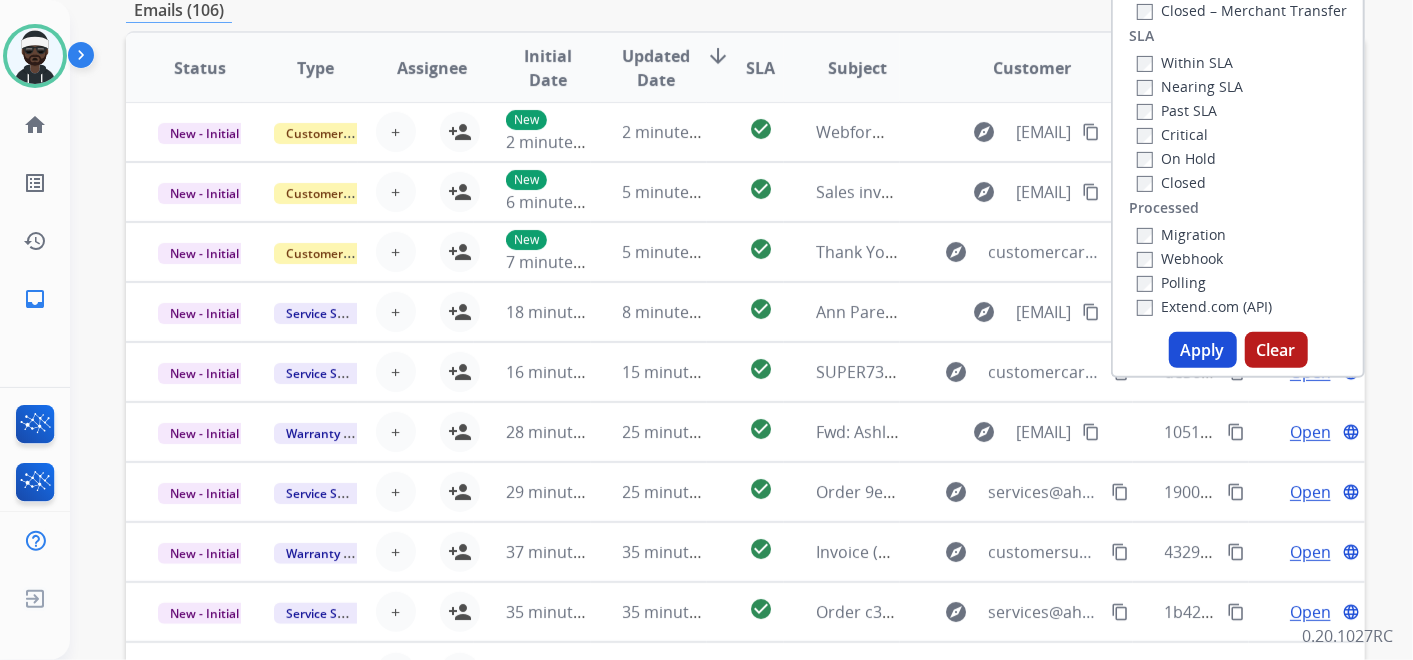 click on "Apply" at bounding box center (1203, 350) 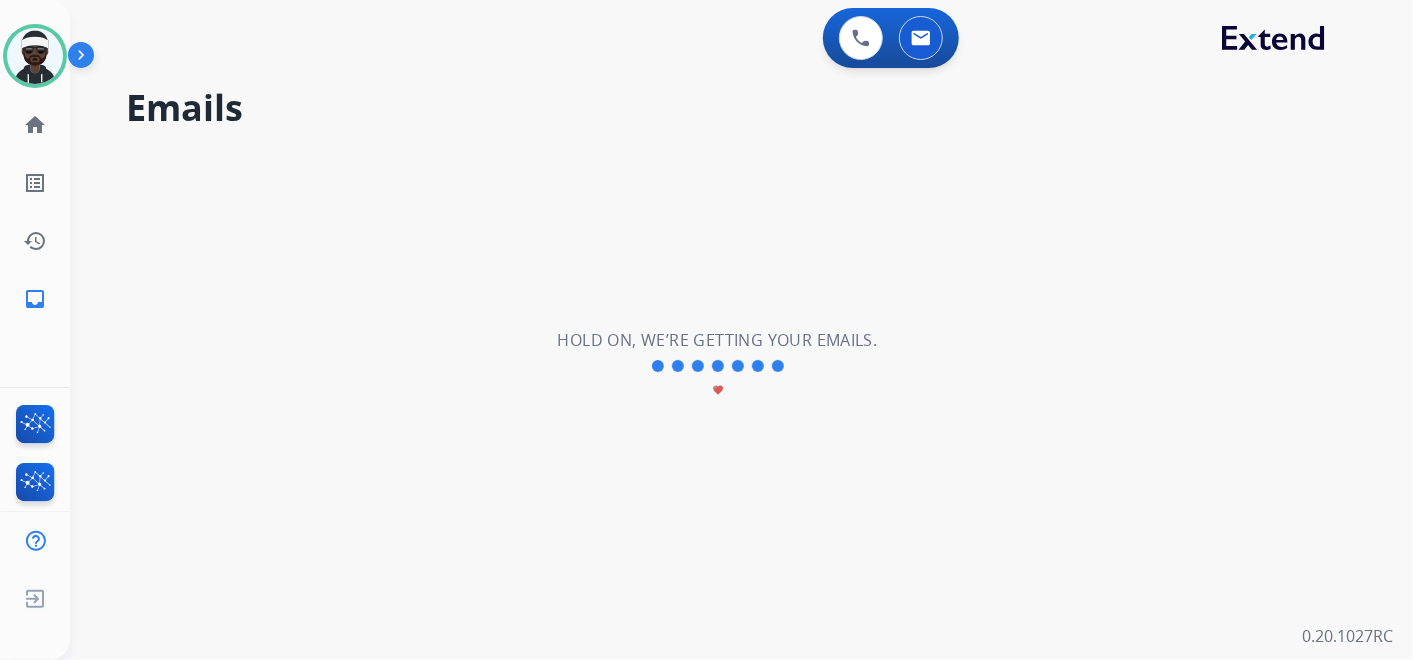 scroll, scrollTop: 0, scrollLeft: 0, axis: both 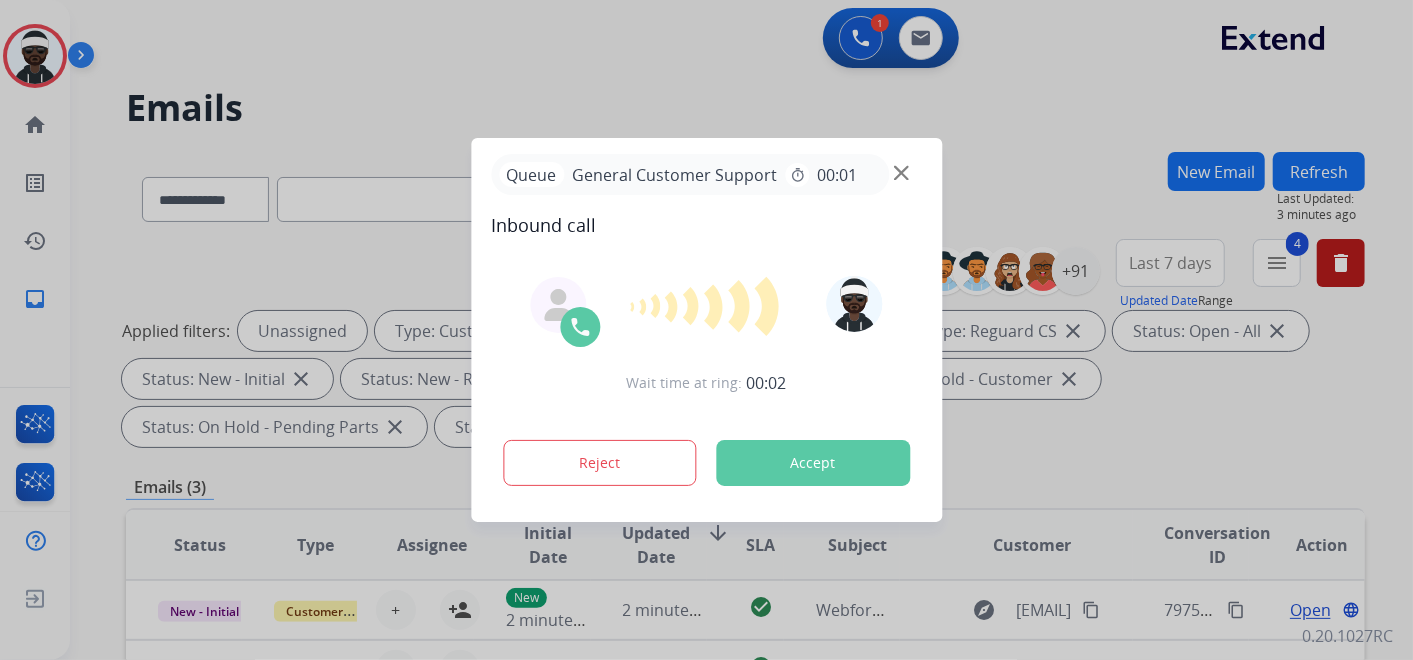 click on "Accept" at bounding box center [813, 463] 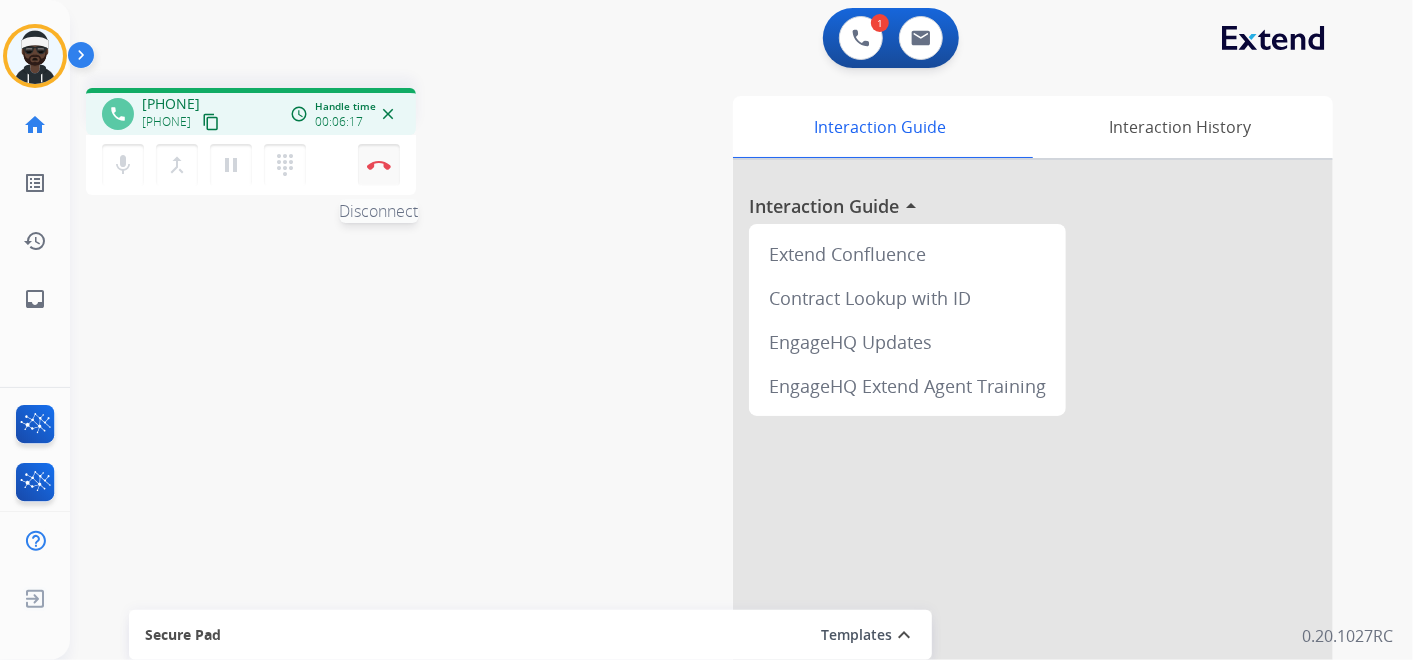 click on "Disconnect" at bounding box center (379, 165) 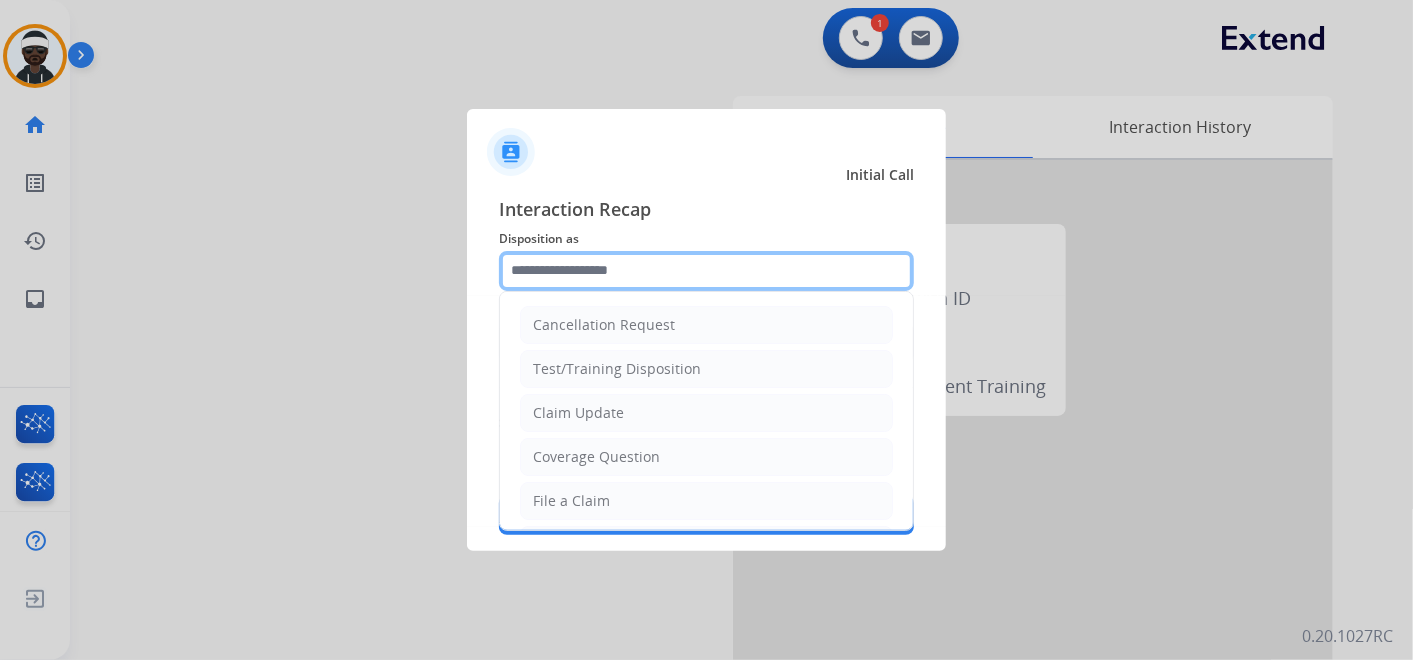 click 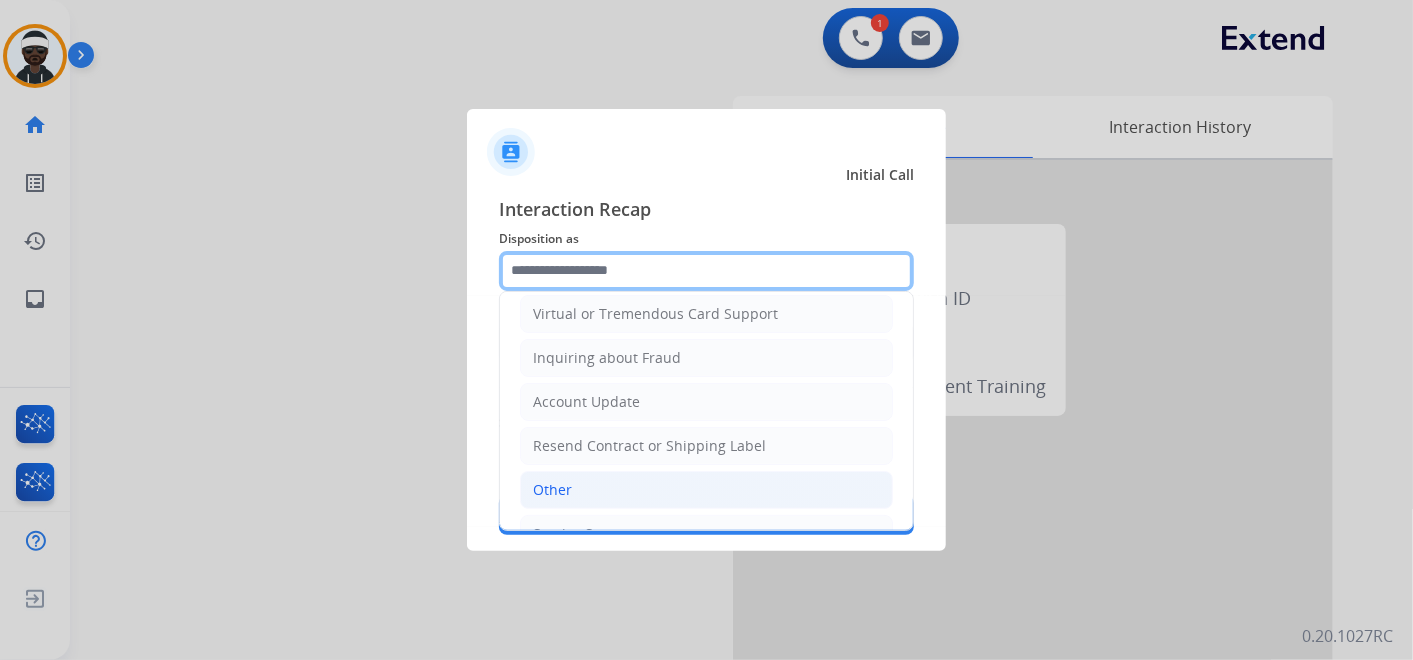 scroll, scrollTop: 305, scrollLeft: 0, axis: vertical 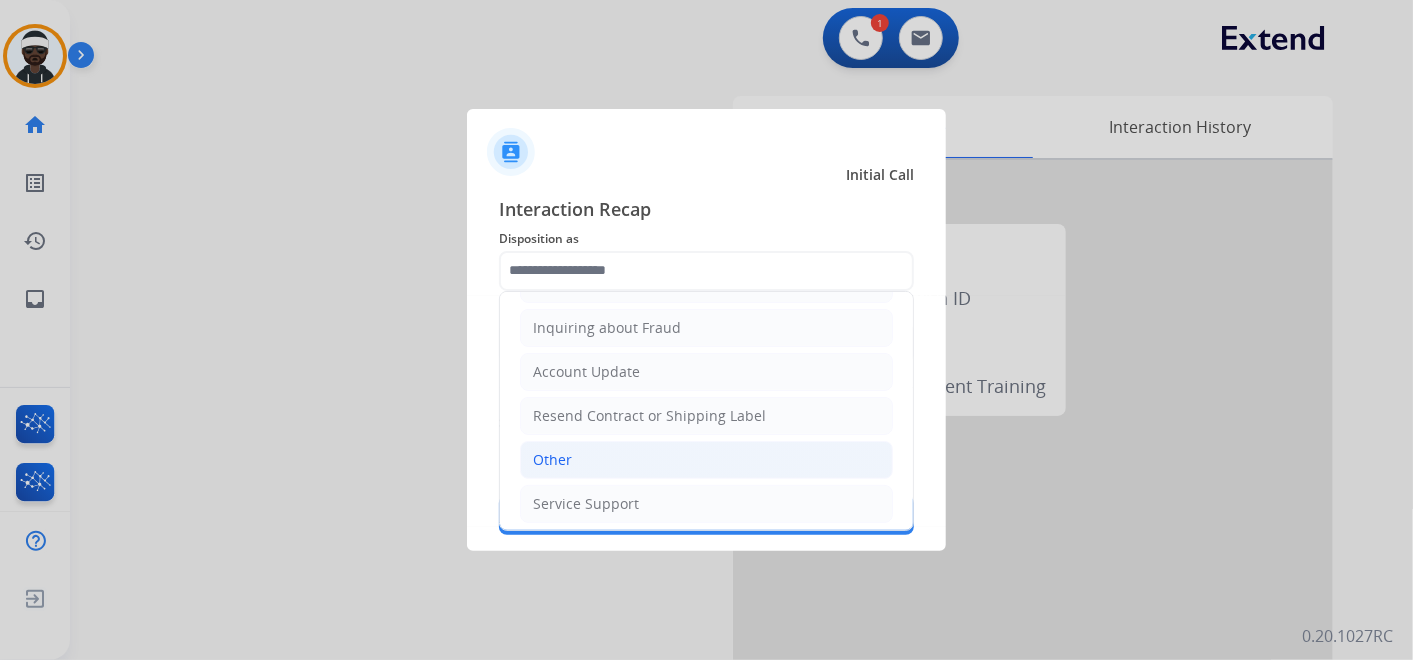 click on "Other" 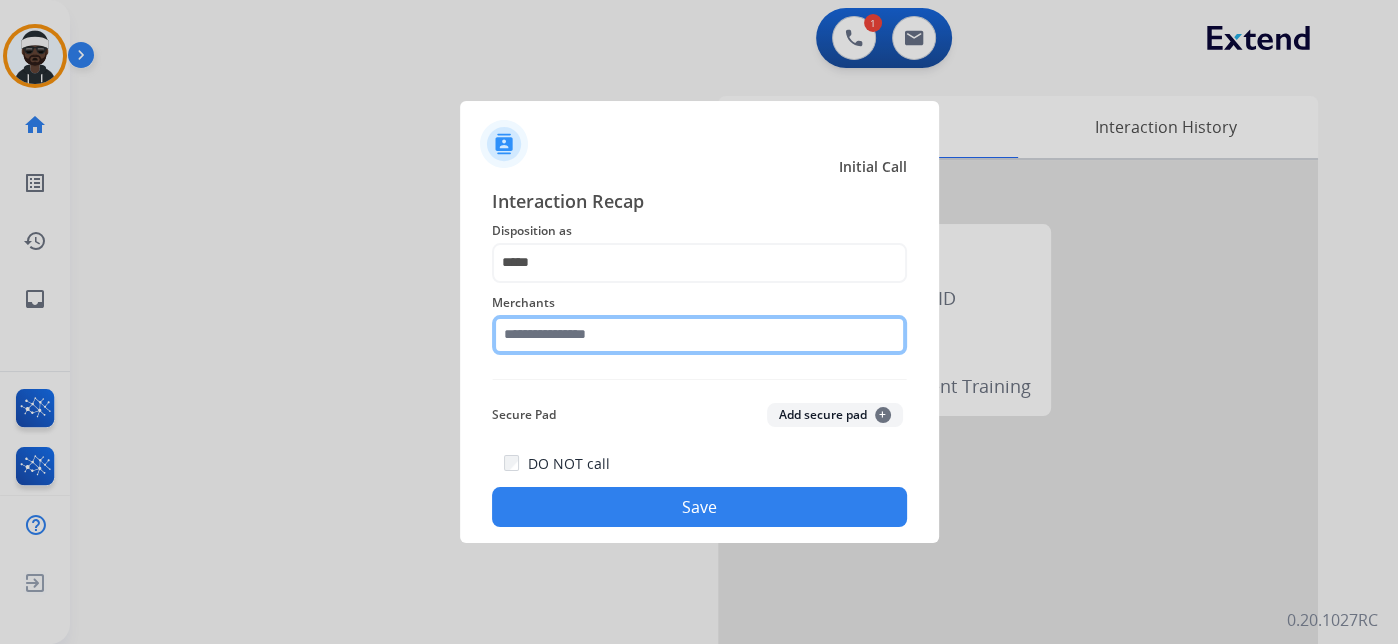 click on "Merchants" 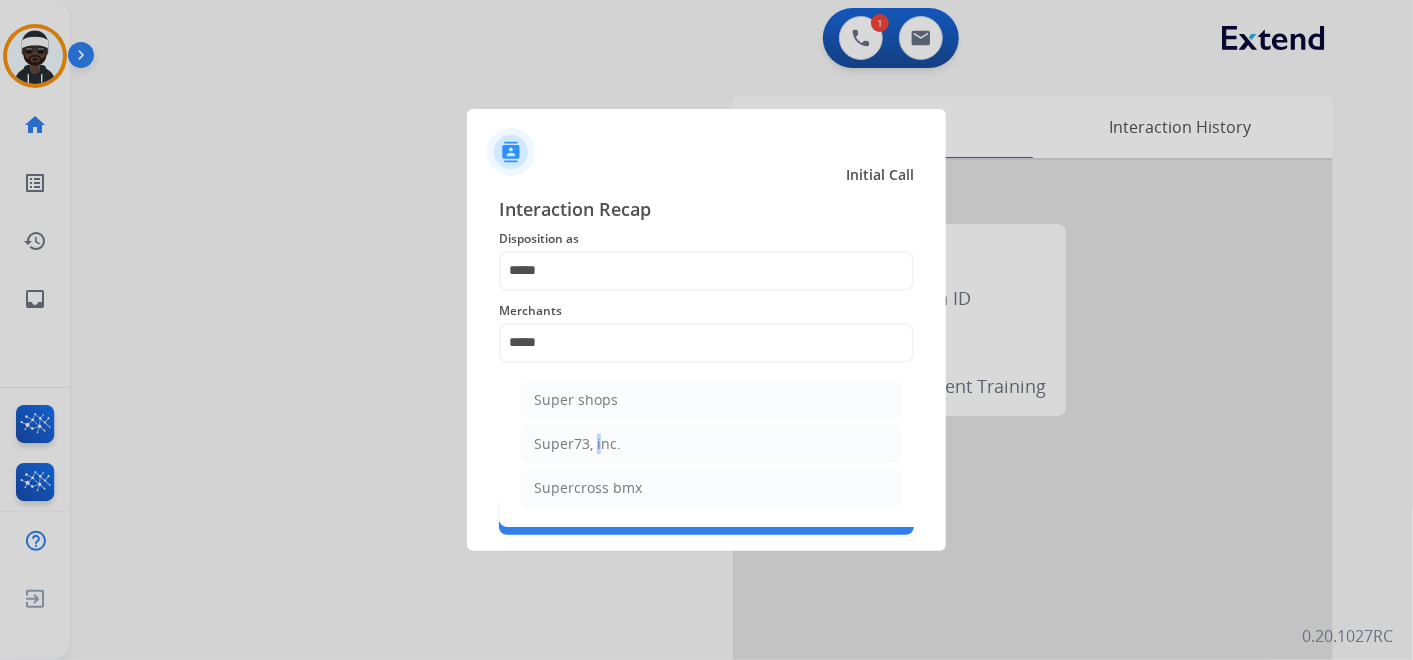 click on "Super73, inc." 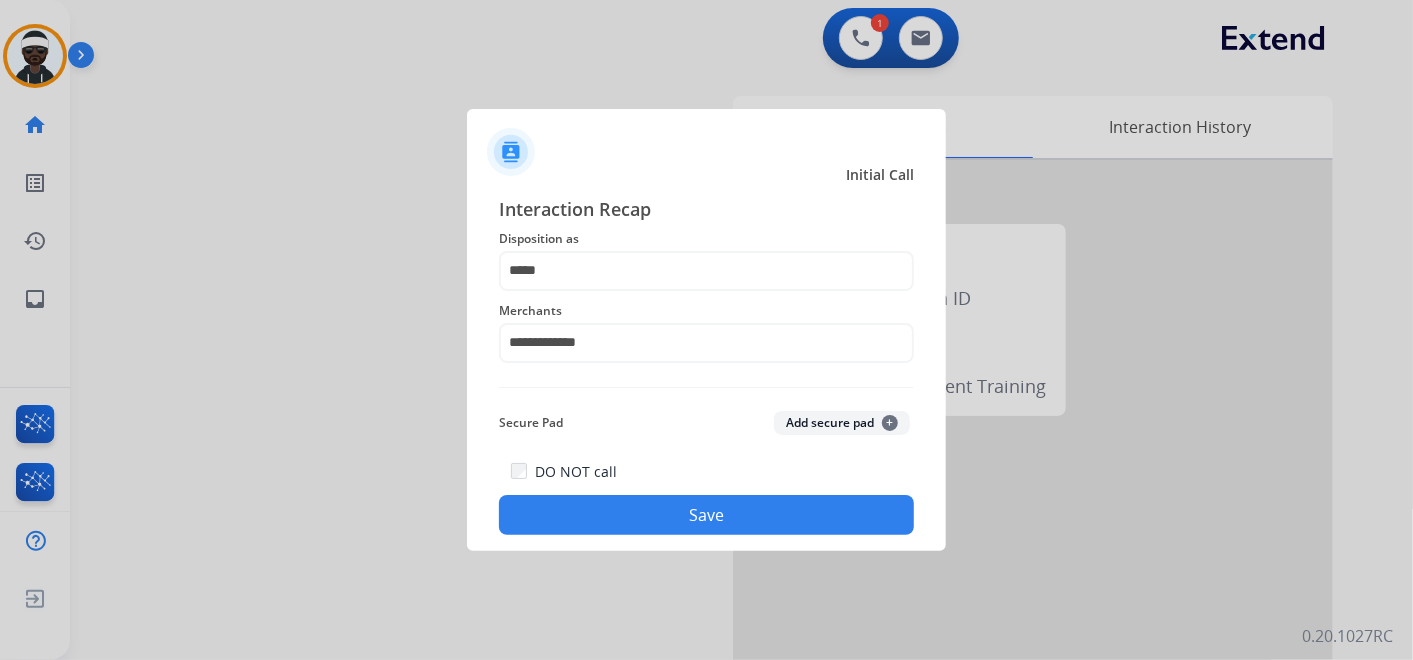 click on "Save" 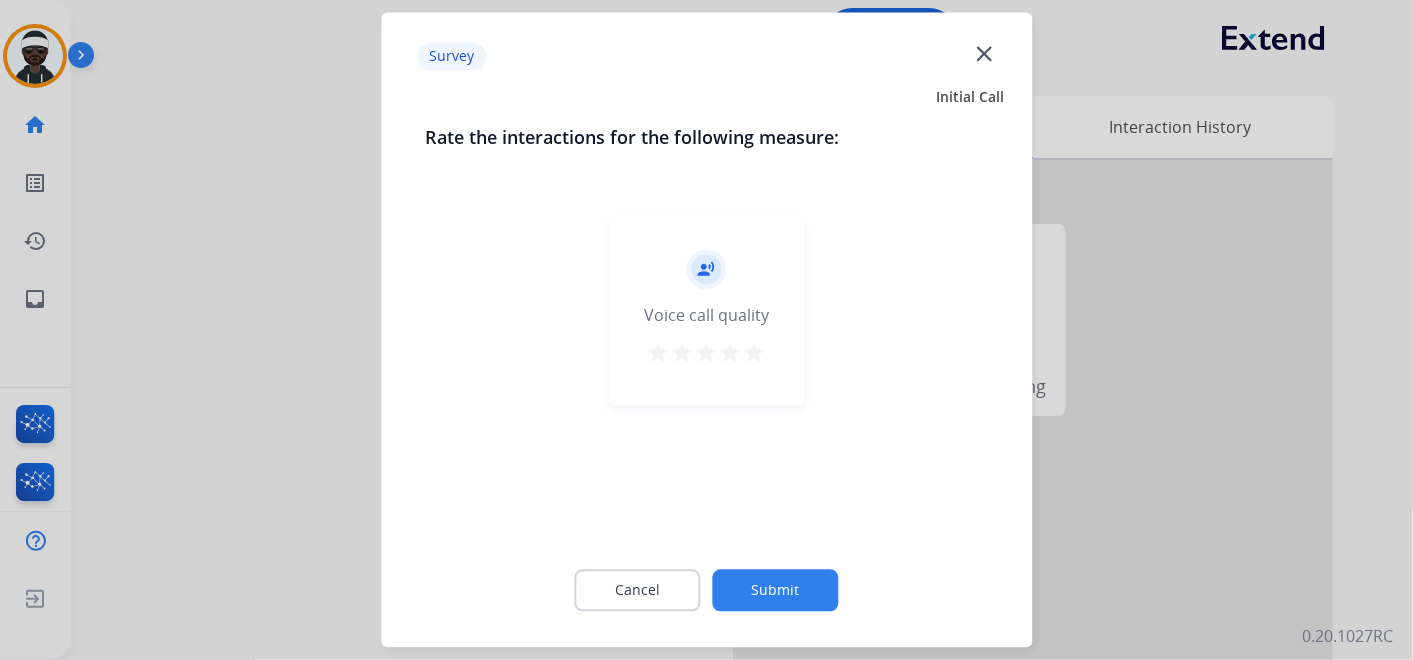 click on "Submit" 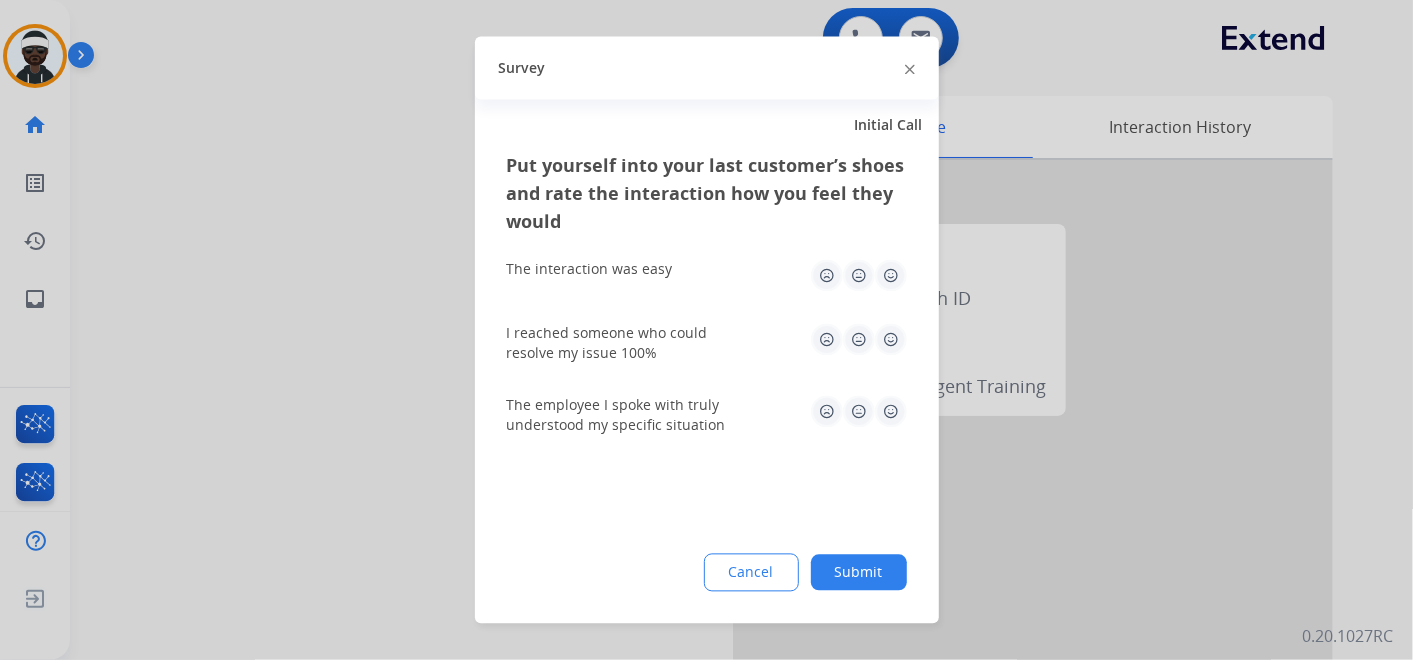 drag, startPoint x: 871, startPoint y: 565, endPoint x: 882, endPoint y: 570, distance: 12.083046 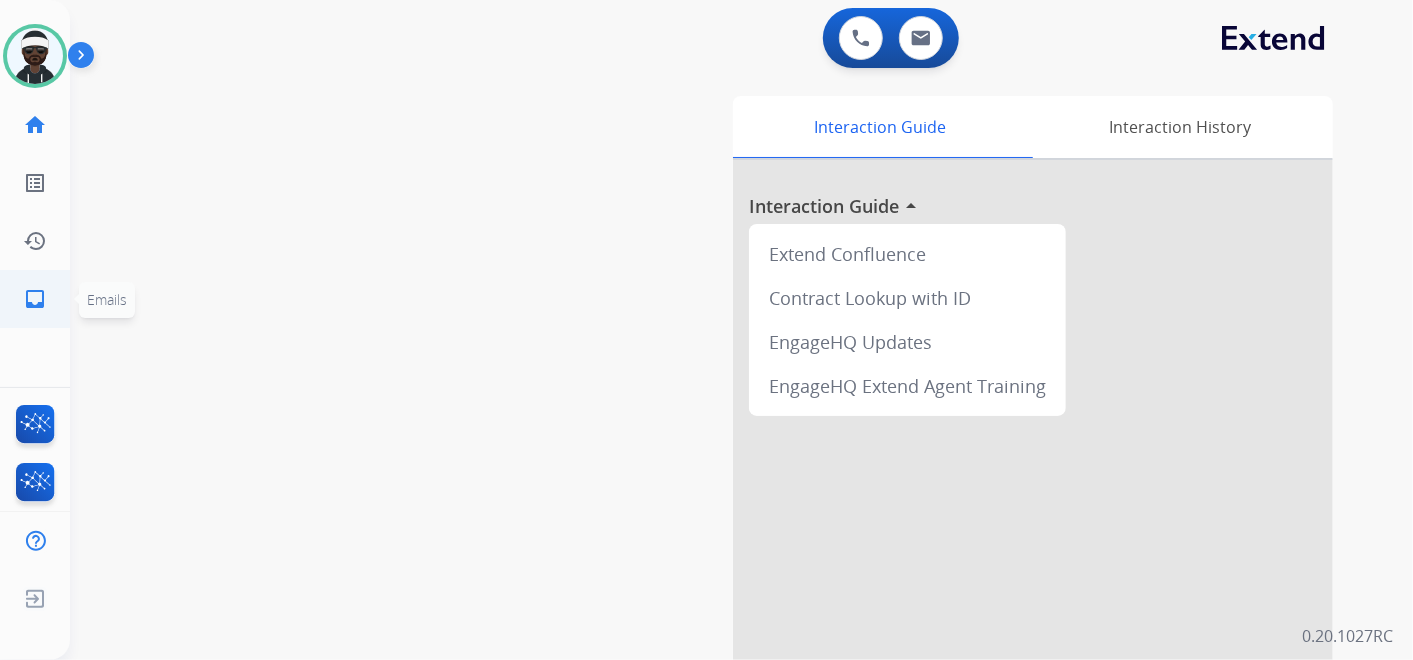 click on "inbox  Emails" 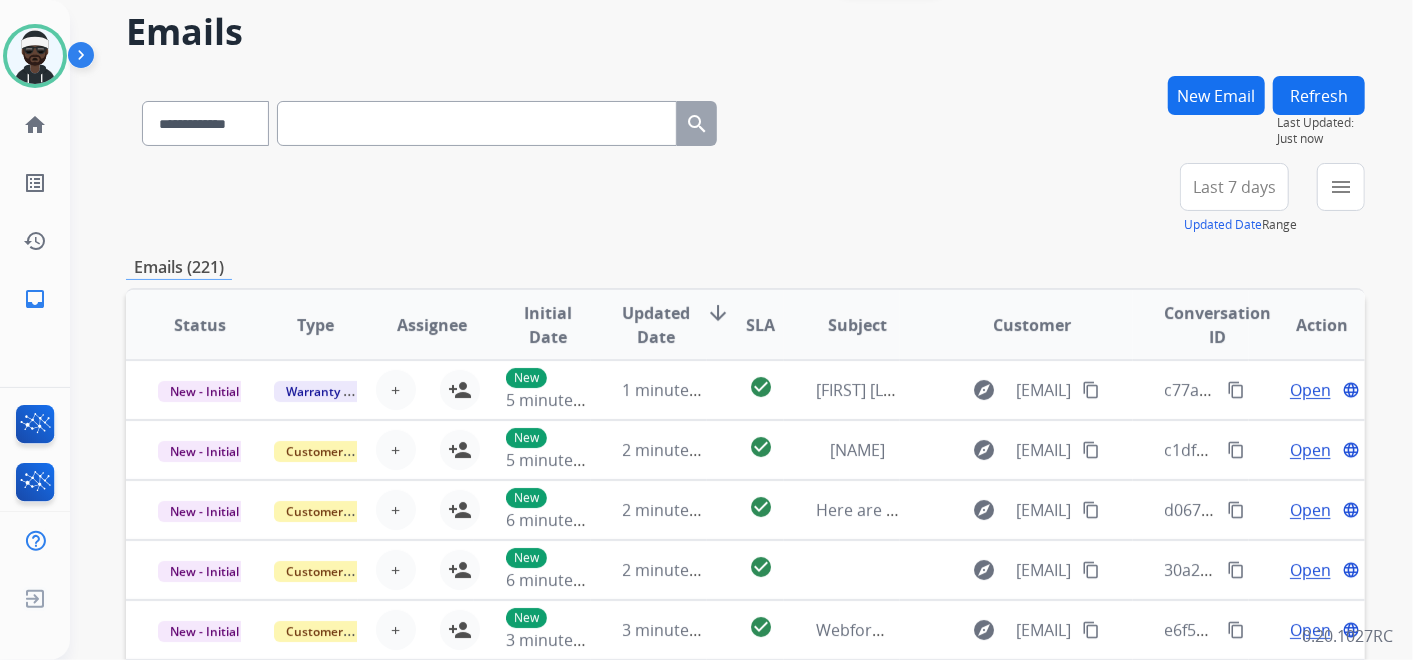 scroll, scrollTop: 111, scrollLeft: 0, axis: vertical 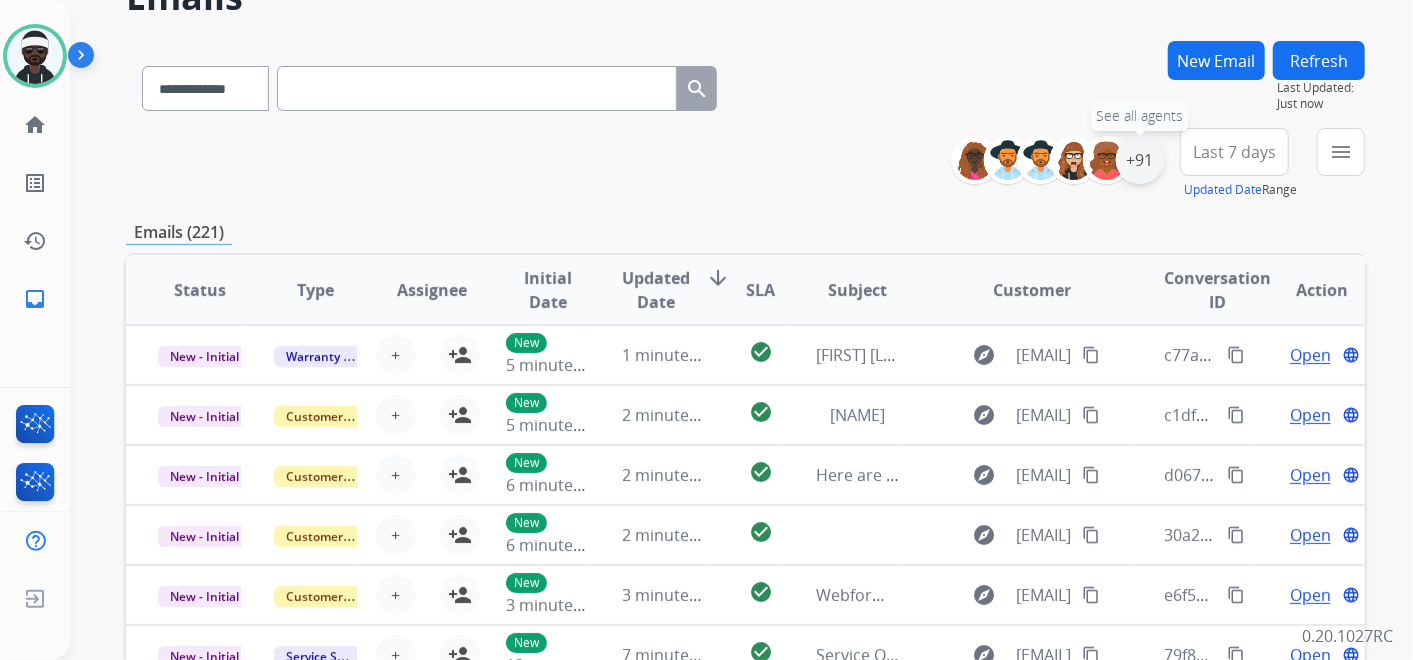 click on "+91" at bounding box center (1140, 160) 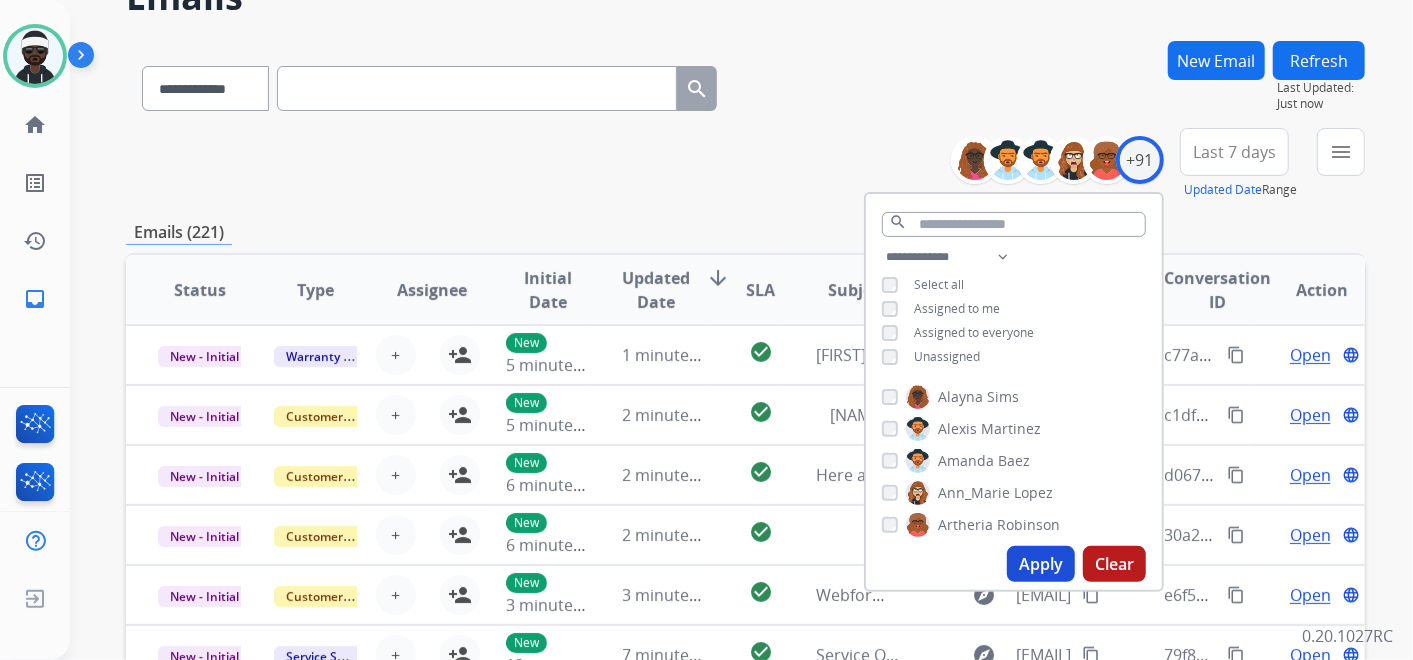 click on "Unassigned" at bounding box center (947, 356) 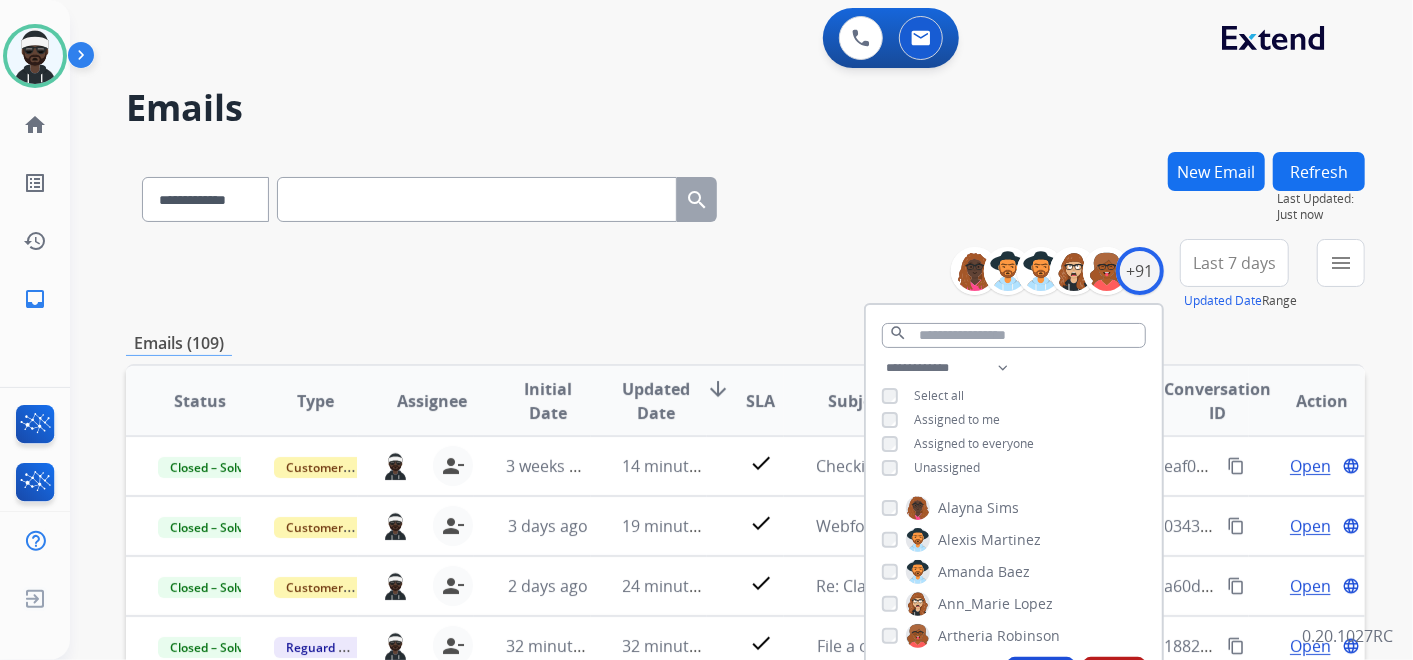 click on "**********" at bounding box center (745, 275) 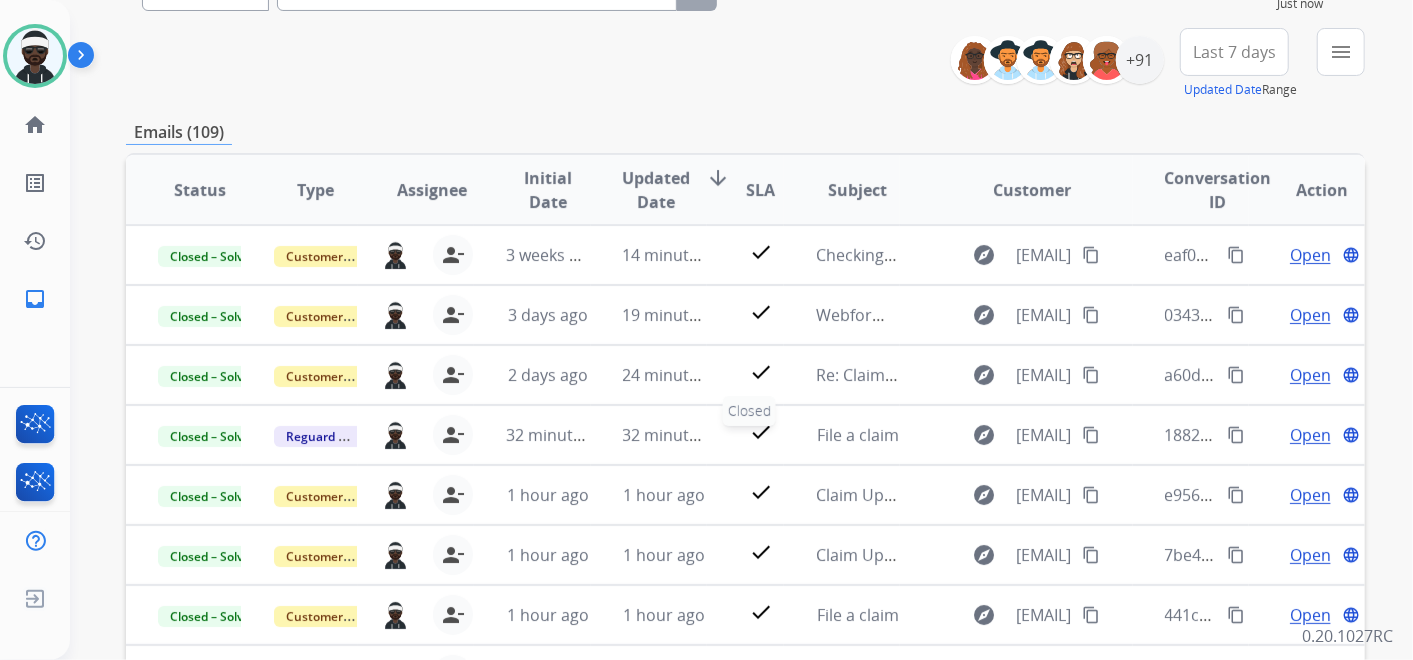 scroll, scrollTop: 144, scrollLeft: 0, axis: vertical 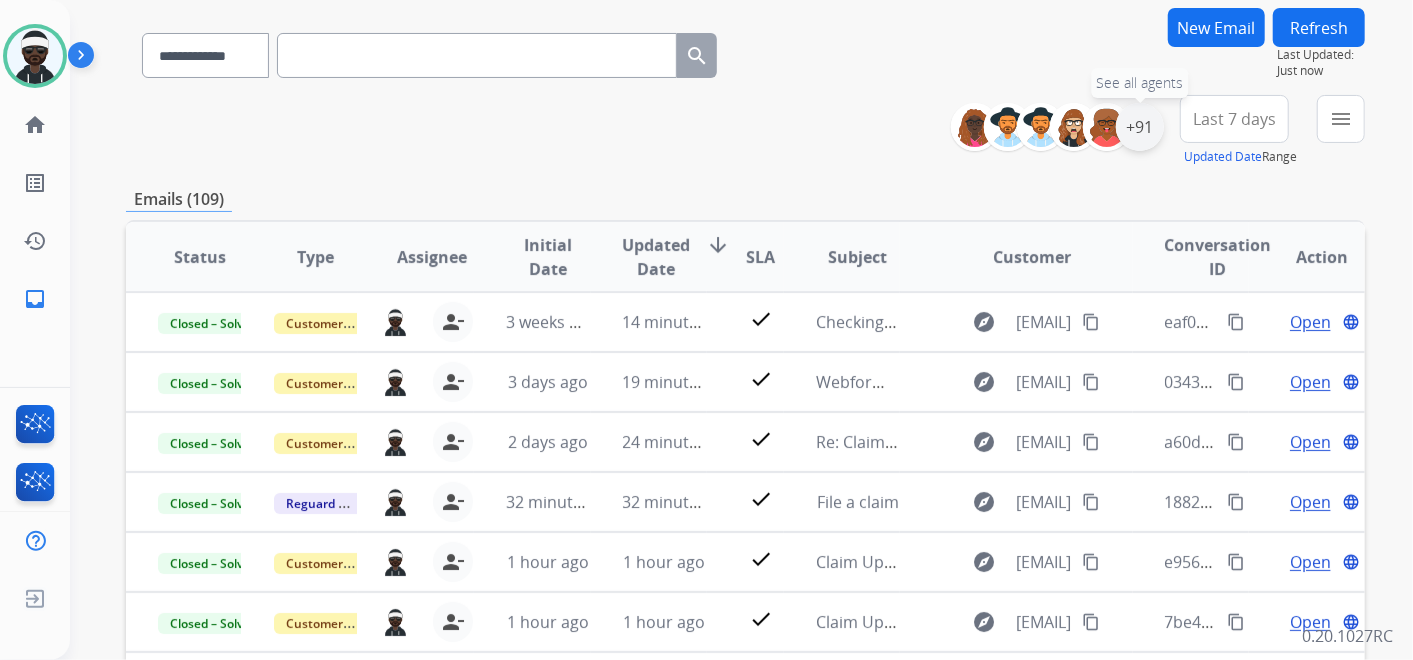 click on "+91" at bounding box center (1140, 127) 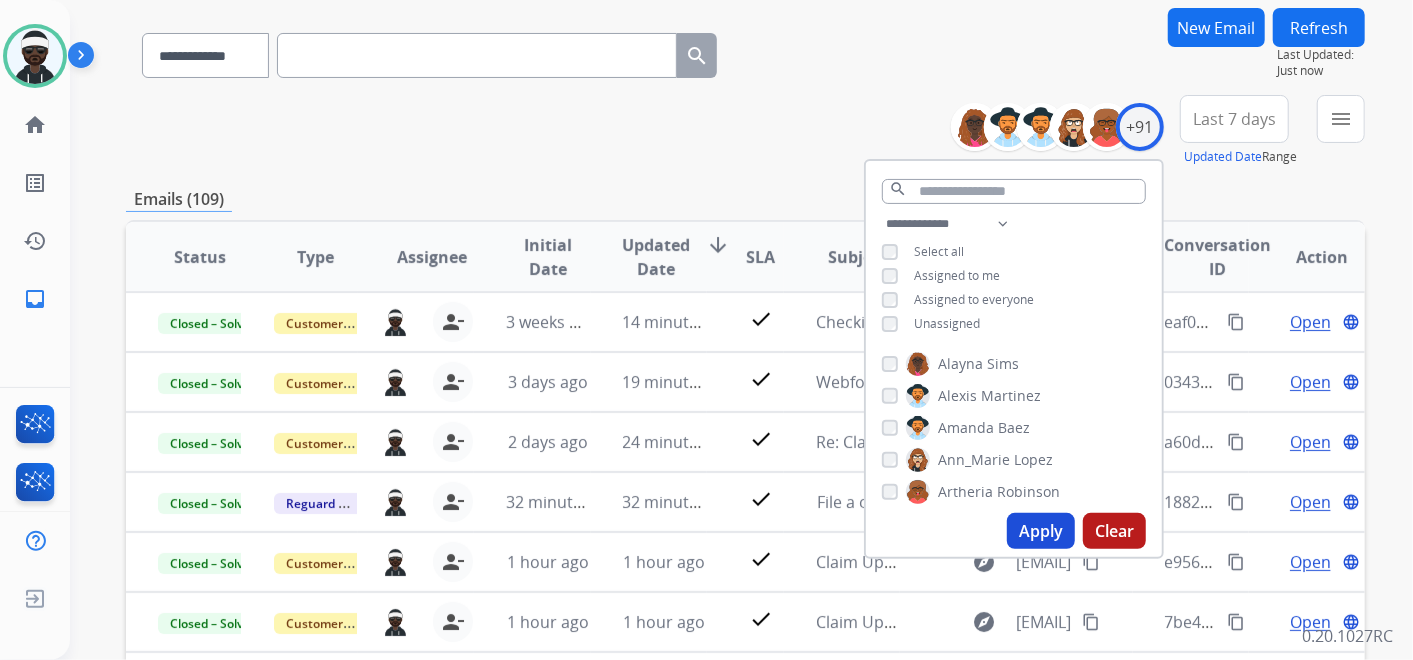 click on "Unassigned" at bounding box center [947, 323] 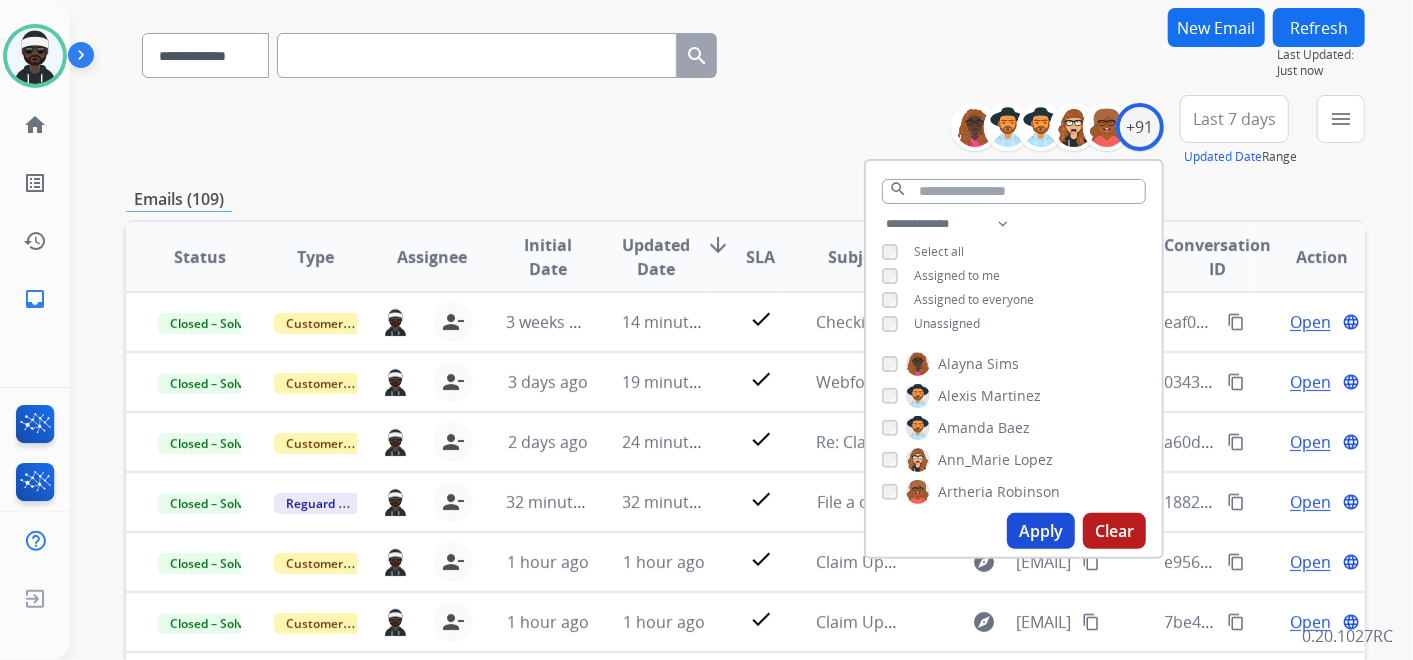 click on "Apply" at bounding box center (1041, 531) 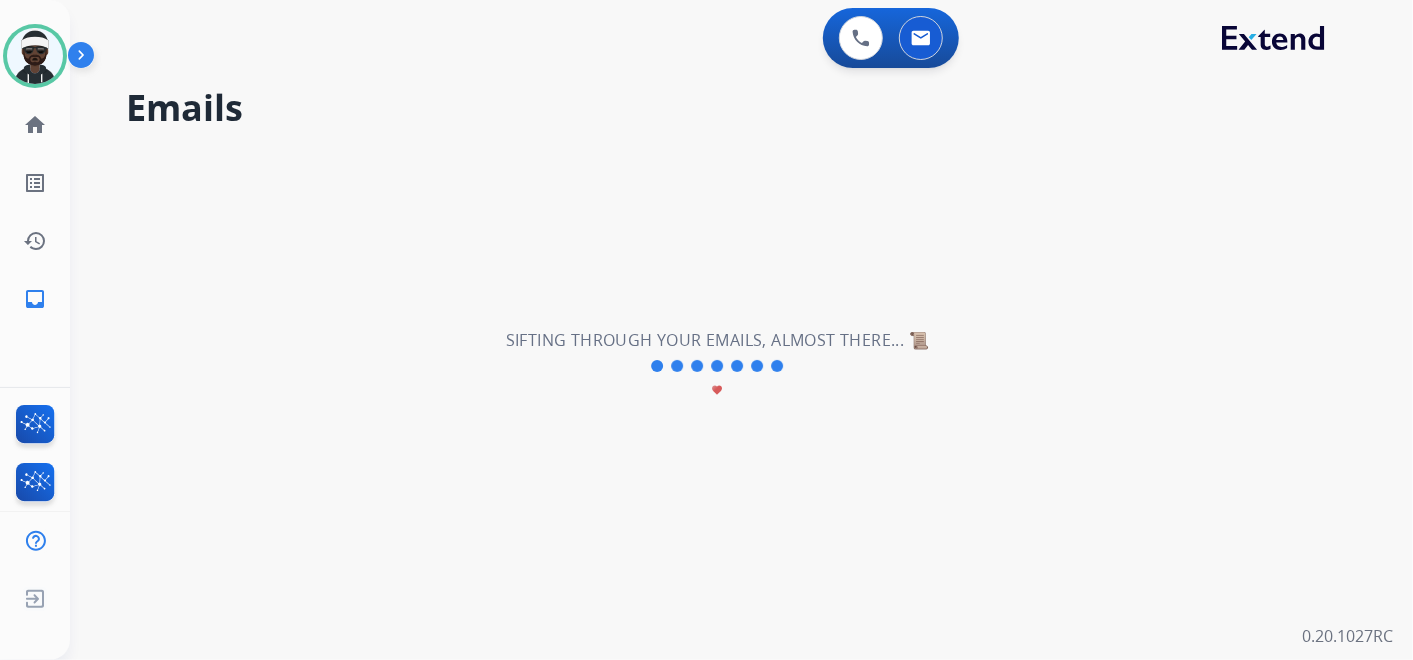 scroll, scrollTop: 0, scrollLeft: 0, axis: both 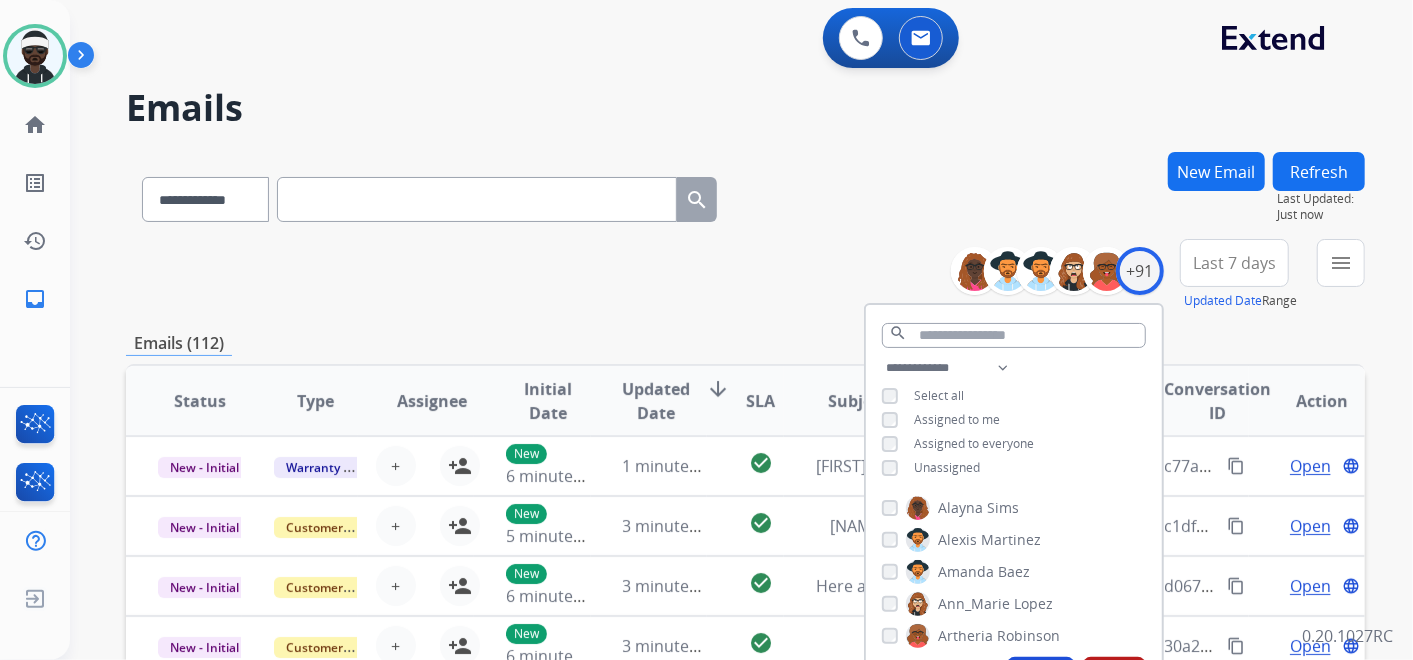 click on "**********" at bounding box center (745, 195) 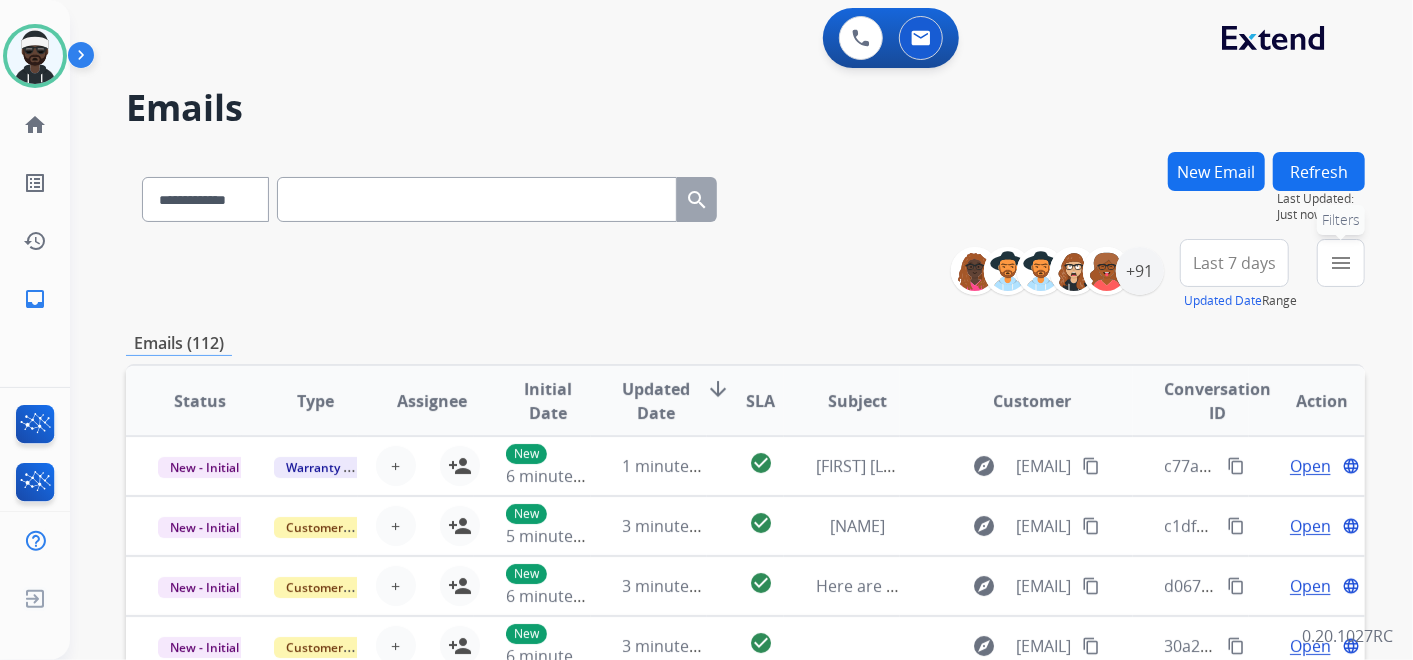 click on "menu" at bounding box center (1341, 263) 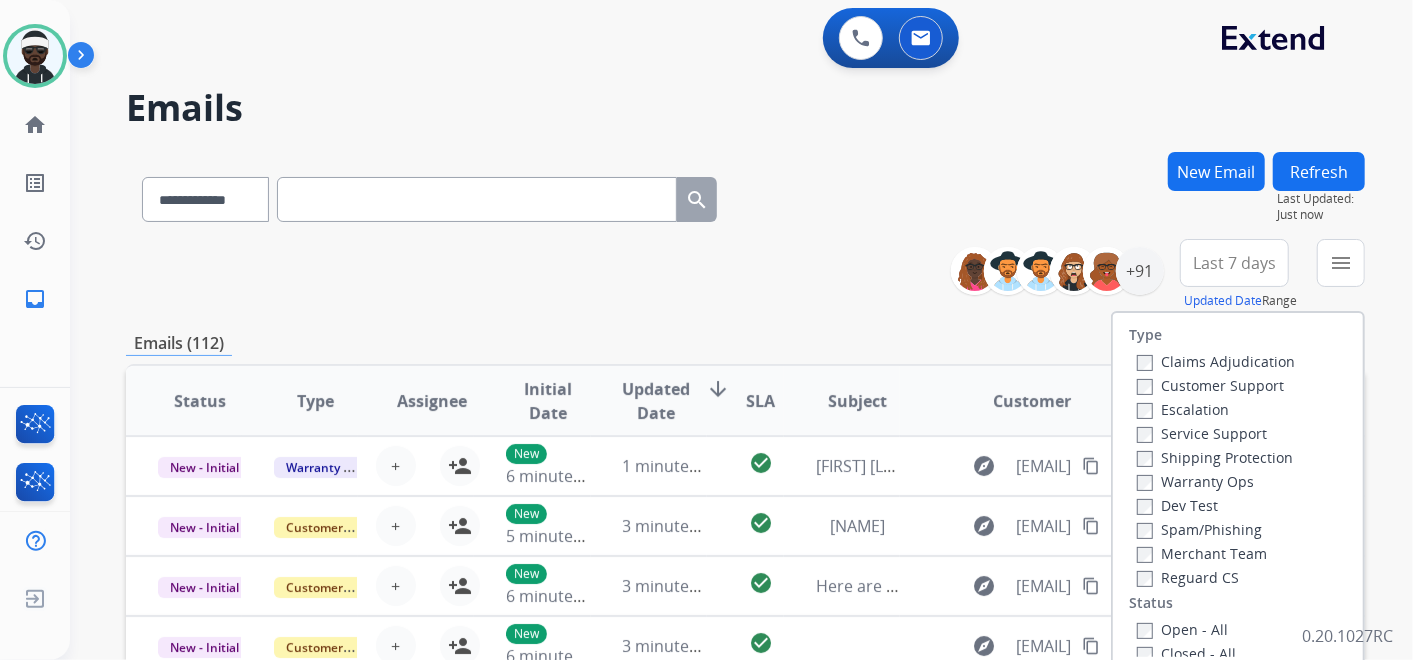click on "Customer Support" at bounding box center [1210, 385] 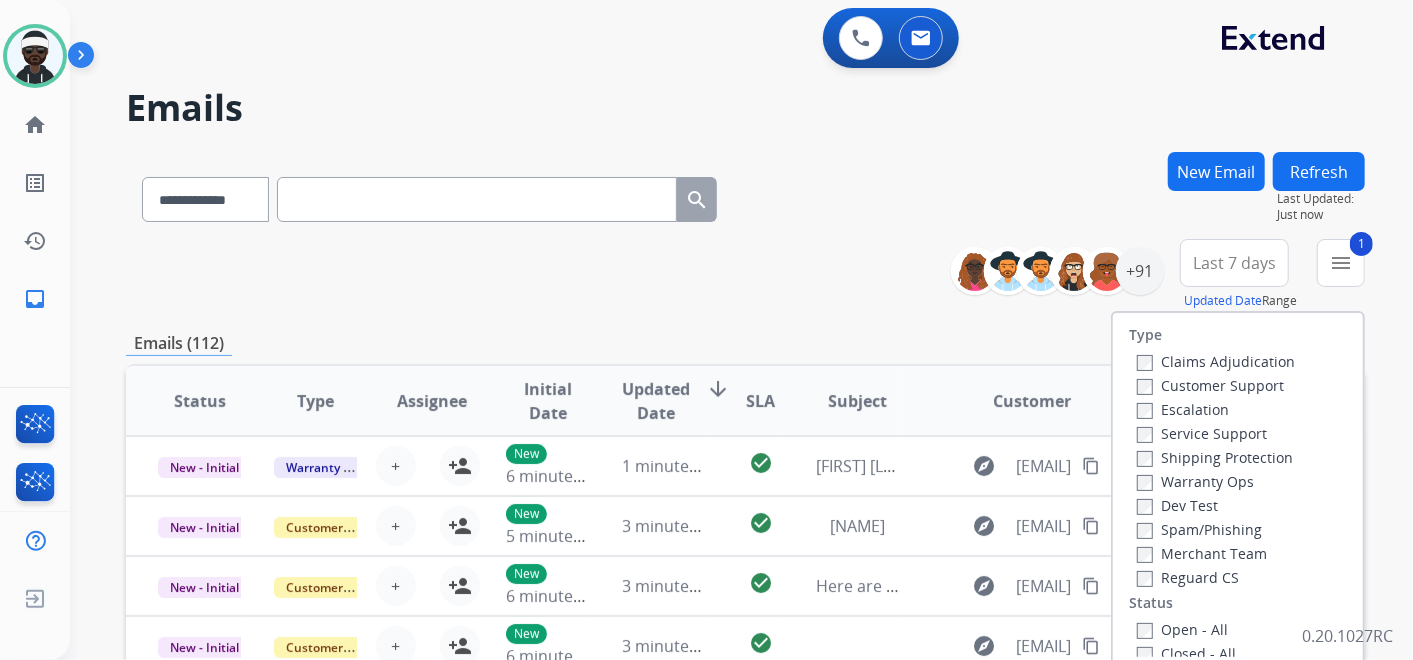 click on "Shipping Protection" at bounding box center (1215, 457) 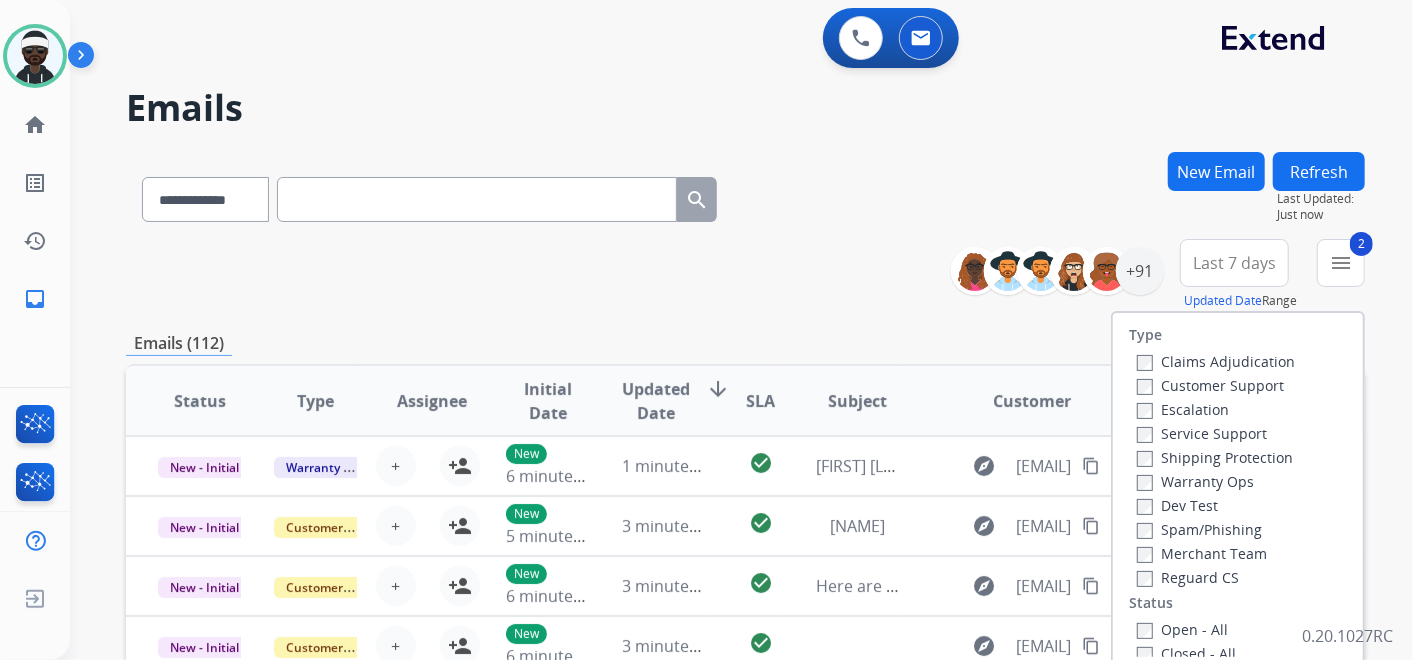 click on "Reguard CS" at bounding box center (1188, 577) 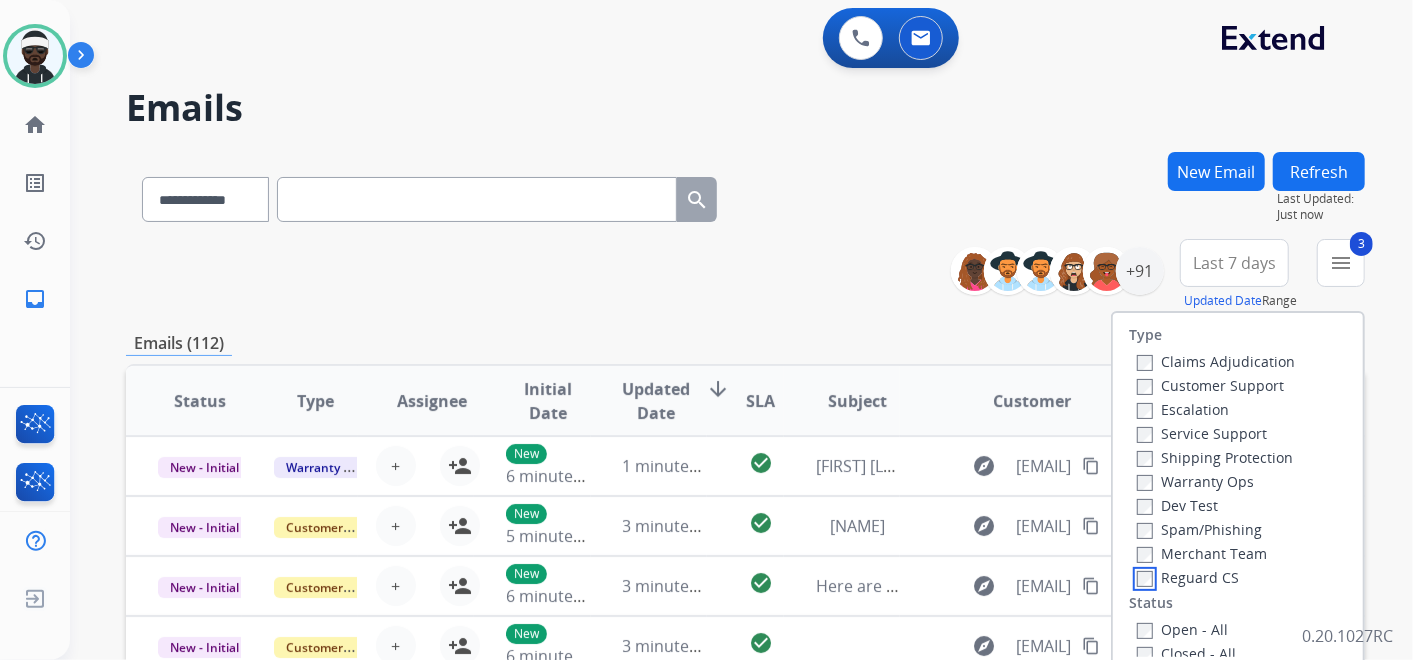 scroll, scrollTop: 111, scrollLeft: 0, axis: vertical 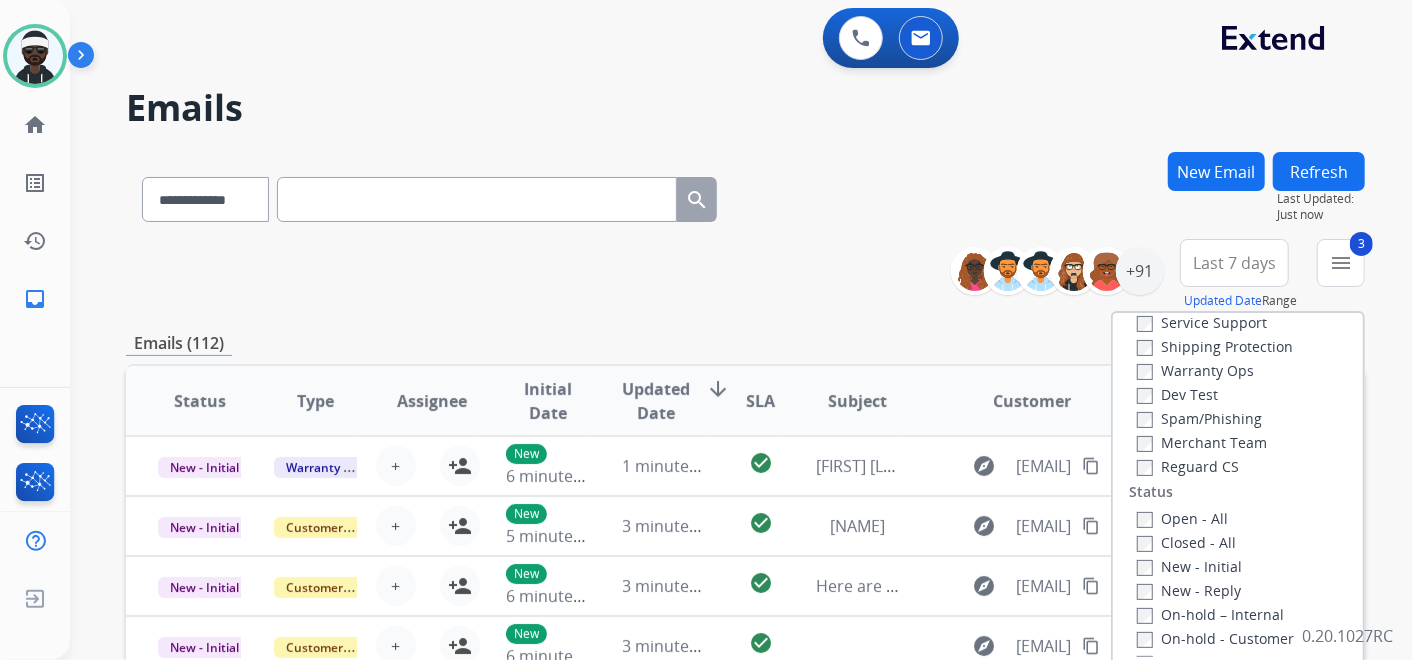 click on "Open - All" at bounding box center [1182, 518] 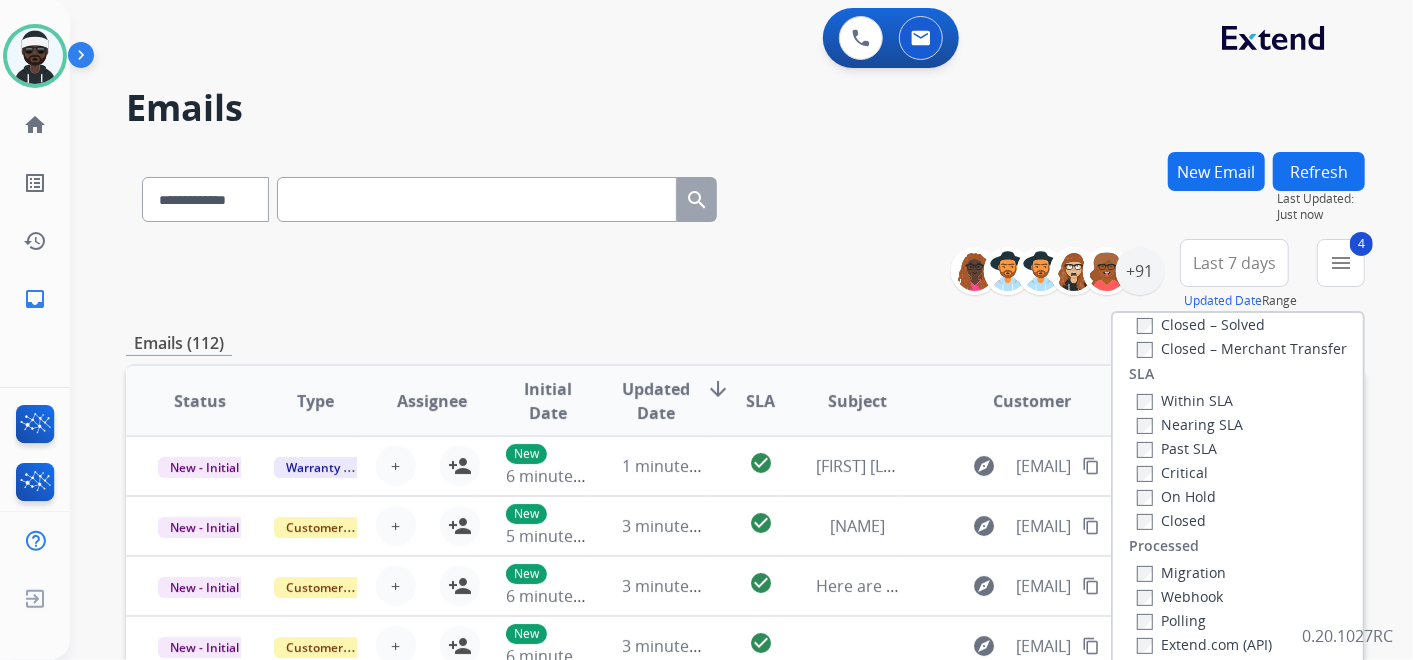 scroll, scrollTop: 526, scrollLeft: 0, axis: vertical 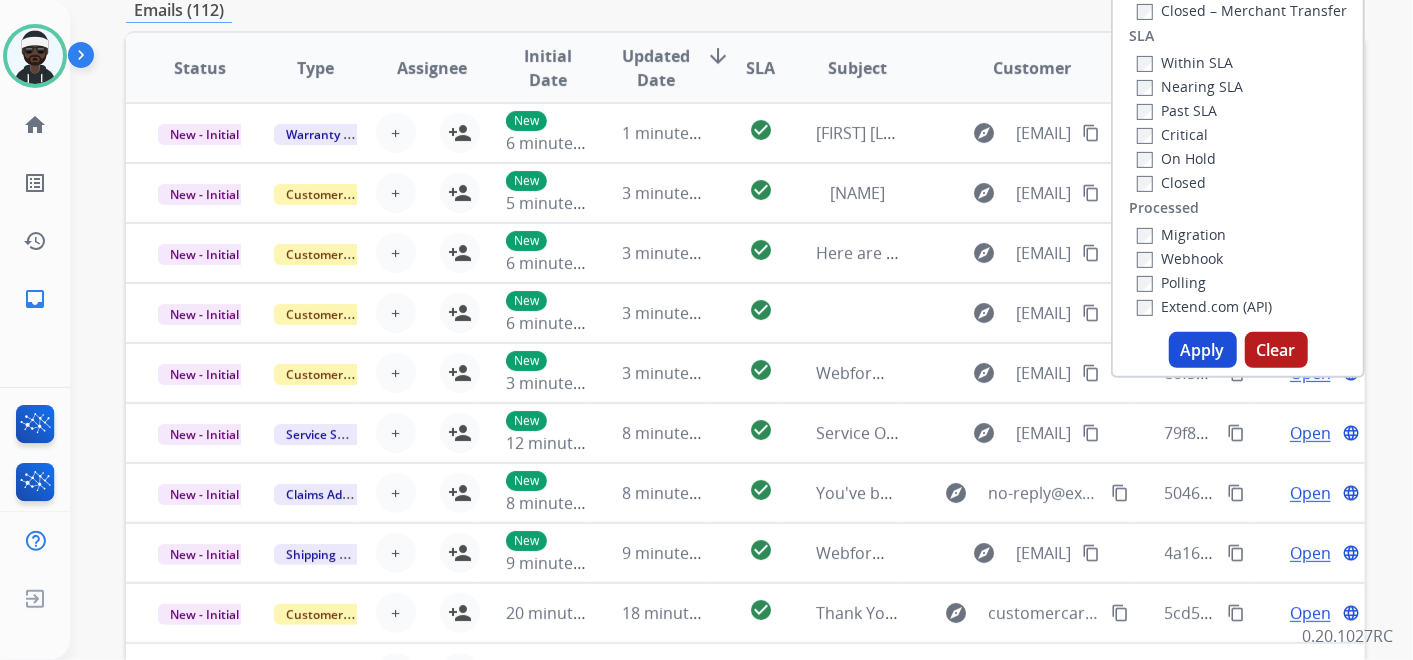 click on "Apply" at bounding box center (1203, 350) 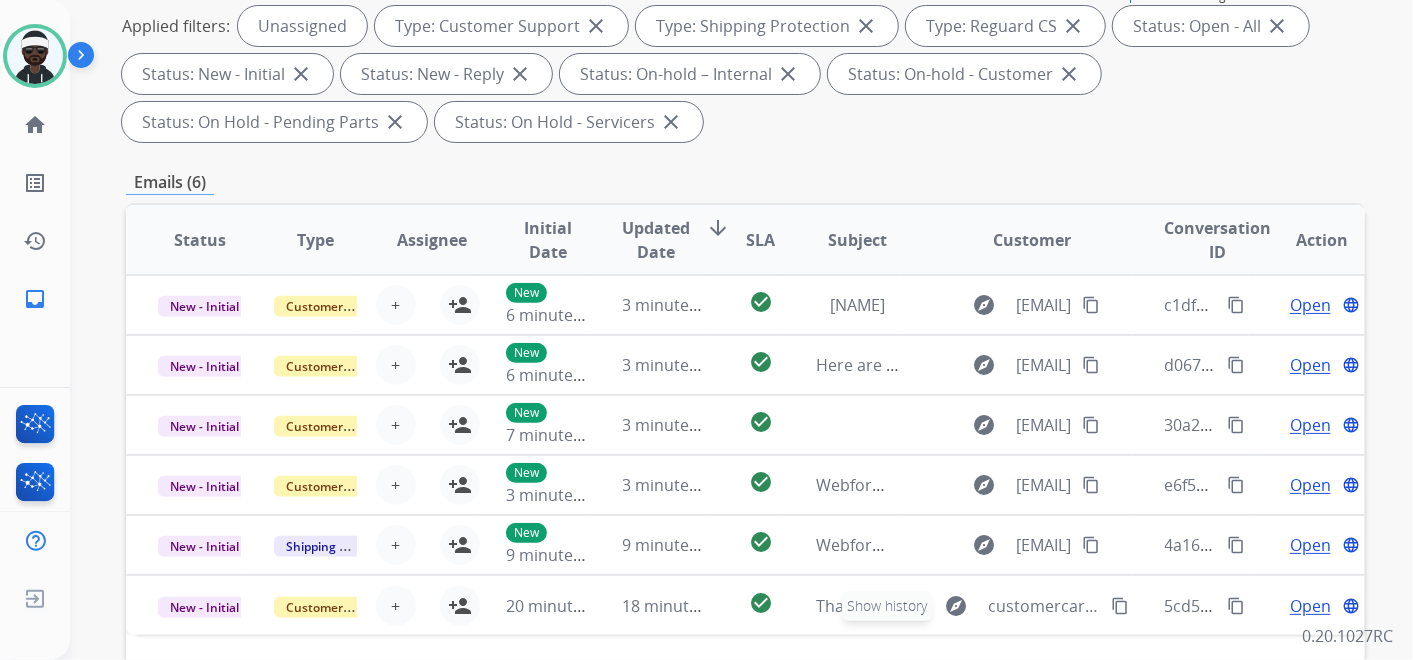 scroll, scrollTop: 222, scrollLeft: 0, axis: vertical 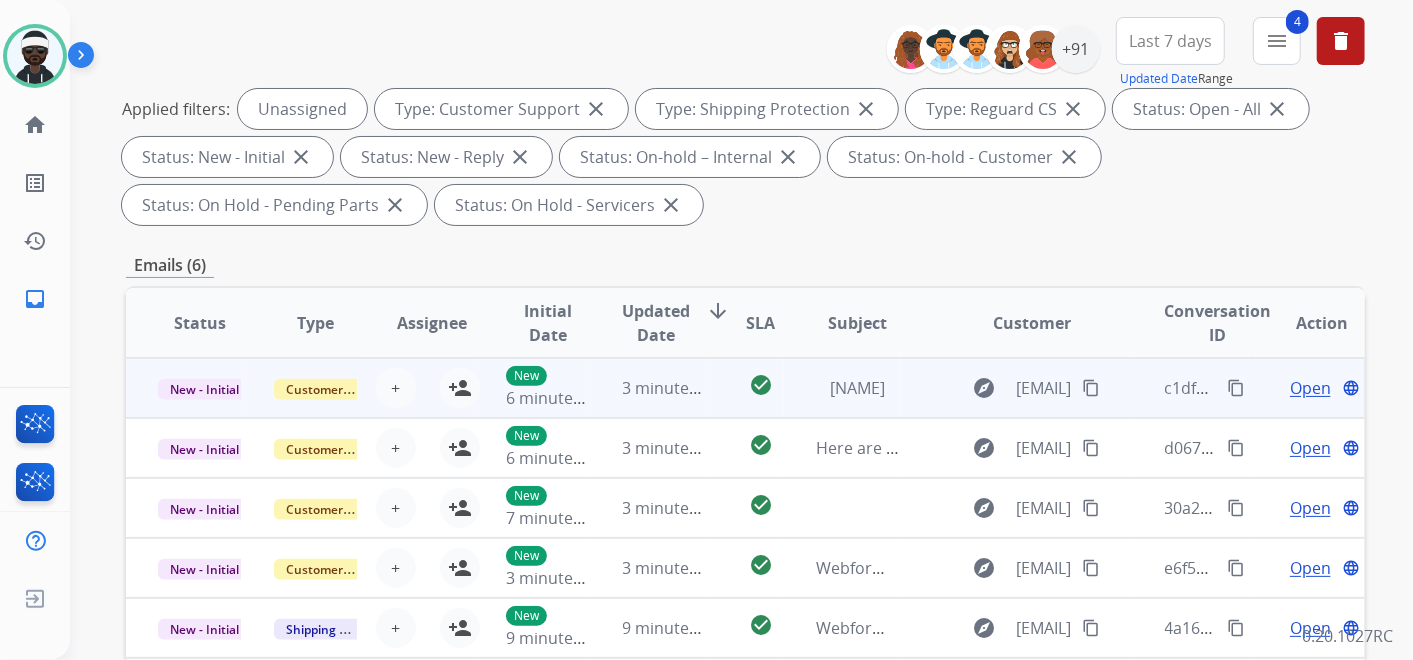click on "content_copy" at bounding box center [1091, 388] 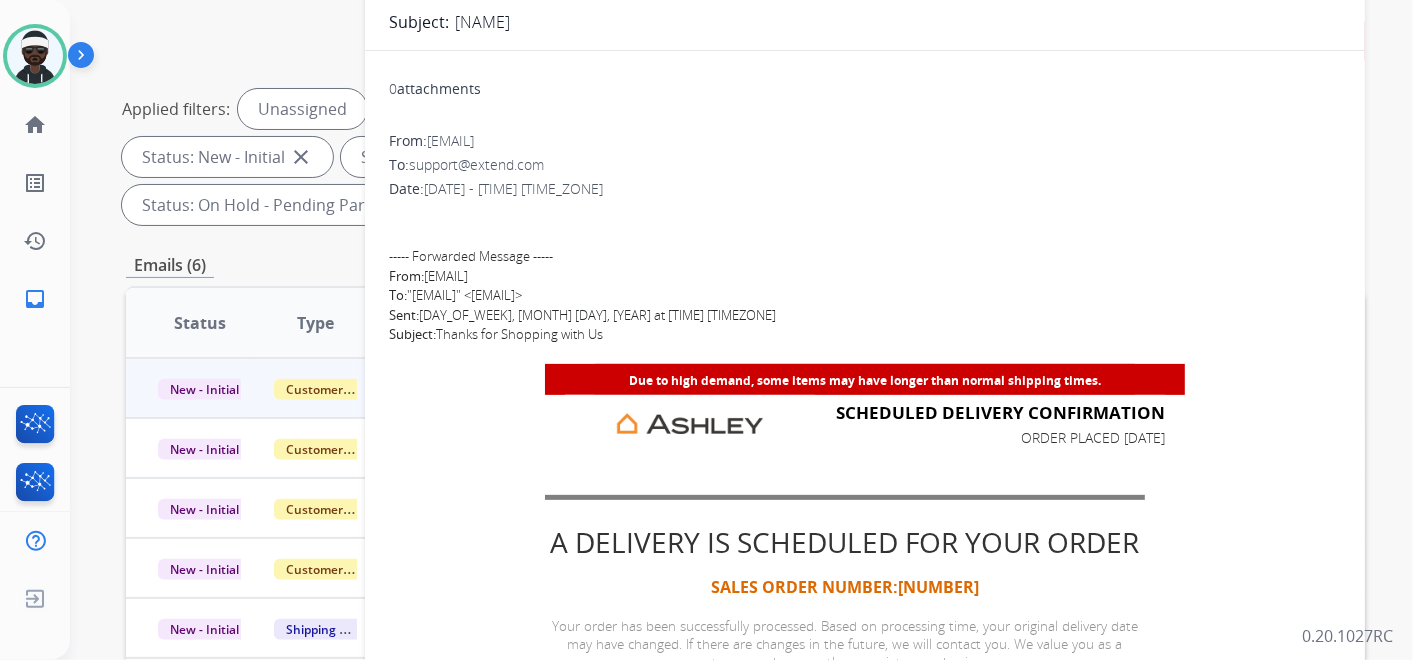 scroll, scrollTop: 0, scrollLeft: 0, axis: both 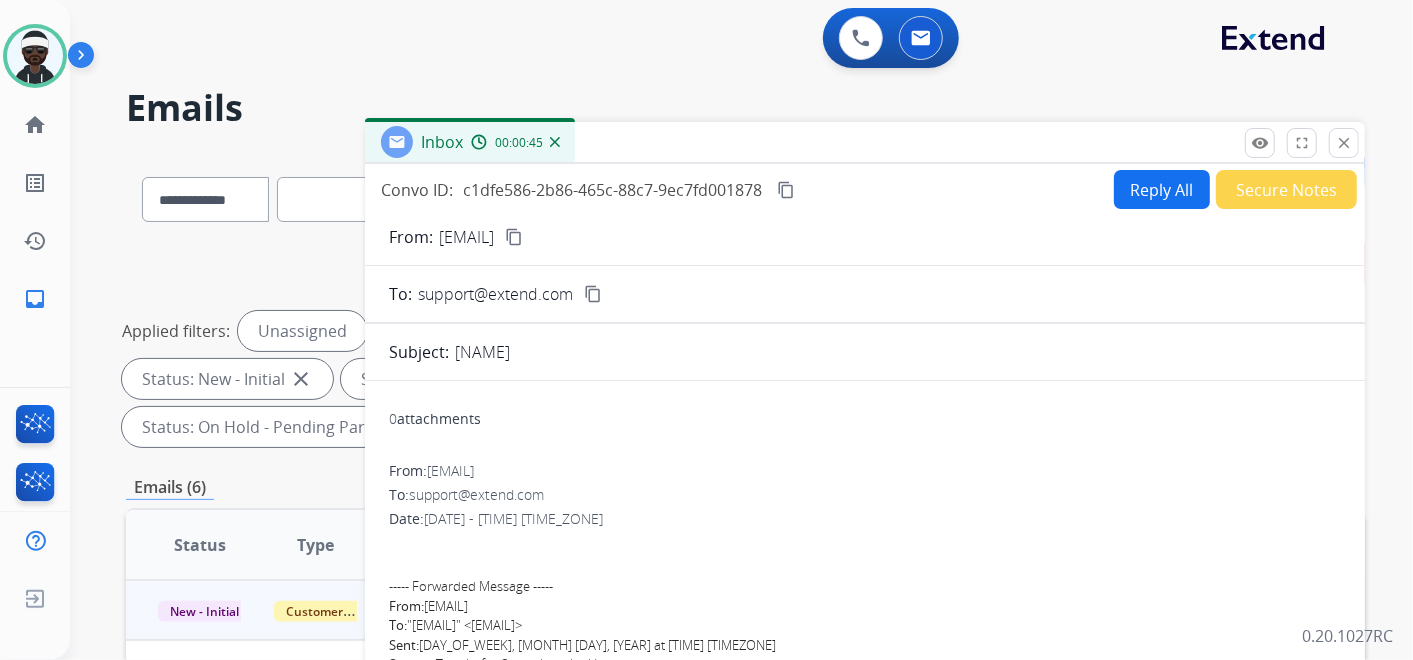 click on "content_copy" at bounding box center (514, 237) 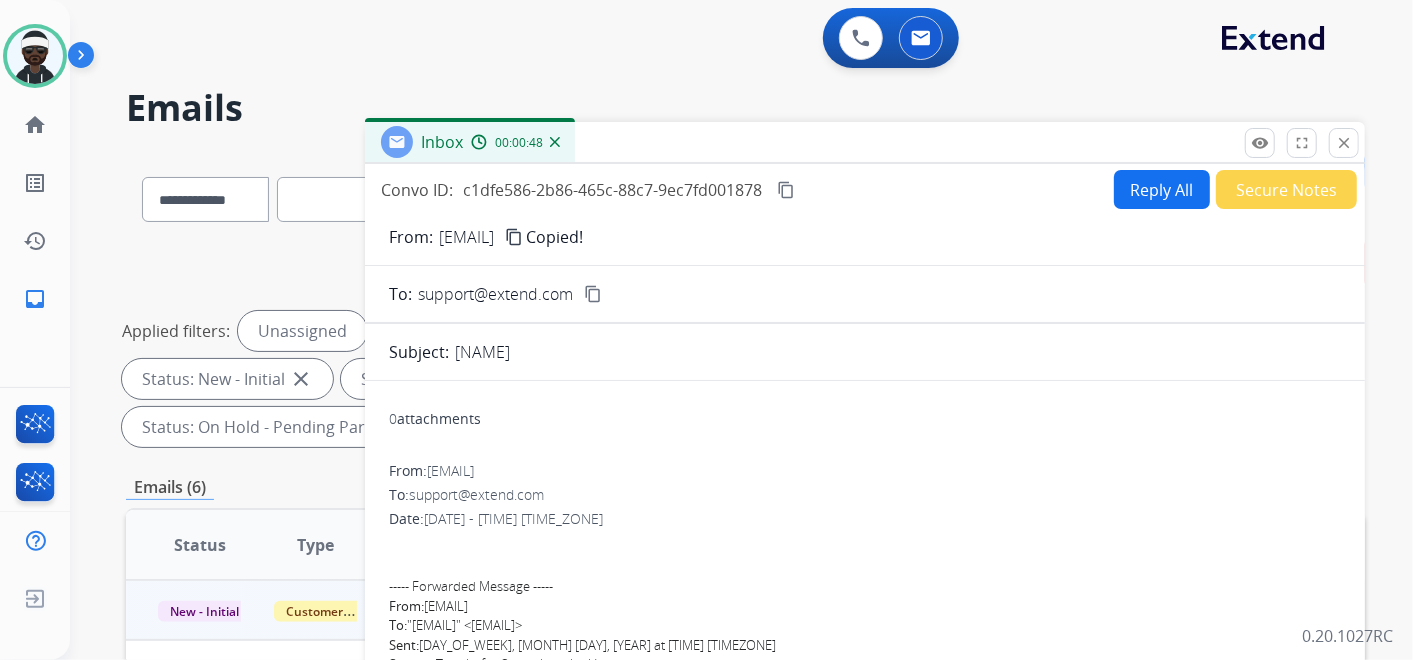 click on "content_copy" at bounding box center (593, 294) 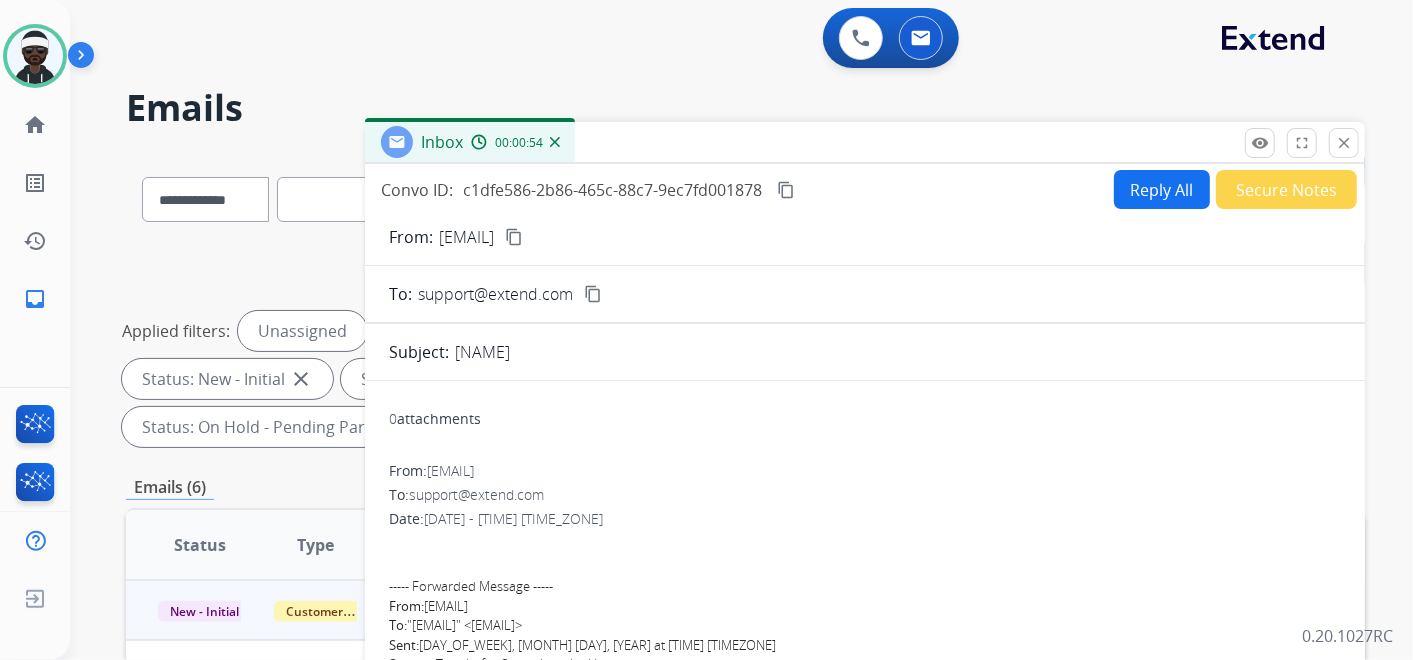 click on "Reply All" at bounding box center [1162, 189] 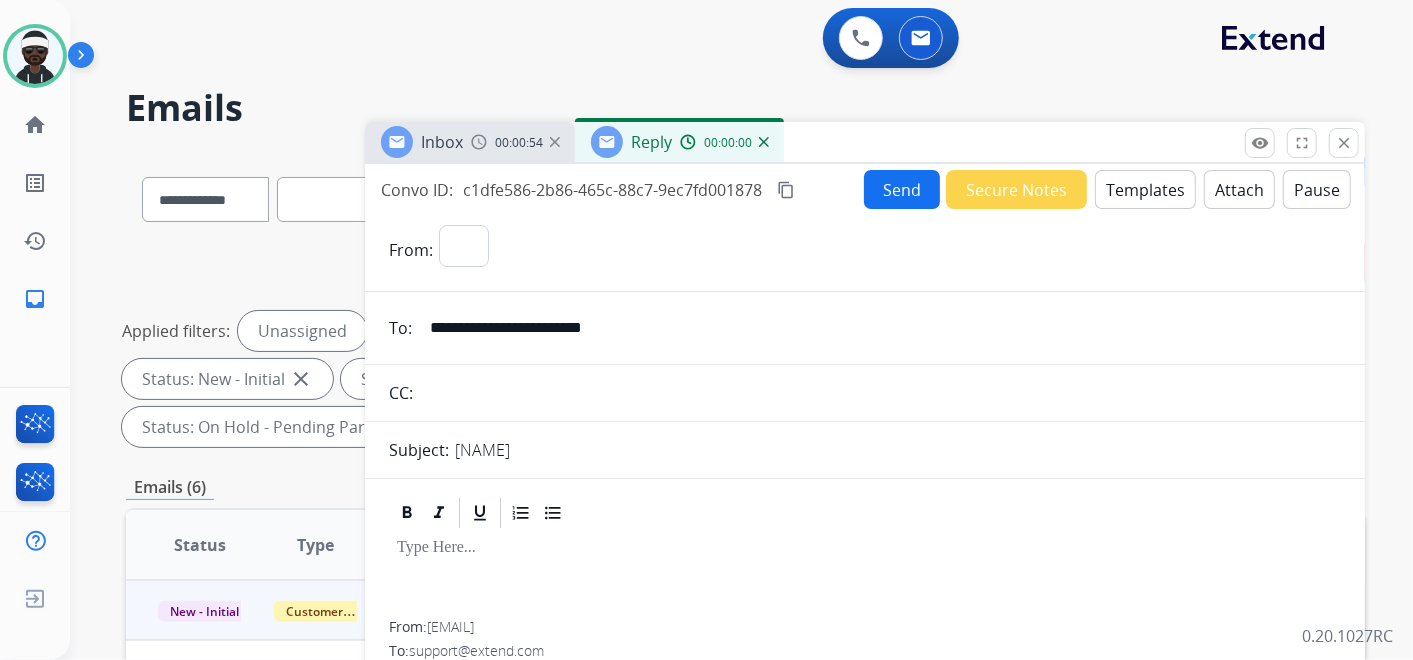 select on "**********" 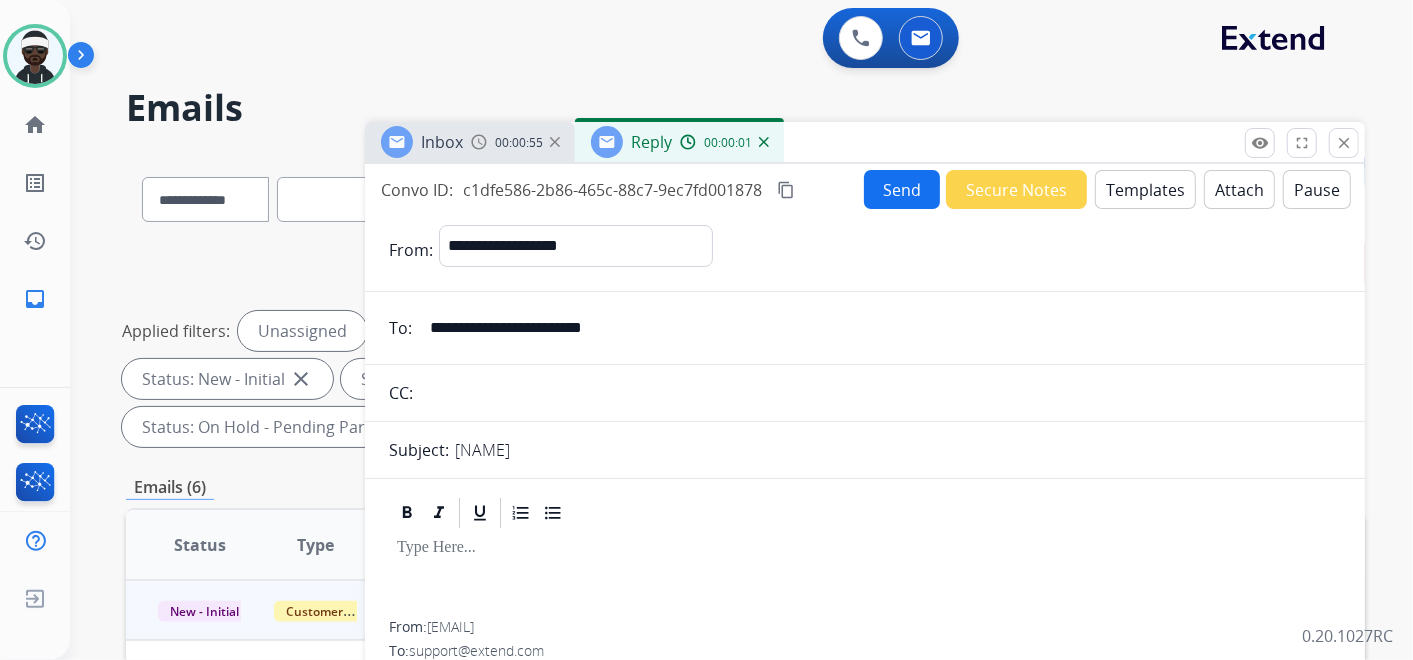 click at bounding box center [865, 548] 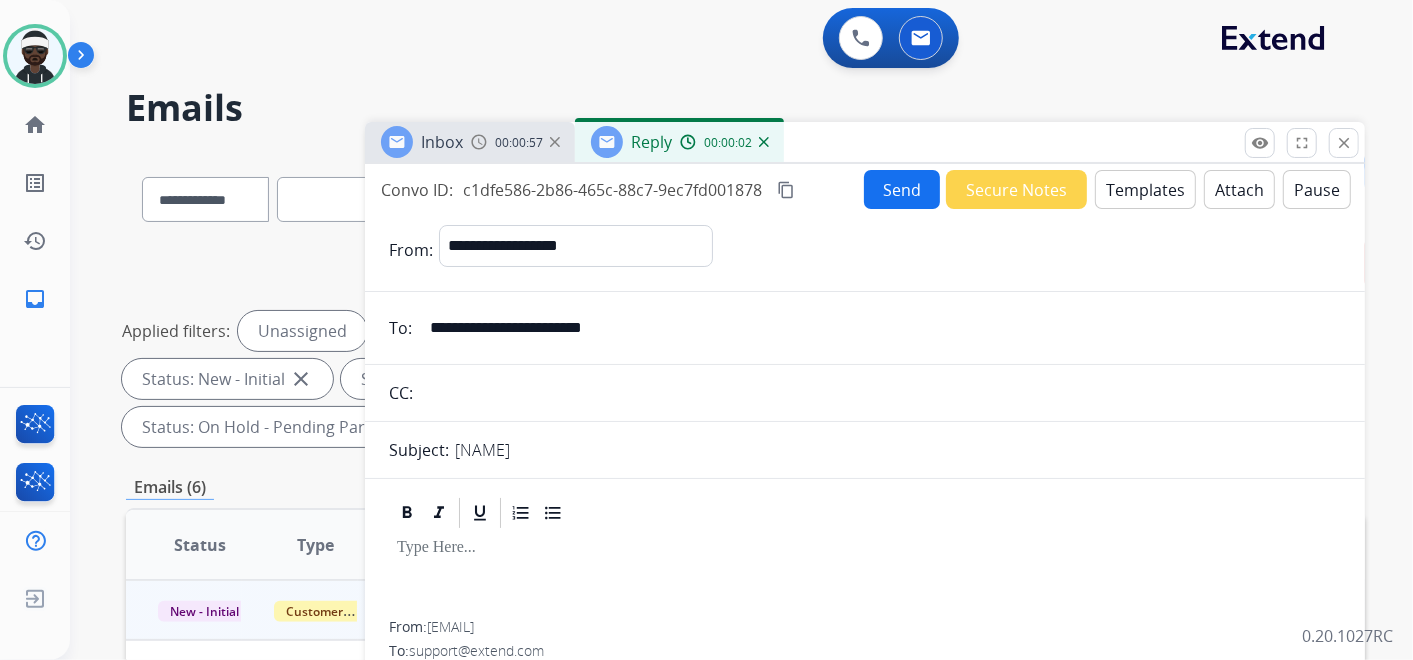 type 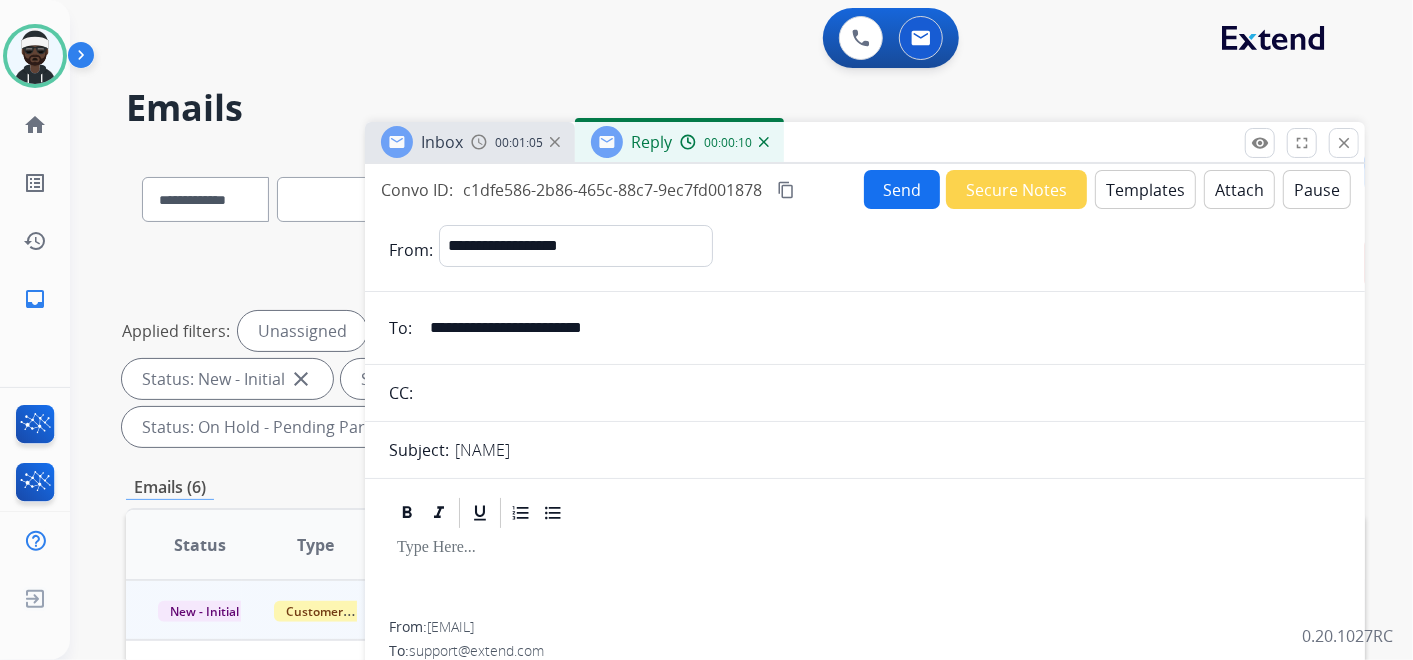 click on "Templates" at bounding box center (1145, 189) 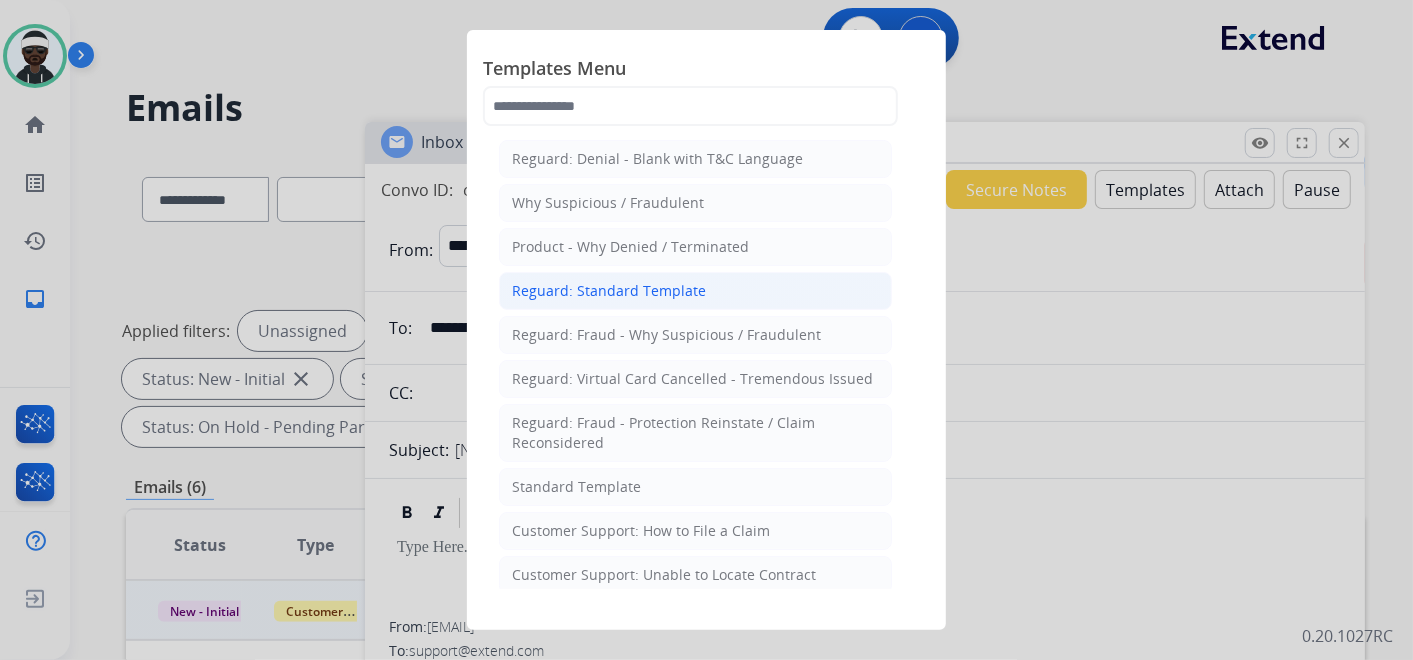 click on "Reguard: Standard Template" 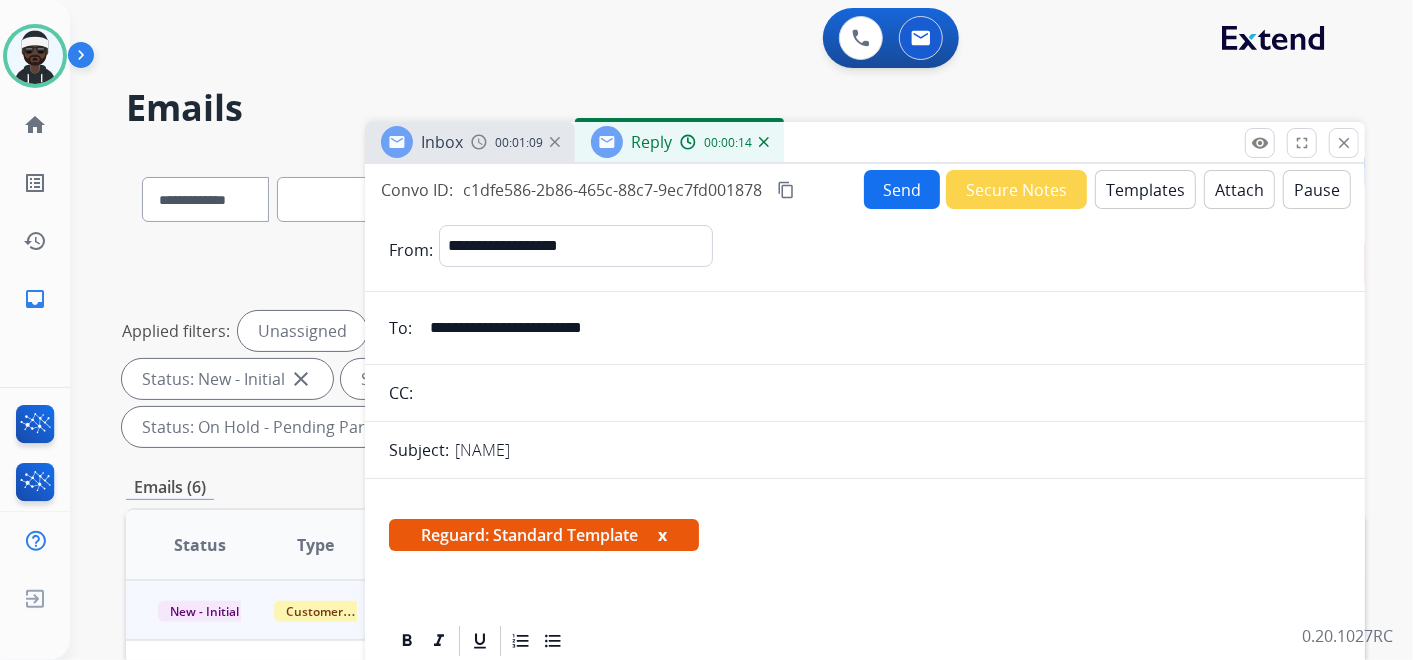 click on "x" at bounding box center [662, 535] 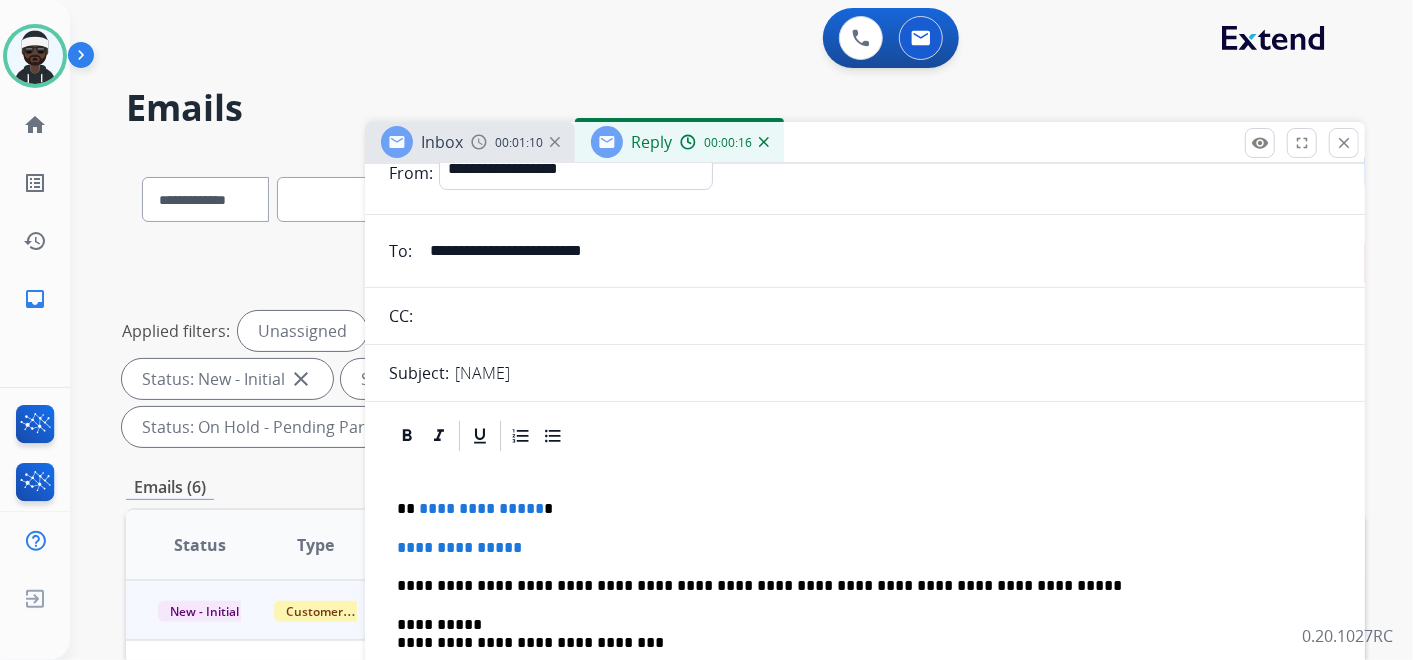 scroll, scrollTop: 111, scrollLeft: 0, axis: vertical 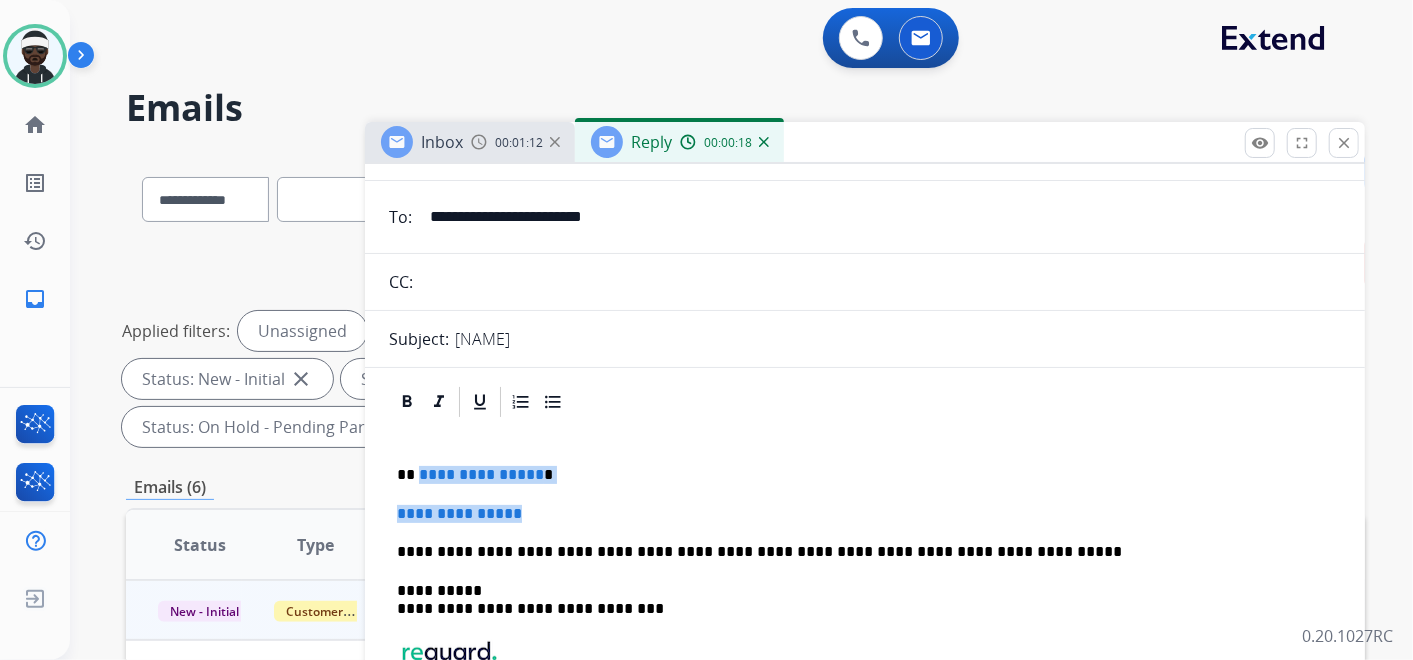 drag, startPoint x: 417, startPoint y: 465, endPoint x: 545, endPoint y: 500, distance: 132.69891 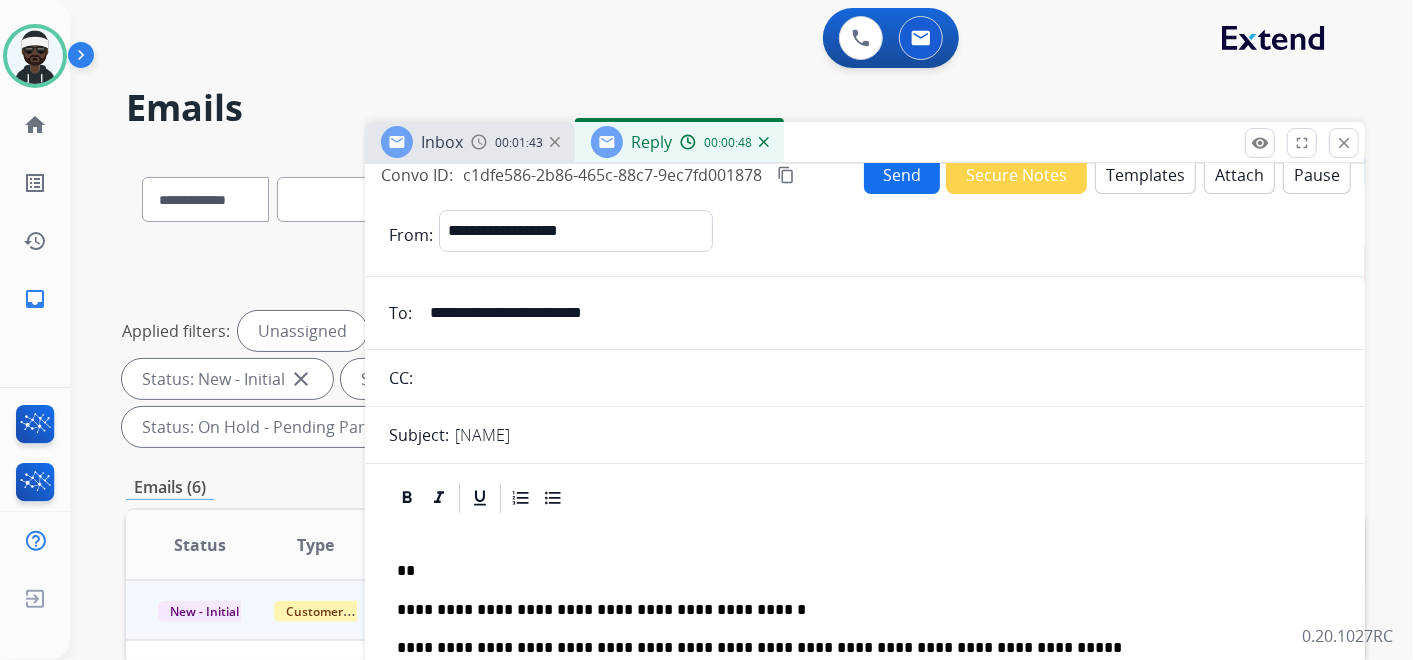 scroll, scrollTop: 0, scrollLeft: 0, axis: both 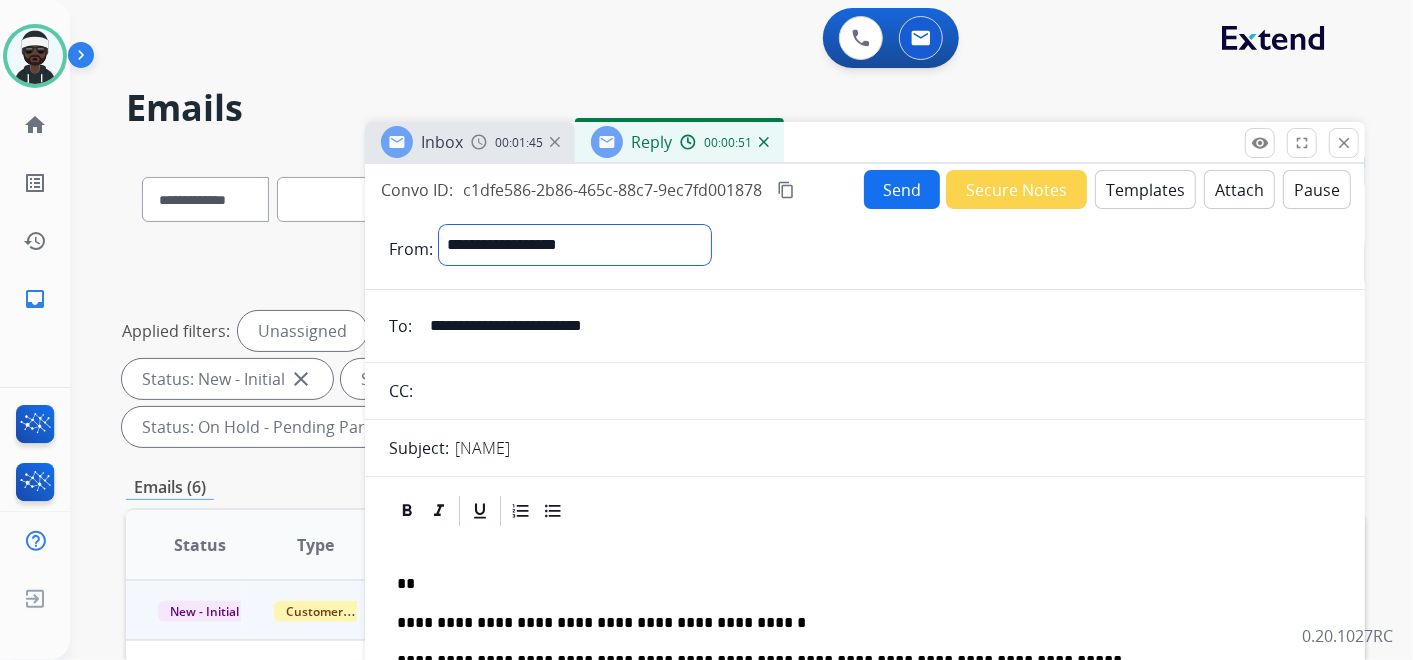 click on "**********" at bounding box center (575, 245) 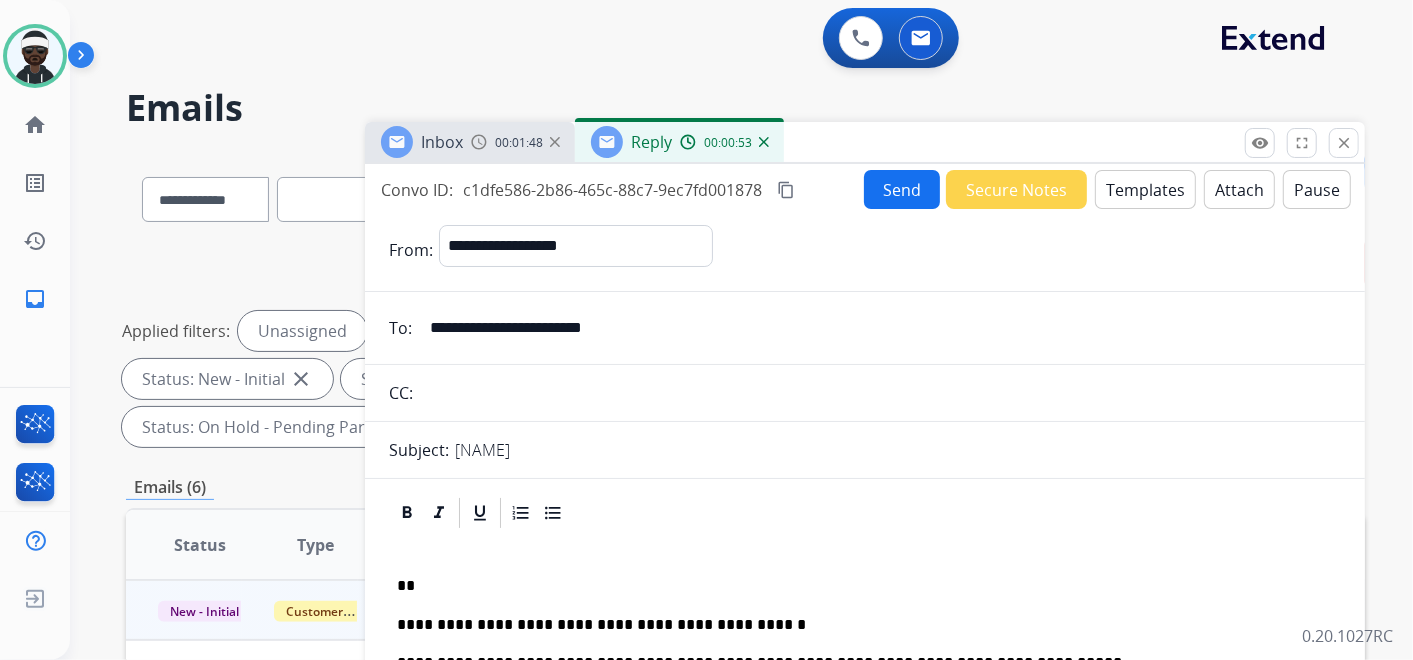 click at bounding box center (857, 548) 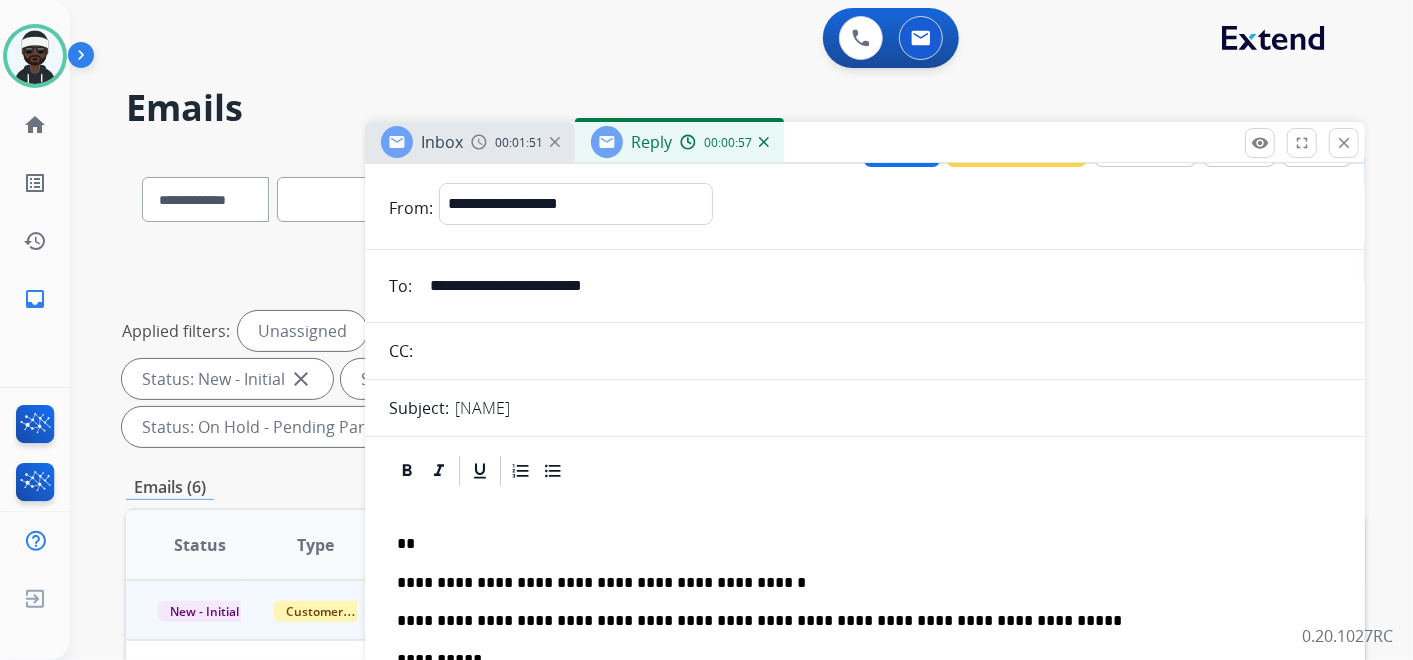 scroll, scrollTop: 0, scrollLeft: 0, axis: both 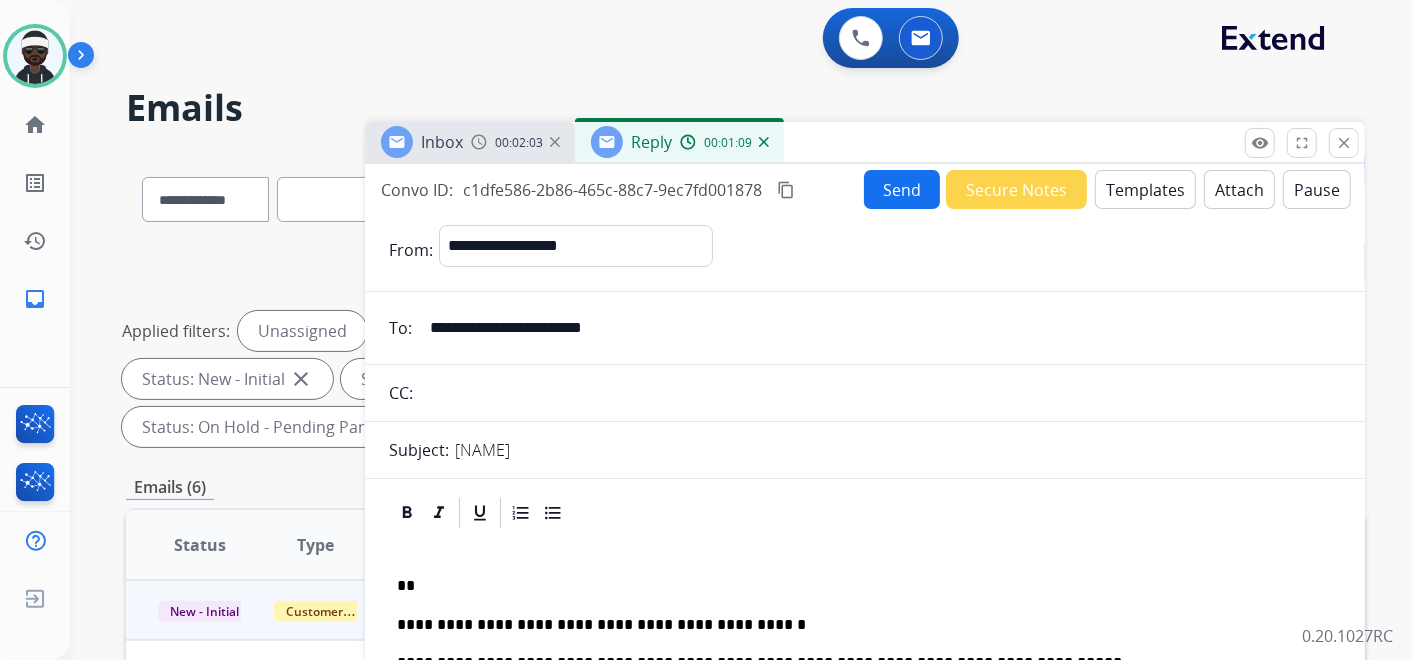click on "Send" at bounding box center [902, 189] 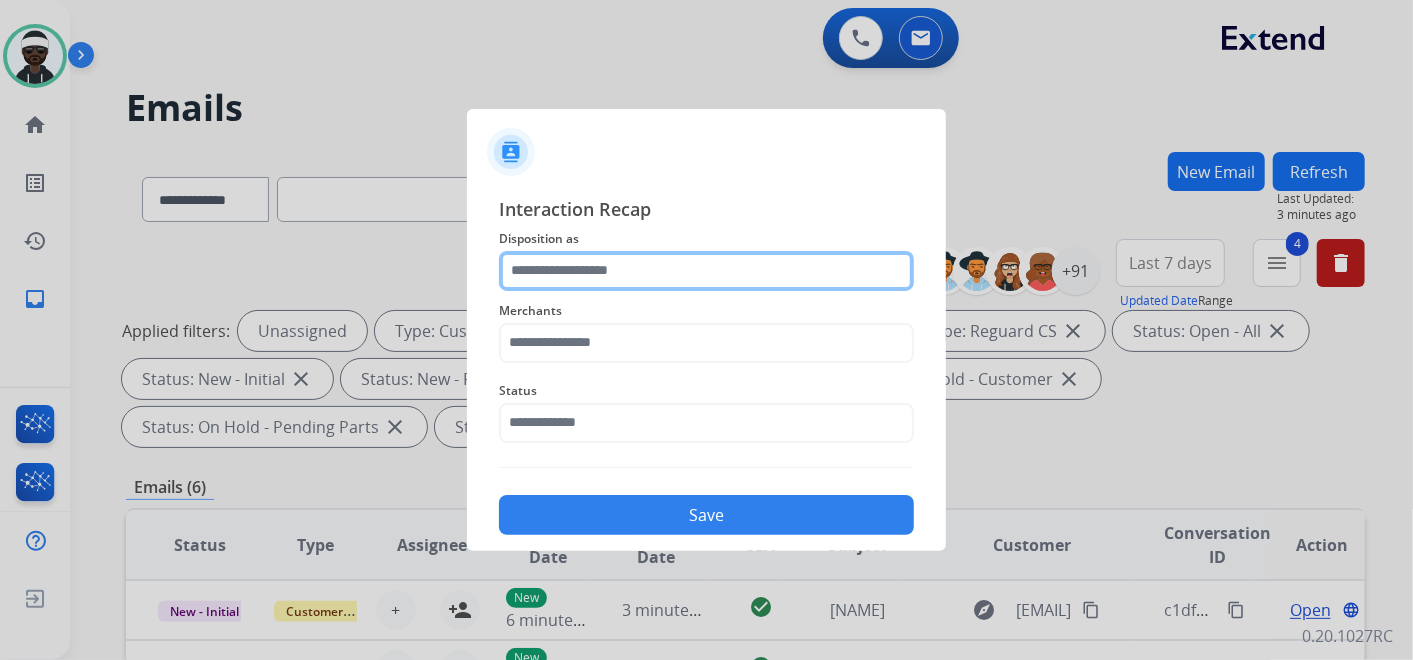 click 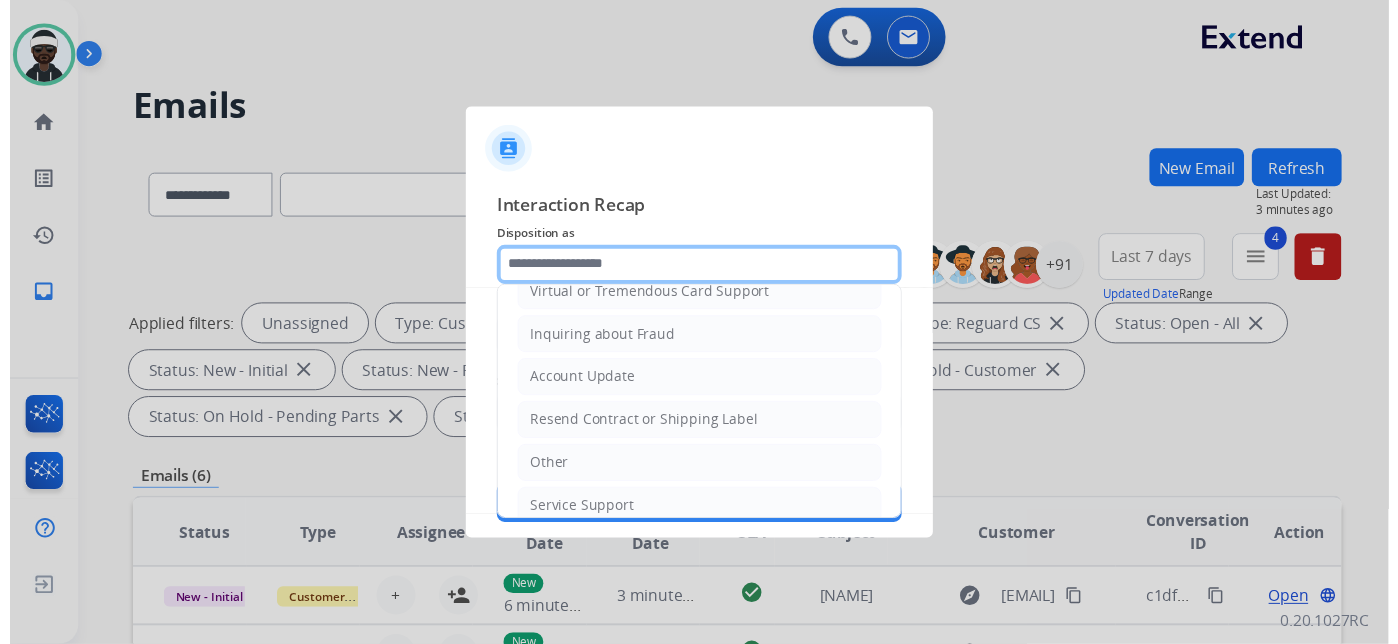scroll, scrollTop: 305, scrollLeft: 0, axis: vertical 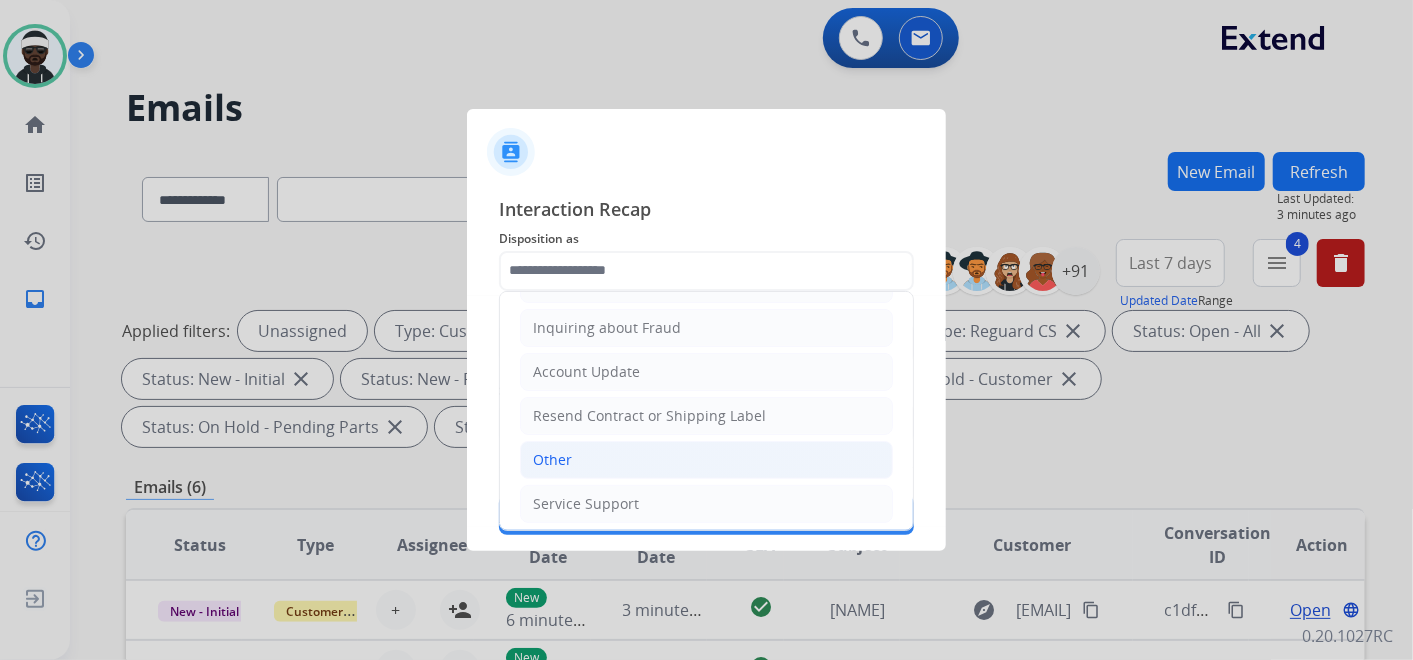click on "Other" 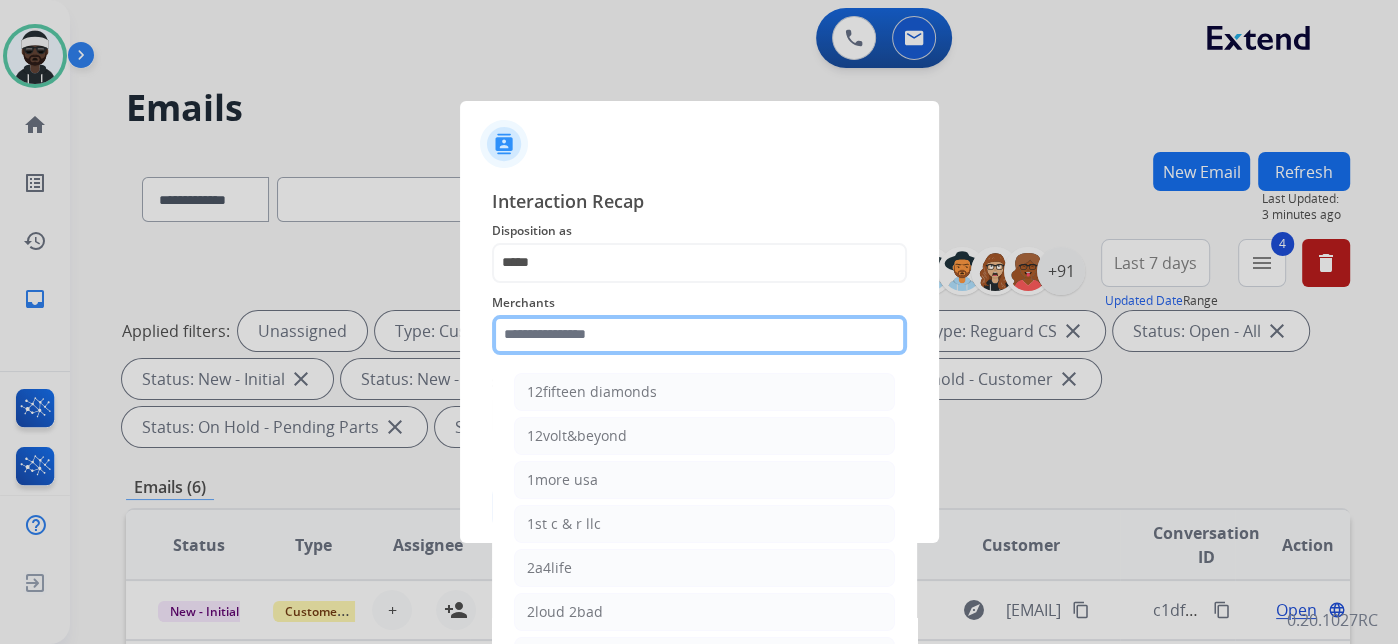 click 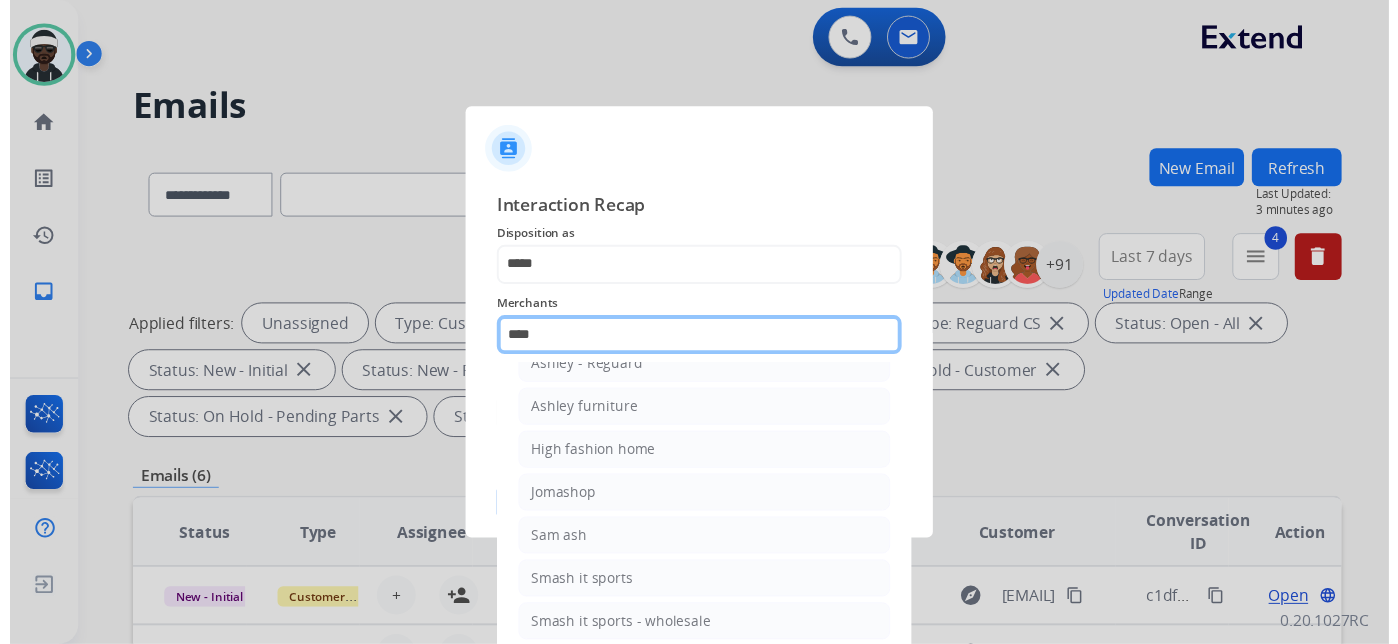 scroll, scrollTop: 0, scrollLeft: 0, axis: both 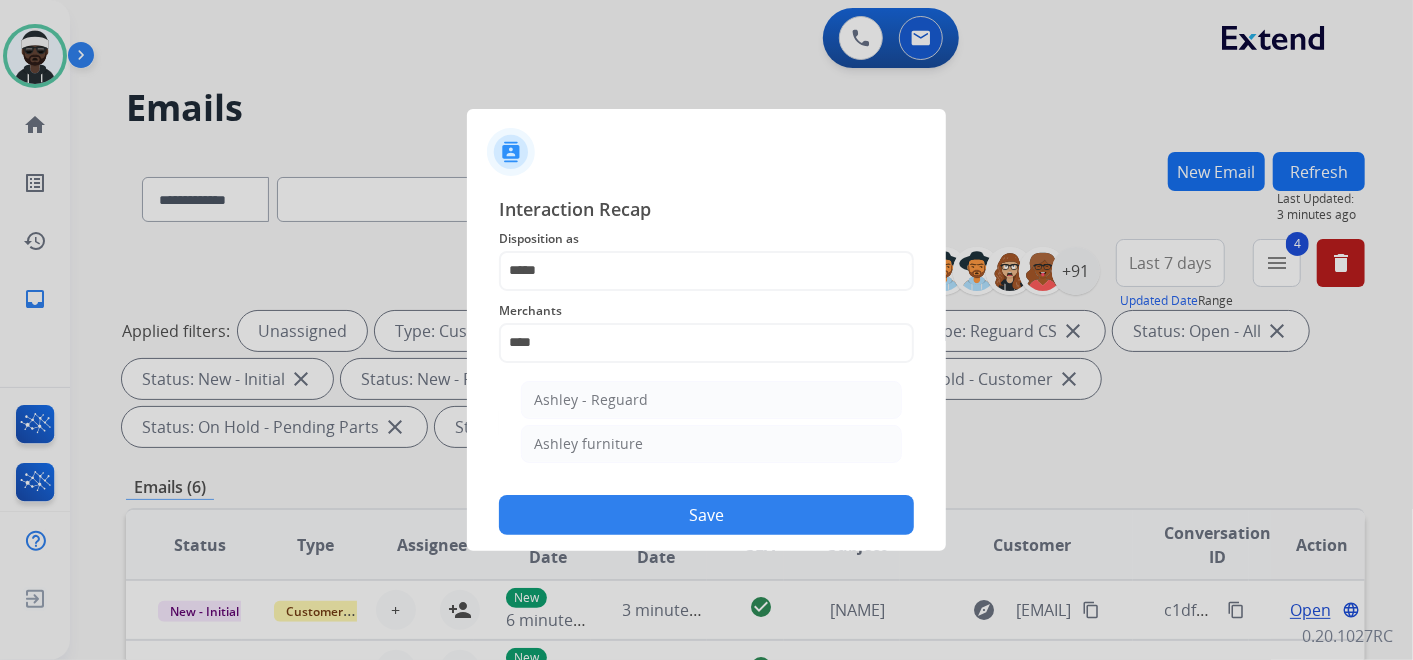 click on "Ashley - Reguard" 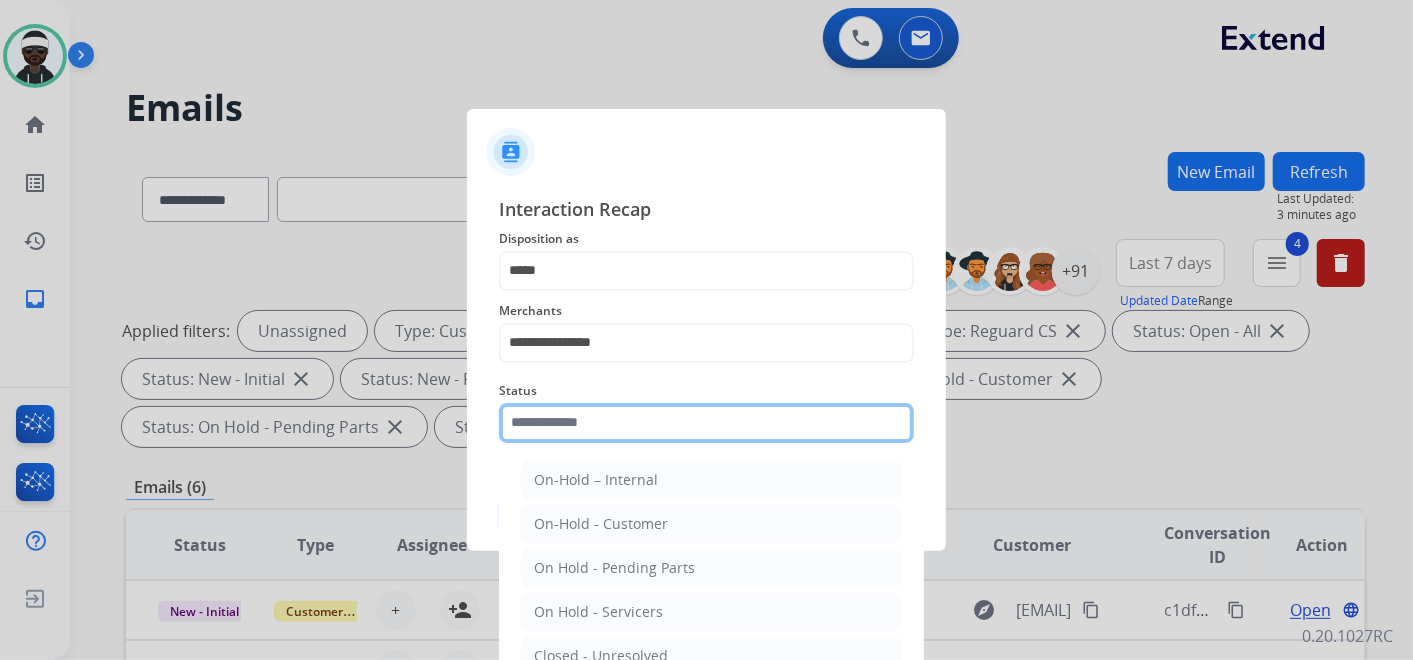 click 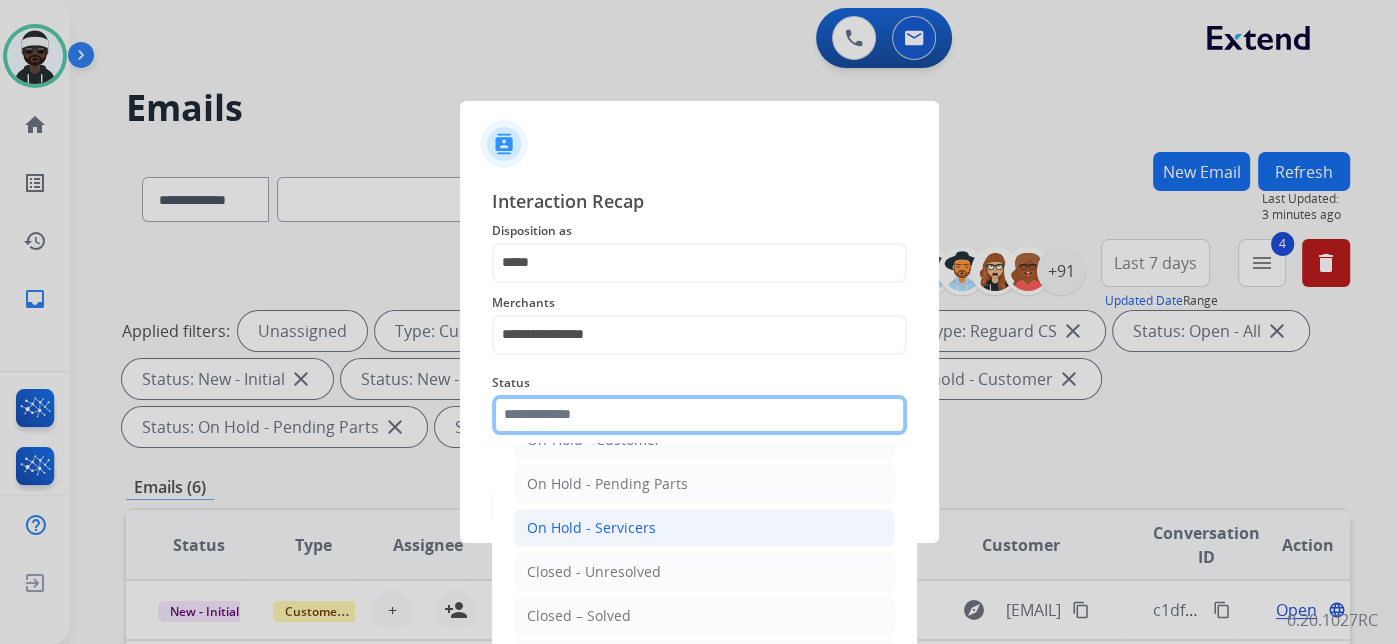 scroll, scrollTop: 114, scrollLeft: 0, axis: vertical 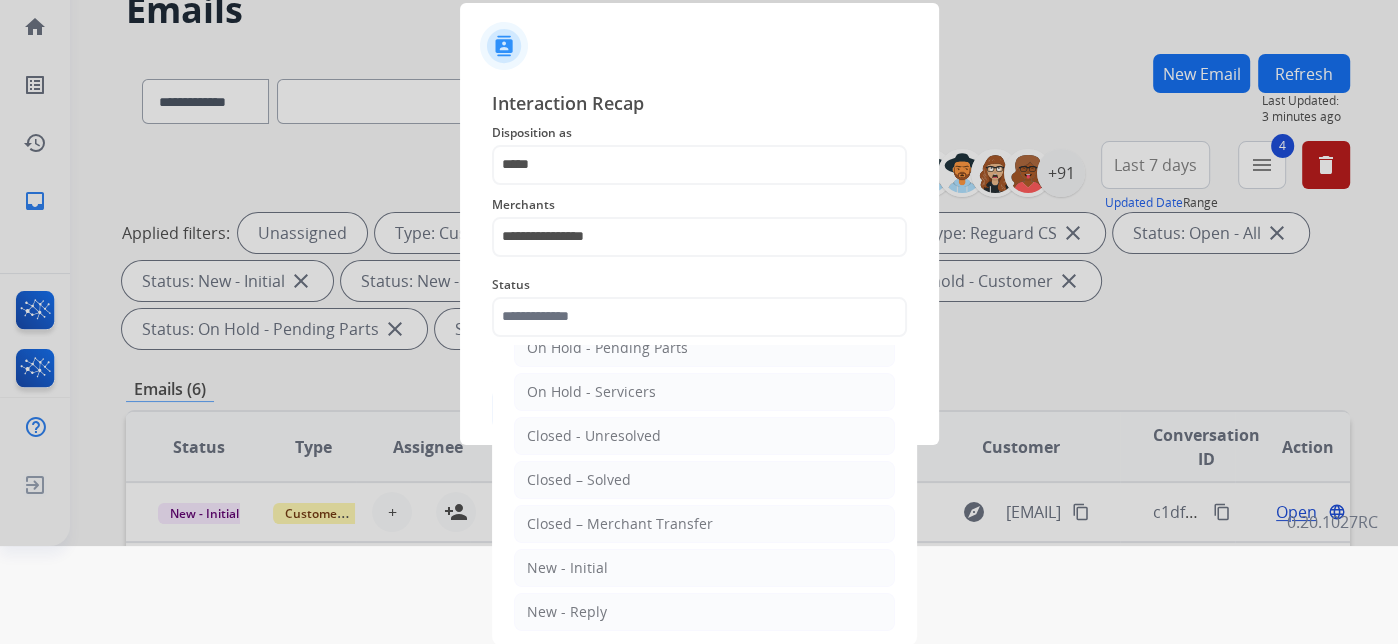 click on "Closed – Solved" 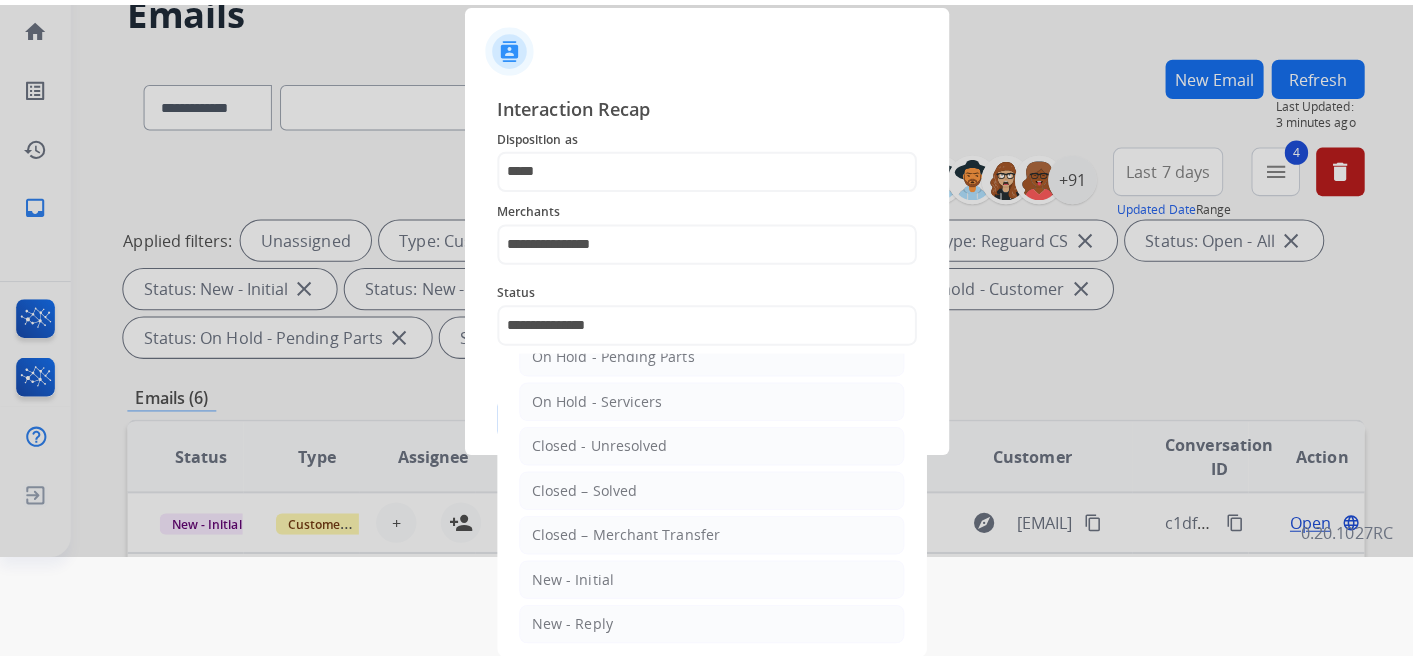 scroll, scrollTop: 0, scrollLeft: 0, axis: both 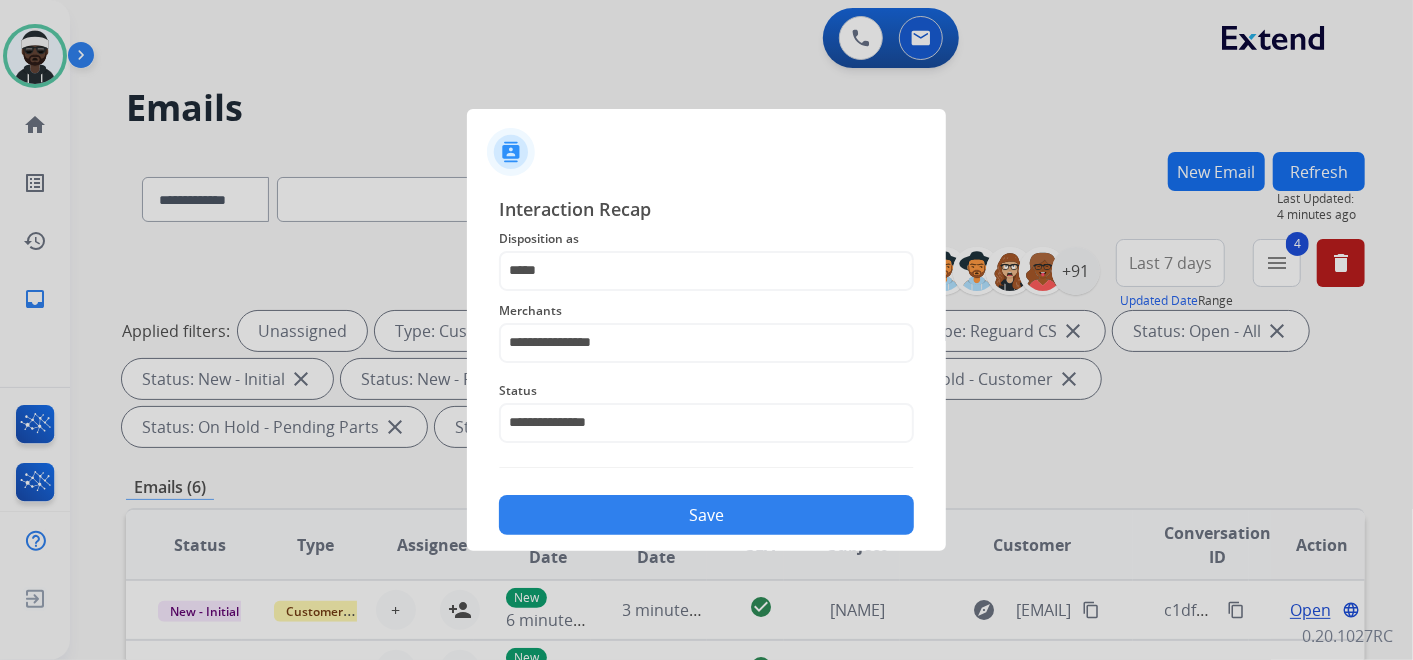 click on "Save" 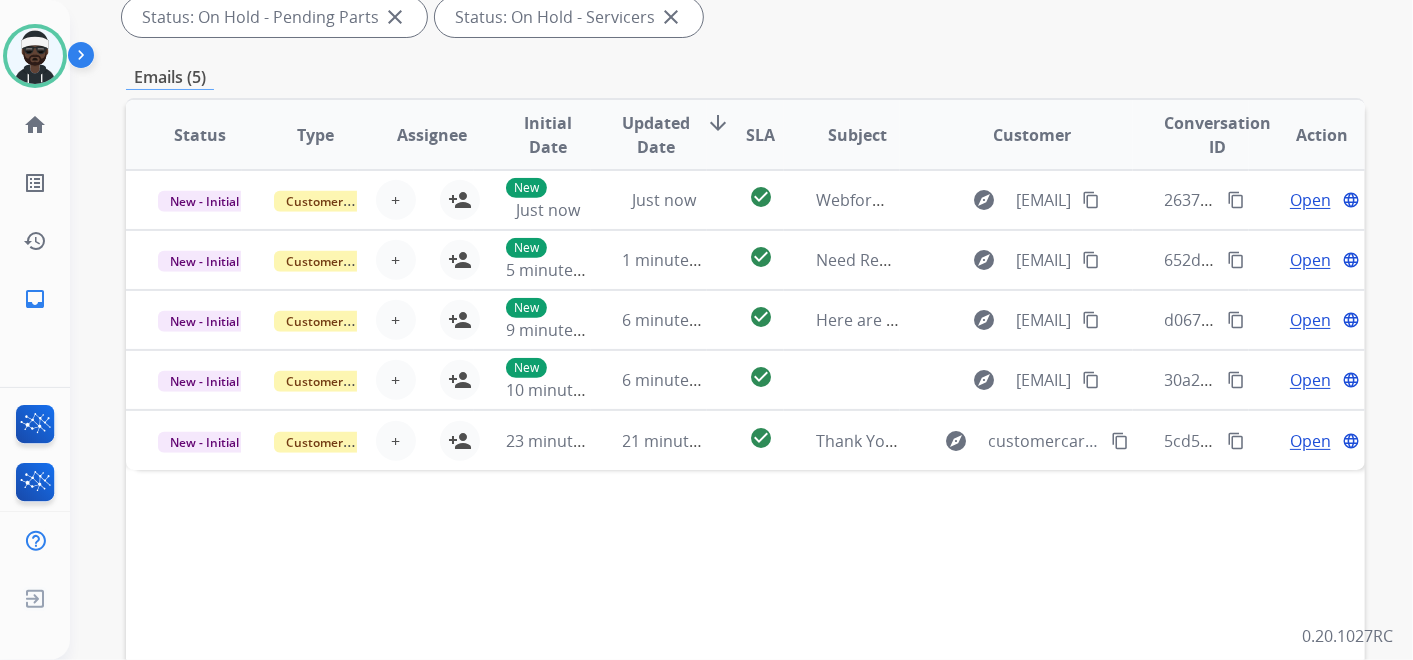 scroll, scrollTop: 444, scrollLeft: 0, axis: vertical 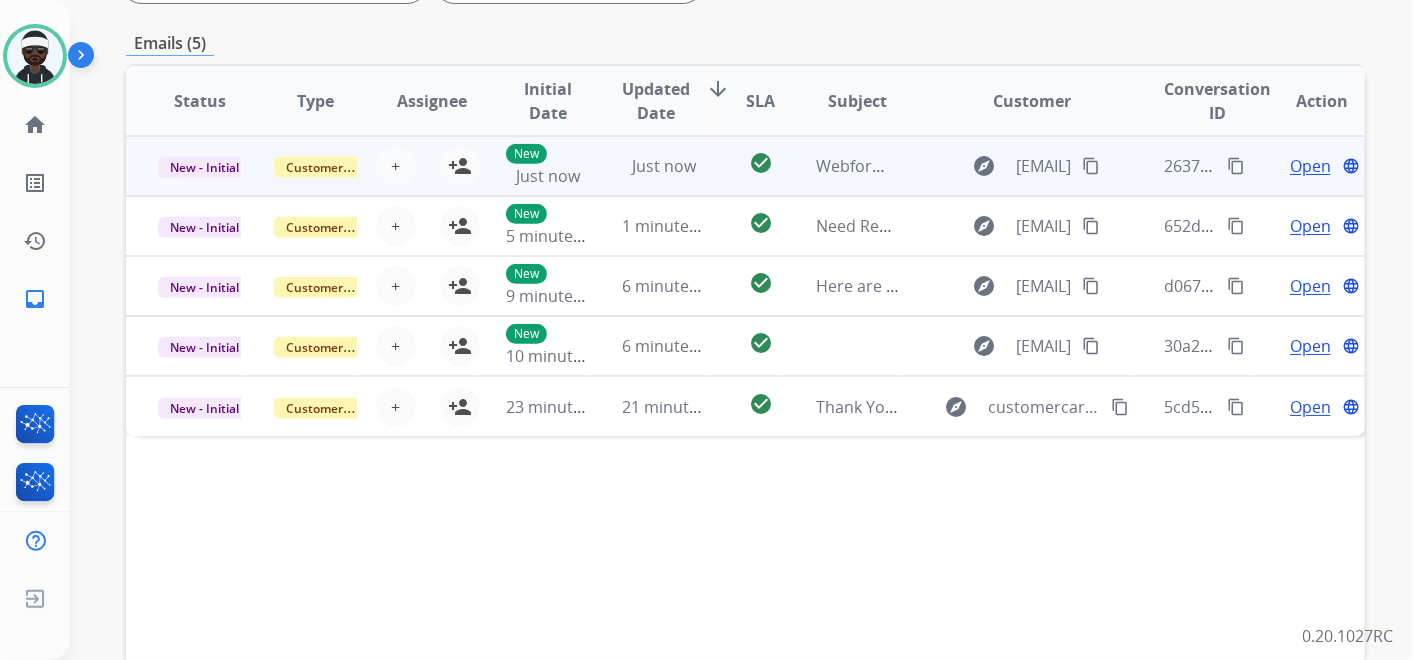 click on "content_copy" at bounding box center [1091, 166] 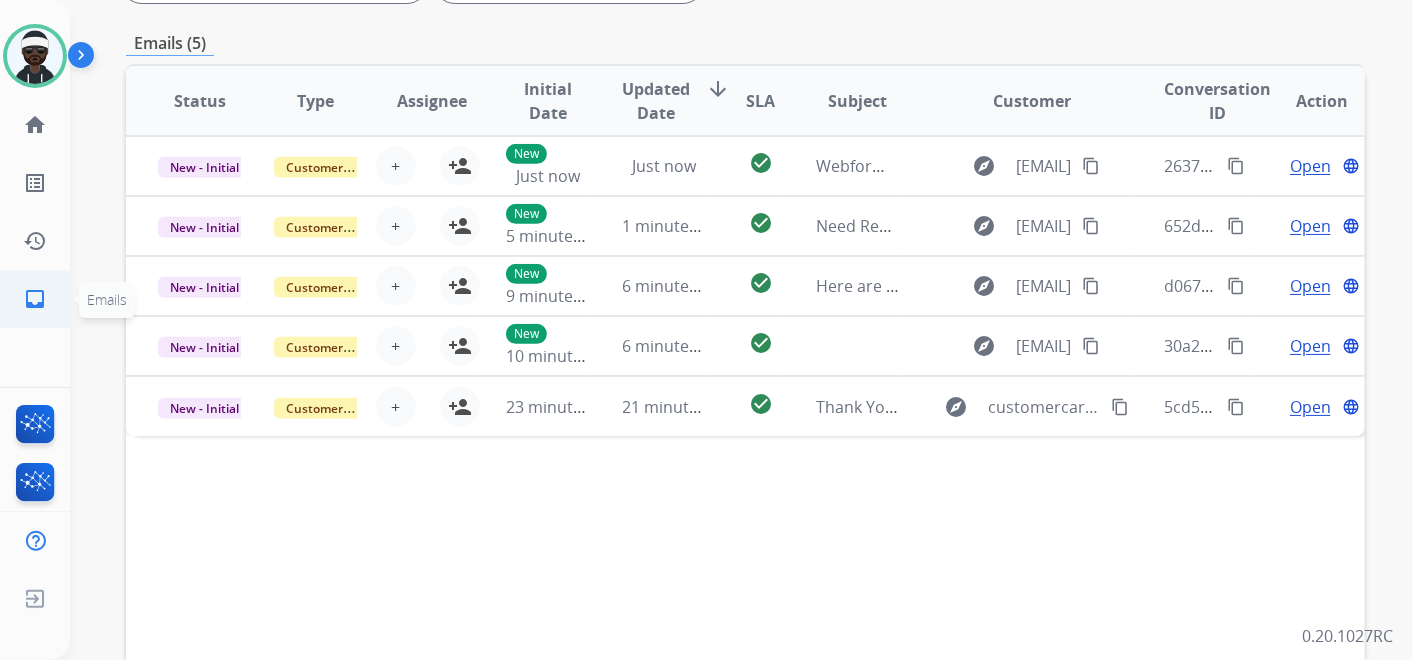 click on "inbox  Emails" 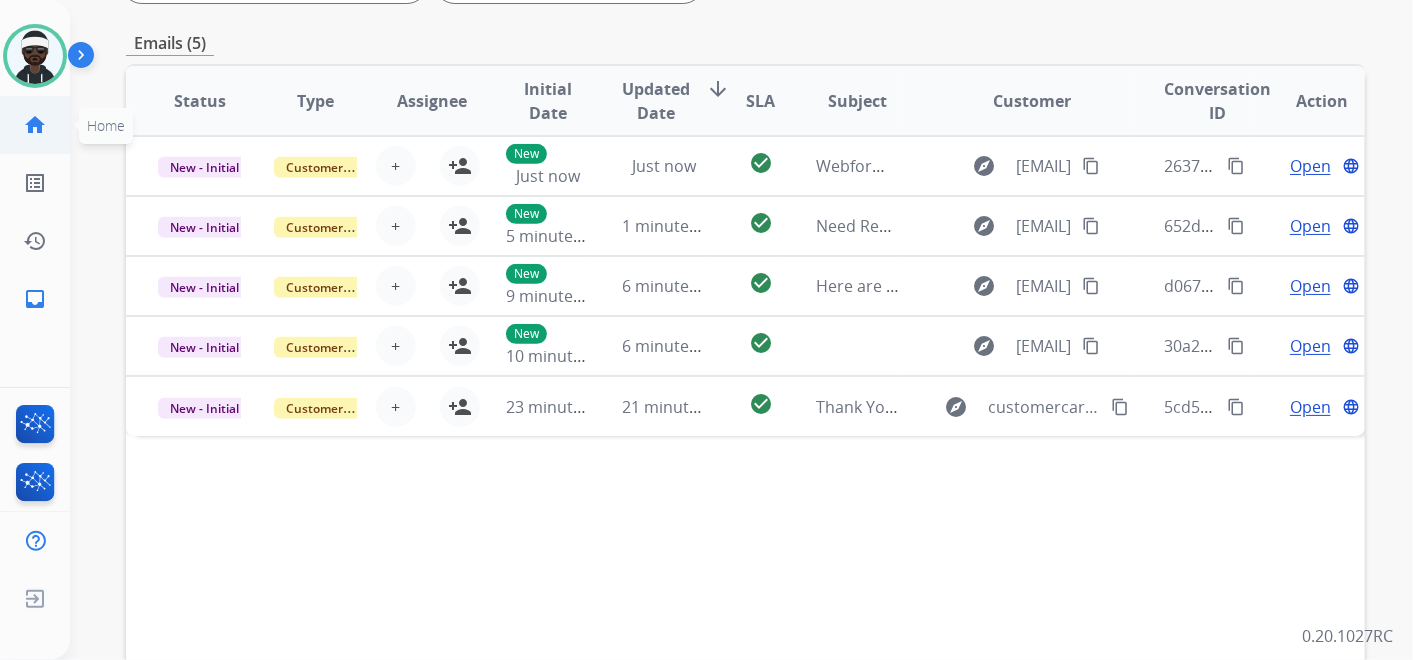 click on "home" 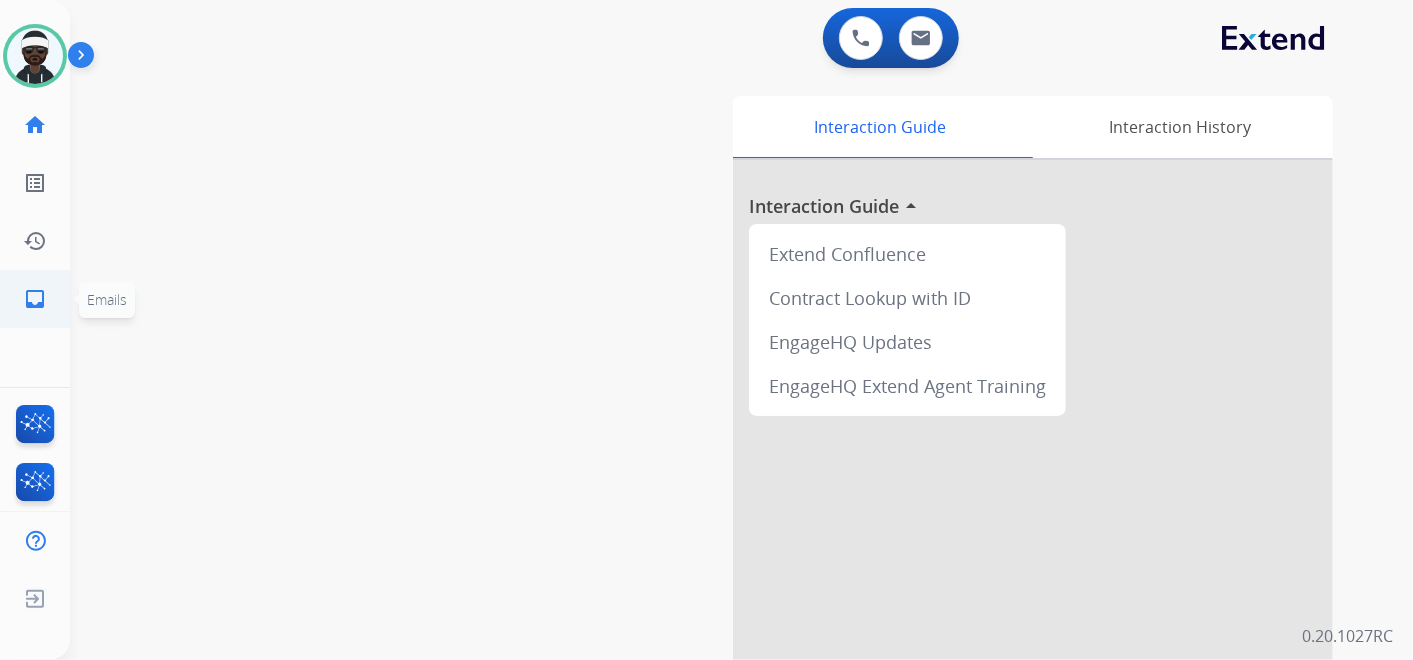 click on "inbox" 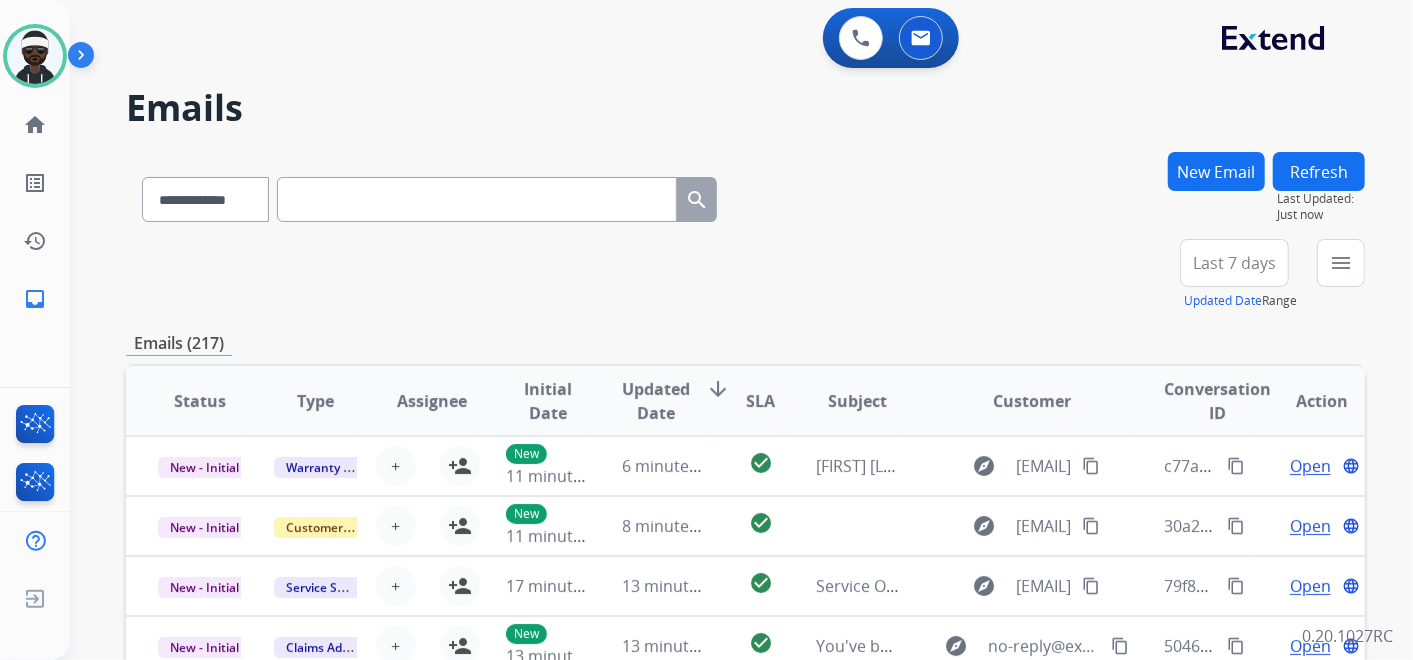 click on "Last 7 days" at bounding box center [1234, 263] 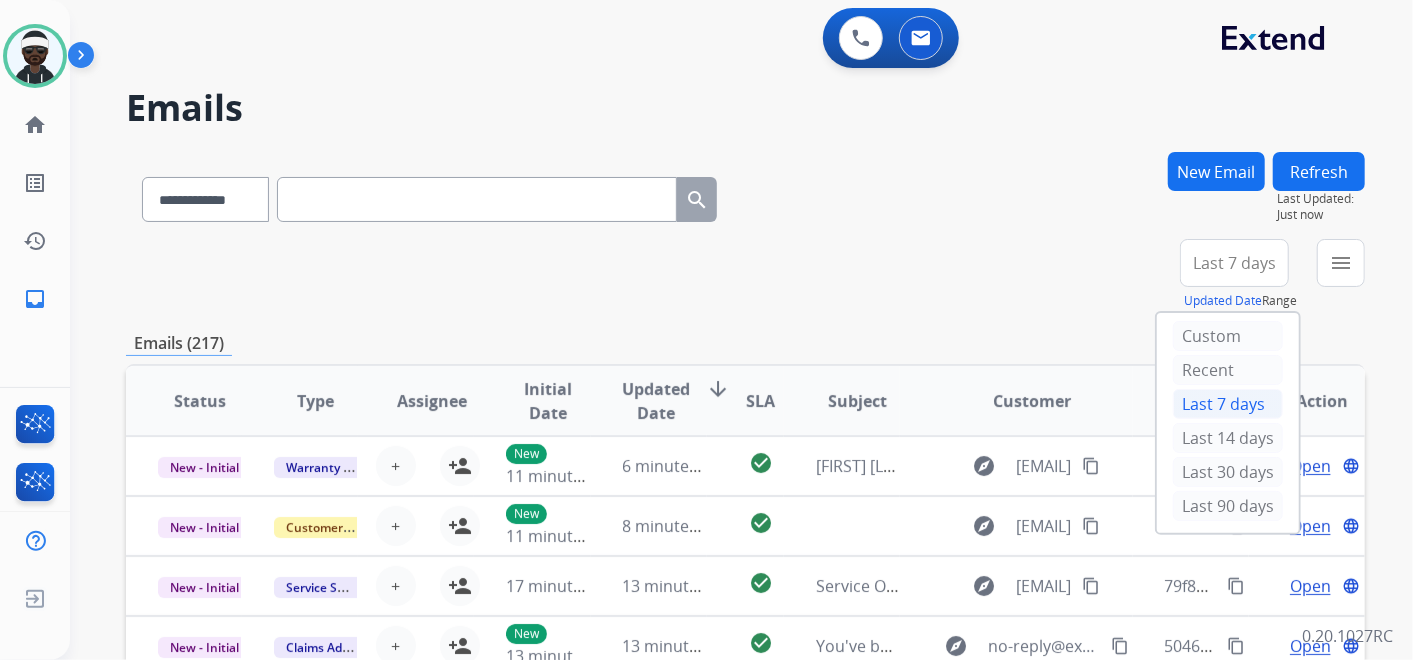 click on "Last 7 days" at bounding box center [1234, 263] 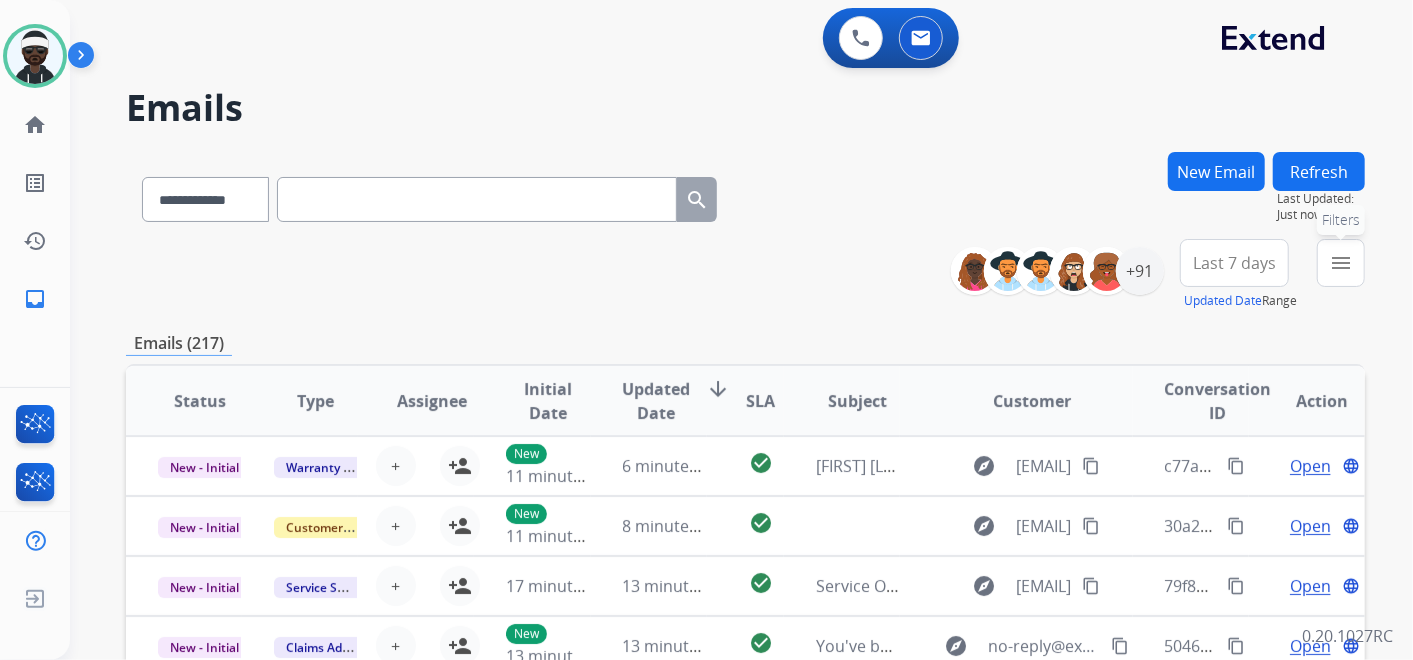click on "menu  Filters" at bounding box center [1341, 263] 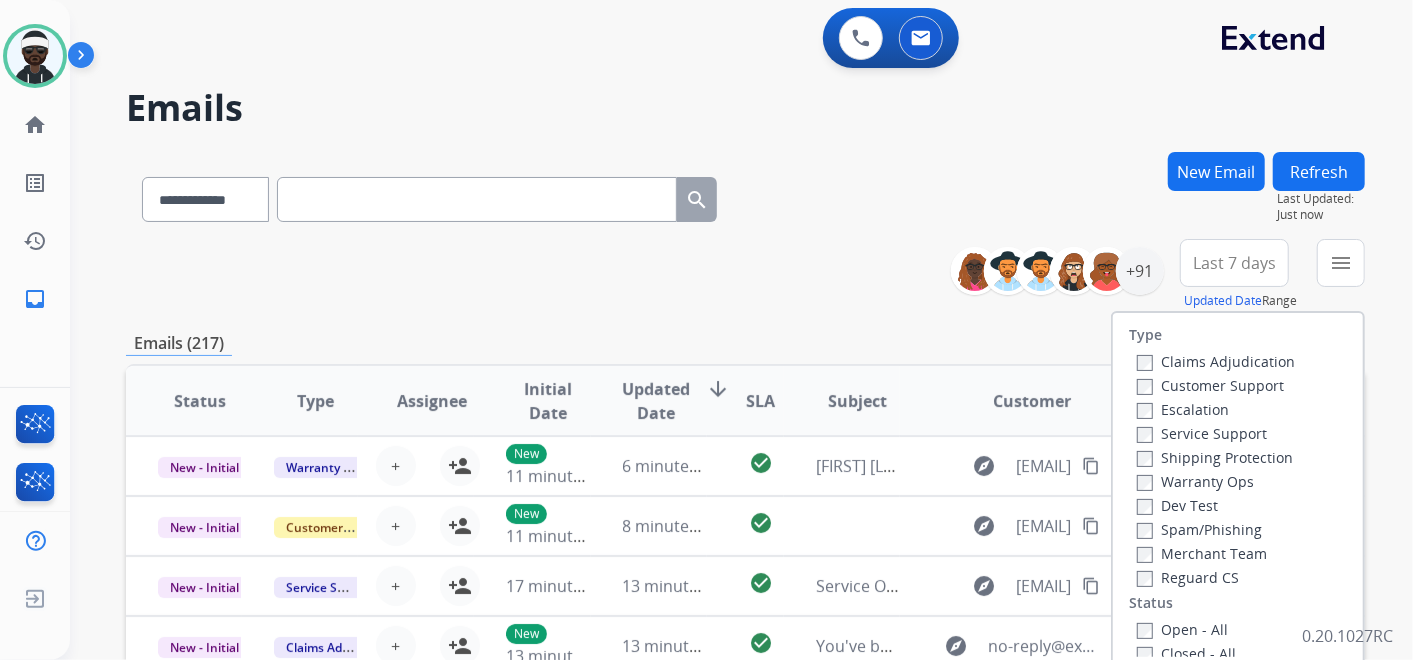 click on "**********" at bounding box center (745, 275) 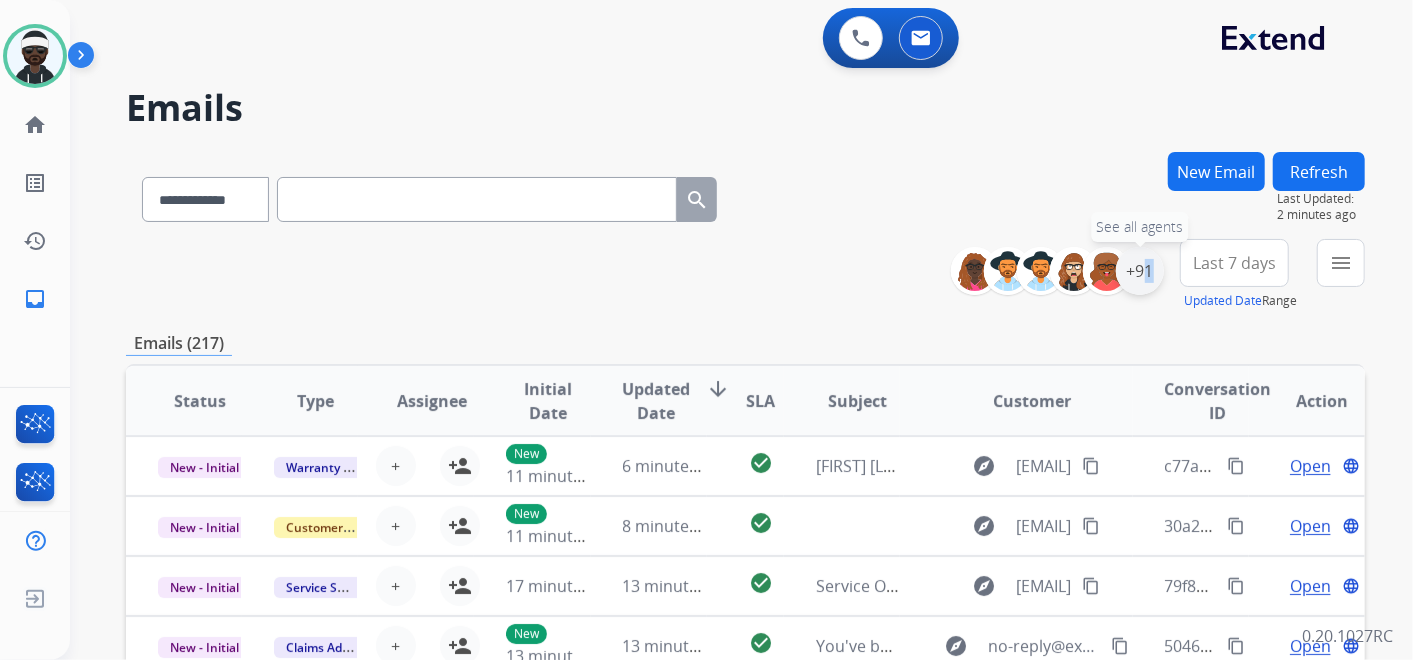 click on "+91" at bounding box center (1140, 271) 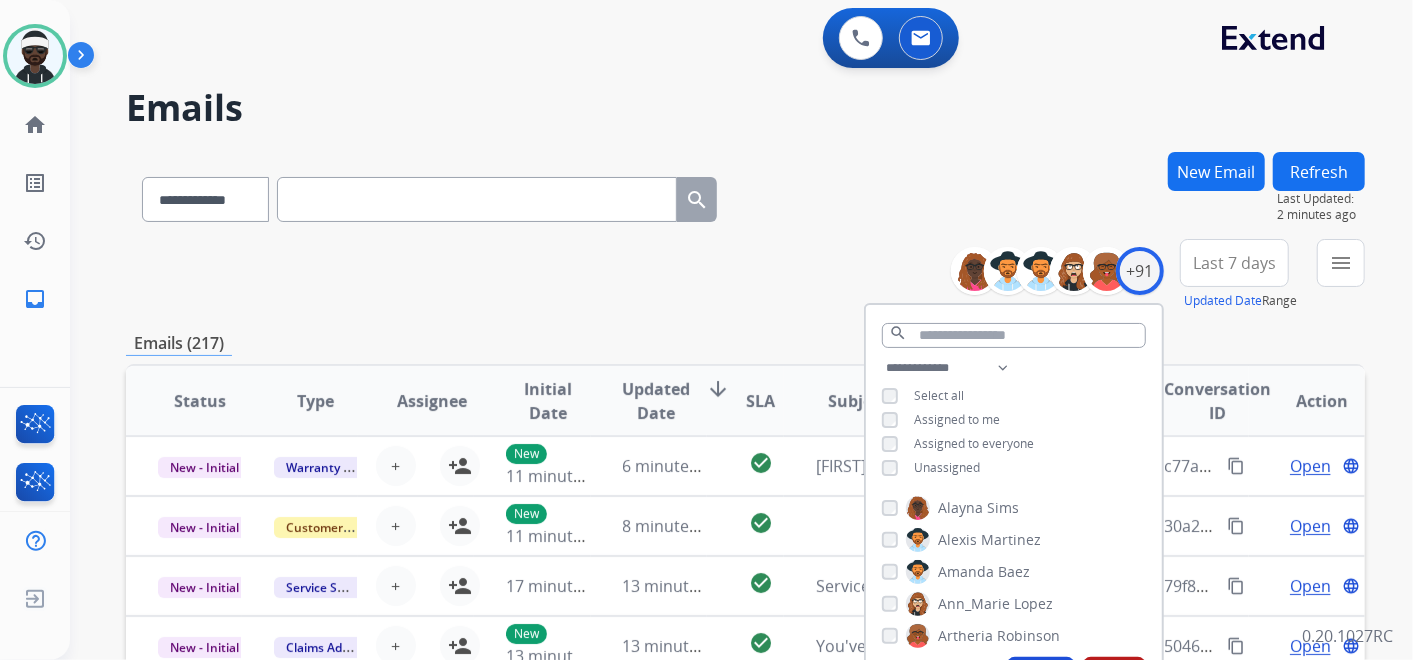 click on "Unassigned" at bounding box center (947, 467) 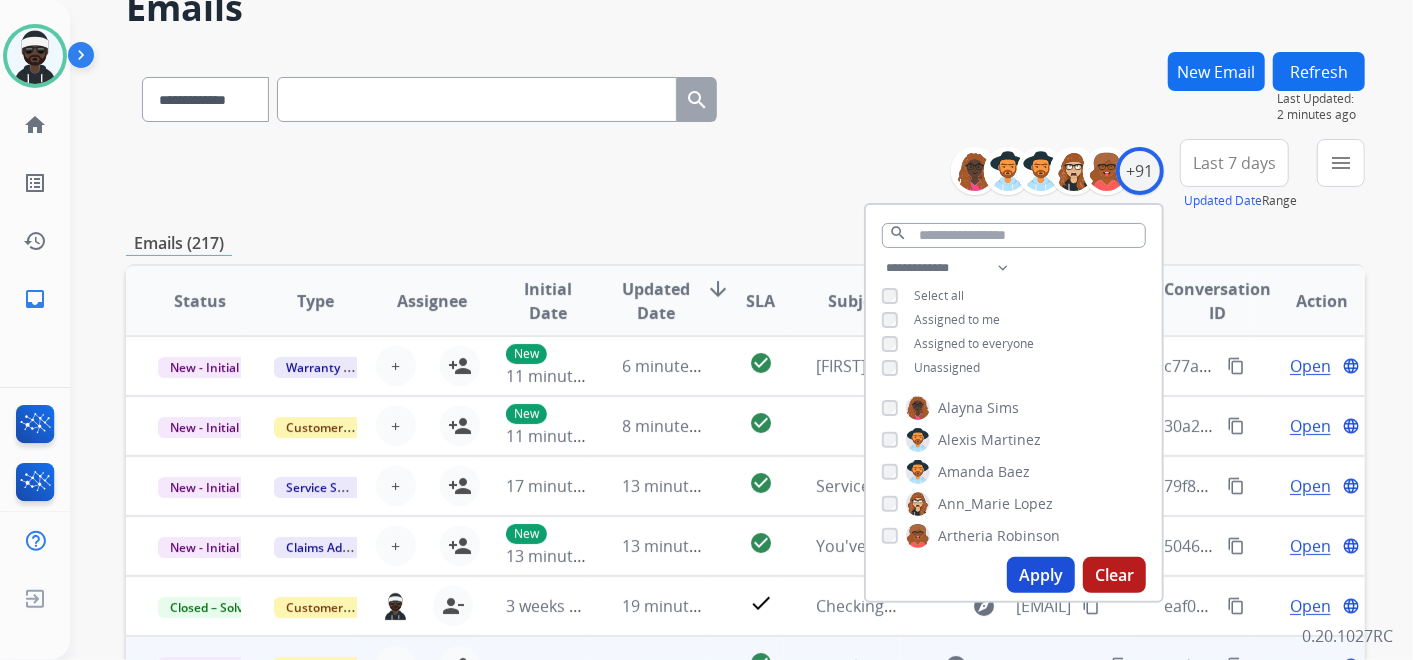 scroll, scrollTop: 333, scrollLeft: 0, axis: vertical 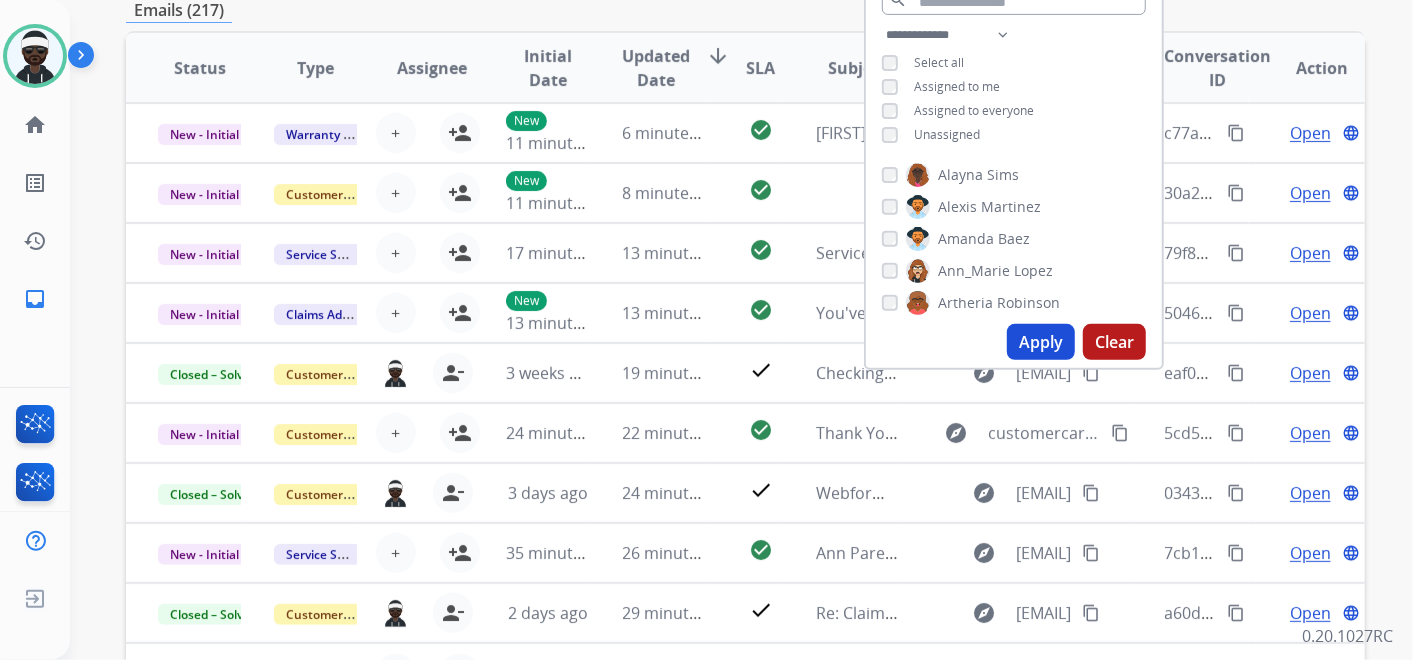 click on "Apply" at bounding box center (1041, 342) 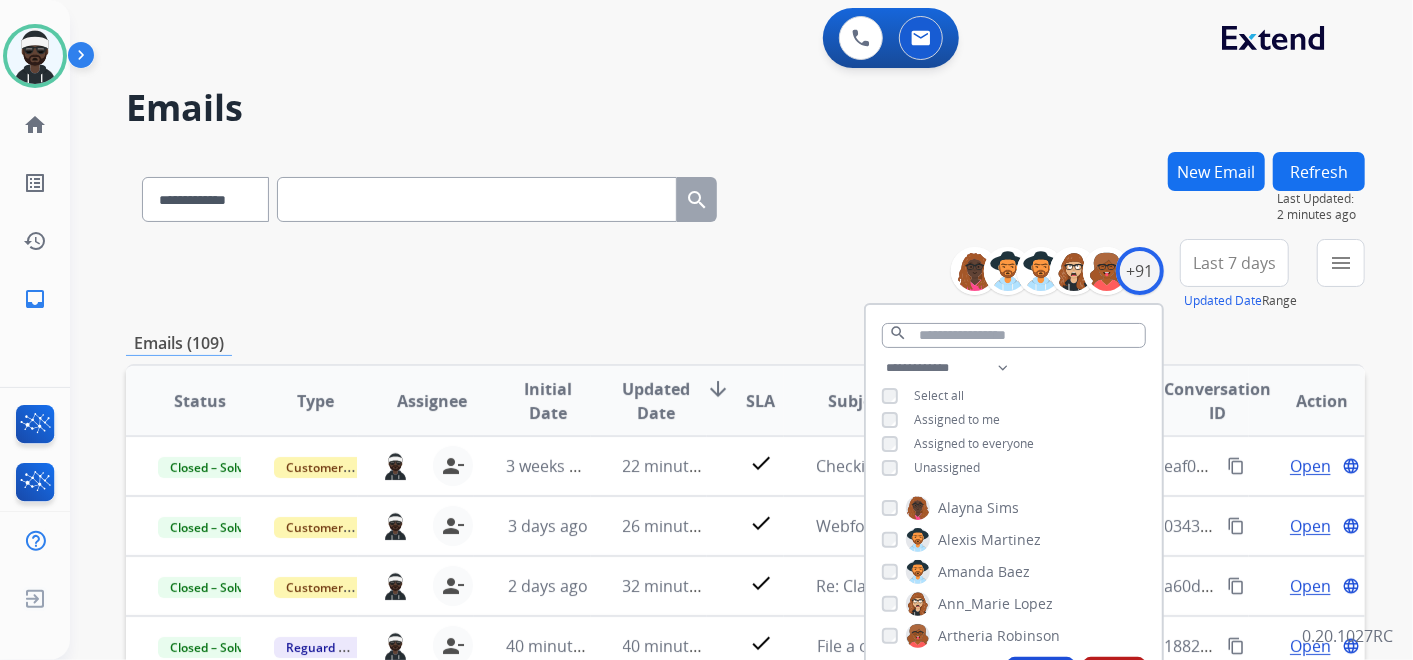 click on "**********" at bounding box center [745, 275] 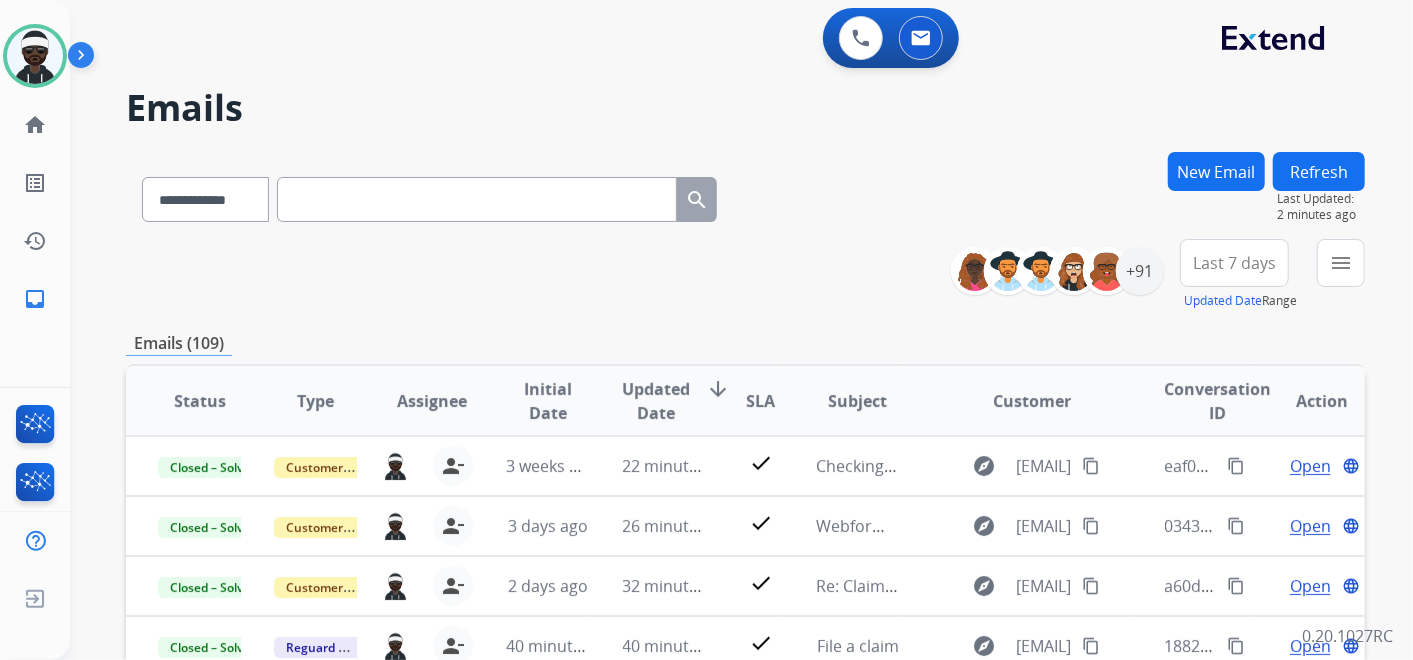 scroll, scrollTop: 1, scrollLeft: 0, axis: vertical 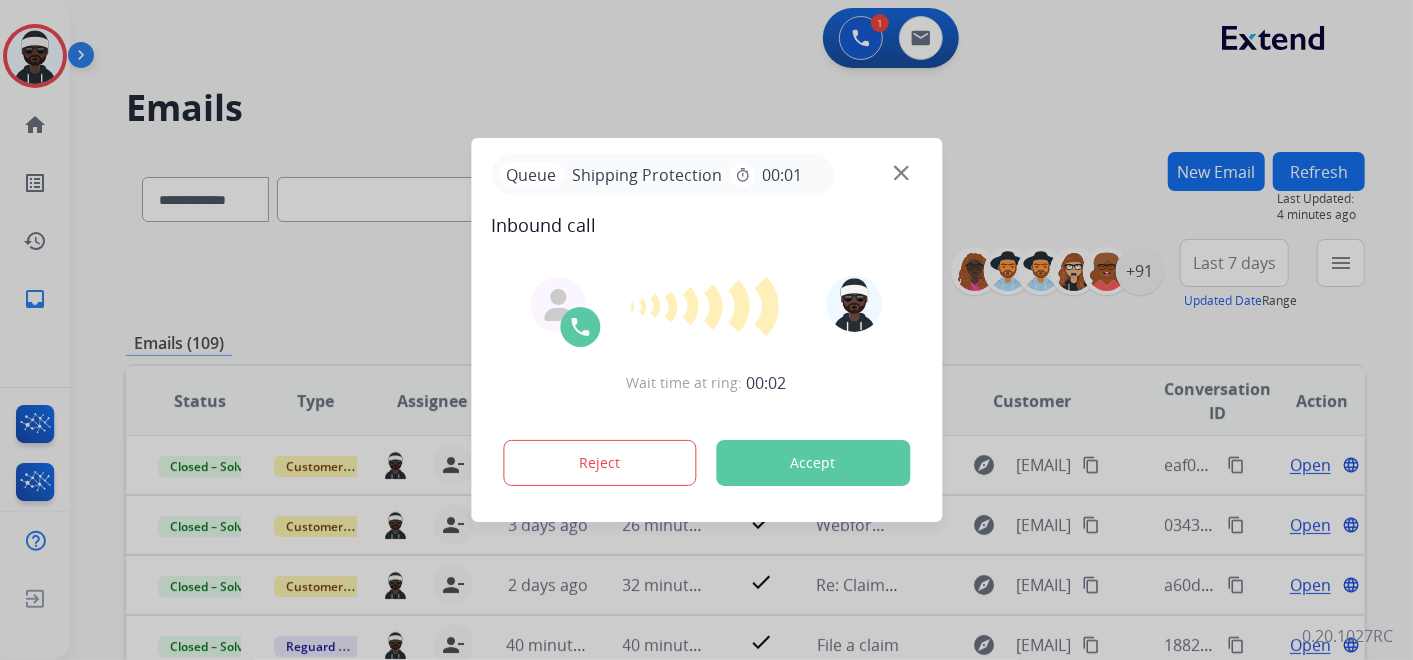 click on "Accept" at bounding box center (813, 463) 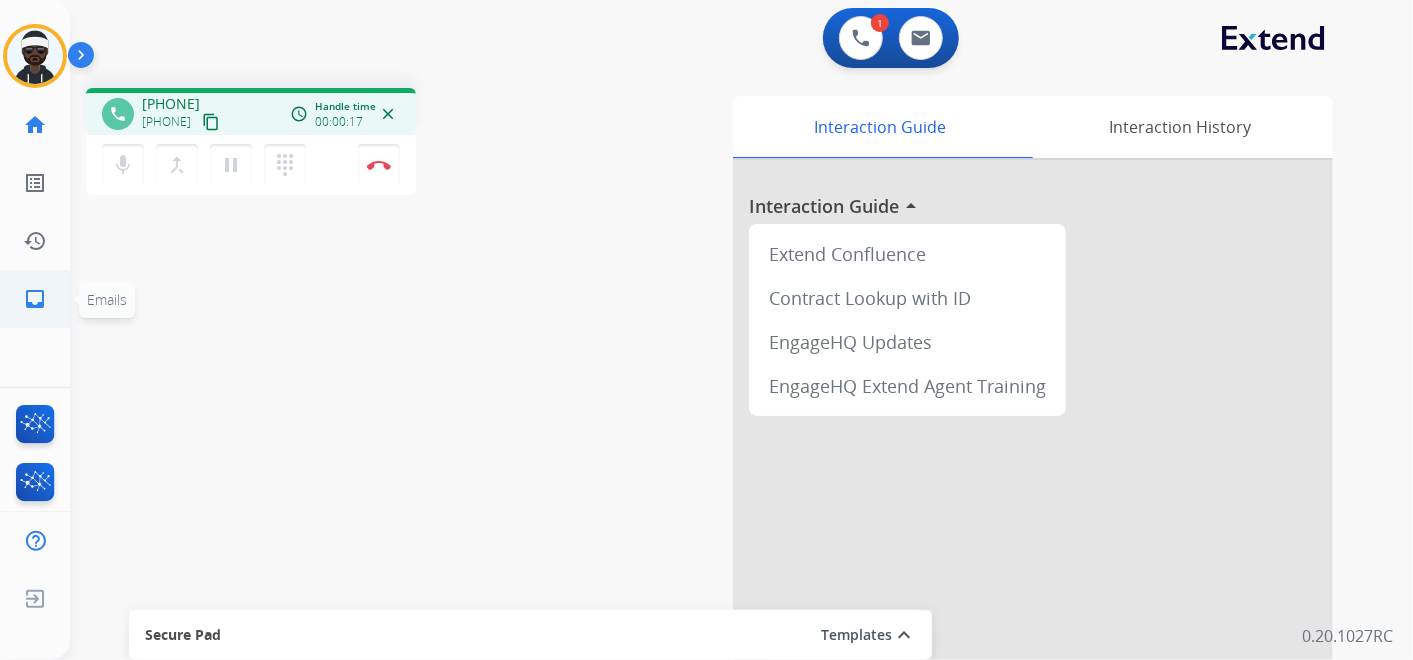 click on "inbox  Emails" 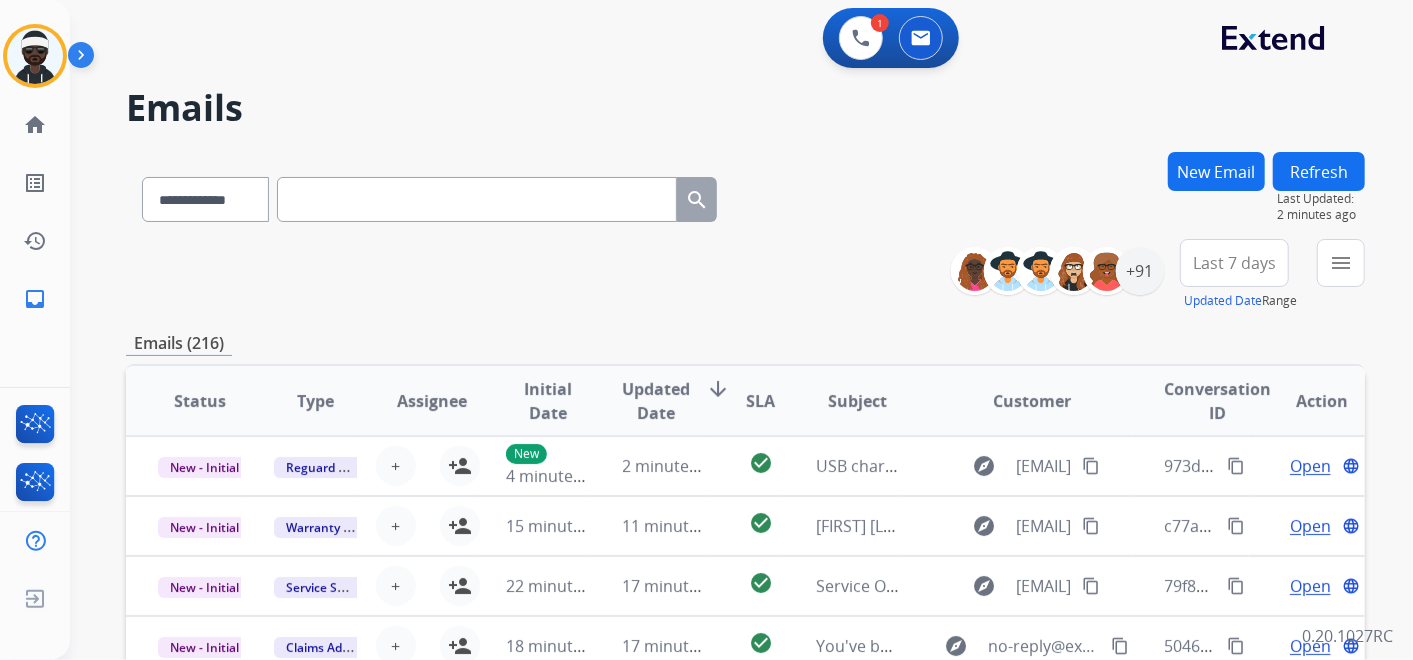 click on "New Email" at bounding box center [1216, 171] 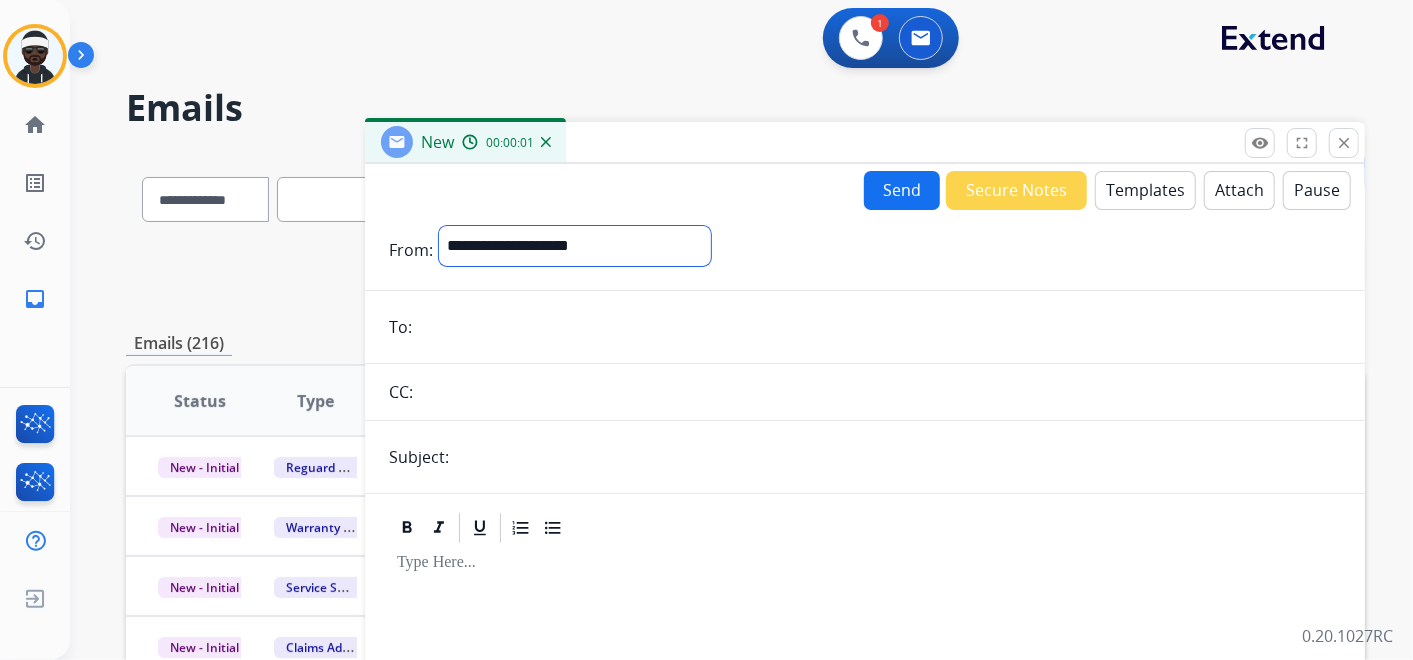 click on "**********" at bounding box center (575, 246) 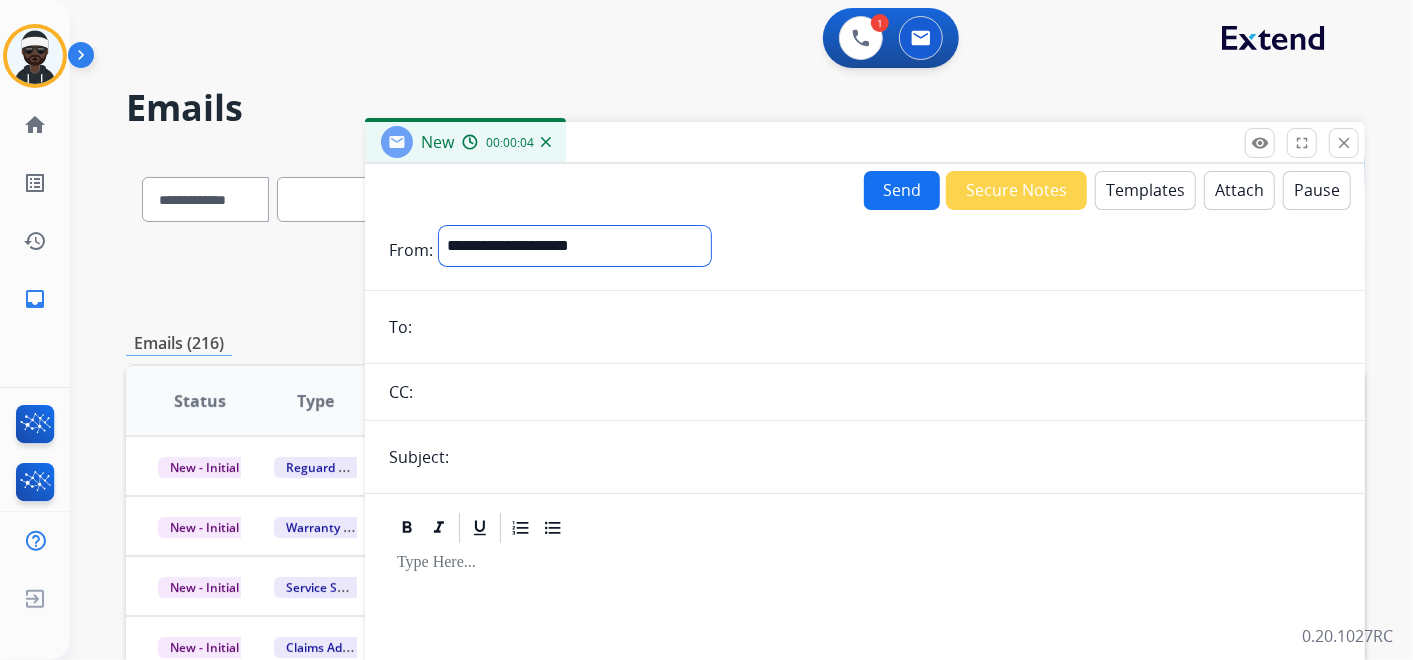 select on "**********" 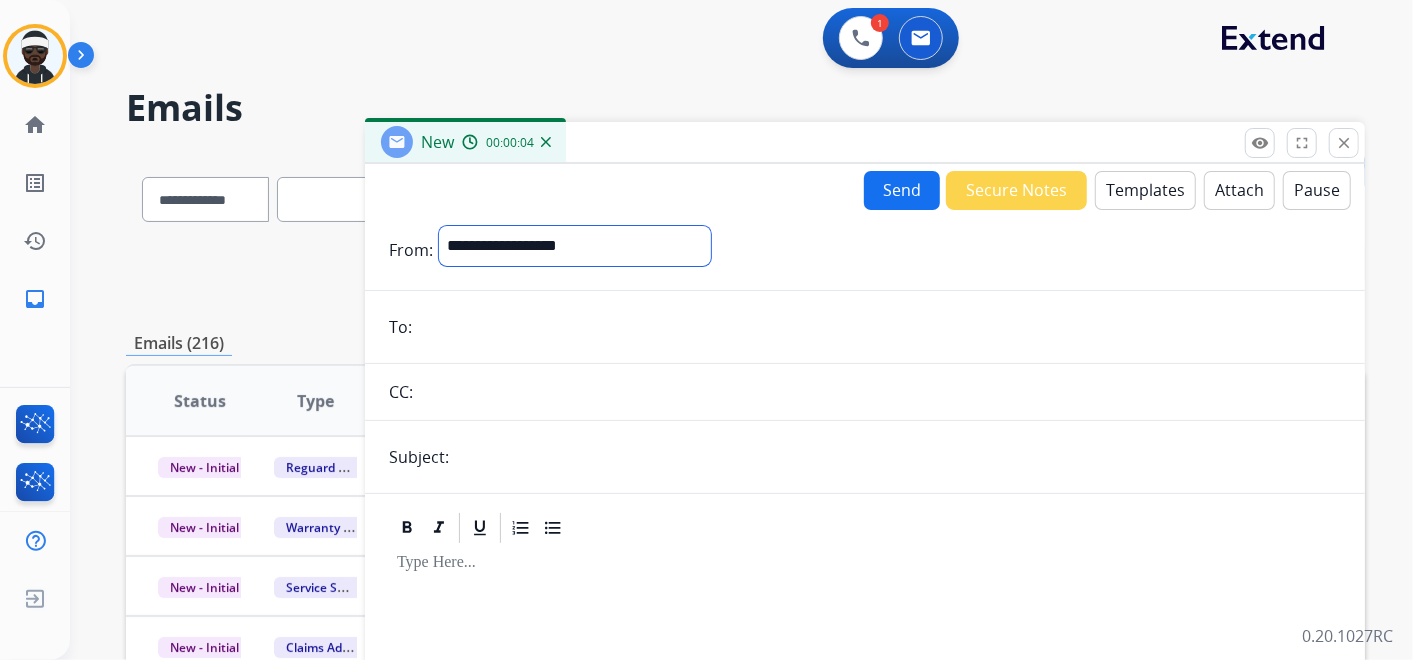 click on "**********" at bounding box center (575, 246) 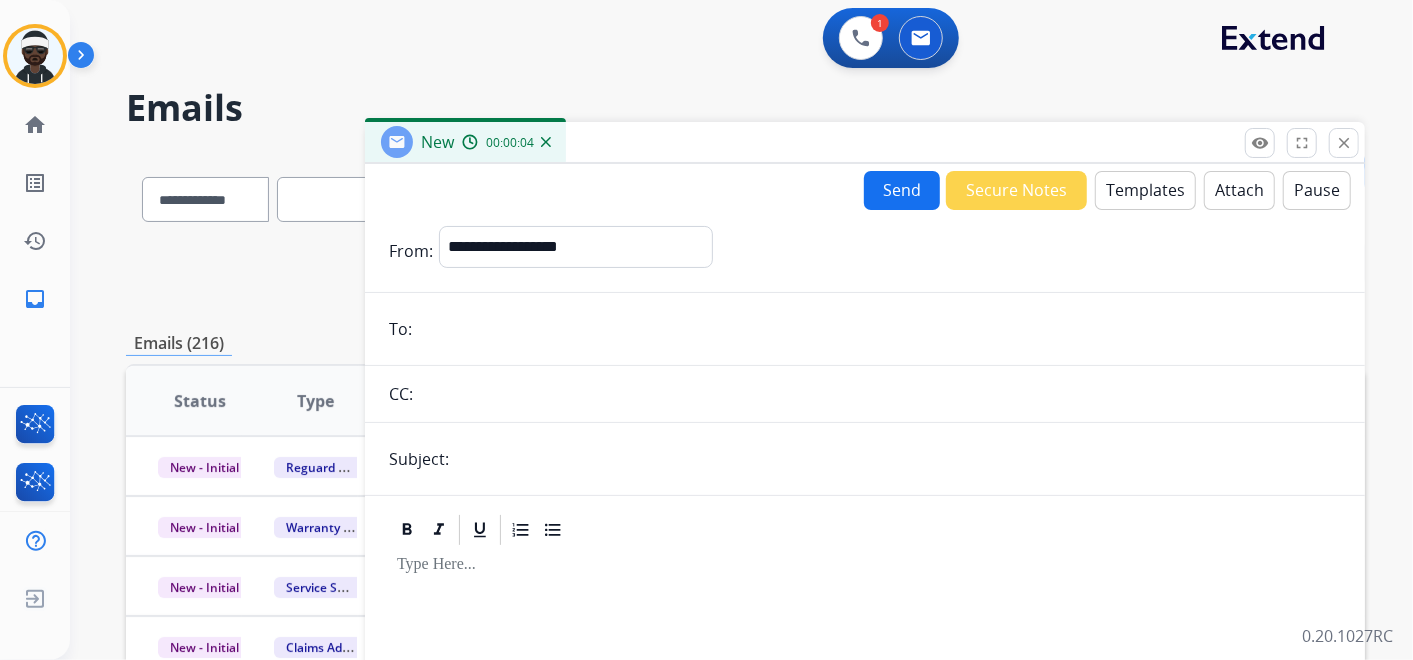 click at bounding box center [879, 329] 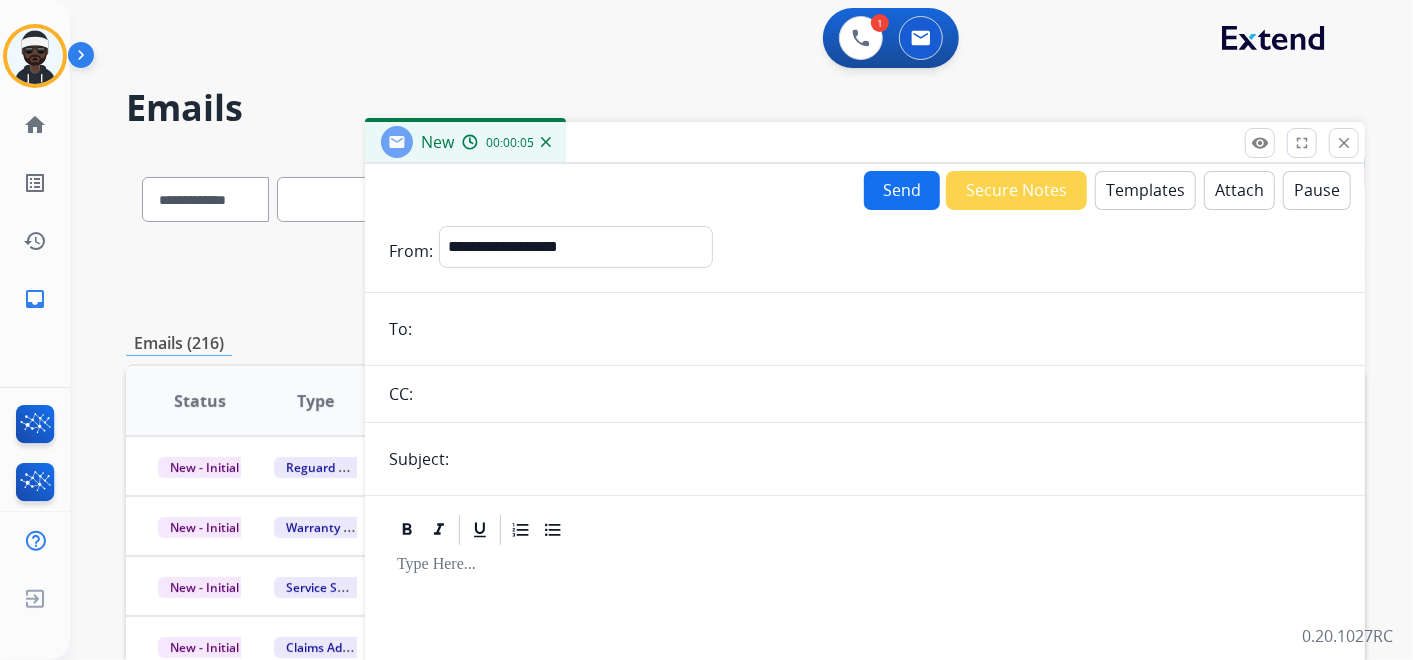 paste on "**********" 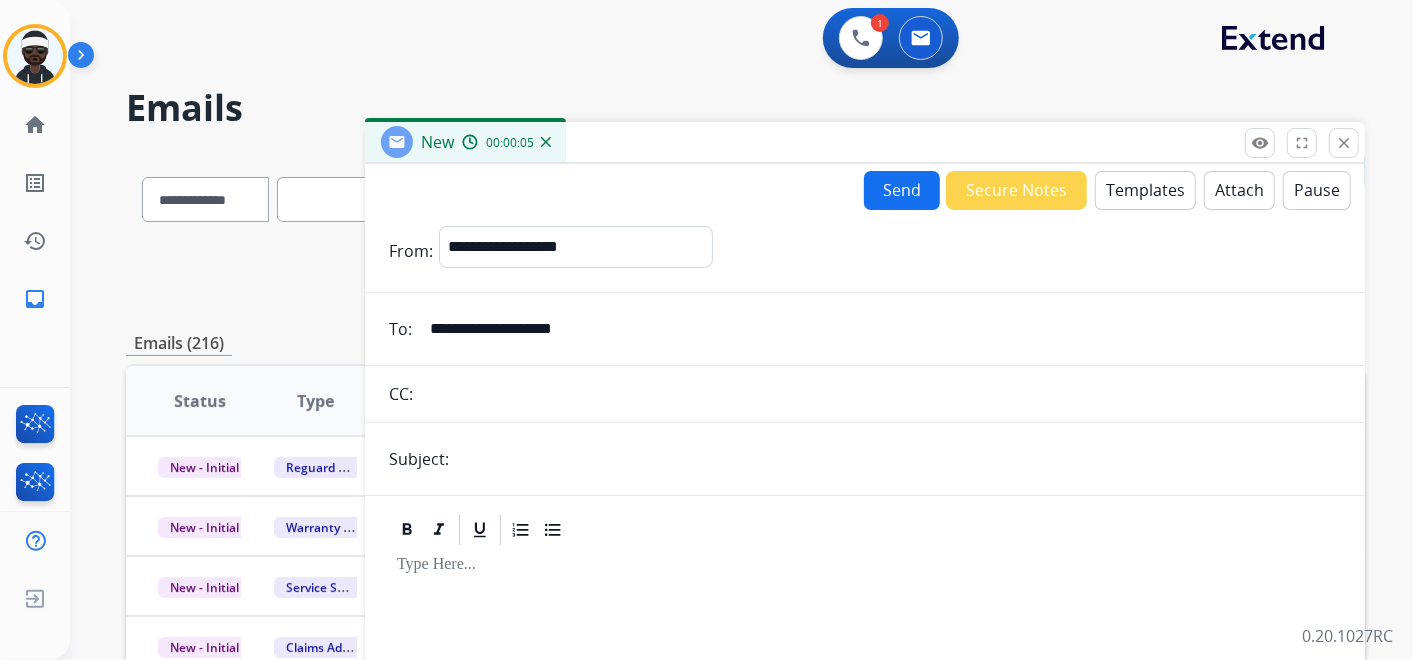 drag, startPoint x: 527, startPoint y: 325, endPoint x: 546, endPoint y: 385, distance: 62.936478 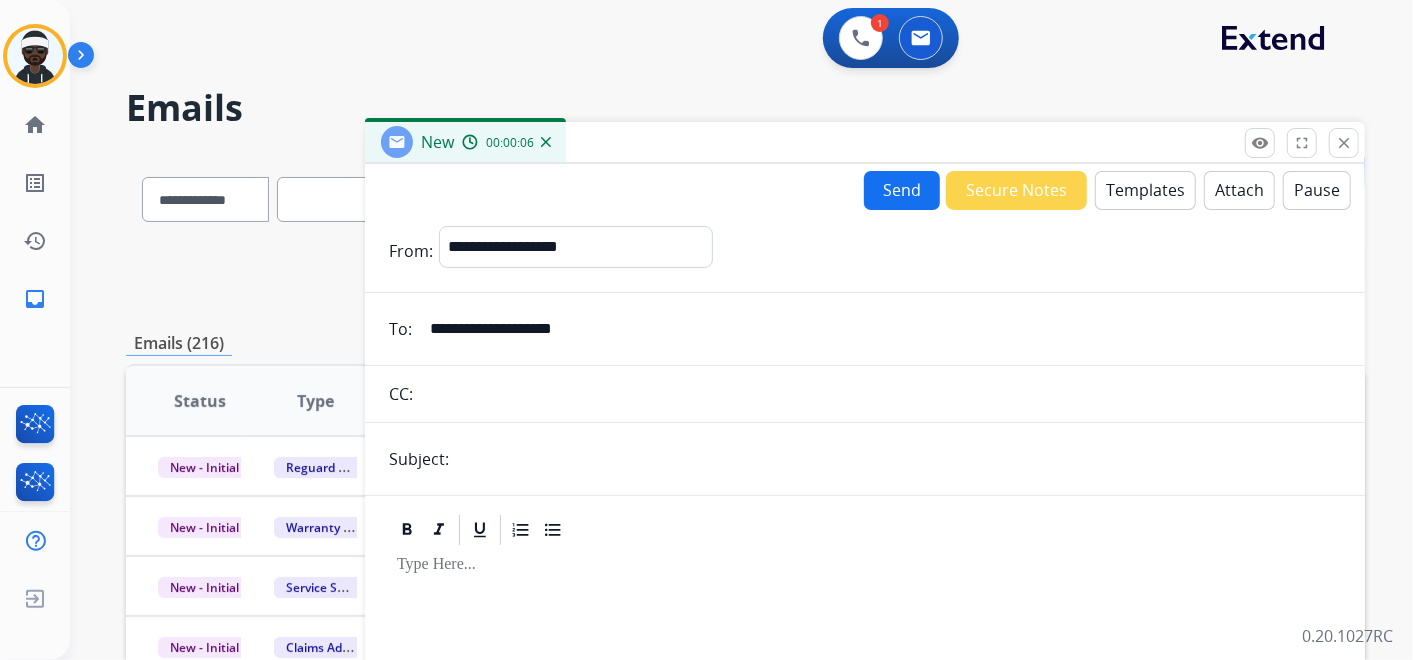 type on "**********" 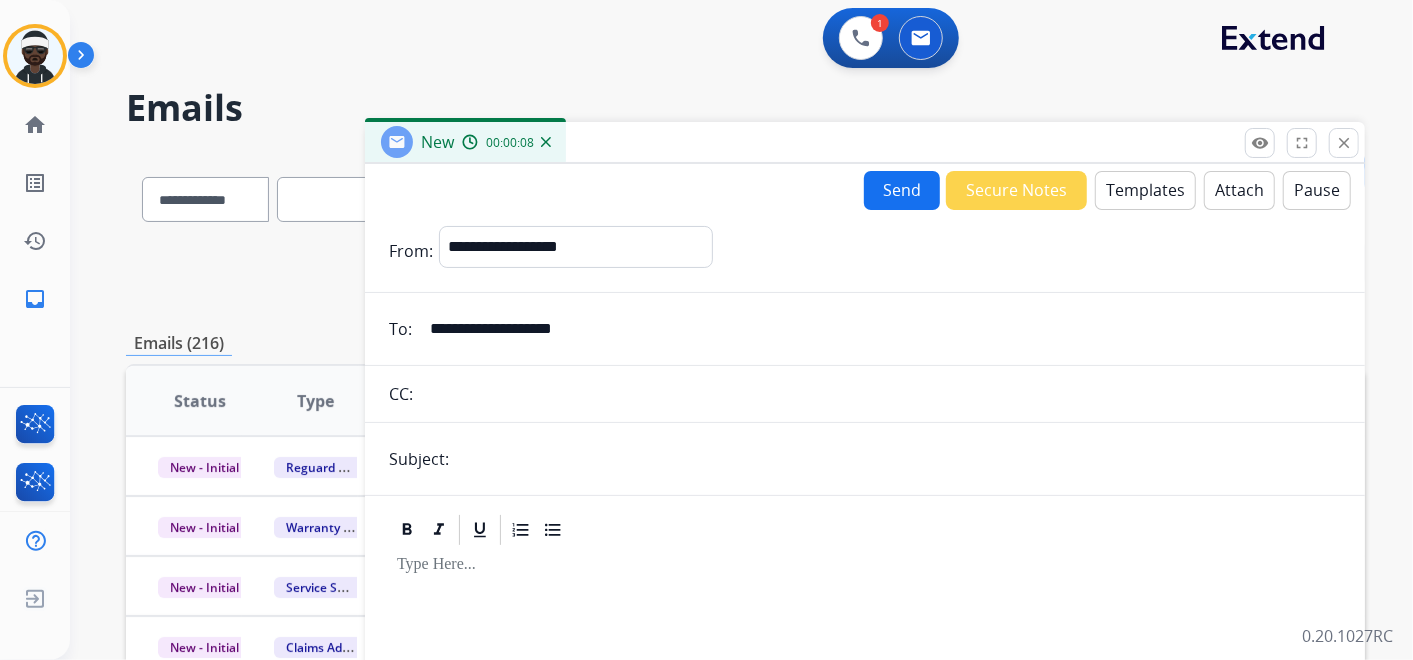 type on "**********" 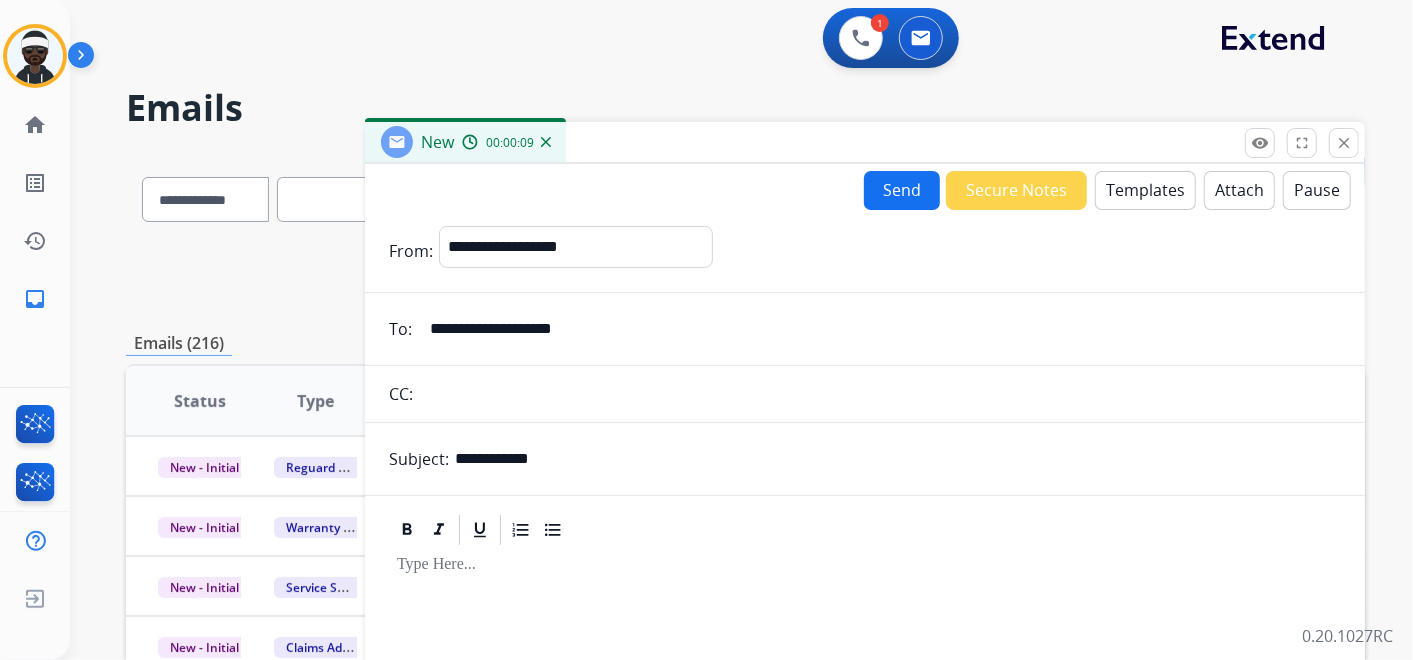 click on "Templates" at bounding box center [1145, 190] 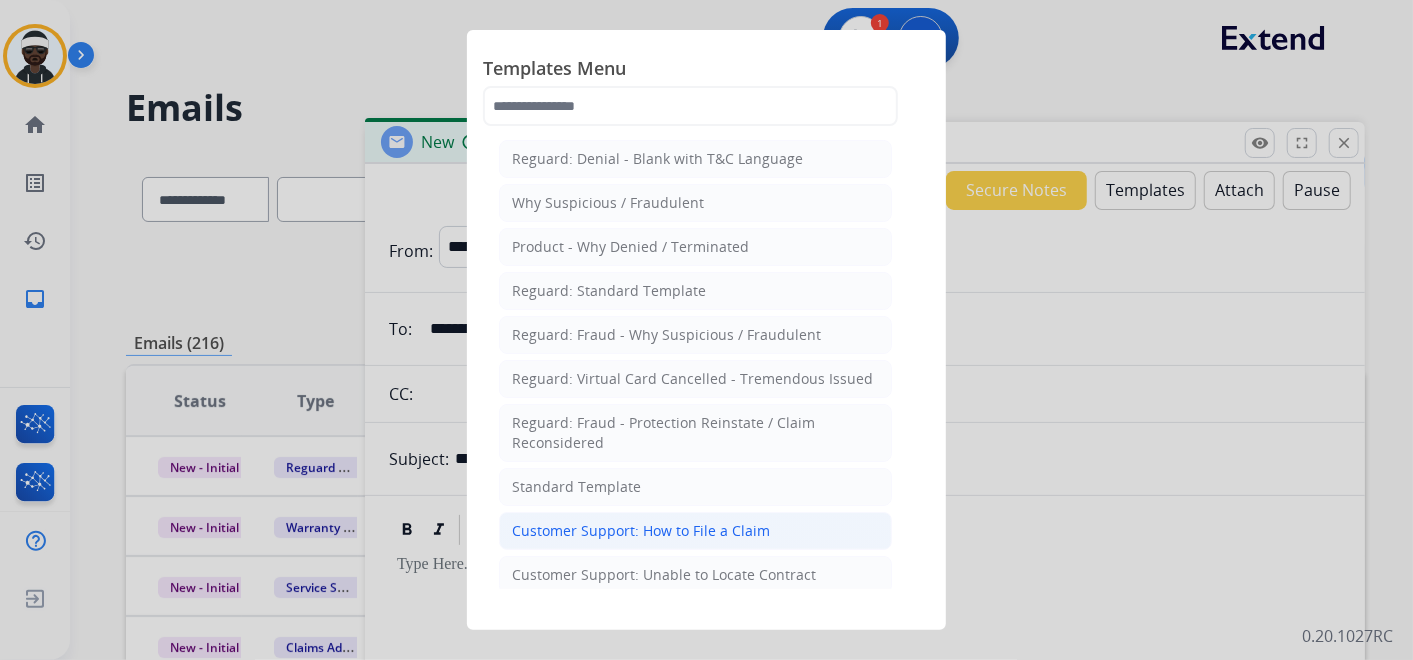 click on "Customer Support: How to File a Claim" 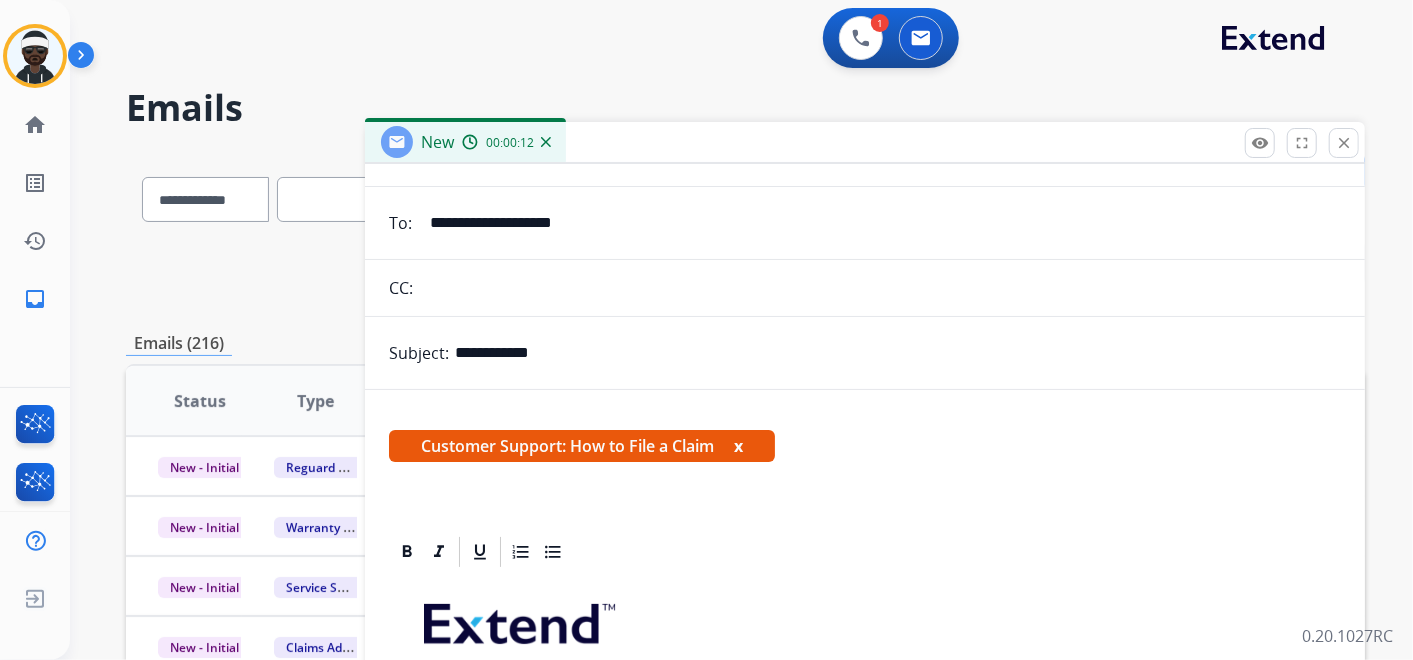 scroll, scrollTop: 333, scrollLeft: 0, axis: vertical 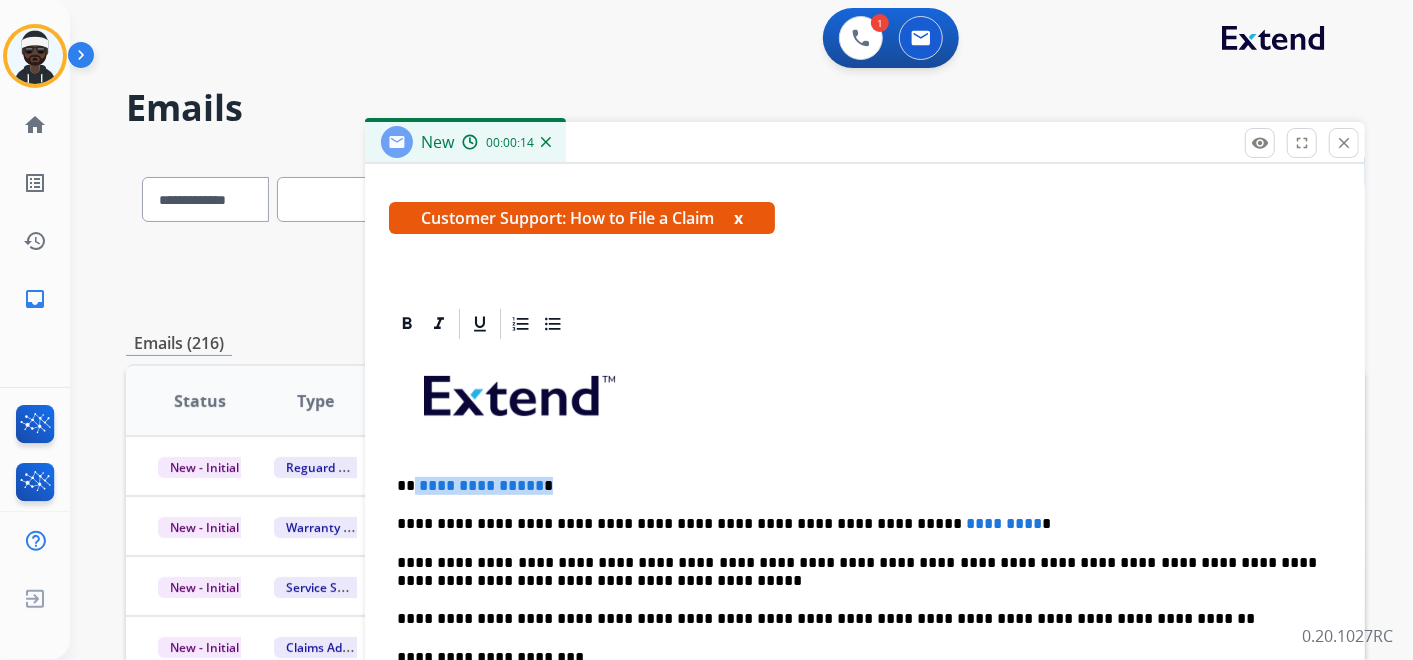 drag, startPoint x: 567, startPoint y: 482, endPoint x: 414, endPoint y: 487, distance: 153.08168 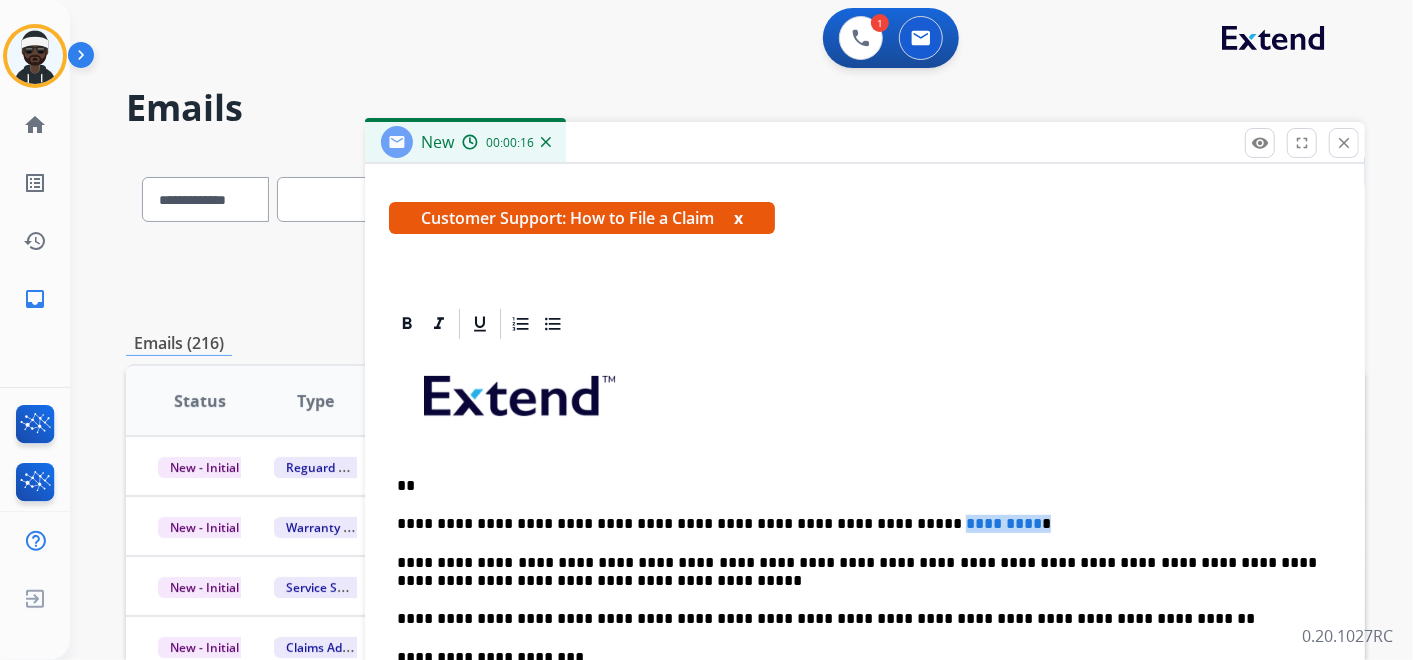 drag, startPoint x: 974, startPoint y: 510, endPoint x: 856, endPoint y: 523, distance: 118.71394 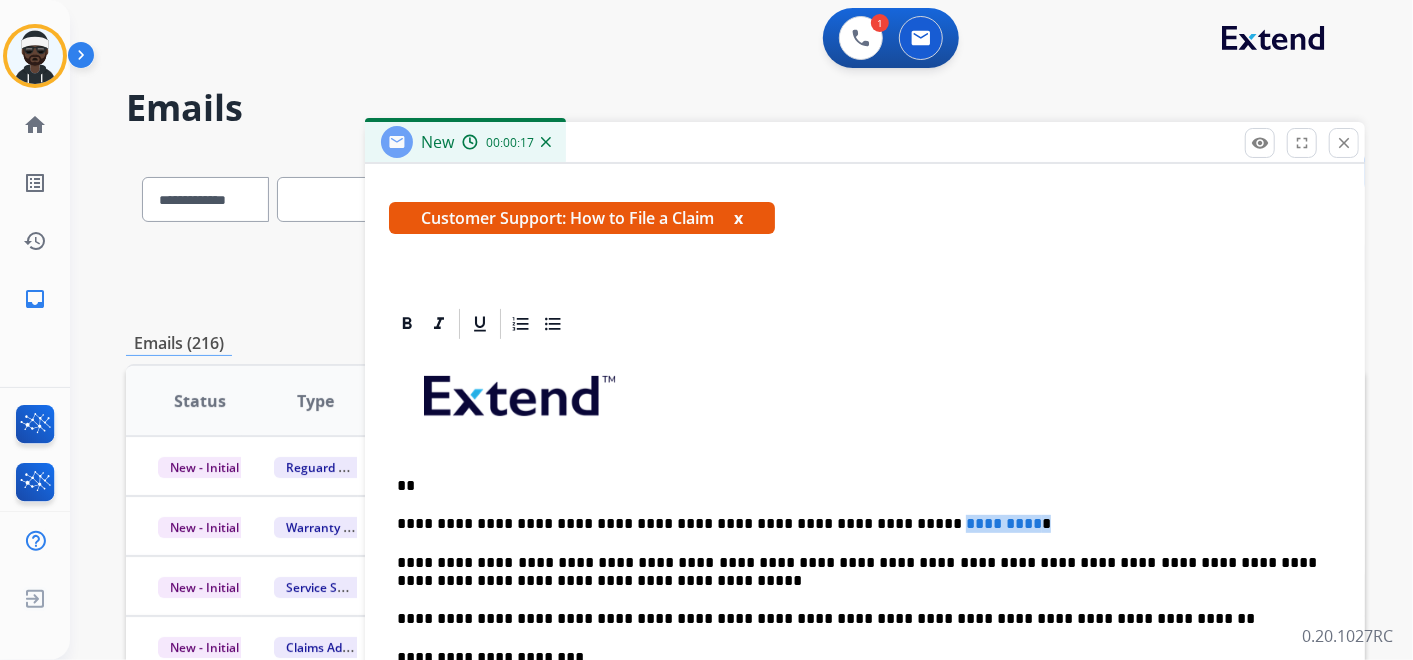 type 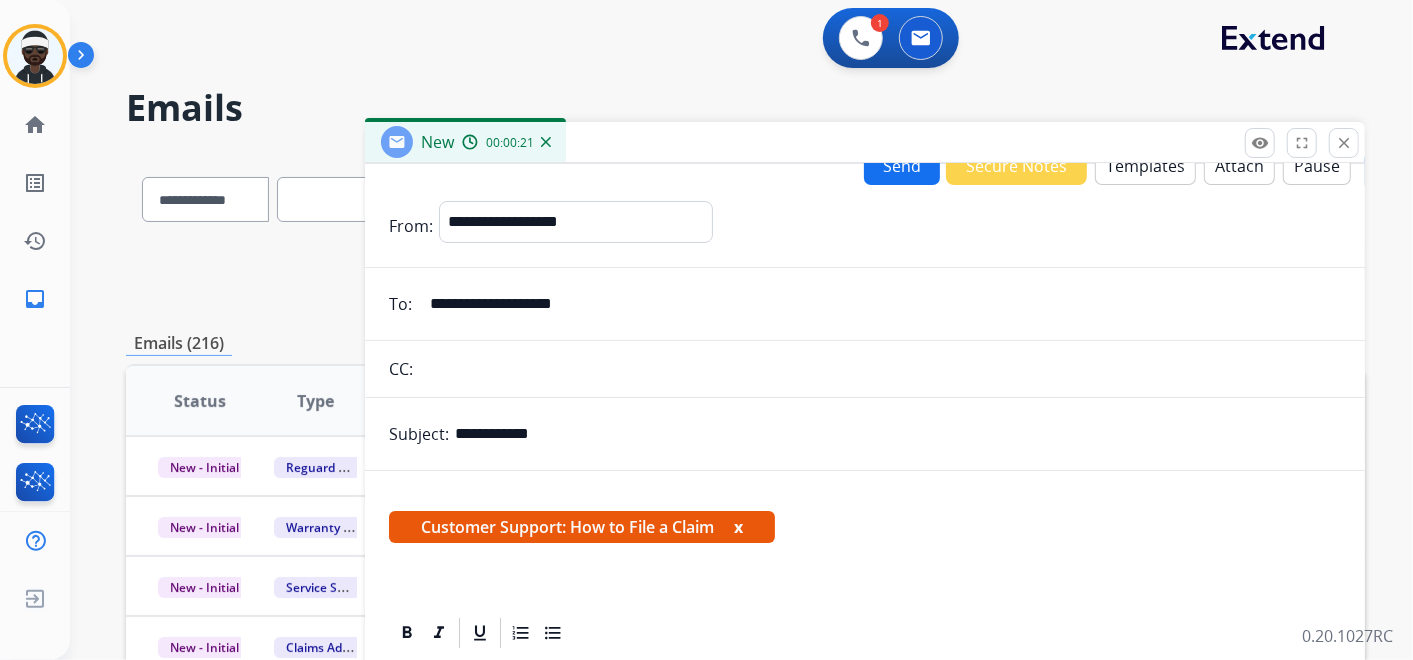 scroll, scrollTop: 0, scrollLeft: 0, axis: both 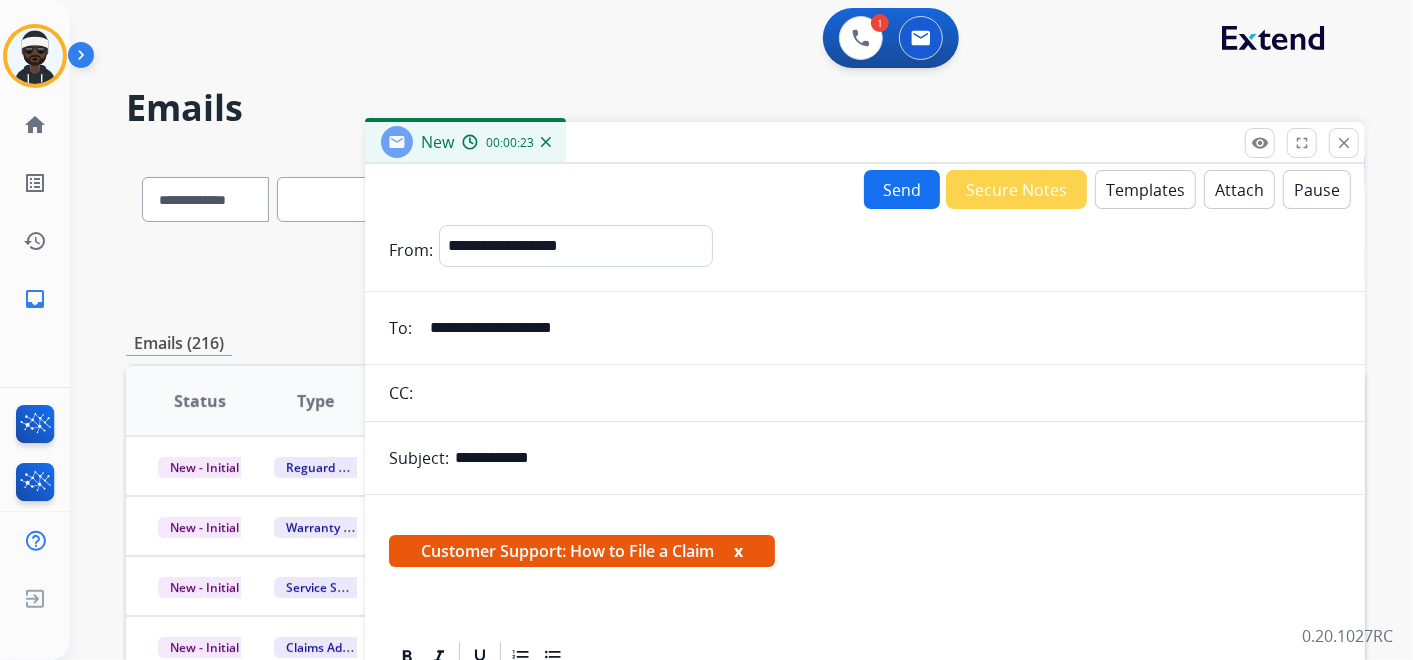 click on "x" at bounding box center (738, 551) 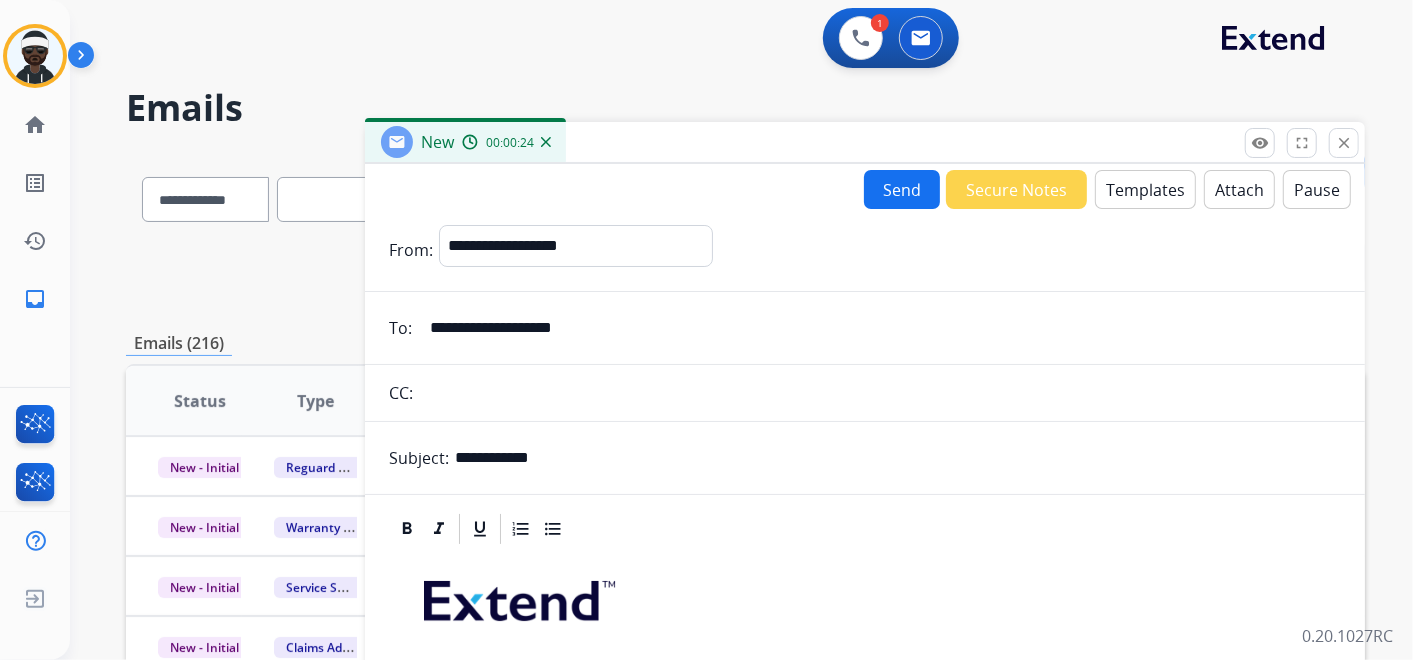 click on "Send" at bounding box center [902, 189] 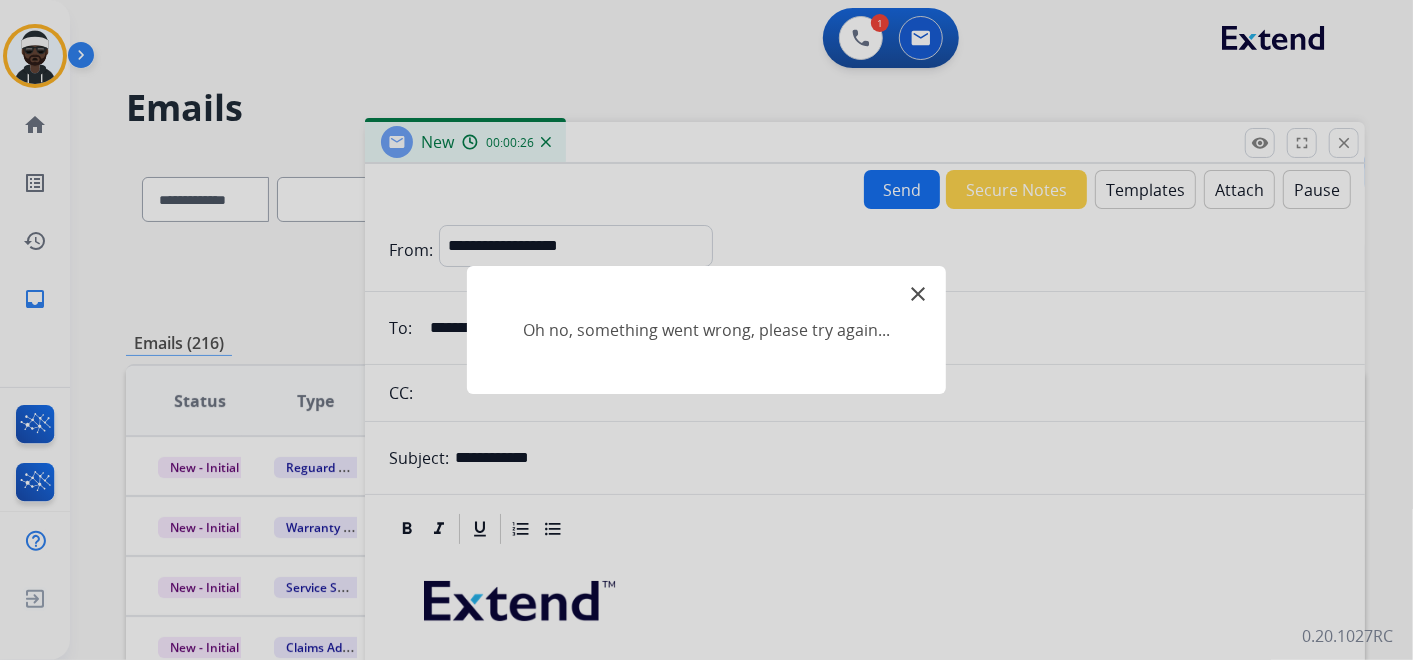 click on "close" 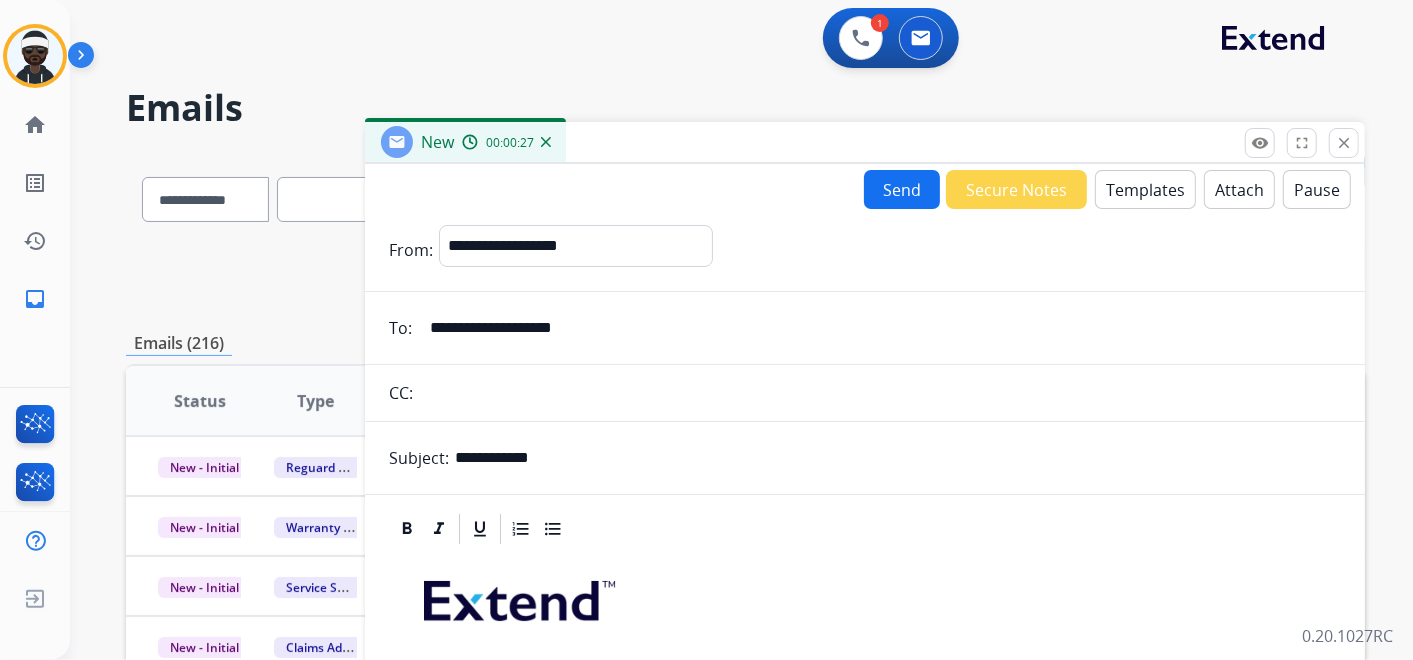 click on "Send" at bounding box center [902, 189] 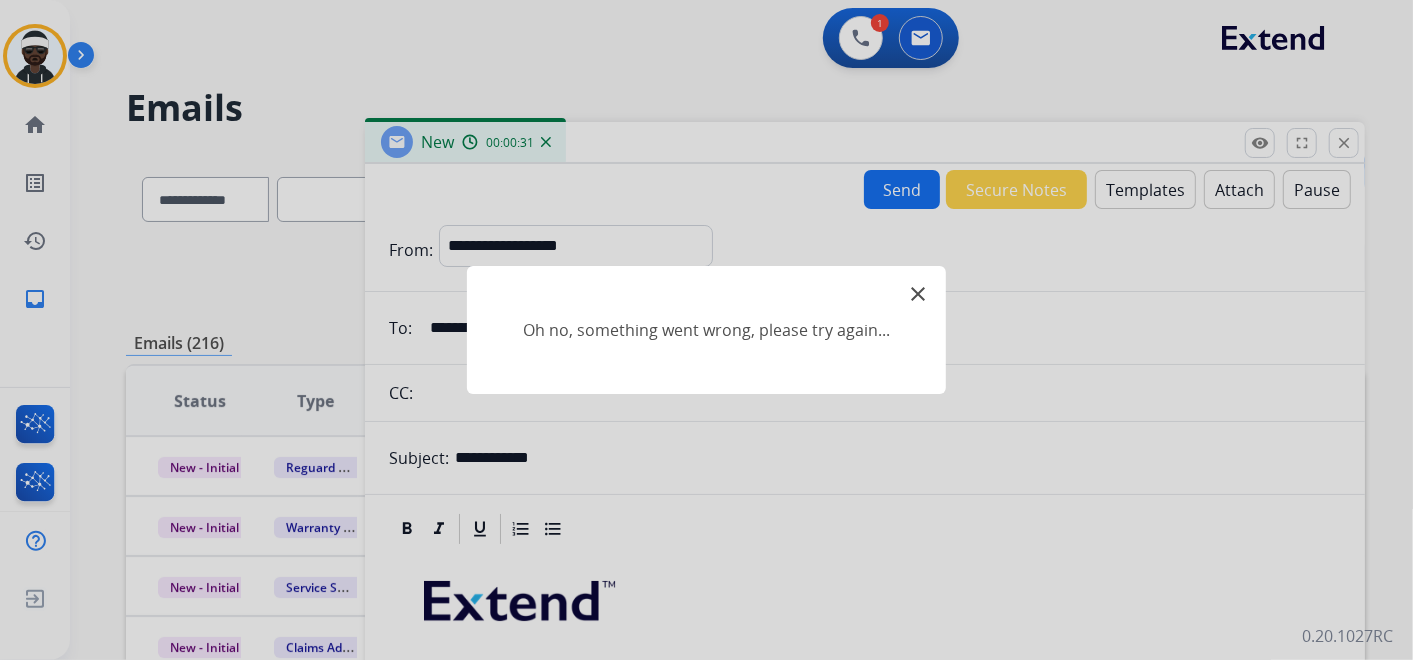 type 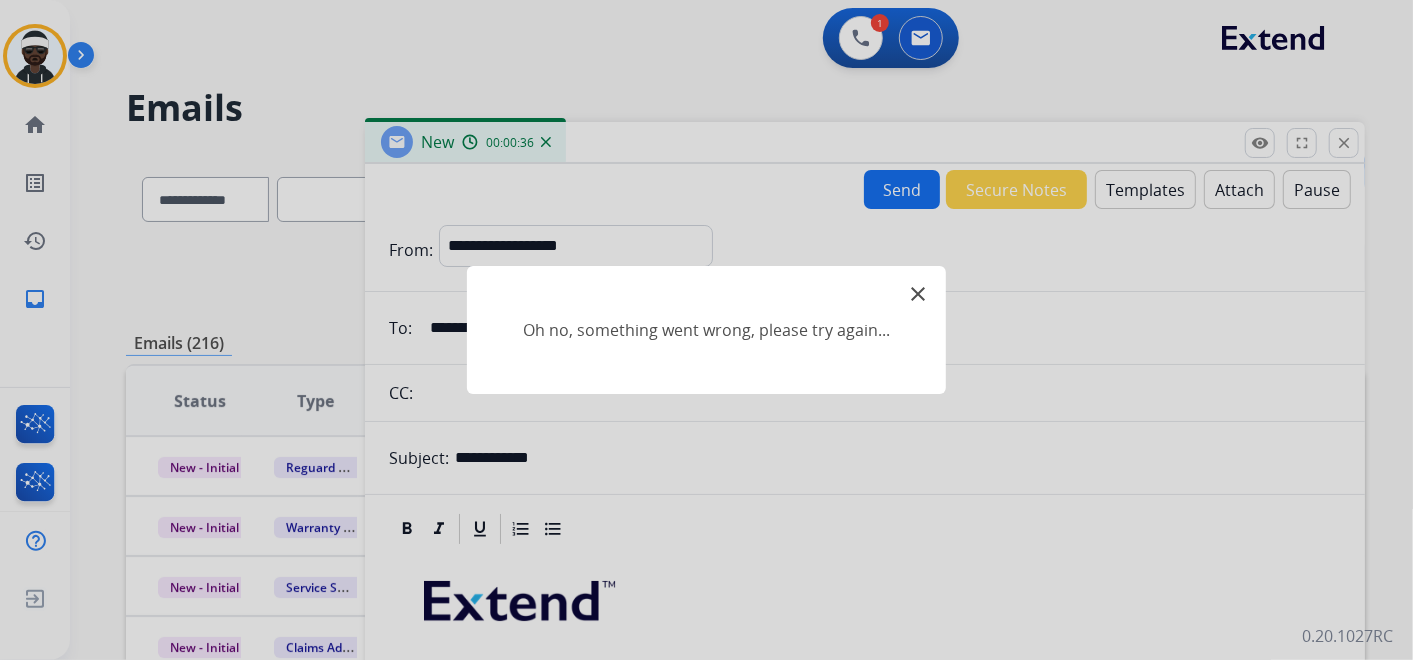 click on "close" 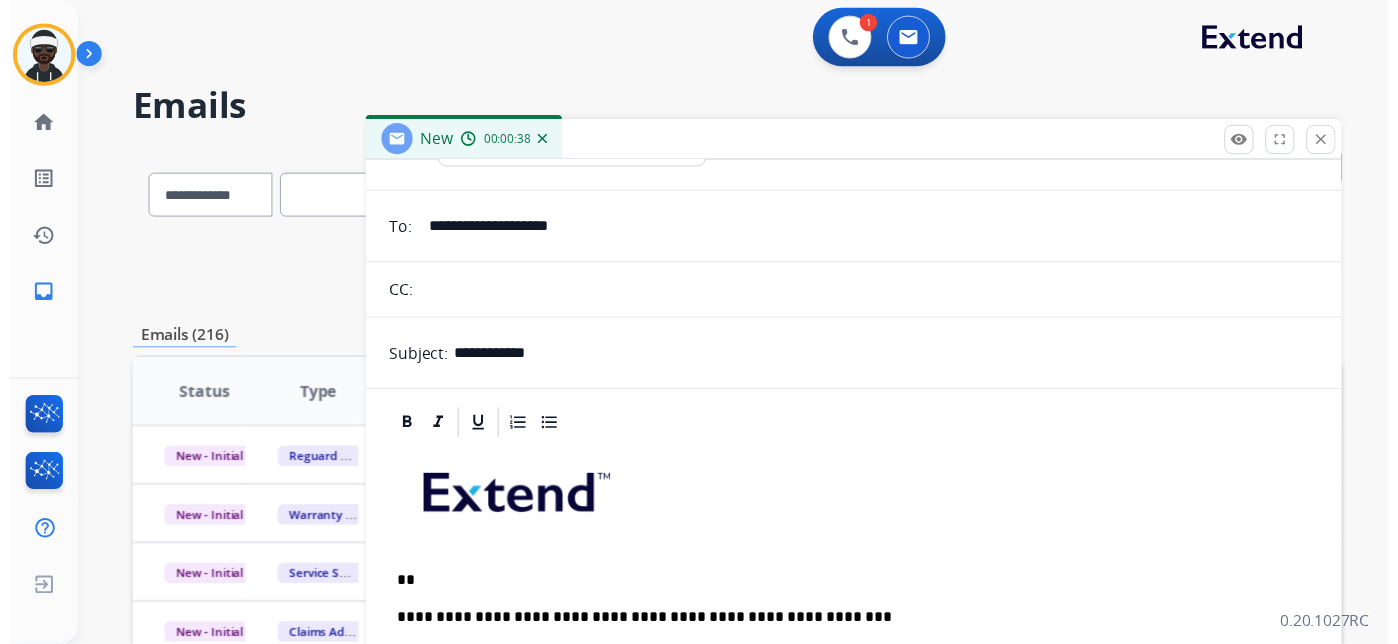 scroll, scrollTop: 0, scrollLeft: 0, axis: both 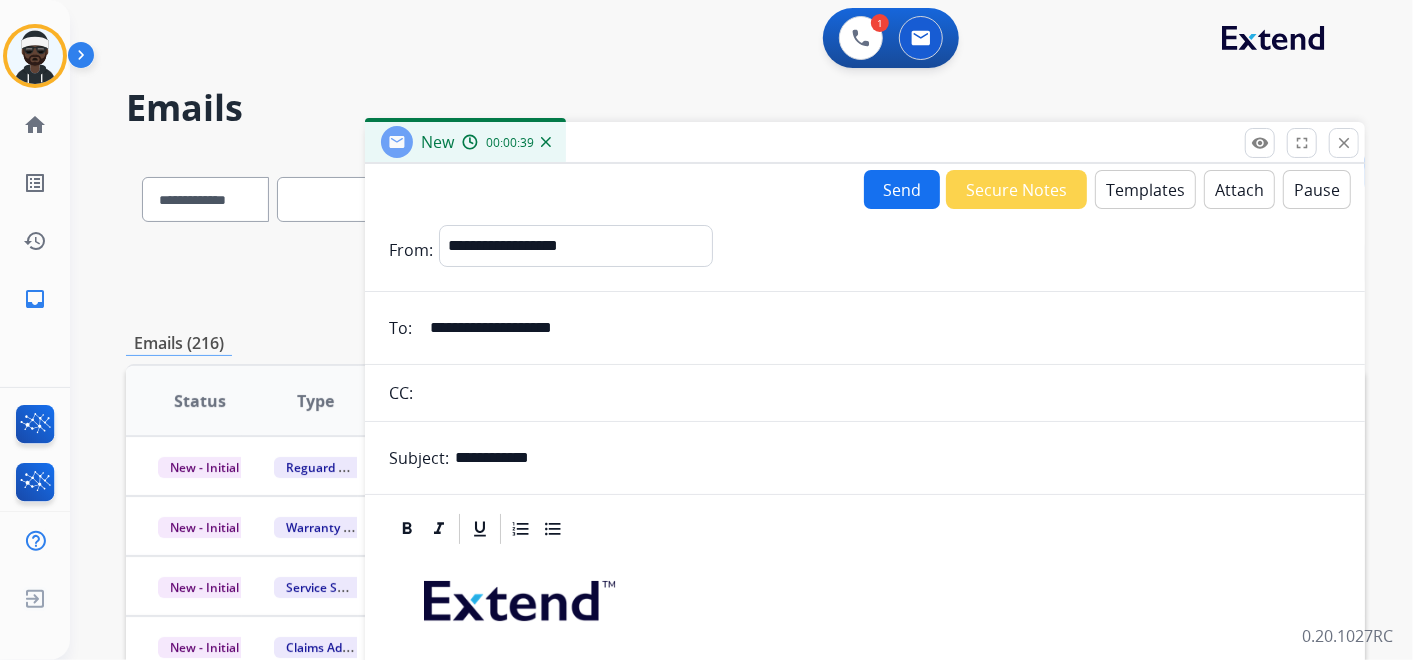 click on "Send" at bounding box center (902, 189) 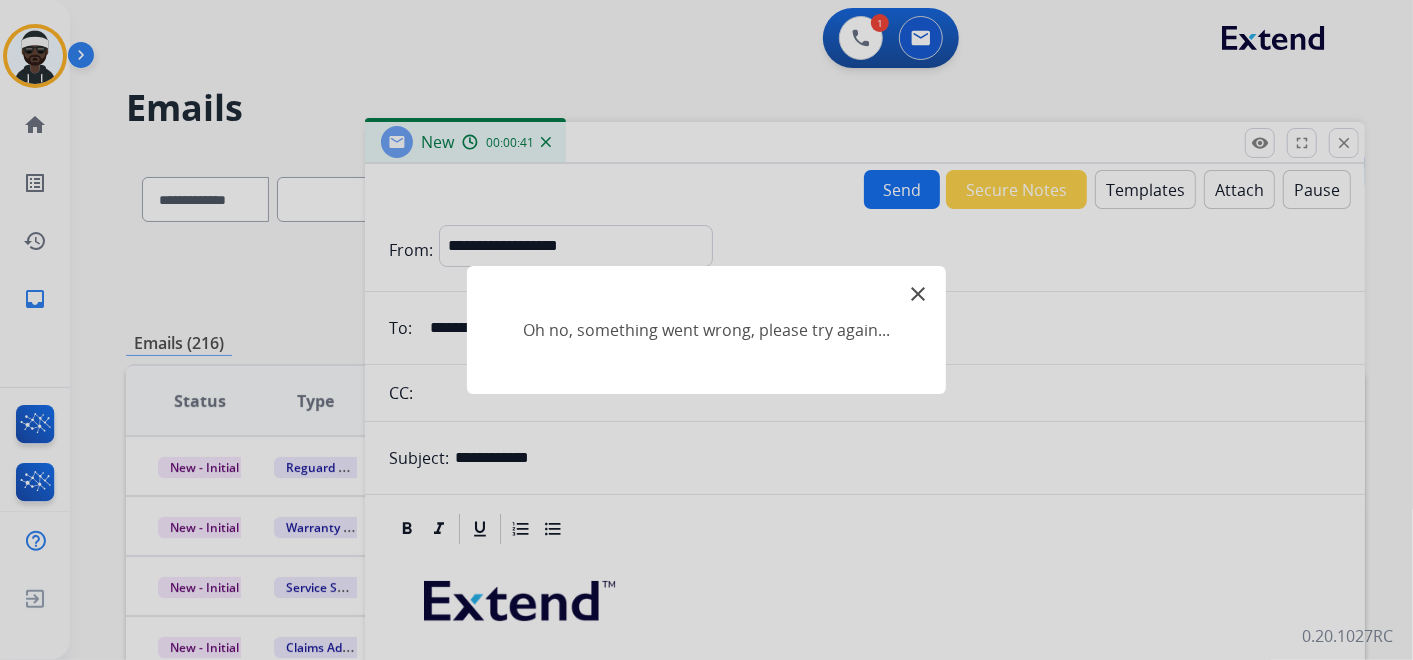 click on "close" 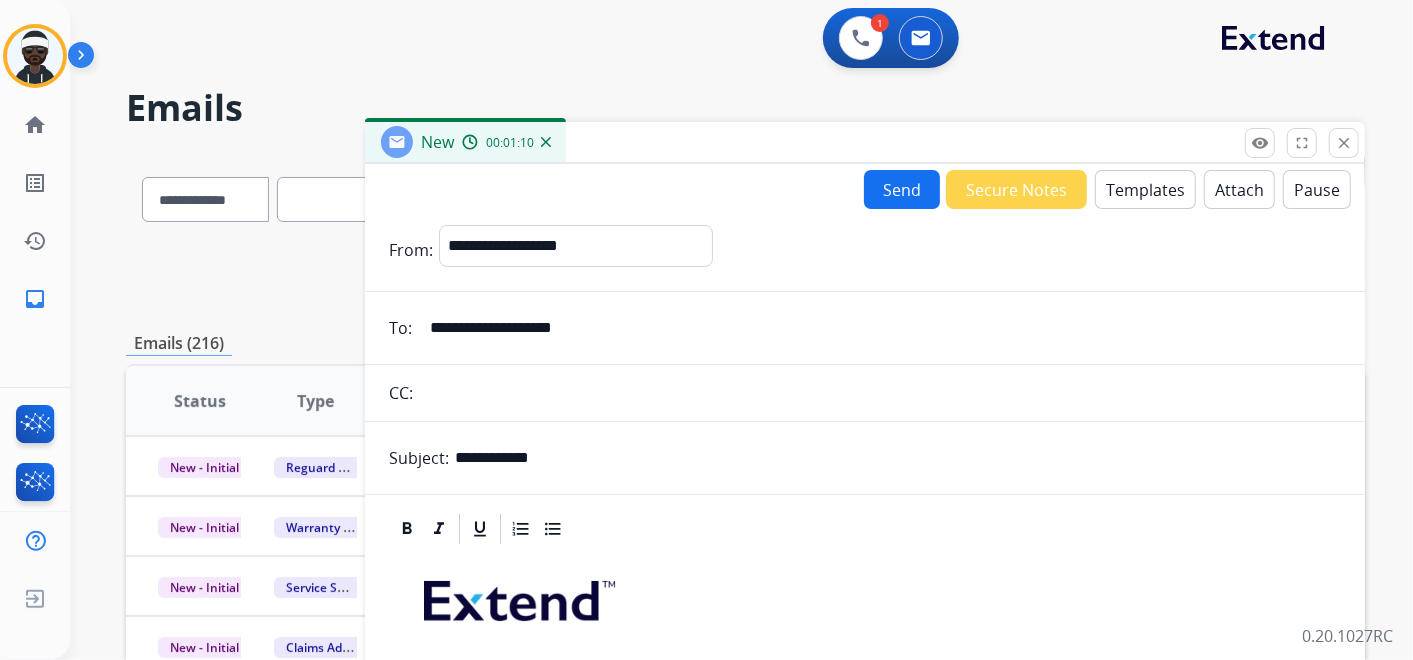 click on "New  00:01:10" at bounding box center (865, 143) 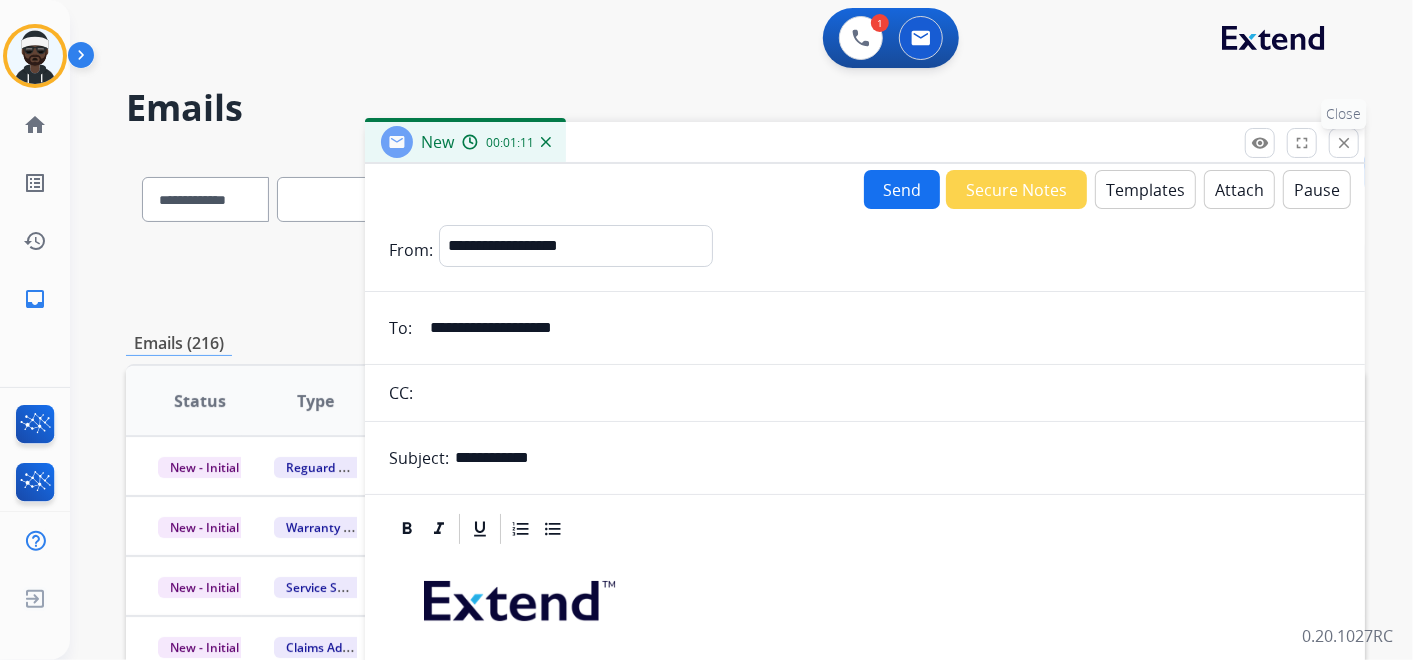 click on "close" at bounding box center (1344, 143) 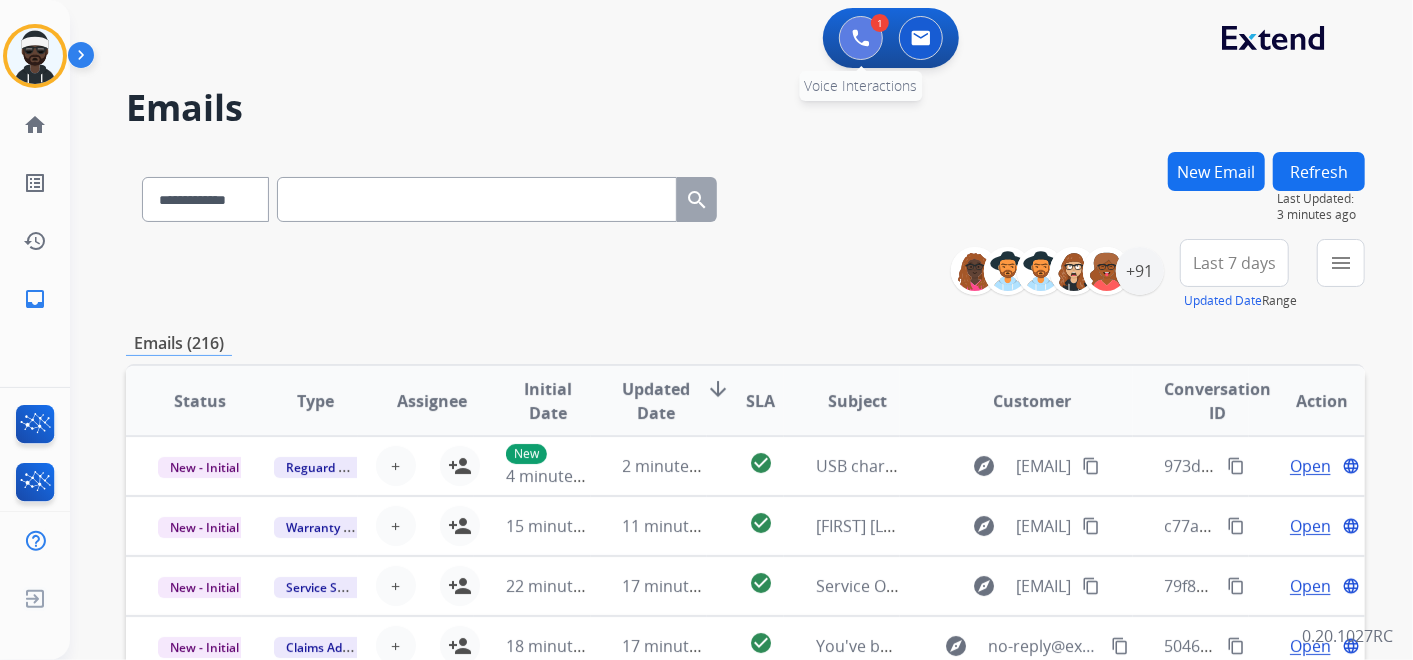 click at bounding box center (861, 38) 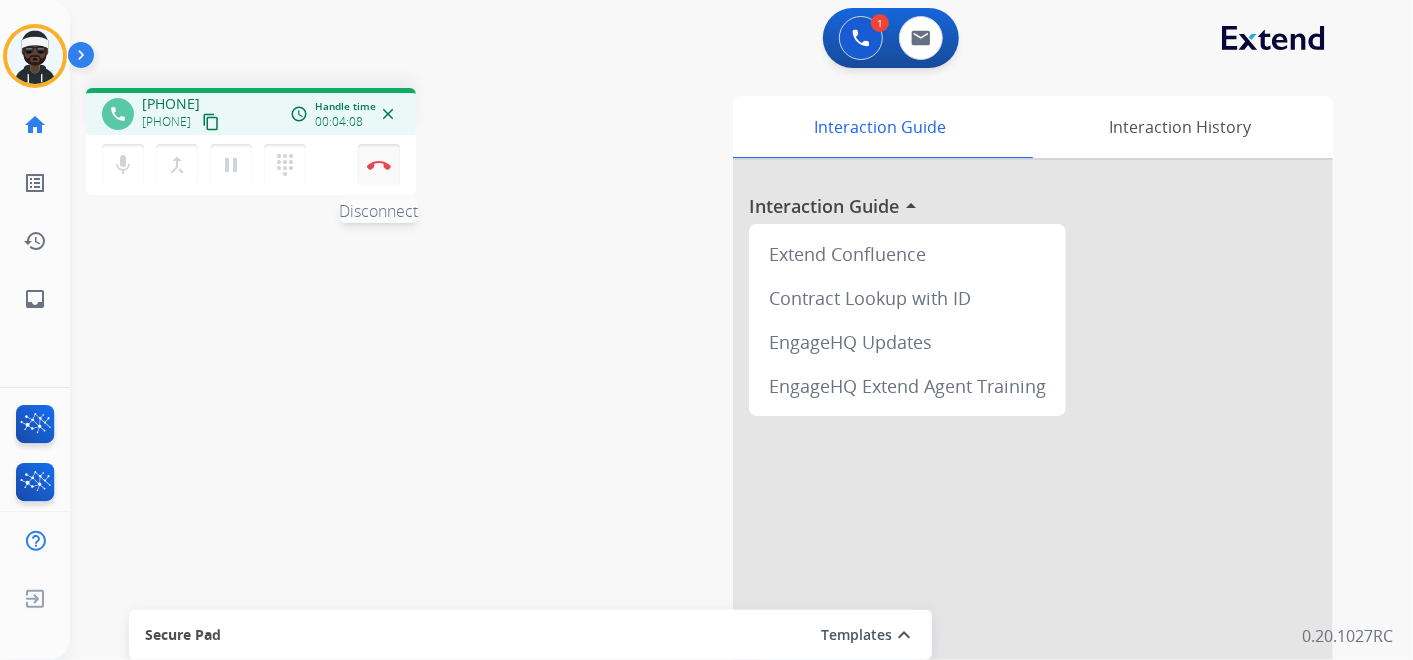click at bounding box center [379, 165] 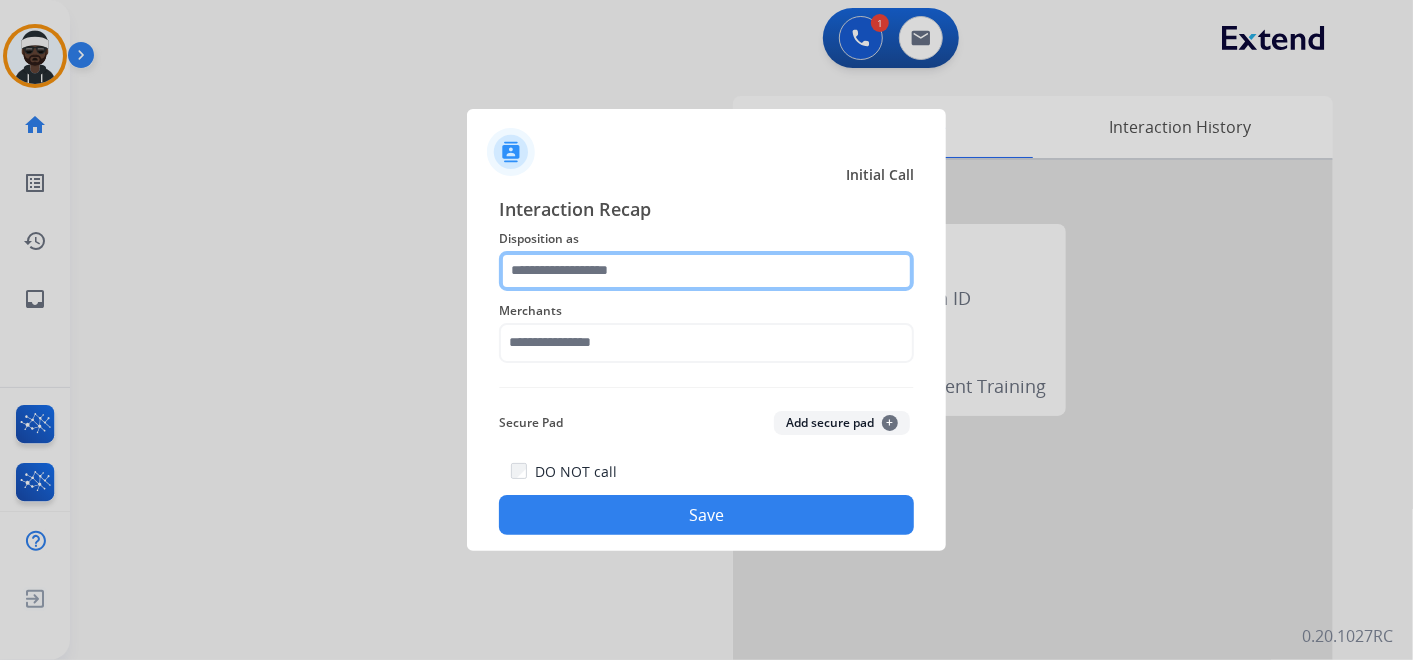 click 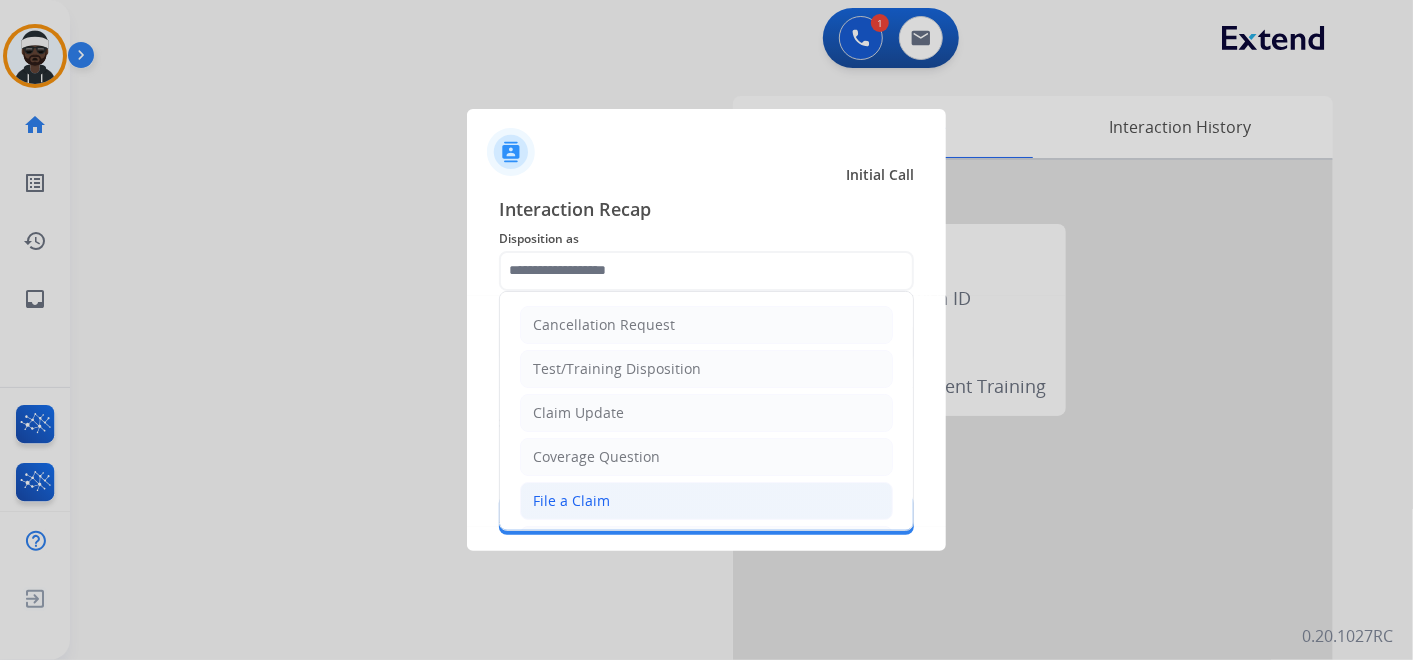 click on "File a Claim" 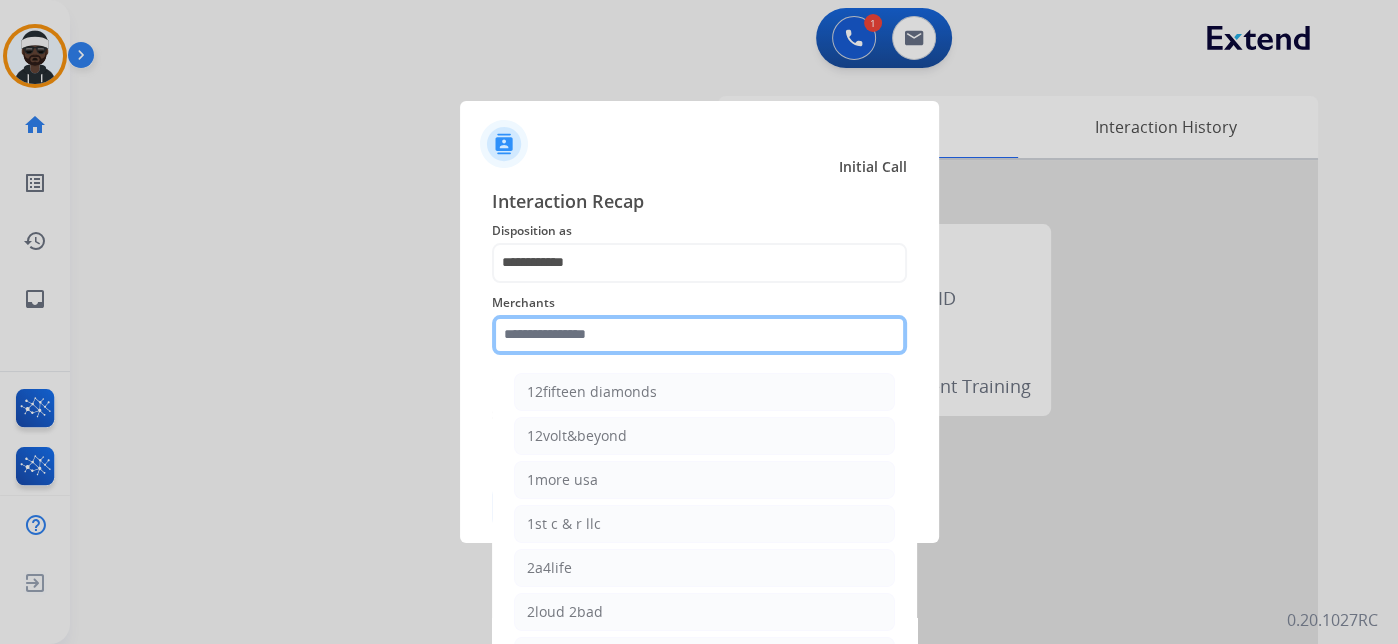 click 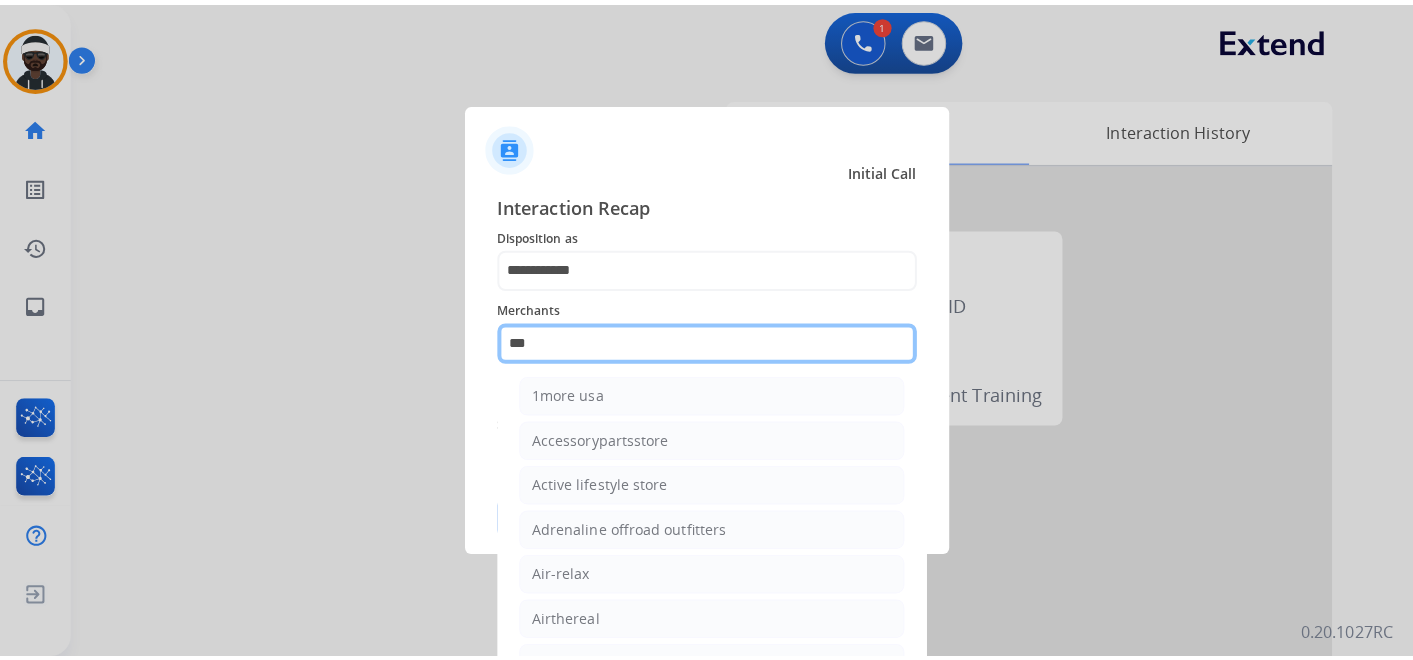 scroll, scrollTop: 0, scrollLeft: 0, axis: both 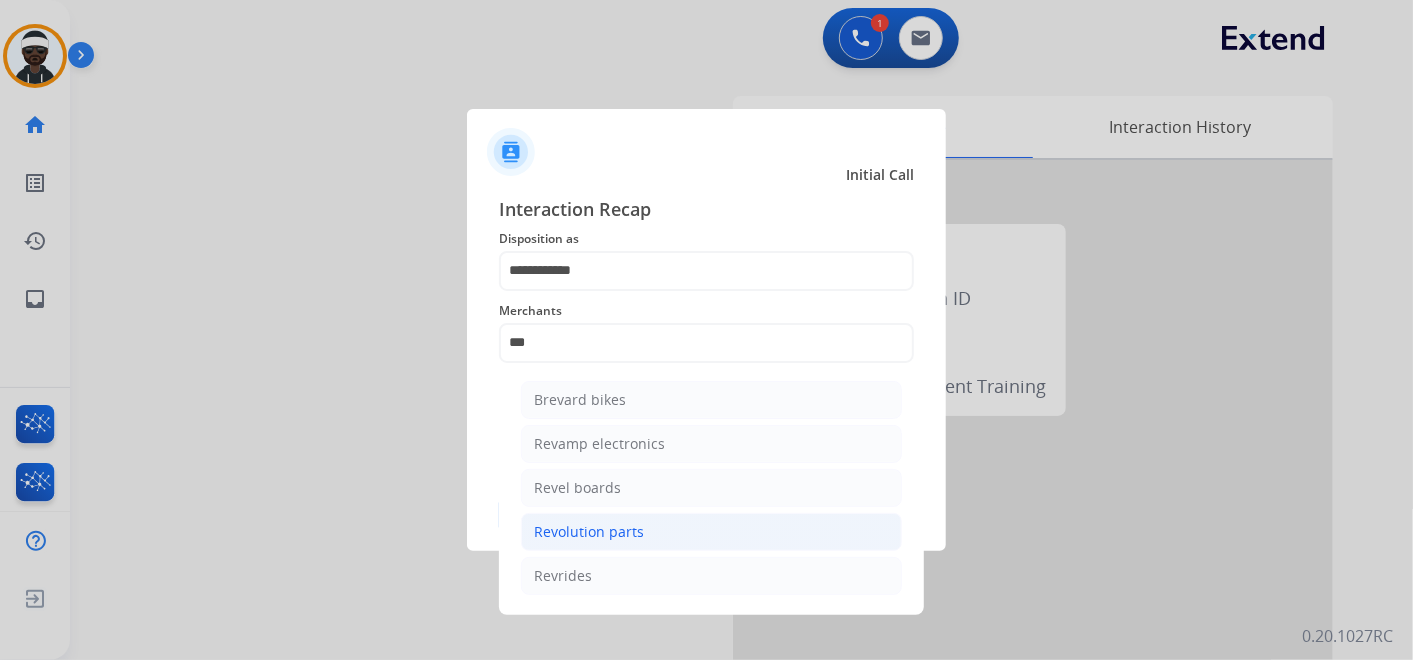click on "Revolution parts" 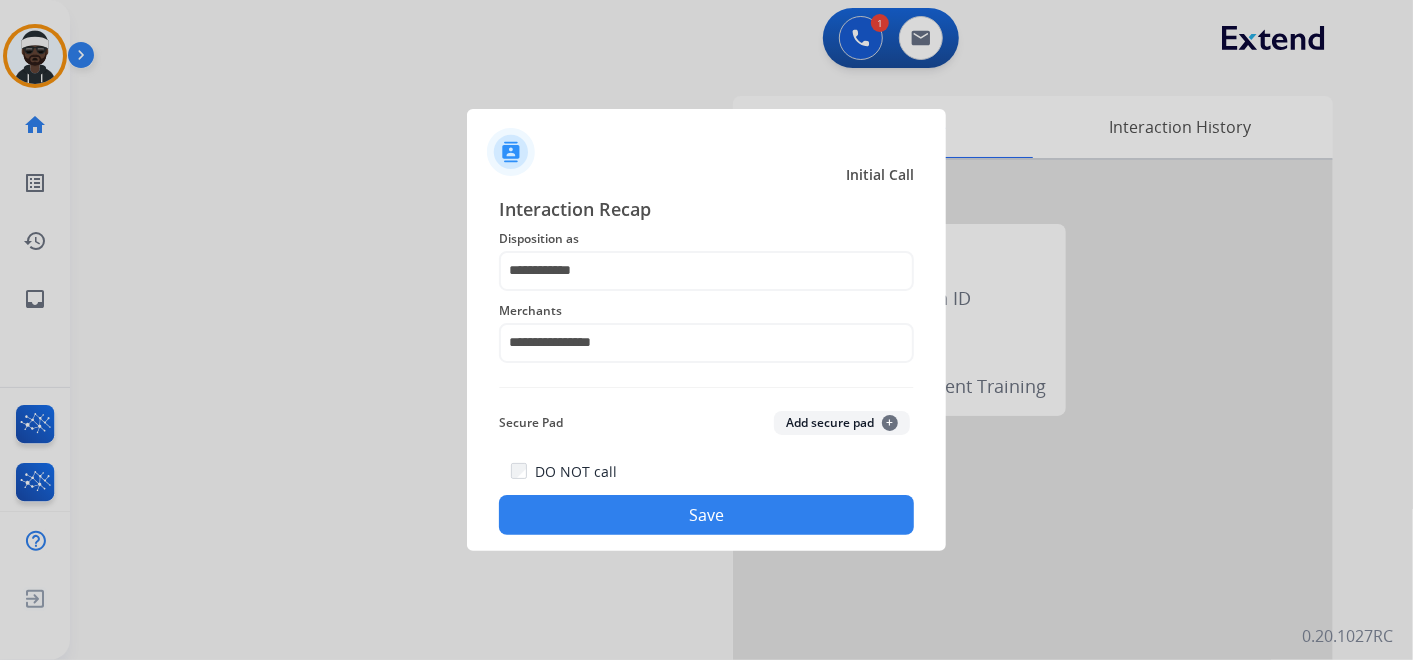 click on "Save" 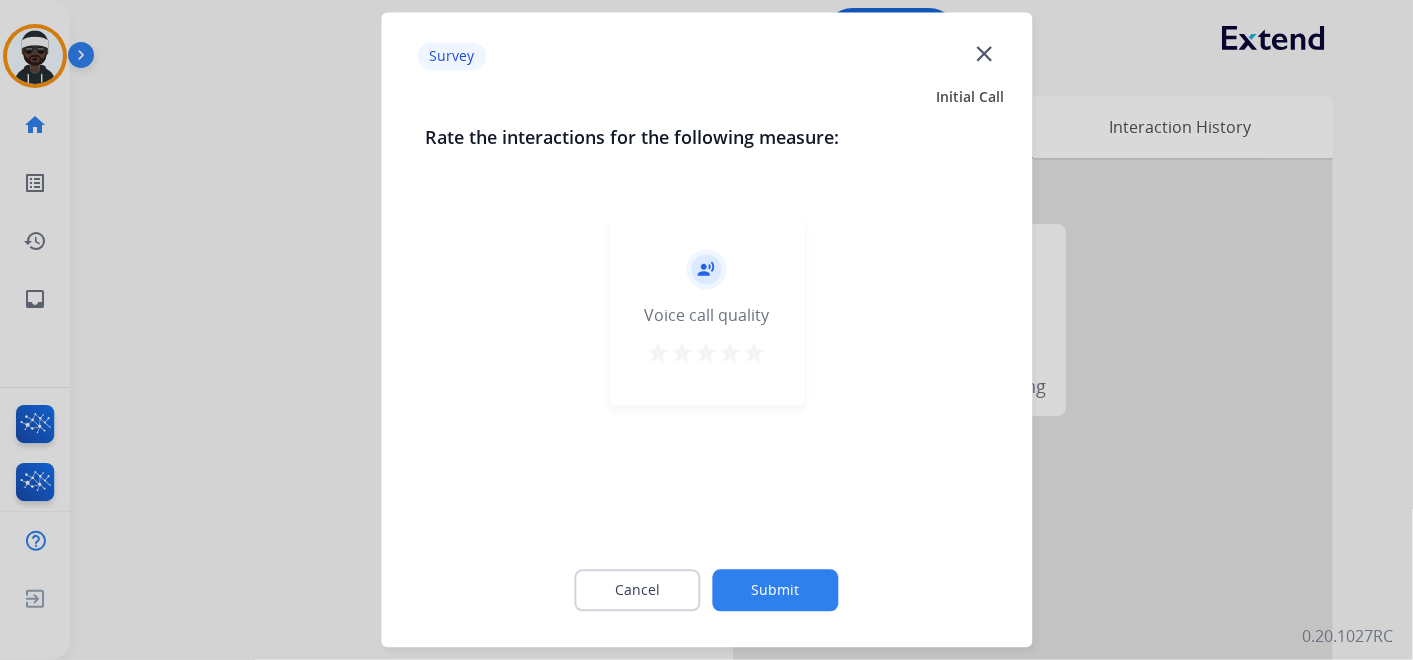 click on "Submit" 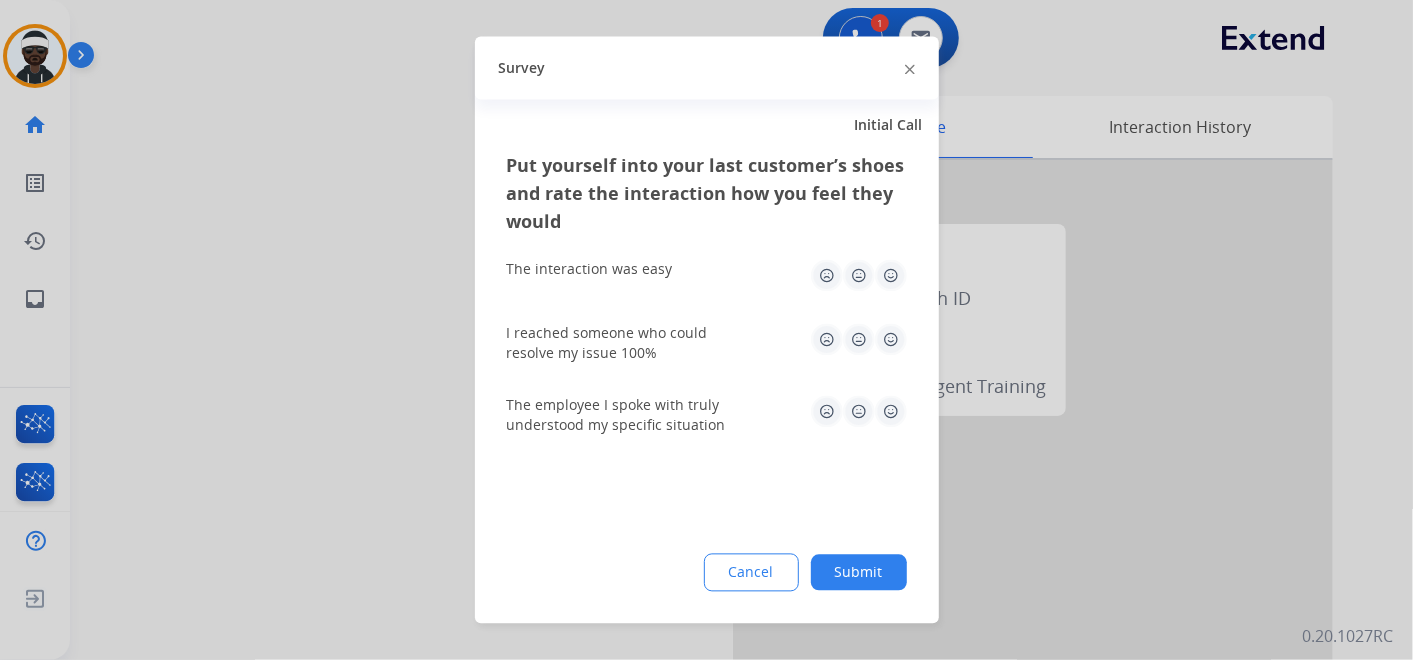drag, startPoint x: 864, startPoint y: 568, endPoint x: 751, endPoint y: 542, distance: 115.952576 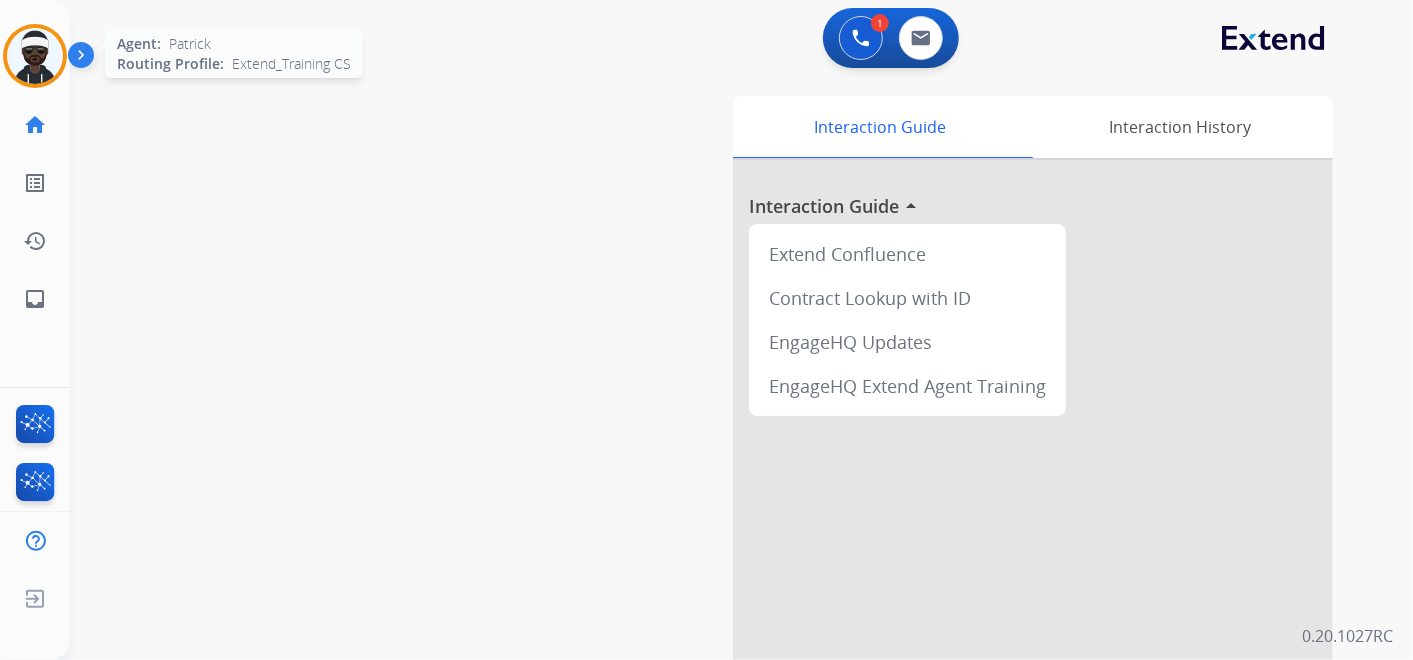 click at bounding box center [35, 56] 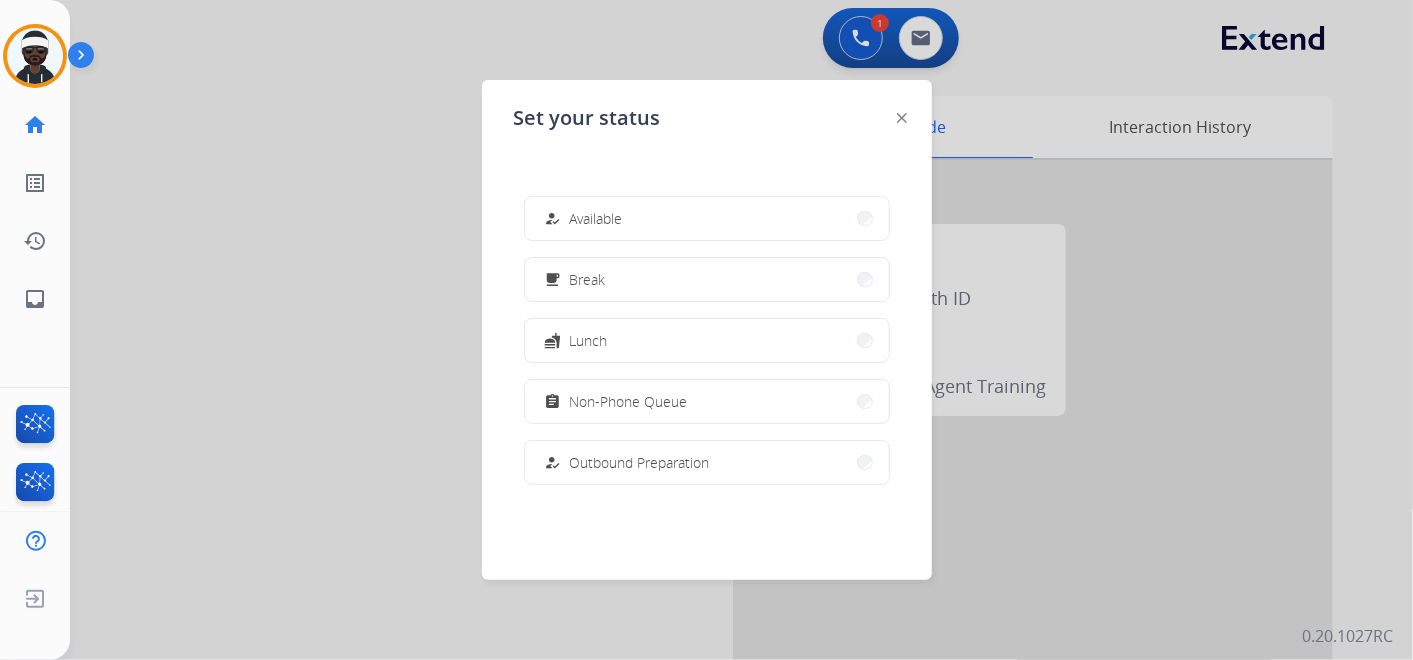 click on "Available" at bounding box center [596, 218] 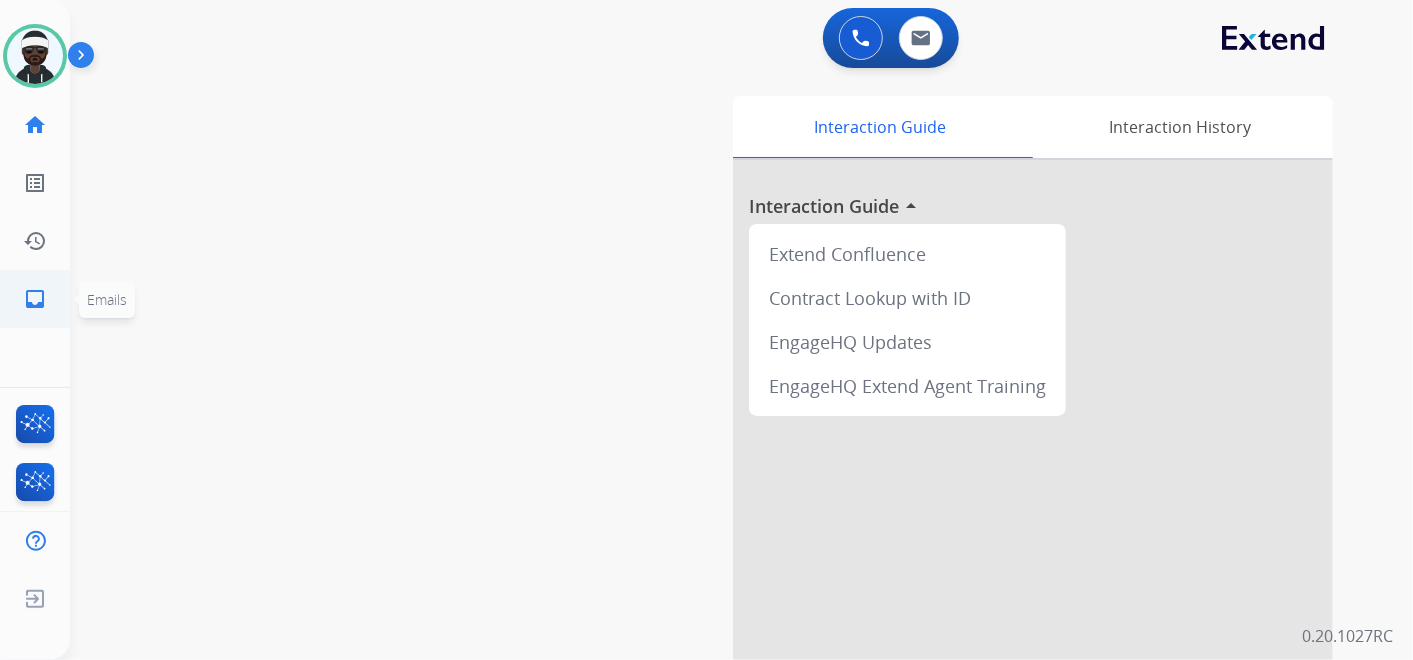 click on "inbox" 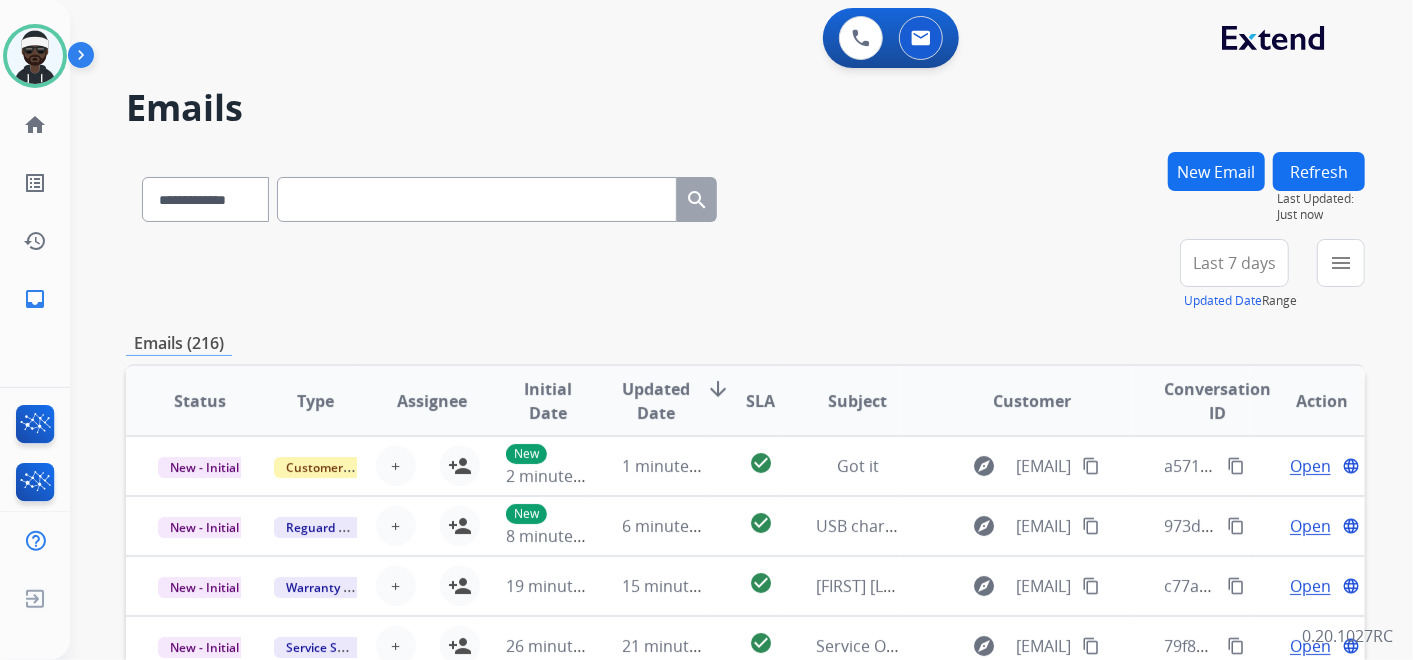 click on "New Email" at bounding box center (1216, 171) 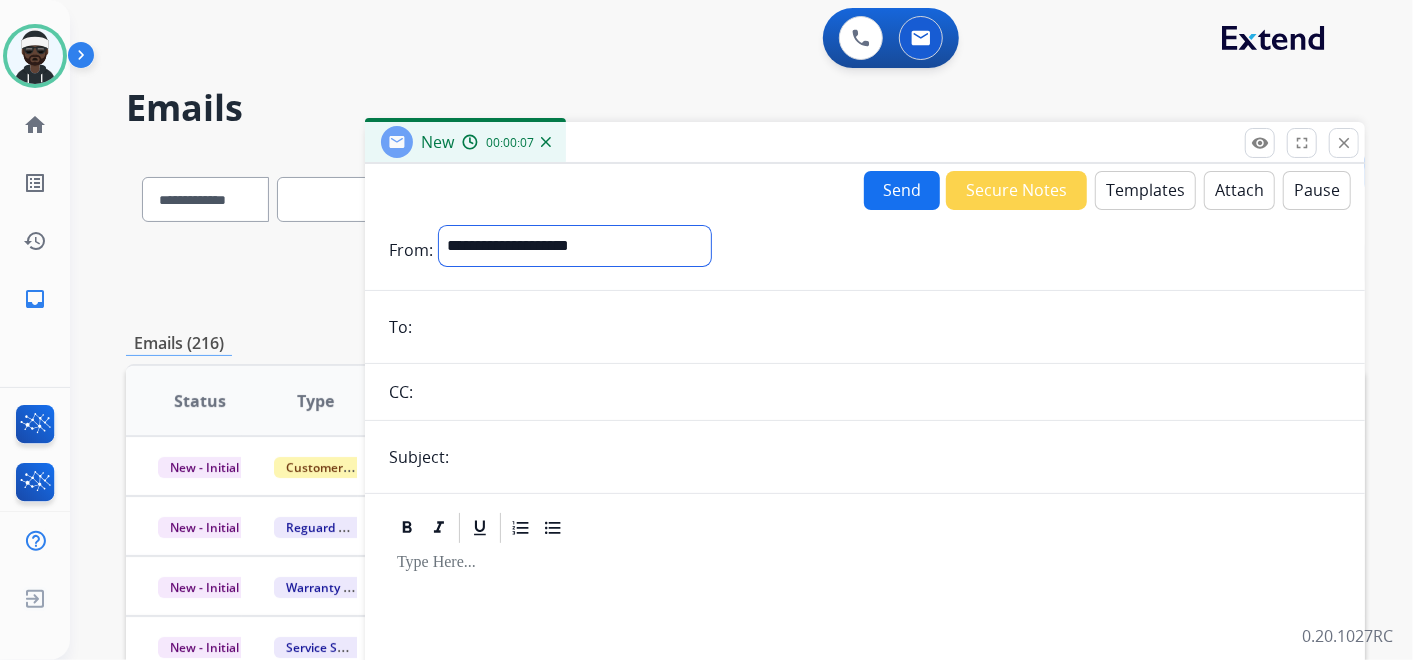 click on "**********" at bounding box center (575, 246) 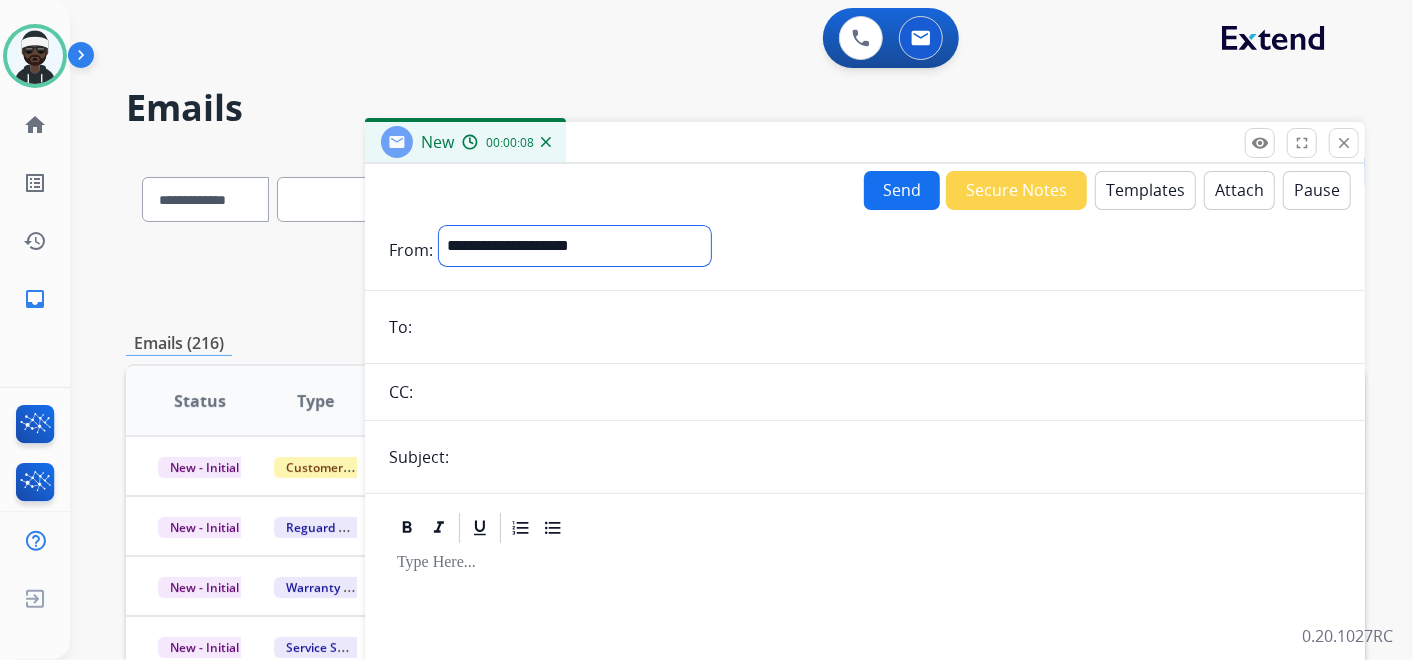 select on "**********" 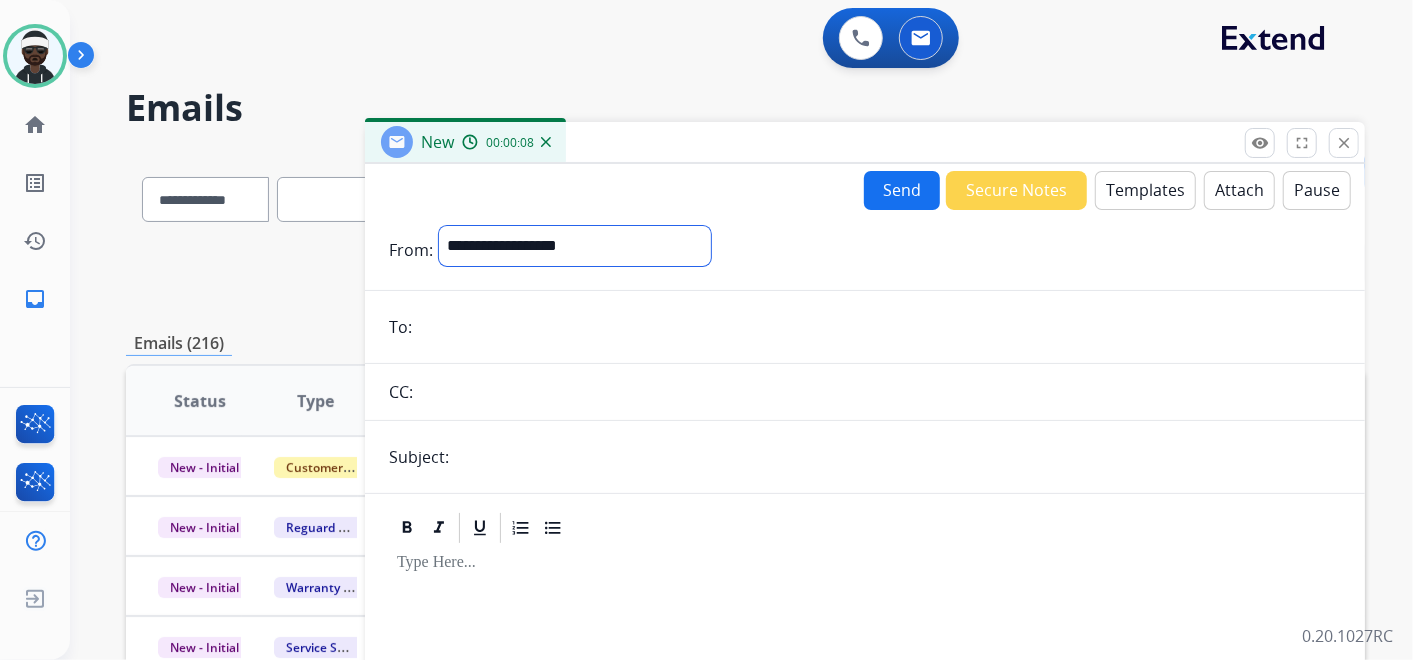 click on "**********" at bounding box center (575, 246) 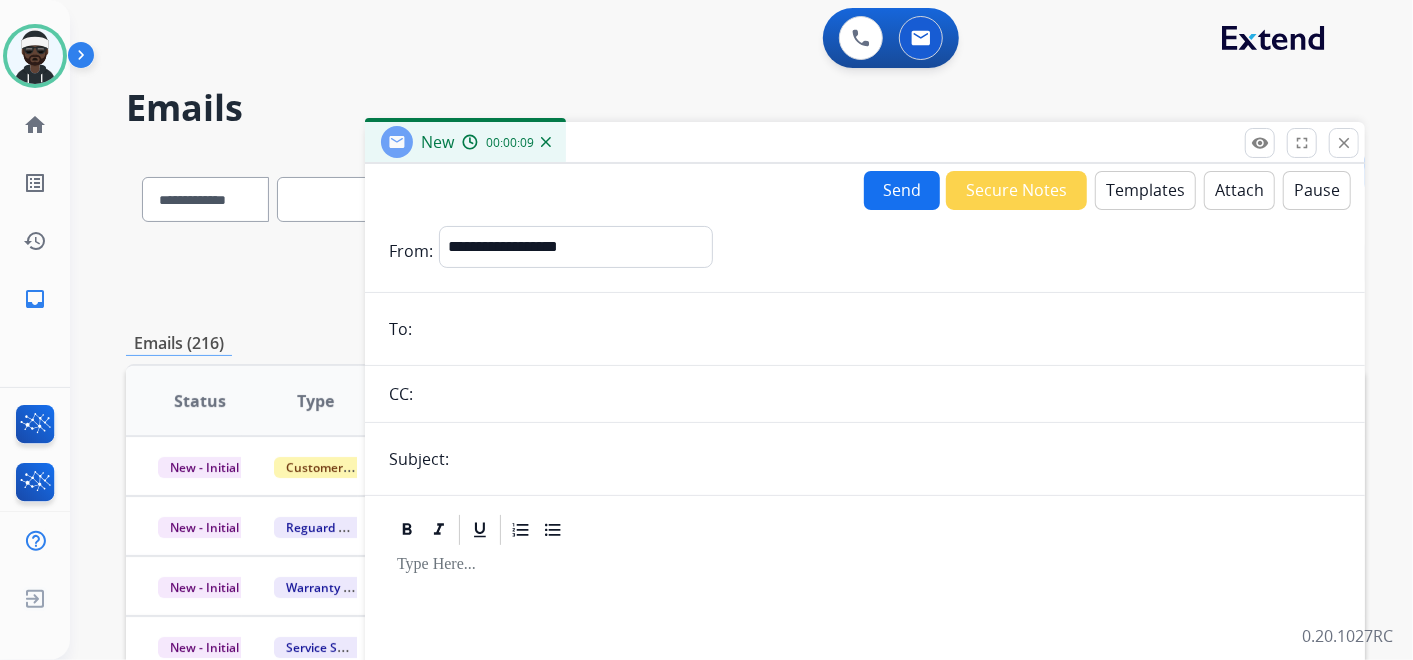 click at bounding box center [879, 329] 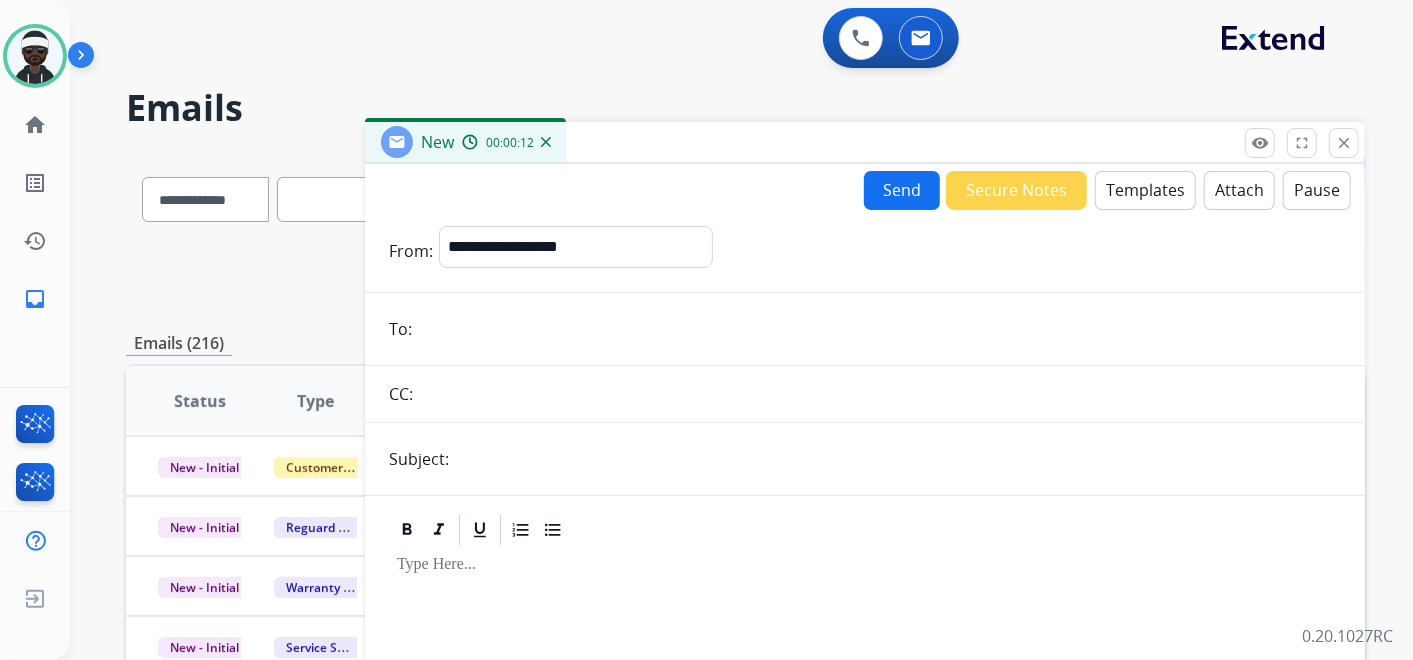 click at bounding box center [879, 329] 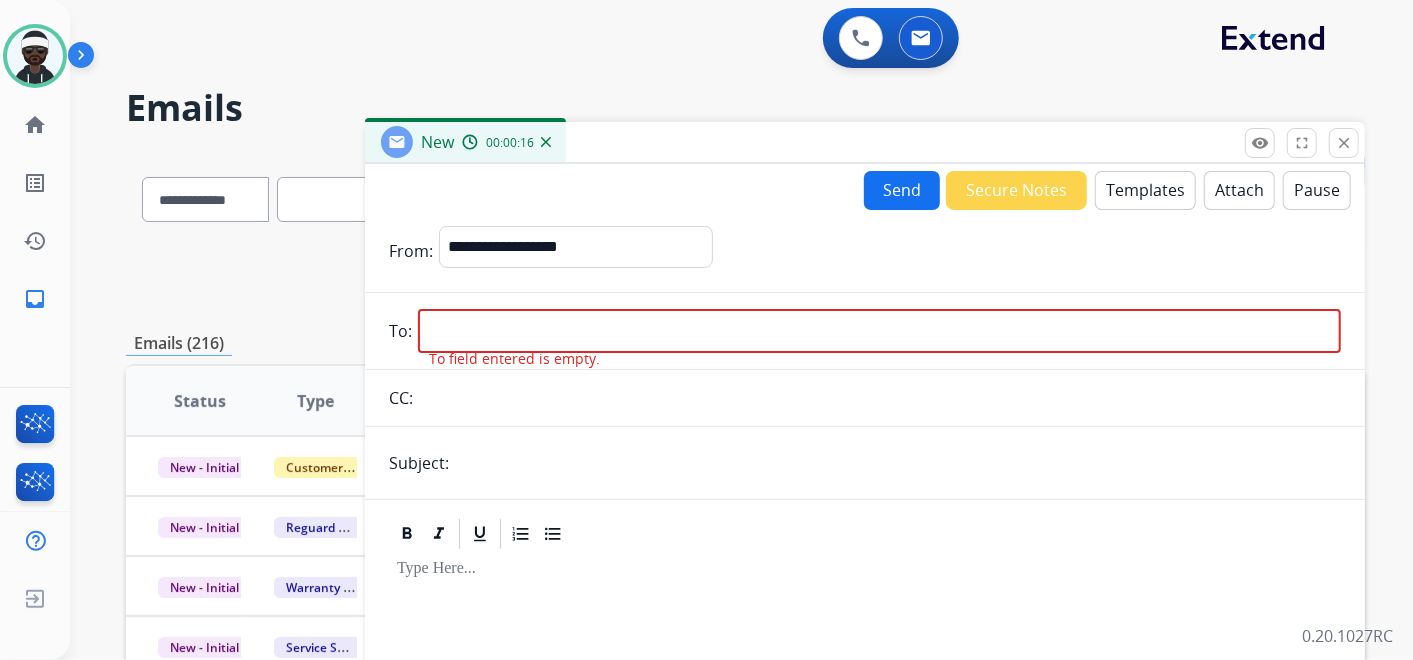 click at bounding box center [879, 331] 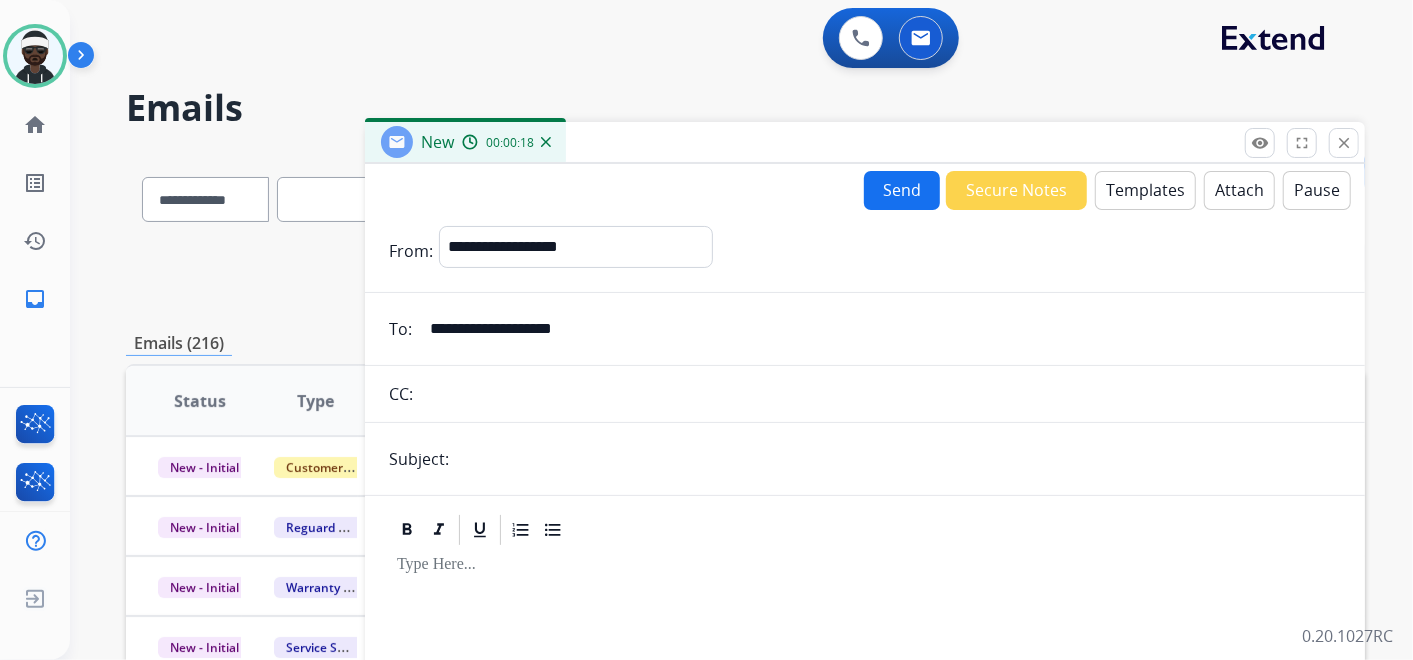 type on "**********" 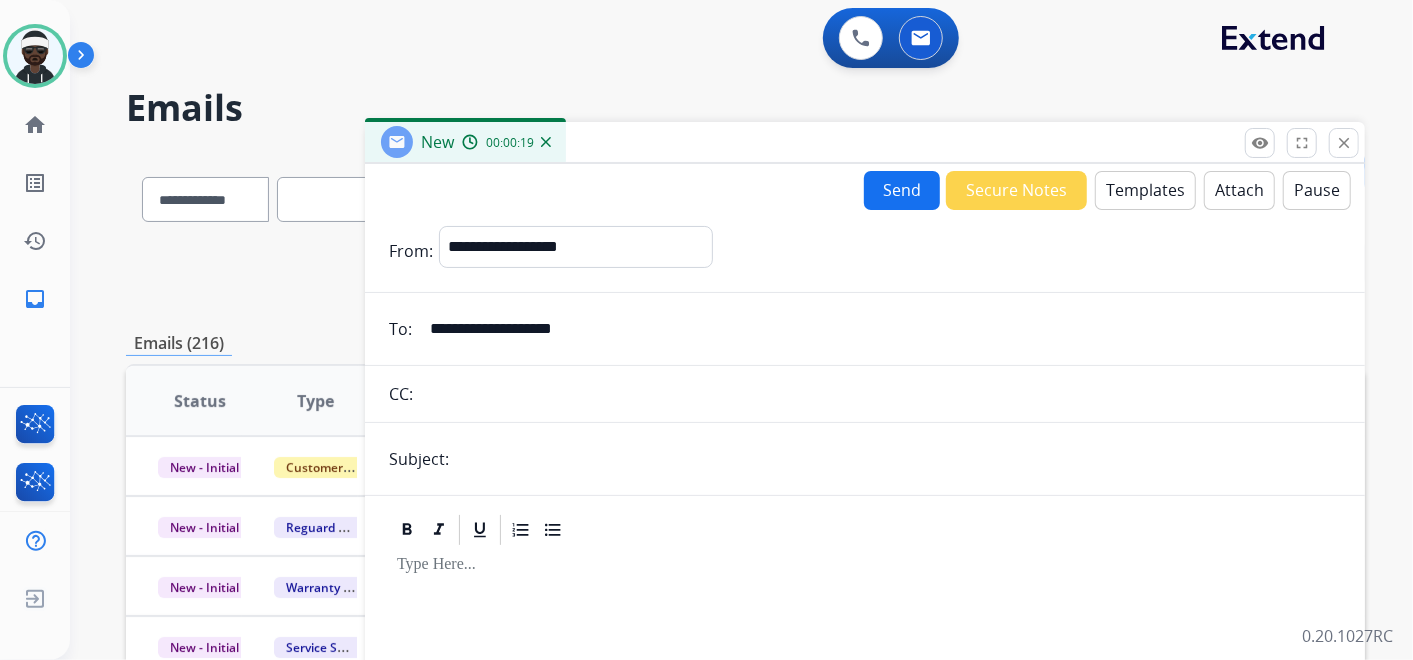 click at bounding box center [898, 459] 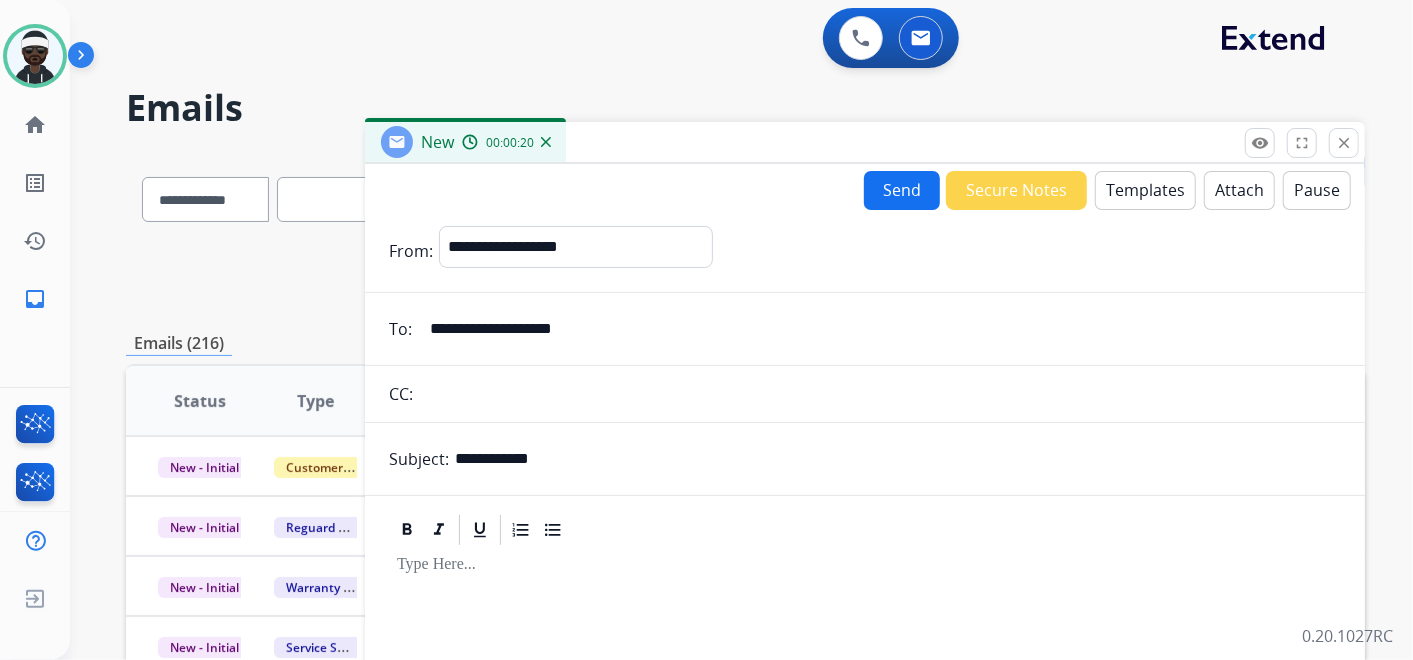 click on "Templates" at bounding box center [1145, 190] 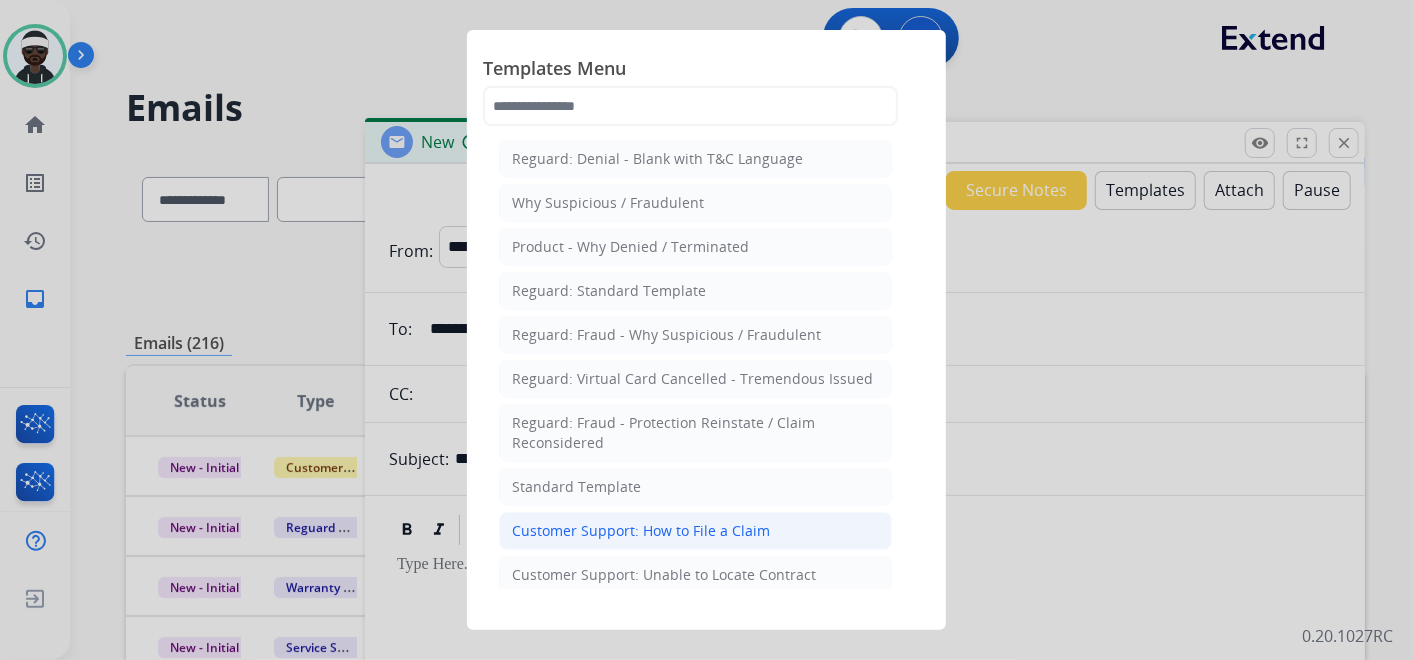 click on "Customer Support: How to File a Claim" 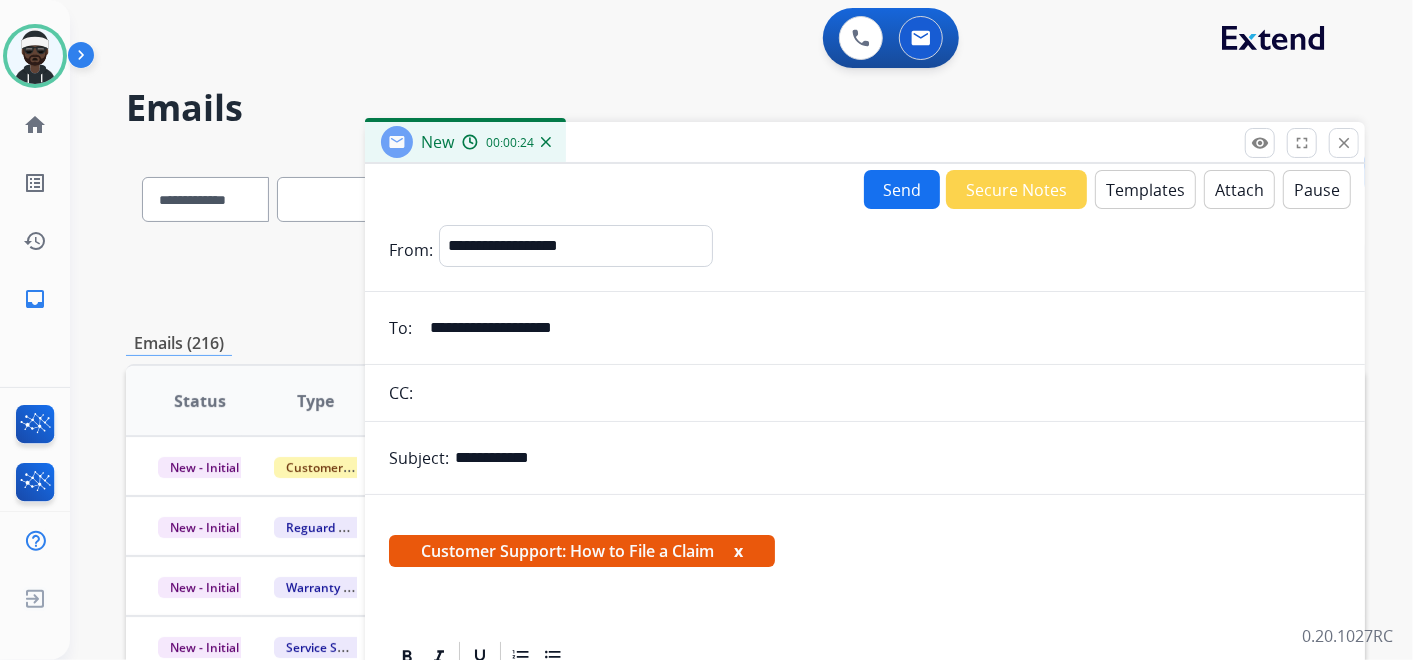 click on "x" at bounding box center [738, 551] 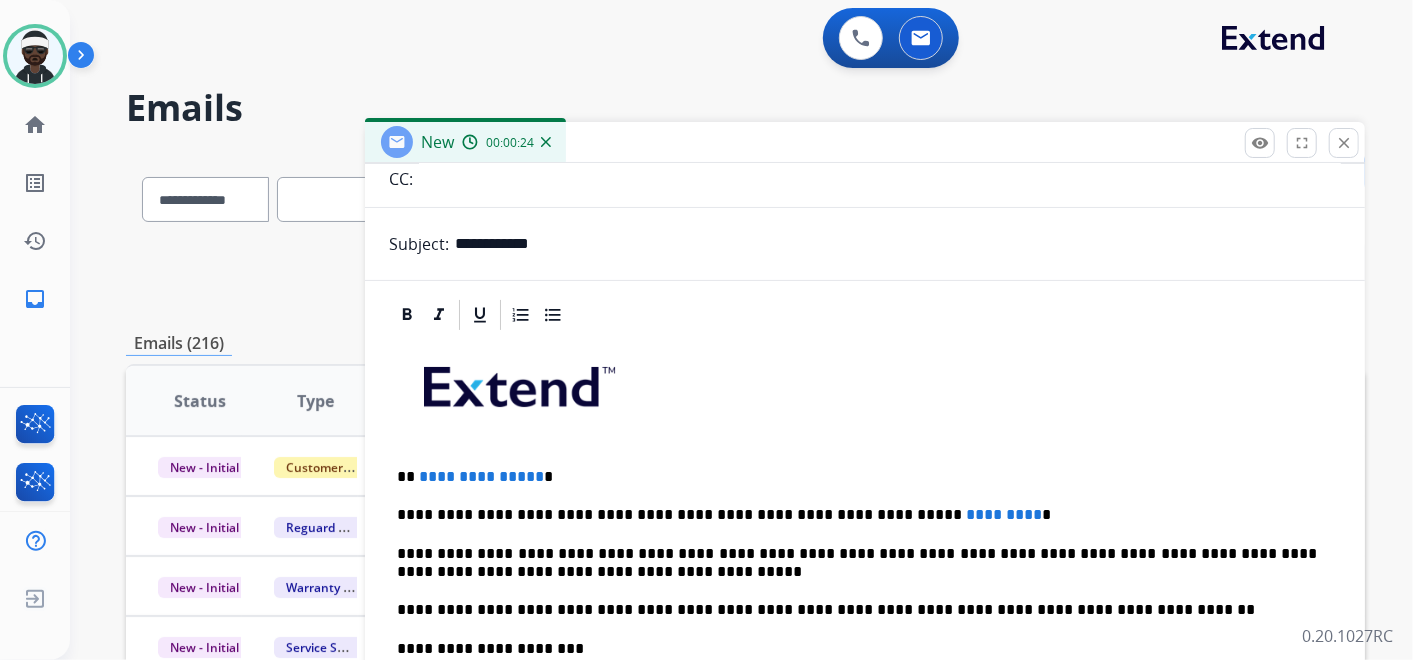 scroll, scrollTop: 254, scrollLeft: 0, axis: vertical 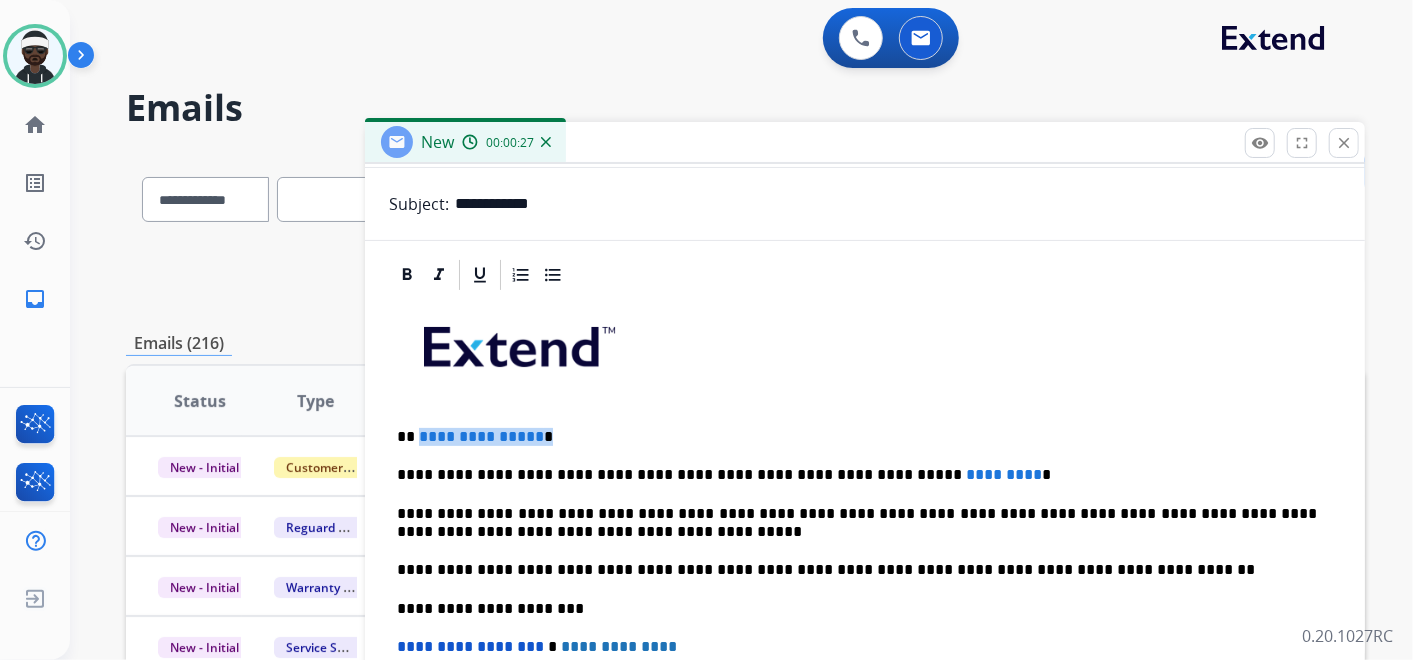 drag, startPoint x: 583, startPoint y: 429, endPoint x: 434, endPoint y: 431, distance: 149.01343 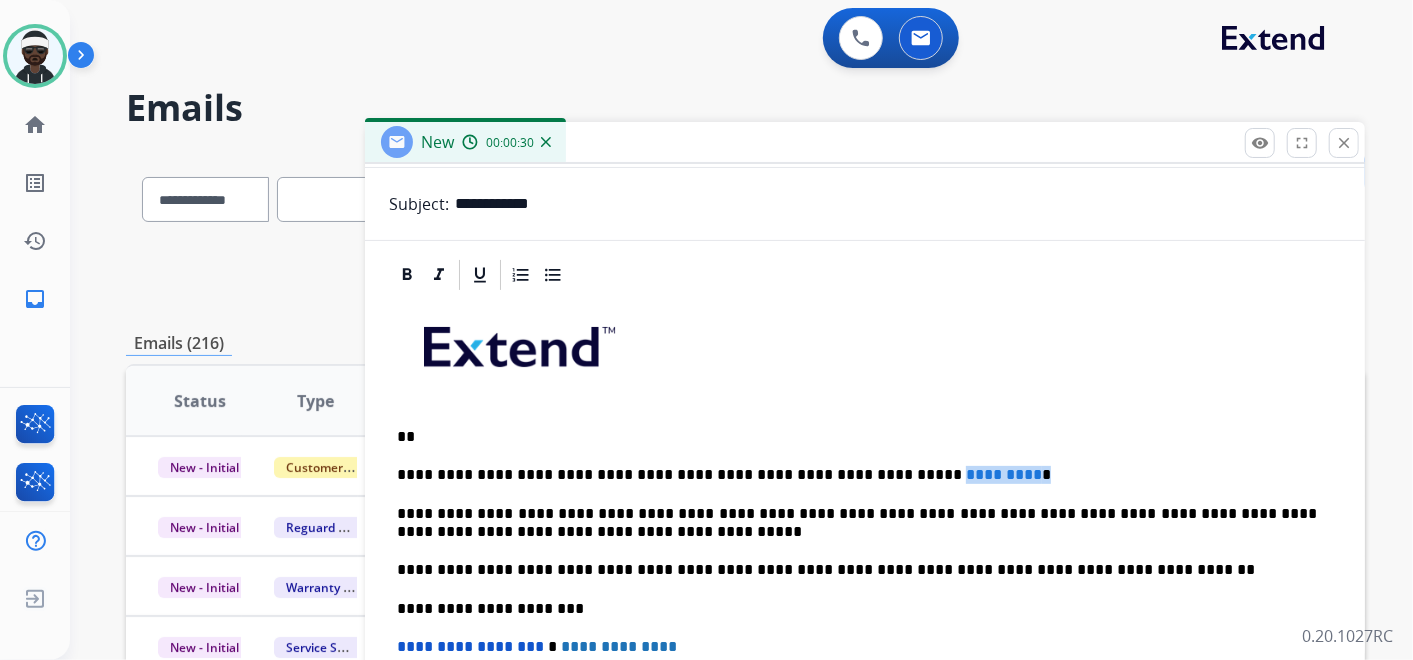 drag, startPoint x: 960, startPoint y: 474, endPoint x: 865, endPoint y: 467, distance: 95.257545 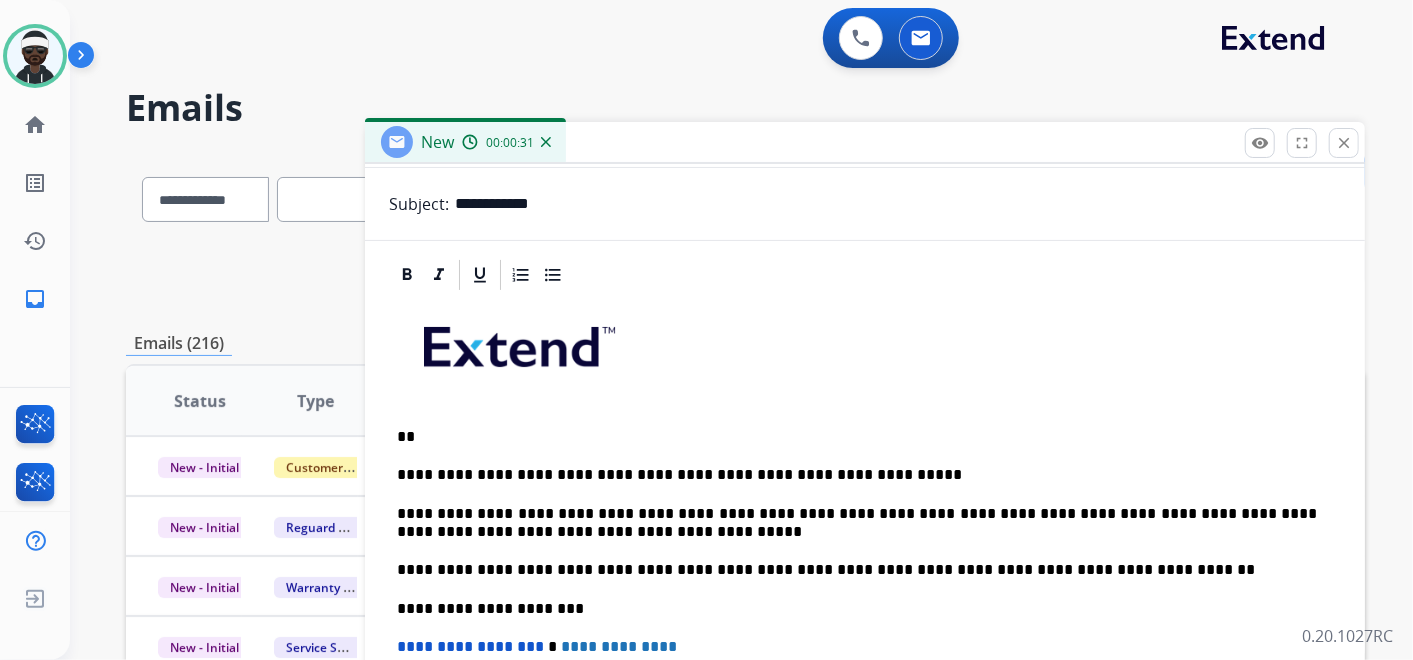 type 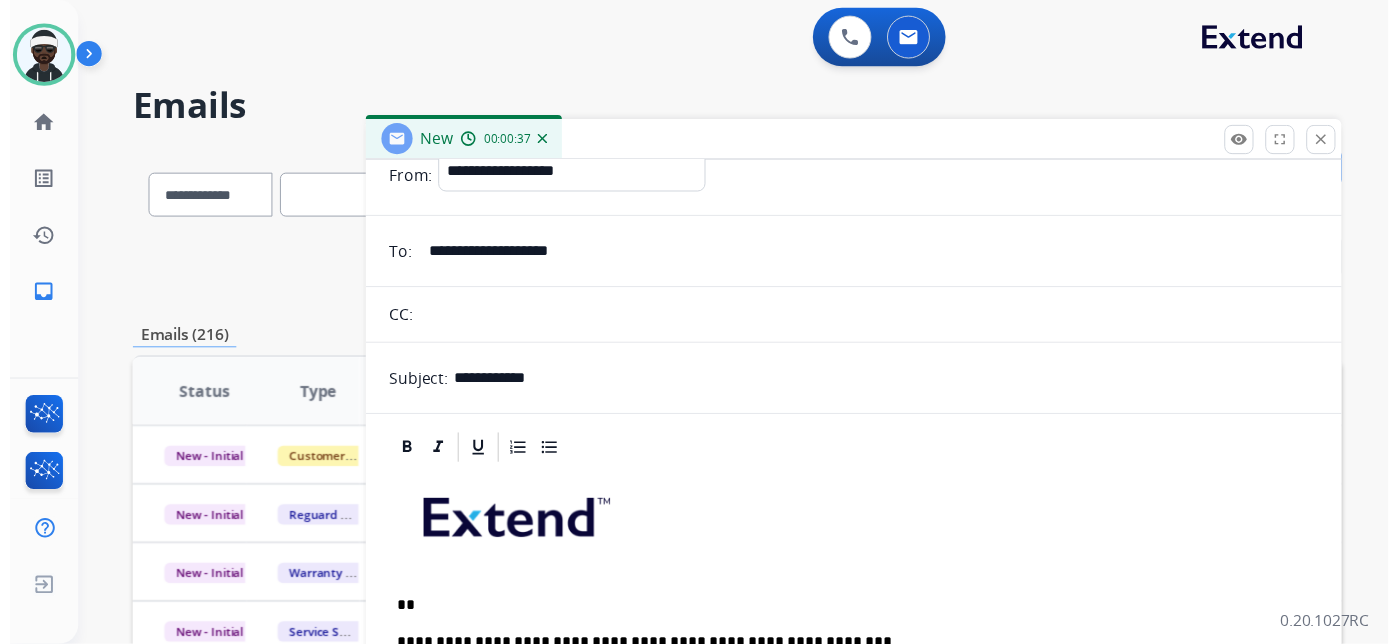scroll, scrollTop: 0, scrollLeft: 0, axis: both 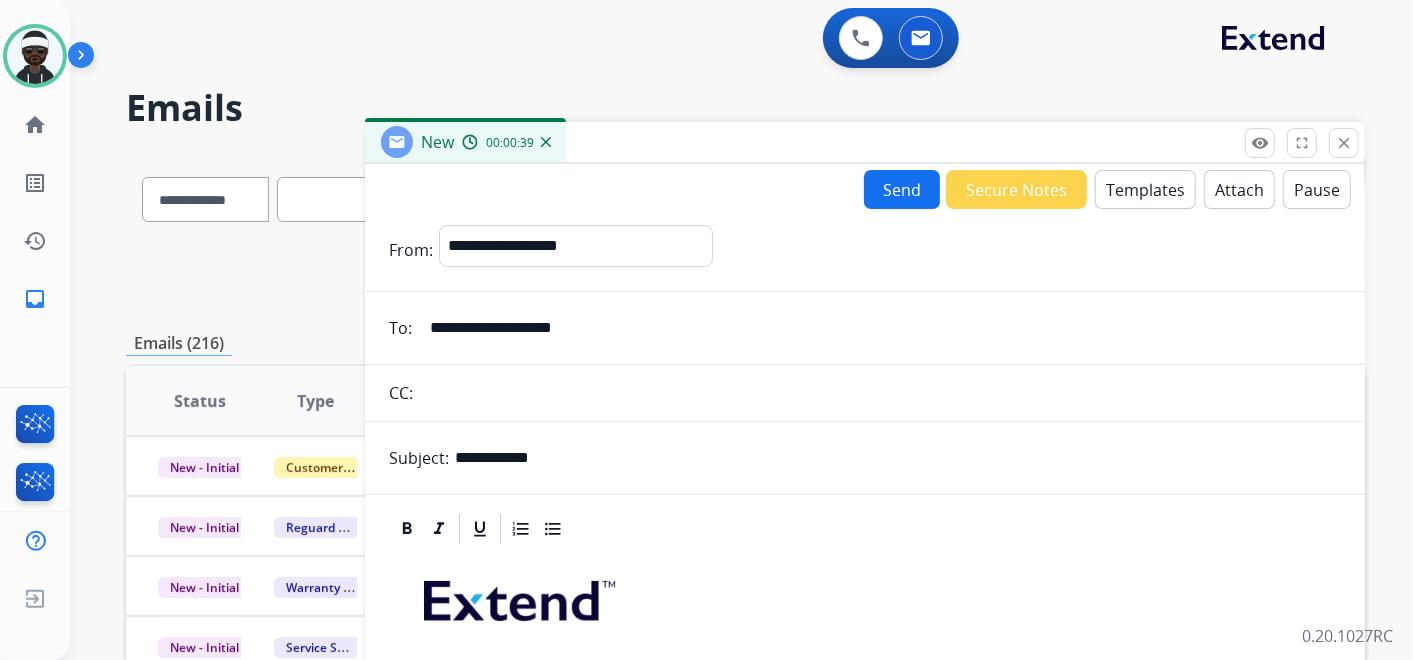 click on "Send" at bounding box center [902, 189] 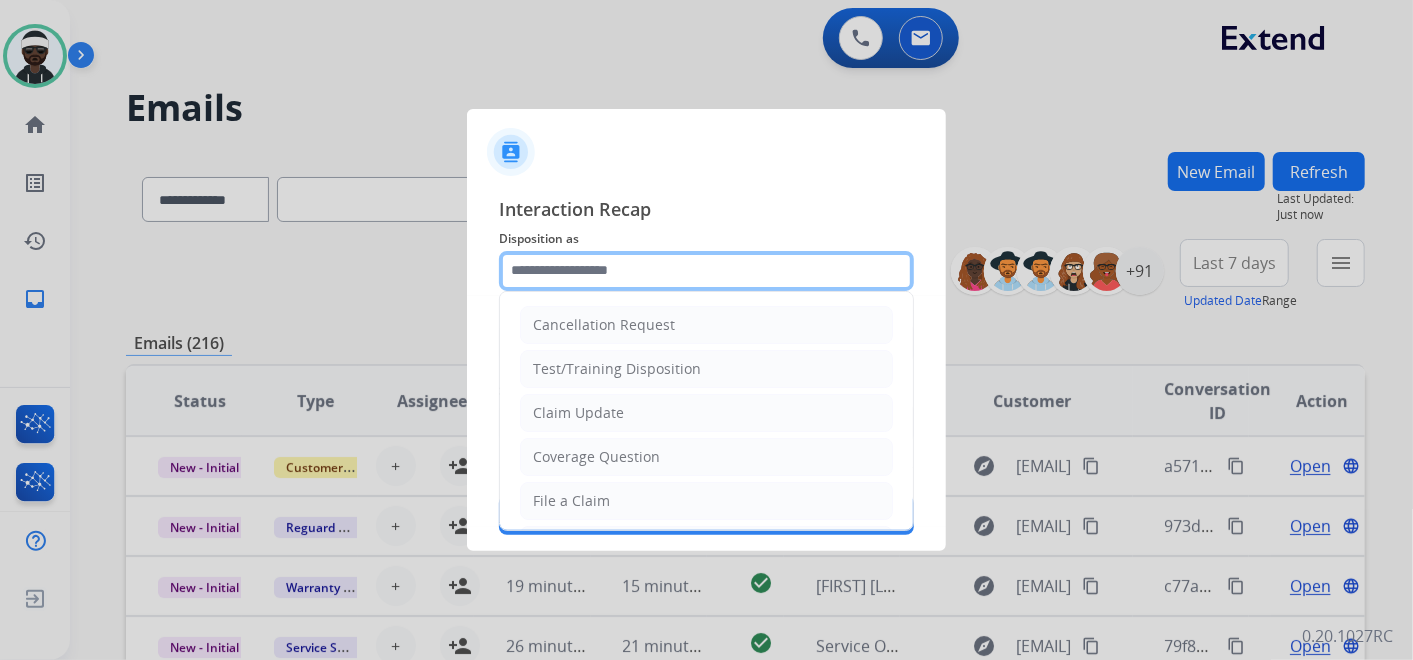 click 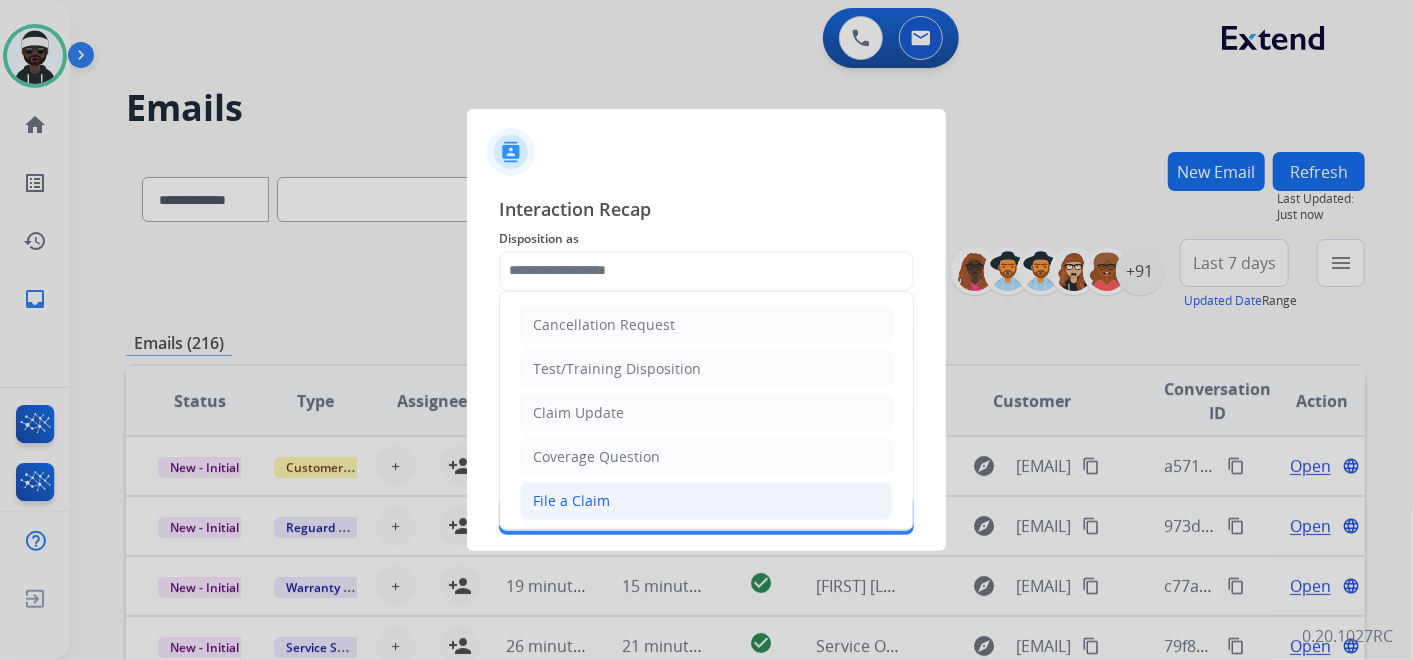 click on "File a Claim" 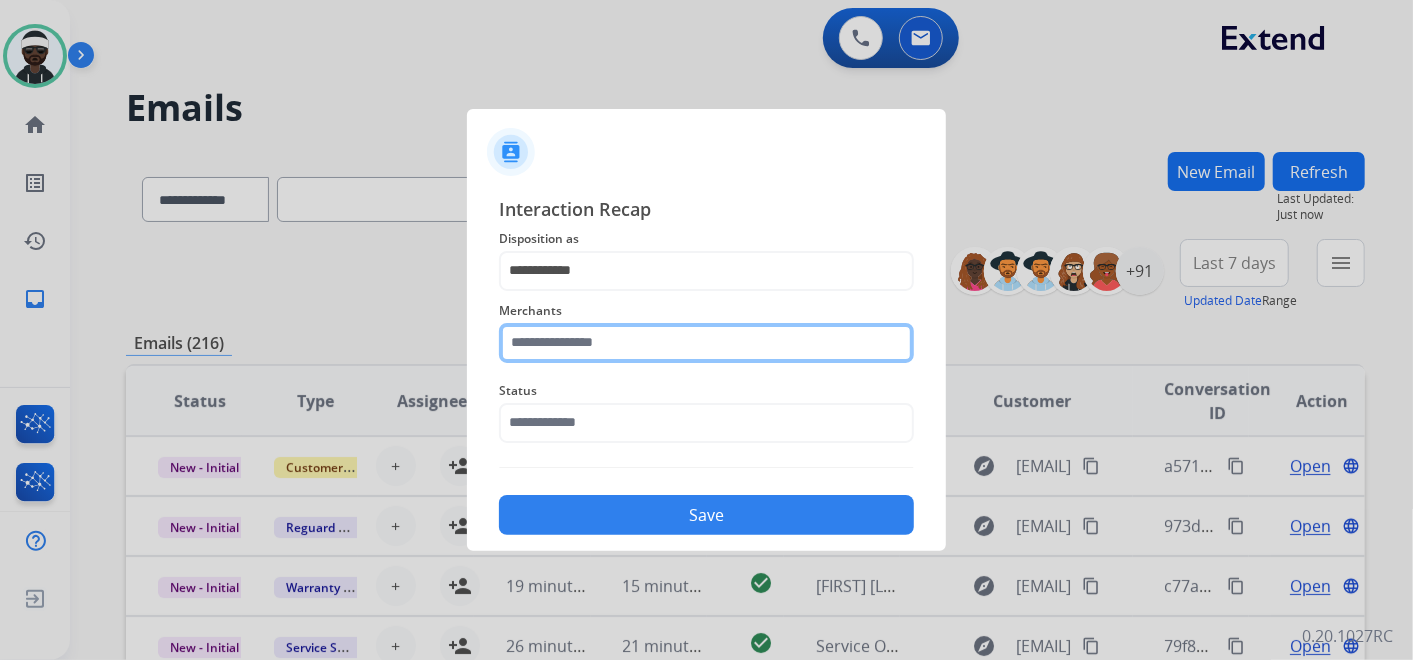 click 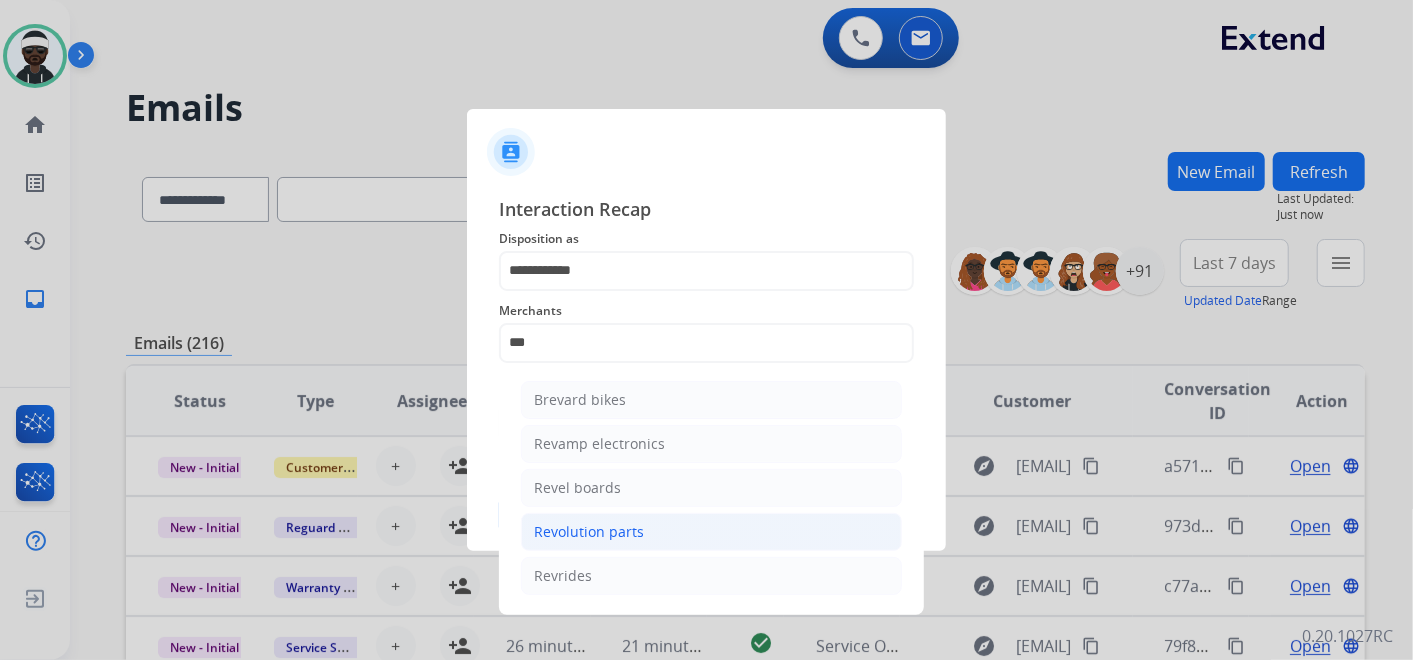 click on "Revolution parts" 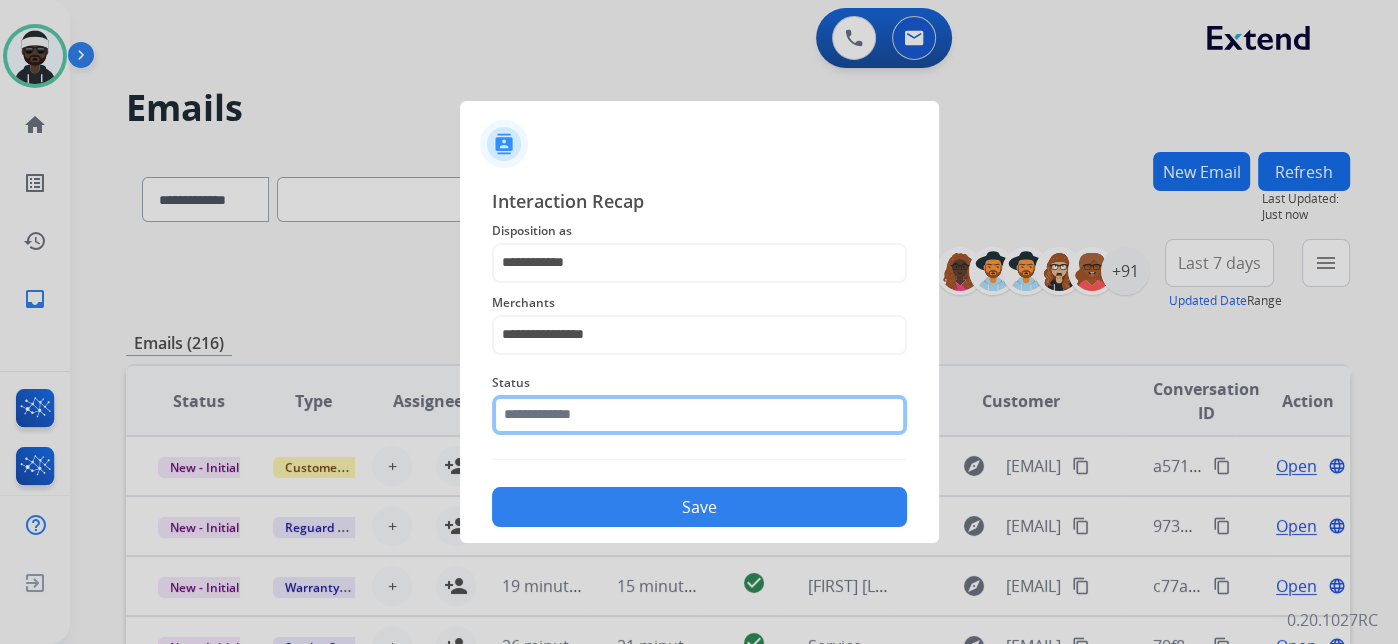 click 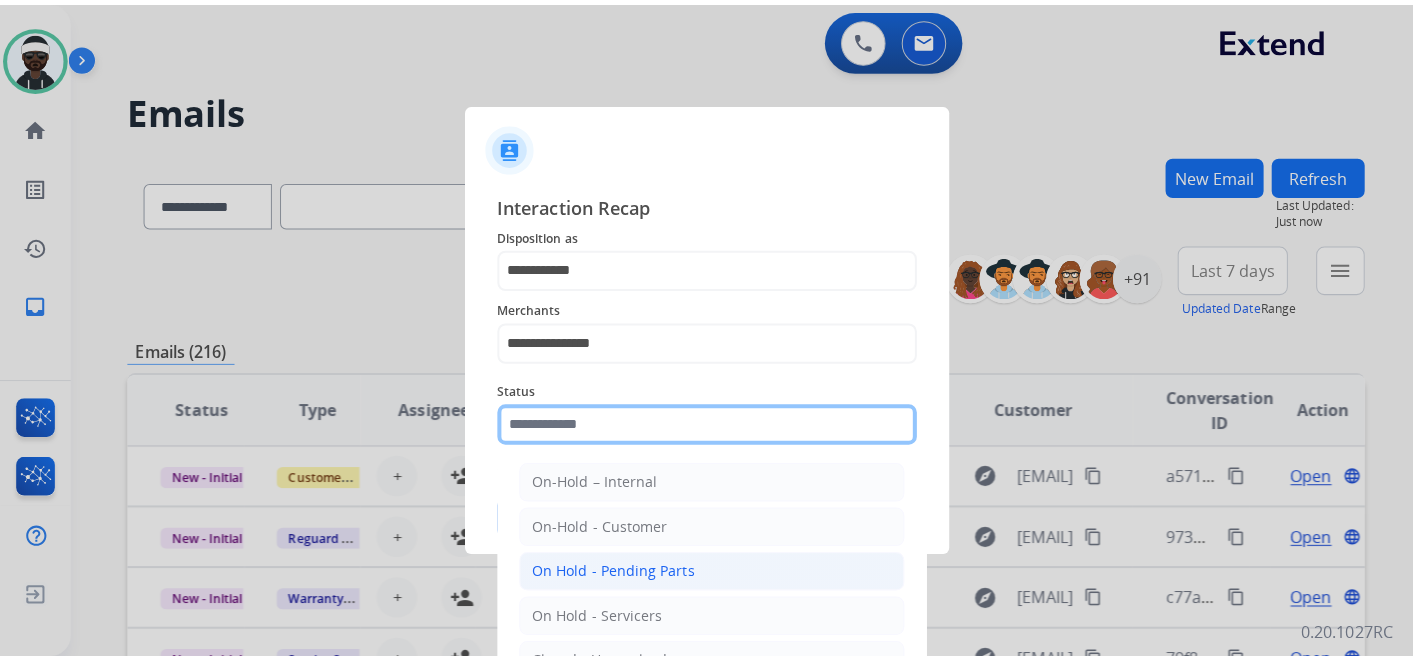 scroll, scrollTop: 114, scrollLeft: 0, axis: vertical 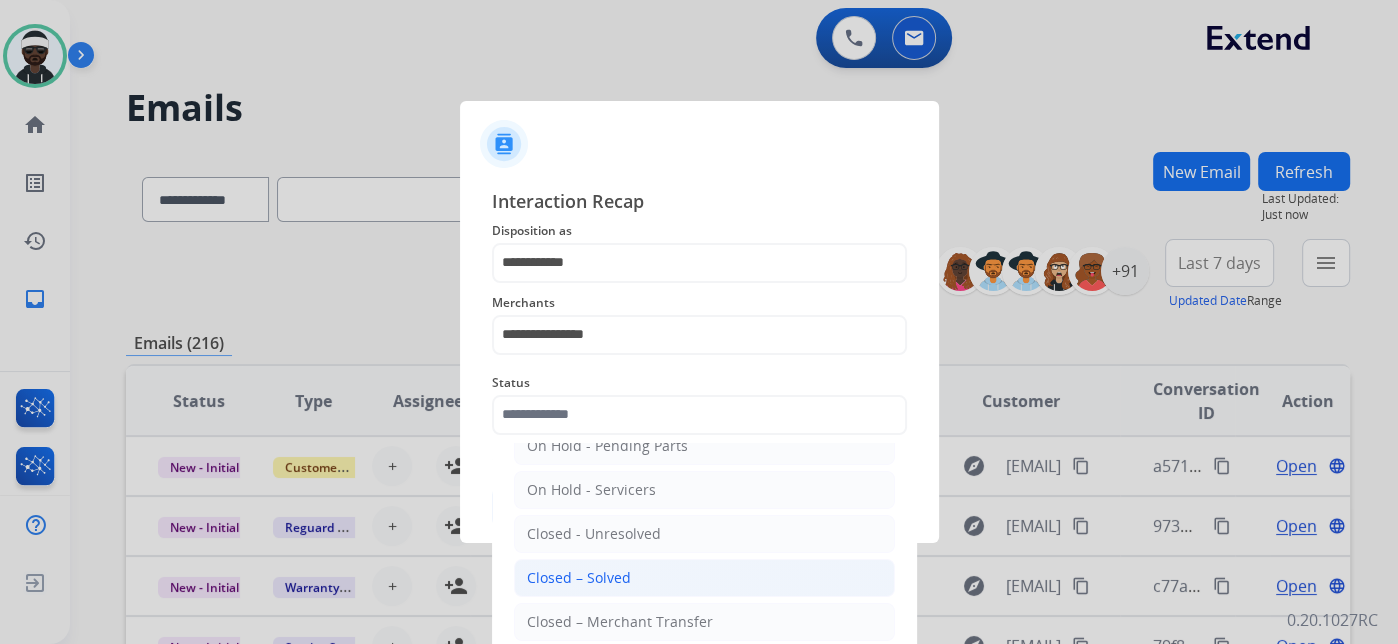click on "Closed – Solved" 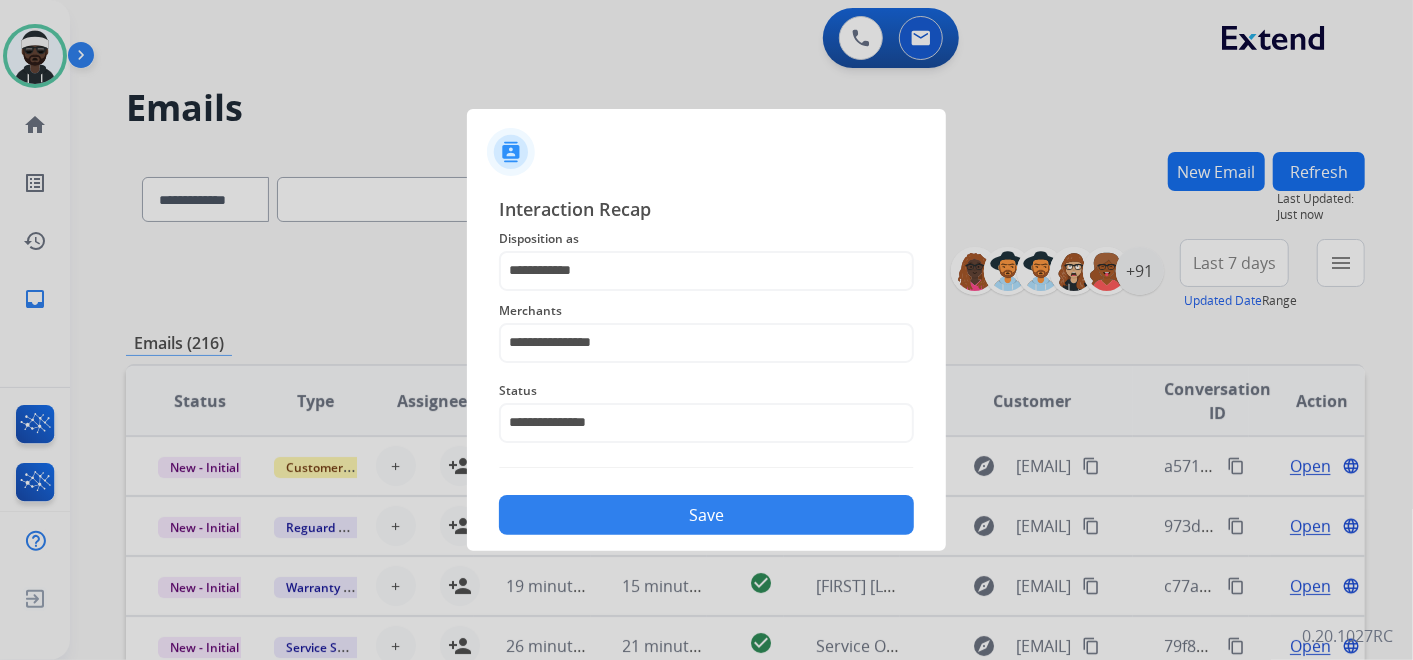 click on "Save" 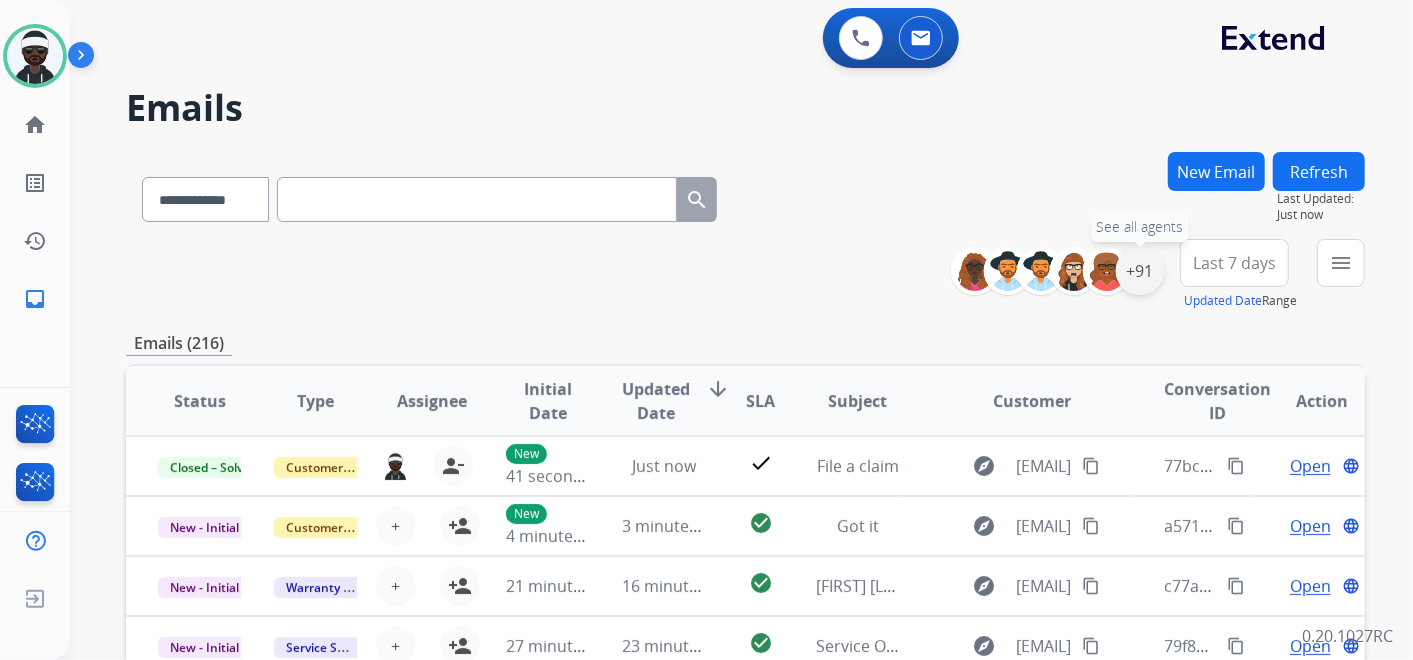 click on "+91" at bounding box center [1140, 271] 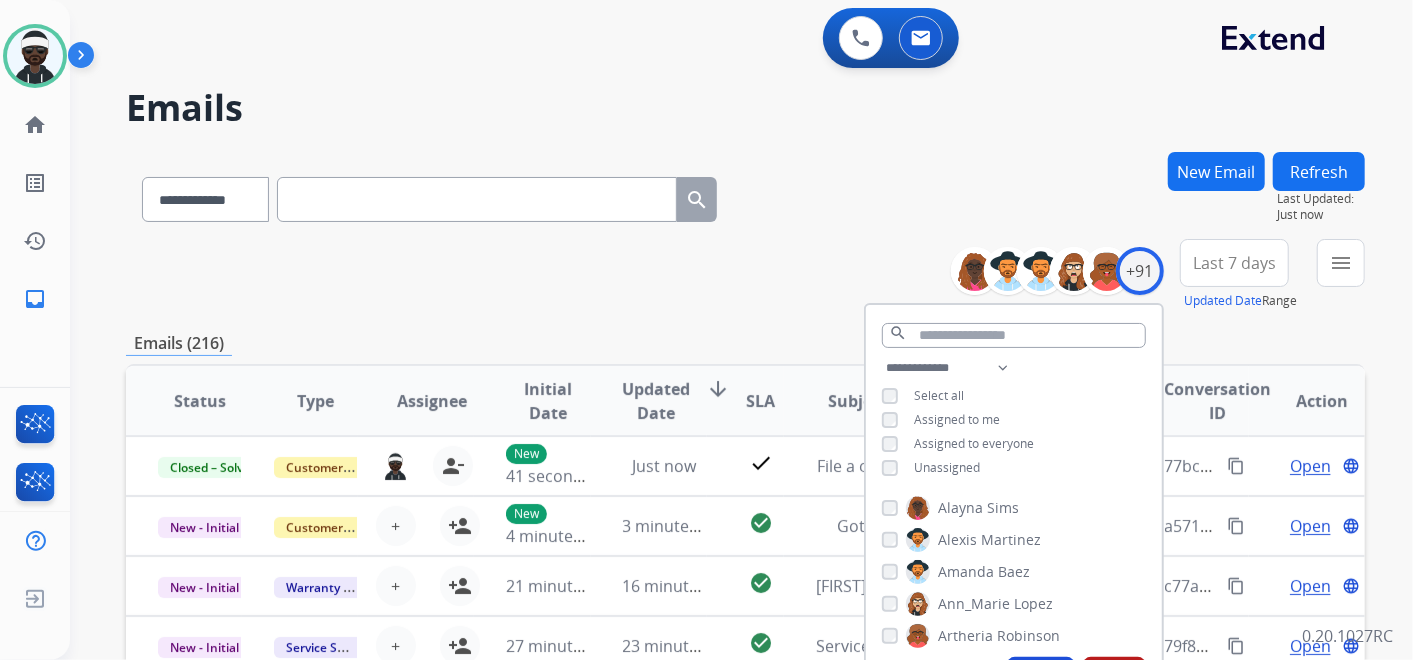 click on "Unassigned" at bounding box center (947, 467) 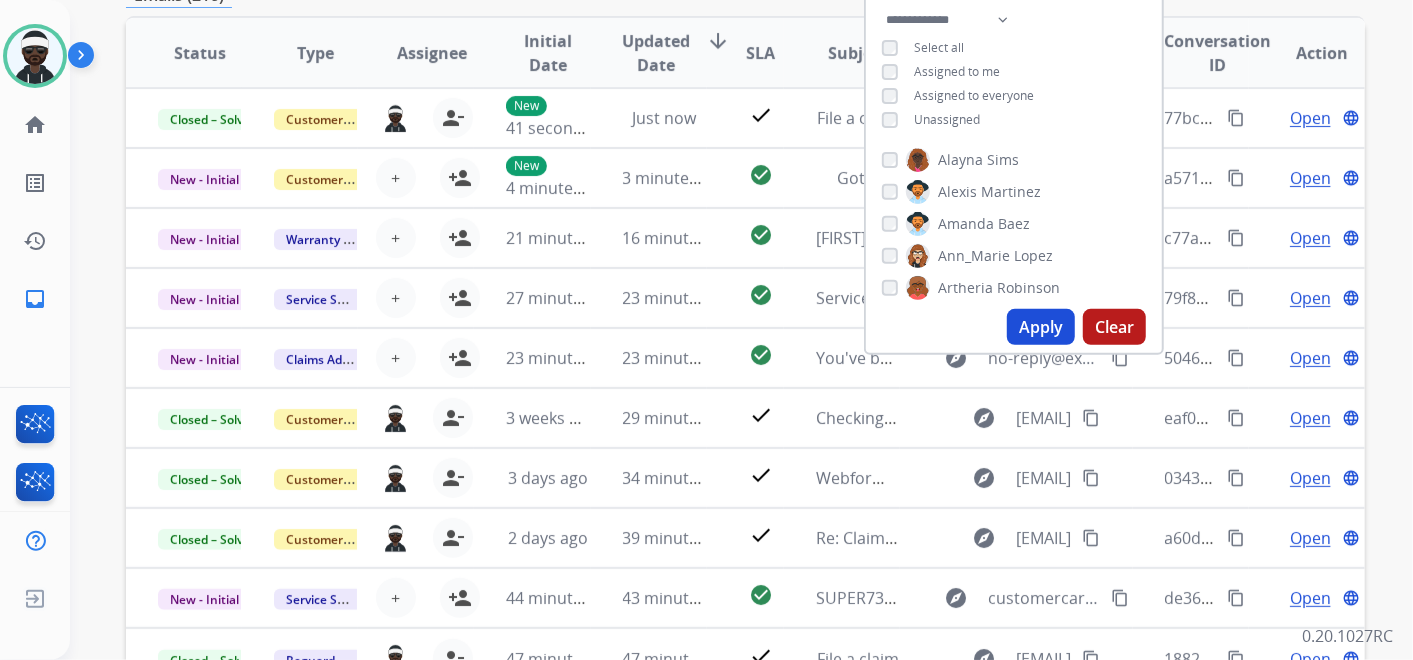 scroll, scrollTop: 477, scrollLeft: 0, axis: vertical 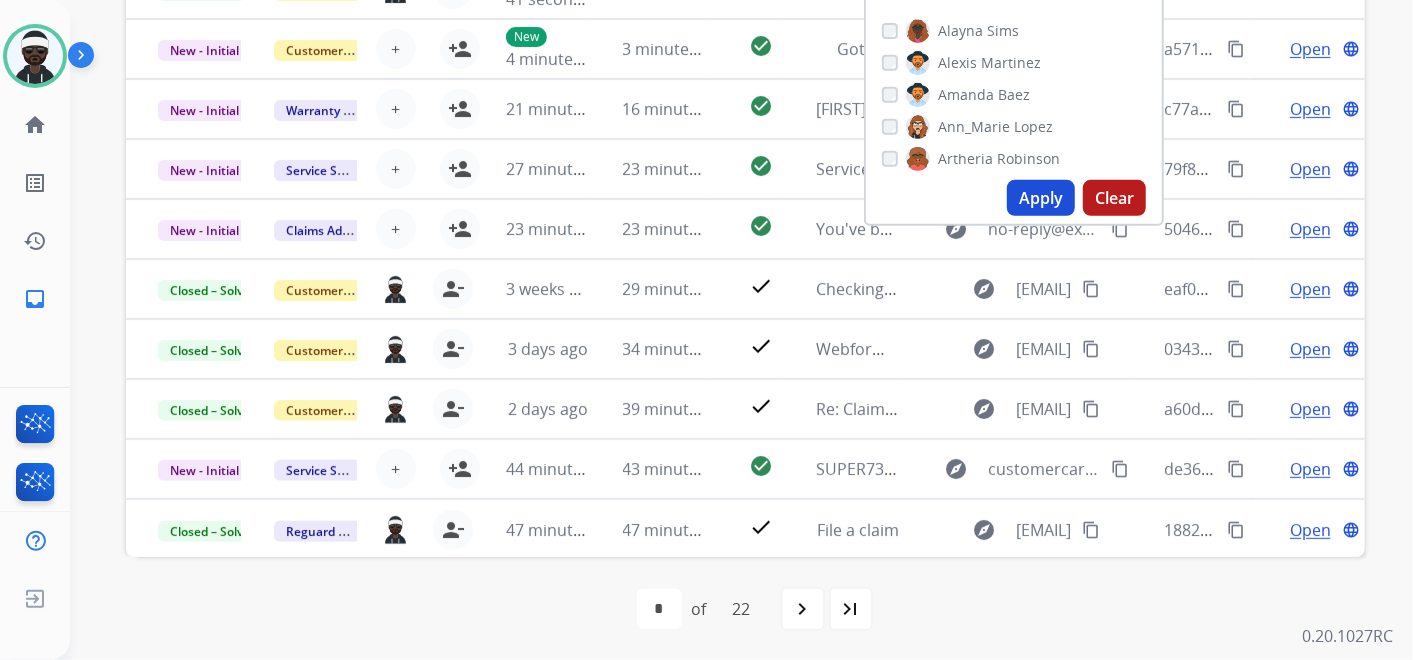 click on "Apply" at bounding box center (1041, 198) 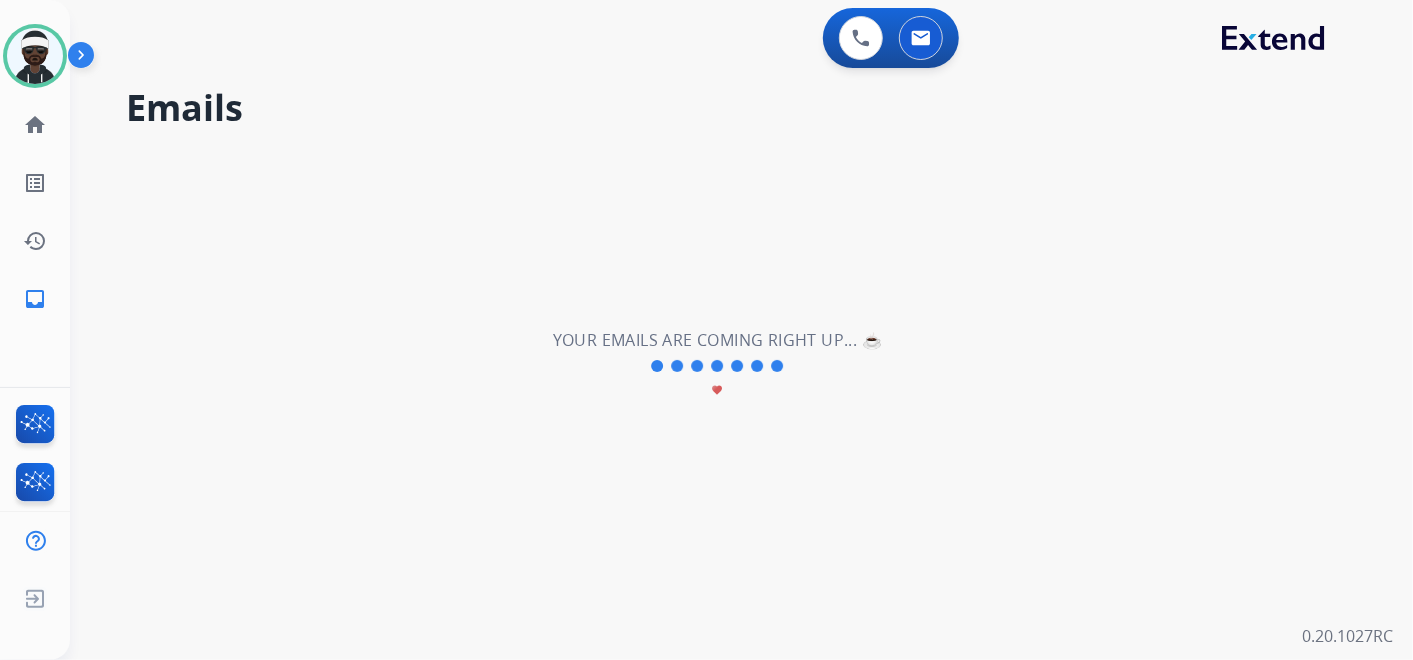 scroll, scrollTop: 0, scrollLeft: 0, axis: both 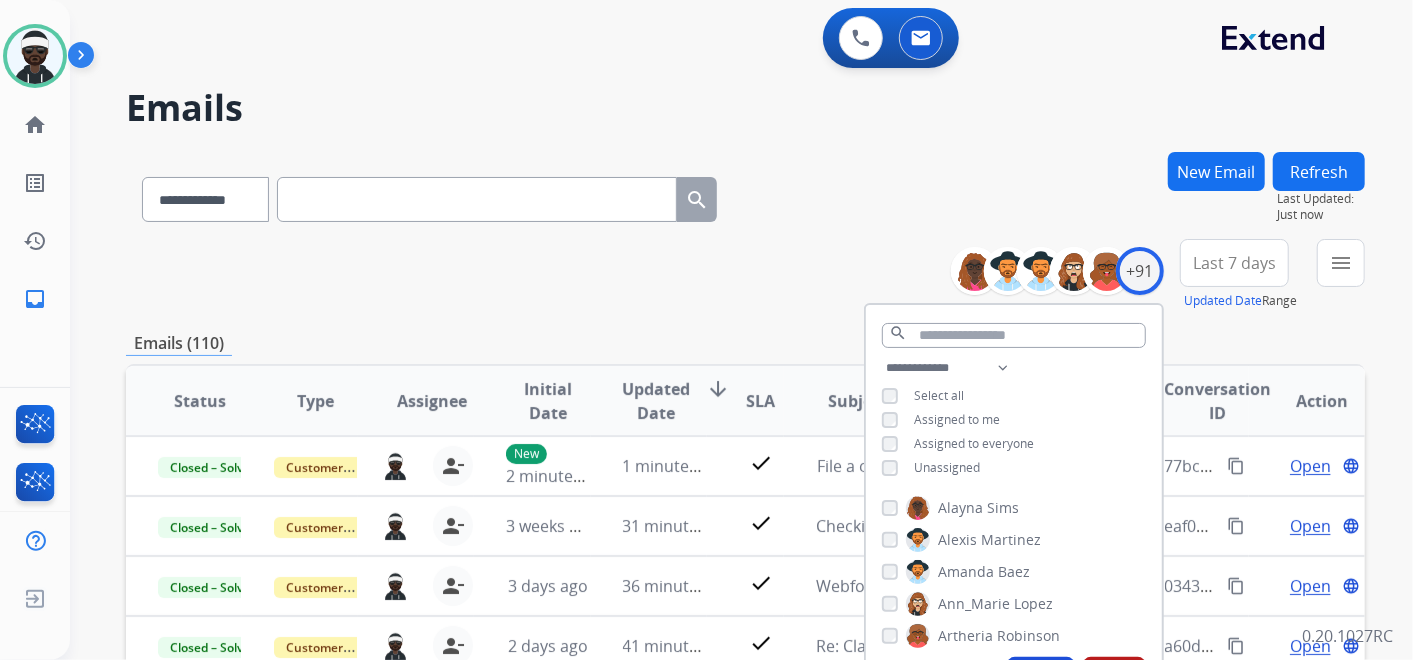 click on "**********" at bounding box center [745, 195] 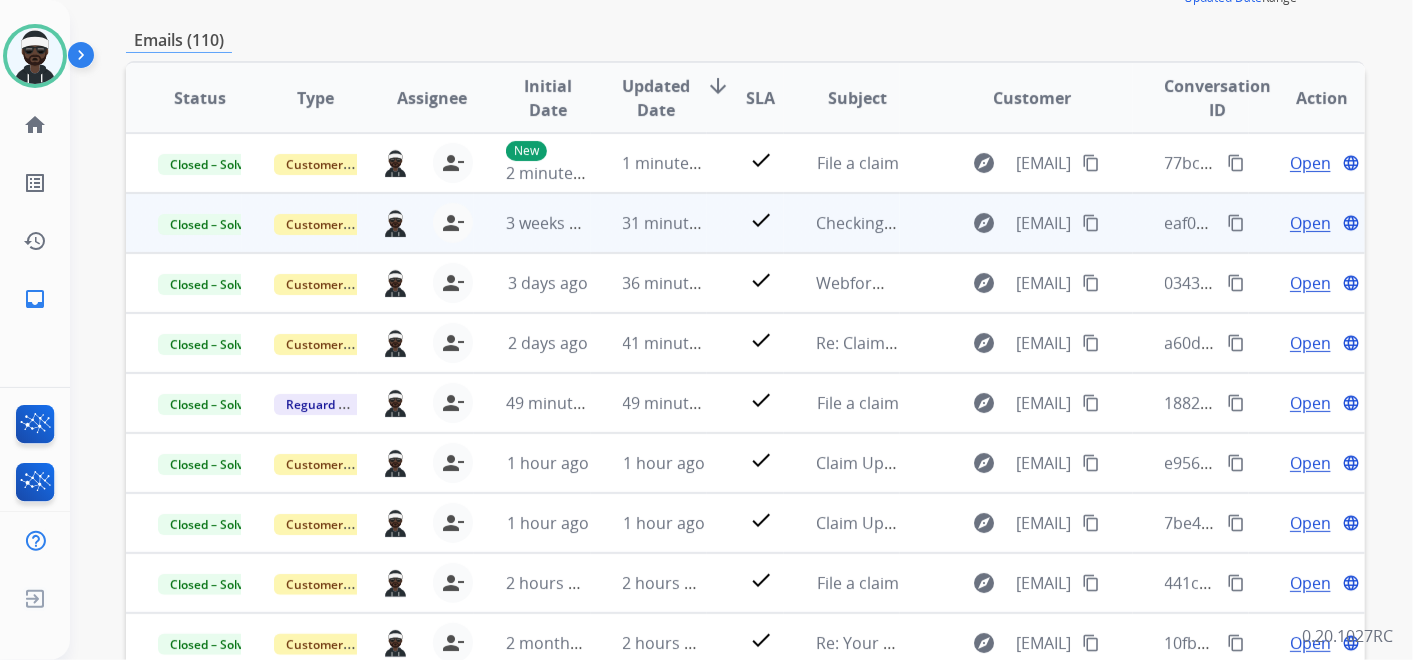 scroll, scrollTop: 333, scrollLeft: 0, axis: vertical 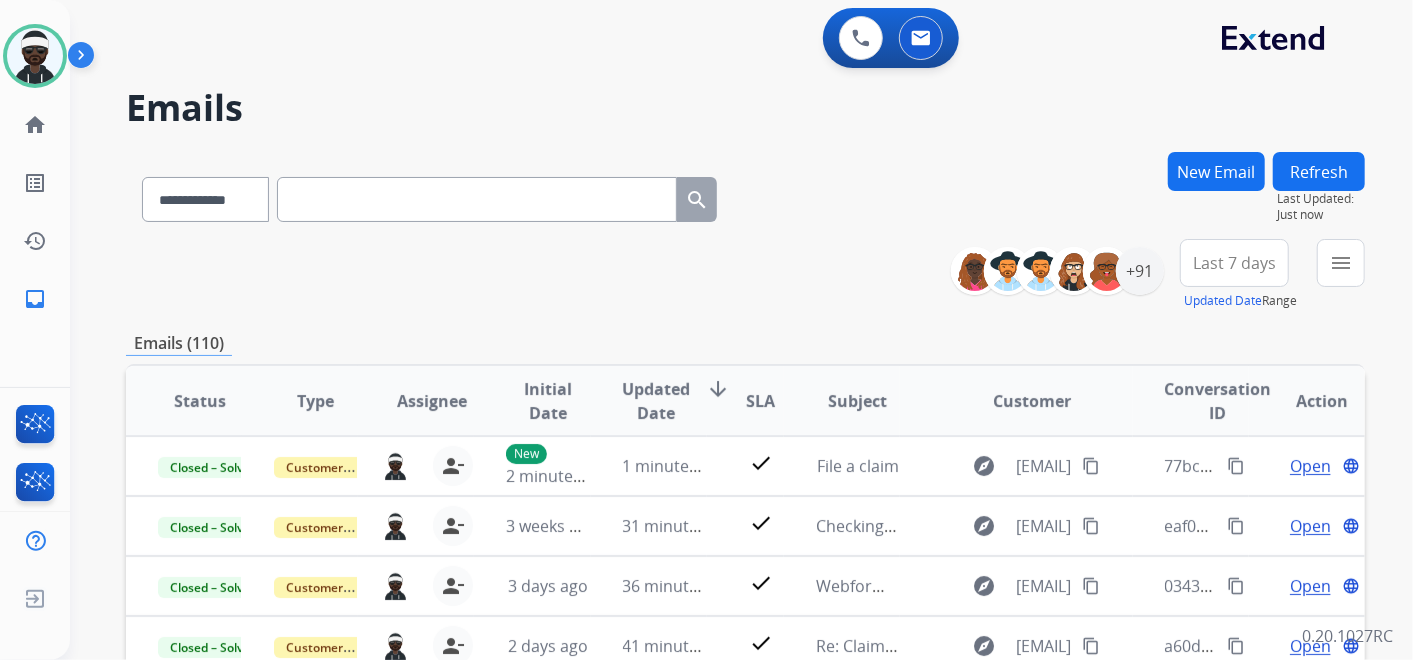 drag, startPoint x: 855, startPoint y: 222, endPoint x: 865, endPoint y: 220, distance: 10.198039 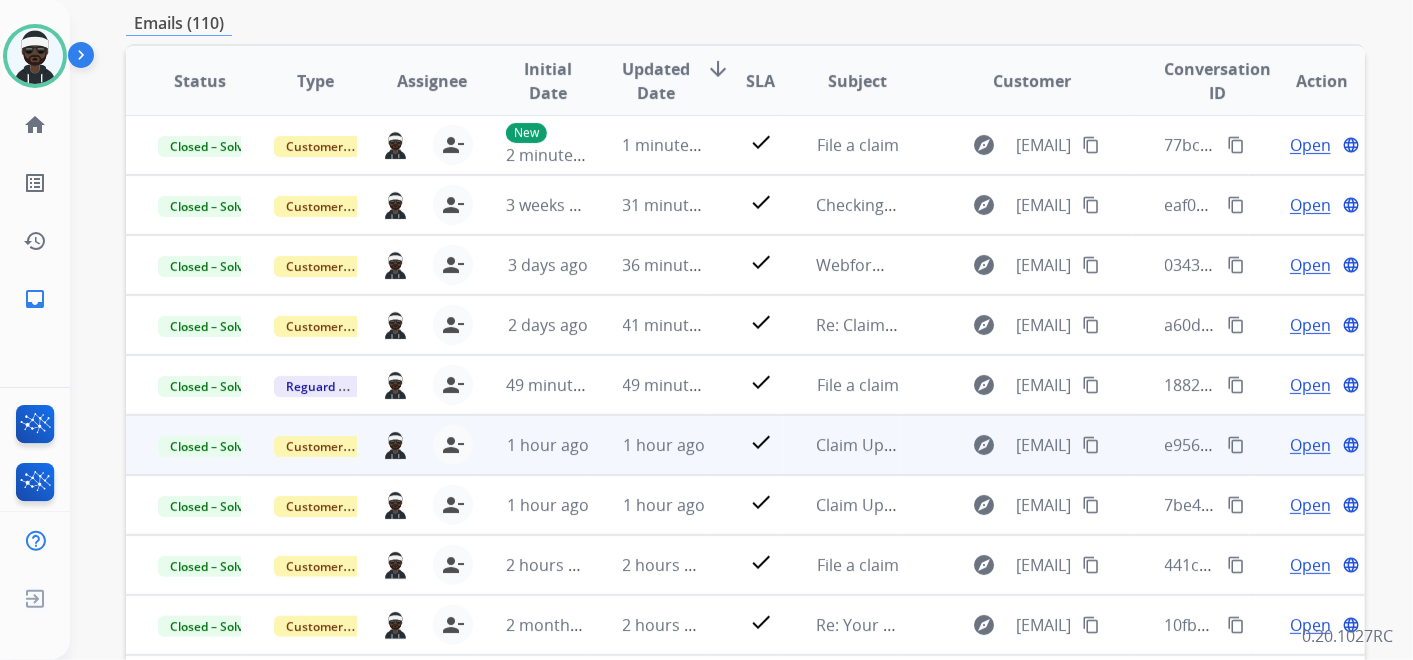 scroll, scrollTop: 477, scrollLeft: 0, axis: vertical 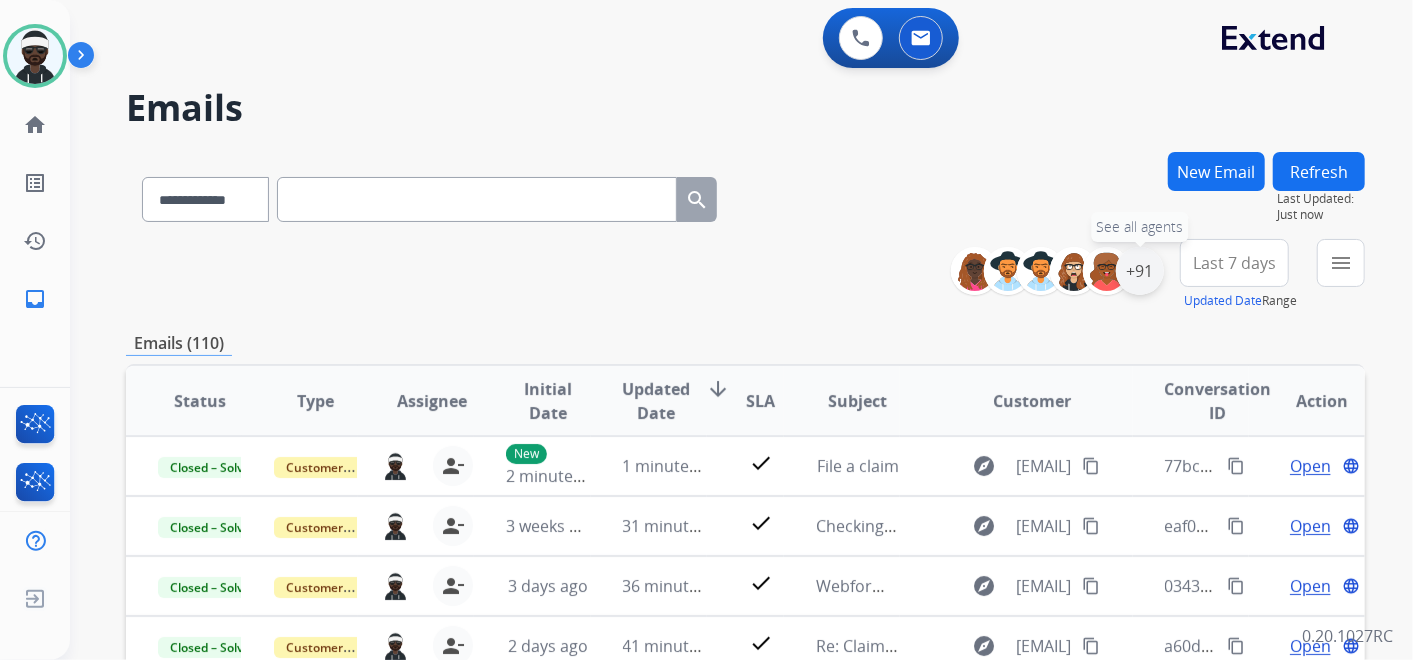 click on "+91" at bounding box center [1140, 271] 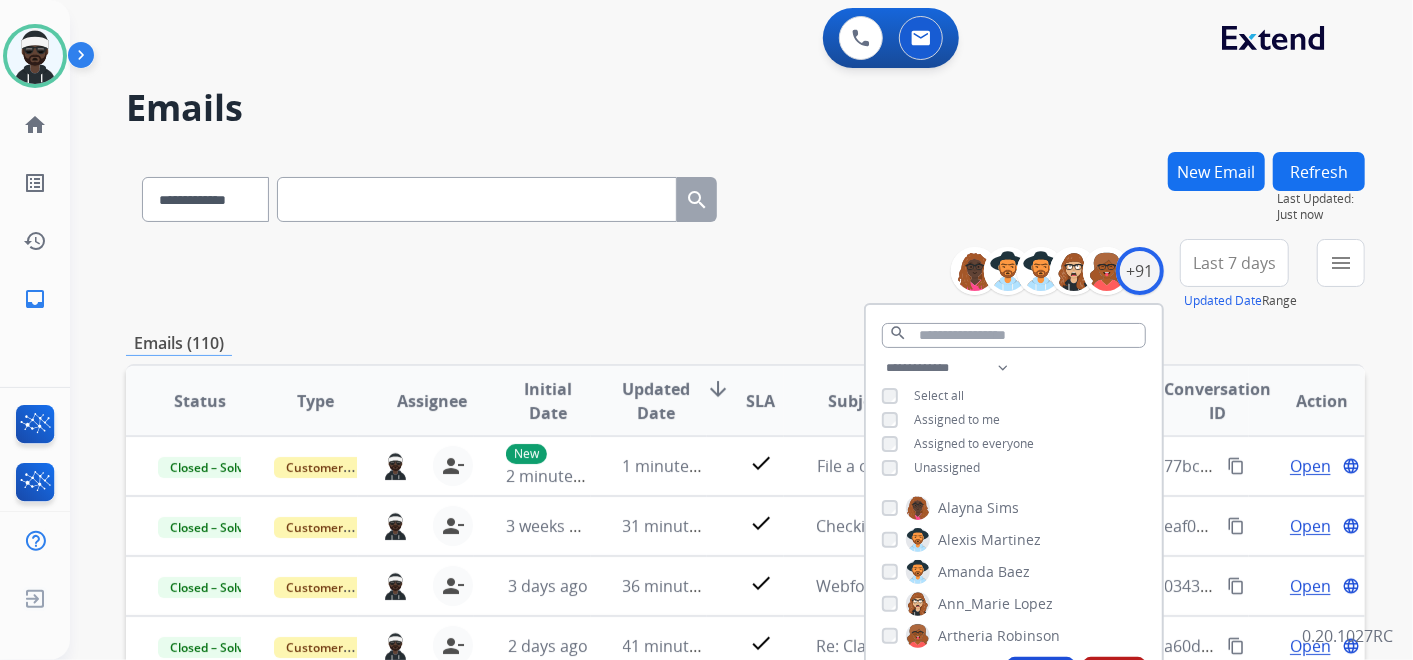 click on "Unassigned" at bounding box center (947, 467) 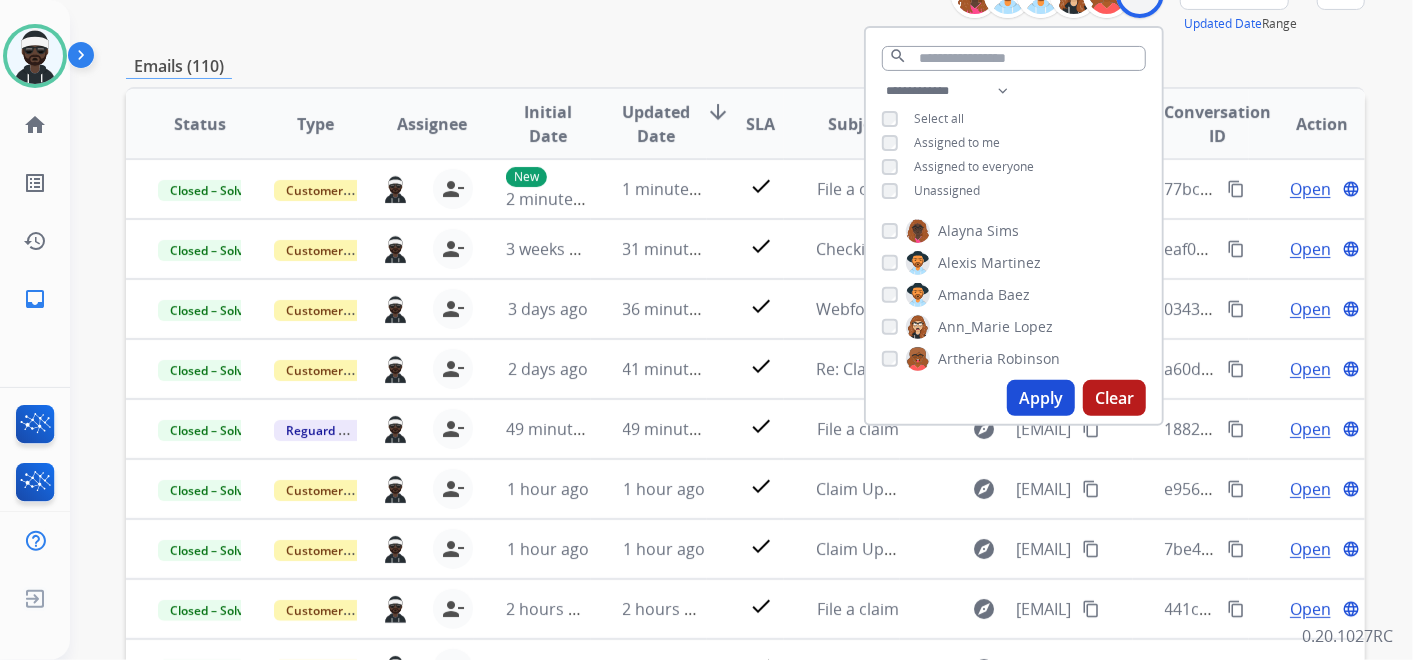 scroll, scrollTop: 477, scrollLeft: 0, axis: vertical 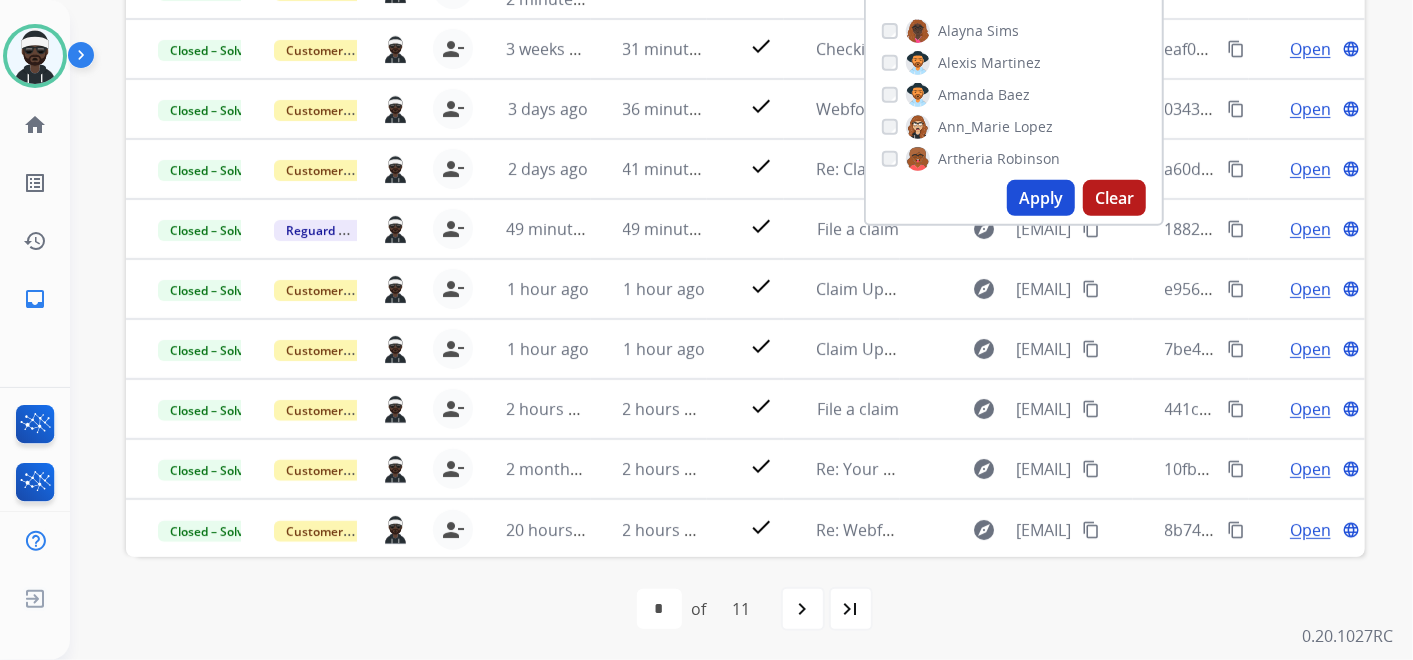click on "Apply" at bounding box center (1041, 198) 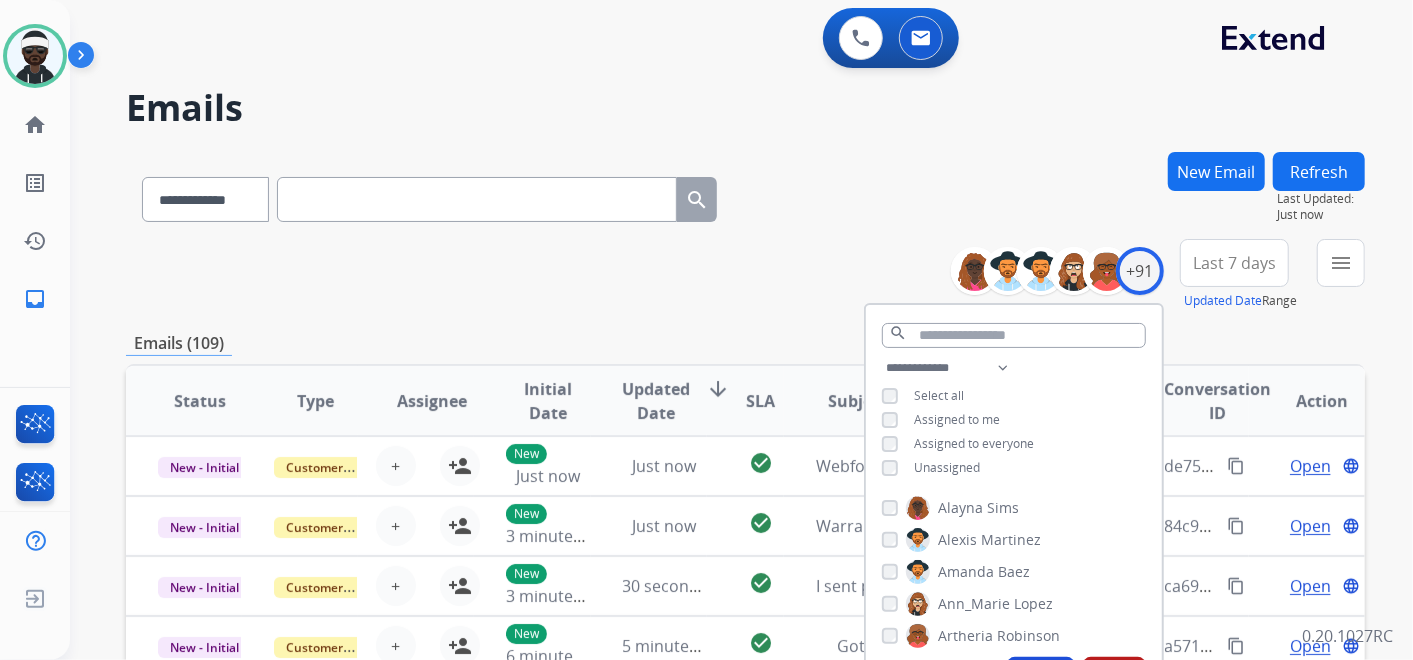 click on "**********" at bounding box center (745, 275) 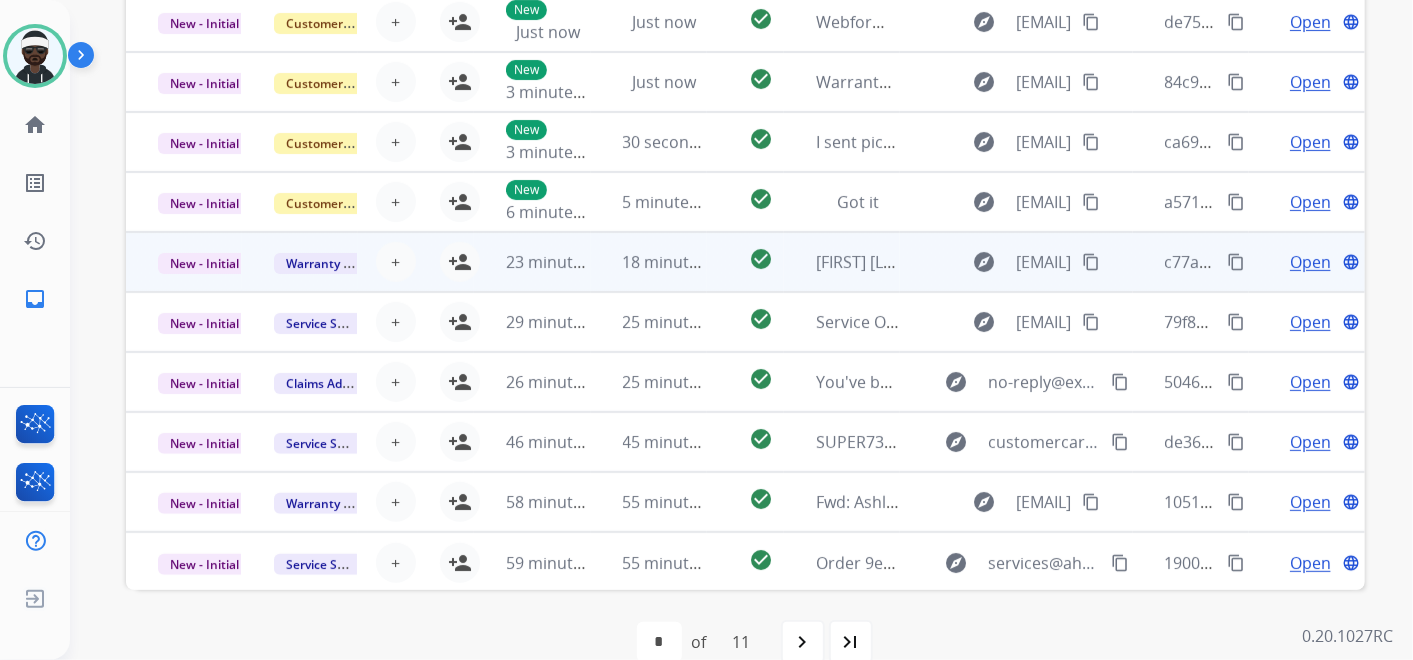 scroll, scrollTop: 0, scrollLeft: 0, axis: both 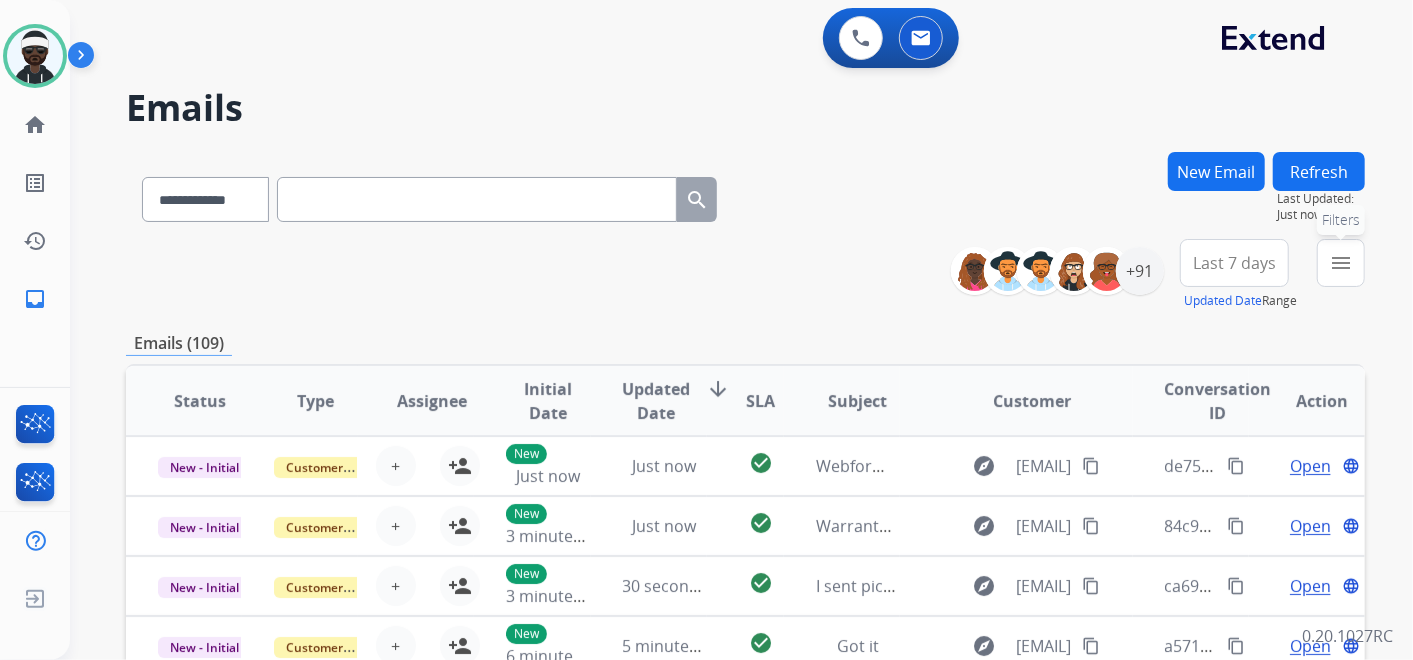 click on "menu" at bounding box center [1341, 263] 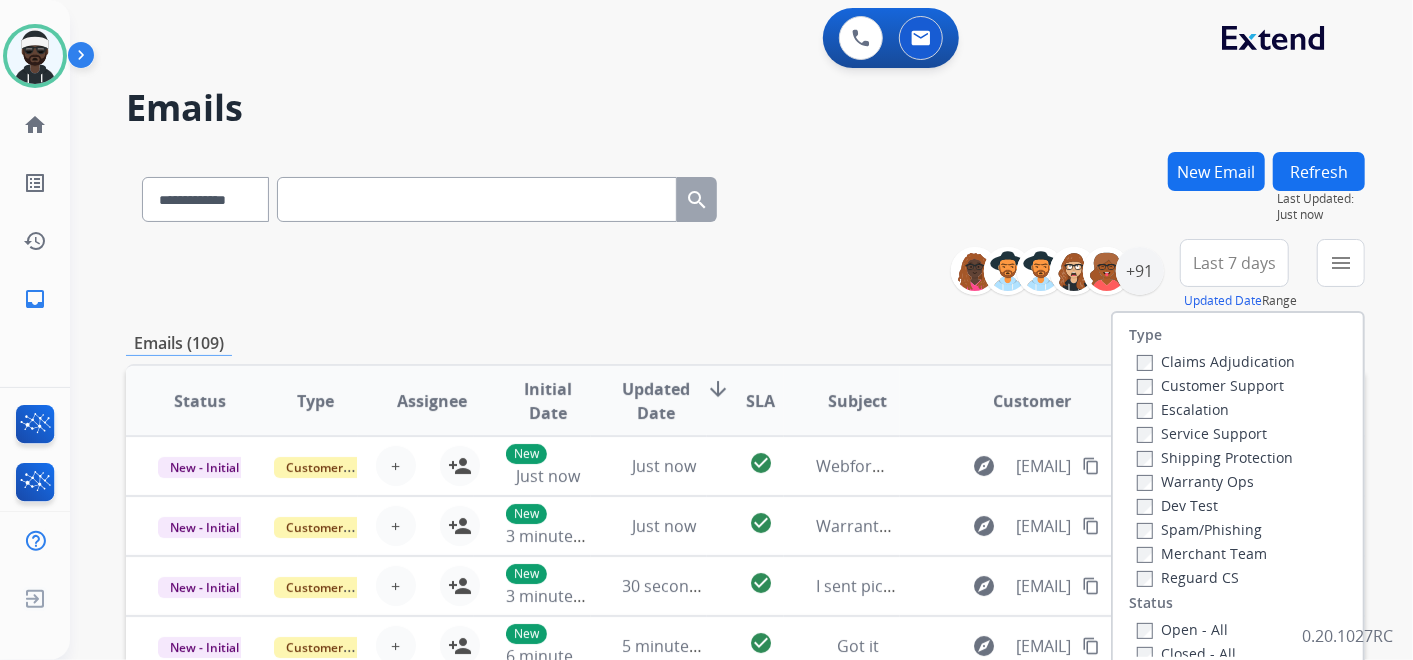 click on "Customer Support" at bounding box center (1210, 385) 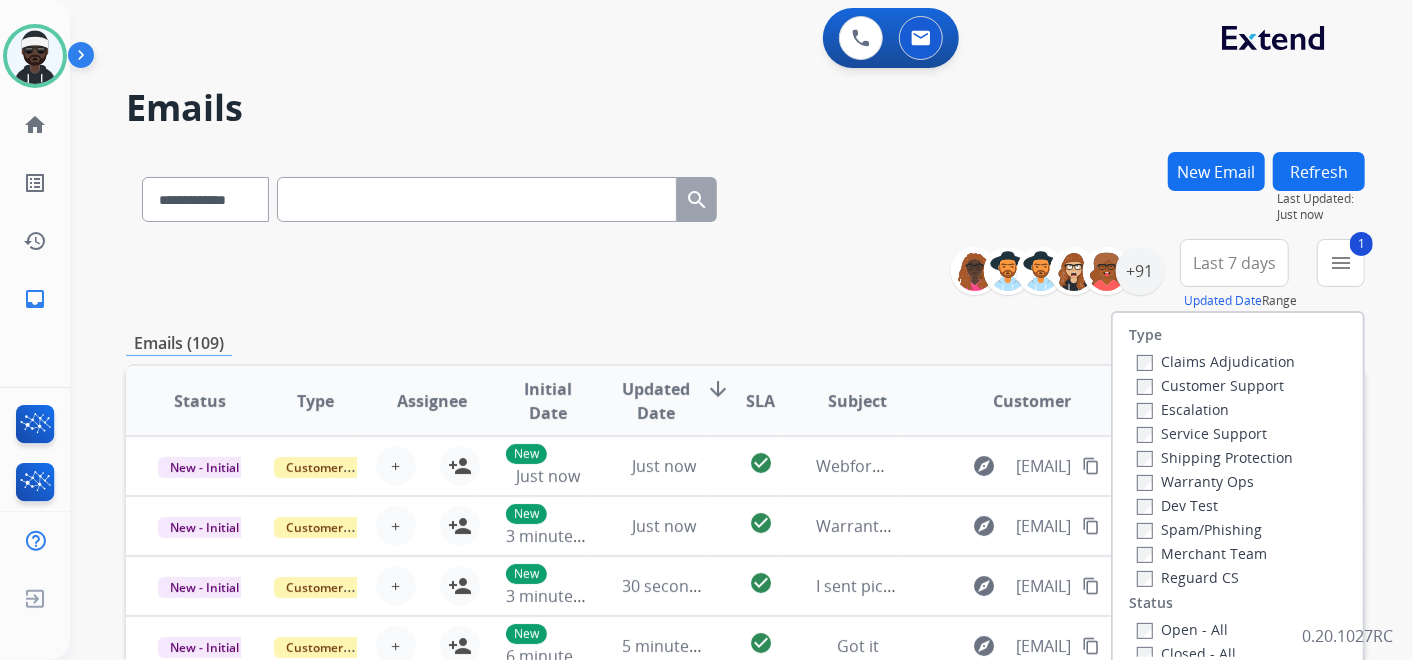 click on "Shipping Protection" at bounding box center (1215, 457) 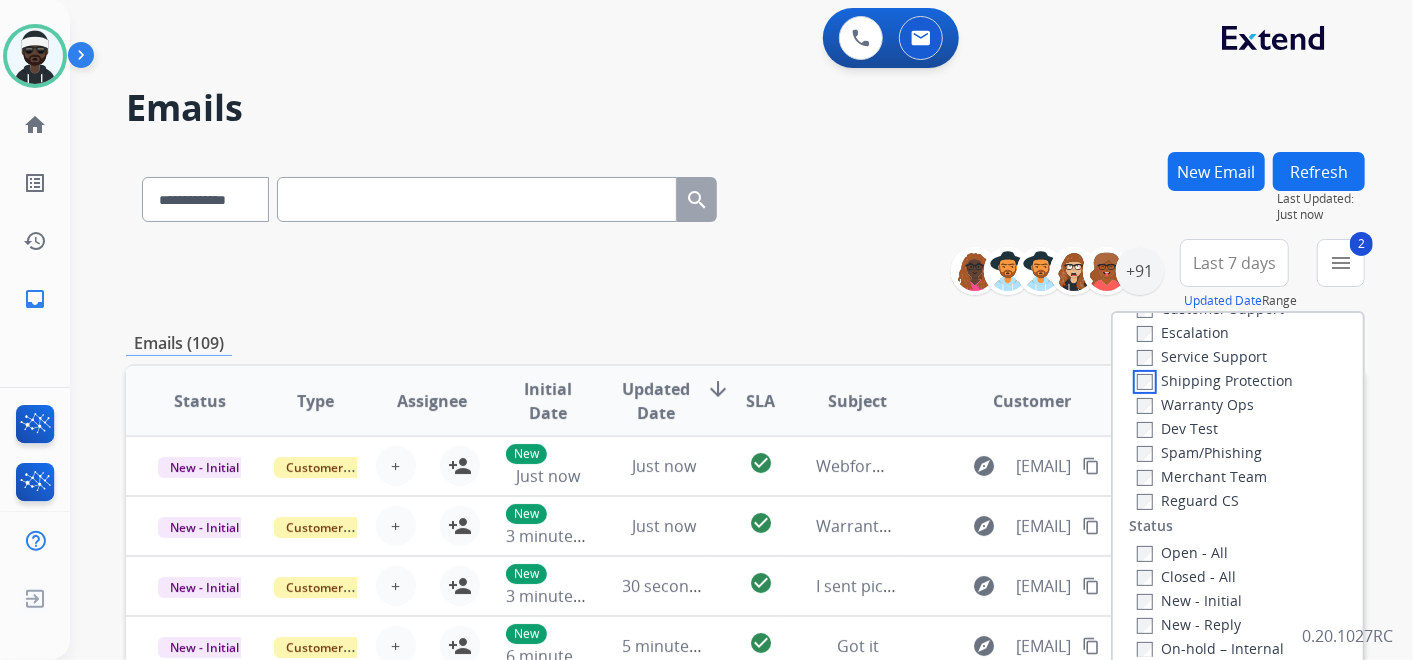 scroll, scrollTop: 111, scrollLeft: 0, axis: vertical 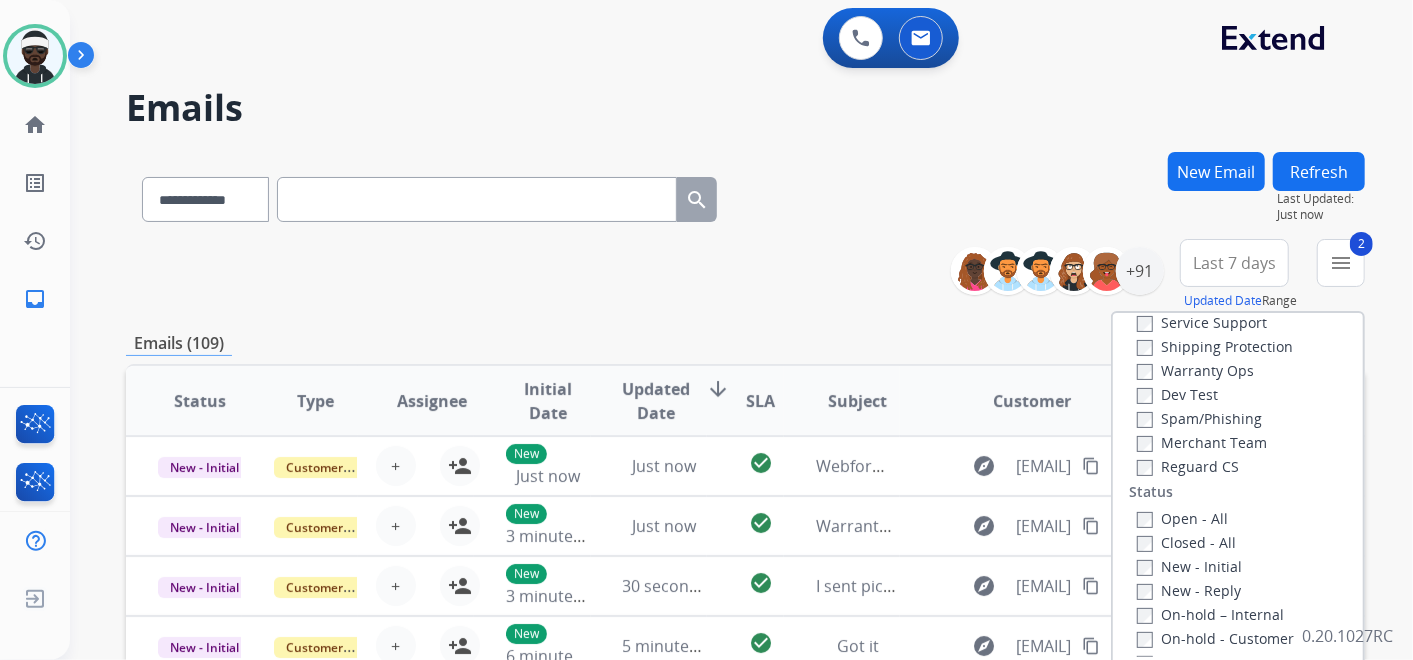 click on "Reguard CS" at bounding box center [1188, 466] 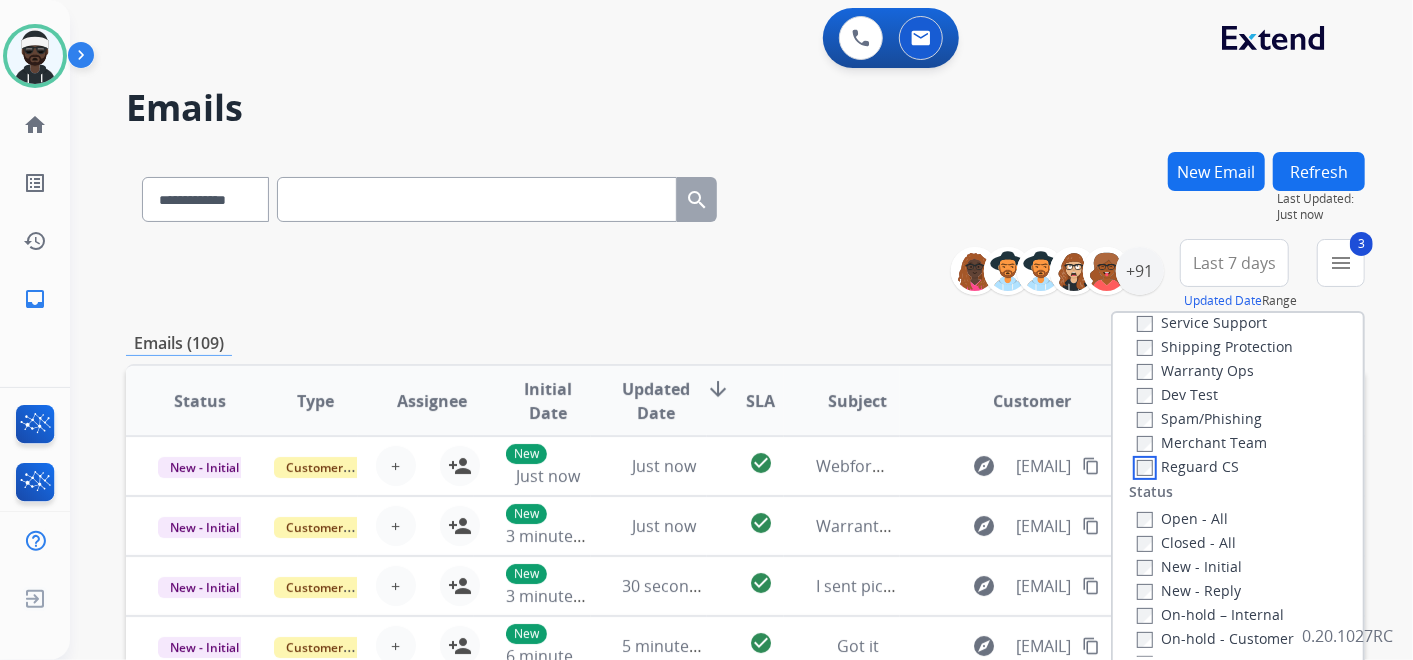 scroll, scrollTop: 222, scrollLeft: 0, axis: vertical 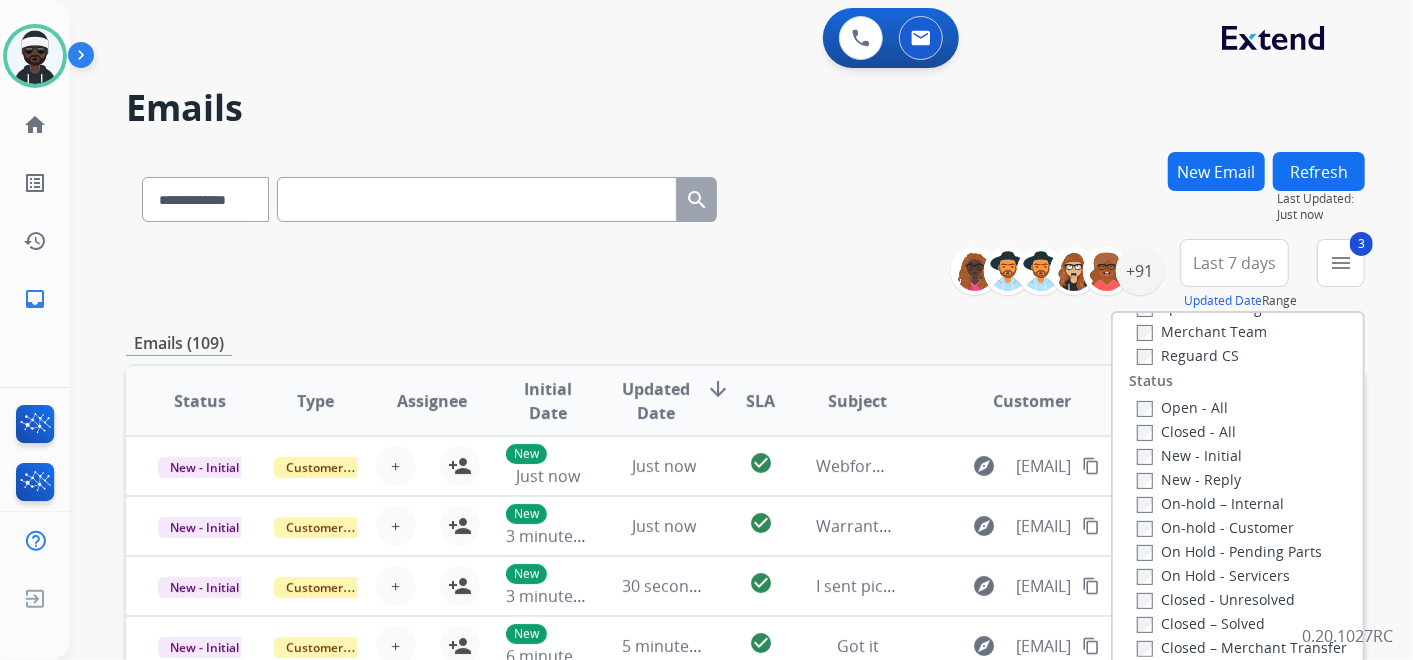 click on "Open - All" at bounding box center [1182, 407] 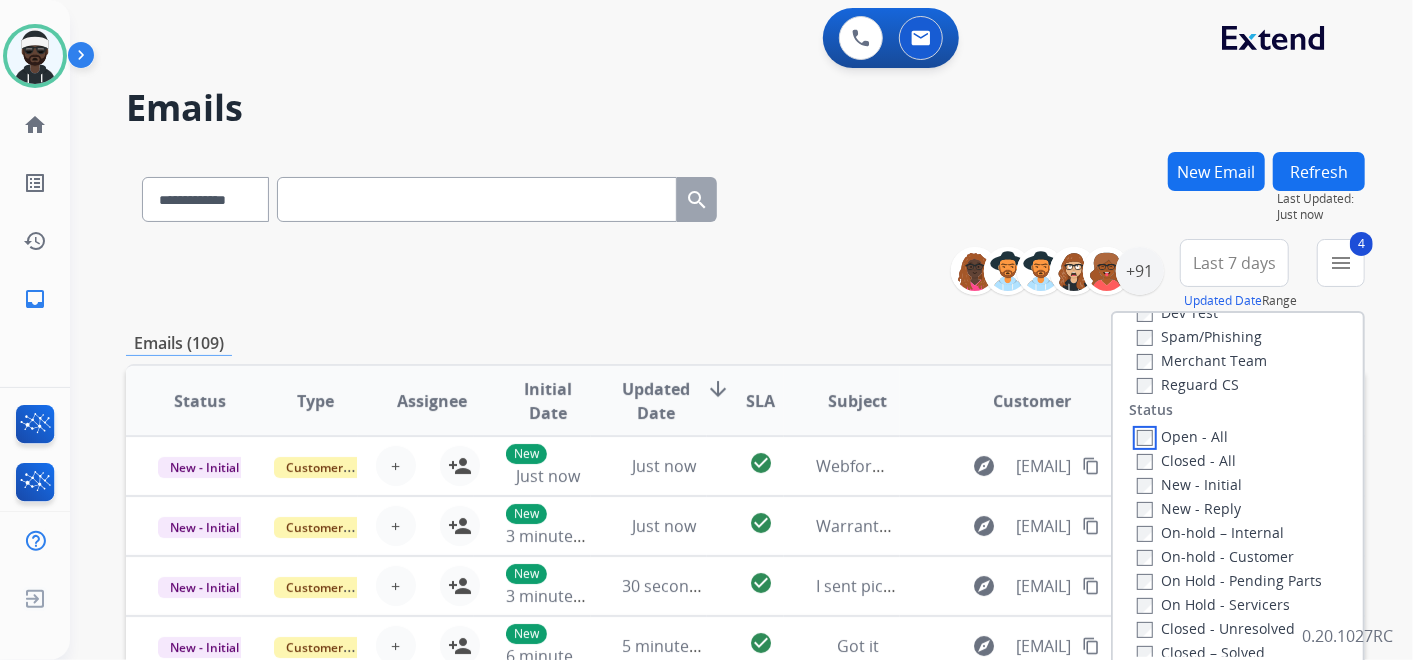 scroll, scrollTop: 526, scrollLeft: 0, axis: vertical 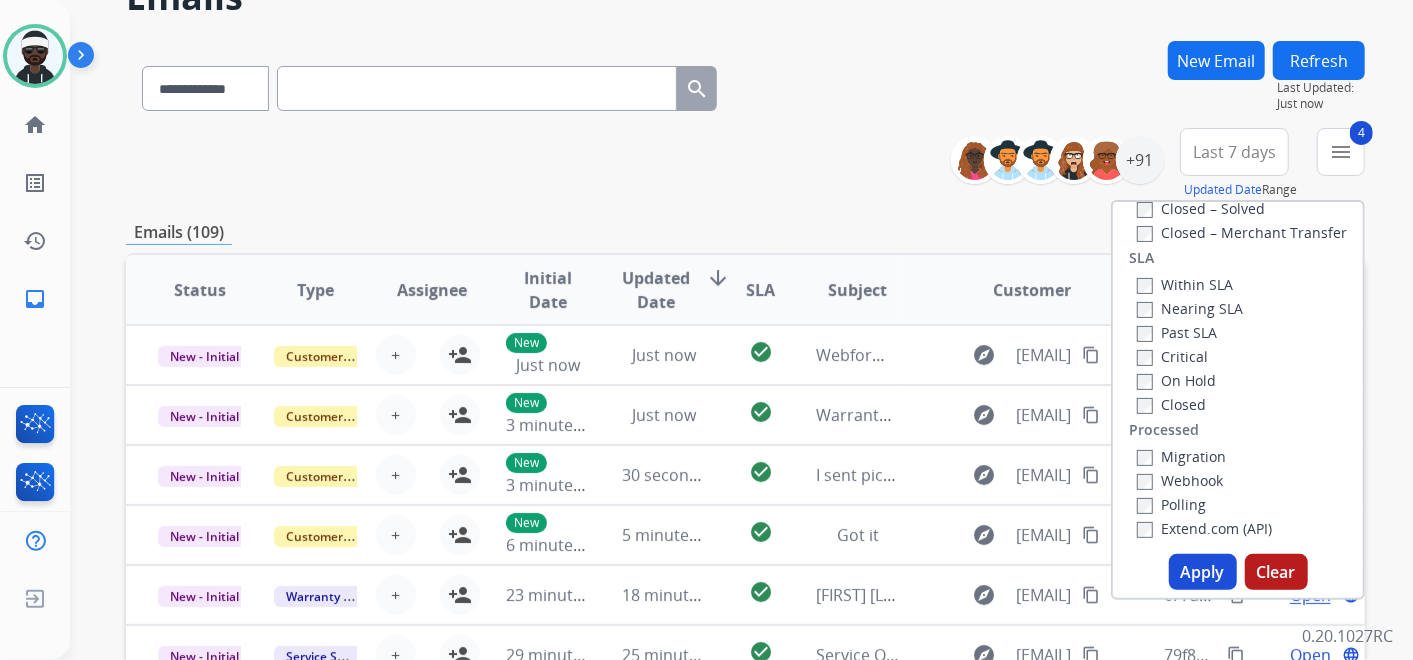 click on "Apply" at bounding box center (1203, 572) 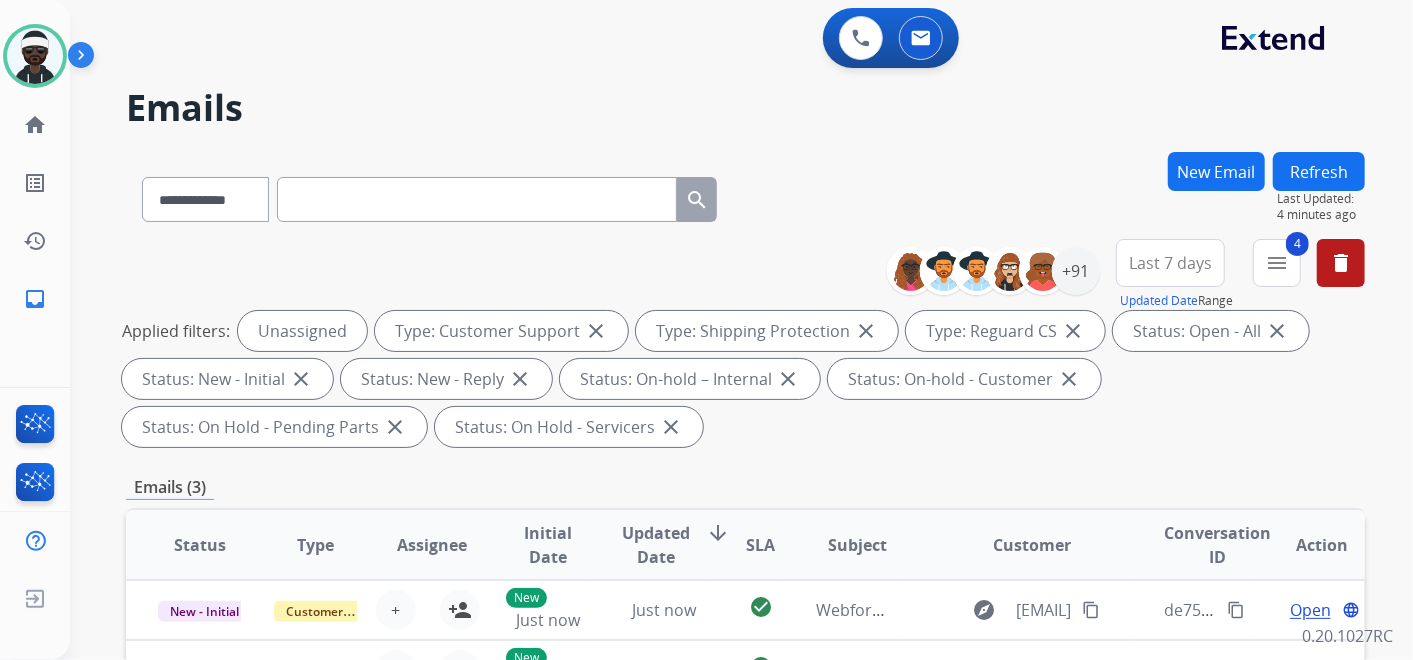scroll, scrollTop: 111, scrollLeft: 0, axis: vertical 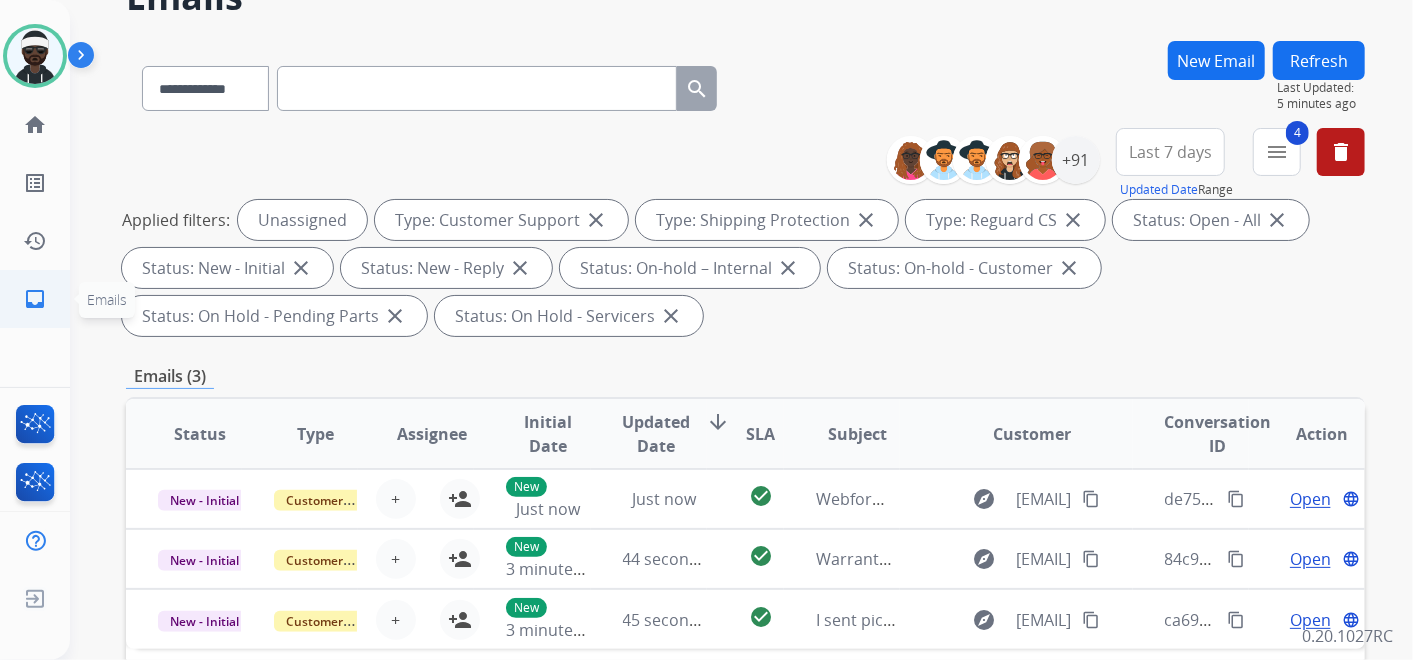 click on "inbox" 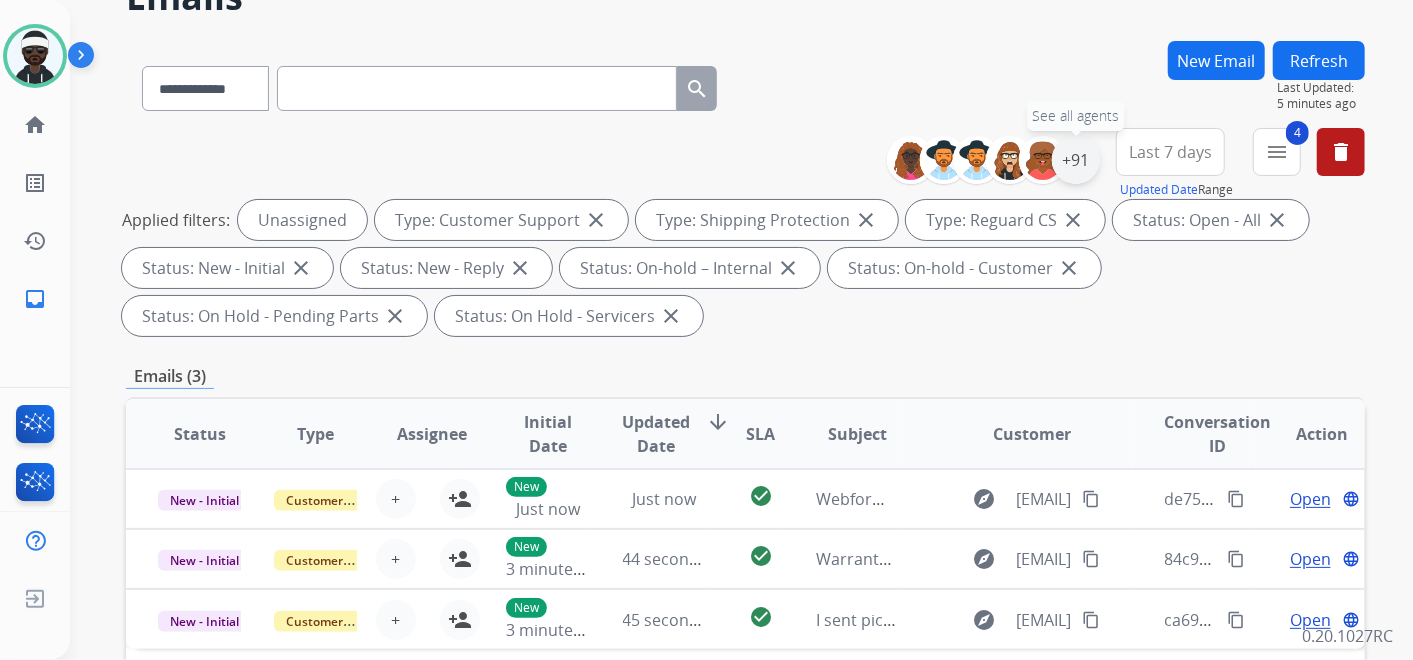 click on "+91" at bounding box center [1076, 160] 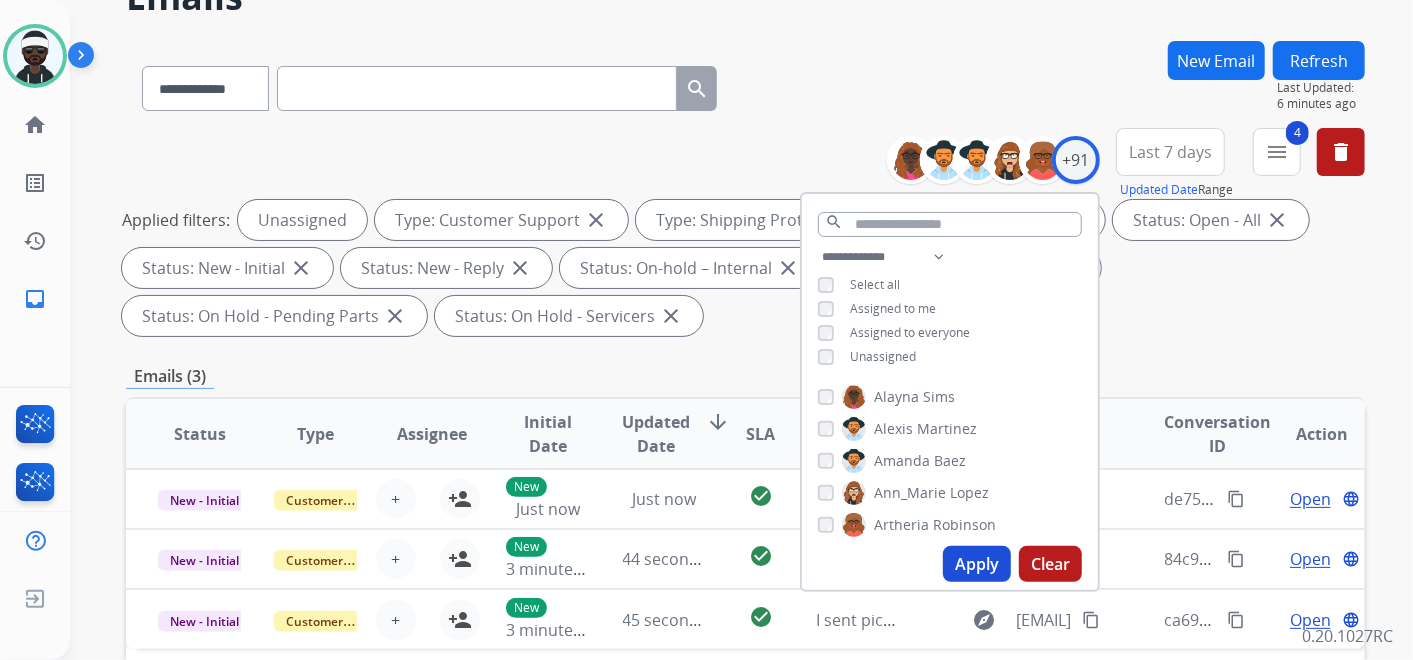 click on "**********" at bounding box center [950, 309] 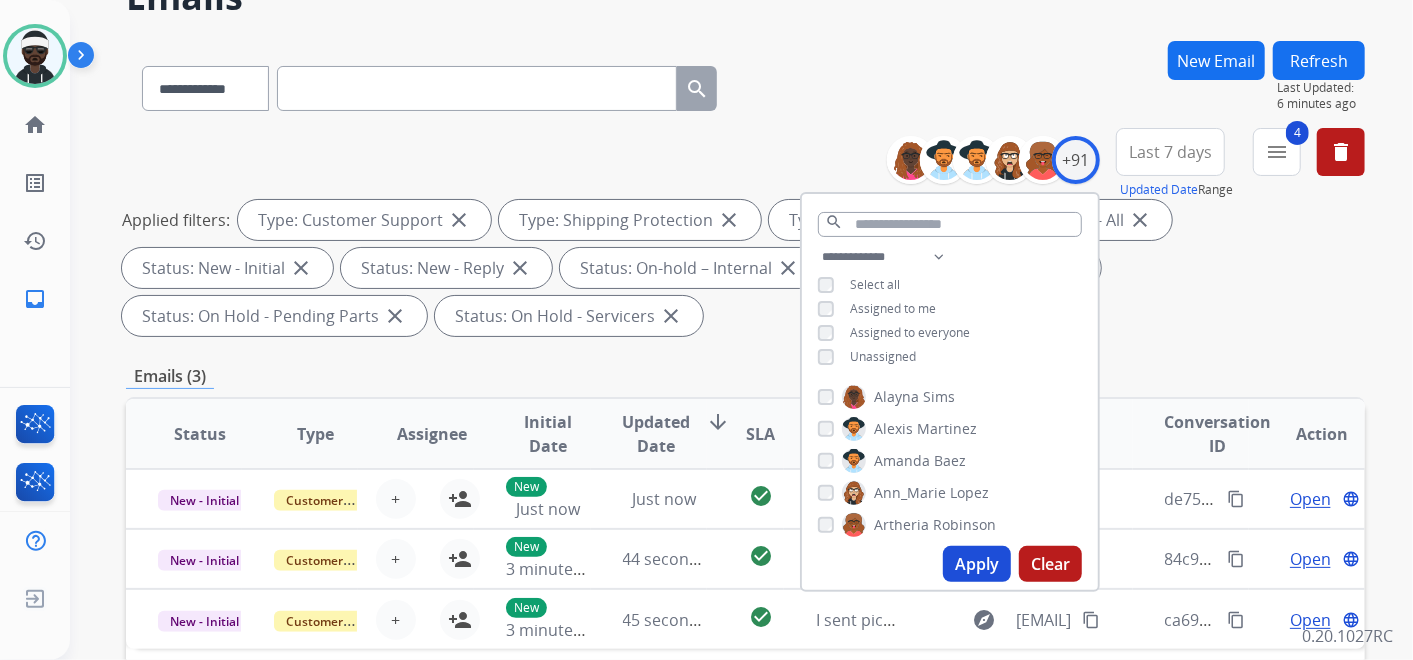 click on "Assigned to me" at bounding box center [893, 308] 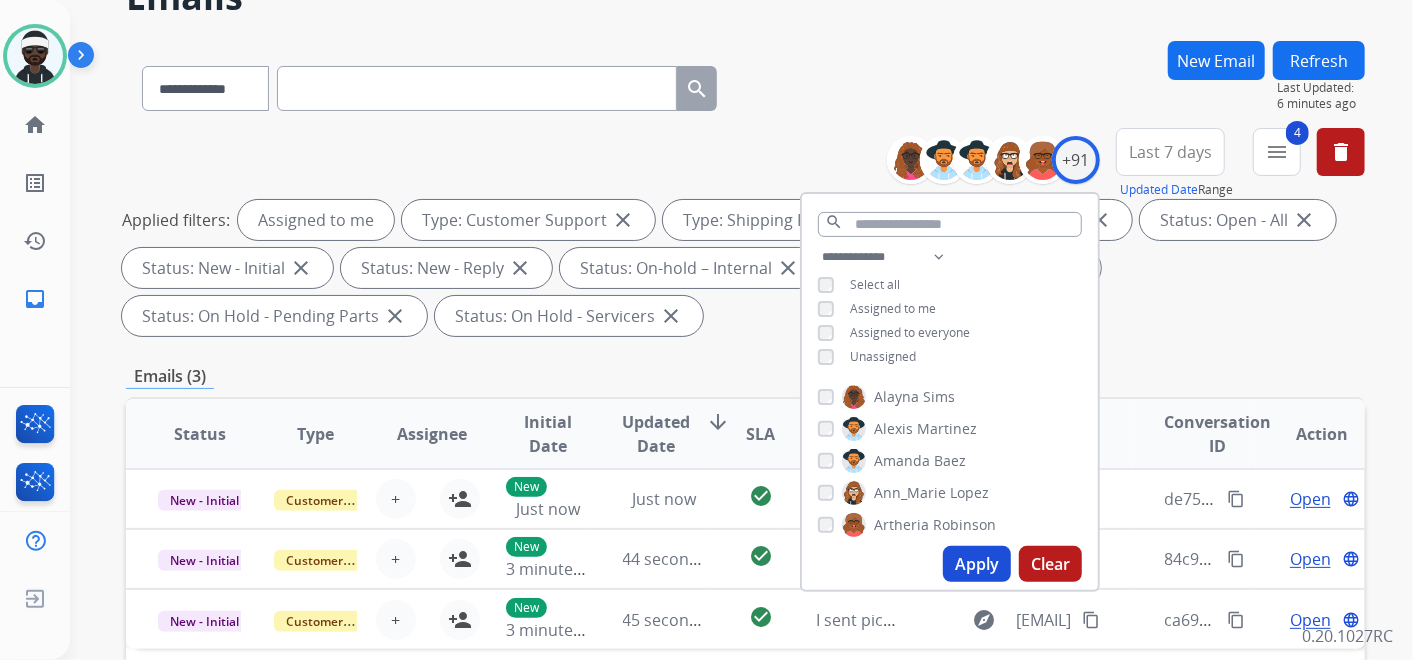 click on "Apply" at bounding box center (977, 564) 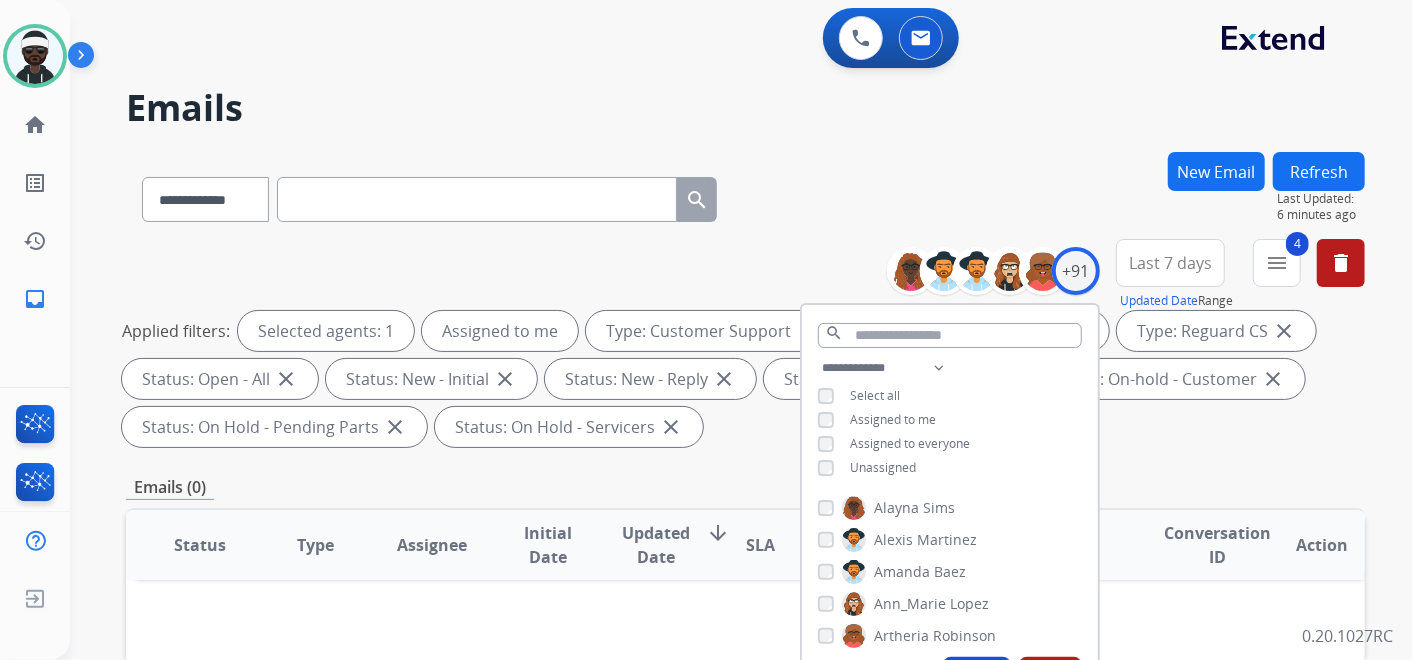 click on "**********" at bounding box center [745, 347] 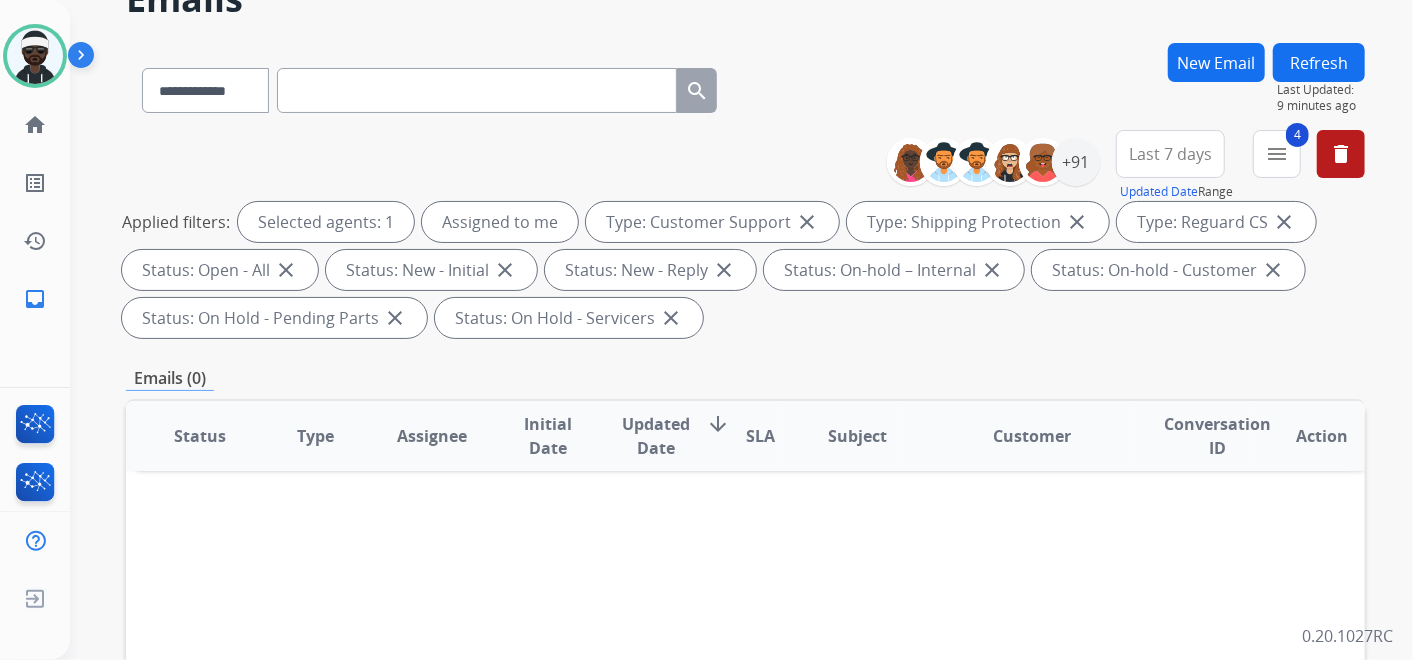 scroll, scrollTop: 0, scrollLeft: 0, axis: both 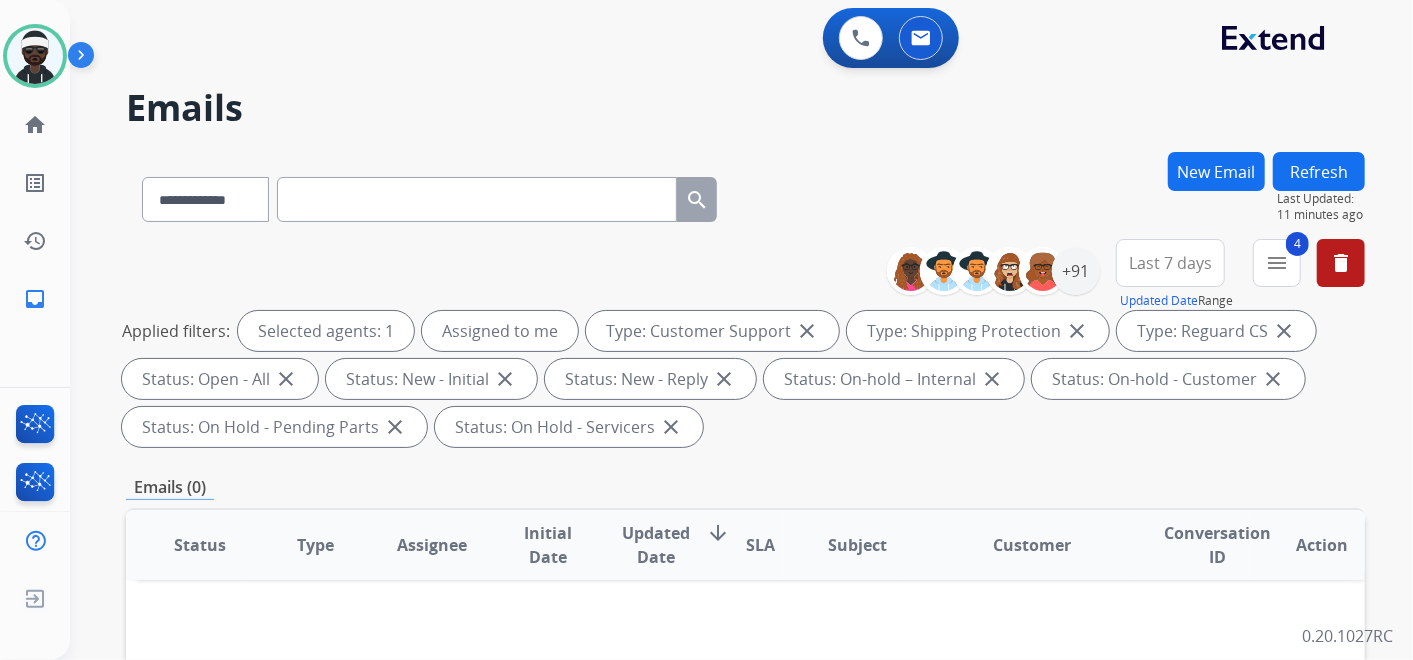 click on "**********" at bounding box center [745, 347] 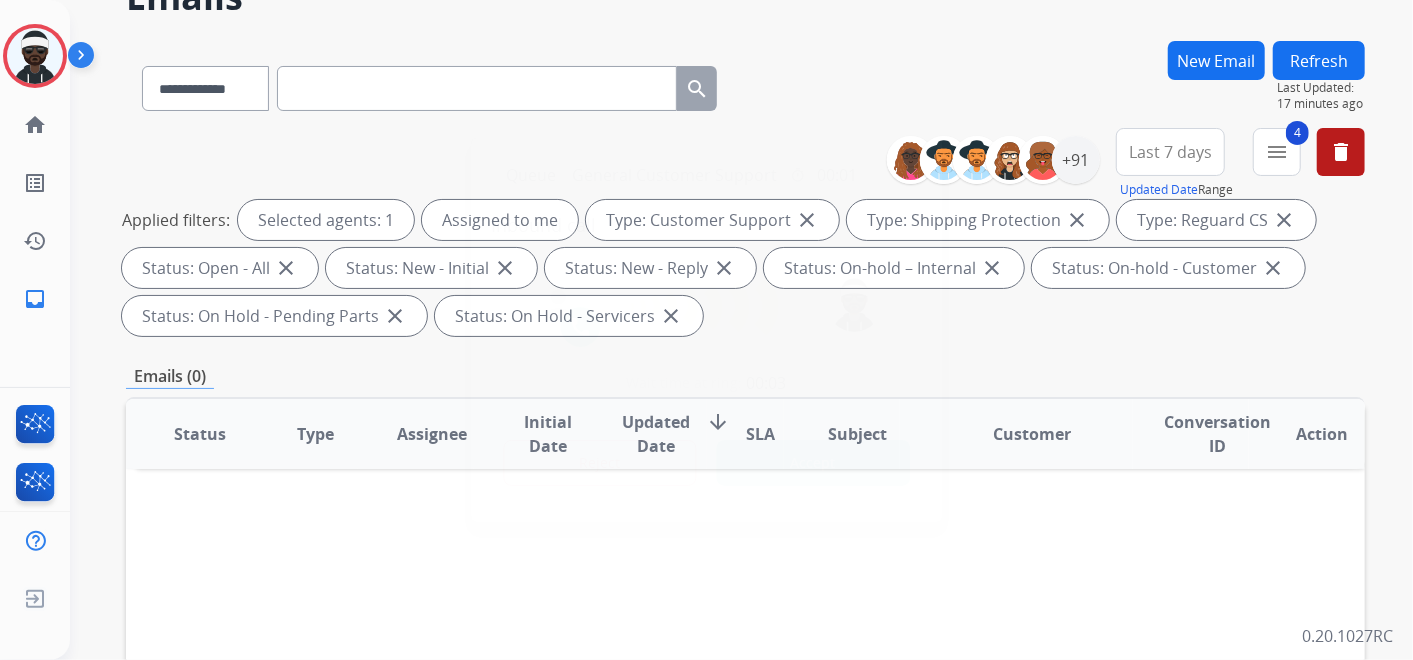 click on "Accept" at bounding box center (813, 463) 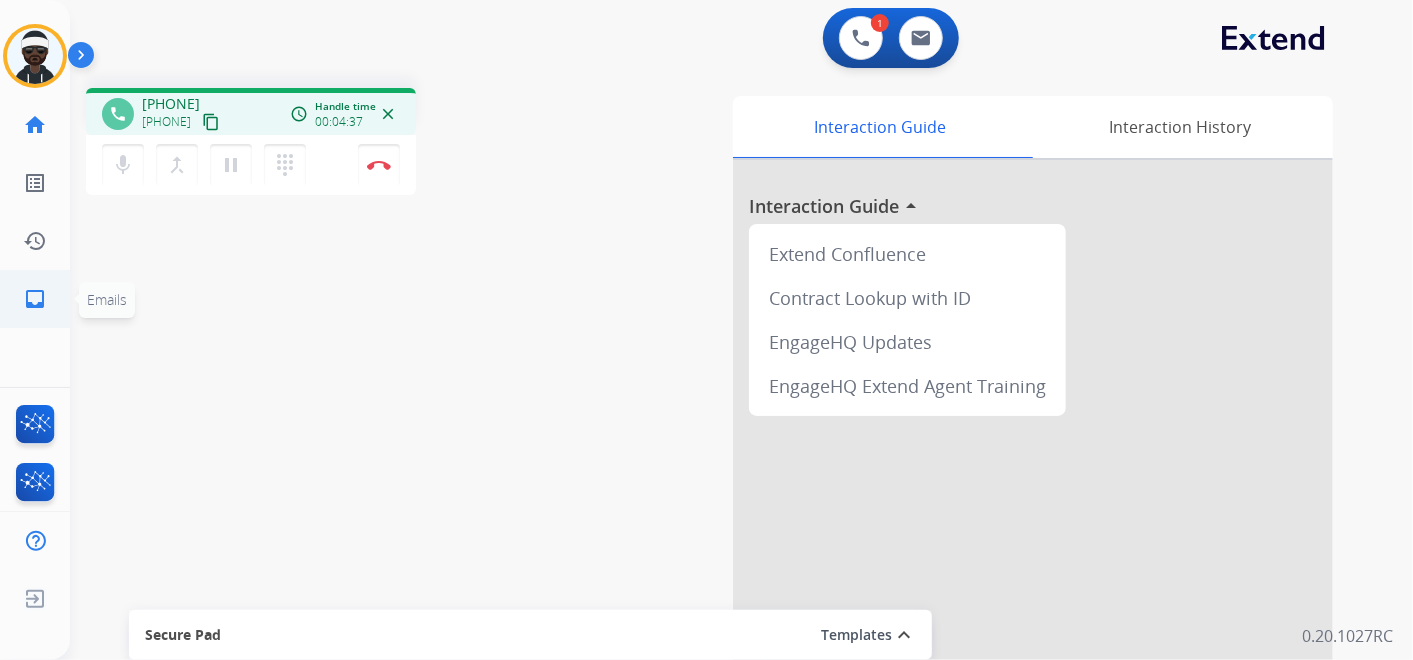 click on "inbox  Emails" 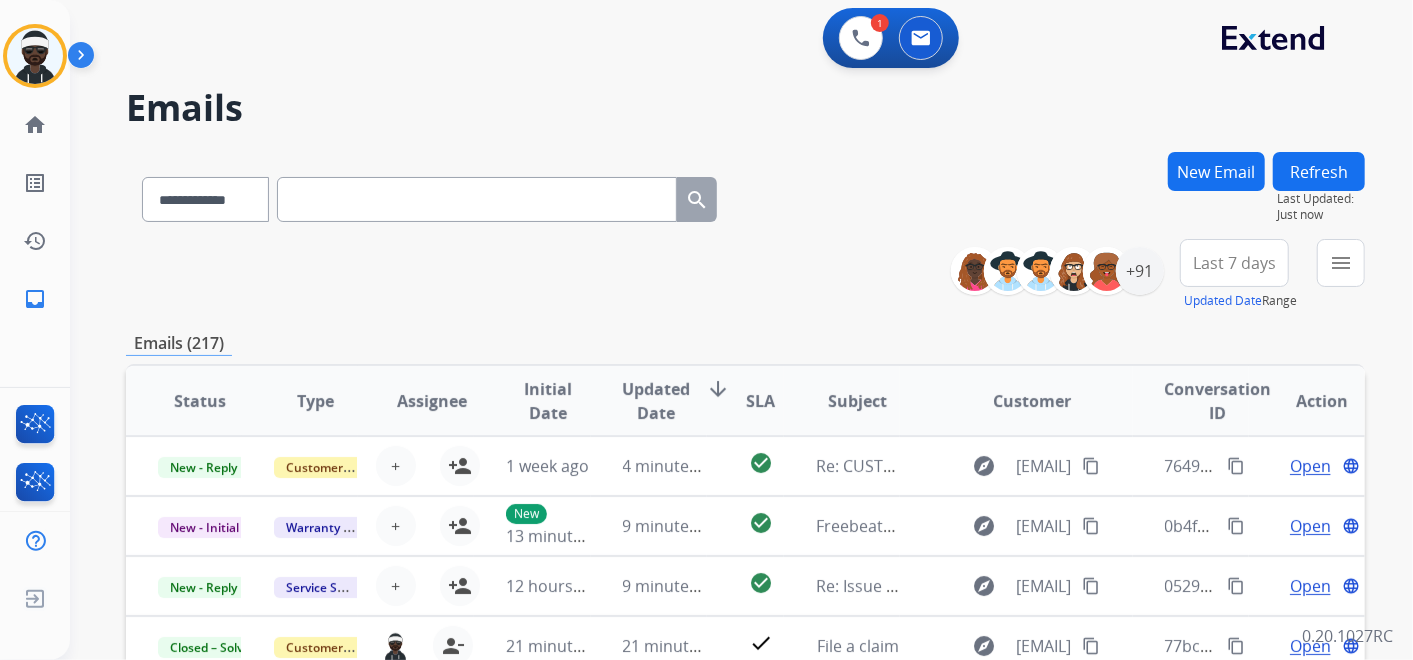 click on "New Email" at bounding box center [1216, 171] 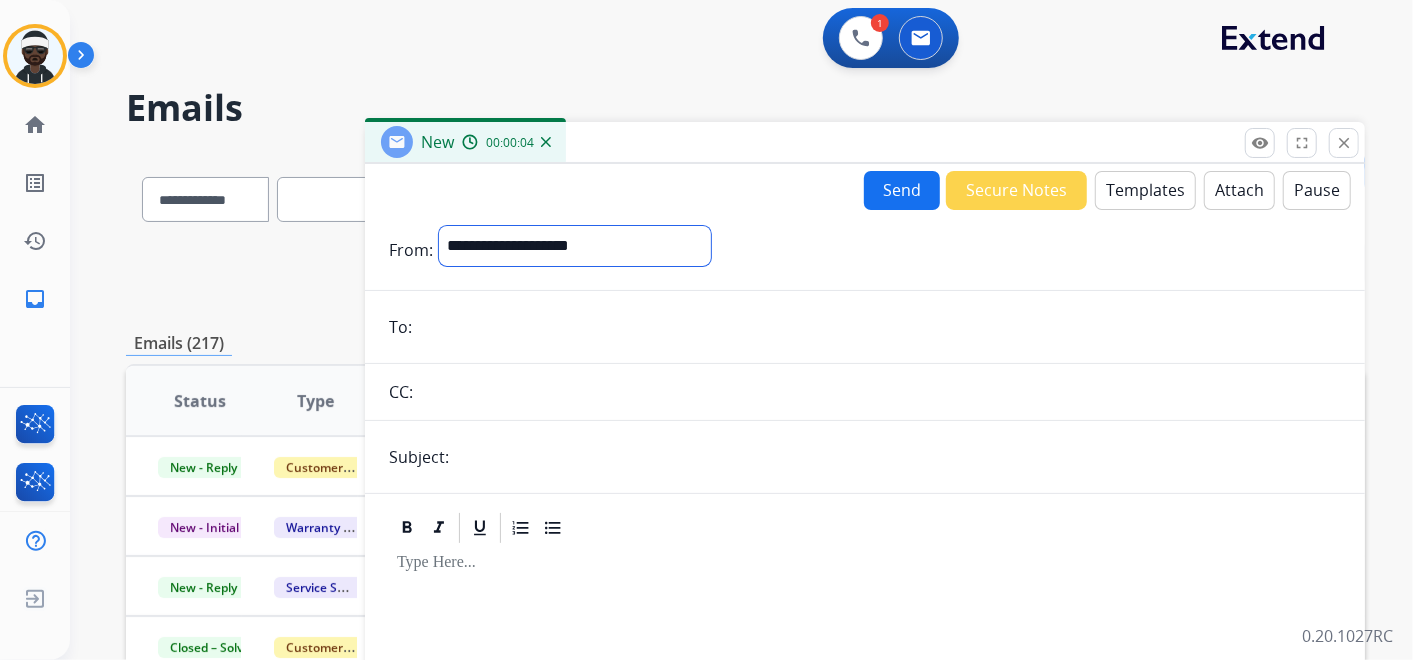 click on "**********" at bounding box center [575, 246] 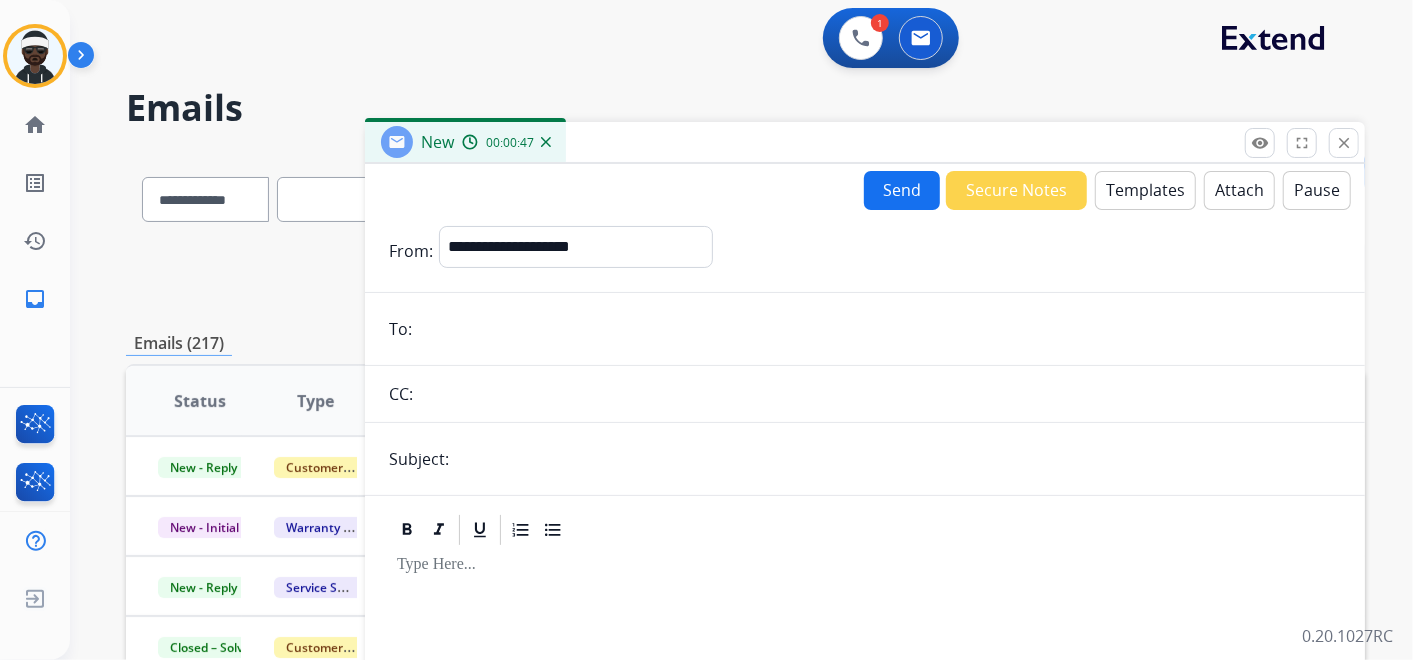 click at bounding box center [865, 719] 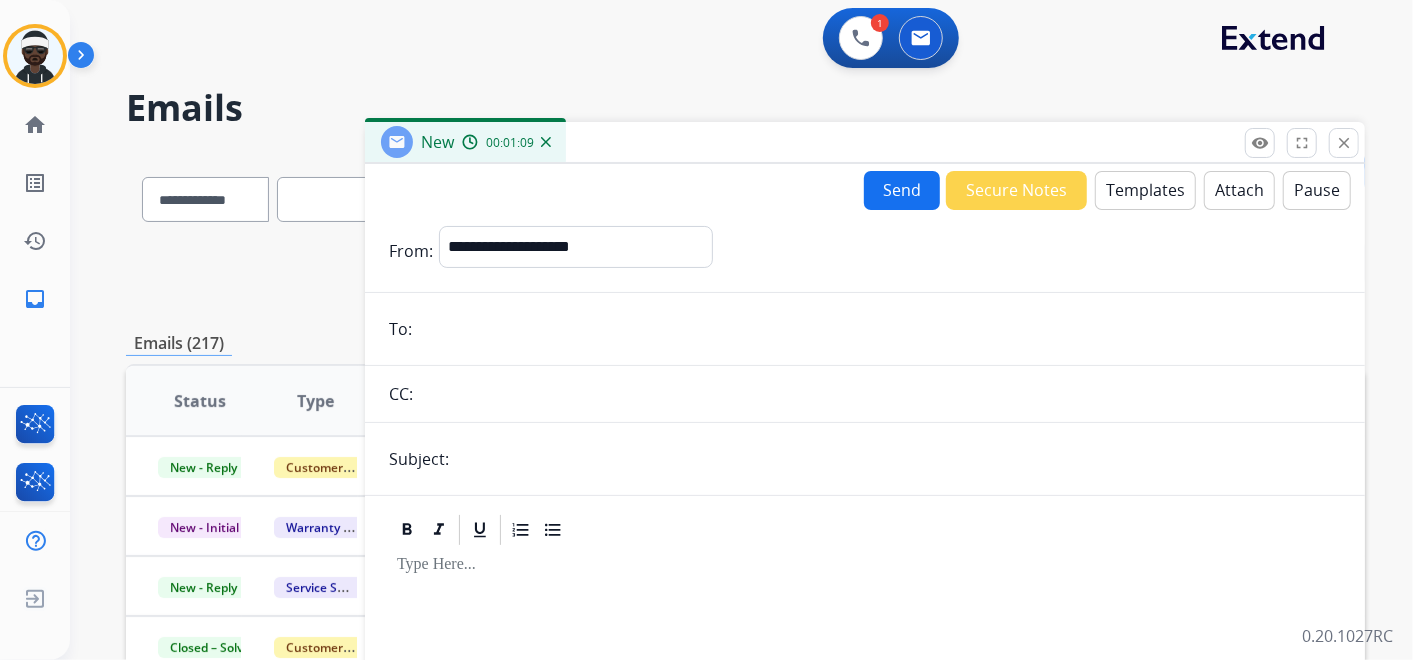 click on "close" at bounding box center (1344, 143) 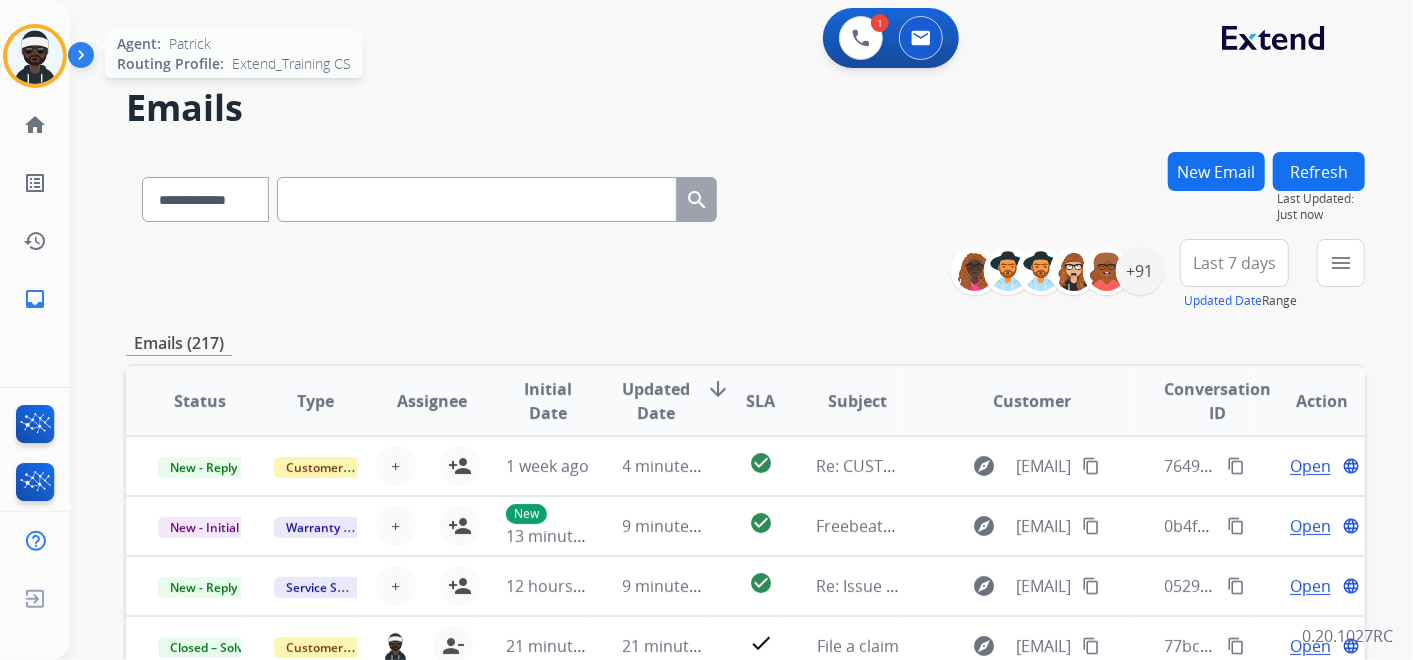 click at bounding box center [35, 56] 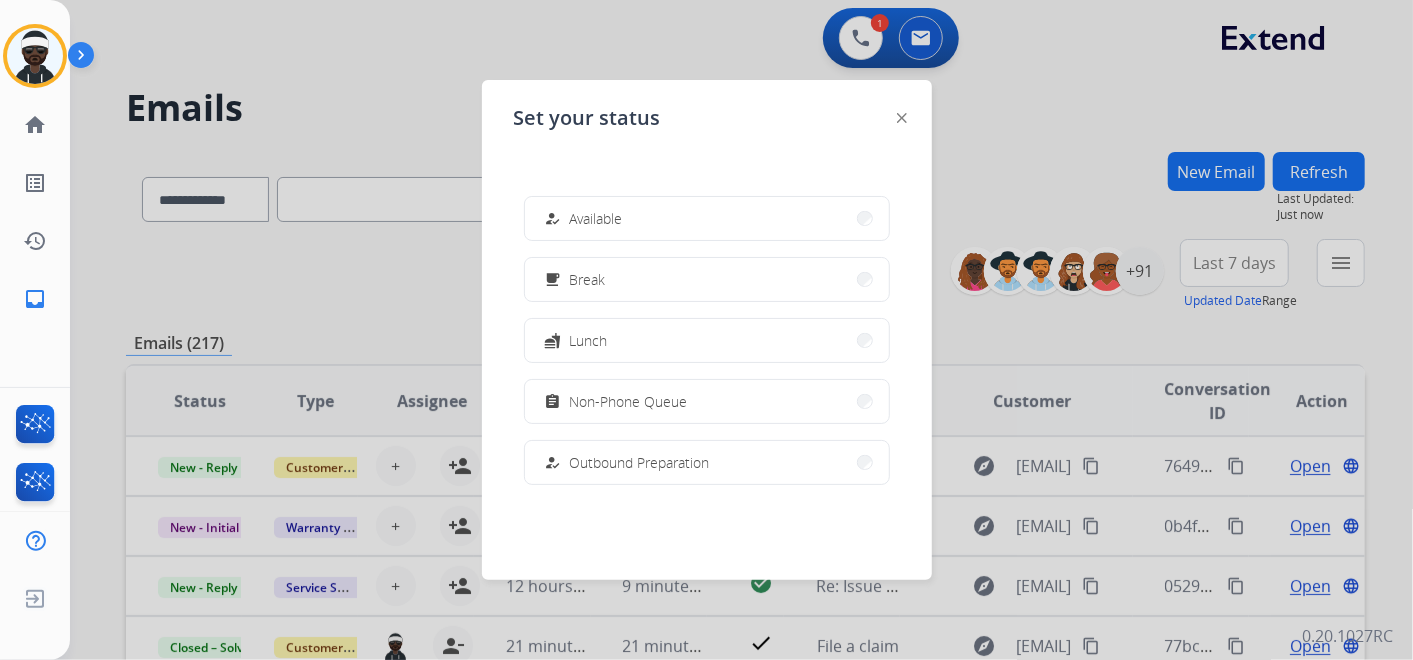 click 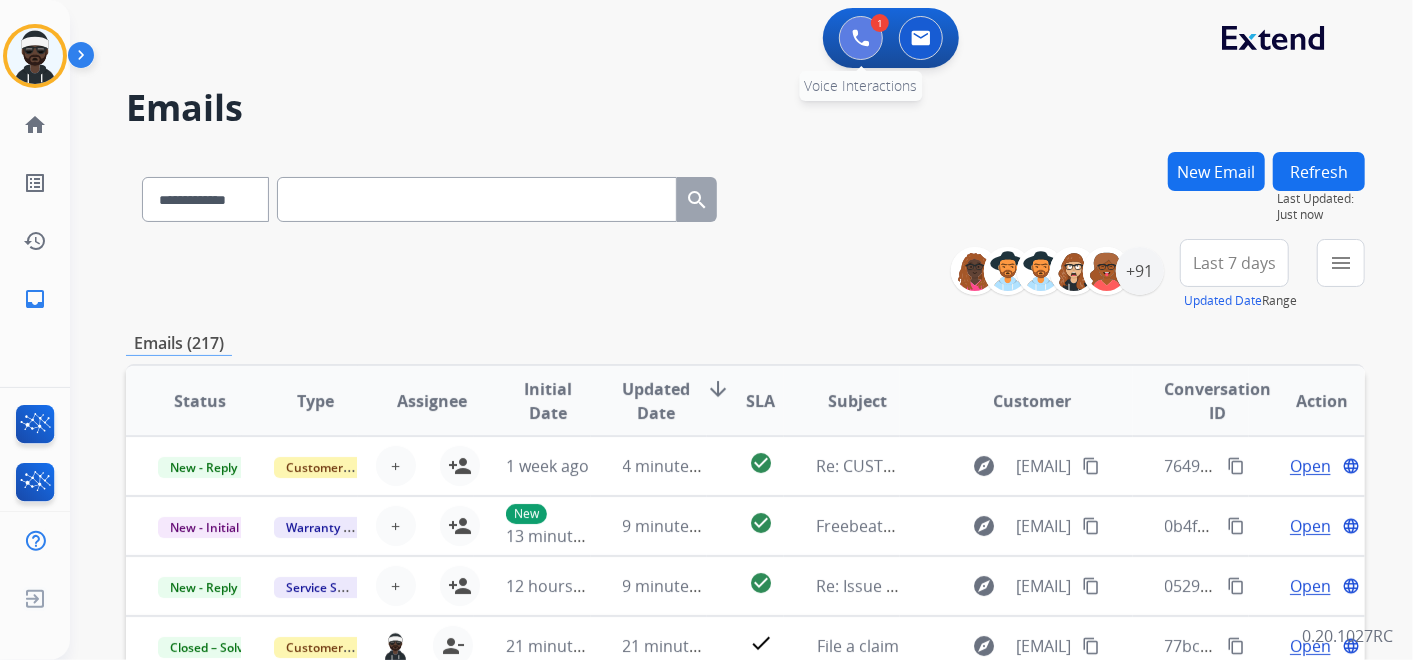click at bounding box center [861, 38] 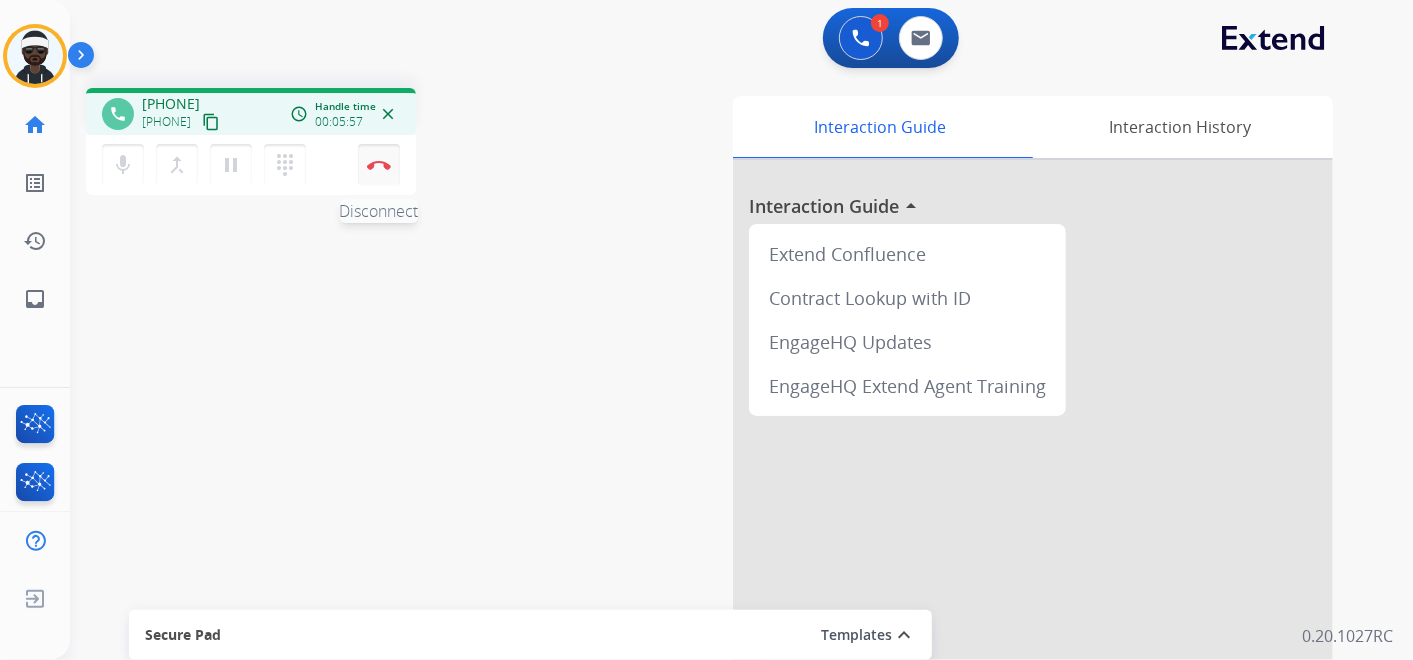click on "Disconnect" at bounding box center (379, 165) 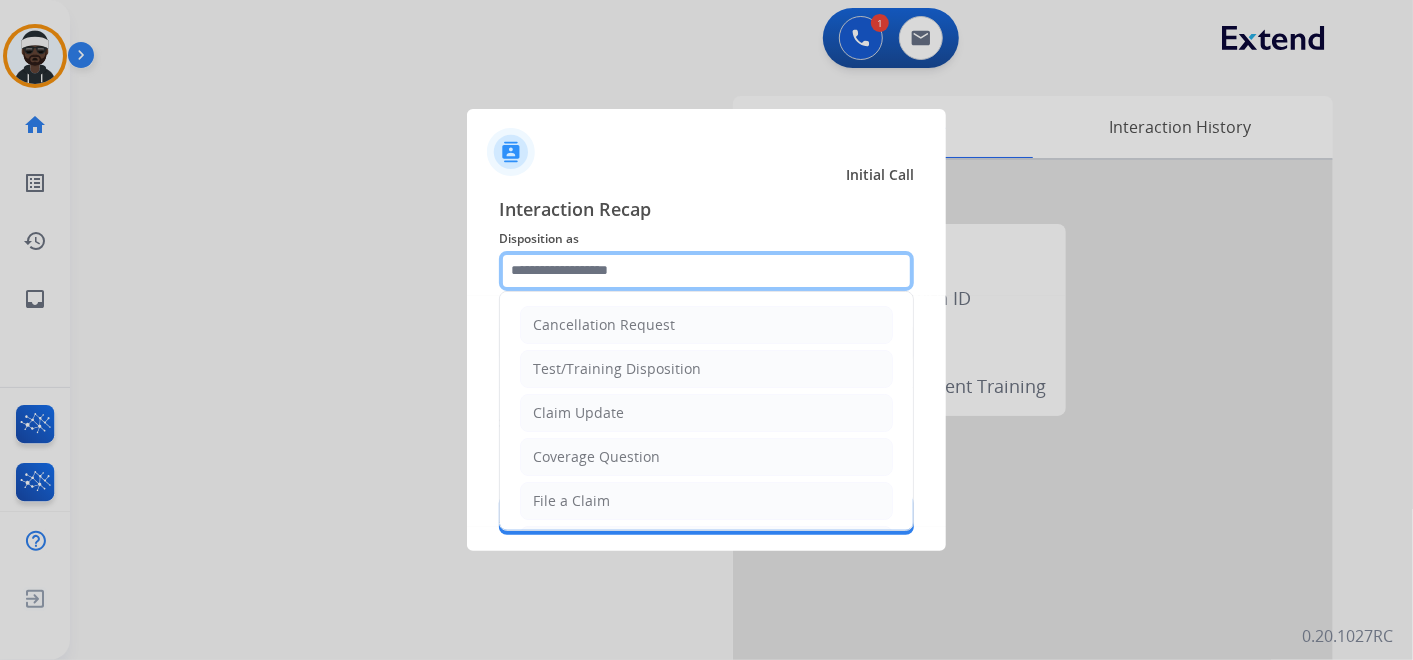 click 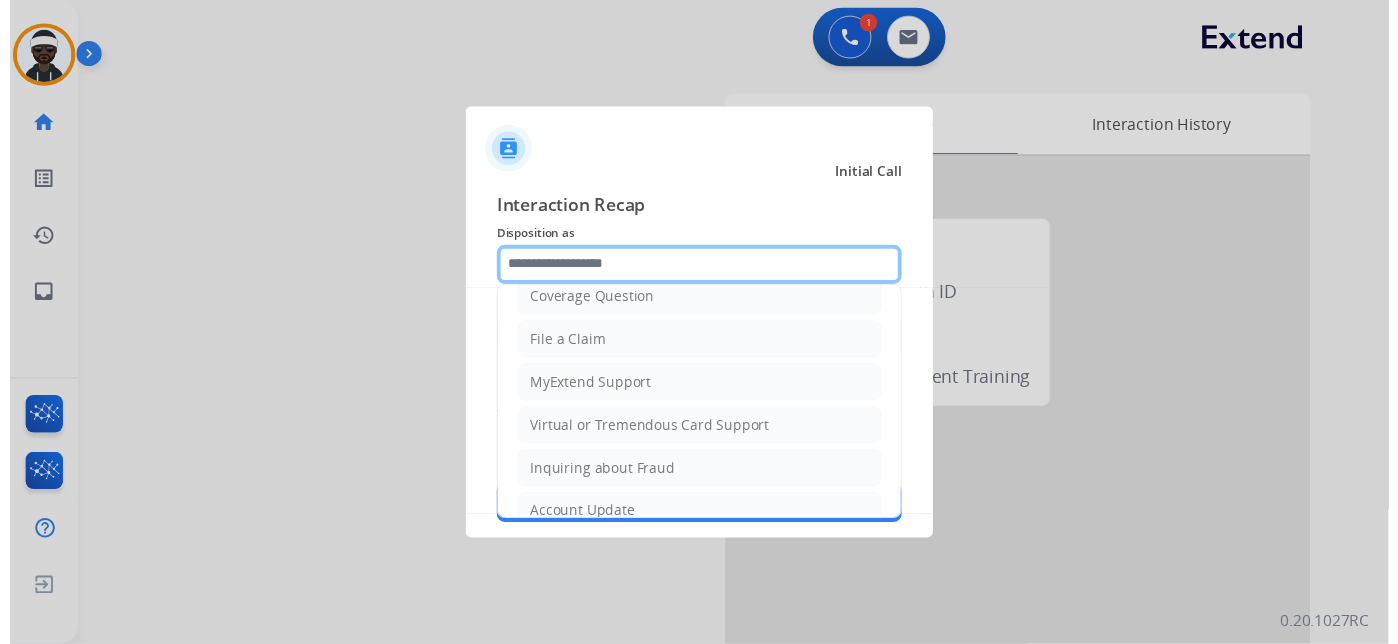 scroll, scrollTop: 305, scrollLeft: 0, axis: vertical 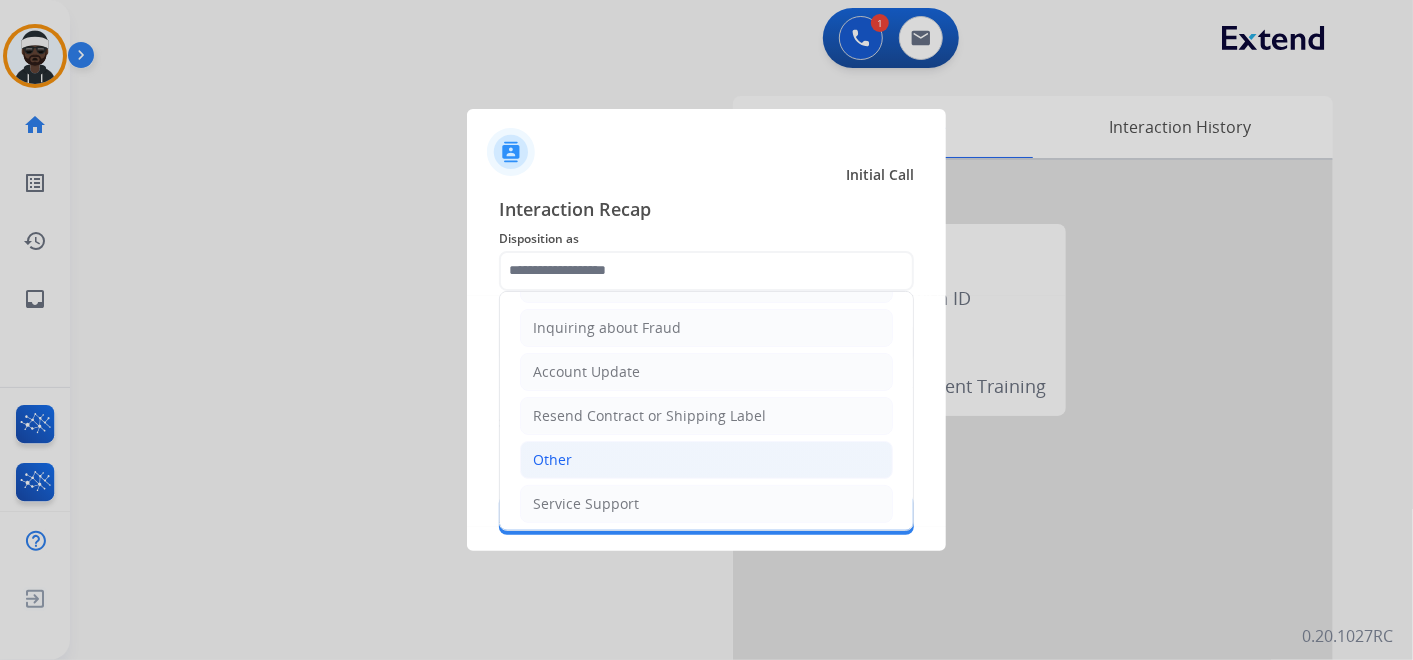 click on "Other" 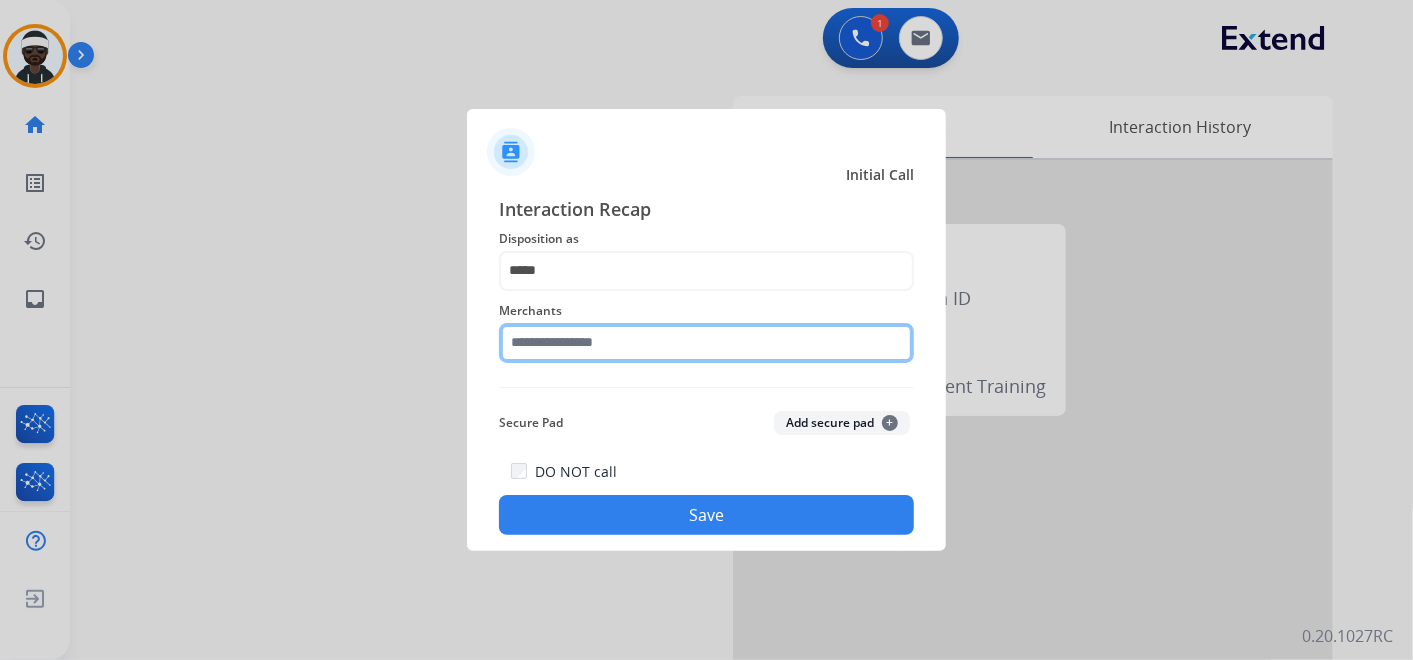 click 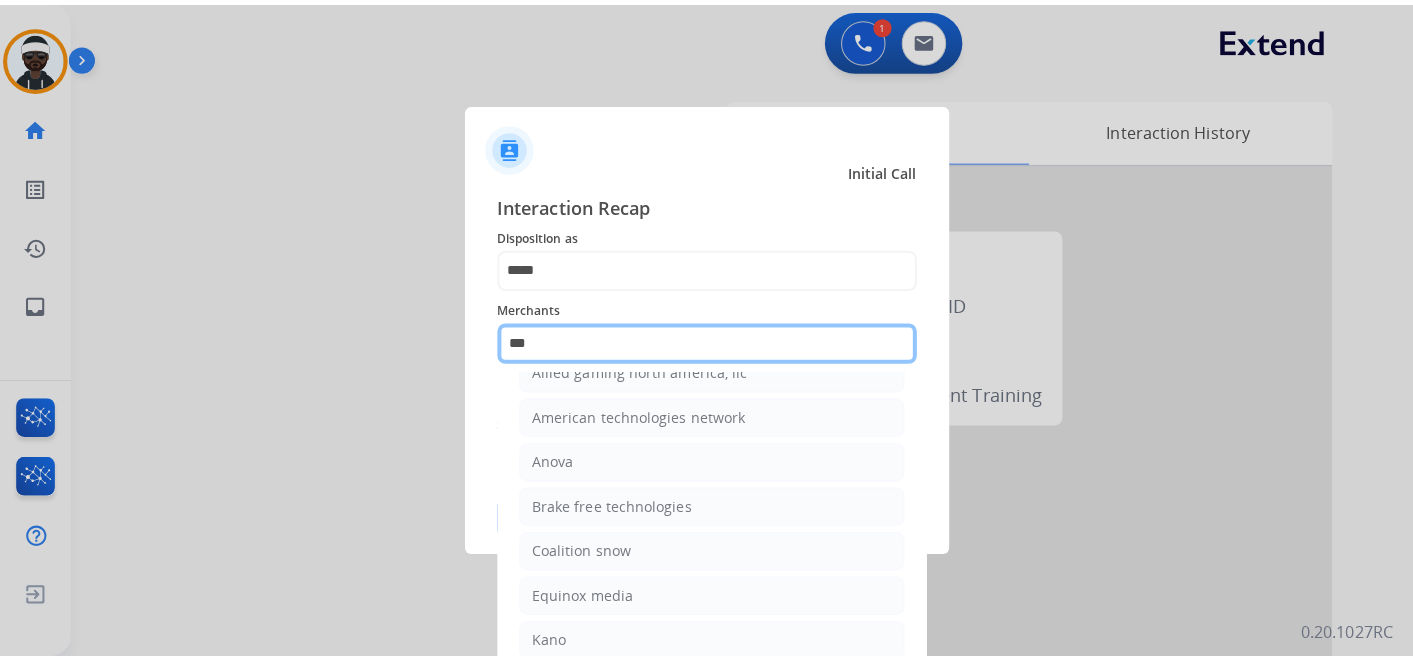 scroll, scrollTop: 0, scrollLeft: 0, axis: both 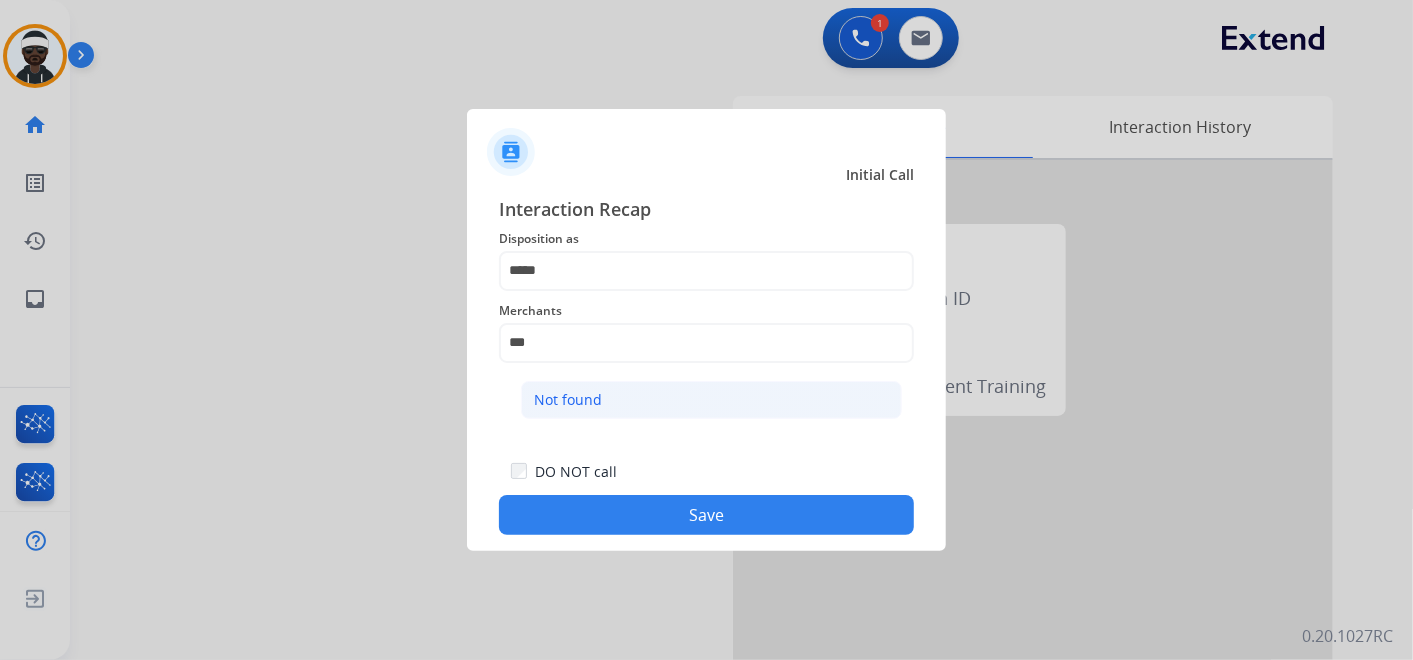 click on "Not found" 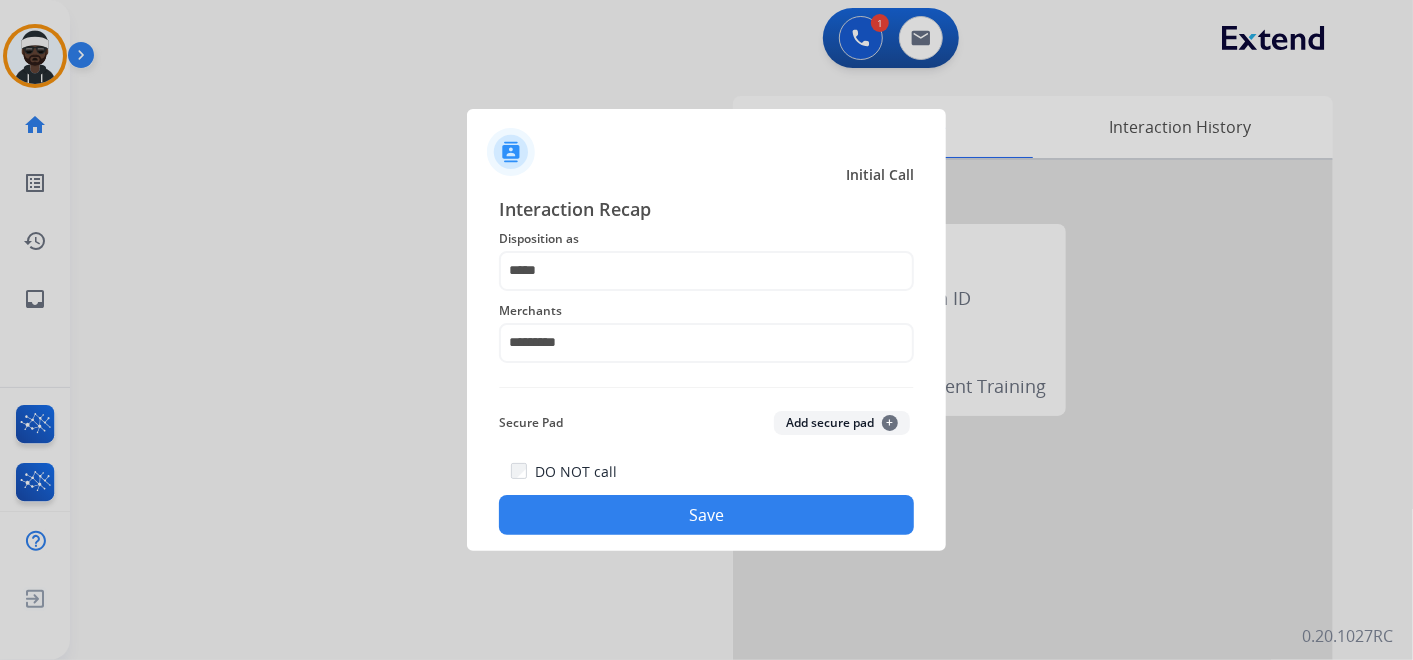 click on "Save" 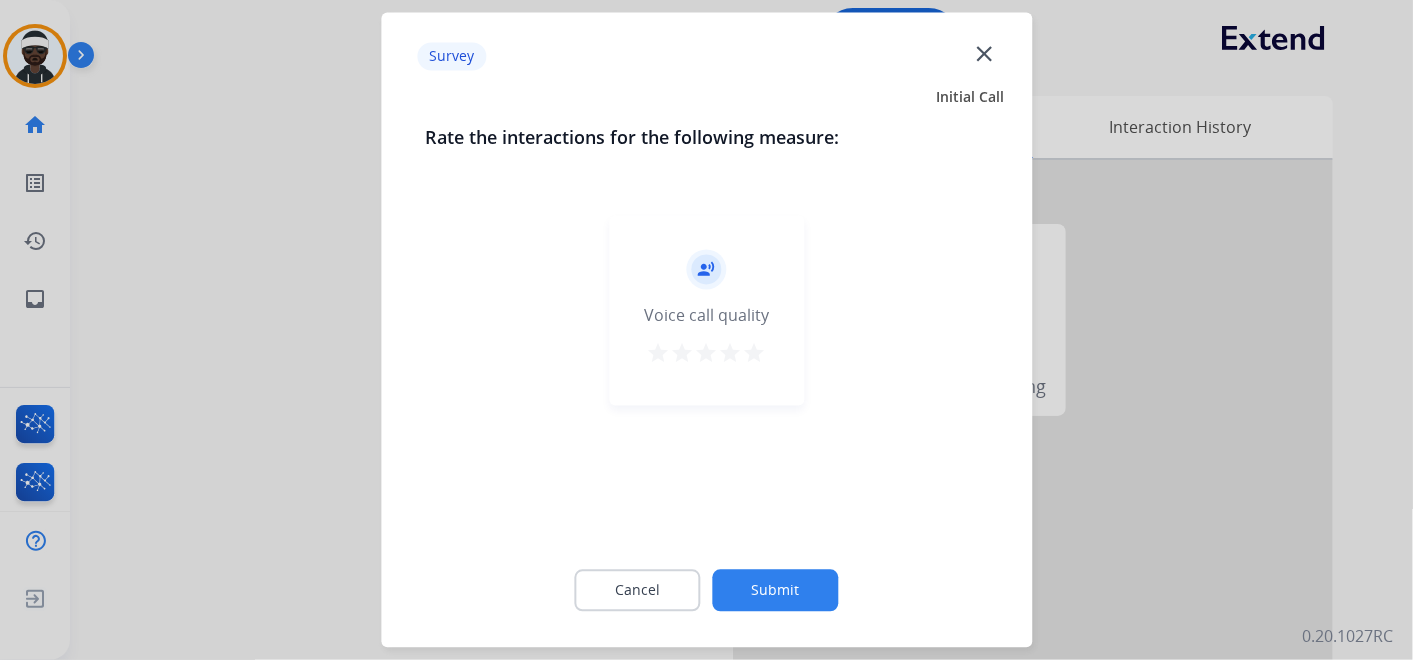 click on "Submit" 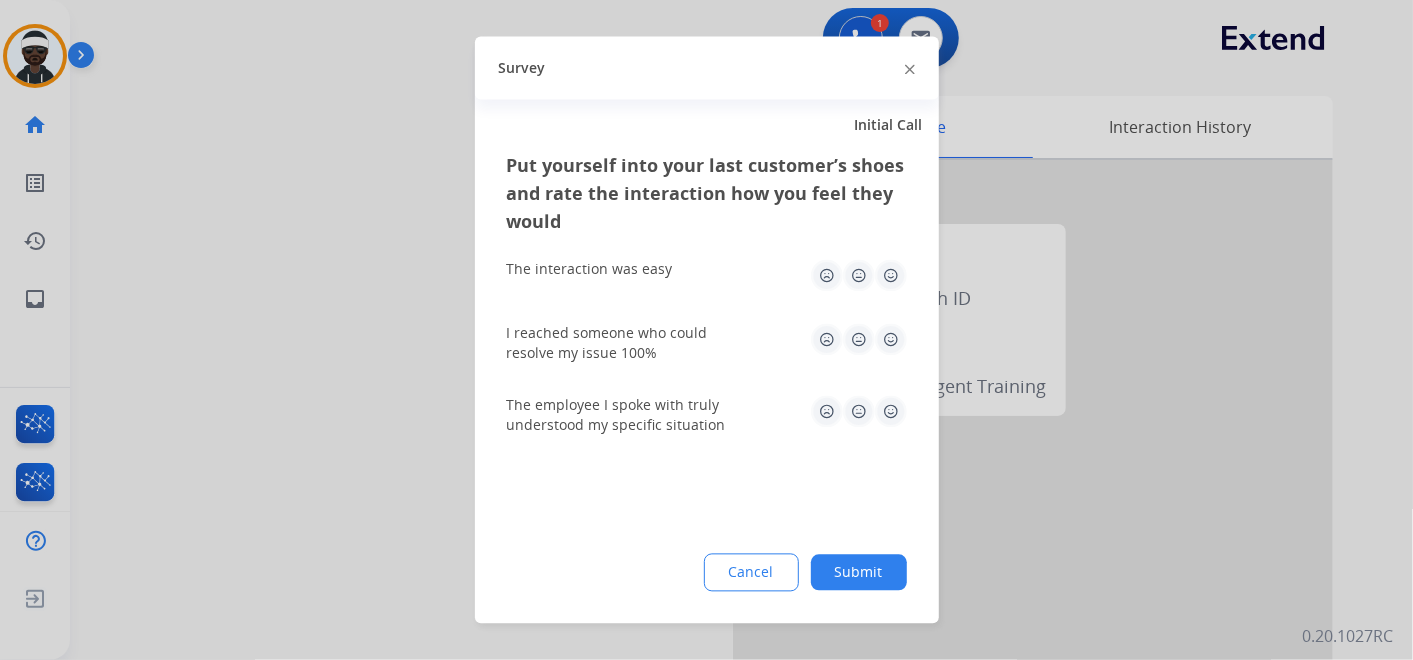 click on "Submit" 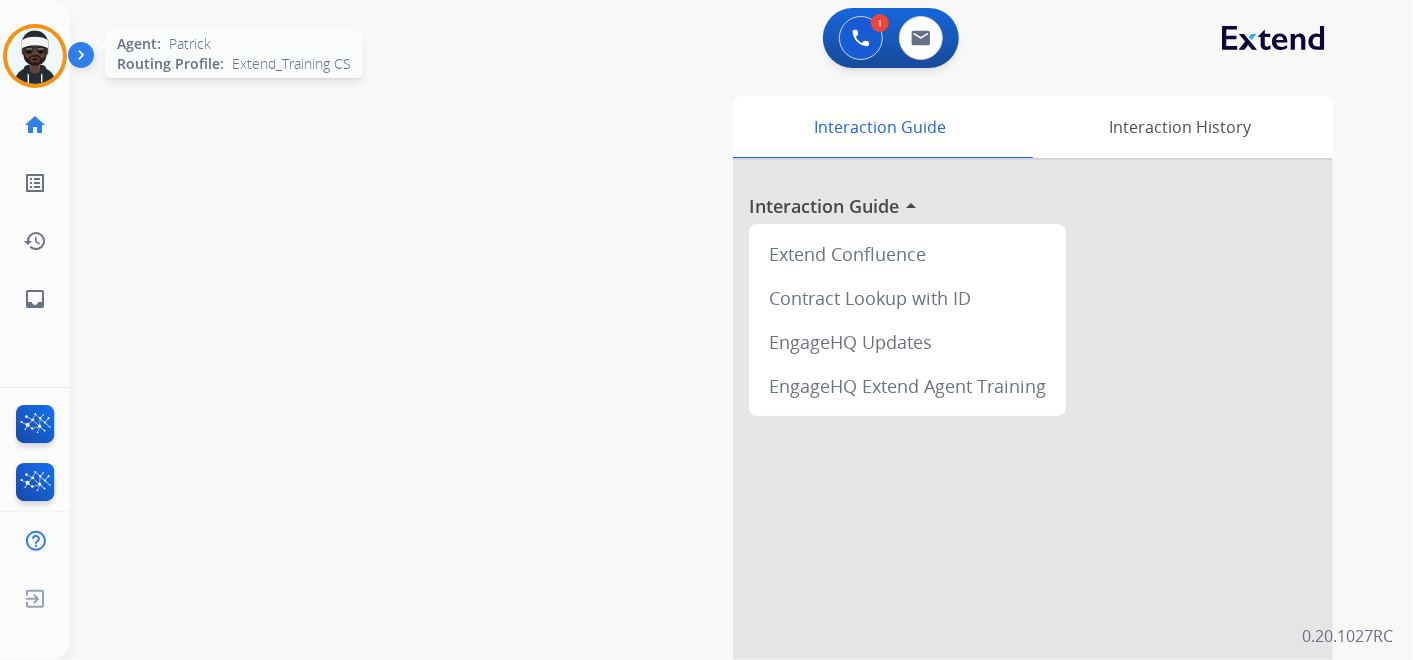 click at bounding box center [35, 56] 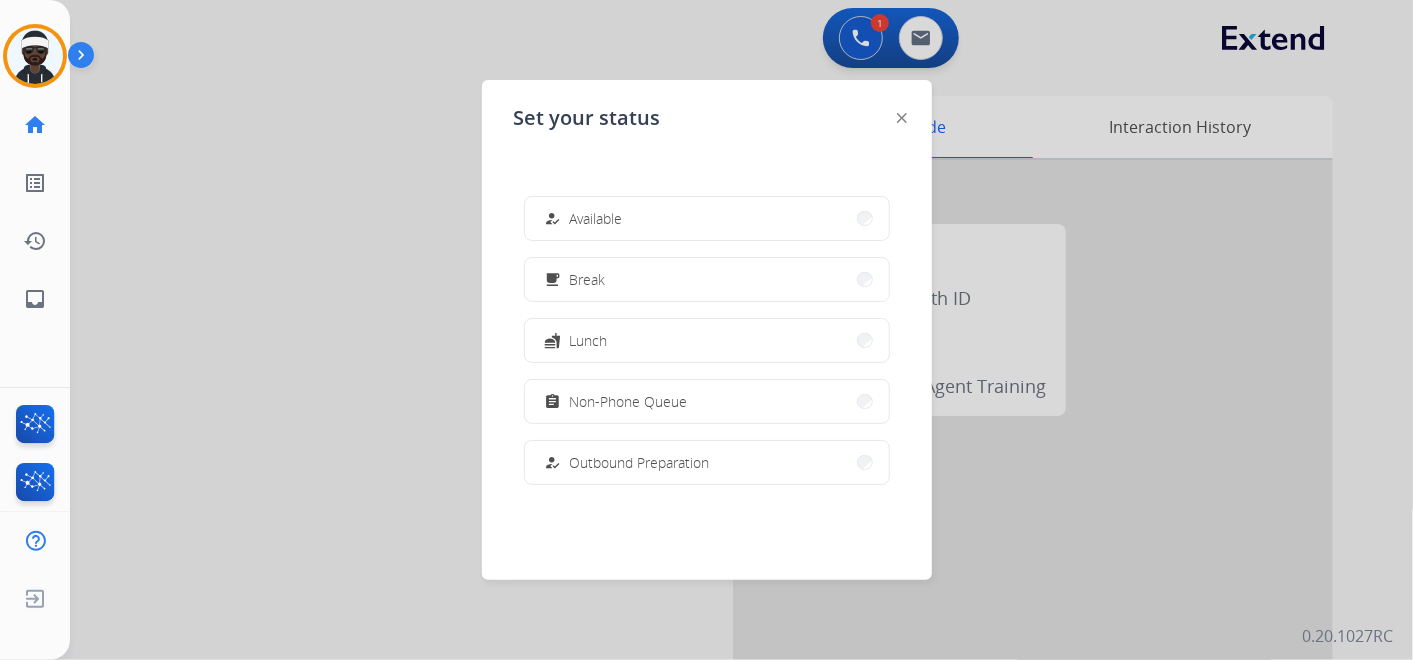 click on "how_to_reg Available" at bounding box center (707, 218) 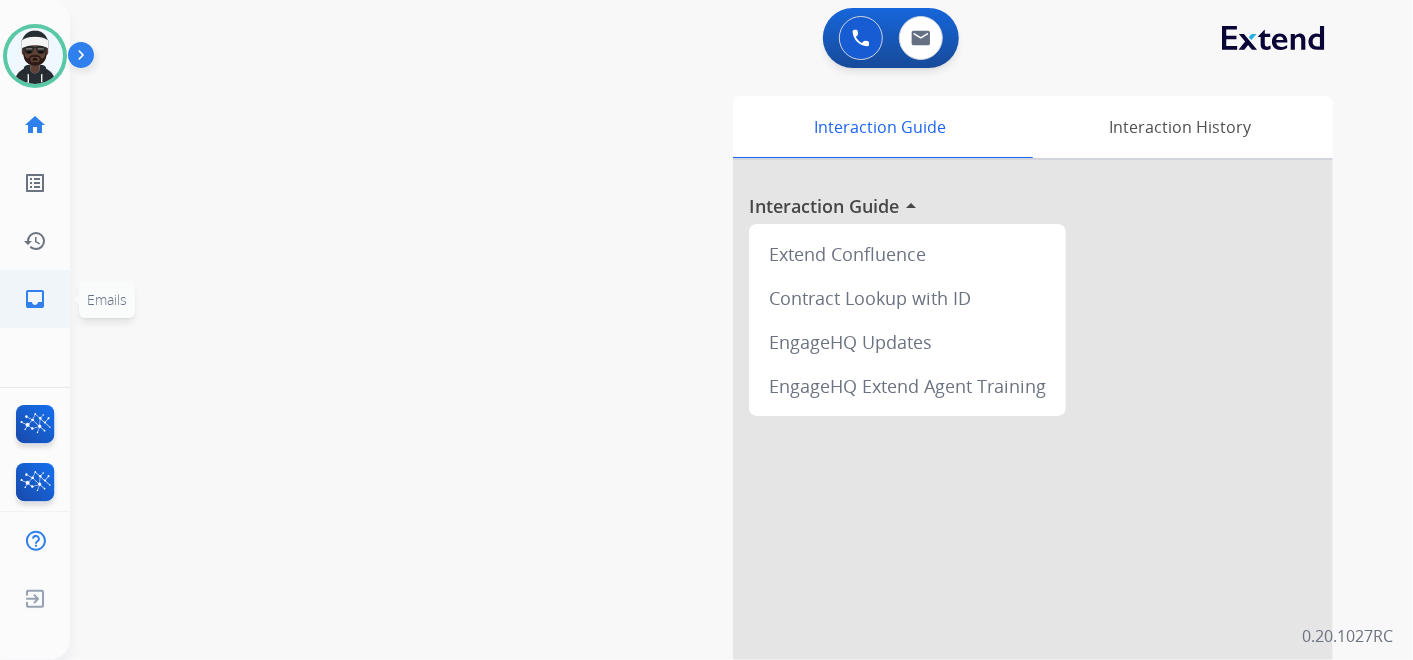 click on "inbox  Emails" 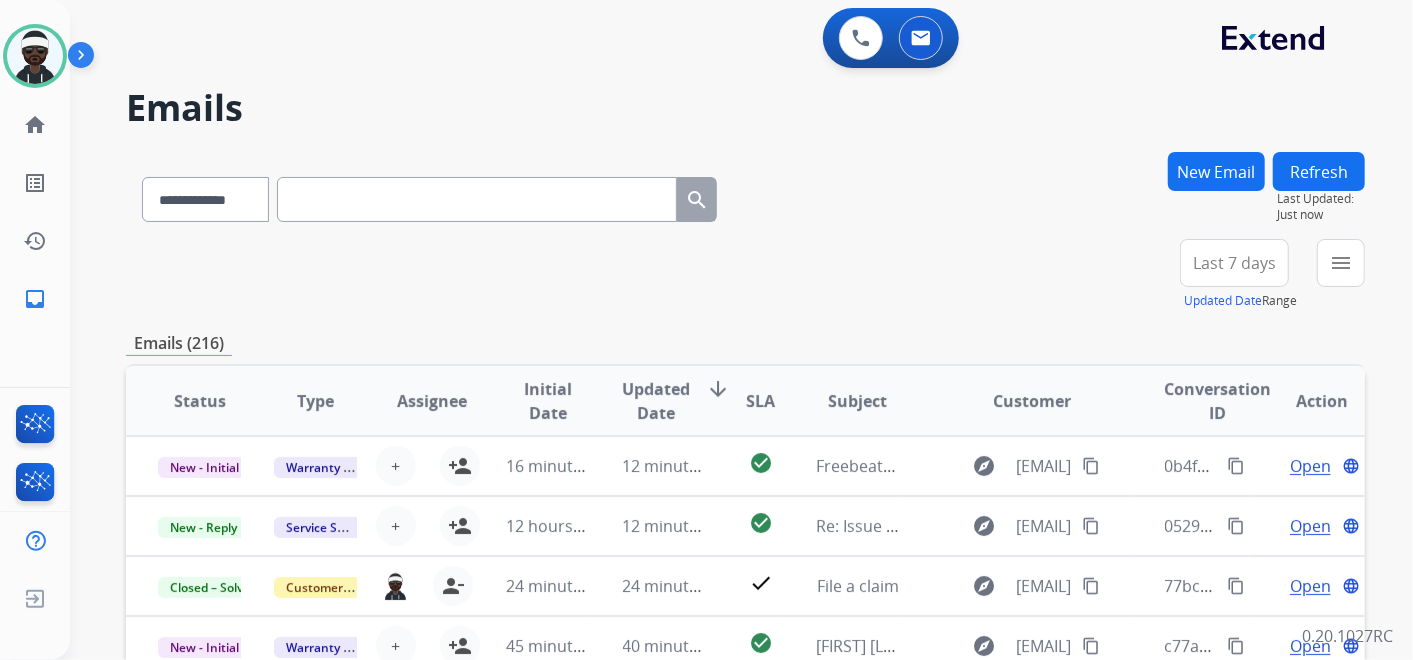 click on "**********" at bounding box center (1264, 275) 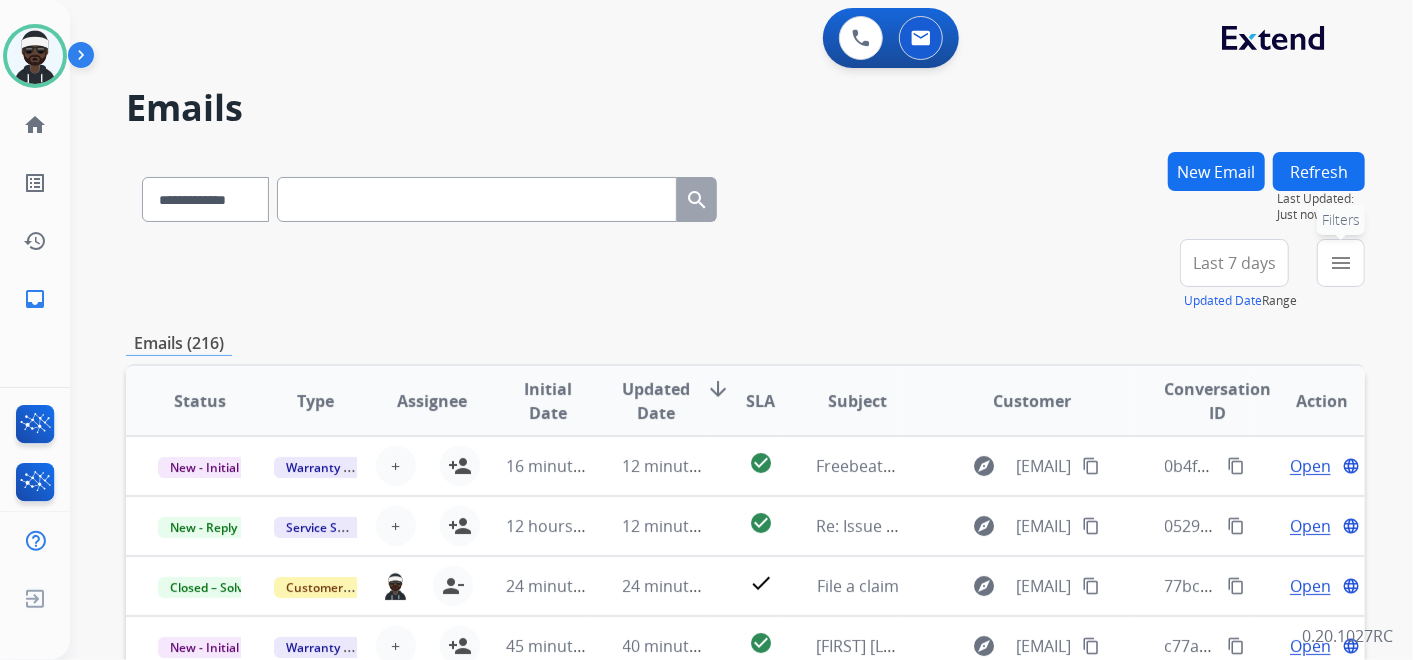 click on "menu  Filters" at bounding box center (1341, 263) 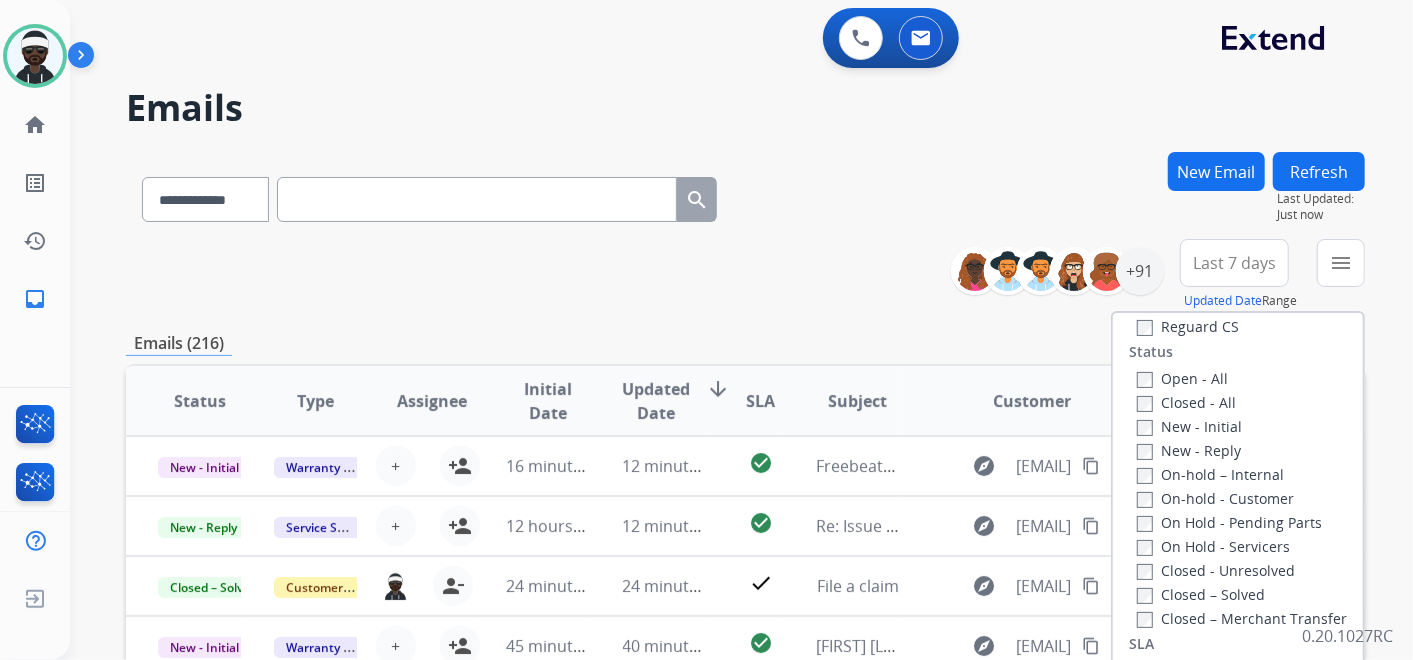 scroll, scrollTop: 333, scrollLeft: 0, axis: vertical 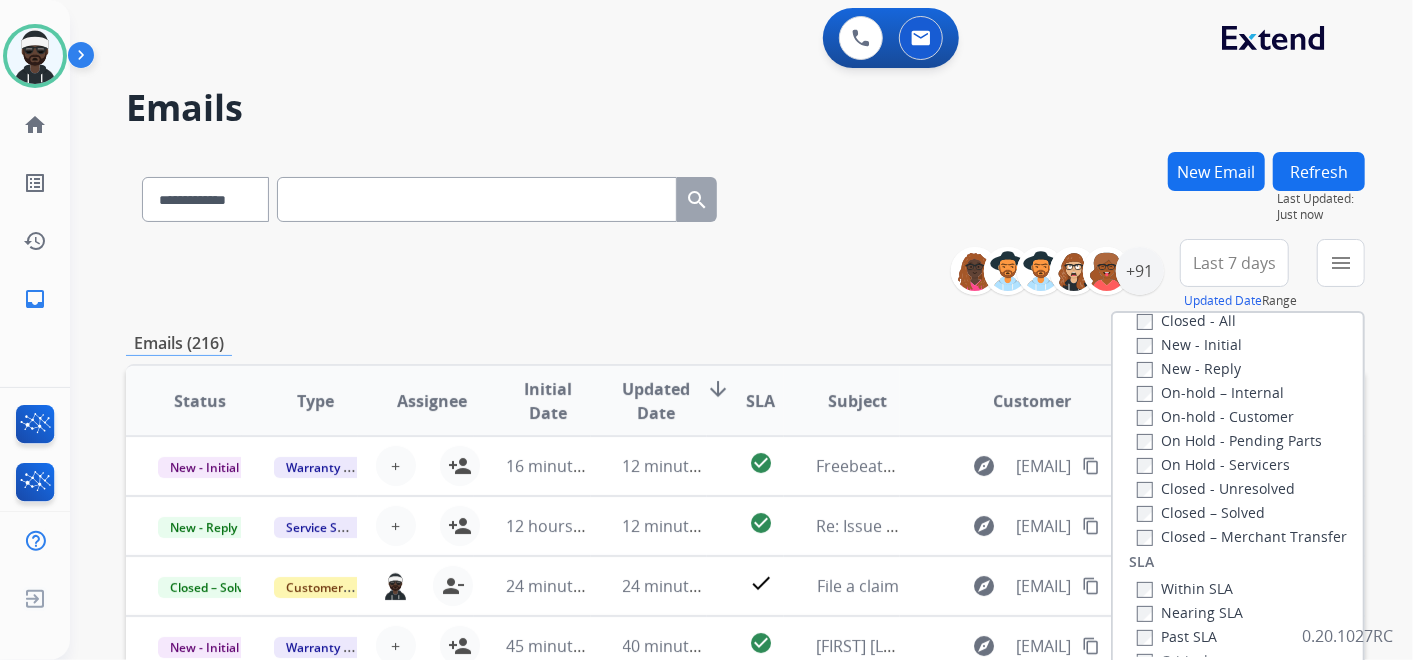 click on "Closed – Solved" at bounding box center [1201, 512] 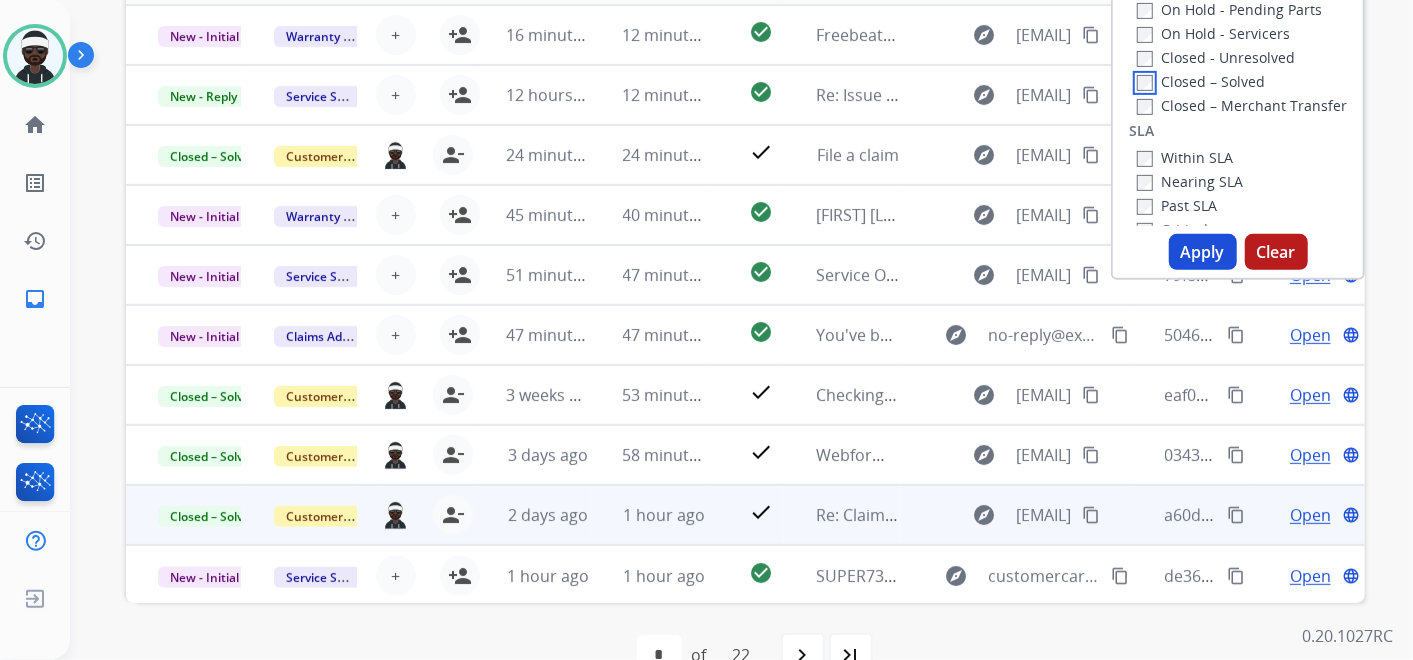 scroll, scrollTop: 444, scrollLeft: 0, axis: vertical 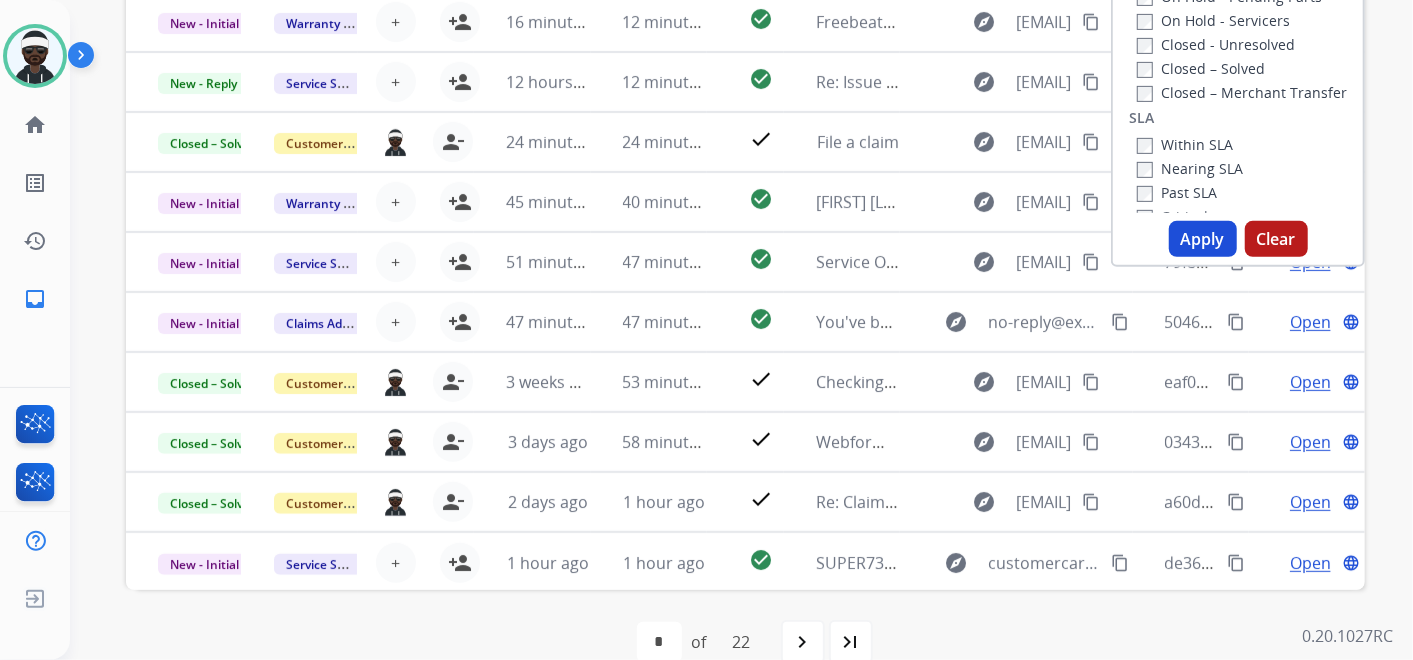 click on "Apply" at bounding box center (1203, 239) 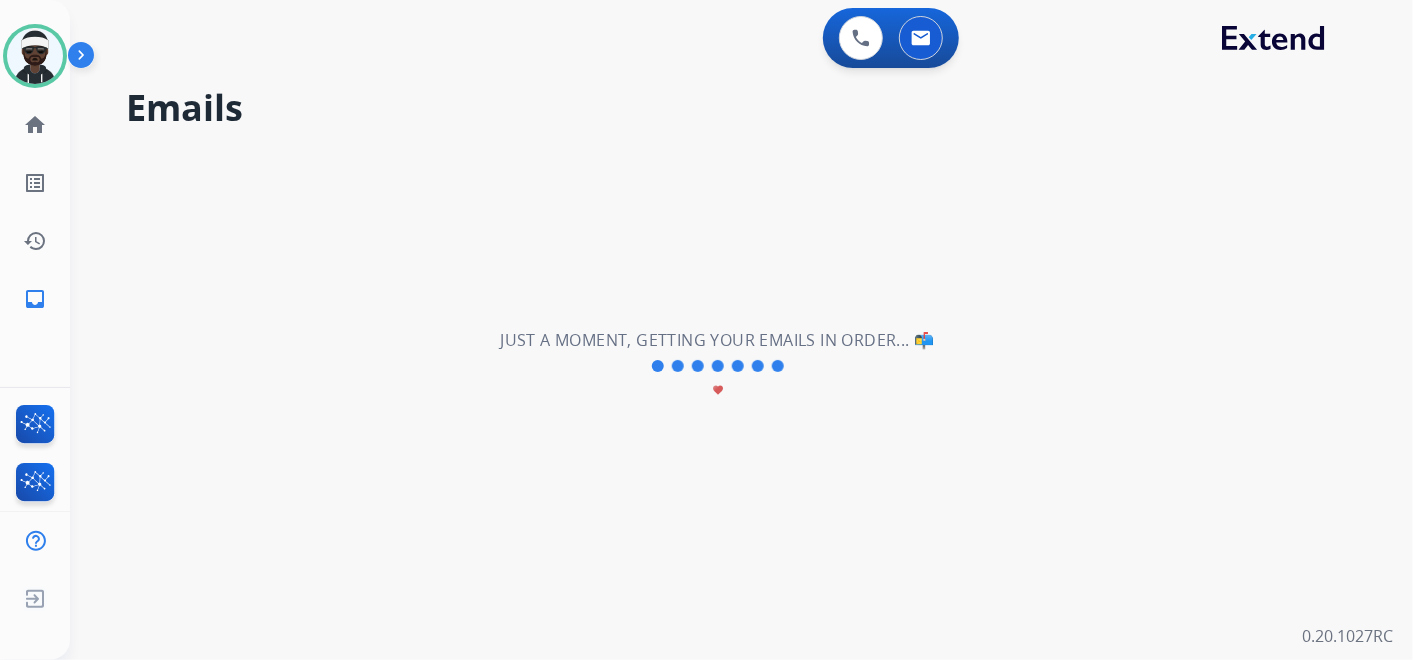 scroll, scrollTop: 0, scrollLeft: 0, axis: both 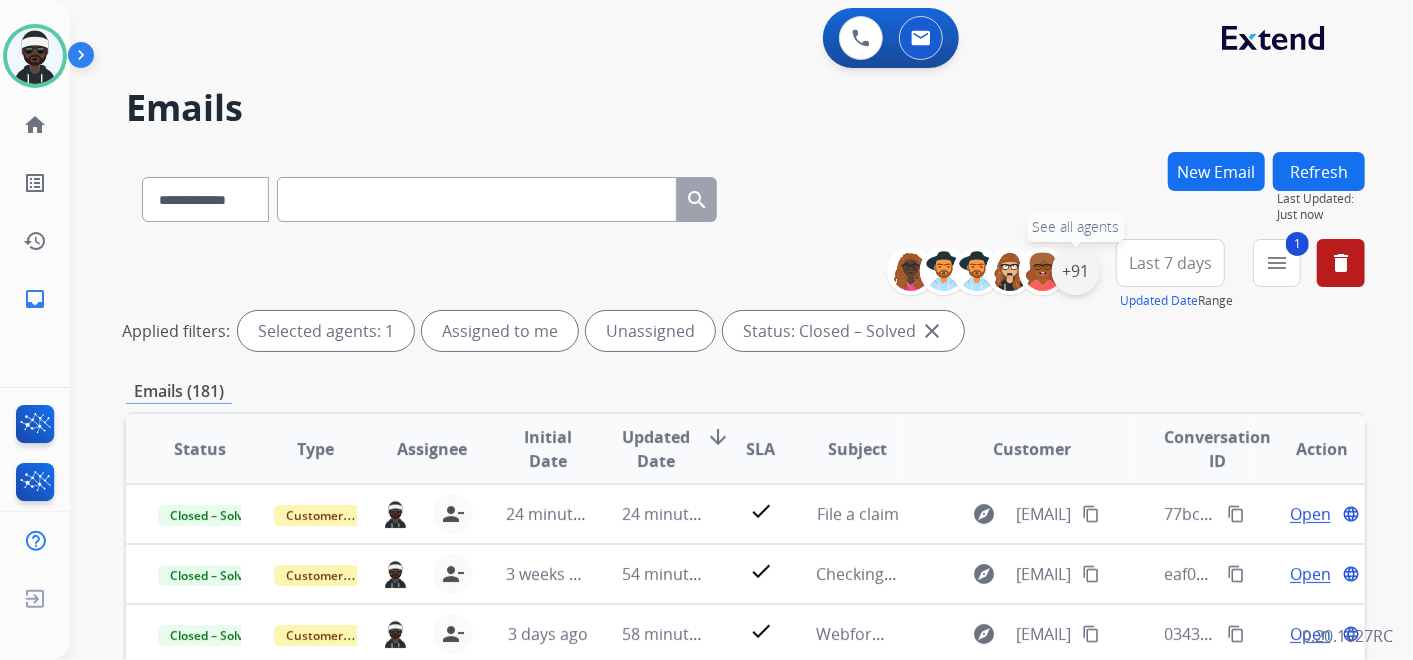 click on "+91" at bounding box center [1076, 271] 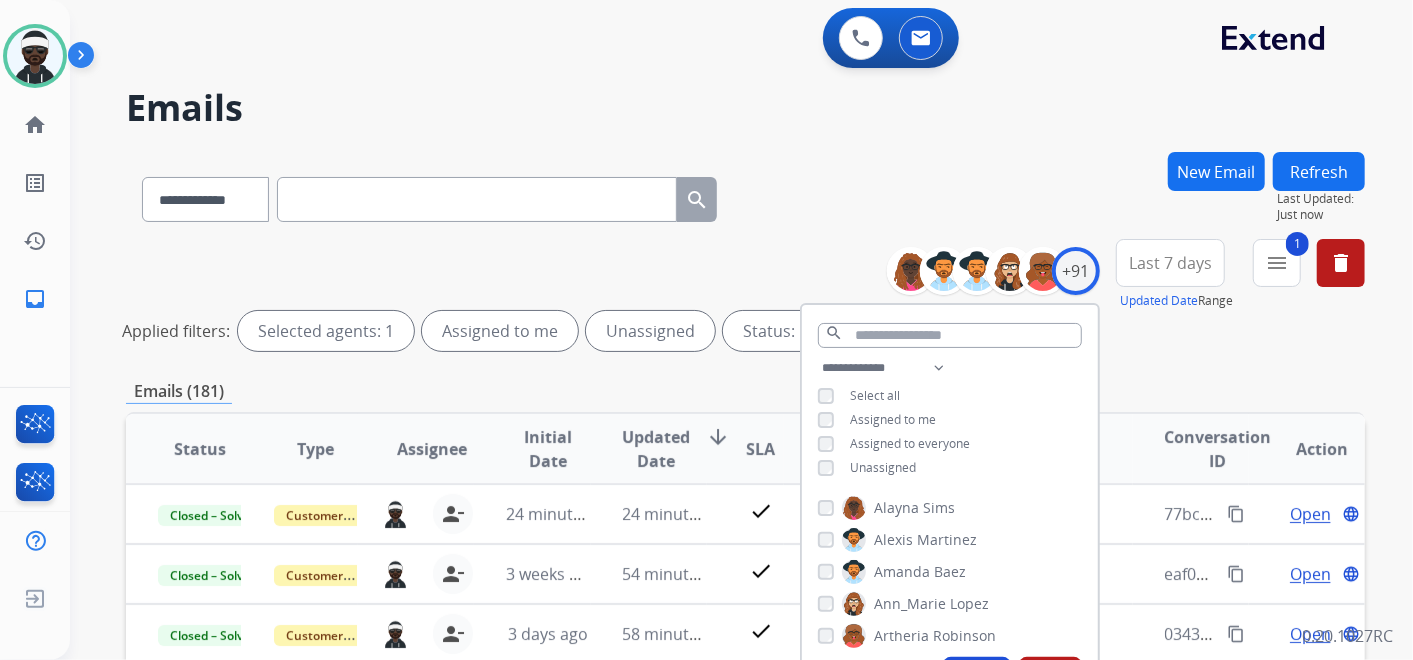 click on "Unassigned" at bounding box center (883, 467) 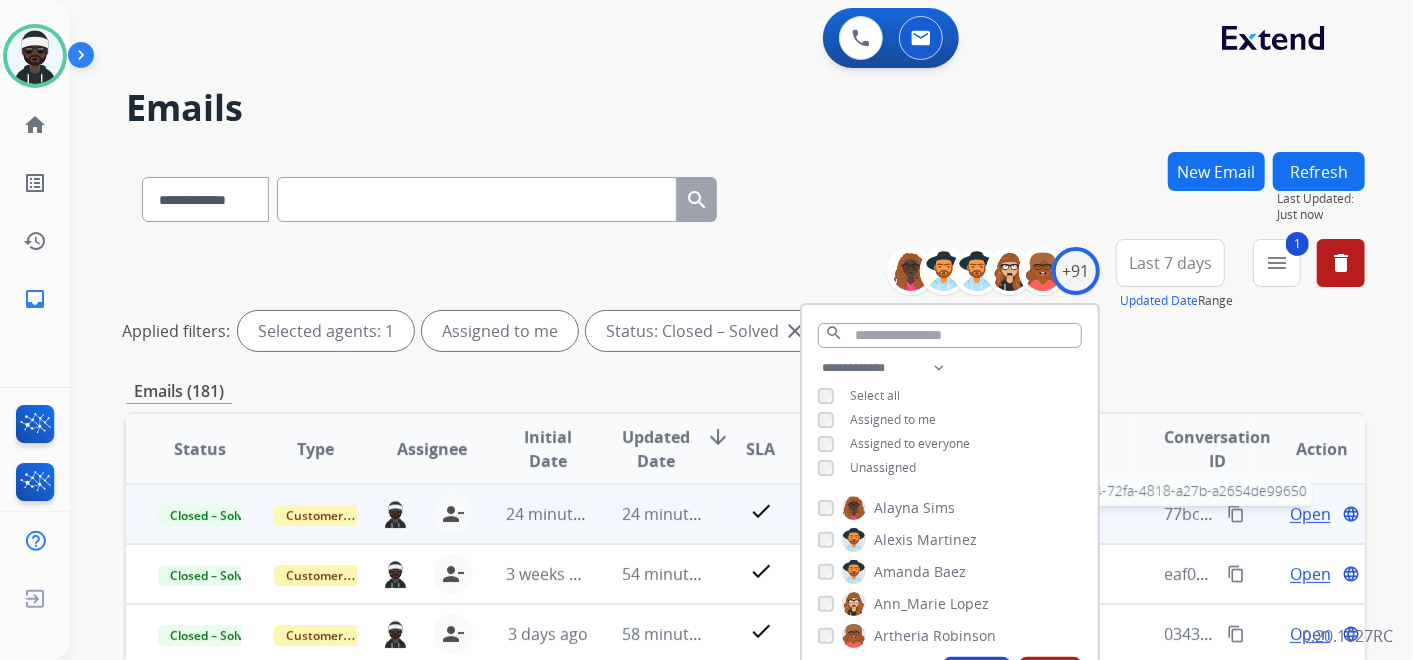 scroll, scrollTop: 1, scrollLeft: 0, axis: vertical 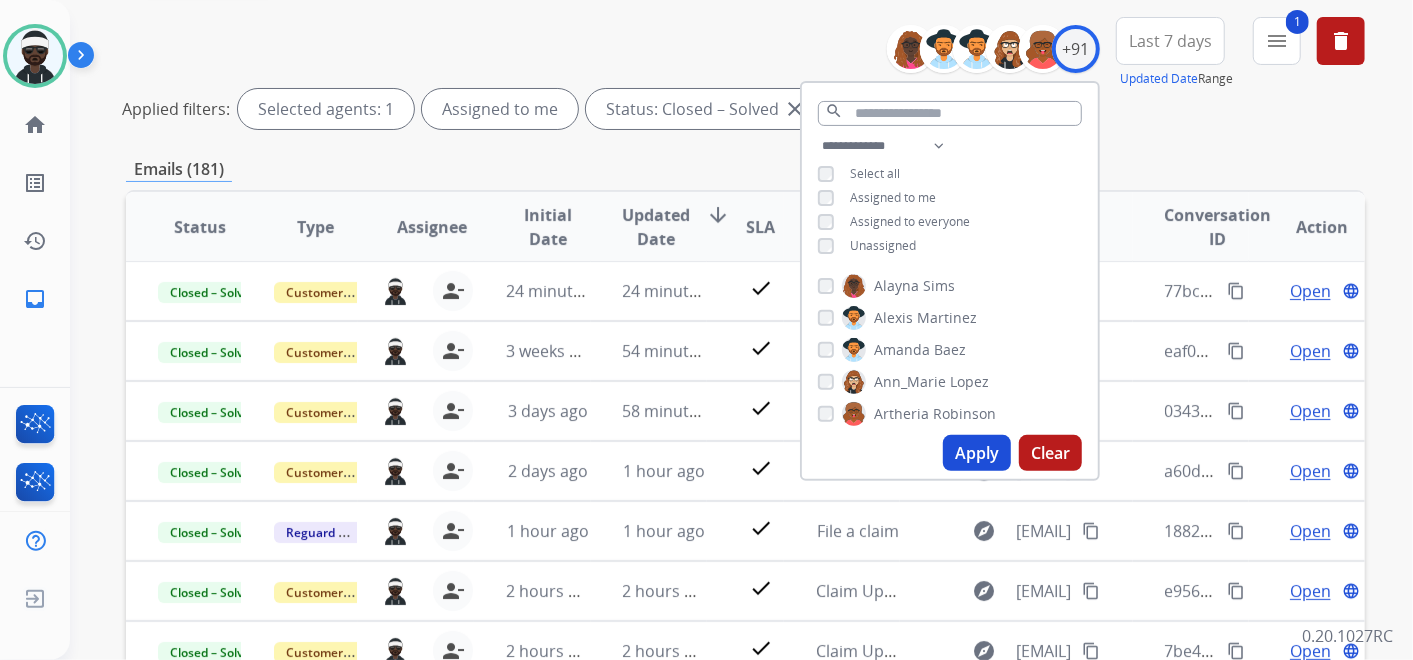 click on "Apply" at bounding box center [977, 453] 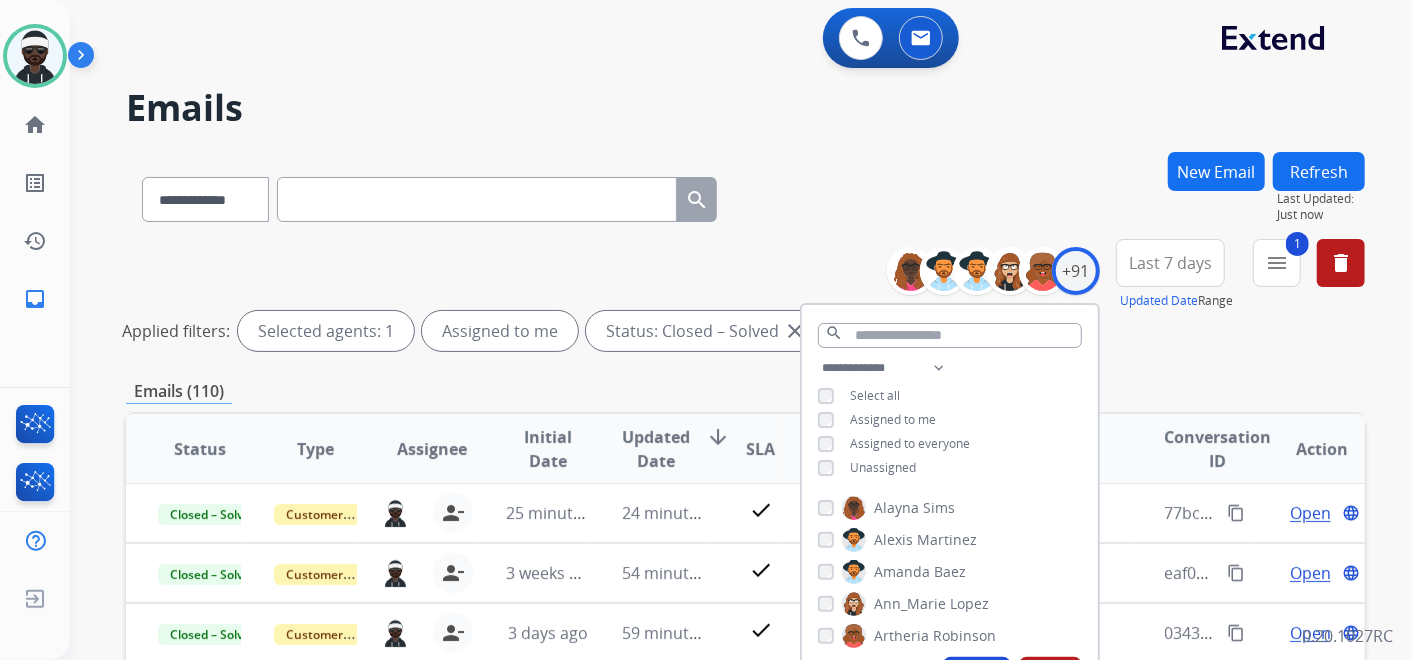 click on "**********" at bounding box center [745, 195] 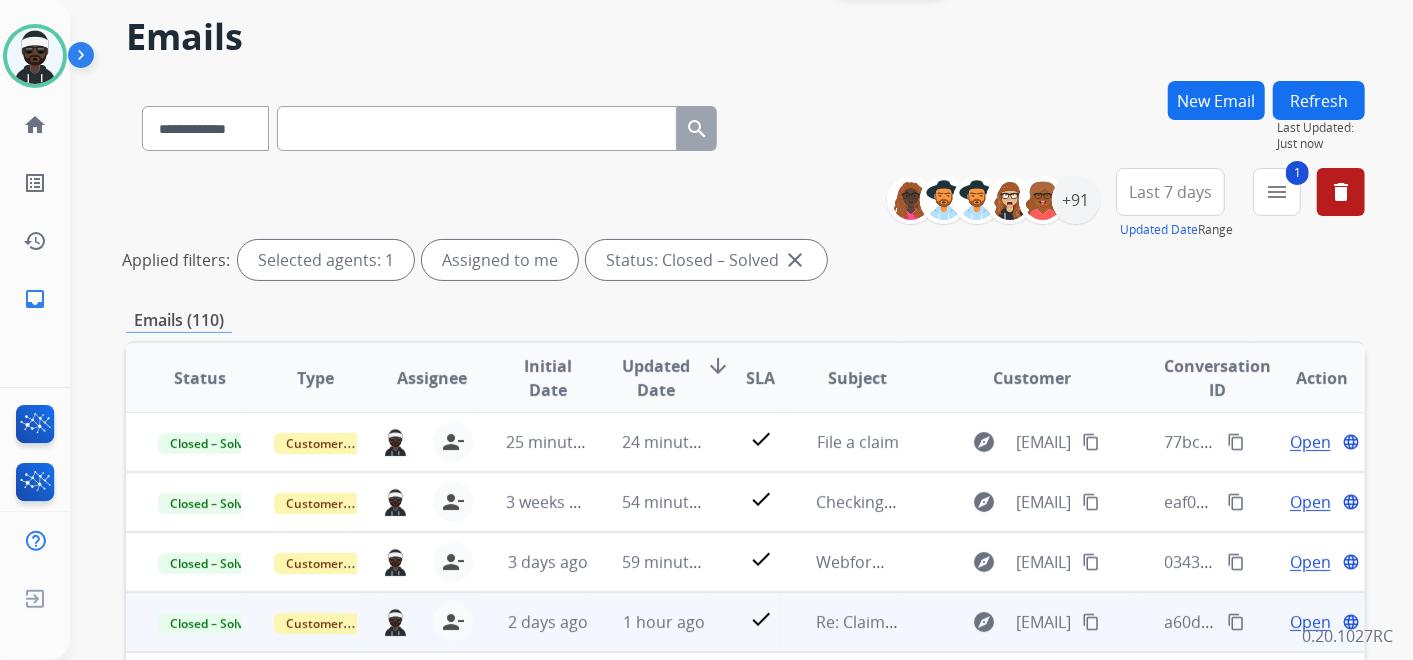 scroll, scrollTop: 222, scrollLeft: 0, axis: vertical 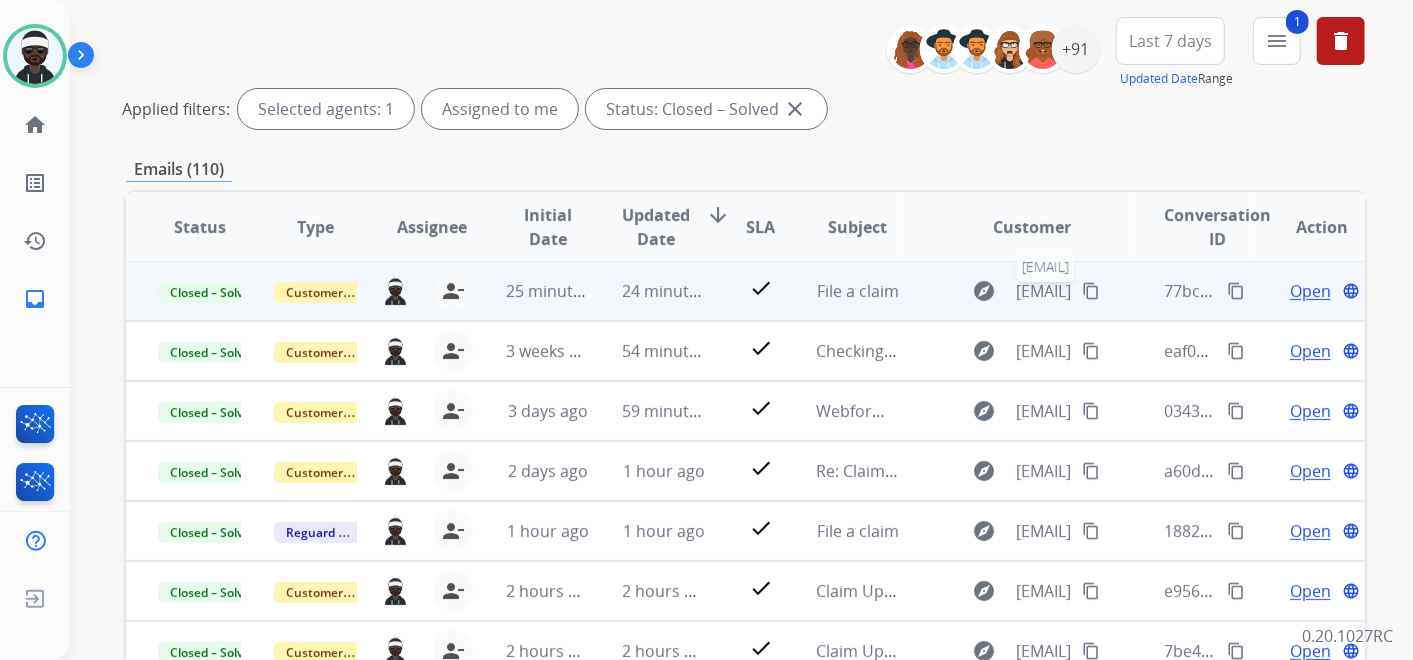 click on "[EMAIL]" at bounding box center (1043, 291) 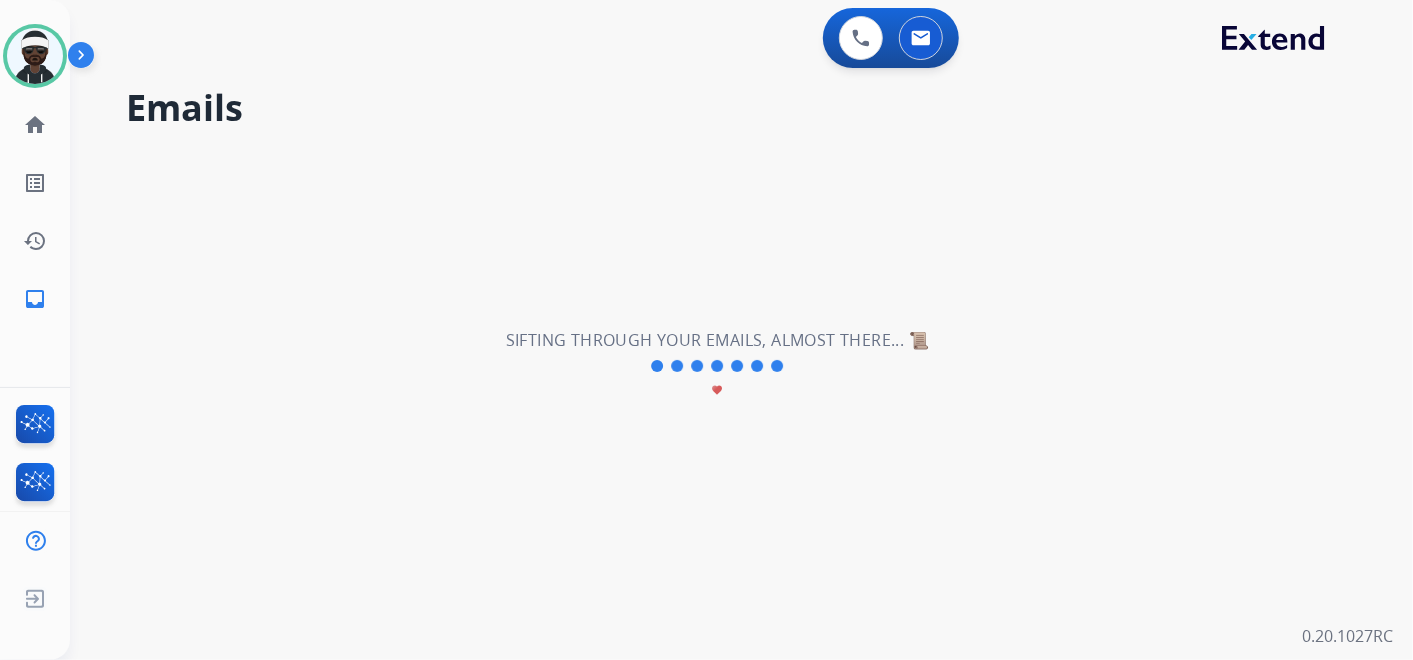 scroll, scrollTop: 0, scrollLeft: 0, axis: both 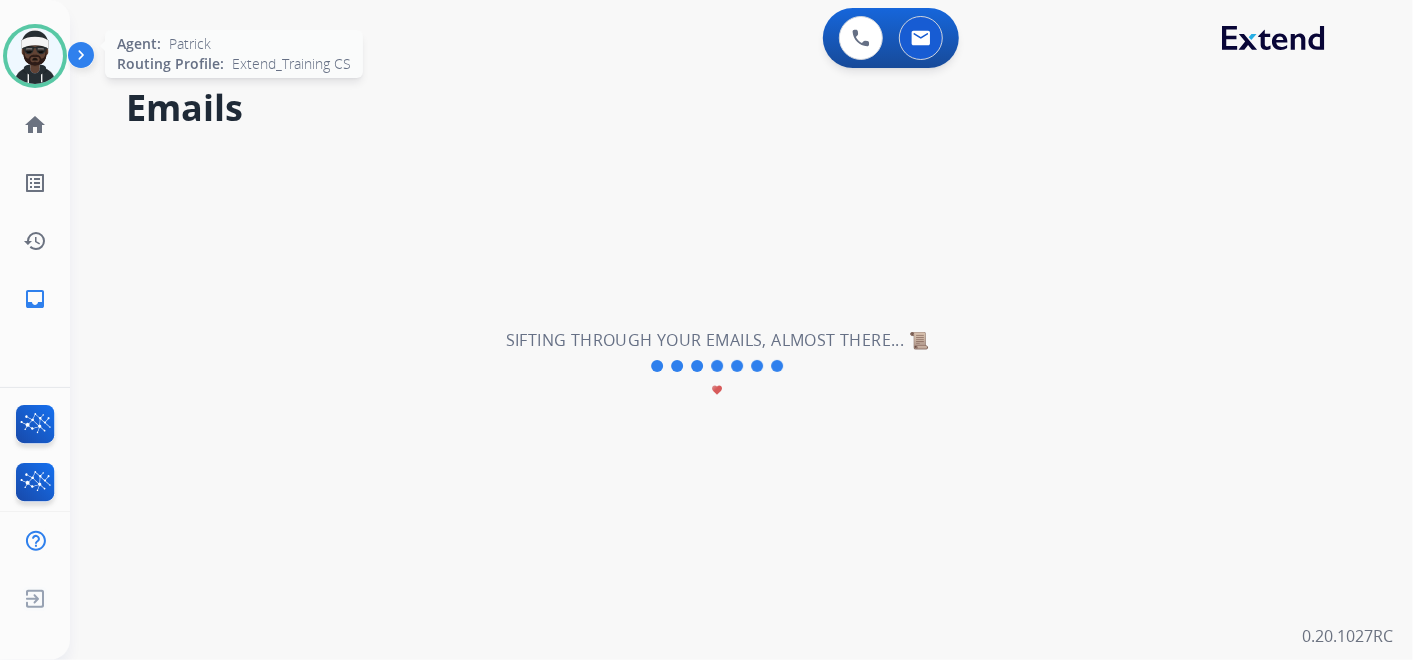 click at bounding box center [35, 56] 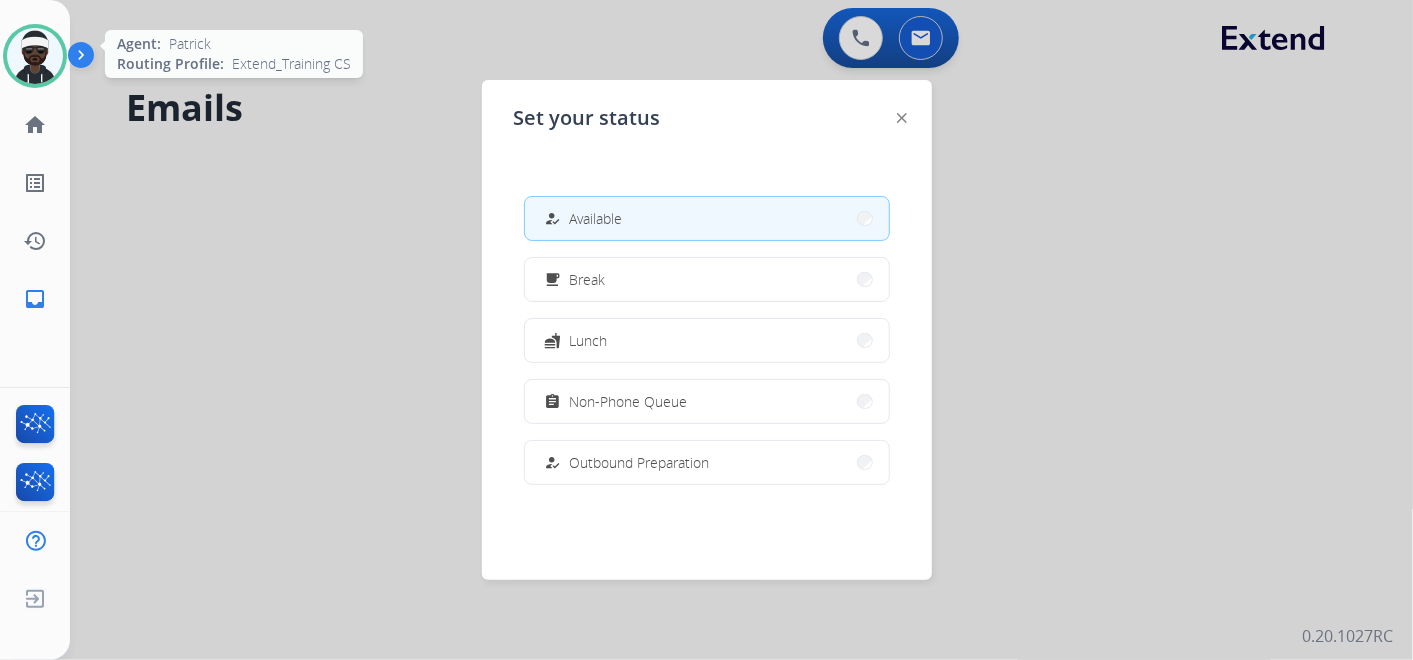 click at bounding box center [35, 56] 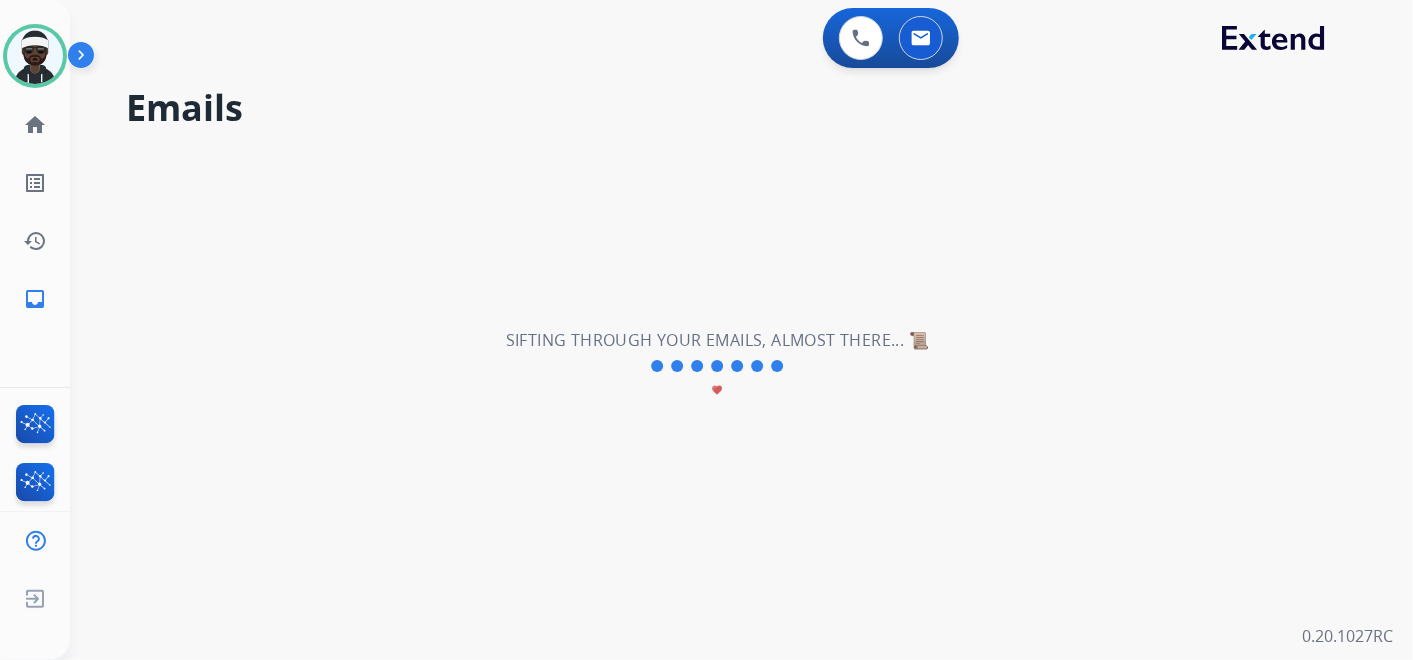 scroll, scrollTop: 0, scrollLeft: 0, axis: both 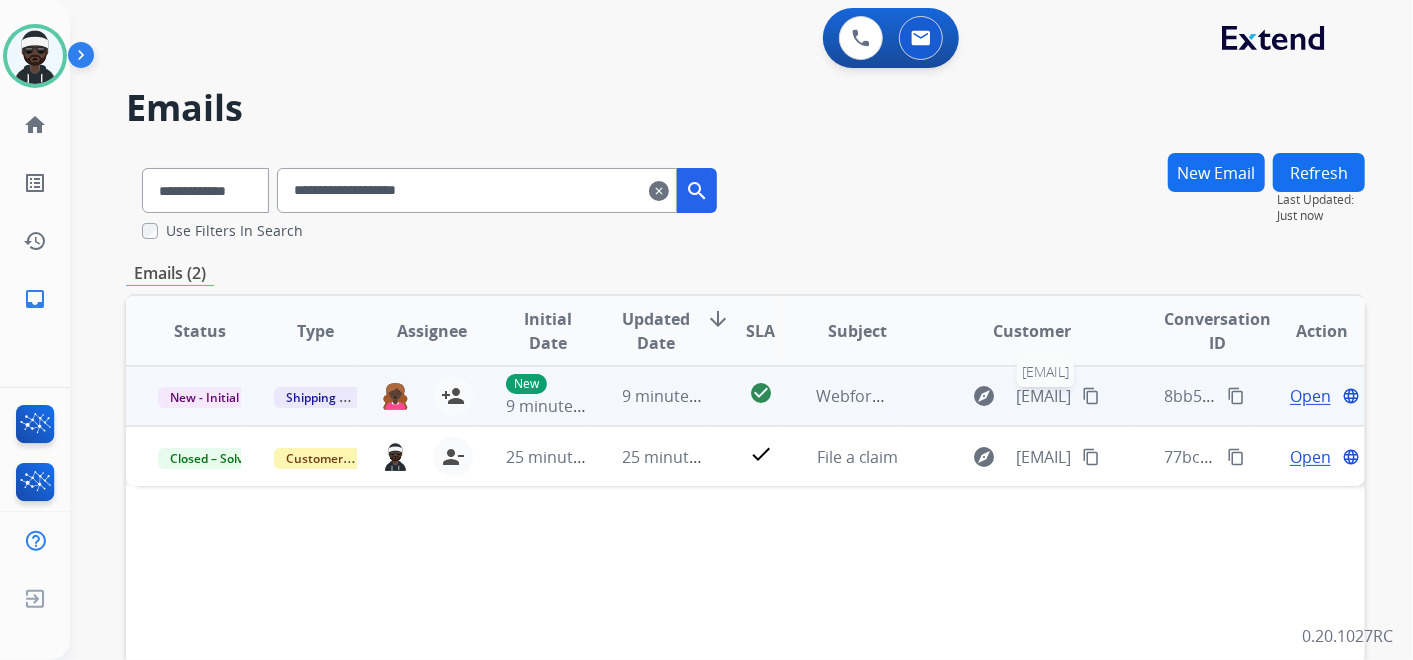 click on "[EMAIL]" at bounding box center (1043, 396) 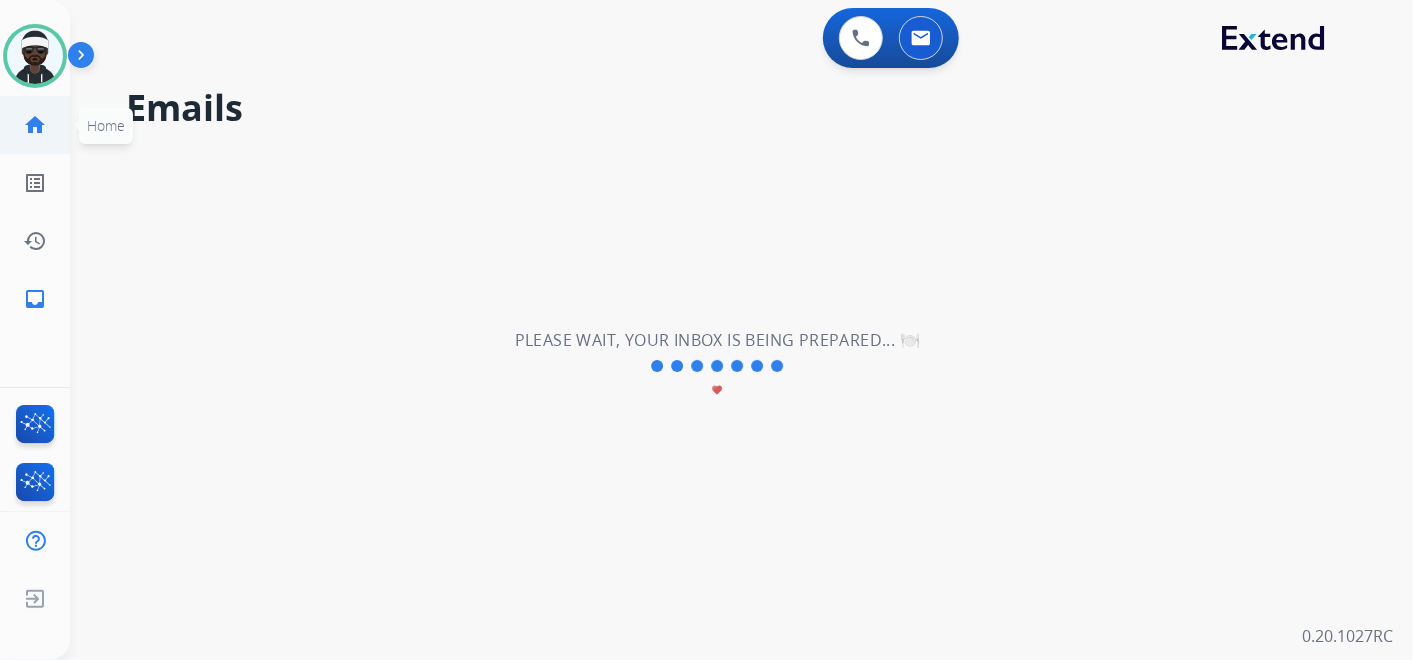 click on "home  Home" 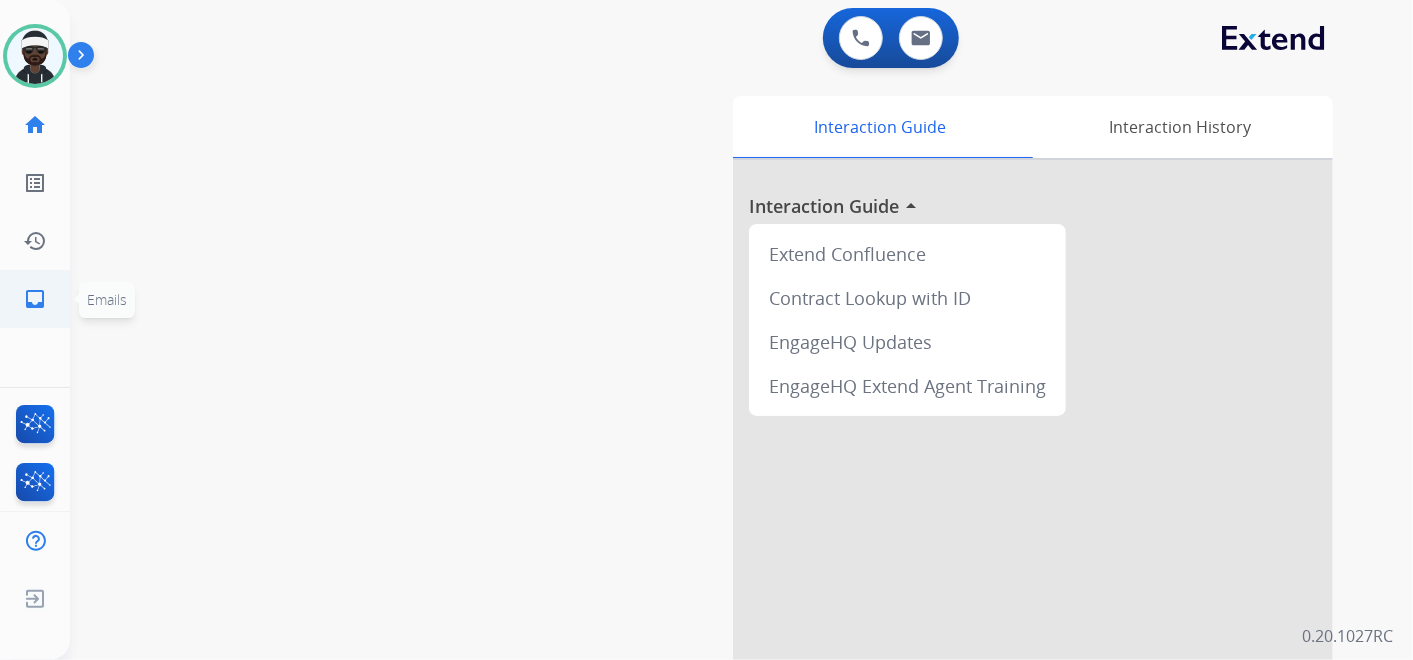 click on "inbox  Emails" 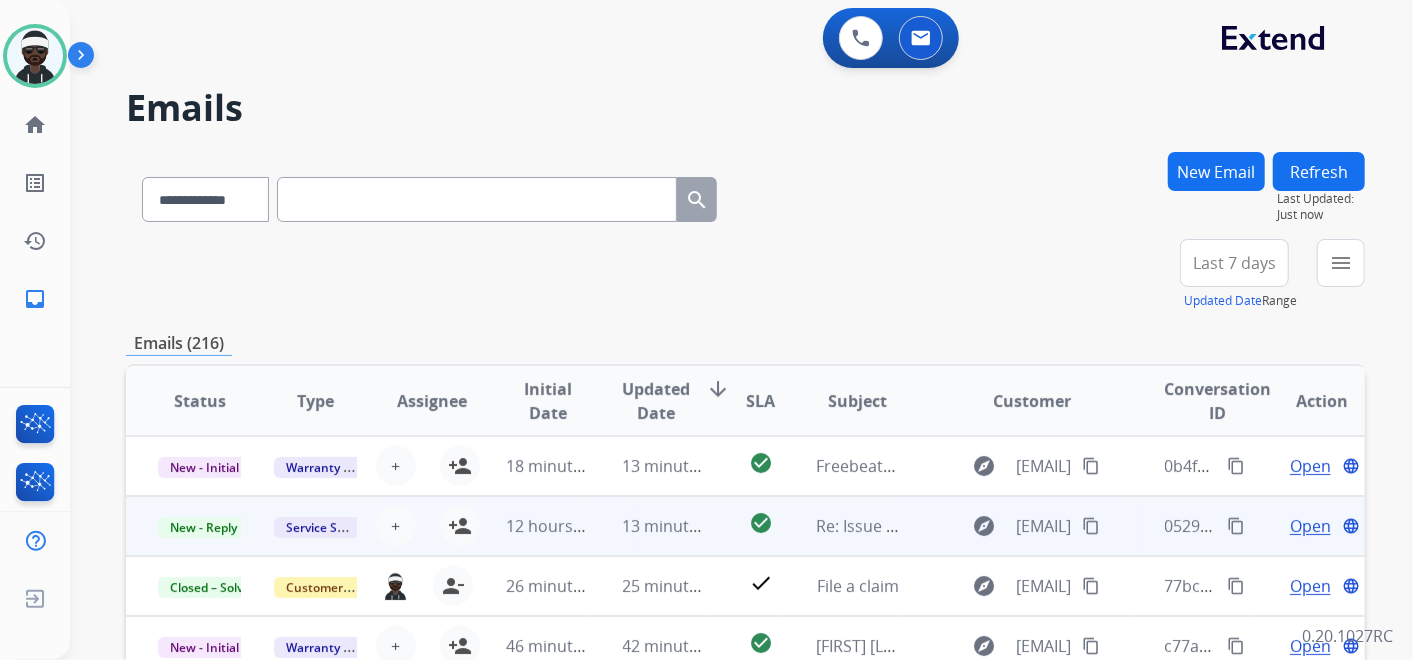 scroll, scrollTop: 1, scrollLeft: 0, axis: vertical 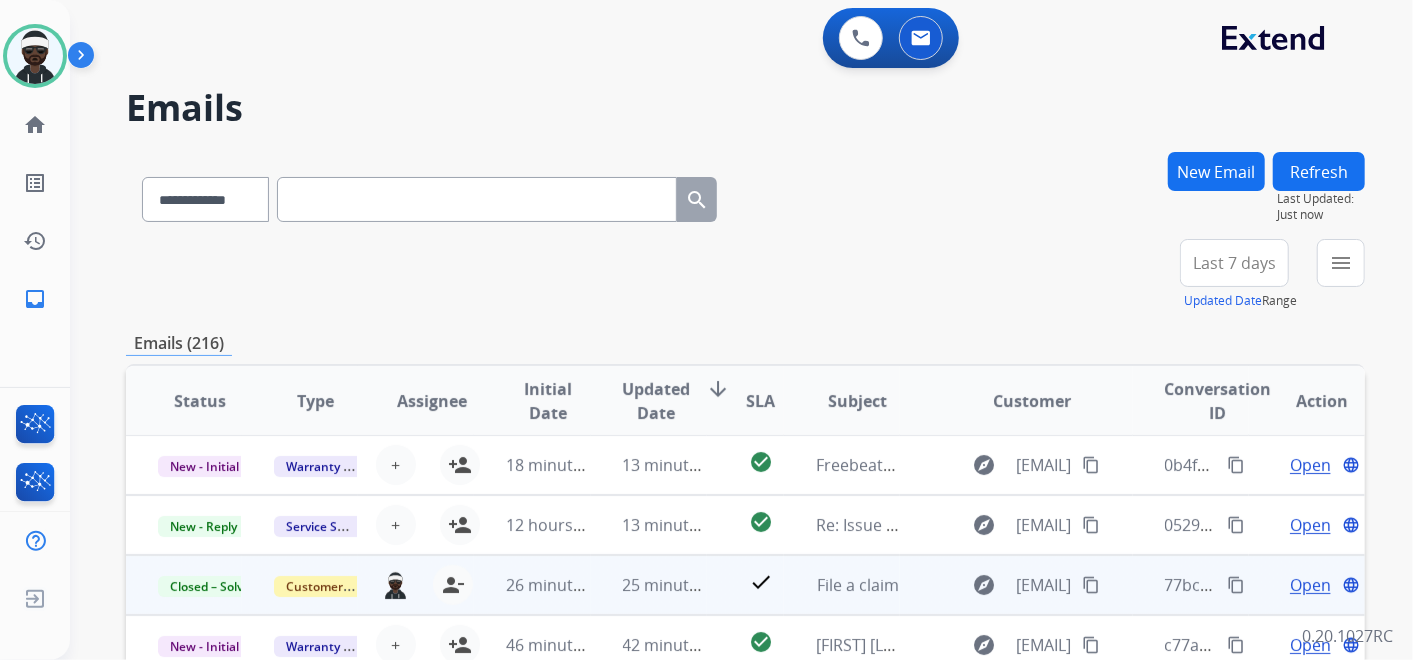 click on "explore [EMAIL] content_copy" at bounding box center (1016, 585) 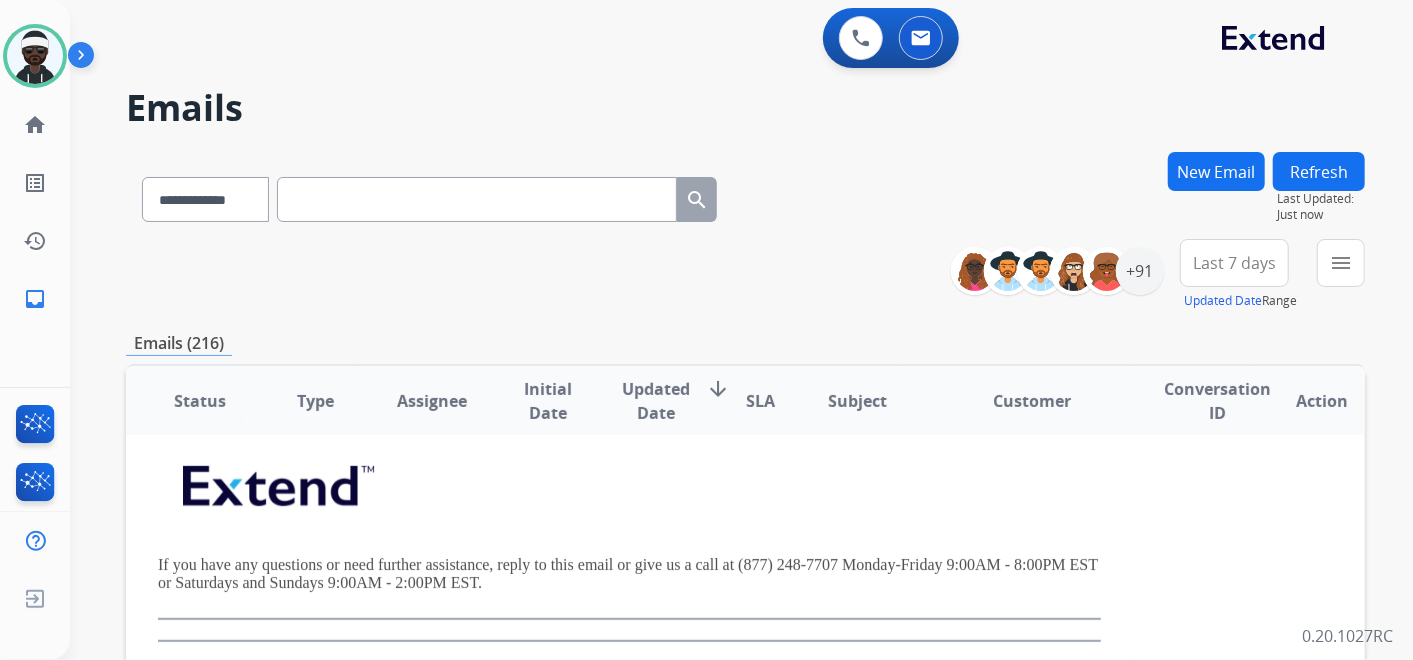 scroll, scrollTop: 625, scrollLeft: 0, axis: vertical 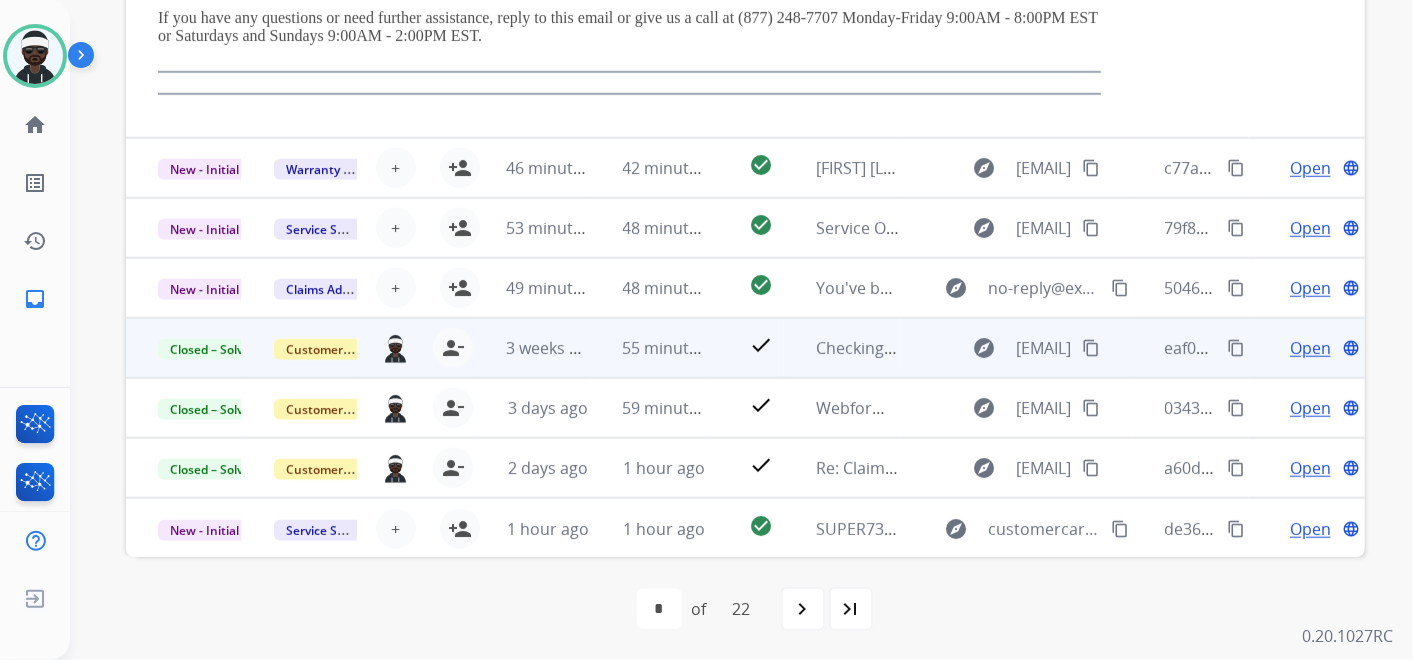click on "explore [EMAIL] content_copy" at bounding box center (1016, 348) 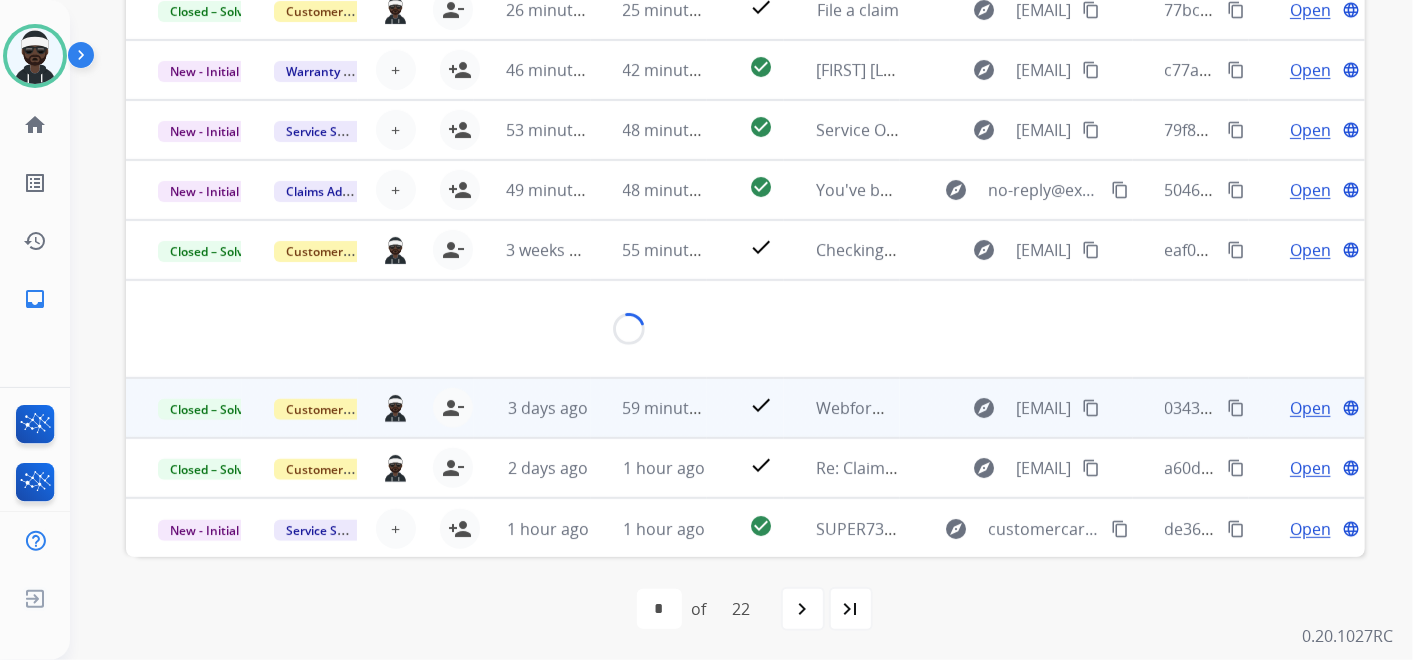 click on "Webform from [EMAIL] on [DATE]" at bounding box center [842, 408] 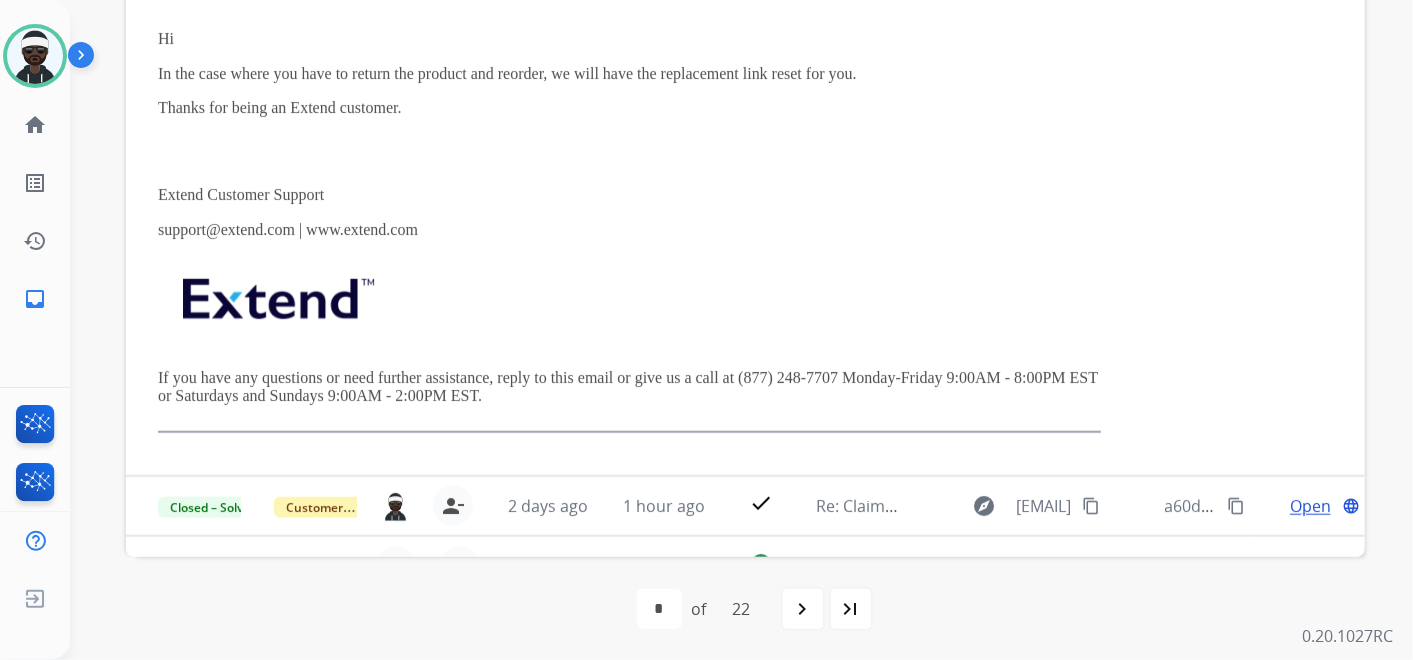 scroll, scrollTop: 603, scrollLeft: 0, axis: vertical 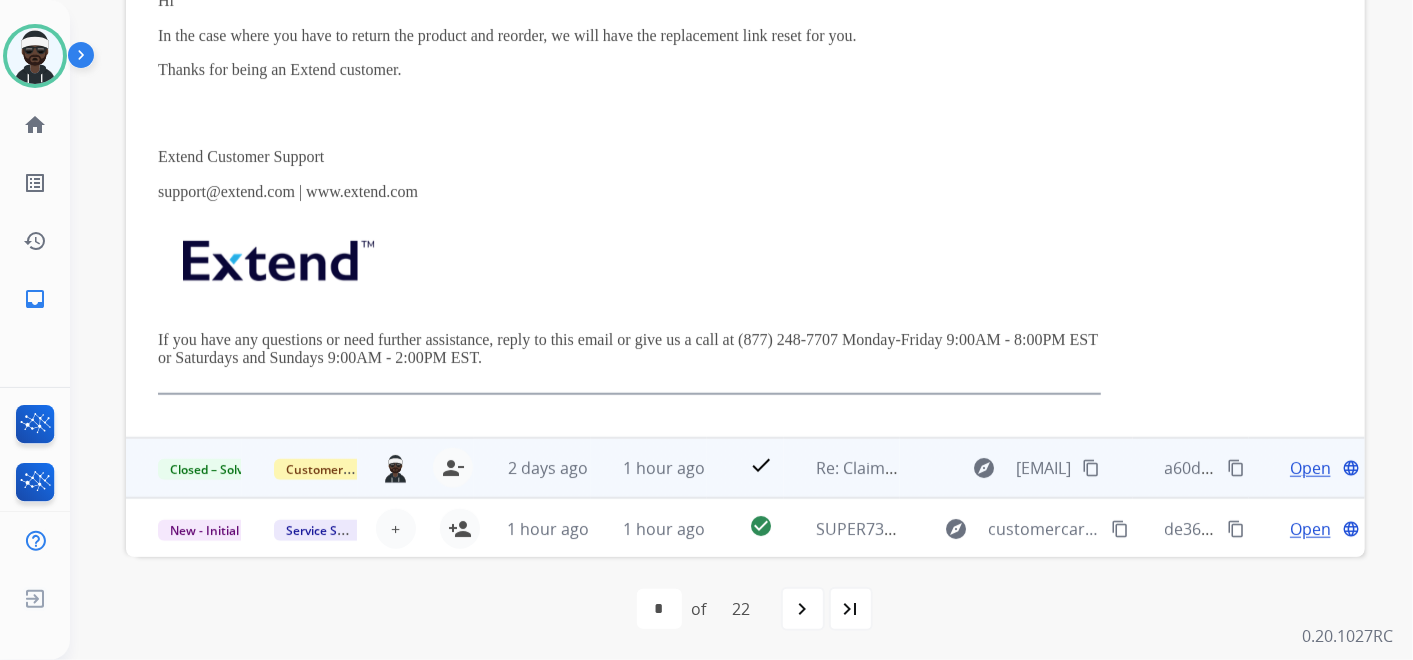 click on "explore [EMAIL] content_copy" at bounding box center (1016, 468) 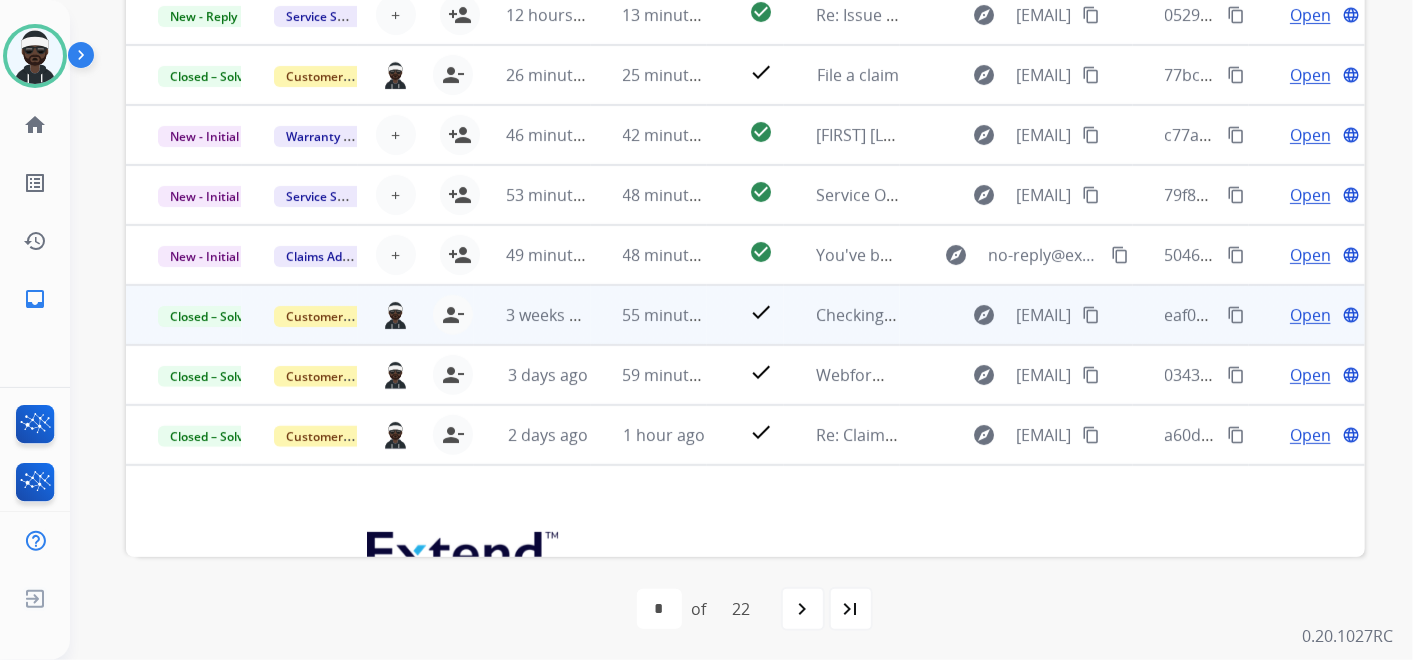 scroll, scrollTop: 0, scrollLeft: 0, axis: both 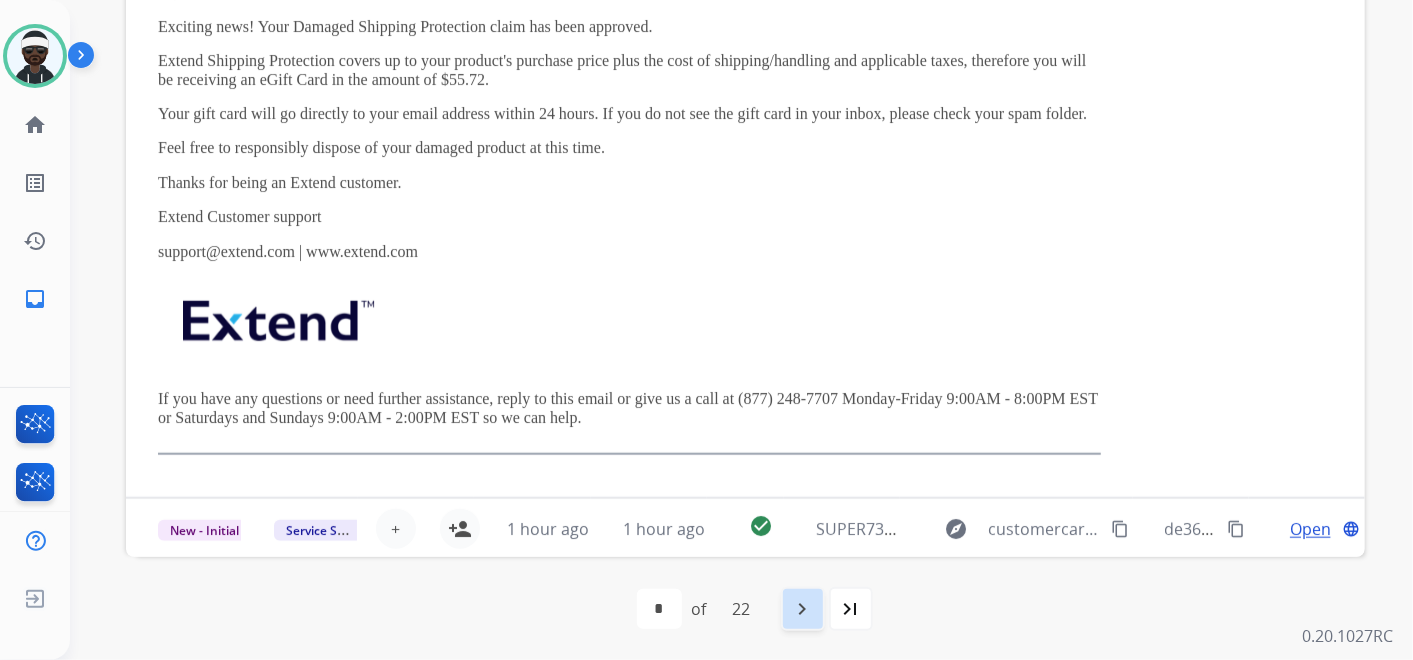 click on "navigate_next" at bounding box center (803, 609) 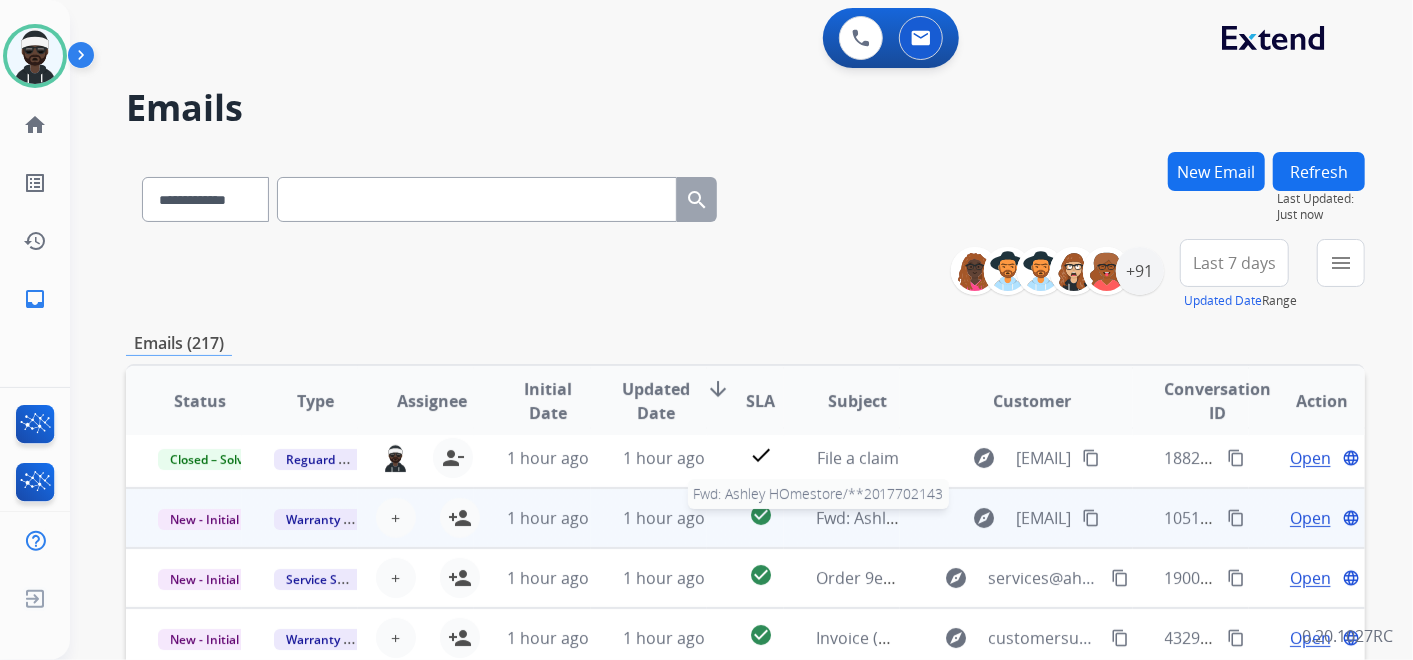scroll, scrollTop: 67, scrollLeft: 0, axis: vertical 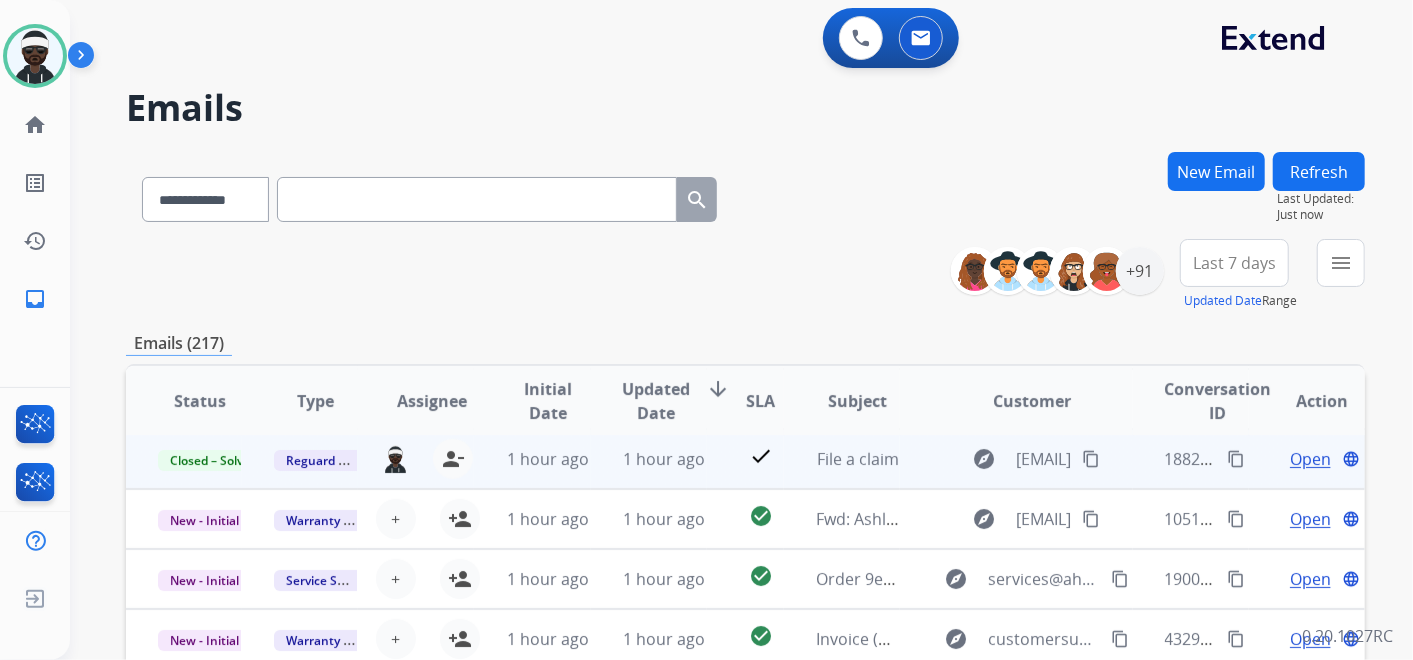 click on "explore [EMAIL] content_copy" at bounding box center [1016, 459] 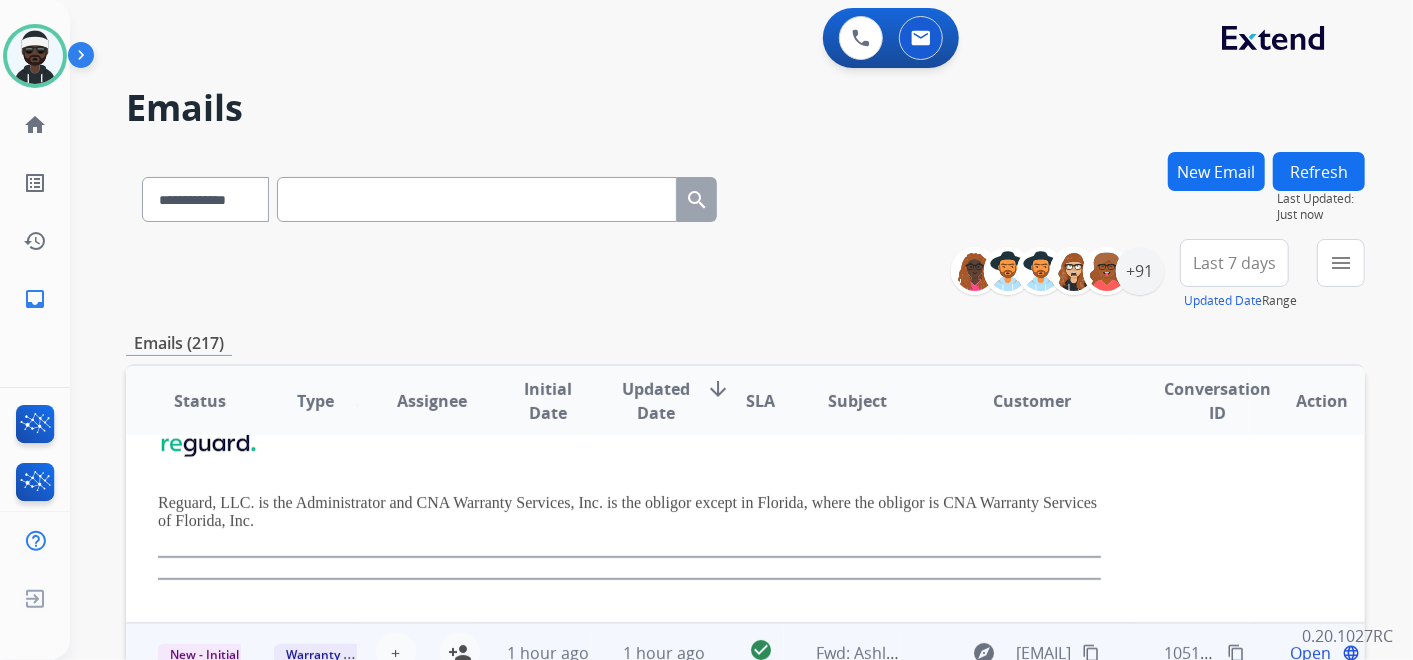 scroll, scrollTop: 480, scrollLeft: 0, axis: vertical 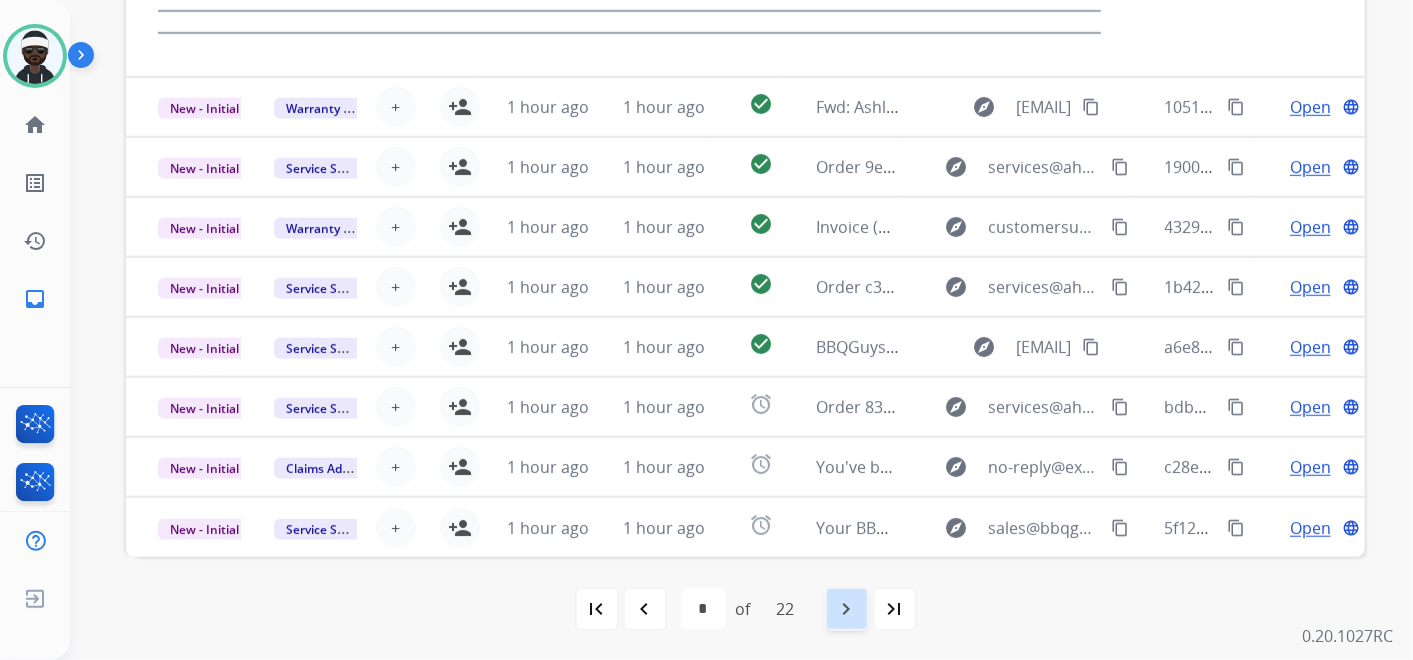 click on "navigate_next" at bounding box center (847, 609) 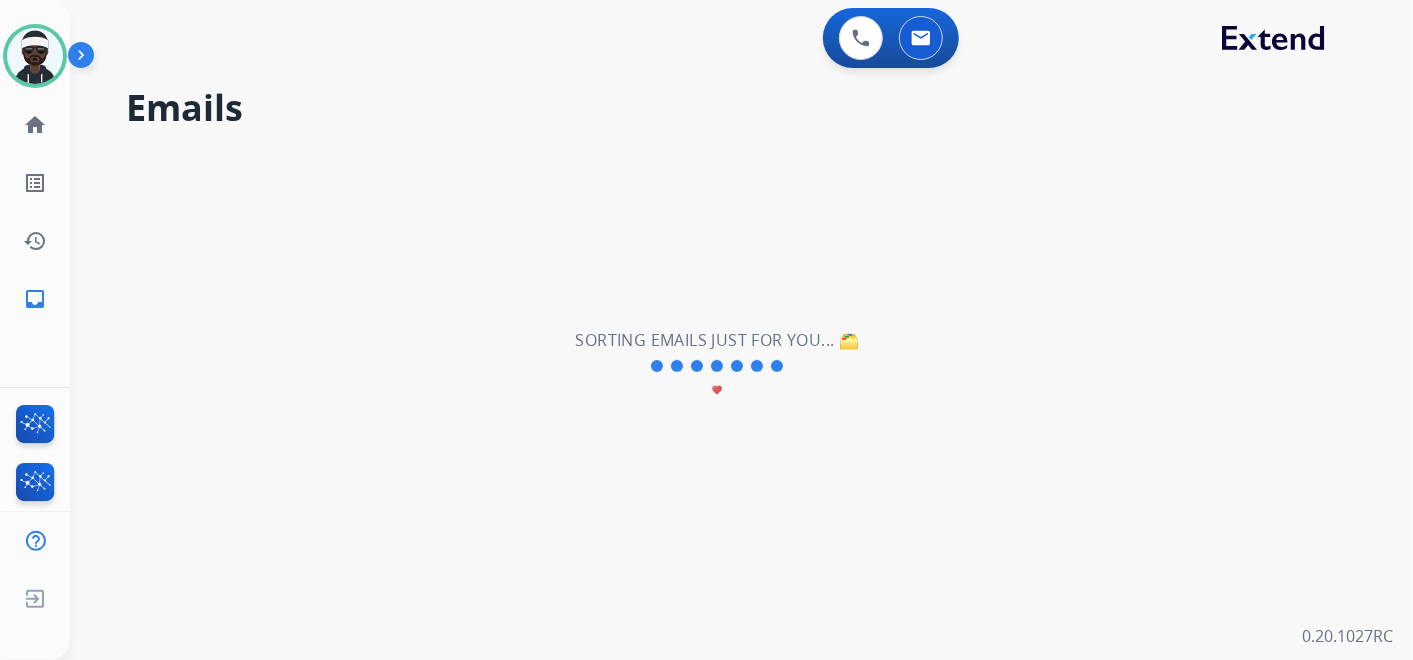 scroll, scrollTop: 0, scrollLeft: 0, axis: both 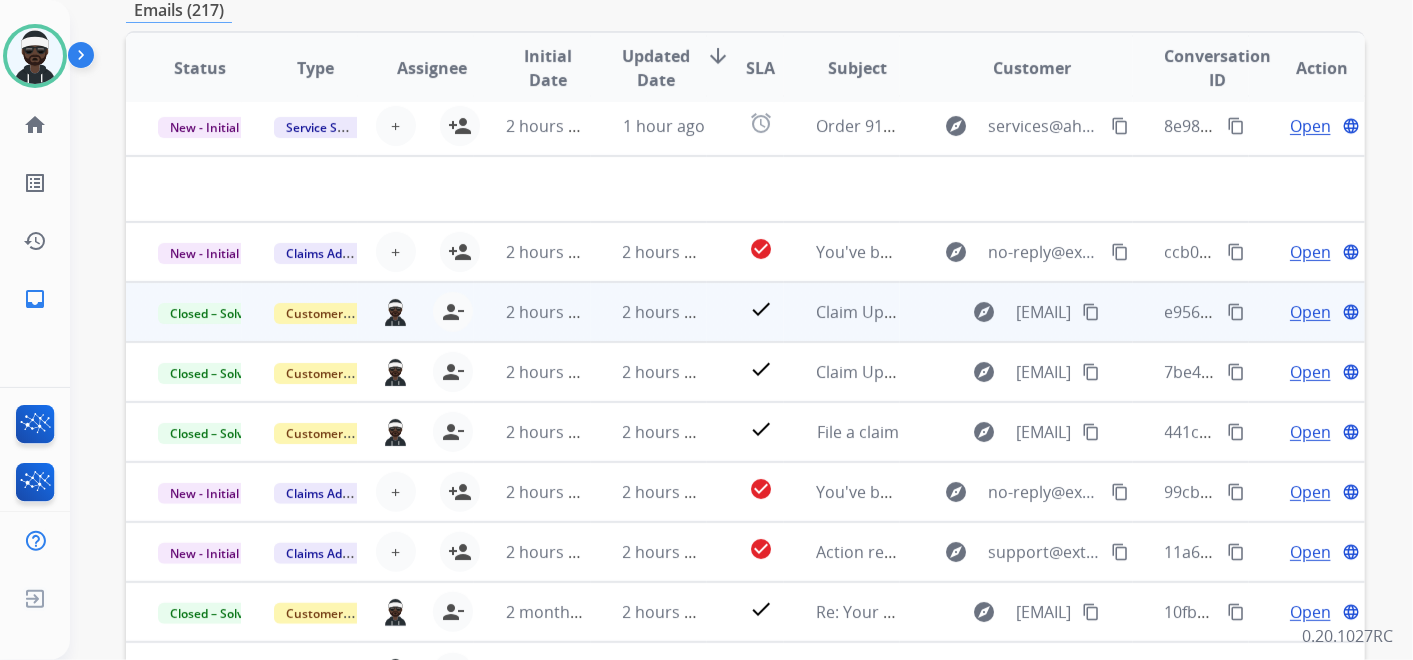 click on "explore [EMAIL] content_copy" at bounding box center (1016, 312) 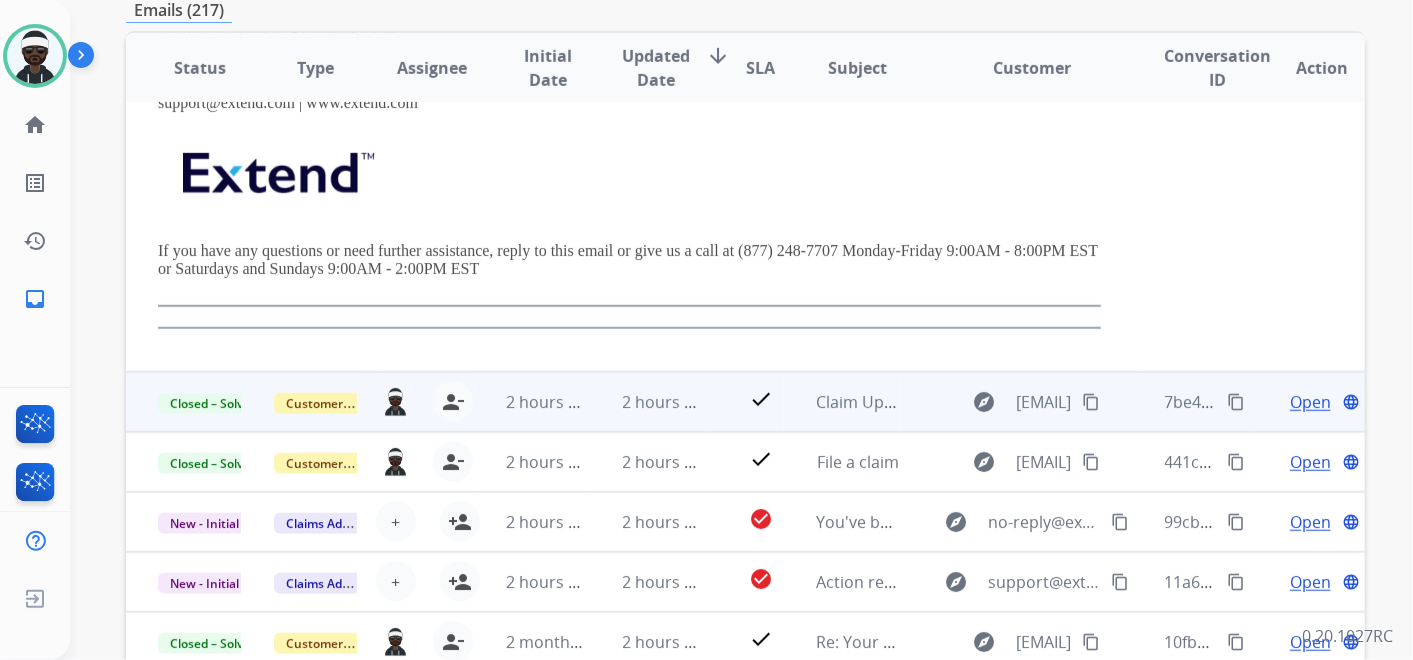 scroll, scrollTop: 660, scrollLeft: 0, axis: vertical 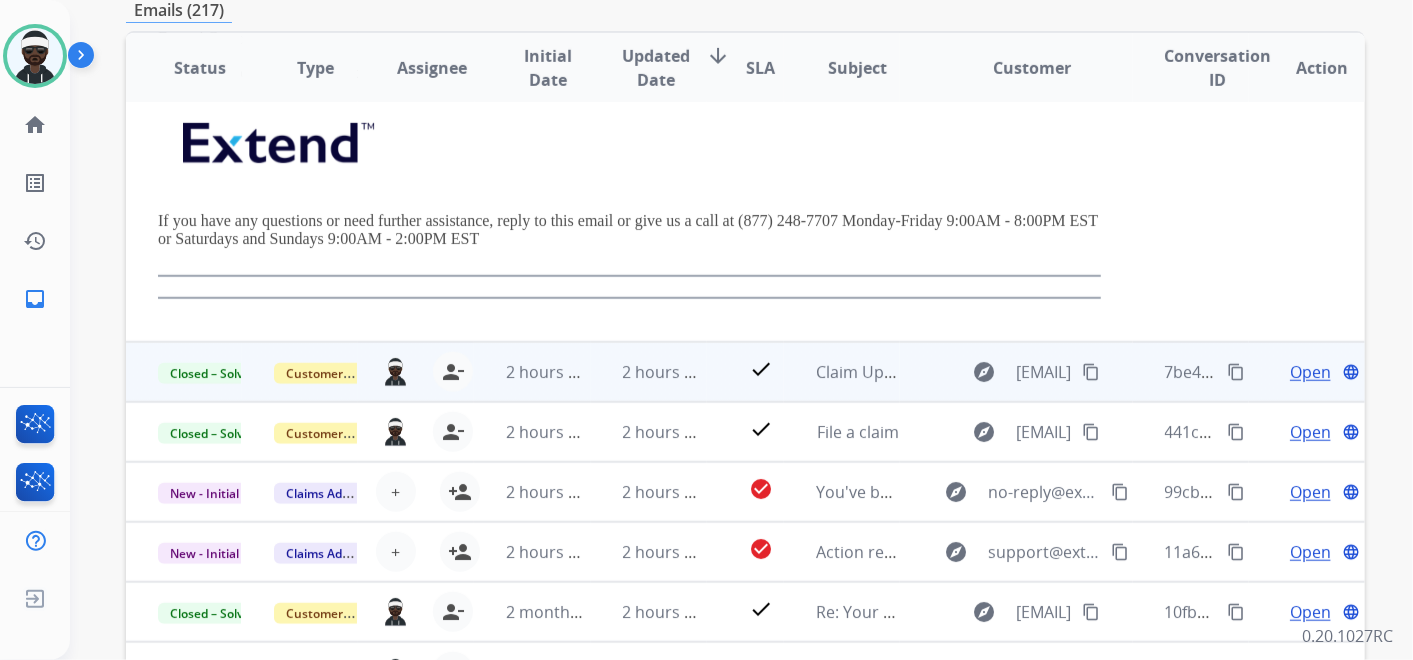 click on "explore [EMAIL] content_copy" at bounding box center (1016, 372) 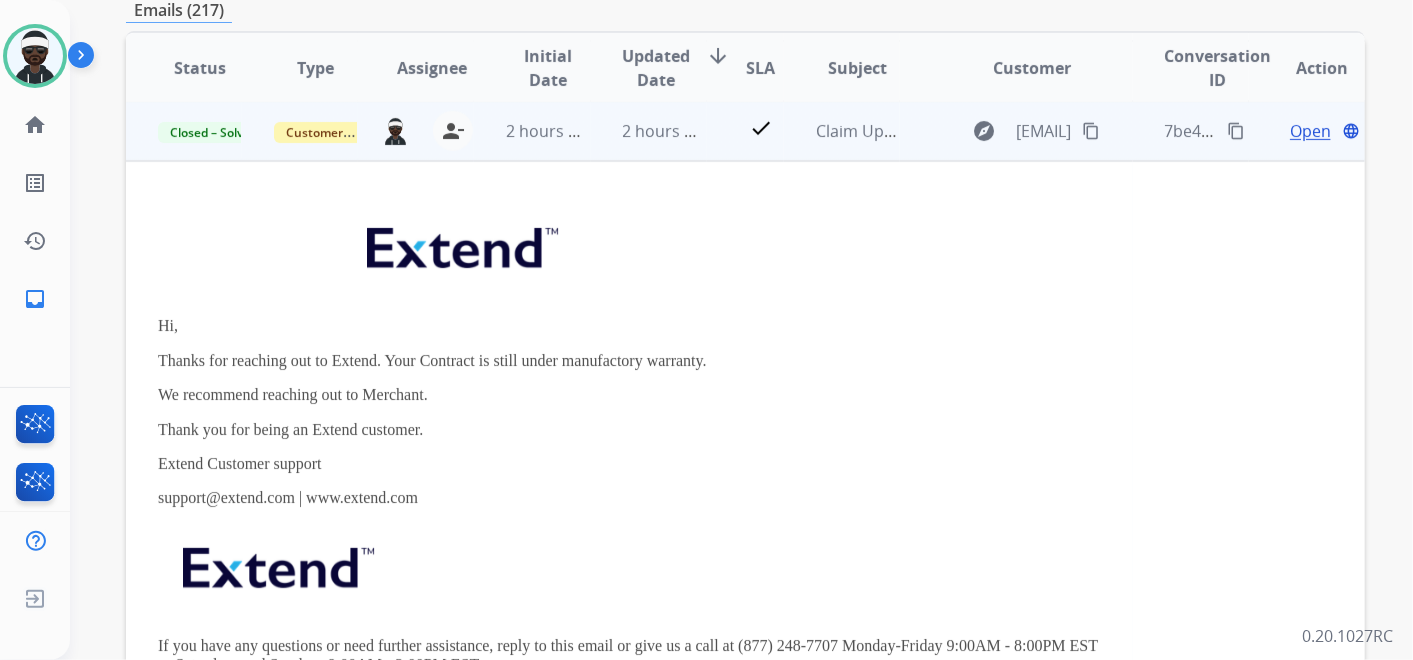 scroll, scrollTop: 240, scrollLeft: 0, axis: vertical 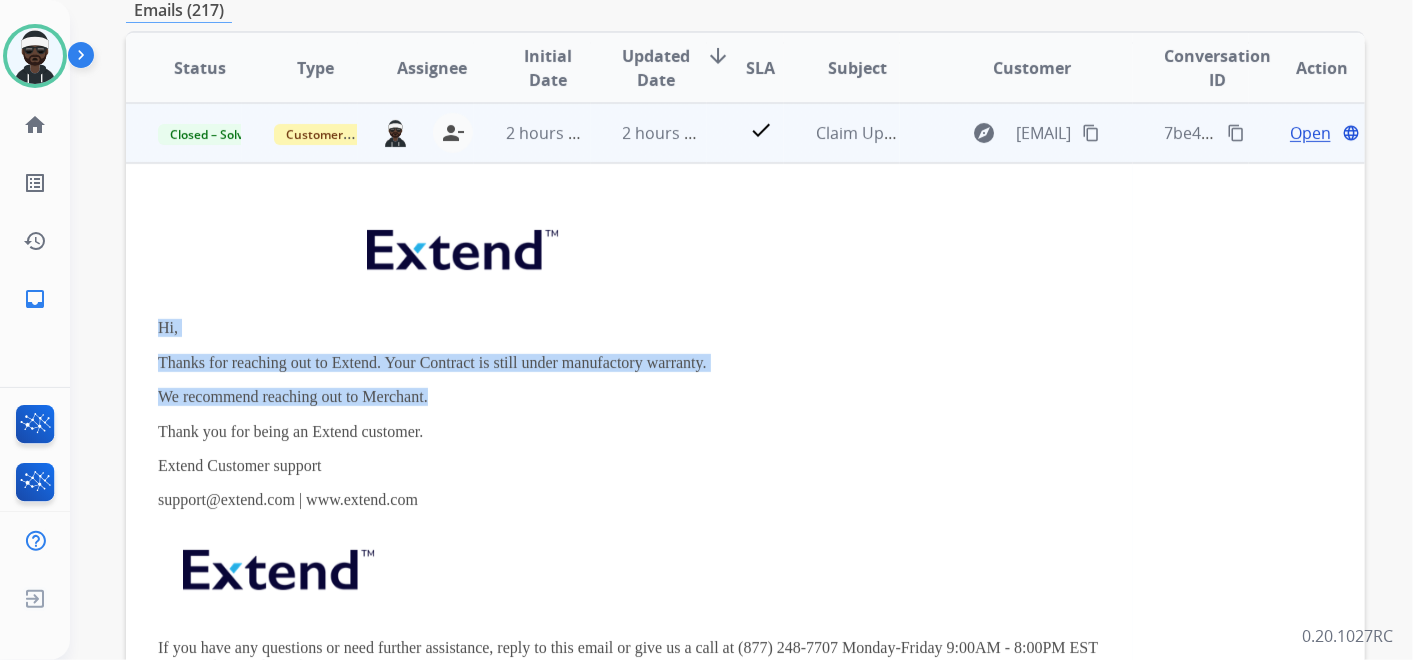 drag, startPoint x: 145, startPoint y: 312, endPoint x: 569, endPoint y: 379, distance: 429.261 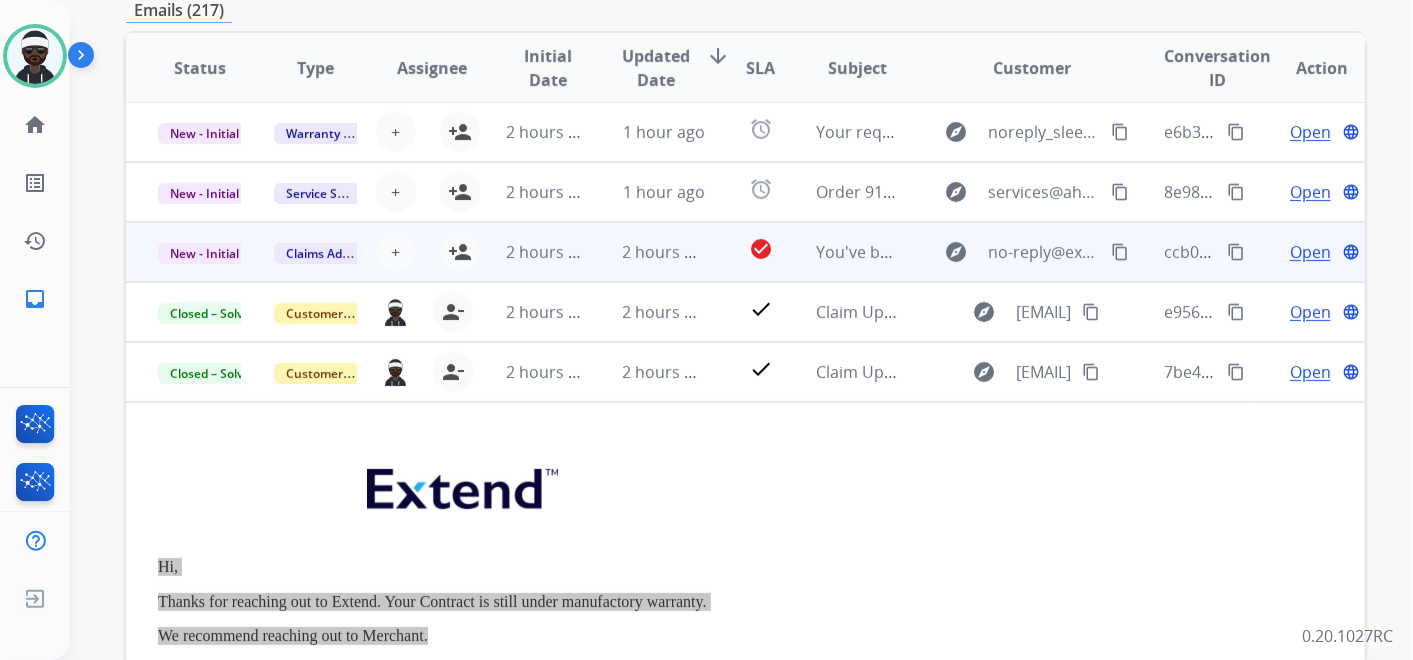 scroll, scrollTop: 0, scrollLeft: 0, axis: both 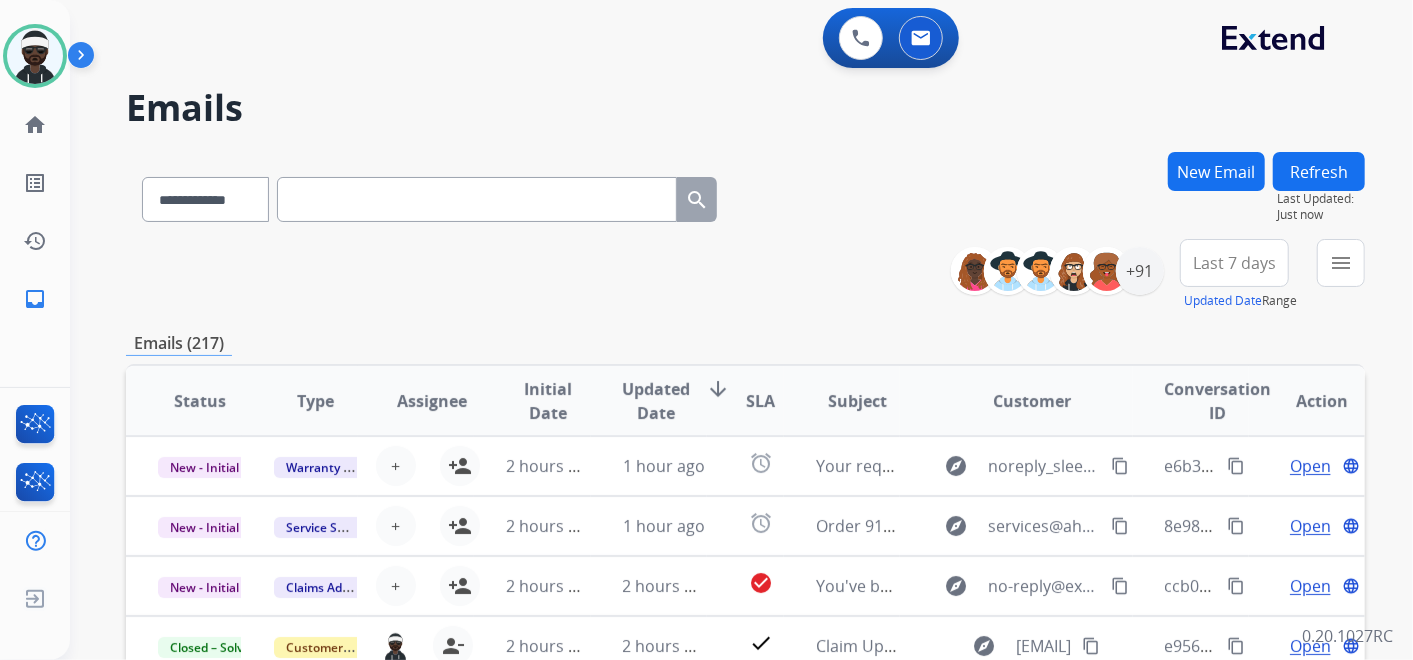 click on "New Email" at bounding box center [1216, 195] 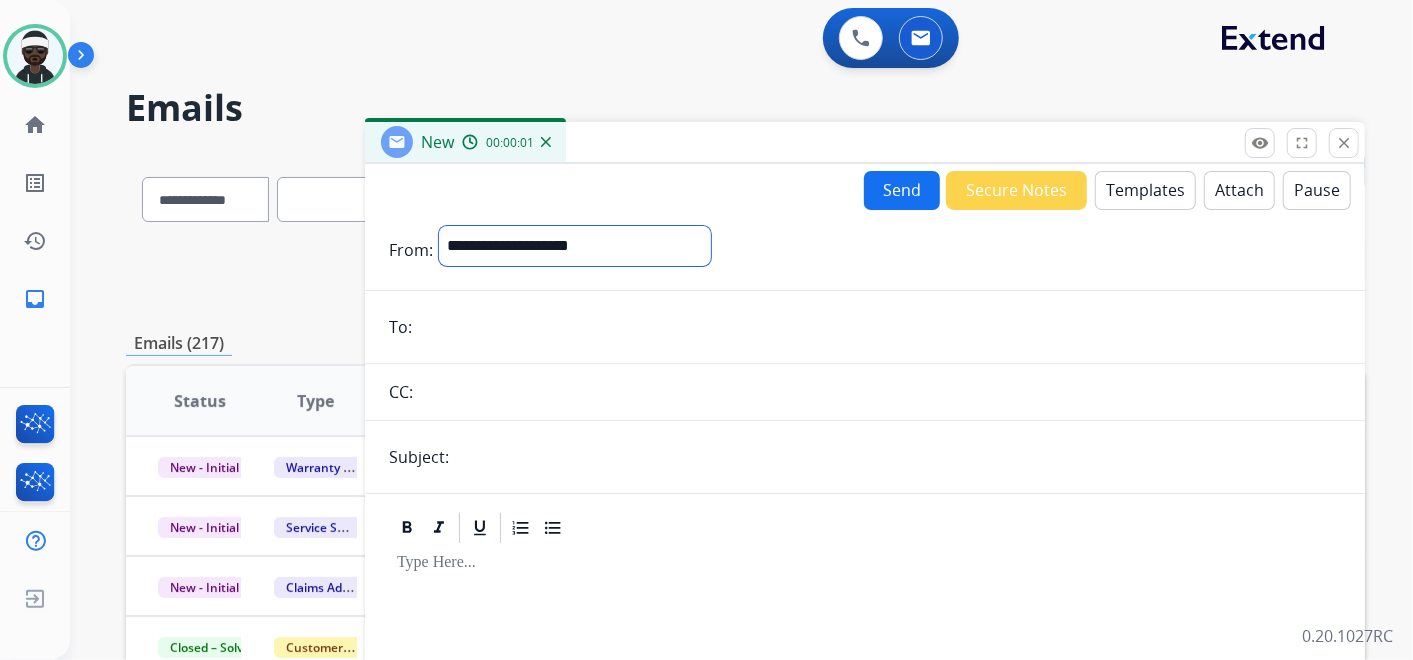 click on "**********" at bounding box center (575, 246) 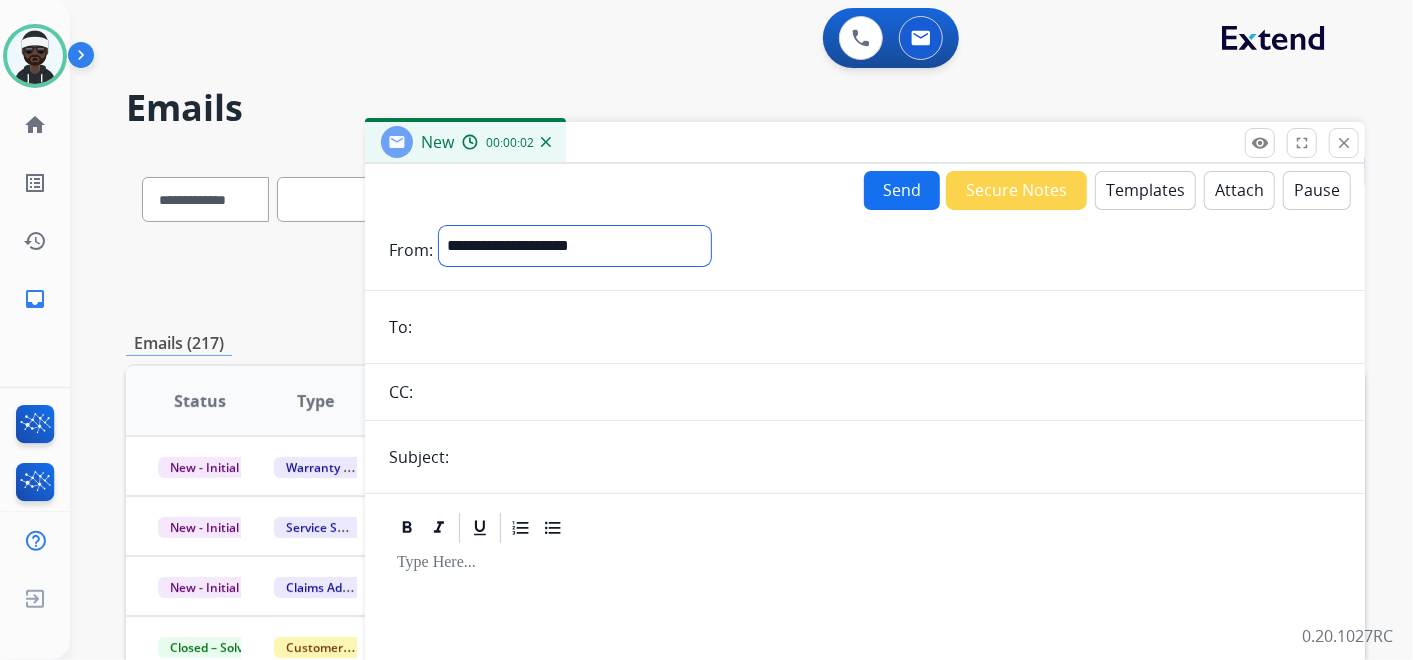 select on "**********" 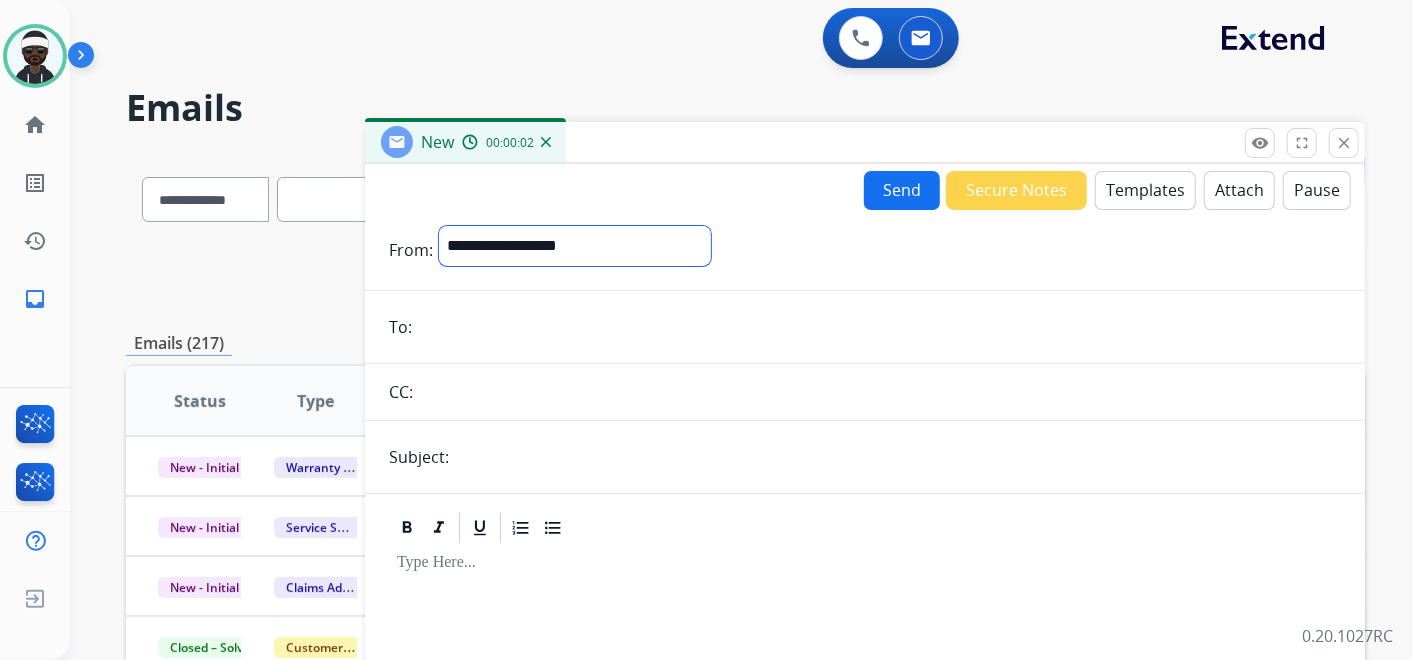 click on "**********" at bounding box center [575, 246] 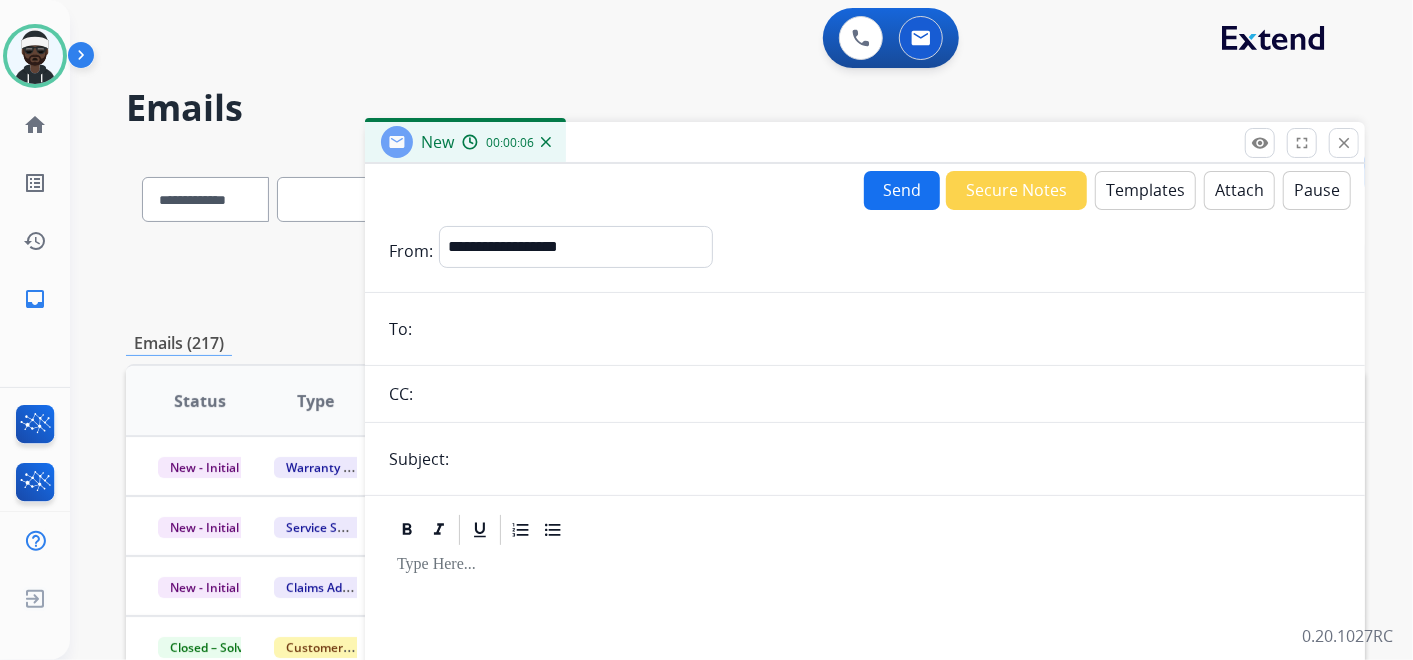 click at bounding box center [879, 329] 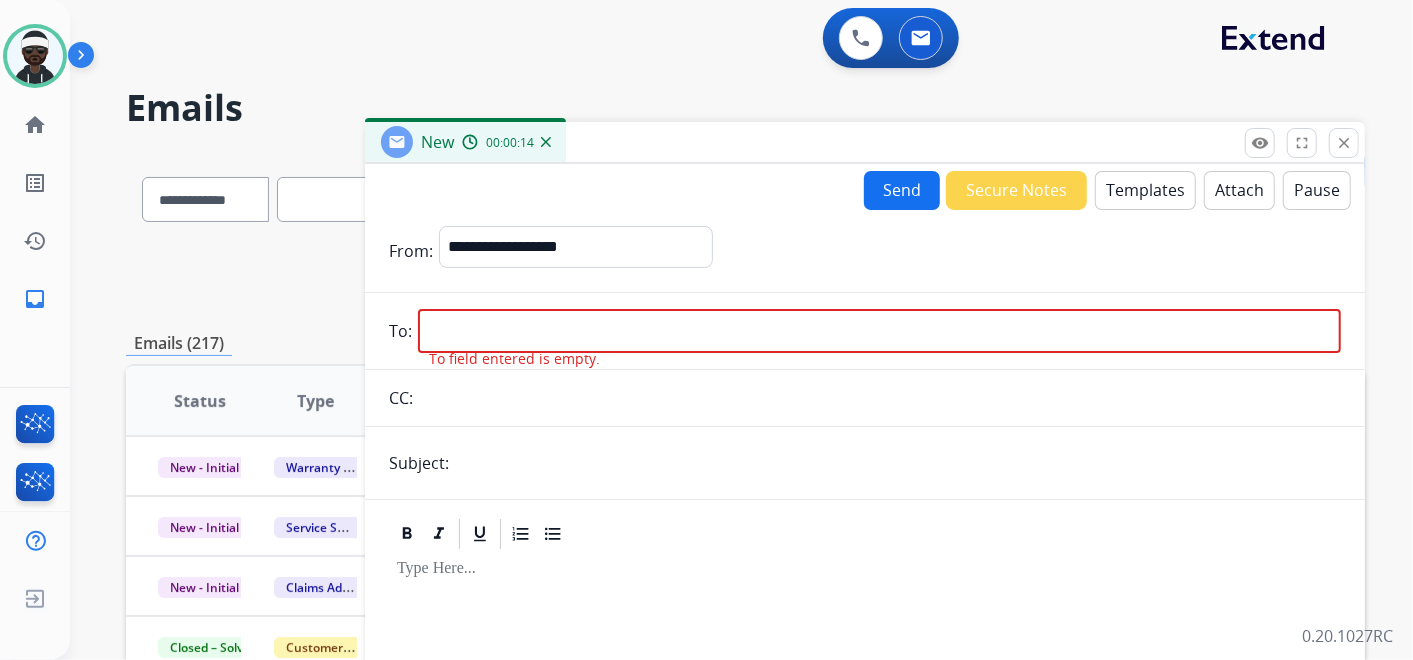 click at bounding box center [879, 331] 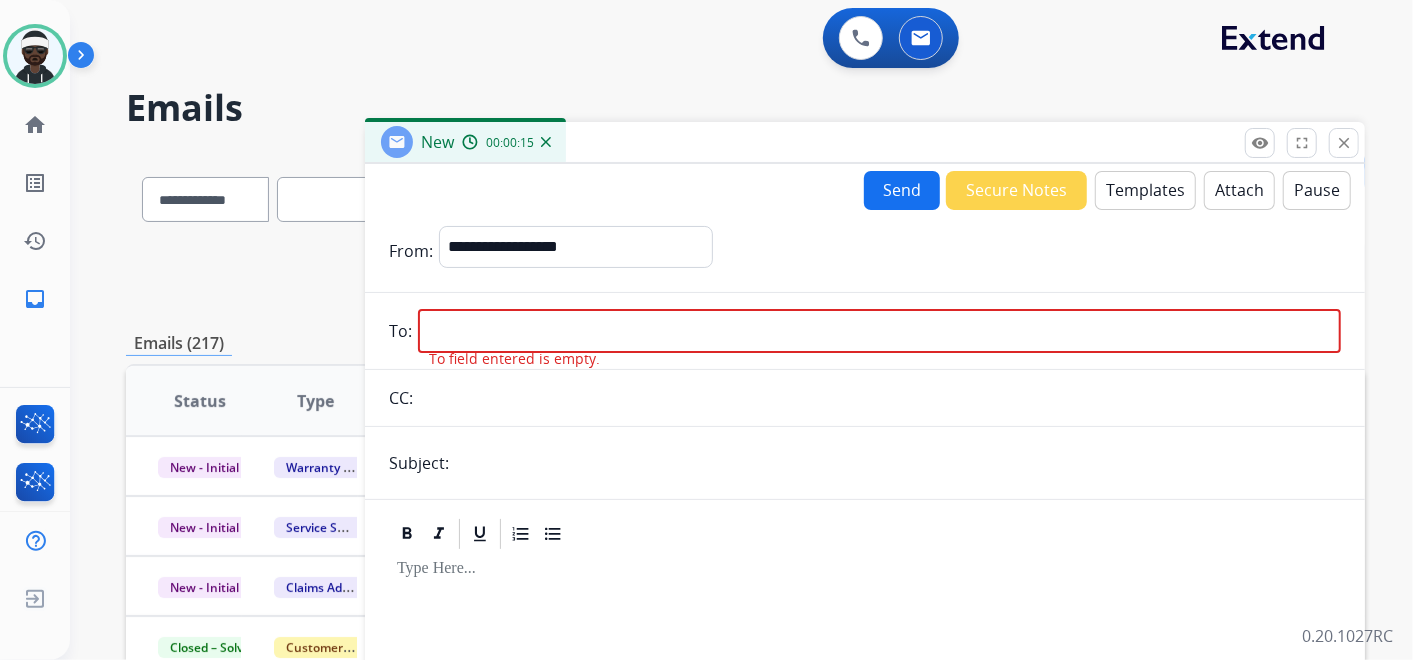 type on "*" 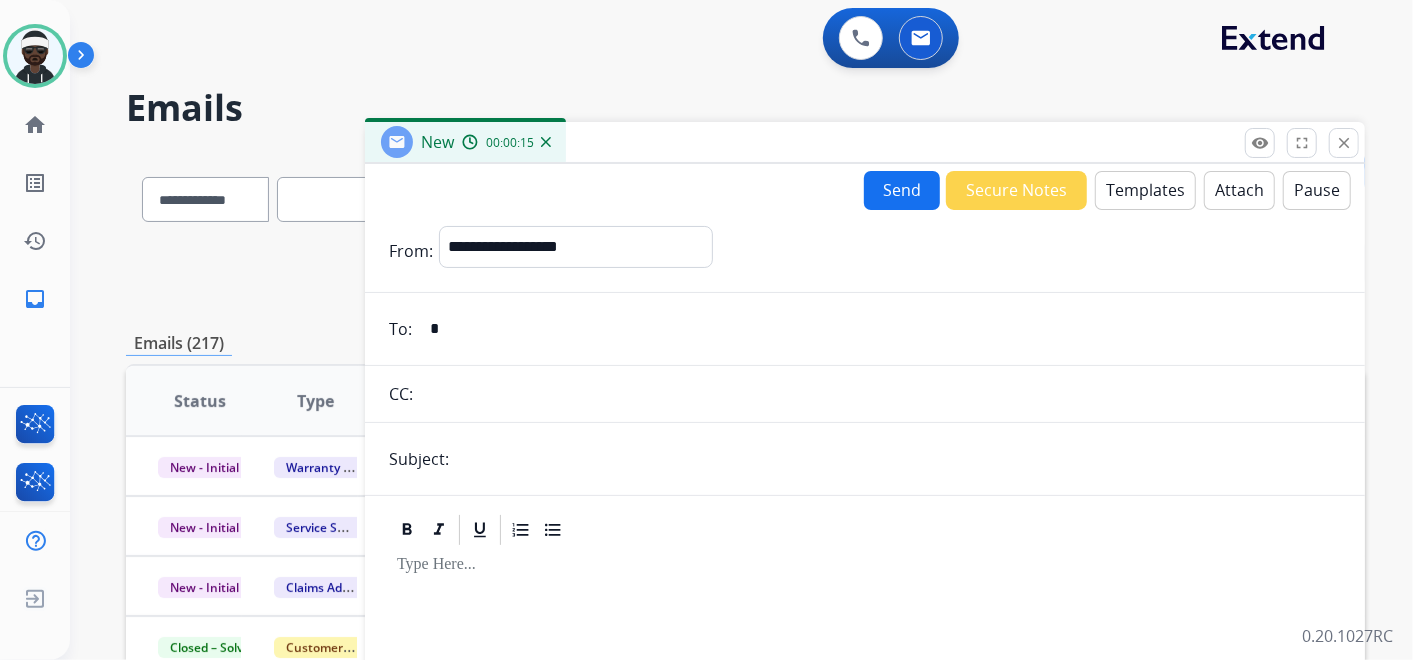 drag, startPoint x: 457, startPoint y: 320, endPoint x: 516, endPoint y: 180, distance: 151.92432 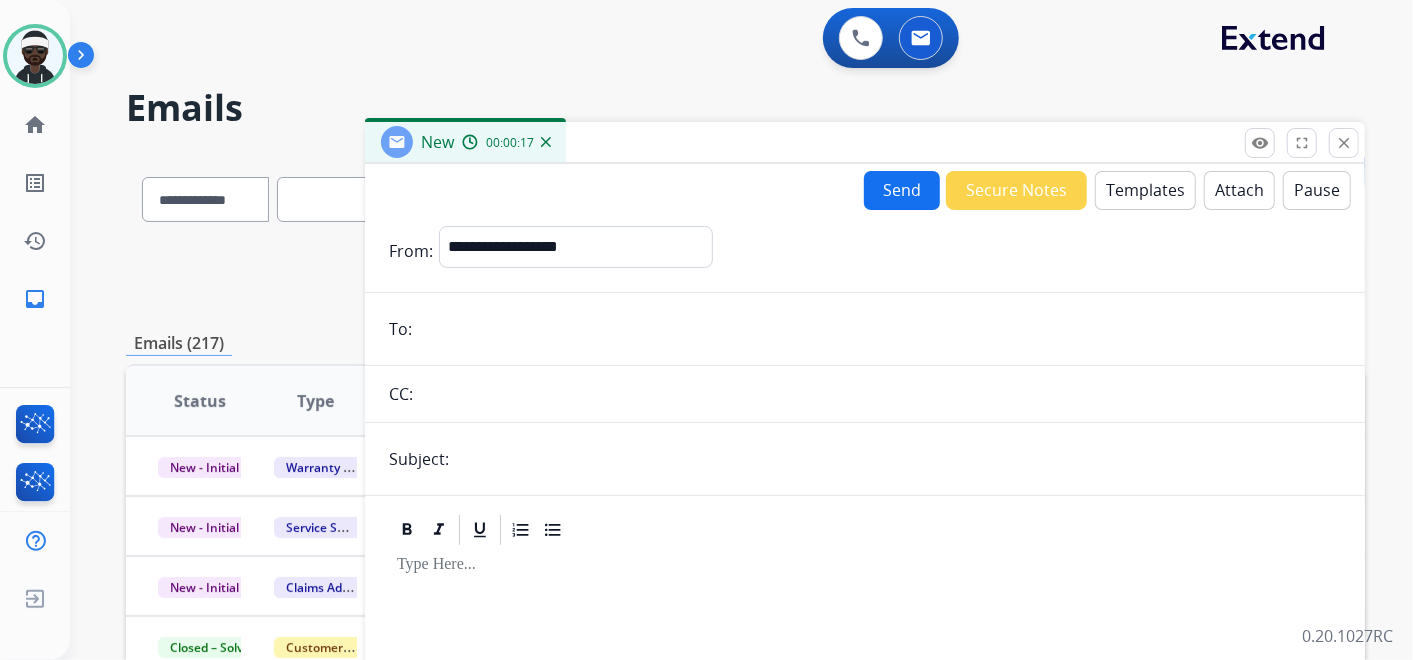 paste on "**********" 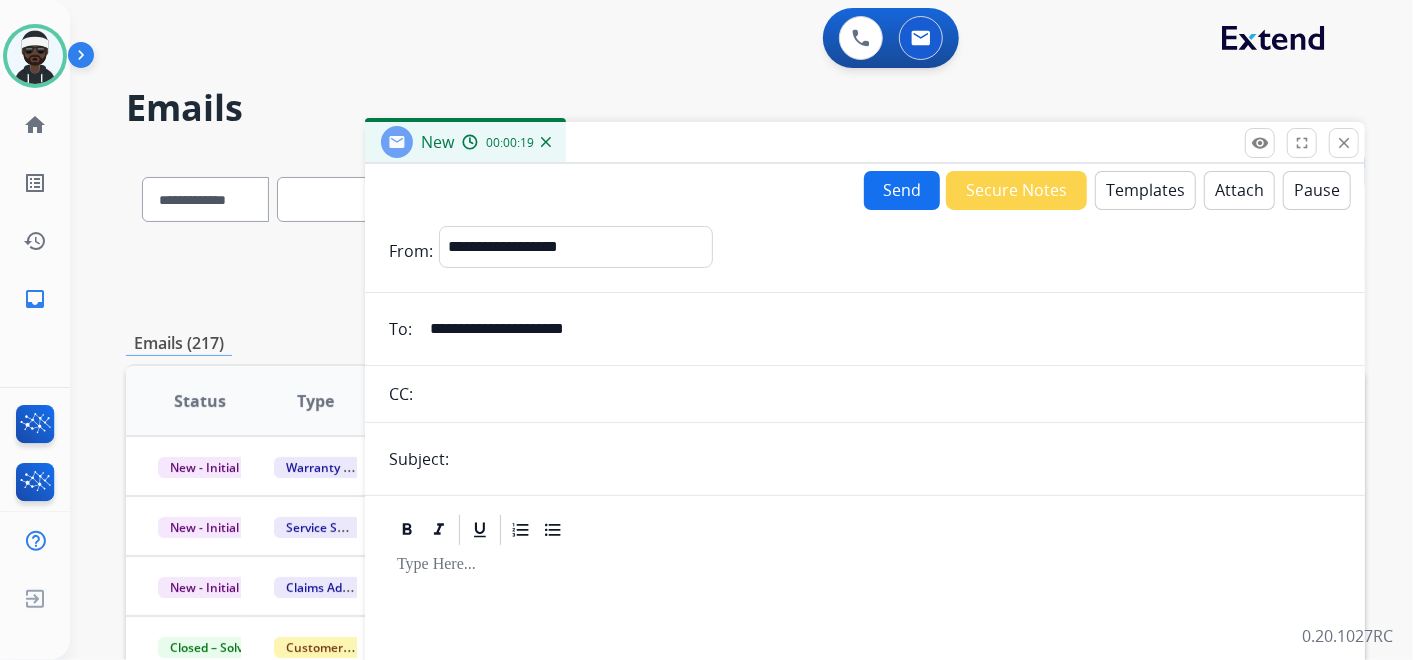 type on "**********" 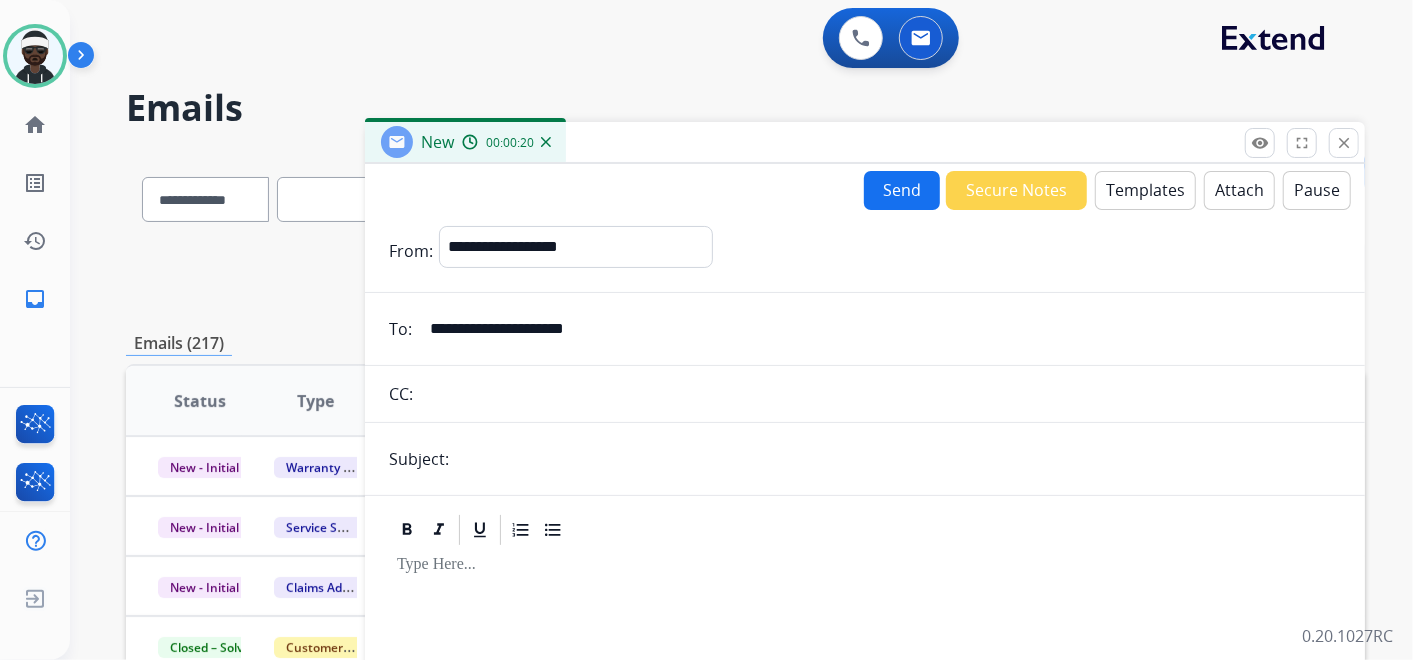 type on "**********" 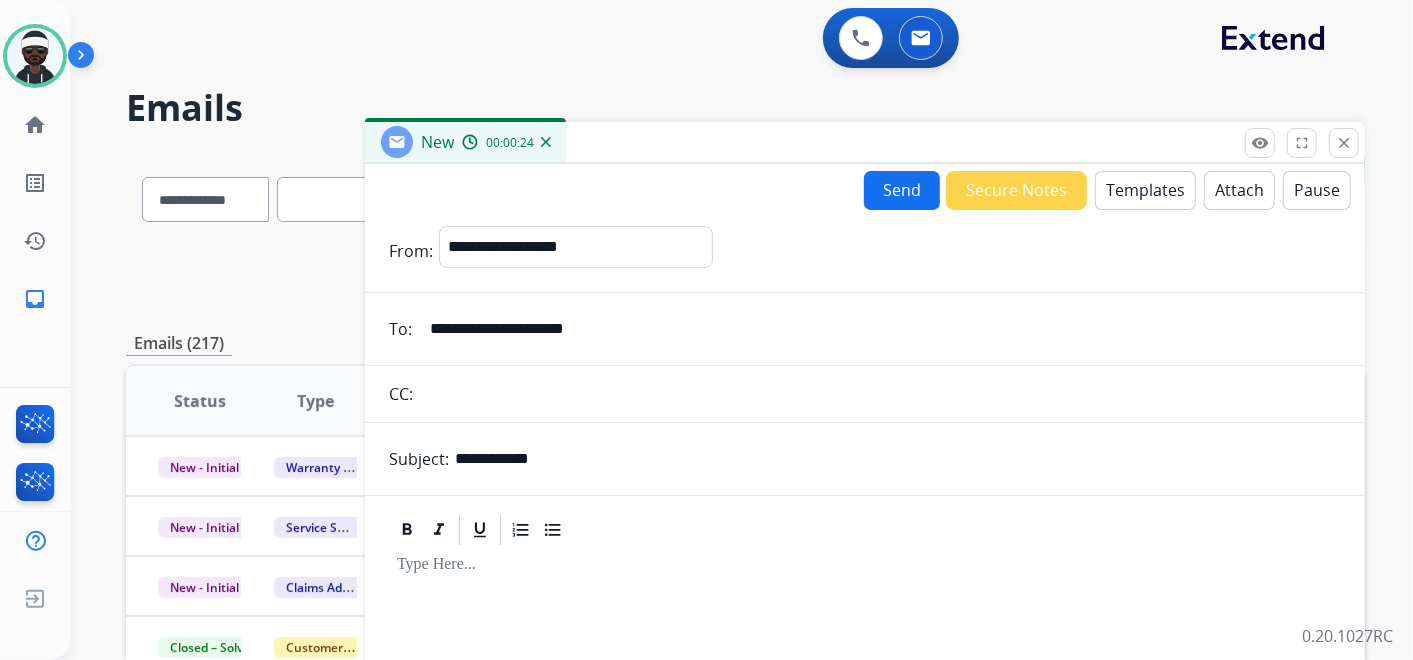 click on "Templates" at bounding box center [1145, 190] 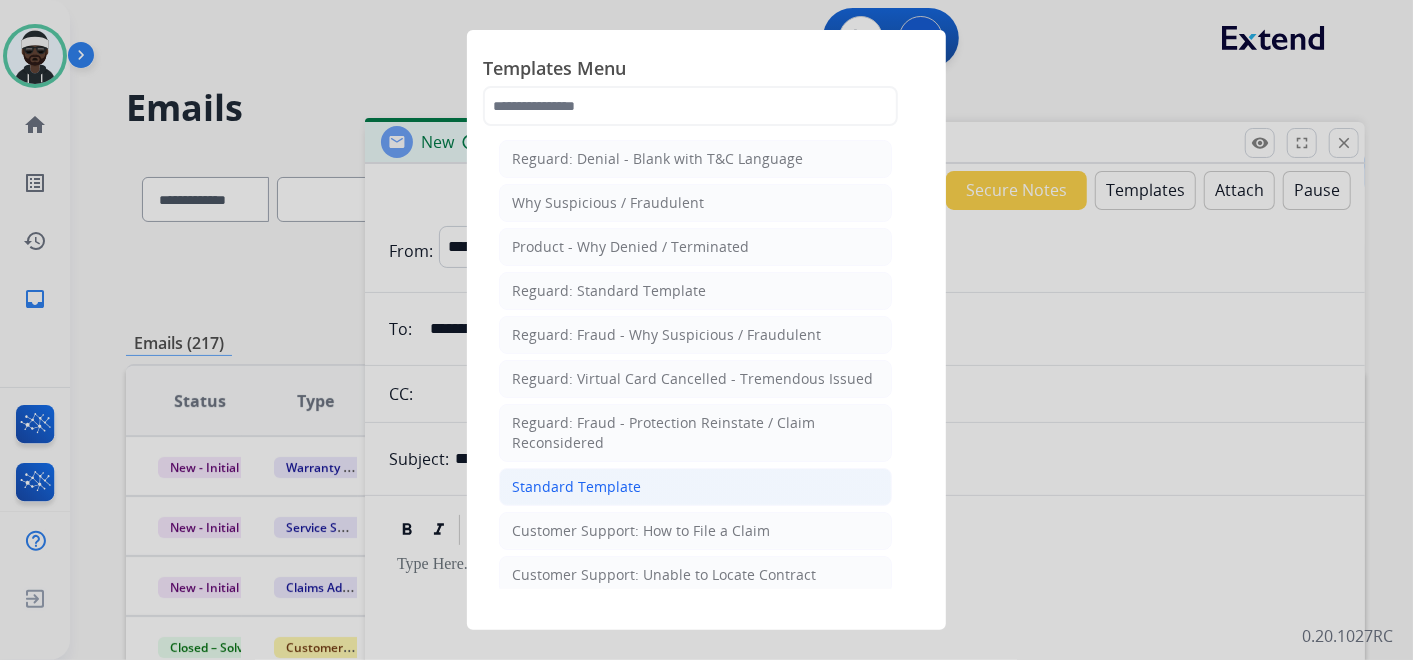 click on "Standard Template" 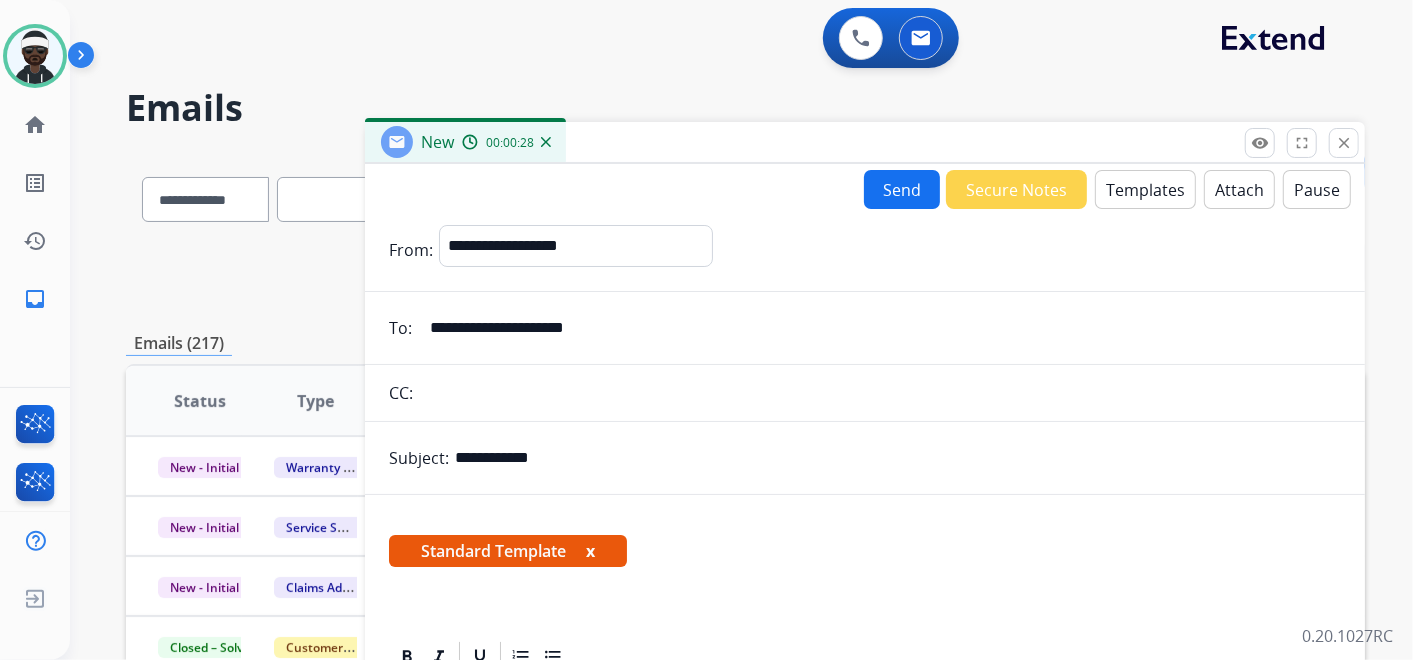 click on "x" at bounding box center (590, 551) 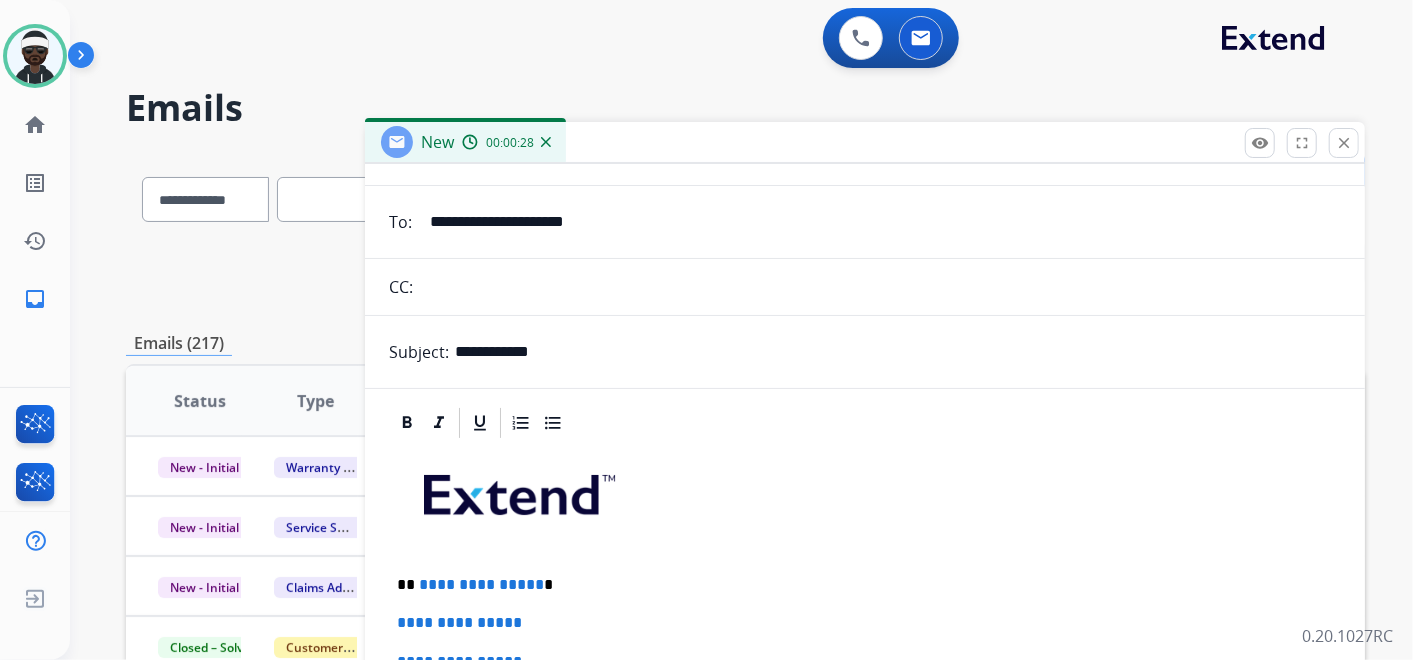 scroll, scrollTop: 331, scrollLeft: 0, axis: vertical 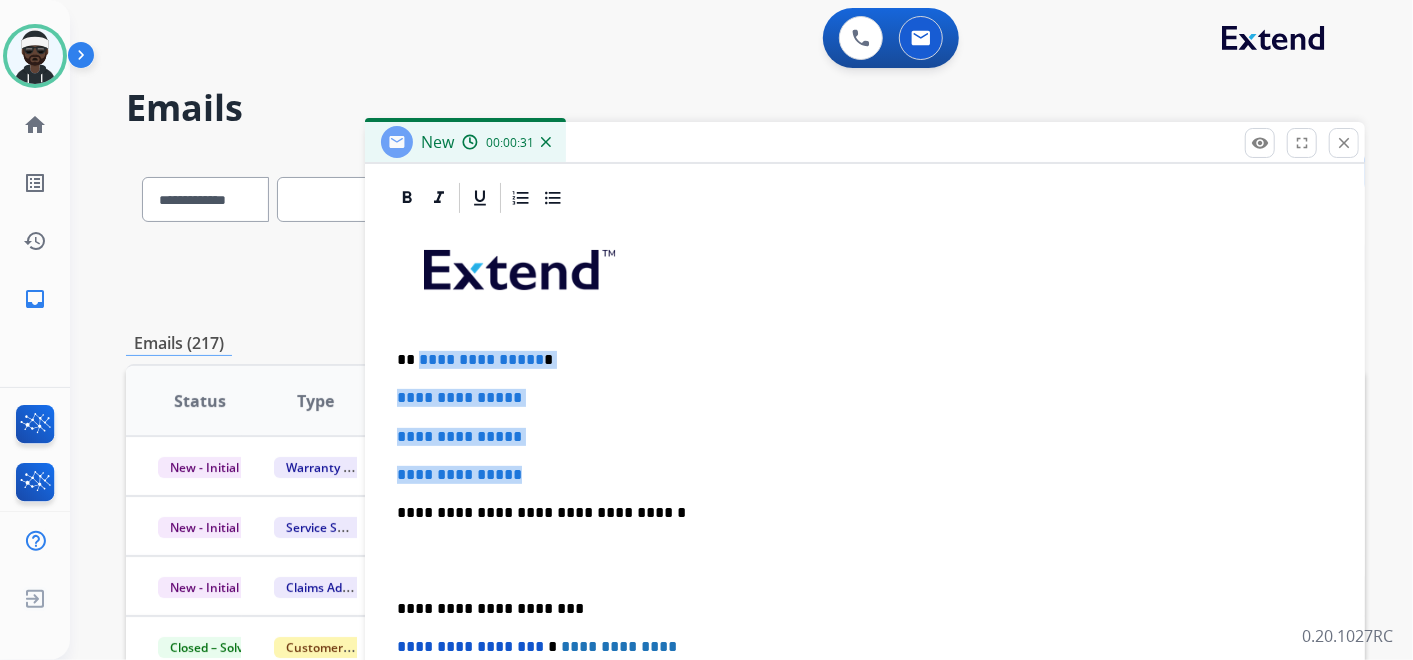 drag, startPoint x: 560, startPoint y: 468, endPoint x: 417, endPoint y: 355, distance: 182.25806 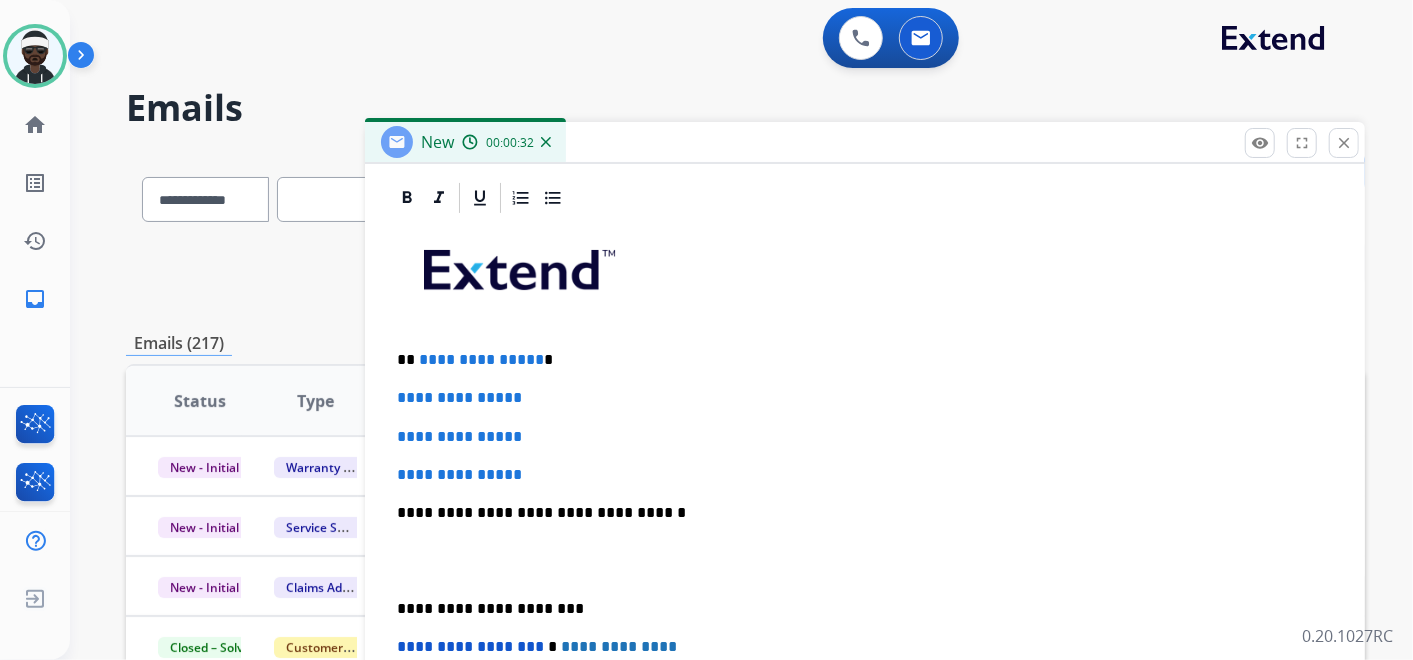 scroll, scrollTop: 216, scrollLeft: 0, axis: vertical 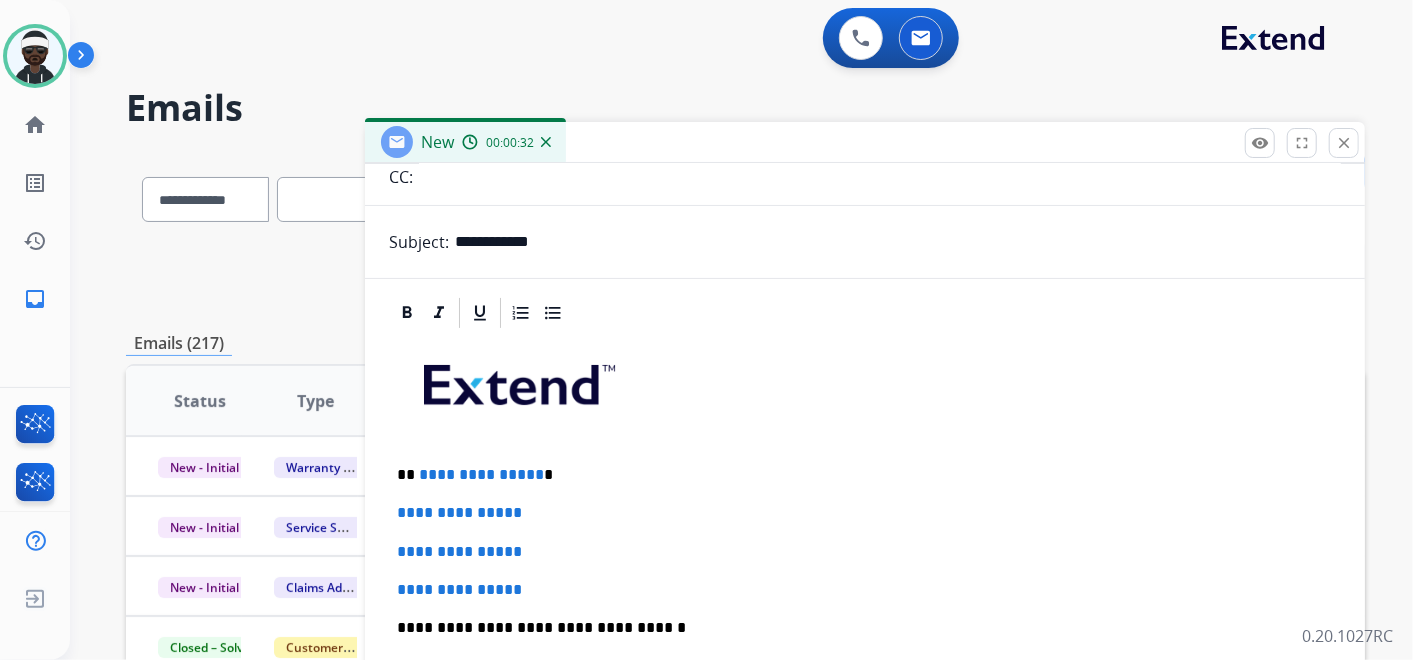 click at bounding box center (517, 380) 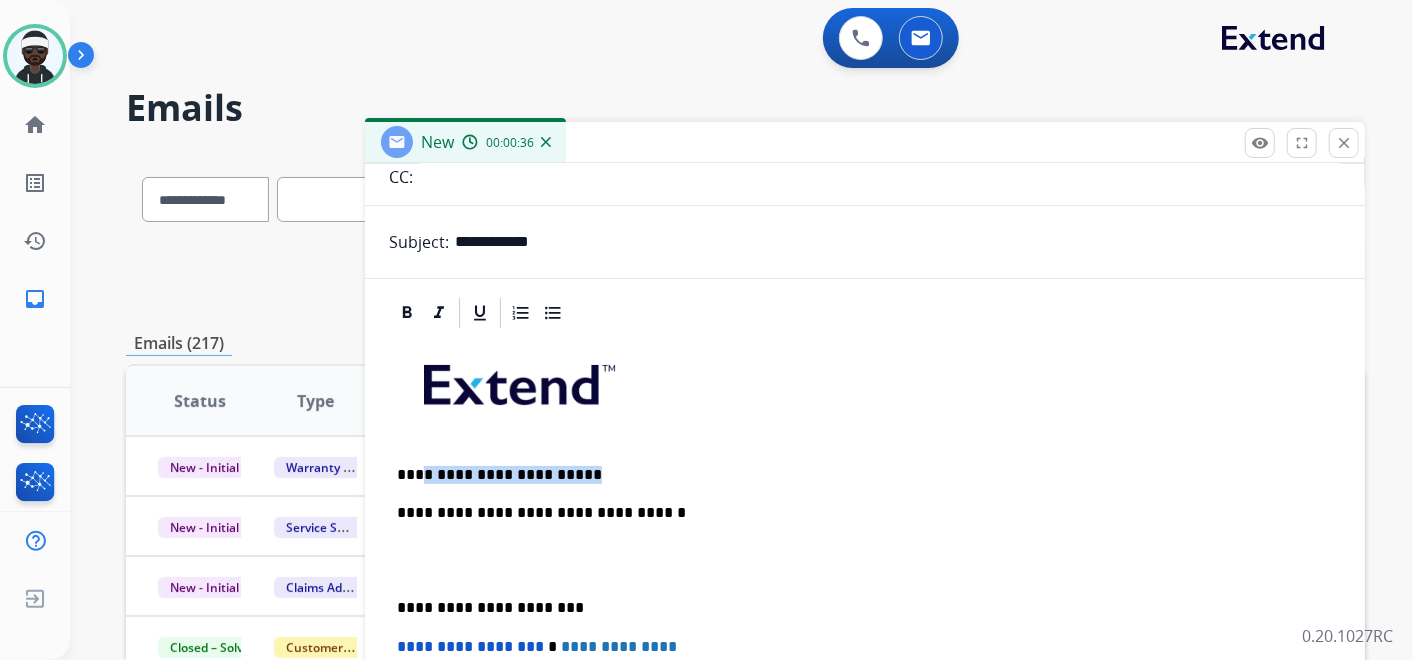 drag, startPoint x: 605, startPoint y: 465, endPoint x: 419, endPoint y: 466, distance: 186.00269 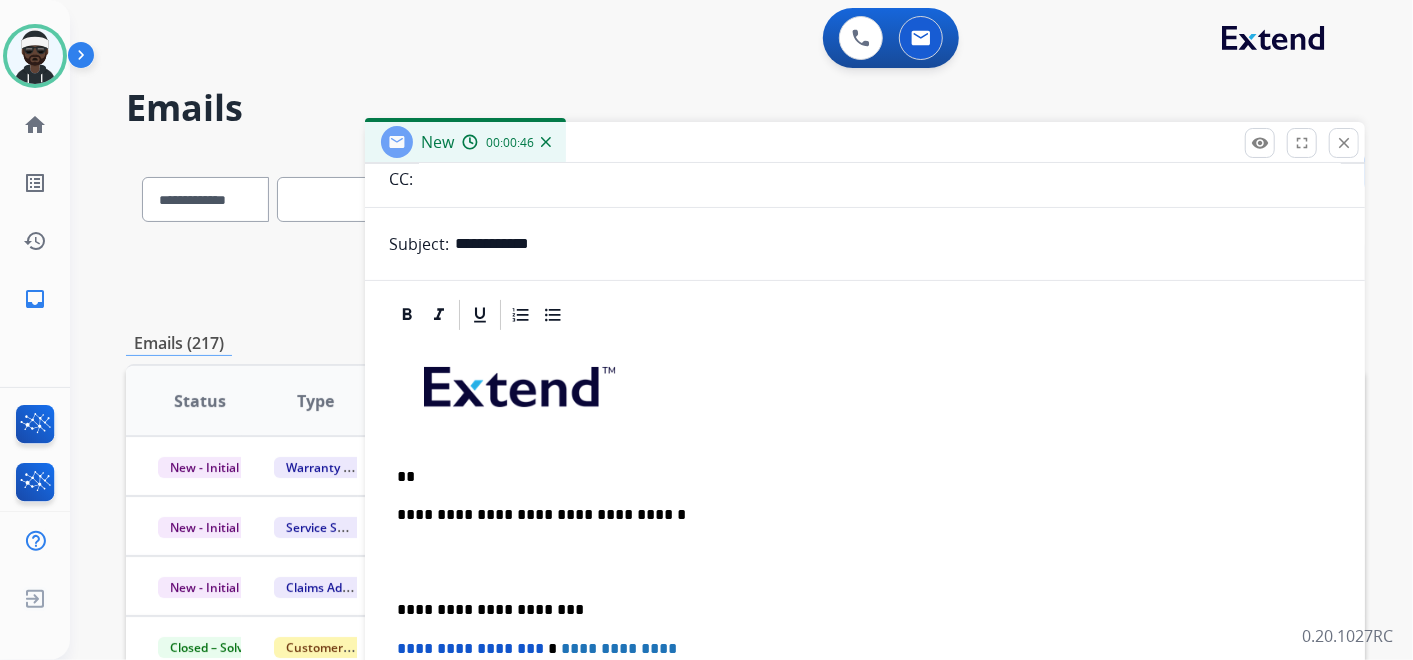 scroll, scrollTop: 216, scrollLeft: 0, axis: vertical 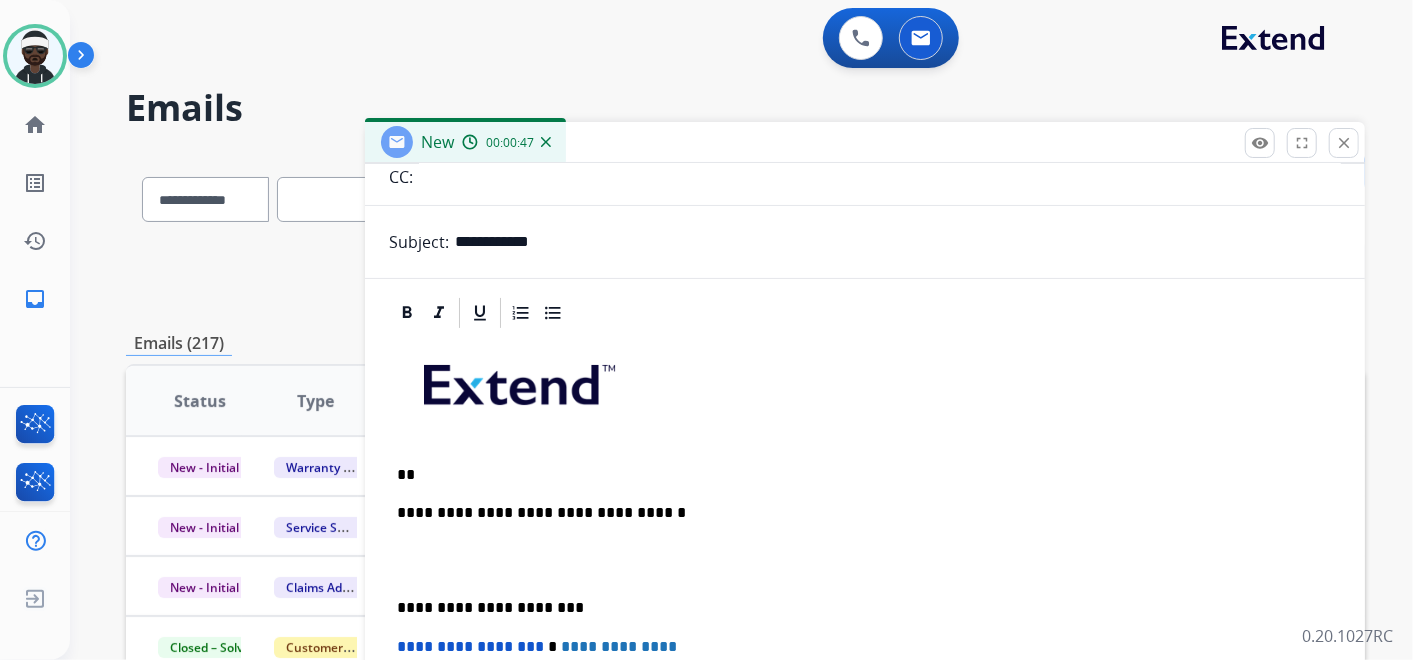 click on "**********" at bounding box center [865, 597] 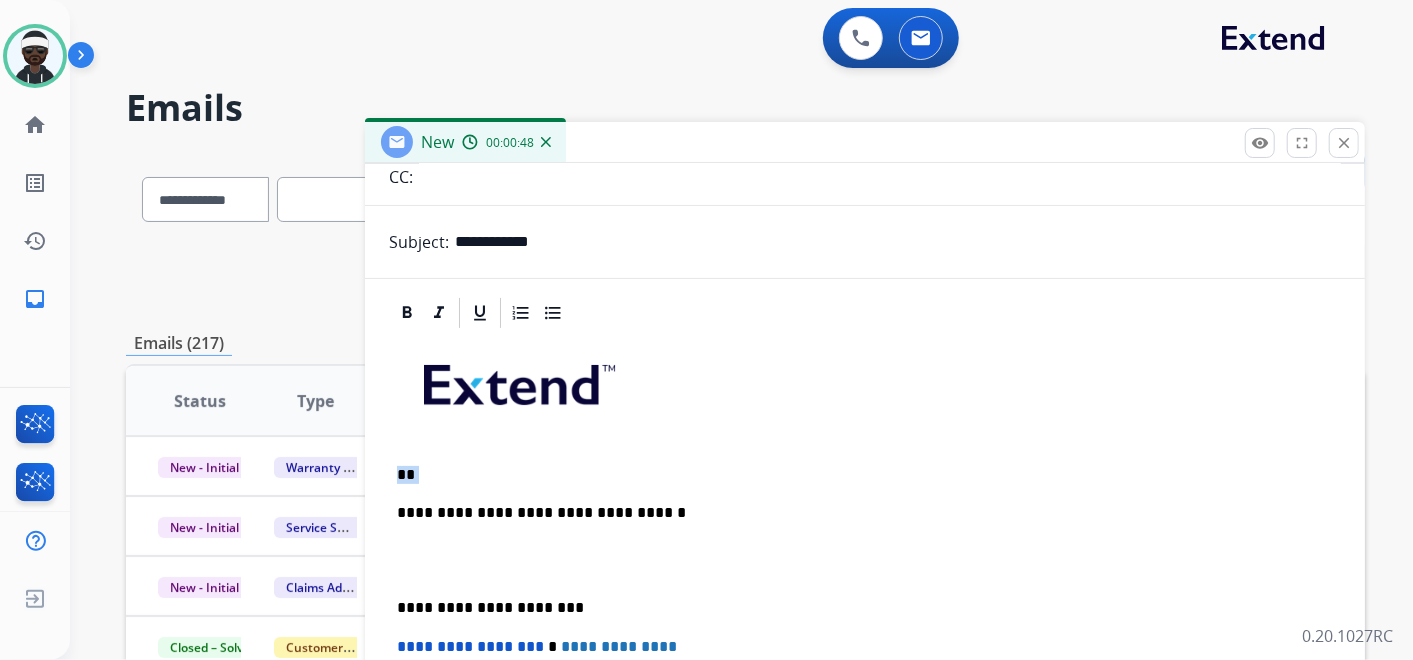 drag, startPoint x: 394, startPoint y: 468, endPoint x: 418, endPoint y: 468, distance: 24 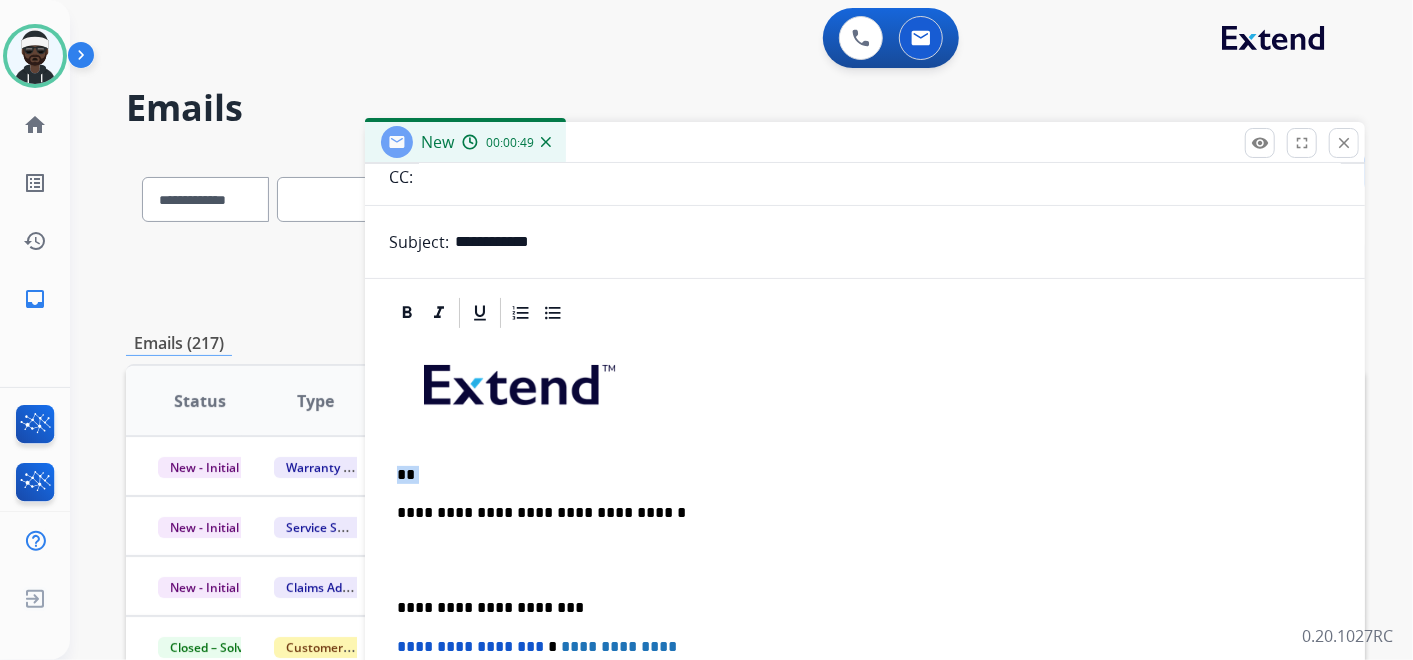 paste 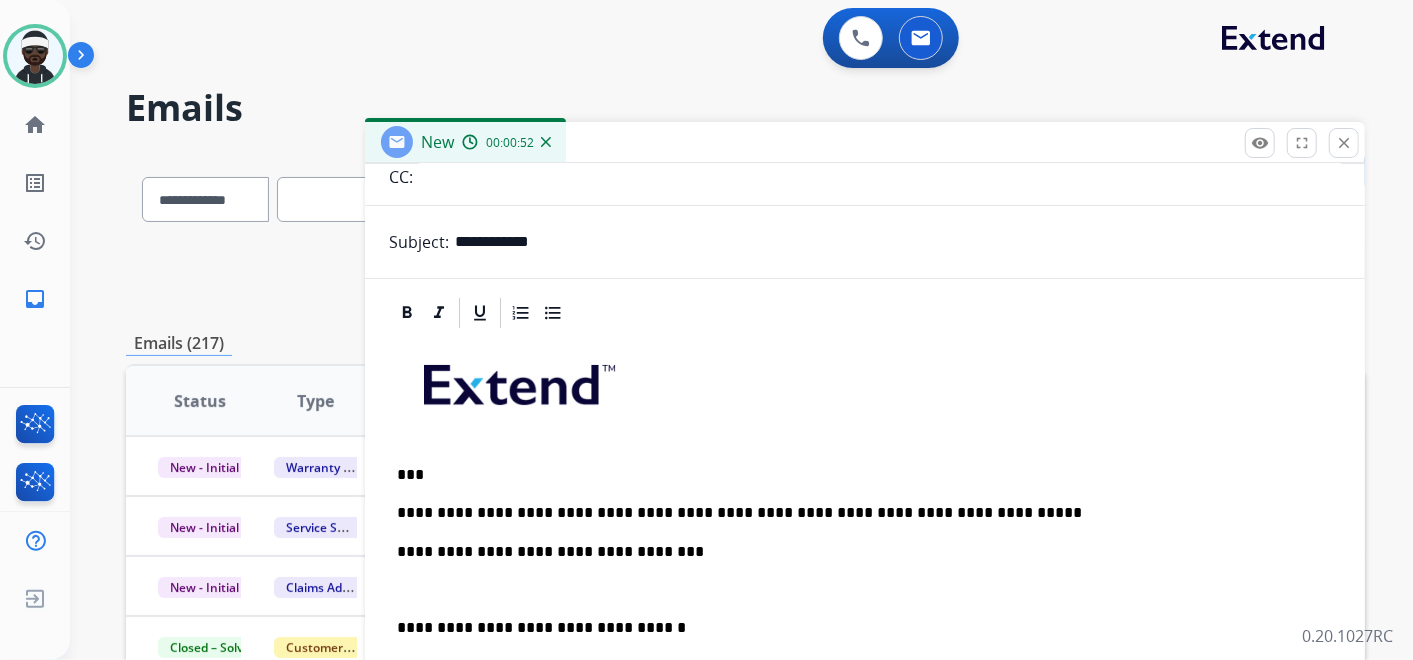 type 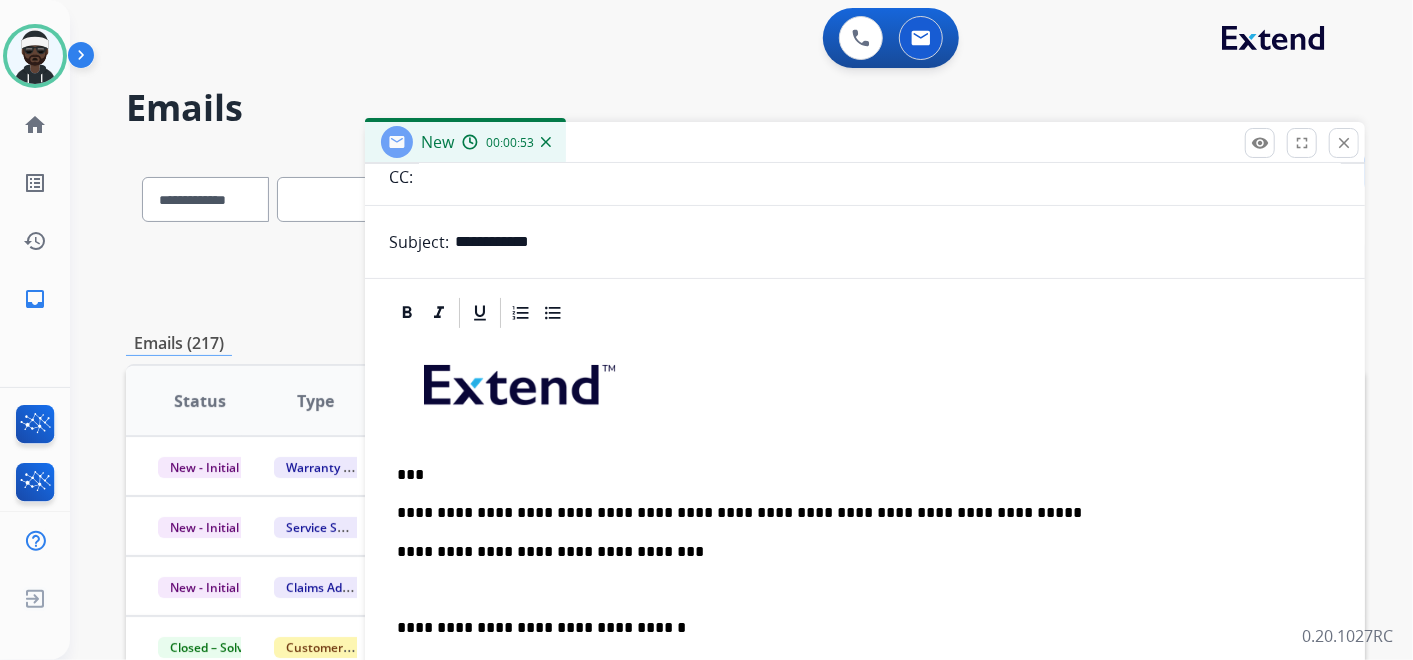 click on "**********" at bounding box center (865, 675) 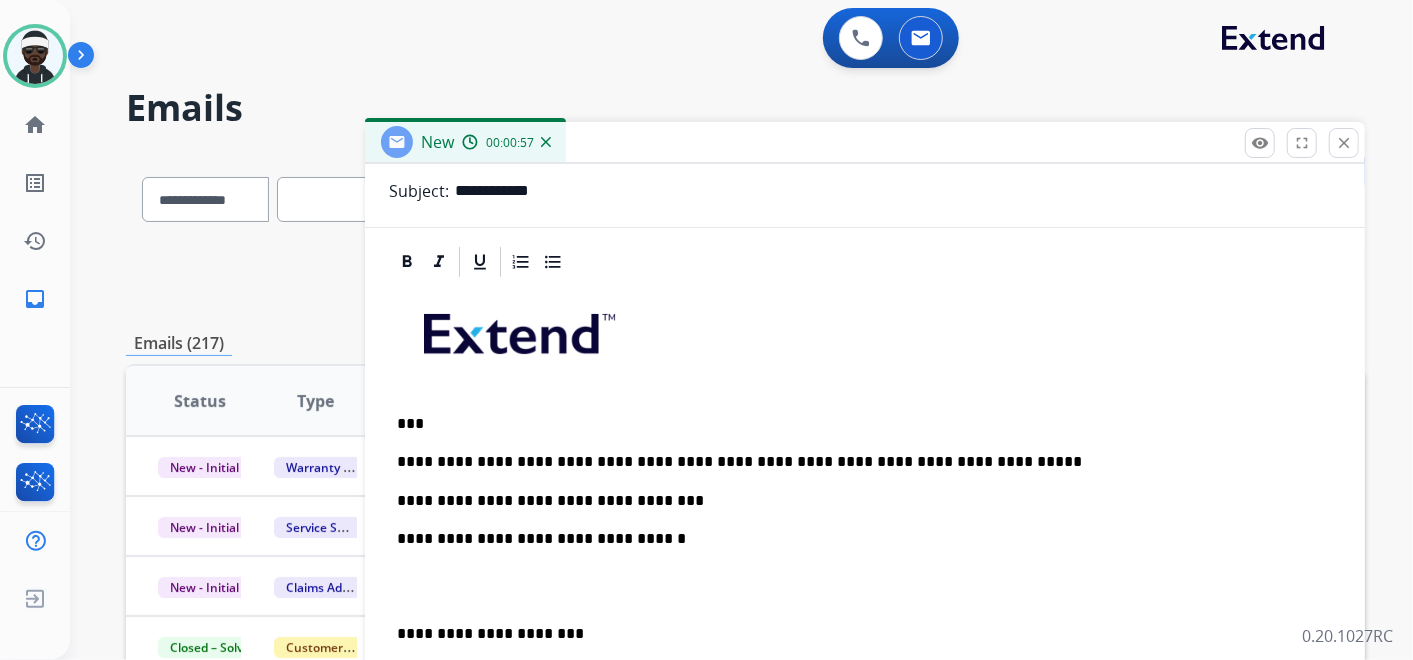 scroll, scrollTop: 293, scrollLeft: 0, axis: vertical 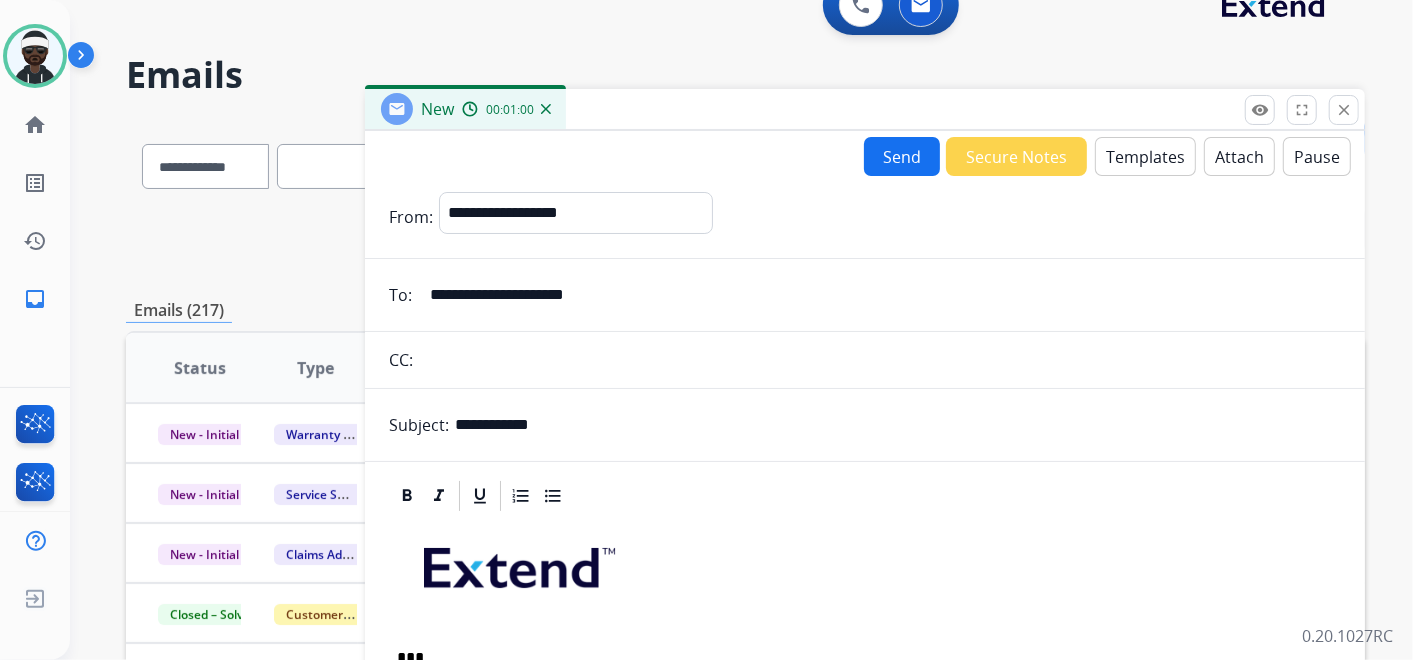 click on "Send" at bounding box center [902, 156] 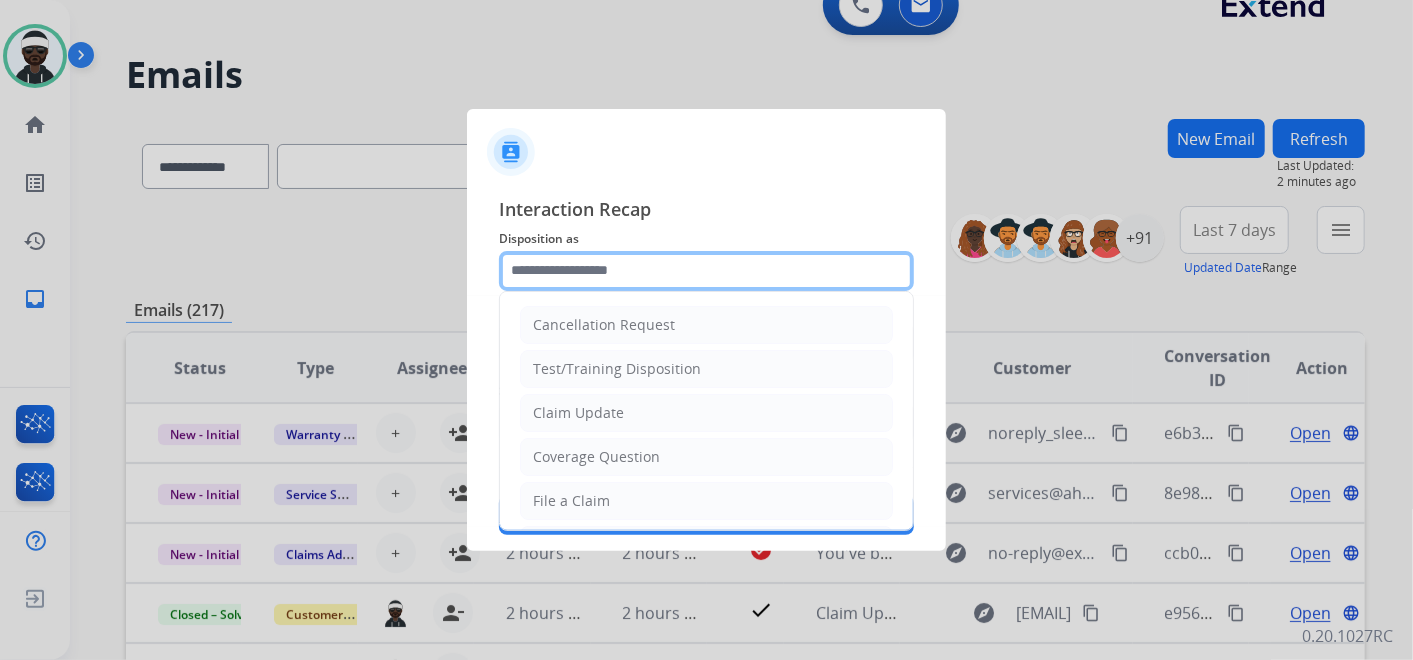 click 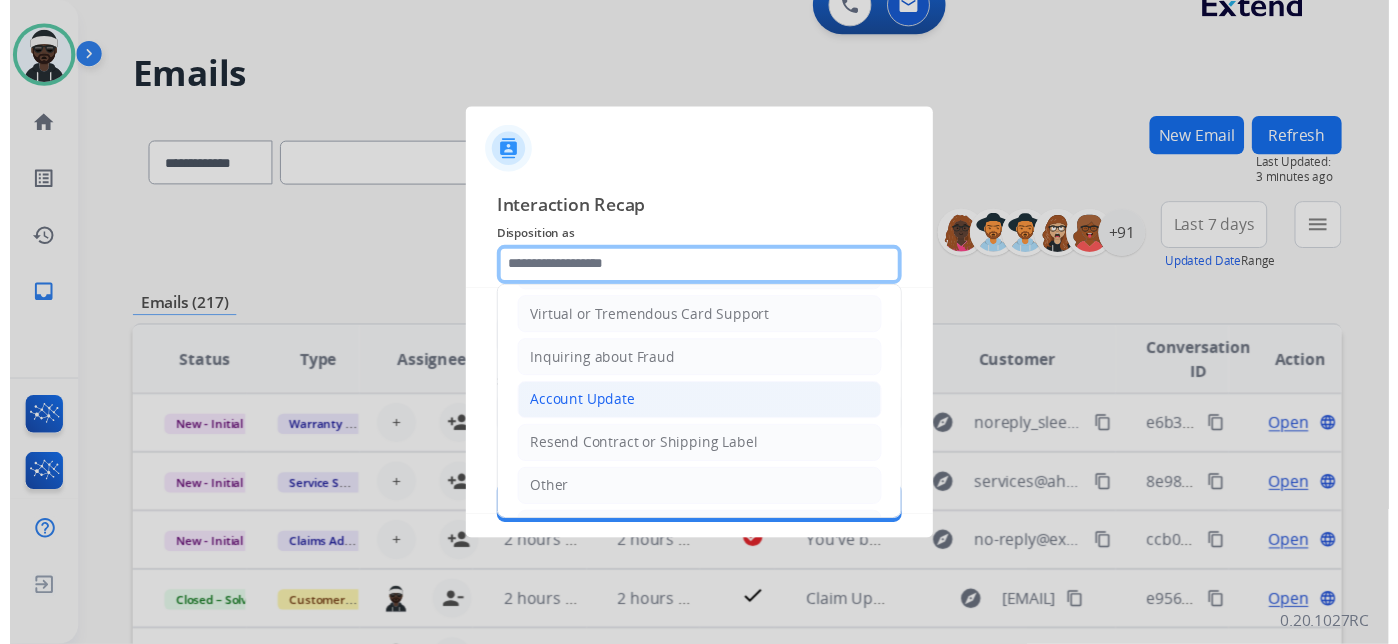 scroll, scrollTop: 305, scrollLeft: 0, axis: vertical 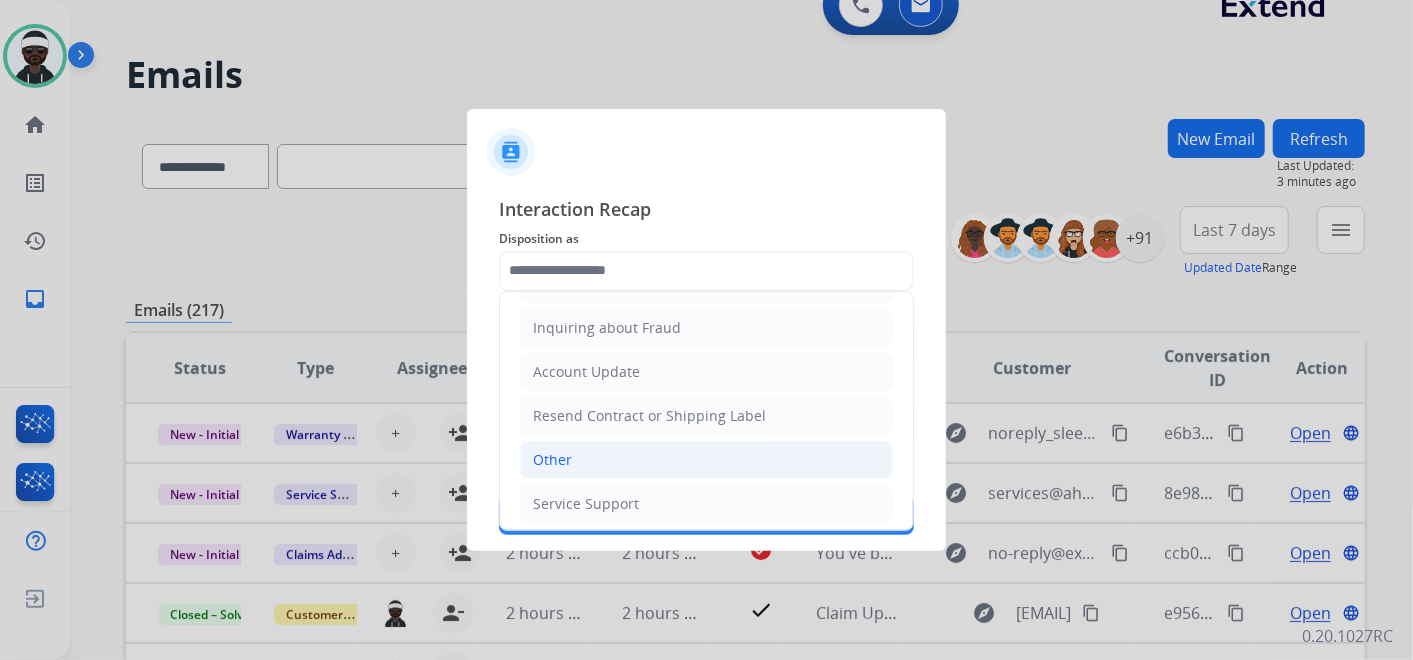 click on "Other" 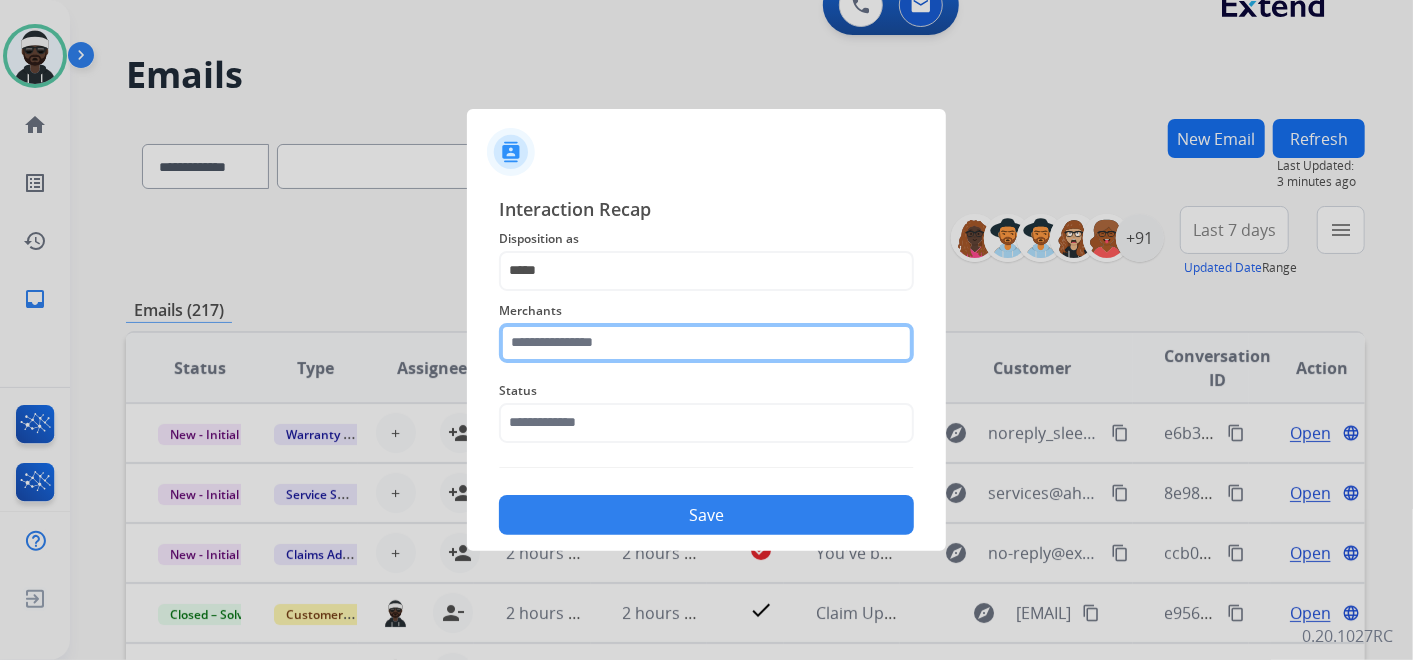 click 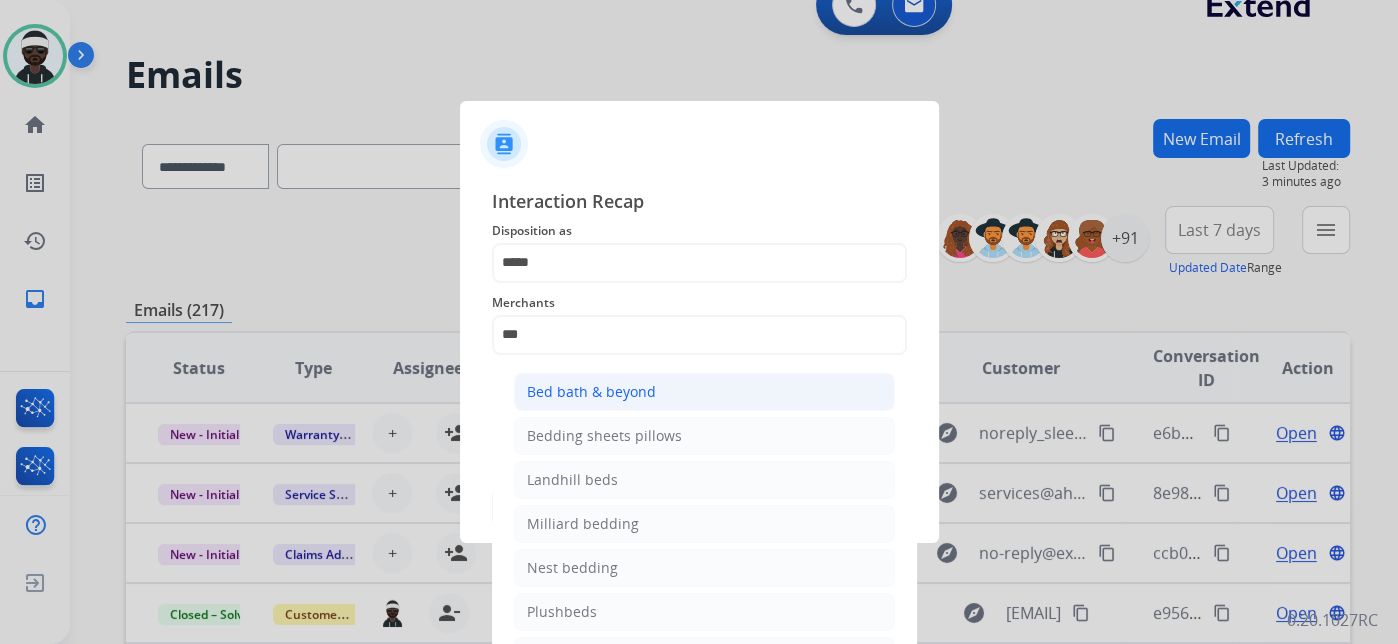 click on "Bed bath & beyond" 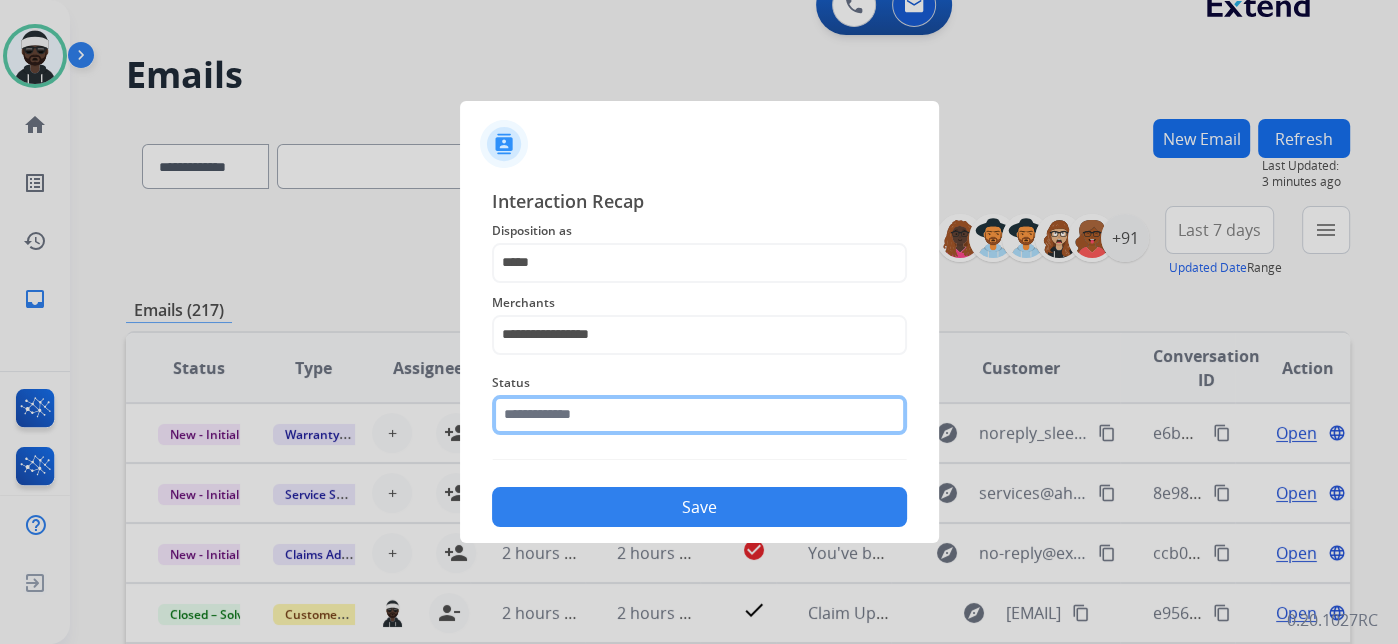 click 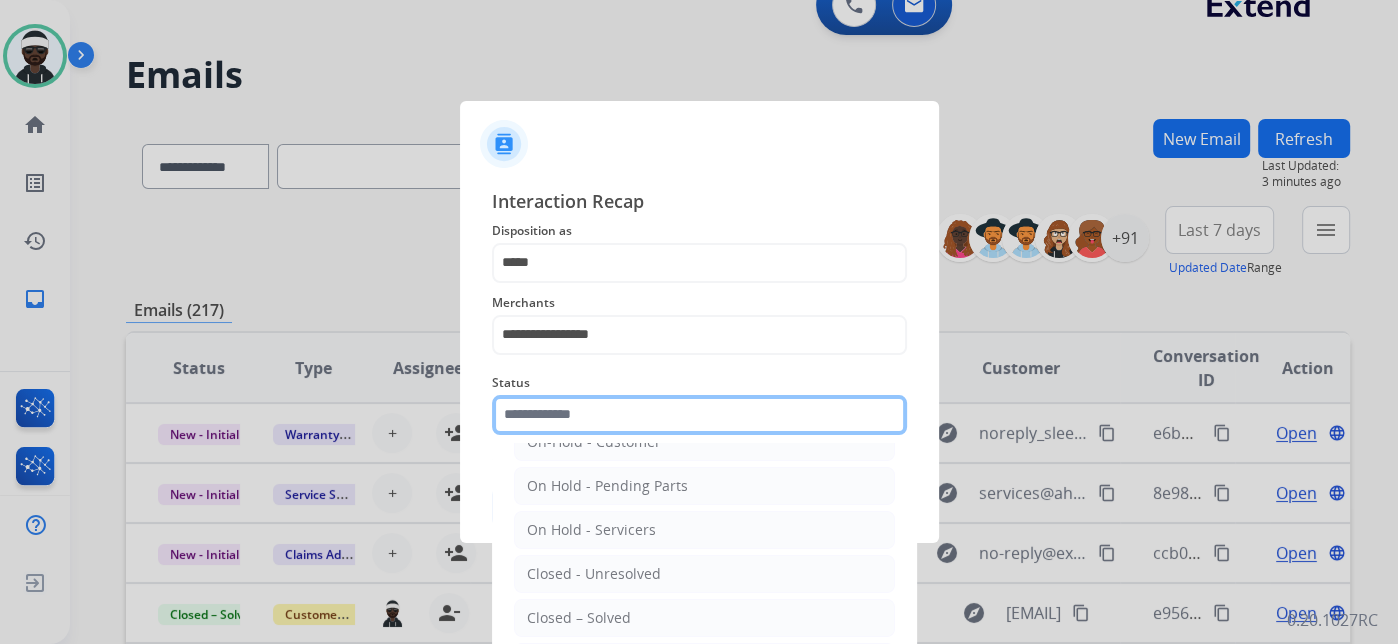 scroll, scrollTop: 114, scrollLeft: 0, axis: vertical 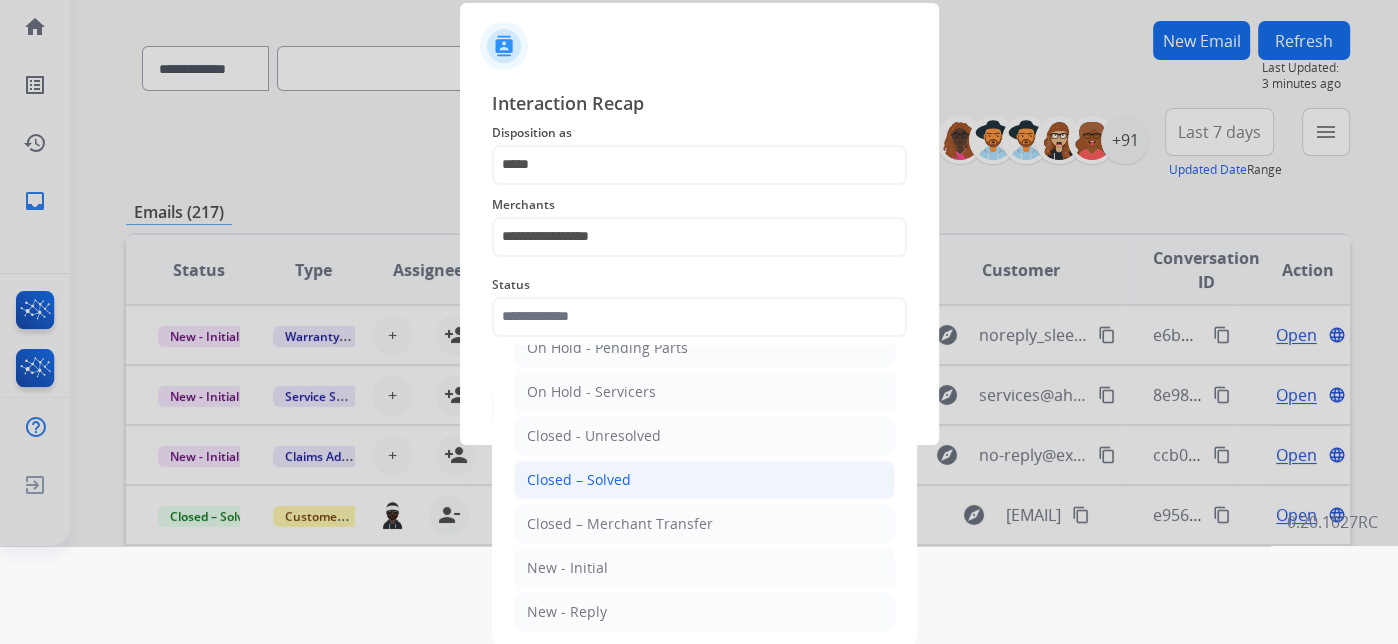click on "Closed – Solved" 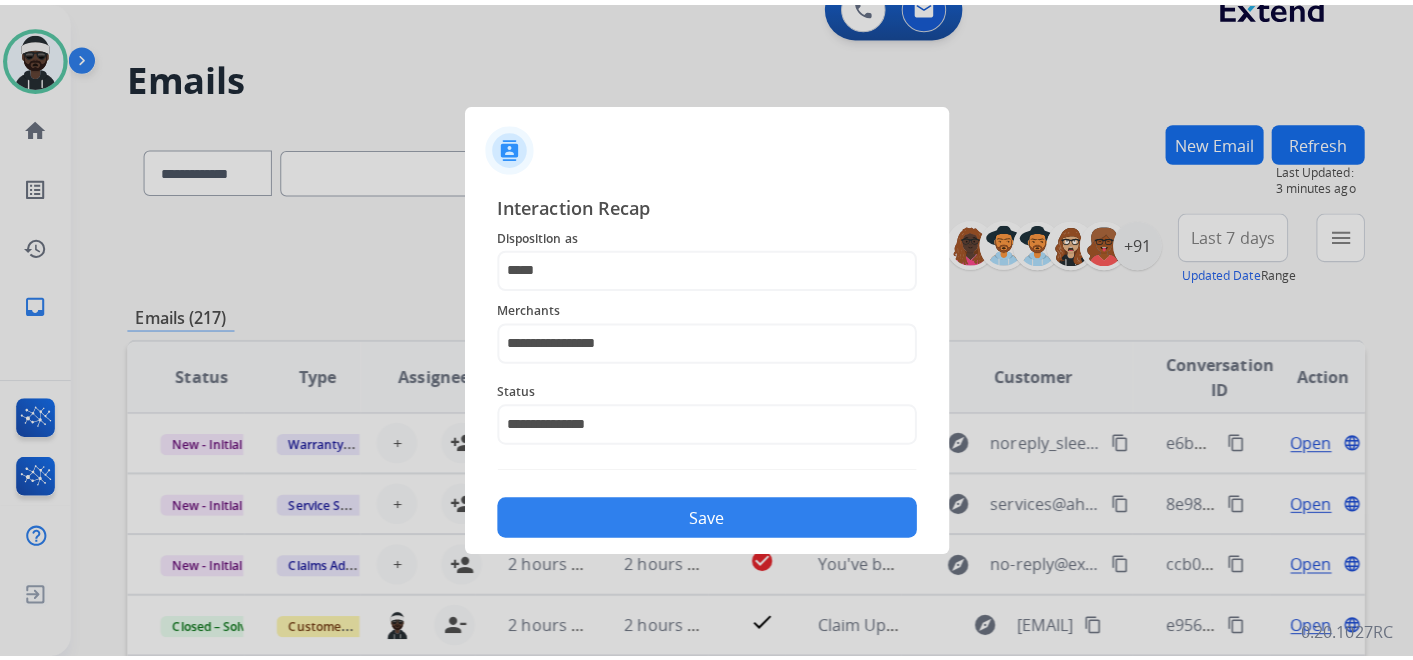 scroll, scrollTop: 0, scrollLeft: 0, axis: both 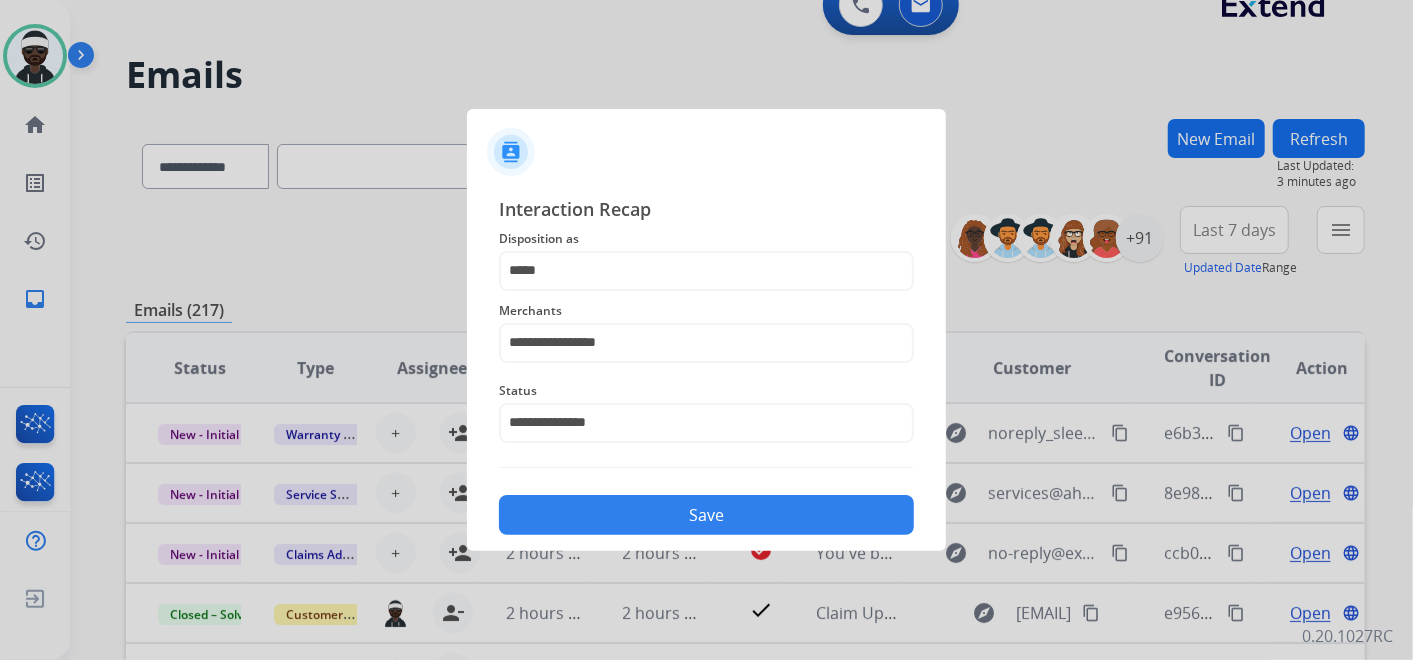 click on "Save" 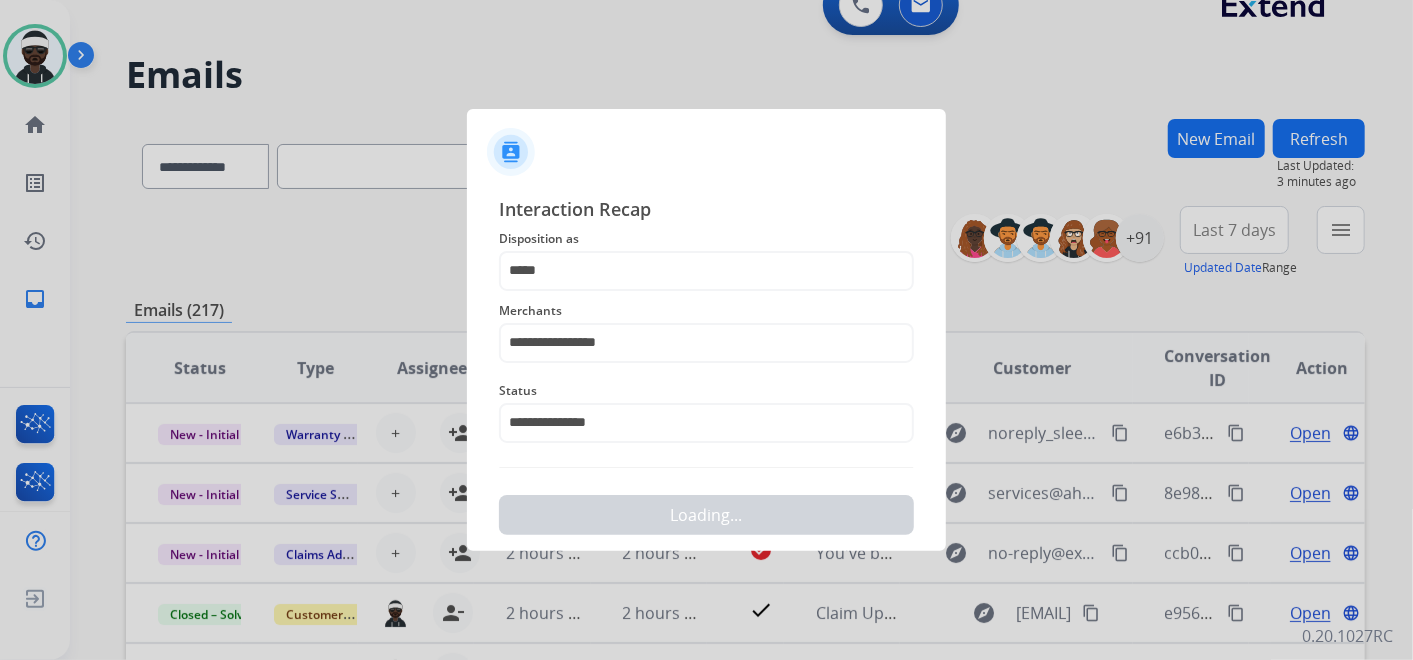 scroll, scrollTop: 0, scrollLeft: 0, axis: both 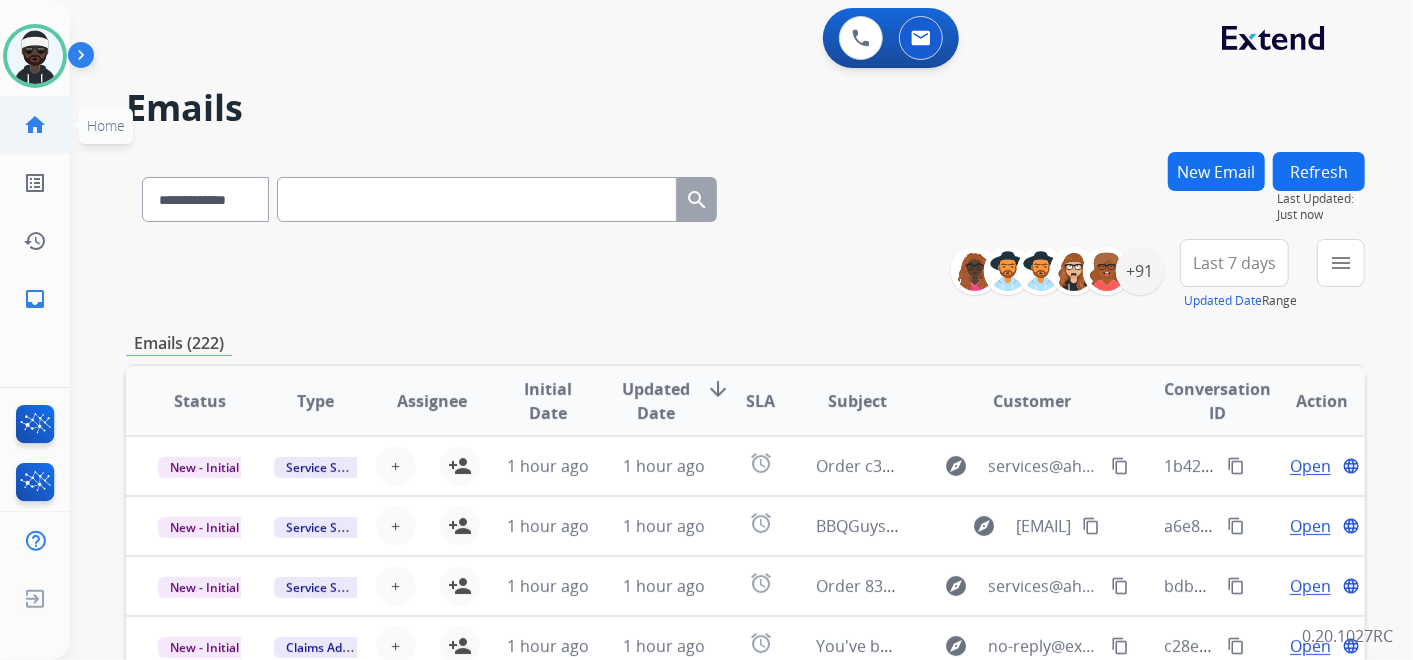 click on "home  Home" 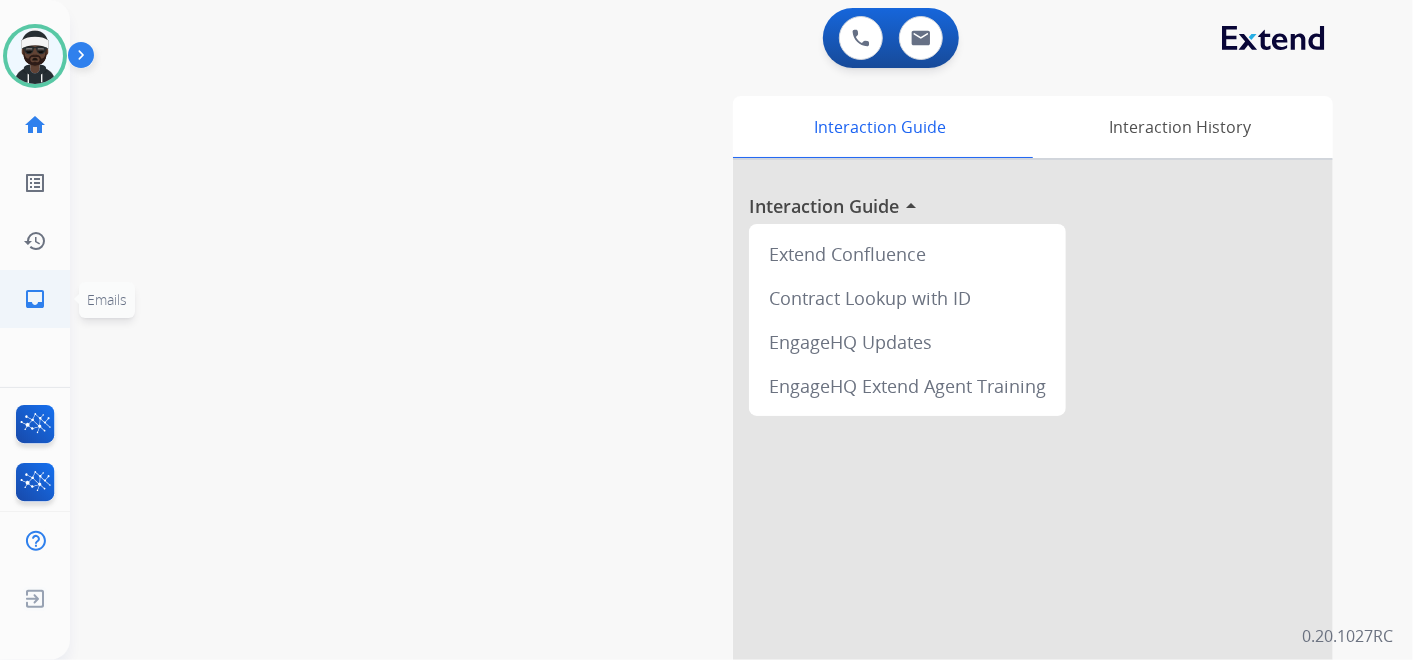 click on "inbox" 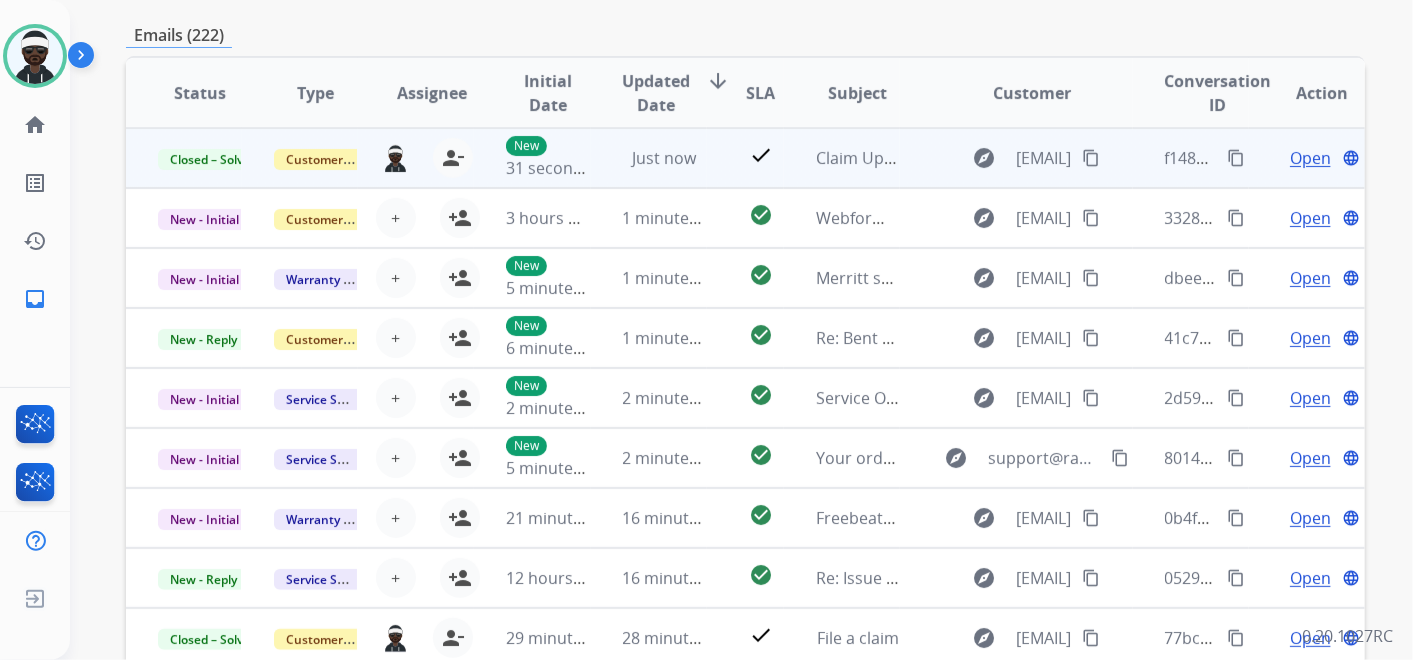 scroll, scrollTop: 0, scrollLeft: 0, axis: both 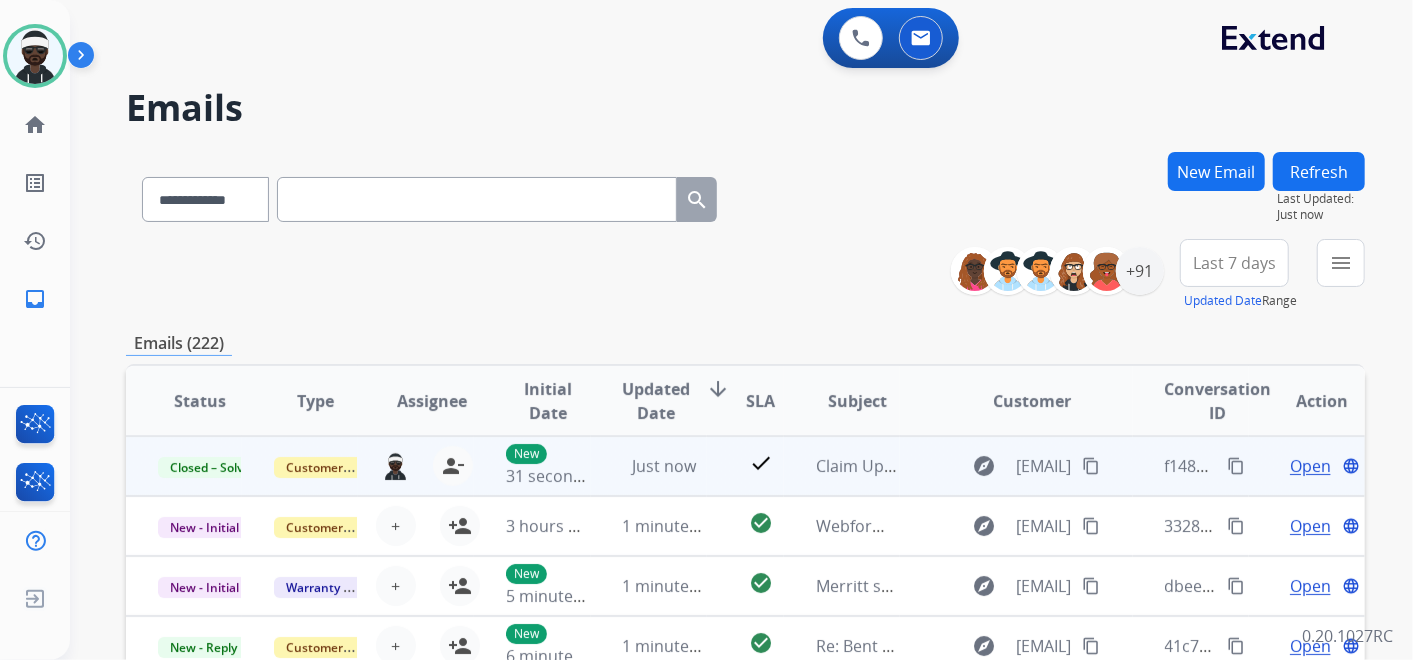 click on "content_copy" at bounding box center [1236, 466] 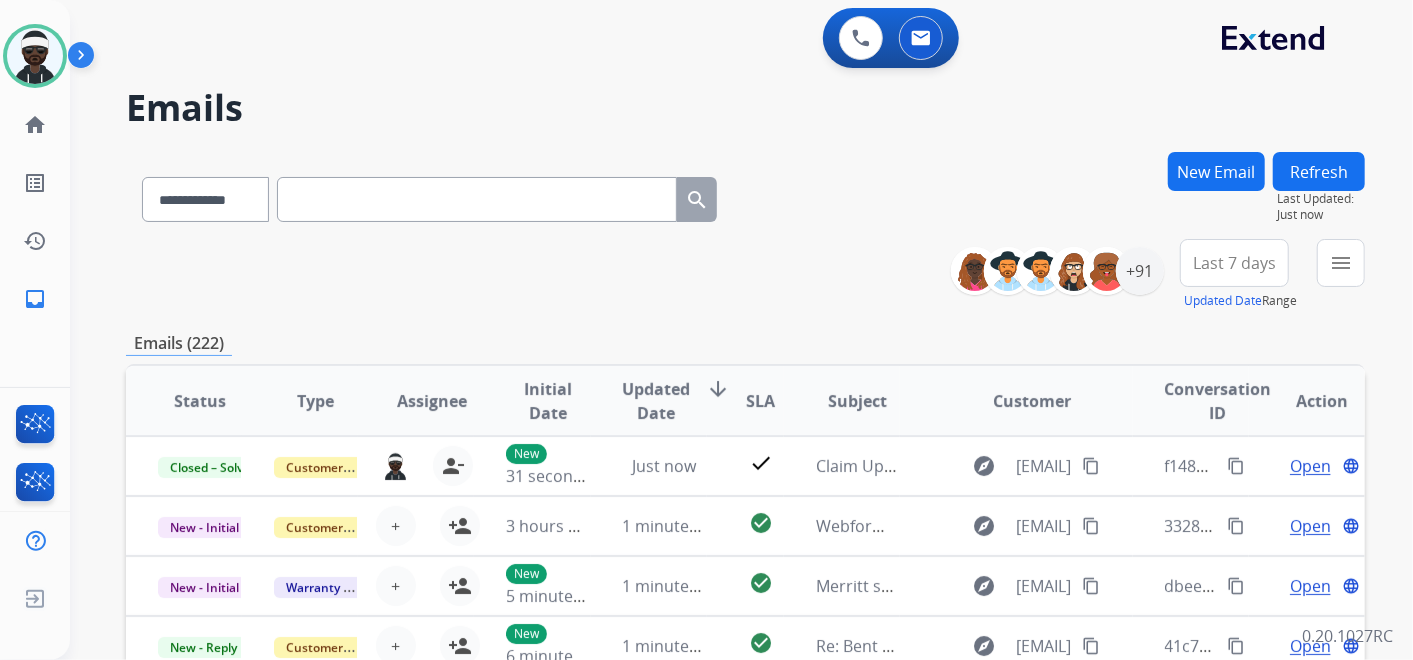 scroll, scrollTop: 1, scrollLeft: 0, axis: vertical 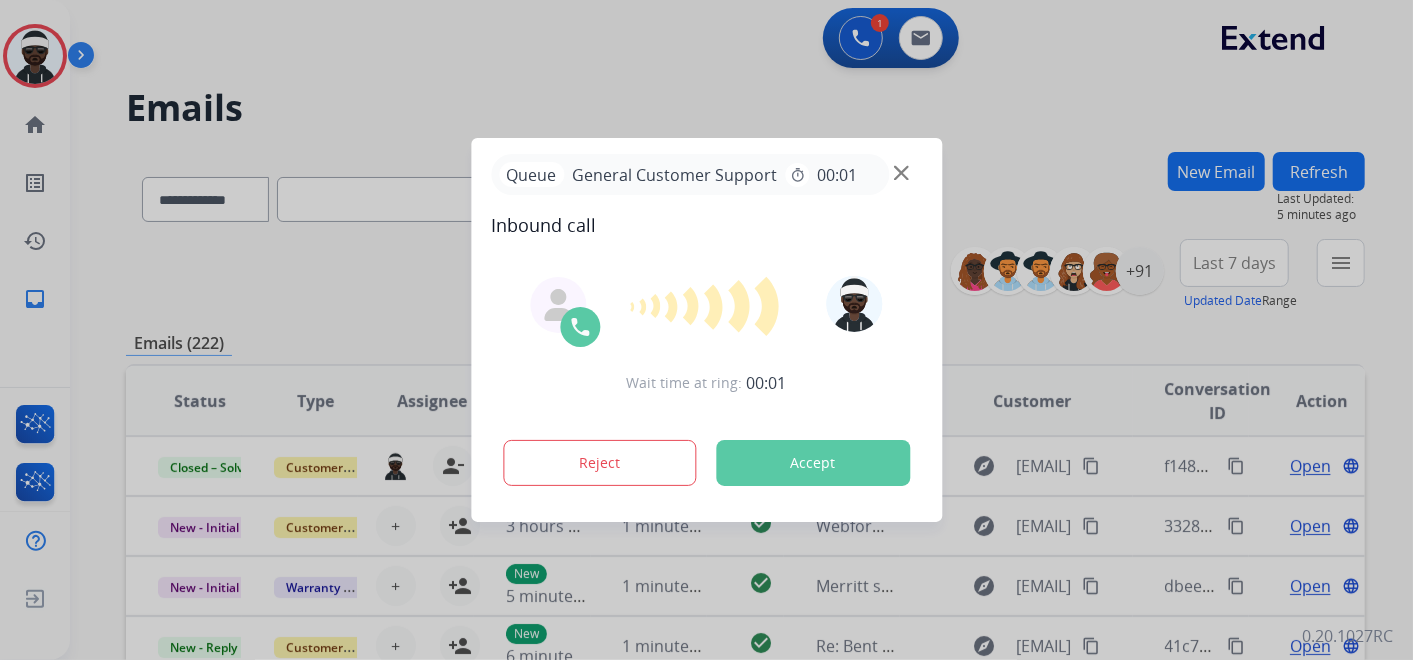 click on "Accept" at bounding box center [813, 463] 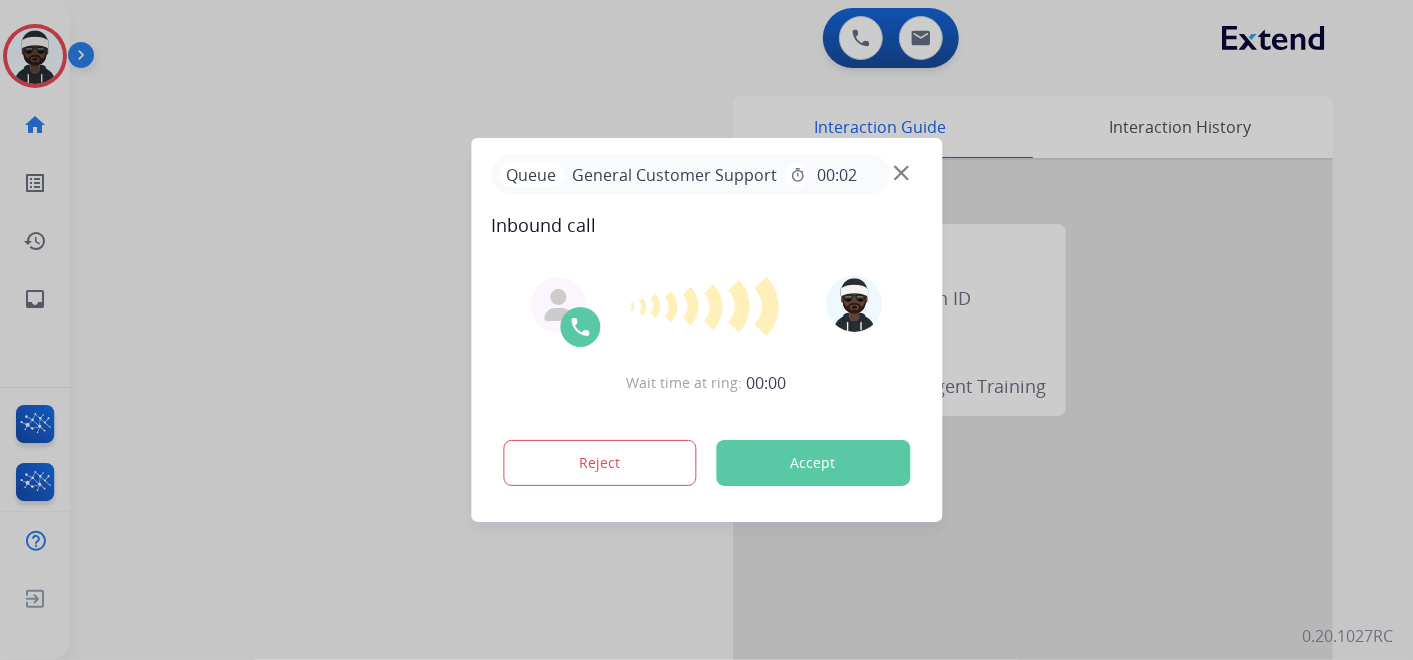 click on "Accept" at bounding box center [813, 463] 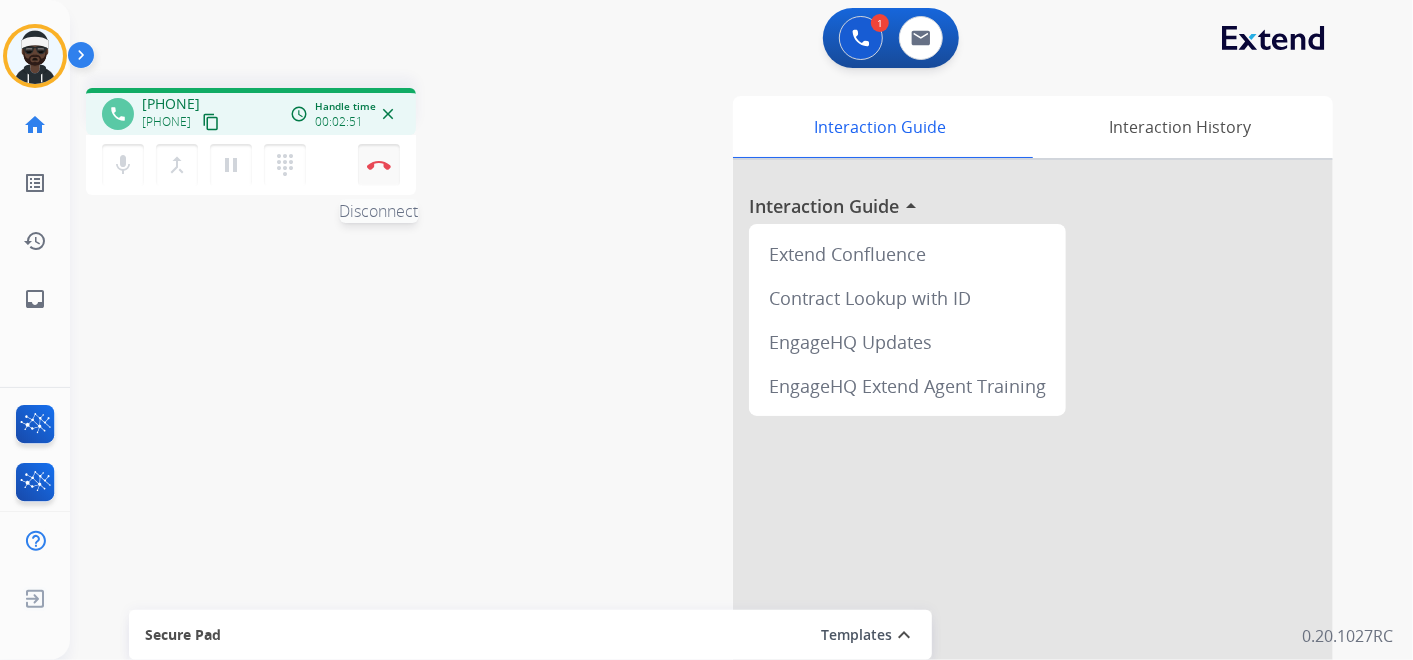 click at bounding box center [379, 165] 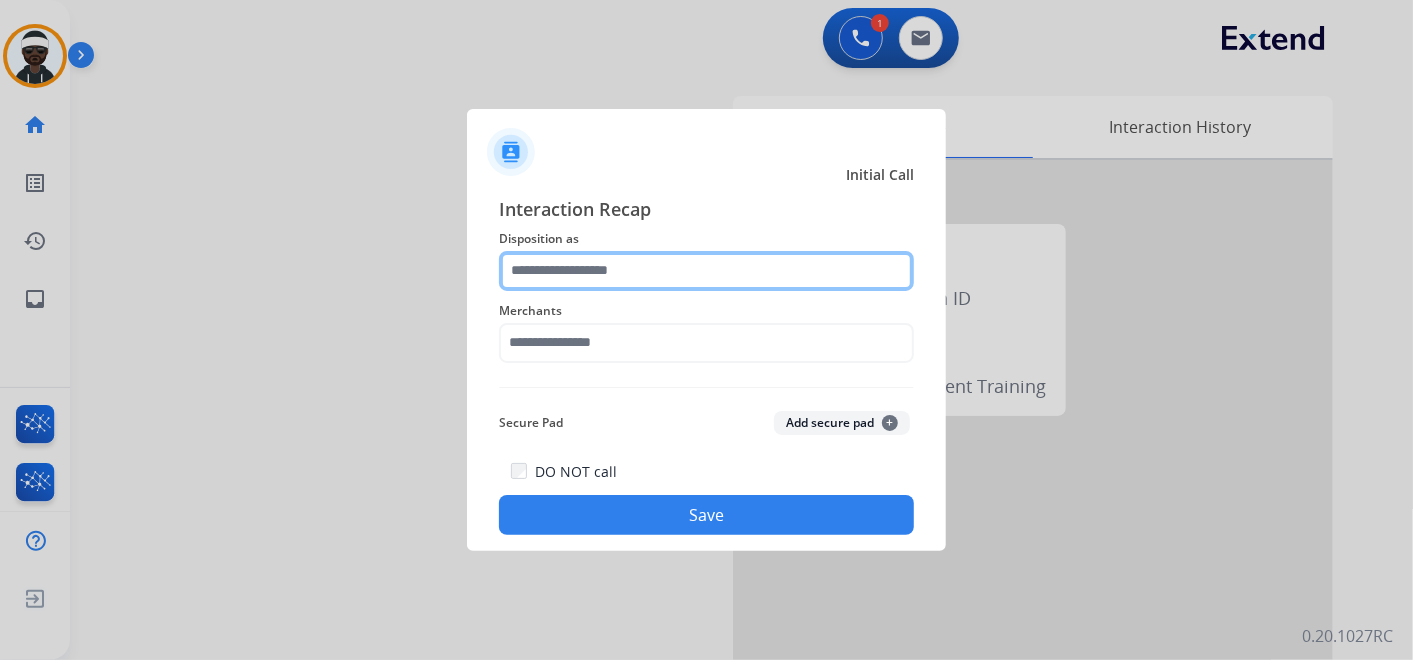 click 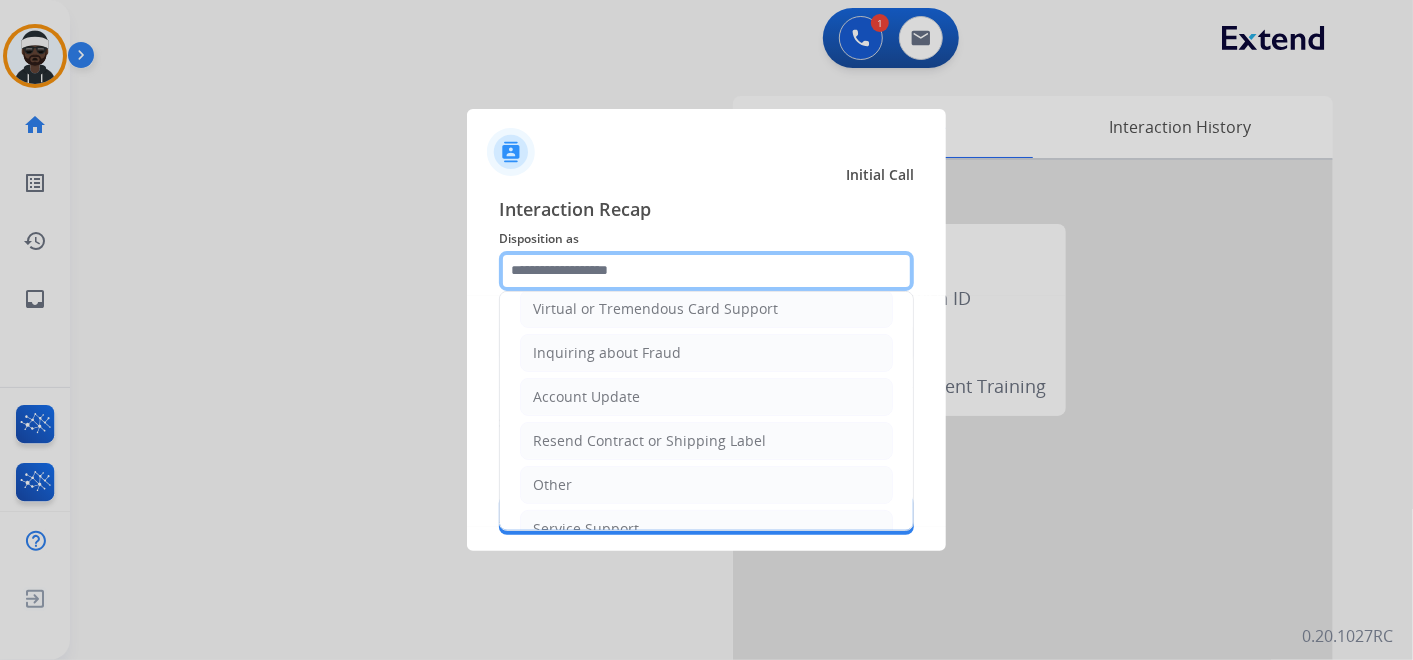 scroll, scrollTop: 305, scrollLeft: 0, axis: vertical 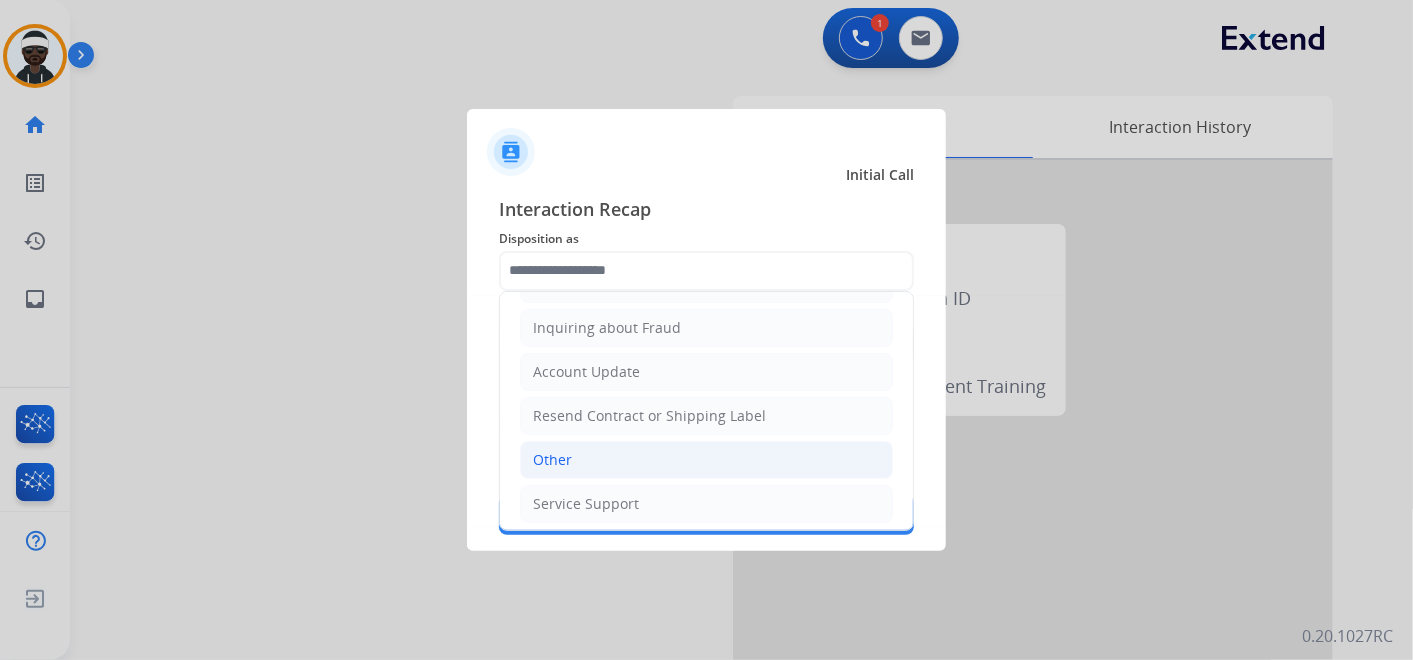 click on "Other" 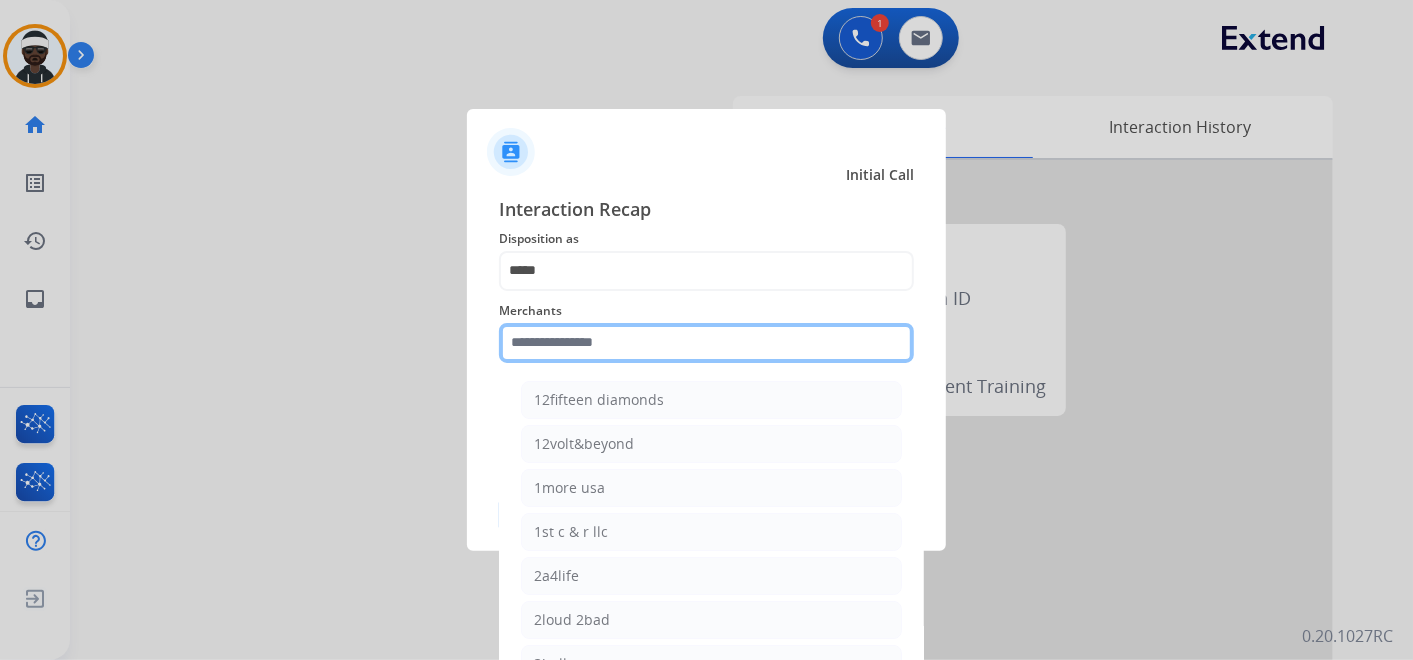 click 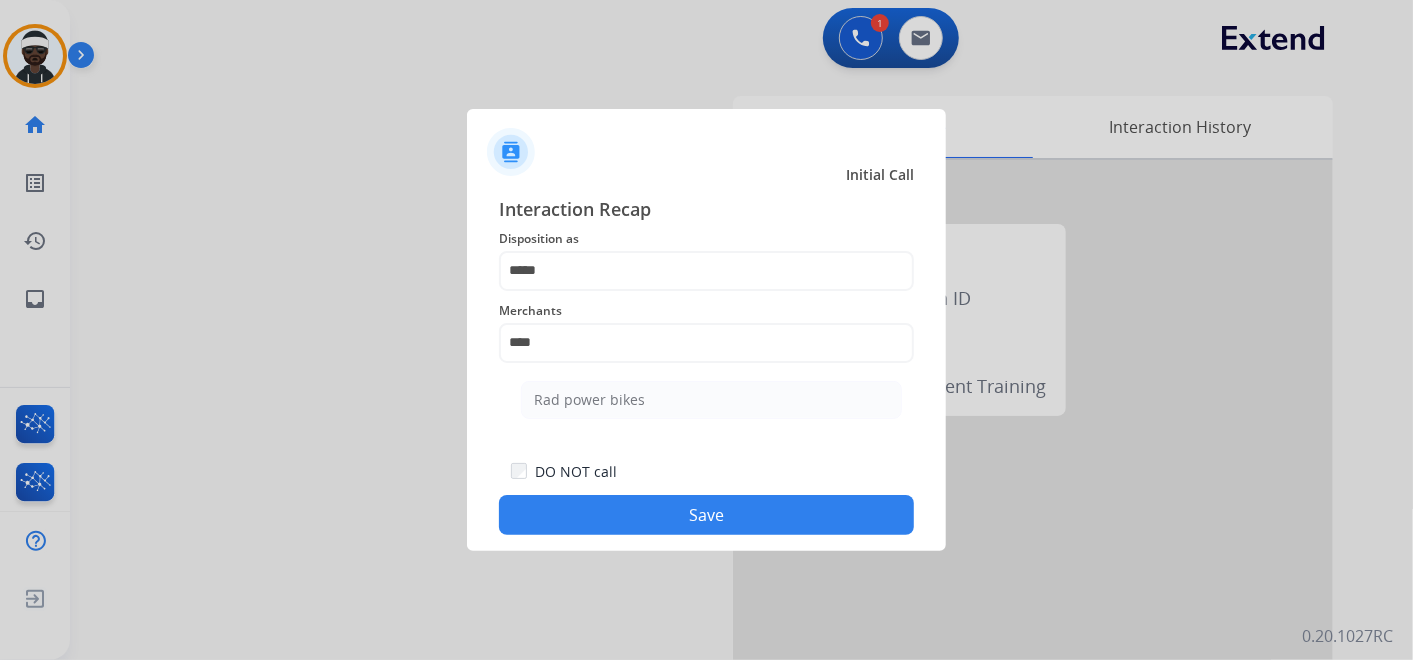 drag, startPoint x: 605, startPoint y: 405, endPoint x: 617, endPoint y: 405, distance: 12 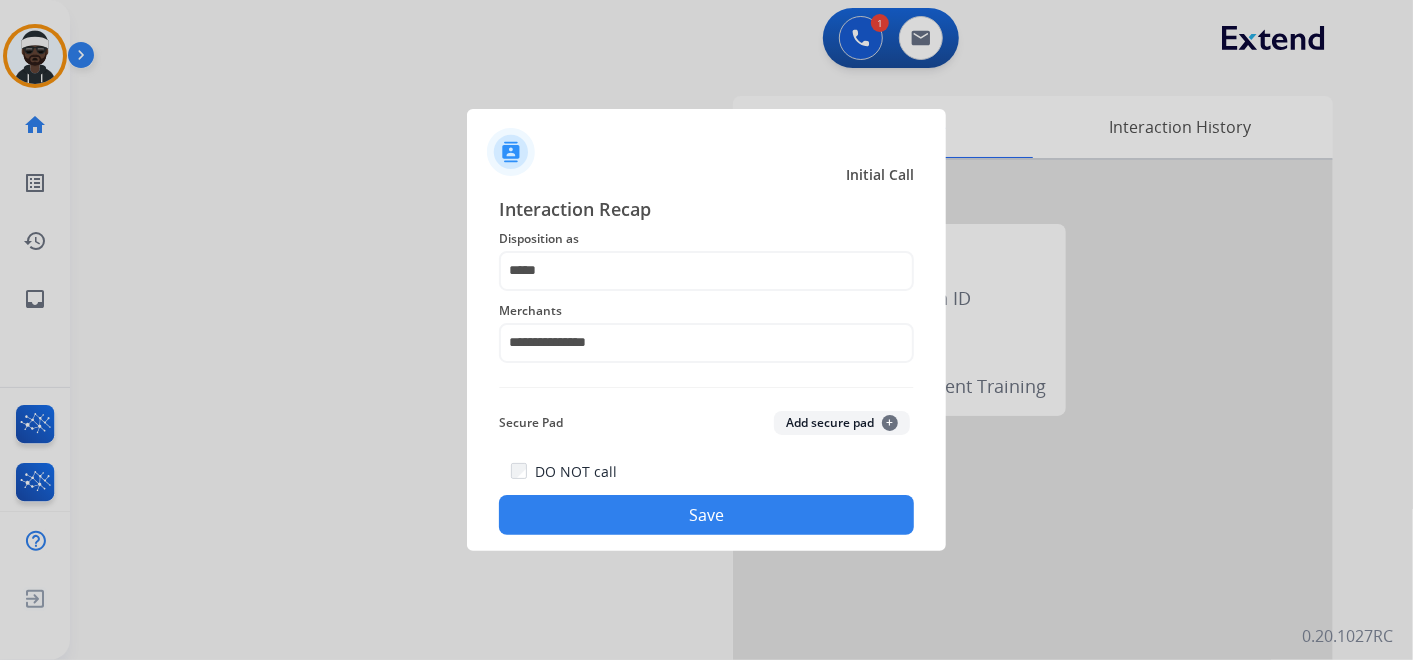 click on "Save" 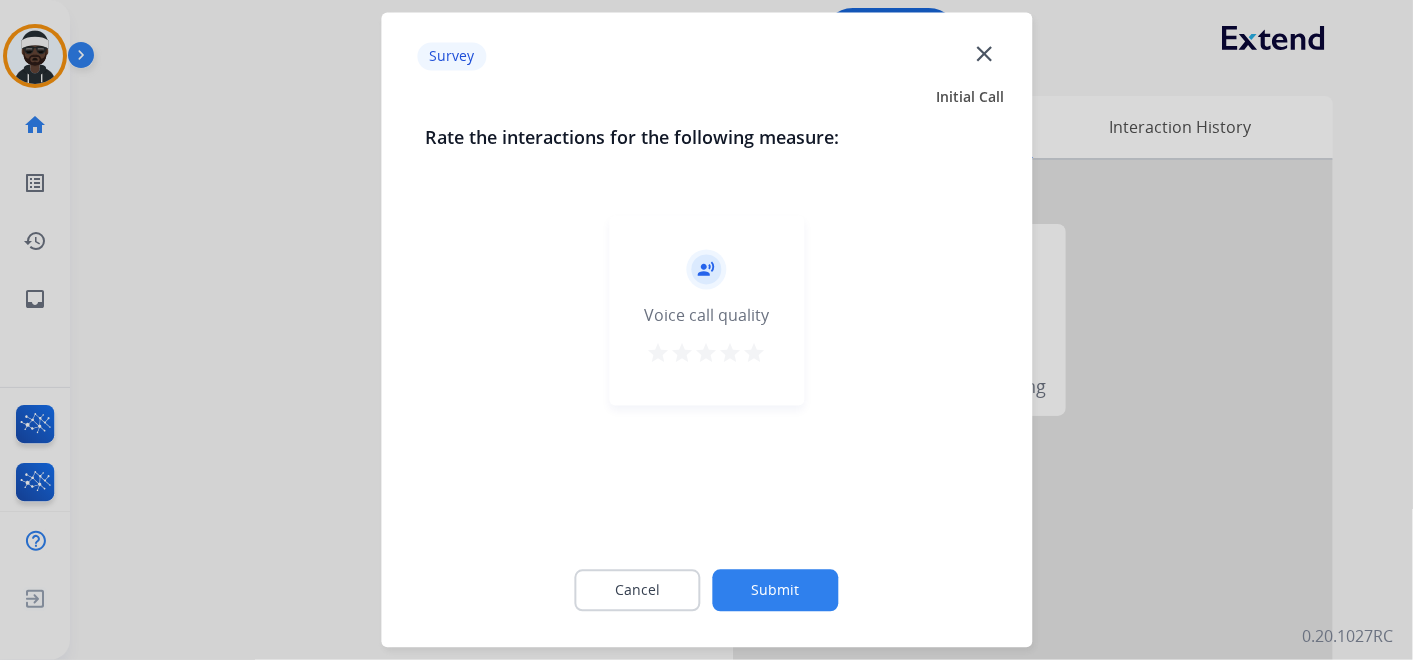 click on "Submit" 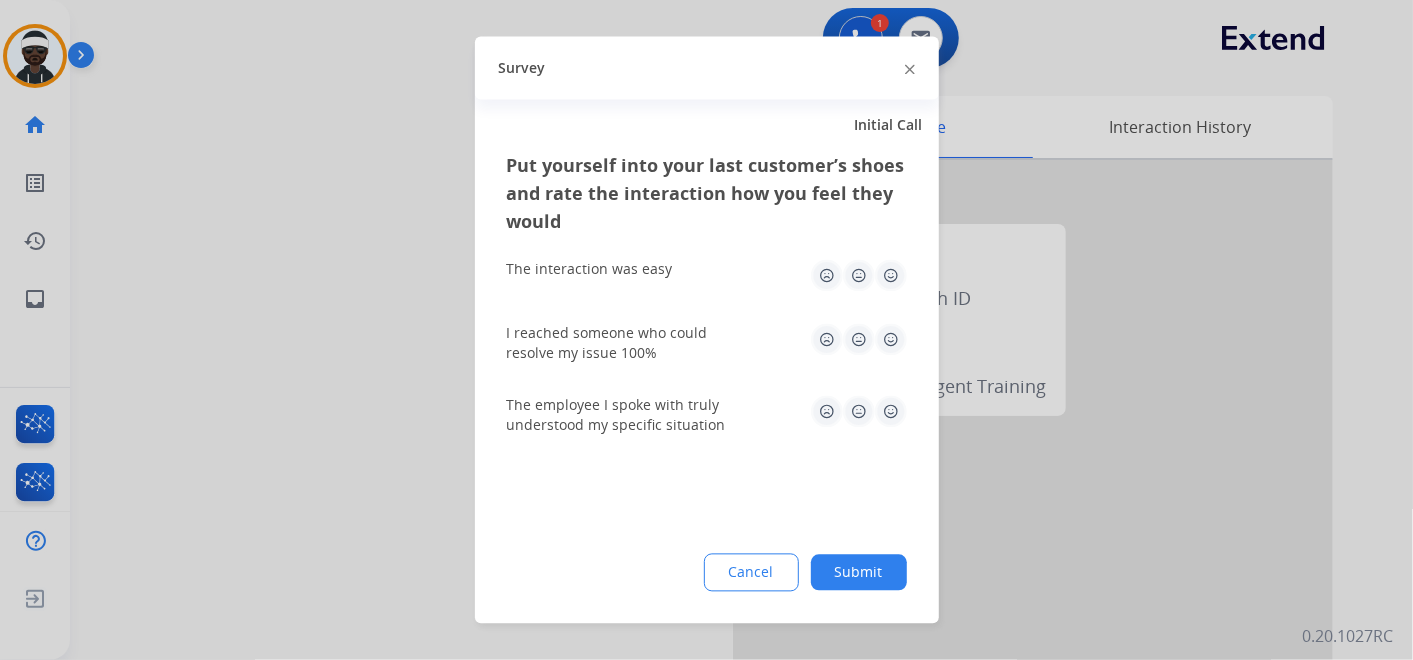drag, startPoint x: 860, startPoint y: 567, endPoint x: 876, endPoint y: 555, distance: 20 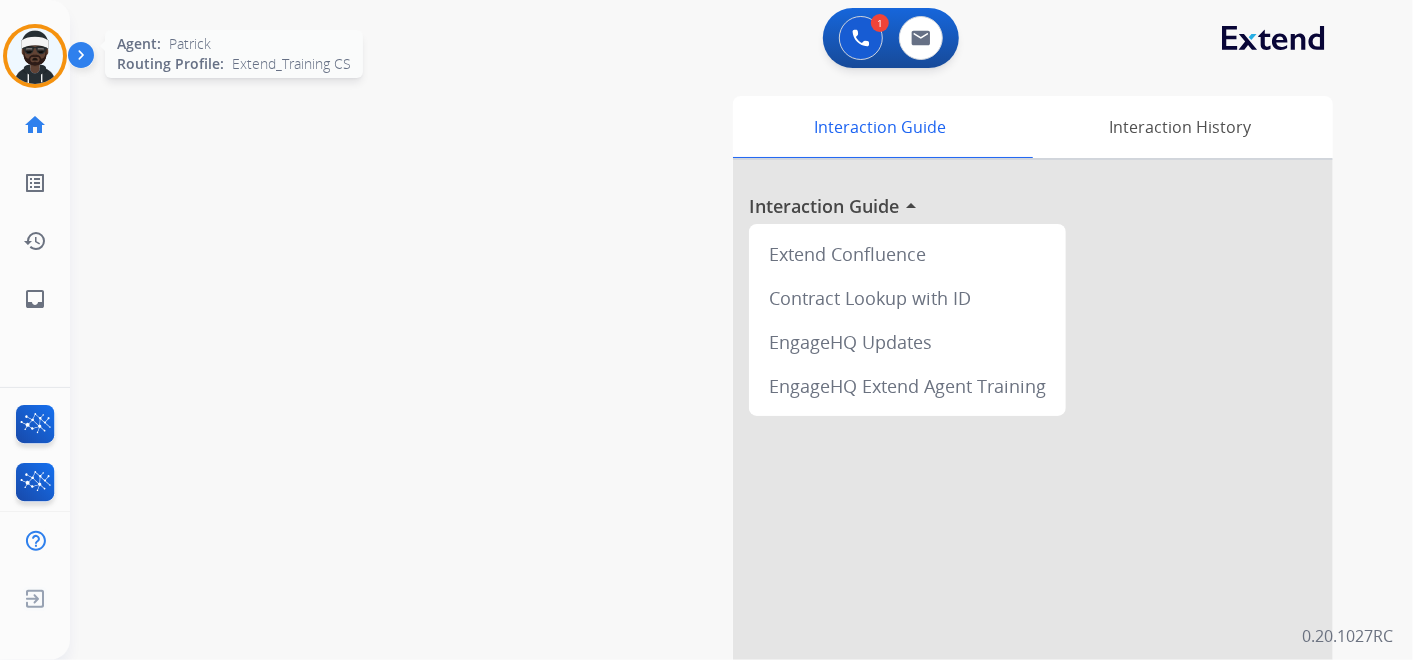 click at bounding box center (35, 56) 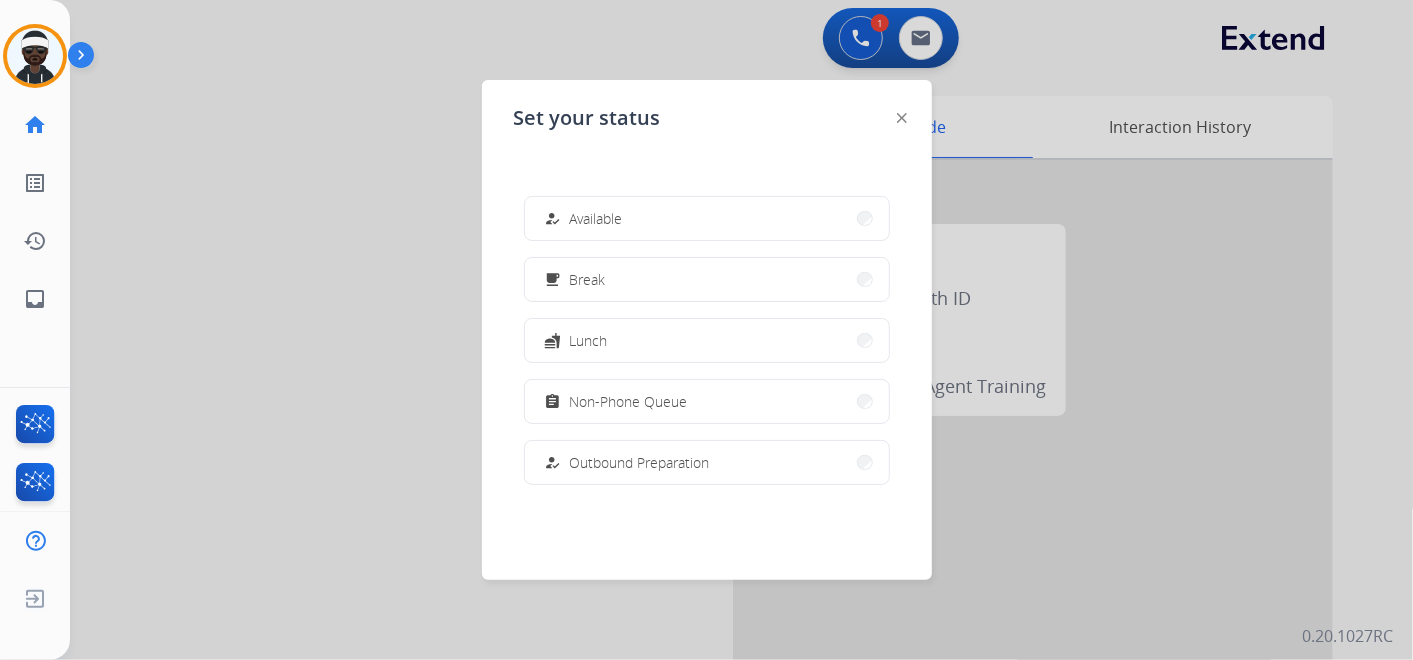 click on "how_to_reg Available" at bounding box center [582, 219] 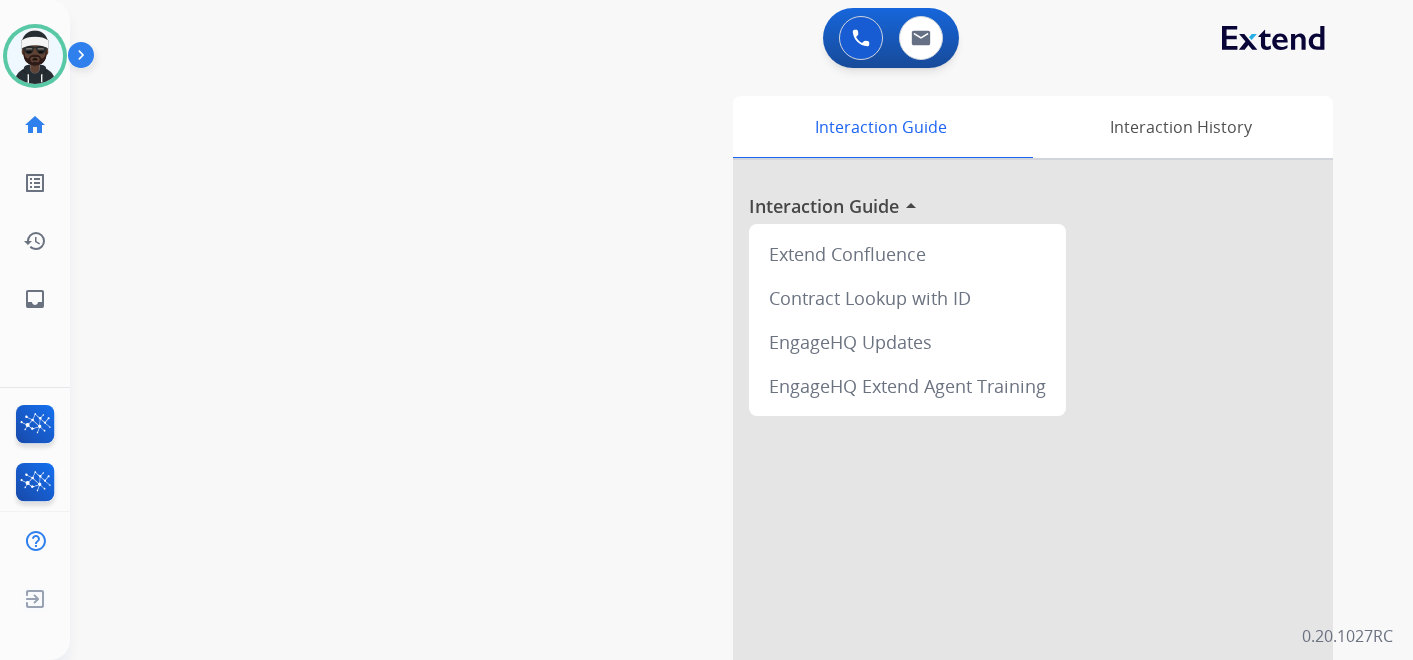 scroll, scrollTop: 0, scrollLeft: 0, axis: both 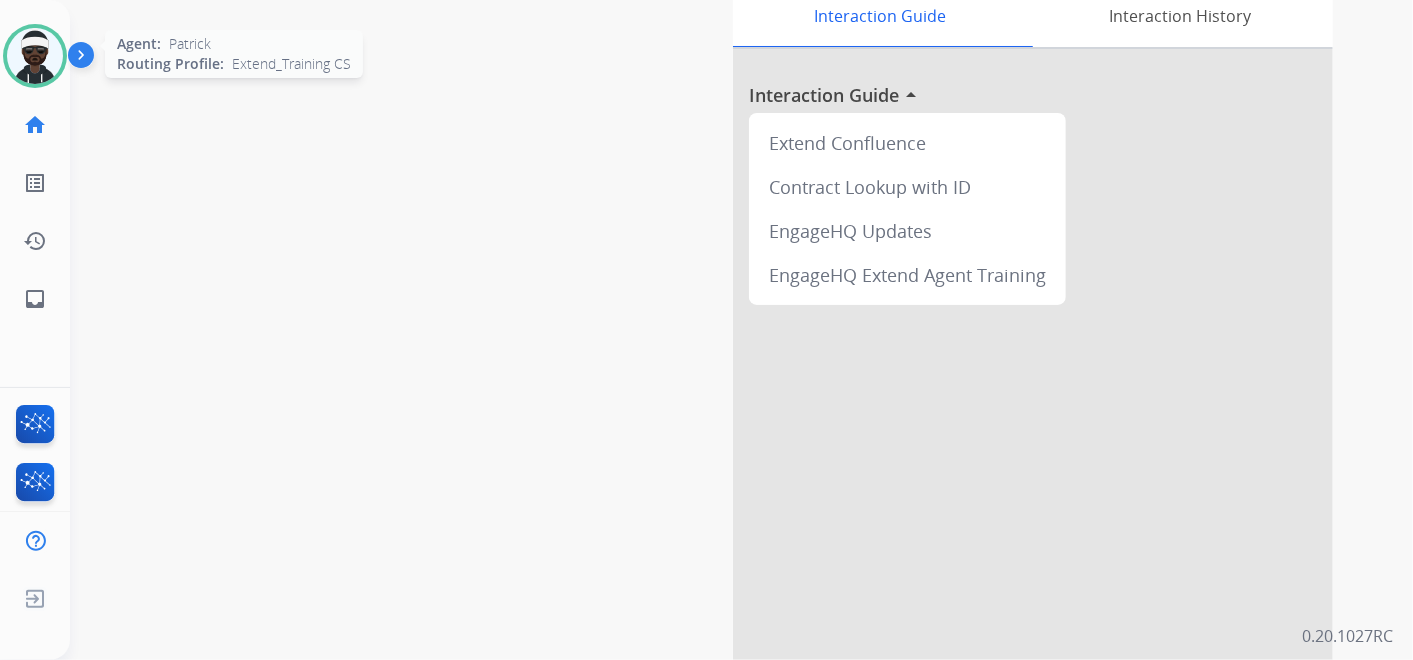 click at bounding box center (35, 56) 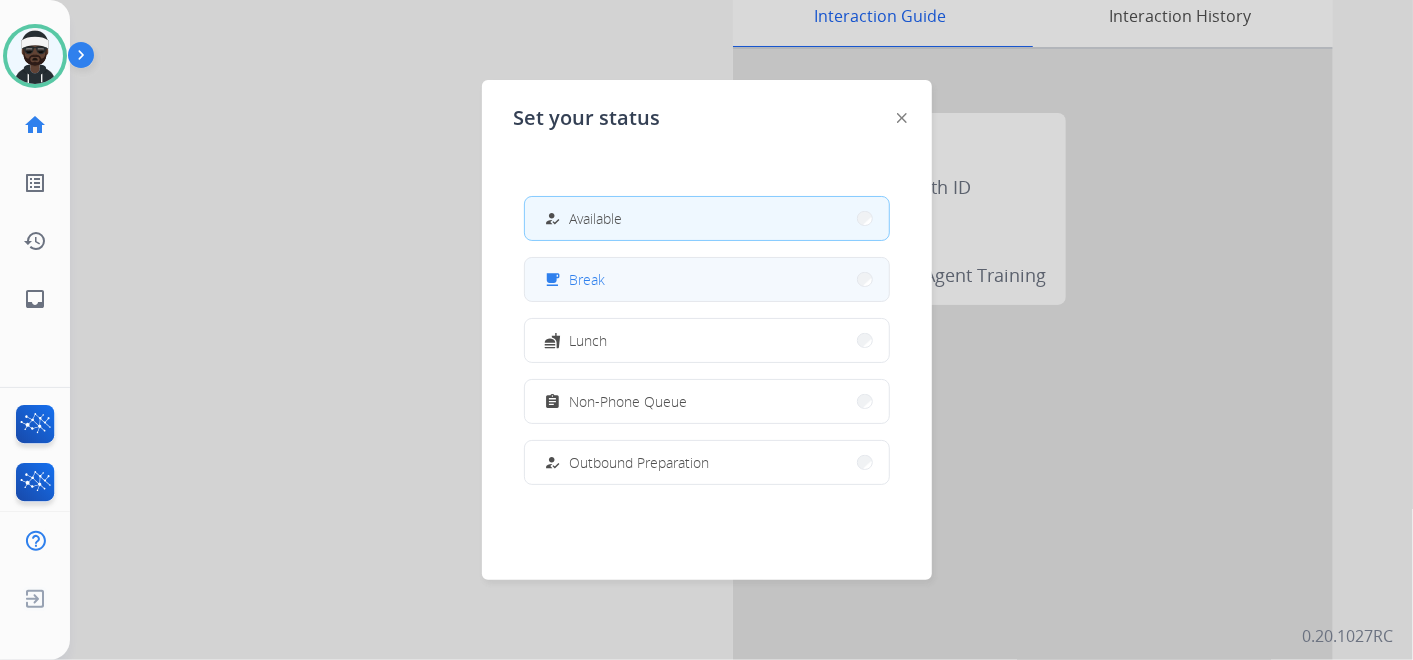click on "free_breakfast Break" at bounding box center (707, 279) 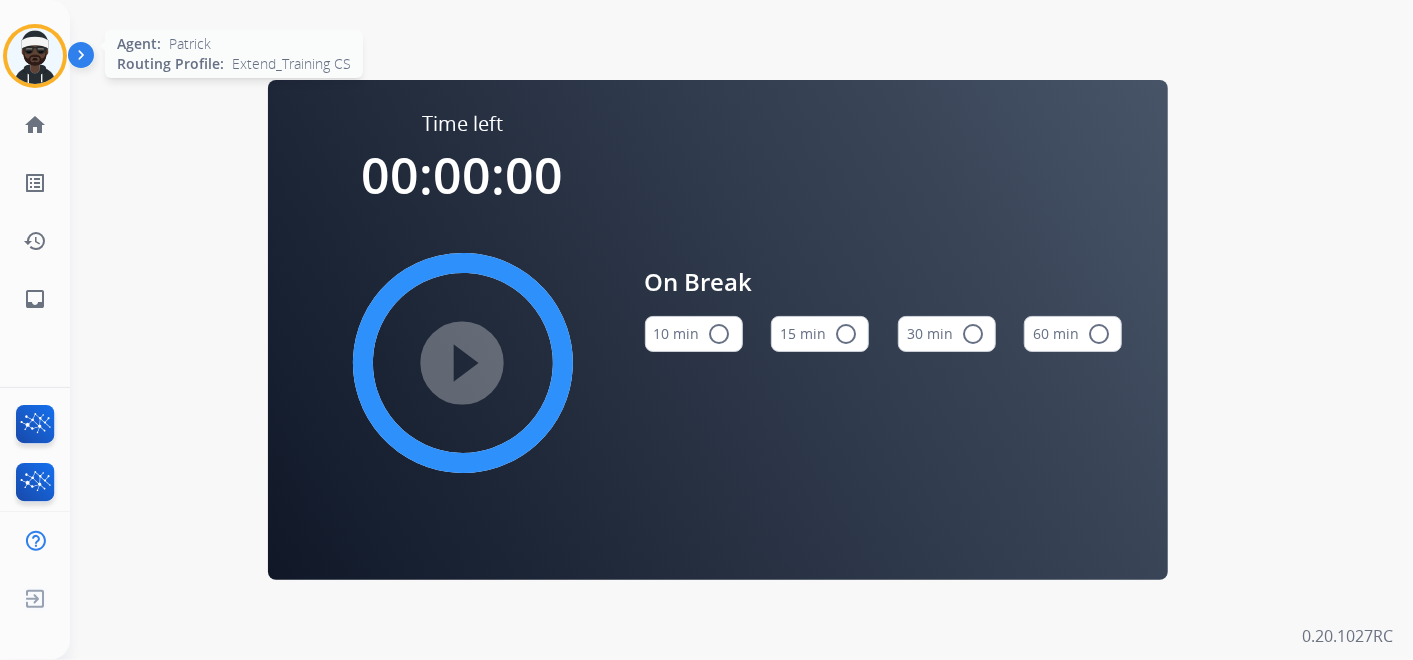 click at bounding box center [35, 56] 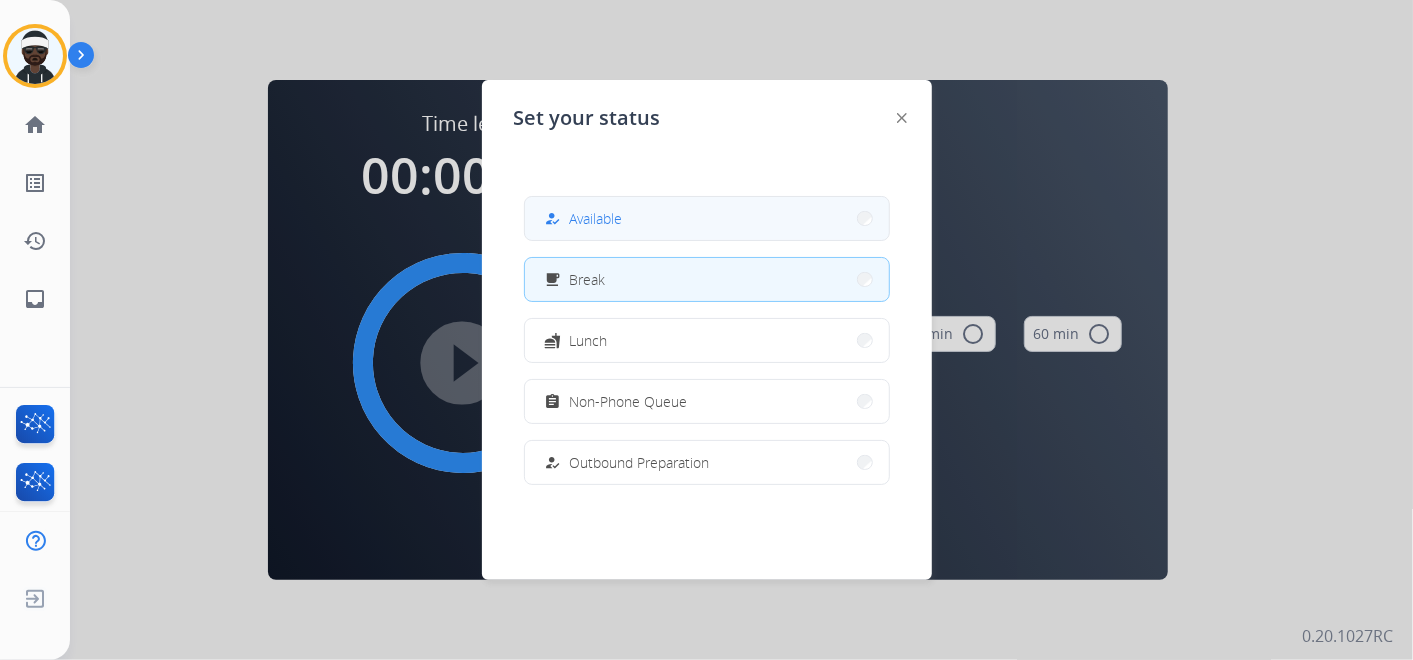 click on "how_to_reg Available" at bounding box center [707, 218] 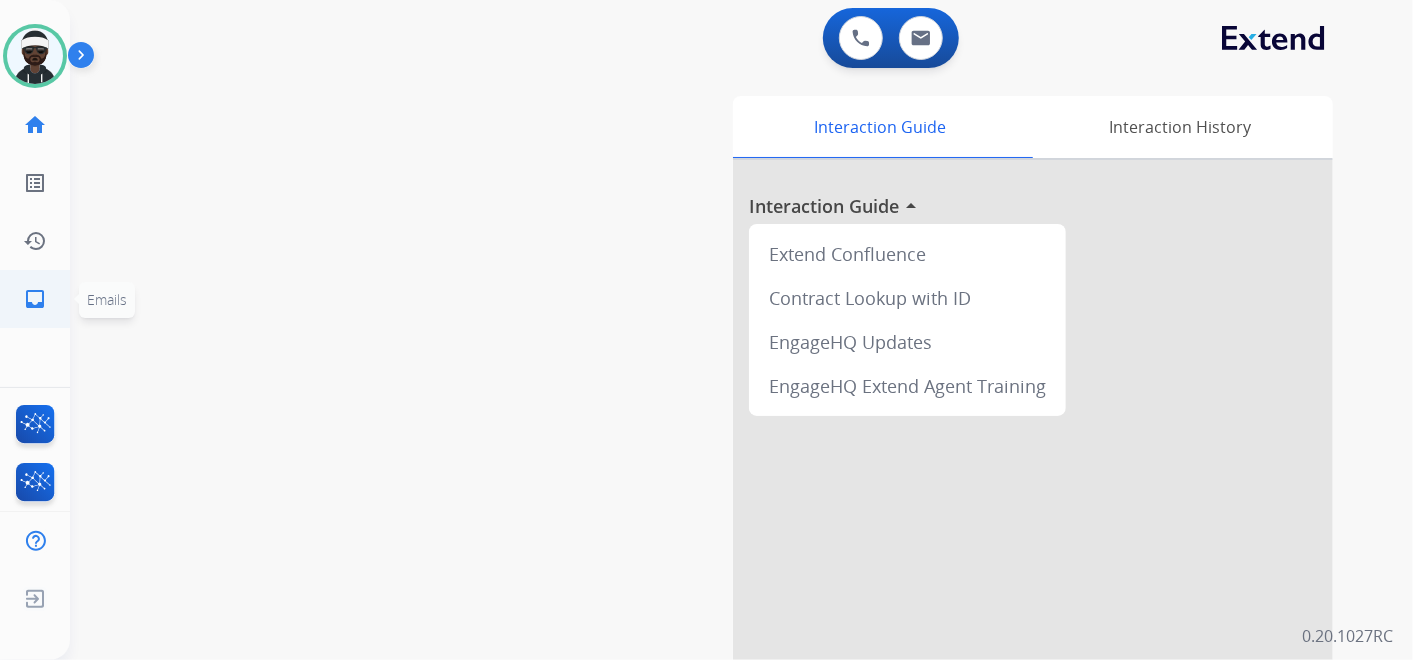 click on "inbox  Emails" 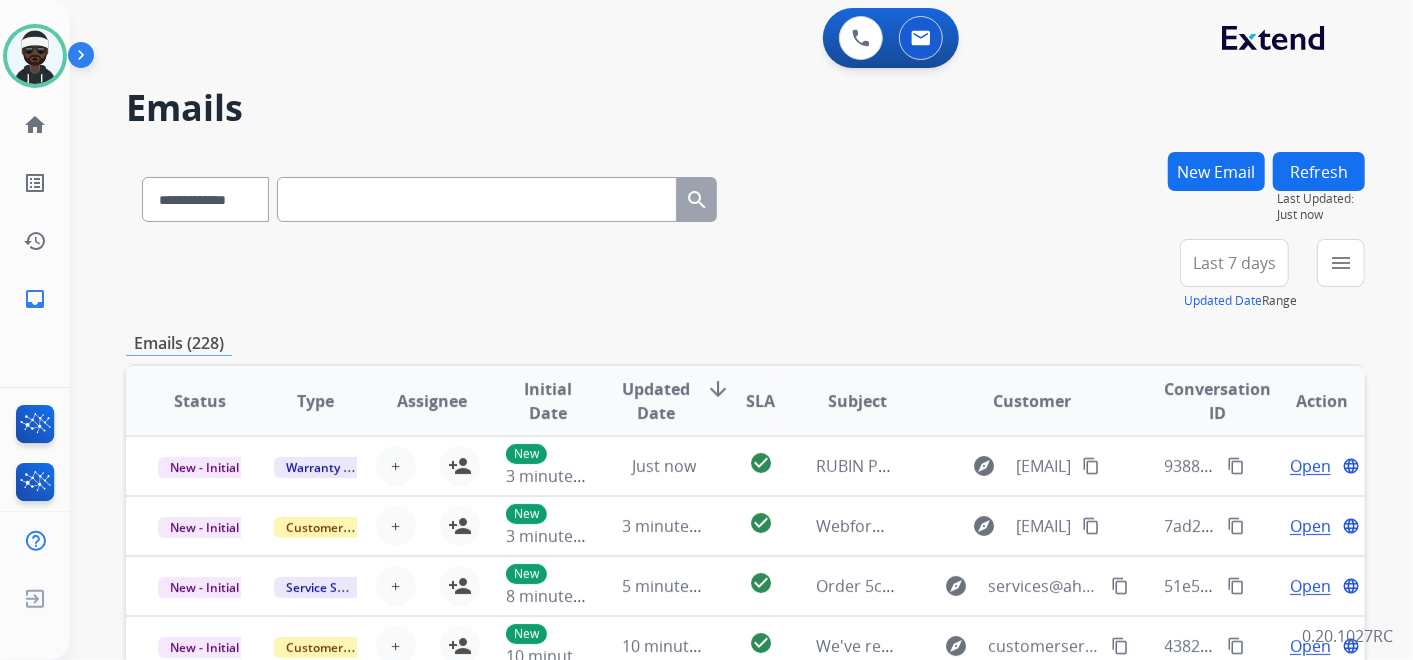 drag, startPoint x: 1289, startPoint y: 274, endPoint x: 805, endPoint y: 294, distance: 484.41306 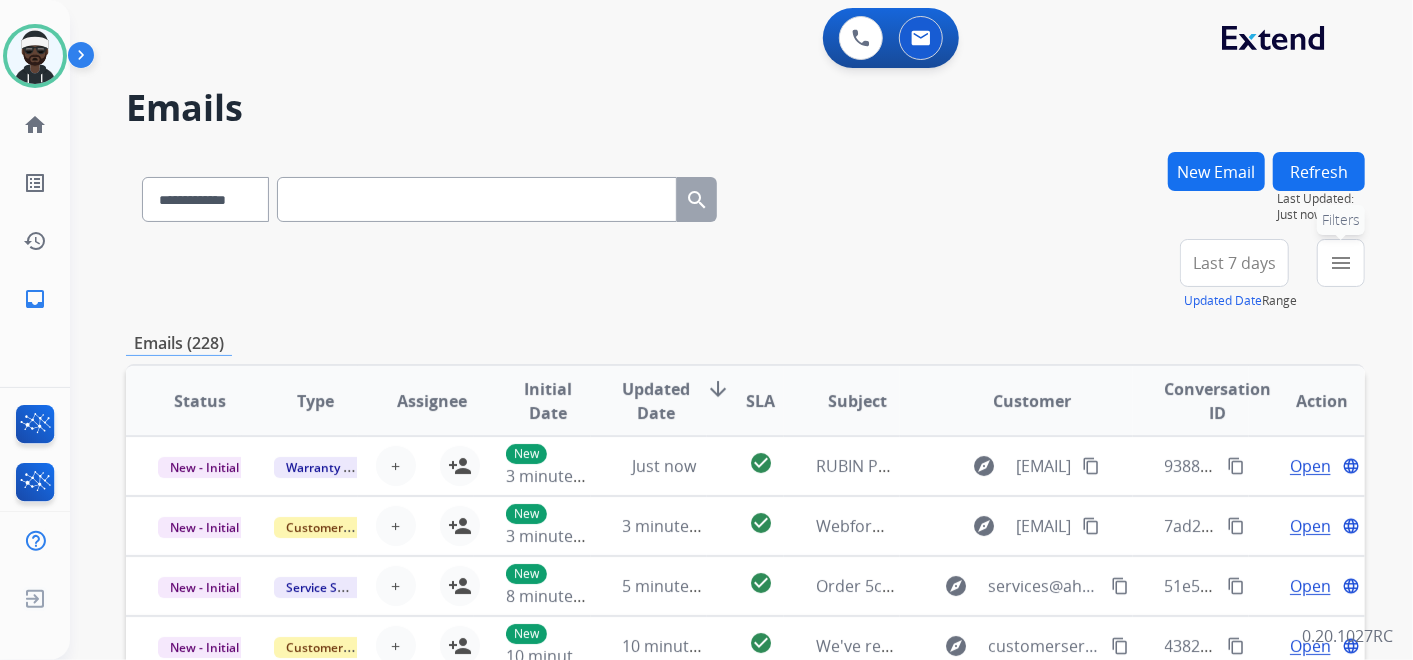 click on "menu  Filters" at bounding box center (1341, 263) 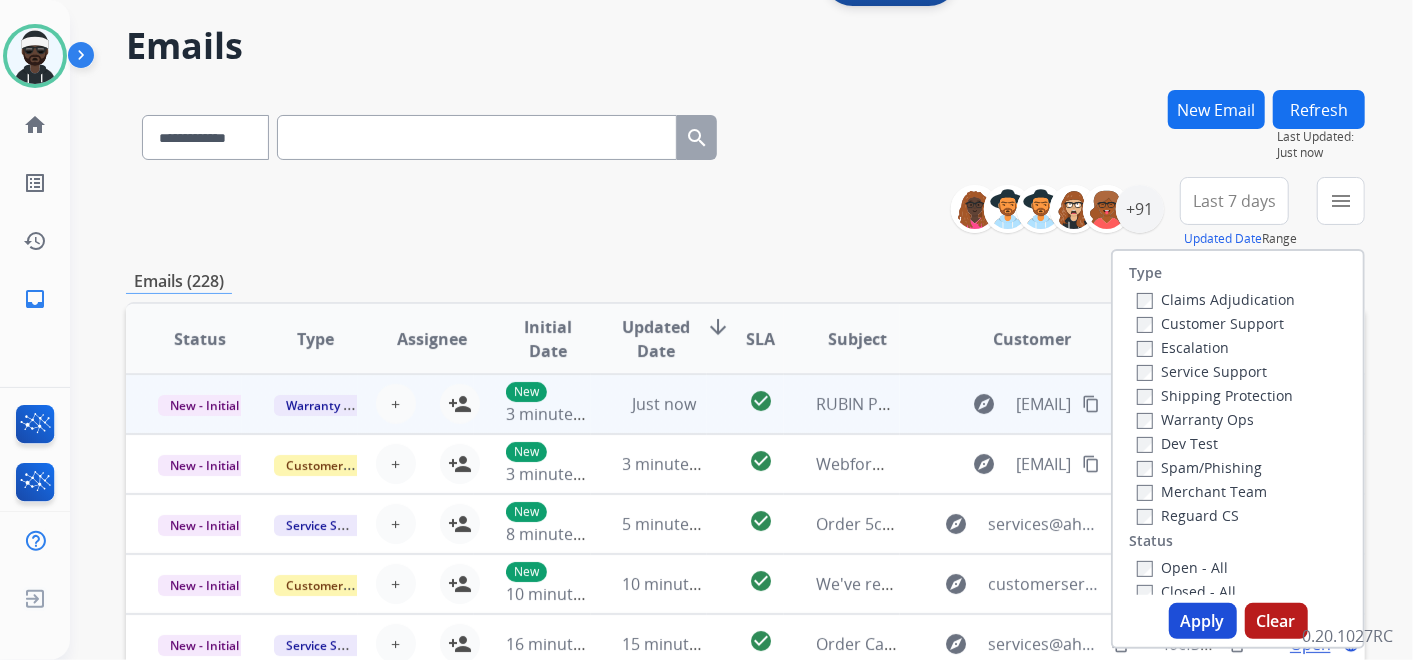 scroll, scrollTop: 111, scrollLeft: 0, axis: vertical 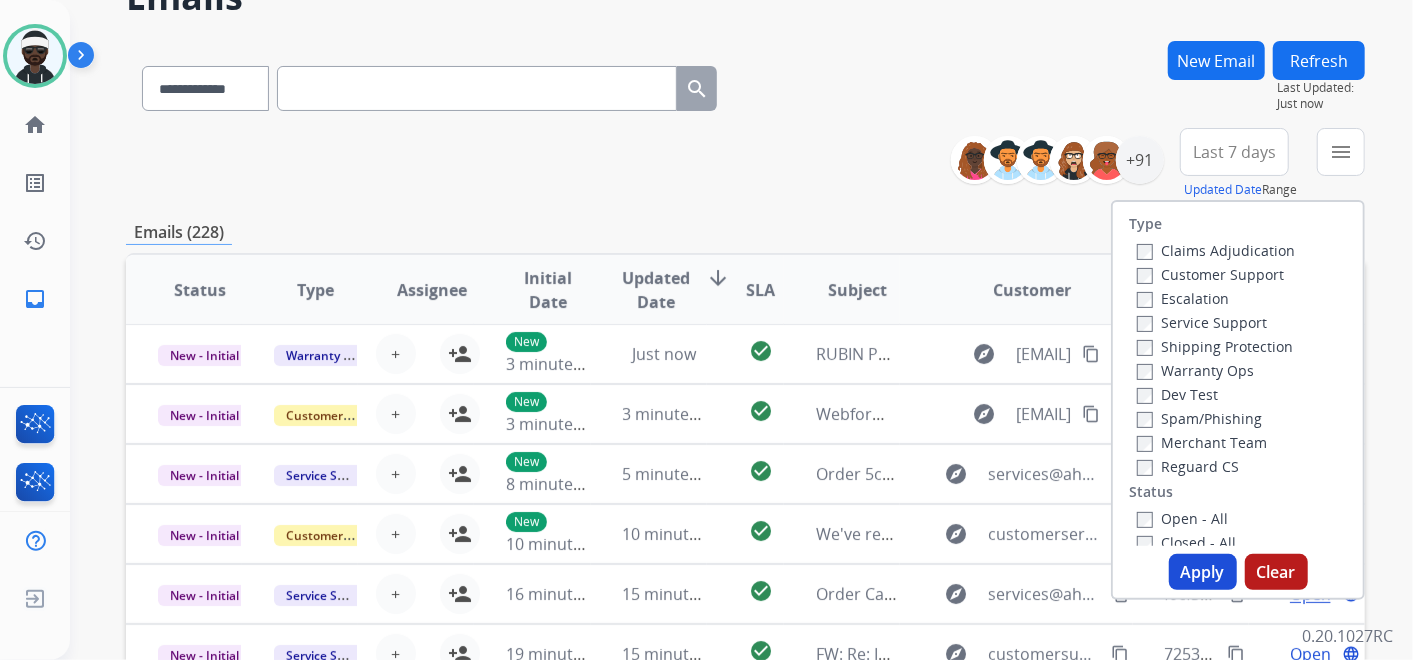 click on "**********" at bounding box center (745, 534) 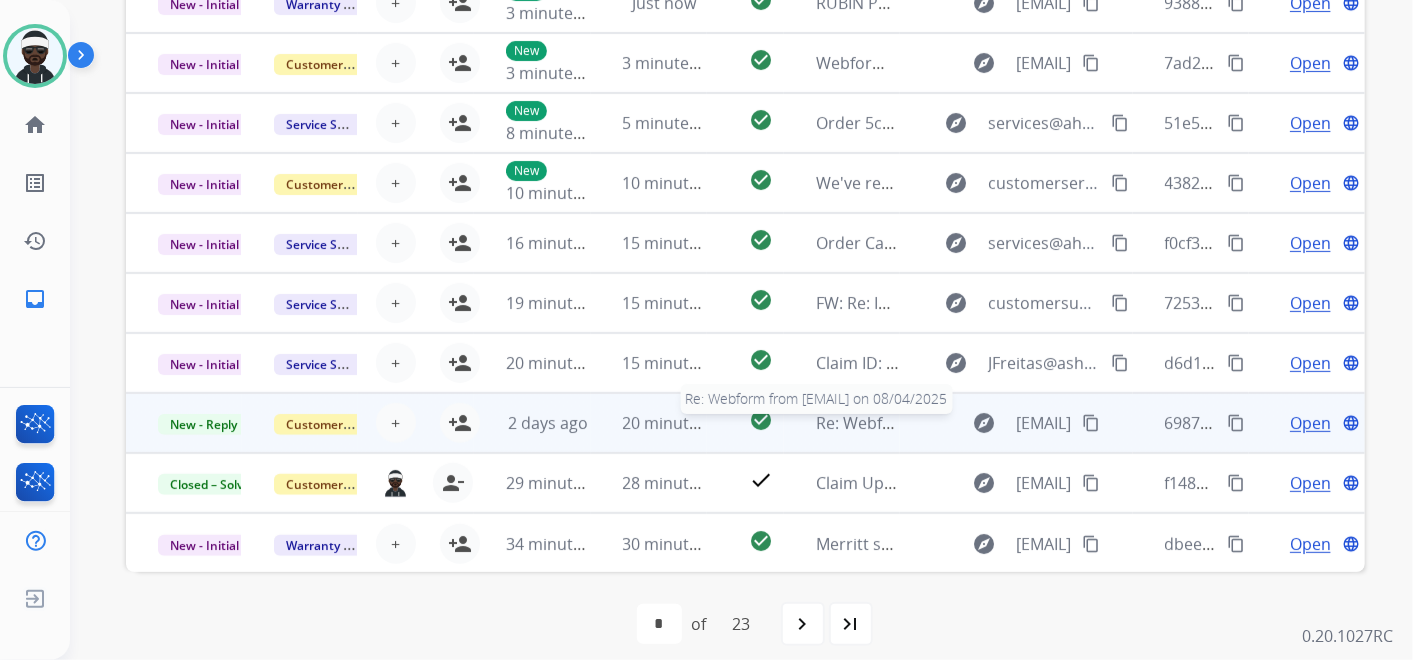 scroll, scrollTop: 477, scrollLeft: 0, axis: vertical 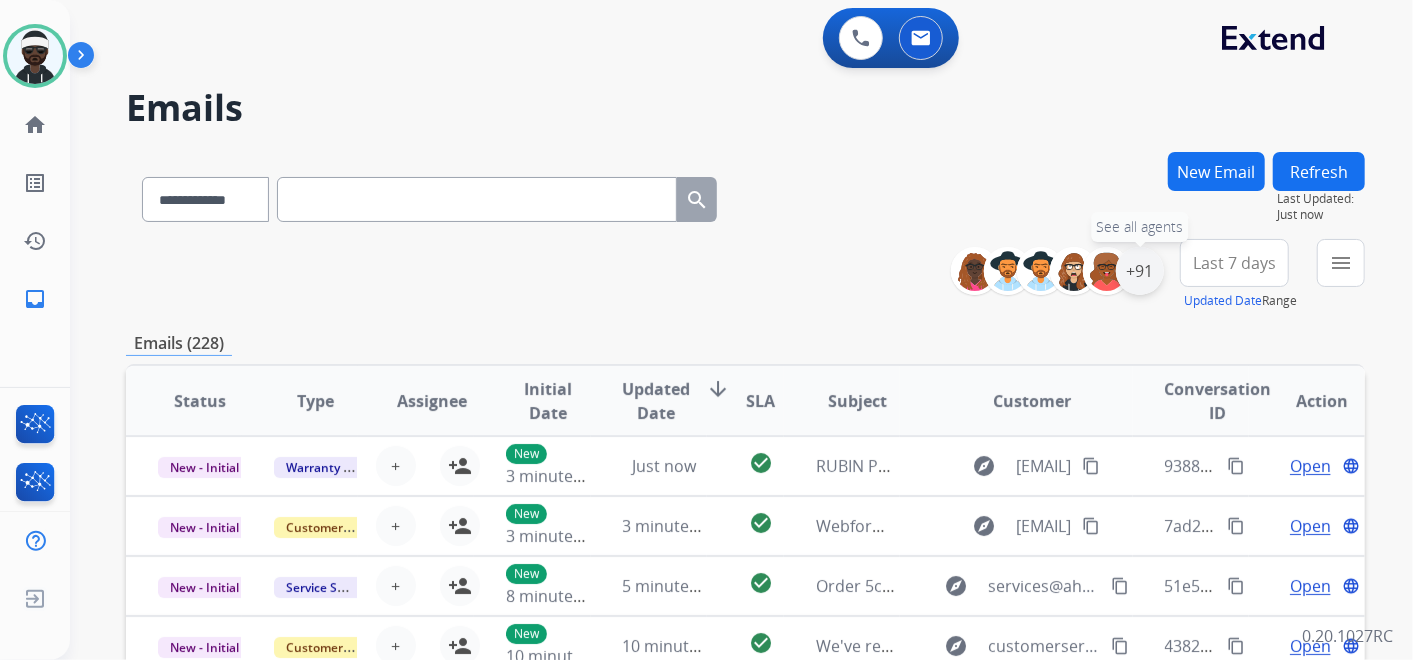click on "+91" at bounding box center [1140, 271] 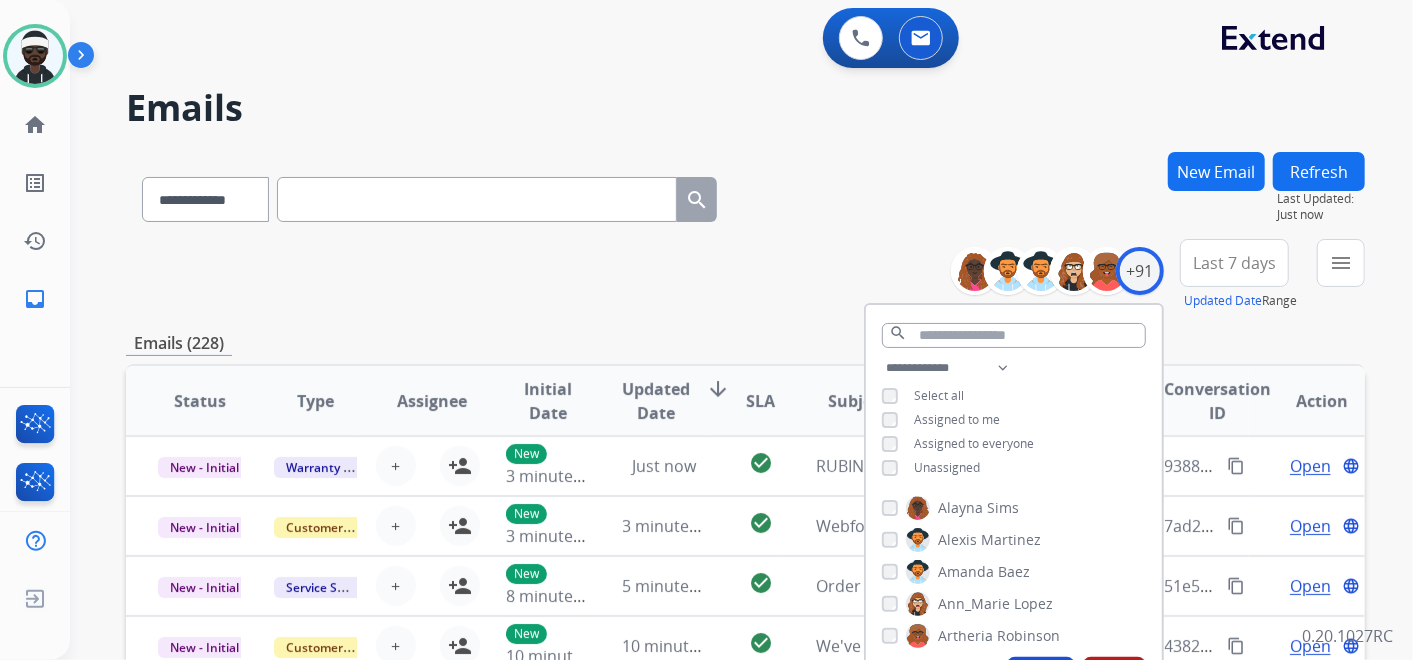 click on "Unassigned" at bounding box center [947, 467] 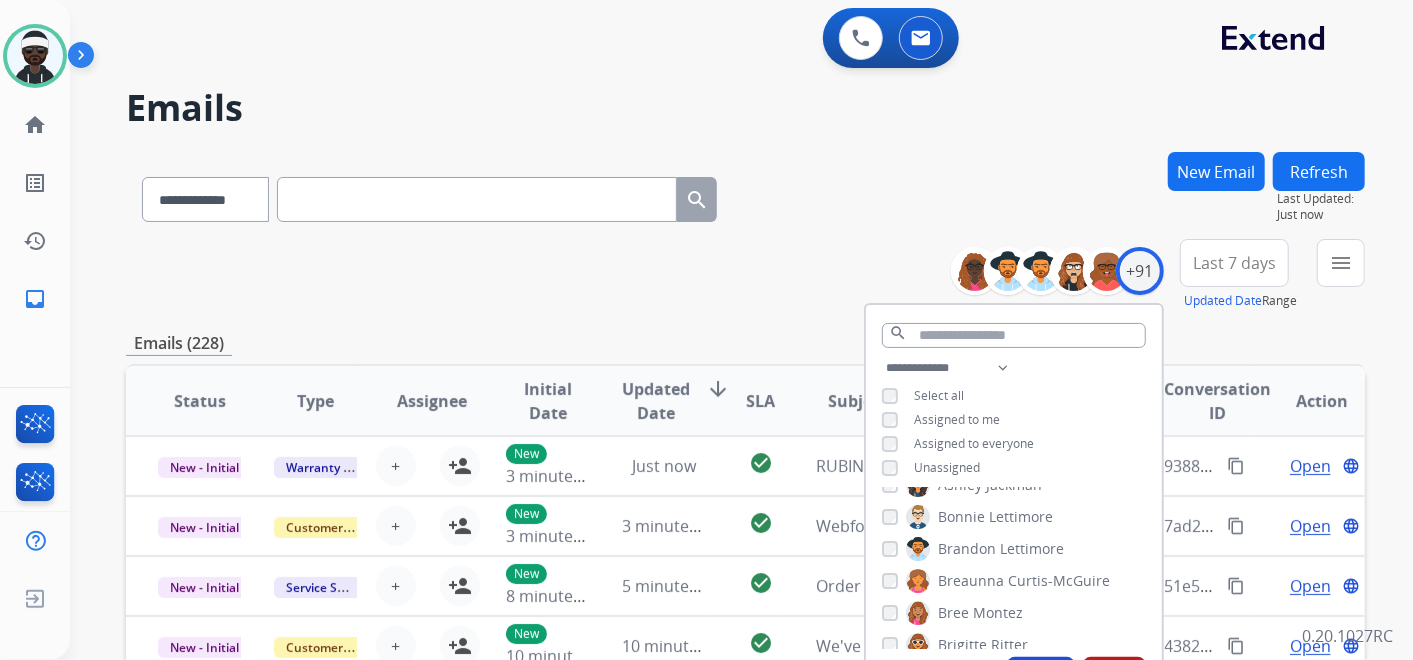 scroll, scrollTop: 222, scrollLeft: 0, axis: vertical 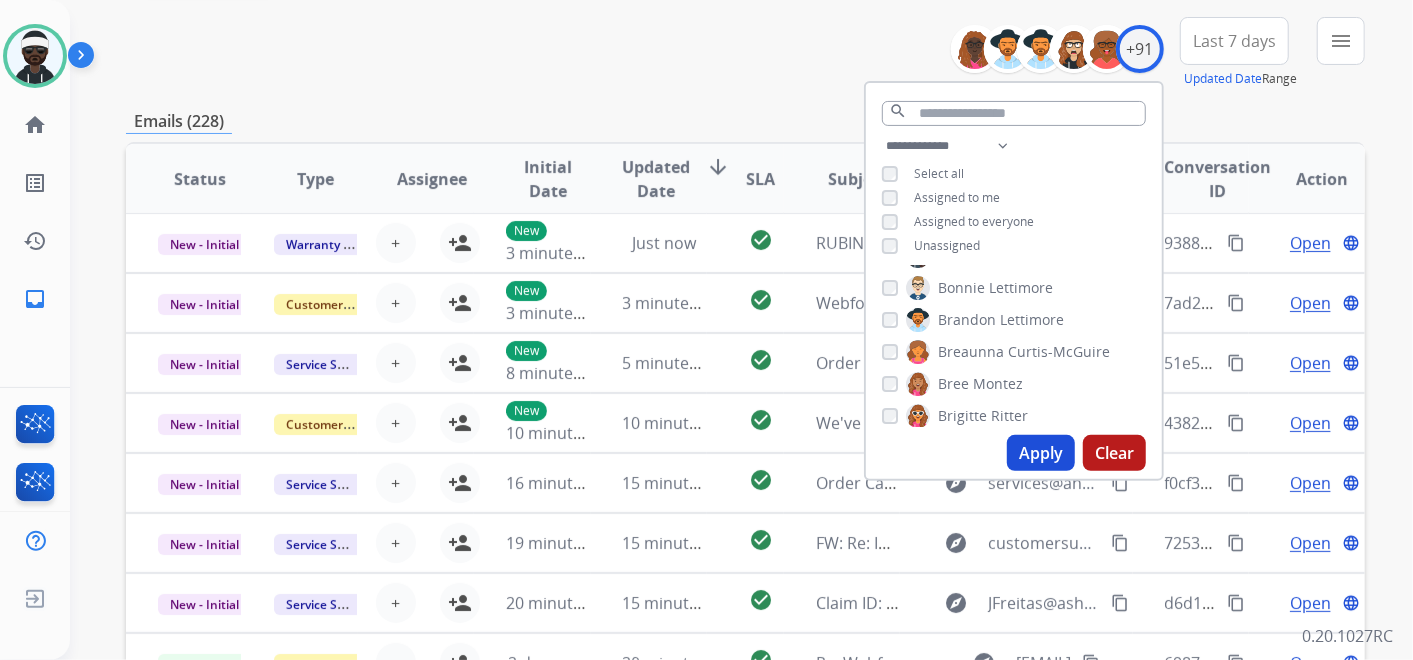 click on "Apply" at bounding box center (1041, 453) 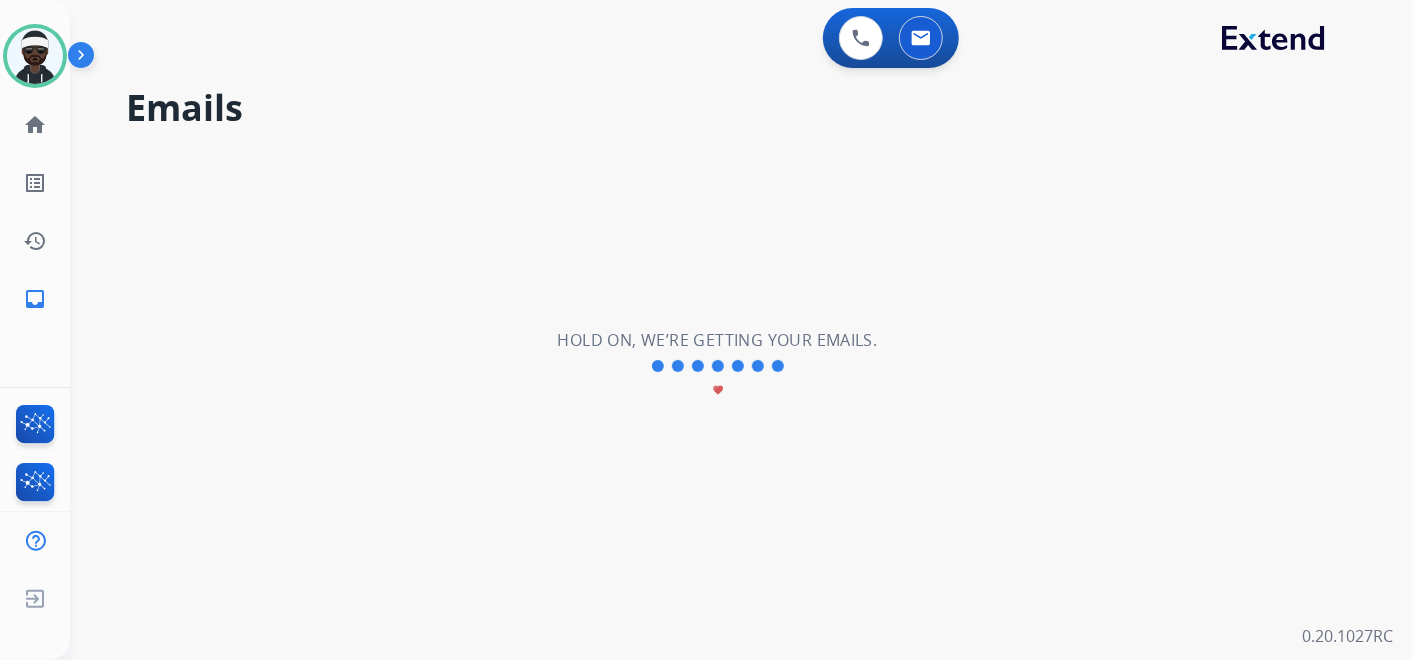 scroll, scrollTop: 0, scrollLeft: 0, axis: both 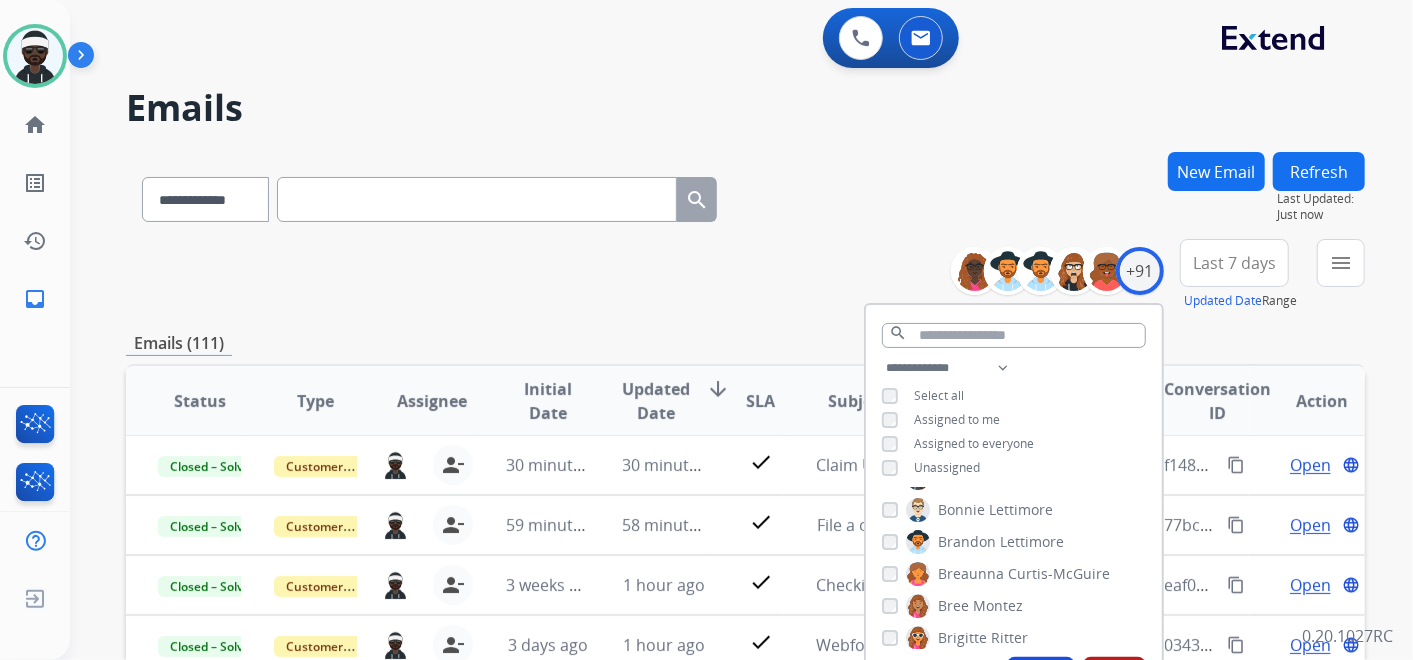 click on "**********" at bounding box center [745, 275] 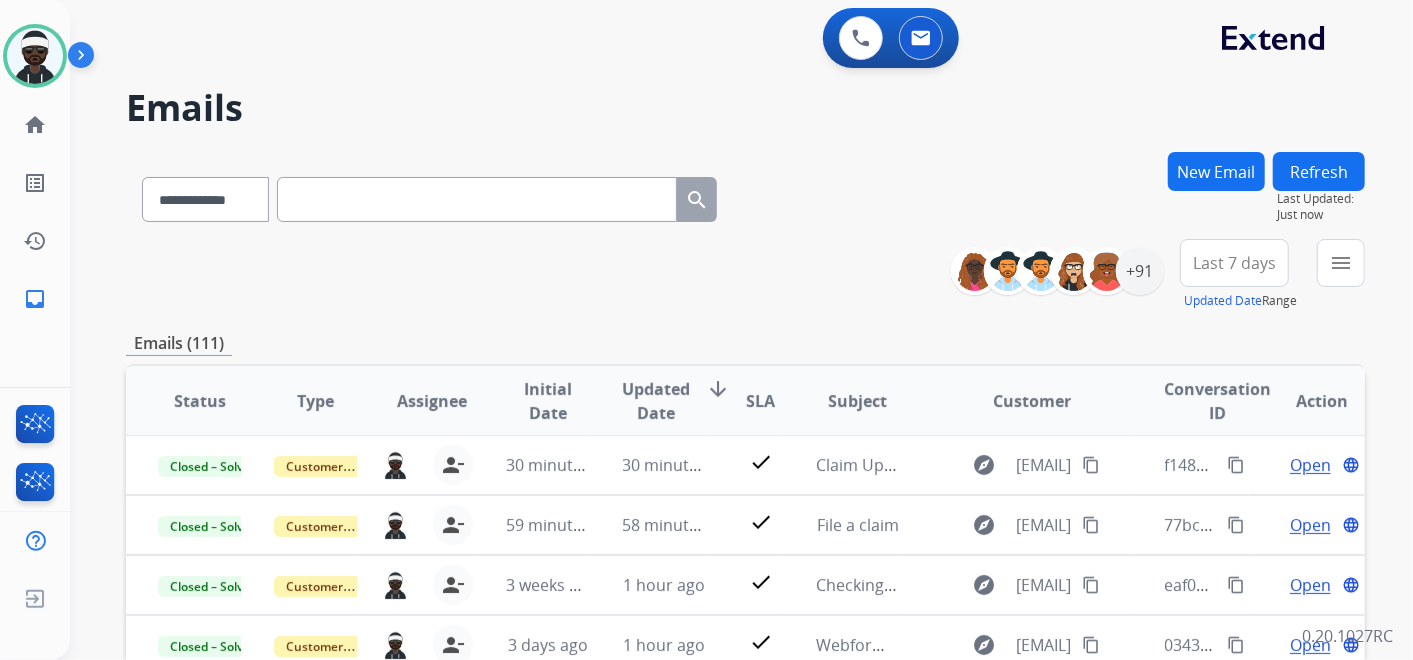 click on "**********" at bounding box center [745, 275] 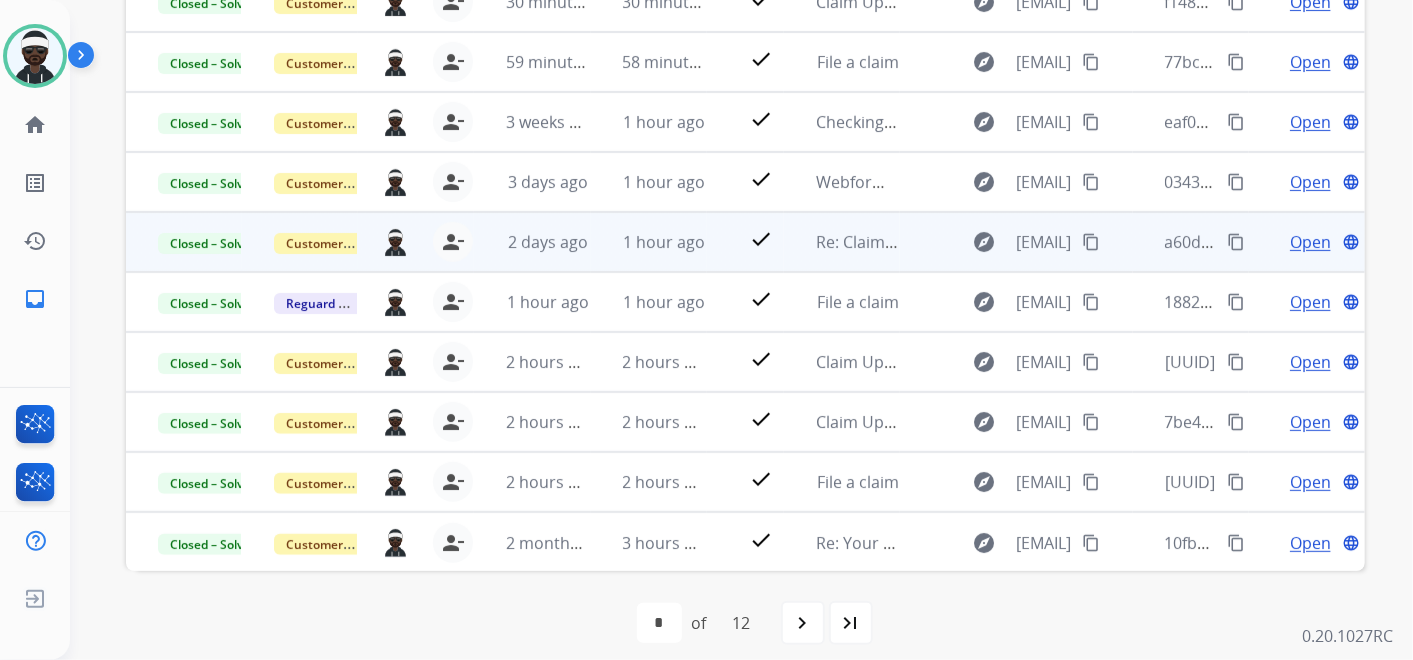 scroll, scrollTop: 477, scrollLeft: 0, axis: vertical 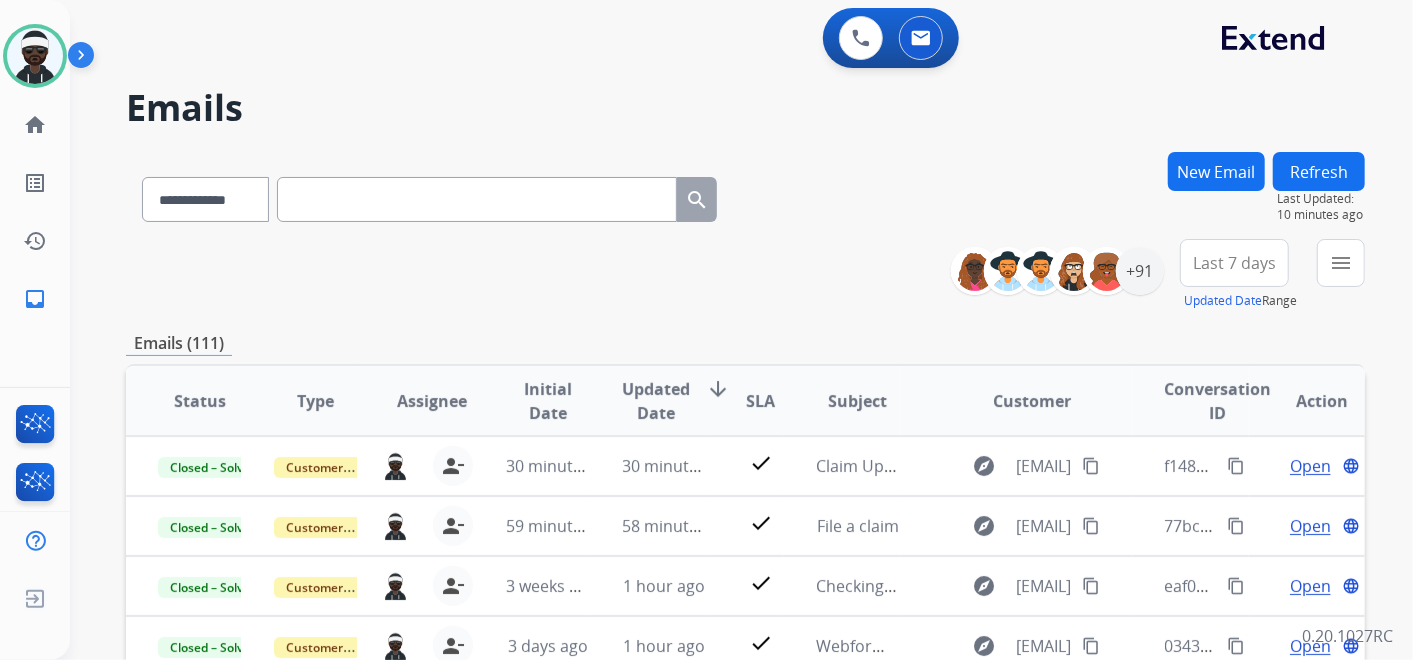 click at bounding box center [477, 199] 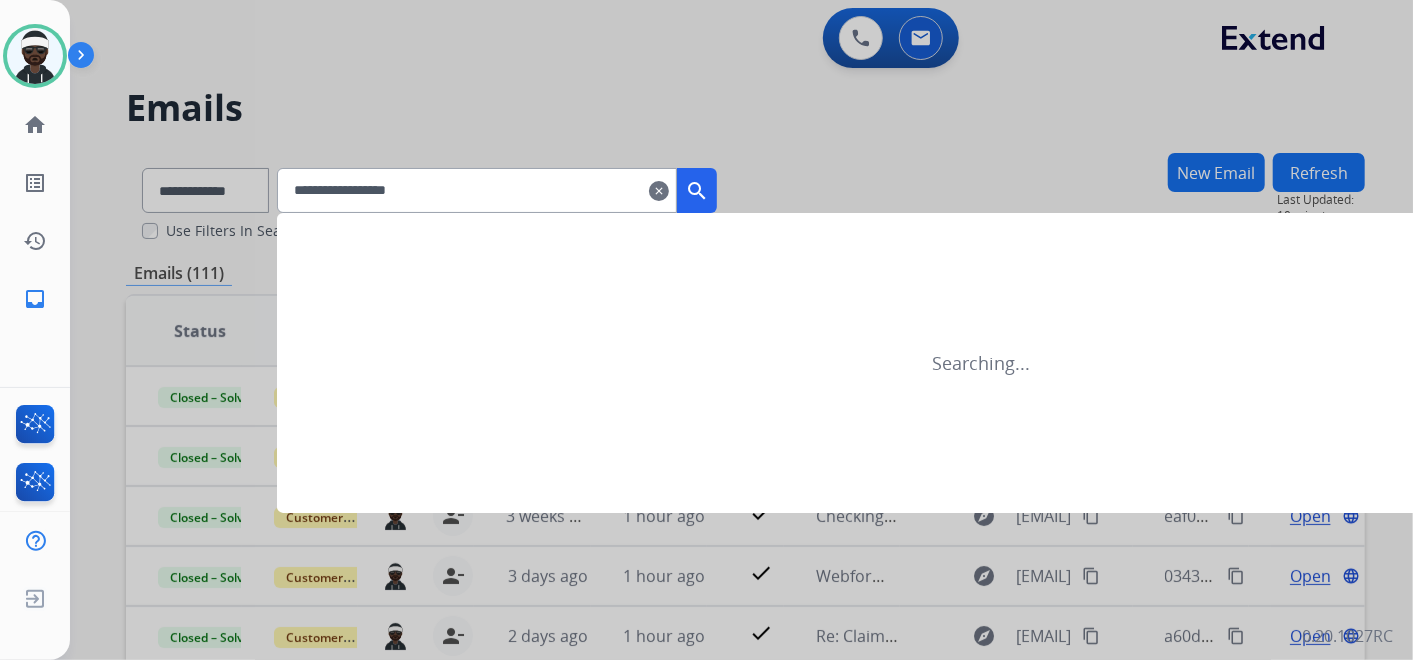 type on "**********" 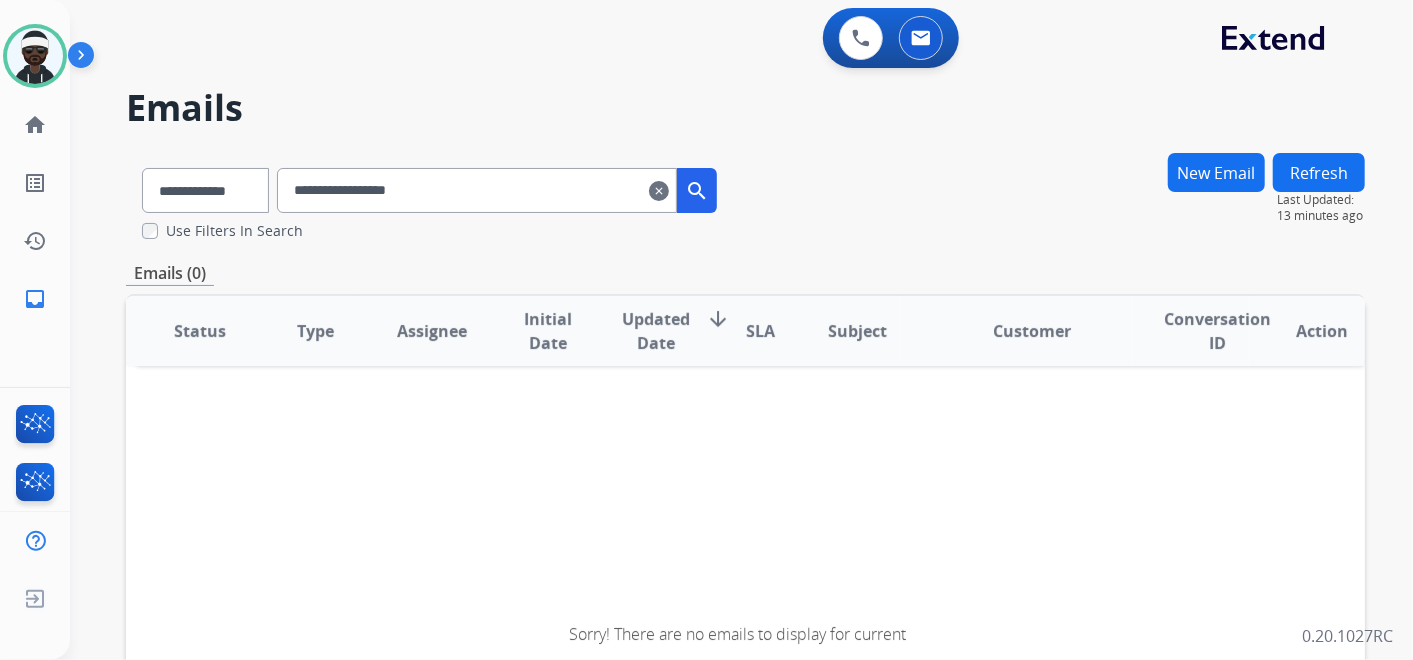 click on "New Email" at bounding box center [1216, 172] 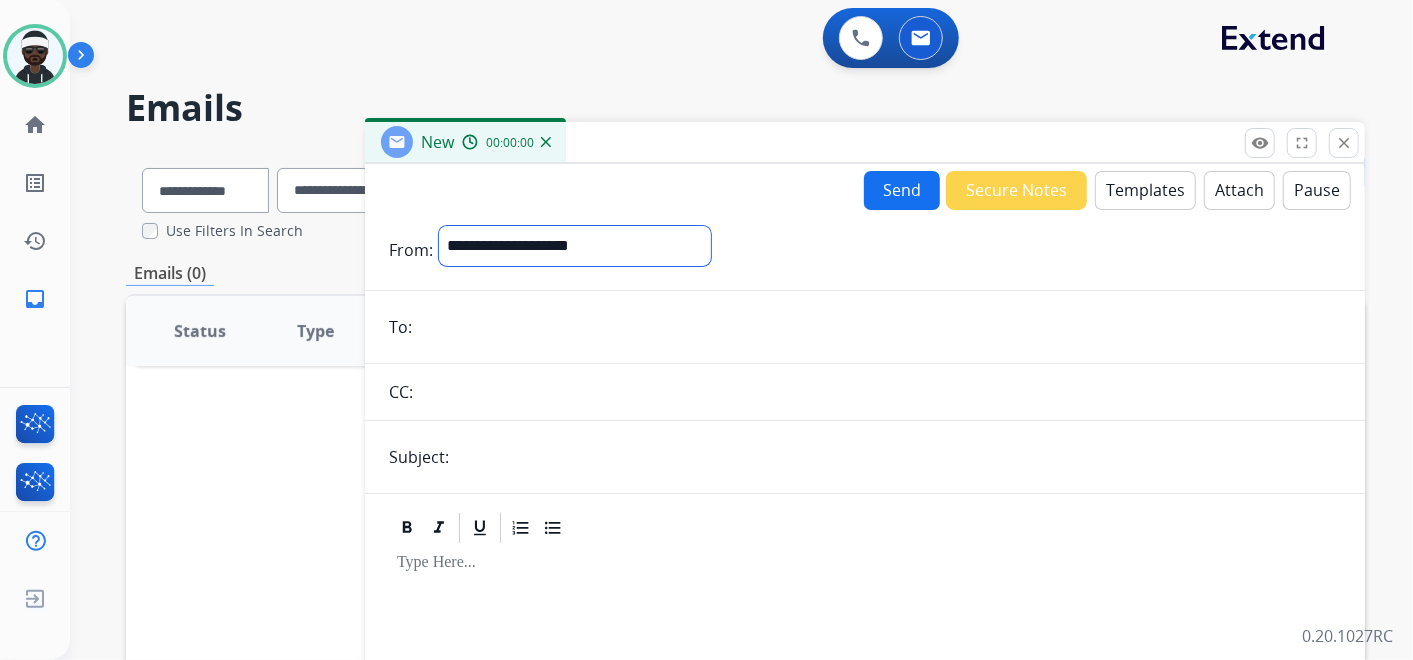 click on "**********" at bounding box center (575, 246) 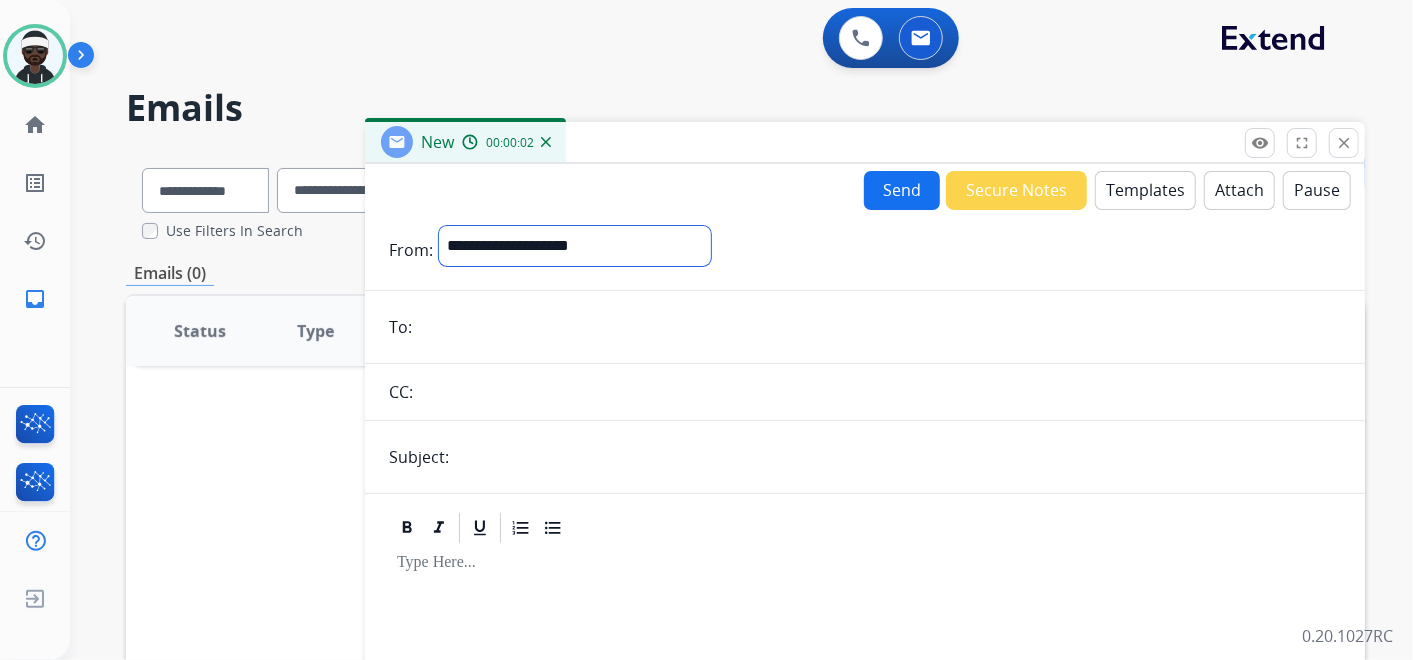 select on "**********" 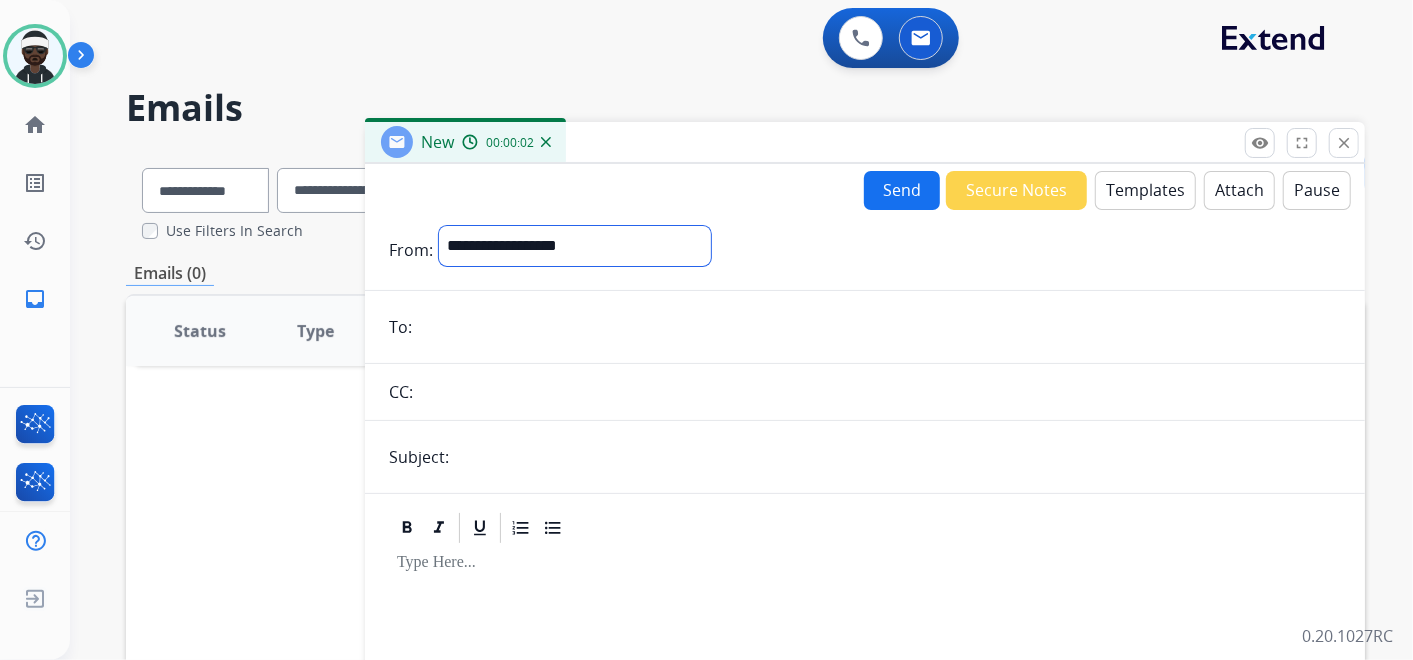 click on "**********" at bounding box center [575, 246] 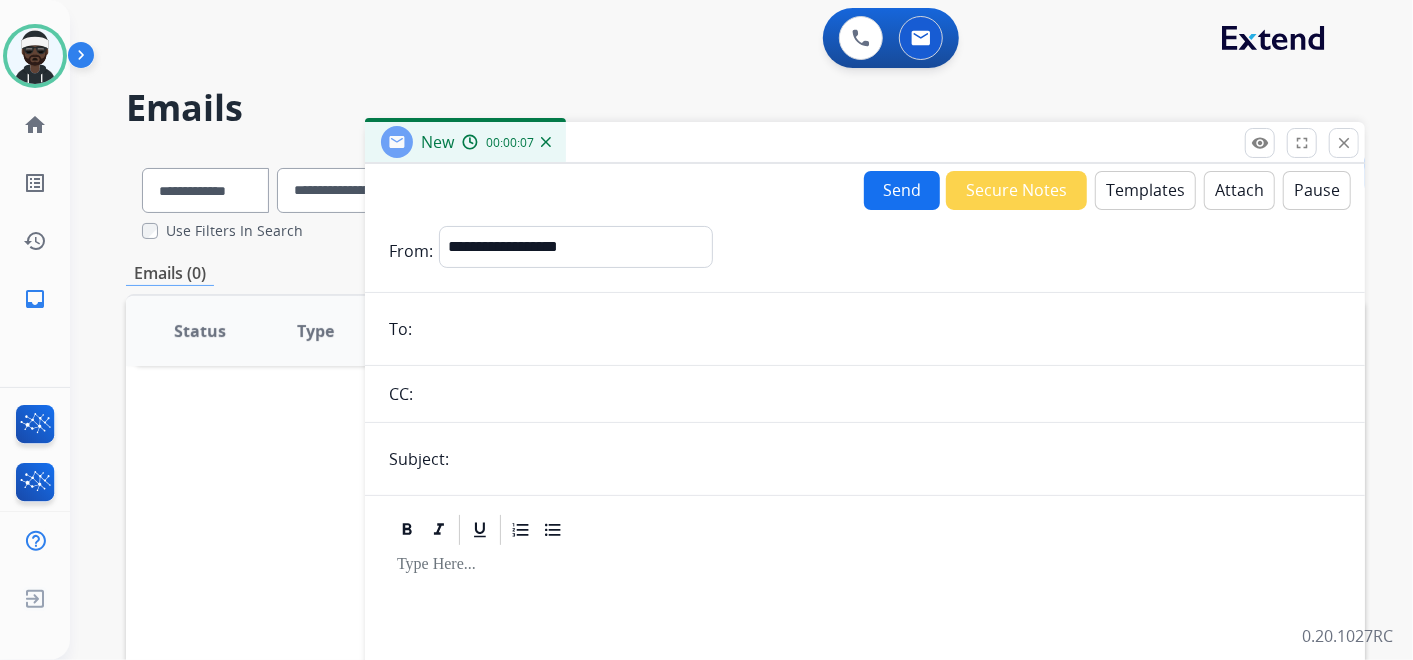 click at bounding box center [879, 329] 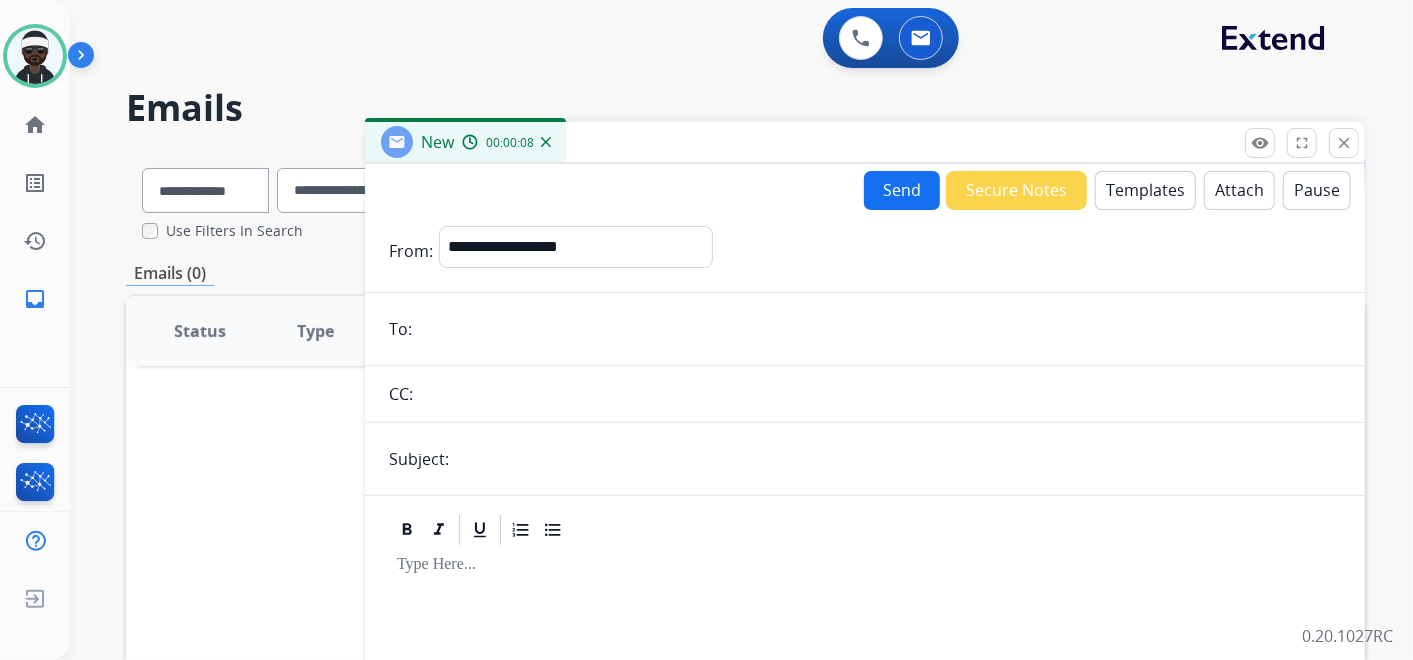 paste on "**********" 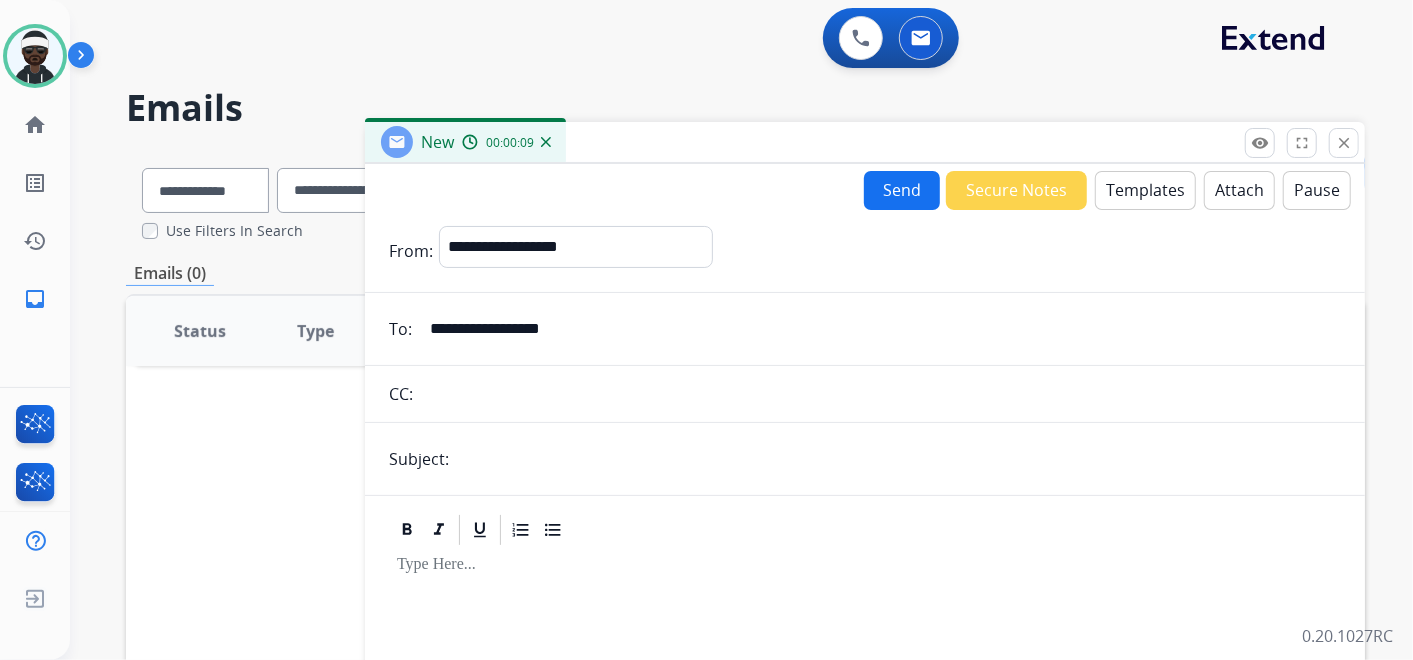 type on "**********" 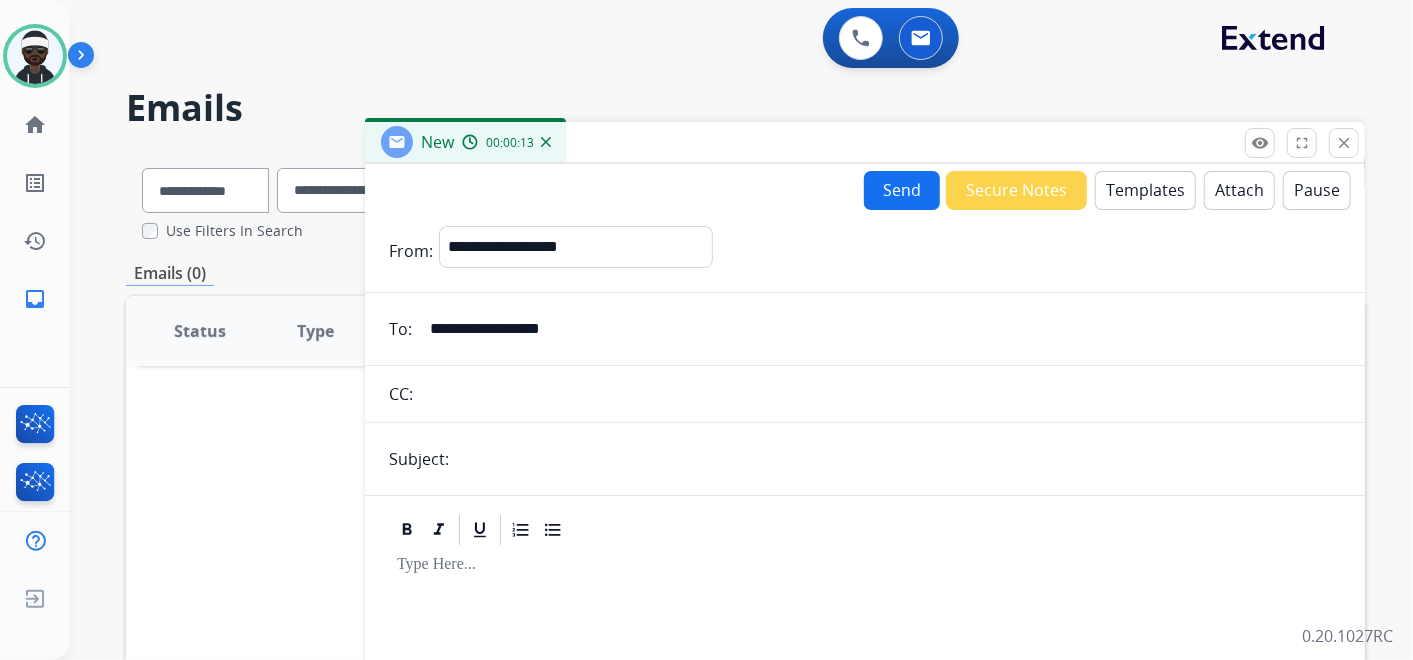 type on "**********" 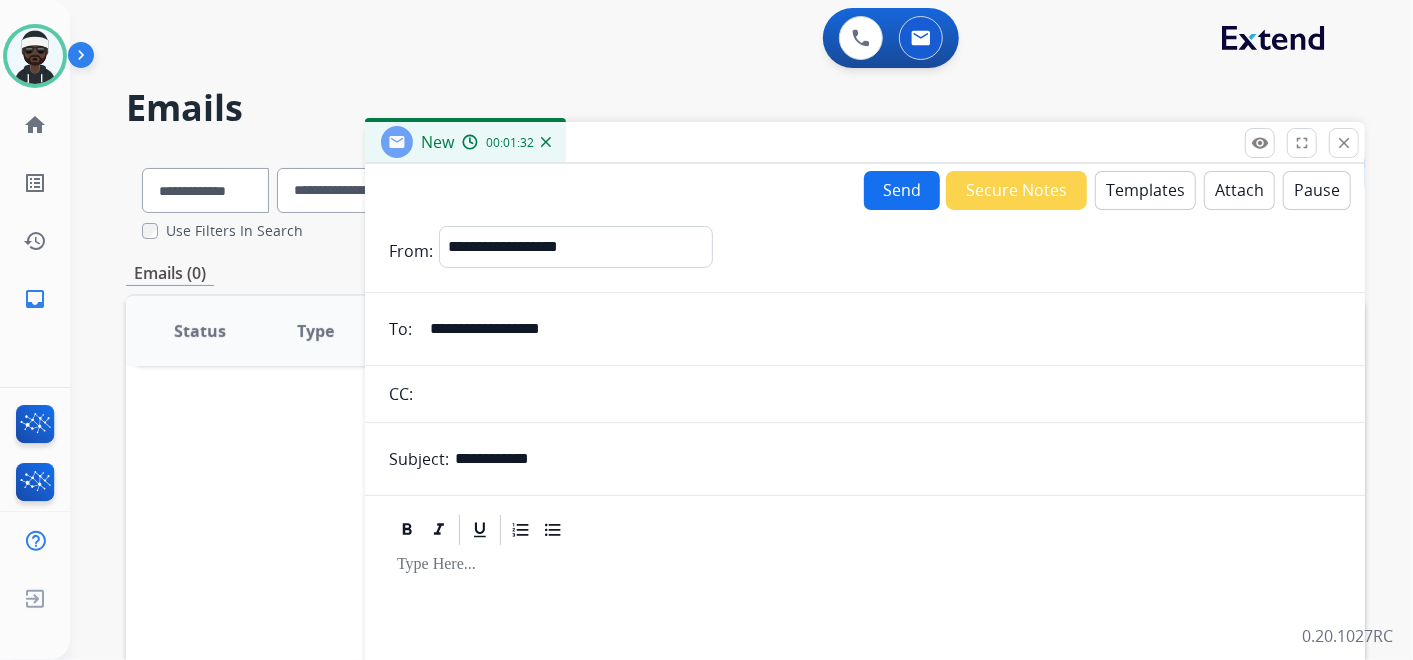scroll, scrollTop: 111, scrollLeft: 0, axis: vertical 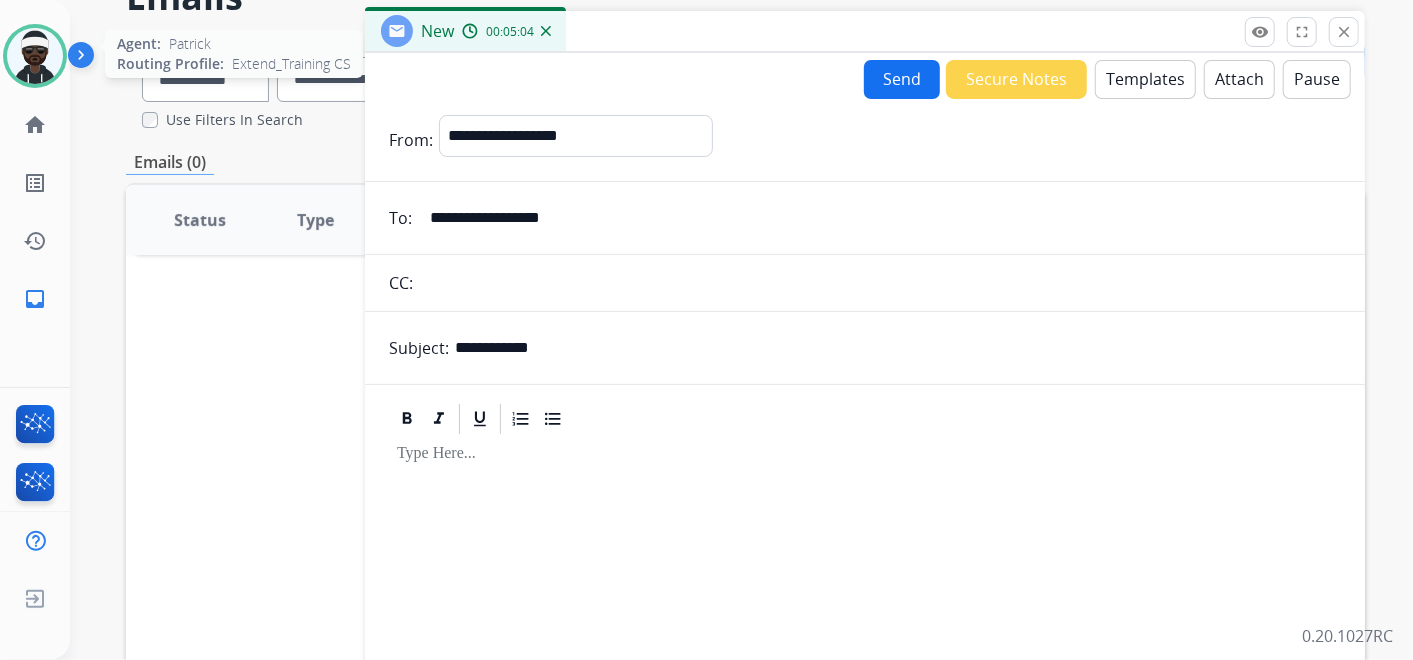 click at bounding box center (35, 56) 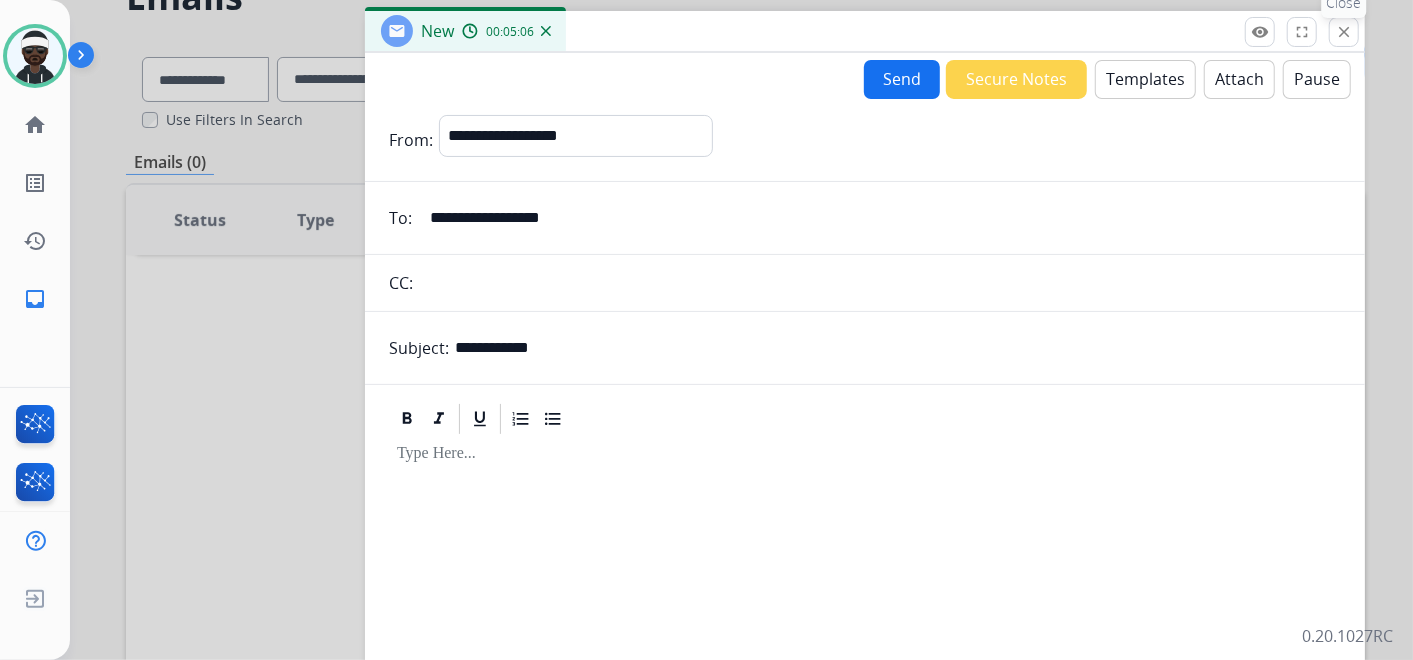 click on "close" at bounding box center (1344, 32) 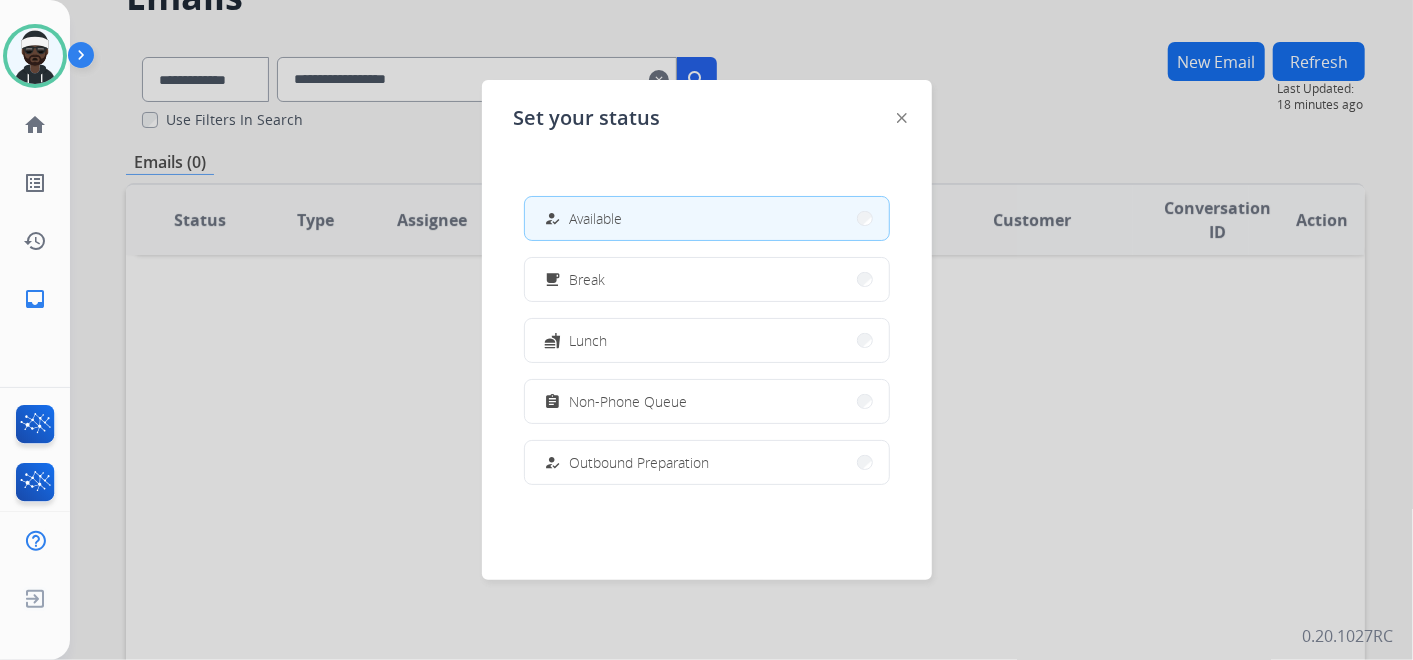 click 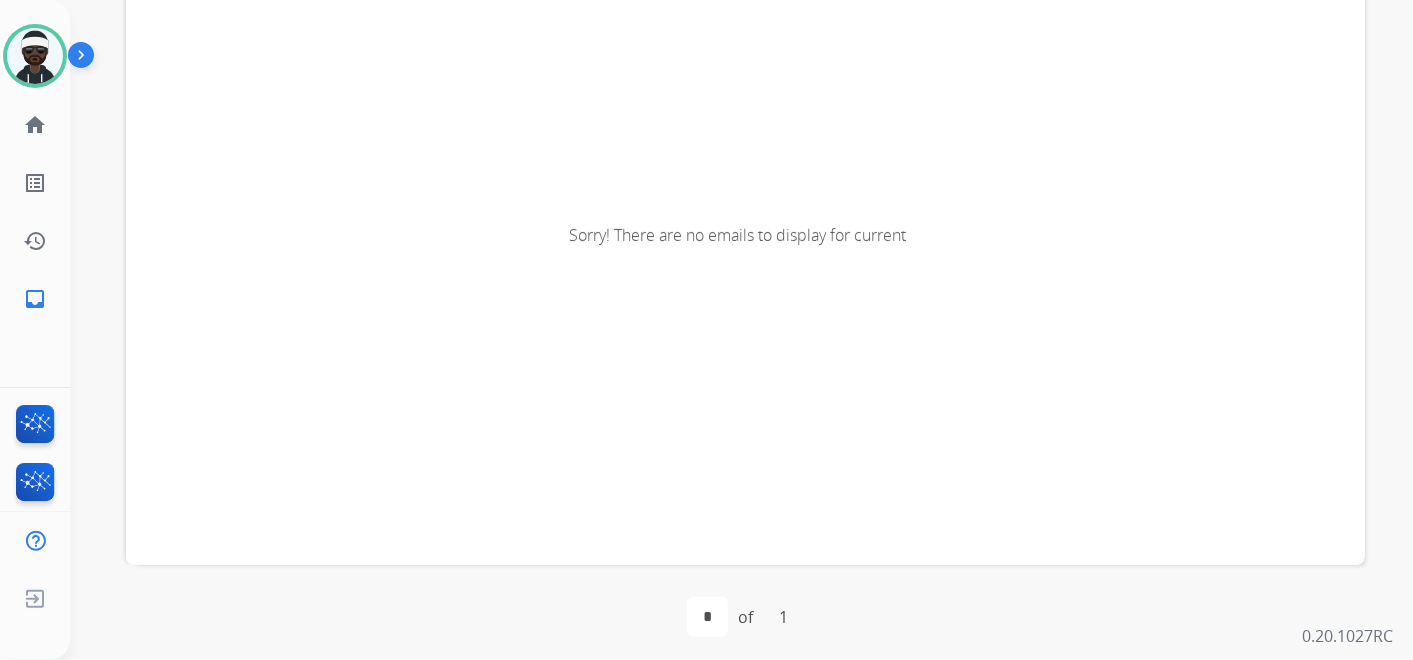 scroll, scrollTop: 407, scrollLeft: 0, axis: vertical 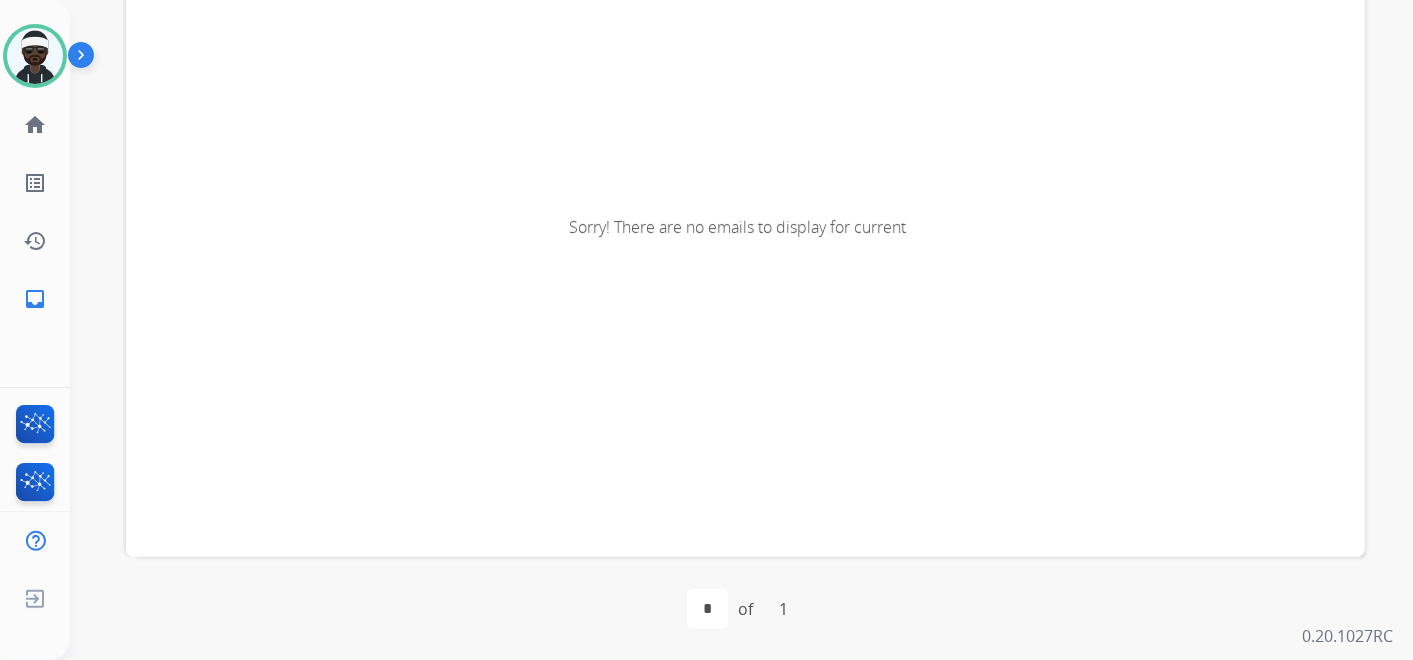 click on "**********" at bounding box center [741, 330] 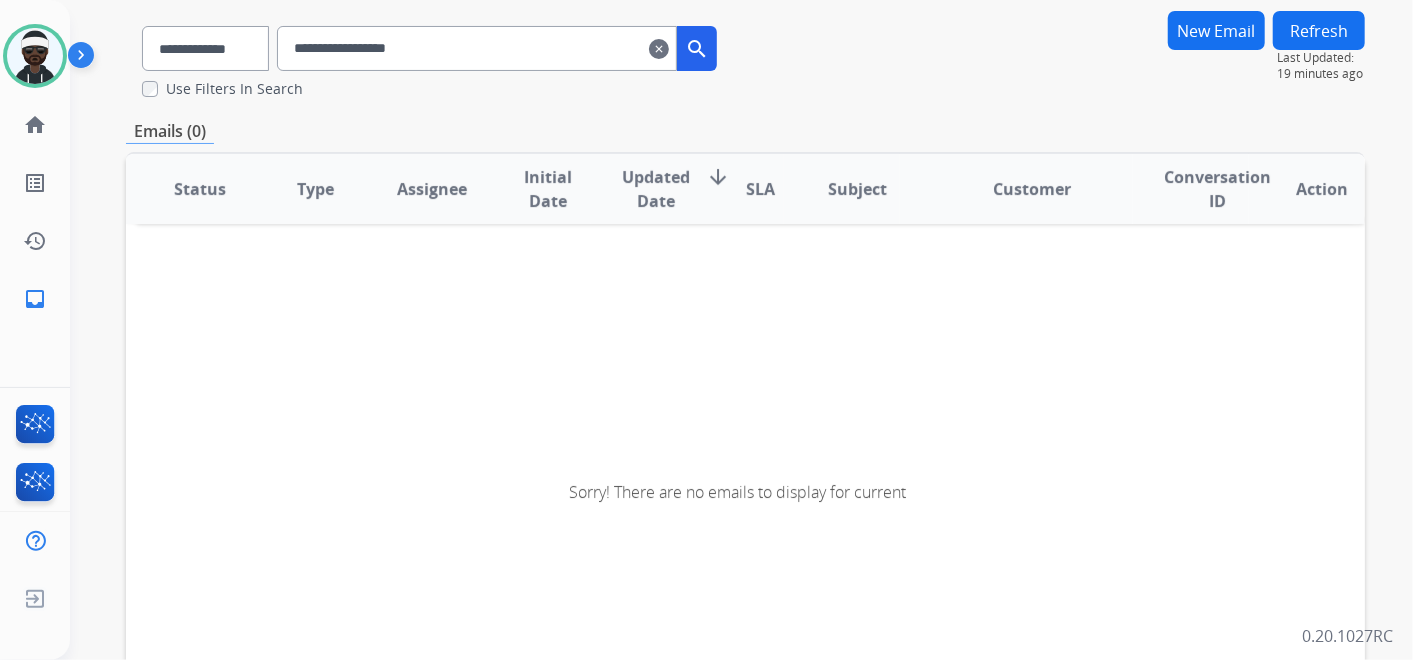 scroll, scrollTop: 0, scrollLeft: 0, axis: both 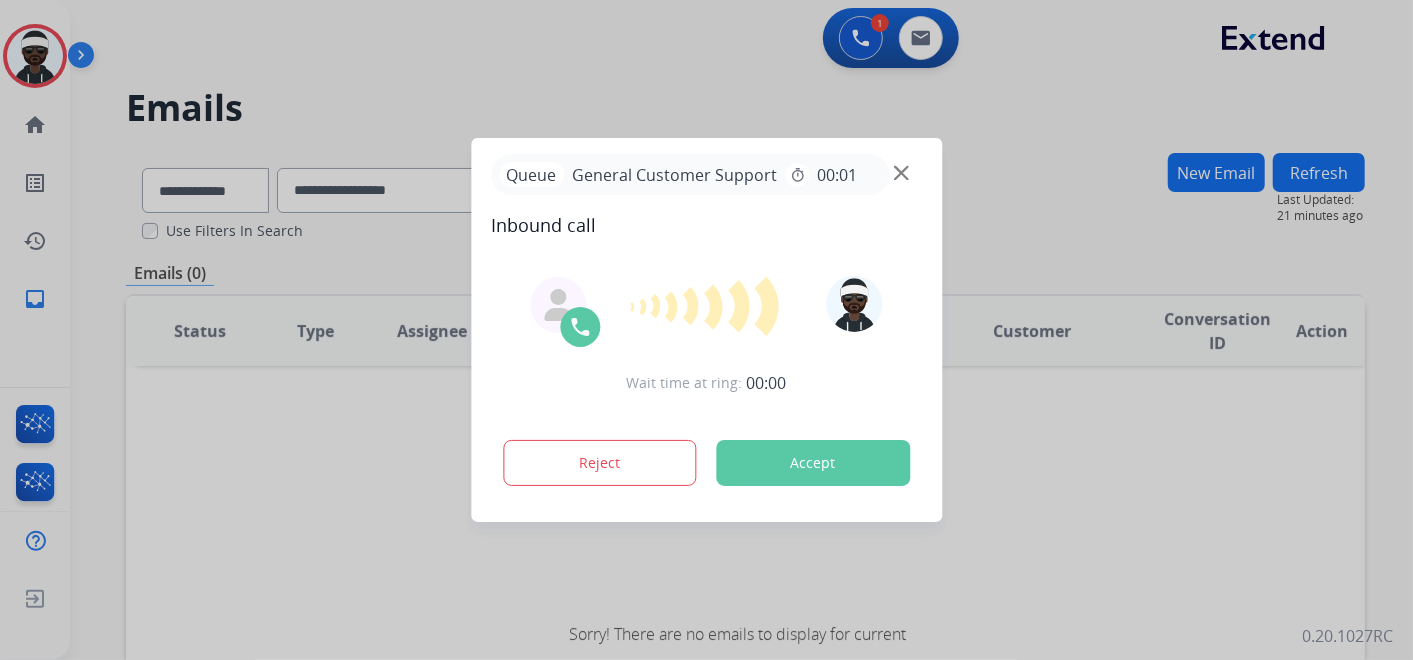 click on "Accept" at bounding box center [813, 463] 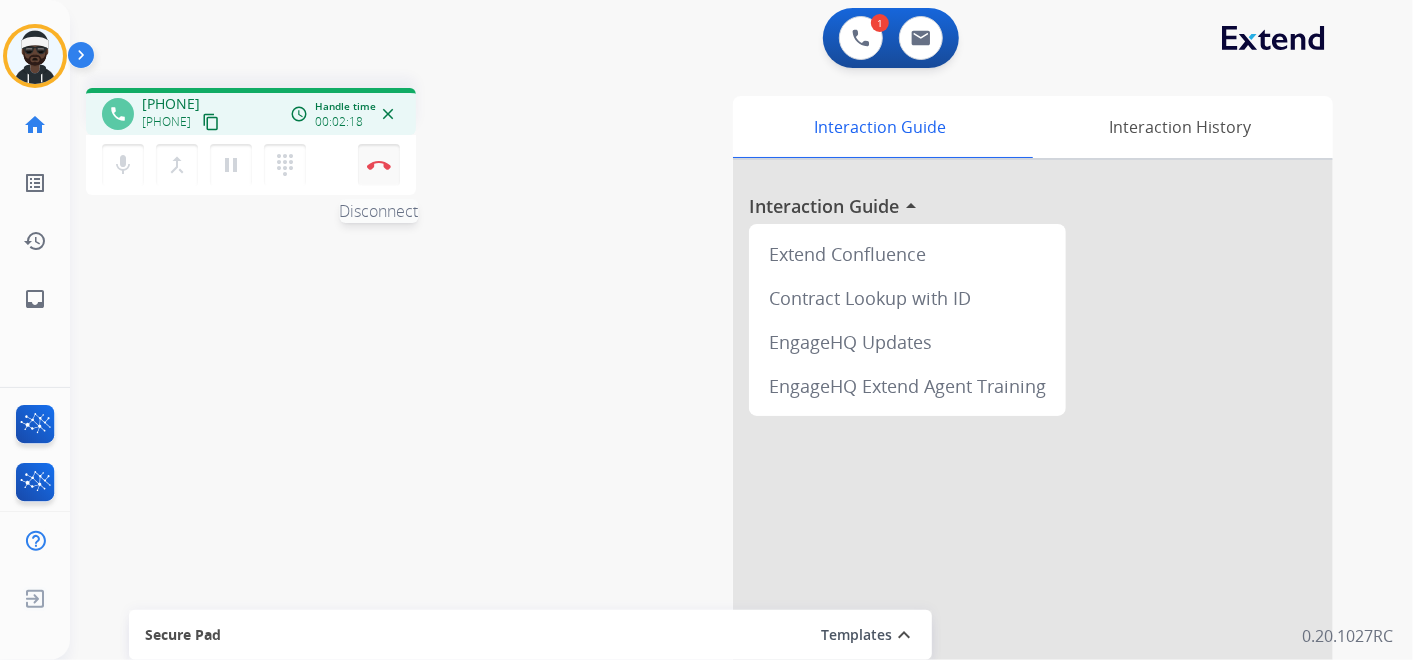 click on "Disconnect" at bounding box center (379, 165) 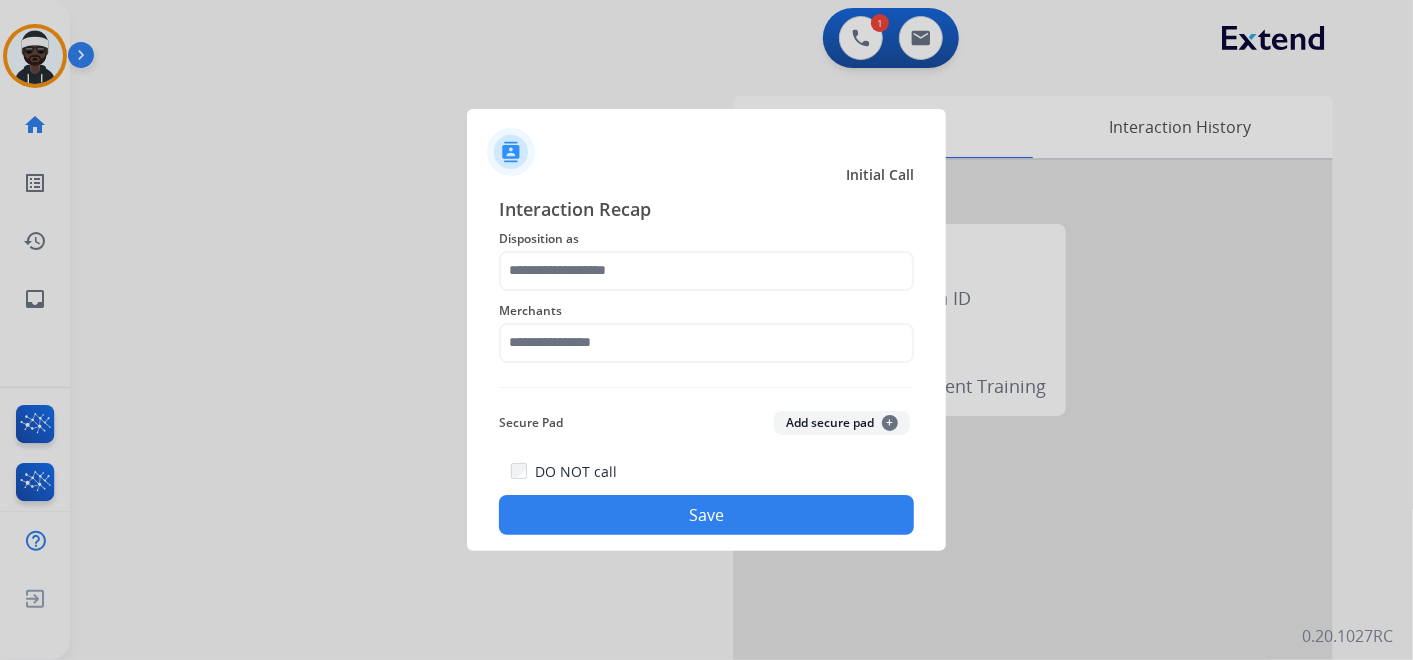 click on "Disposition as" 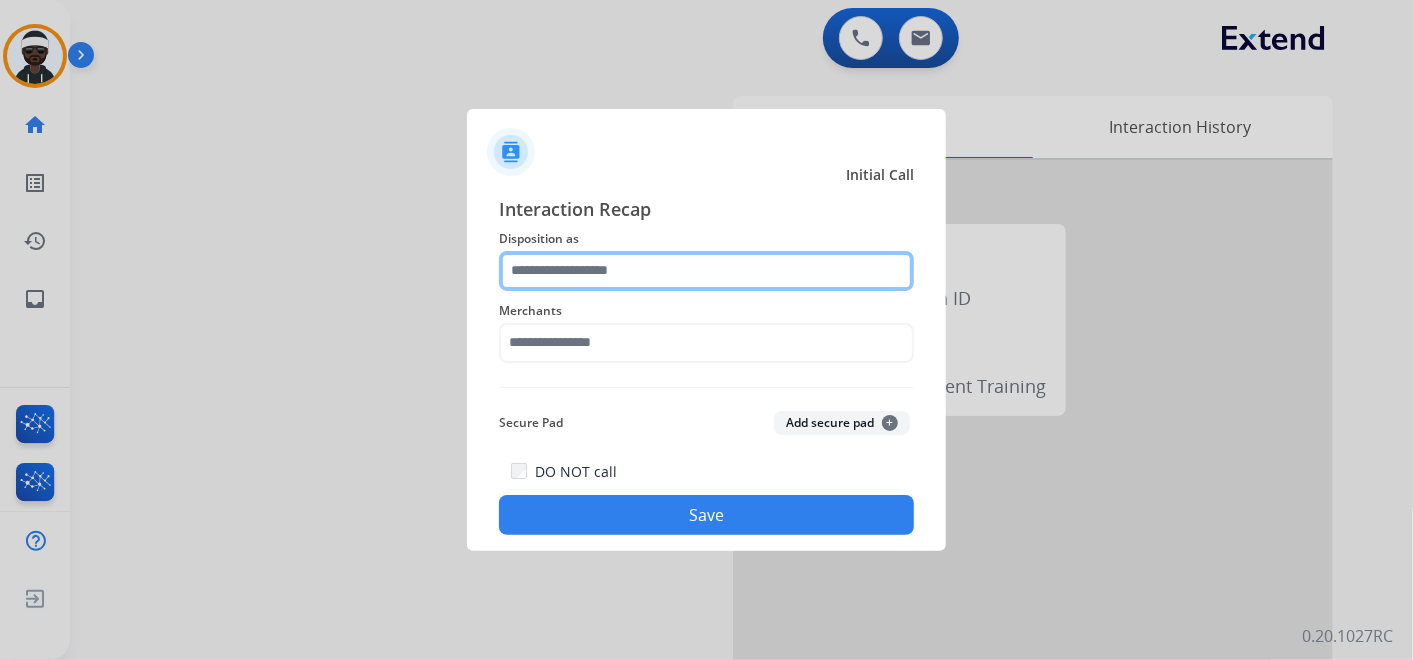 click 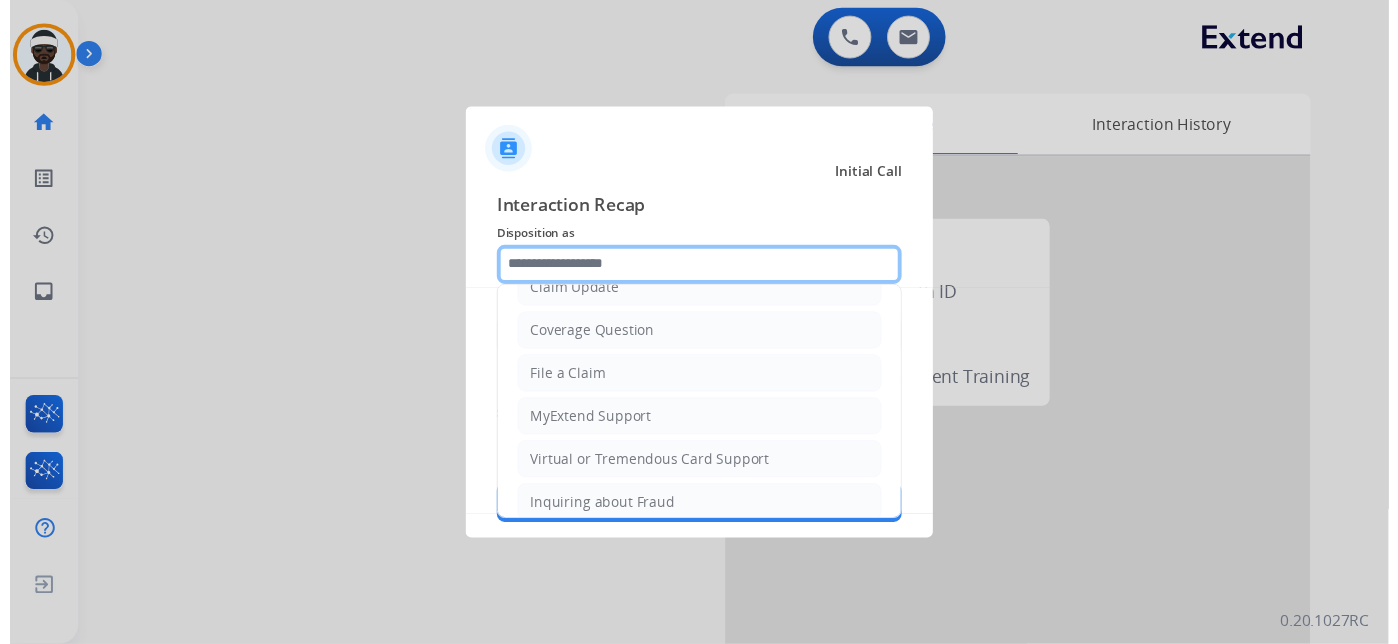 scroll, scrollTop: 305, scrollLeft: 0, axis: vertical 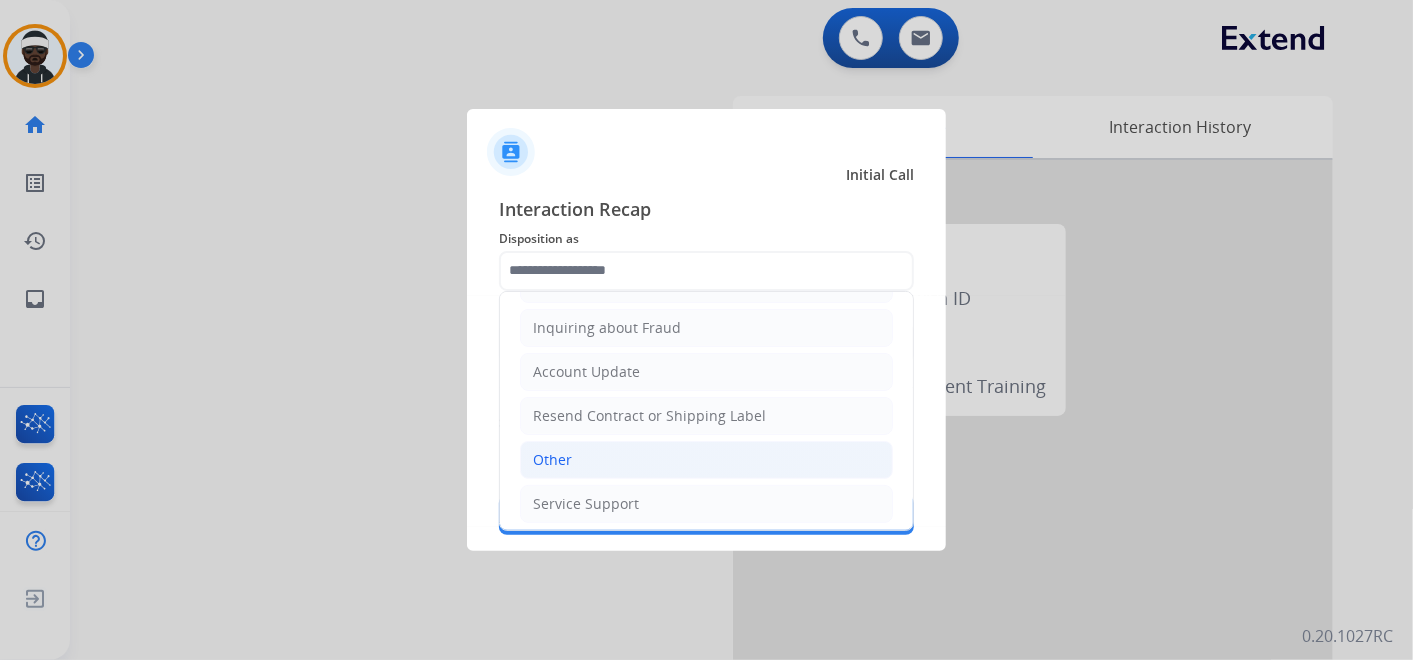 click on "Other" 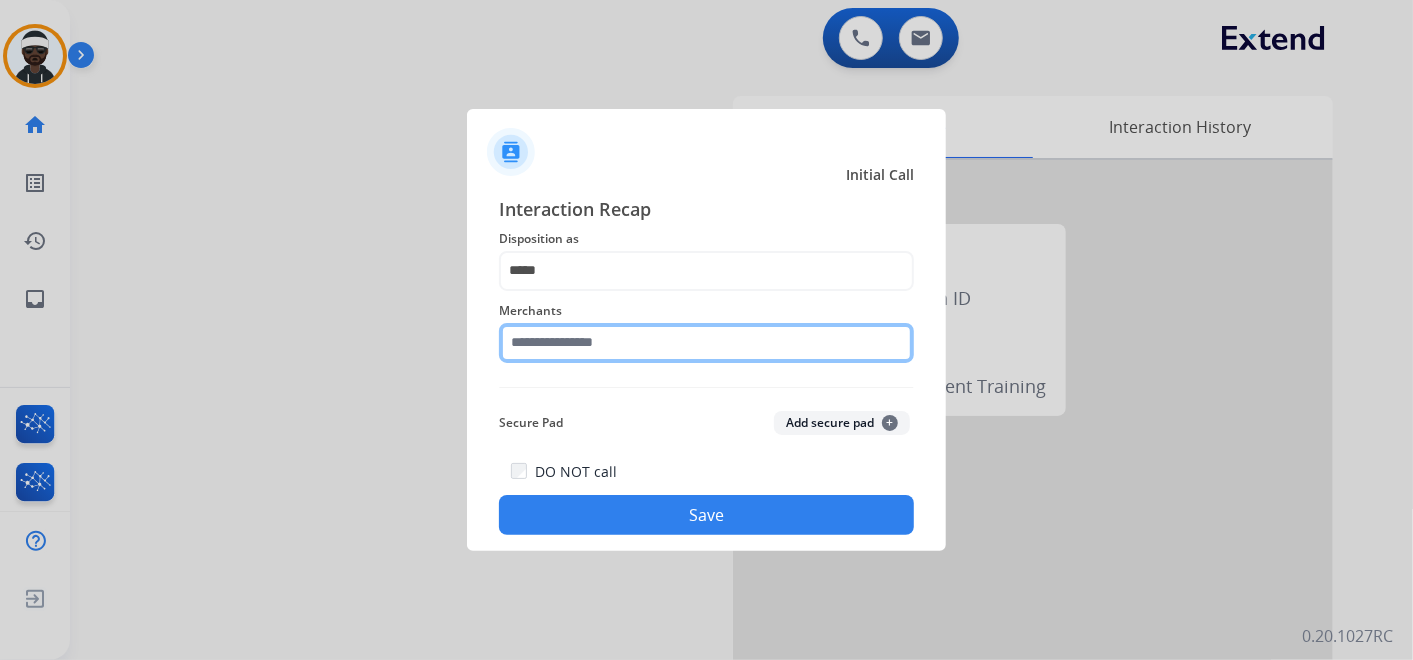 click 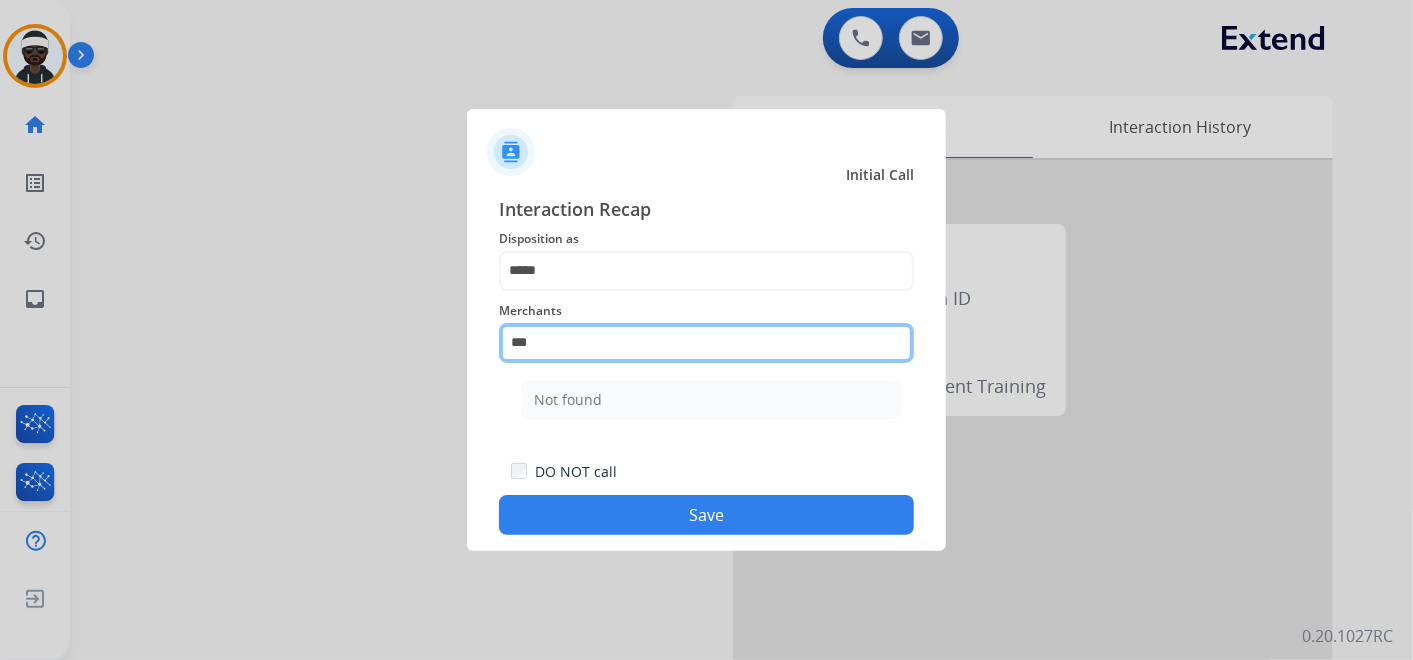 scroll, scrollTop: 0, scrollLeft: 0, axis: both 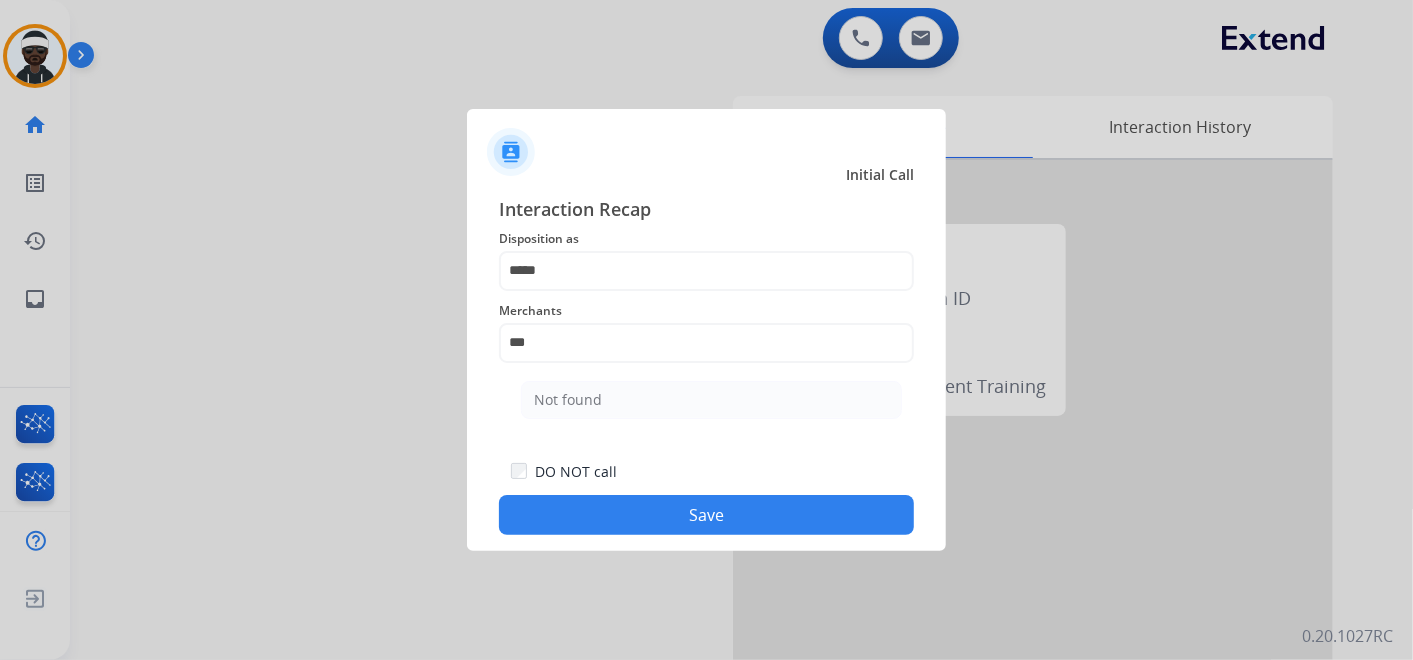 click on "Not found" 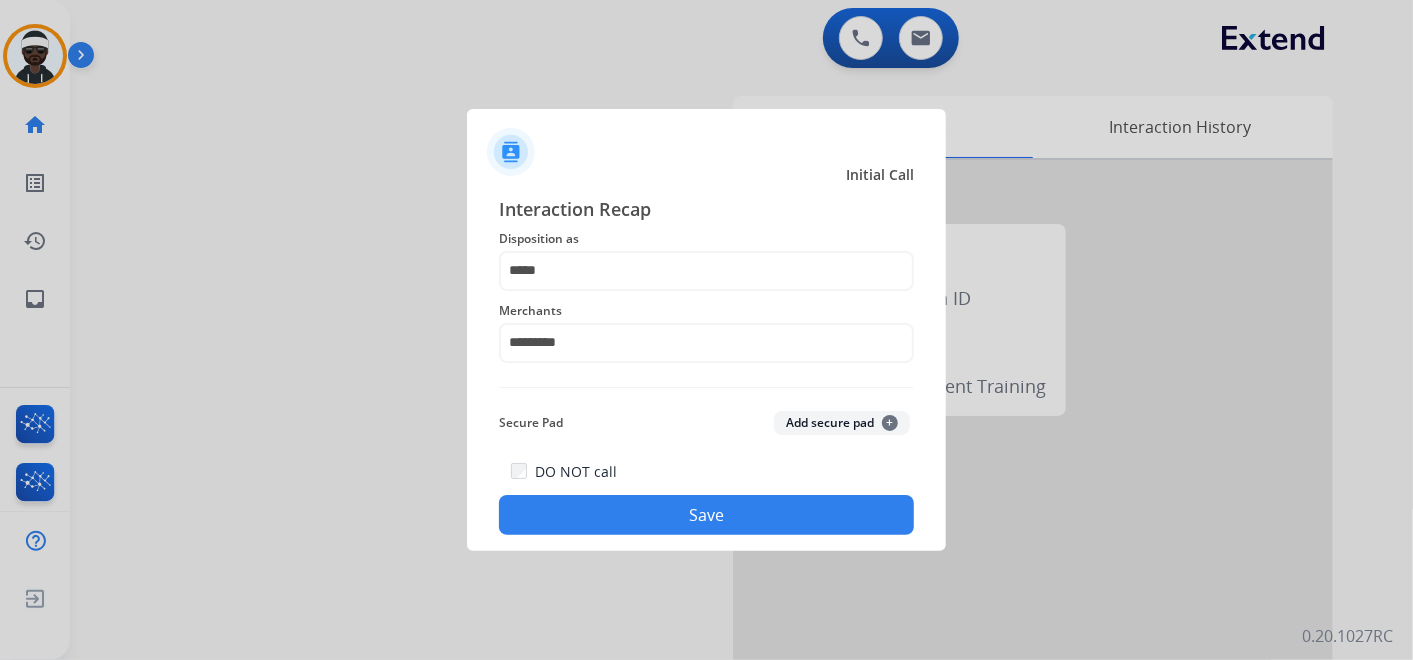 click on "Save" 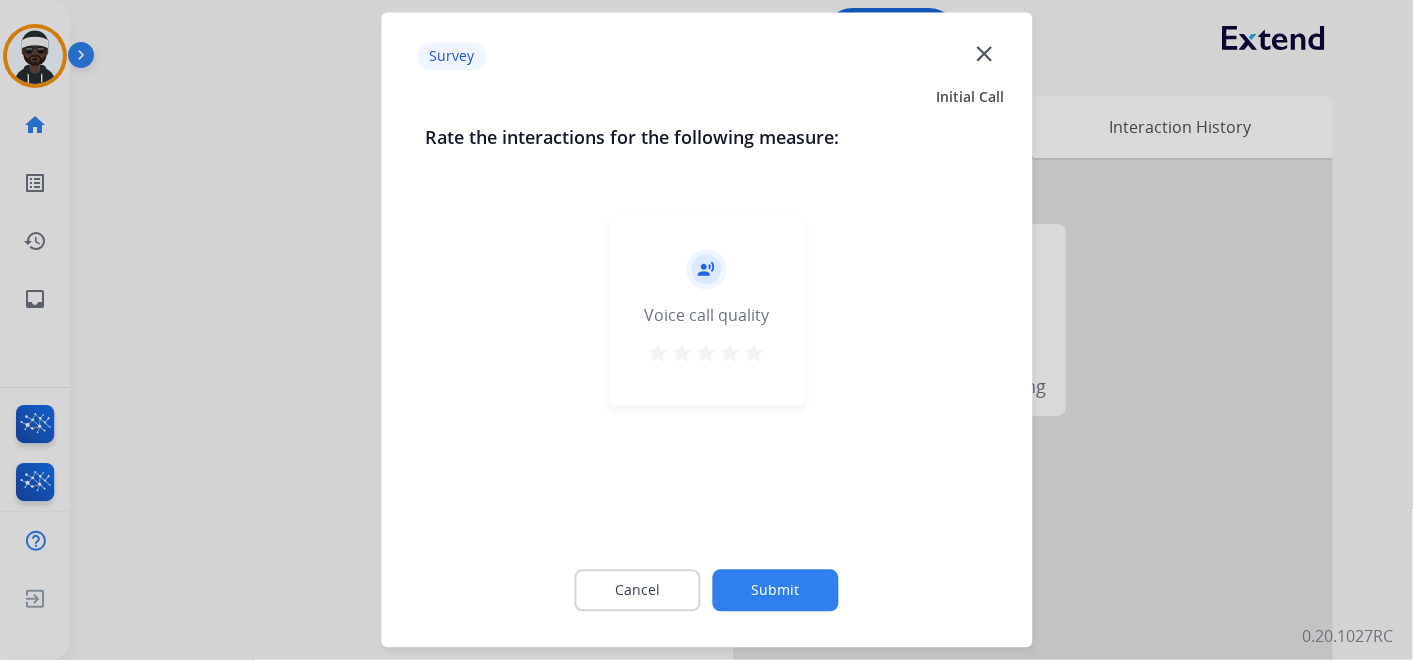 click on "Submit" 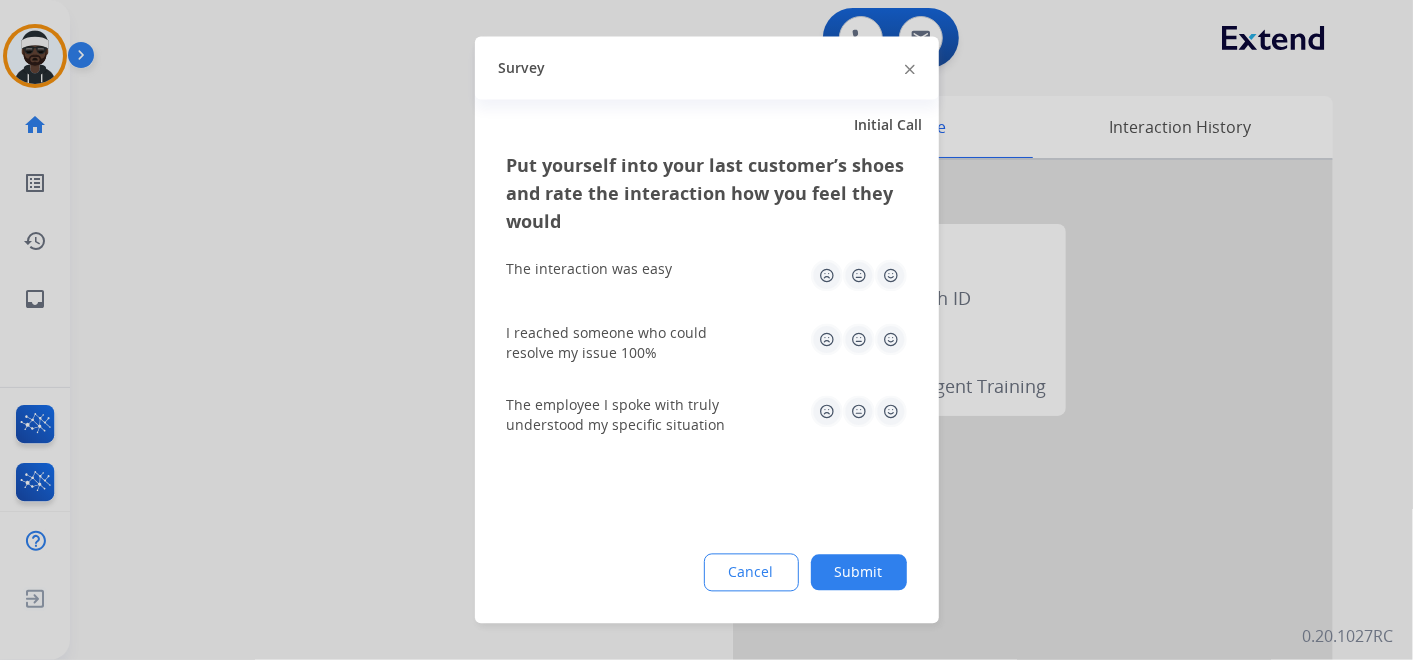 click on "Submit" 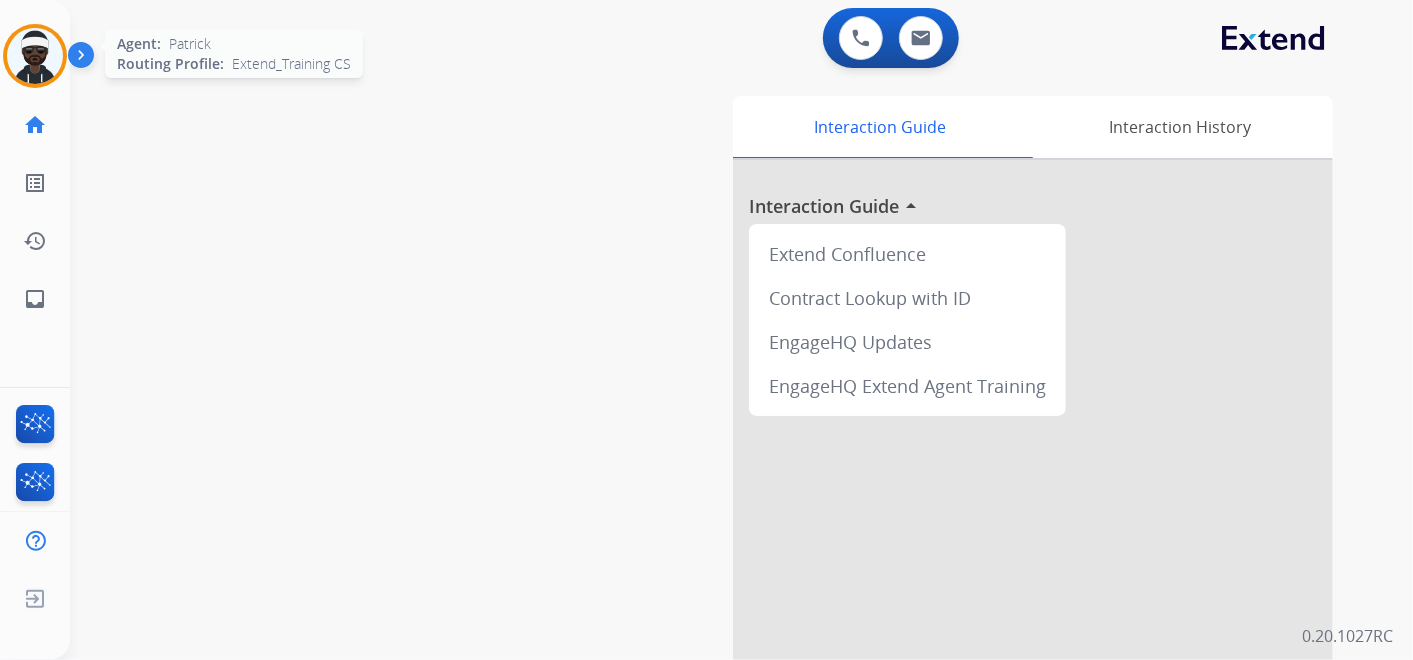 click at bounding box center (35, 56) 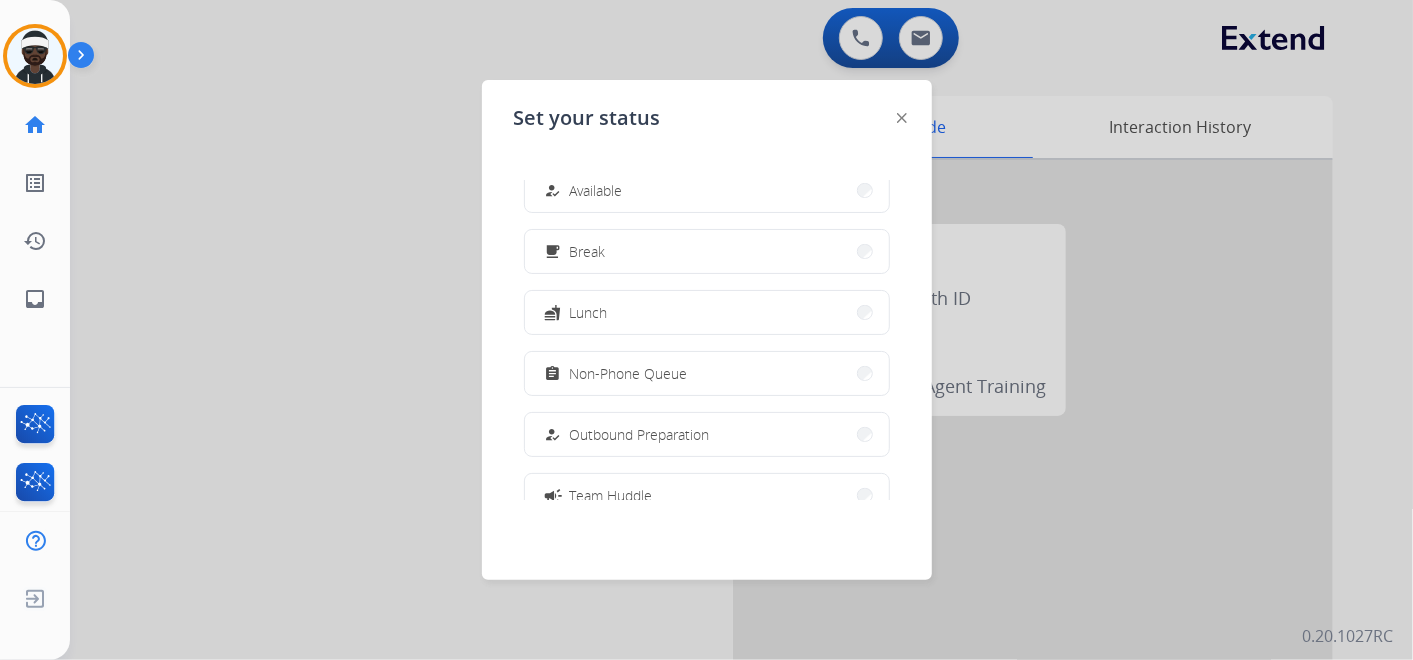 scroll, scrollTop: 0, scrollLeft: 0, axis: both 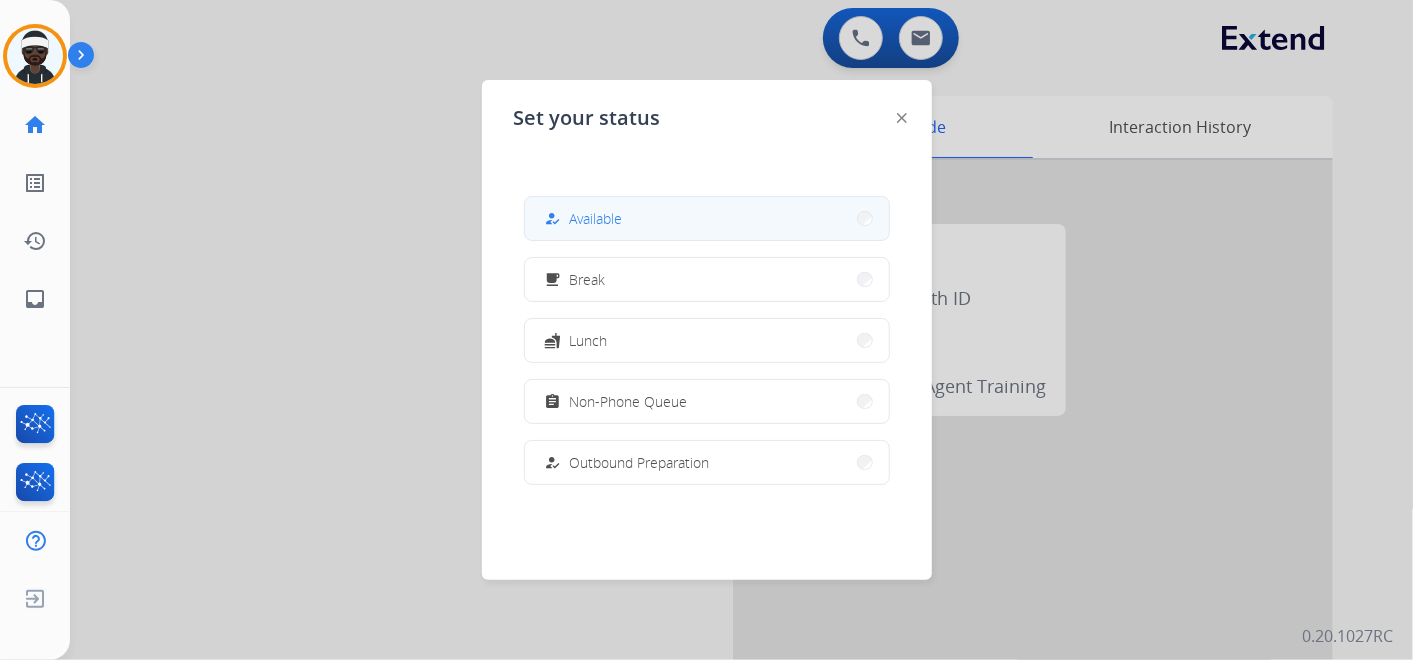 click on "Available" at bounding box center (596, 218) 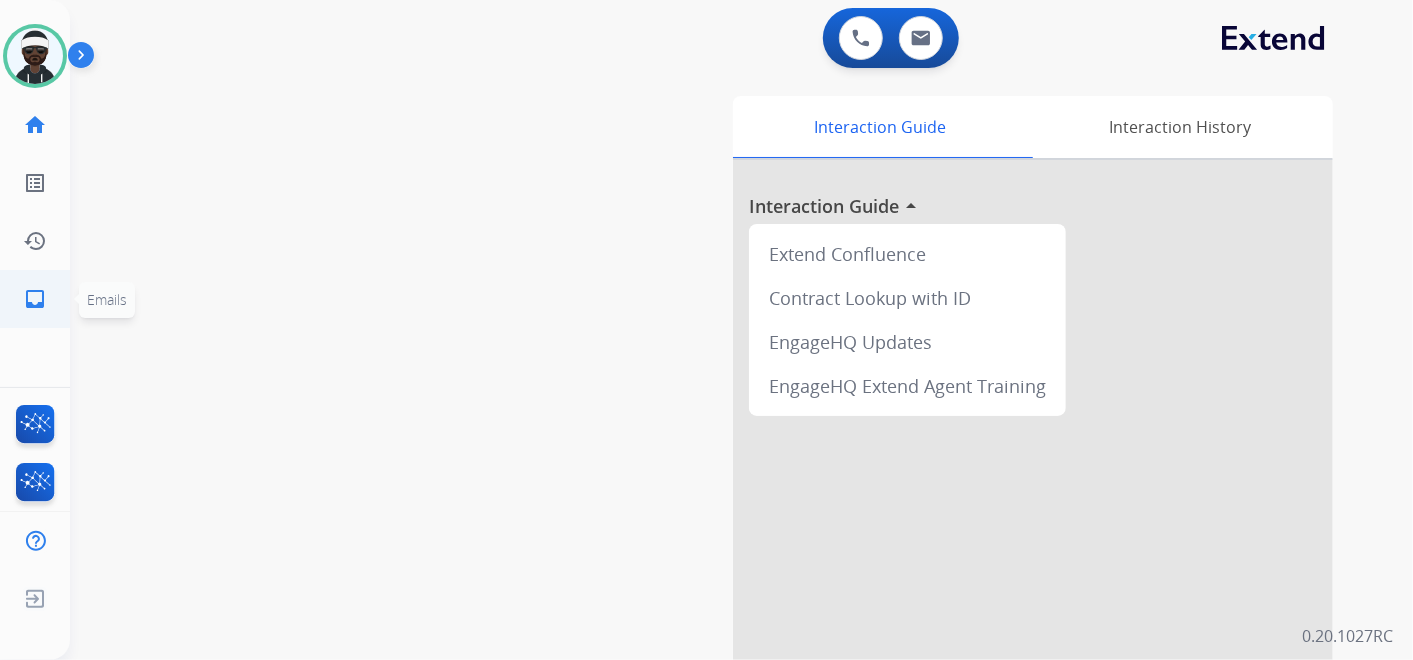 click on "inbox  Emails" 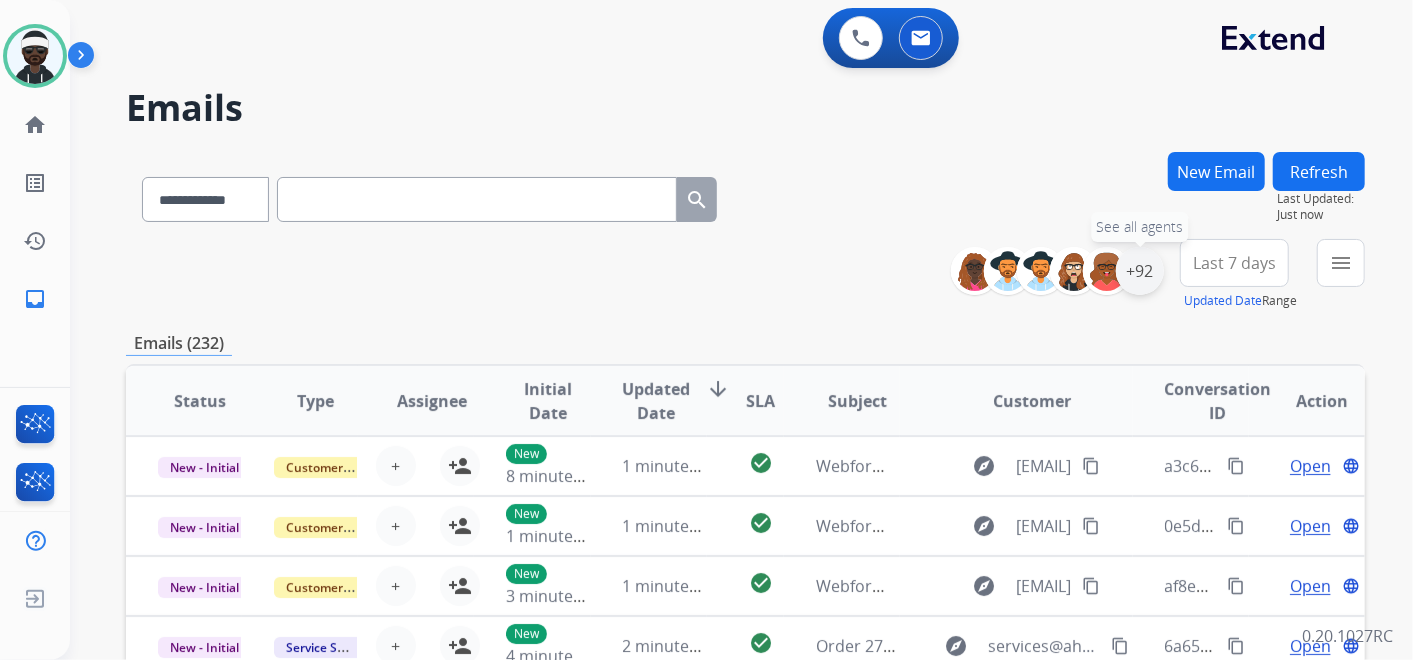 click on "+92" at bounding box center (1140, 271) 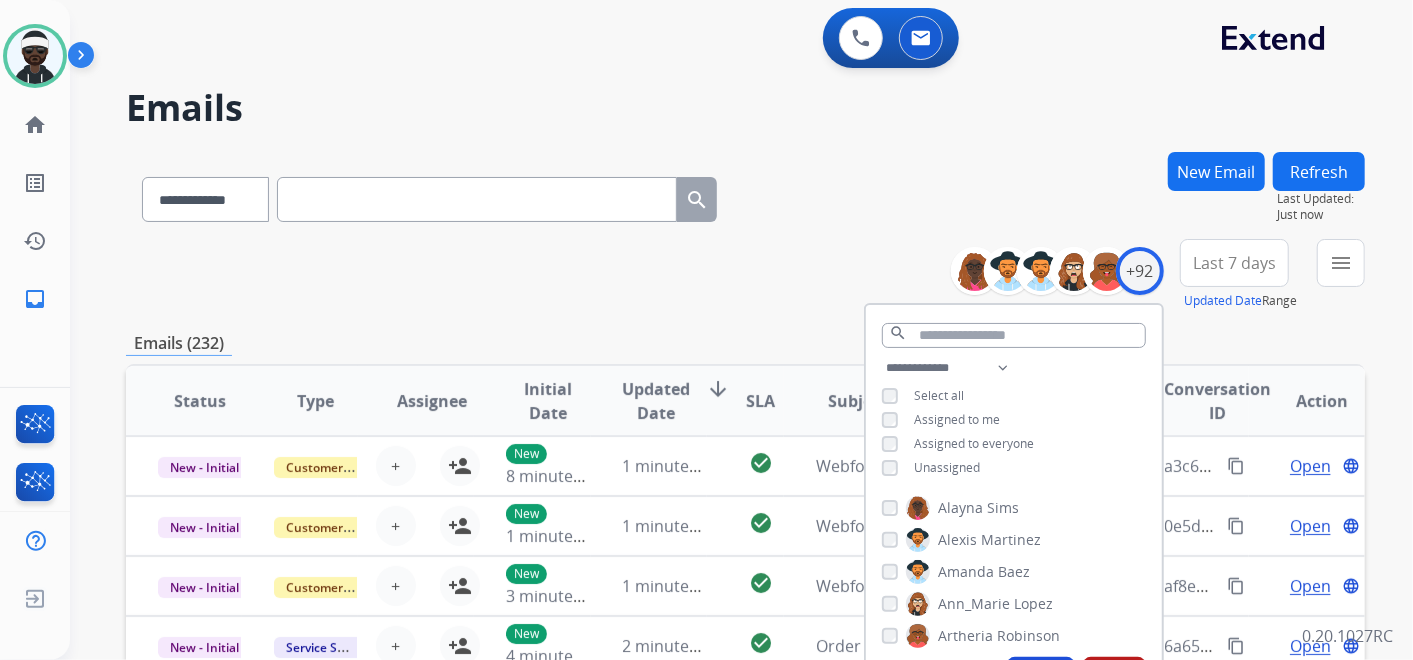 click on "Unassigned" at bounding box center (947, 467) 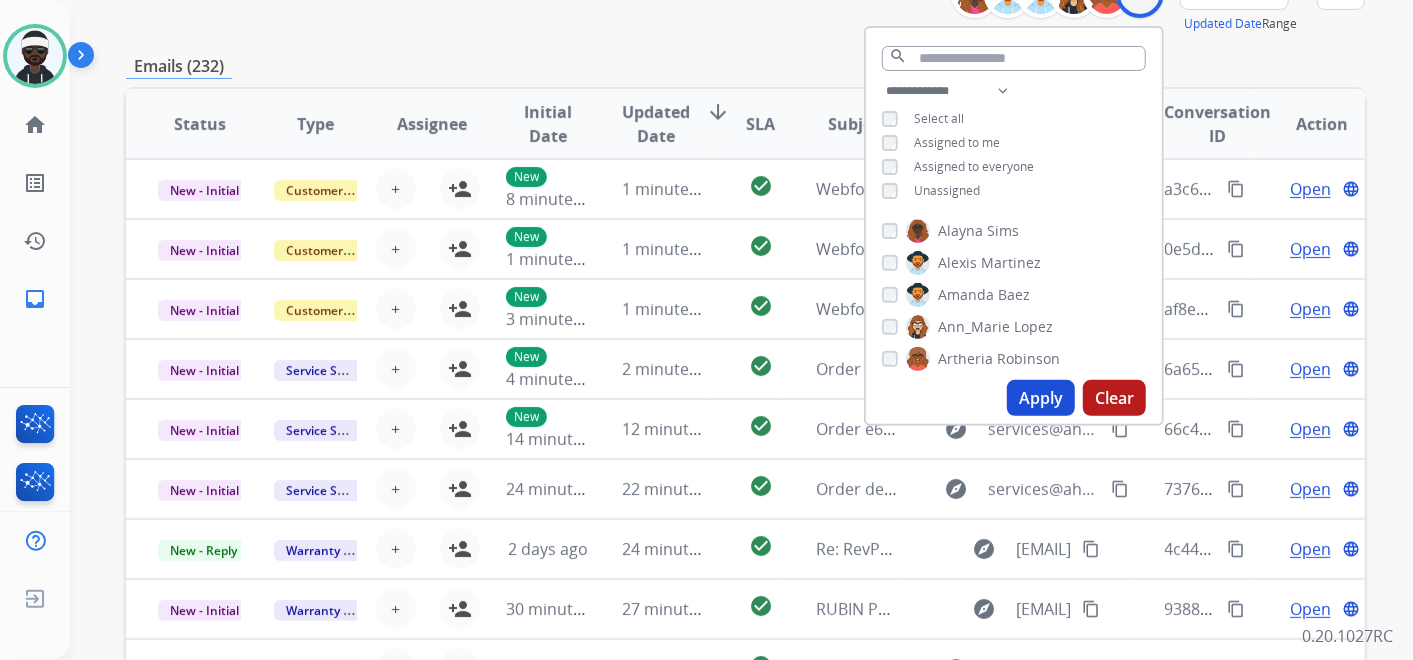 scroll, scrollTop: 333, scrollLeft: 0, axis: vertical 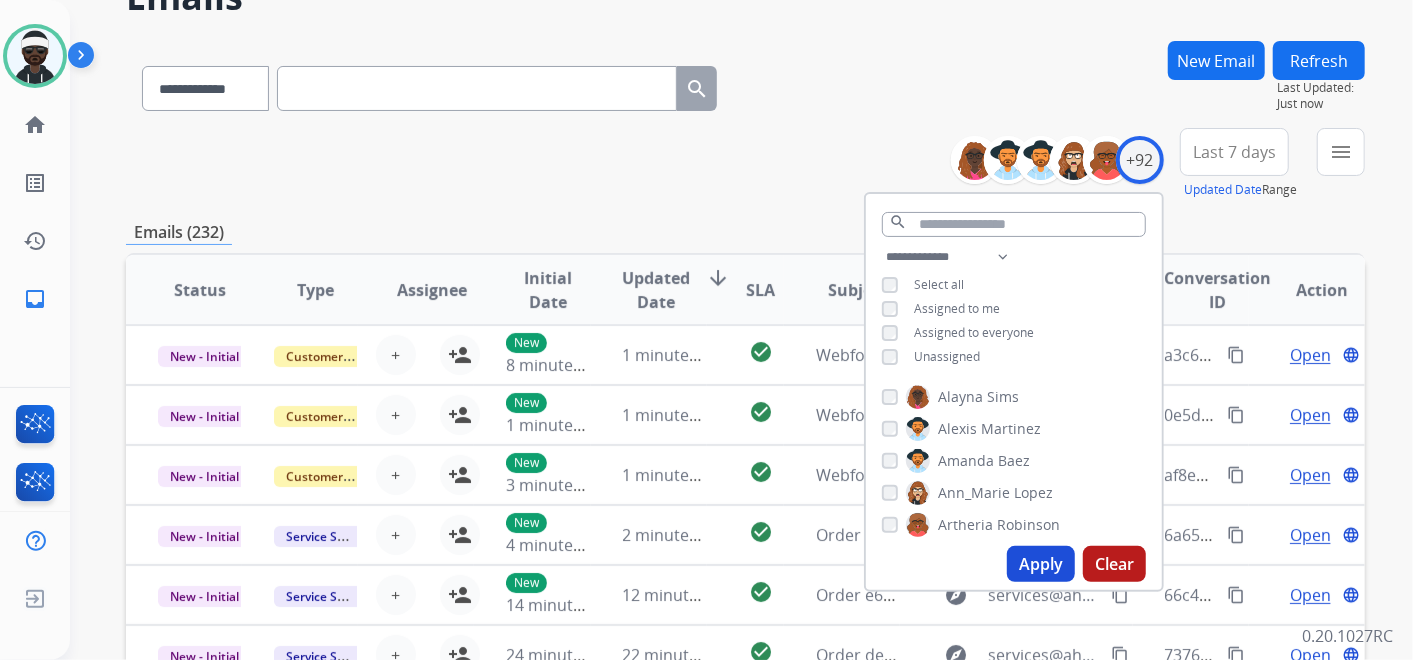 click on "Assigned to me" at bounding box center [957, 308] 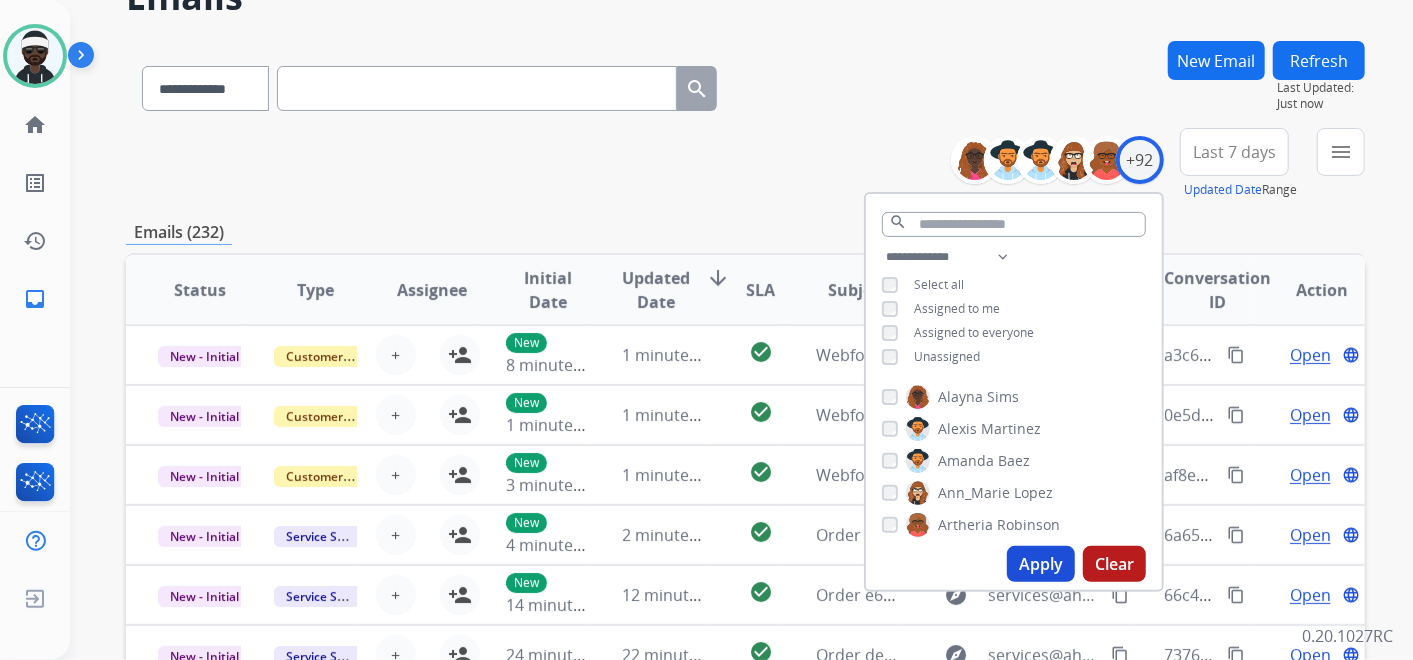 click on "Assigned to me" at bounding box center [957, 308] 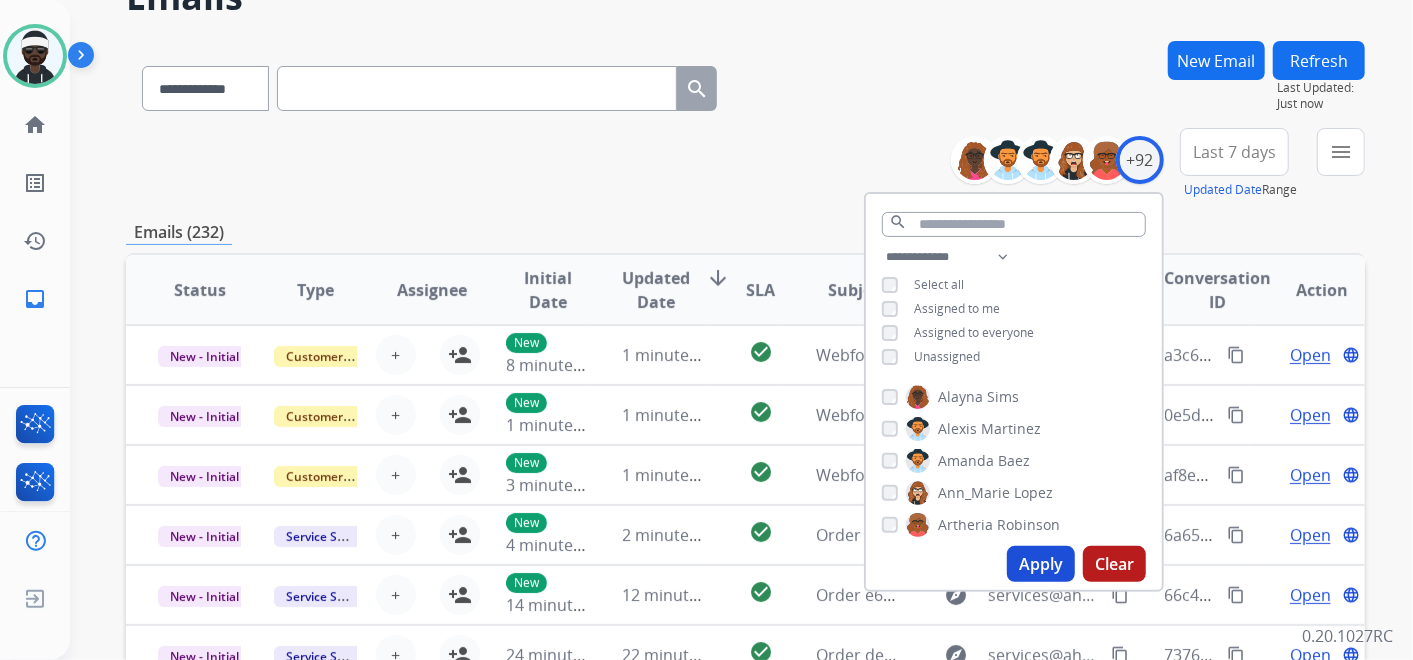click on "Apply" at bounding box center (1041, 564) 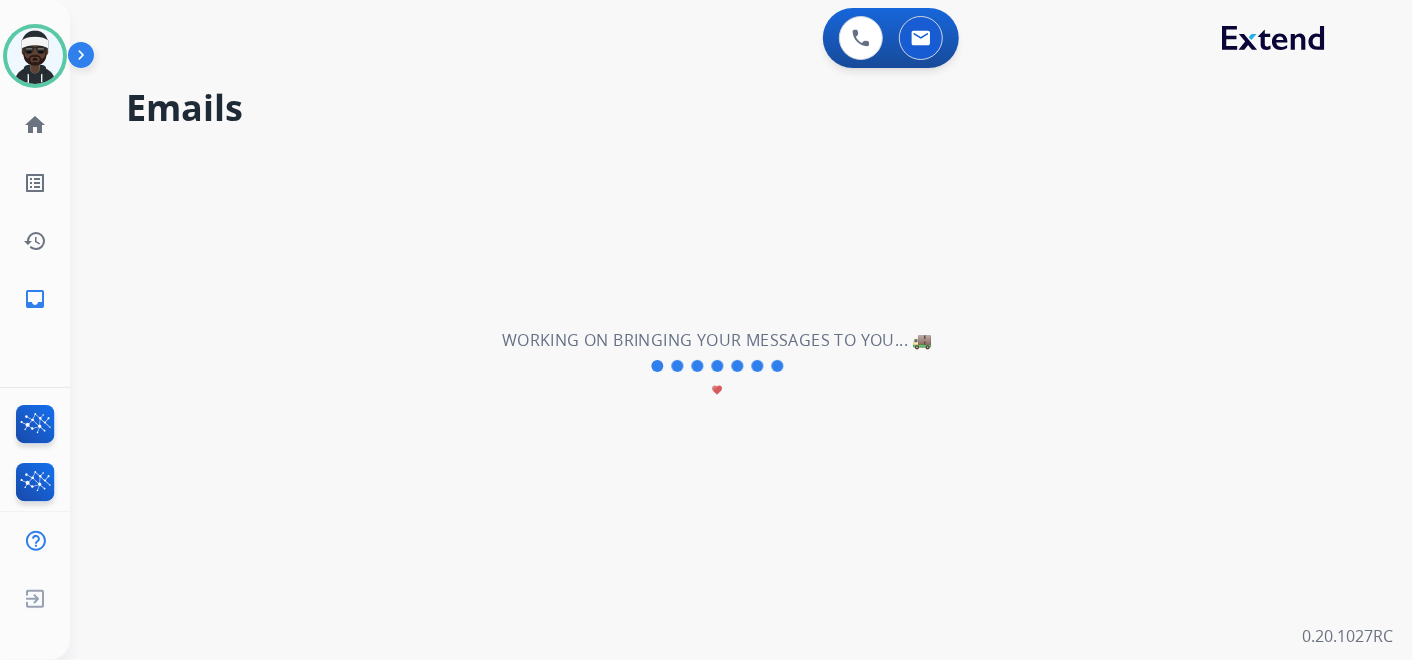 scroll, scrollTop: 0, scrollLeft: 0, axis: both 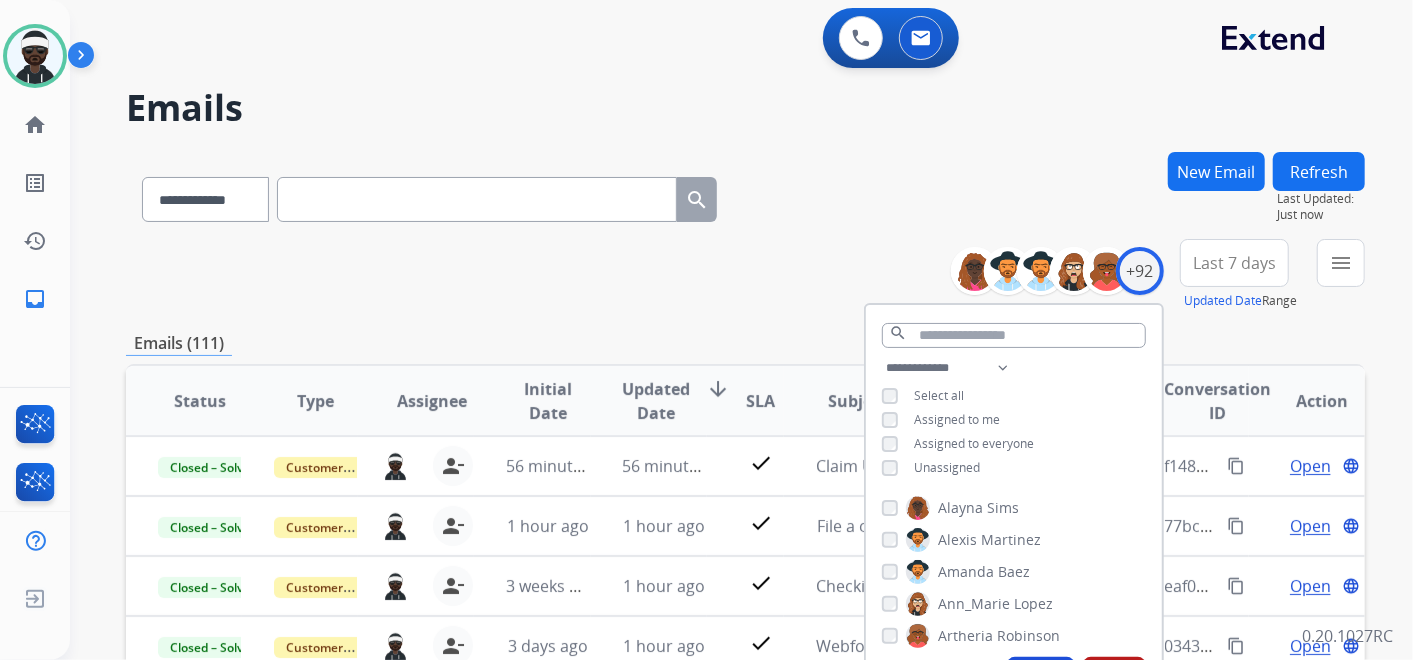 click on "**********" at bounding box center (745, 195) 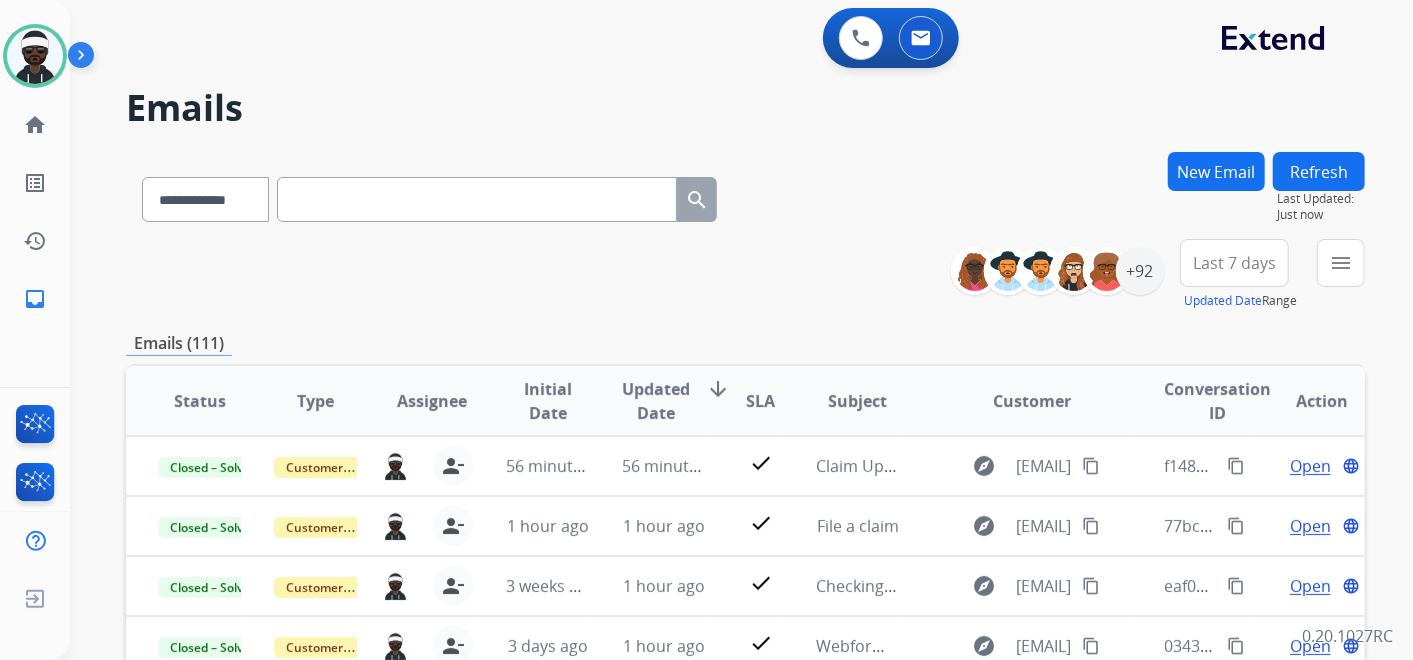scroll, scrollTop: 1, scrollLeft: 0, axis: vertical 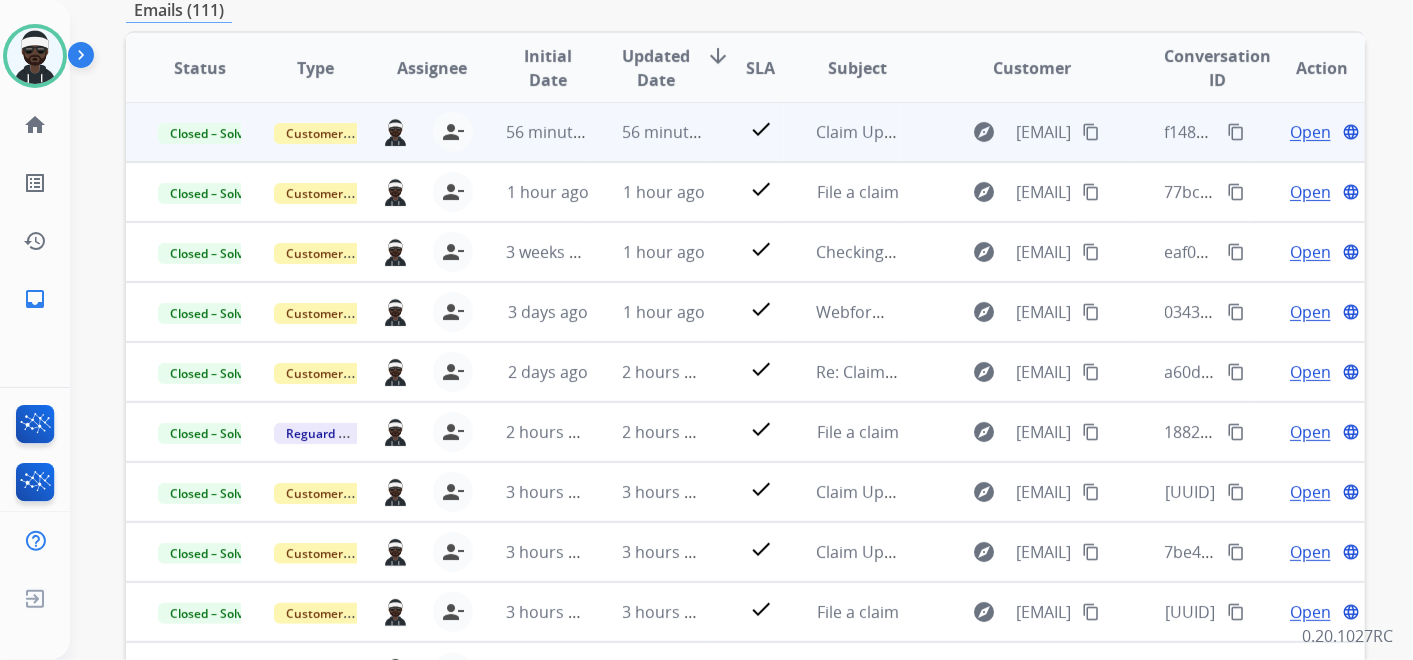 click on "explore jakholmquist@gmail.com content_copy" at bounding box center (1016, 132) 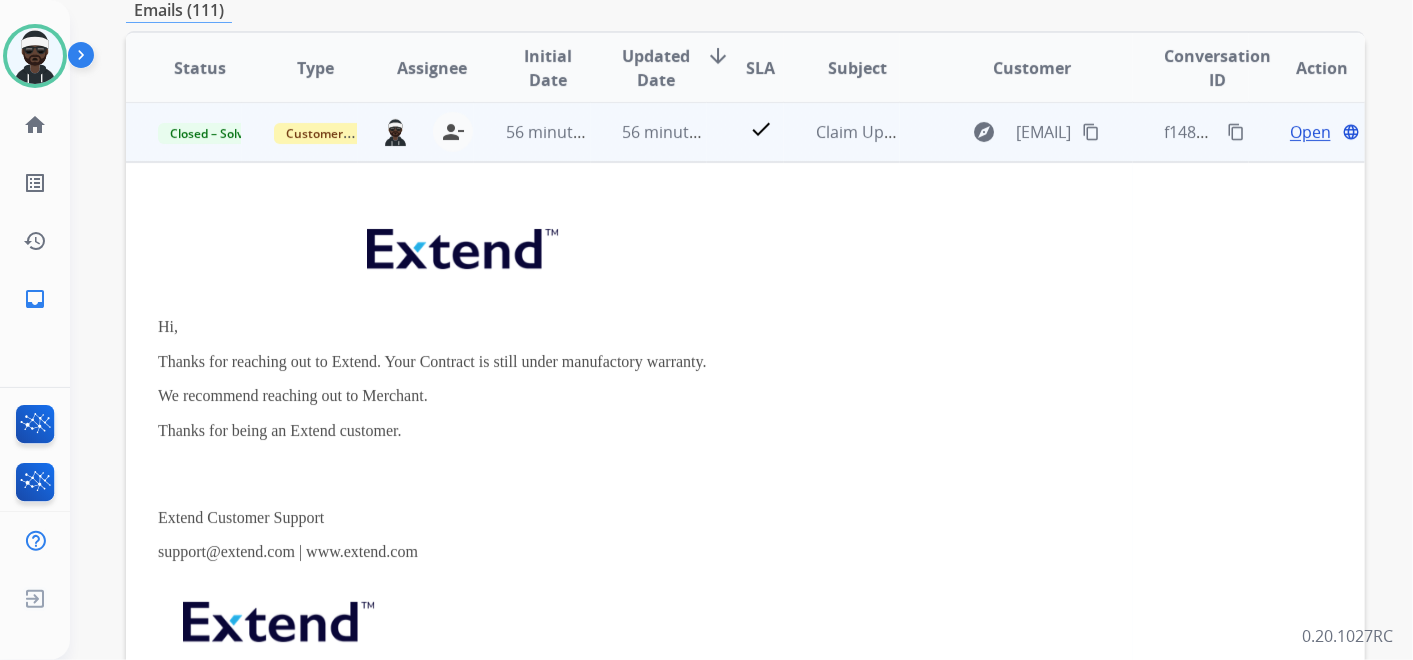scroll, scrollTop: 0, scrollLeft: 0, axis: both 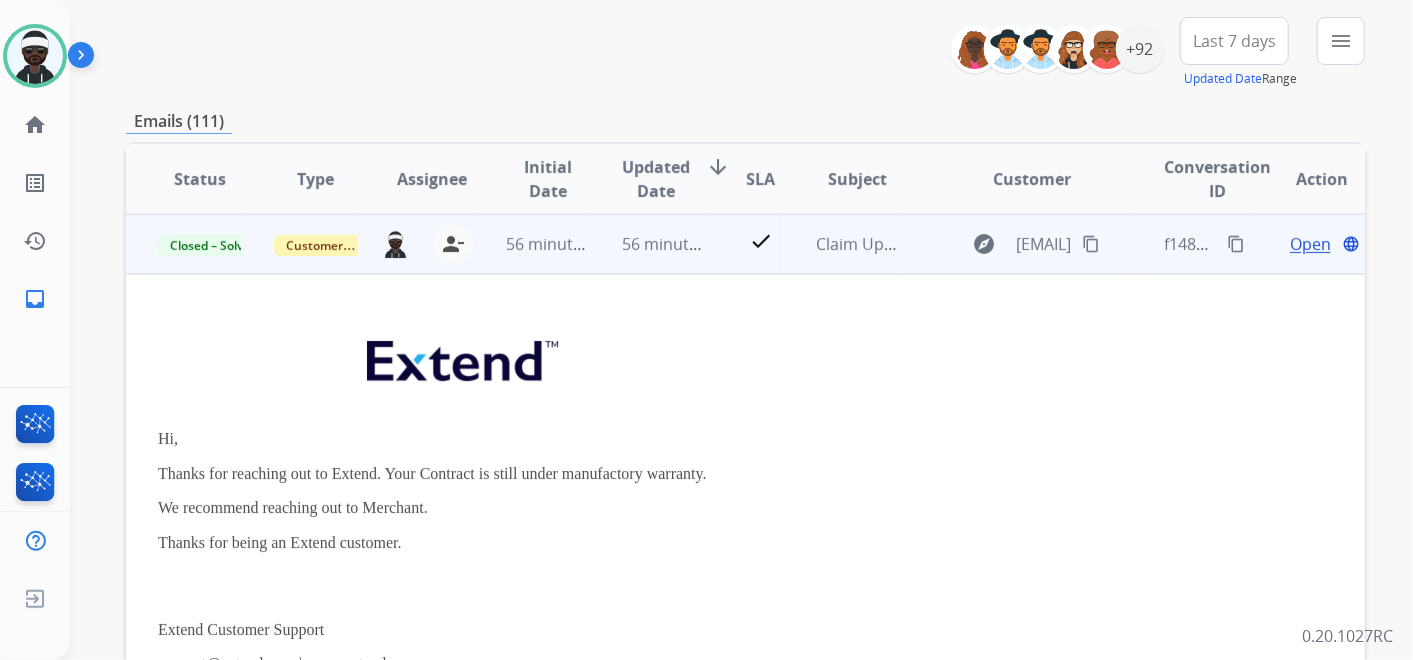 drag, startPoint x: 1104, startPoint y: 245, endPoint x: 1109, endPoint y: 219, distance: 26.476404 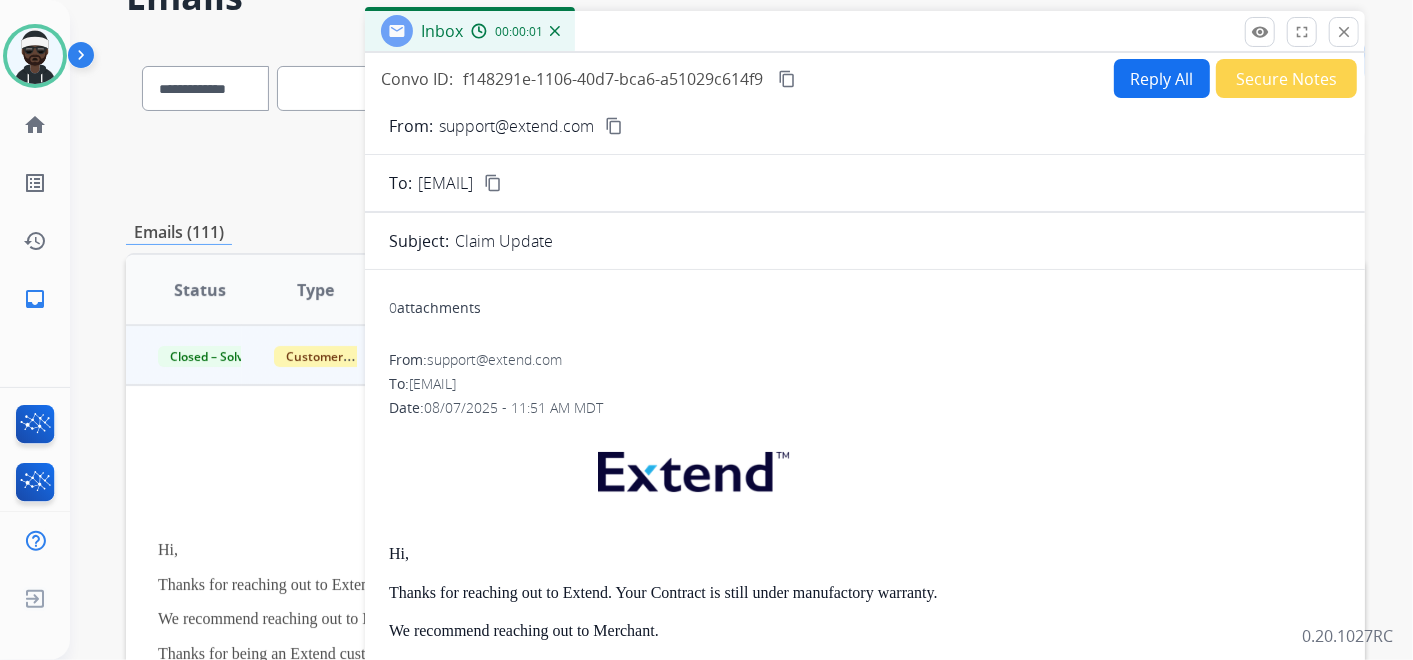 scroll, scrollTop: 0, scrollLeft: 0, axis: both 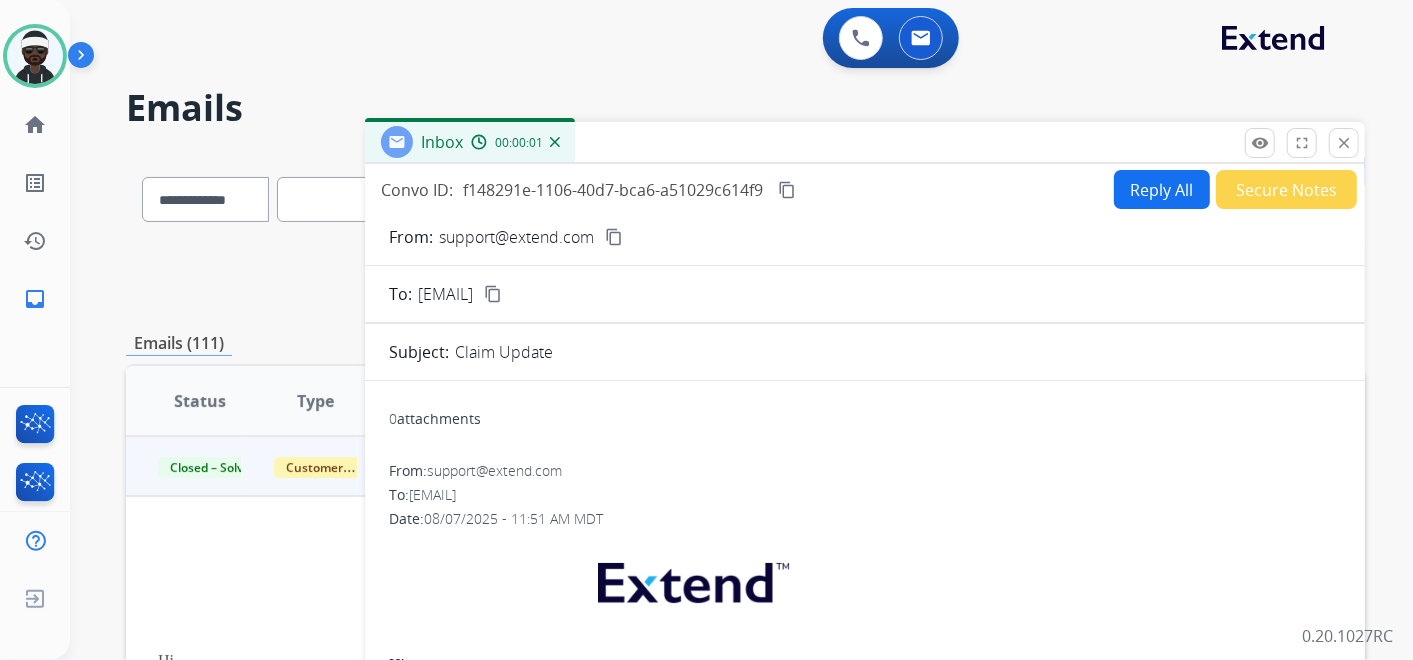 click on "Reply All" at bounding box center (1162, 189) 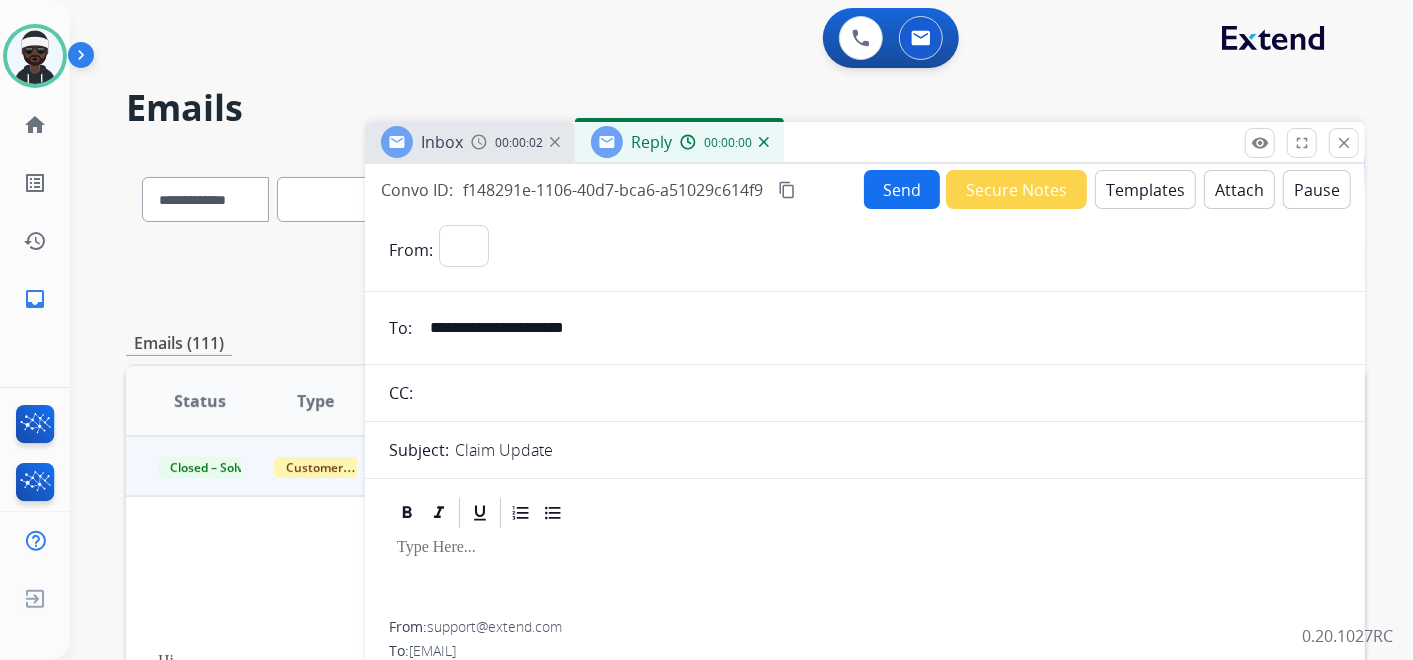 select on "**********" 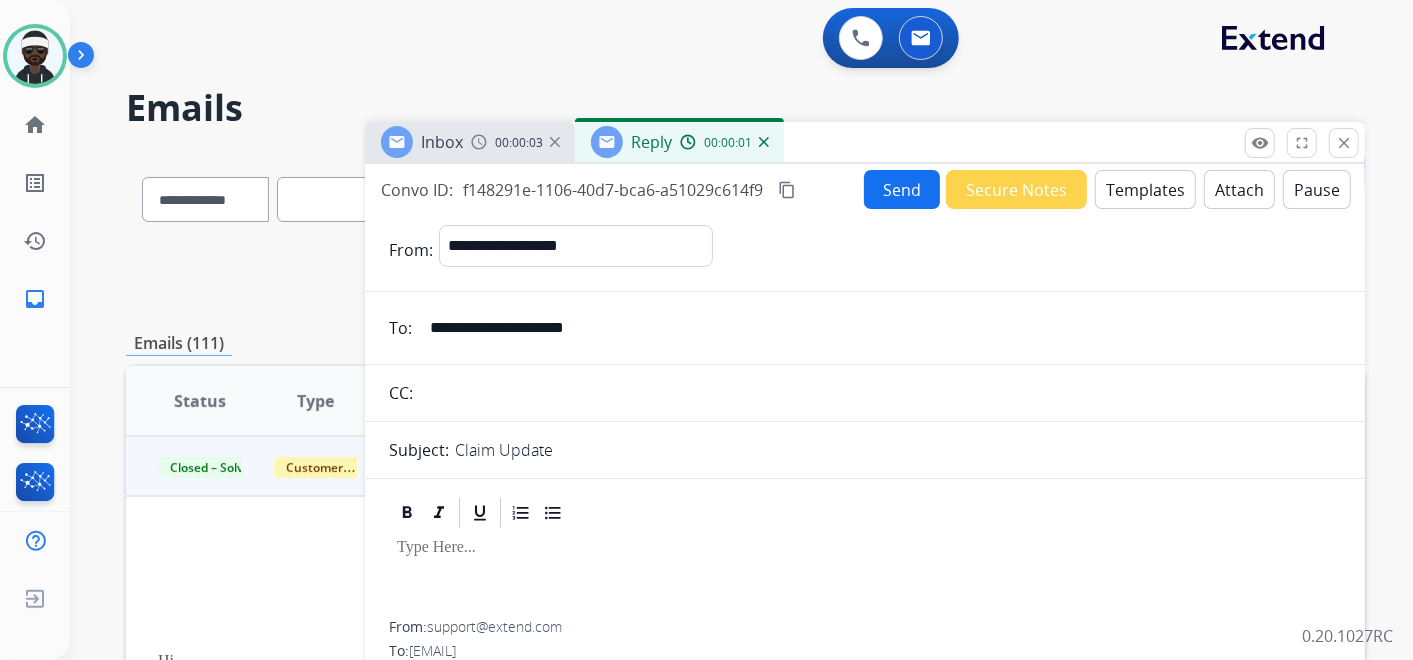 drag, startPoint x: 499, startPoint y: 528, endPoint x: 508, endPoint y: 540, distance: 15 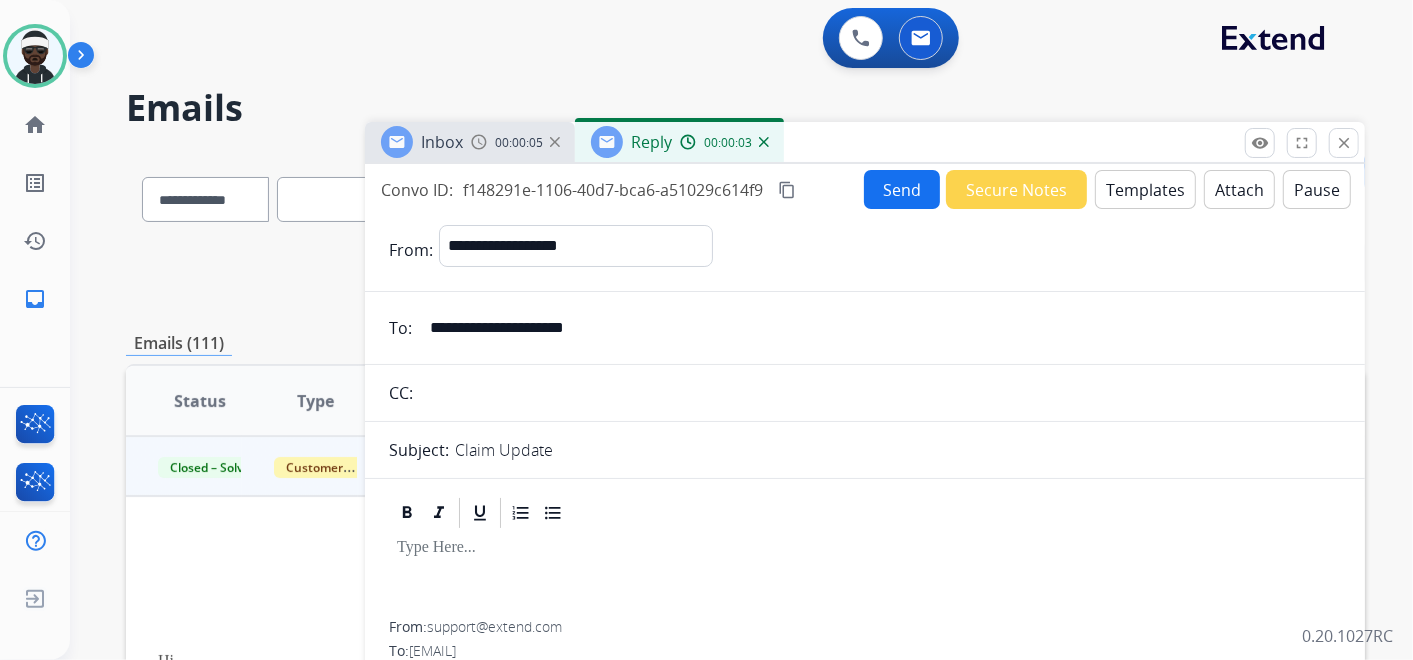 type 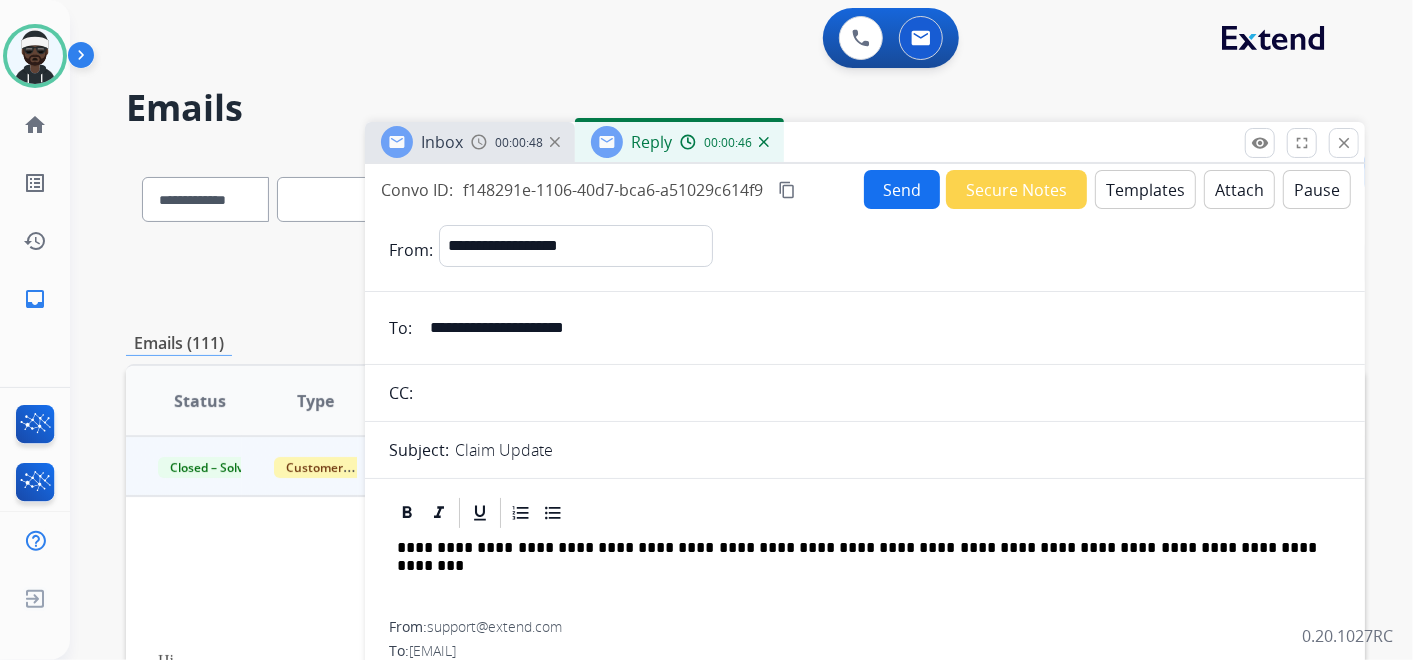 click on "**********" at bounding box center [857, 548] 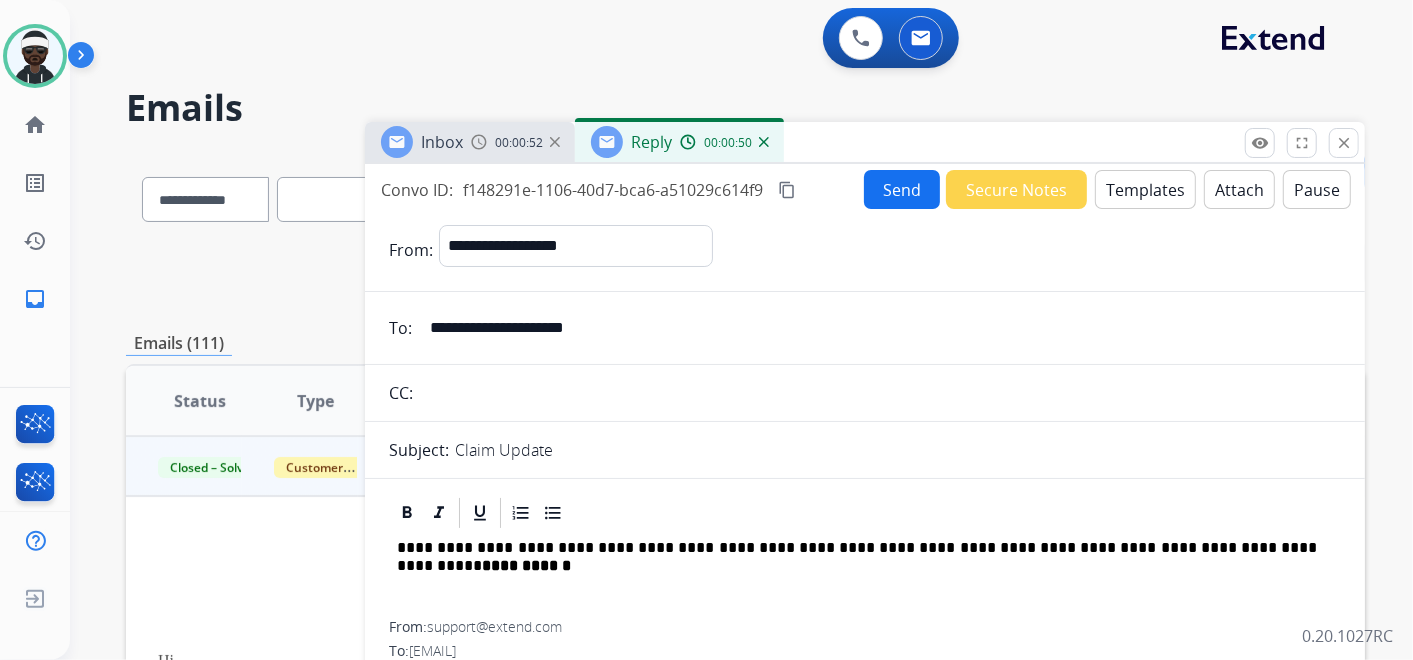 click on "**********" at bounding box center (526, 565) 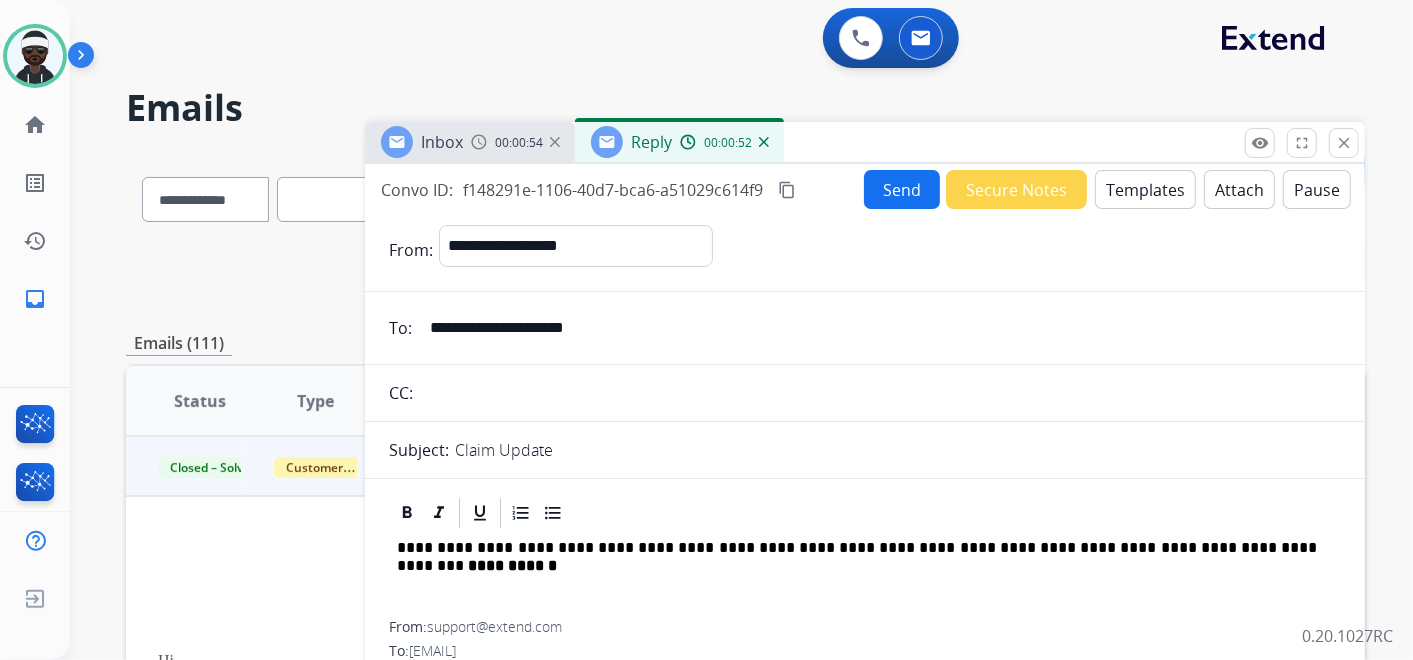 click on "**********" at bounding box center [857, 548] 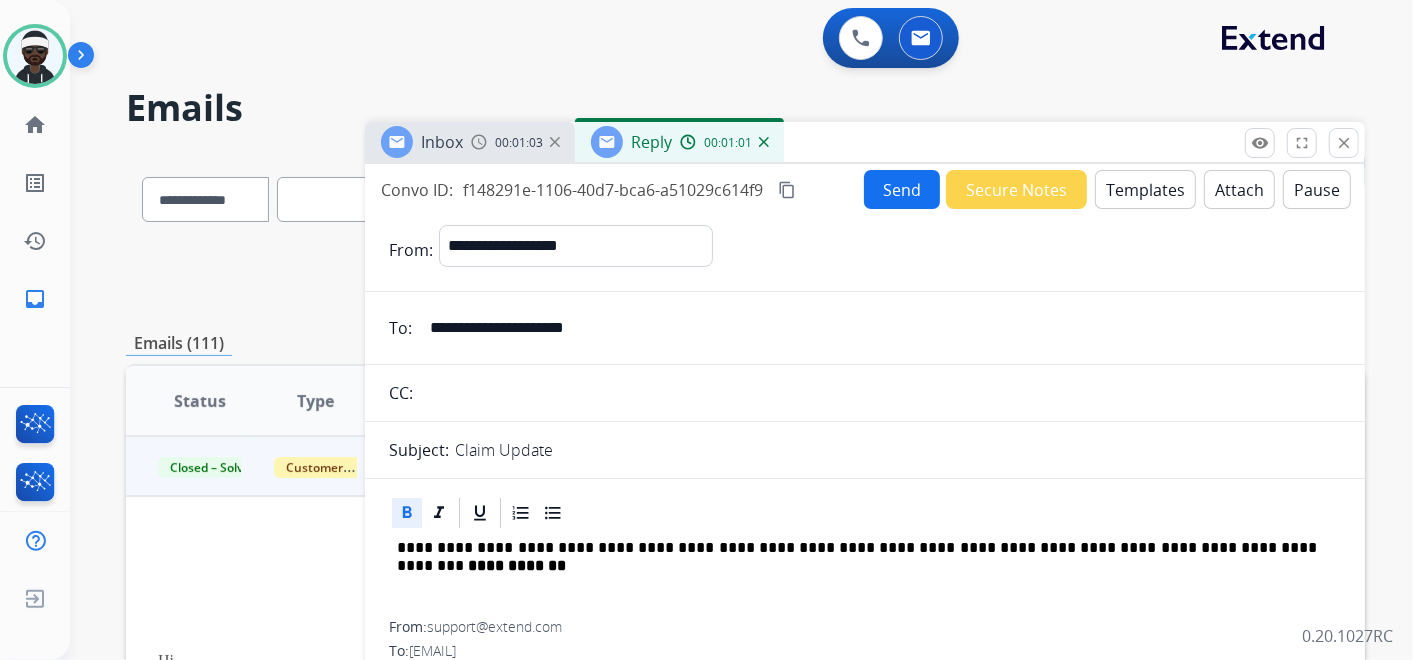 click 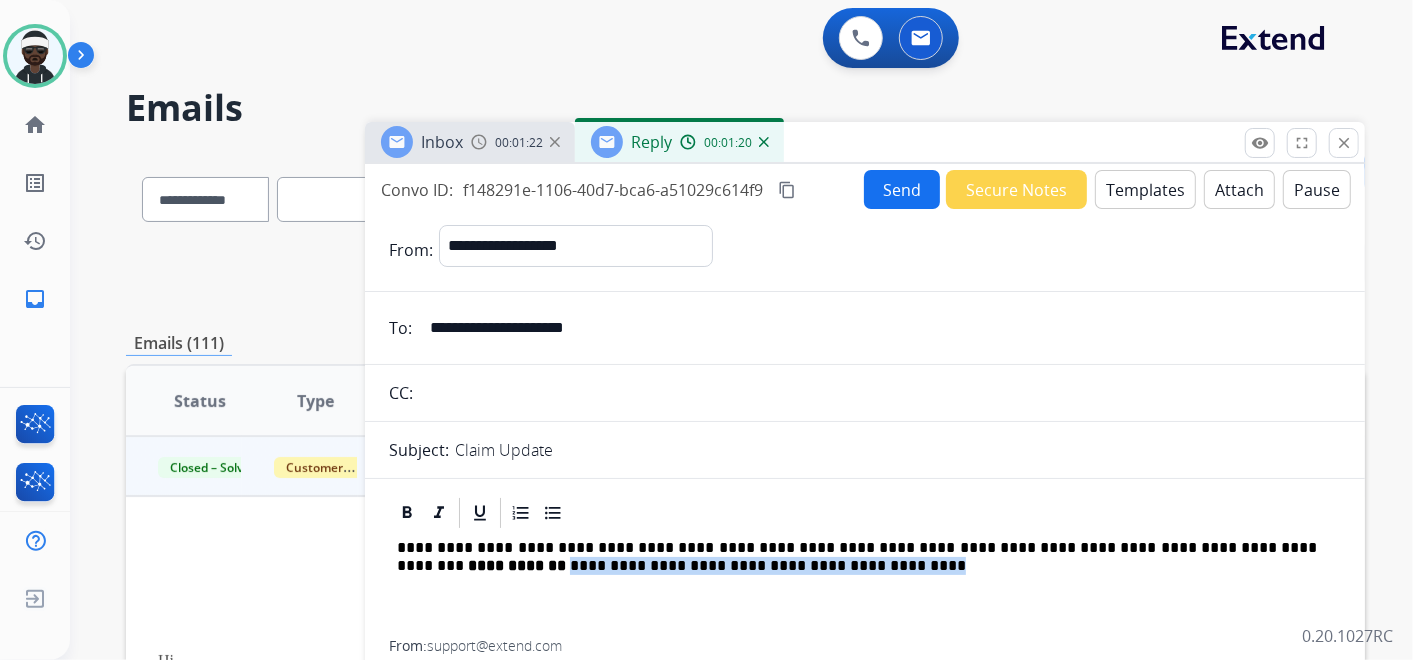 drag, startPoint x: 754, startPoint y: 569, endPoint x: 372, endPoint y: 558, distance: 382.15836 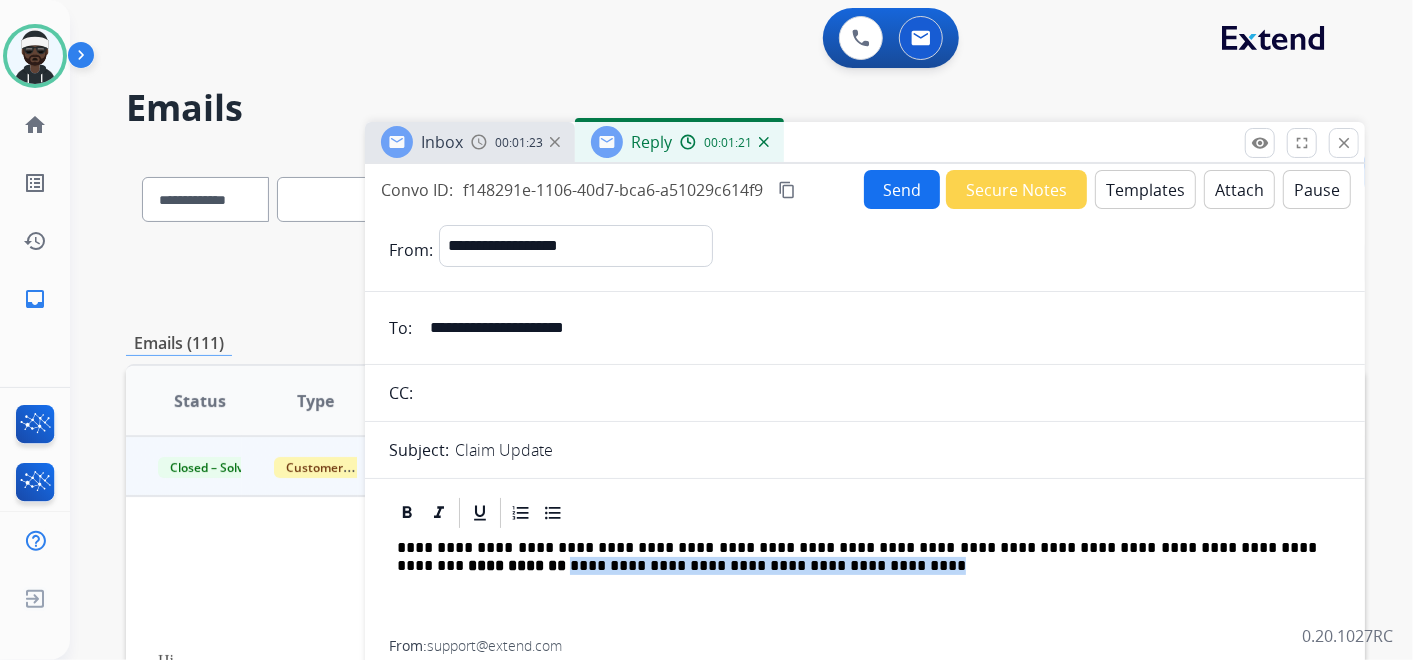 click on "**********" at bounding box center [857, 557] 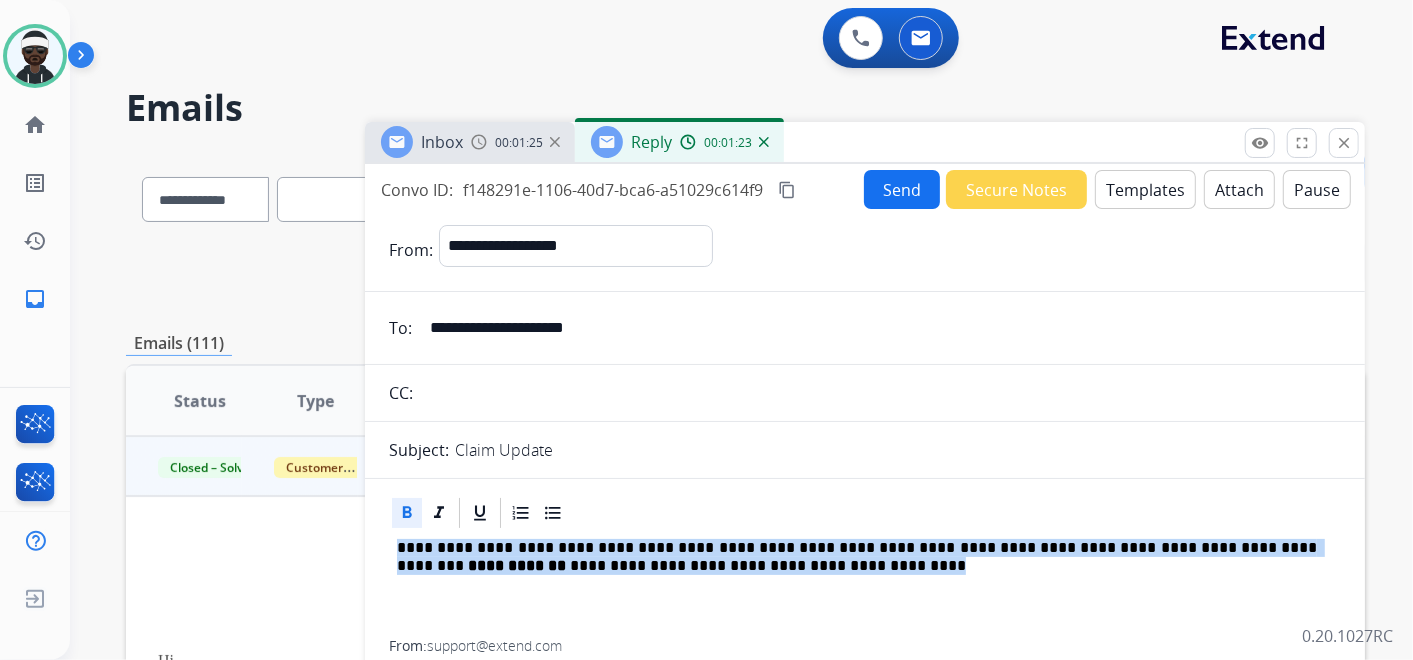 drag, startPoint x: 752, startPoint y: 573, endPoint x: 382, endPoint y: 548, distance: 370.84363 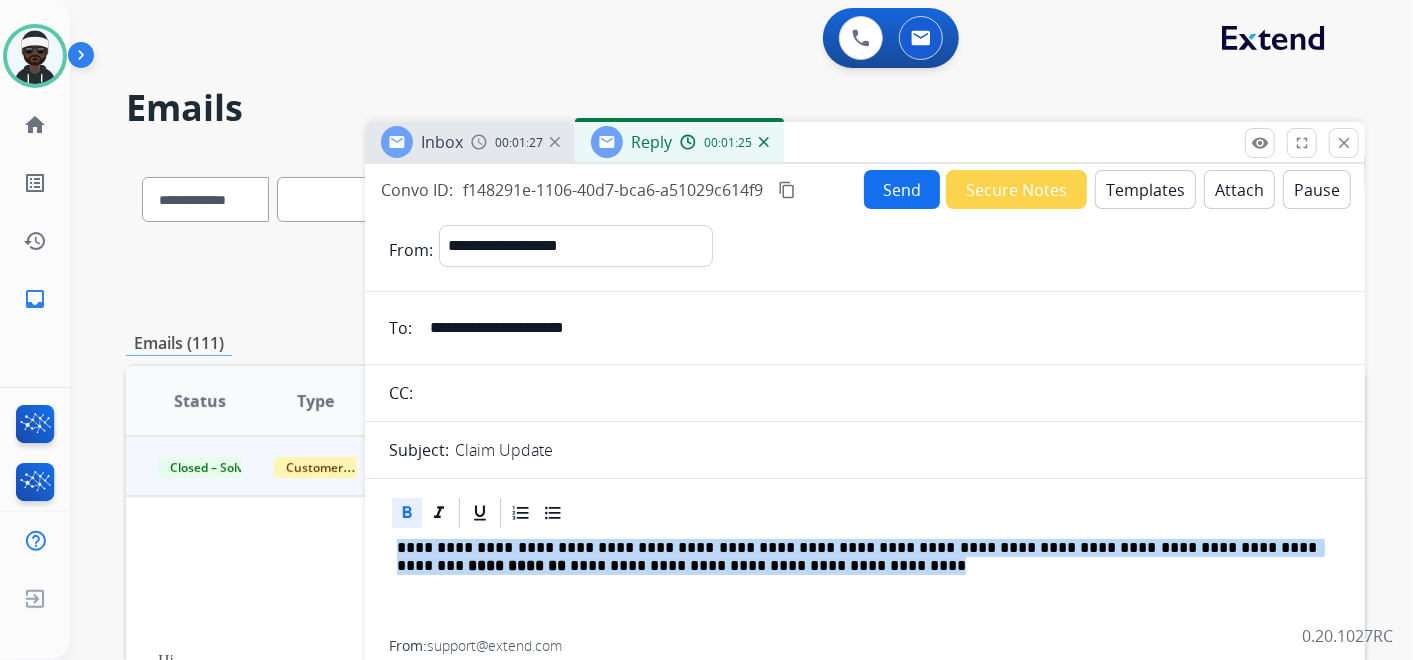 click on "Templates" at bounding box center [1145, 189] 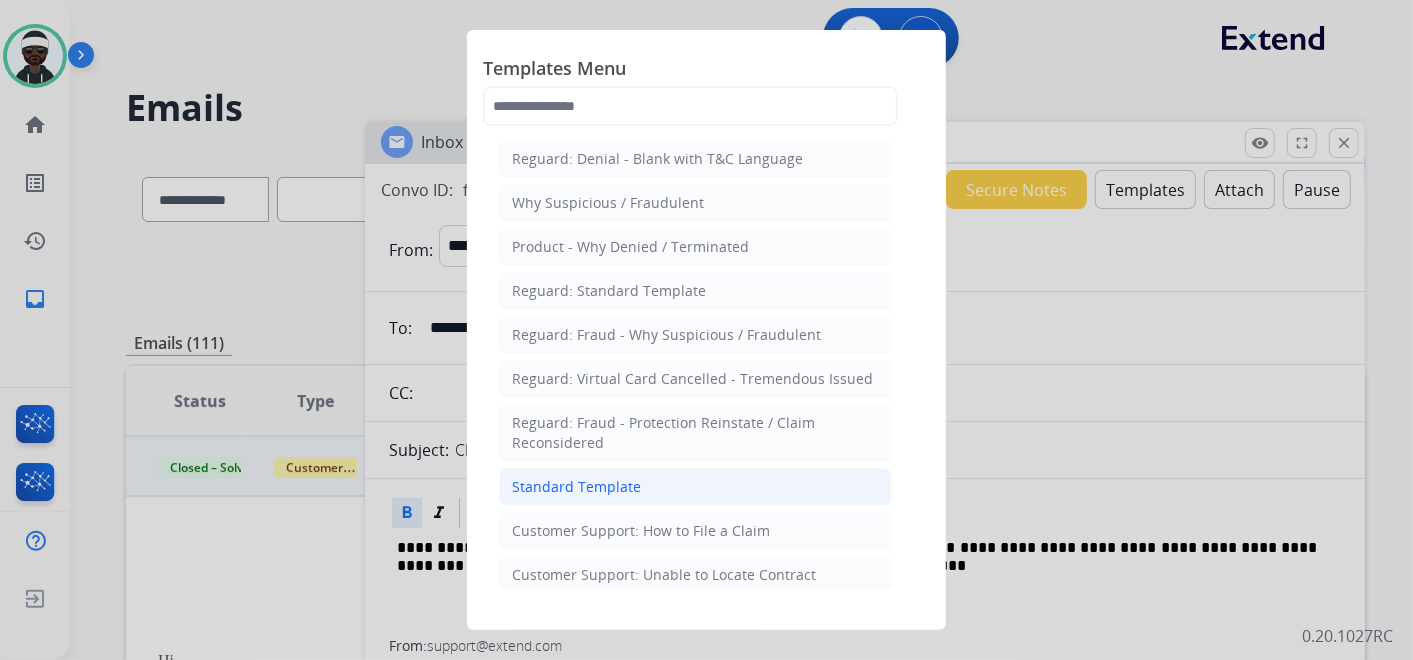 click on "Standard Template" 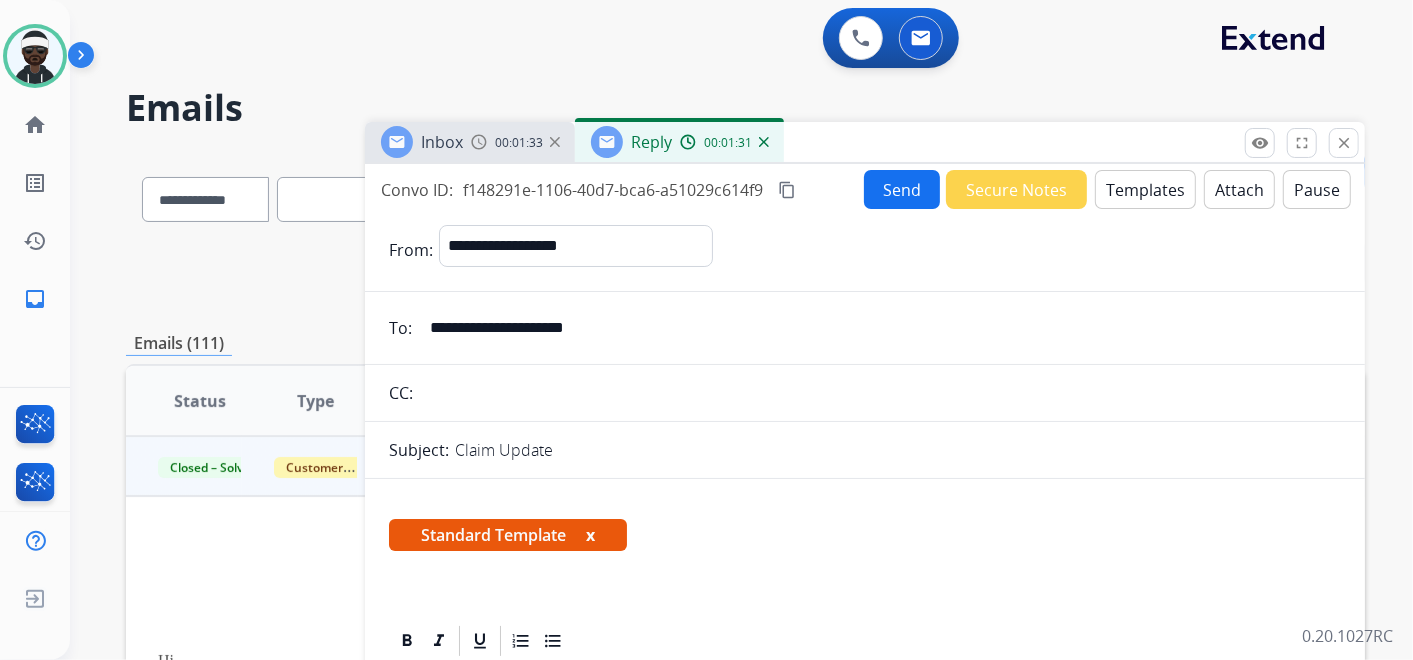 click on "Standard Template   x" at bounding box center [508, 535] 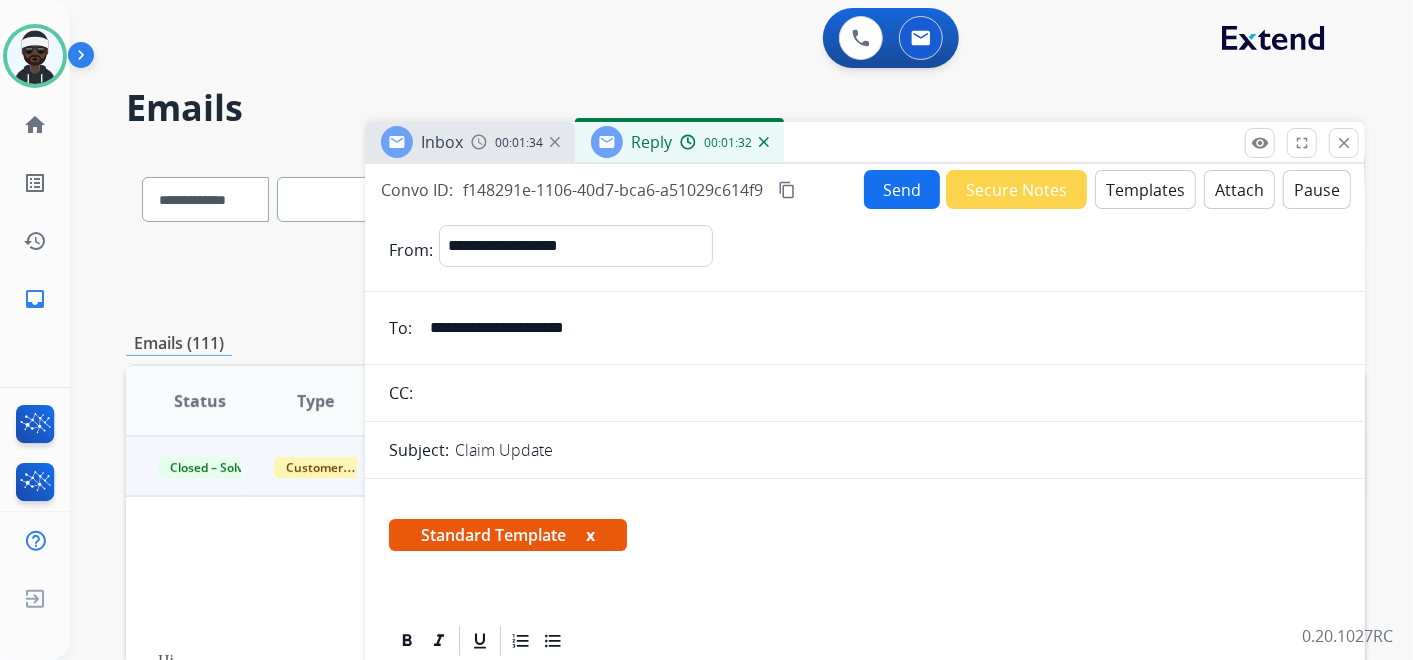 scroll, scrollTop: 111, scrollLeft: 0, axis: vertical 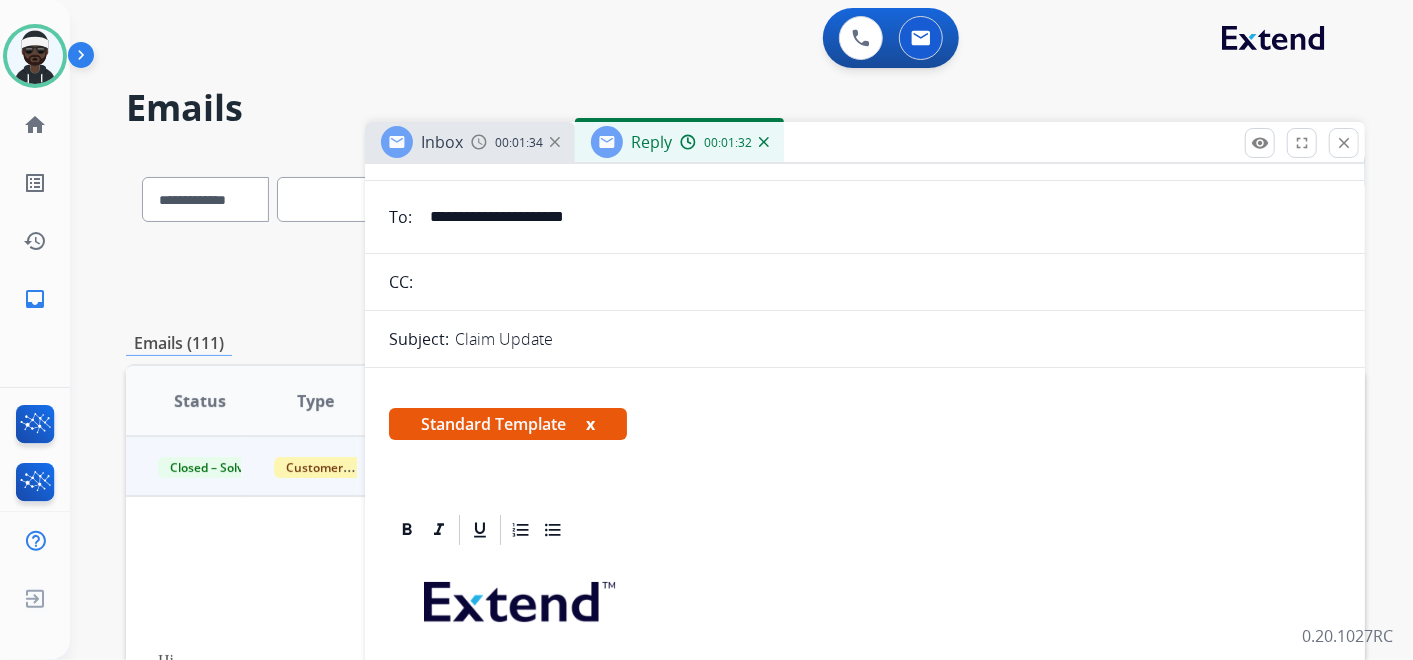 click on "x" at bounding box center (590, 424) 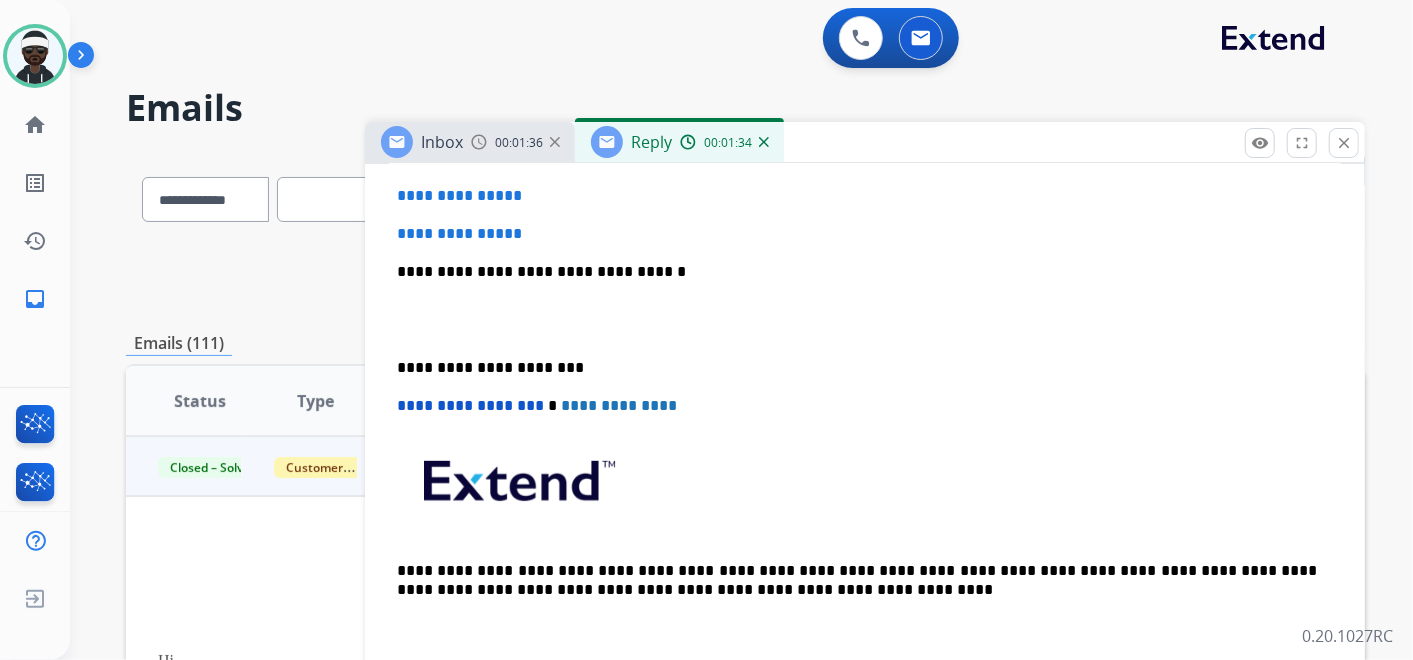 scroll, scrollTop: 333, scrollLeft: 0, axis: vertical 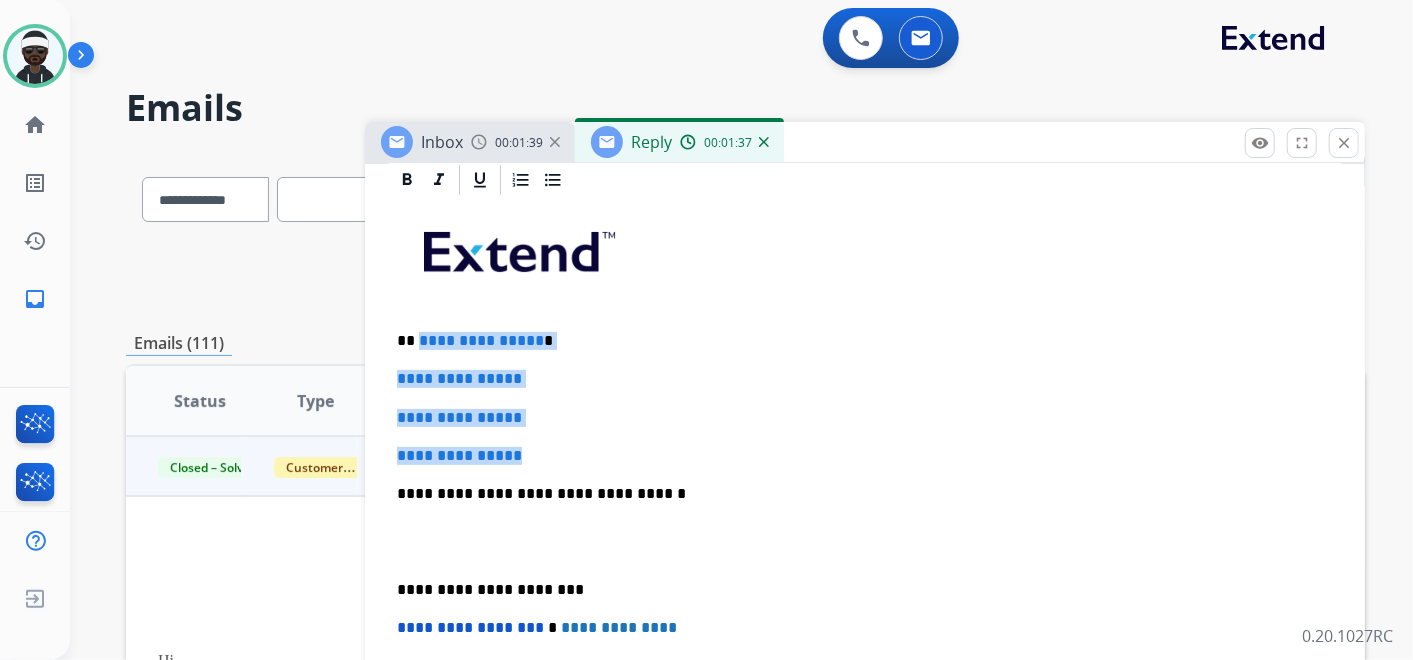 drag, startPoint x: 562, startPoint y: 450, endPoint x: 417, endPoint y: 338, distance: 183.21844 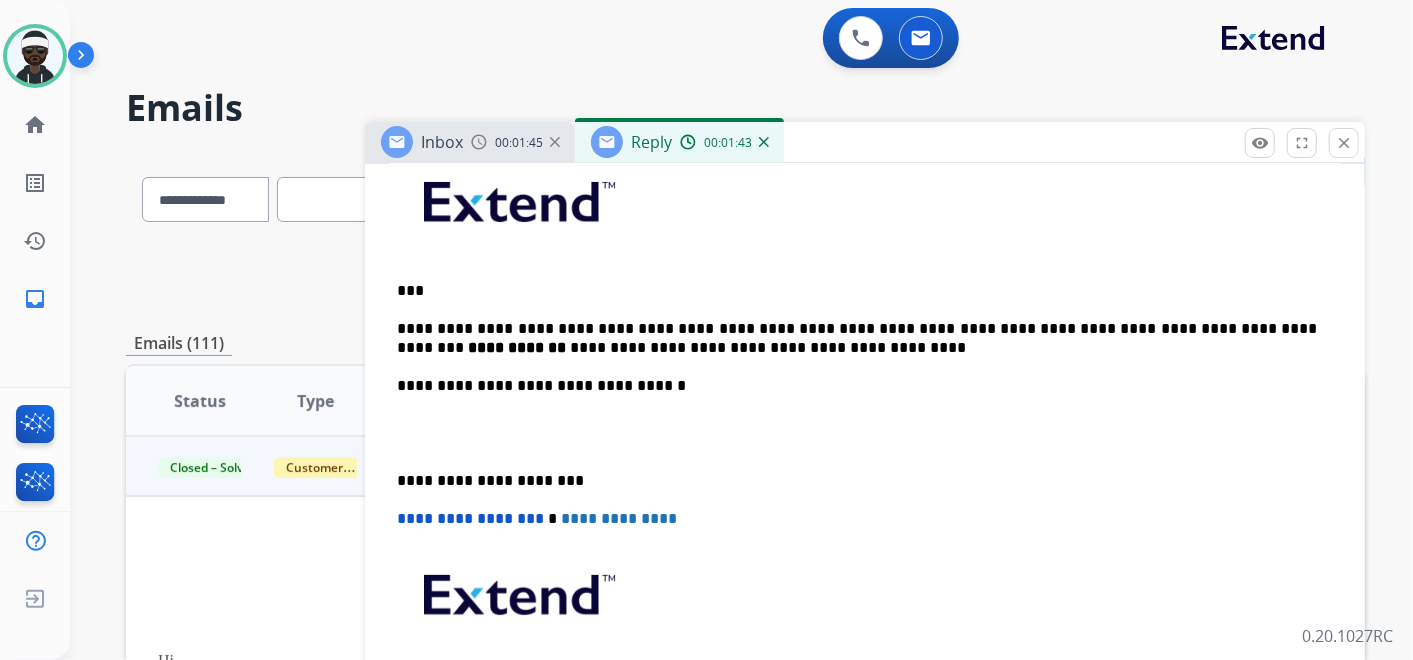 scroll, scrollTop: 333, scrollLeft: 0, axis: vertical 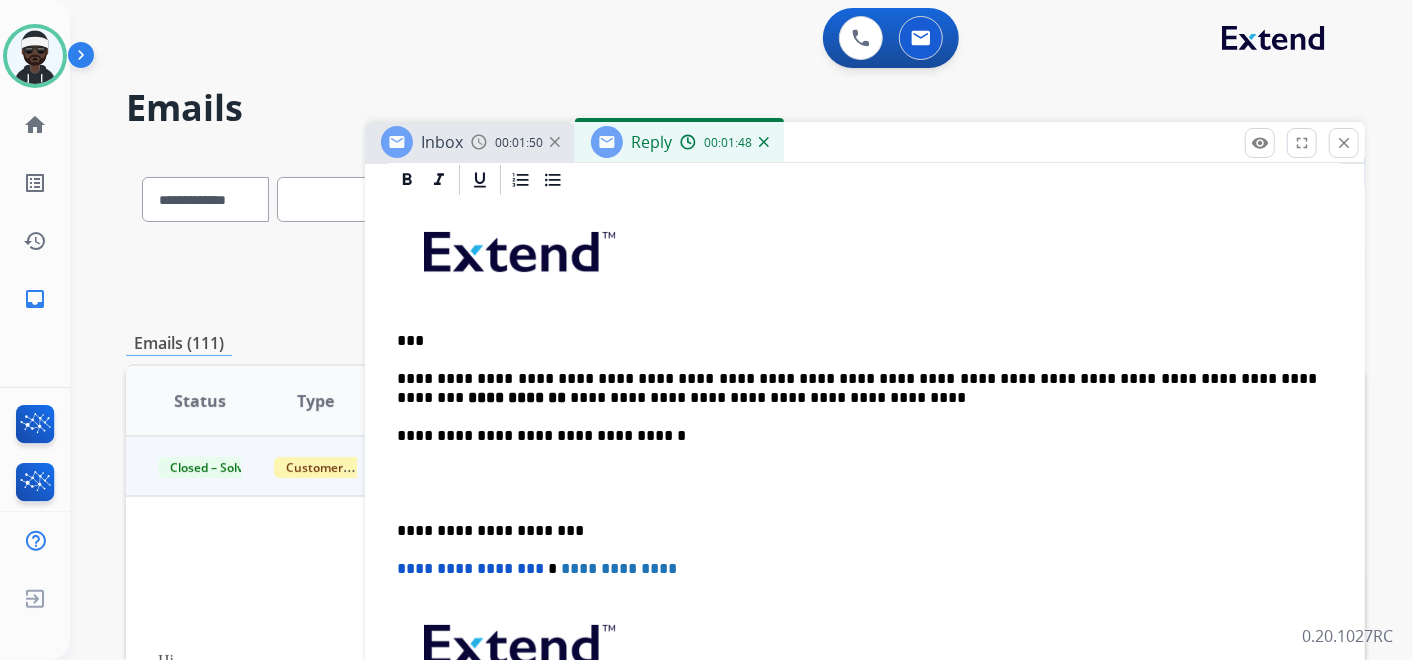 drag, startPoint x: 434, startPoint y: 375, endPoint x: 468, endPoint y: 386, distance: 35.735138 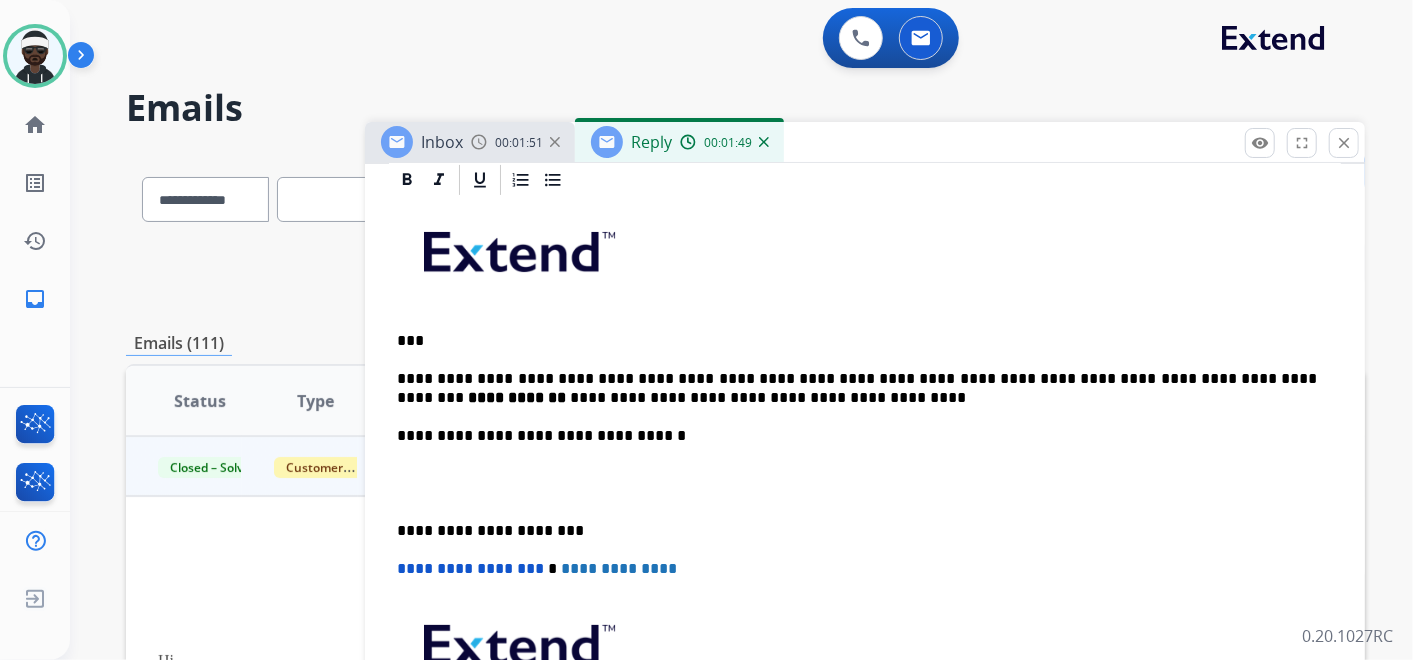 click at bounding box center (865, 483) 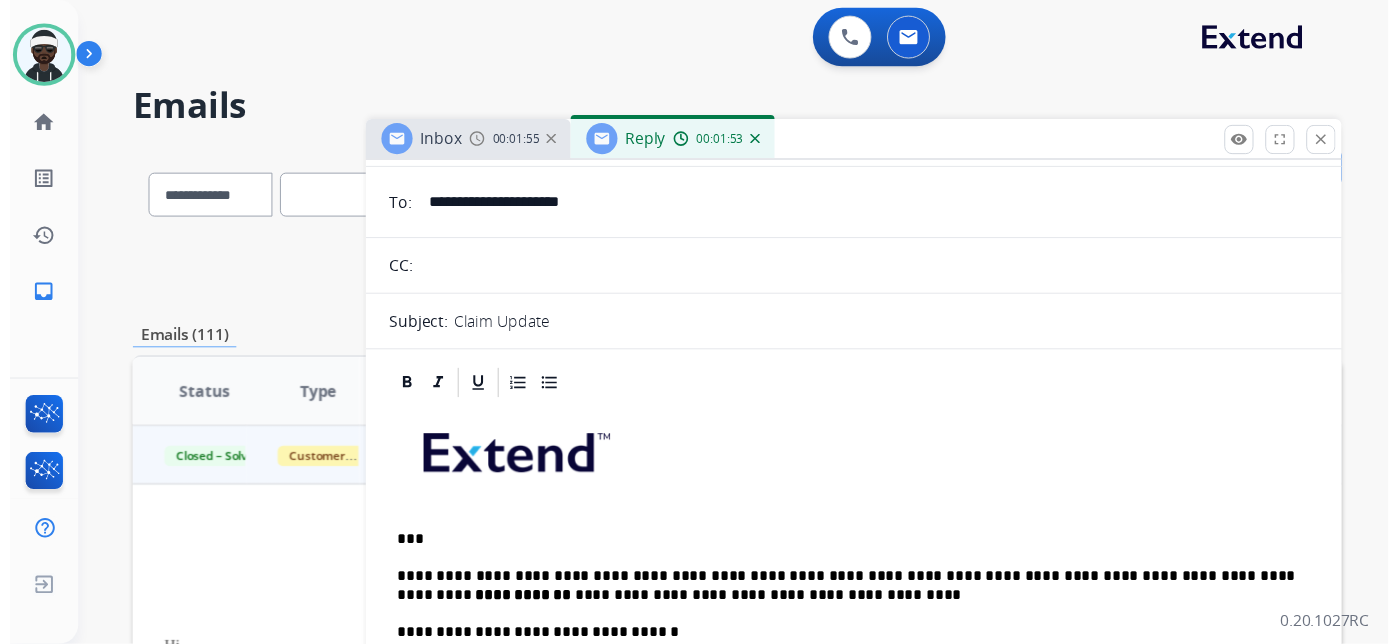 scroll, scrollTop: 0, scrollLeft: 0, axis: both 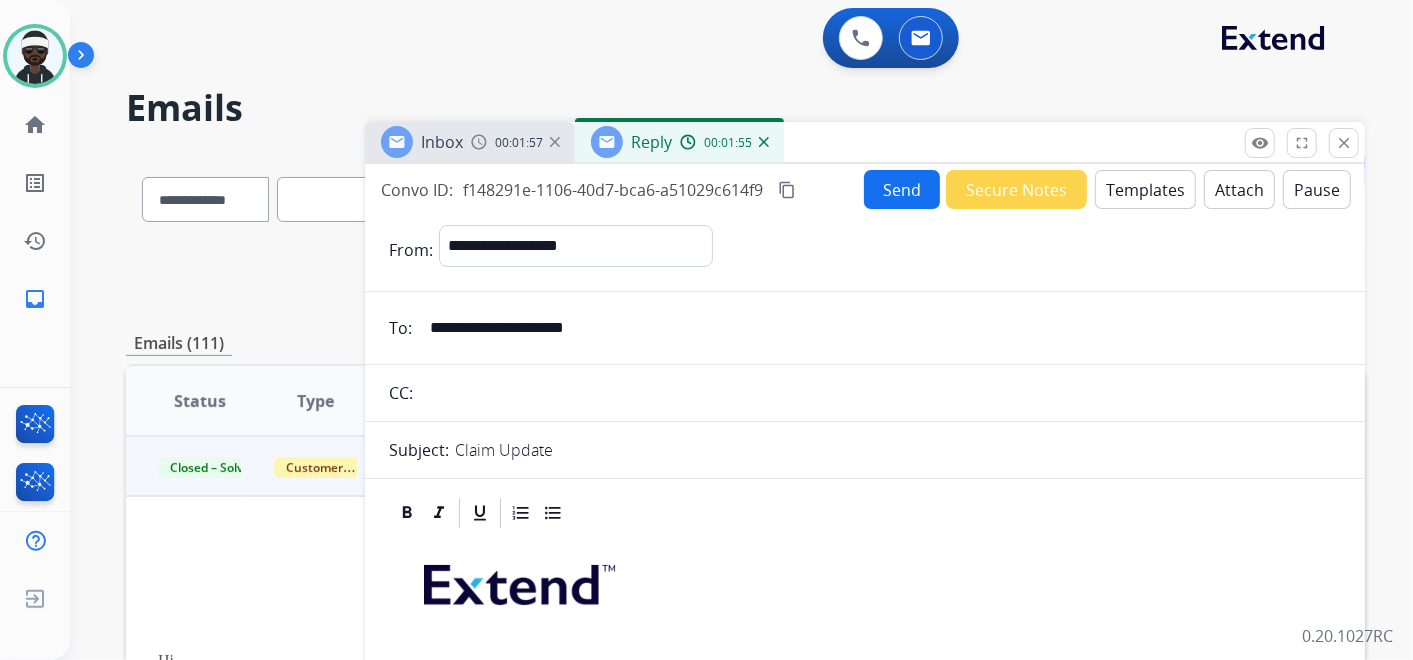 click on "Send" at bounding box center [902, 189] 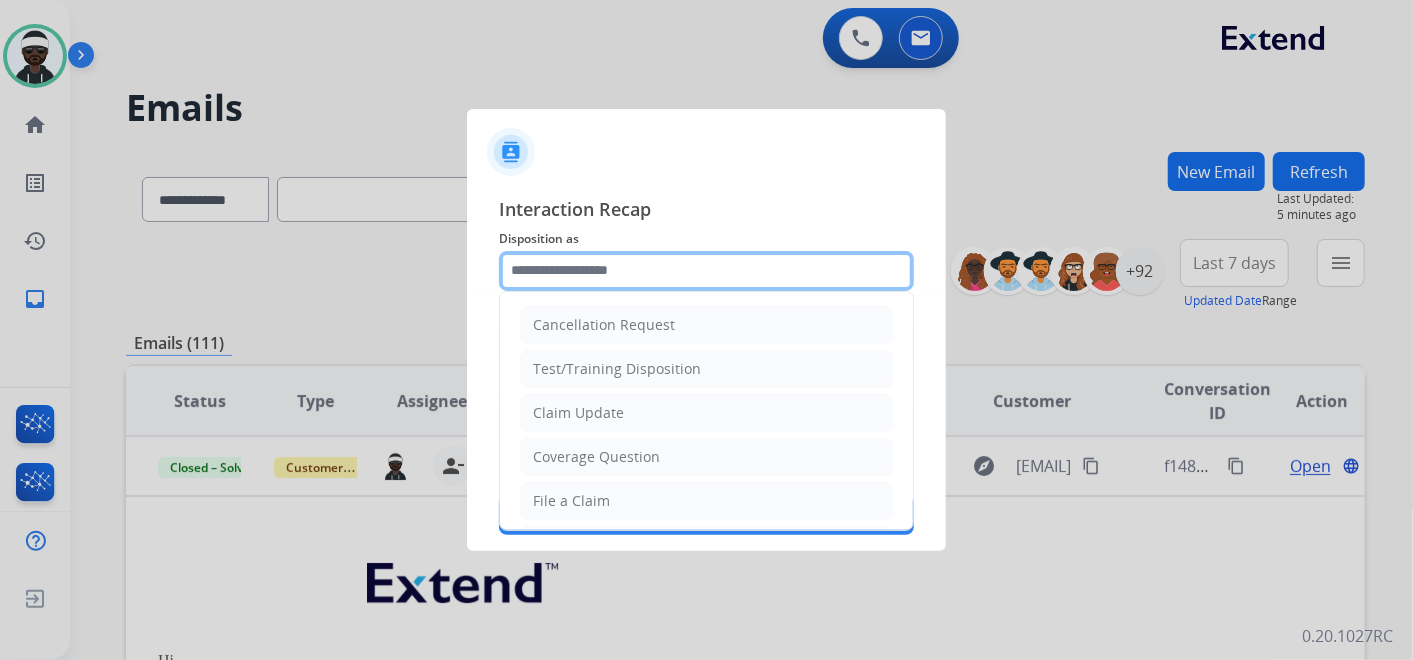 click 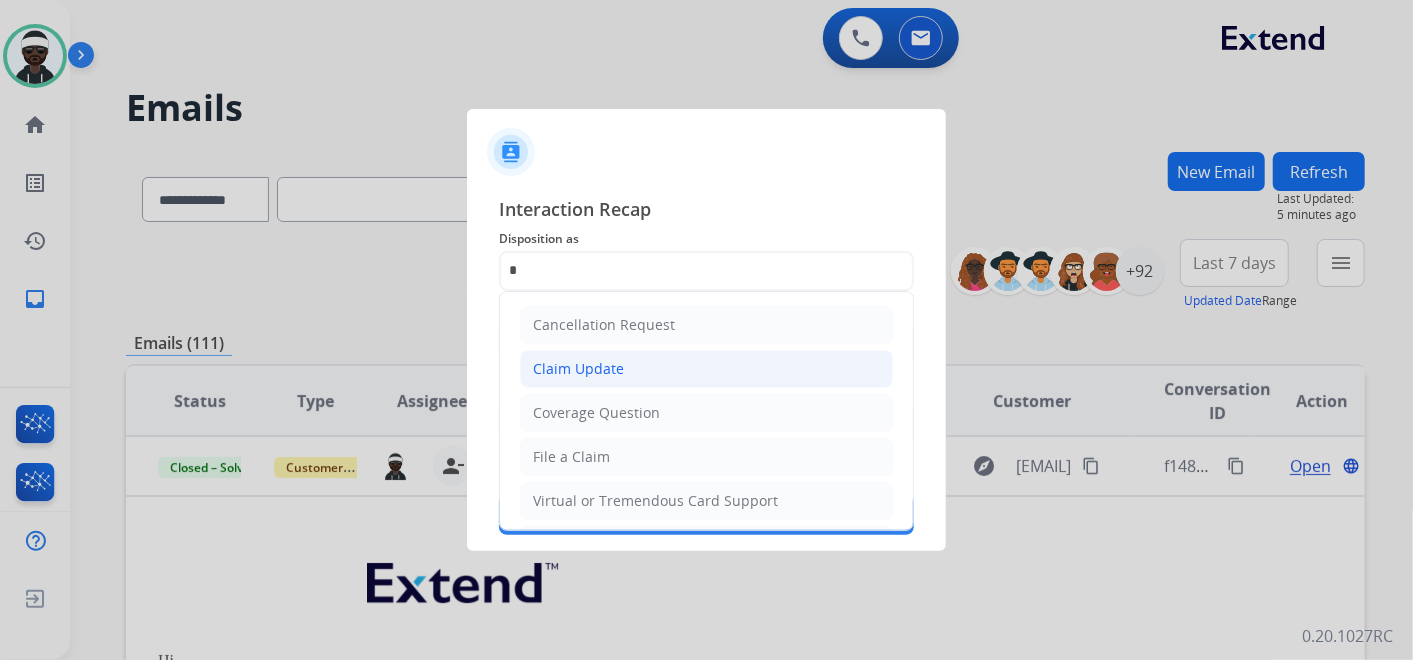 click on "Claim Update" 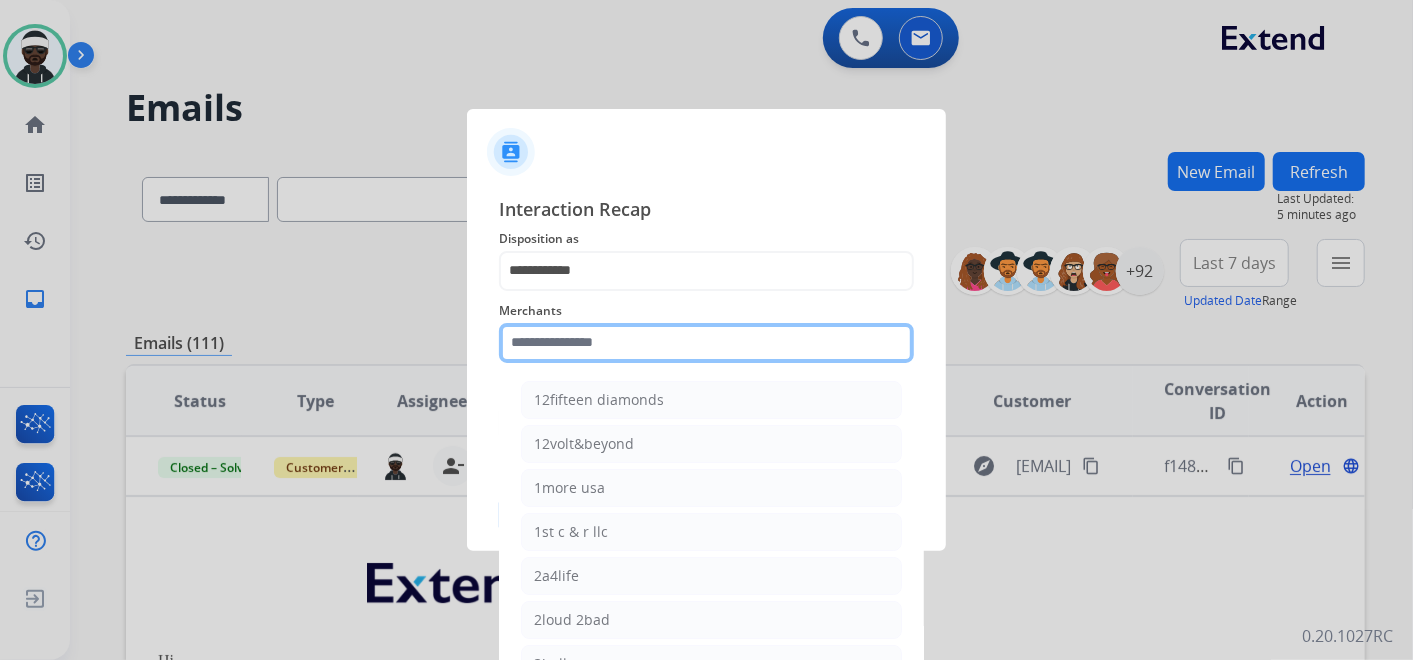 click 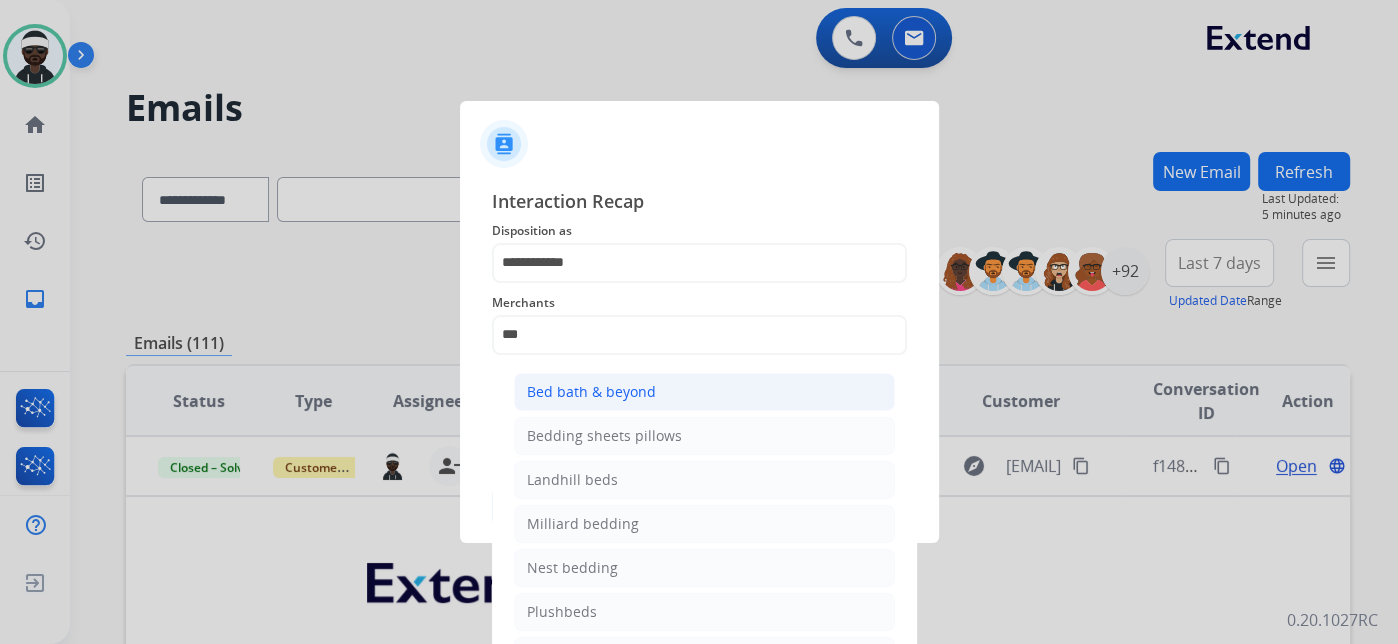 drag, startPoint x: 588, startPoint y: 384, endPoint x: 704, endPoint y: 411, distance: 119.1008 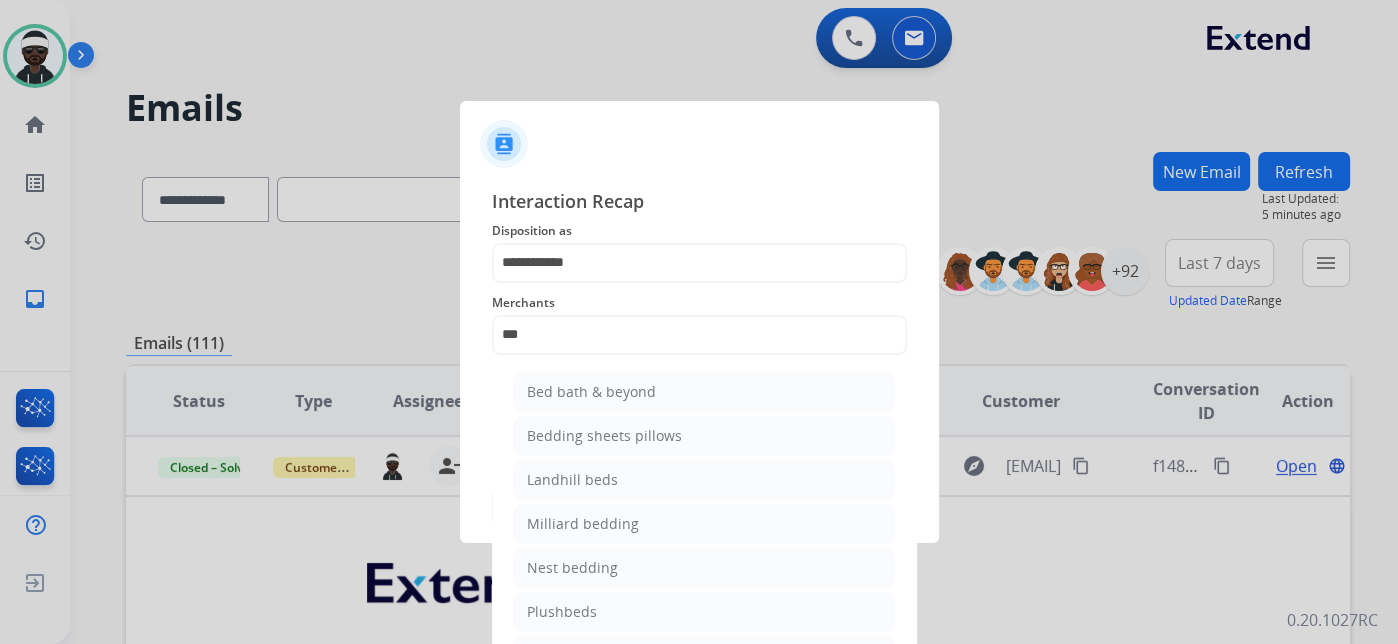 click on "Bed bath & beyond" 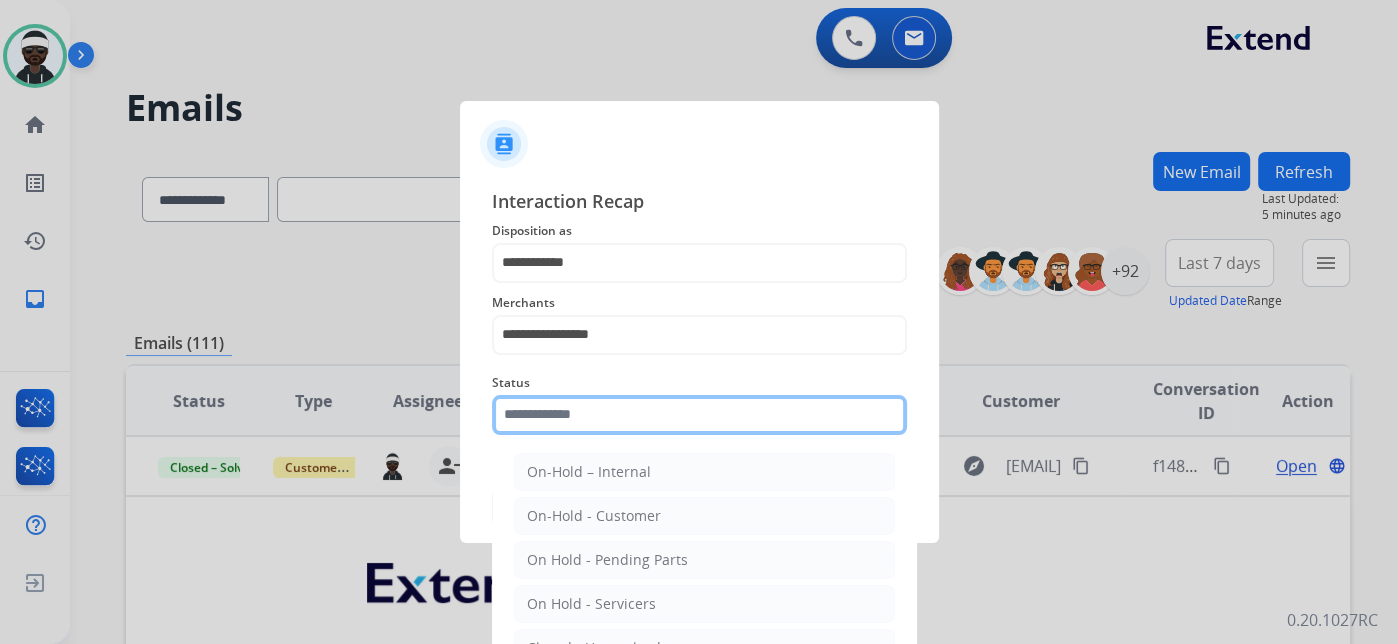 click 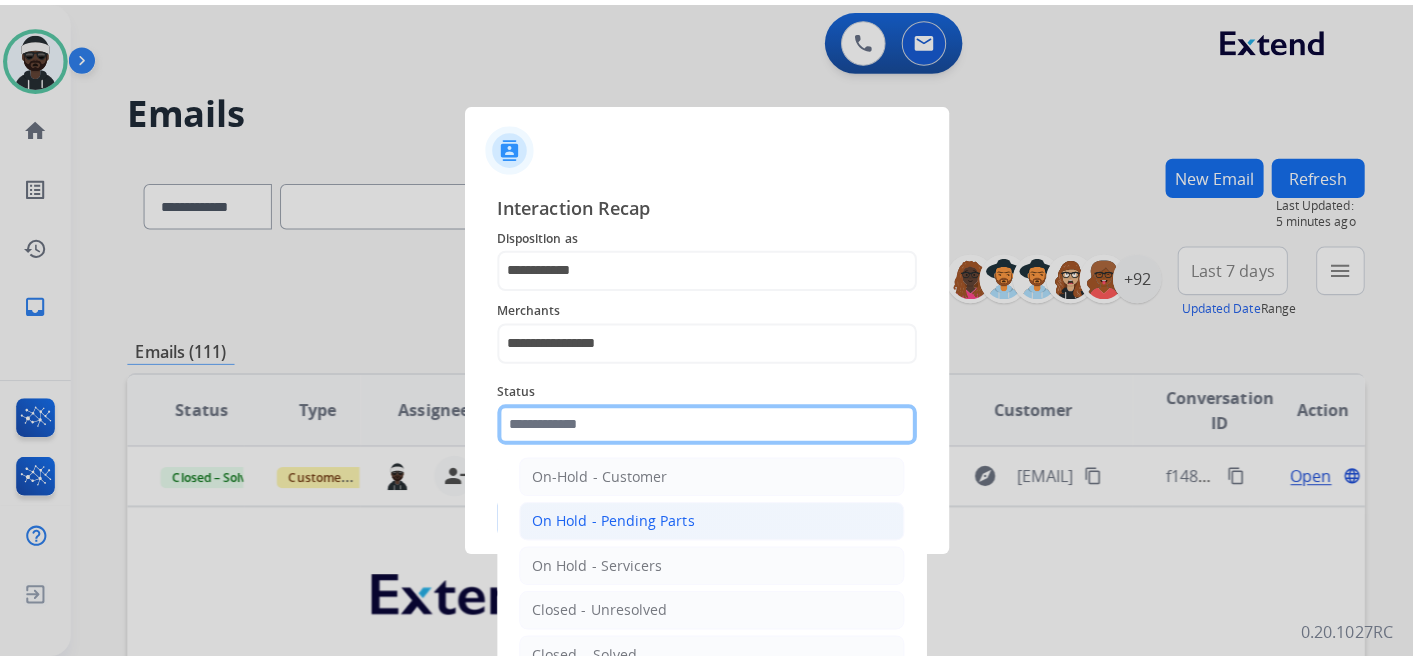 scroll, scrollTop: 114, scrollLeft: 0, axis: vertical 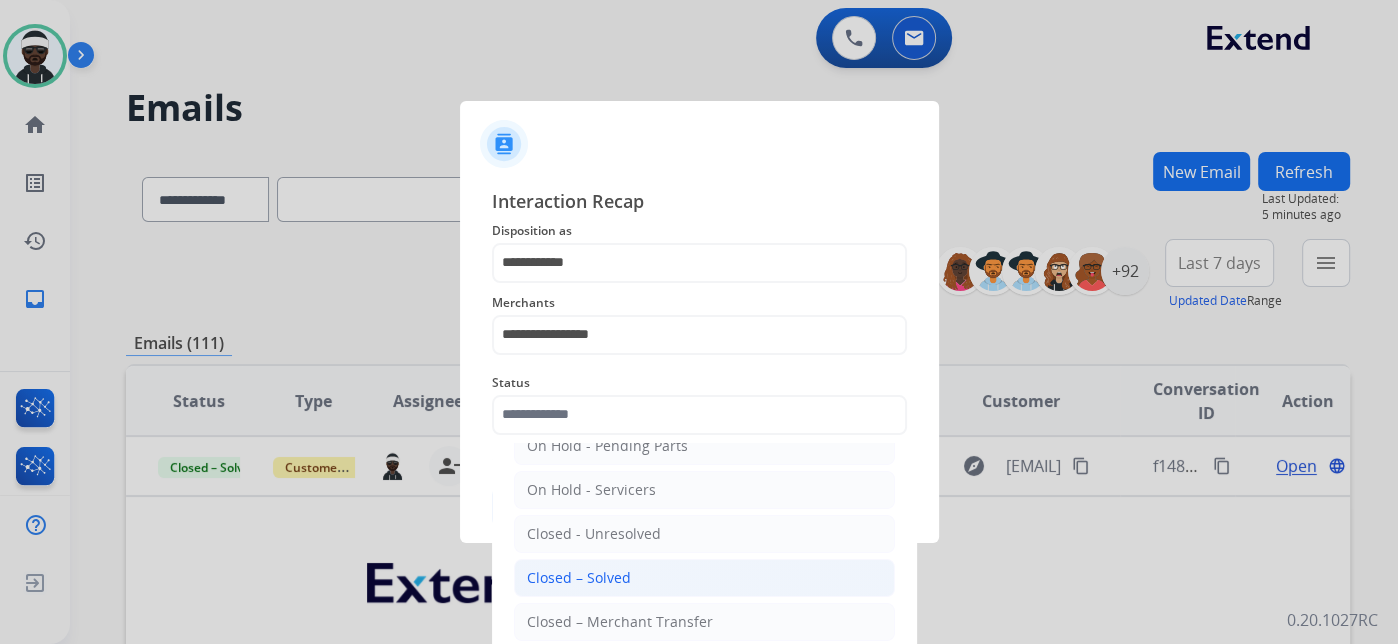 click on "Closed – Solved" 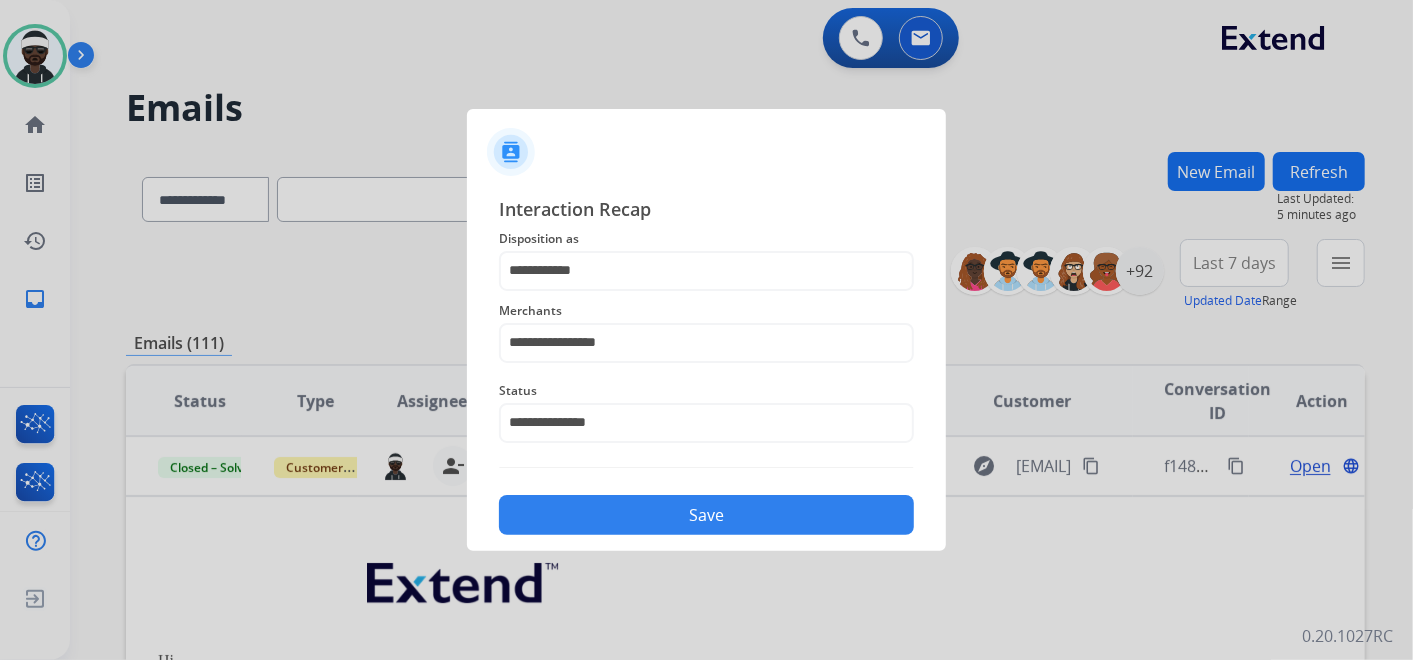 click on "Save" 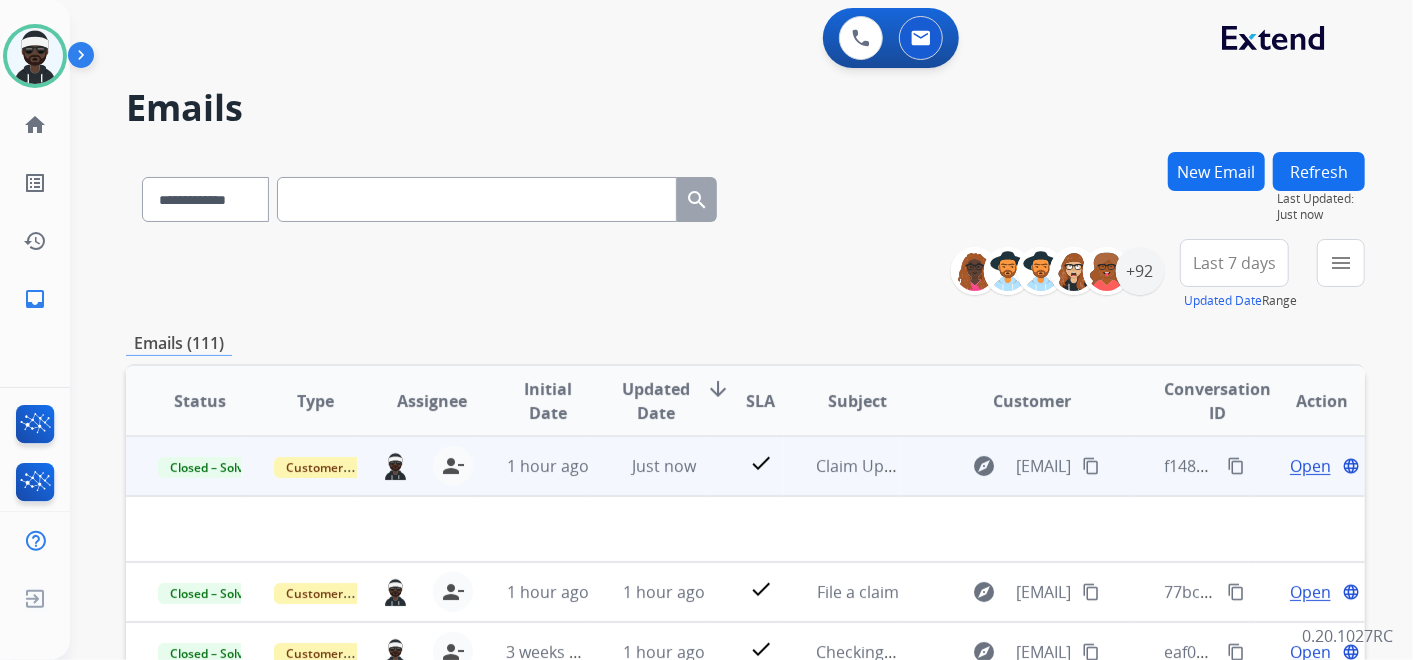 click on "content_copy" at bounding box center [1236, 466] 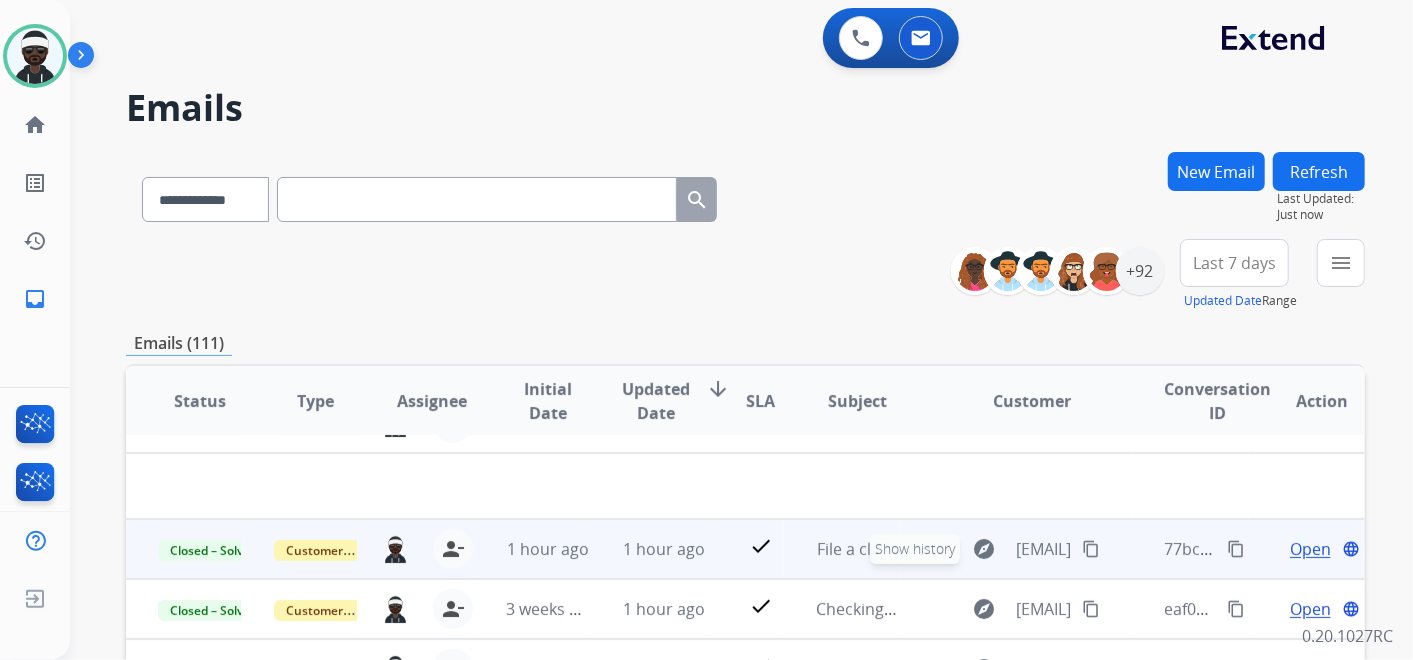 scroll, scrollTop: 67, scrollLeft: 0, axis: vertical 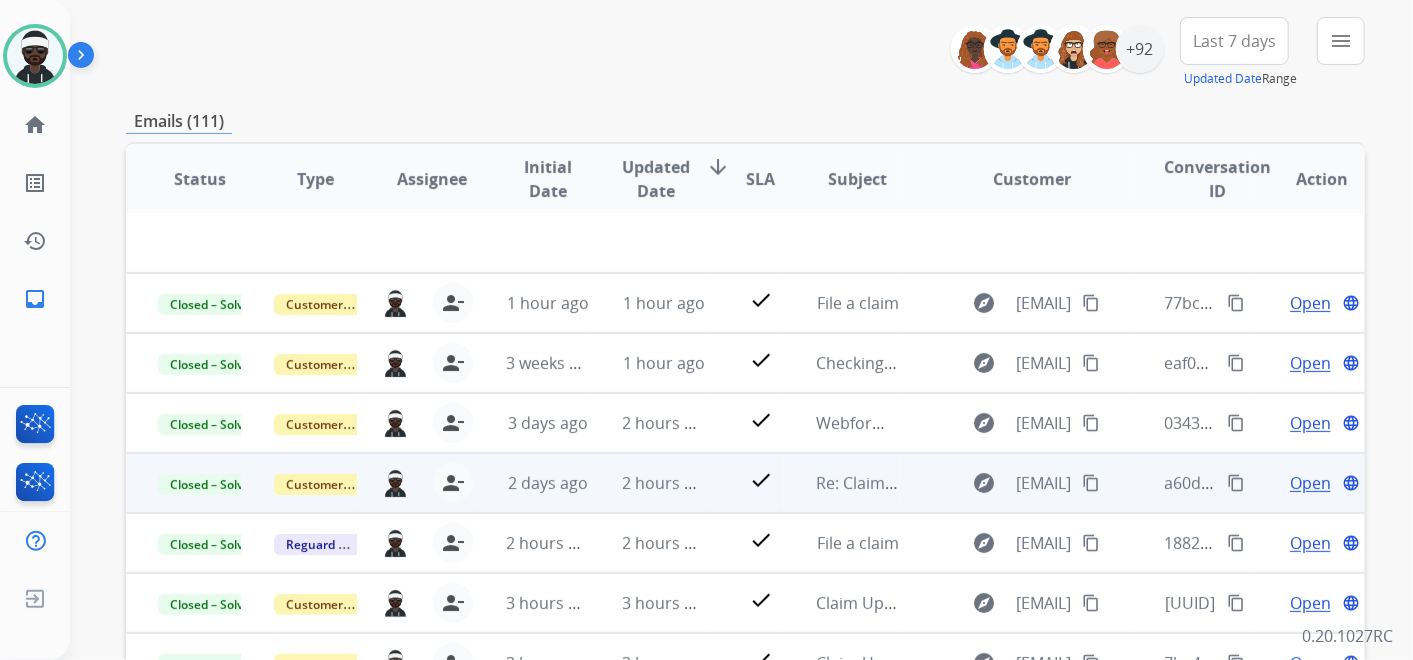 click on "Open" at bounding box center (1310, 483) 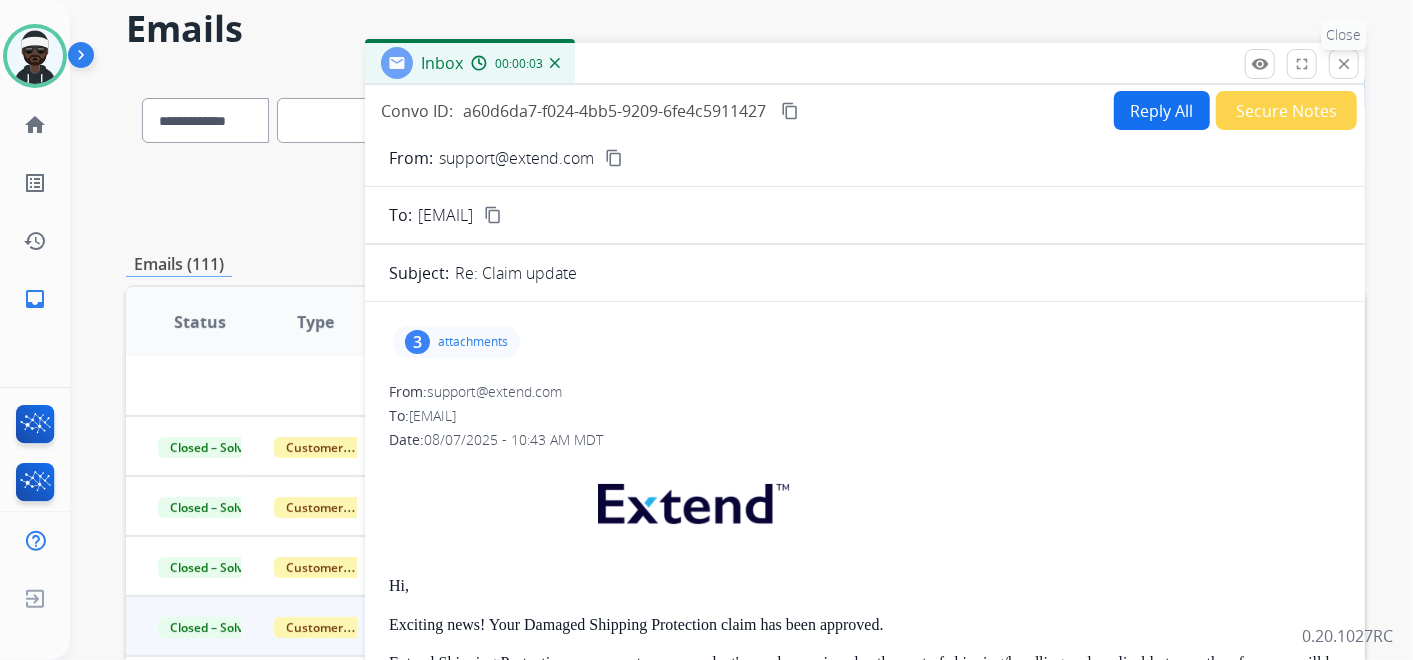 scroll, scrollTop: 0, scrollLeft: 0, axis: both 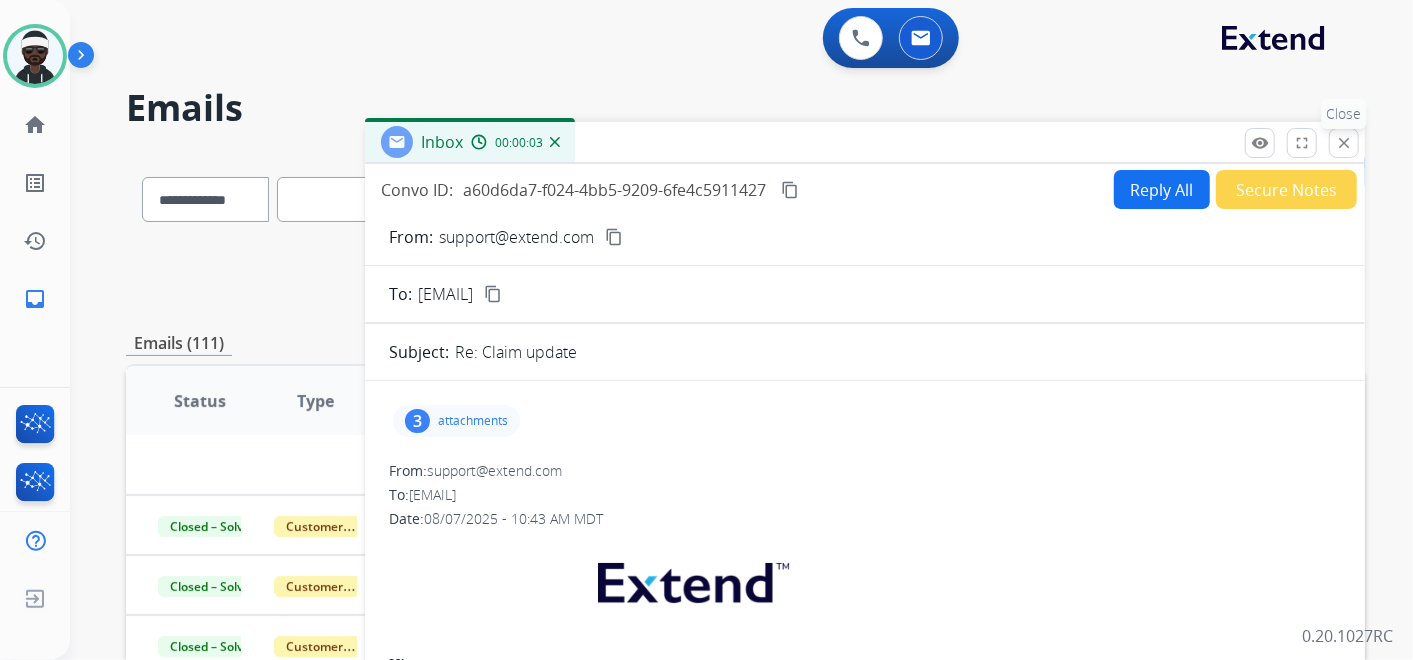 click on "close" at bounding box center [1344, 143] 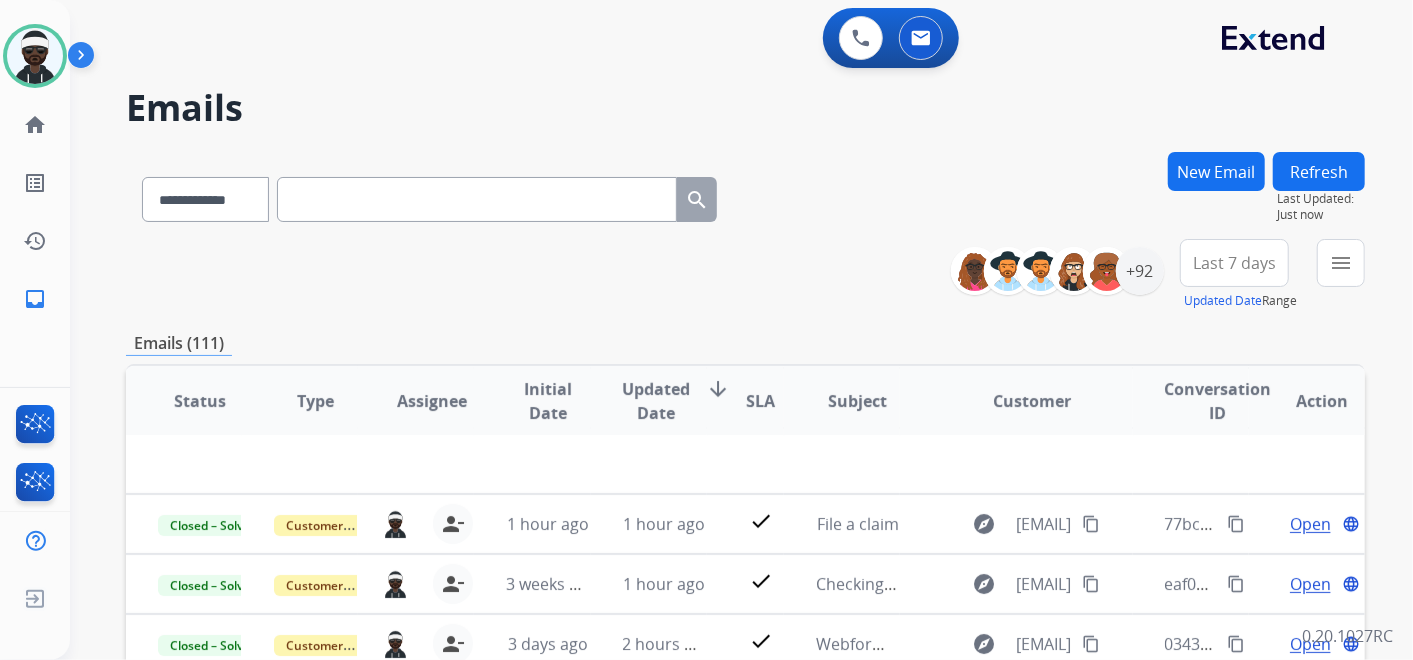scroll, scrollTop: 82, scrollLeft: 0, axis: vertical 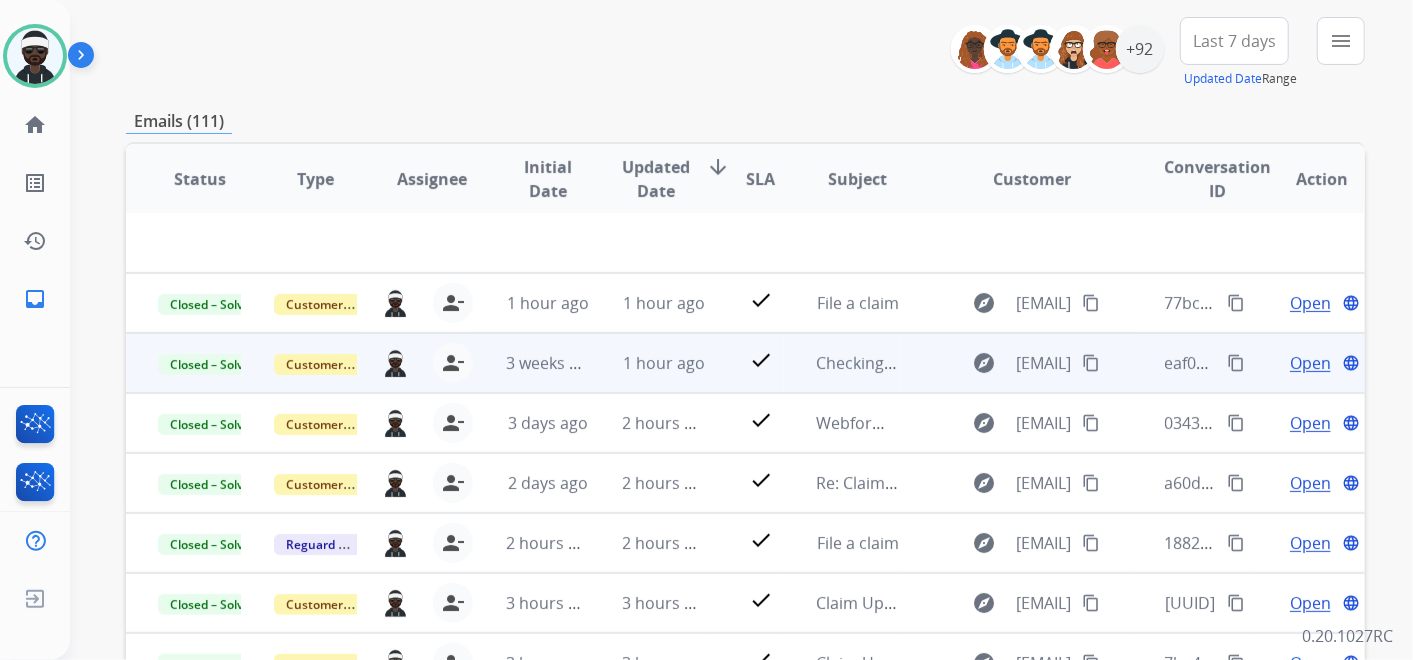 click on "Open" at bounding box center (1310, 363) 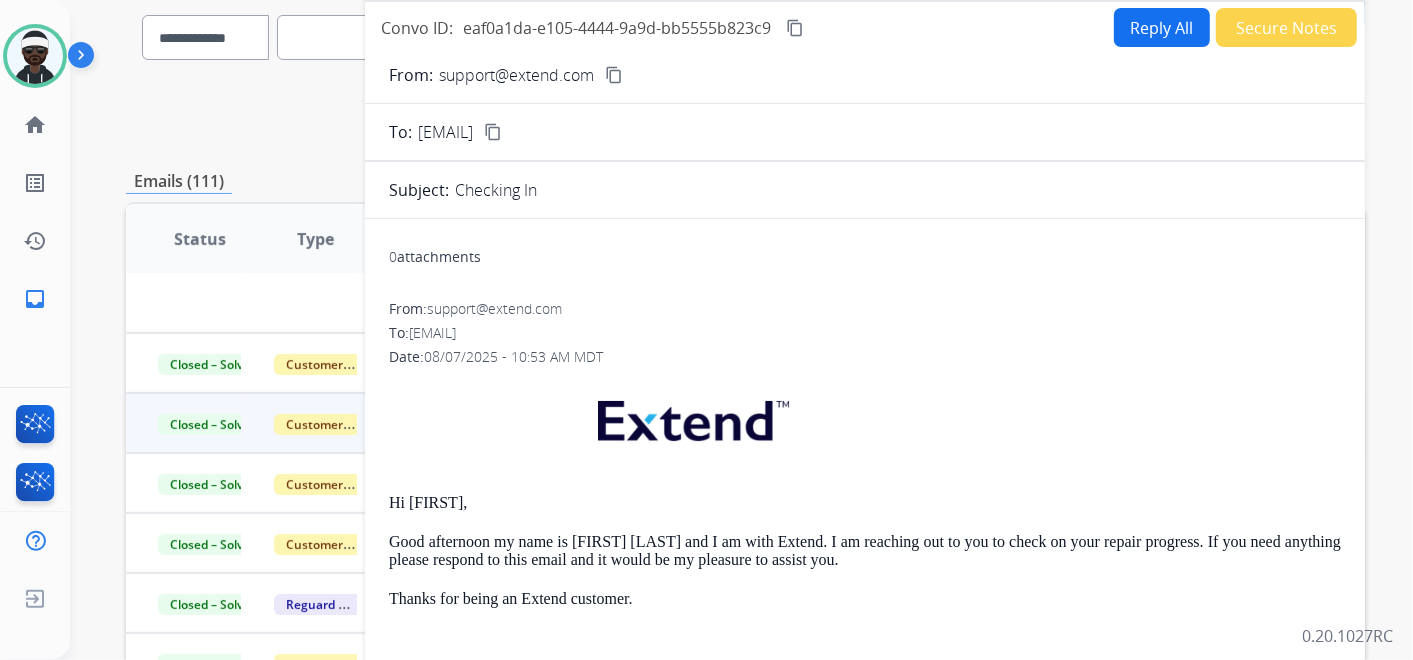 scroll, scrollTop: 0, scrollLeft: 0, axis: both 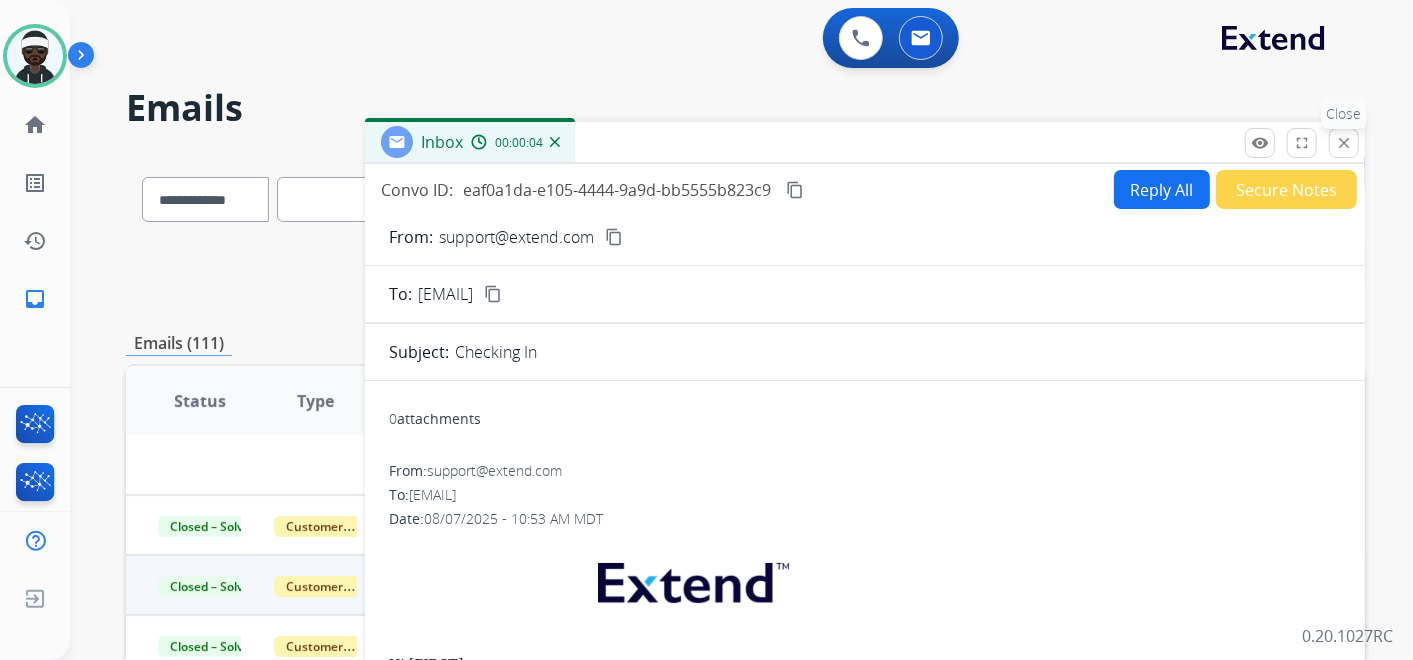 click on "close" at bounding box center (1344, 143) 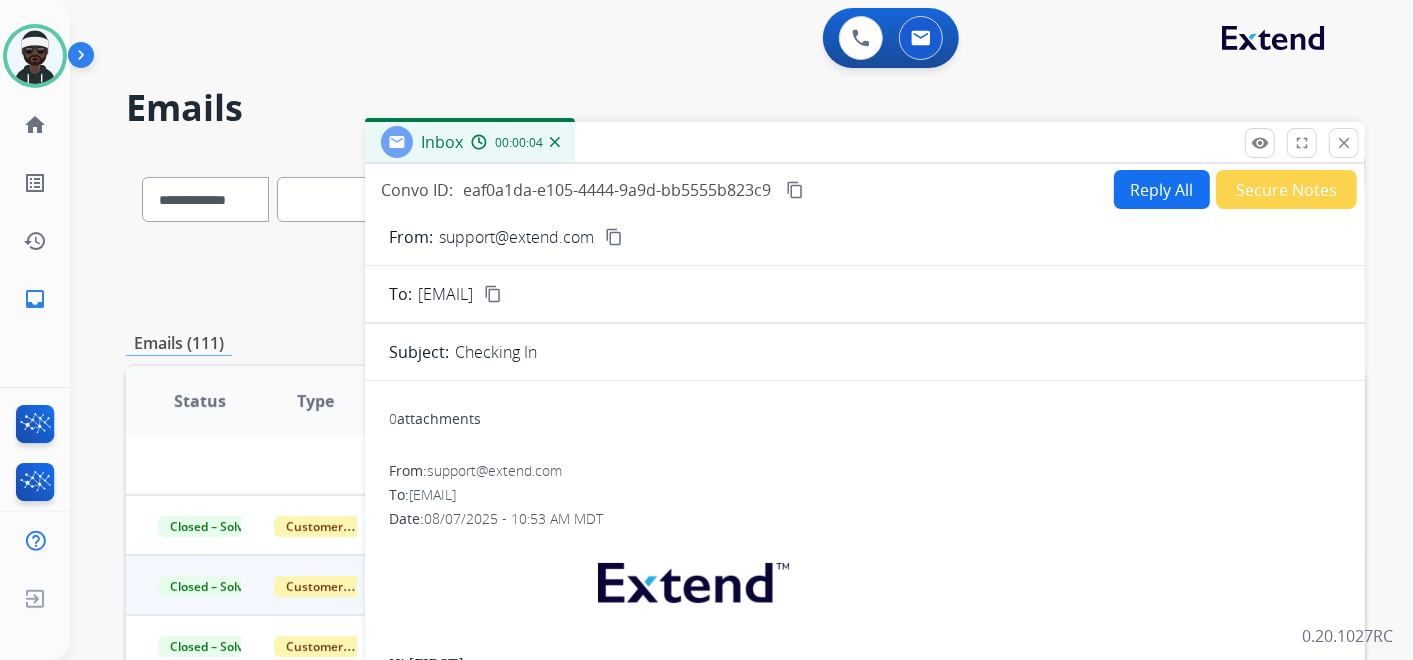 scroll, scrollTop: 82, scrollLeft: 0, axis: vertical 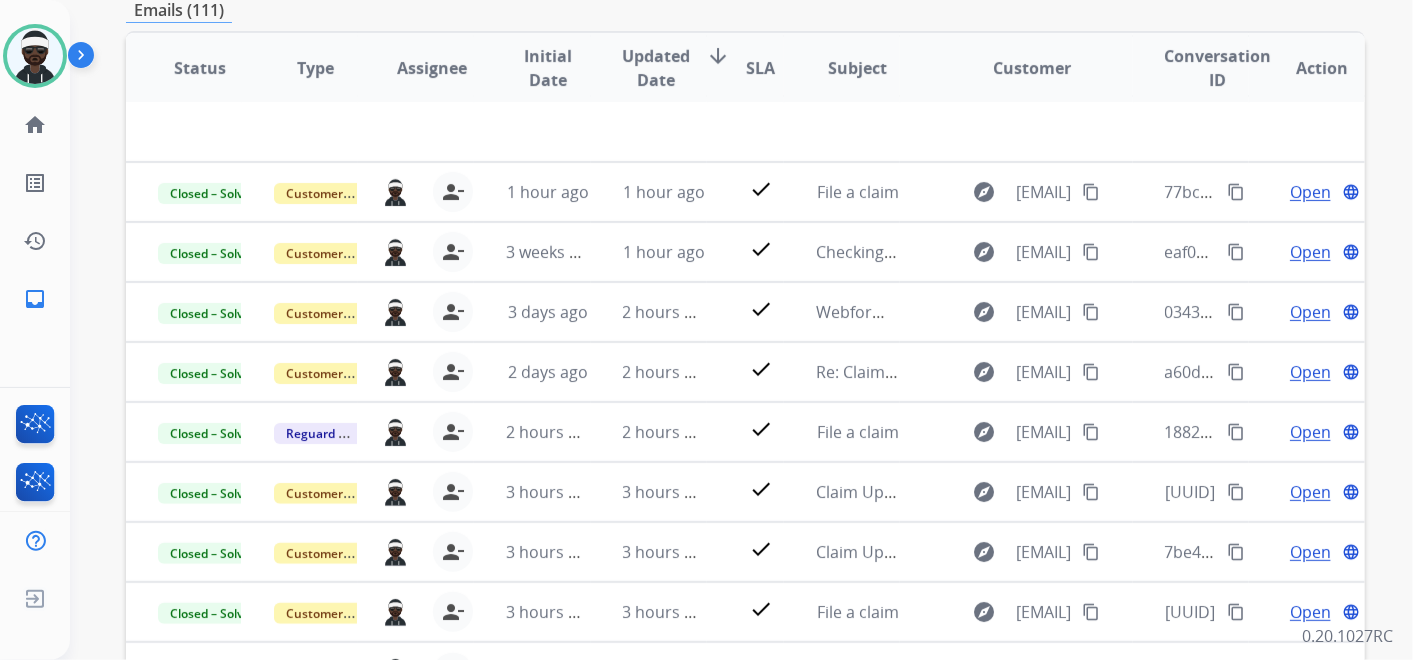 click on "Open language" at bounding box center (1307, 312) 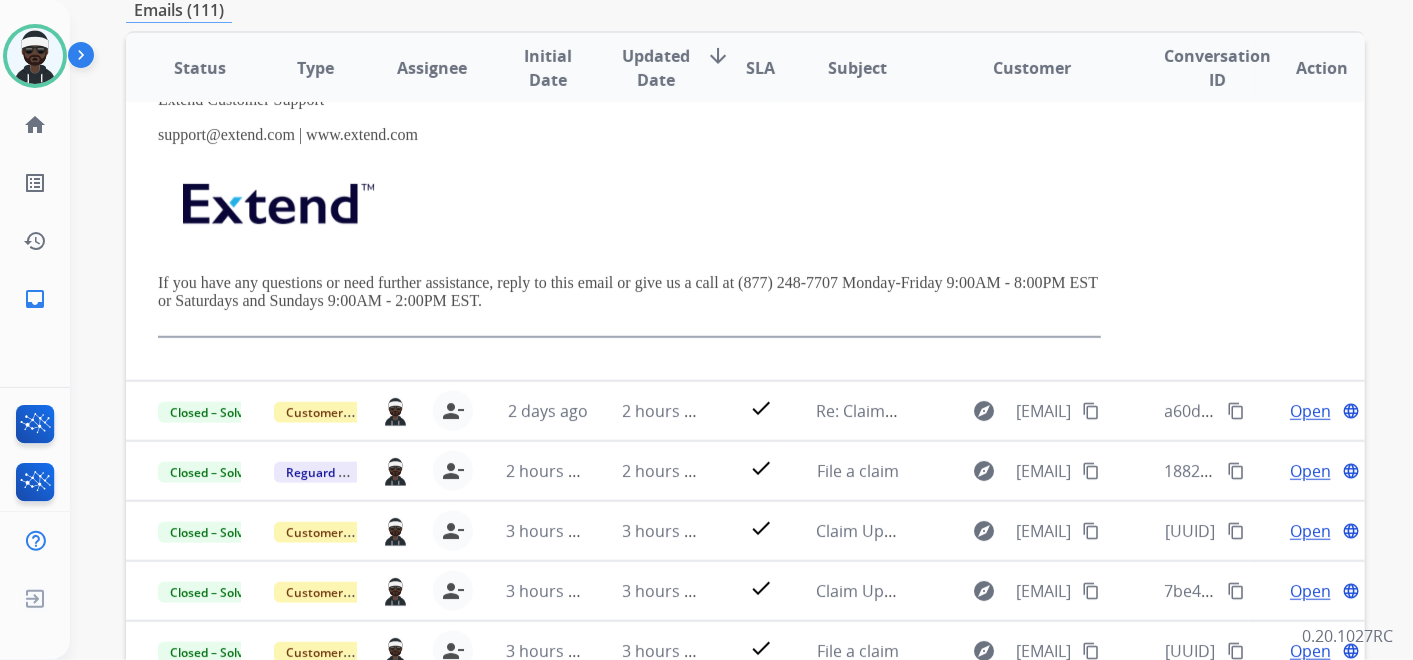scroll, scrollTop: 603, scrollLeft: 0, axis: vertical 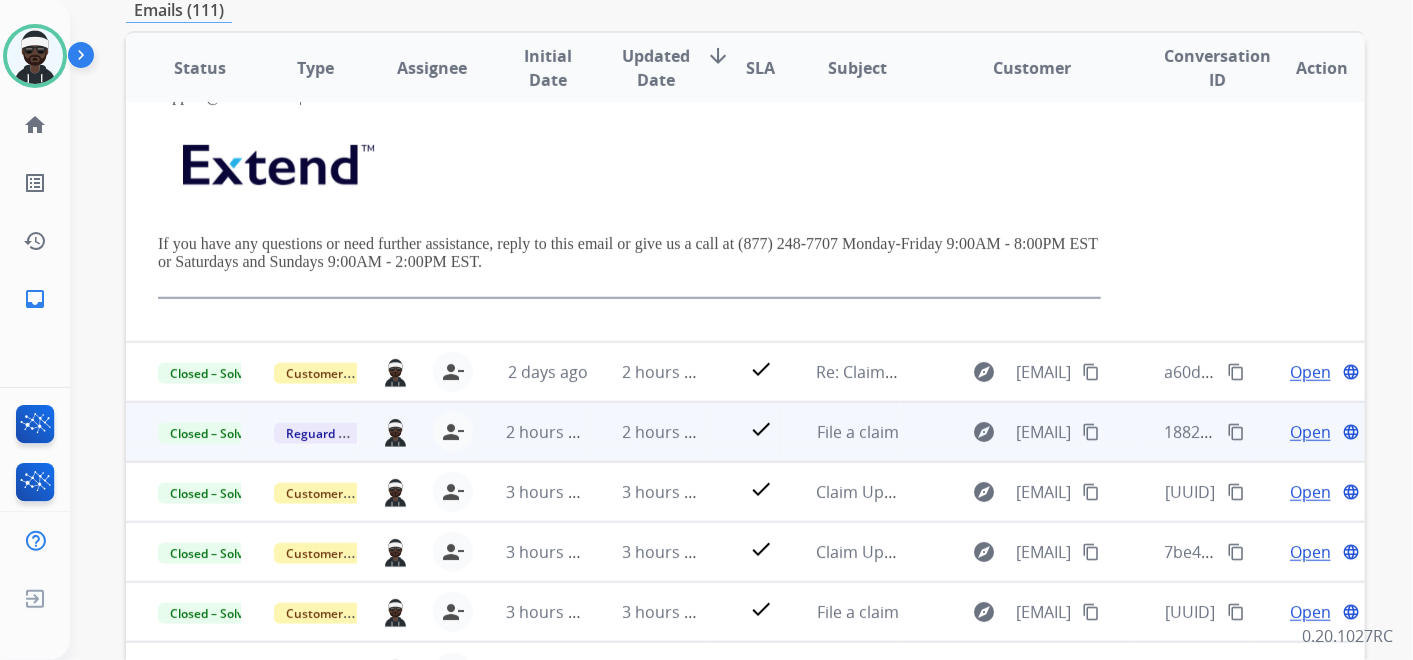 click on "Open language" at bounding box center [1307, 432] 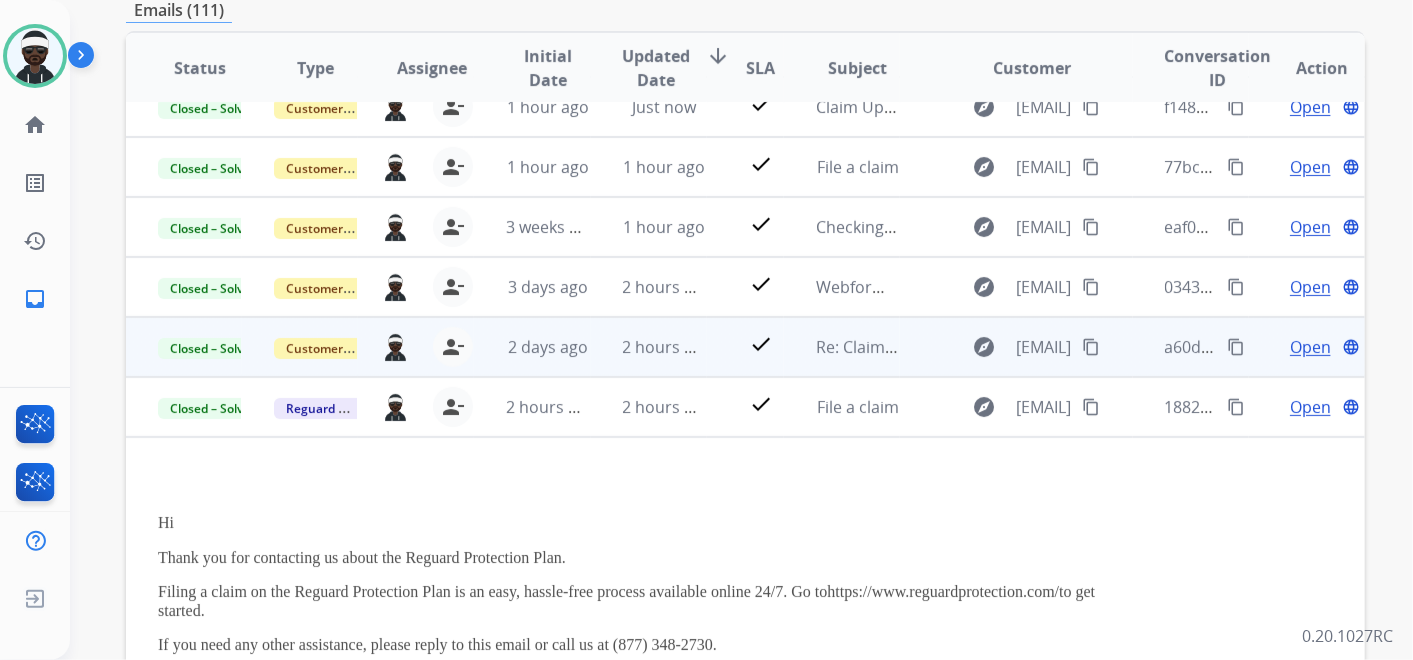 scroll, scrollTop: 0, scrollLeft: 0, axis: both 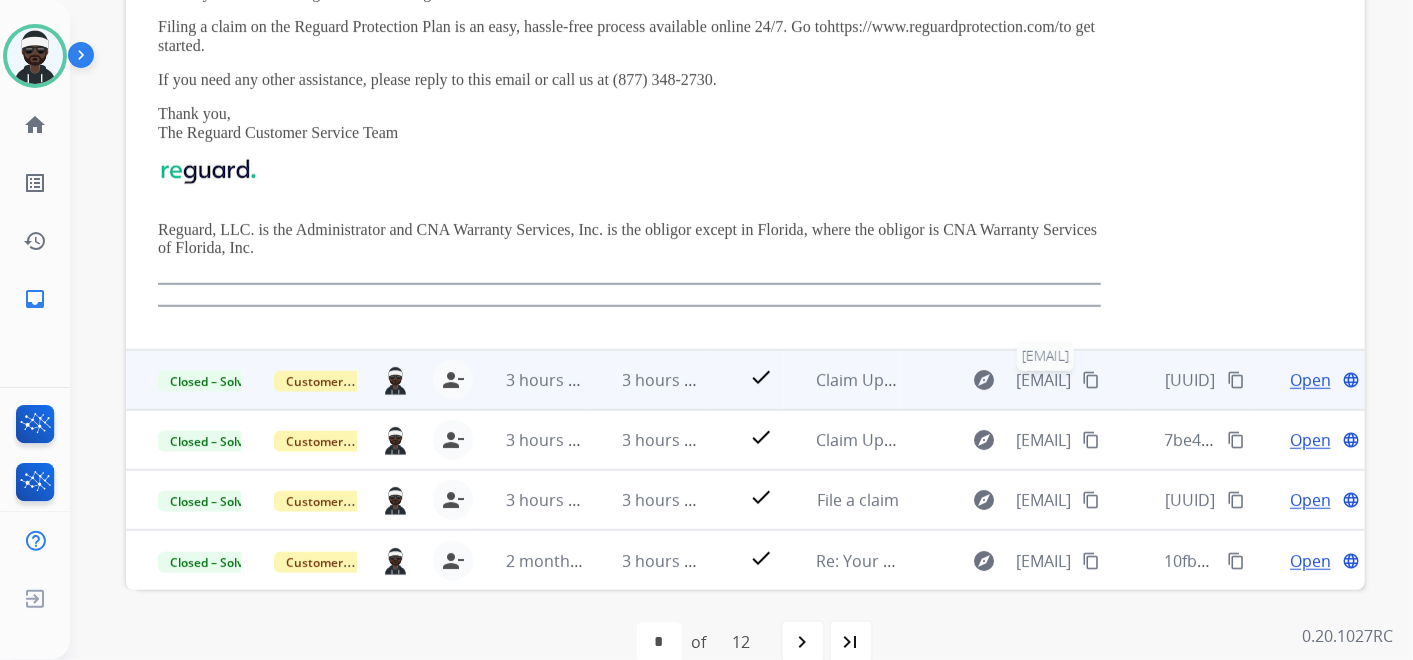 click on "[EMAIL]" at bounding box center [1043, 380] 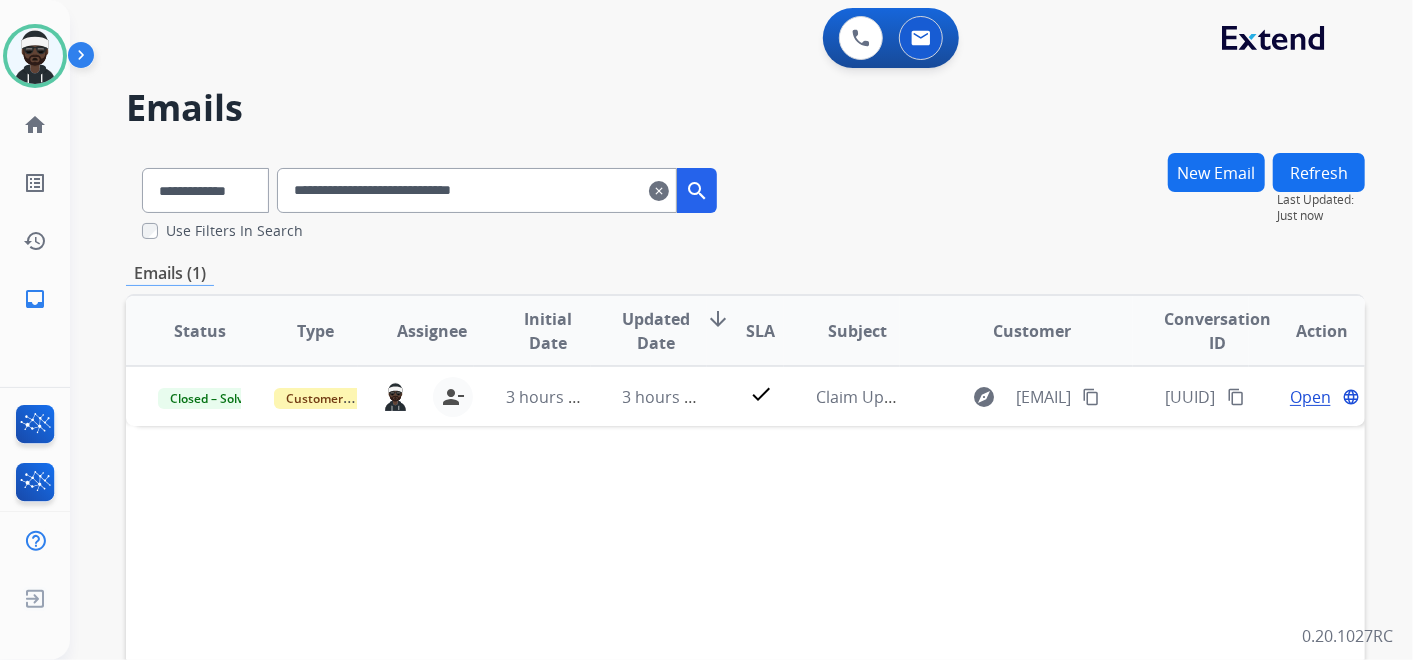 scroll, scrollTop: 0, scrollLeft: 0, axis: both 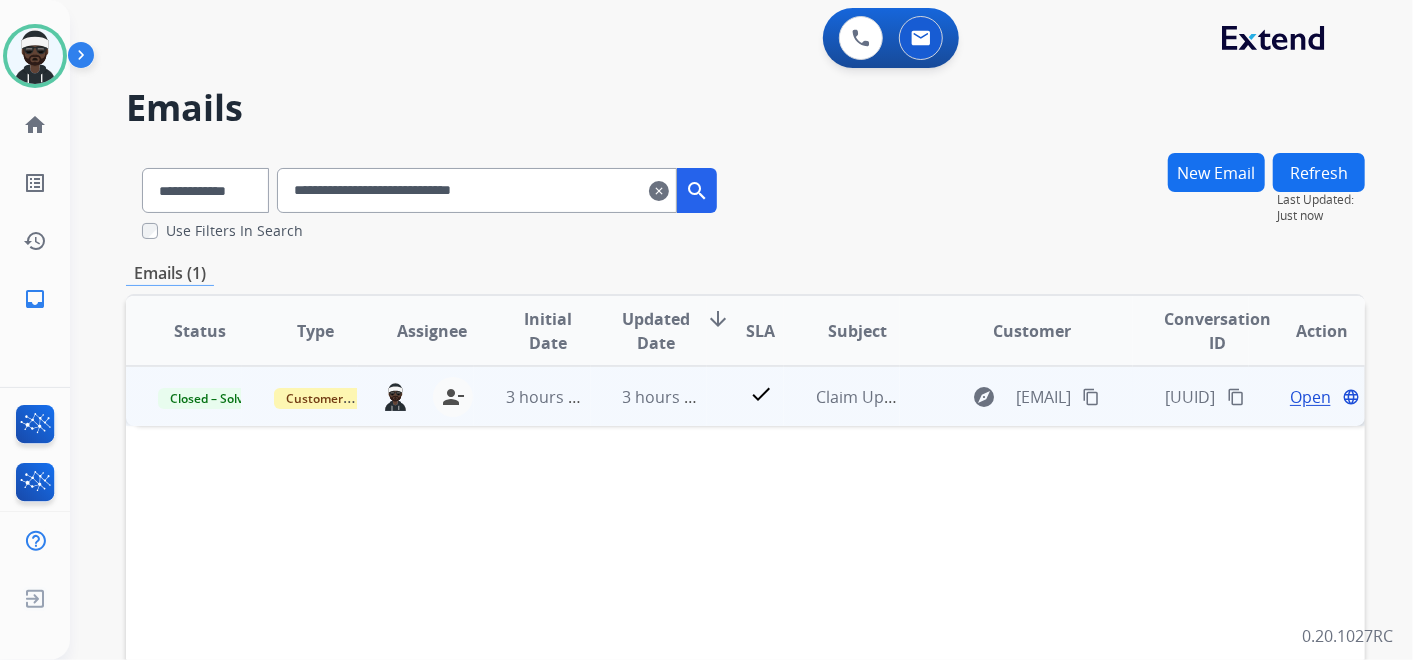 click on "e9565d2c-44b8-46fa-958c-cdfa36ef1f2d  content_copy" at bounding box center (1191, 396) 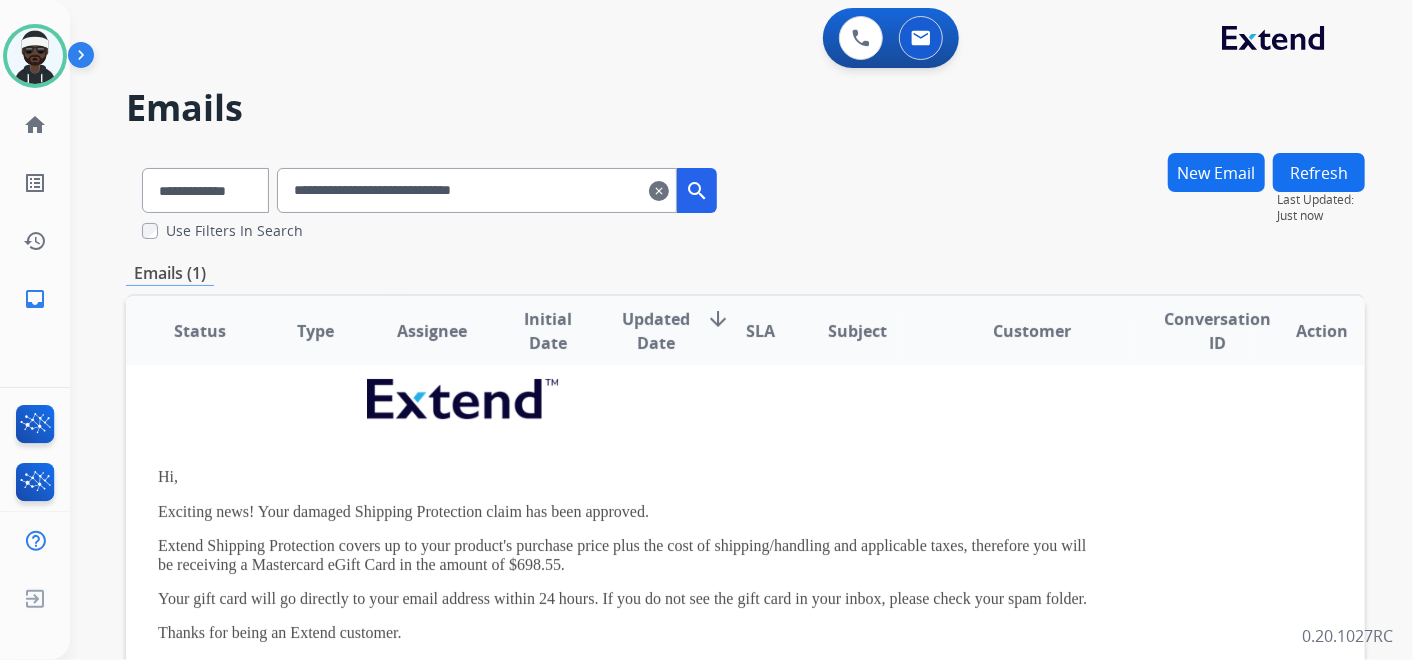 scroll, scrollTop: 119, scrollLeft: 0, axis: vertical 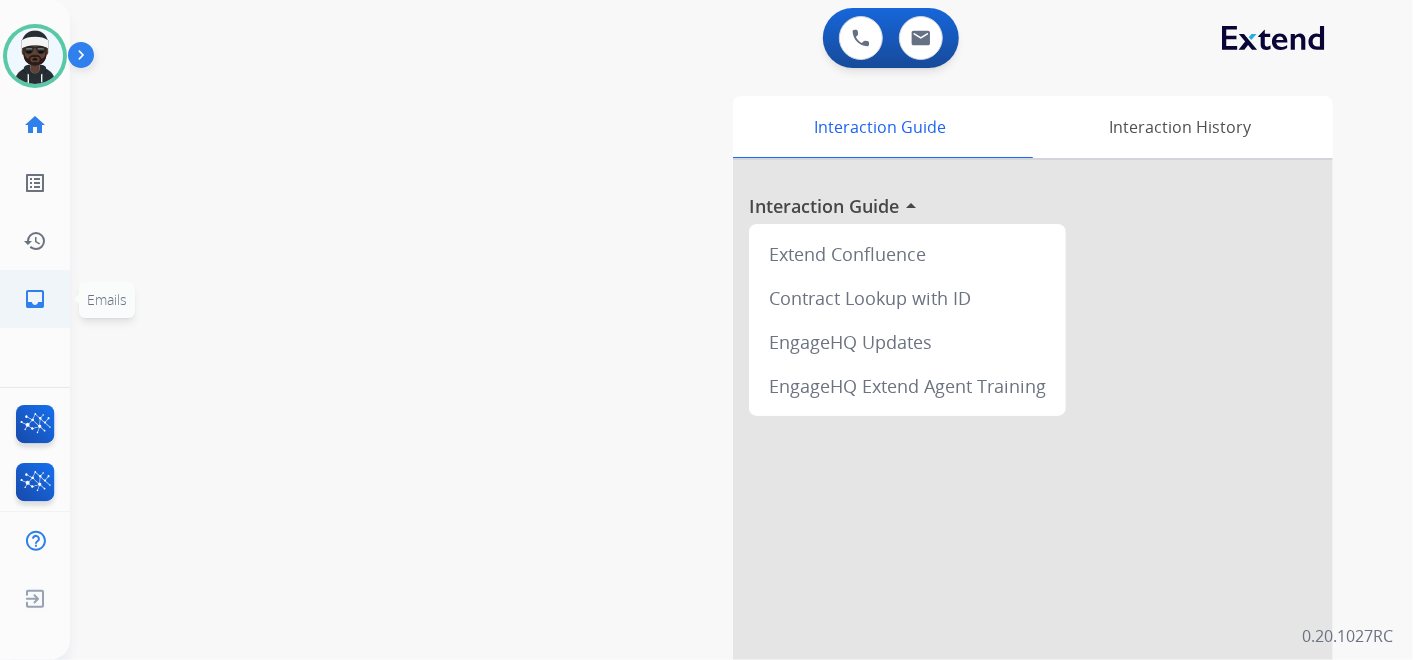 click on "inbox  Emails" 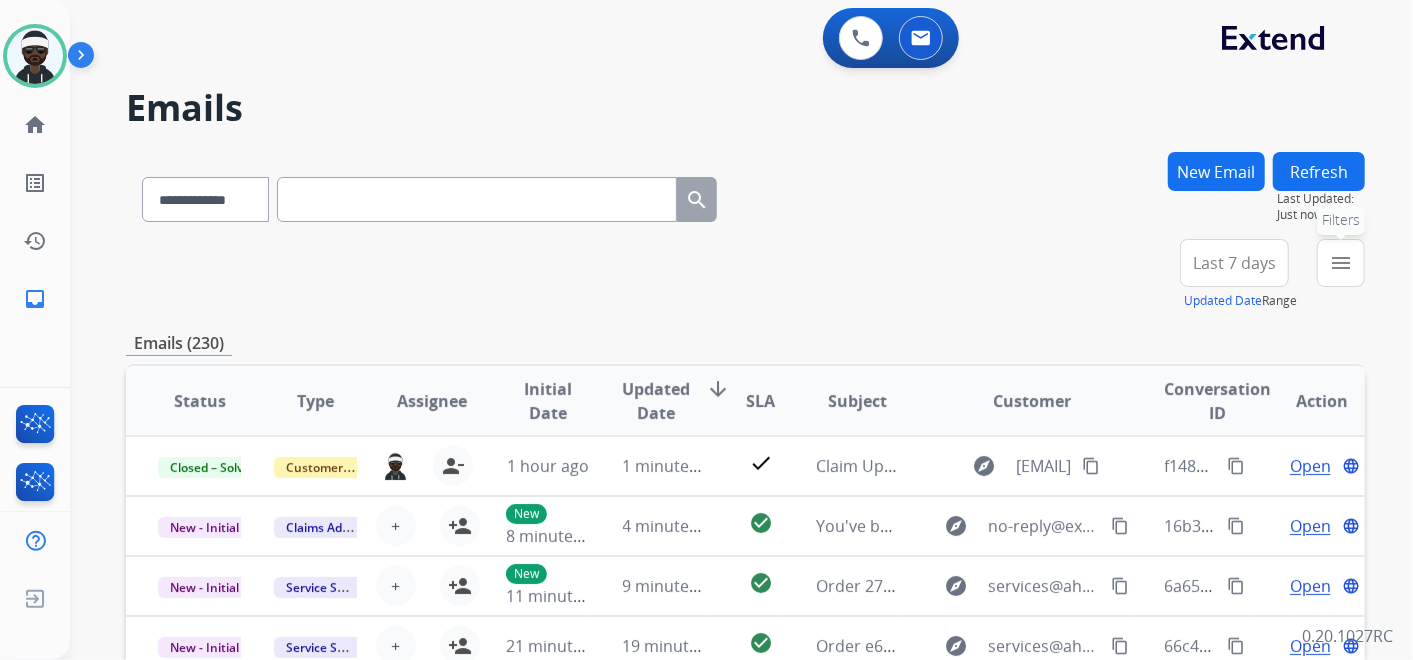 click on "menu" at bounding box center (1341, 263) 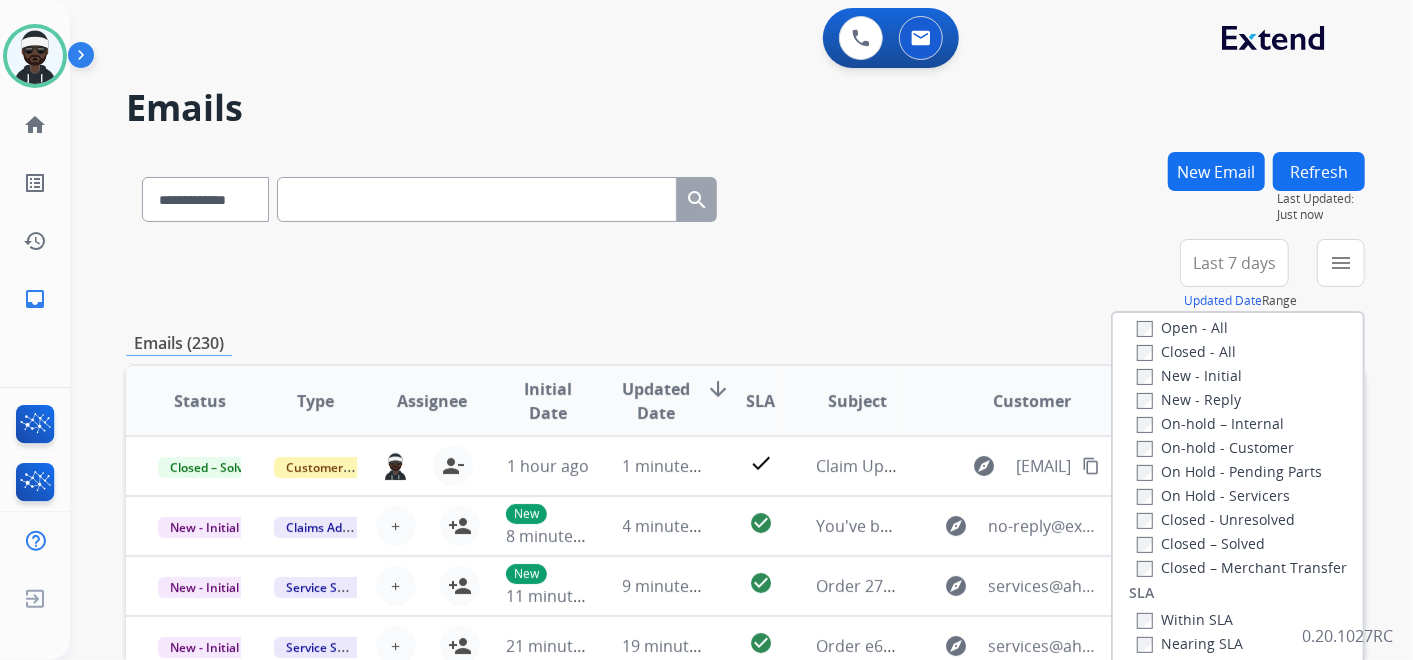 scroll, scrollTop: 333, scrollLeft: 0, axis: vertical 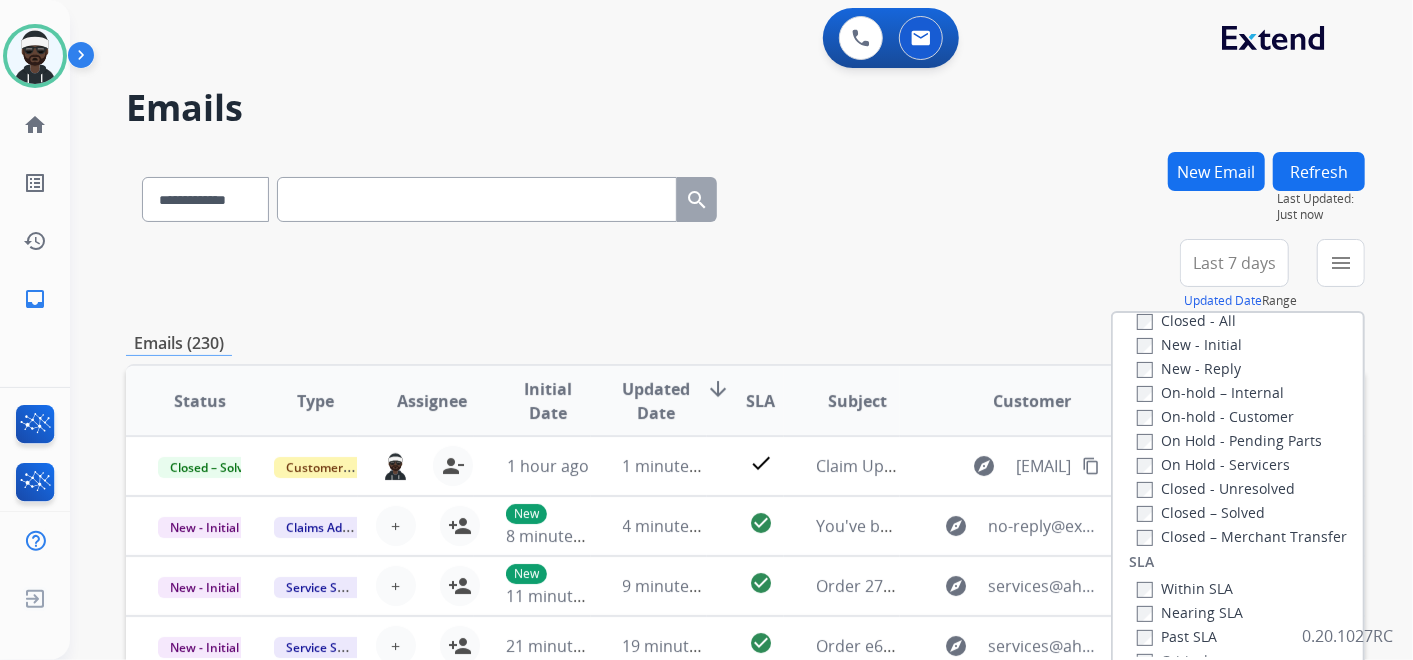 click on "Closed – Solved" at bounding box center [1201, 512] 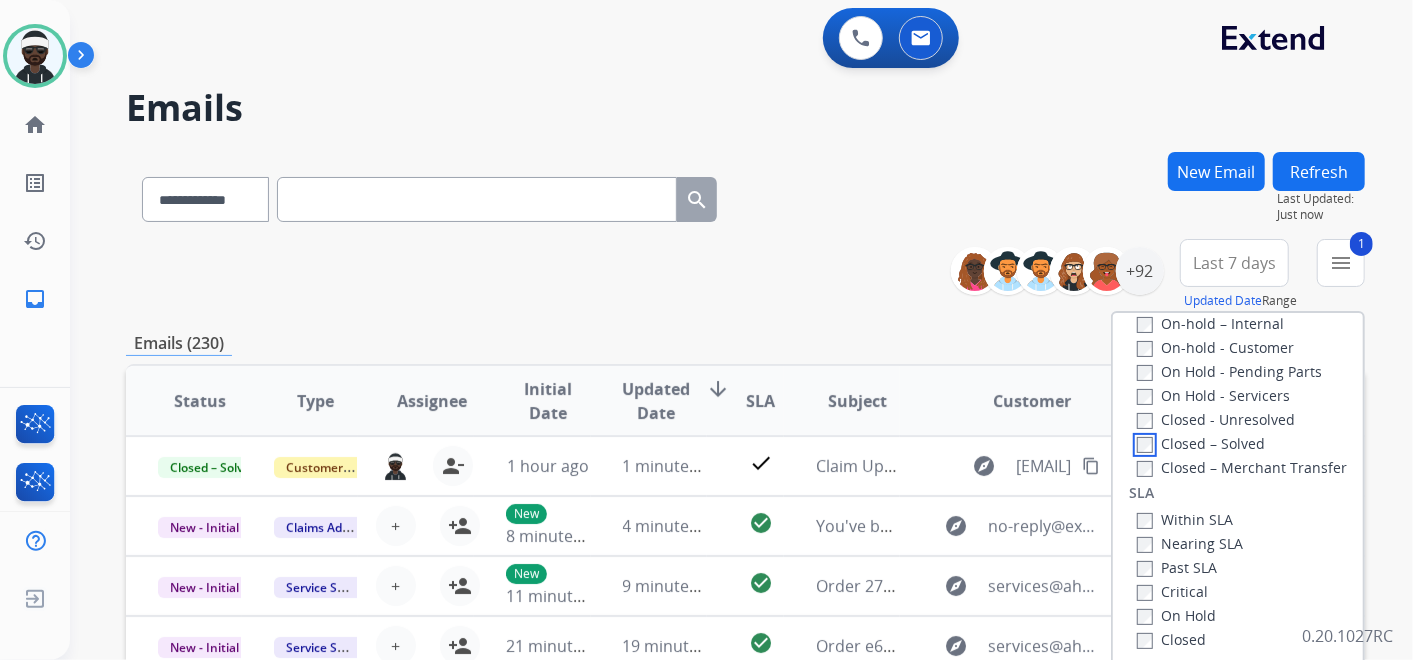 scroll, scrollTop: 526, scrollLeft: 0, axis: vertical 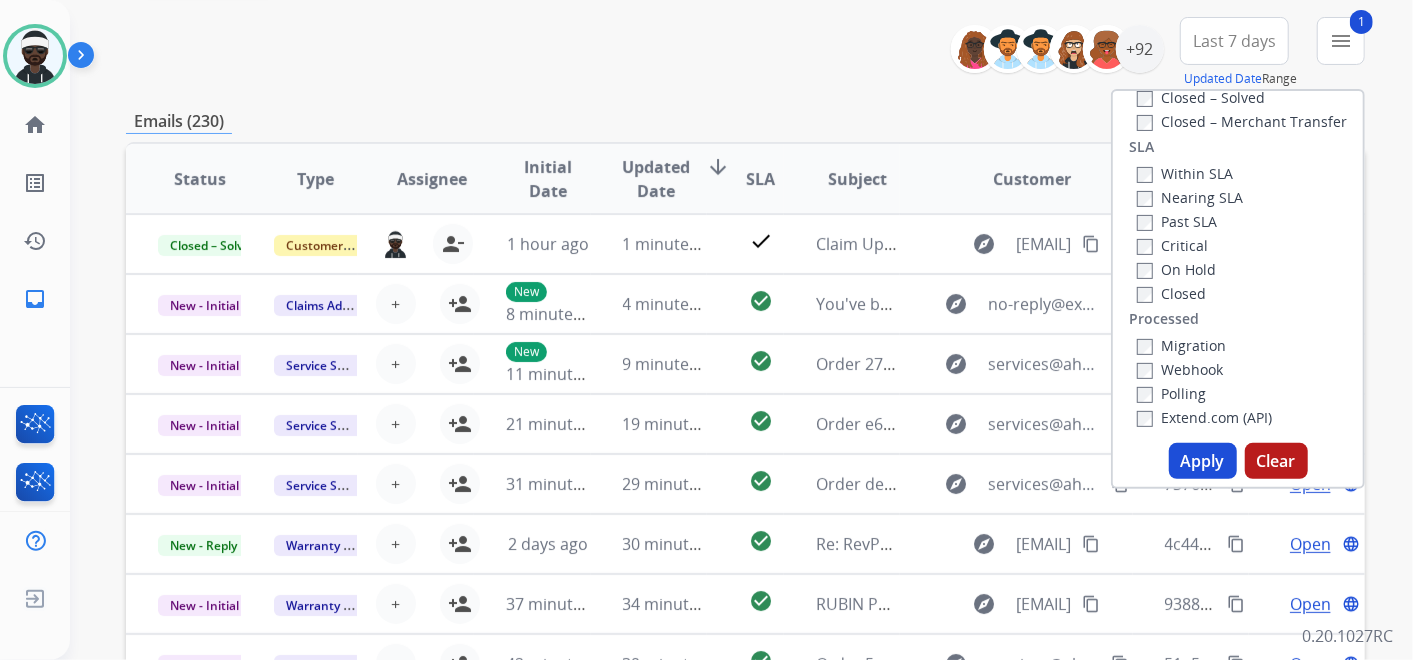 click on "Apply" at bounding box center (1203, 461) 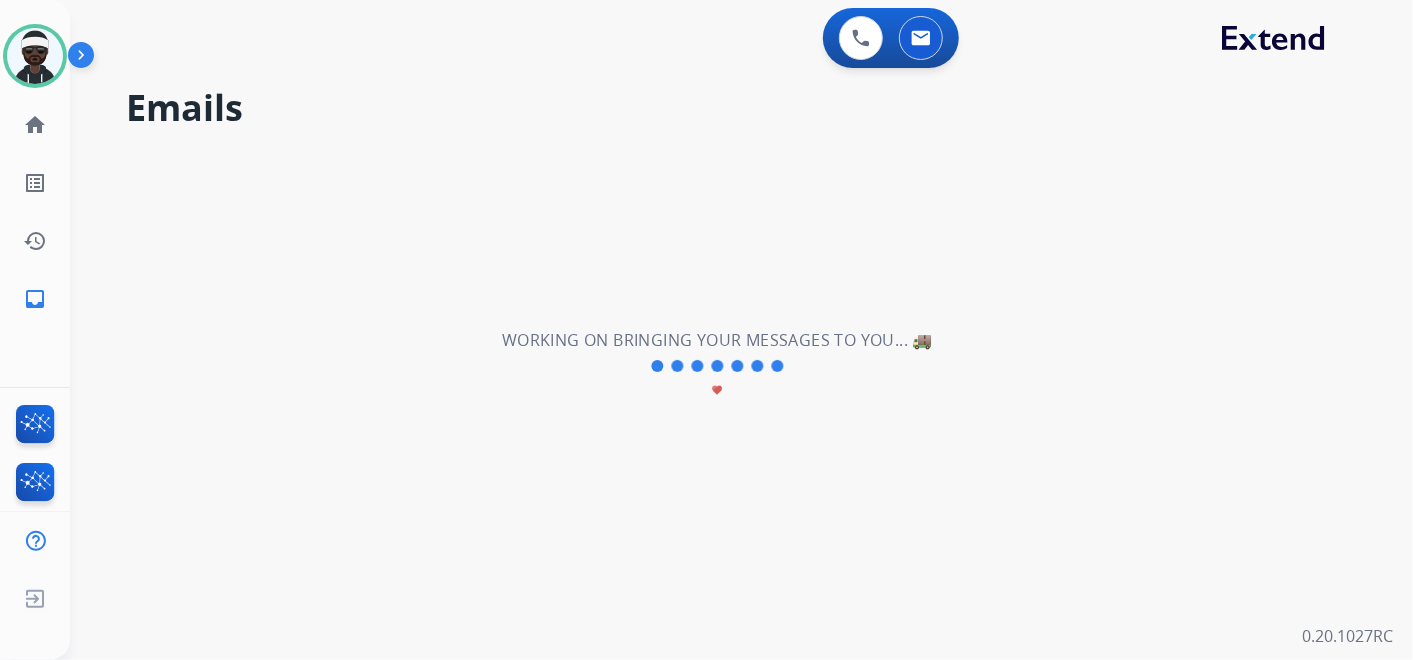 scroll, scrollTop: 0, scrollLeft: 0, axis: both 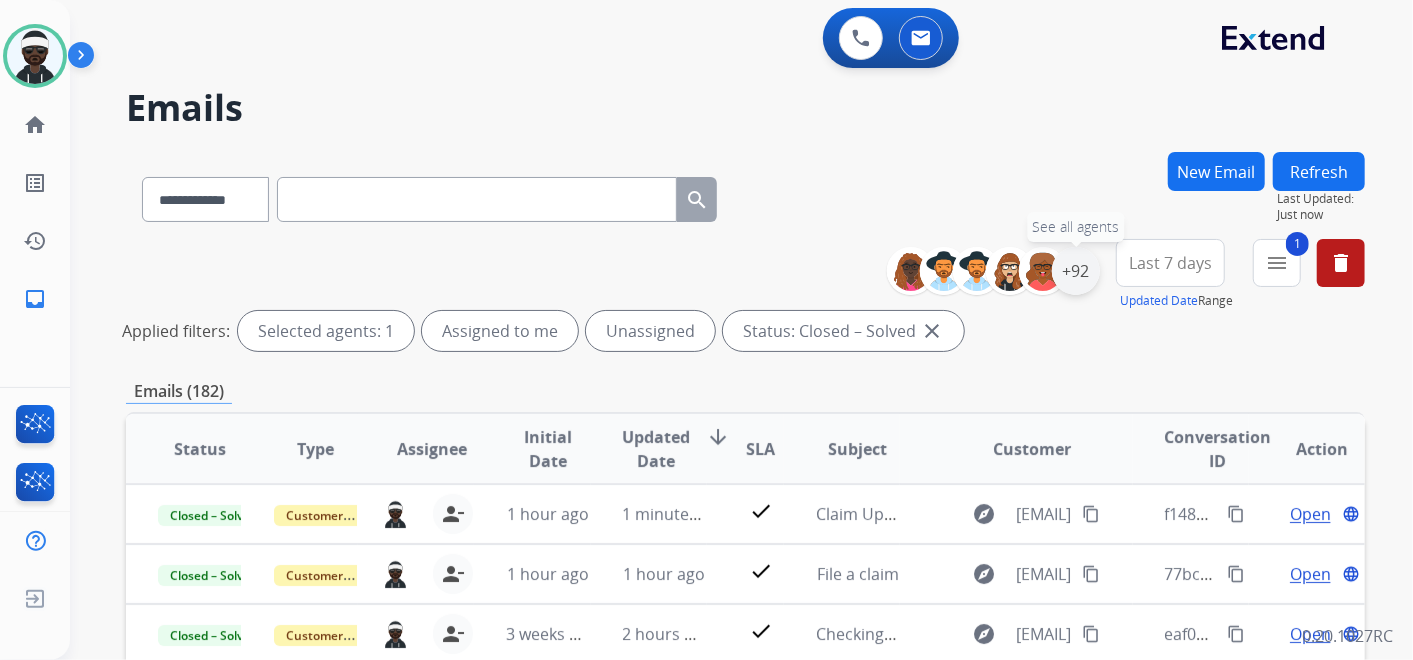 click on "+92" at bounding box center [1076, 271] 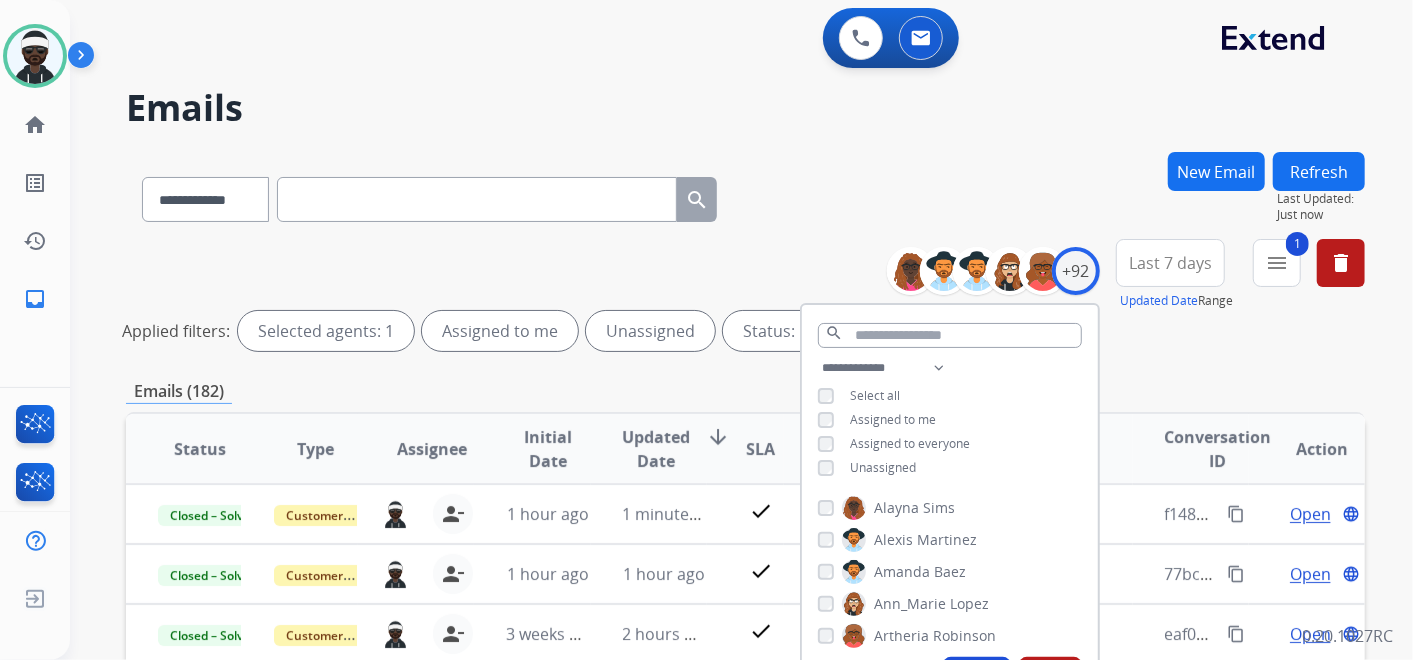 click on "Unassigned" at bounding box center [883, 467] 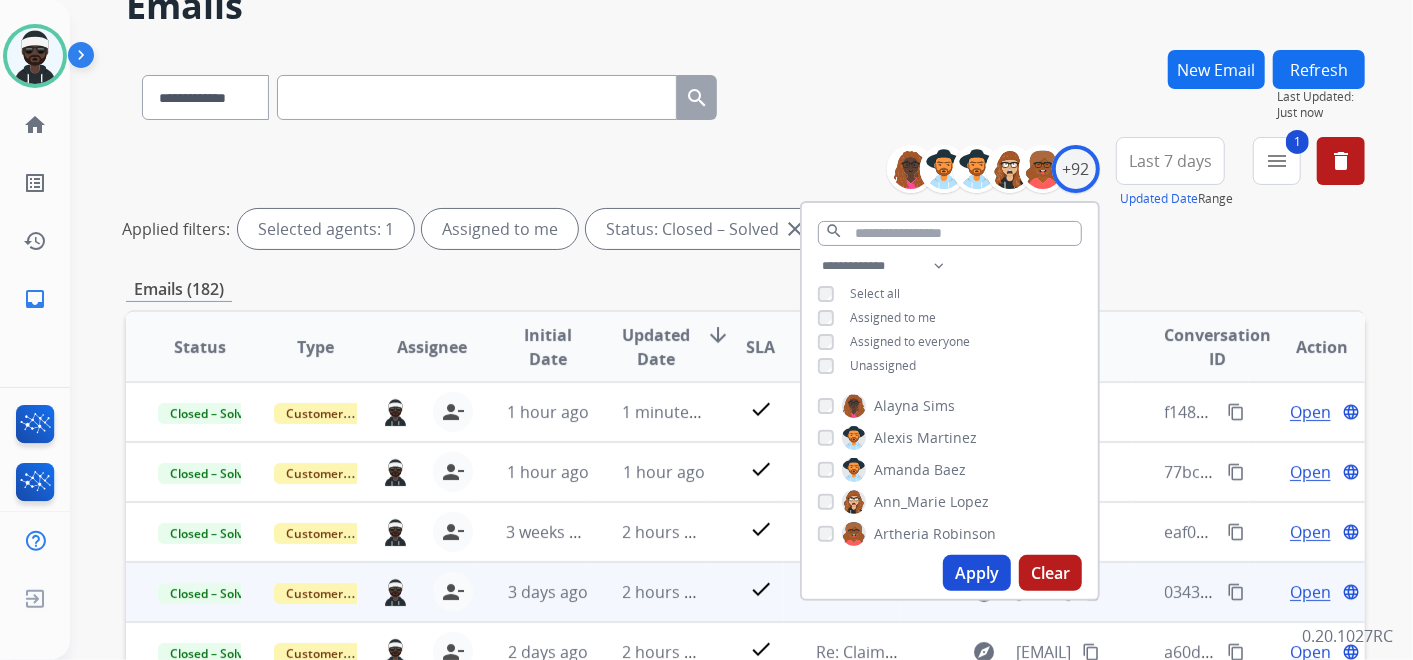 scroll, scrollTop: 222, scrollLeft: 0, axis: vertical 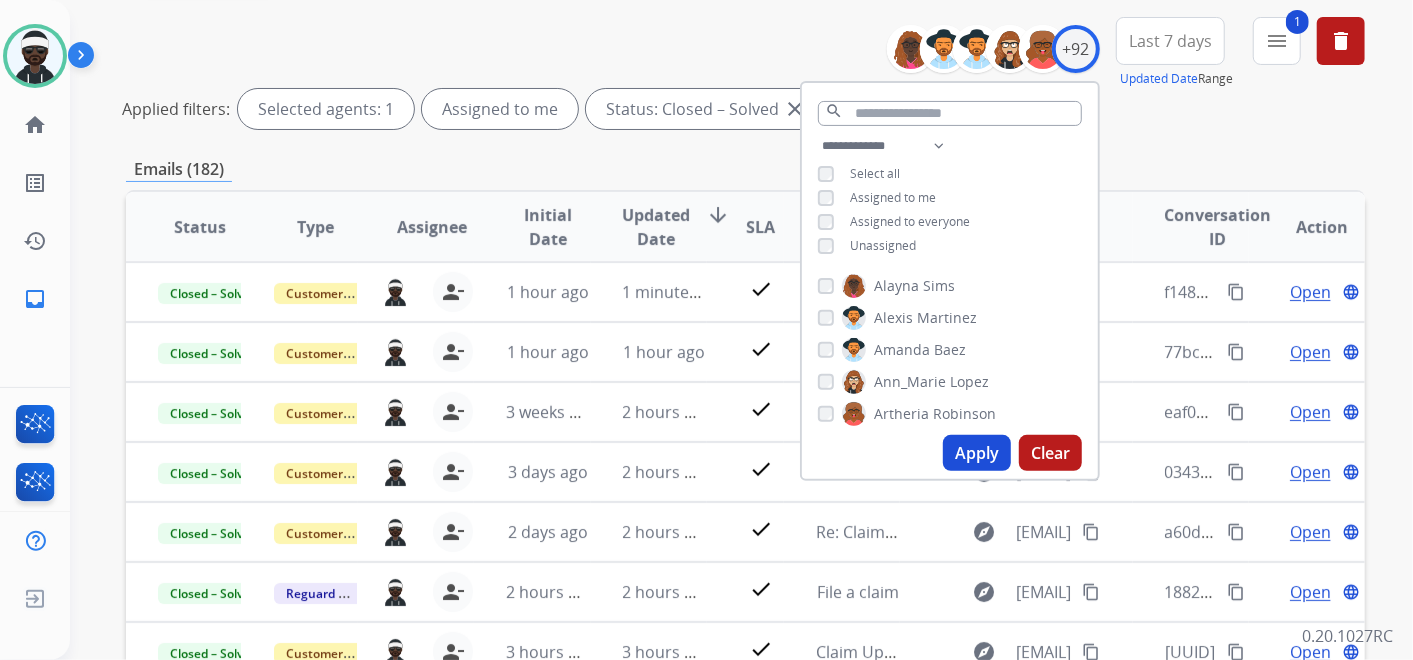 click on "Apply" at bounding box center (977, 453) 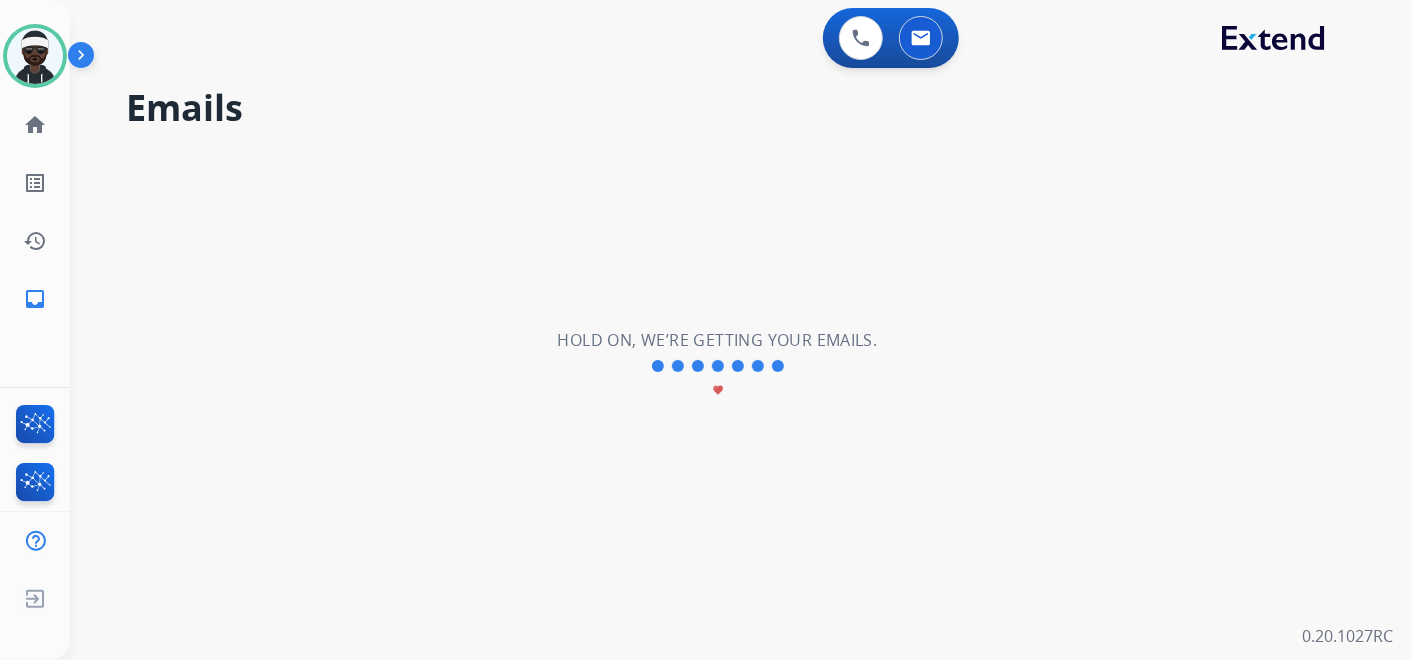 scroll, scrollTop: 0, scrollLeft: 0, axis: both 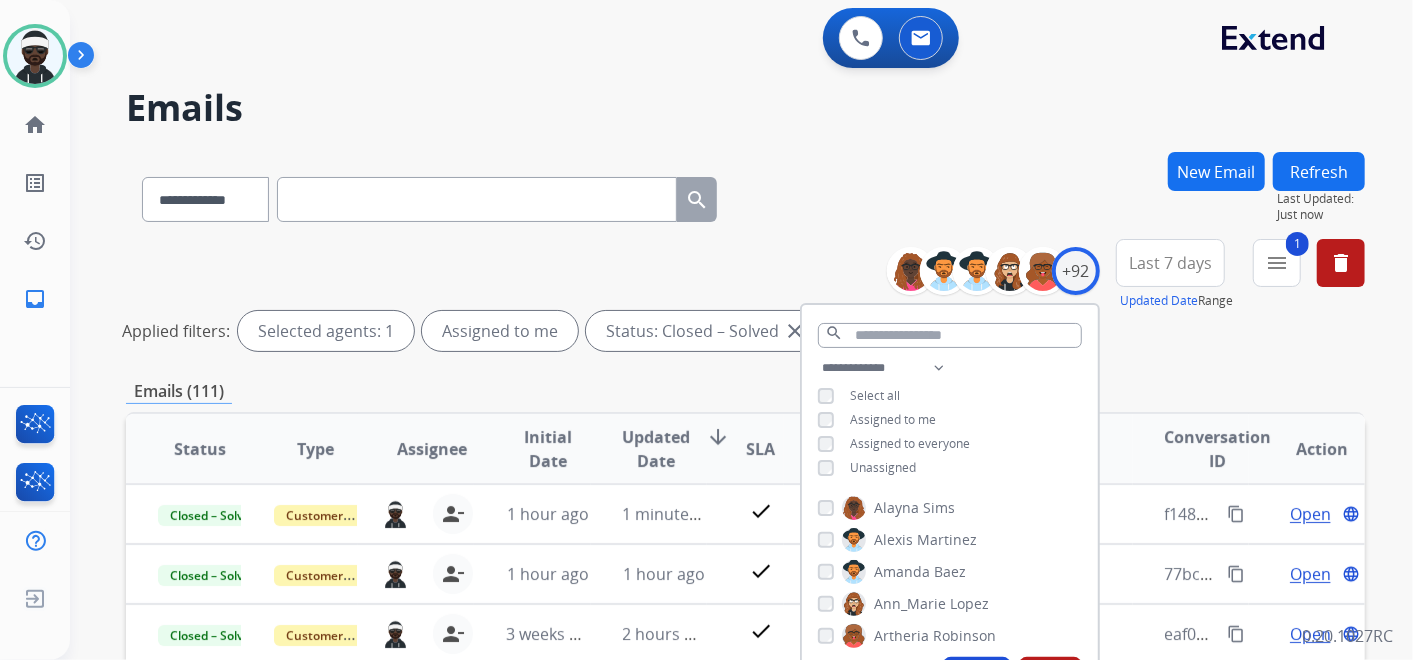 click on "**********" at bounding box center [745, 669] 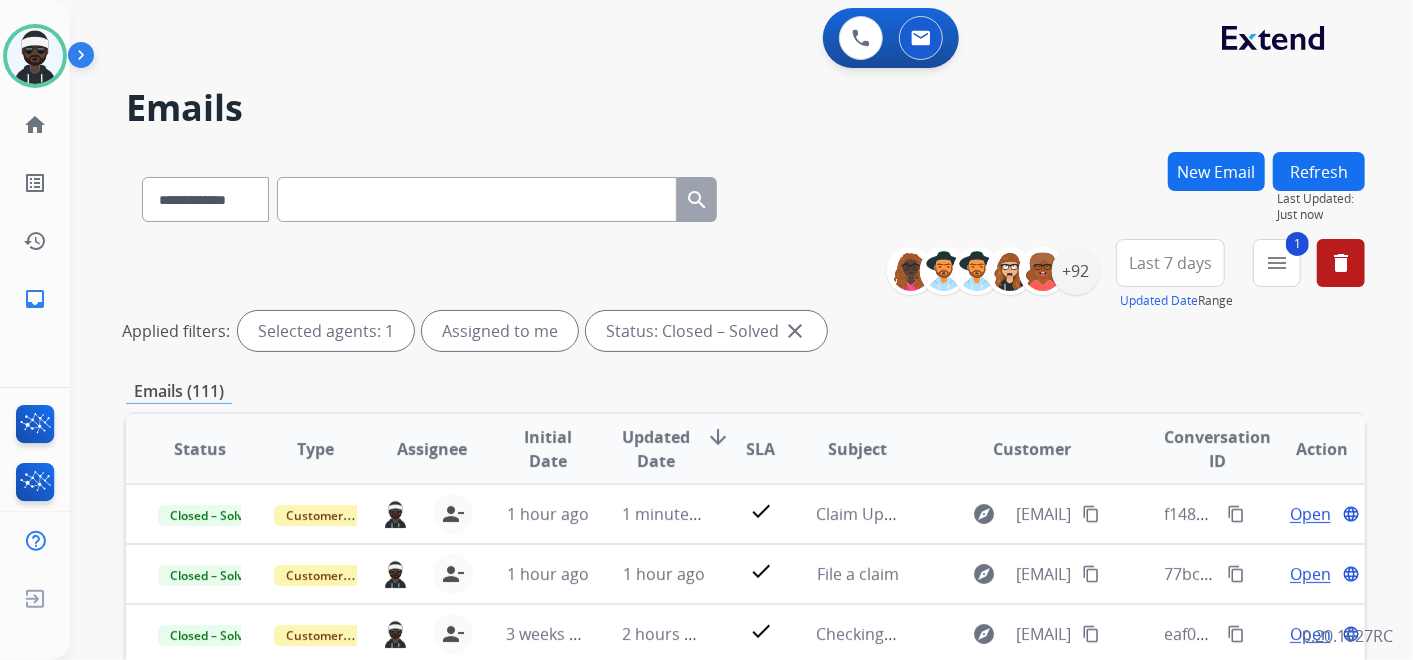 scroll, scrollTop: 1, scrollLeft: 0, axis: vertical 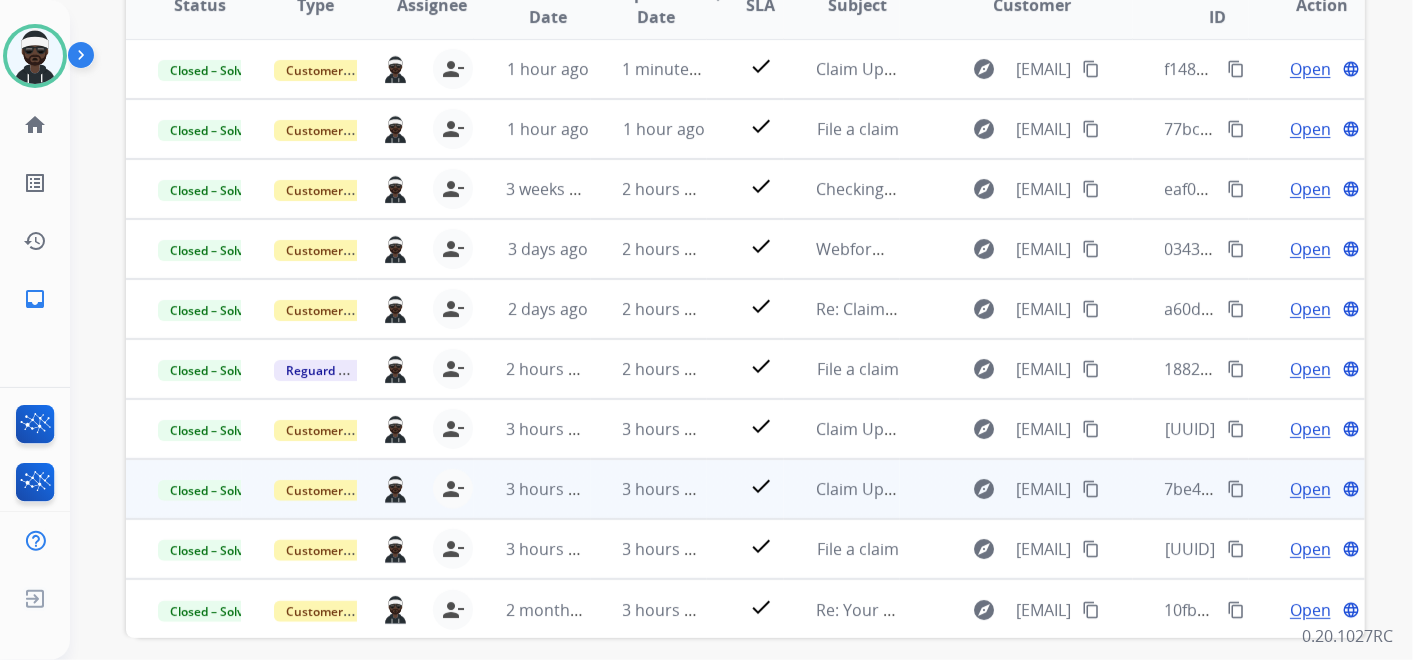 click on "check" at bounding box center (745, 489) 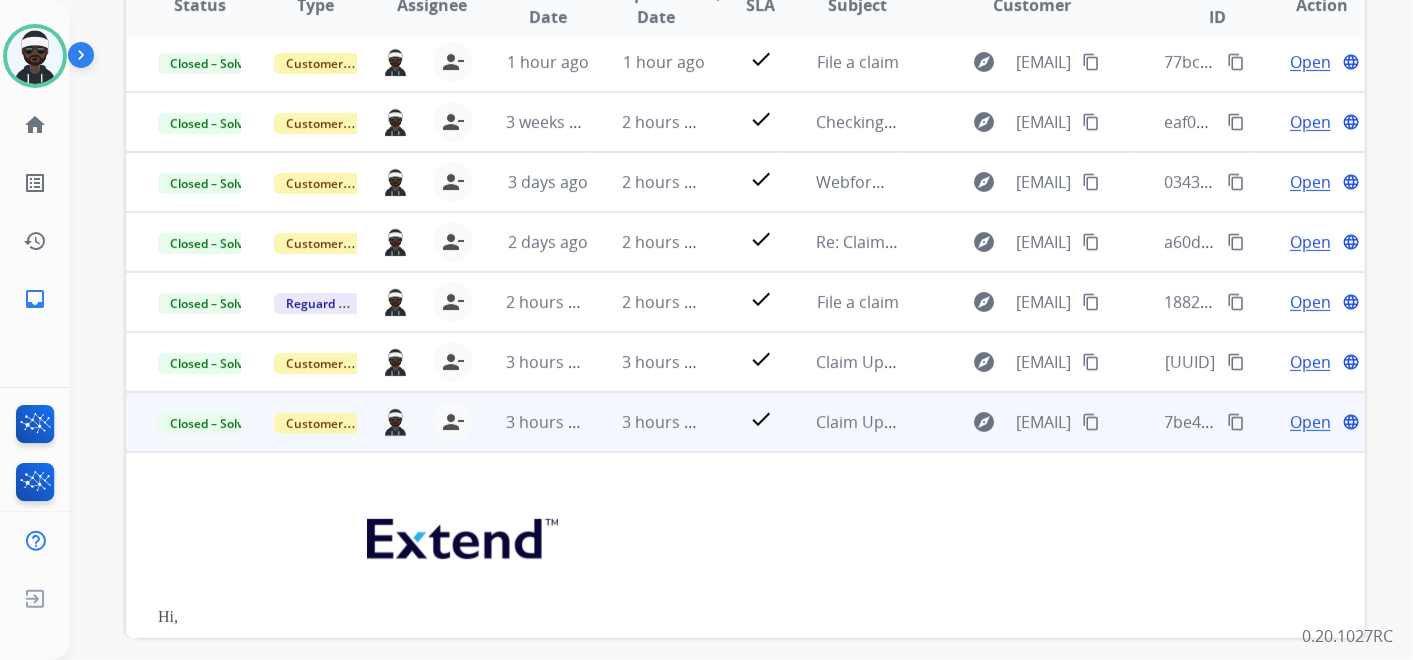 scroll, scrollTop: 51, scrollLeft: 0, axis: vertical 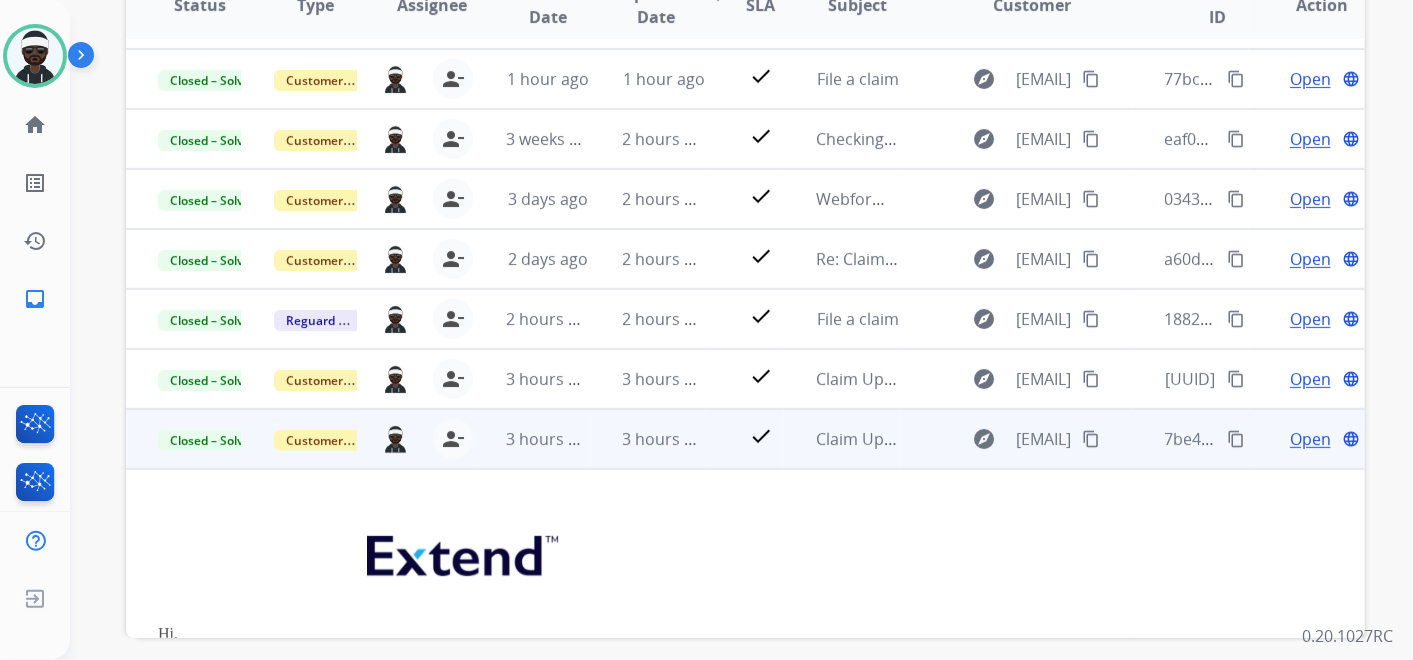 click on "content_copy" at bounding box center (1091, 439) 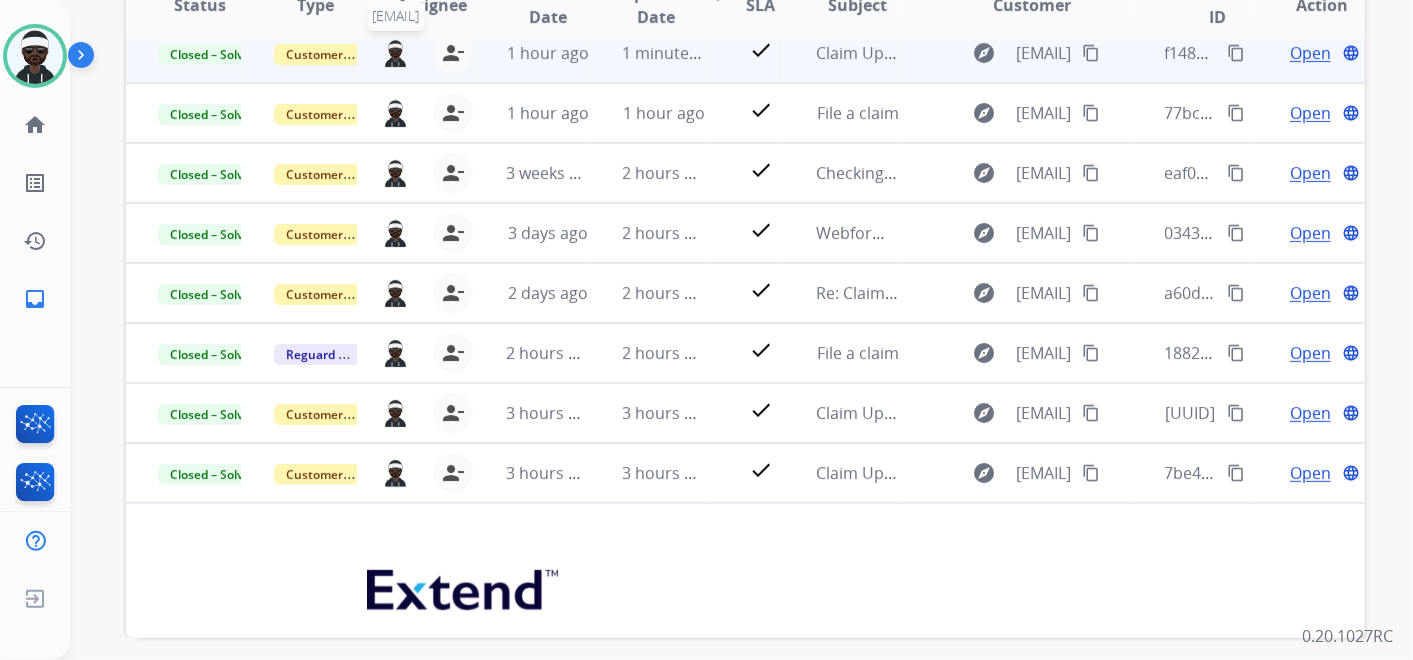 scroll, scrollTop: 0, scrollLeft: 0, axis: both 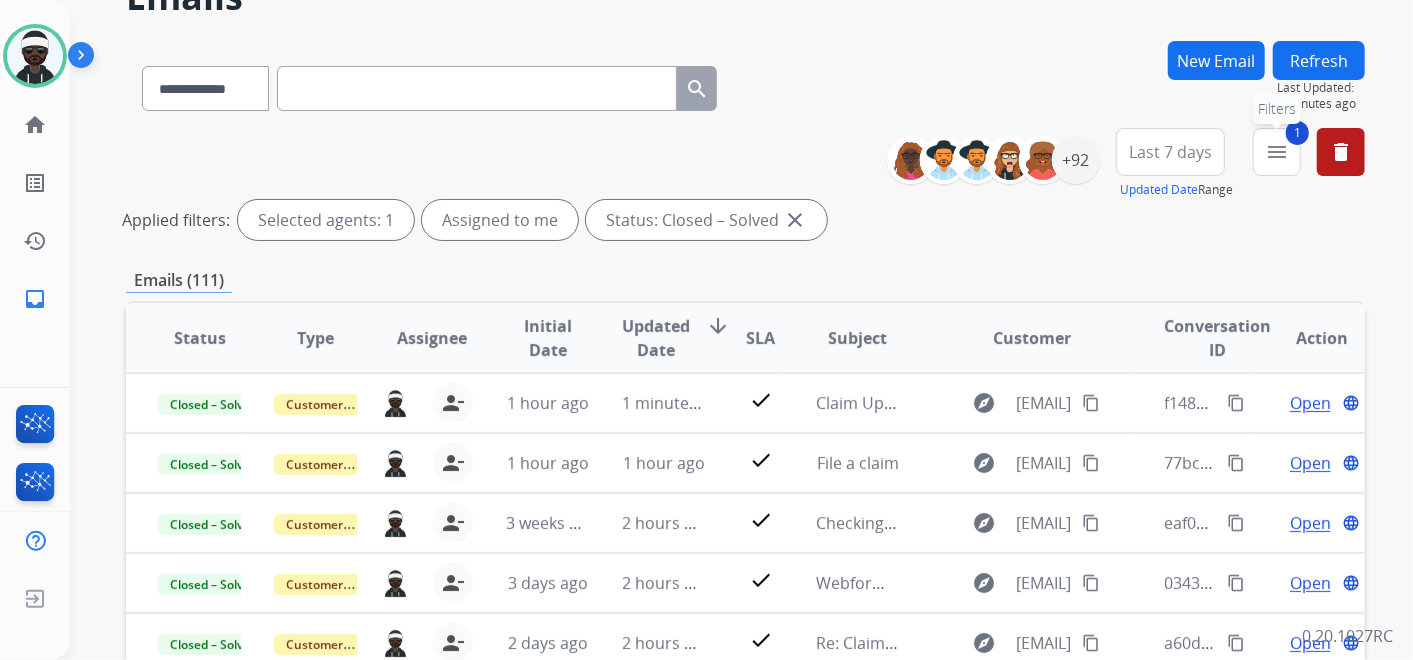 click on "1 menu  Filters" at bounding box center [1277, 152] 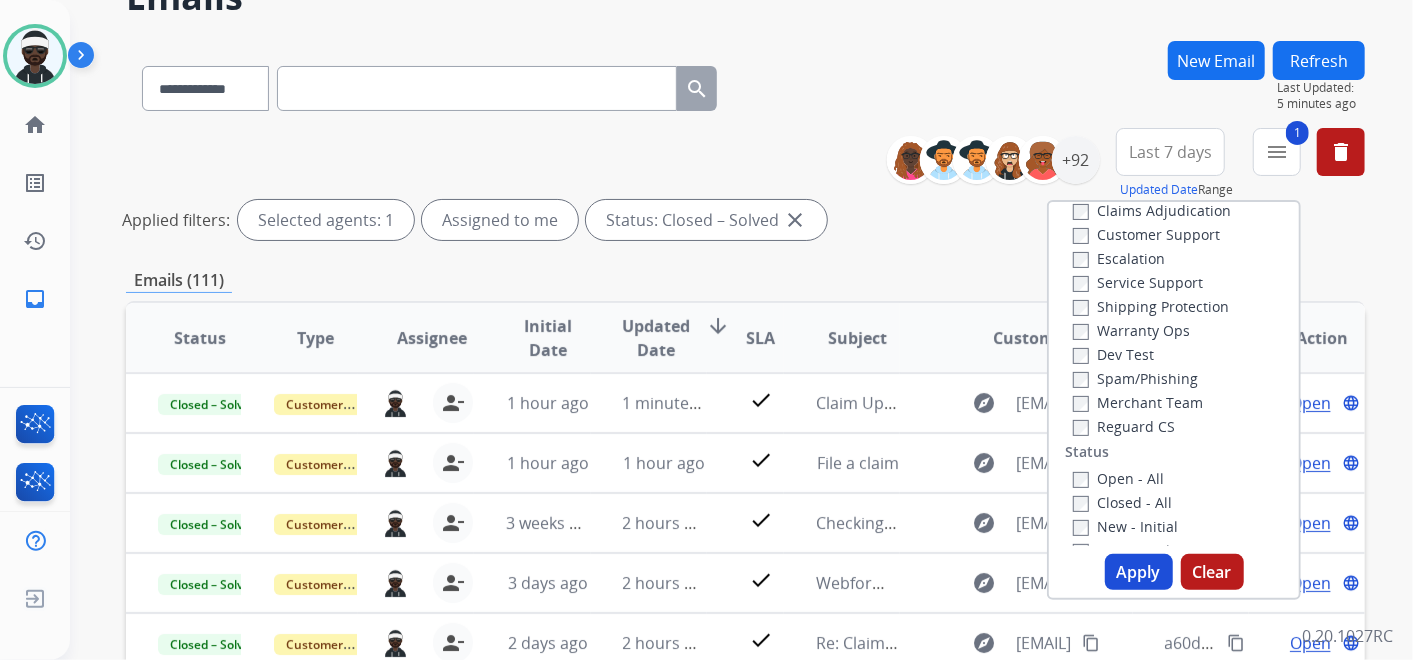 scroll, scrollTop: 0, scrollLeft: 0, axis: both 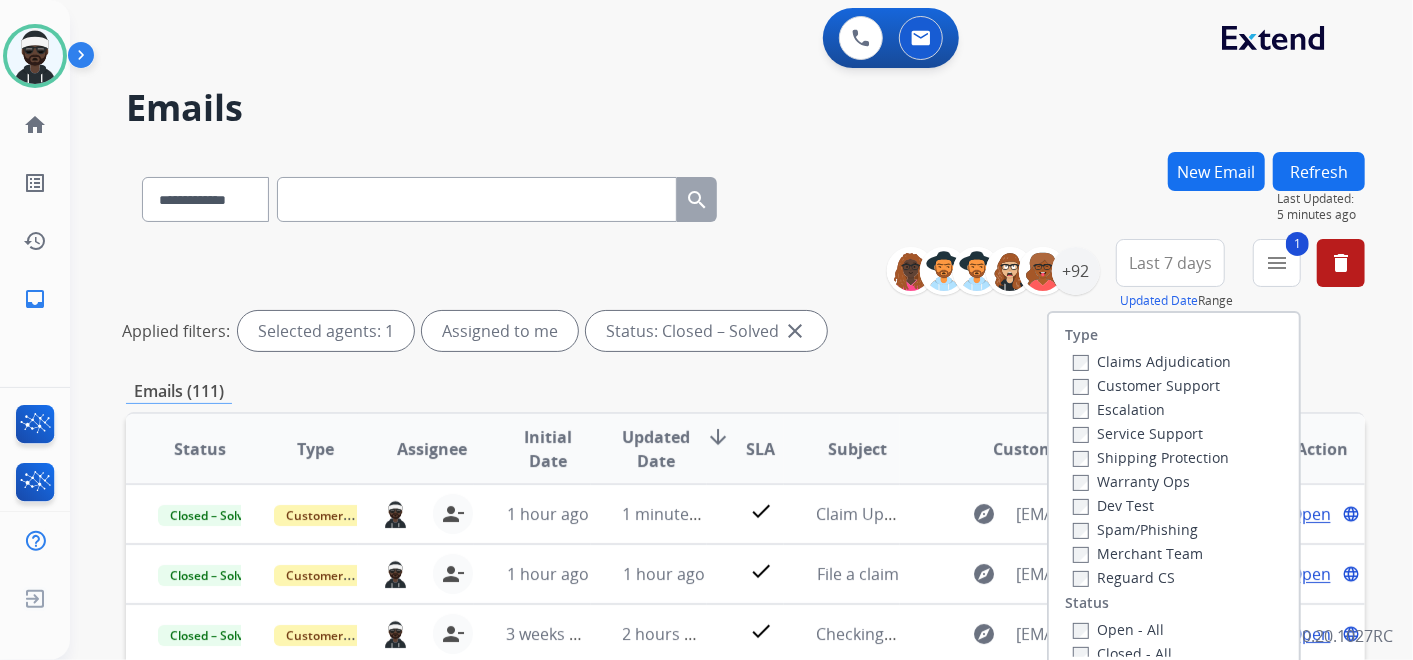 click on "Customer Support" at bounding box center (1146, 385) 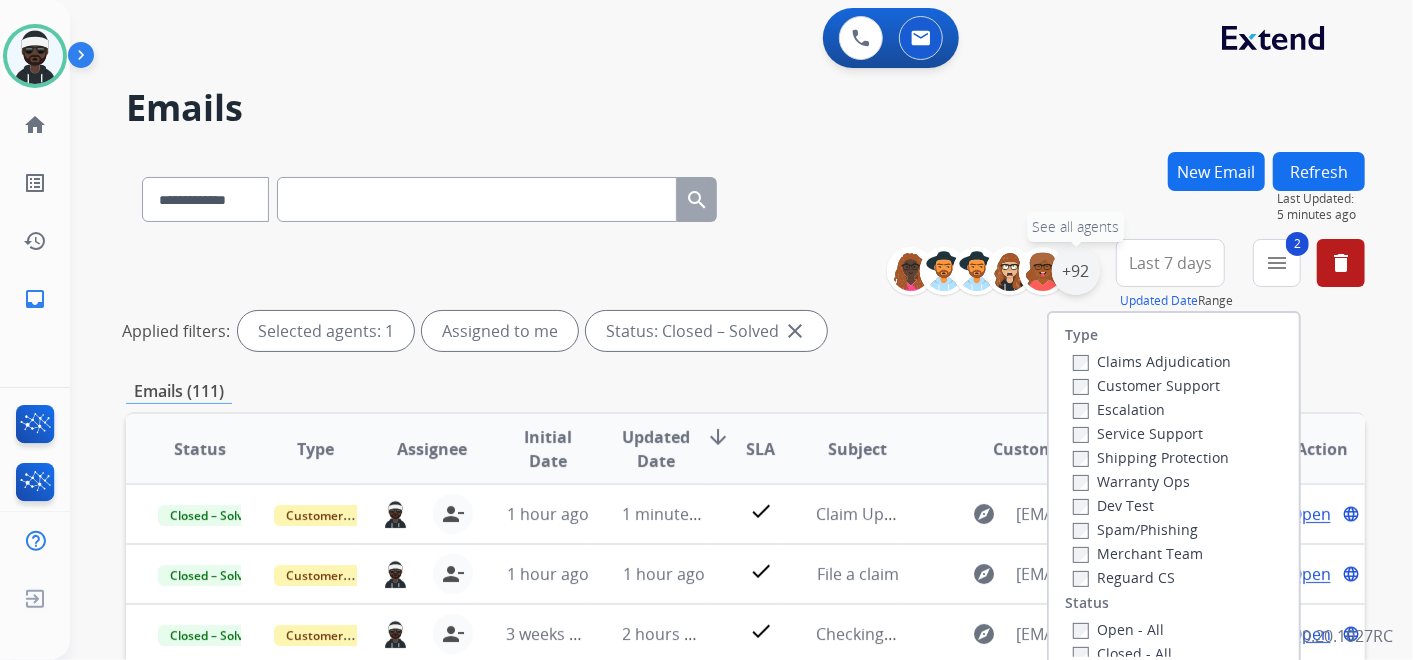 click on "+92" at bounding box center [1076, 271] 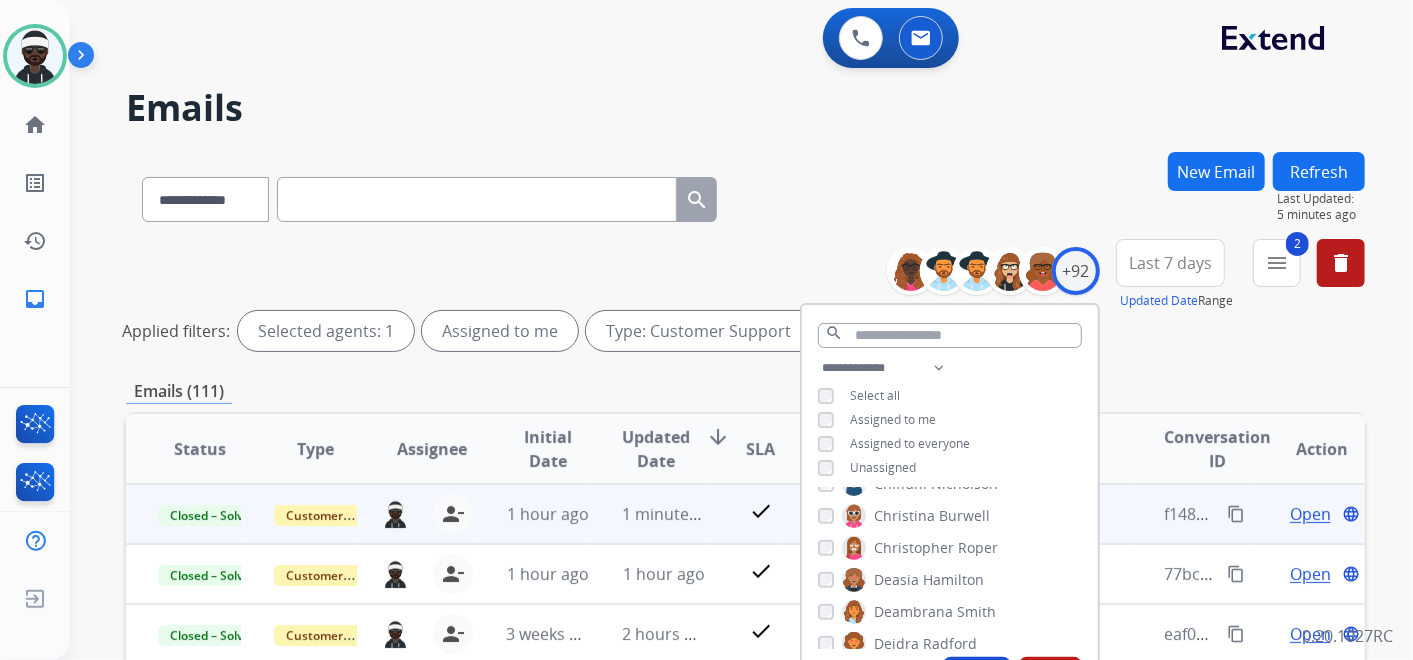 scroll, scrollTop: 555, scrollLeft: 0, axis: vertical 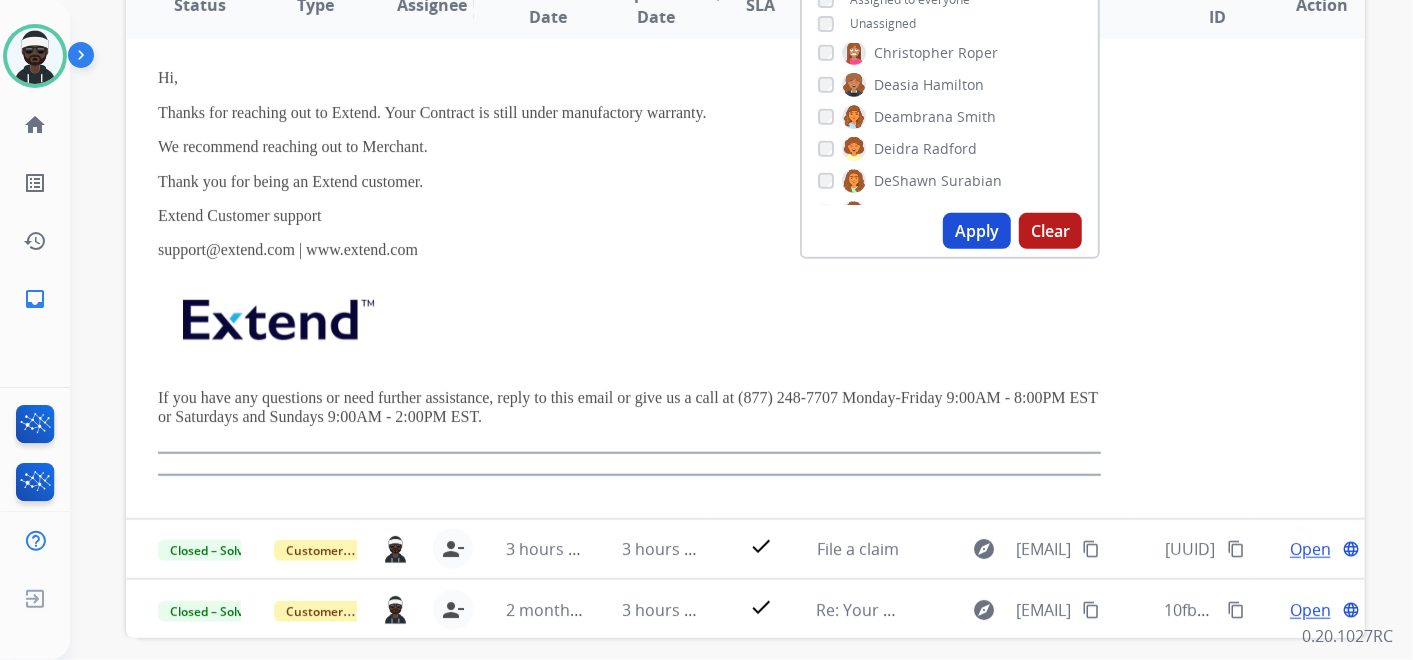 click on "Apply" at bounding box center (977, 231) 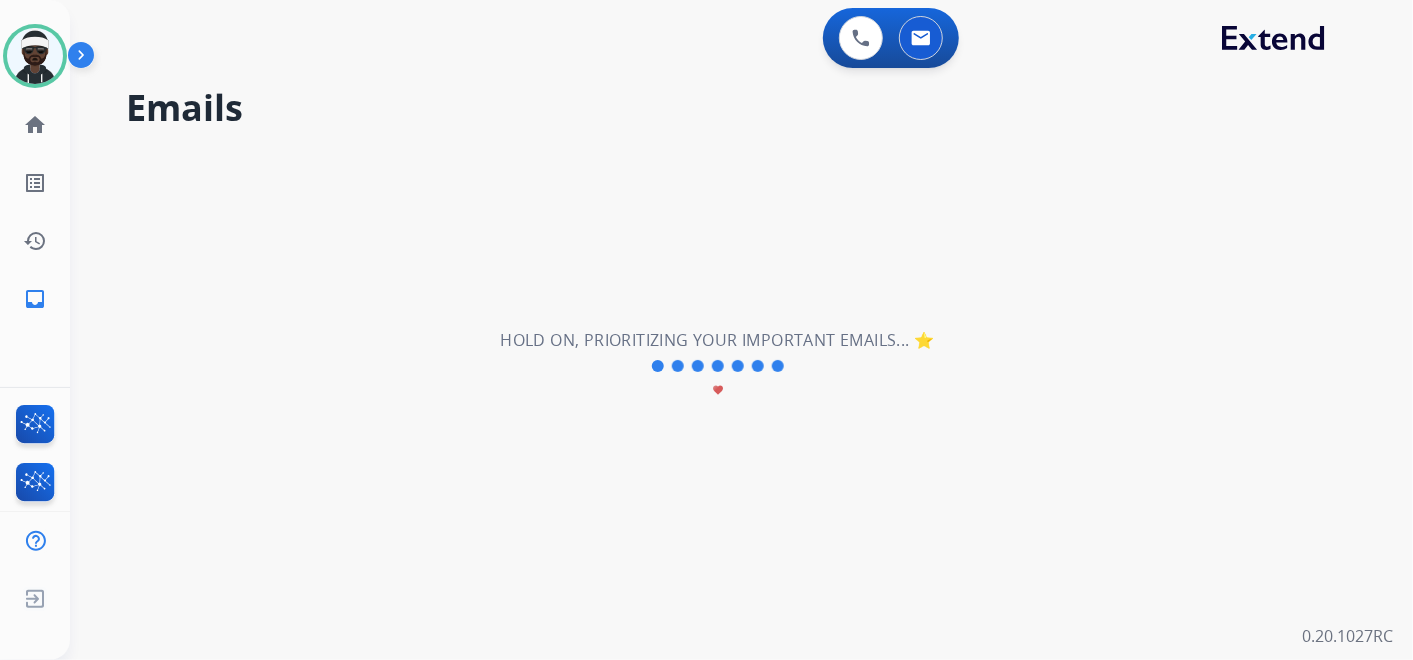 scroll, scrollTop: 0, scrollLeft: 0, axis: both 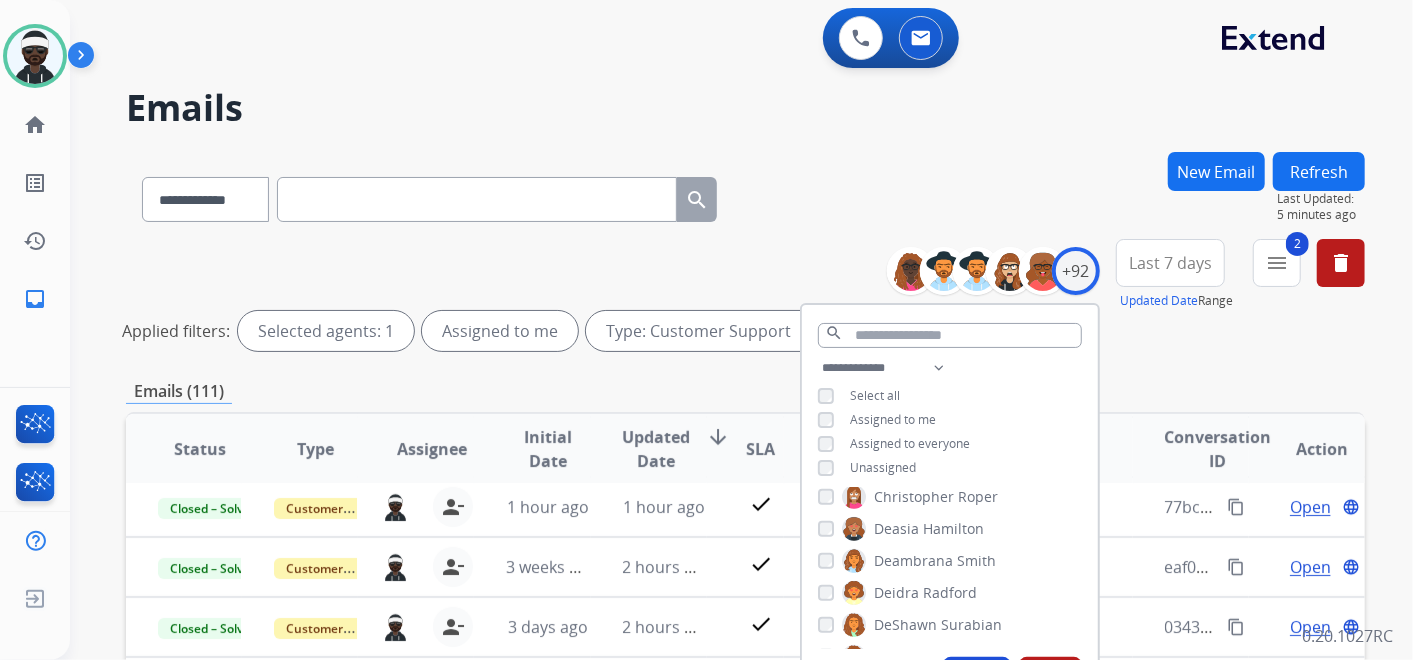 click on "Applied filters:  Selected agents: 1  Assigned to me  Type: Customer Support  close  Status: Closed – Solved  close" at bounding box center [741, 331] 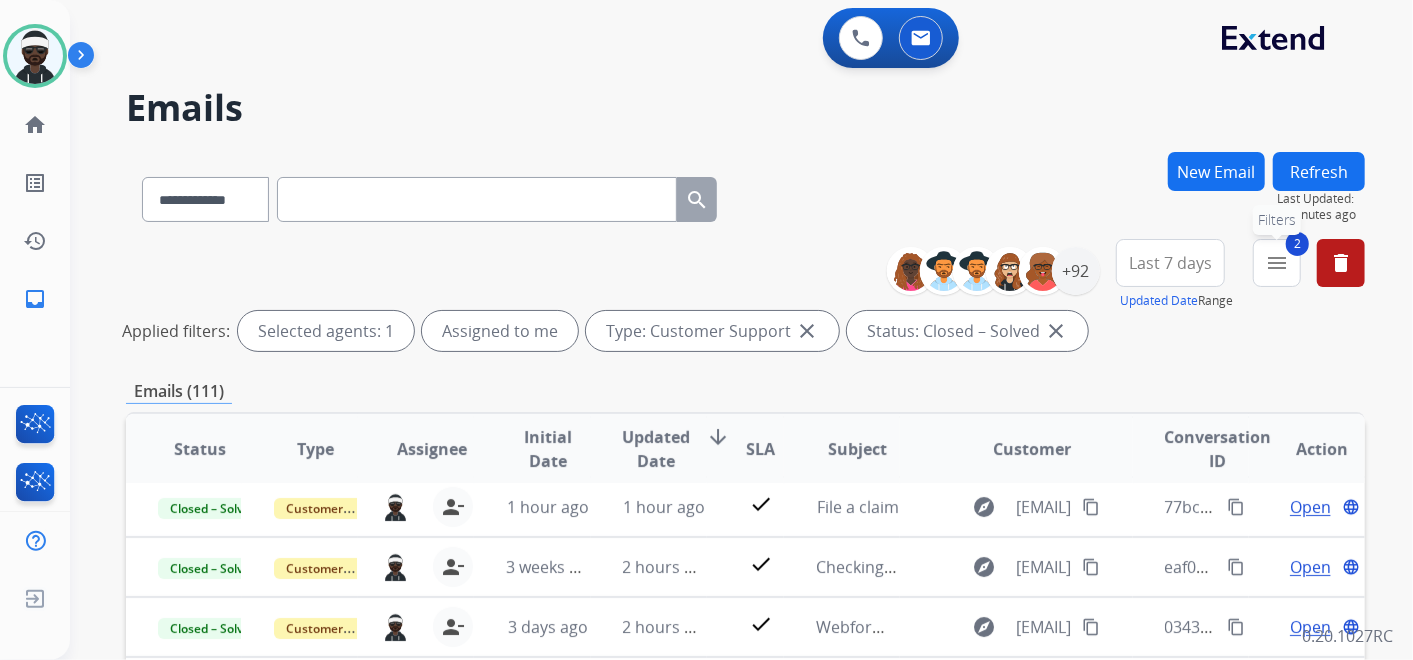 click on "2 menu  Filters" at bounding box center (1277, 263) 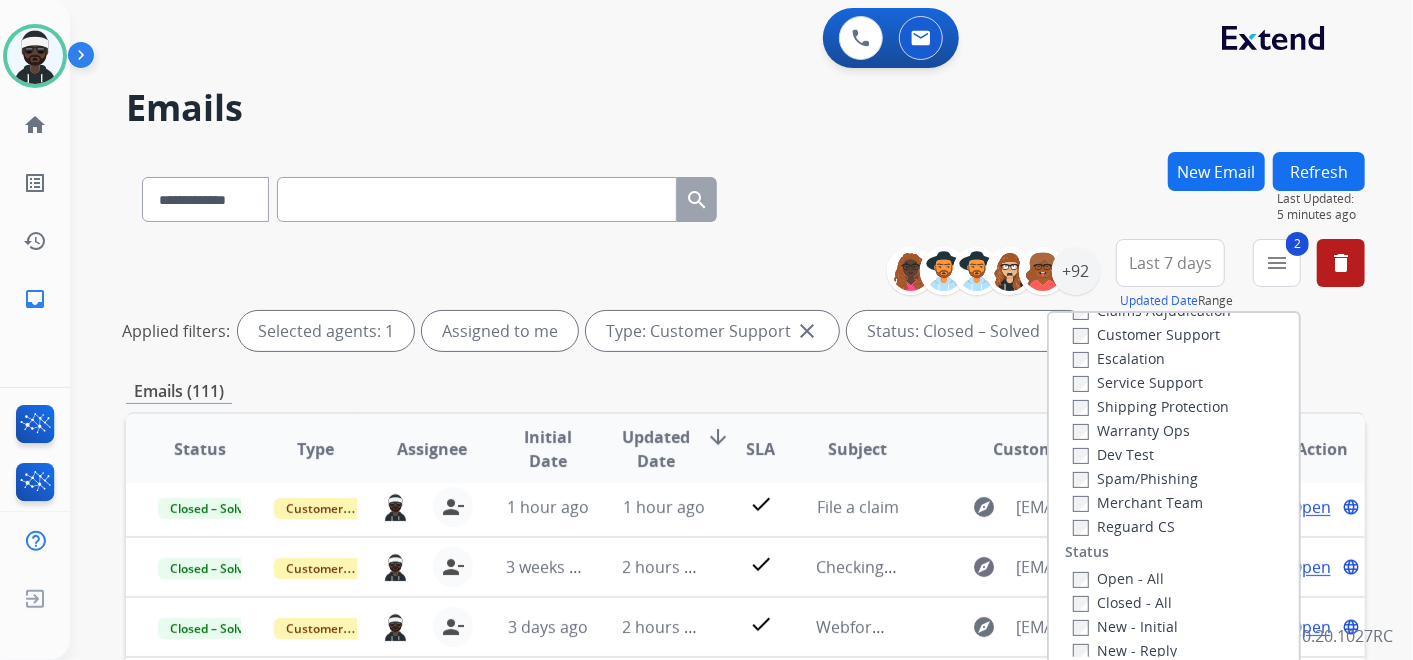 scroll, scrollTop: 0, scrollLeft: 0, axis: both 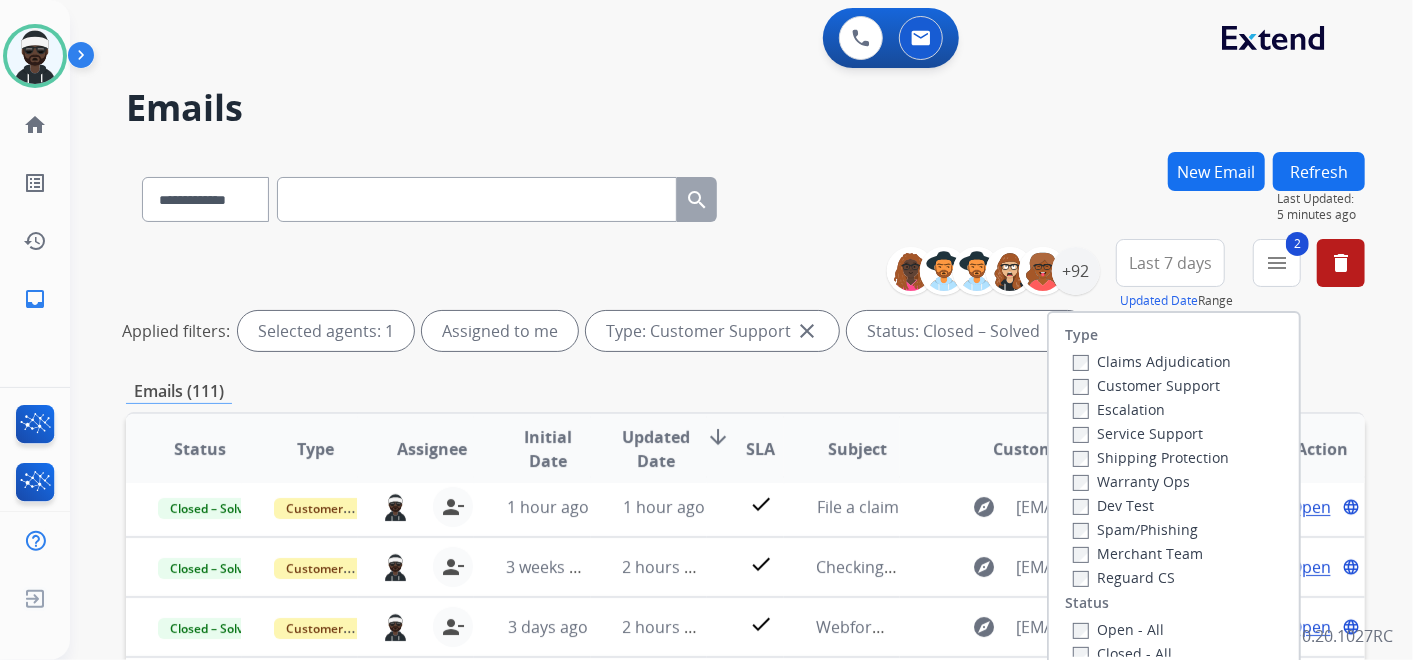 click on "Shipping Protection" at bounding box center (1151, 457) 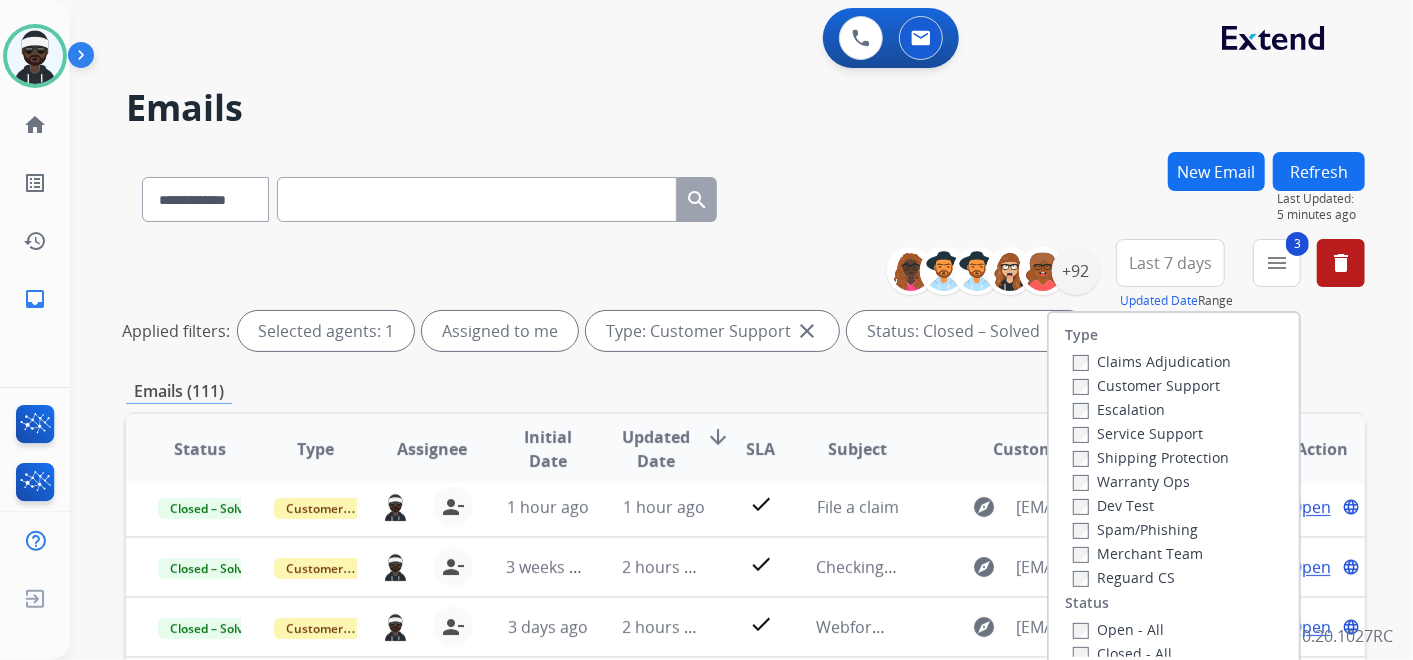 click on "Reguard CS" at bounding box center [1124, 577] 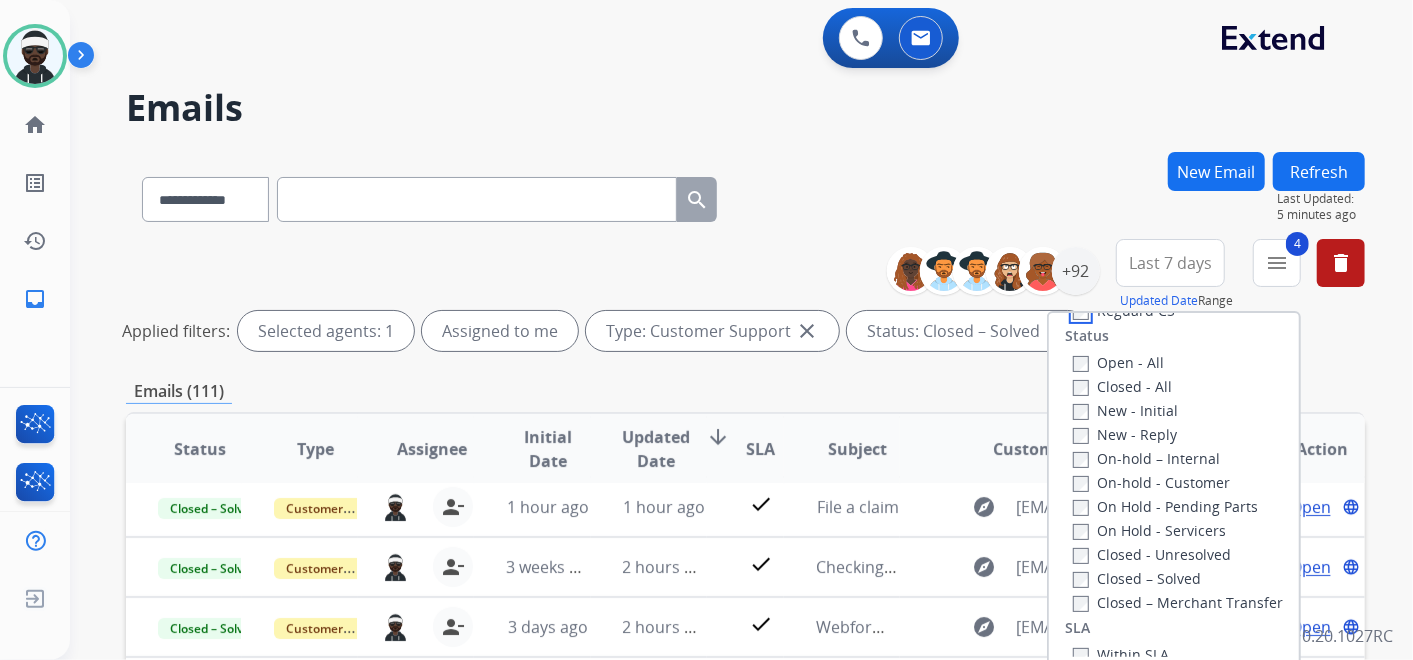 scroll, scrollTop: 222, scrollLeft: 0, axis: vertical 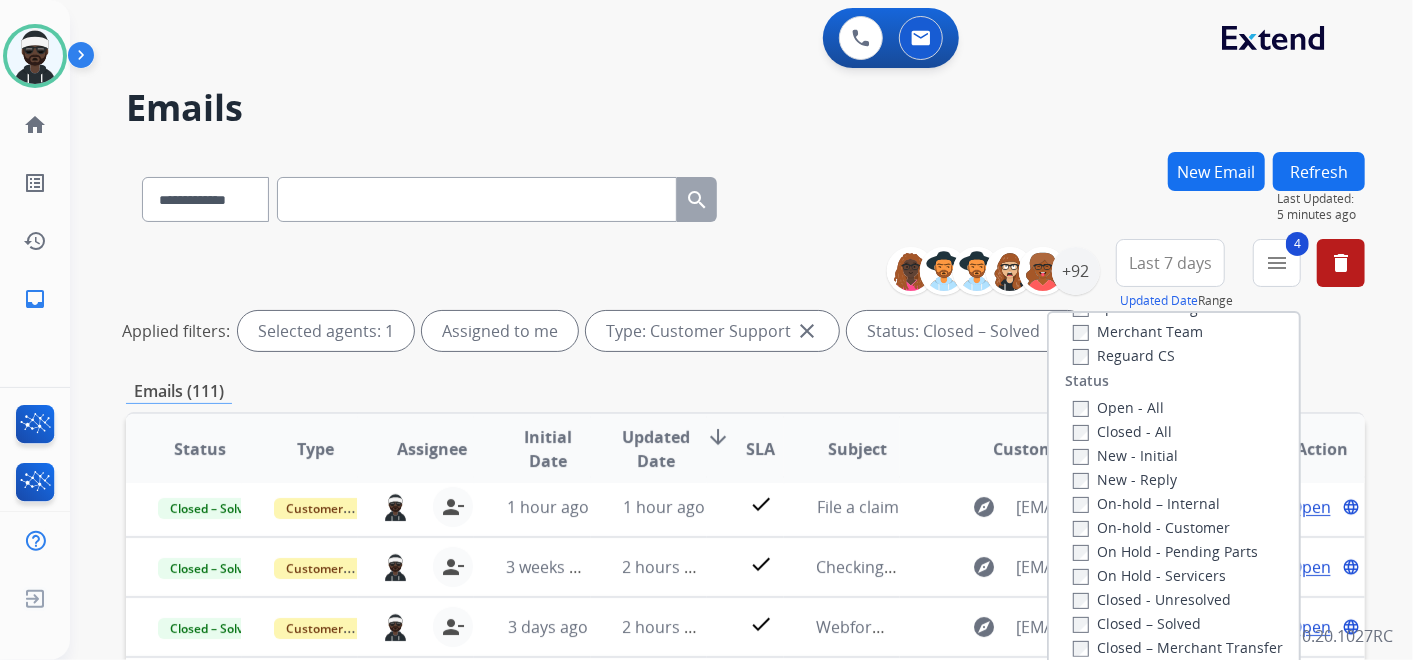 click on "Open - All" at bounding box center (1118, 407) 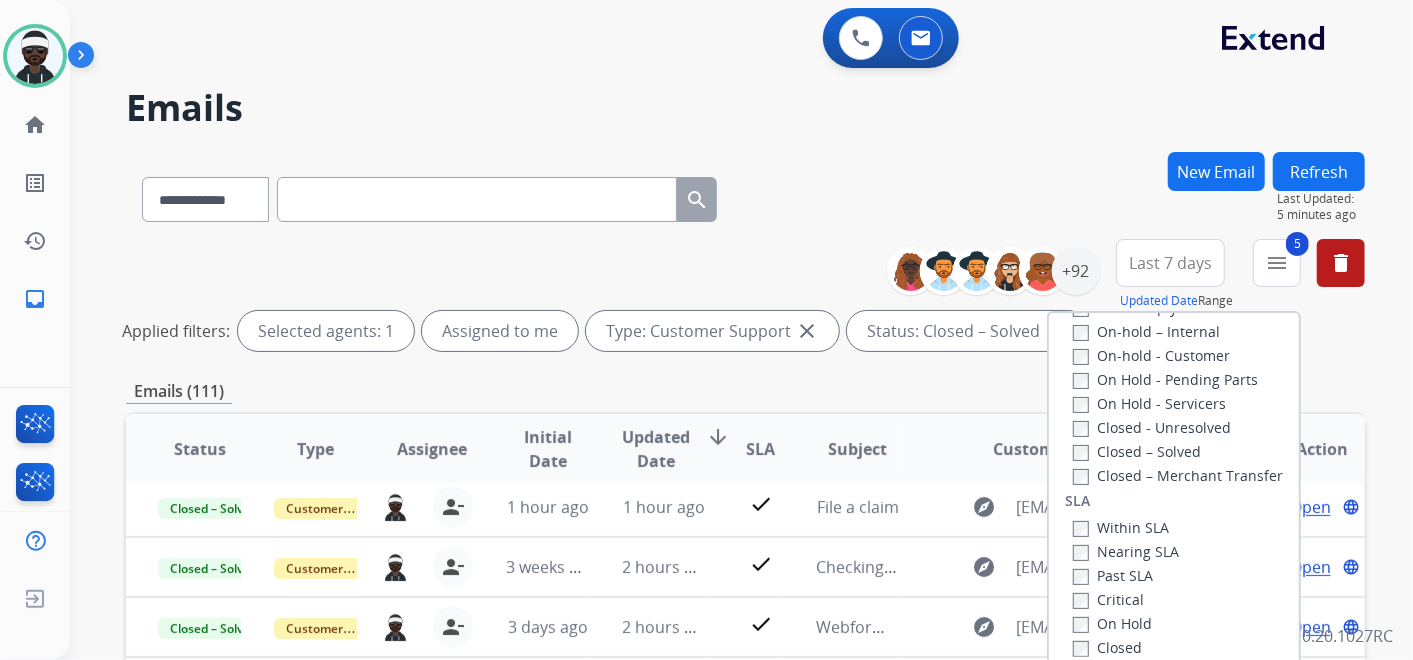 scroll, scrollTop: 444, scrollLeft: 0, axis: vertical 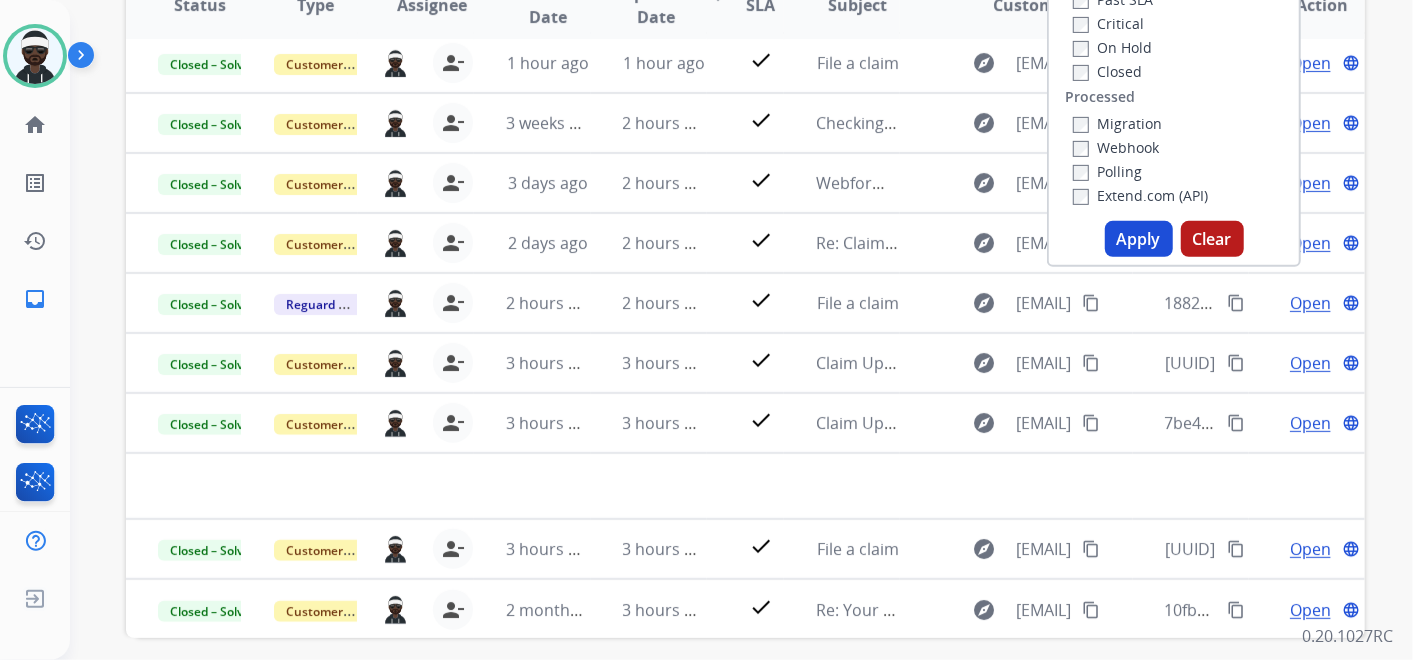 click on "Apply" at bounding box center [1139, 239] 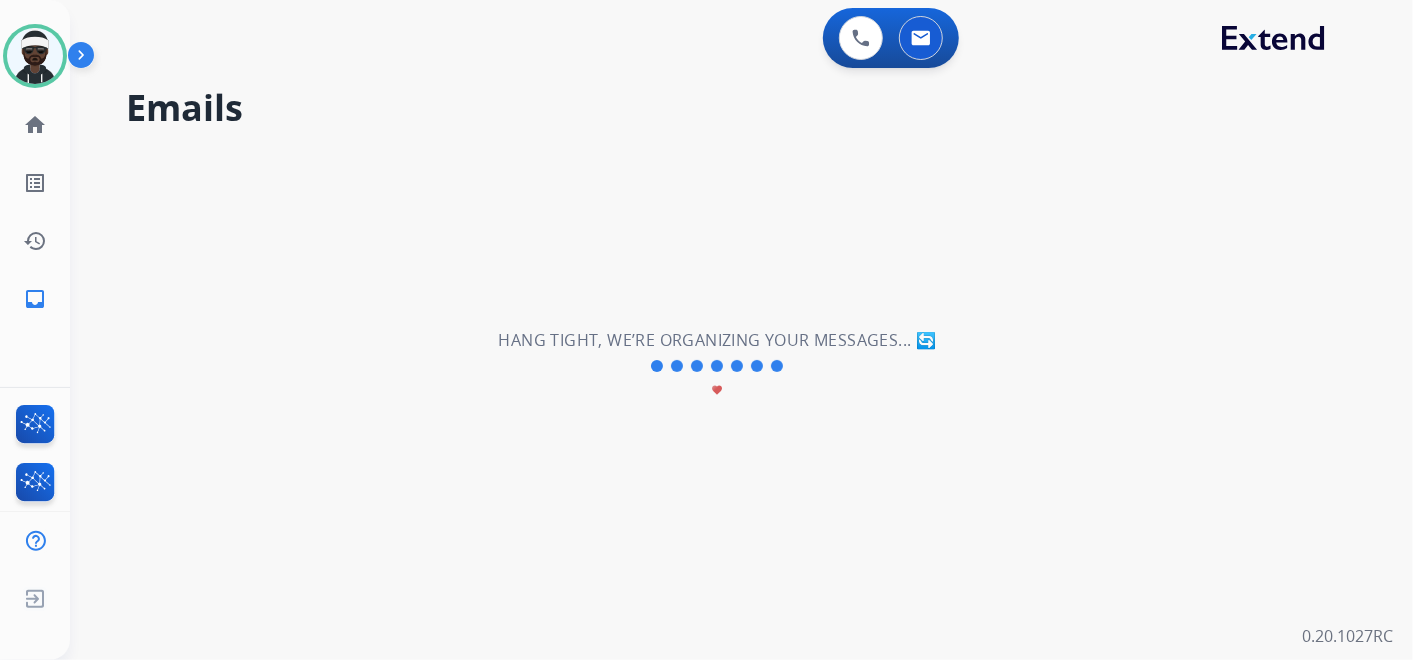 scroll, scrollTop: 0, scrollLeft: 0, axis: both 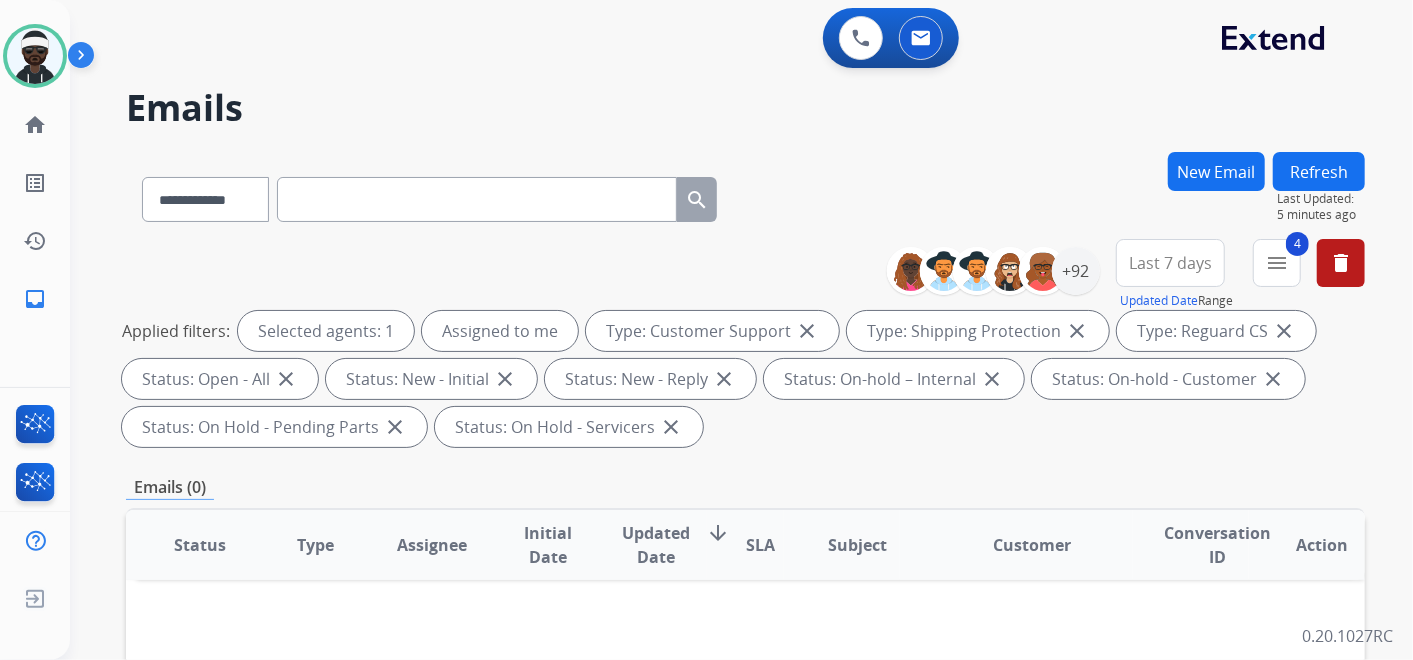 click on "Last 7 days" at bounding box center [1170, 263] 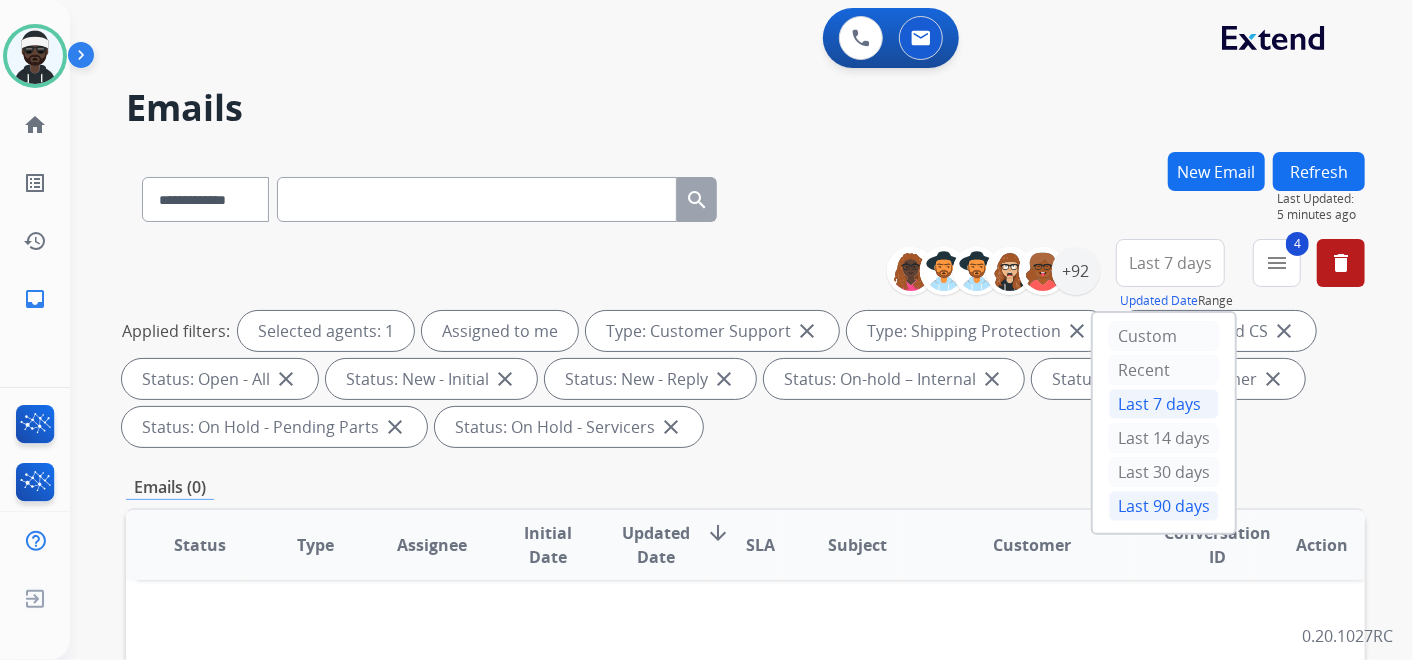 click on "Last 90 days" at bounding box center [1164, 506] 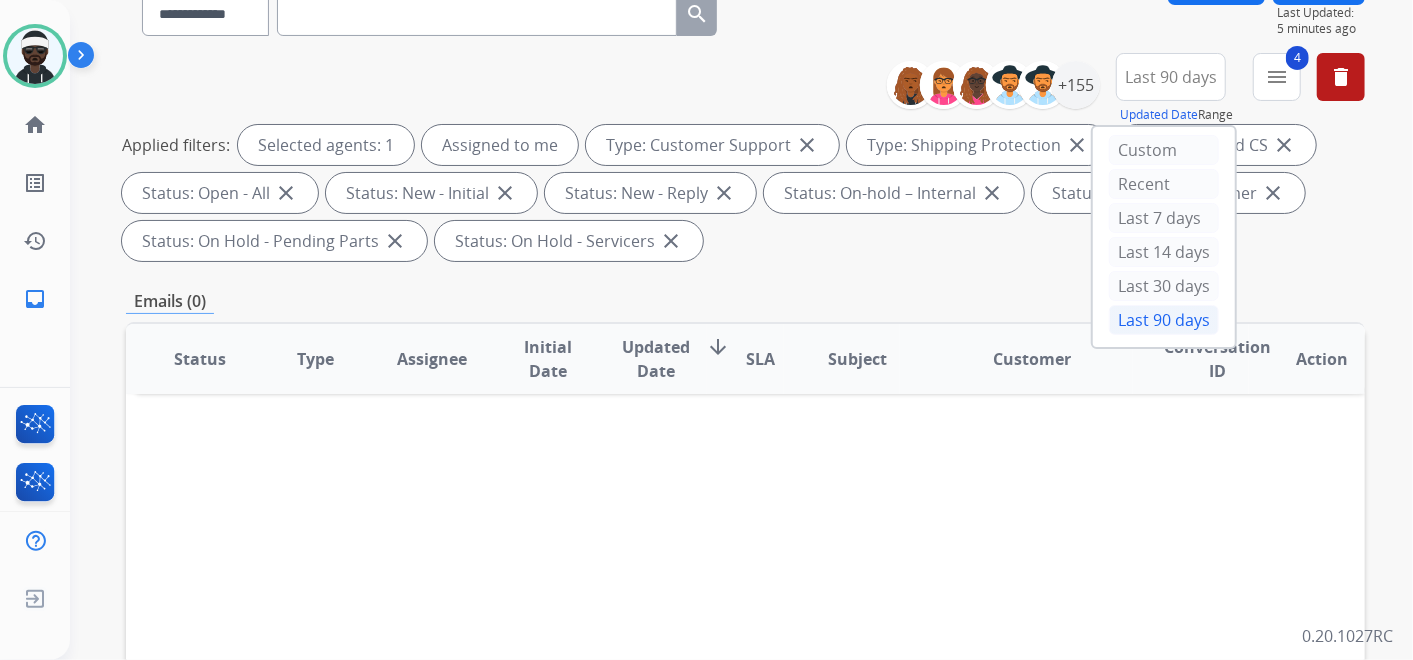 scroll, scrollTop: 222, scrollLeft: 0, axis: vertical 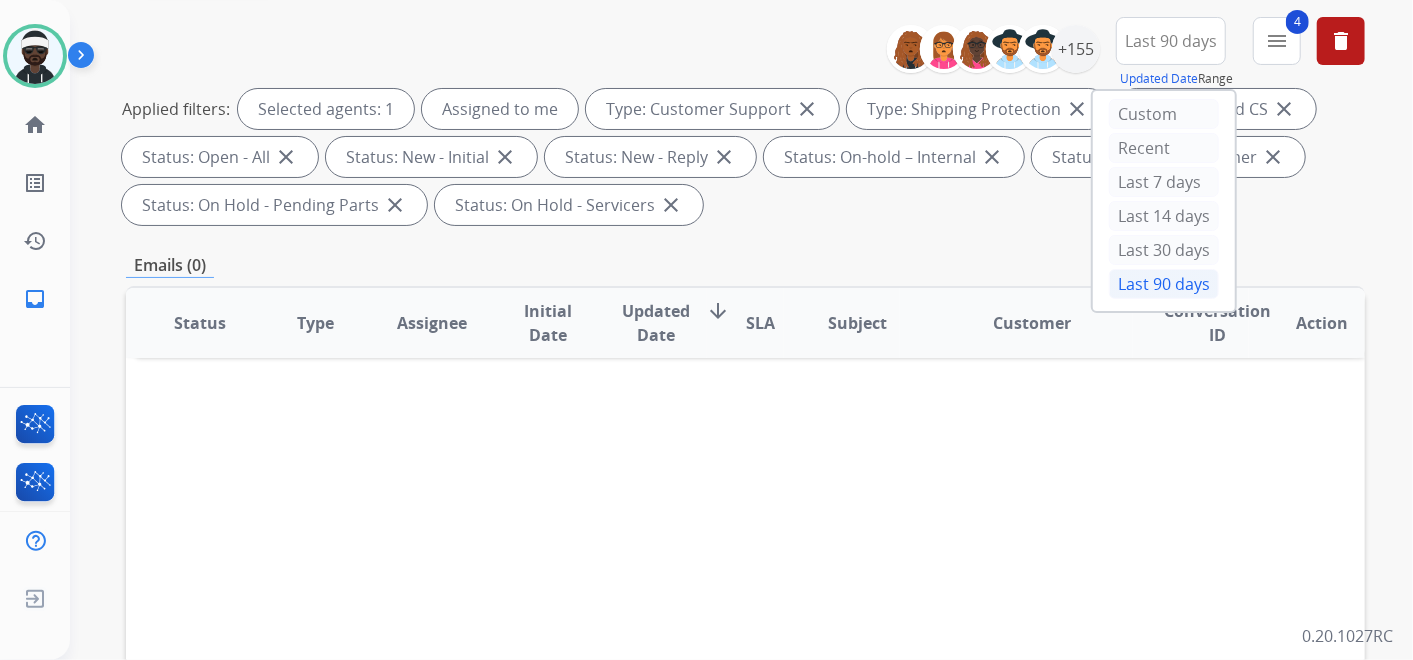 click on "**********" at bounding box center (745, 495) 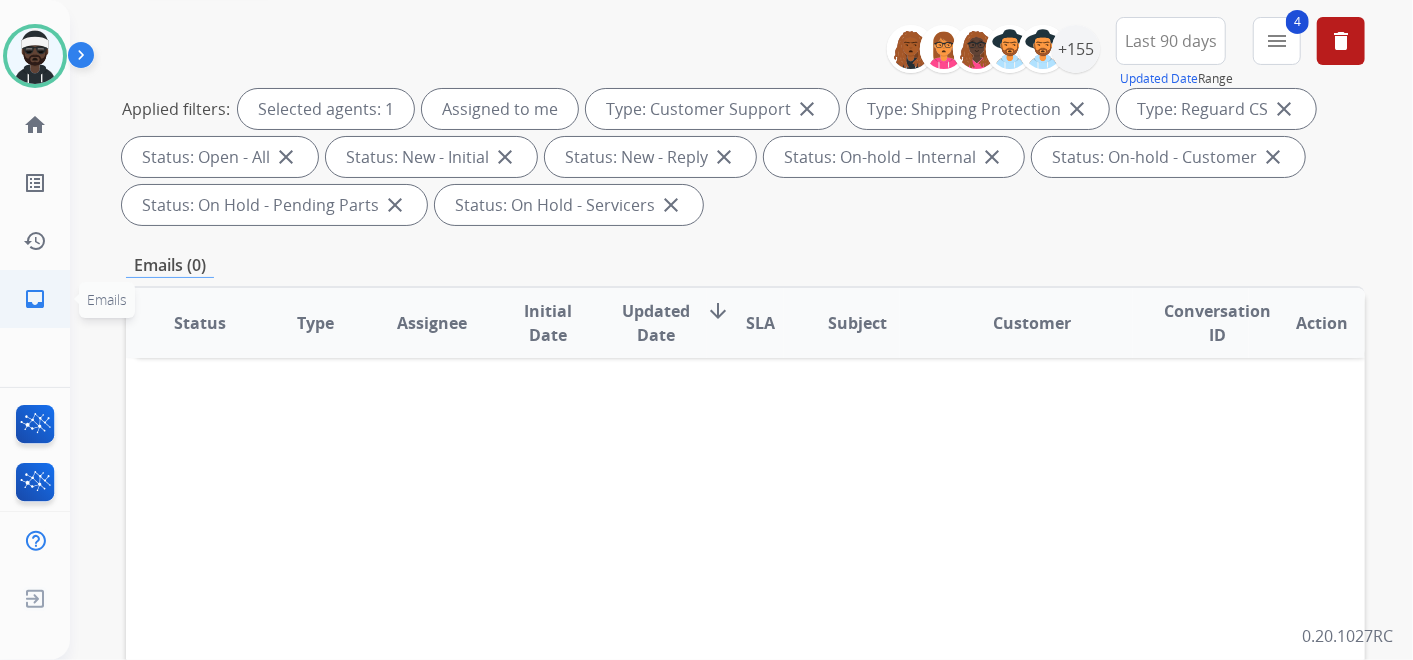 click on "inbox" 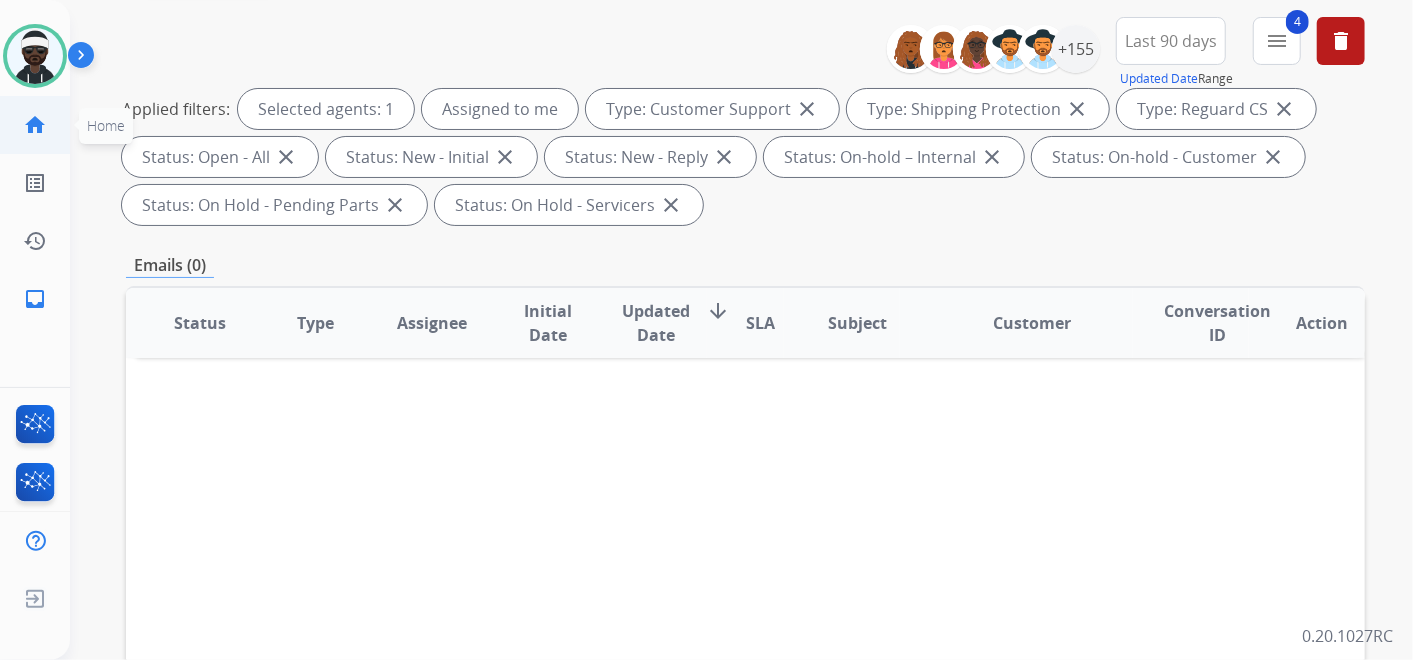 click on "home" 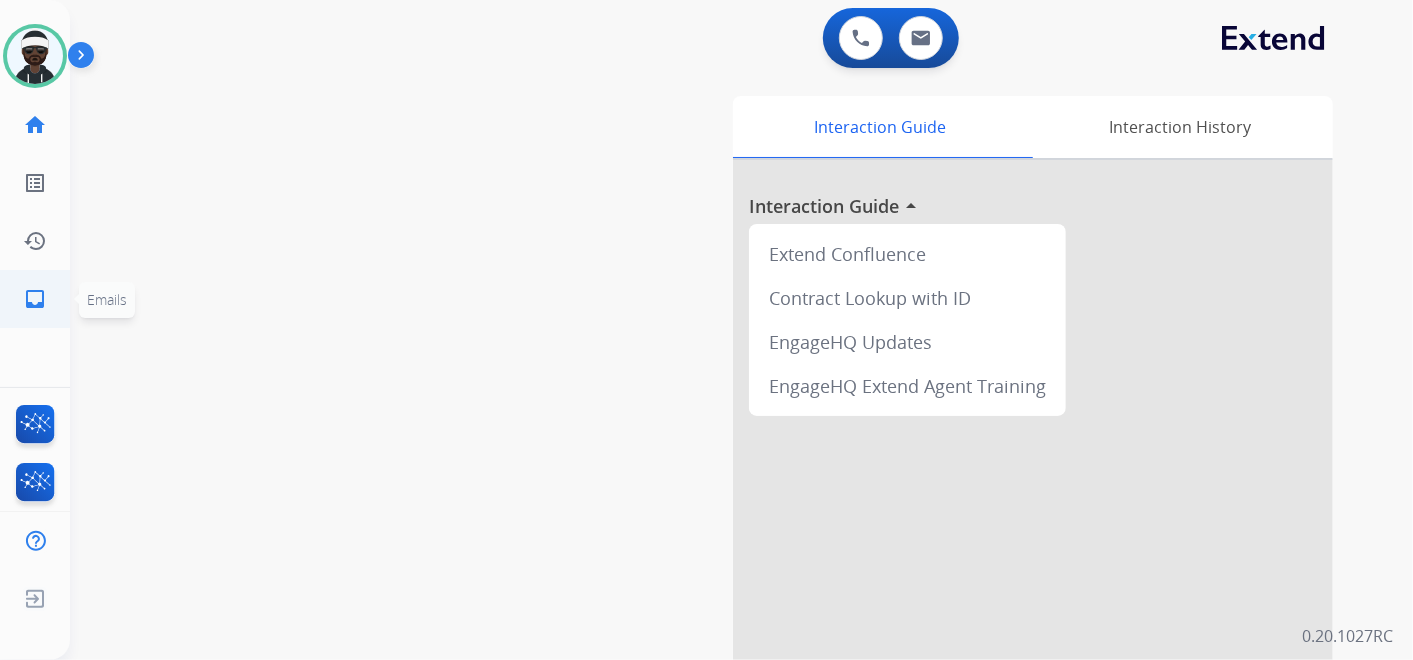 click on "inbox" 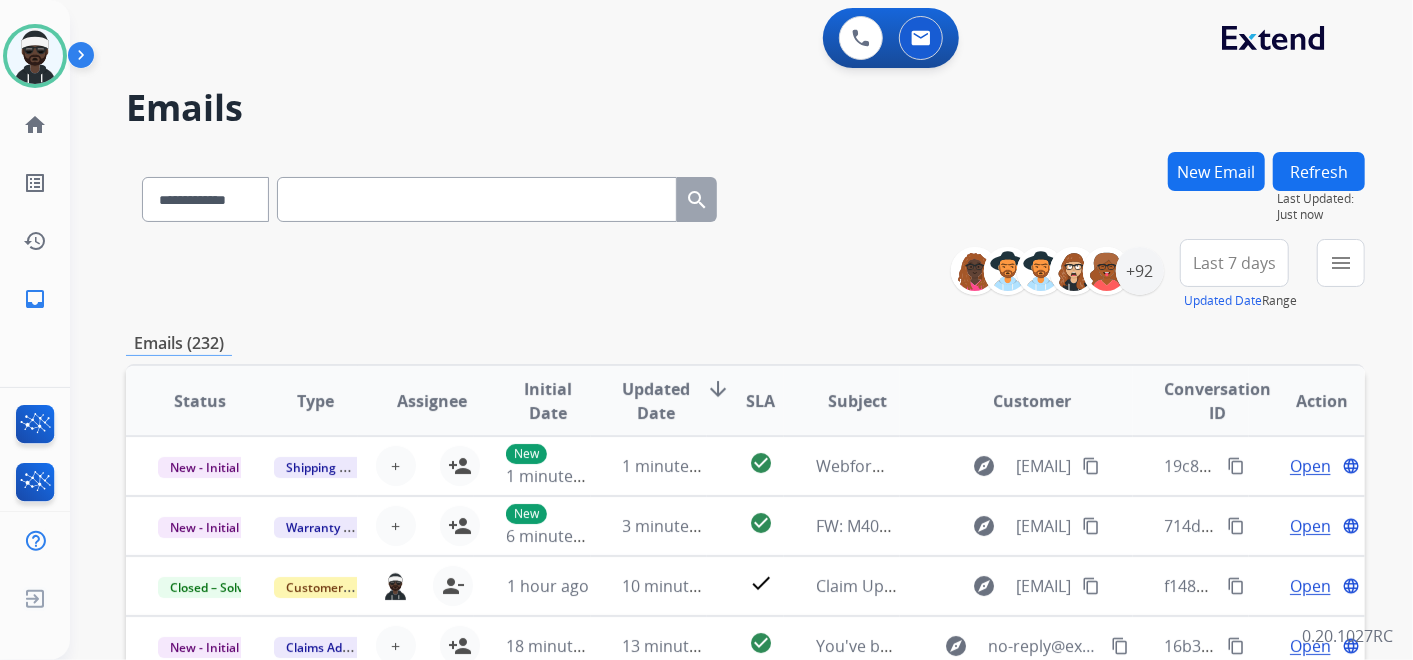 drag, startPoint x: 780, startPoint y: 350, endPoint x: 791, endPoint y: 343, distance: 13.038404 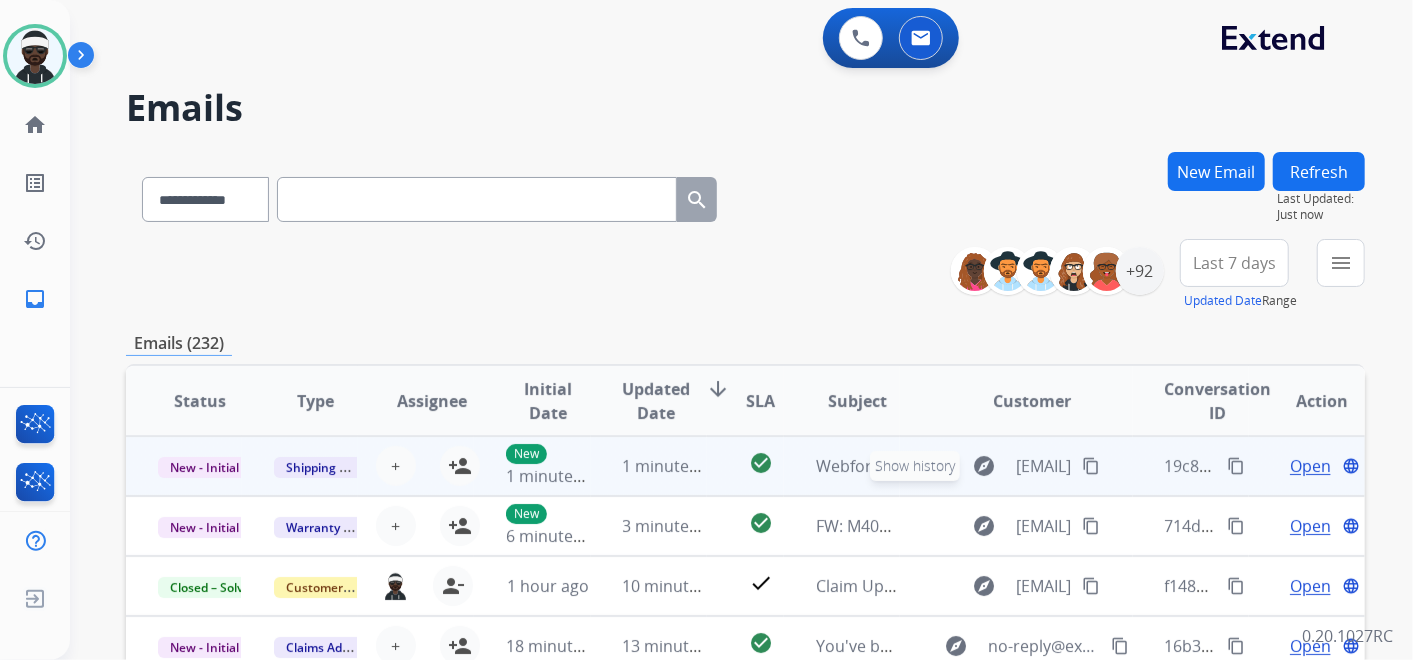 scroll, scrollTop: 1, scrollLeft: 0, axis: vertical 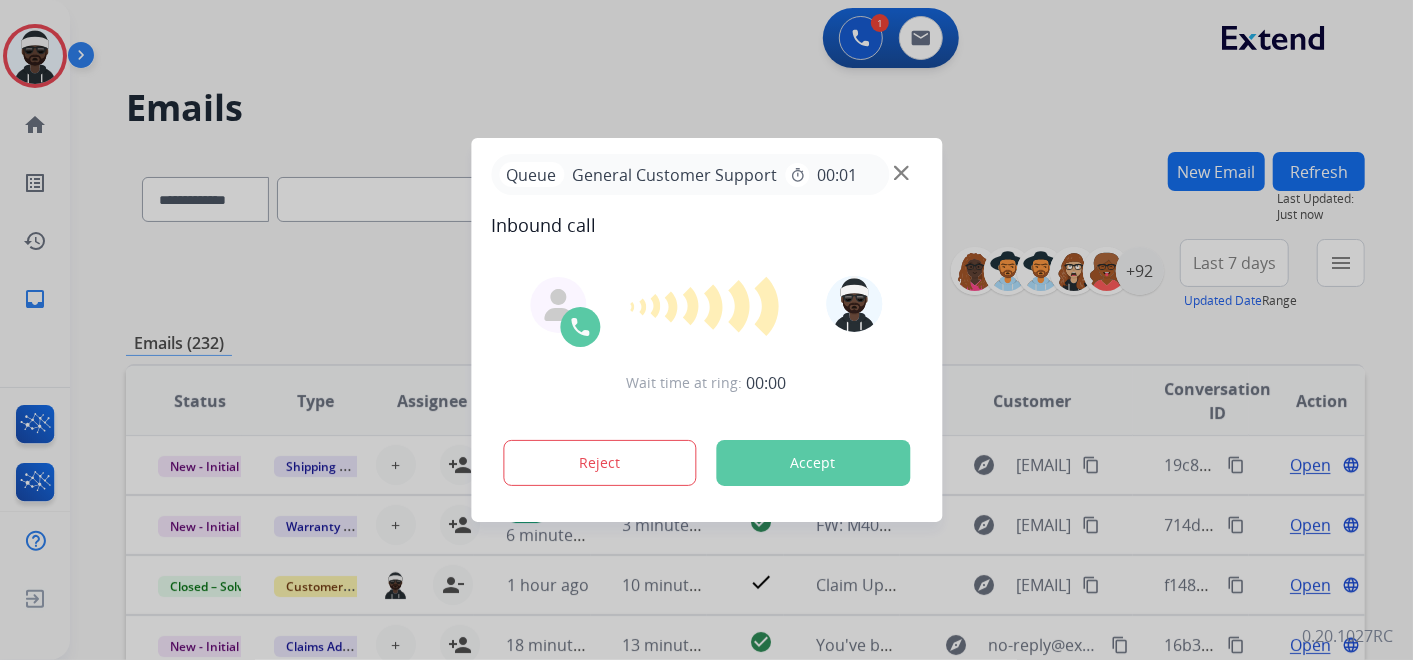 click on "Accept" at bounding box center (813, 463) 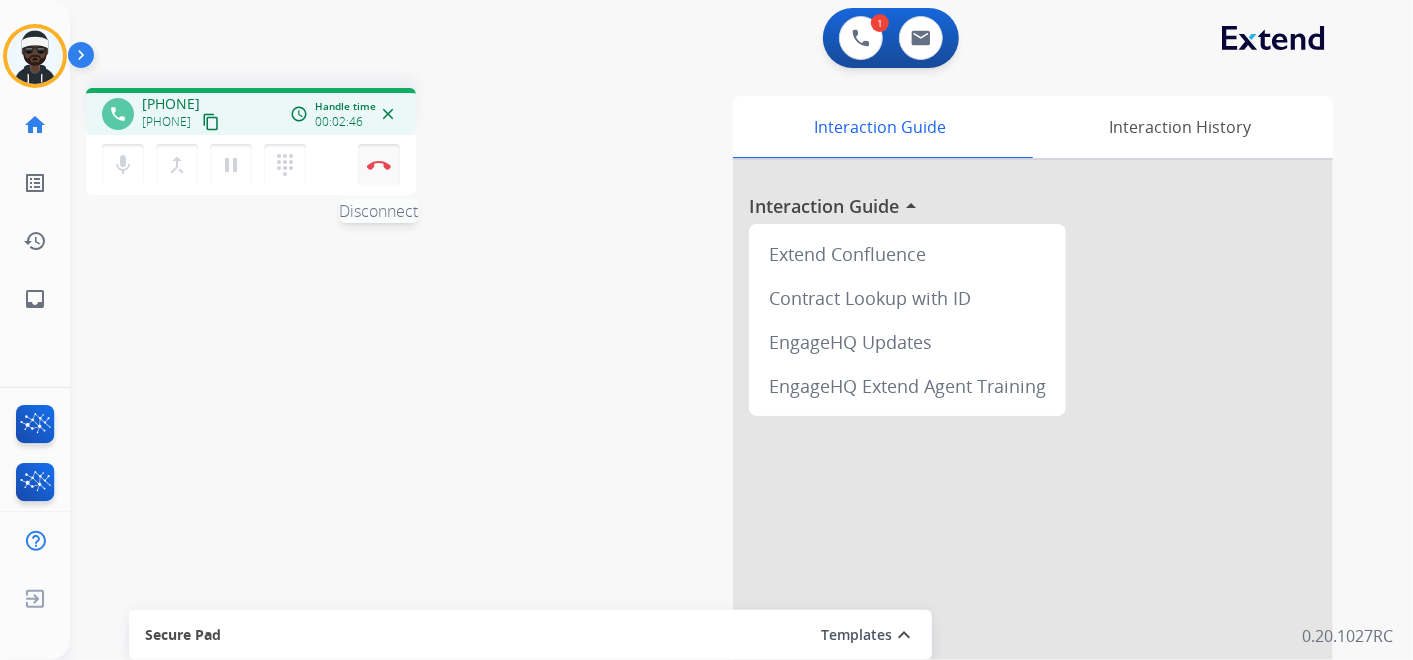 click on "Disconnect" at bounding box center [379, 165] 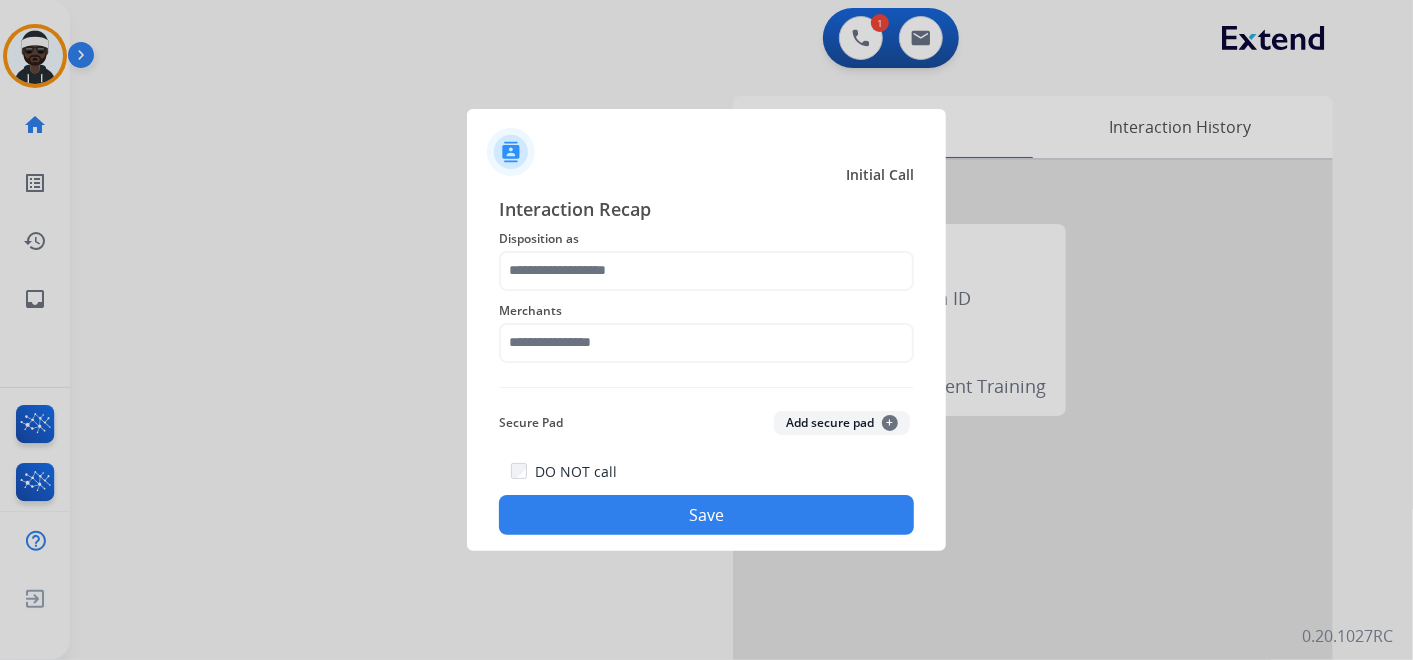 click on "Interaction Recap Disposition as    Merchants   Secure Pad  Add secure pad  +  DO NOT call   Save" 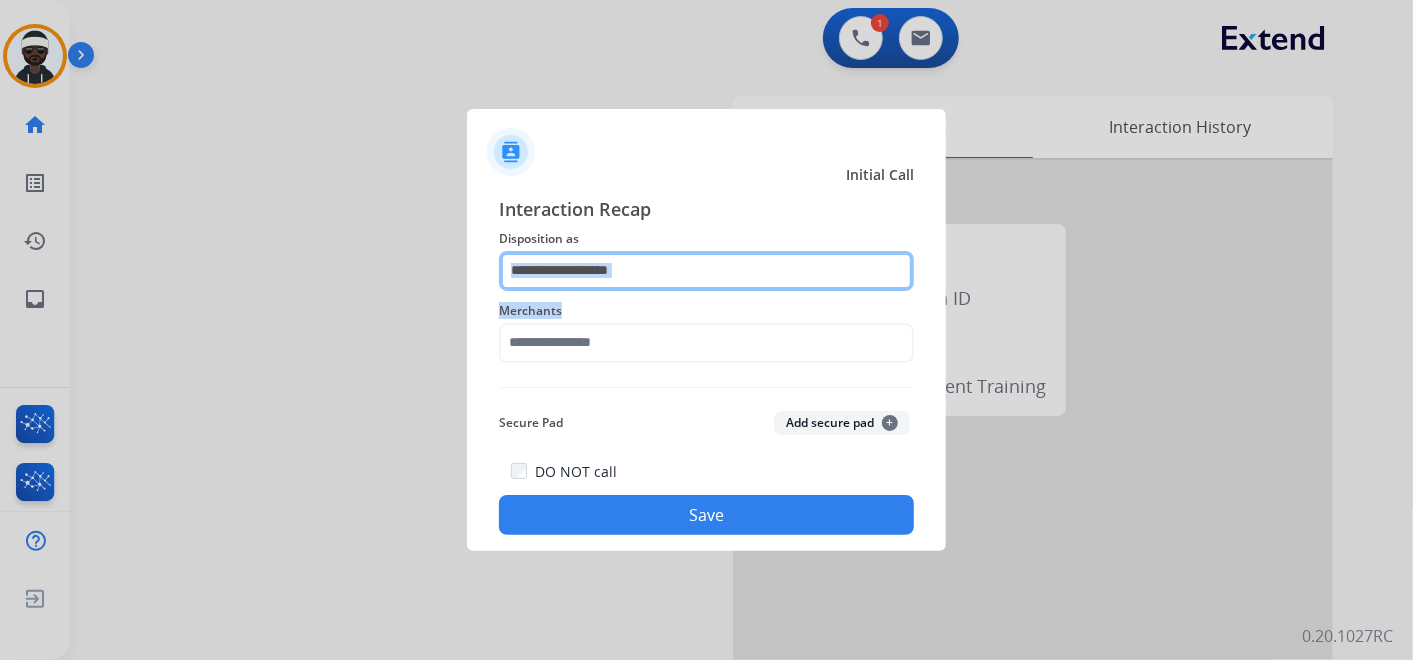 click 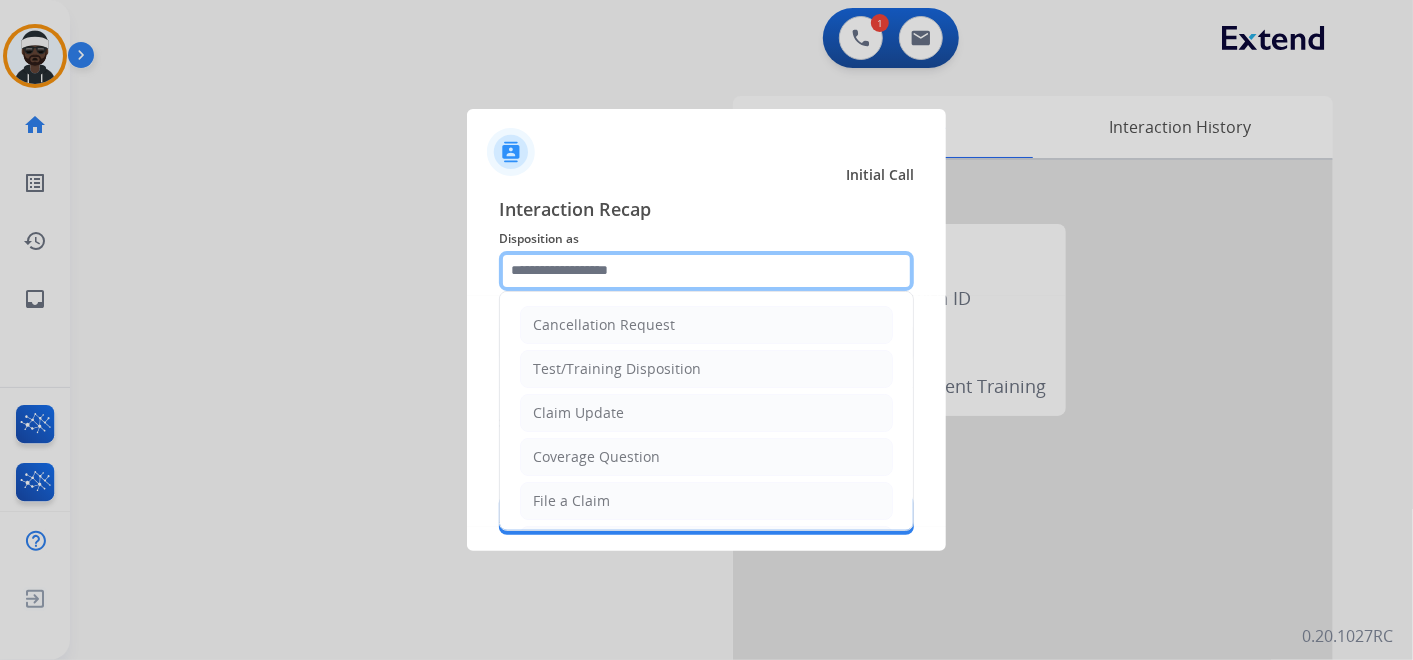 click 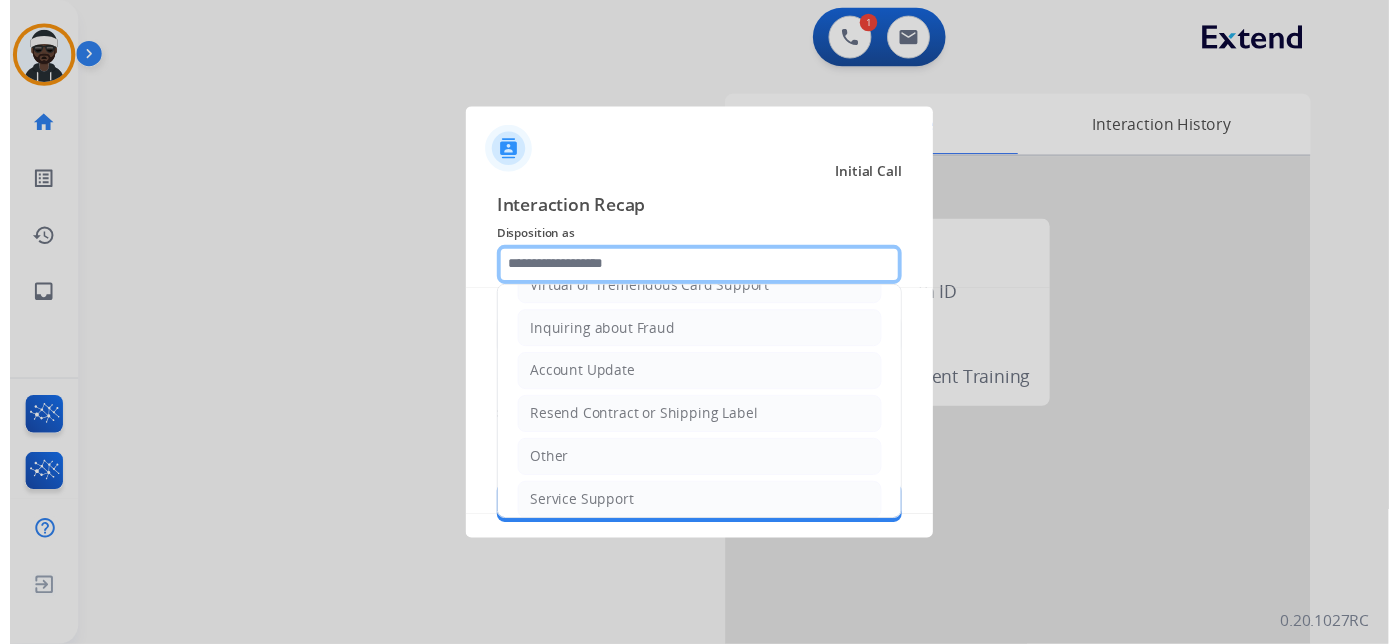 scroll, scrollTop: 305, scrollLeft: 0, axis: vertical 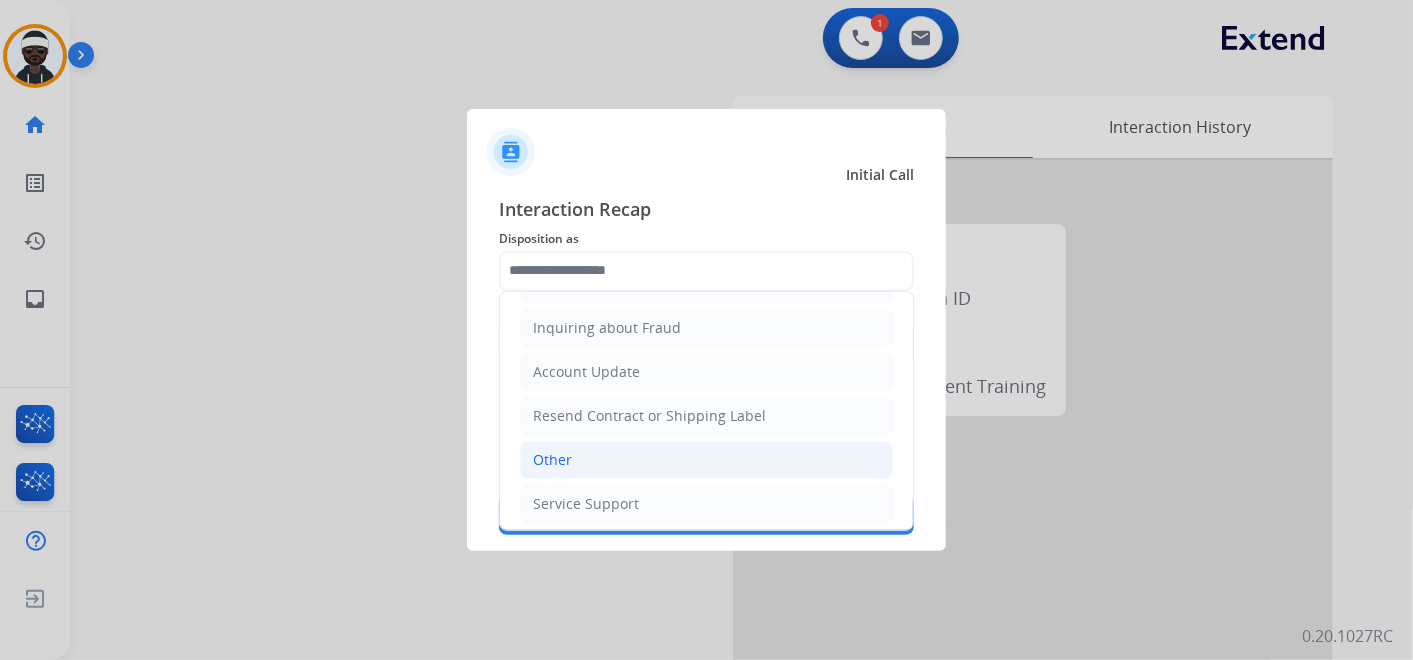 click on "Other" 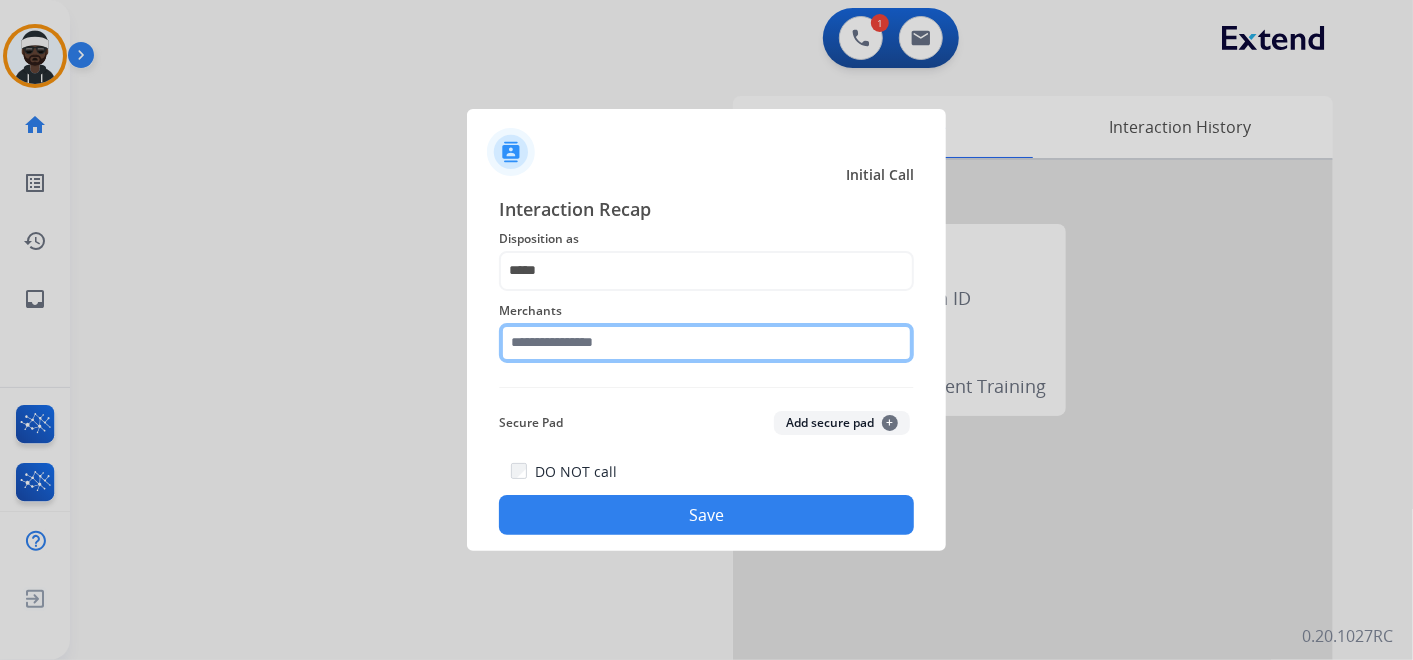 click 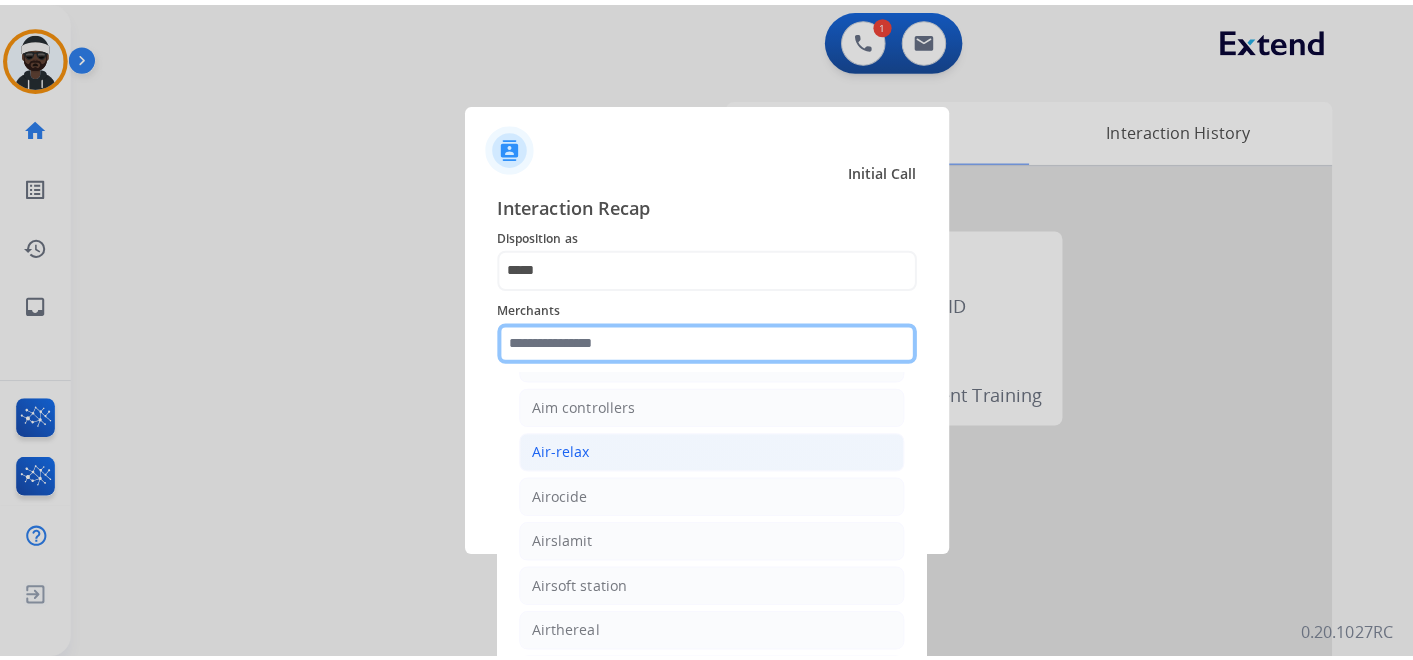 scroll, scrollTop: 1333, scrollLeft: 0, axis: vertical 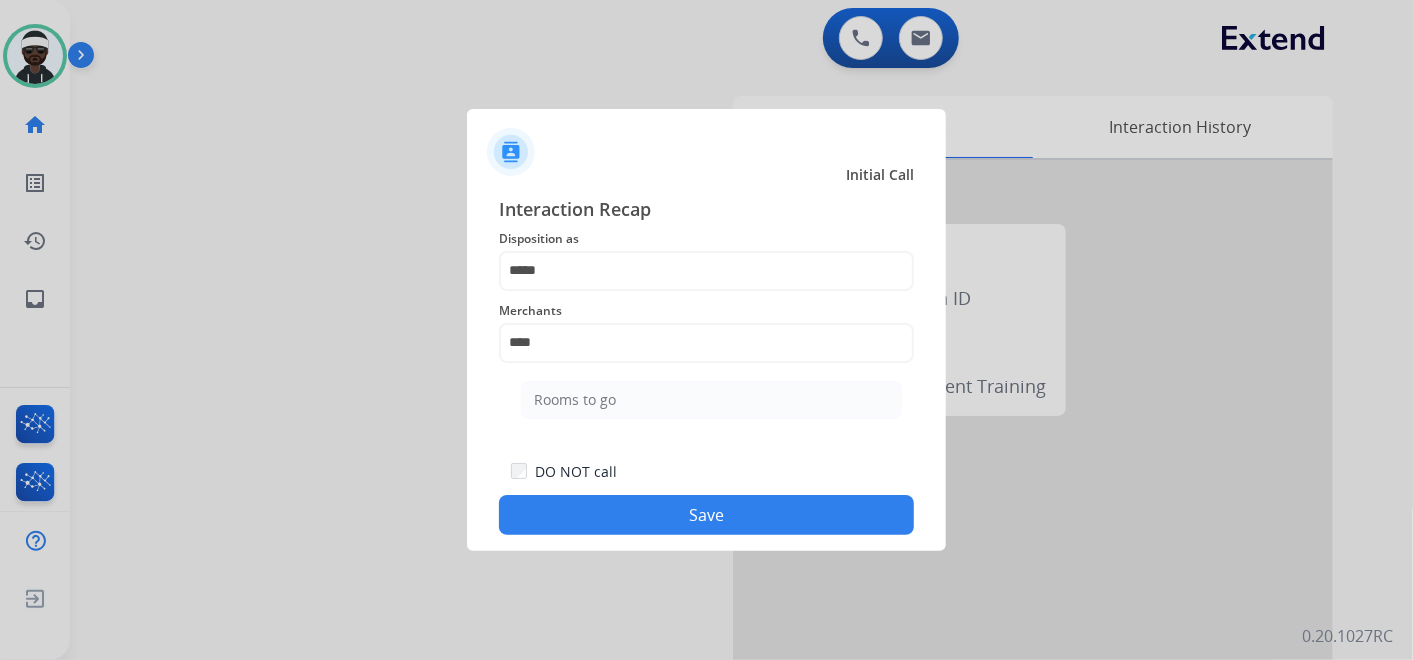 click on "Rooms to go" 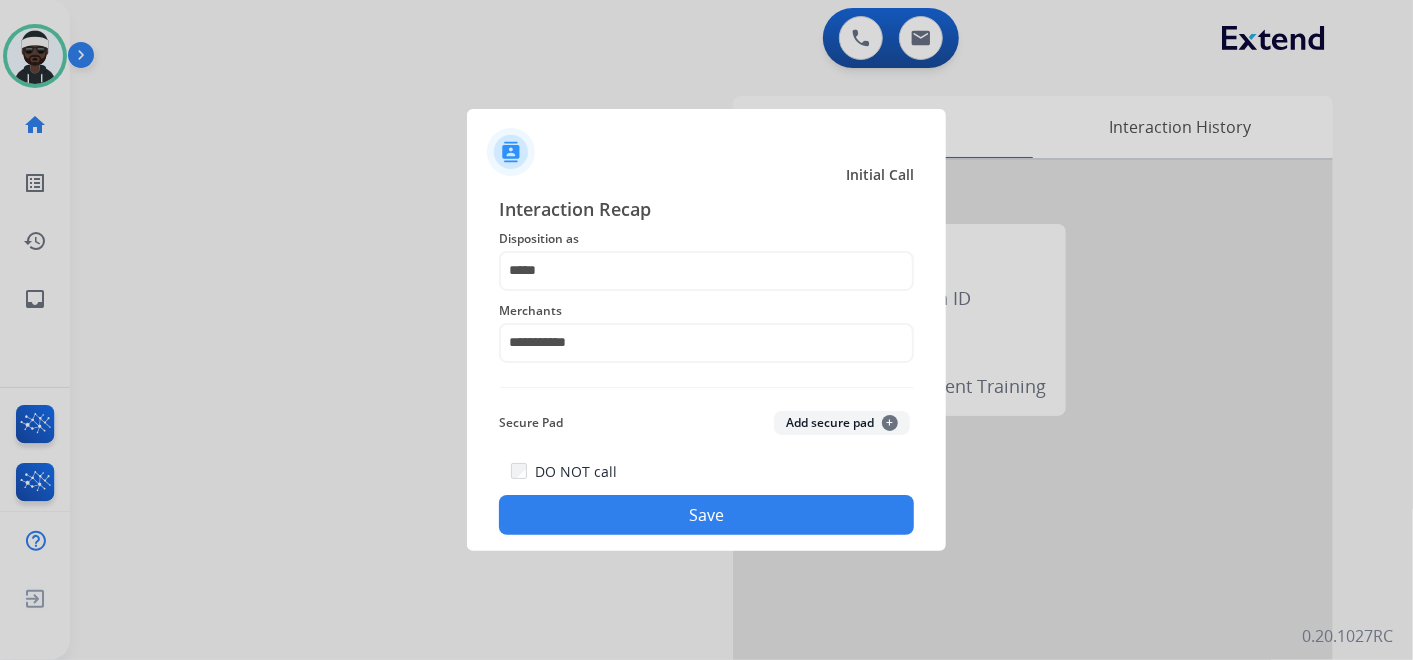 drag, startPoint x: 694, startPoint y: 513, endPoint x: 709, endPoint y: 510, distance: 15.297058 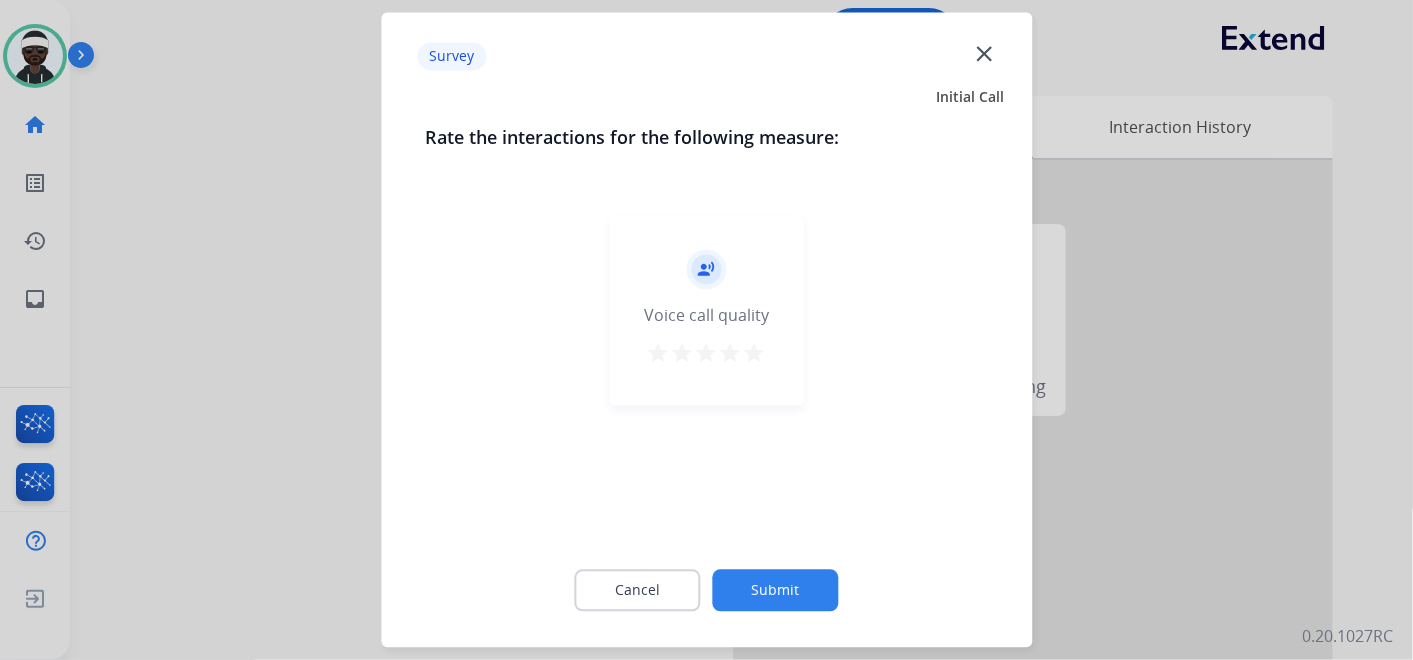 click on "Submit" 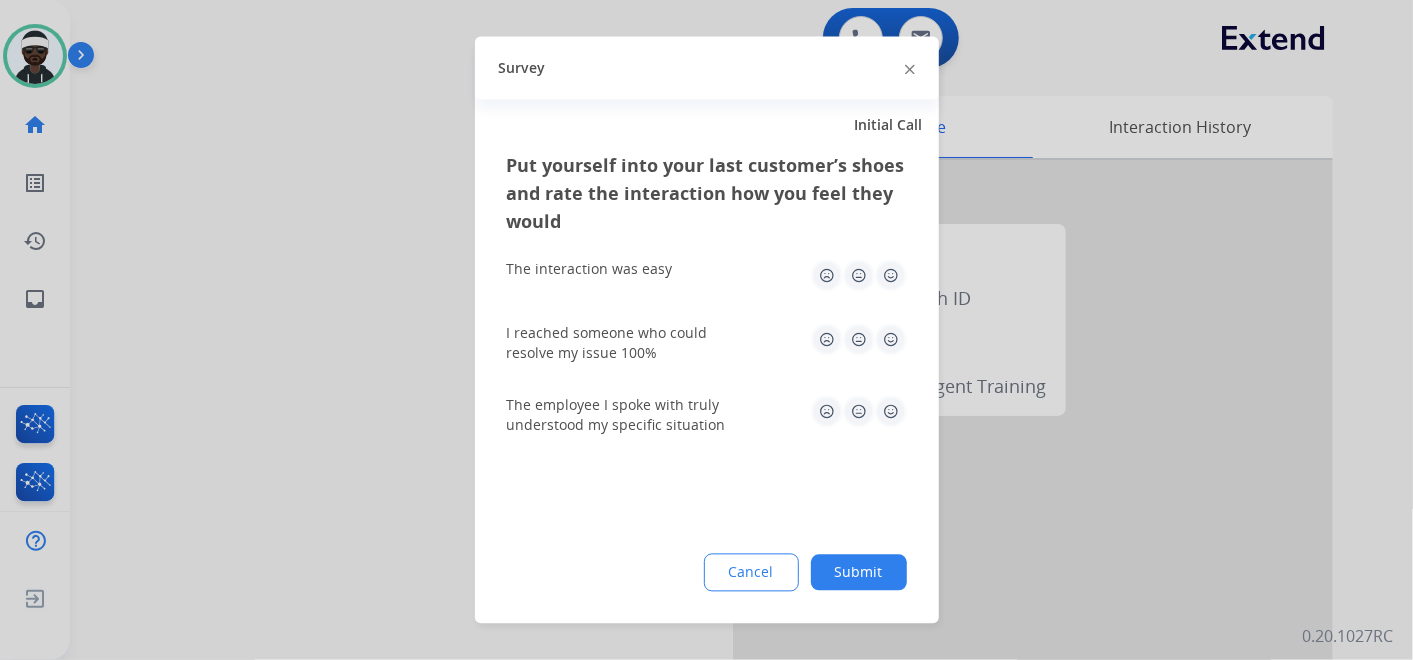 click on "Submit" 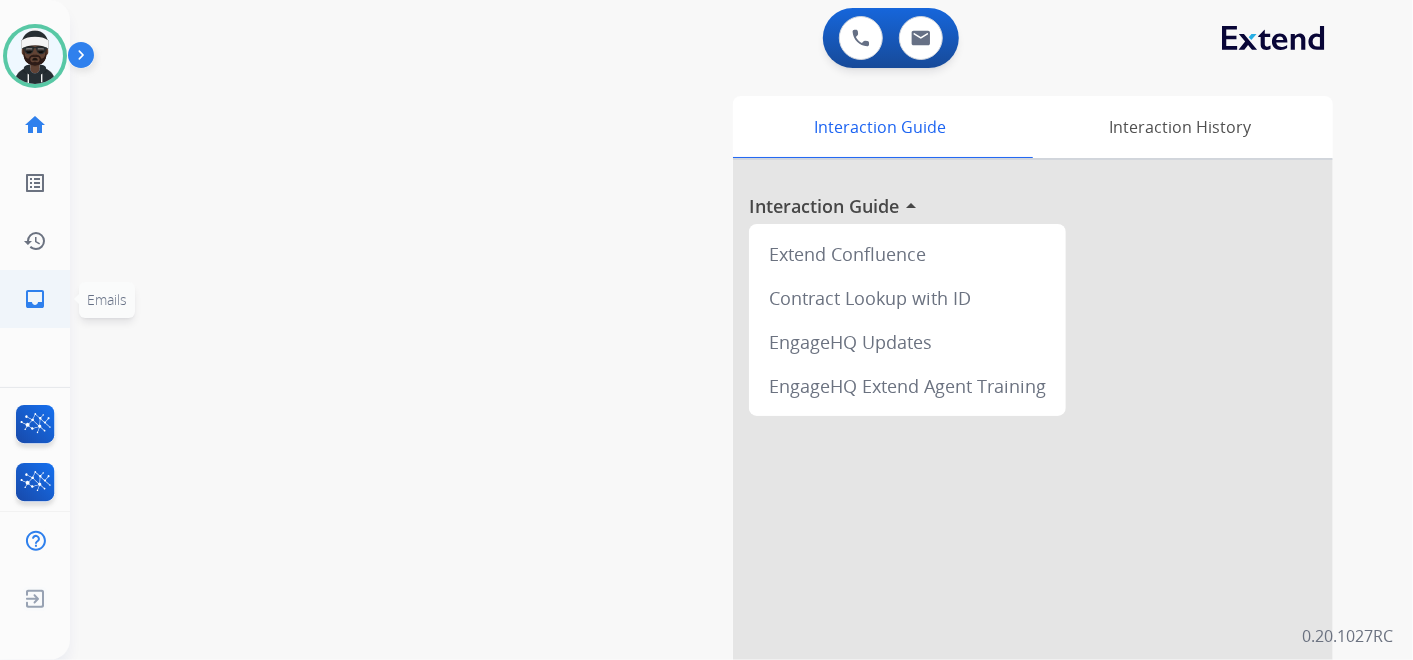 click on "inbox" 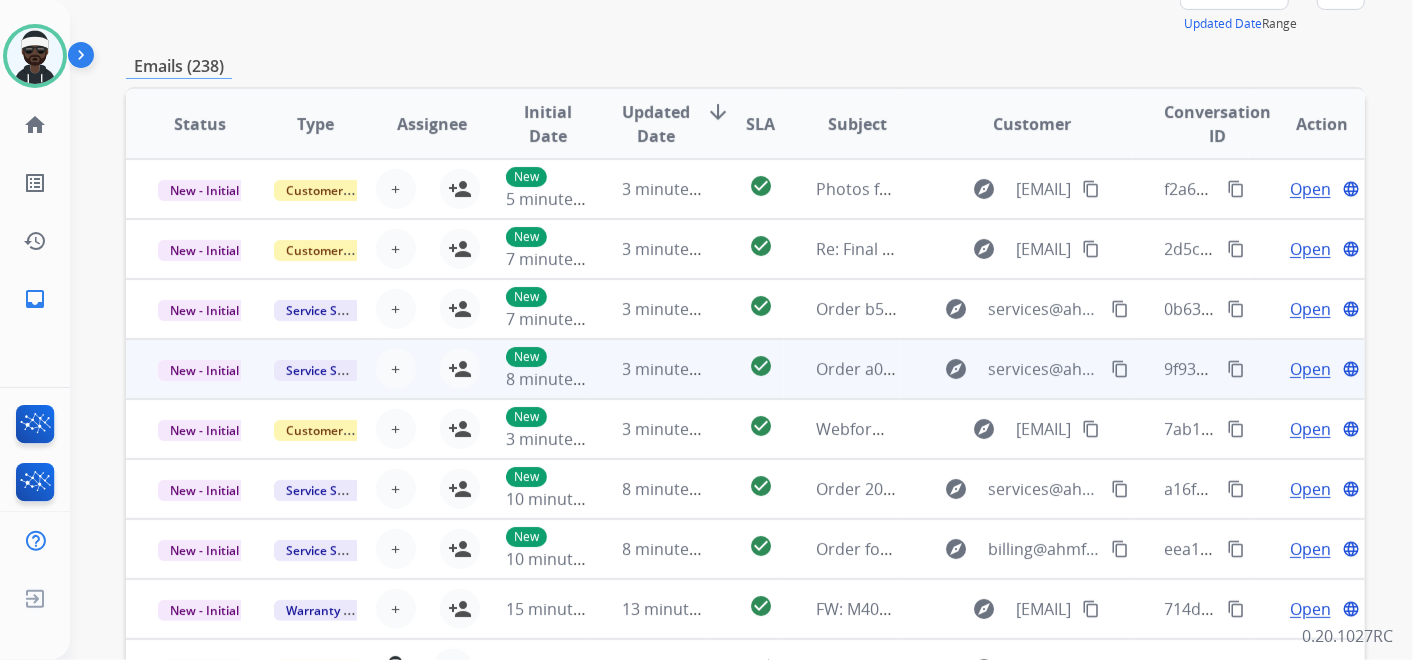 scroll, scrollTop: 333, scrollLeft: 0, axis: vertical 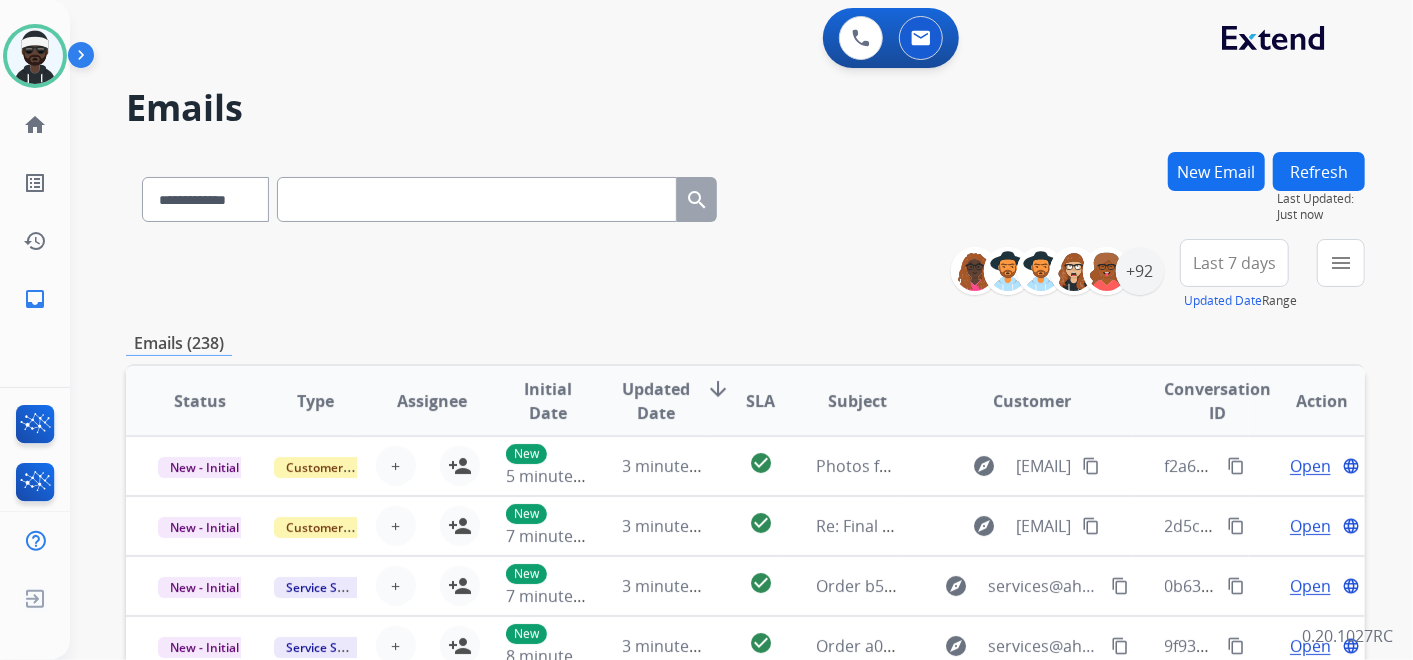 click on "New Email" at bounding box center (1216, 171) 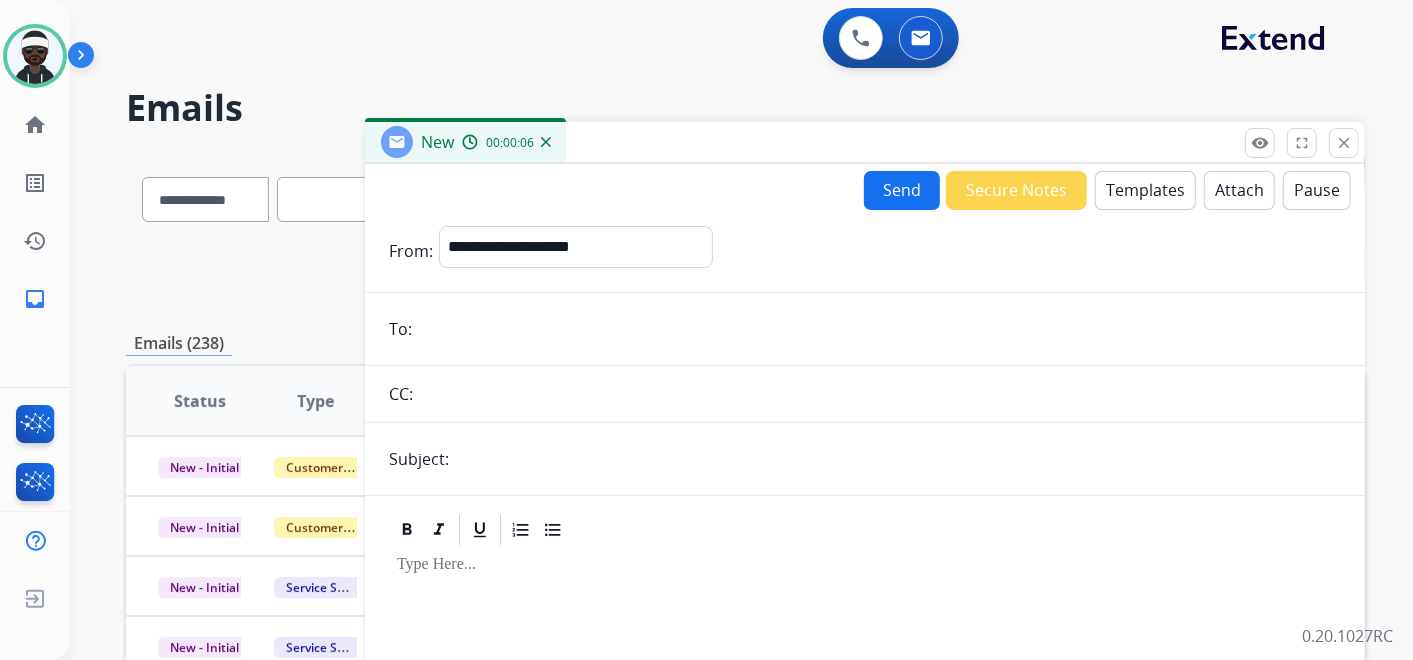 drag, startPoint x: 1110, startPoint y: 105, endPoint x: 1120, endPoint y: 103, distance: 10.198039 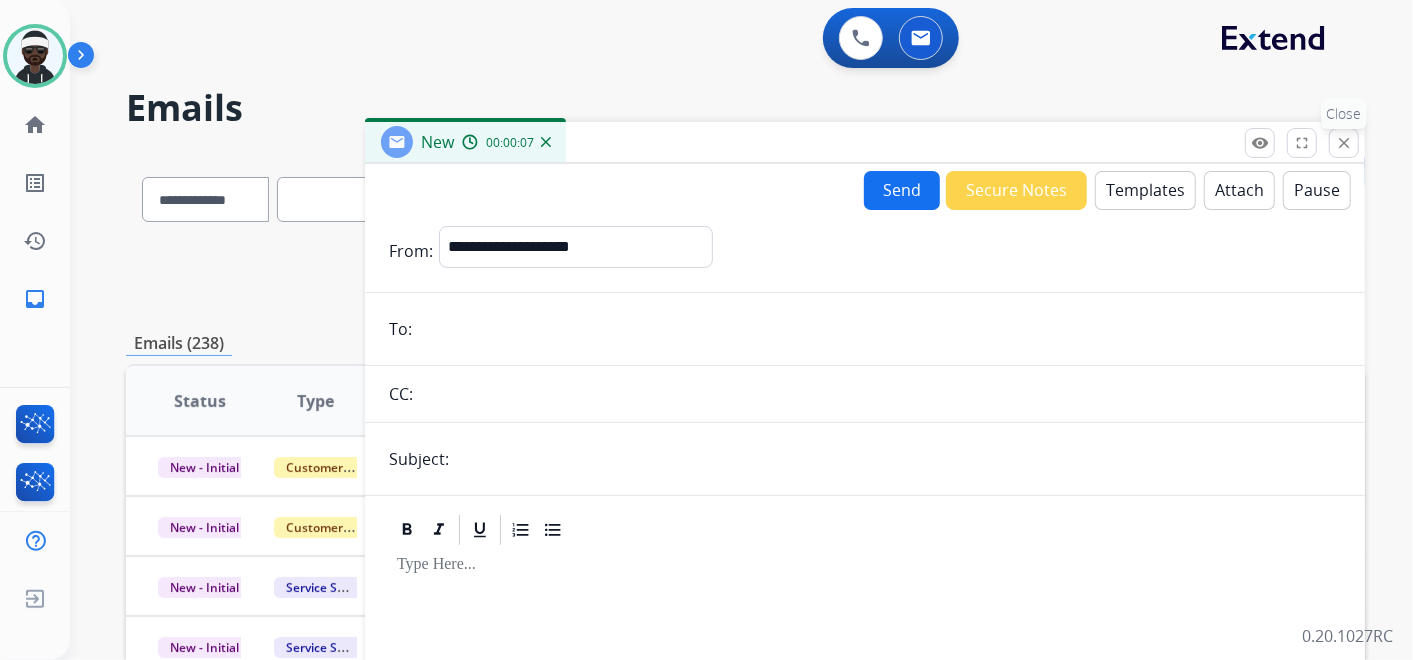click on "close" at bounding box center [1344, 143] 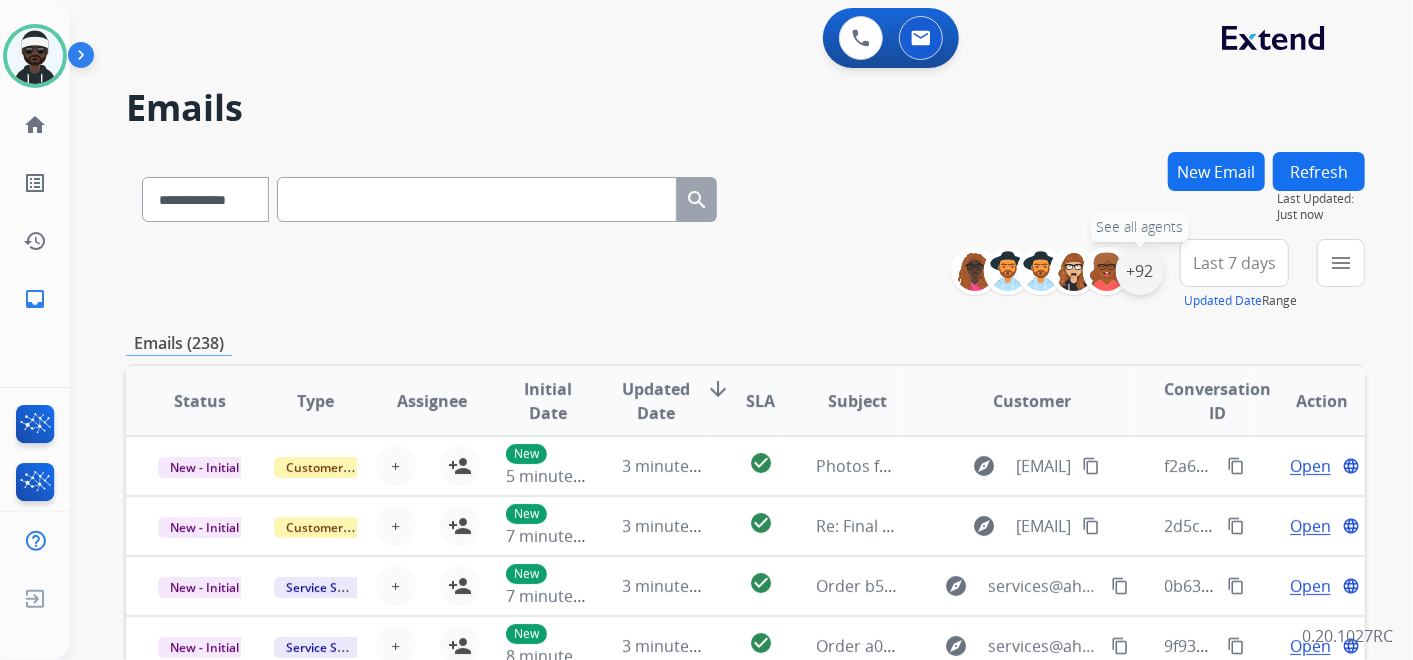click on "+92" at bounding box center (1140, 271) 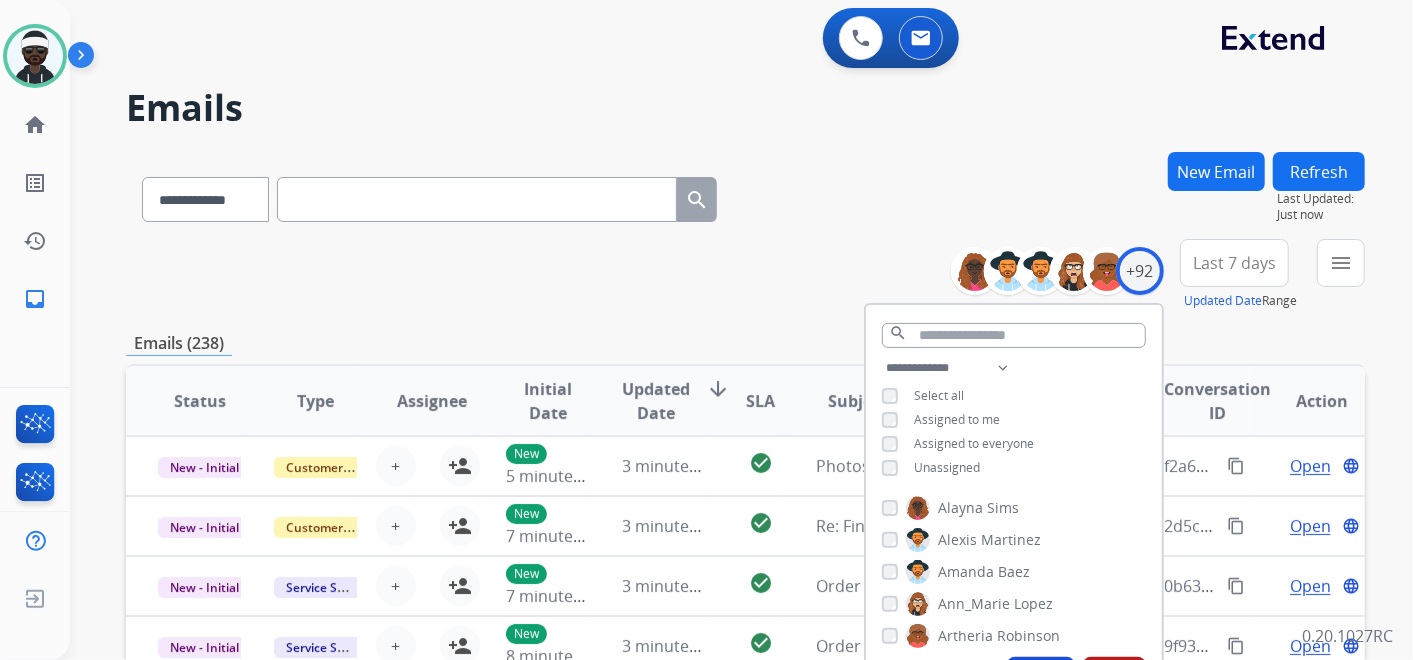 click on "Unassigned" at bounding box center (947, 467) 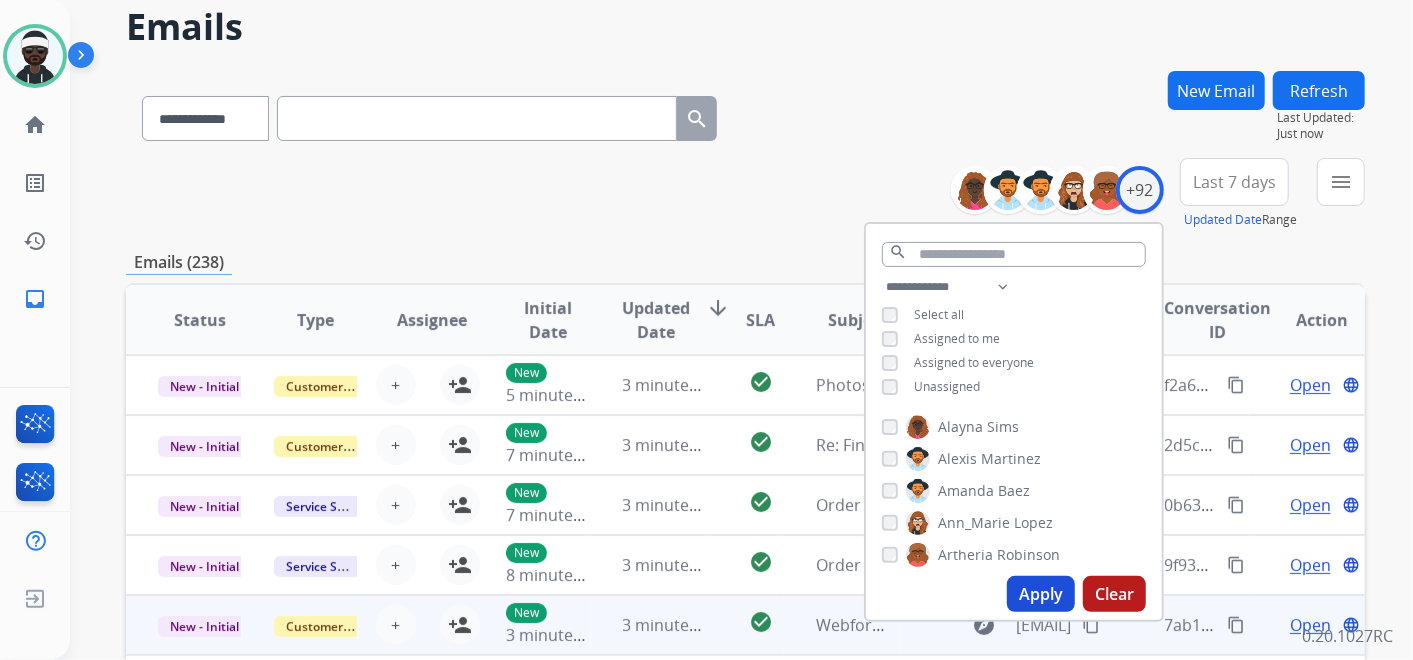 scroll, scrollTop: 222, scrollLeft: 0, axis: vertical 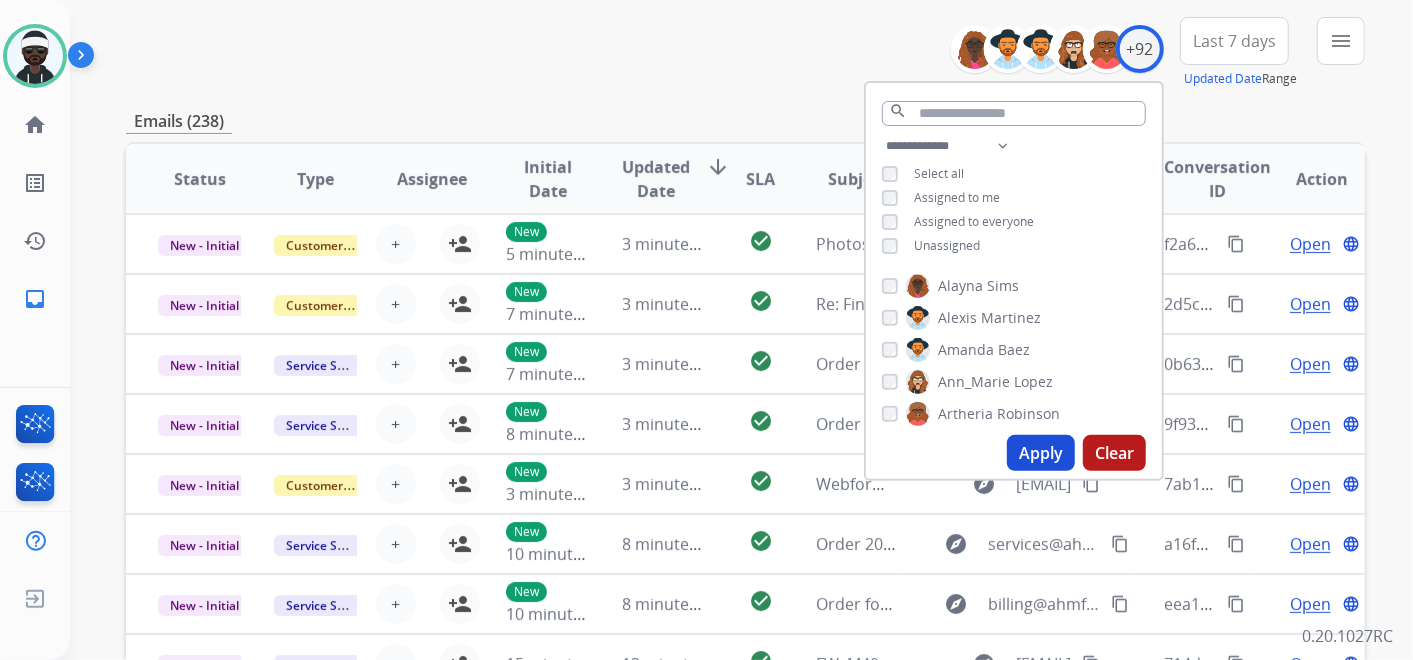 click on "Apply" at bounding box center (1041, 453) 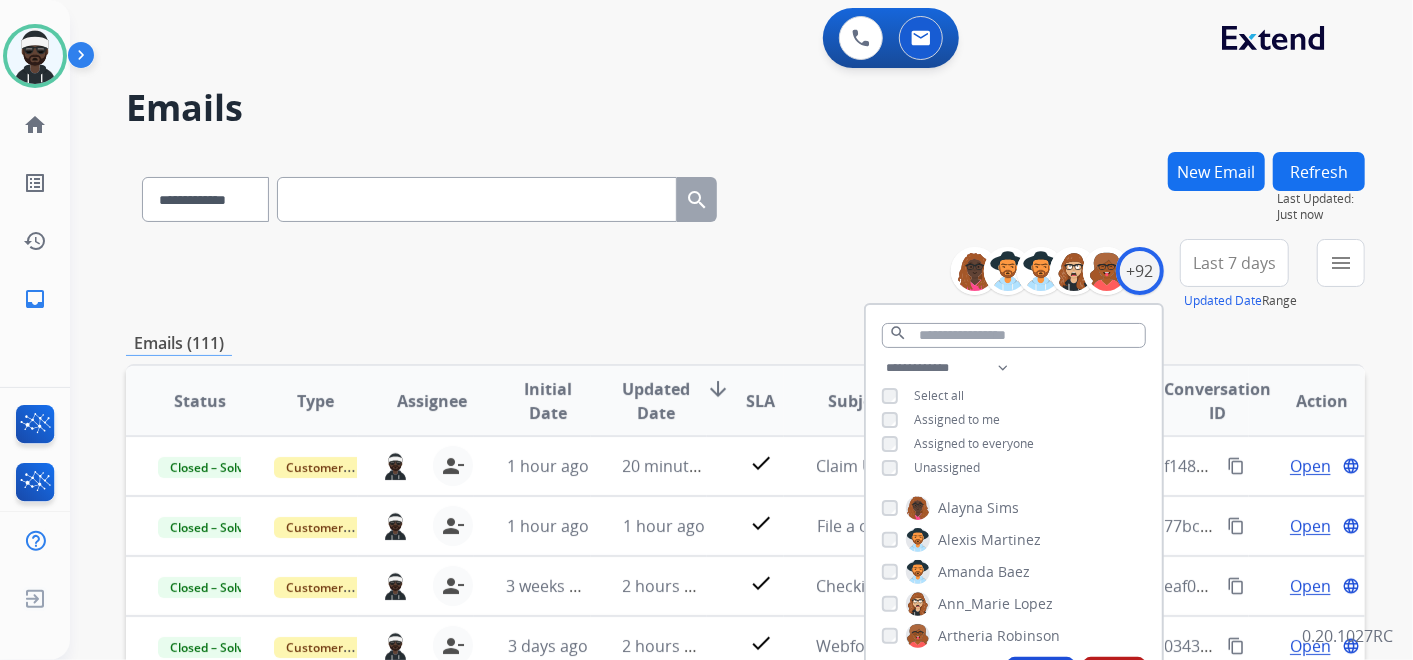 click on "**********" at bounding box center [745, 275] 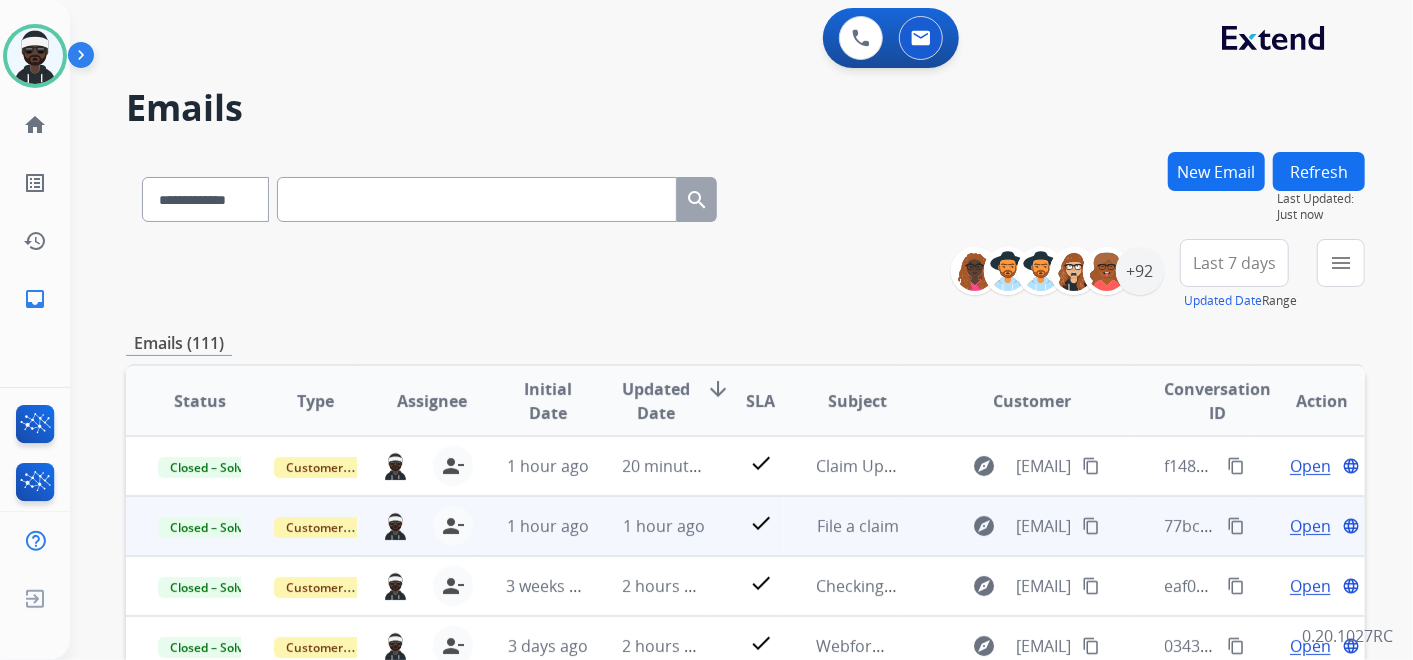 scroll, scrollTop: 1, scrollLeft: 0, axis: vertical 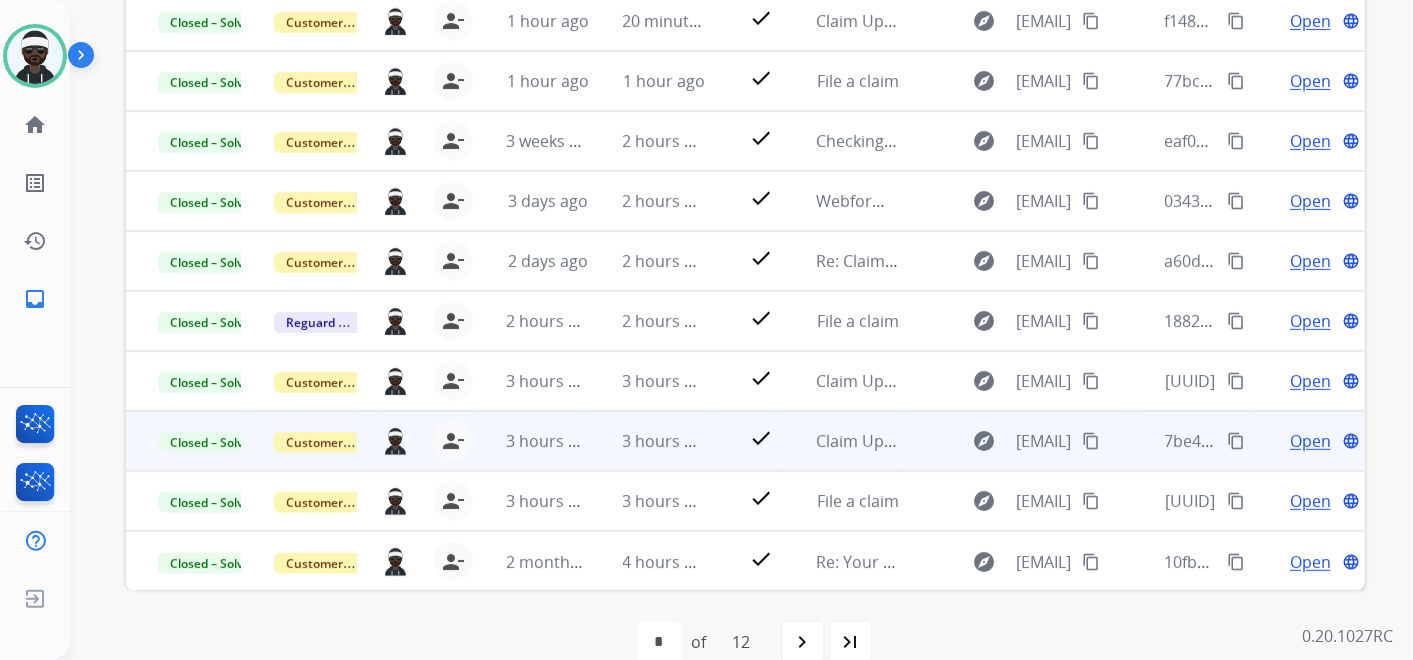 click on "Open" at bounding box center [1310, 441] 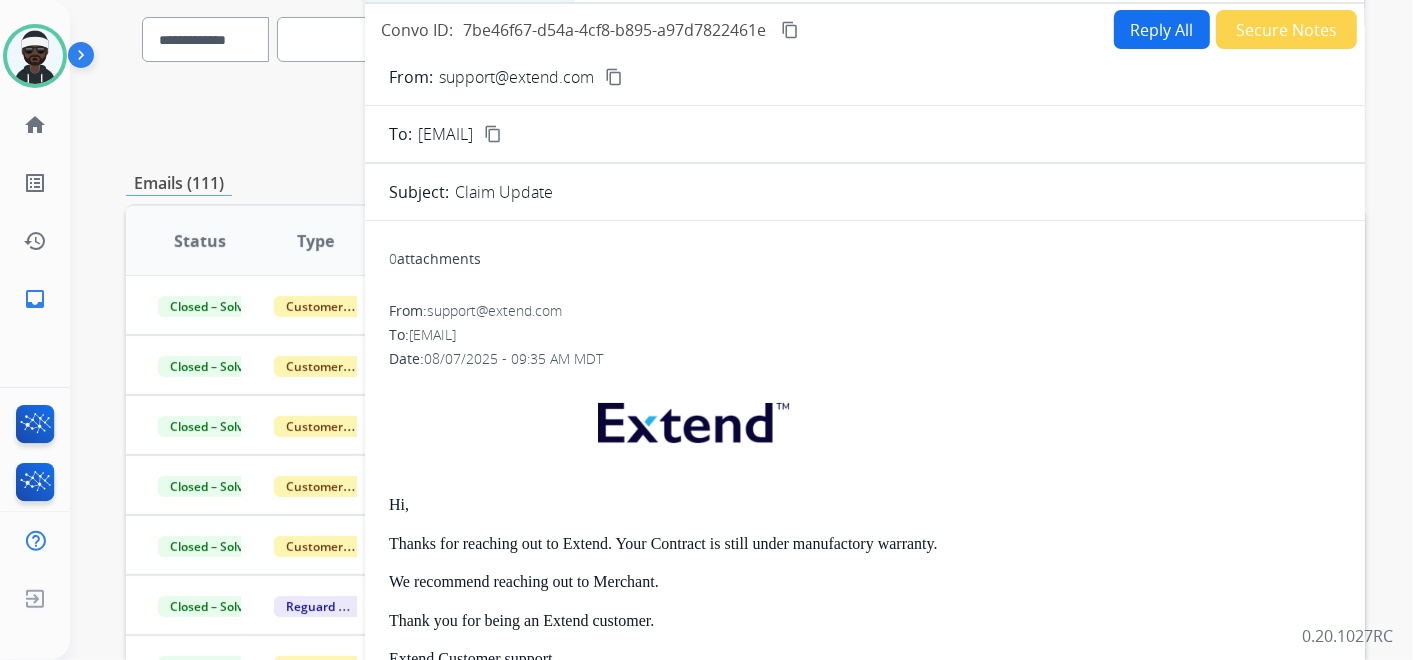 scroll, scrollTop: 0, scrollLeft: 0, axis: both 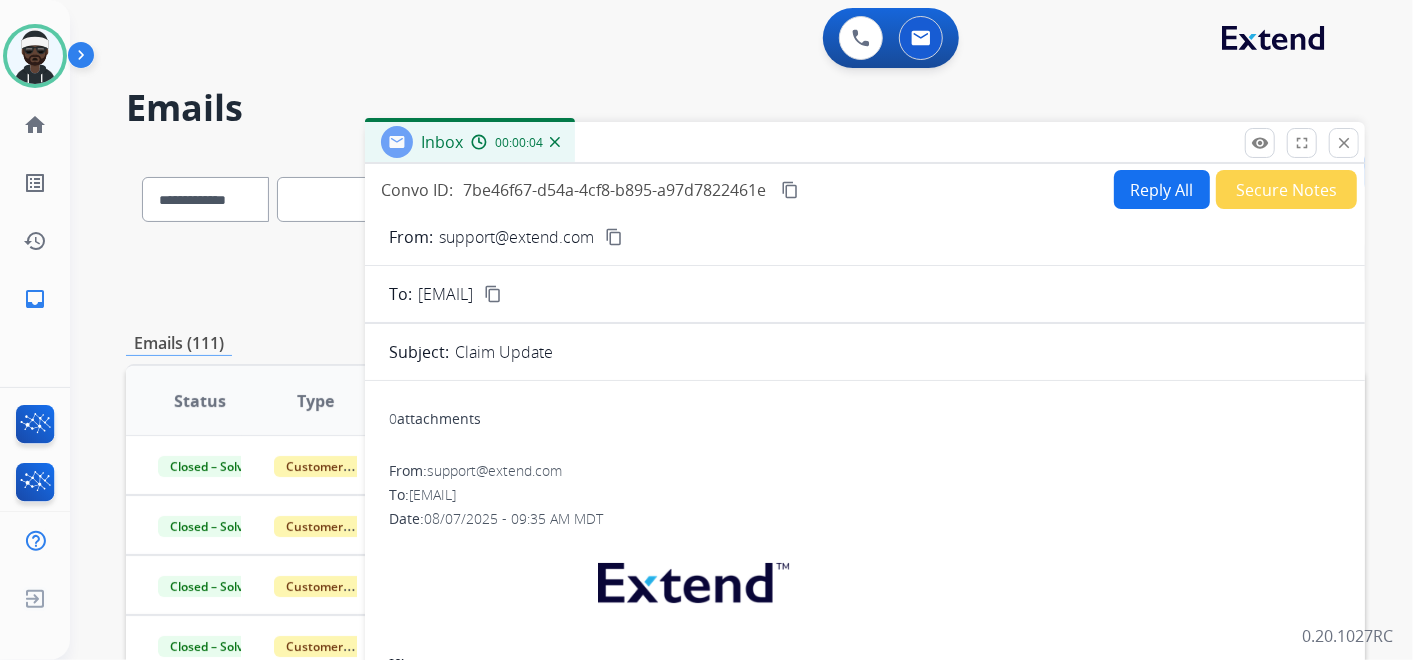 click on "Reply All" at bounding box center [1162, 189] 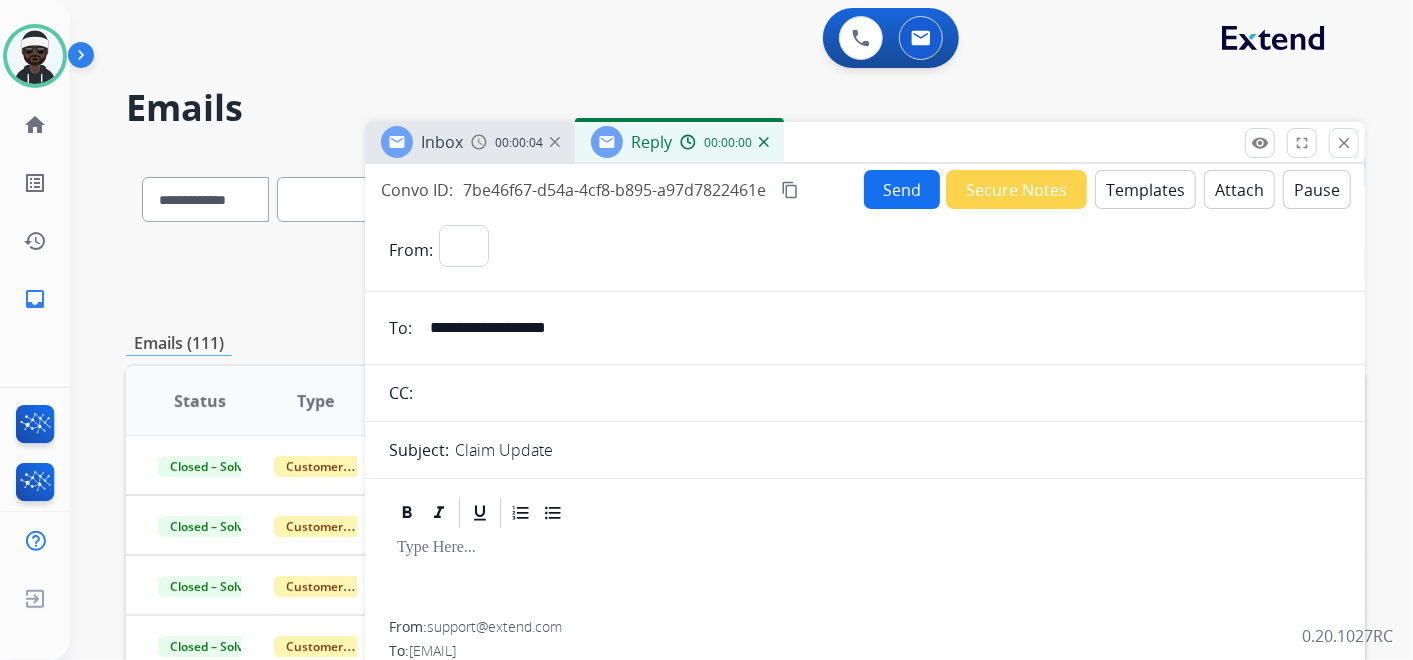 select on "**********" 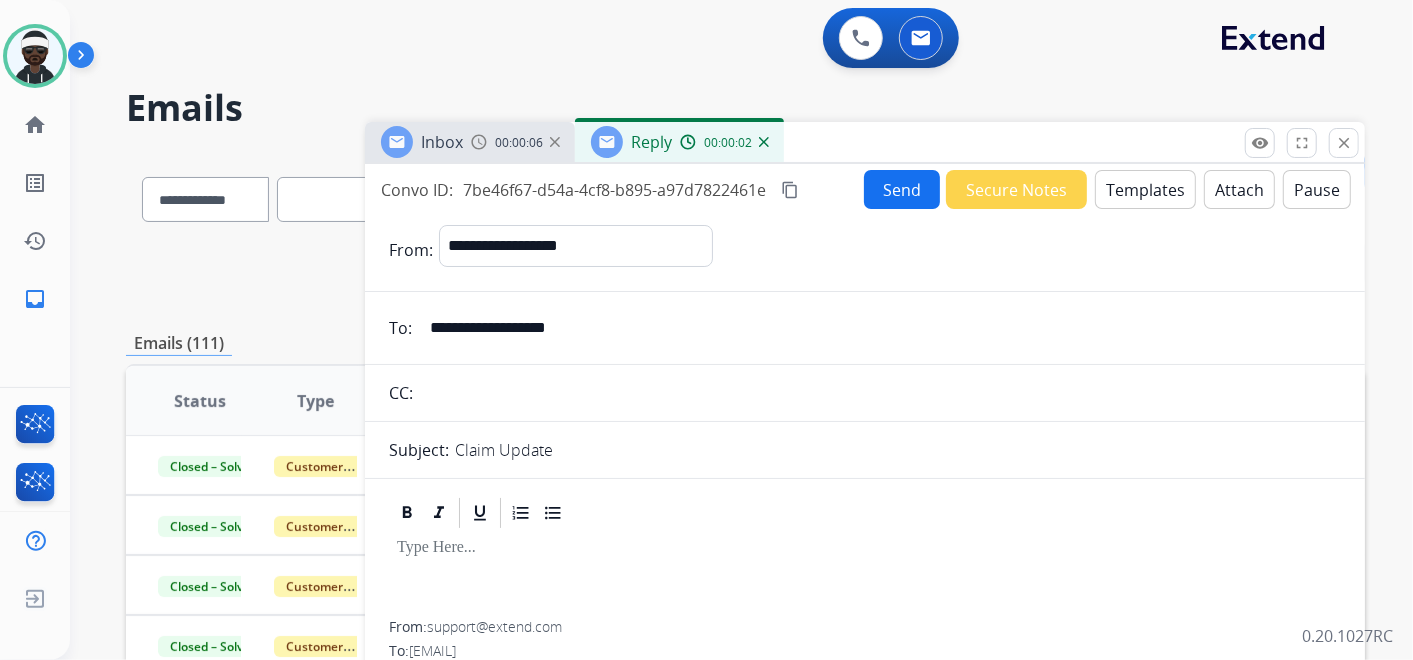 click at bounding box center [865, 548] 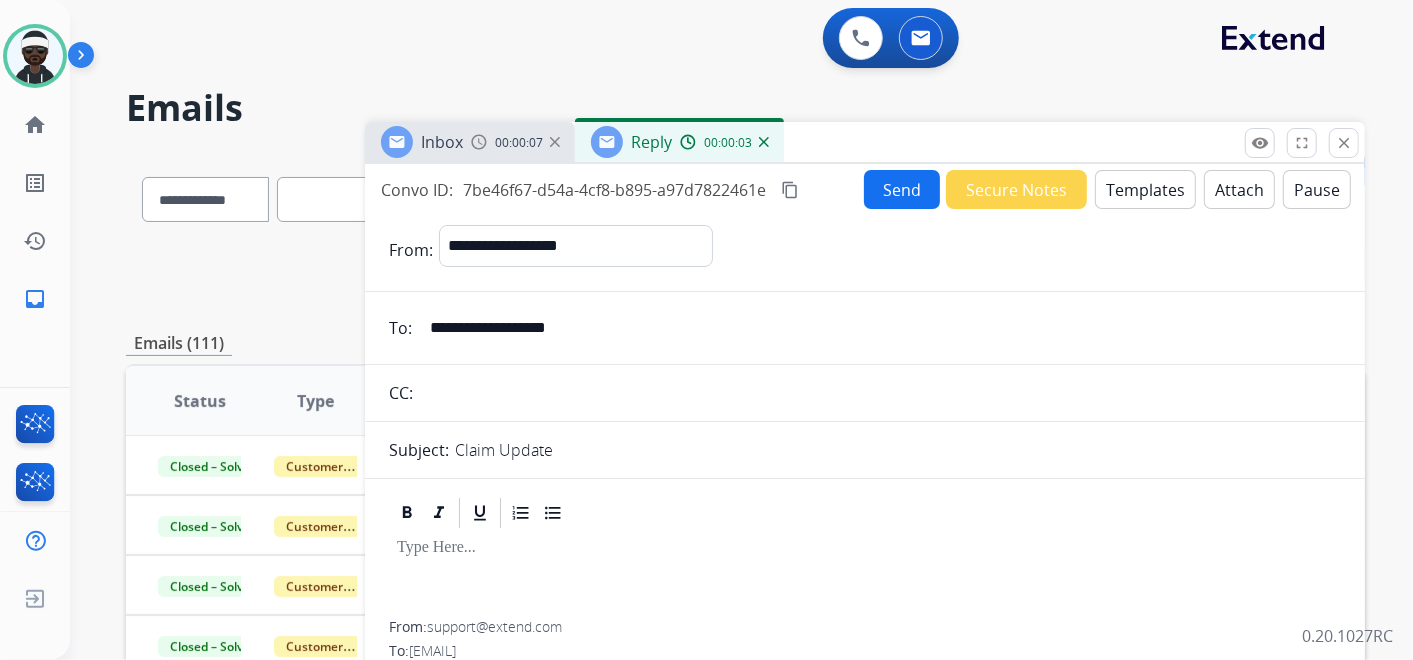 type 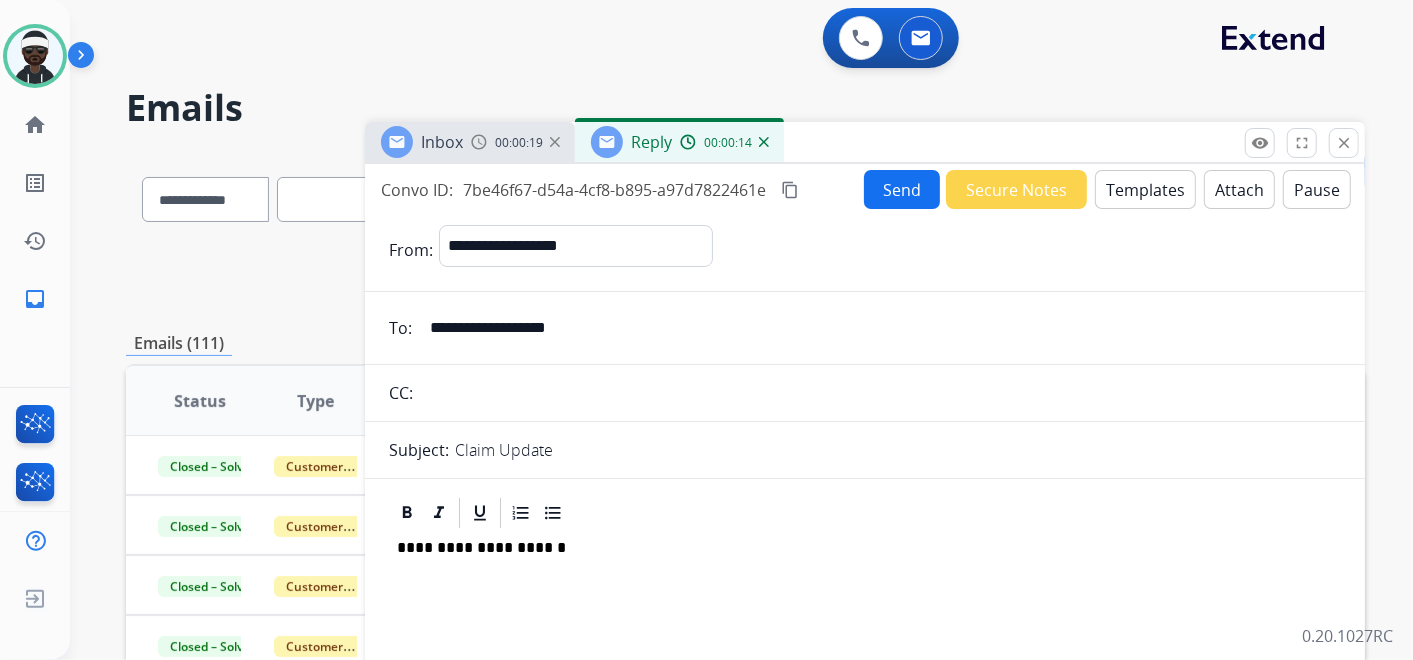 click on "Templates" at bounding box center (1145, 189) 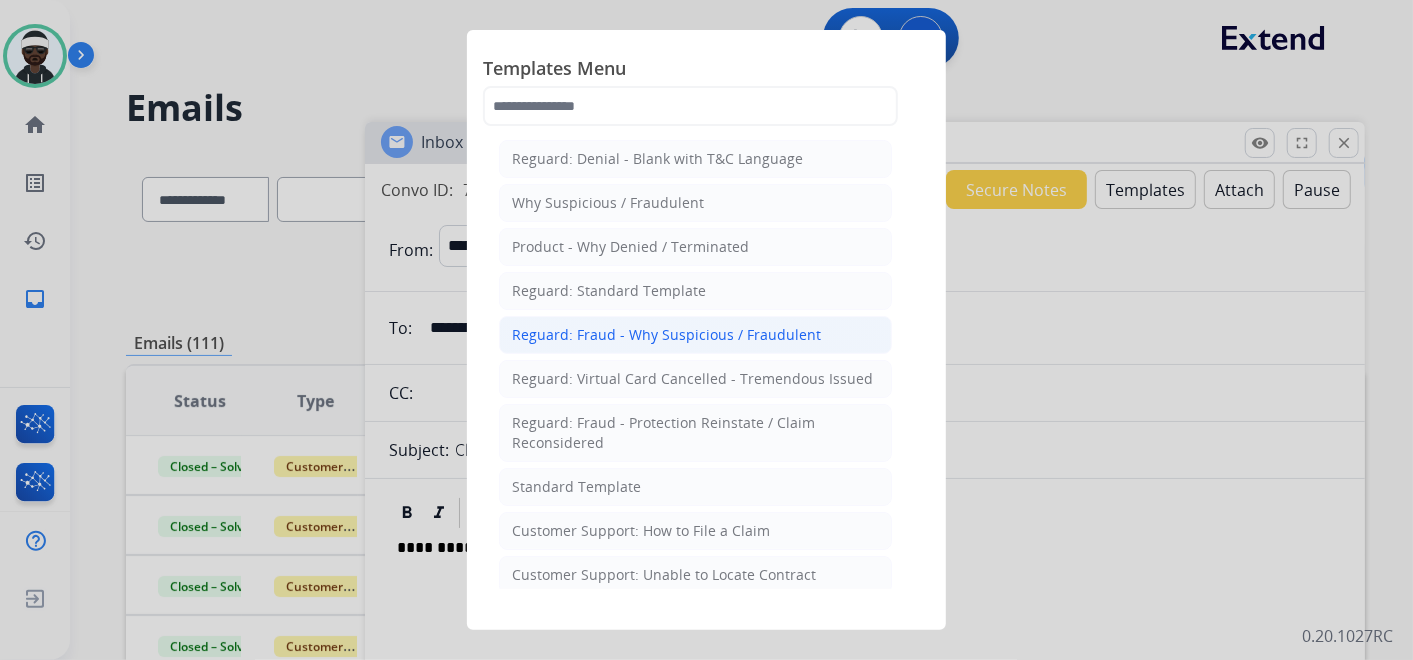 type 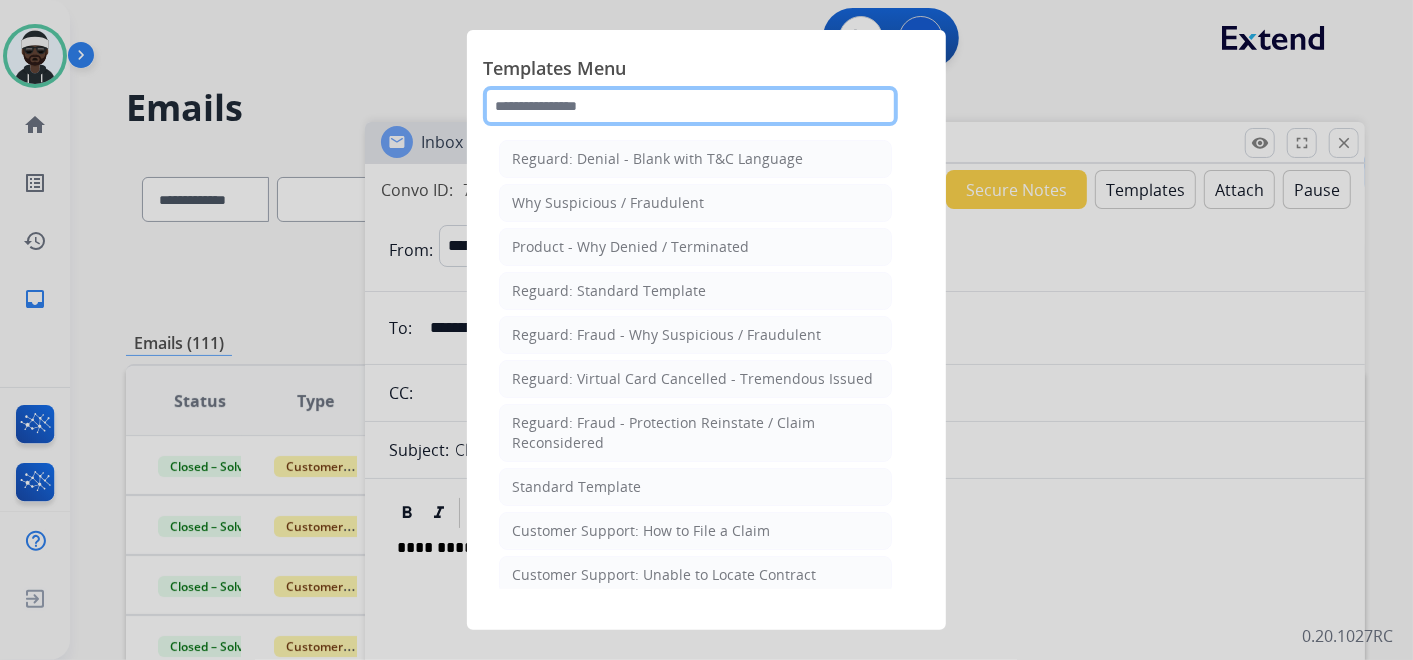 click 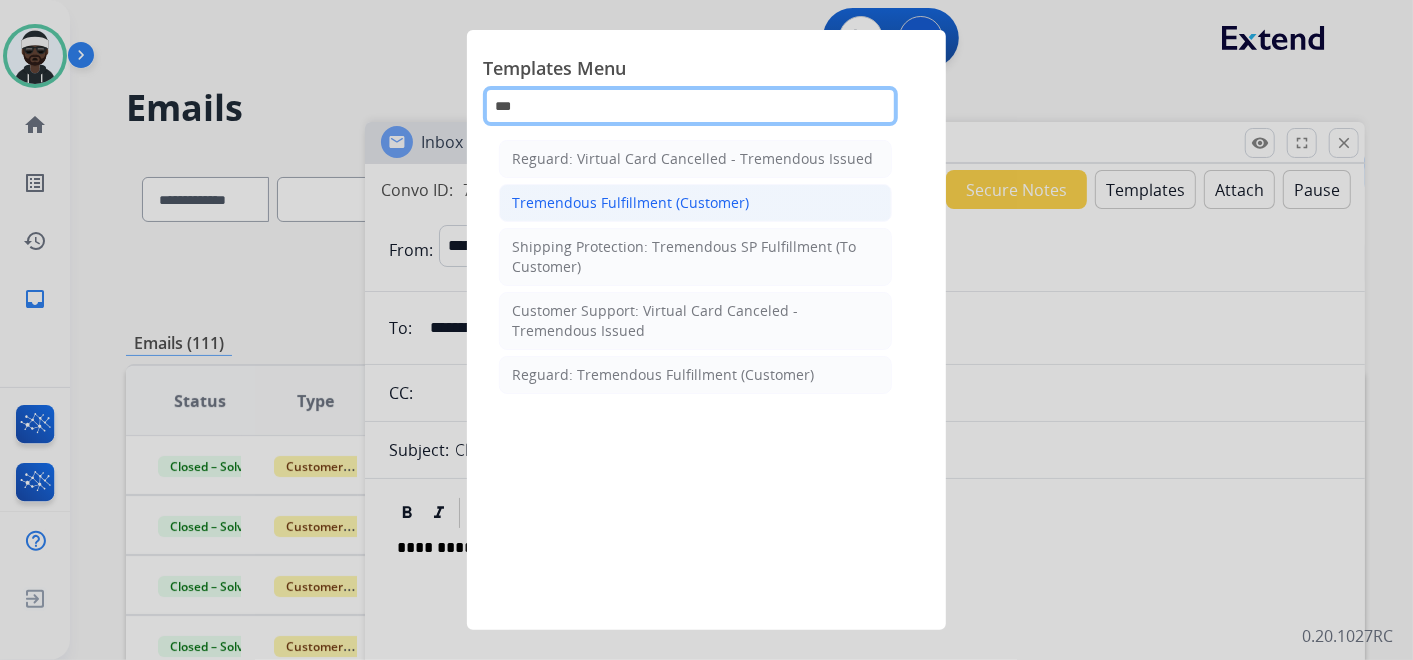 type on "***" 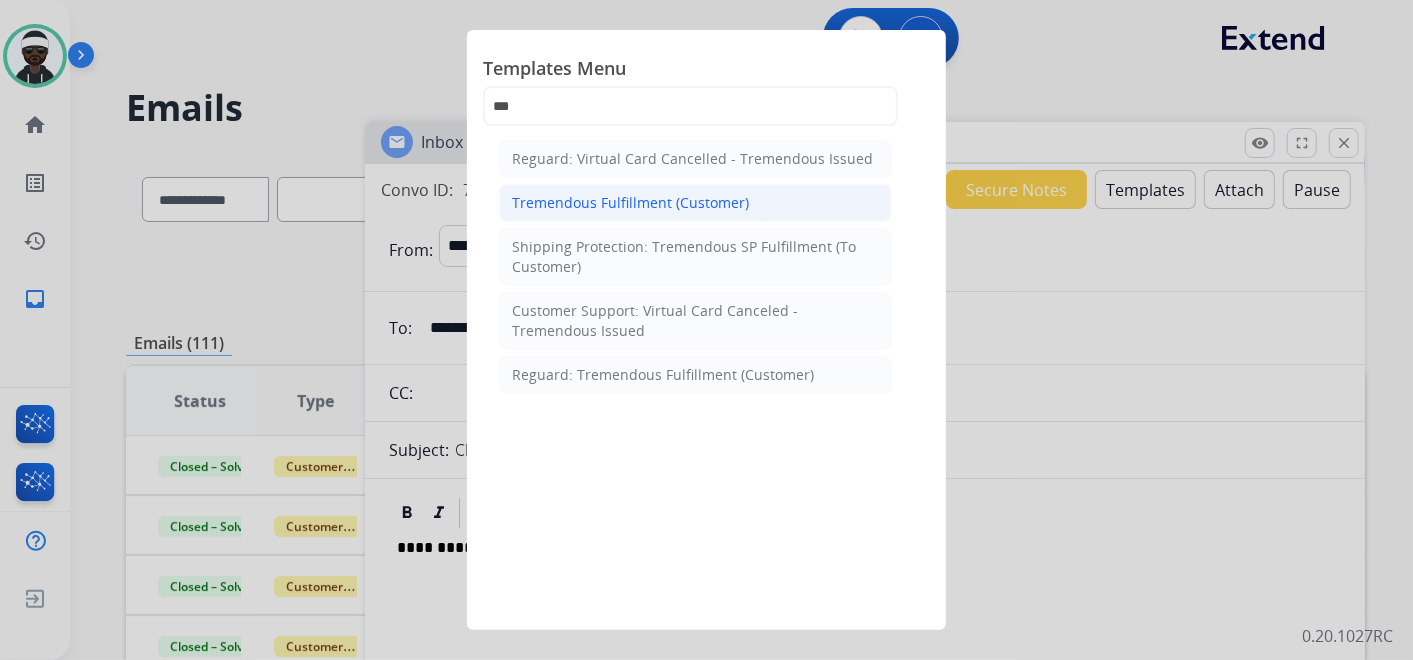 click on "Tremendous Fulfillment (Customer)" 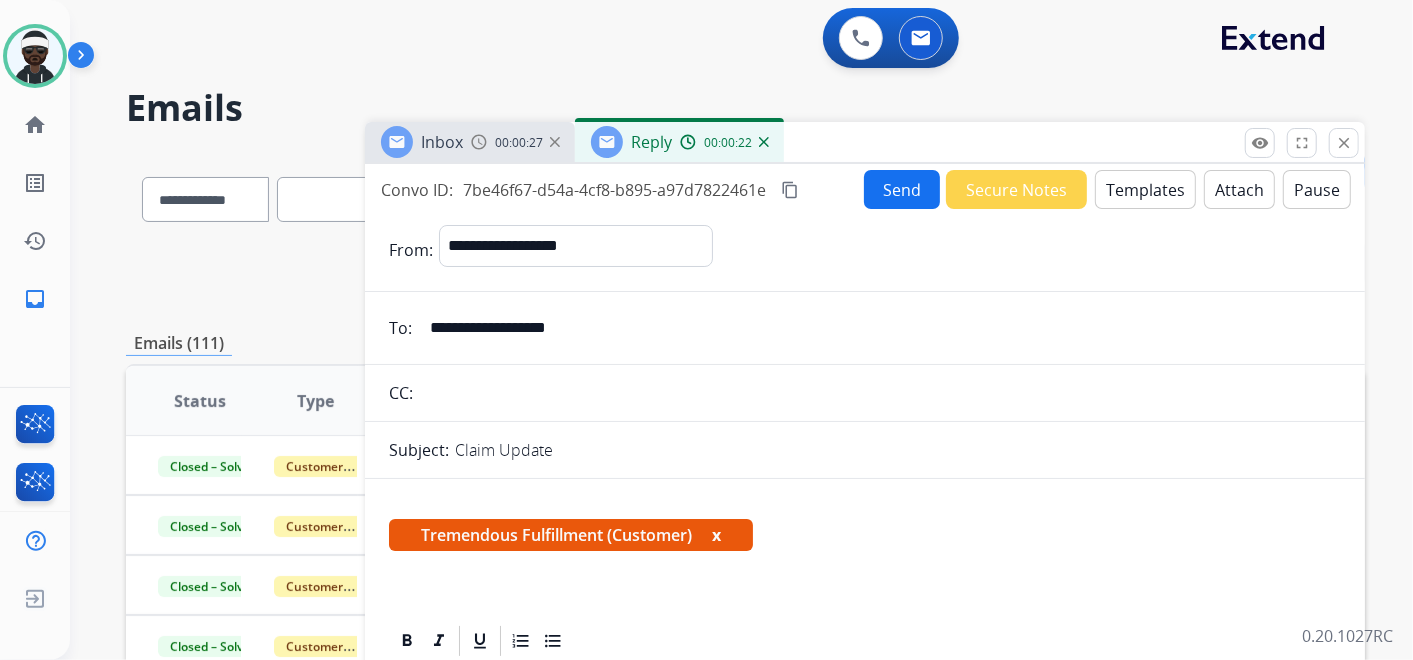 click on "x" at bounding box center [716, 535] 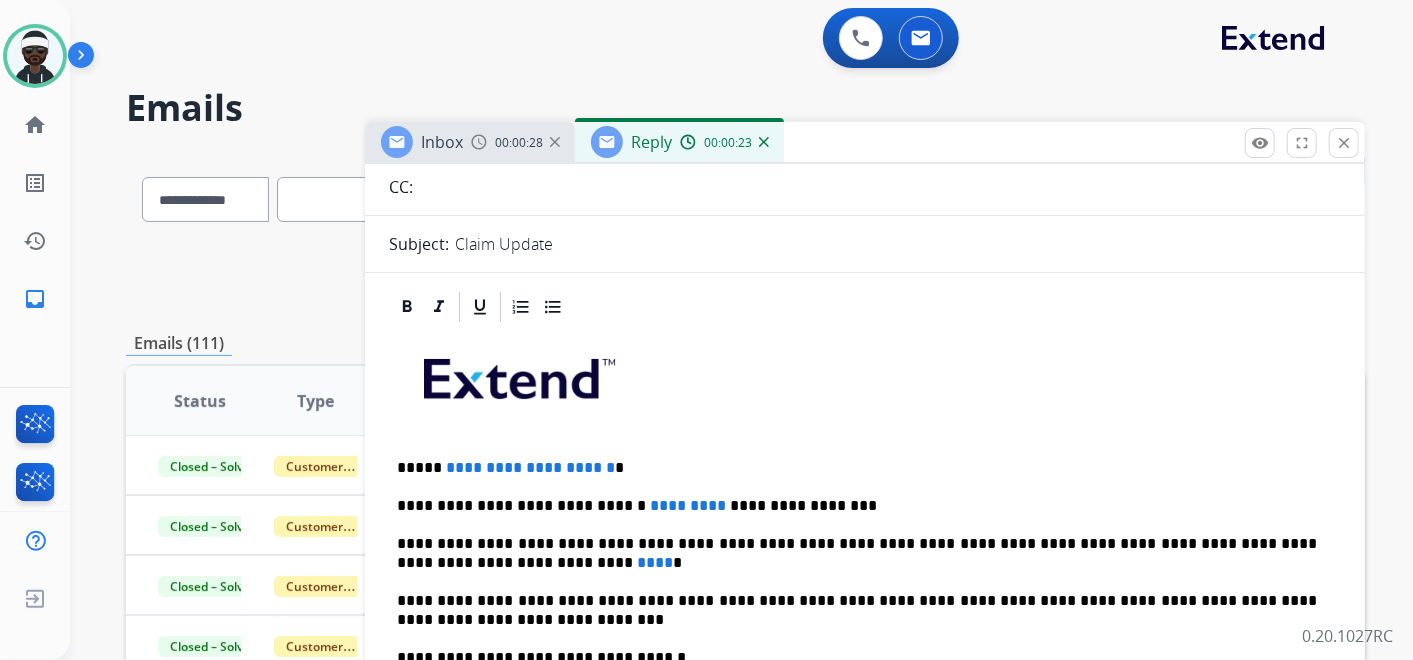 scroll, scrollTop: 222, scrollLeft: 0, axis: vertical 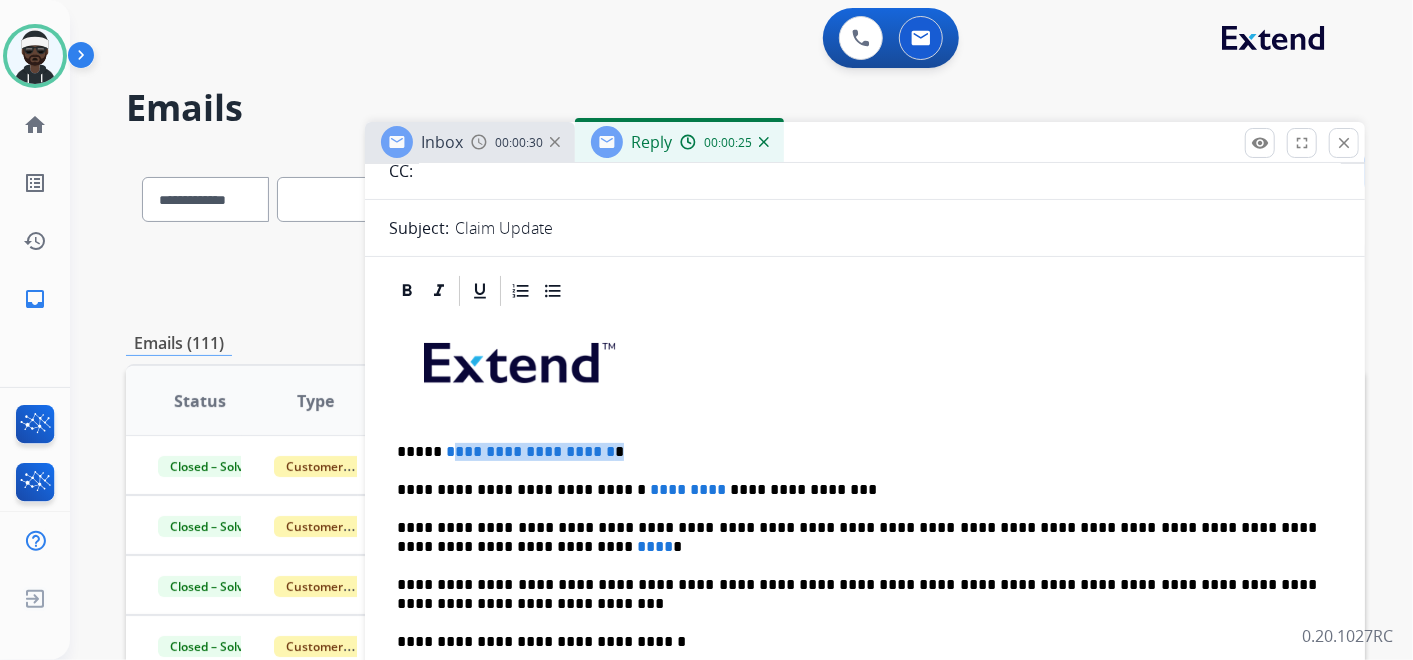 drag, startPoint x: 648, startPoint y: 452, endPoint x: 441, endPoint y: 445, distance: 207.11832 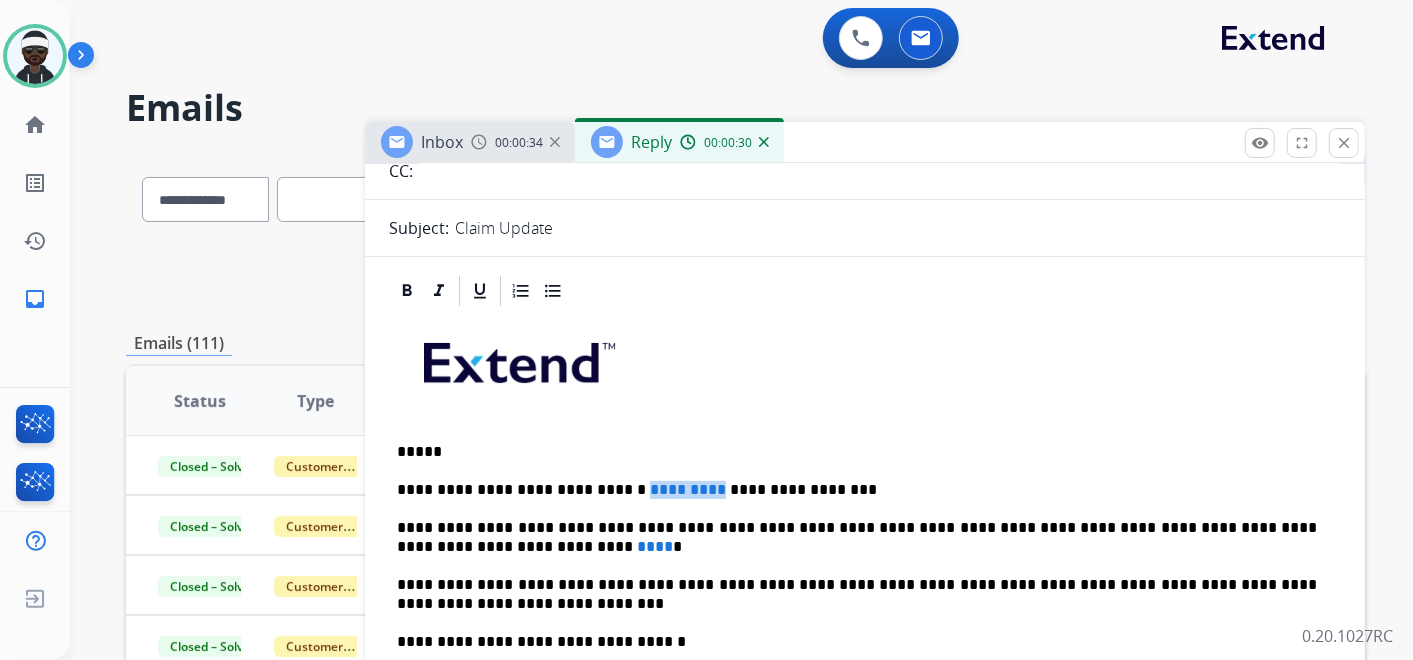 drag, startPoint x: 668, startPoint y: 484, endPoint x: 608, endPoint y: 485, distance: 60.00833 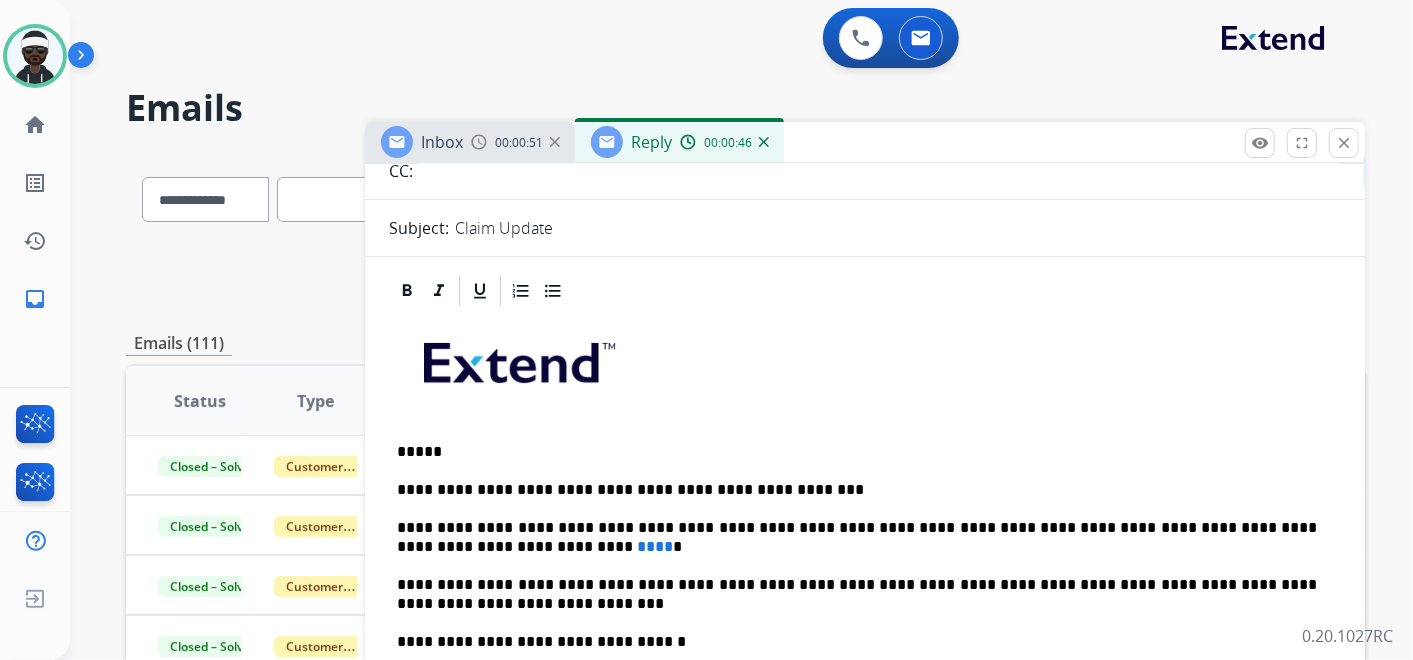 drag, startPoint x: 434, startPoint y: 542, endPoint x: 444, endPoint y: 546, distance: 10.770329 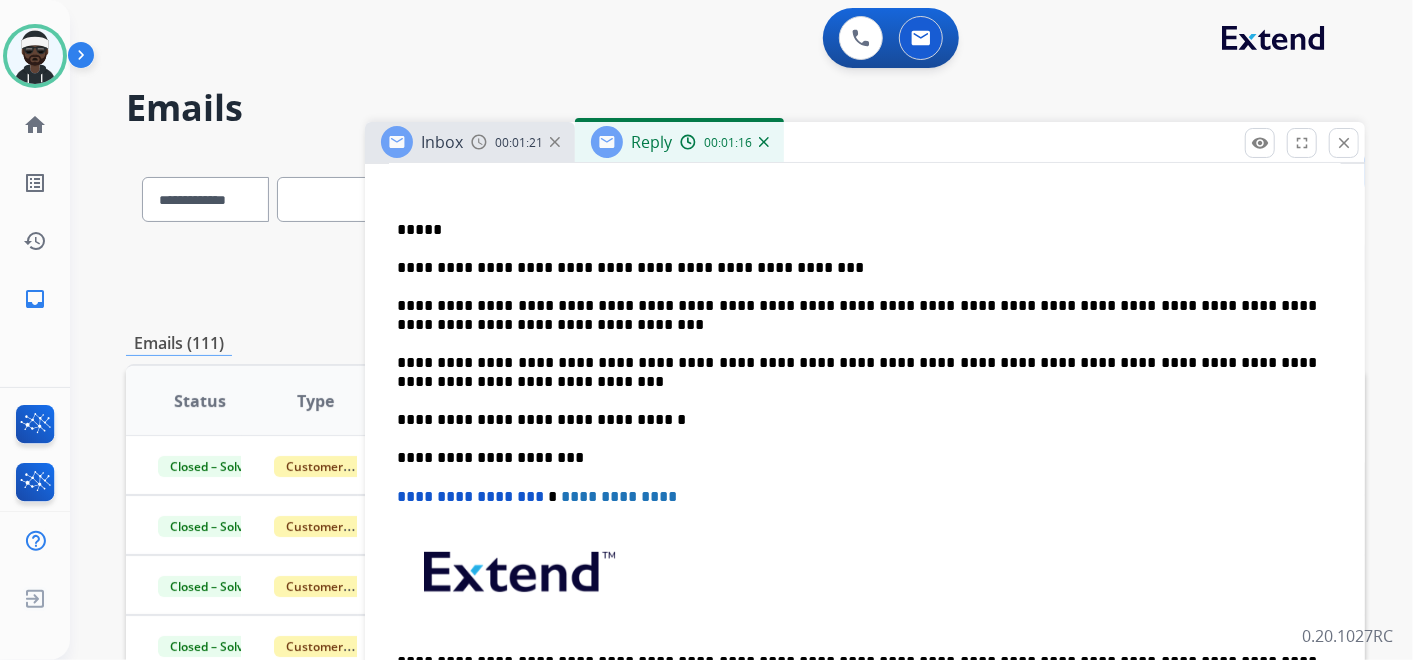 scroll, scrollTop: 111, scrollLeft: 0, axis: vertical 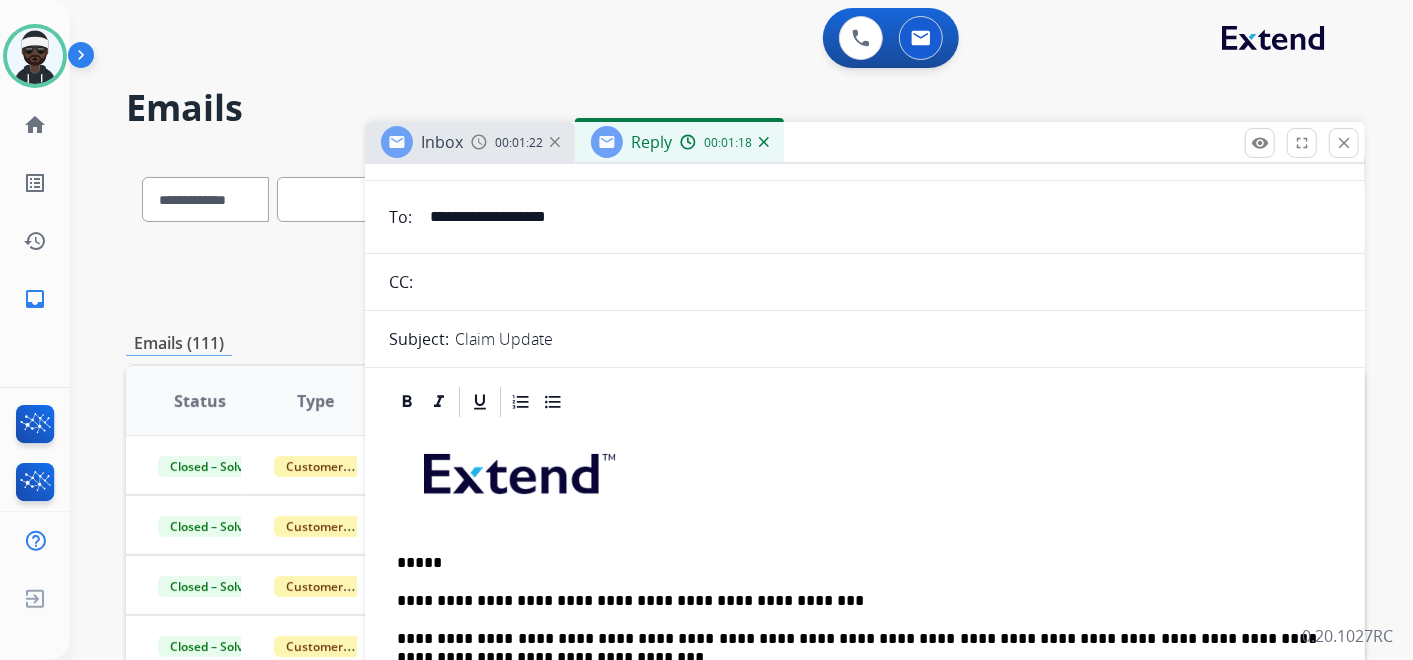 drag, startPoint x: 573, startPoint y: 468, endPoint x: 548, endPoint y: 482, distance: 28.653097 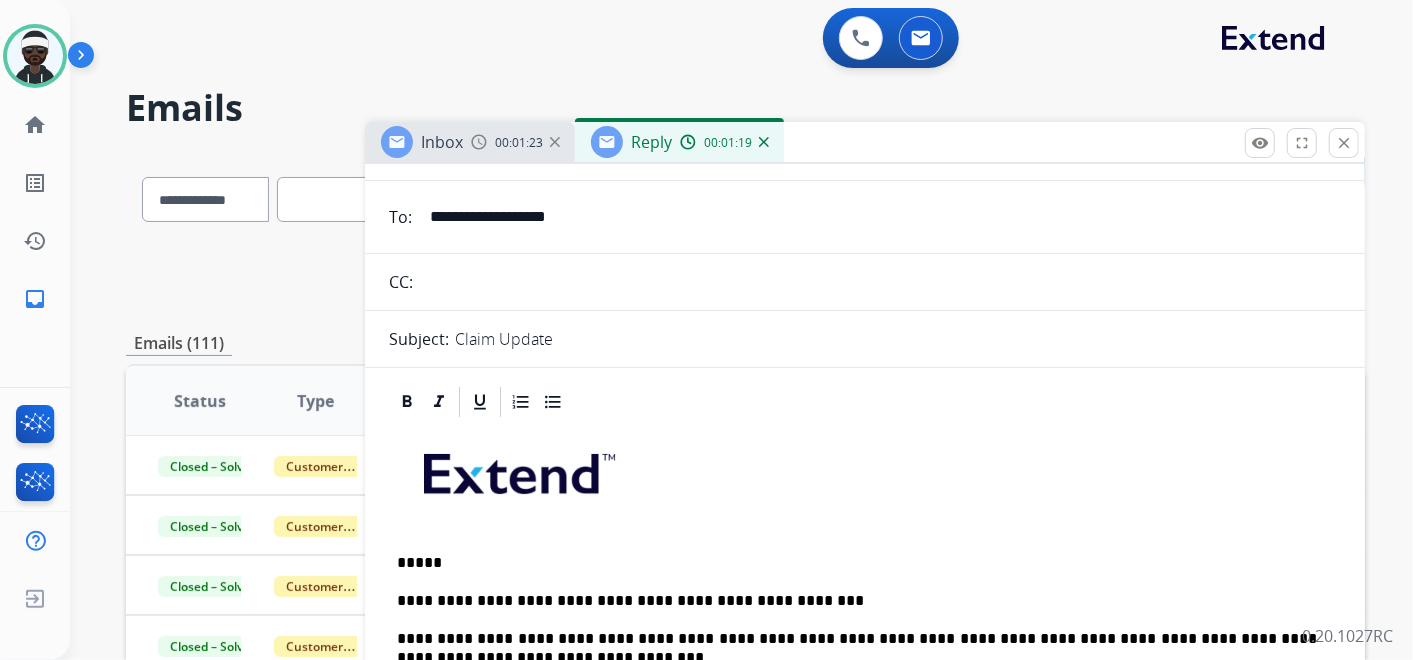 drag, startPoint x: 548, startPoint y: 482, endPoint x: 452, endPoint y: 550, distance: 117.64353 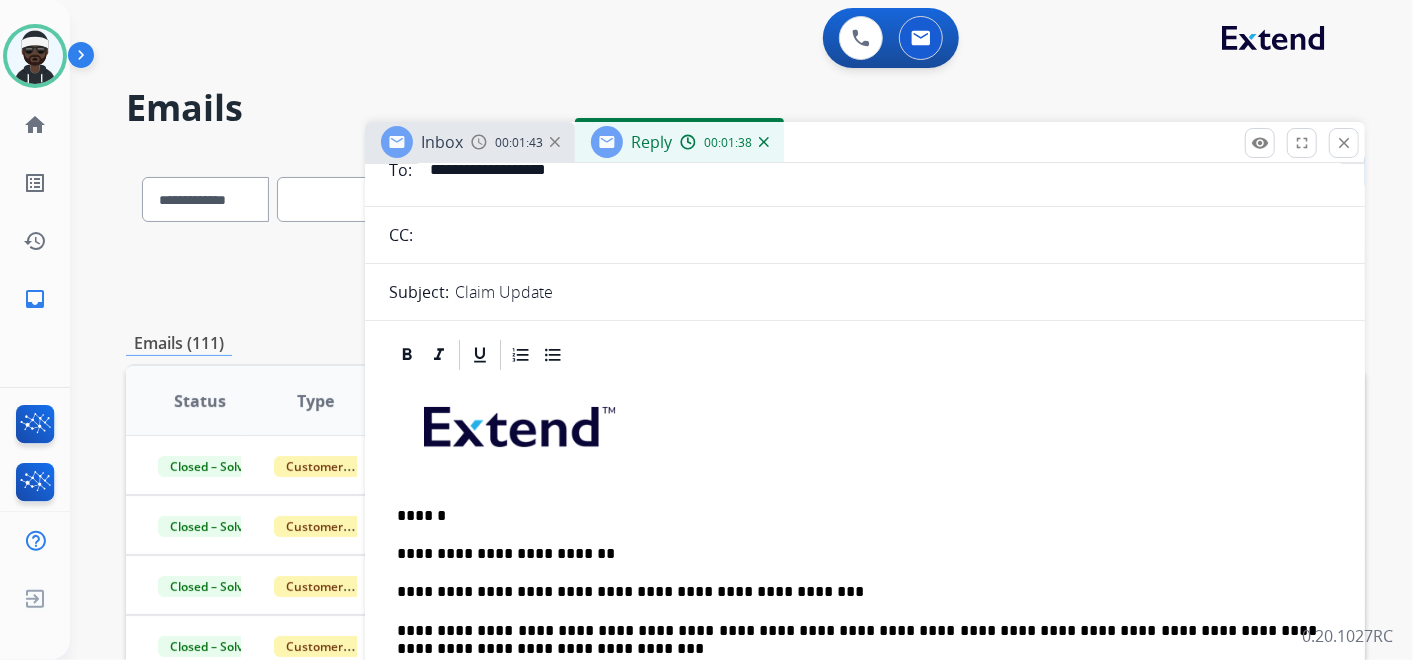 scroll, scrollTop: 0, scrollLeft: 0, axis: both 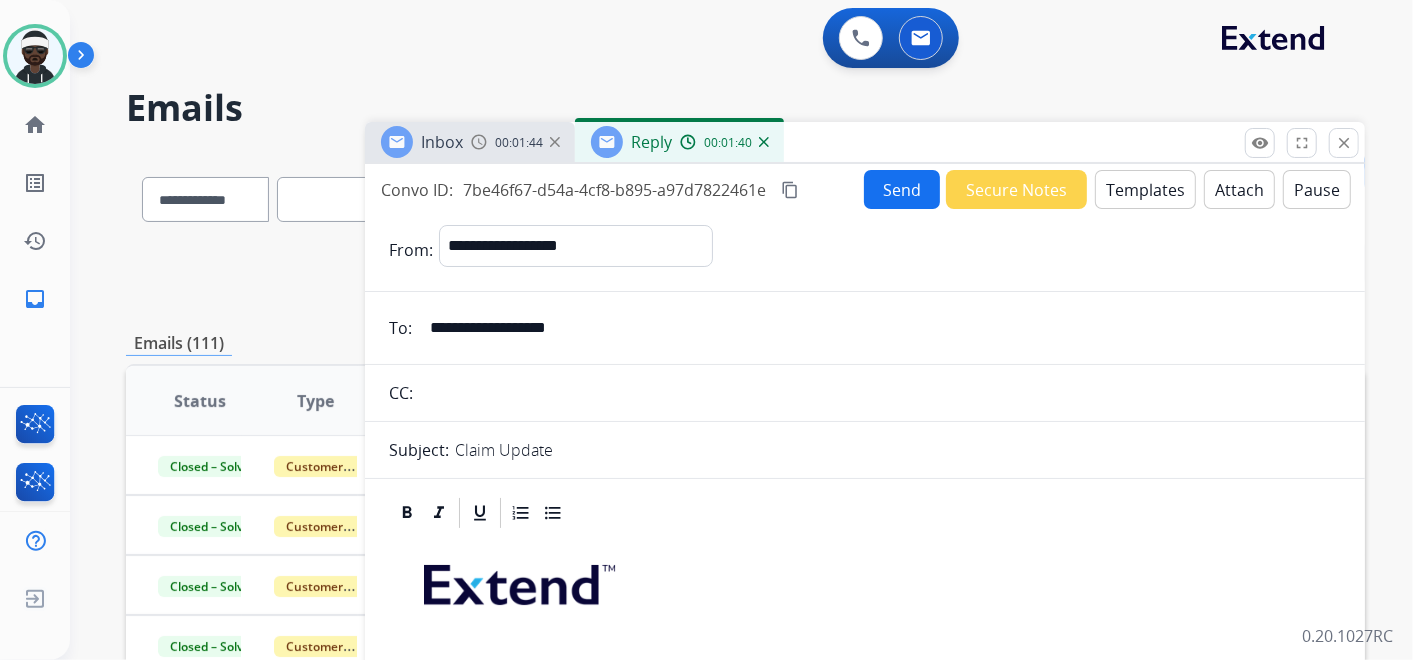 click on "Send" at bounding box center [902, 189] 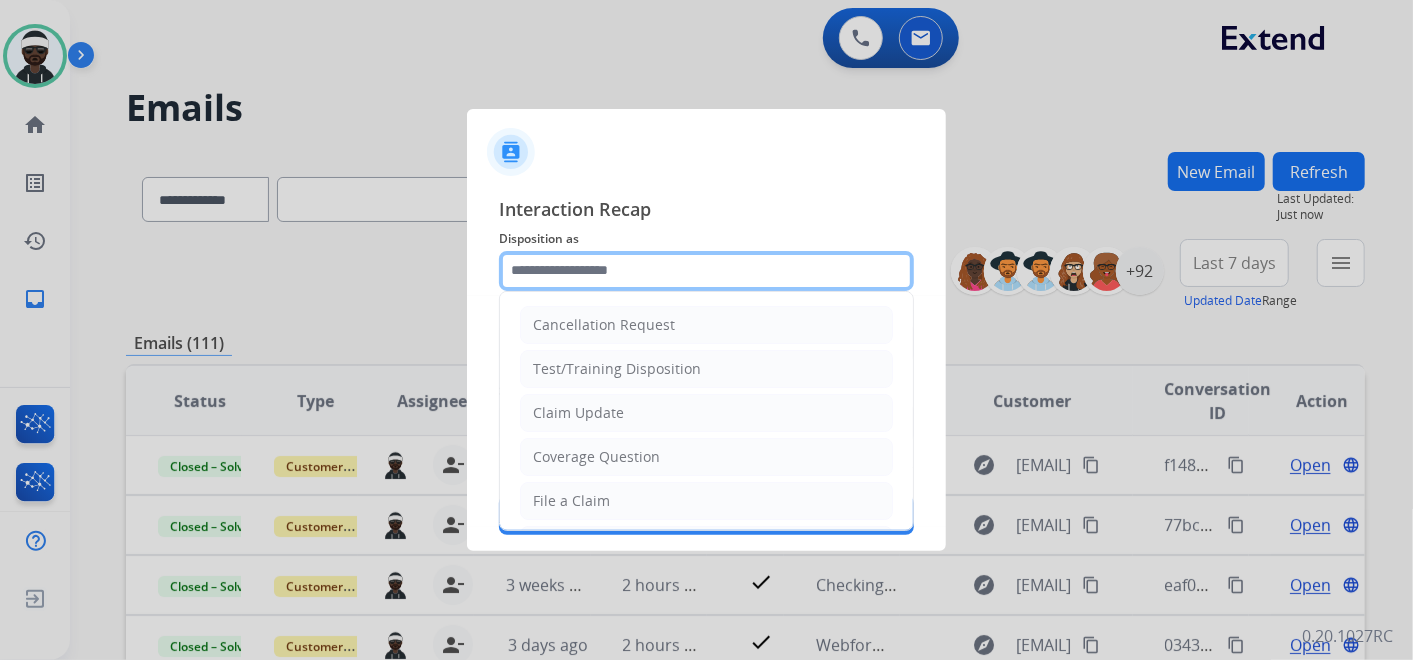click 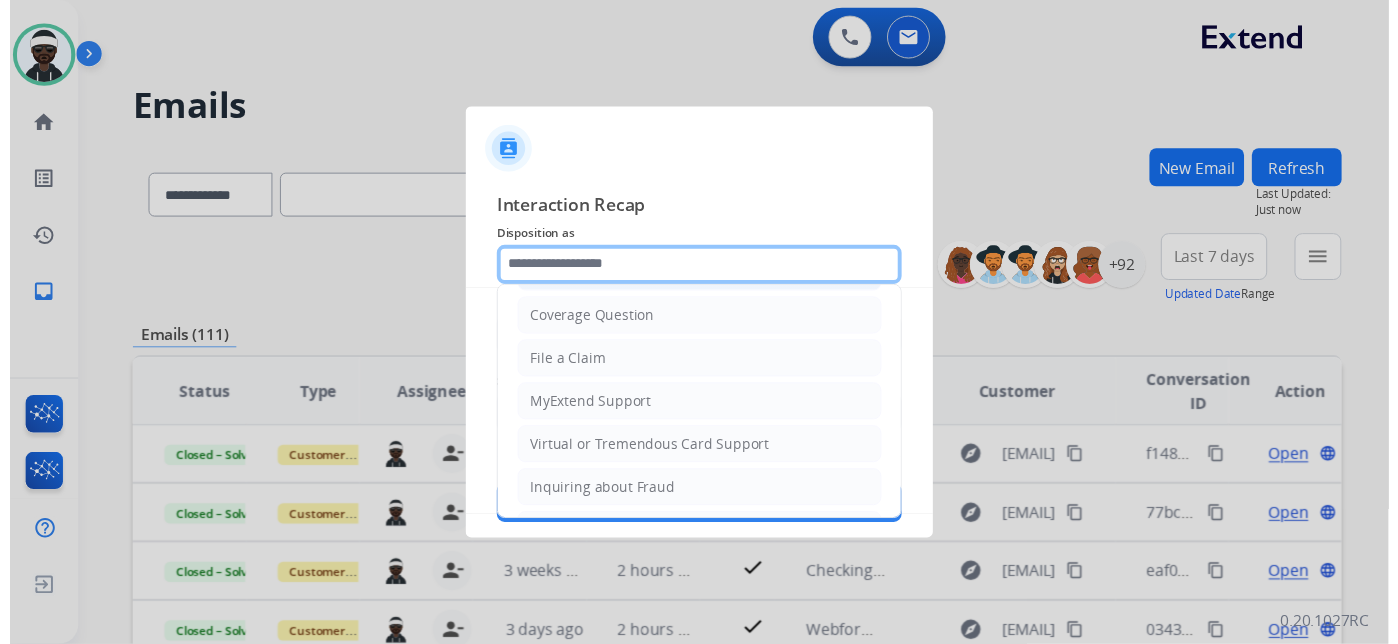 scroll, scrollTop: 0, scrollLeft: 0, axis: both 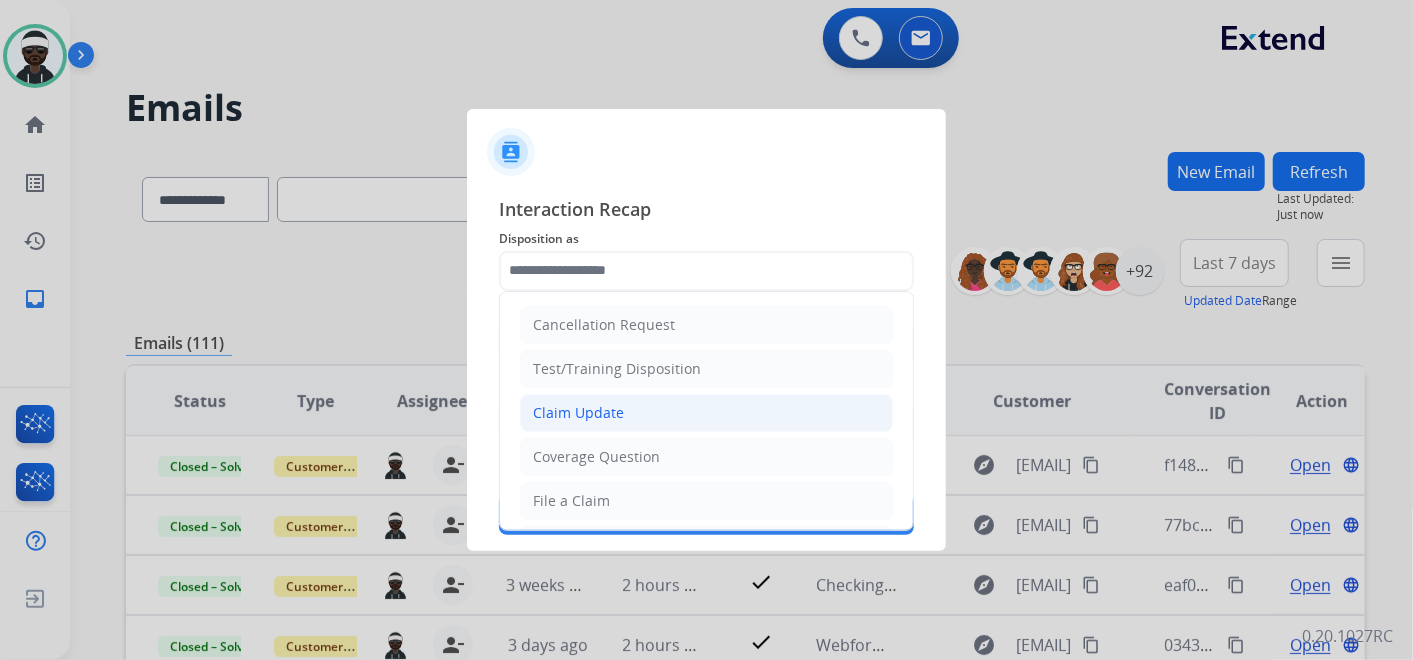 click on "Claim Update" 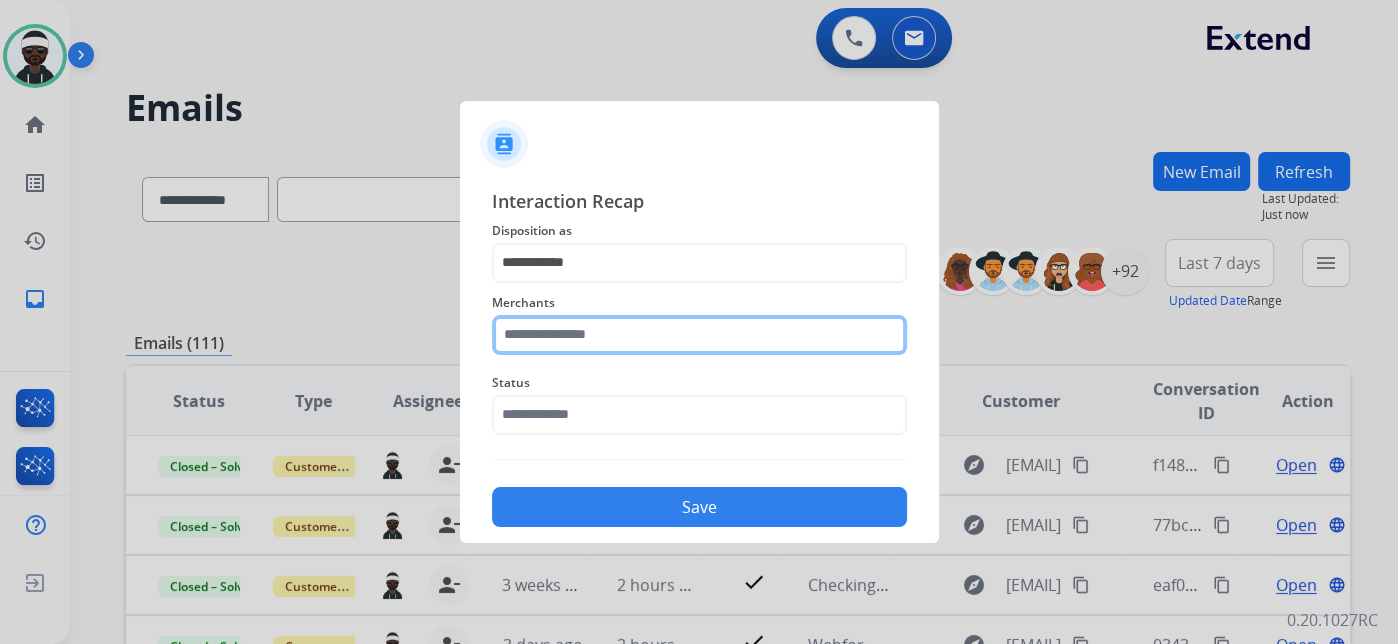 click 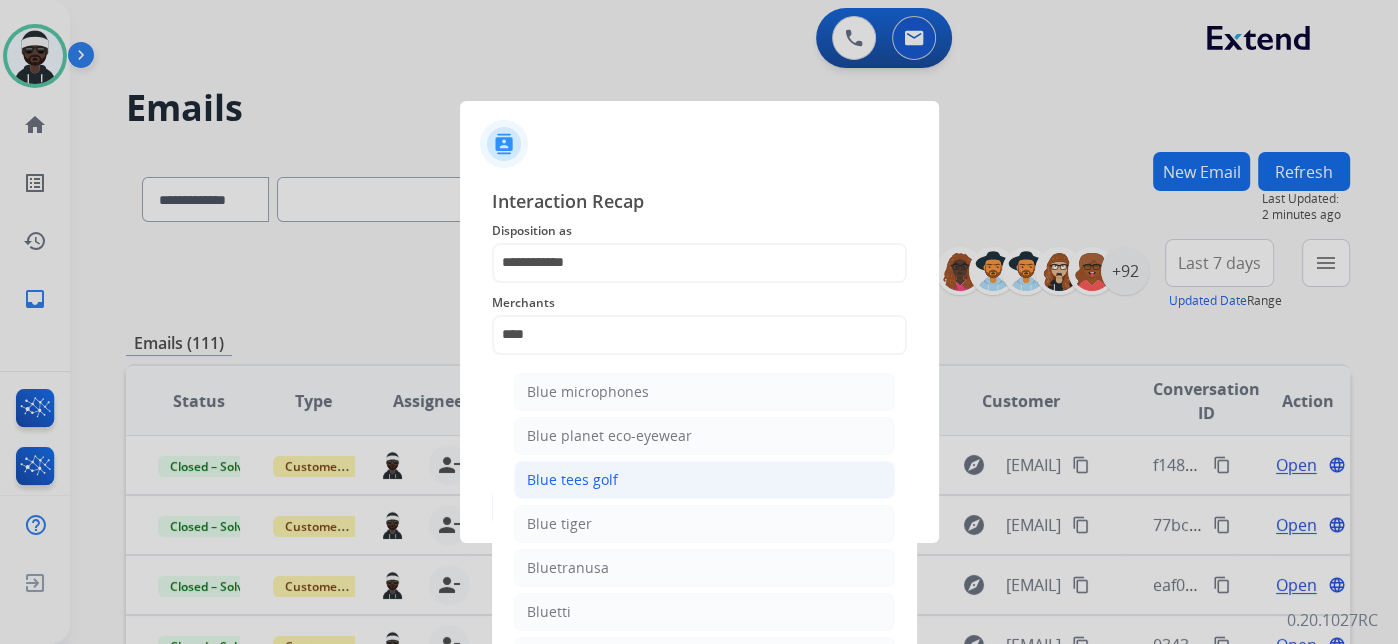 click on "Blue tees golf" 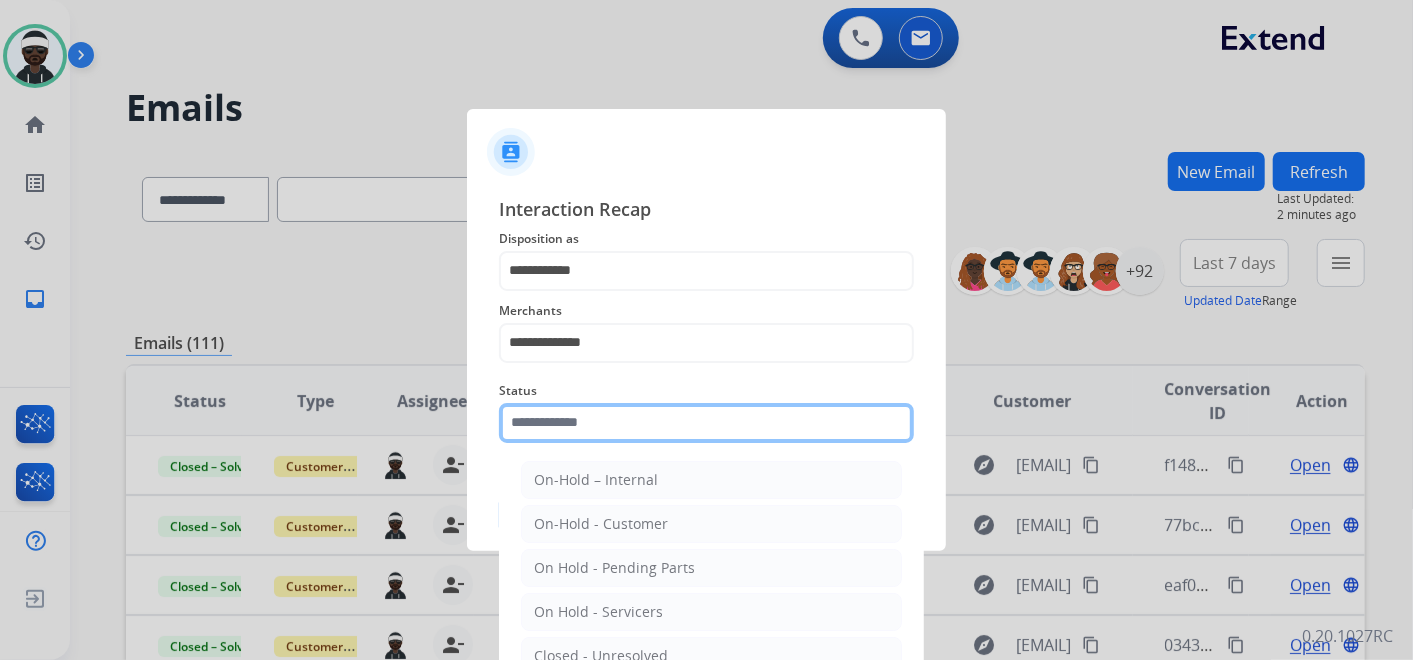 click 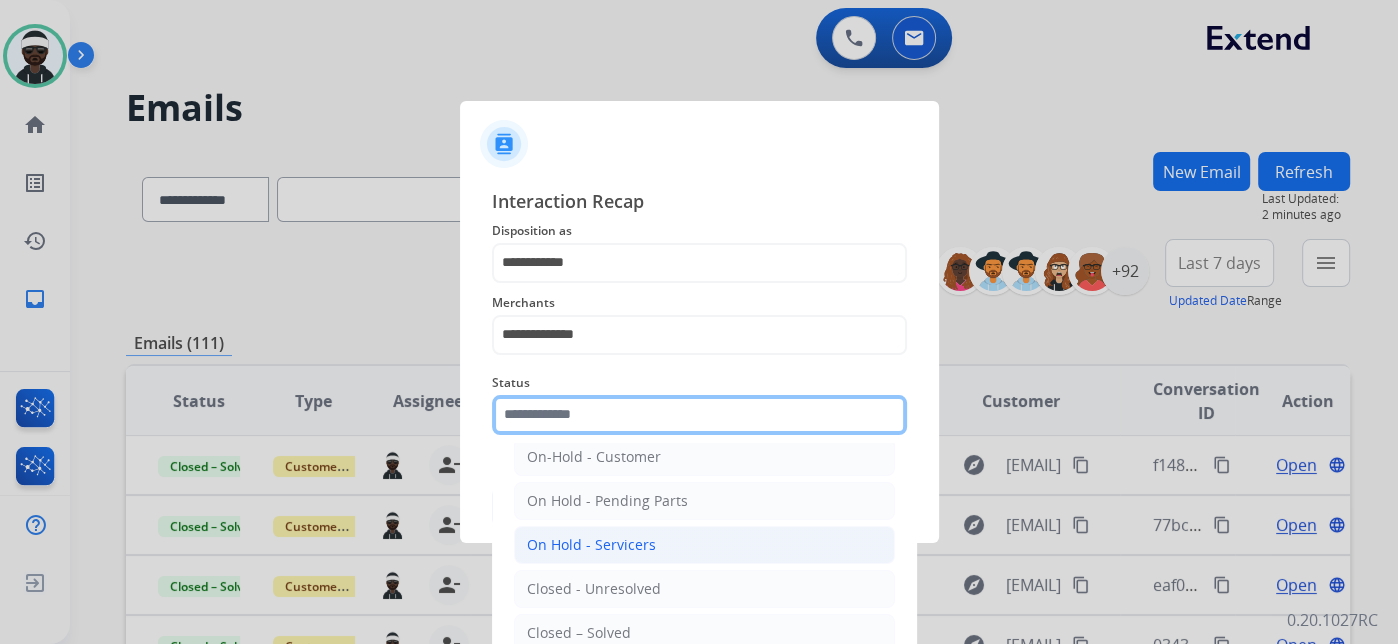 scroll, scrollTop: 114, scrollLeft: 0, axis: vertical 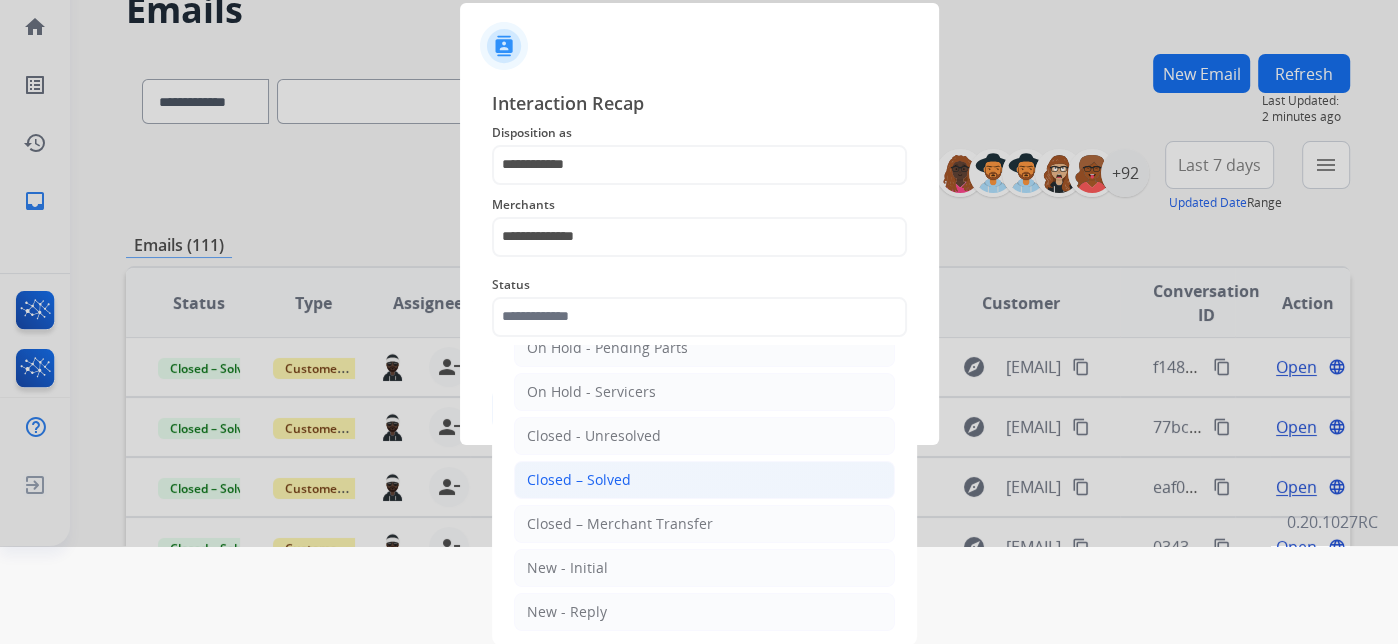 click on "Closed – Solved" 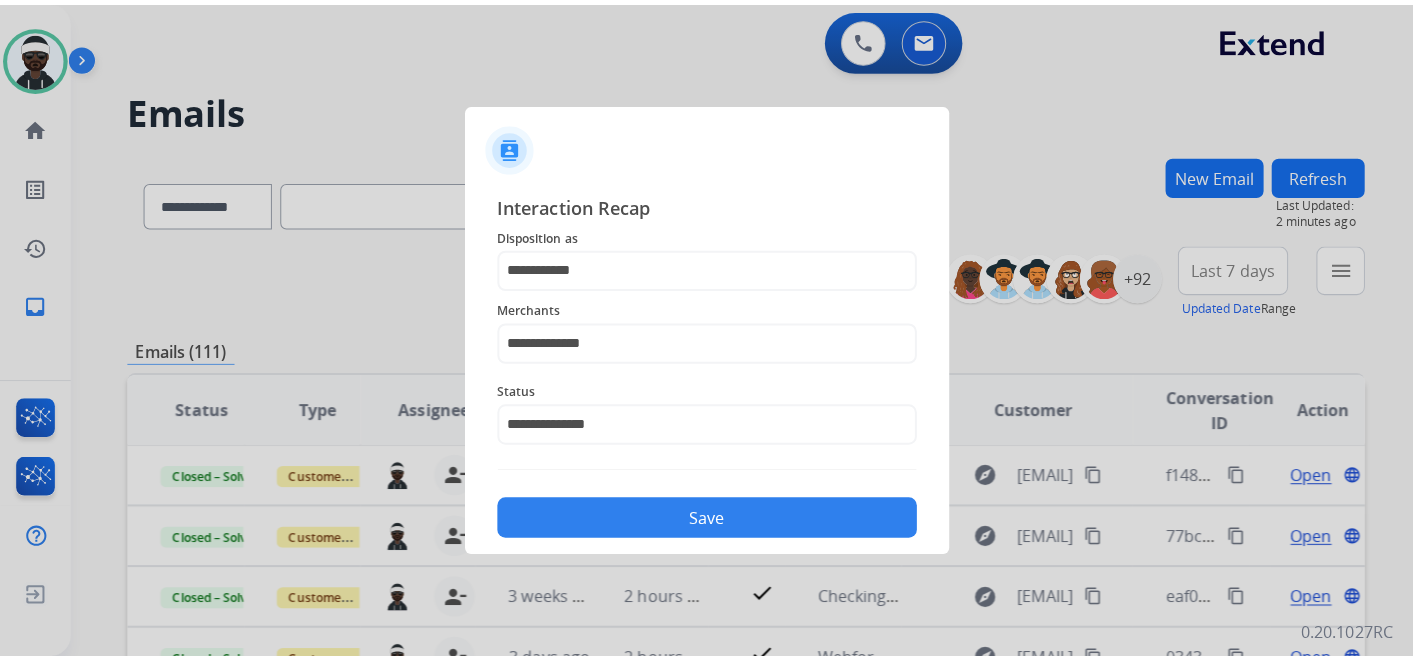 scroll, scrollTop: 0, scrollLeft: 0, axis: both 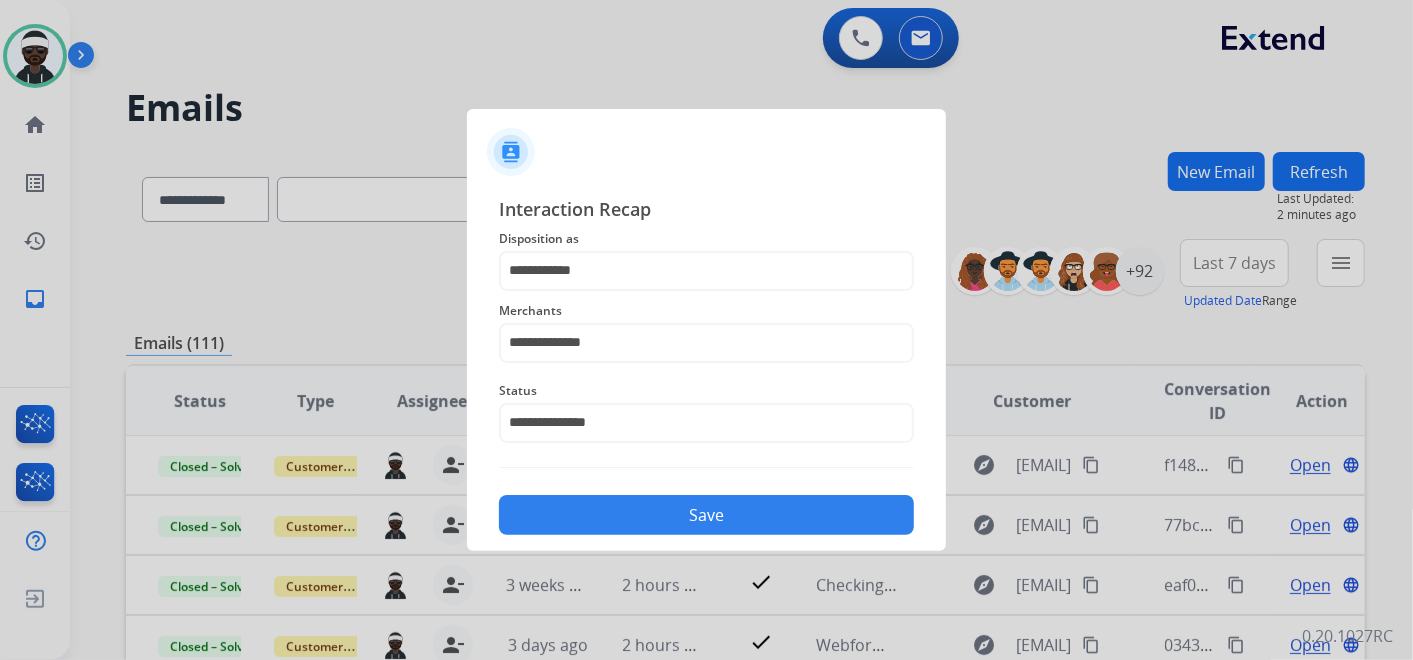 click on "Save" 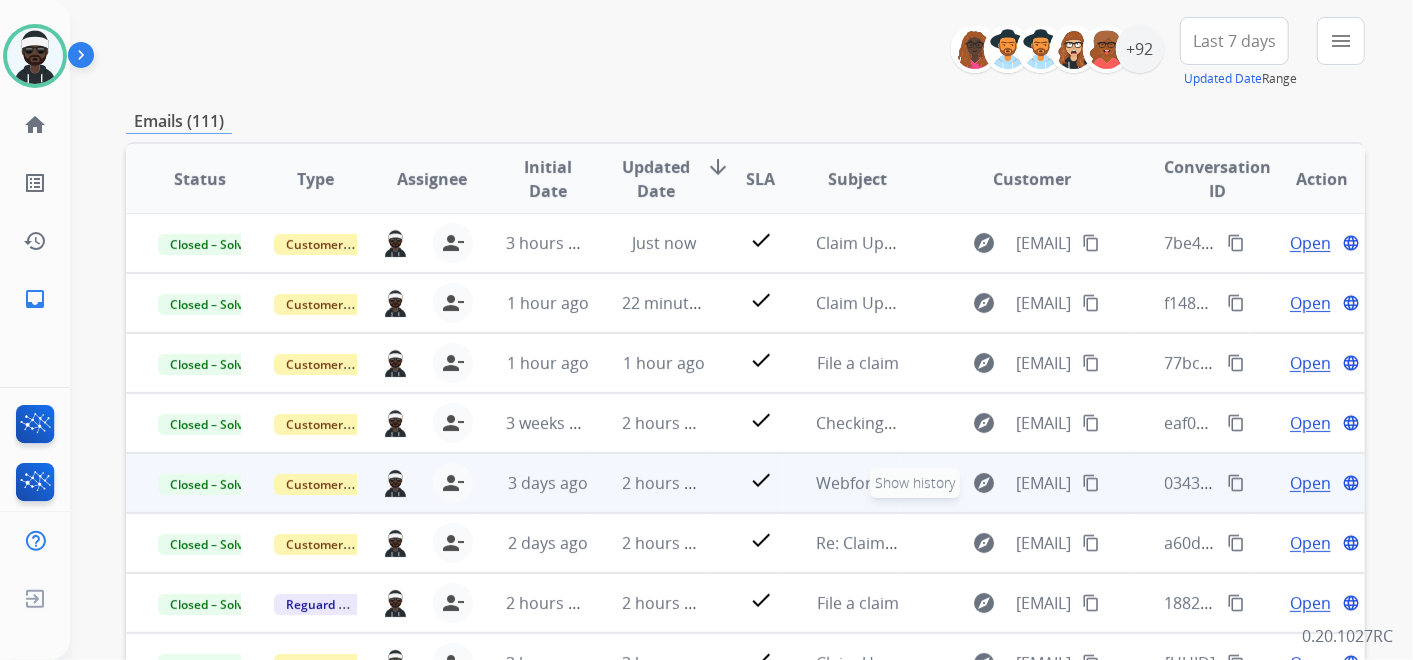 scroll, scrollTop: 333, scrollLeft: 0, axis: vertical 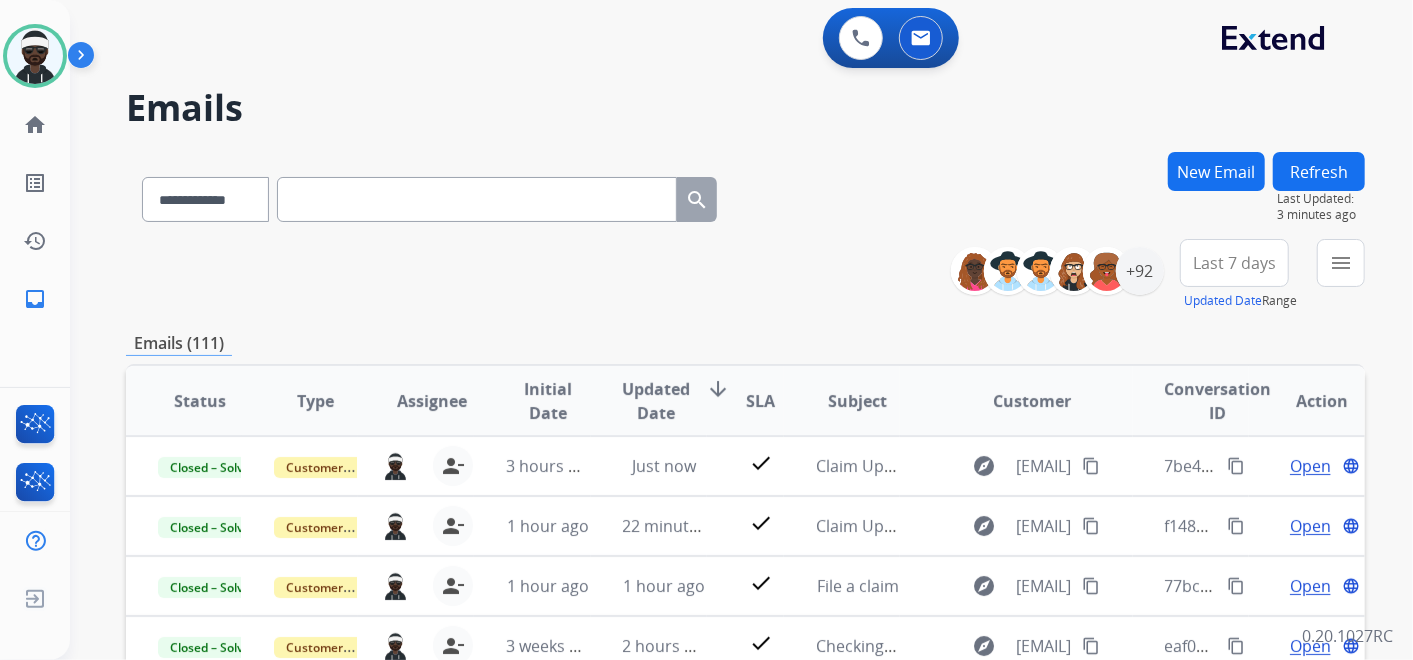 click on "**********" at bounding box center [745, 645] 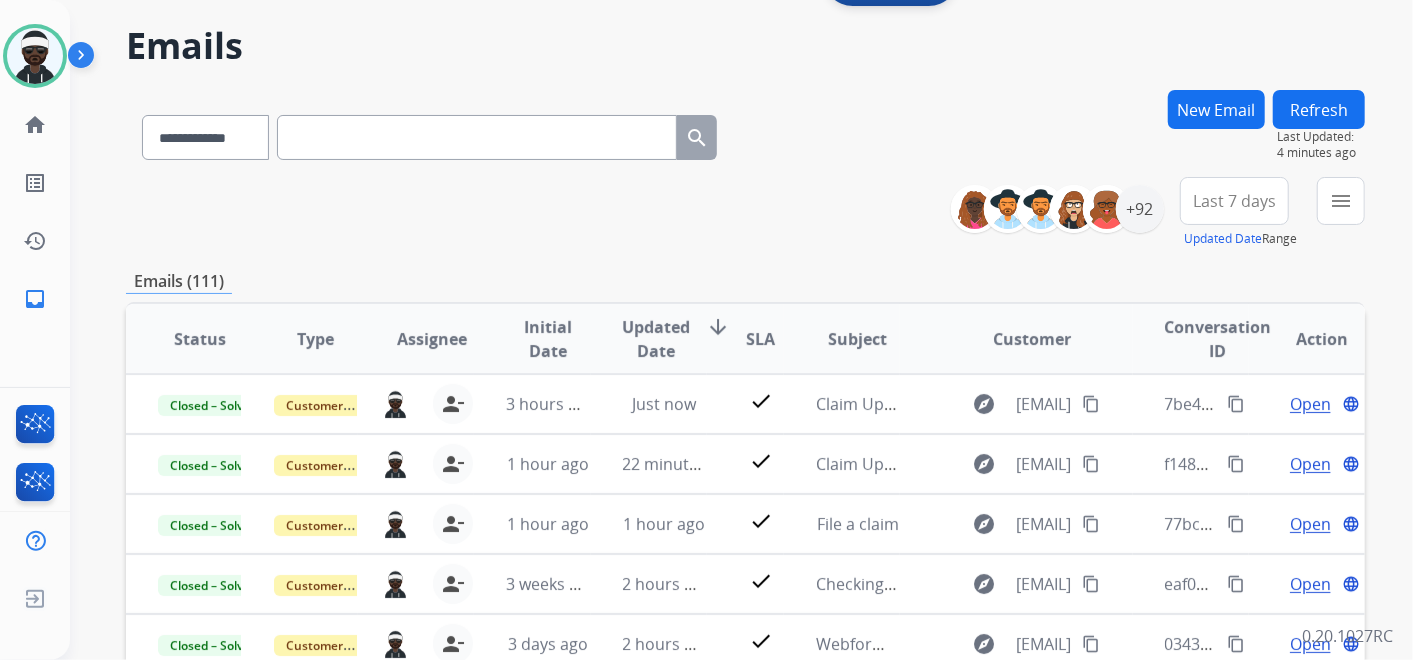 scroll, scrollTop: 111, scrollLeft: 0, axis: vertical 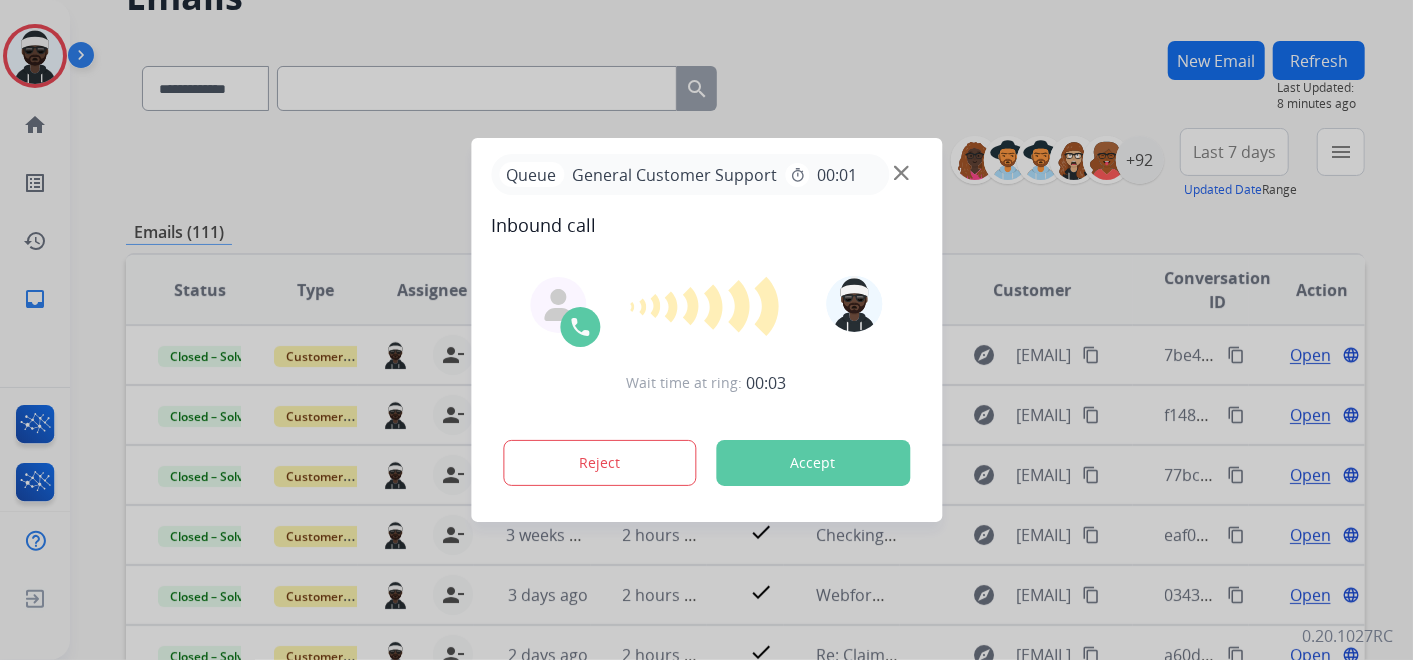 click on "Accept" at bounding box center (813, 463) 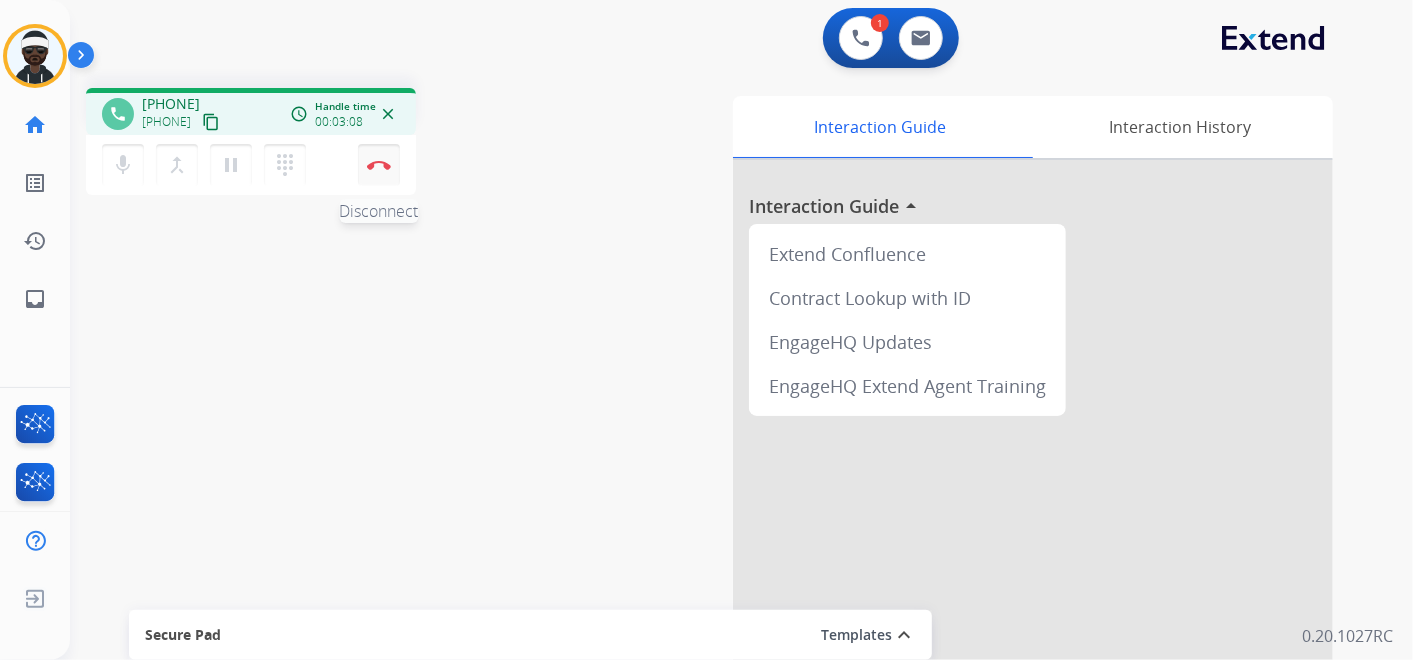 click on "Disconnect" at bounding box center [379, 165] 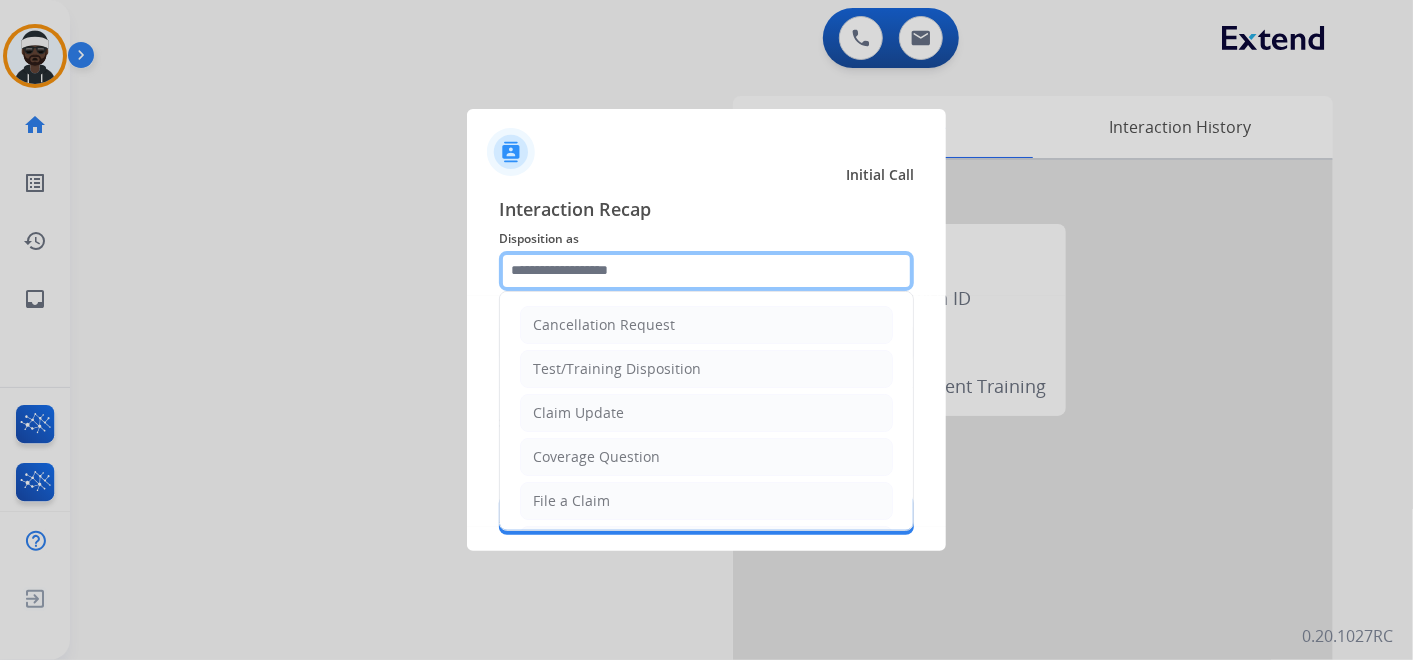 click 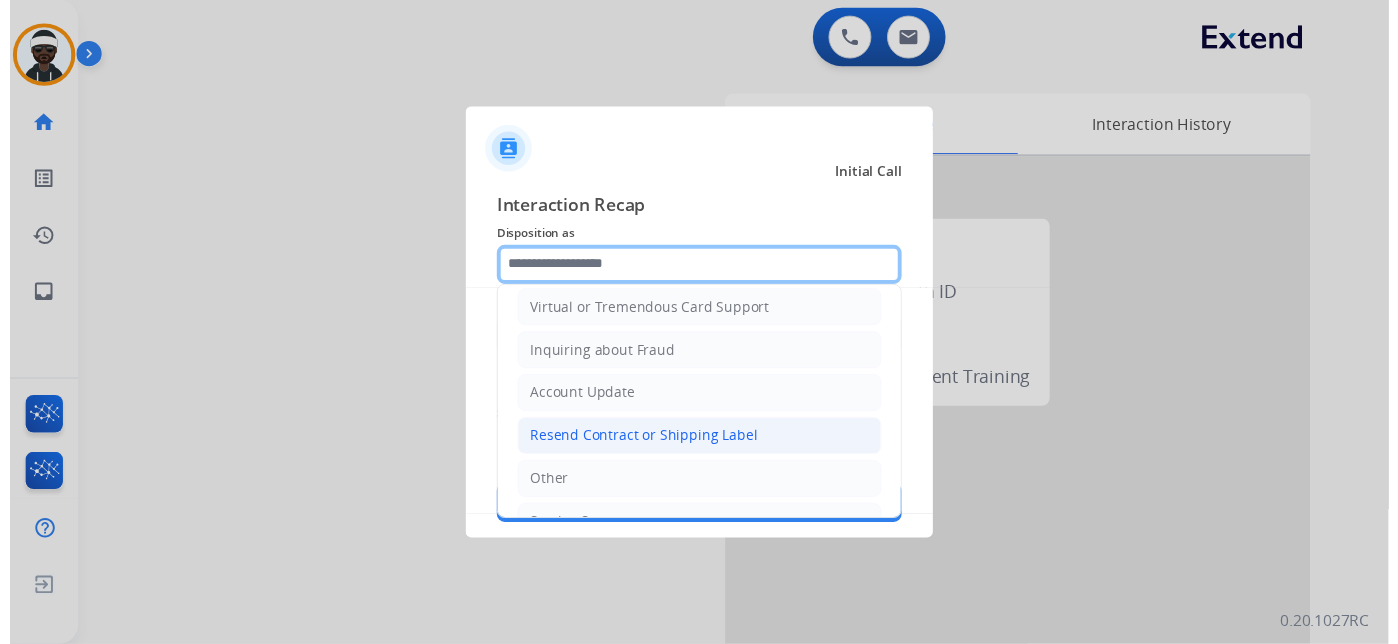 scroll, scrollTop: 305, scrollLeft: 0, axis: vertical 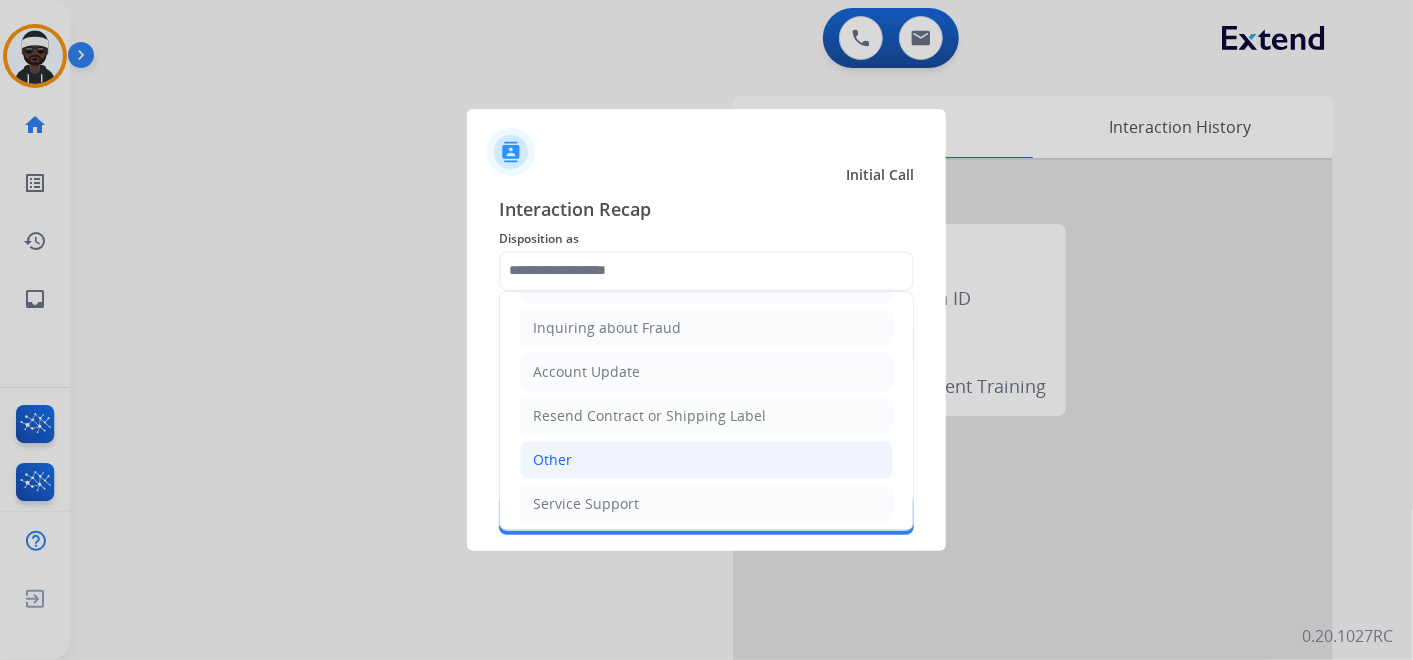 click on "Other" 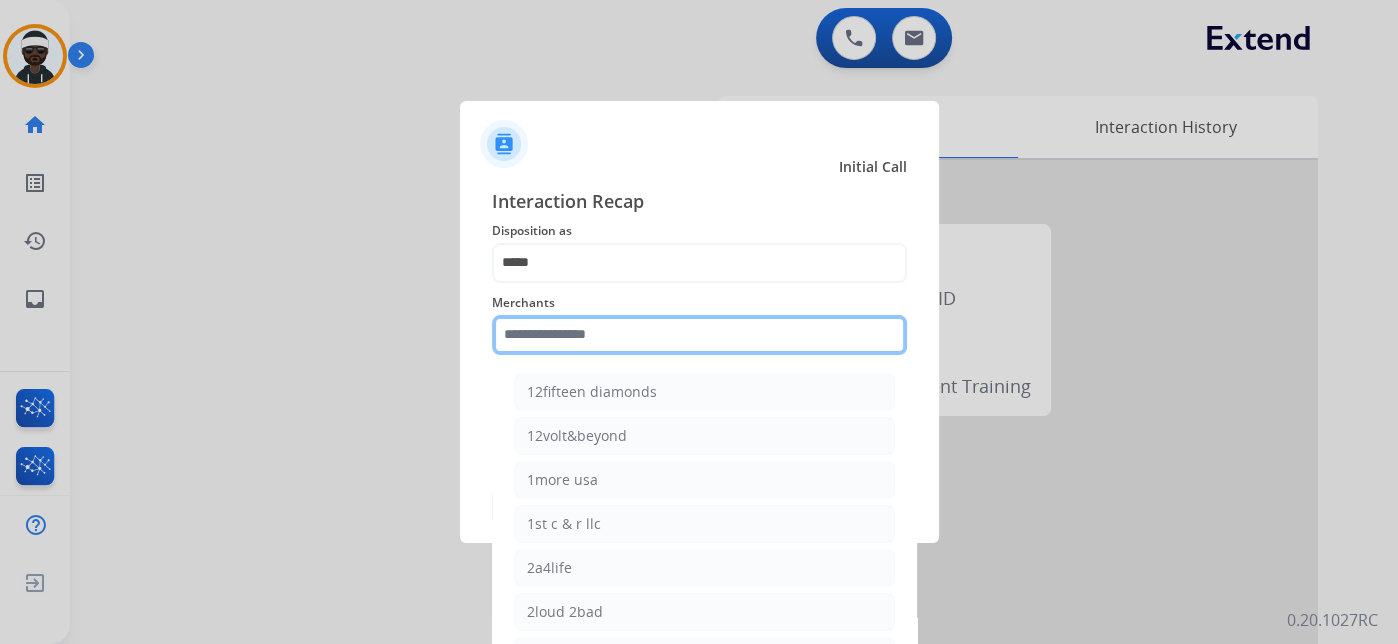 click 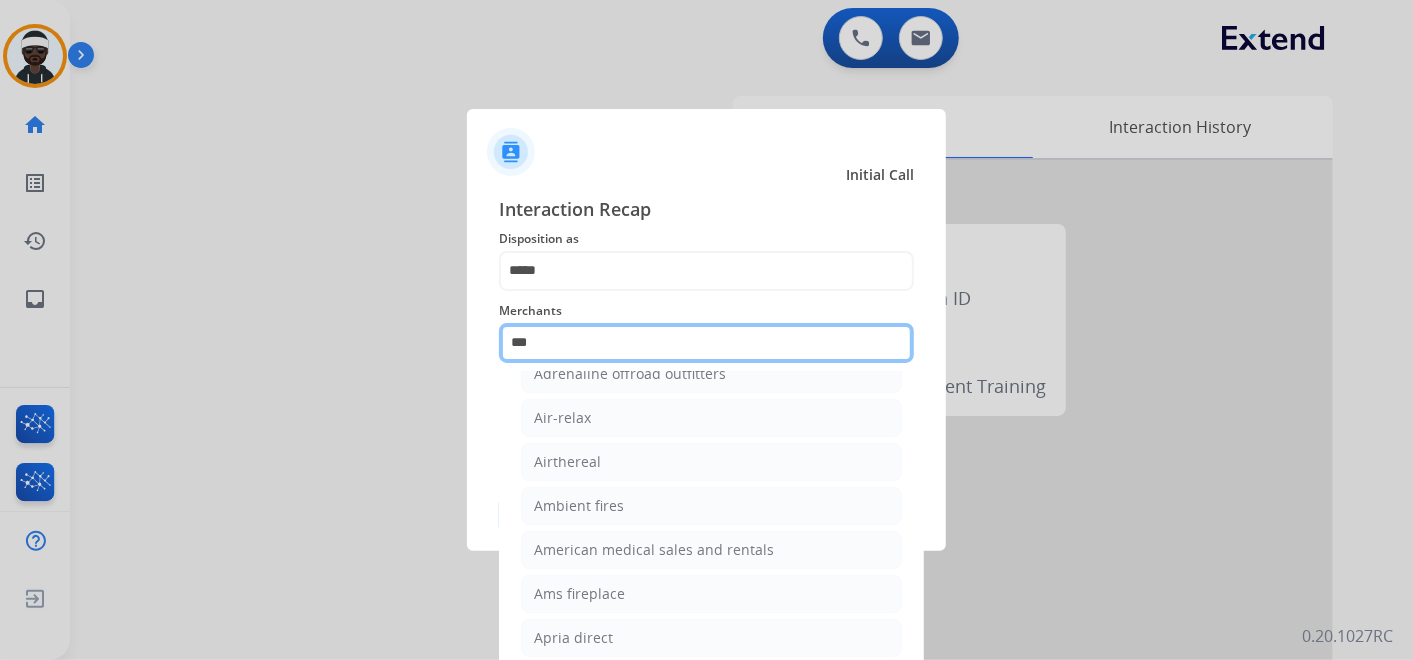 scroll, scrollTop: 0, scrollLeft: 0, axis: both 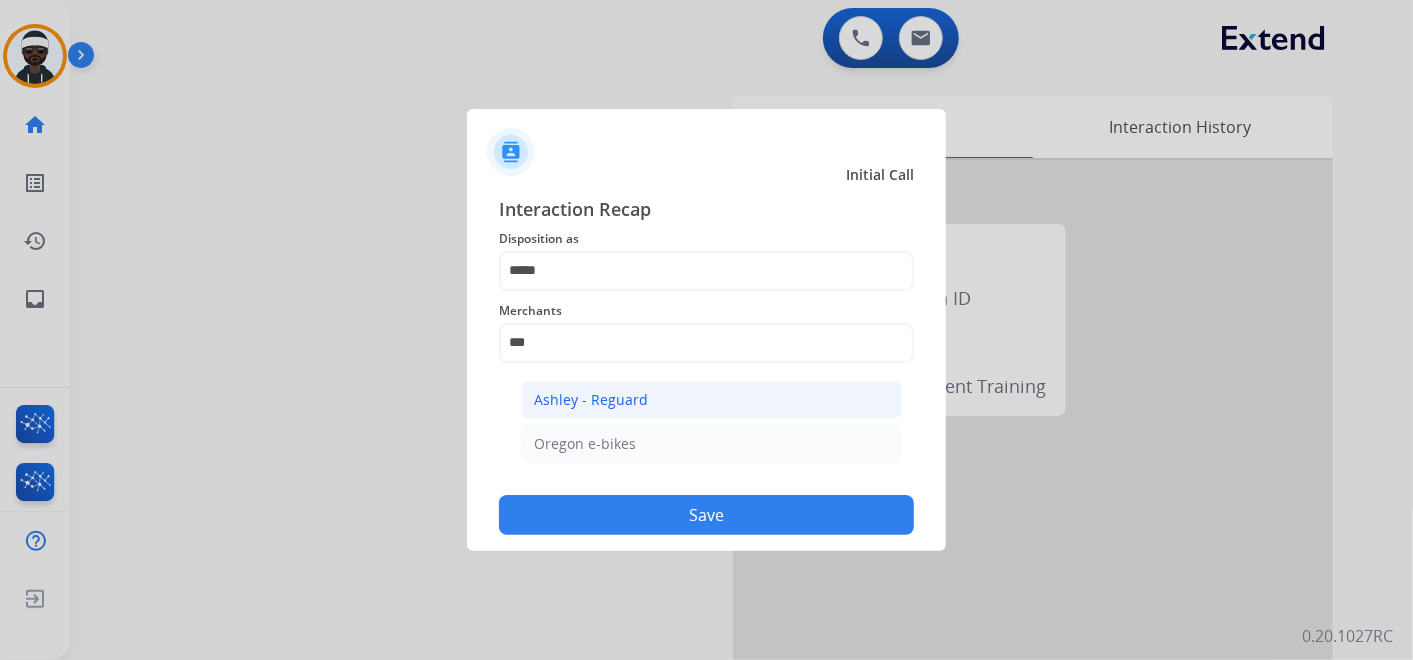click on "Ashley - Reguard" 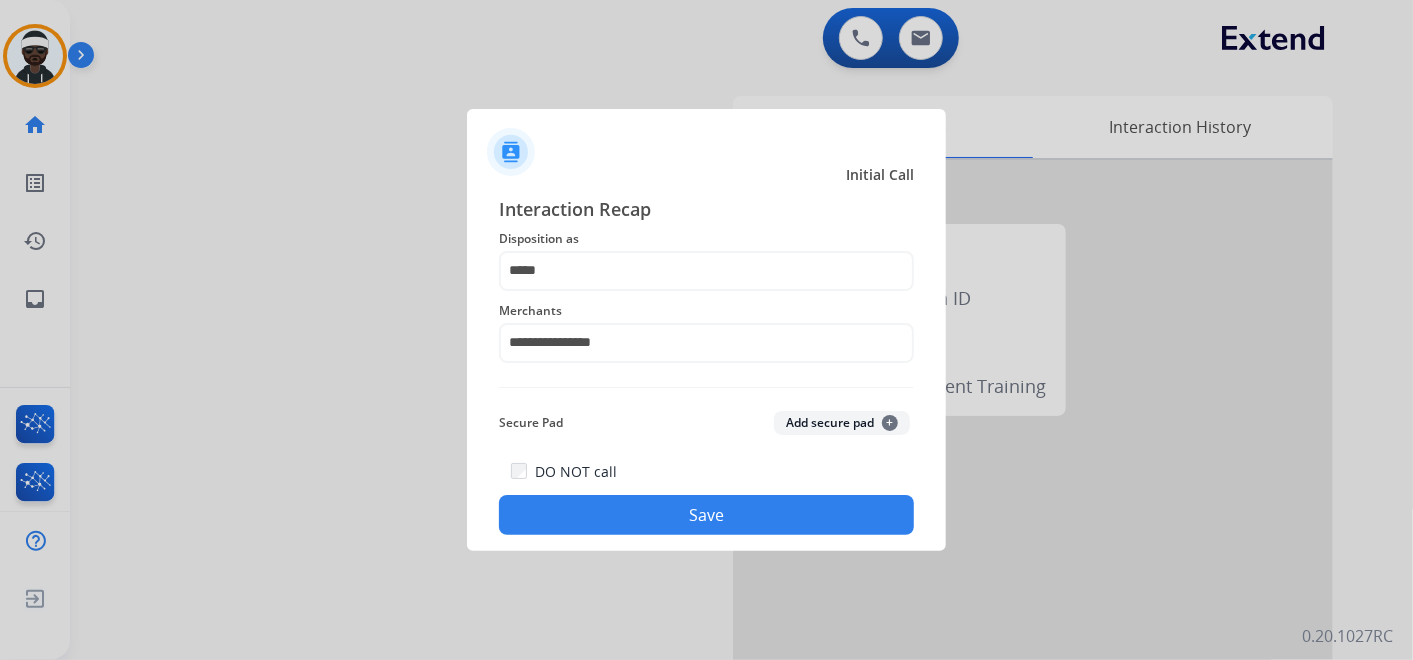 click on "Save" 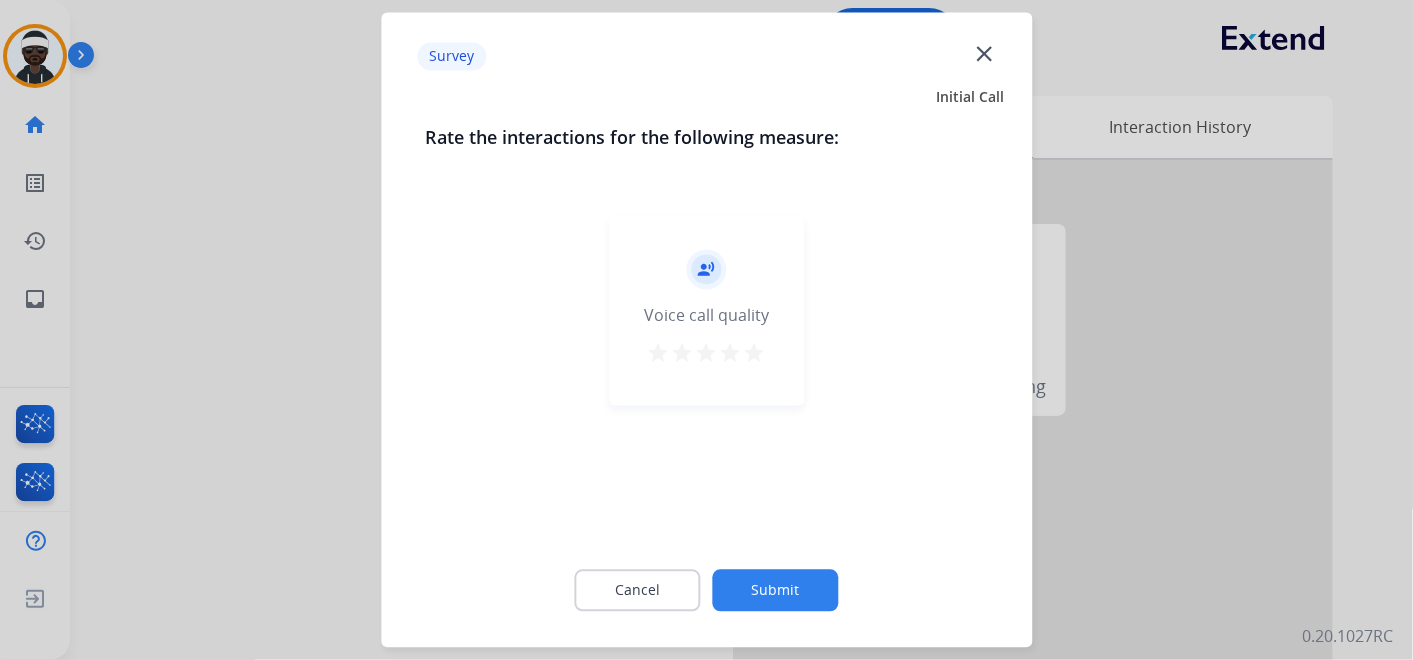 click on "Submit" 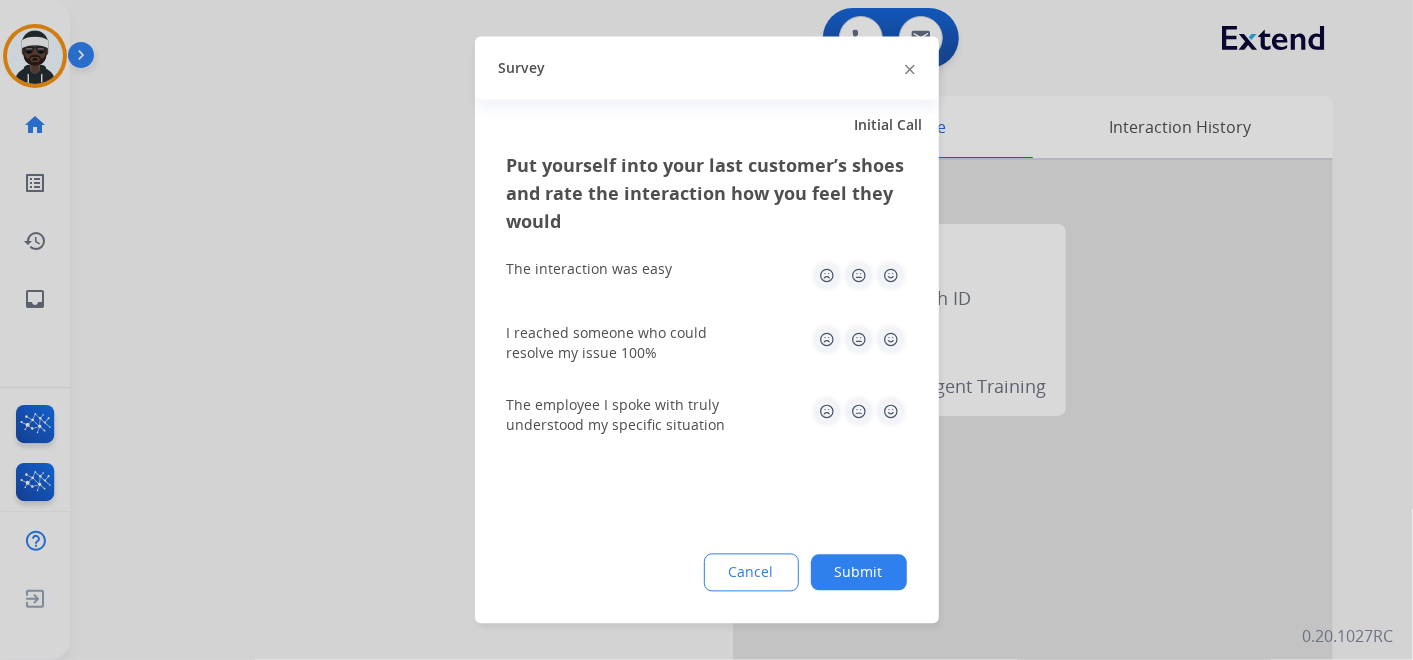 click on "Submit" 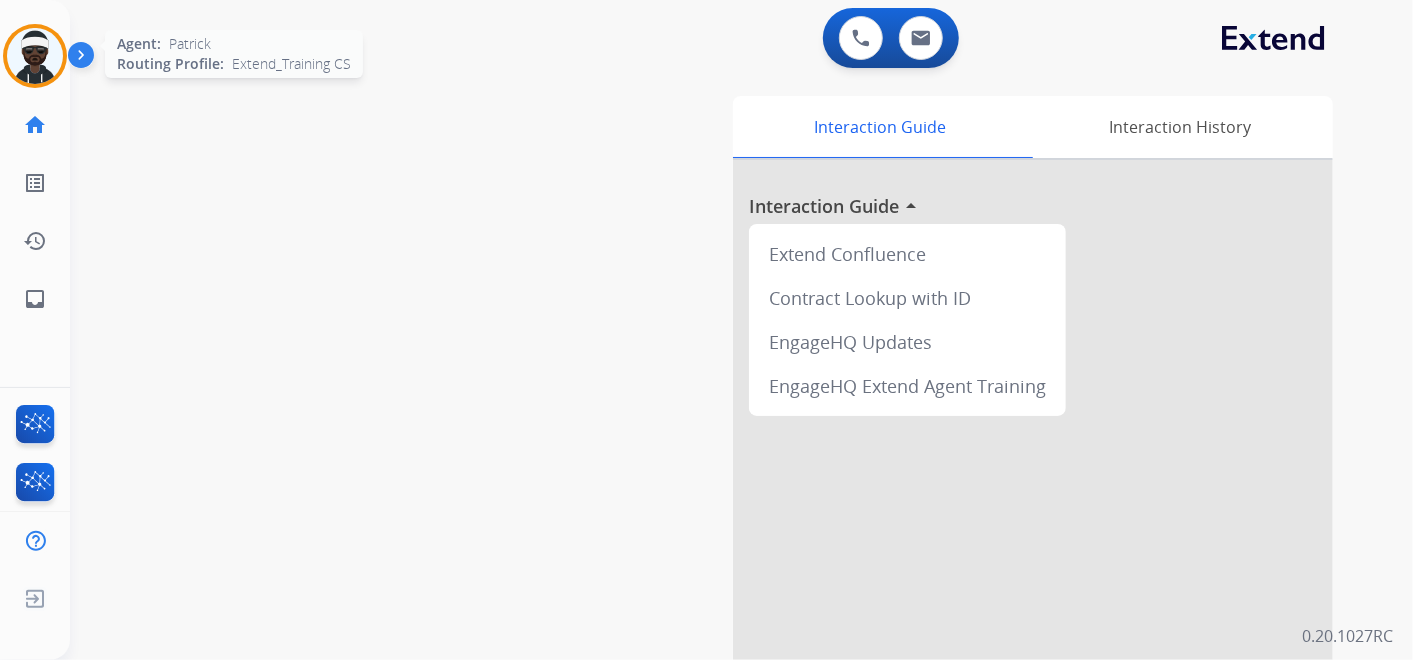 click at bounding box center [35, 56] 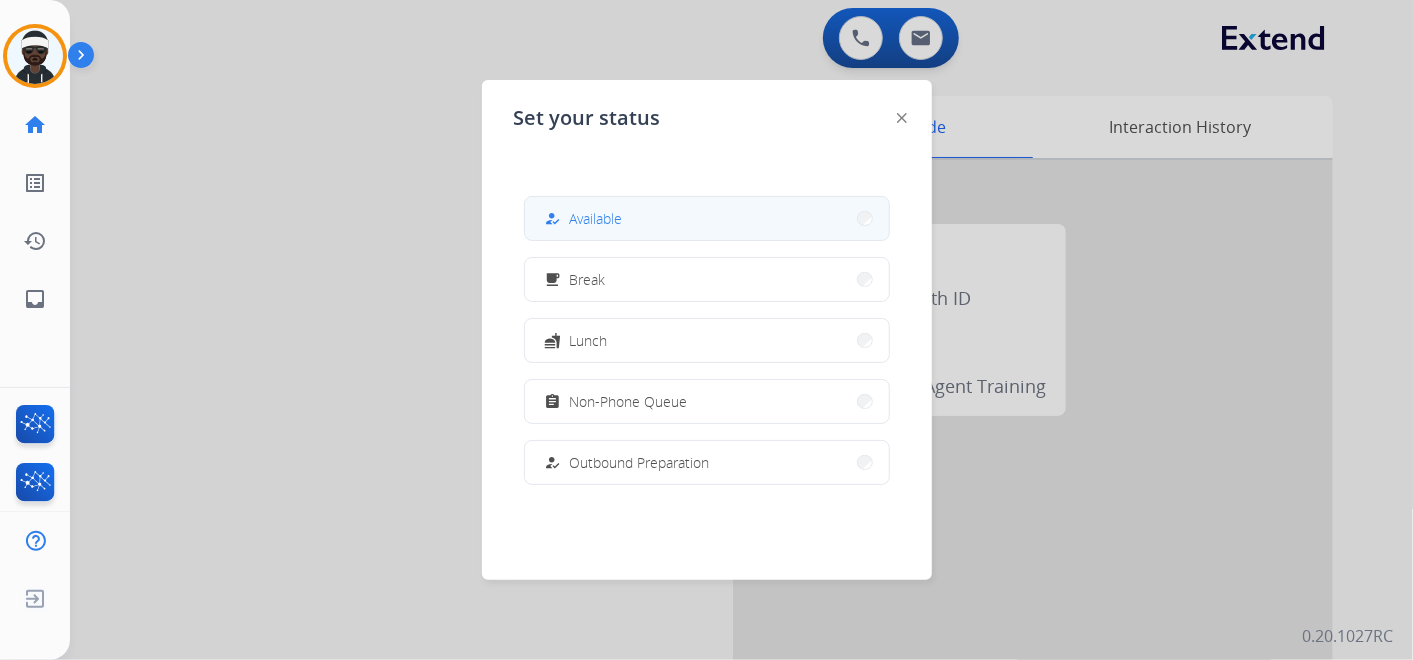 click on "how_to_reg Available" at bounding box center (707, 218) 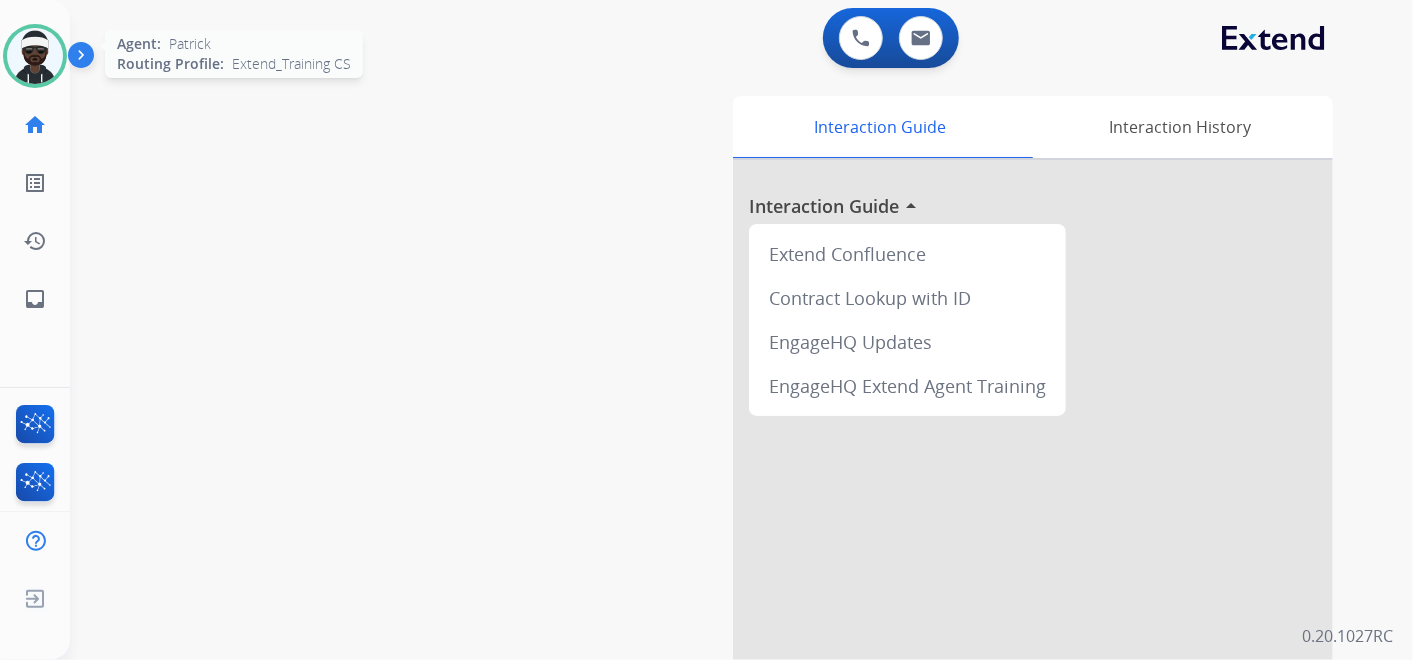 click at bounding box center (35, 56) 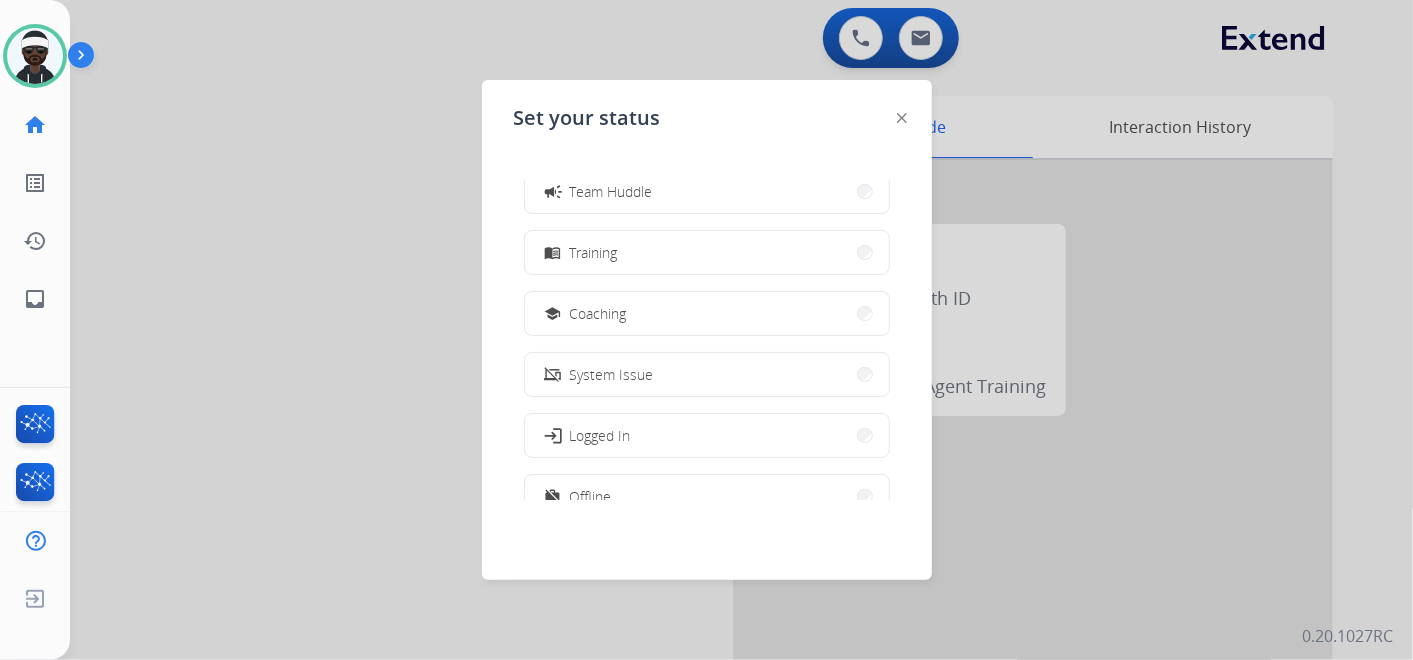scroll, scrollTop: 333, scrollLeft: 0, axis: vertical 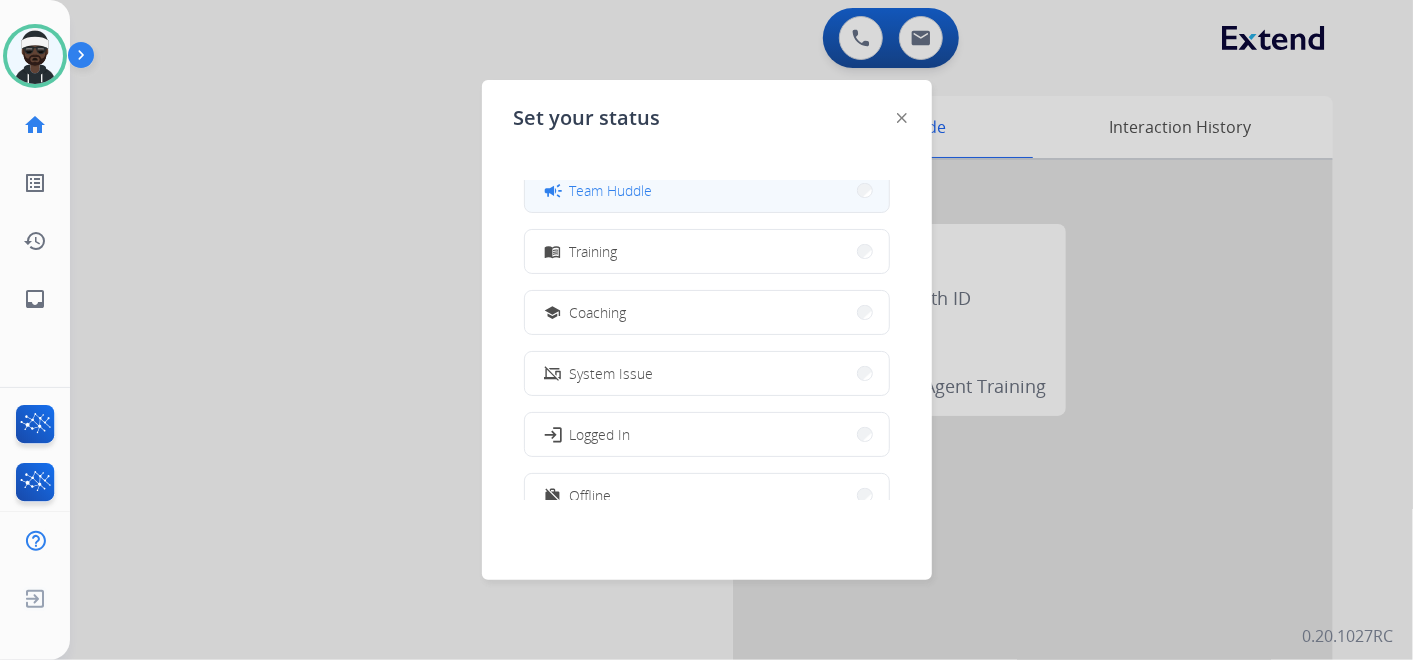 click on "campaign Team Huddle" at bounding box center [707, 190] 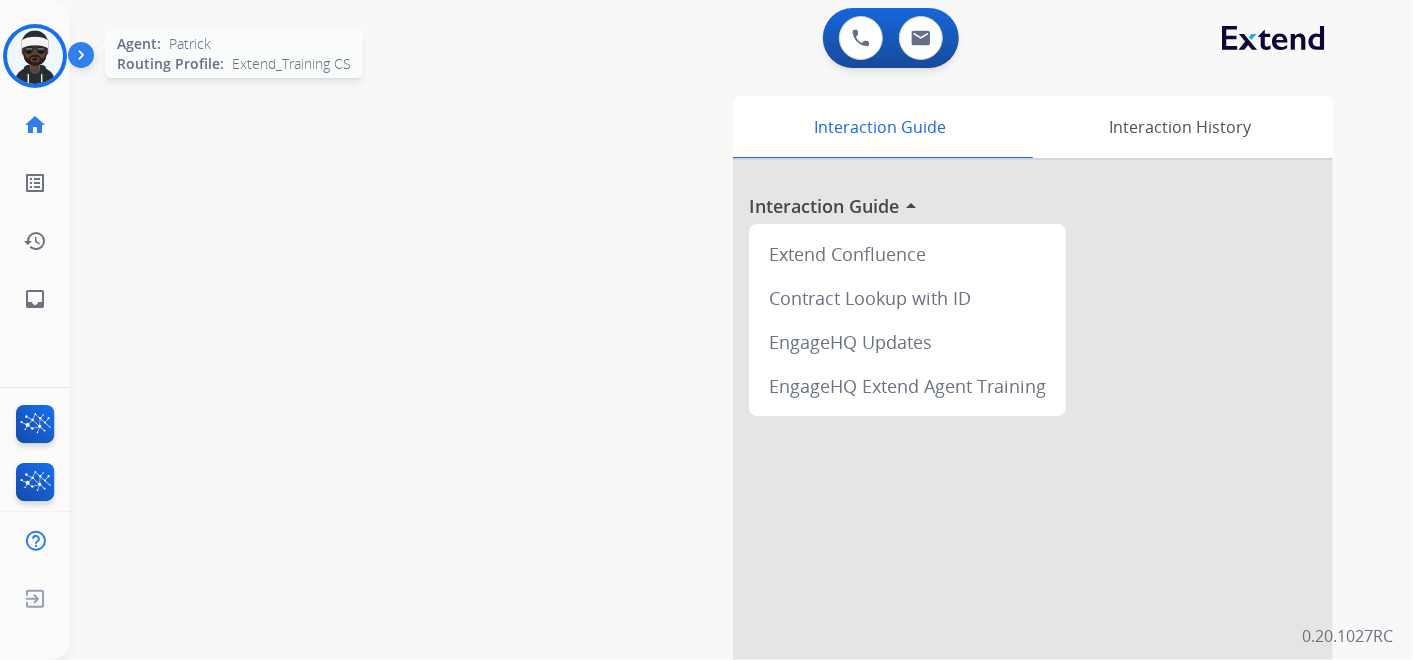 click at bounding box center (35, 56) 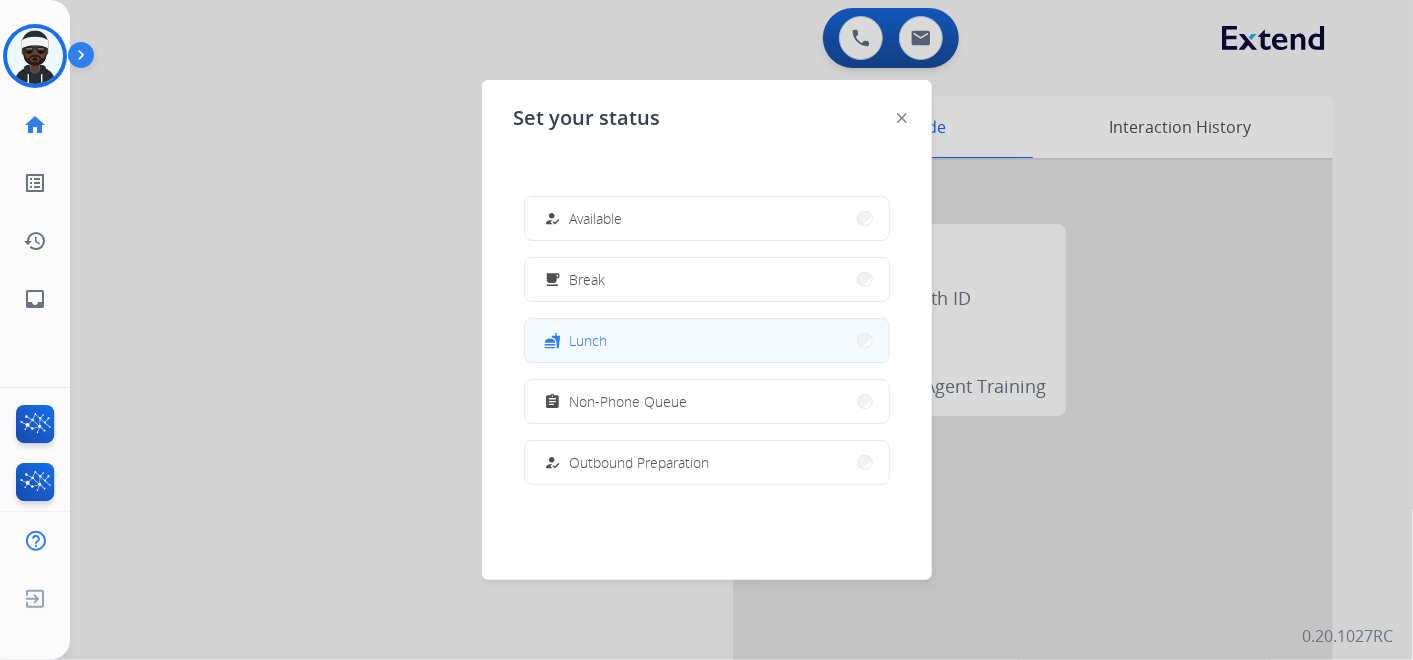 click on "fastfood Lunch" at bounding box center [707, 340] 